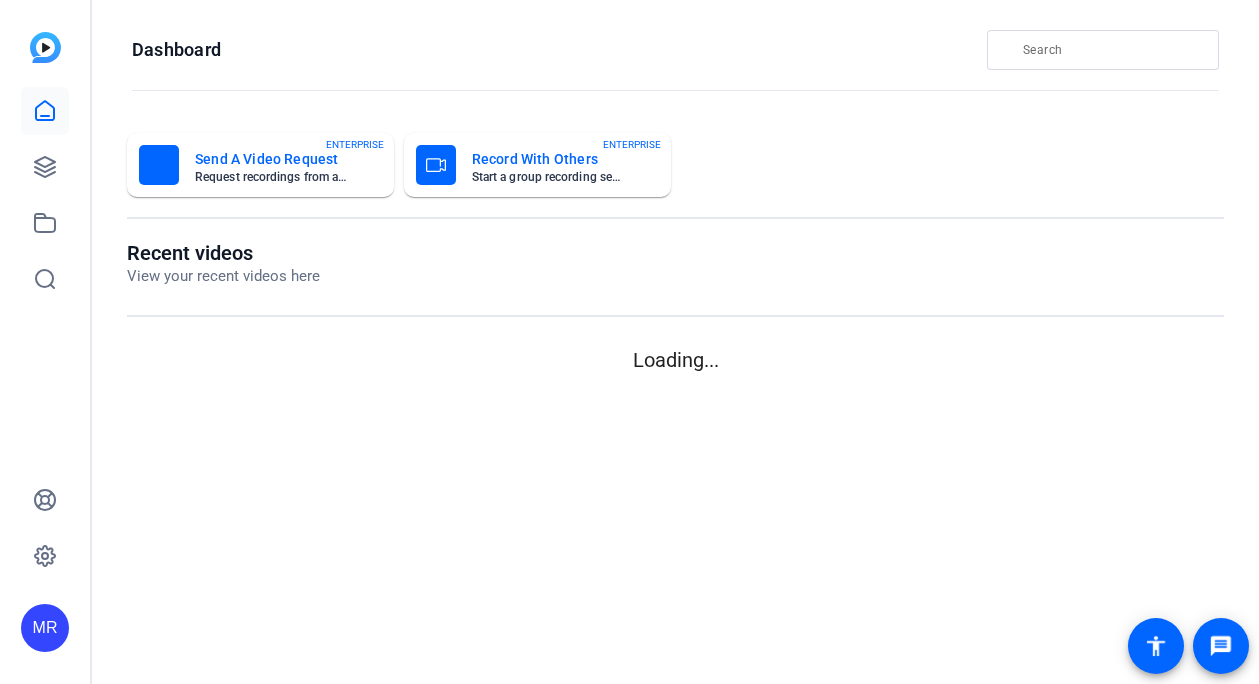 scroll, scrollTop: 0, scrollLeft: 0, axis: both 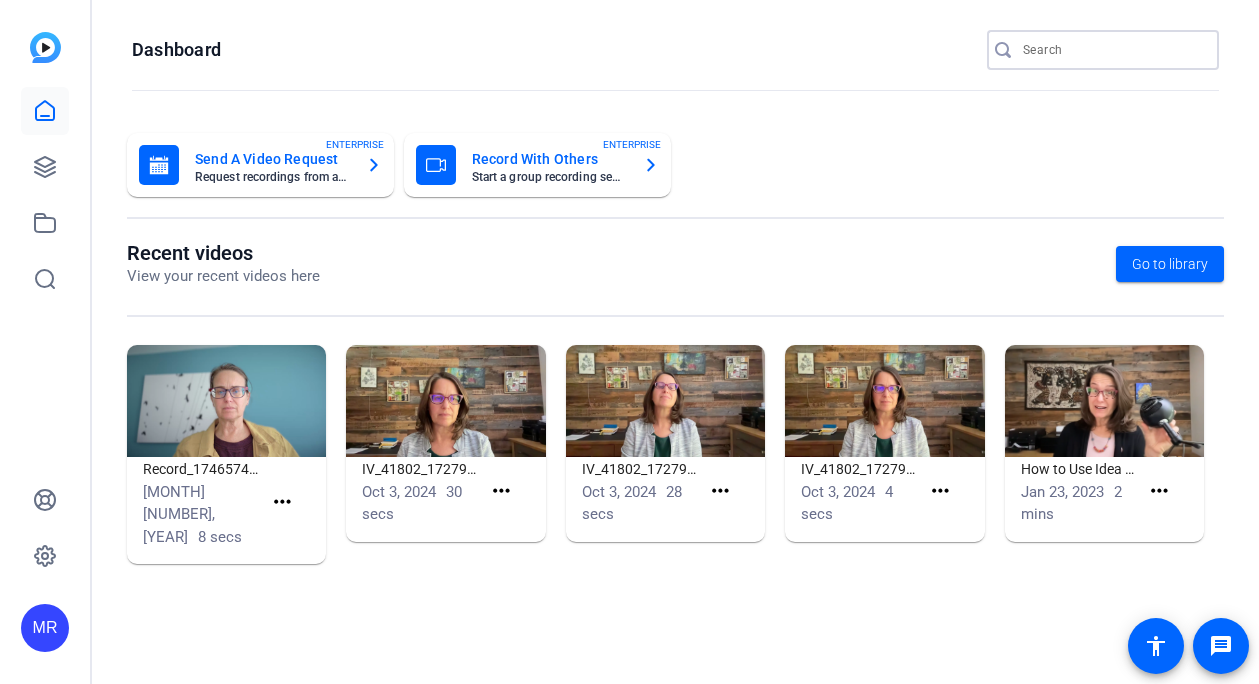 click at bounding box center (1113, 50) 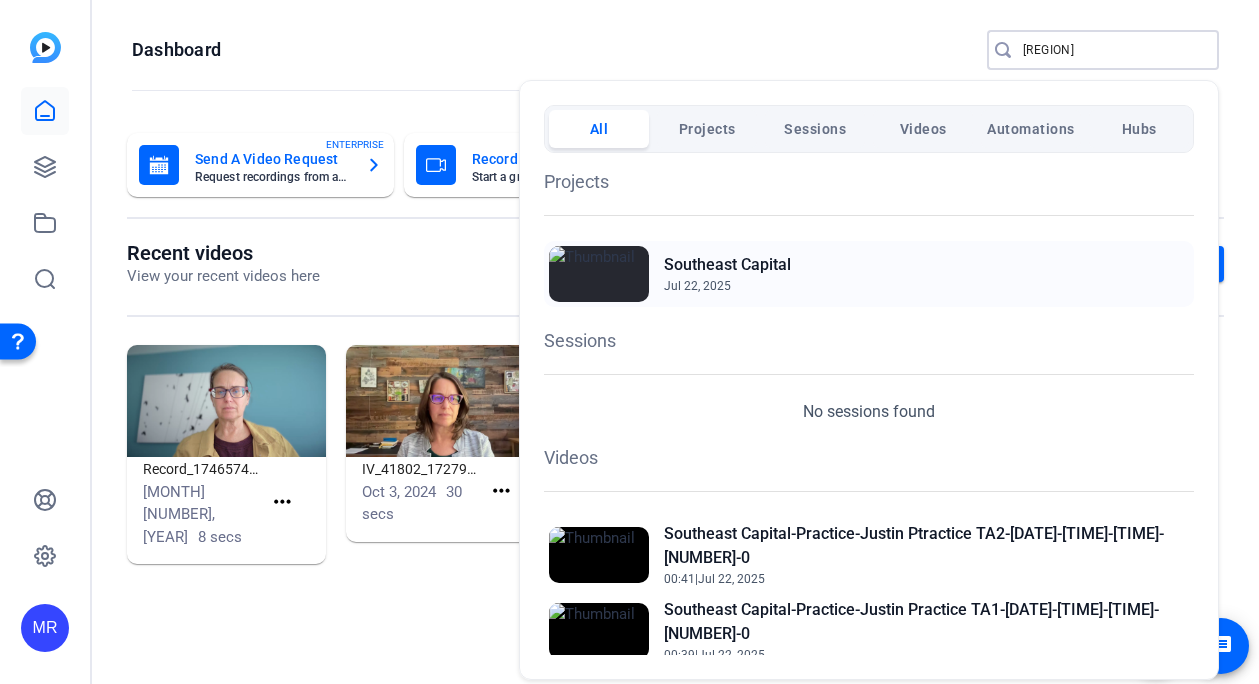 type on "southeast" 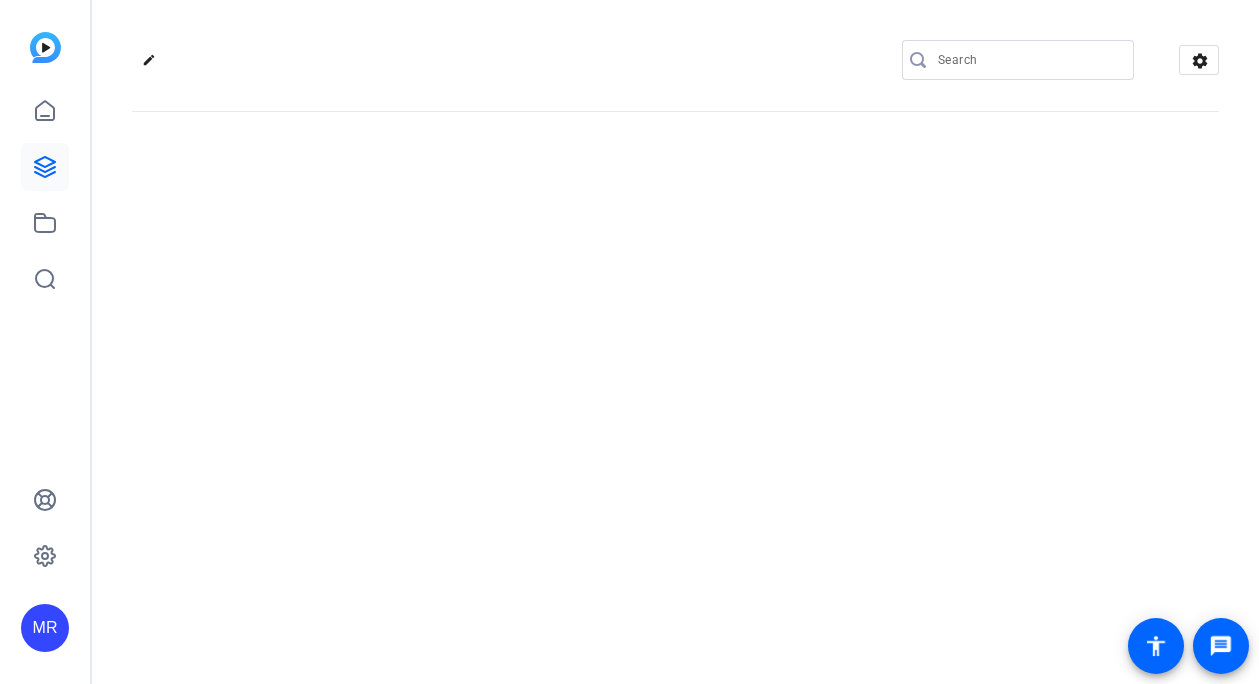scroll, scrollTop: 0, scrollLeft: 0, axis: both 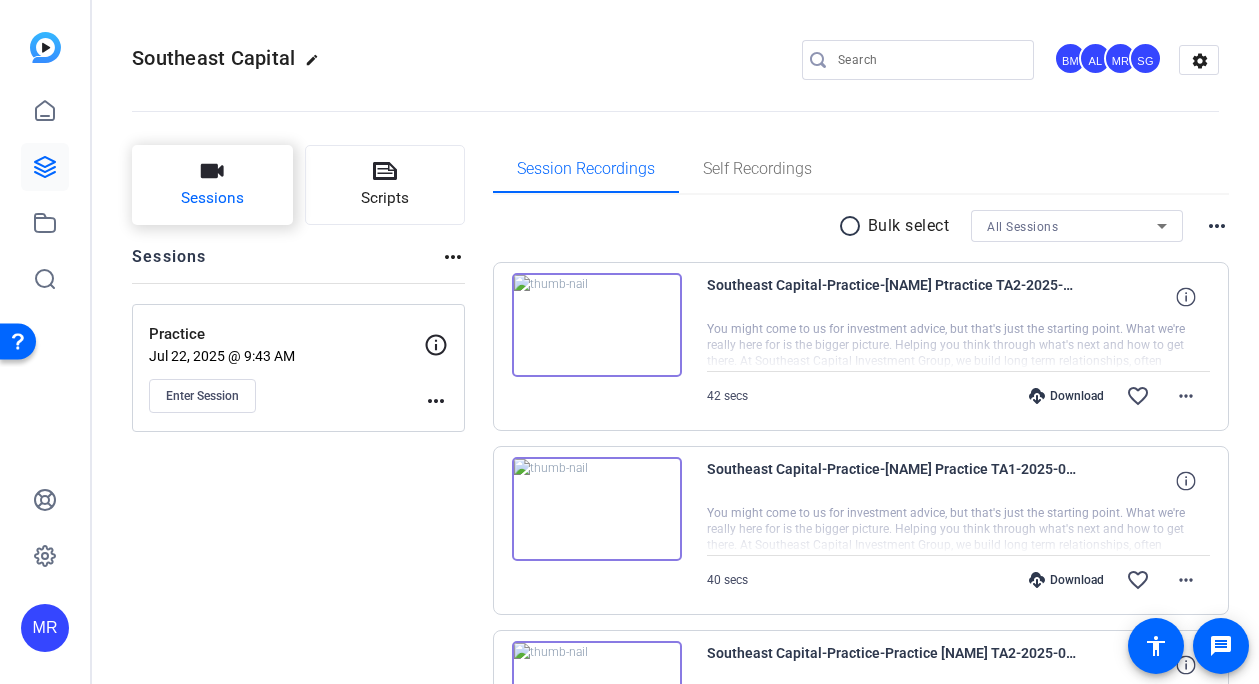 click on "Sessions" 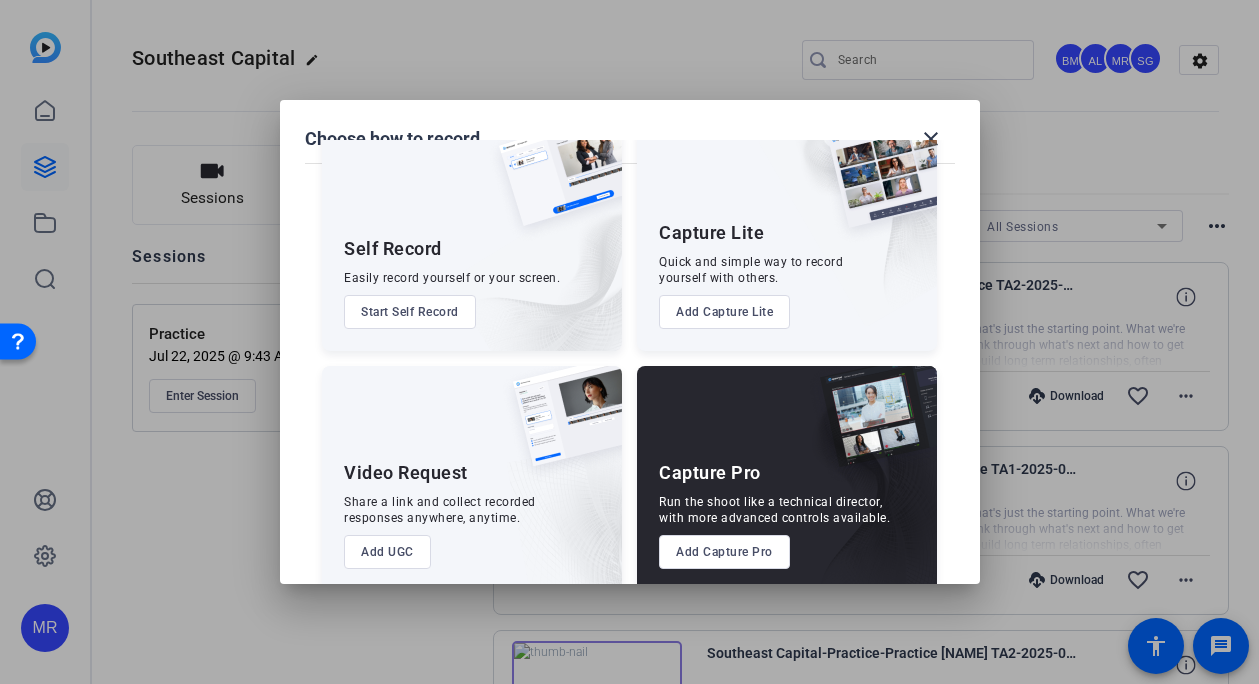 scroll, scrollTop: 80, scrollLeft: 0, axis: vertical 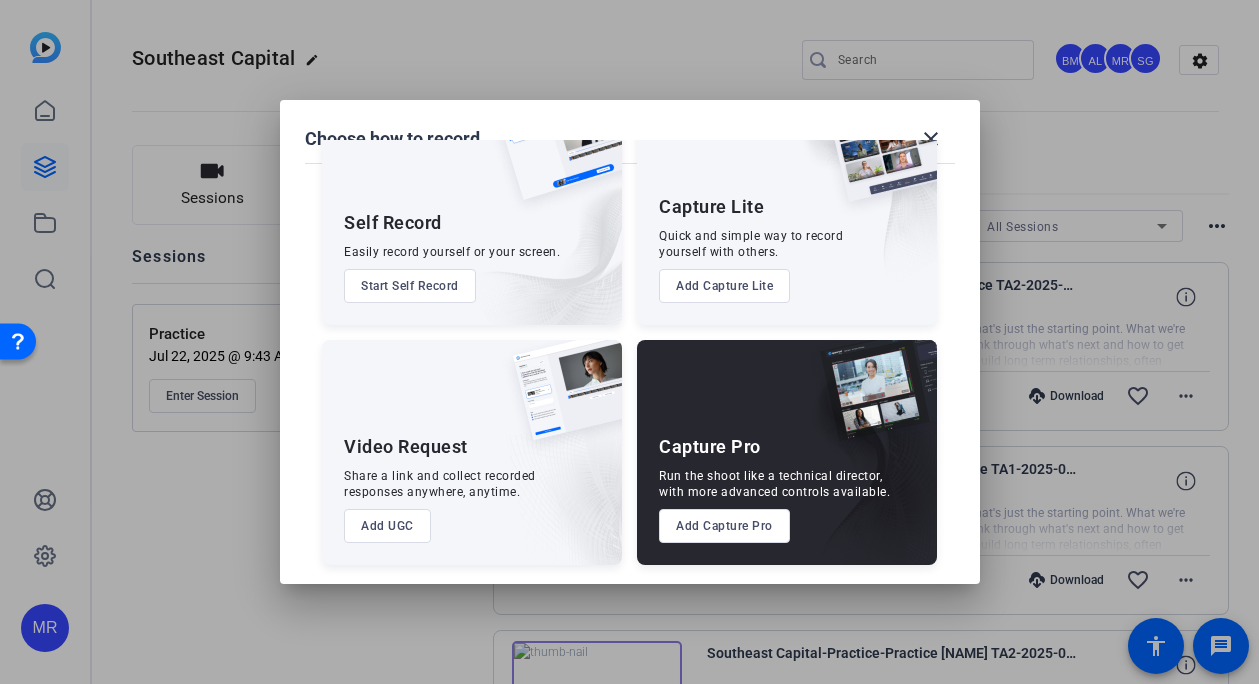 click on "Add Capture Pro" at bounding box center (724, 526) 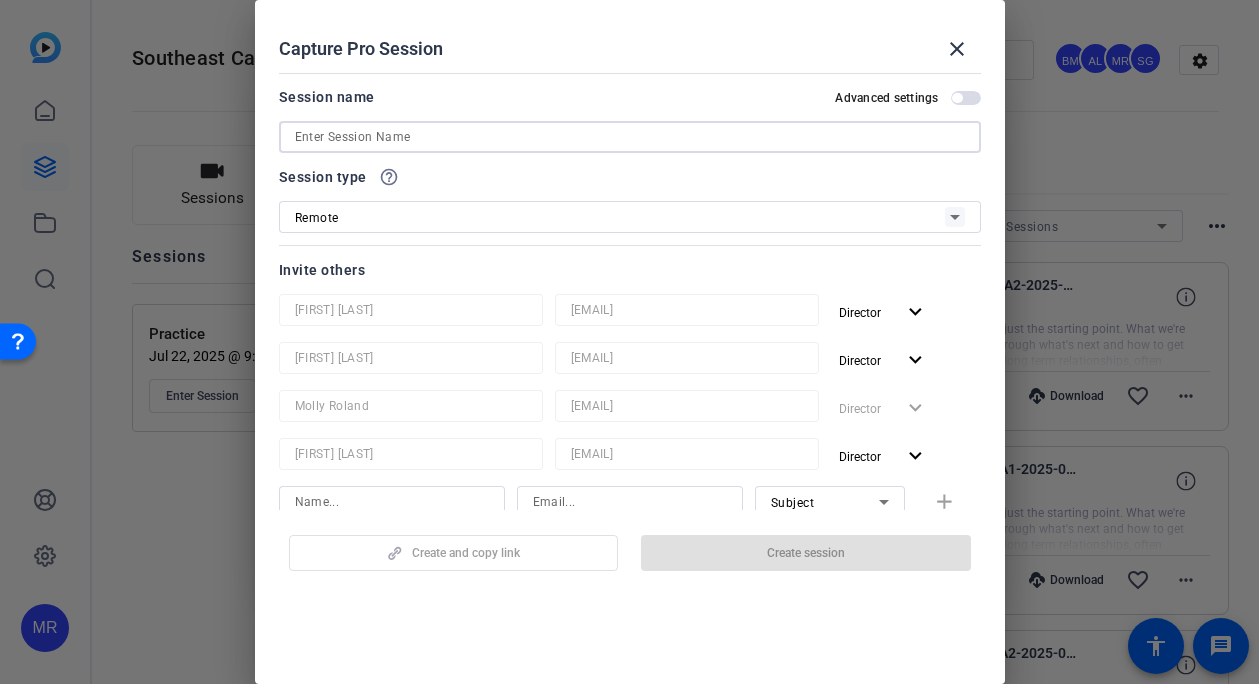 click at bounding box center (630, 137) 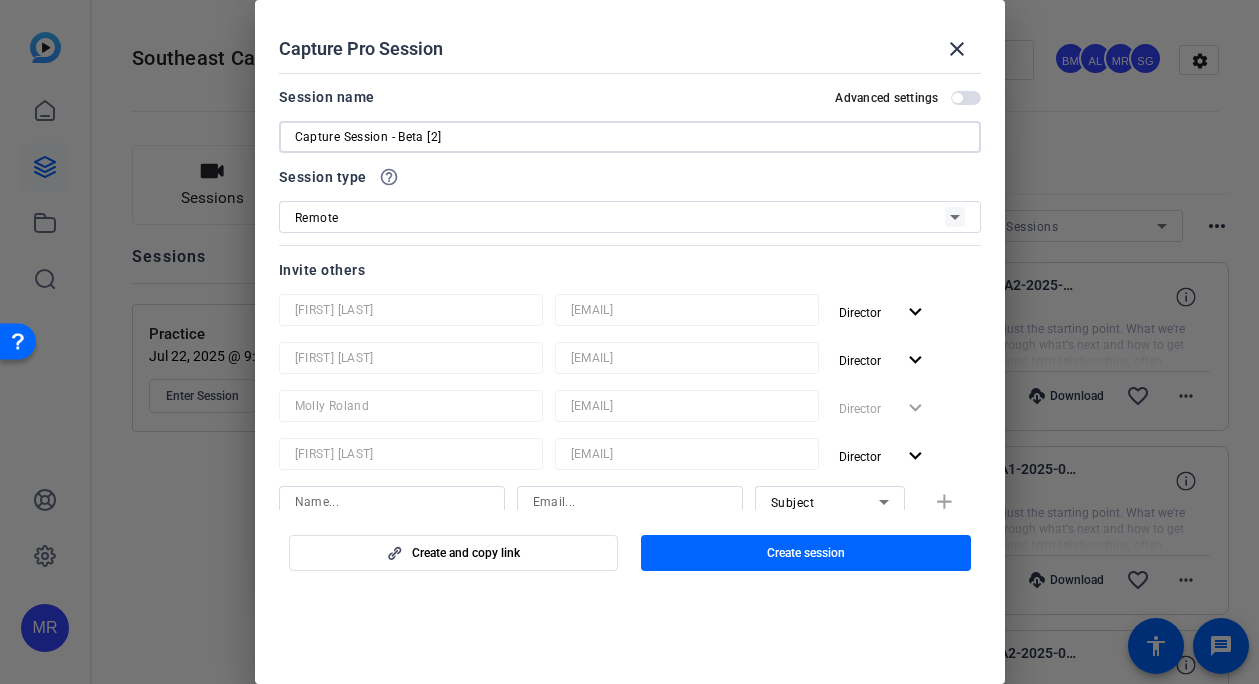 scroll, scrollTop: 200, scrollLeft: 0, axis: vertical 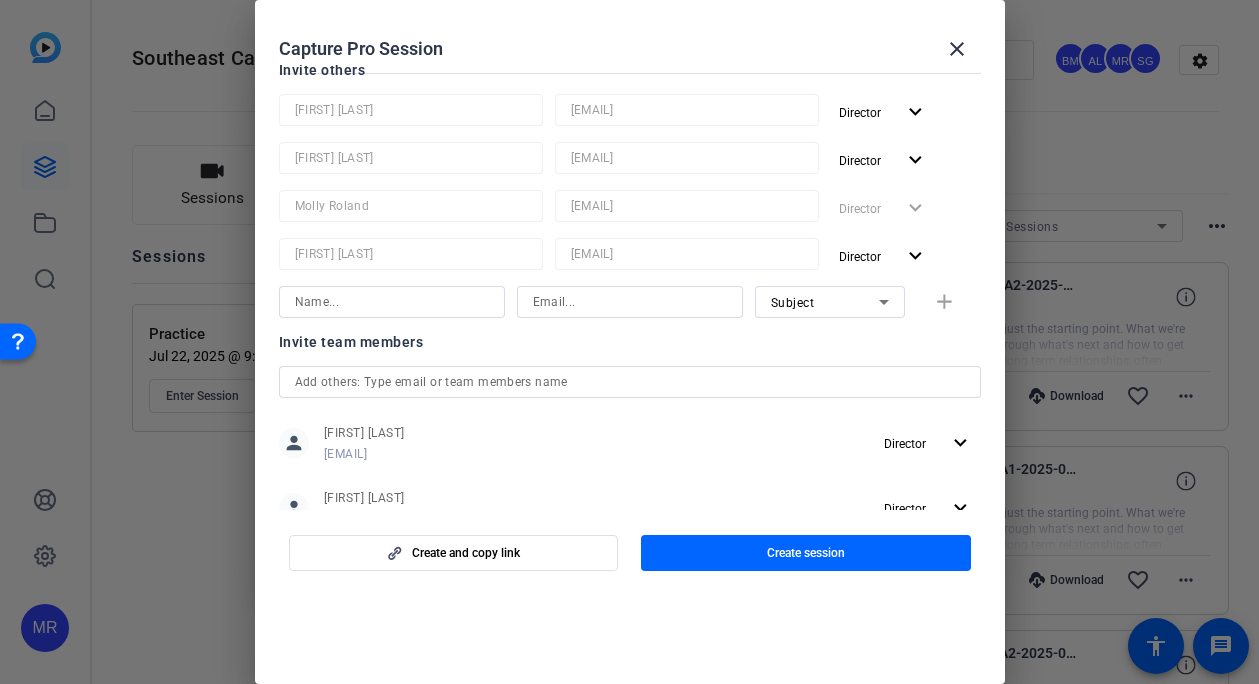 type on "Beta [2]" 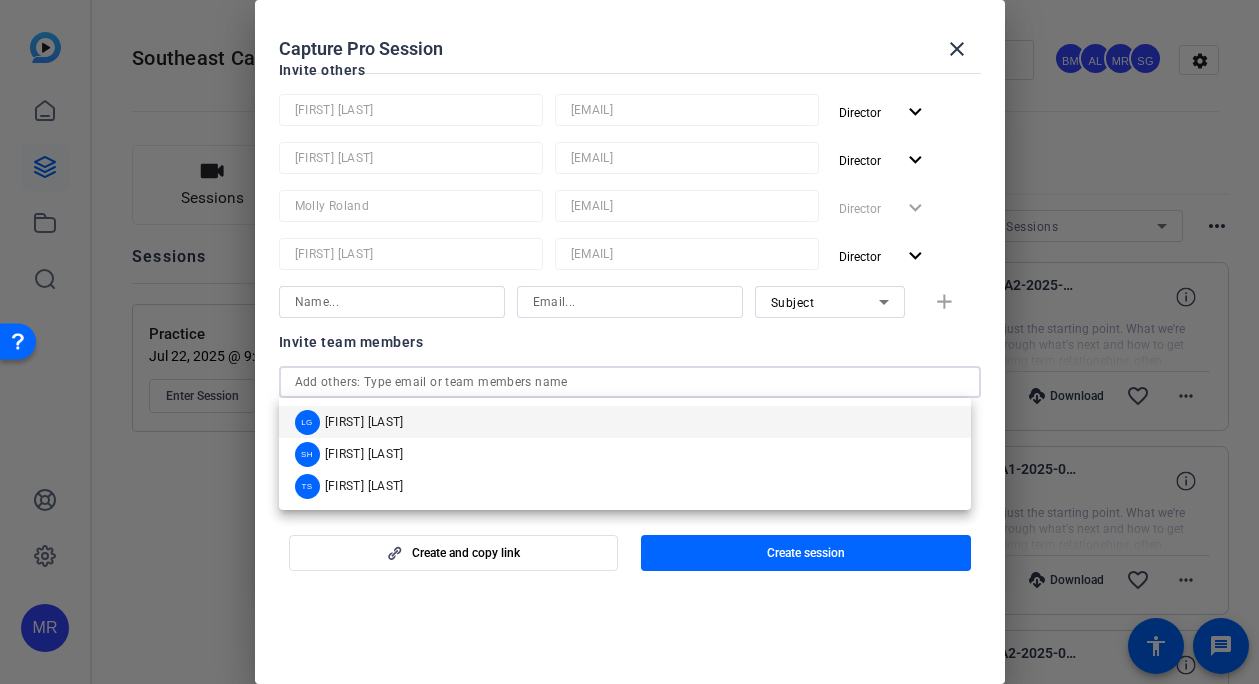 click on "LG  Laura Garfield" at bounding box center (625, 422) 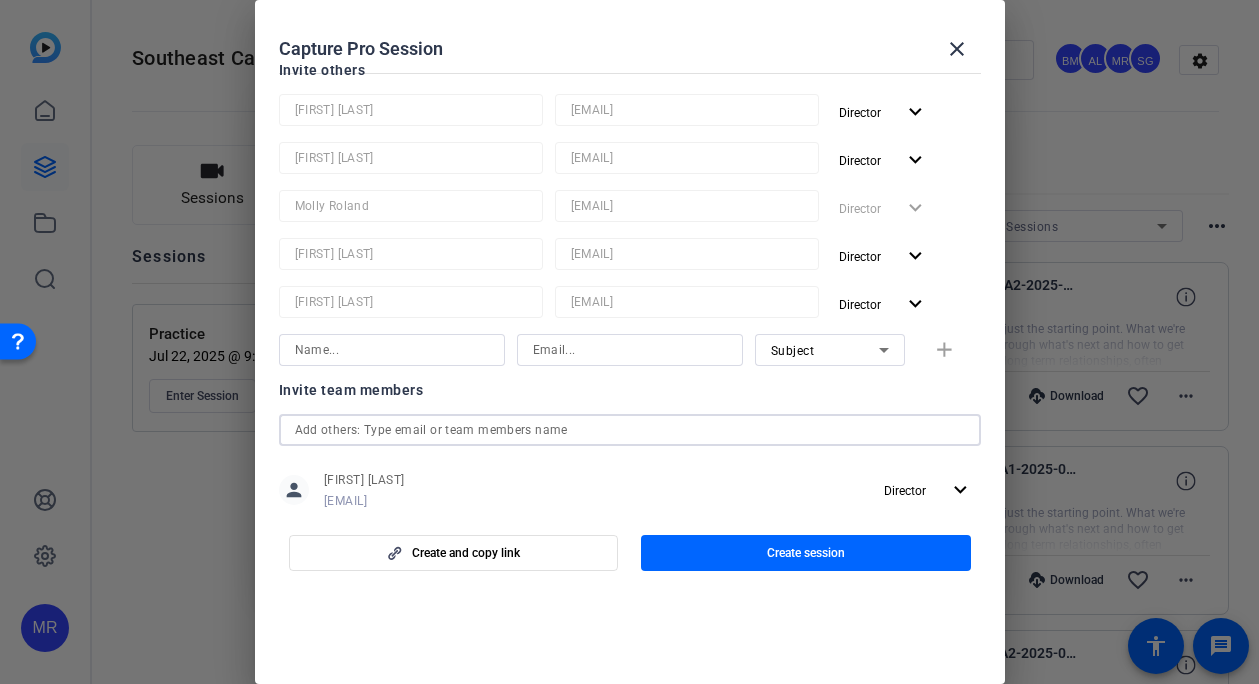 click at bounding box center [630, 430] 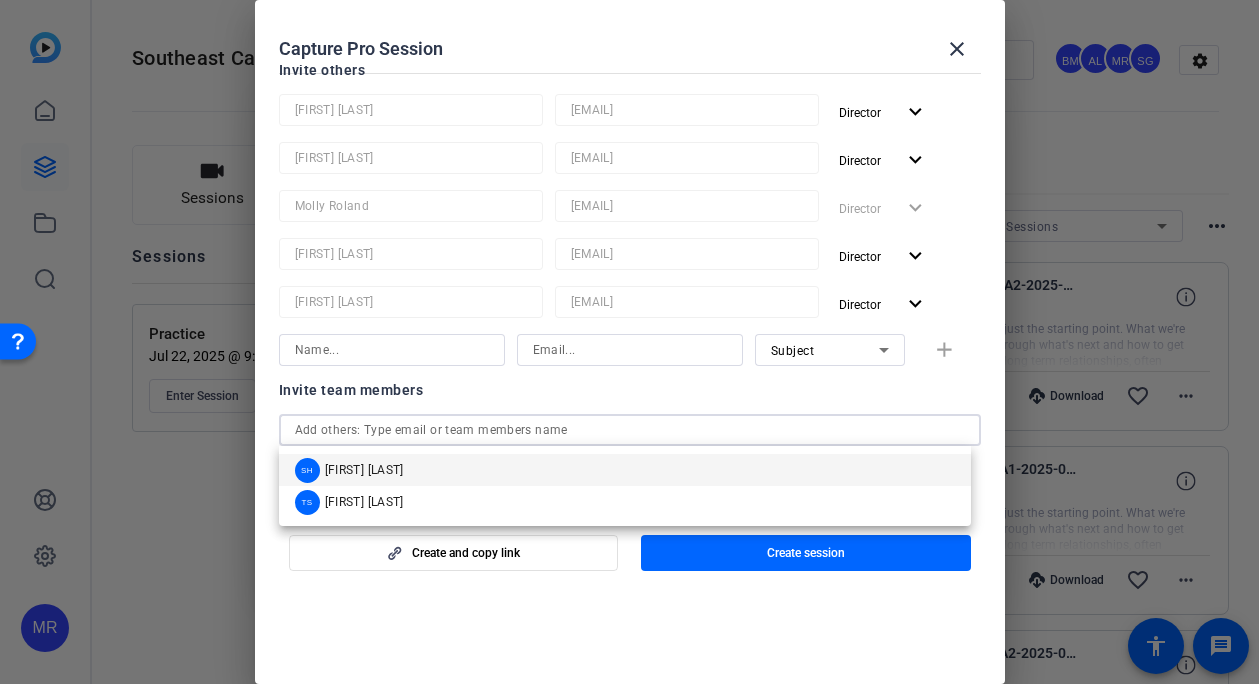 click on "SH  Sam Hale" at bounding box center (625, 470) 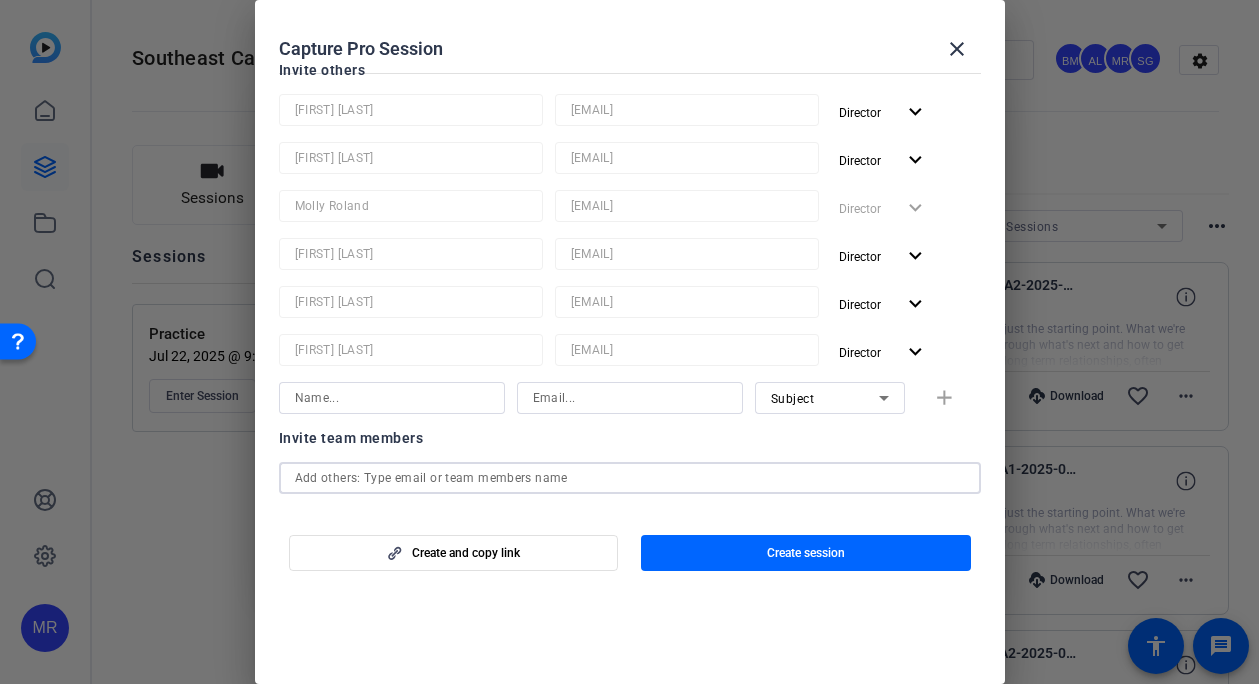 click at bounding box center [630, 478] 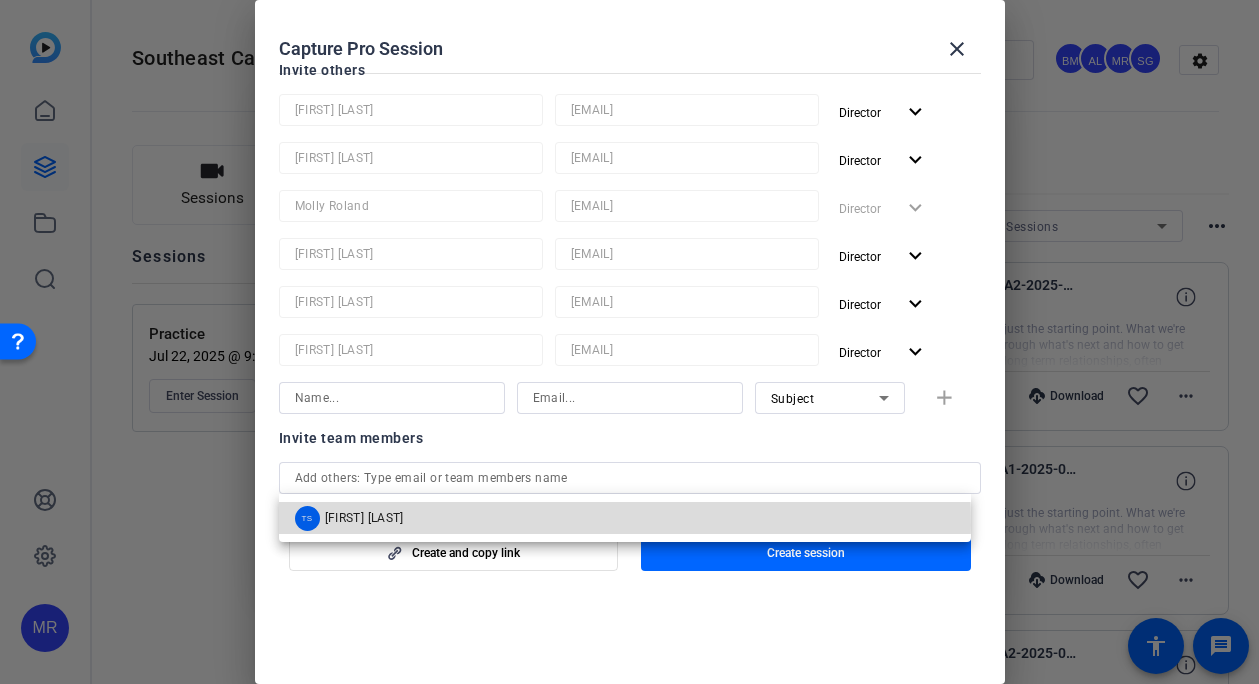 click on "TS  Tracy Shaw" at bounding box center (625, 518) 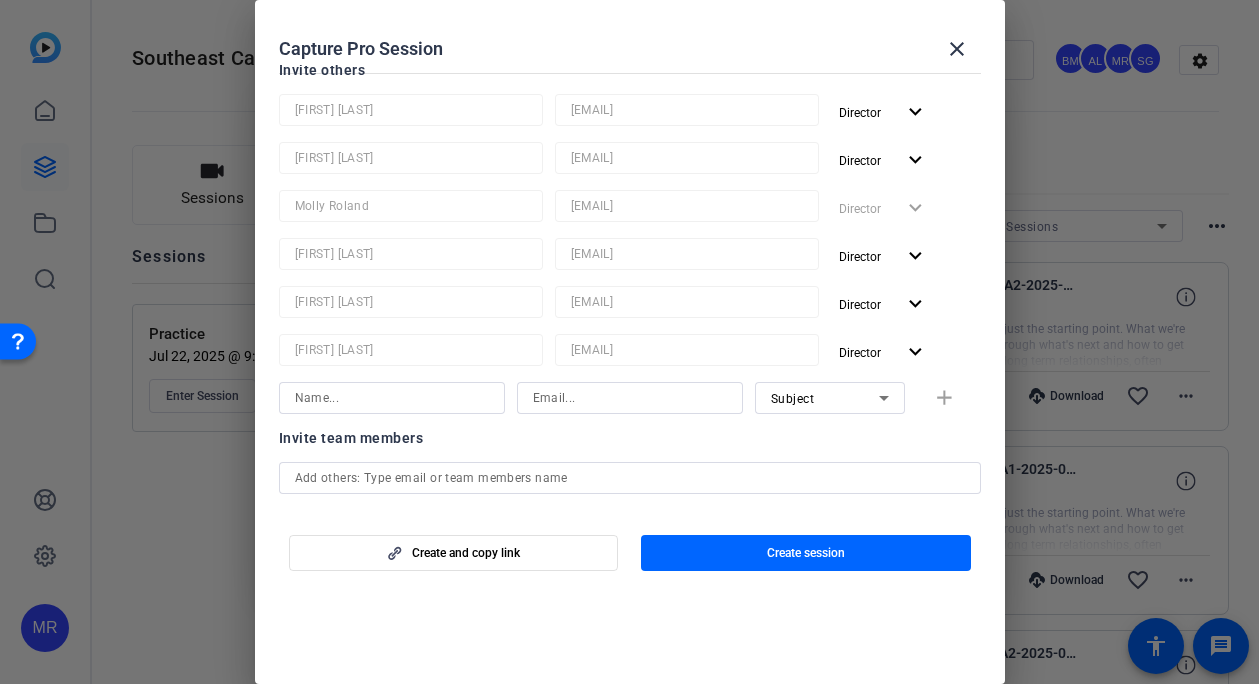 type 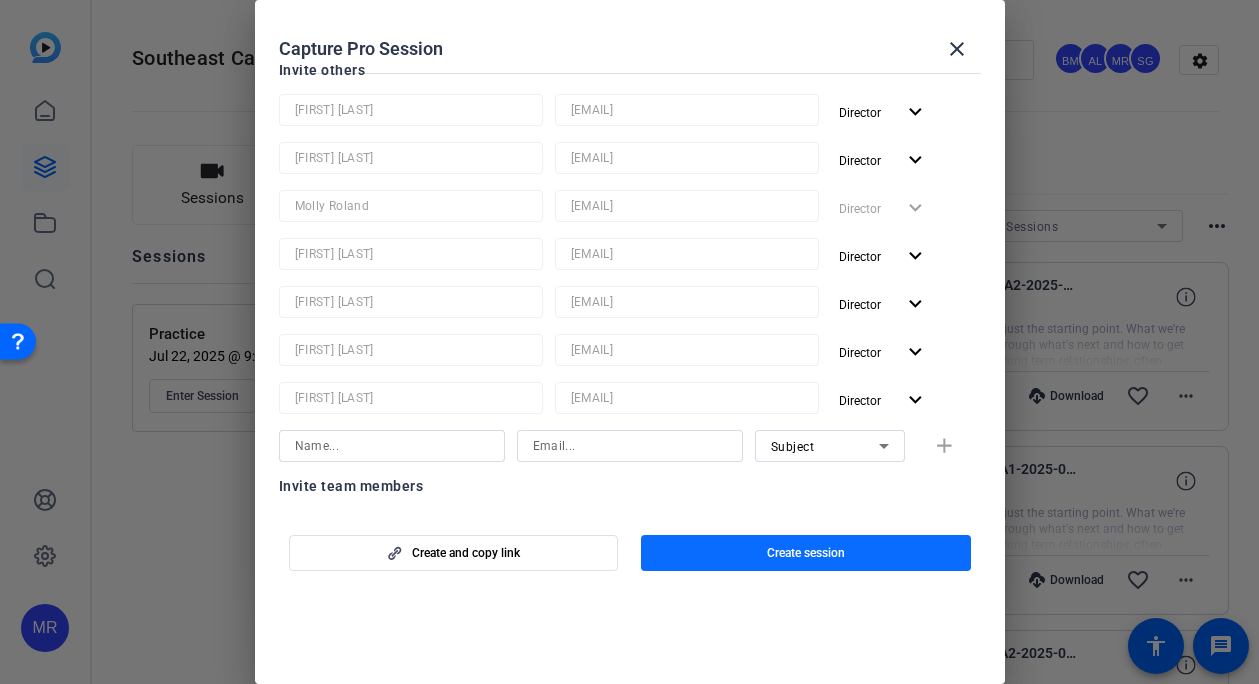 click 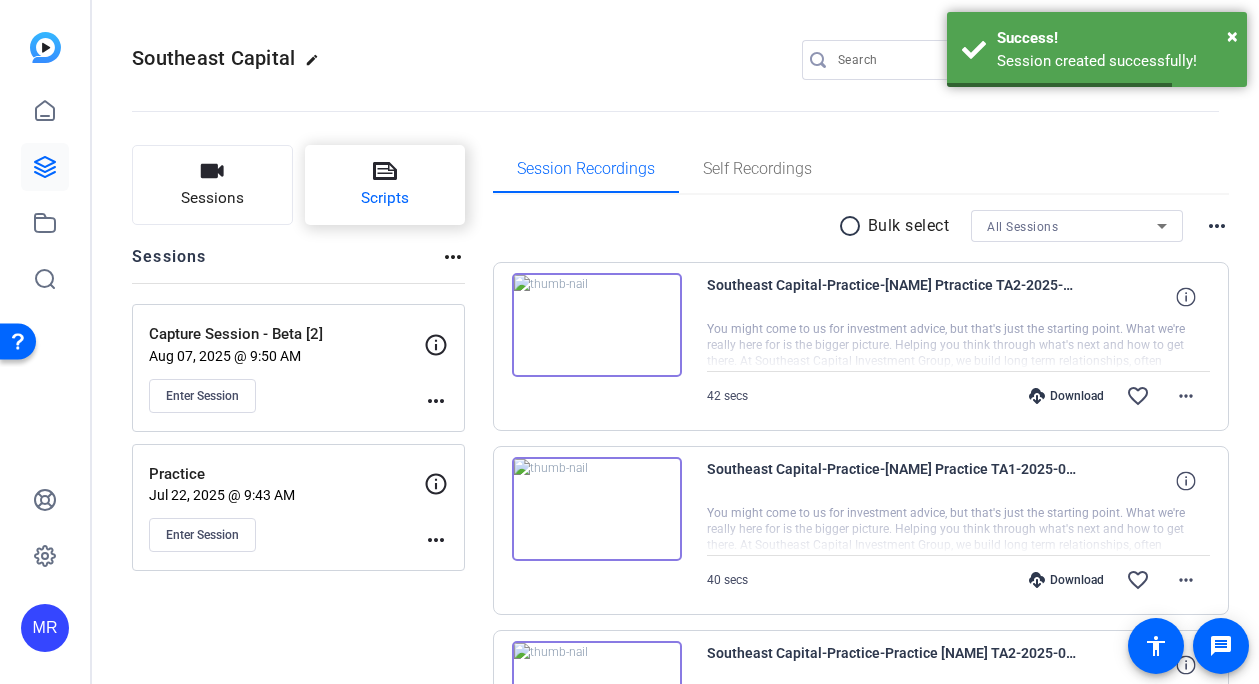click on "Scripts" 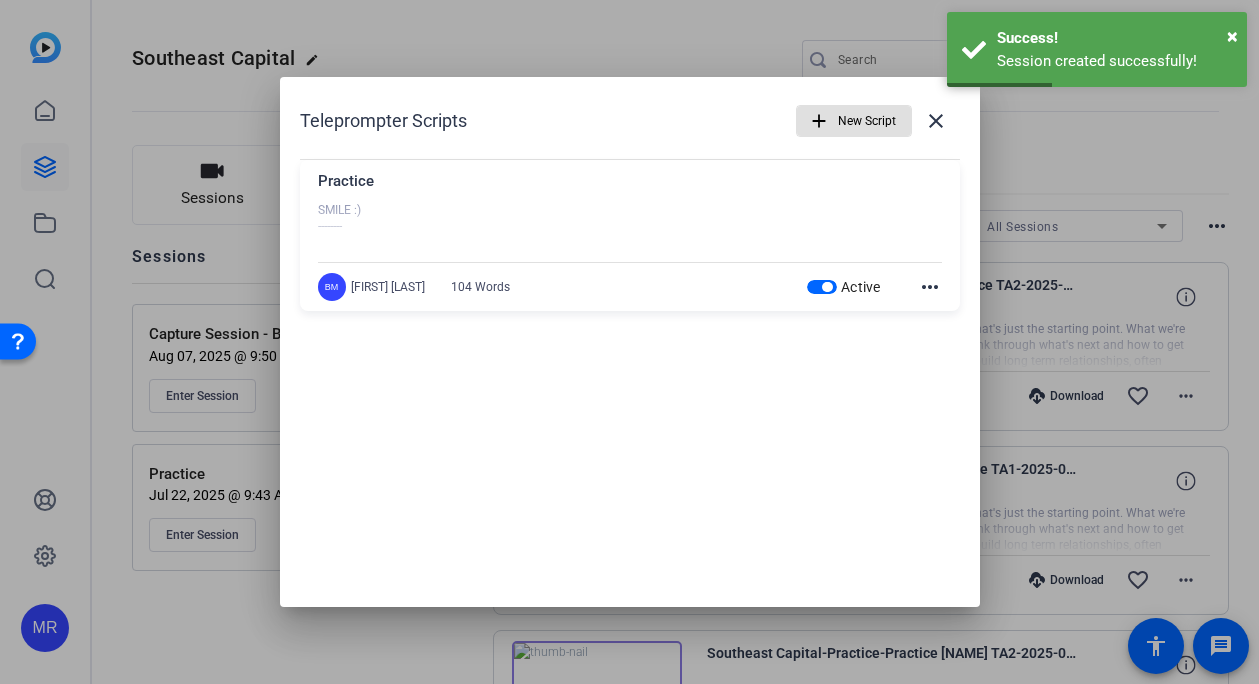 click at bounding box center (827, 287) 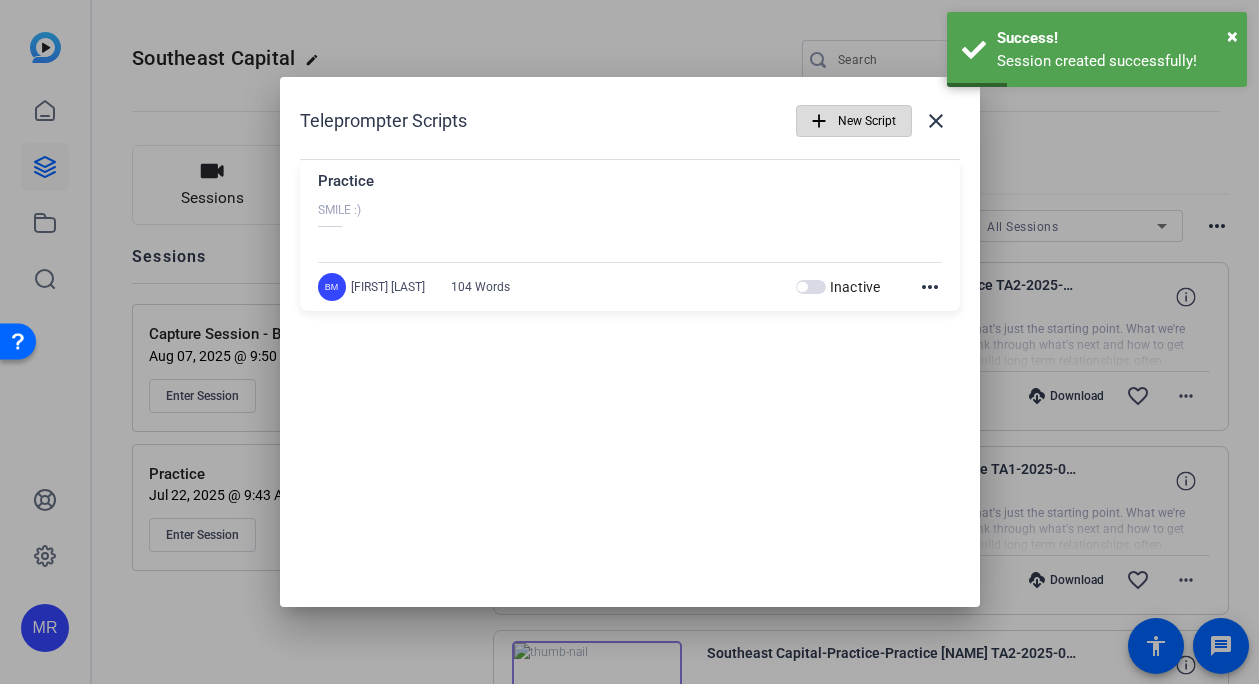 click on "New Script" at bounding box center [867, 121] 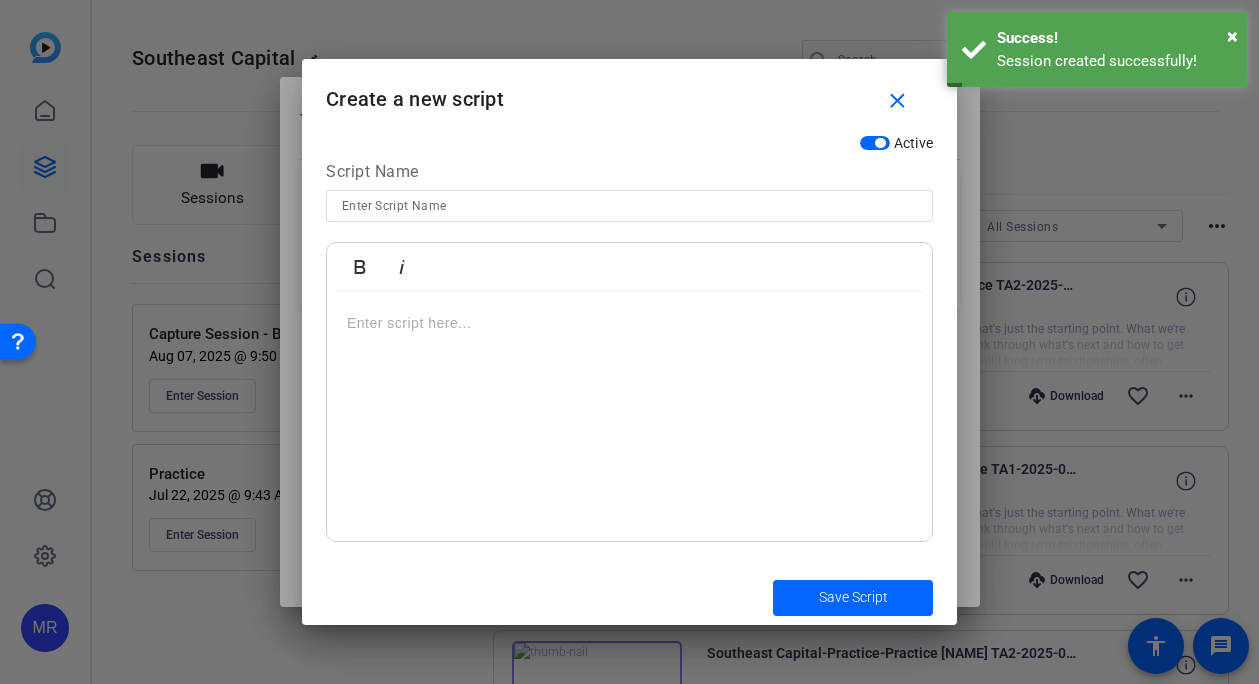 click at bounding box center (629, 206) 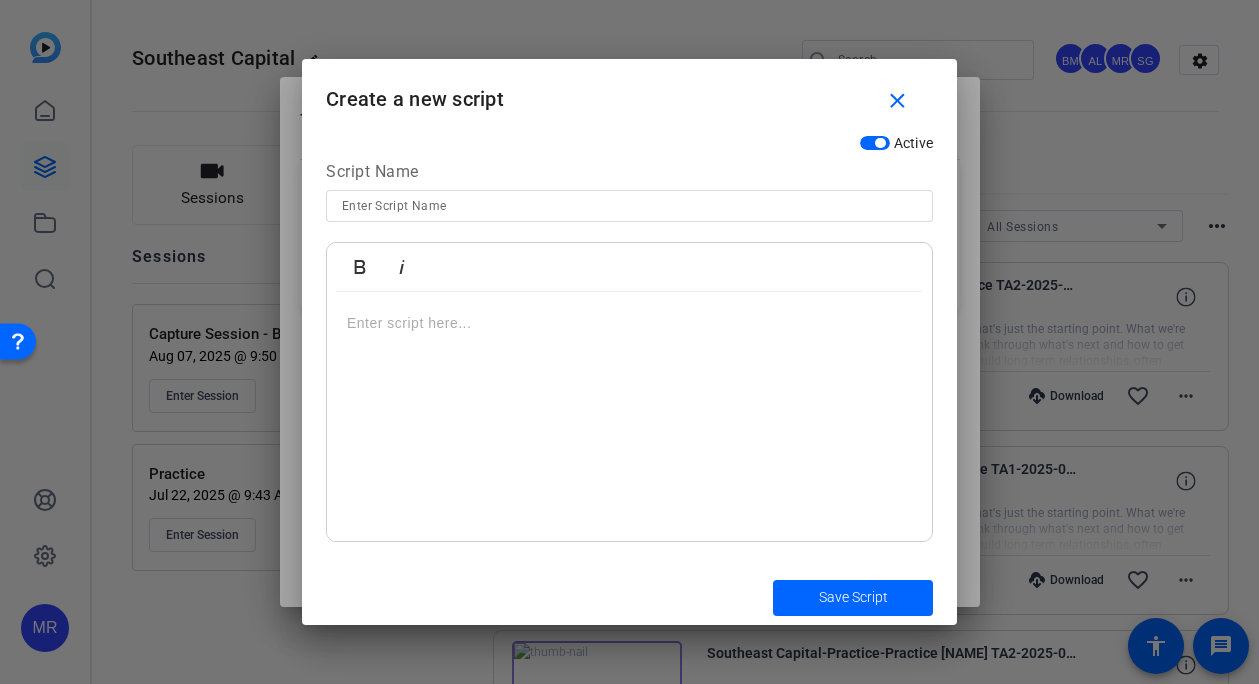 click at bounding box center [629, 206] 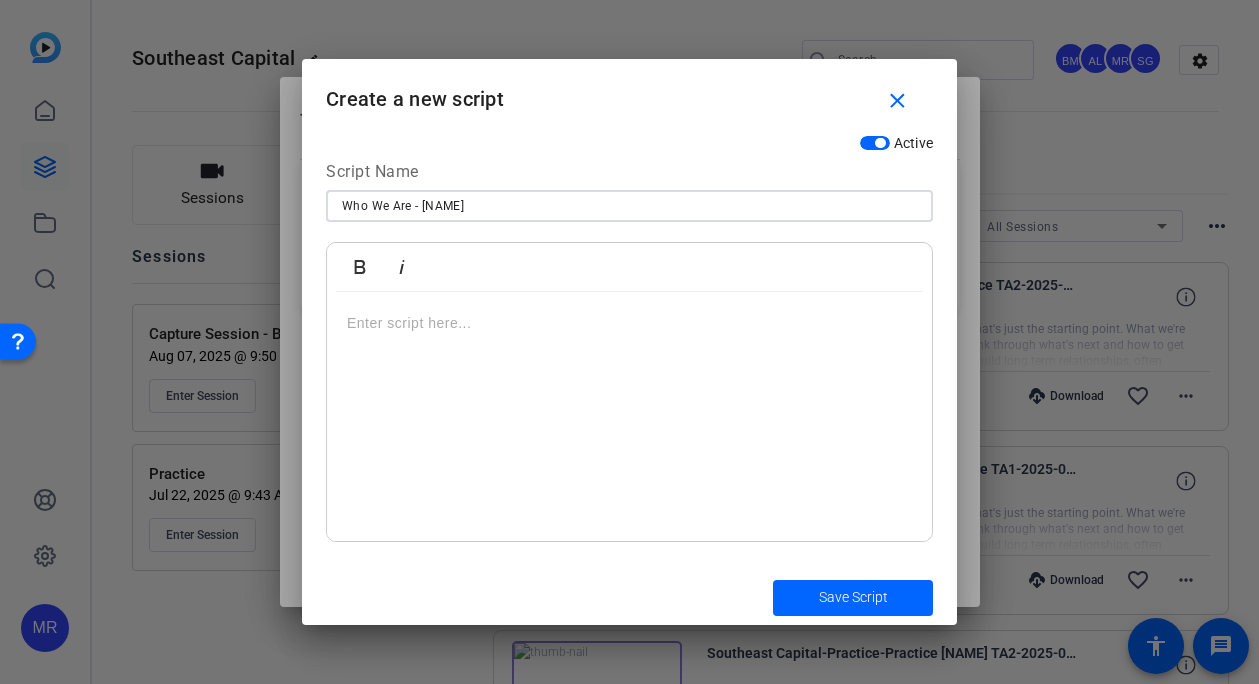 type on "Who We Are - Justin" 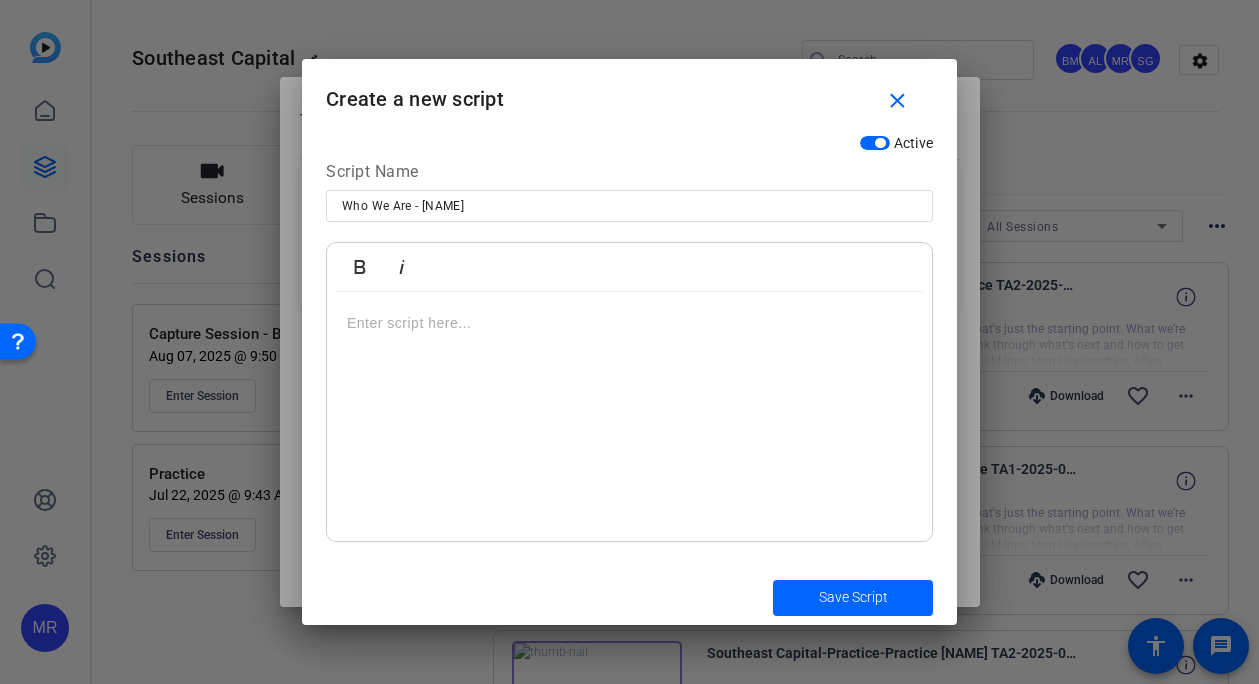 type 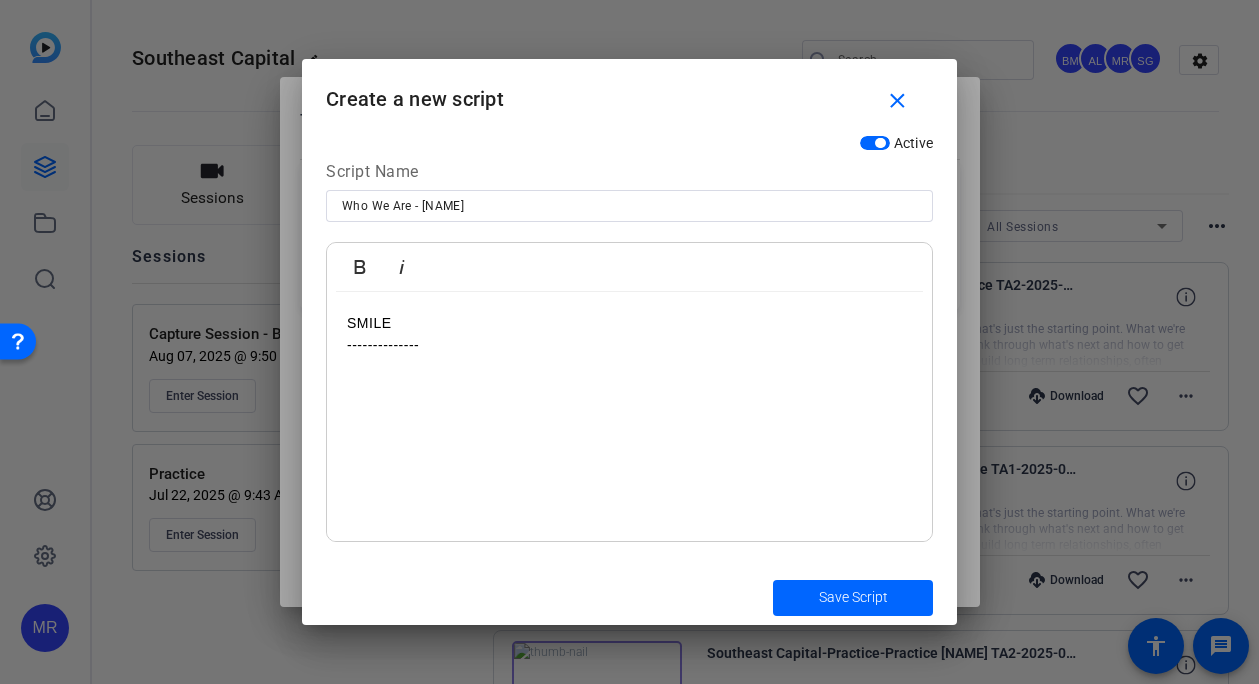 click on "SMILE  --------------" at bounding box center (629, 417) 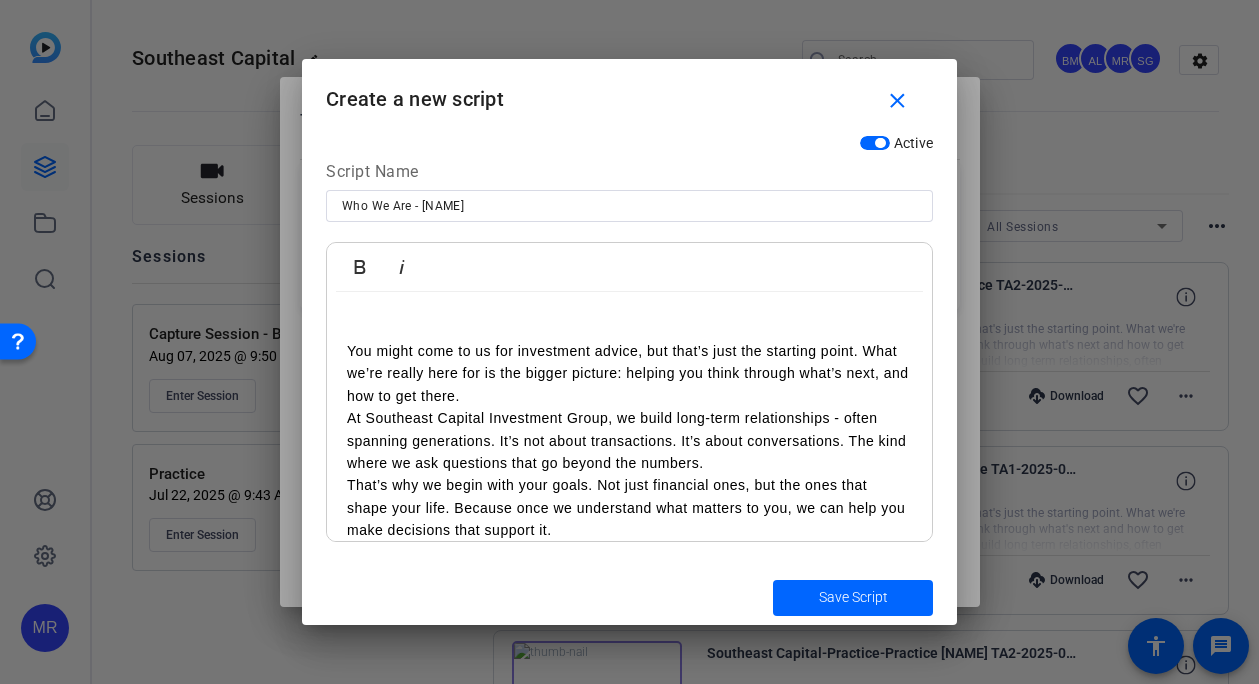 click on "That’s why we begin with your goals. Not just financial ones, but the ones that shape your life. Because once we understand what matters to you, we can help you make decisions that support it." at bounding box center [629, 507] 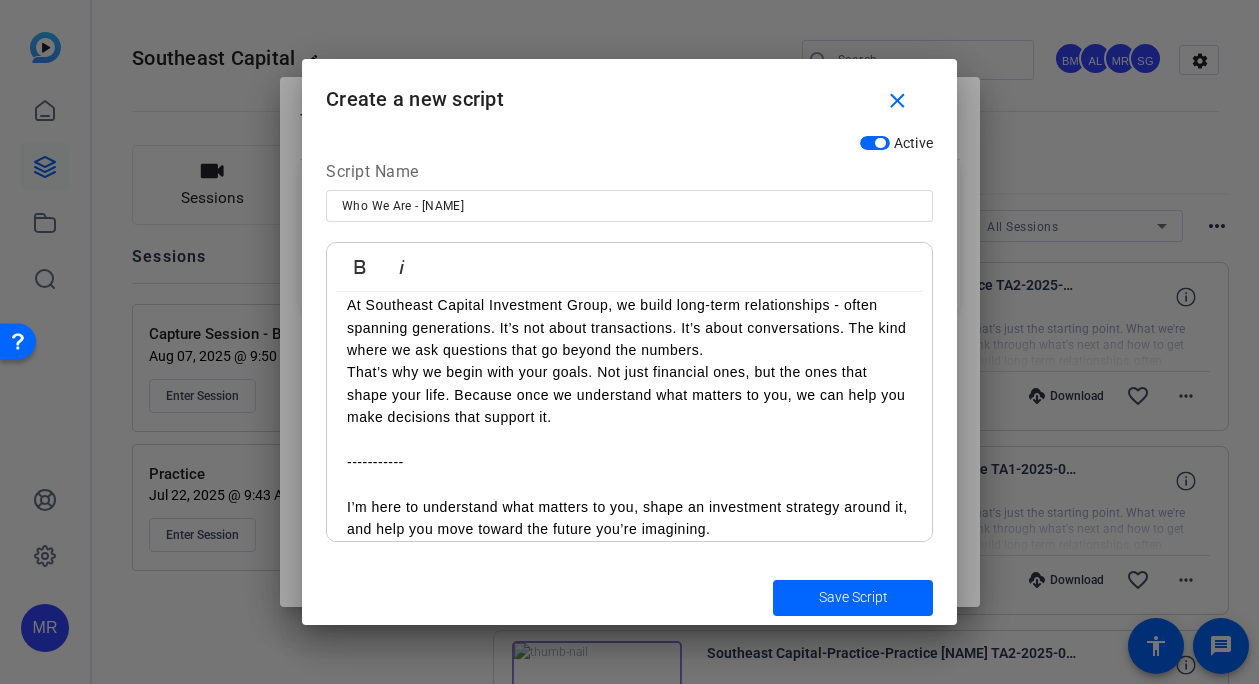 scroll, scrollTop: 260, scrollLeft: 0, axis: vertical 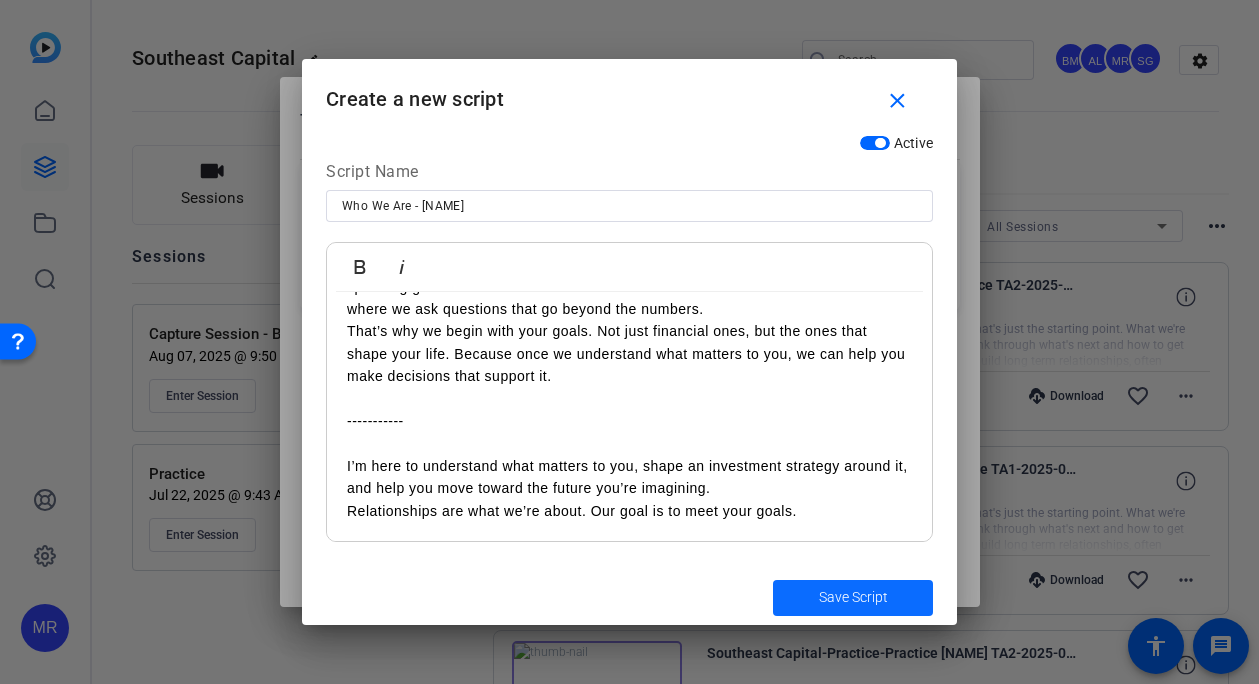 click at bounding box center [853, 598] 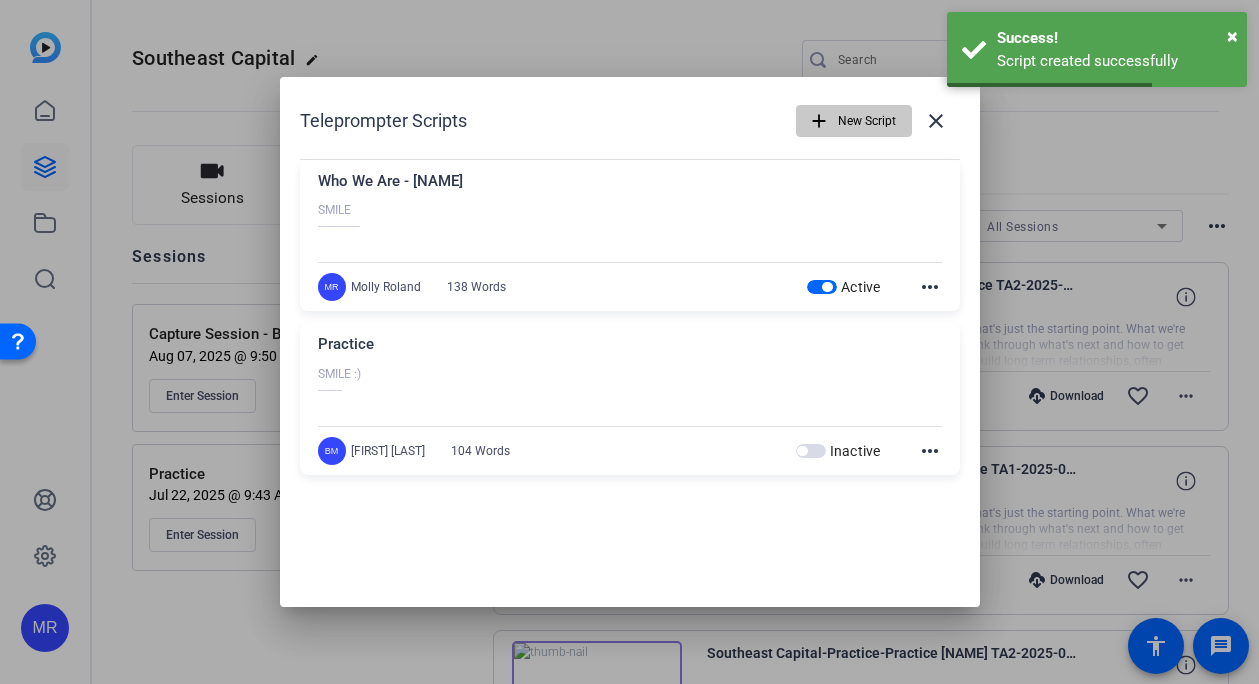 click on "New Script" at bounding box center (867, 121) 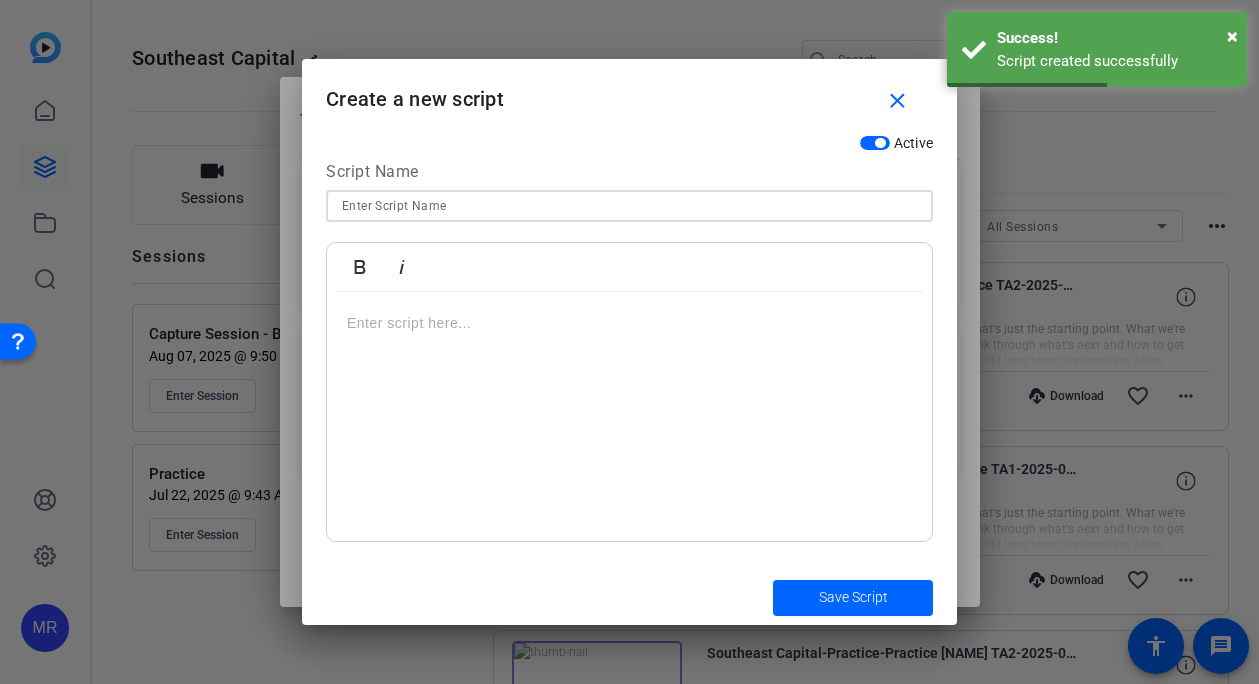 click at bounding box center [629, 206] 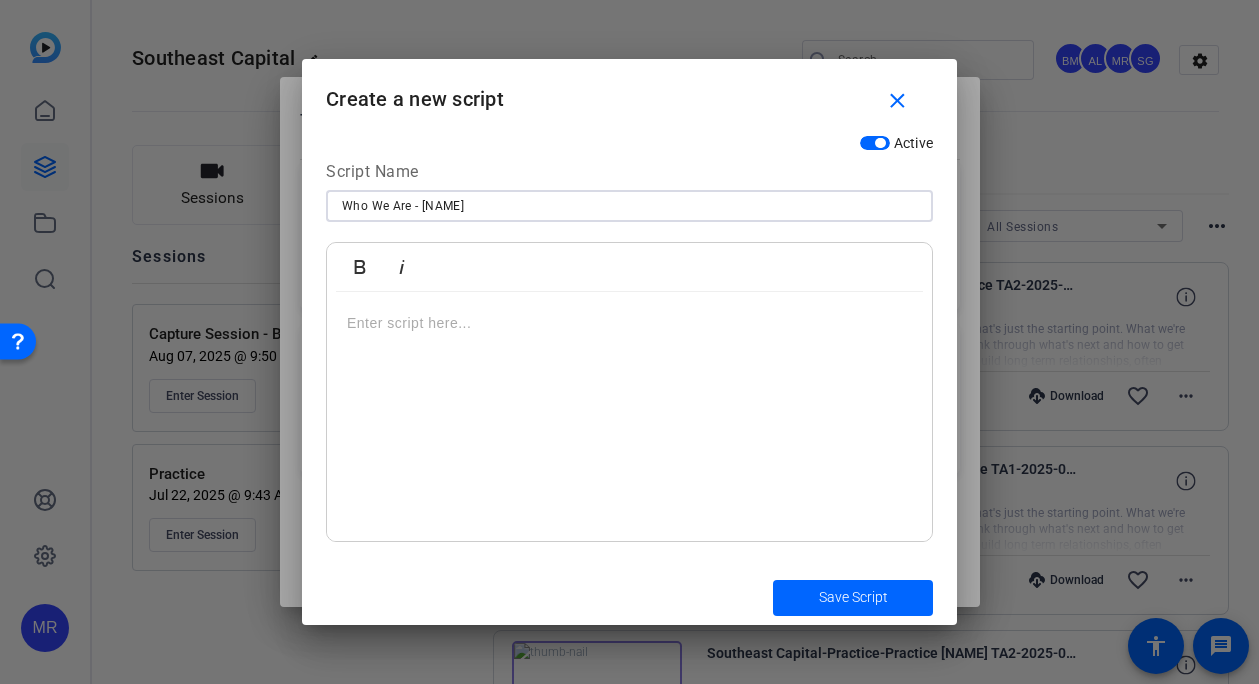 type on "Who We Are - Jodi" 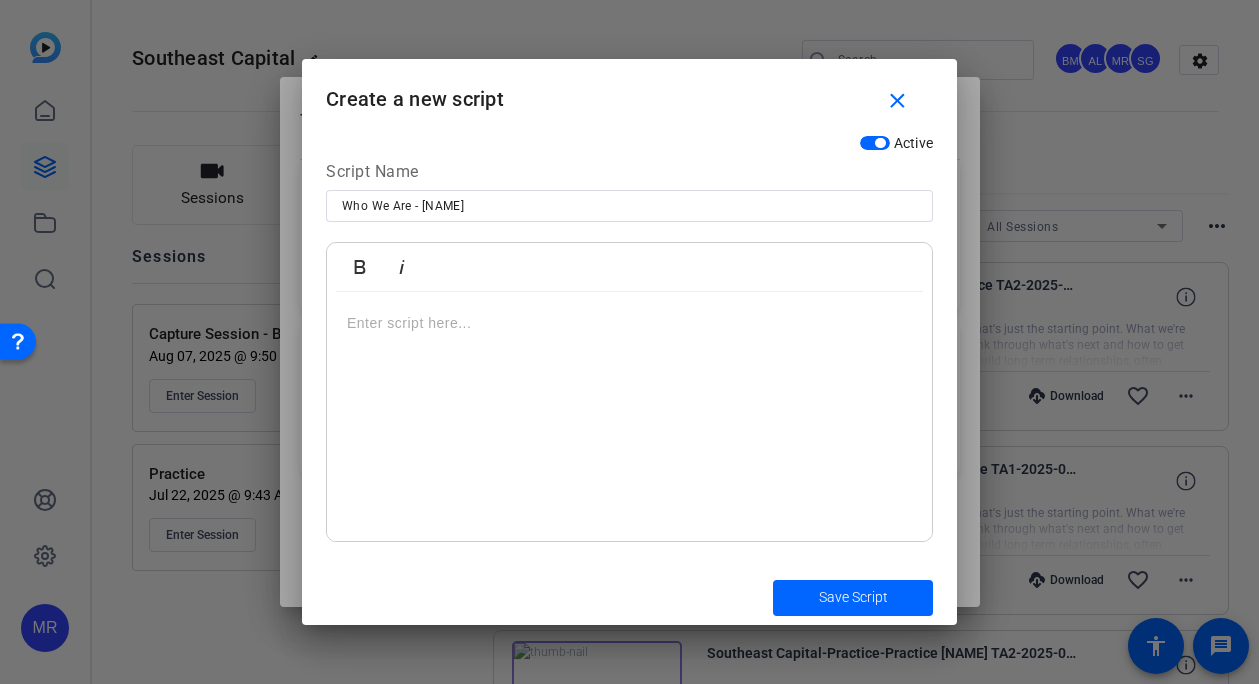 type 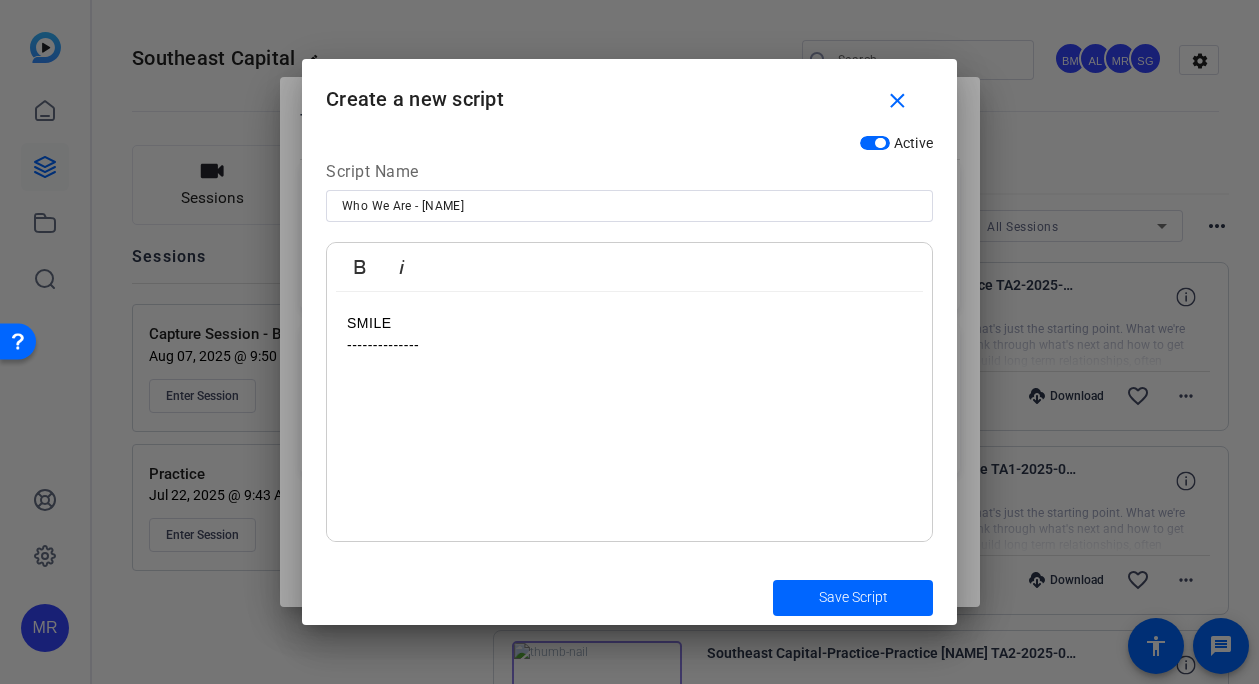 click on "SMILE  --------------" at bounding box center [629, 417] 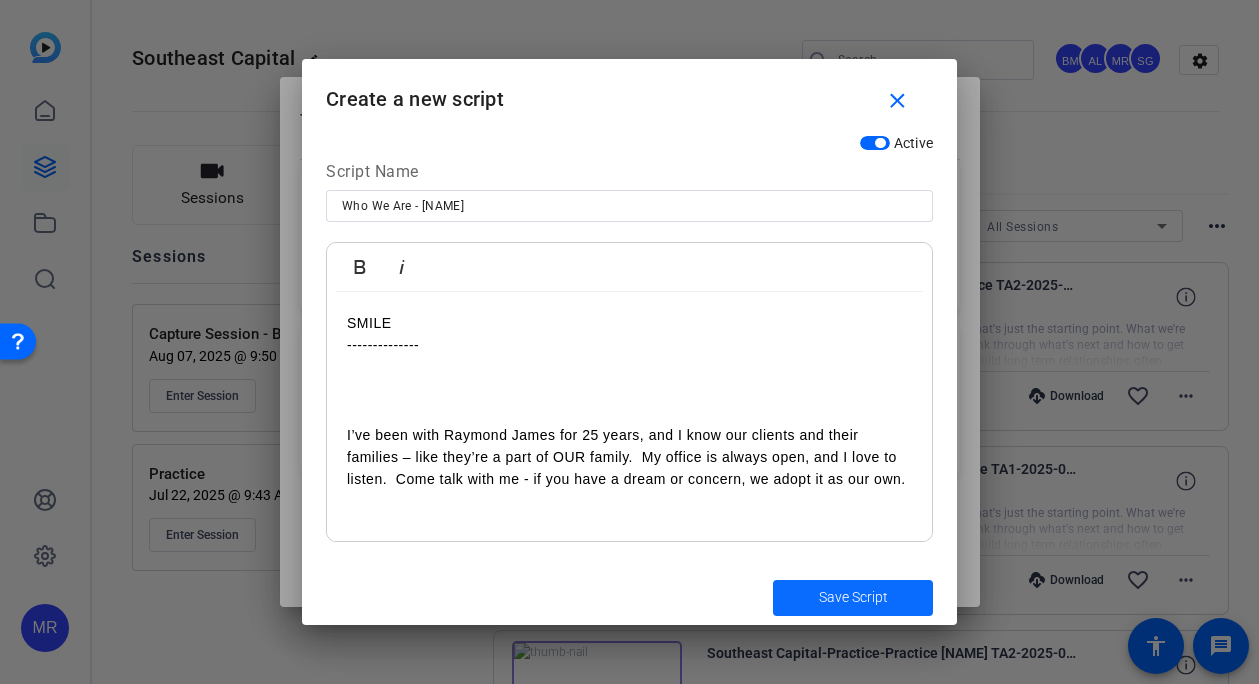 click on "Save Script" at bounding box center [853, 597] 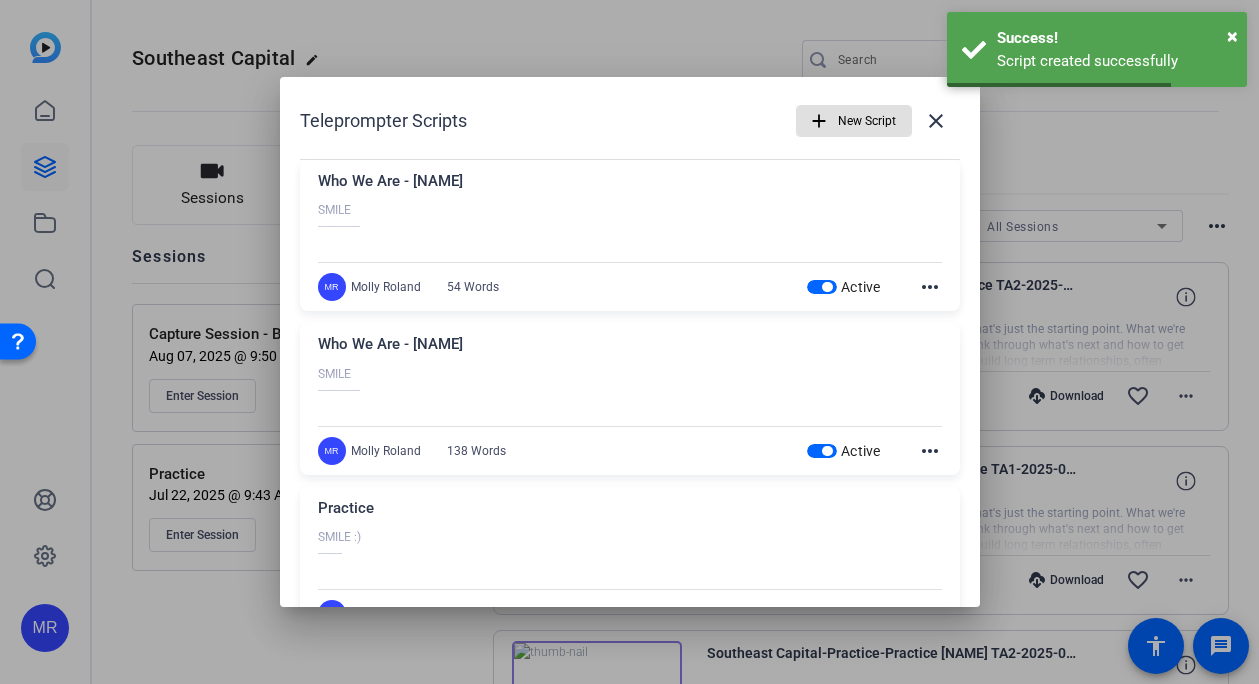 click on "New Script" at bounding box center [867, 121] 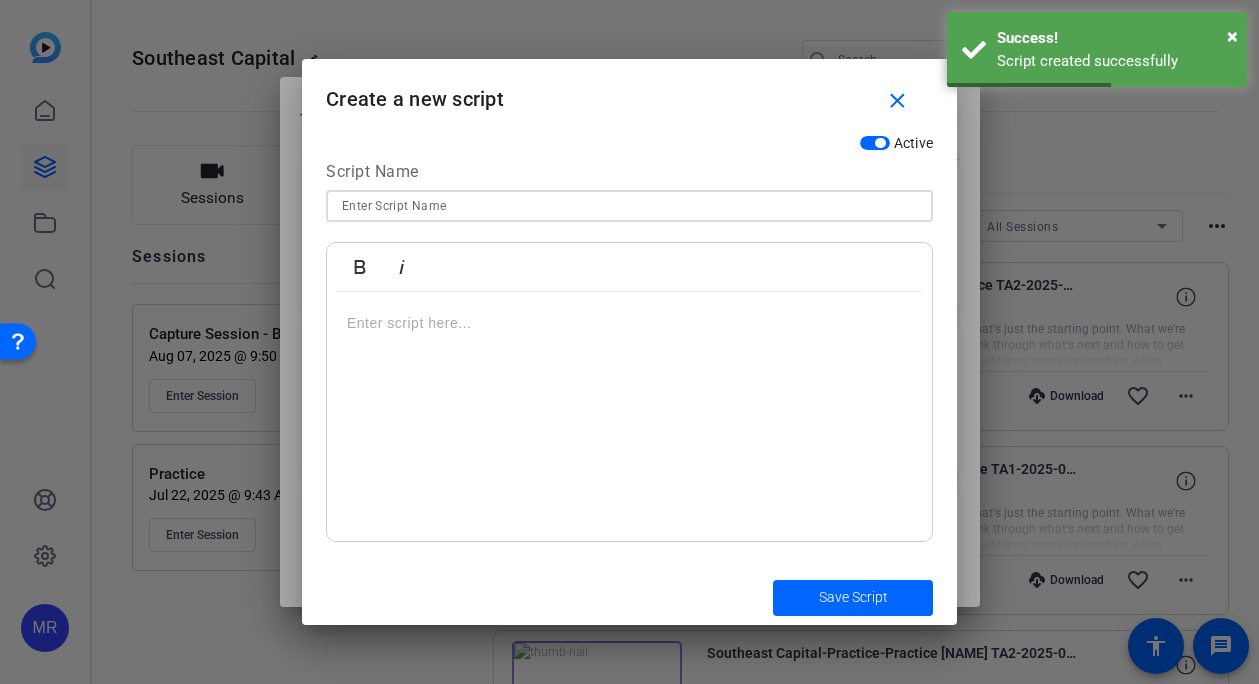 click at bounding box center (629, 206) 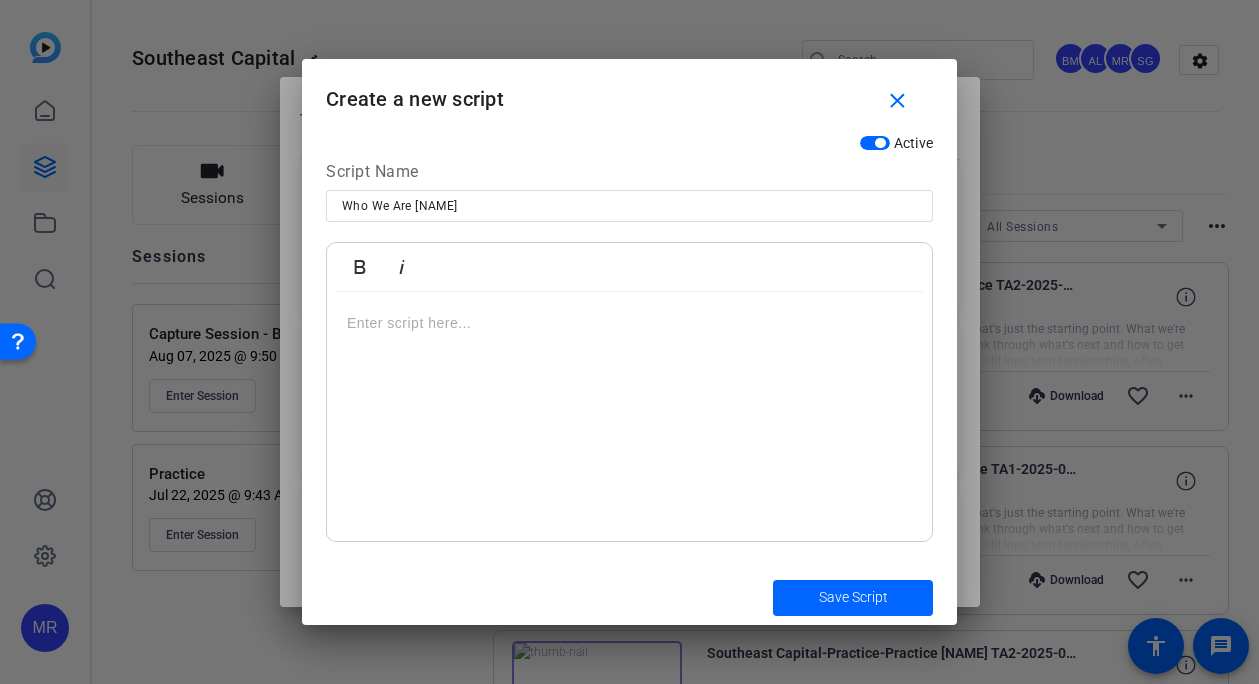 click at bounding box center [629, 417] 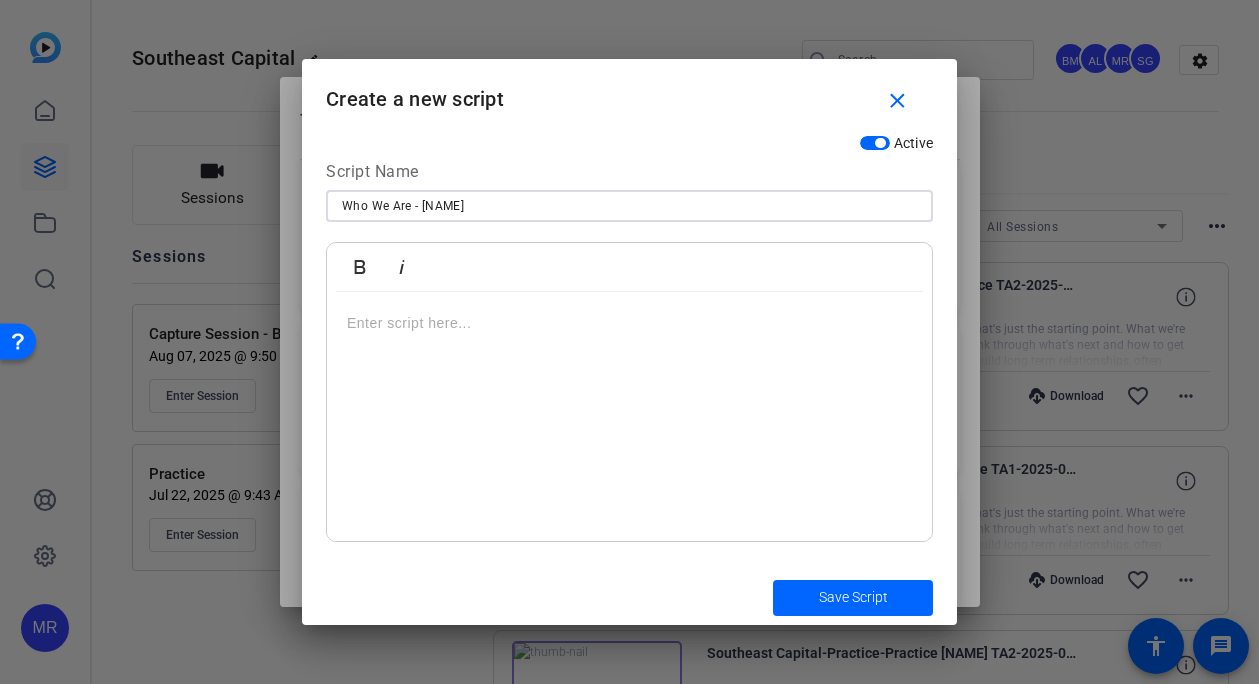 type on "Who We Are - Alyssa" 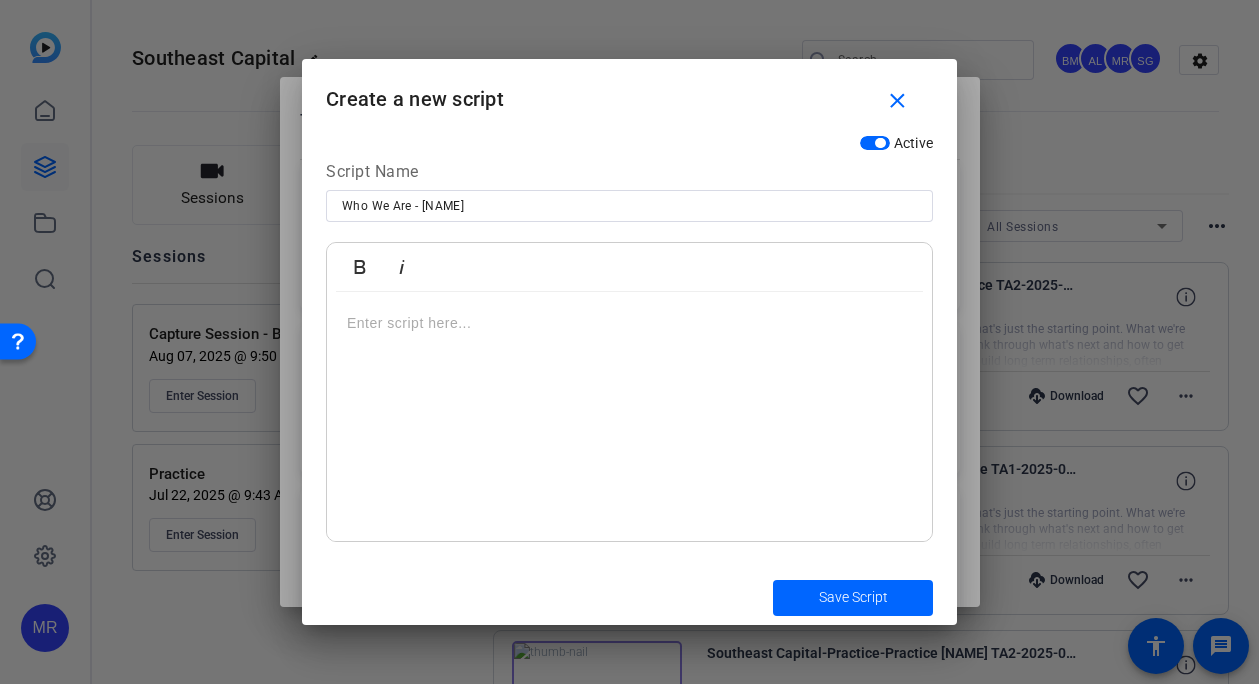 click at bounding box center (629, 323) 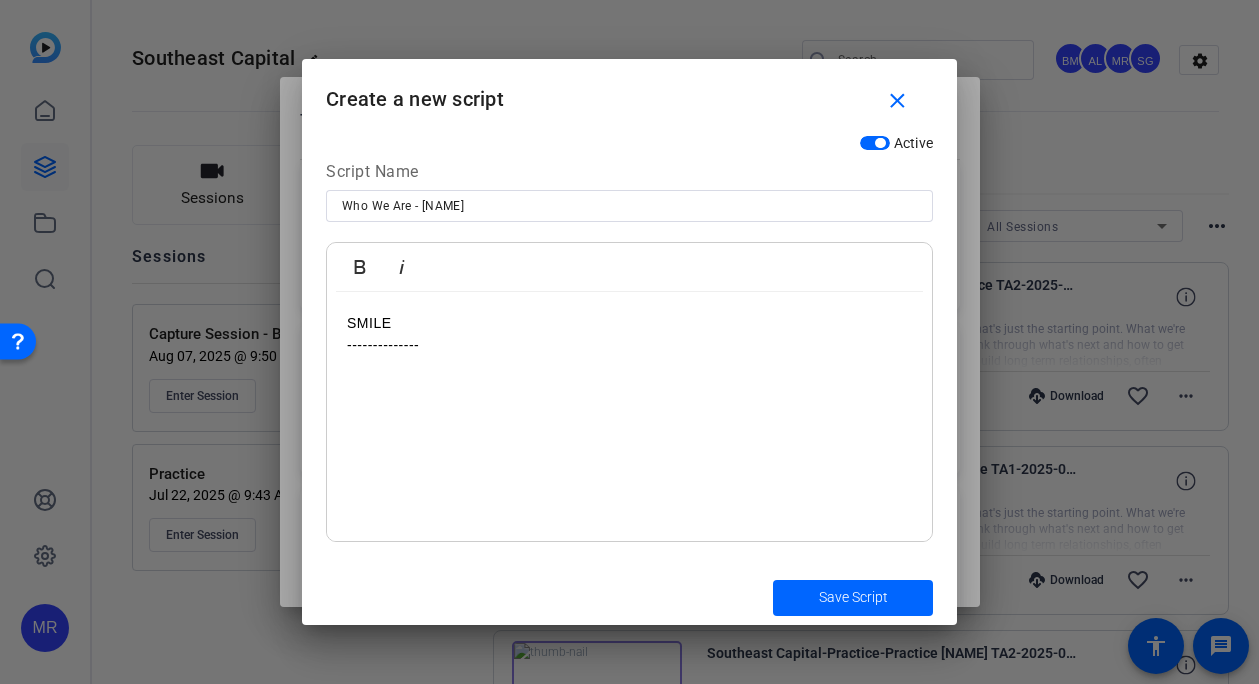 click at bounding box center [629, 457] 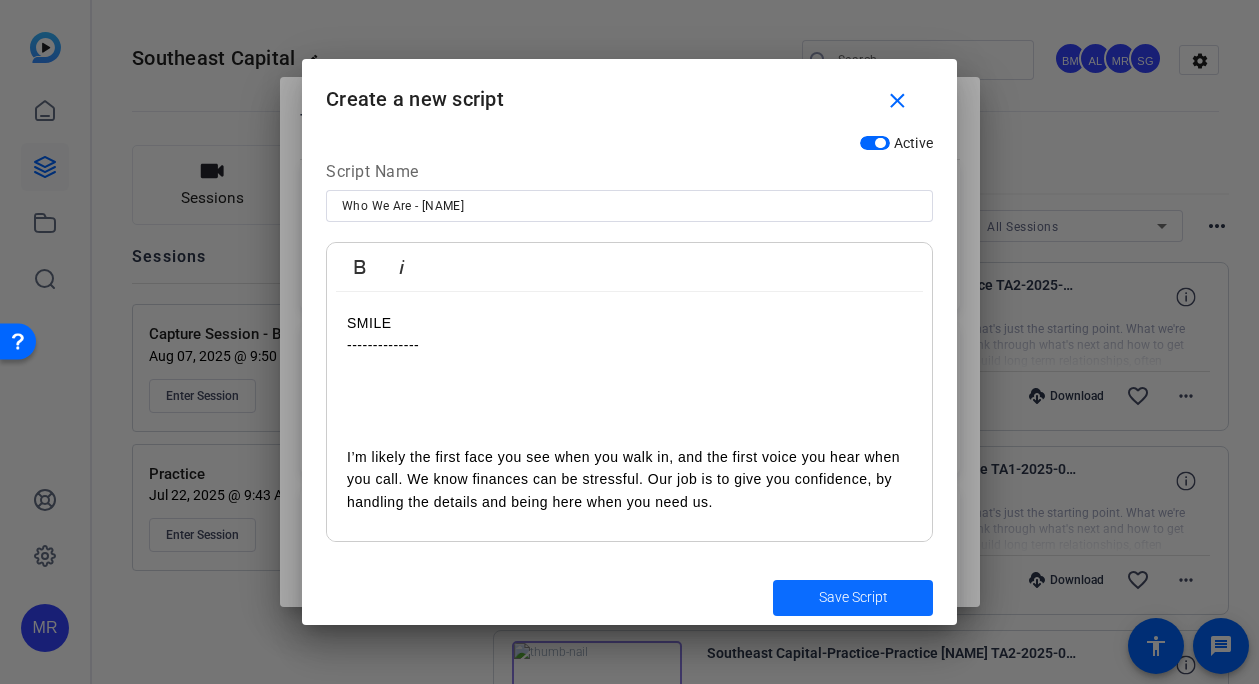 click at bounding box center (853, 598) 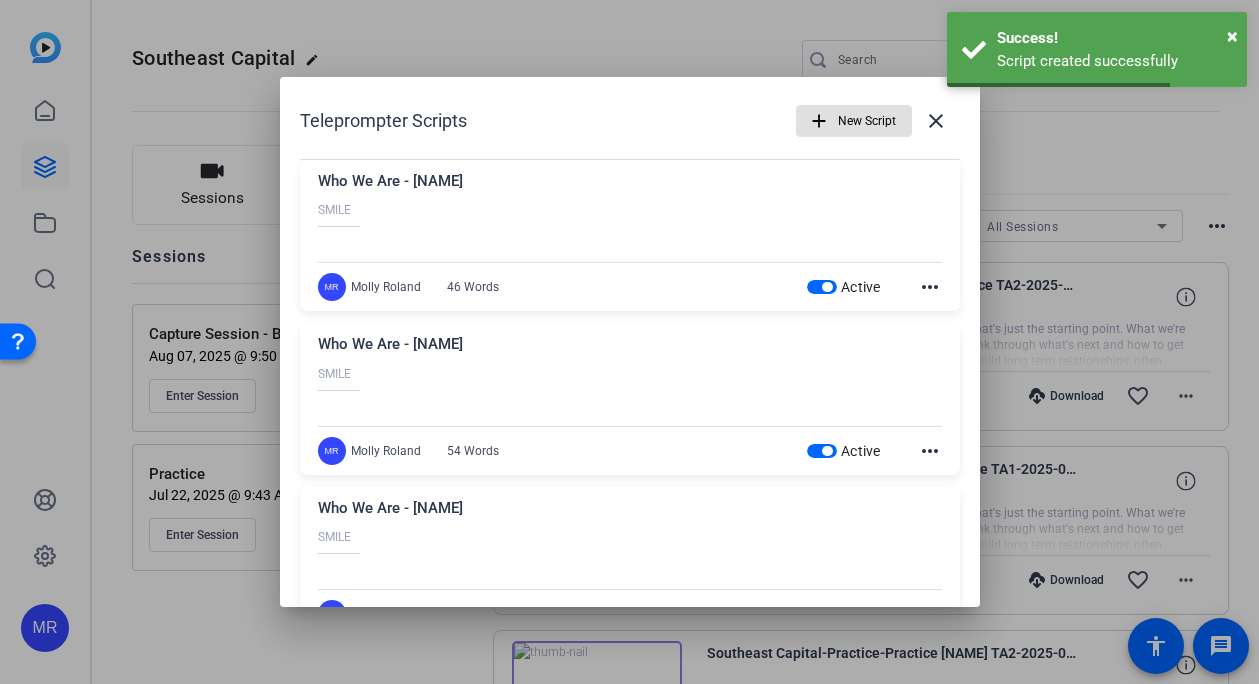 click on "New Script" at bounding box center [867, 121] 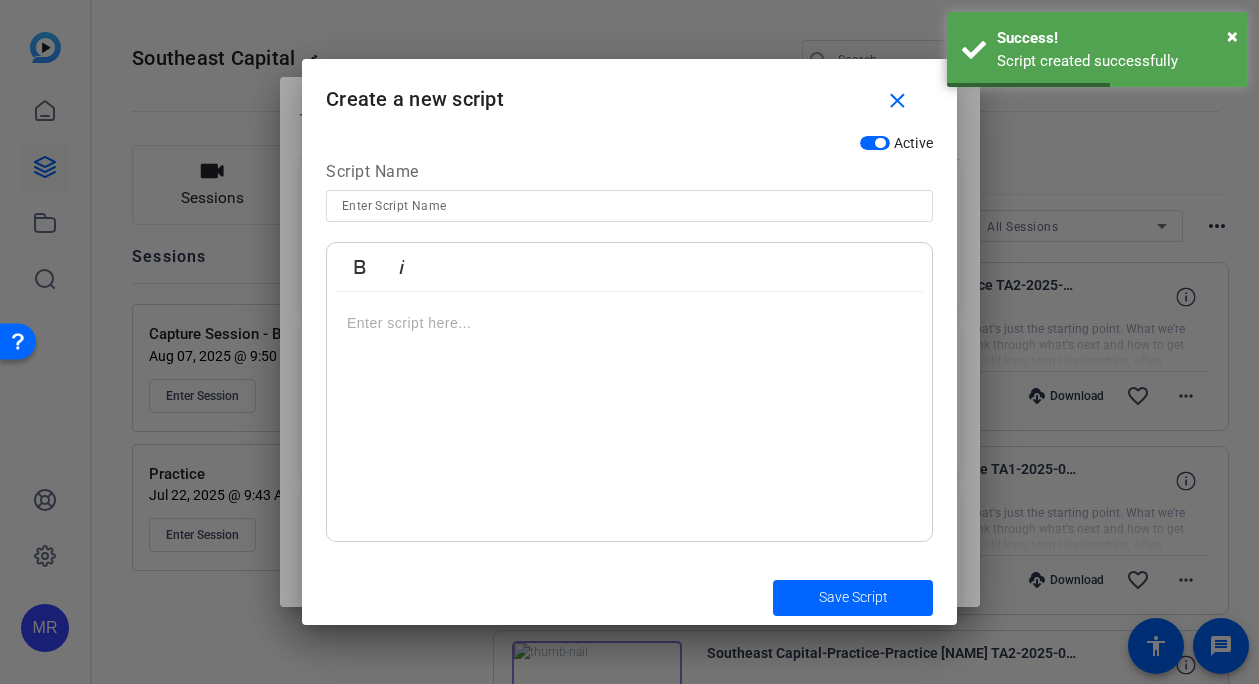 click at bounding box center [629, 206] 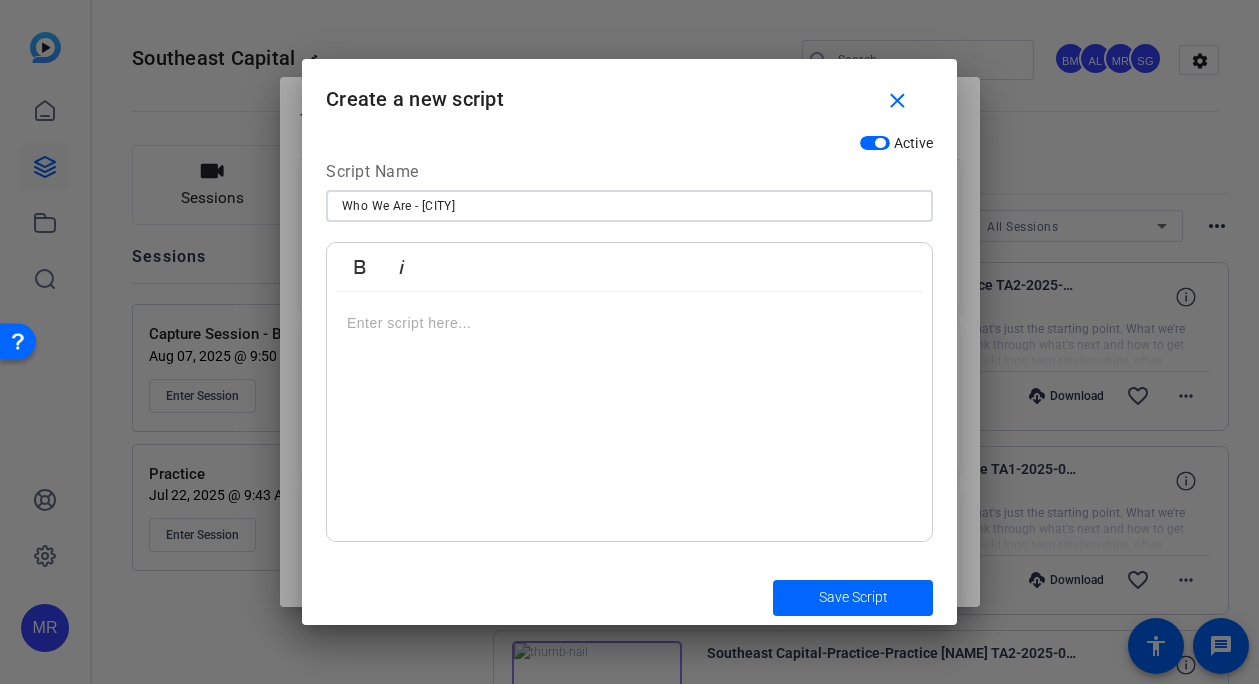 type on "Who We Are - Lawton" 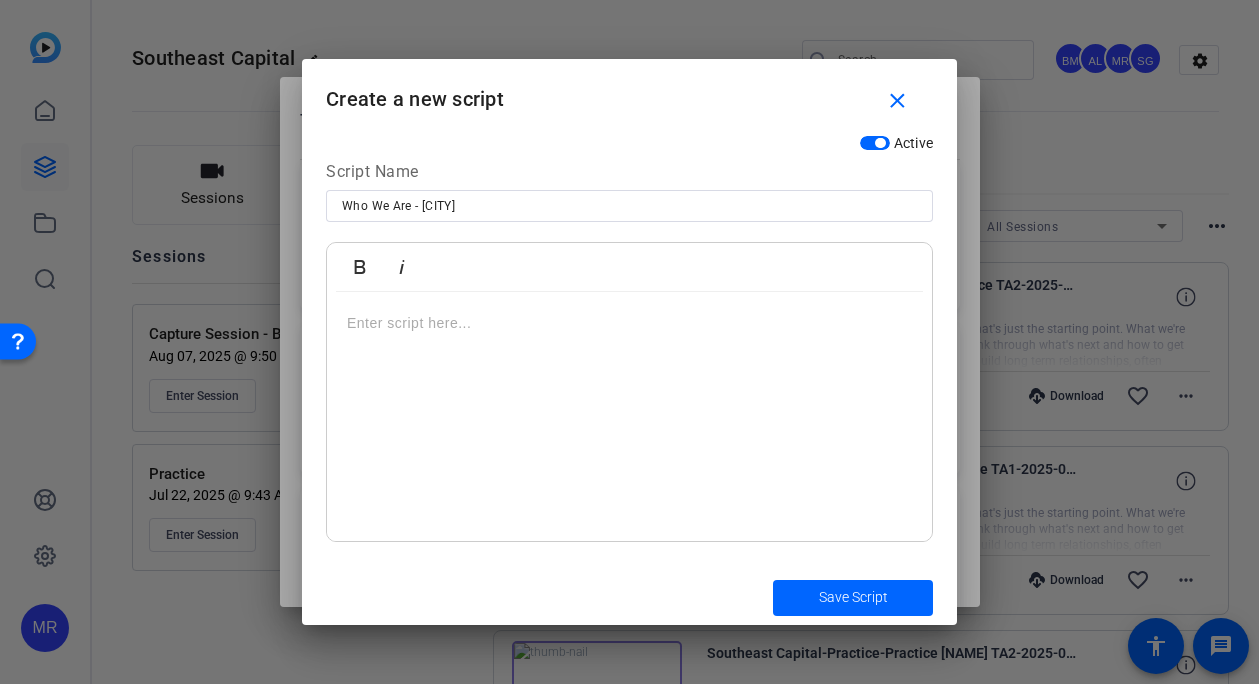 type 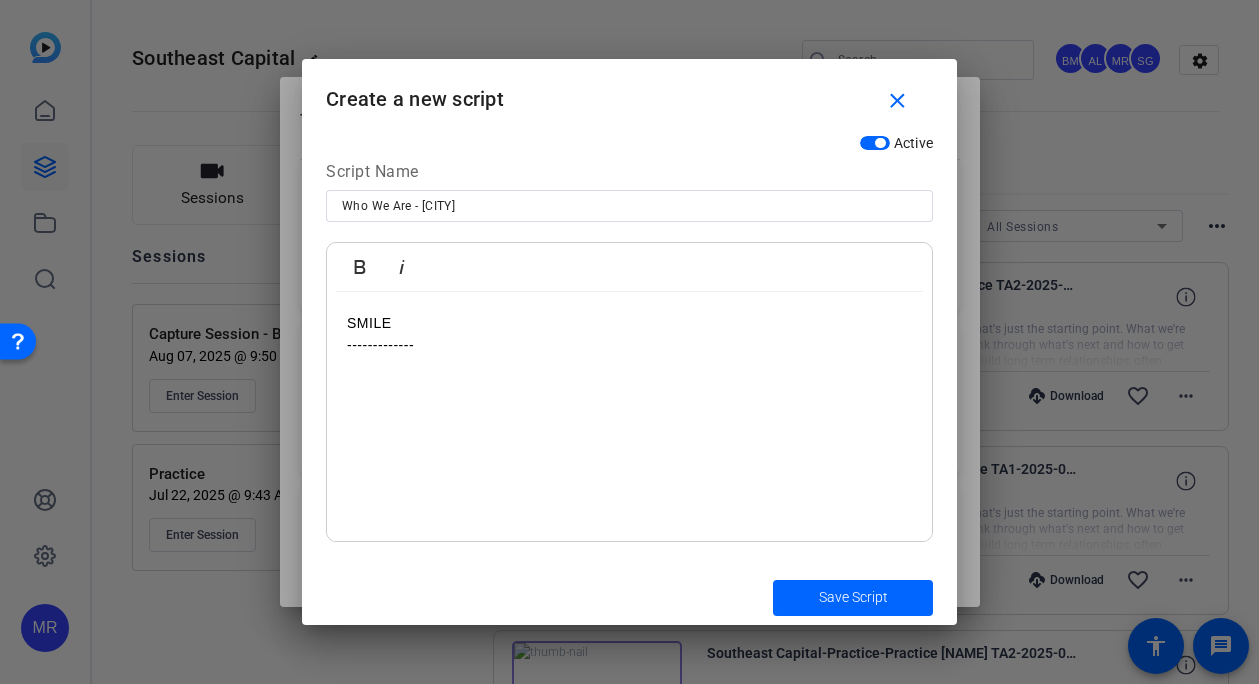 click on "SMILE  -------------" at bounding box center (629, 417) 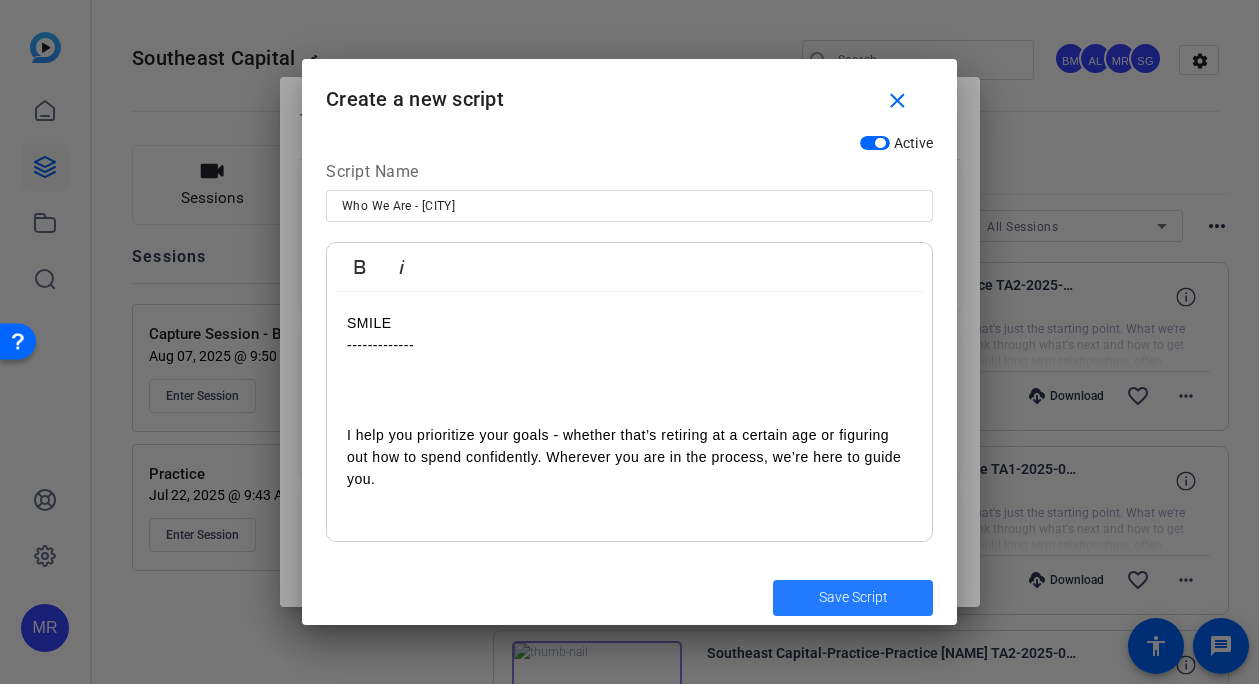 click at bounding box center [853, 598] 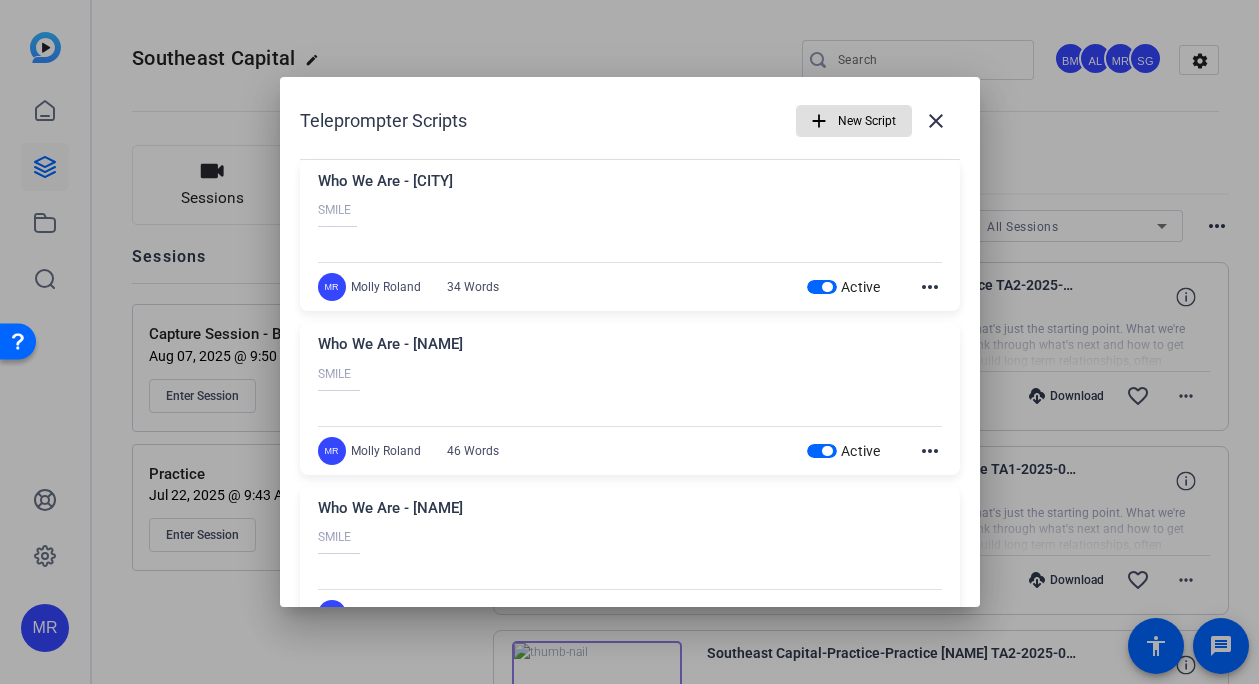 click on "New Script" at bounding box center (867, 121) 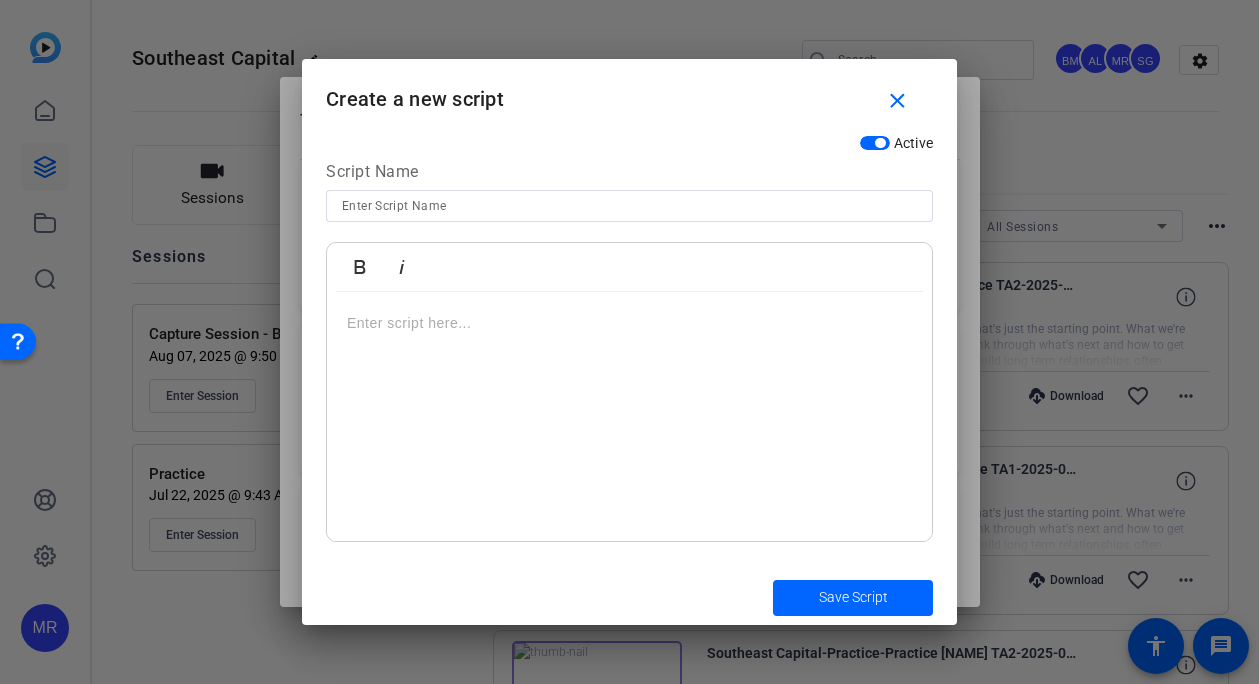 click at bounding box center [629, 206] 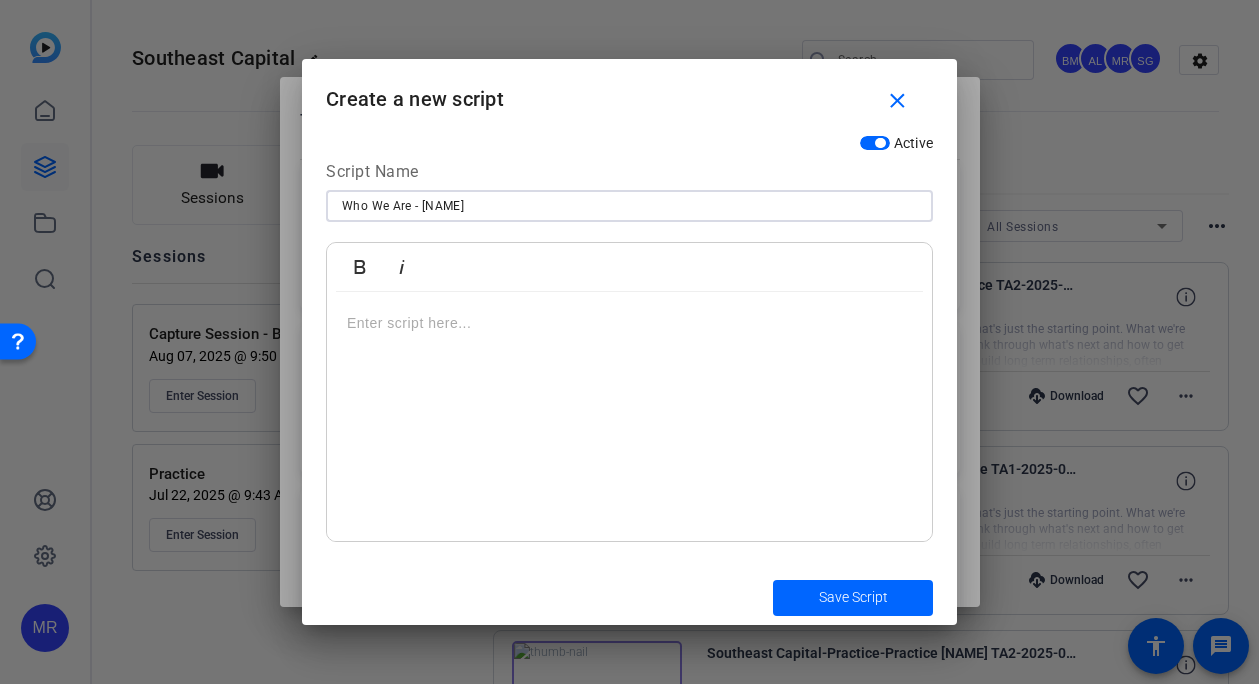 type on "Who We Are - Lee" 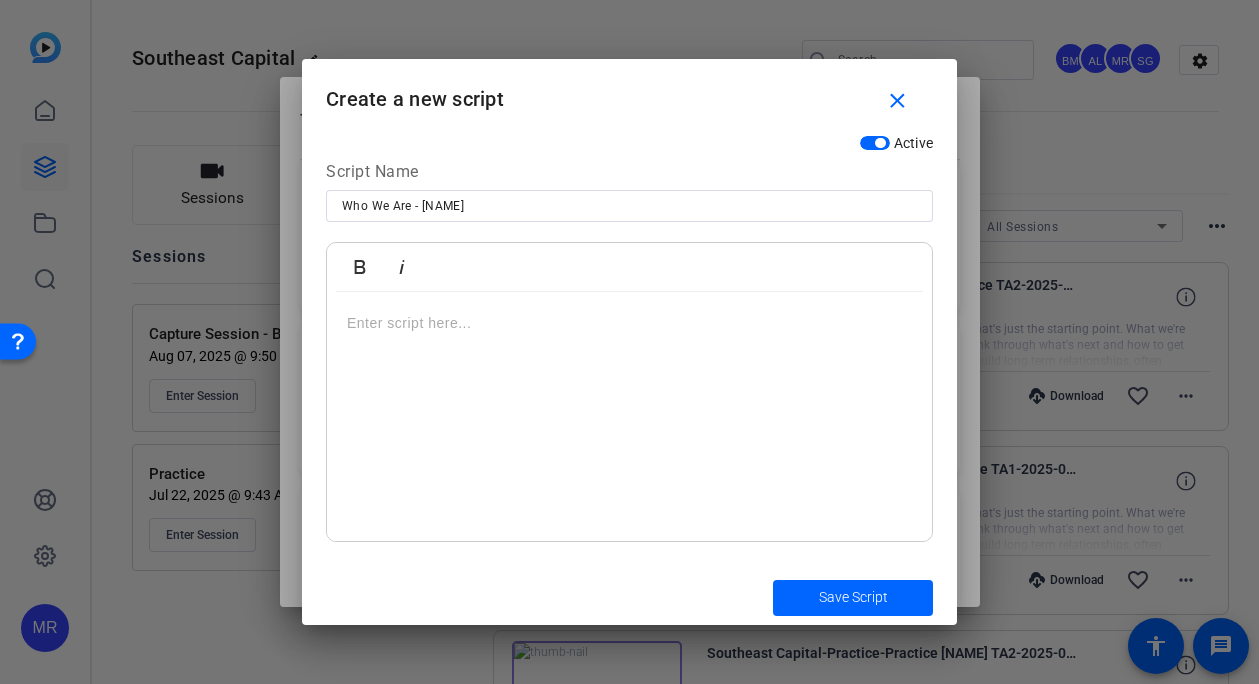 type 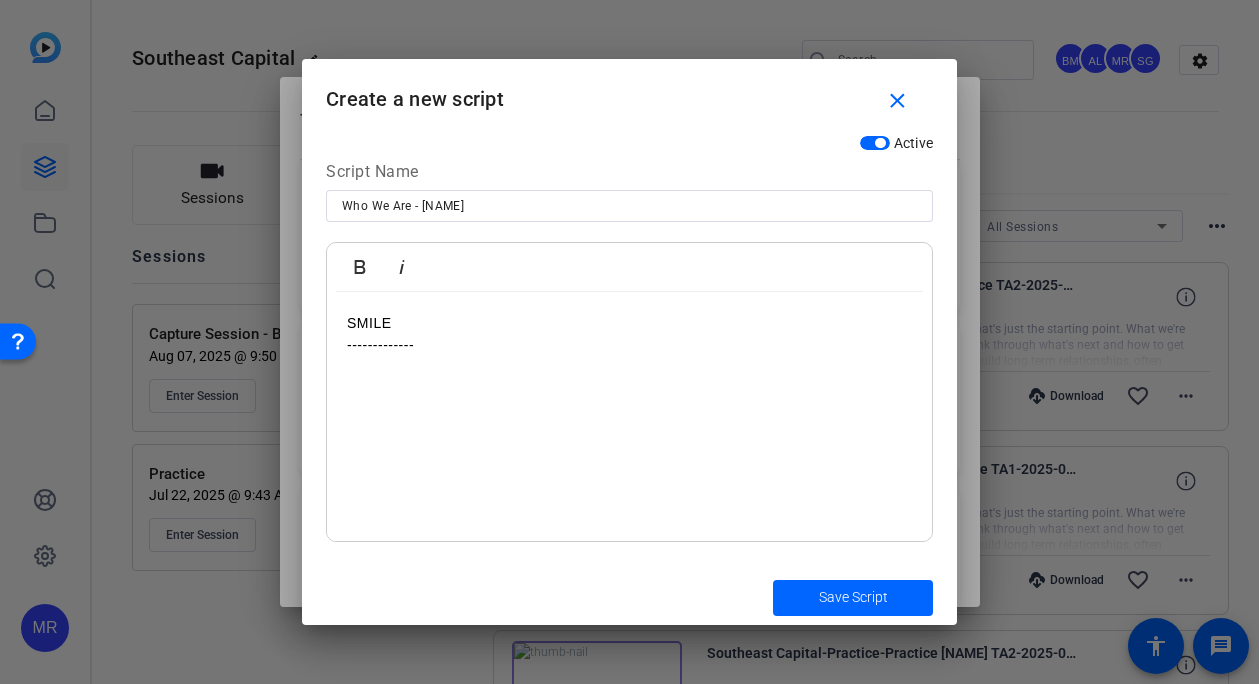 click on "SMILE  -------------" at bounding box center (629, 417) 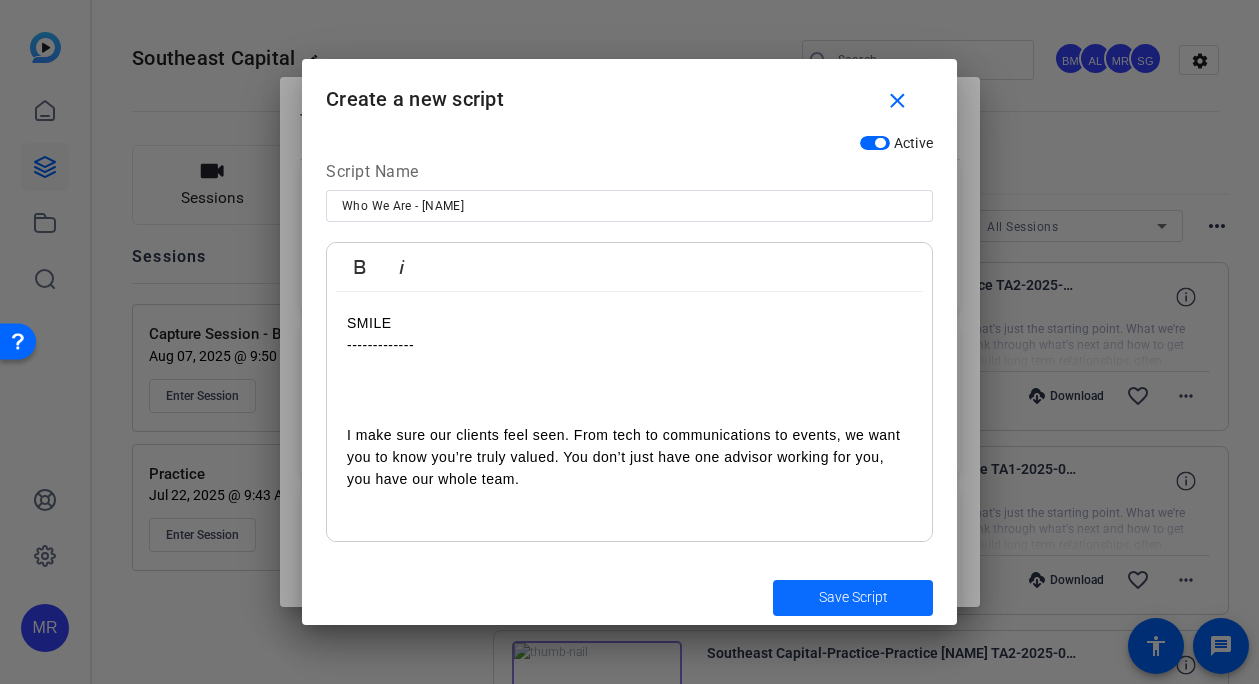 click at bounding box center (853, 598) 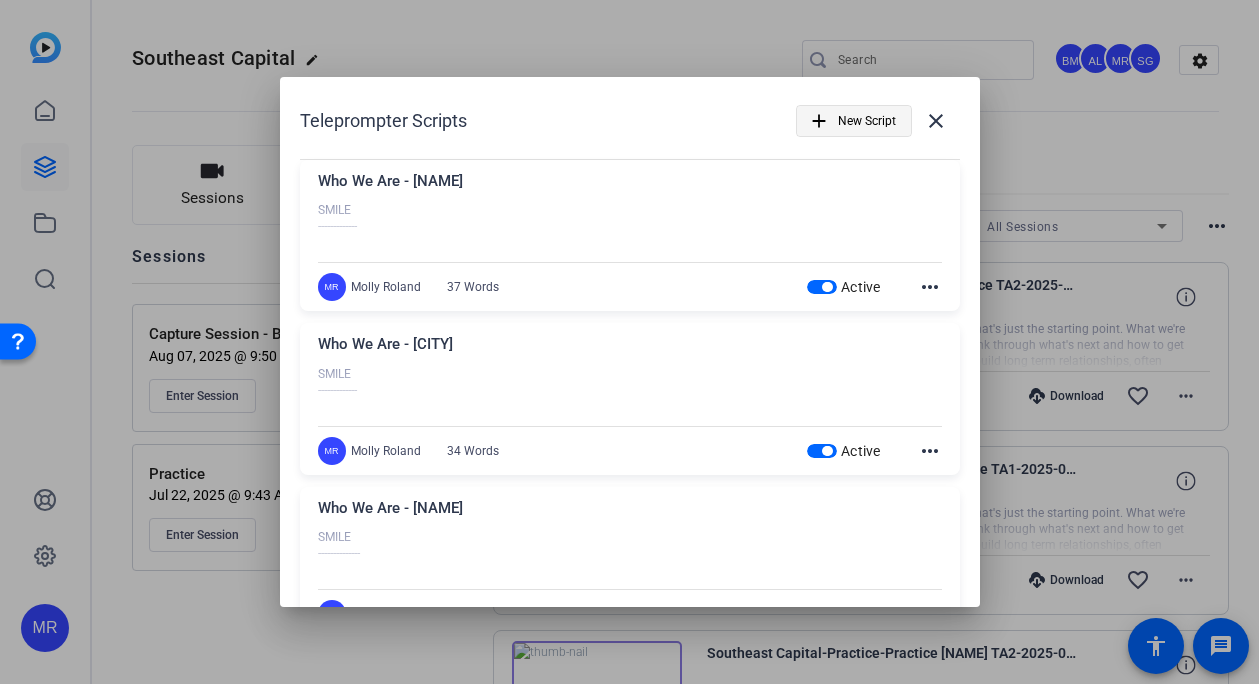 click on "New Script" at bounding box center (867, 121) 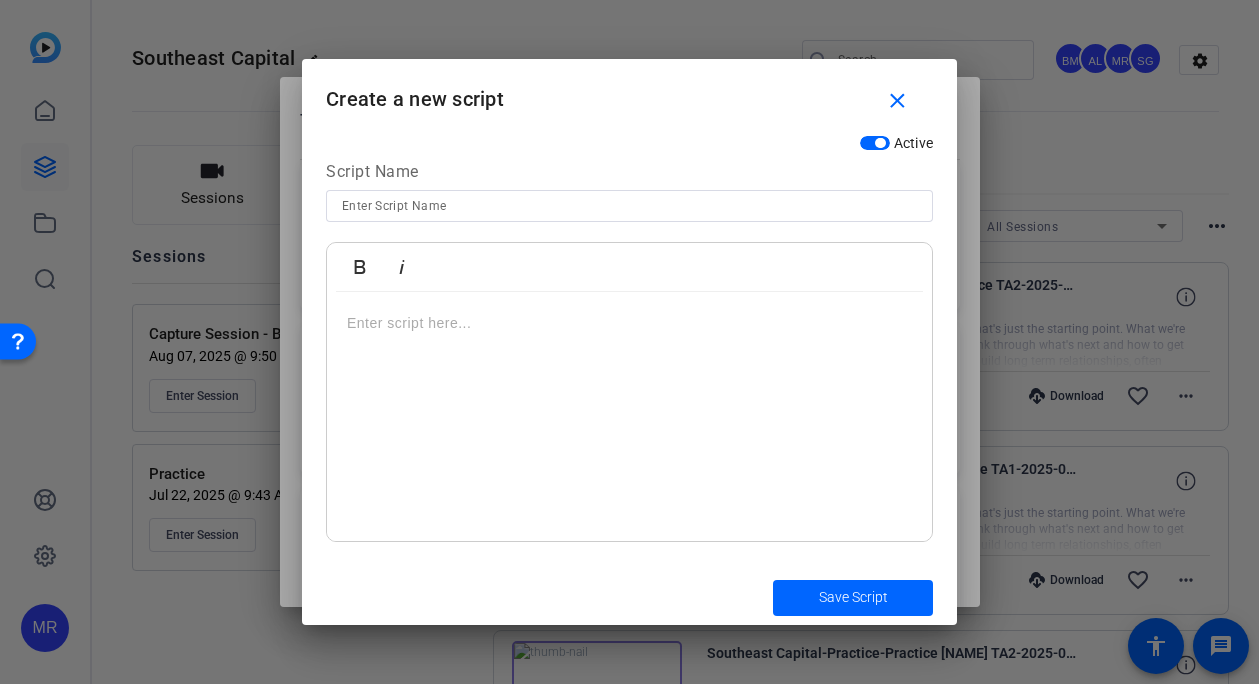 click at bounding box center [629, 206] 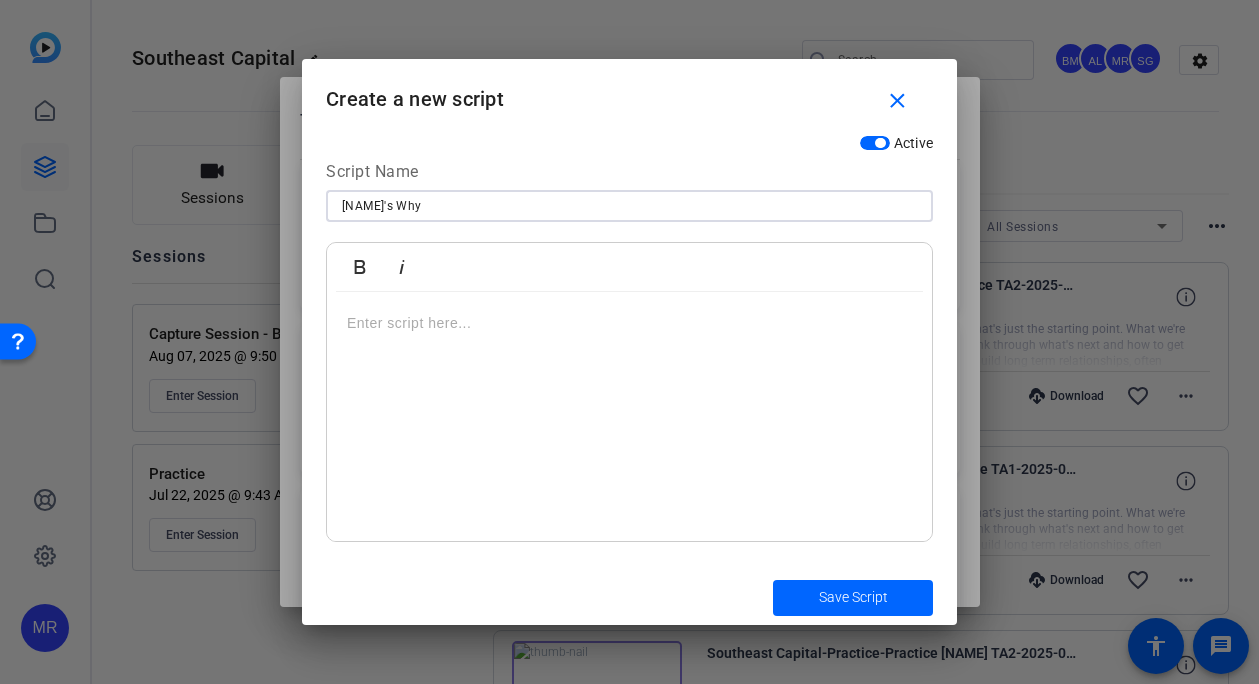 type on "Justin's Why" 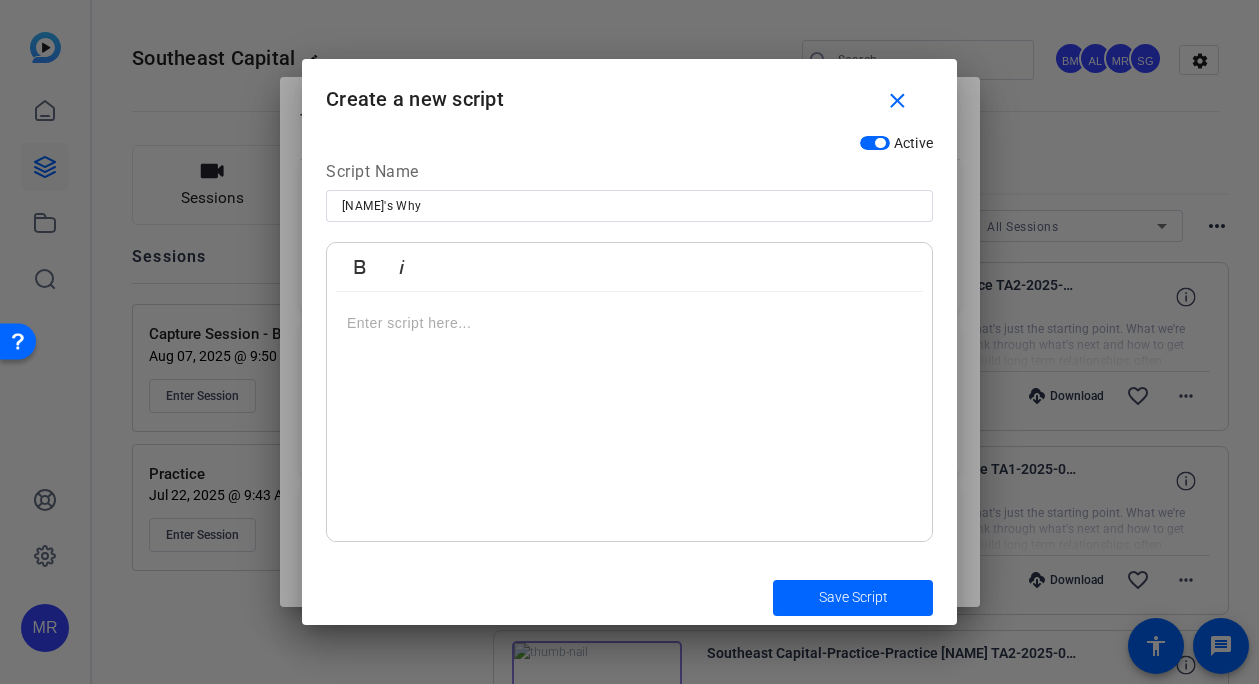 click at bounding box center [629, 323] 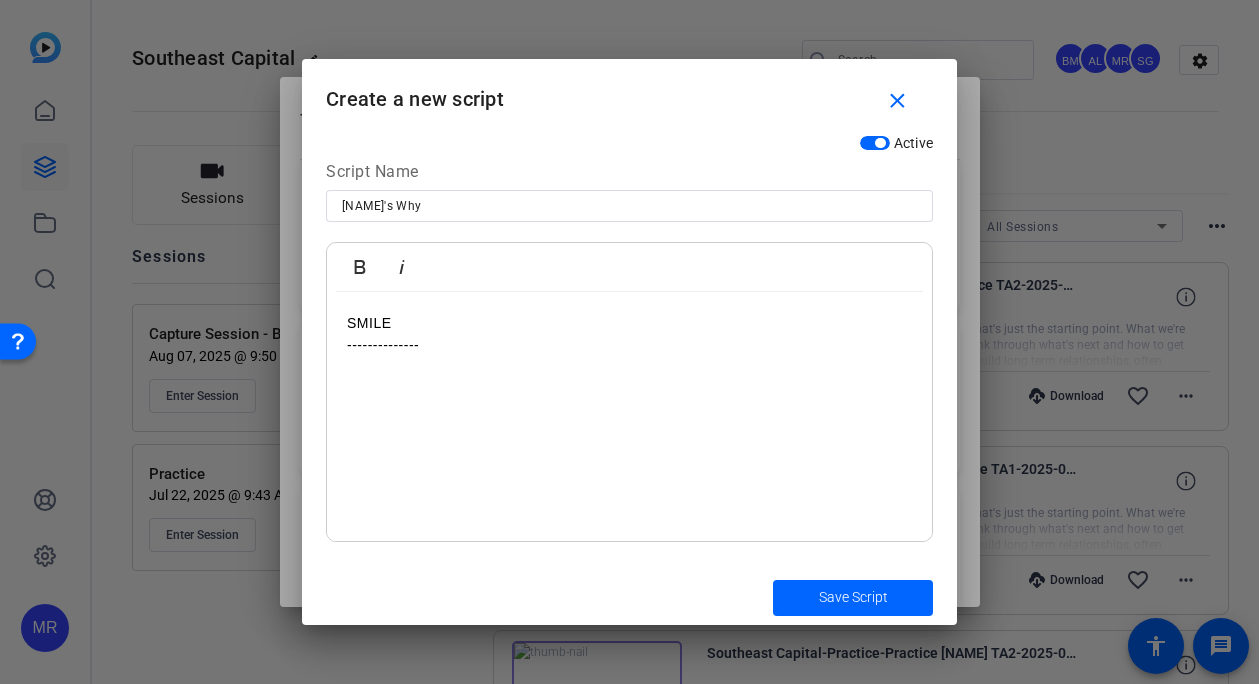 click at bounding box center [629, 435] 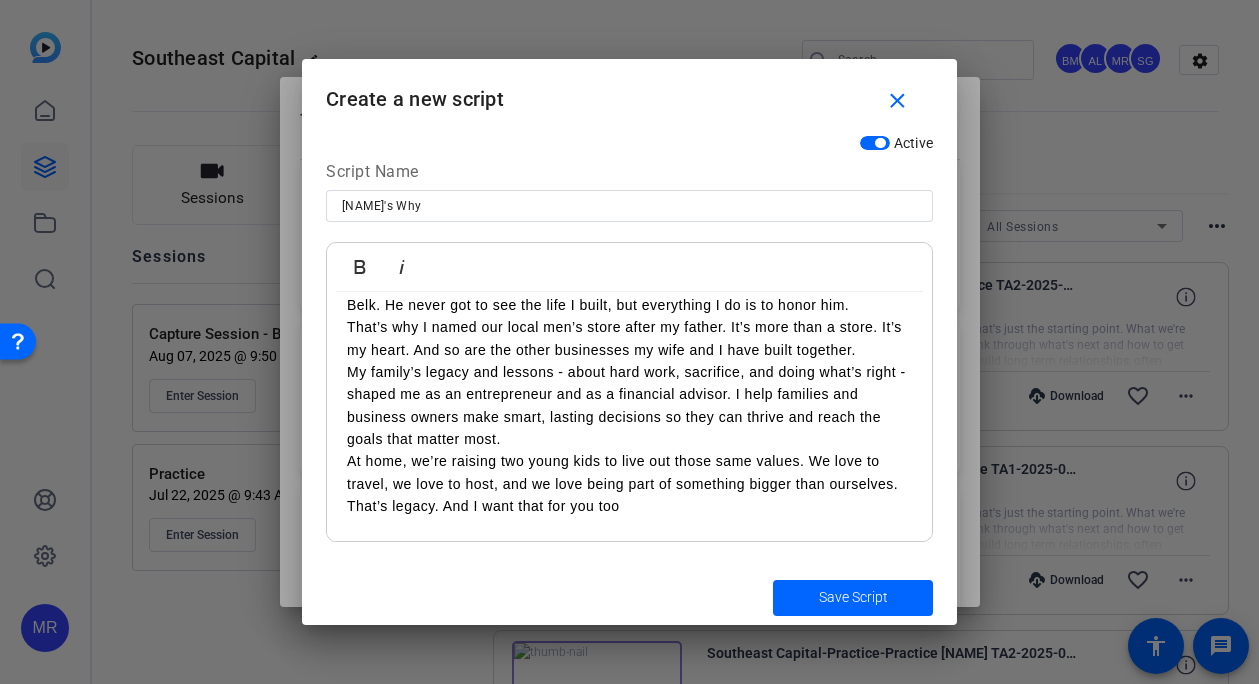 scroll, scrollTop: 439, scrollLeft: 0, axis: vertical 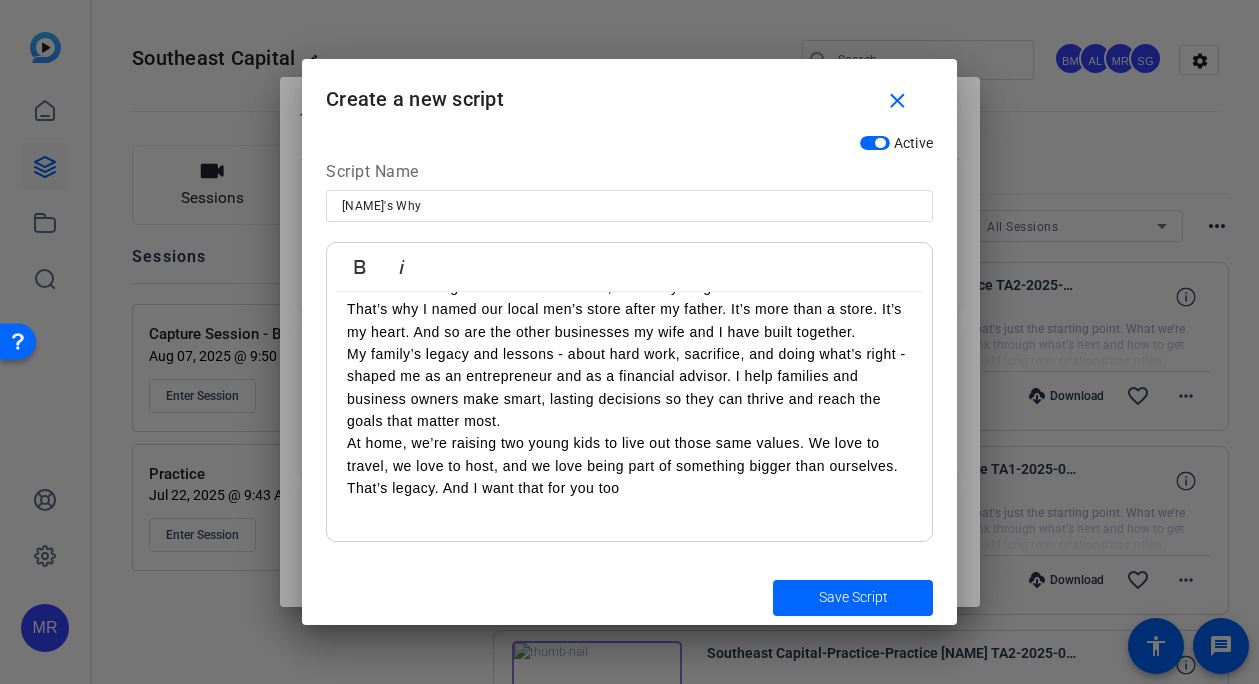 click on "My family’s legacy and lessons - about hard work, sacrifice, and doing what’s right - shaped me as an entrepreneur and as a financial advisor. I help families and business owners make smart, lasting decisions so they can thrive and reach the goals that matter most." at bounding box center (629, 388) 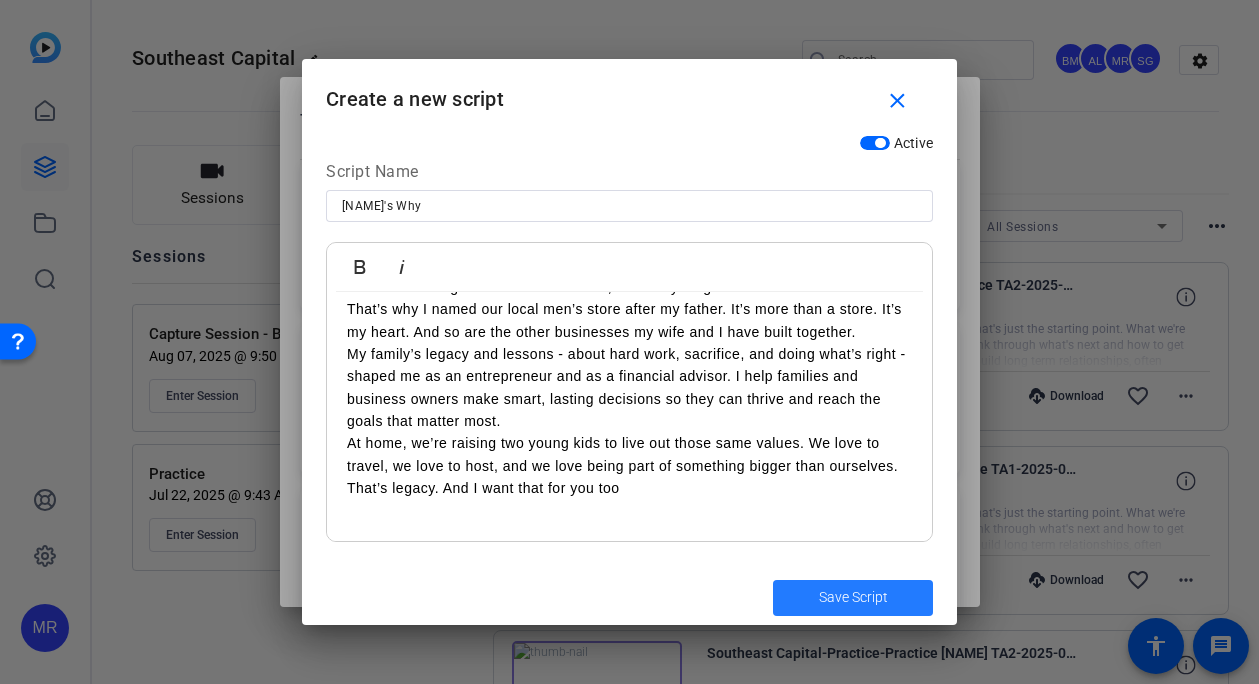 click at bounding box center [853, 598] 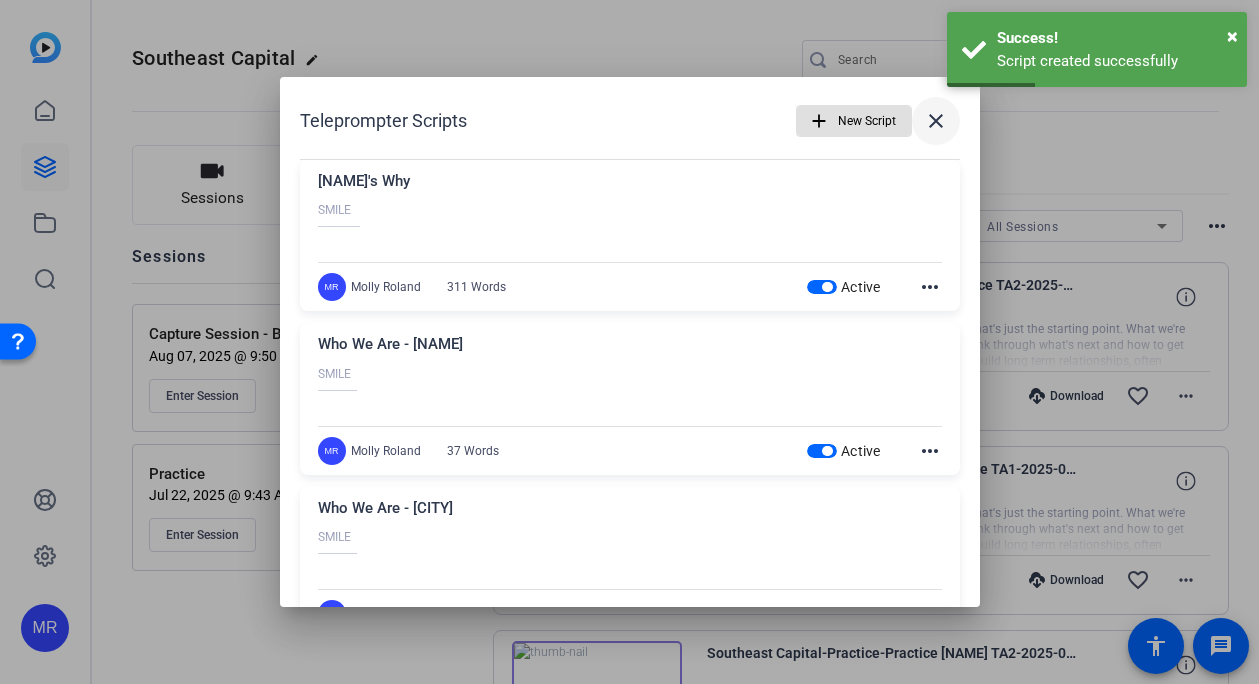 click on "close" at bounding box center (936, 121) 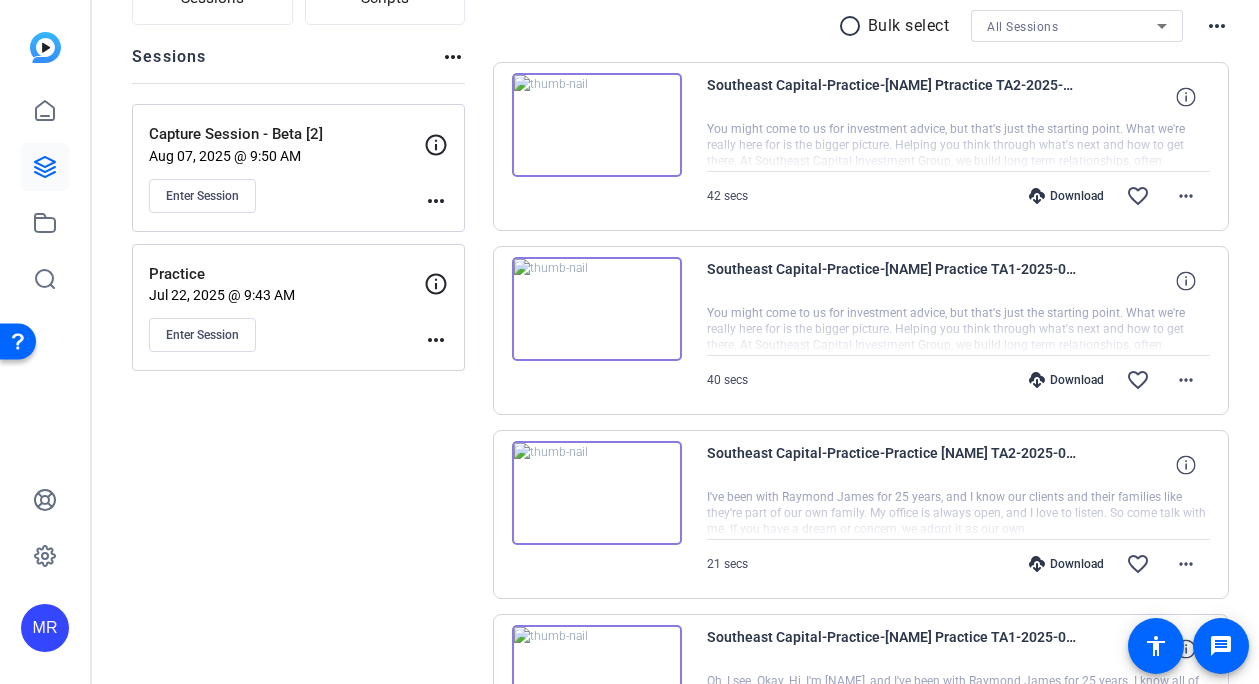 scroll, scrollTop: 0, scrollLeft: 0, axis: both 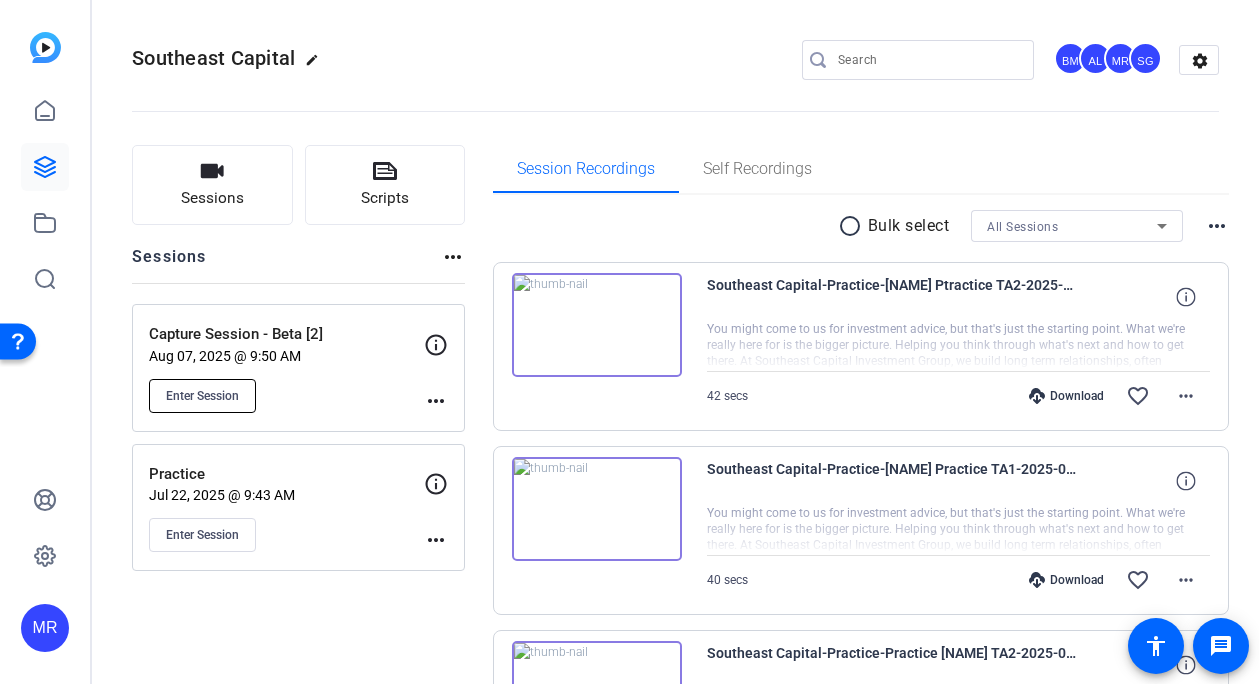 click on "Enter Session" 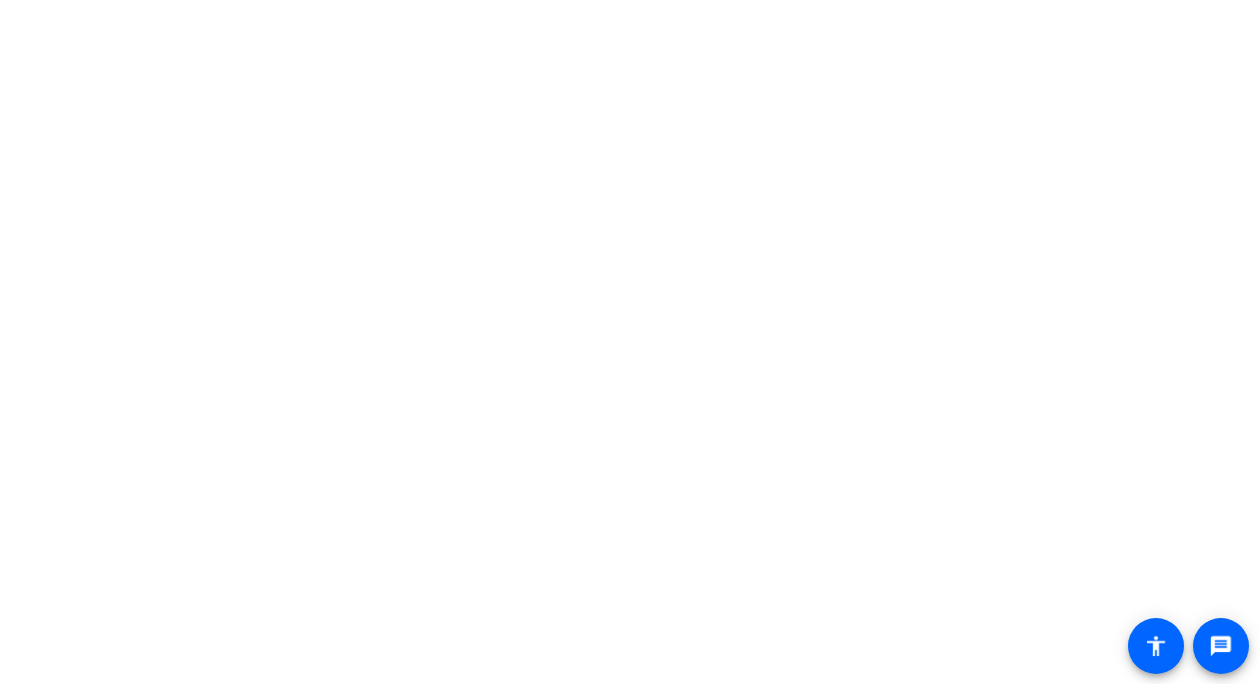 scroll, scrollTop: 0, scrollLeft: 0, axis: both 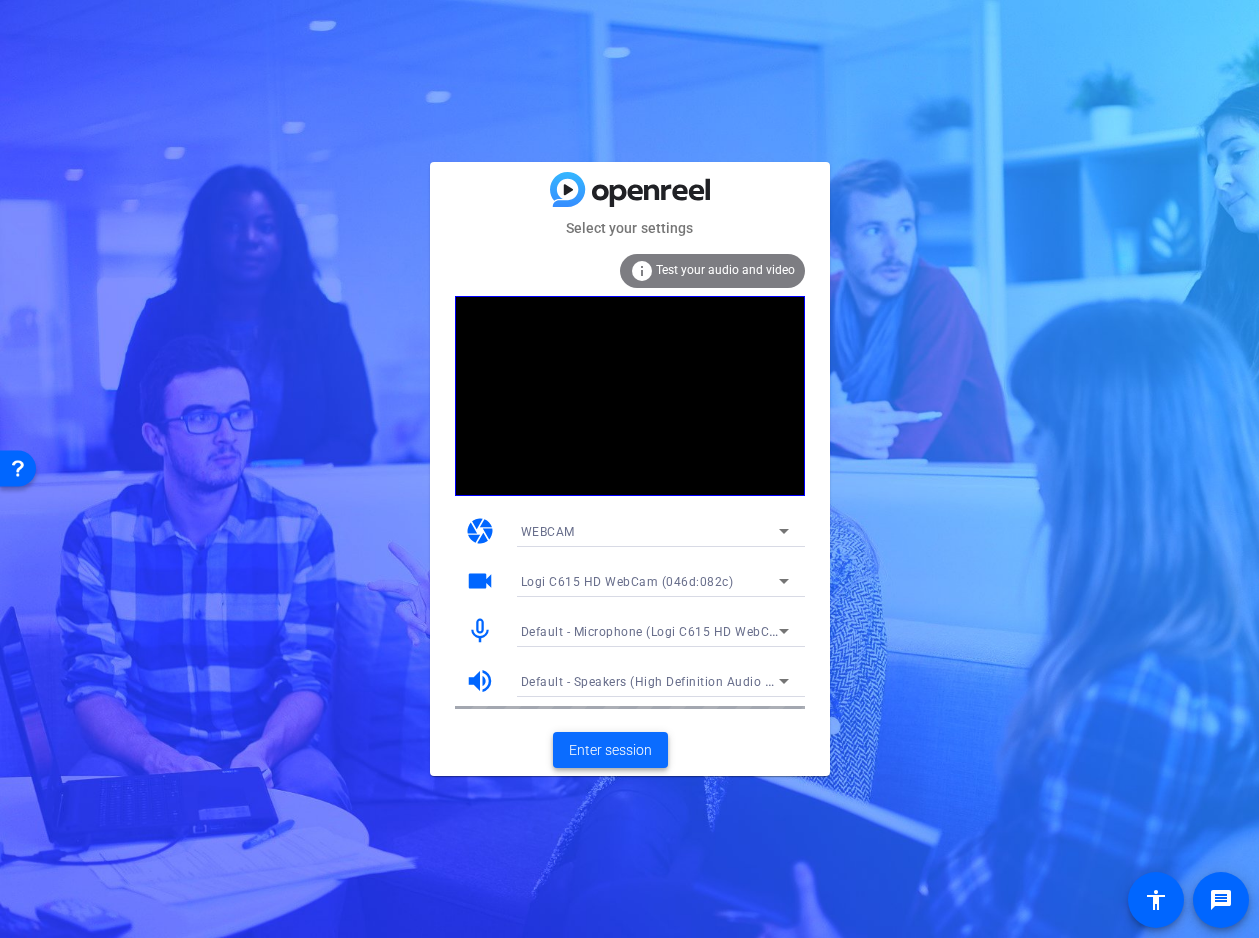 click on "Enter session" 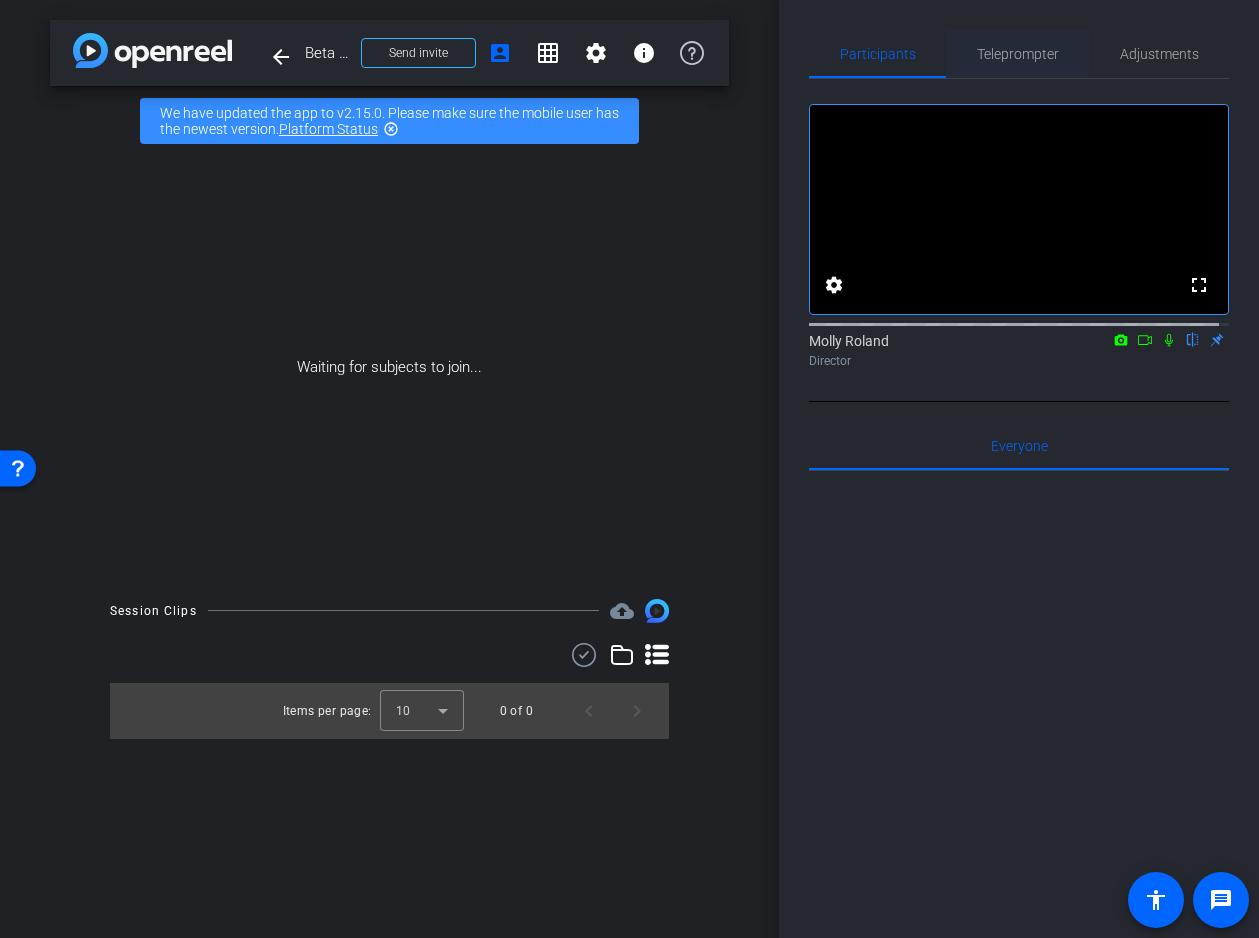 click on "Teleprompter" at bounding box center (1018, 54) 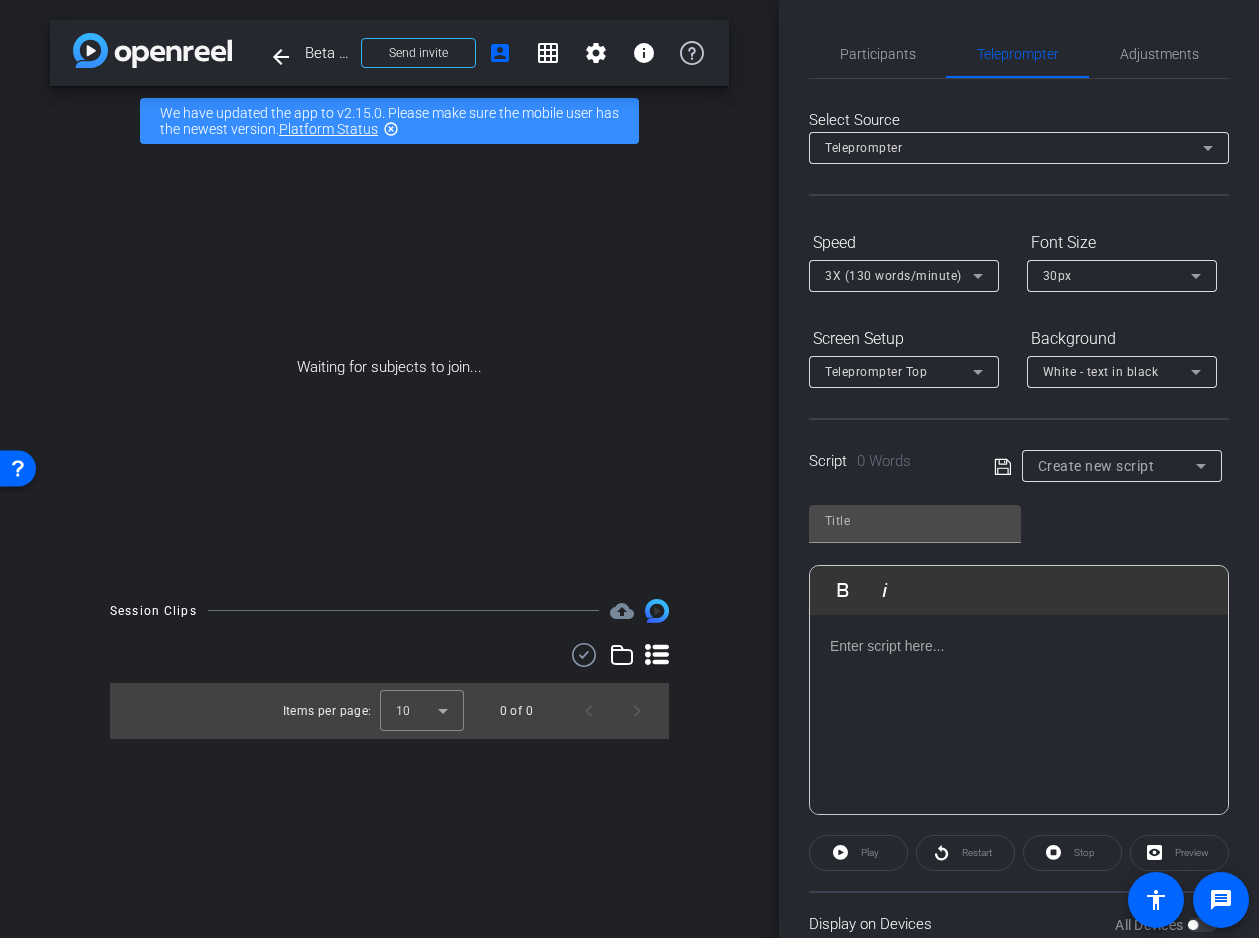 click on "White - text in black" at bounding box center [1101, 372] 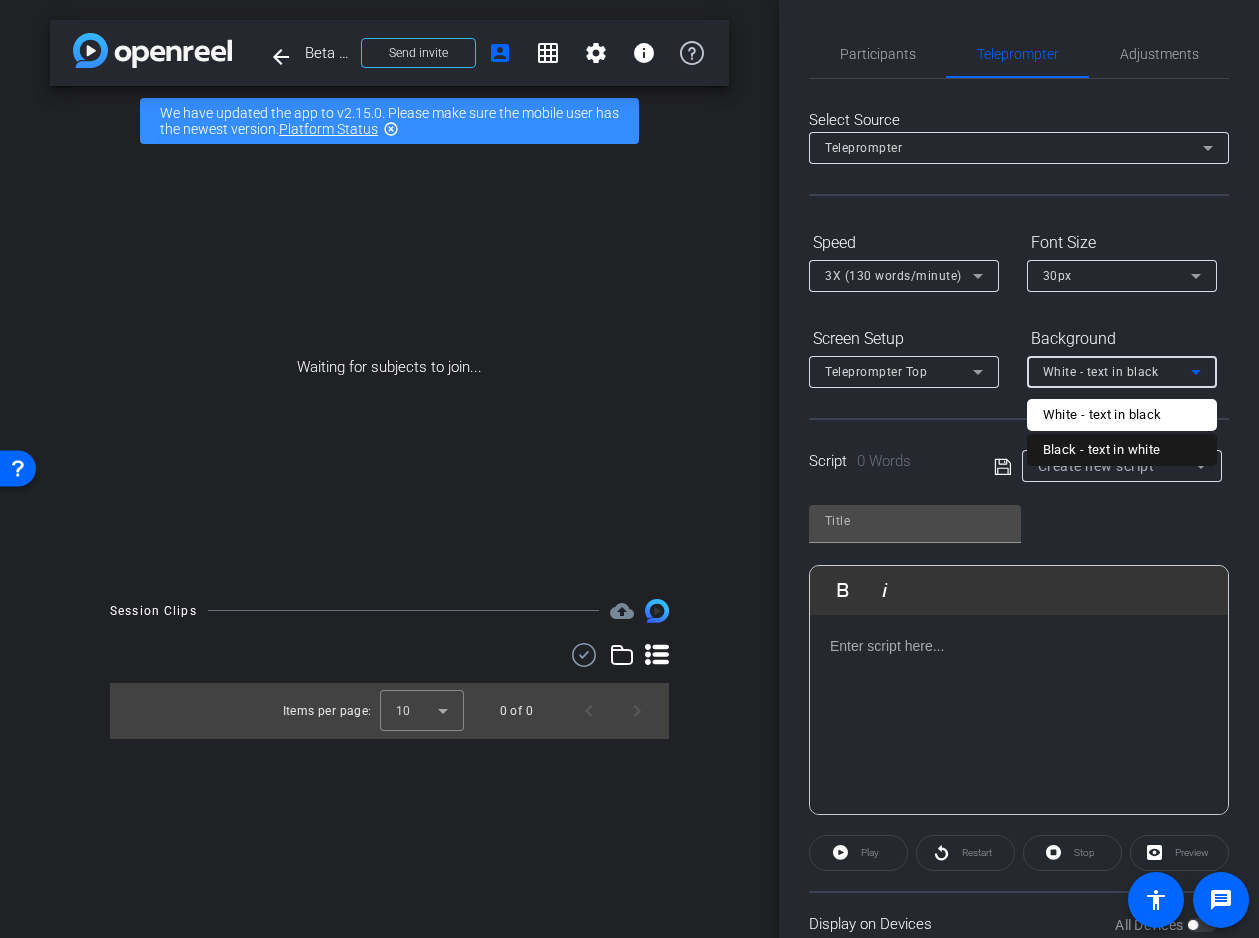 click on "Black - text in white" at bounding box center (1102, 450) 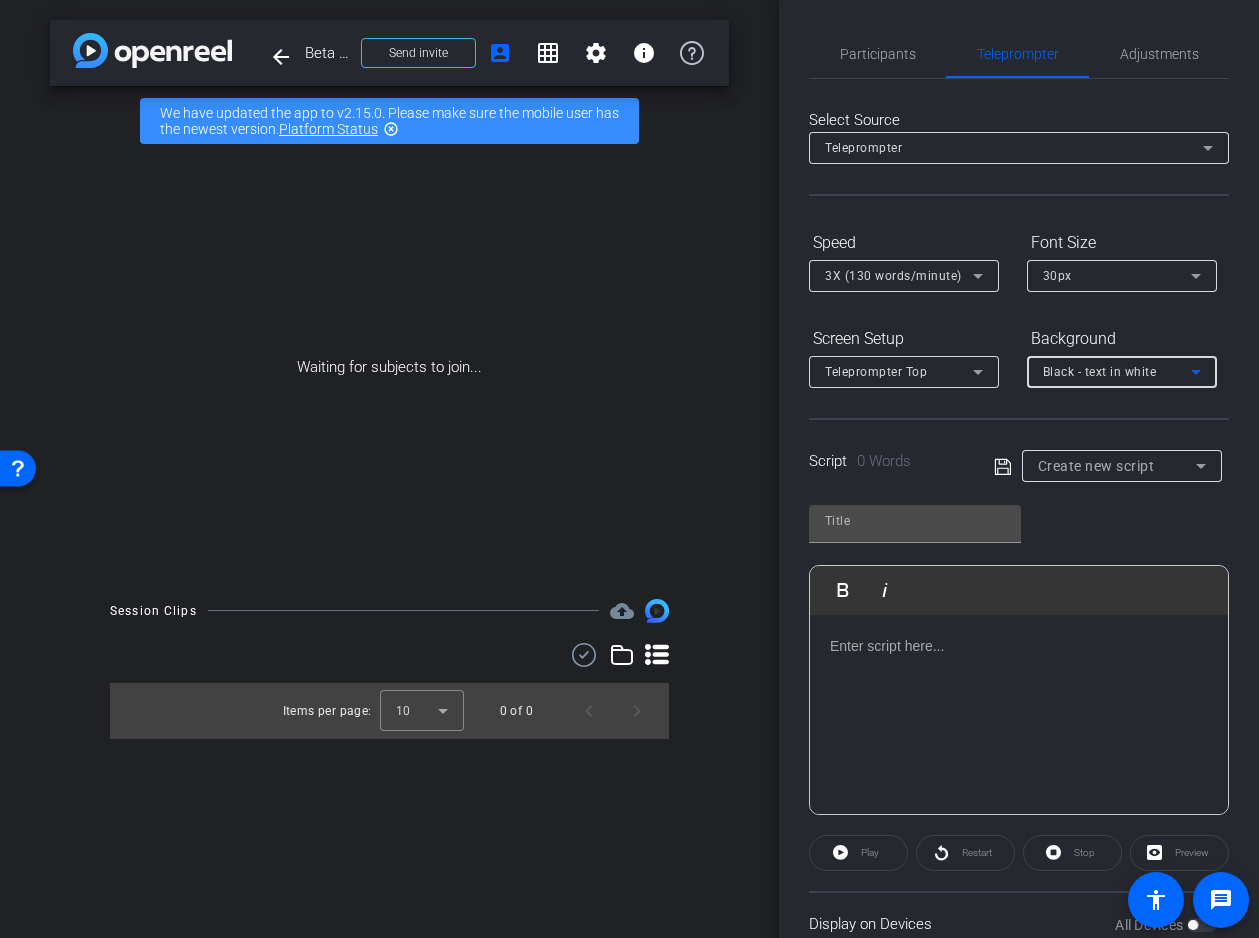 click on "Teleprompter Top" at bounding box center [899, 371] 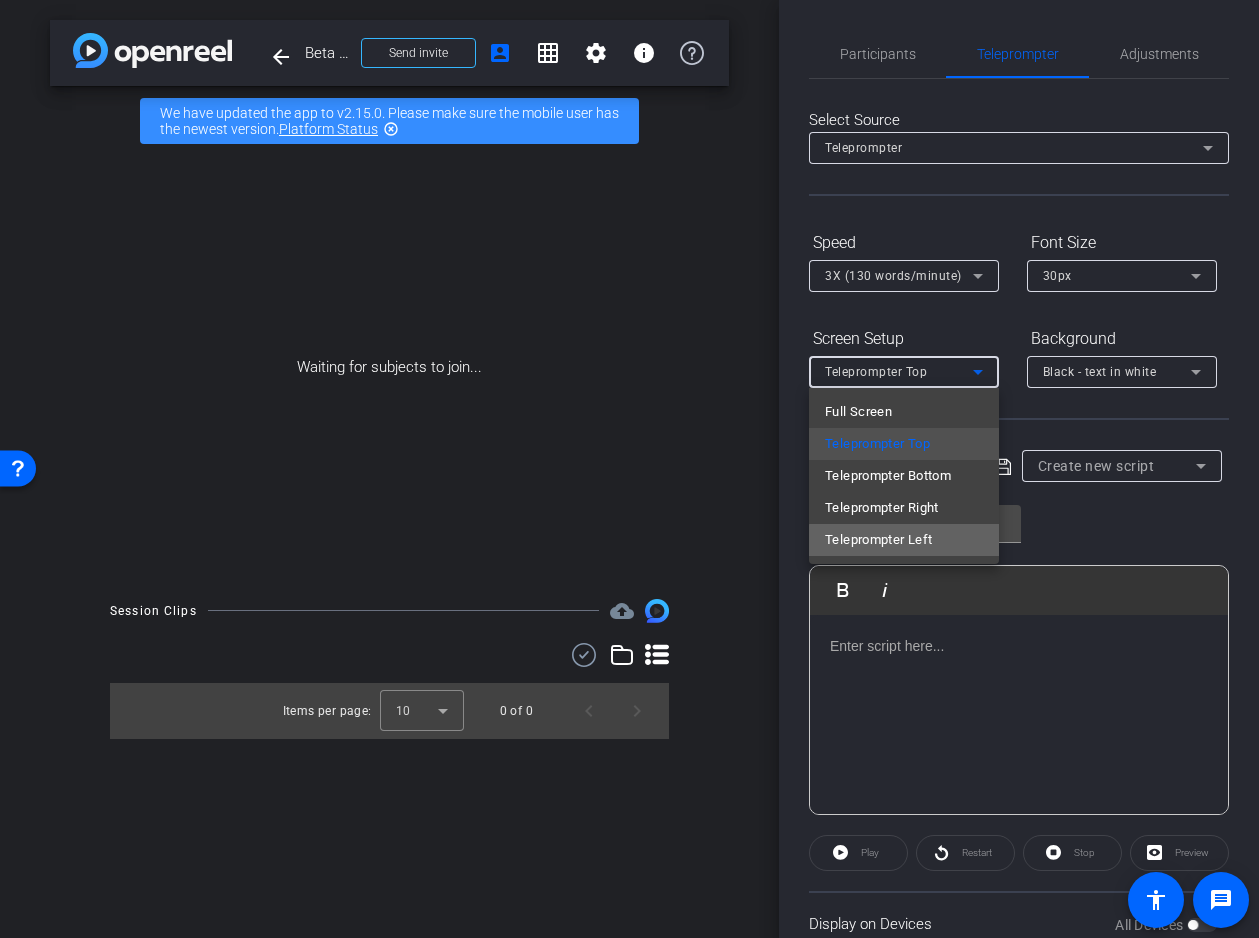 click on "Teleprompter Left" at bounding box center [878, 540] 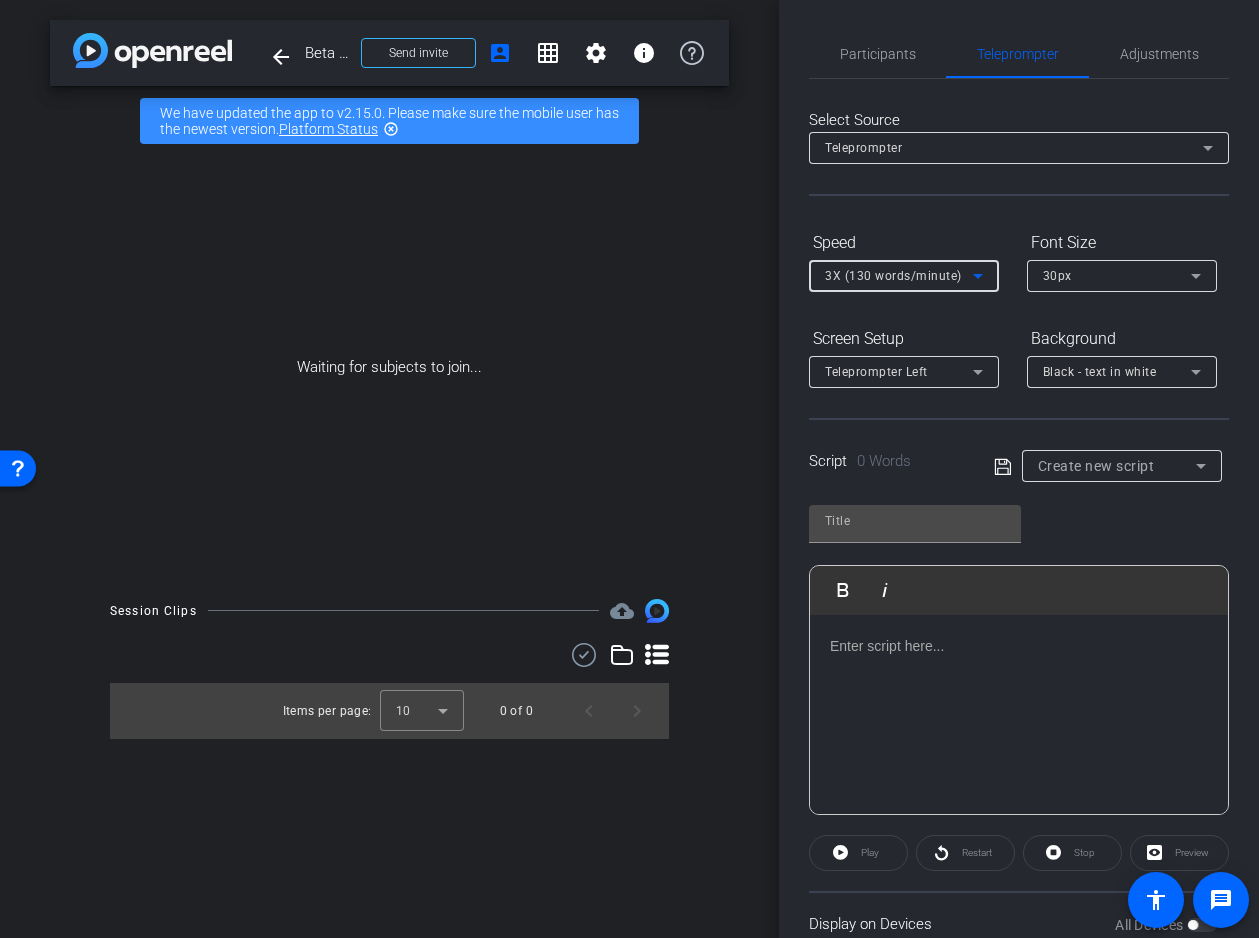 click on "3X (130 words/minute)" at bounding box center [899, 275] 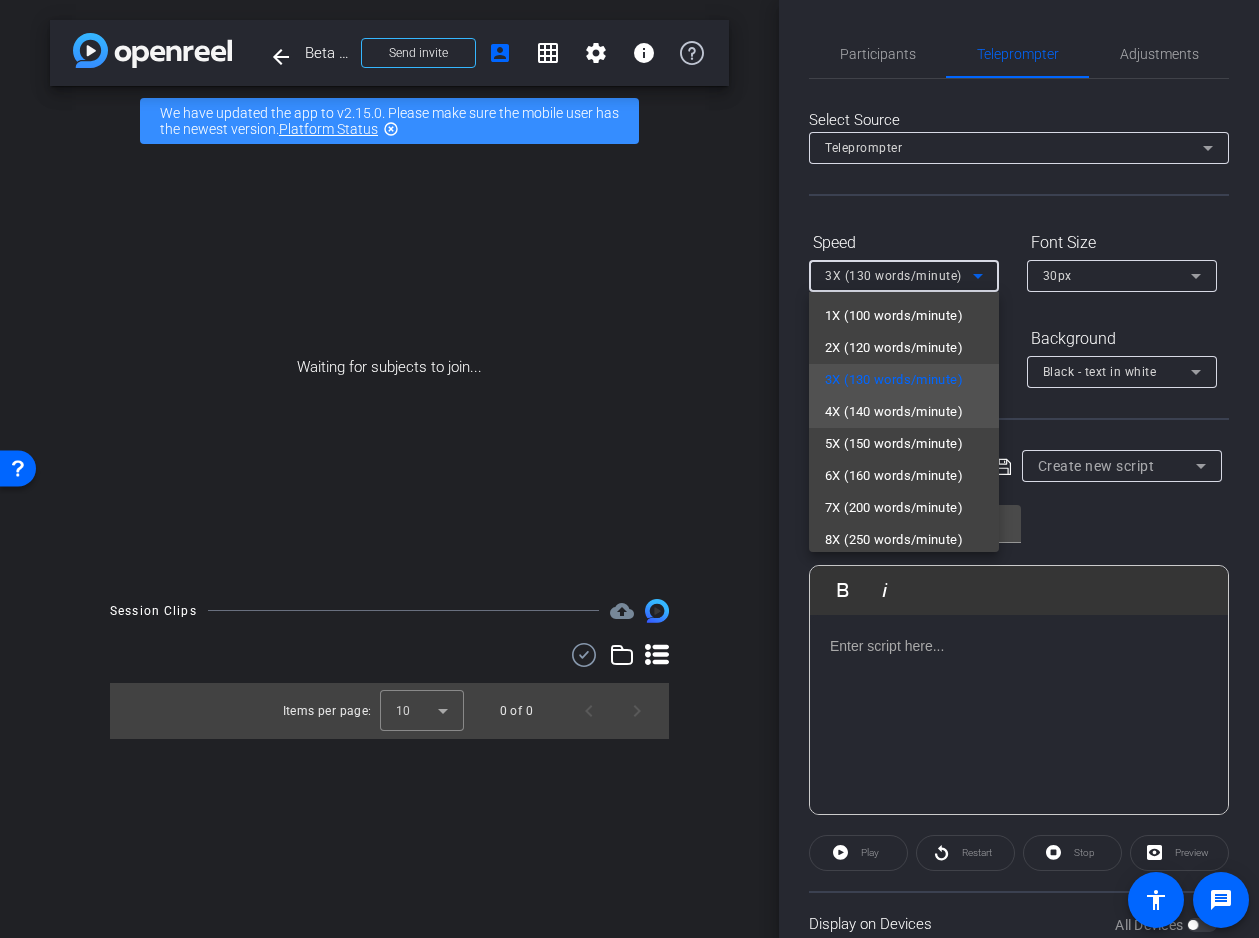 click on "4X (140 words/minute)" at bounding box center [904, 412] 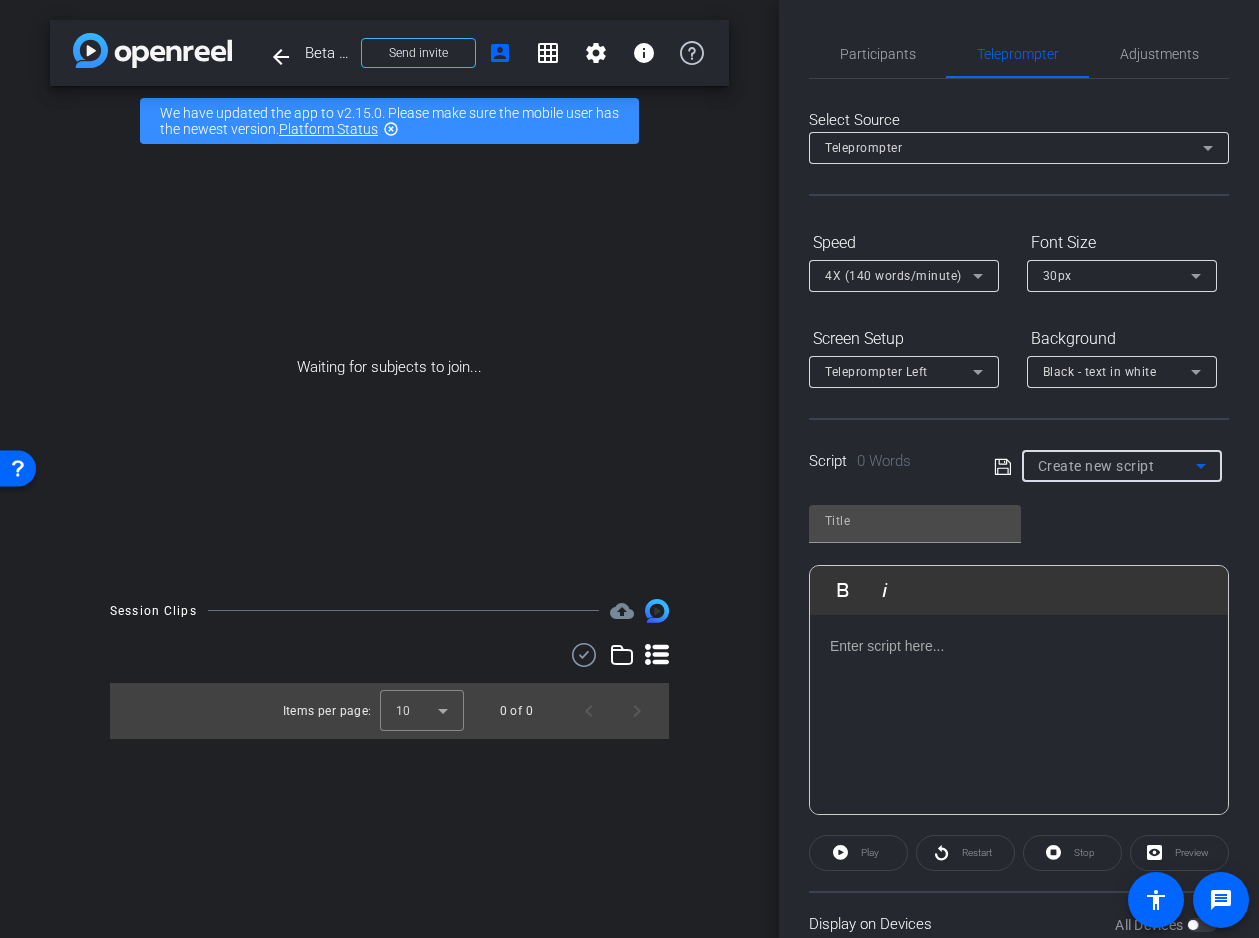 click on "Create new script" at bounding box center [1117, 466] 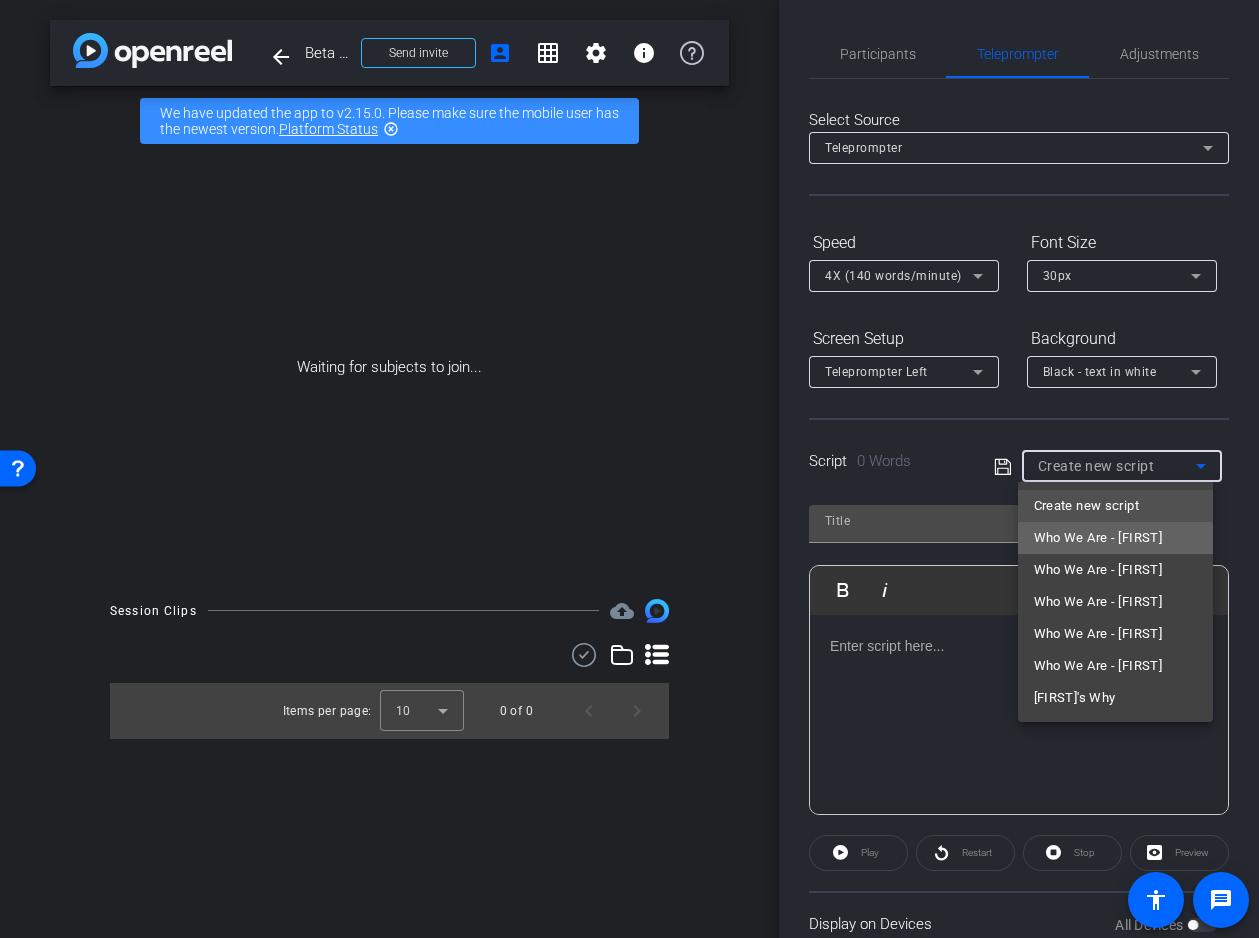 click on "Who We Are - Justin" at bounding box center (1098, 538) 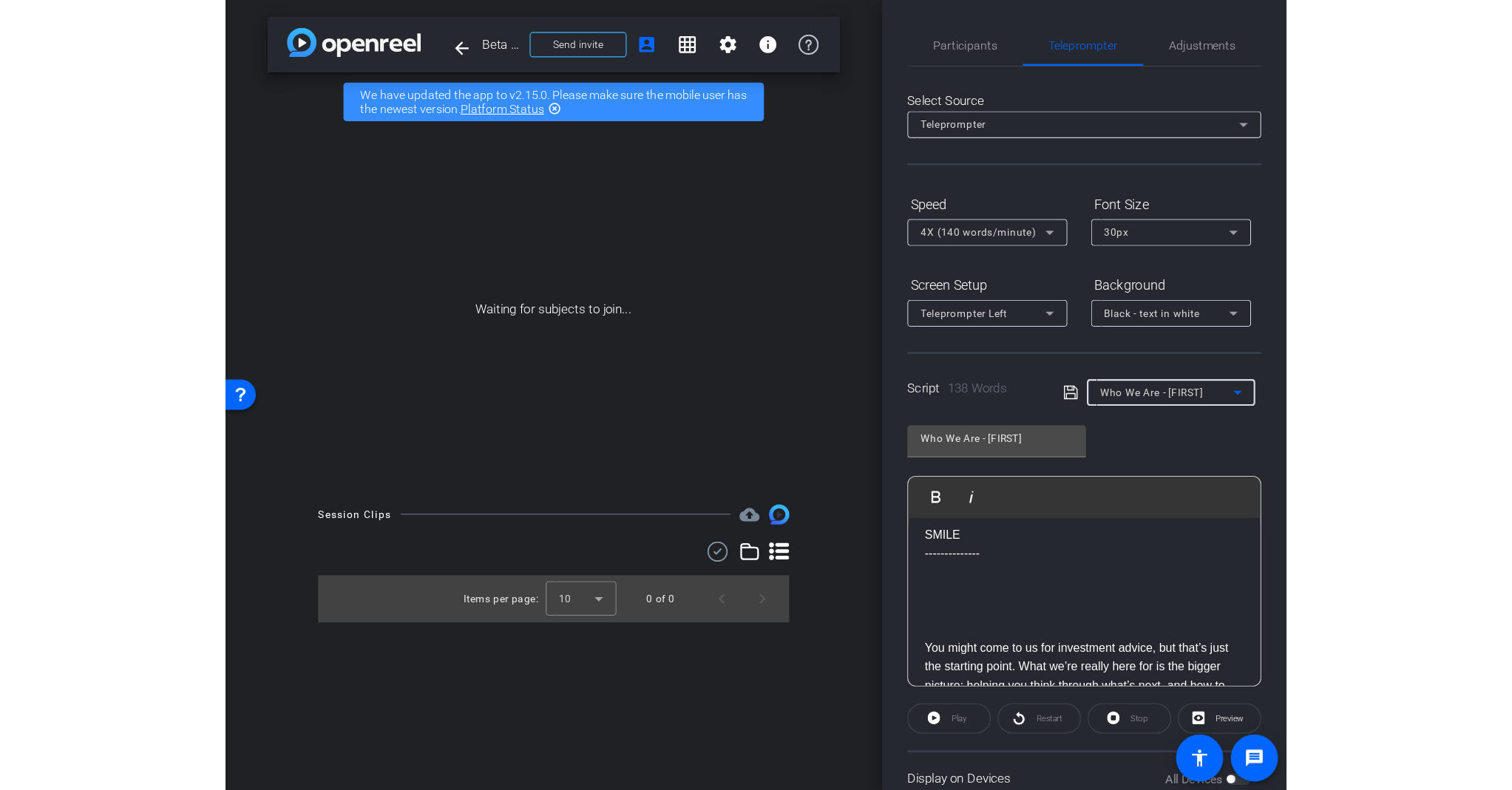scroll, scrollTop: 0, scrollLeft: 0, axis: both 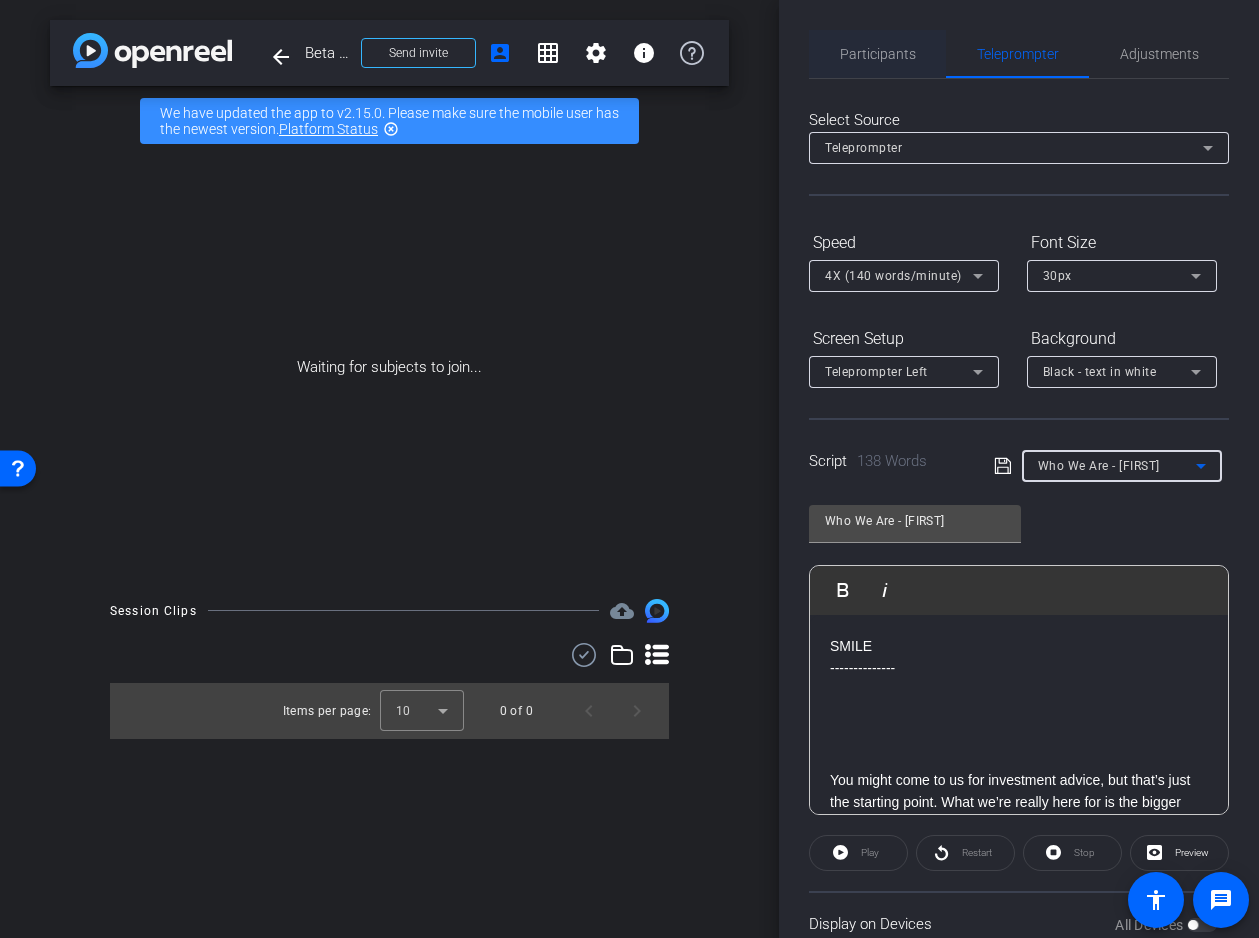 click on "Participants" at bounding box center (878, 54) 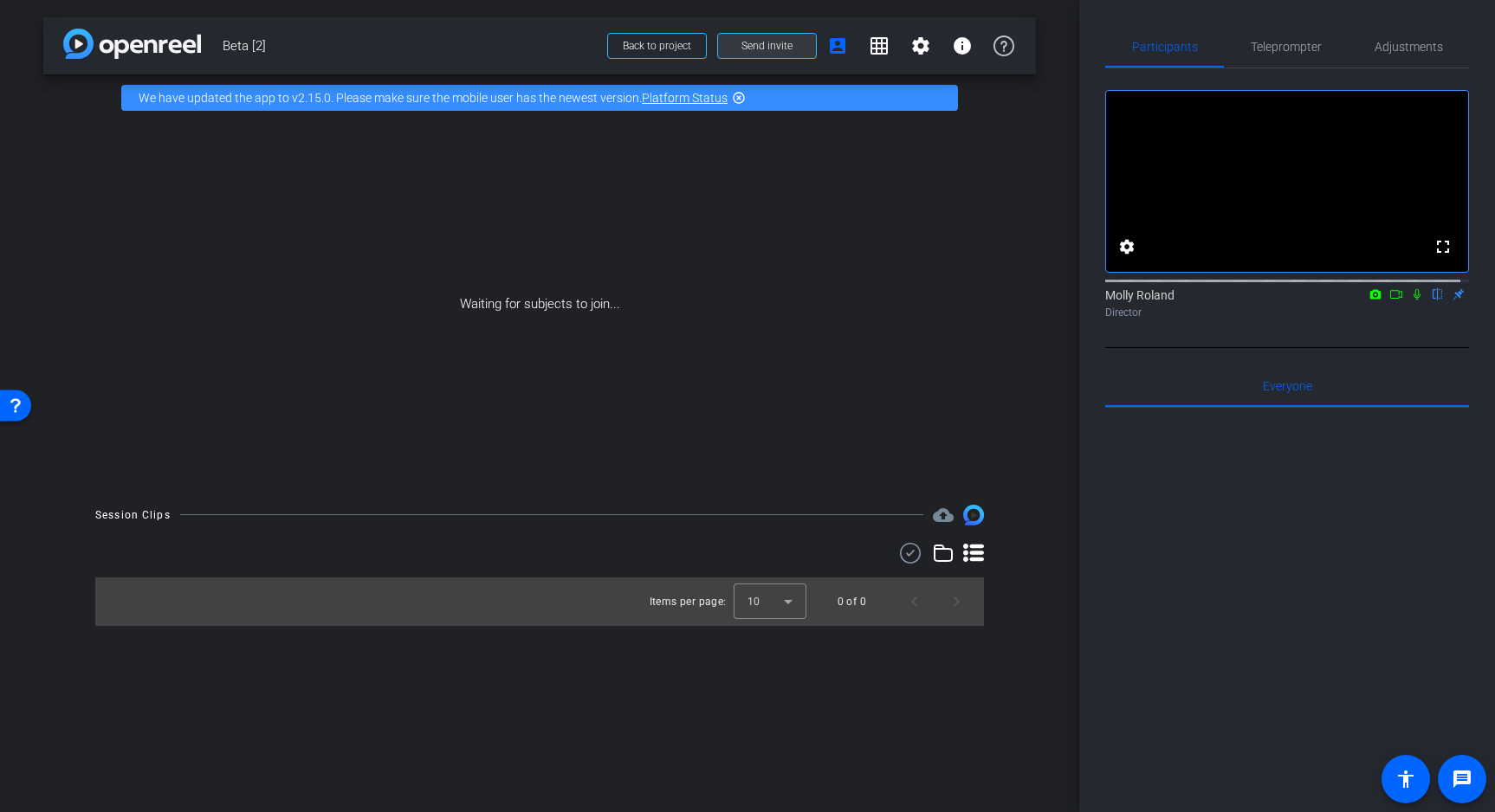 click at bounding box center [767, 46] 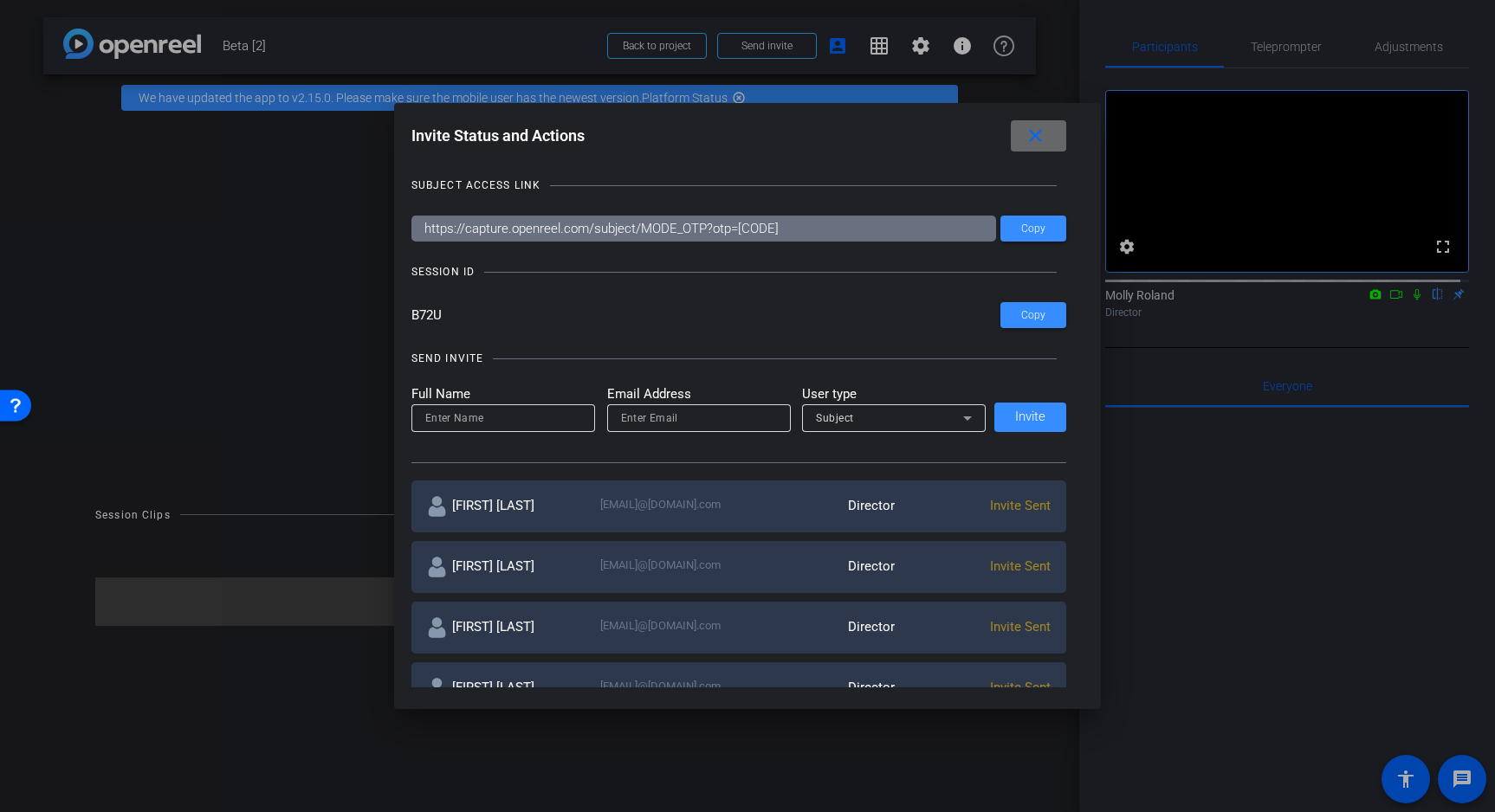click at bounding box center (1039, 136) 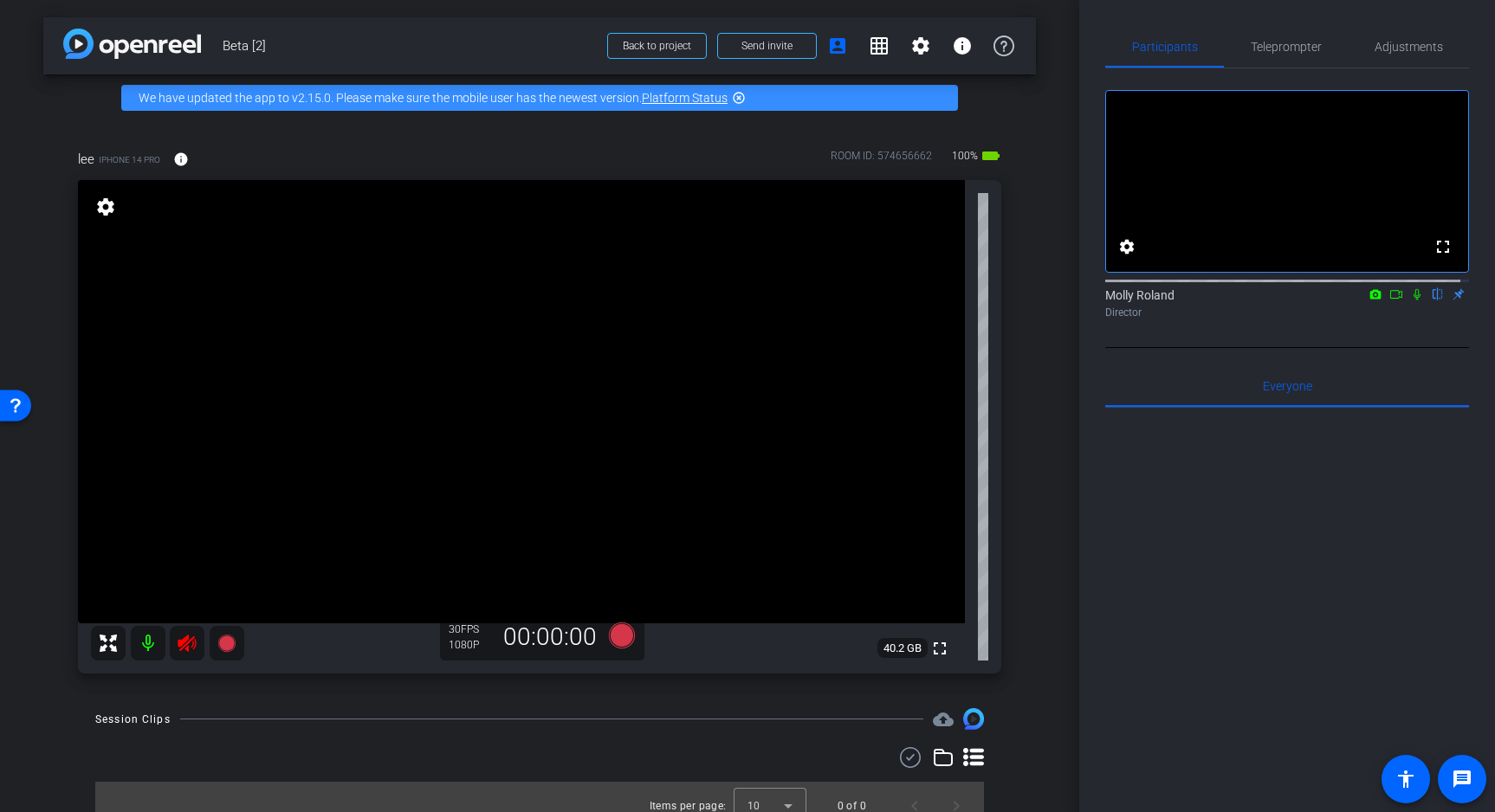 click 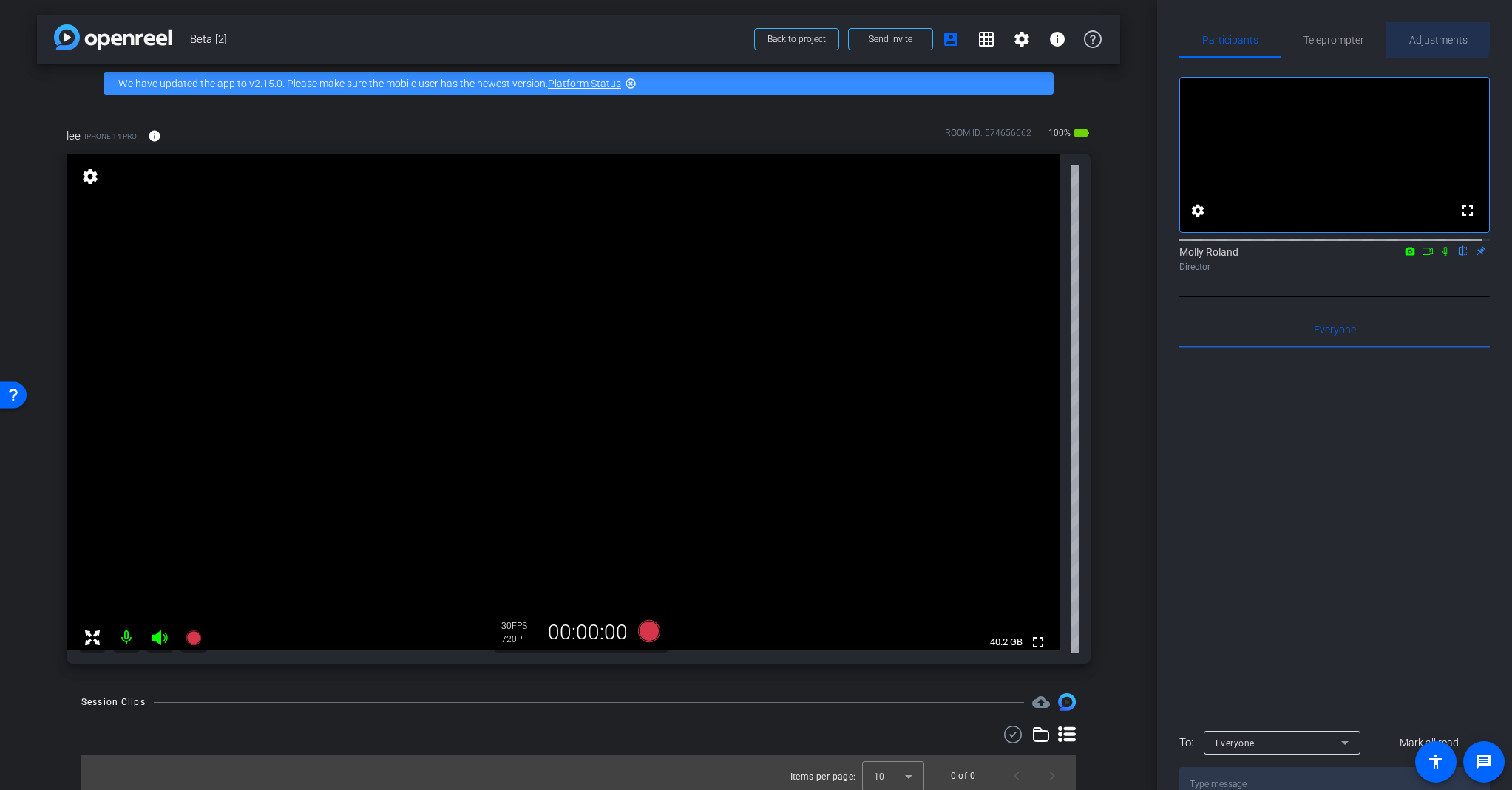 click on "Adjustments" at bounding box center (1438, 40) 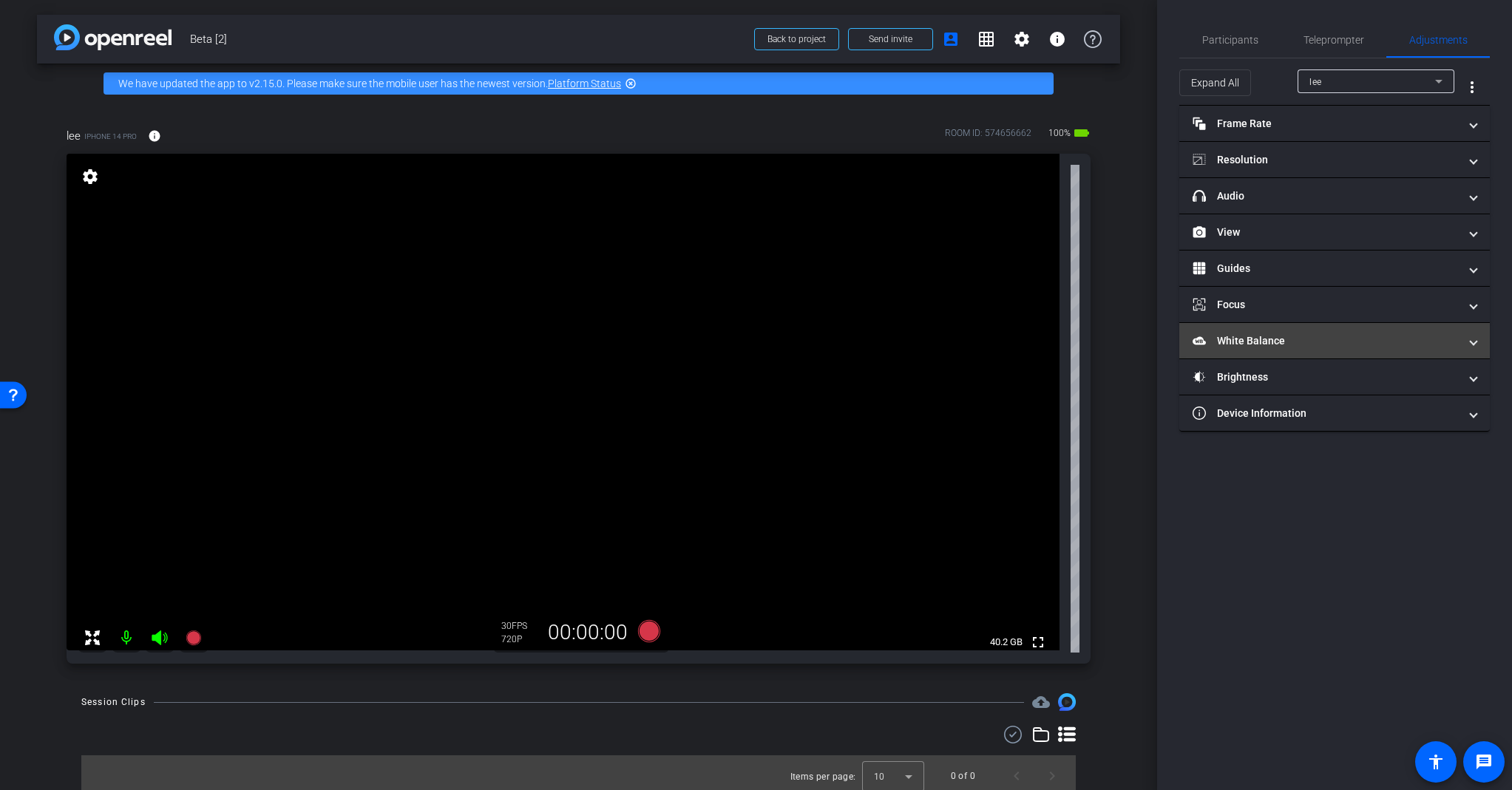 click on "White Balance
White Balance" at bounding box center (1326, 341) 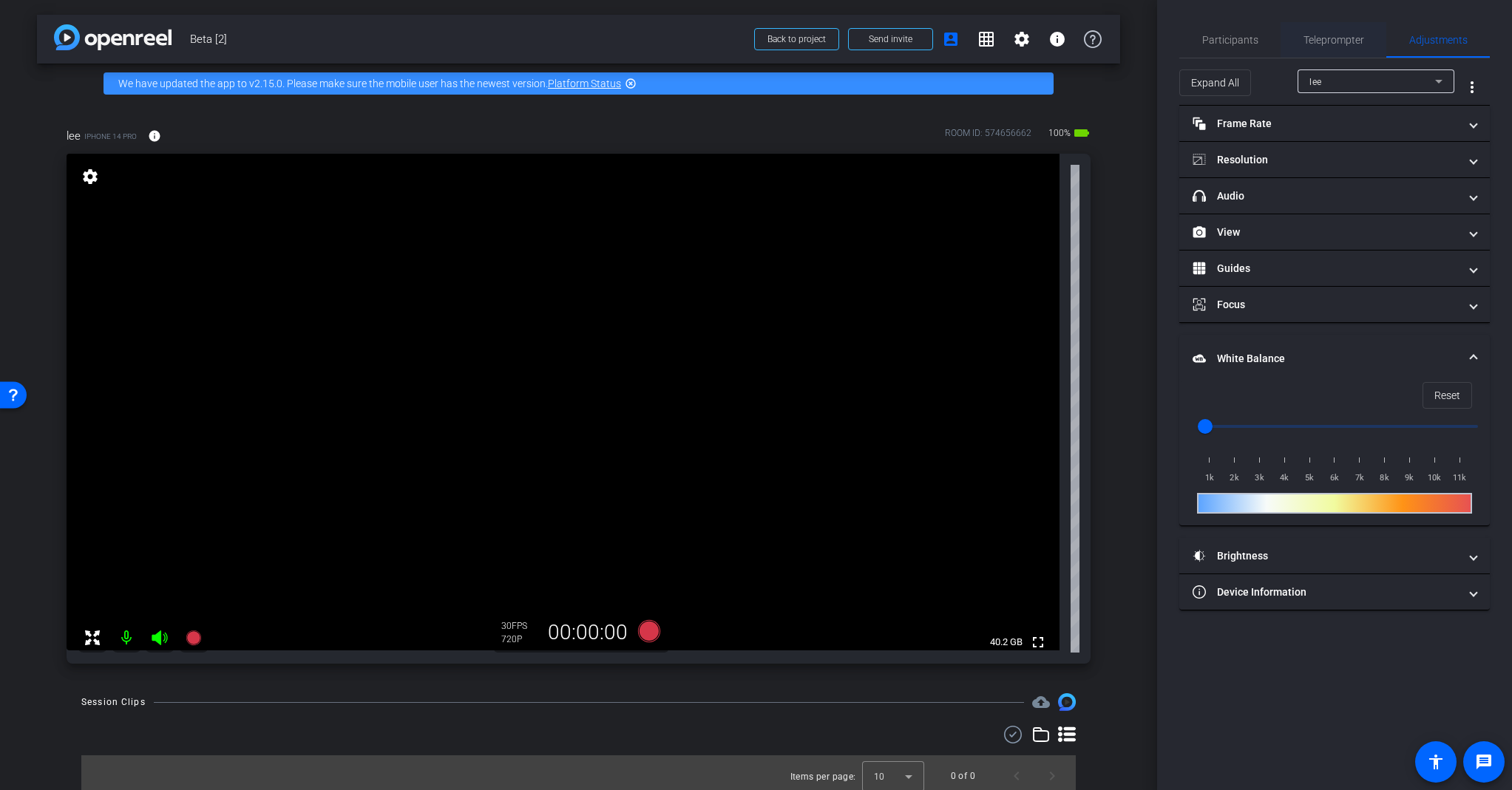 click on "Teleprompter" at bounding box center (1334, 40) 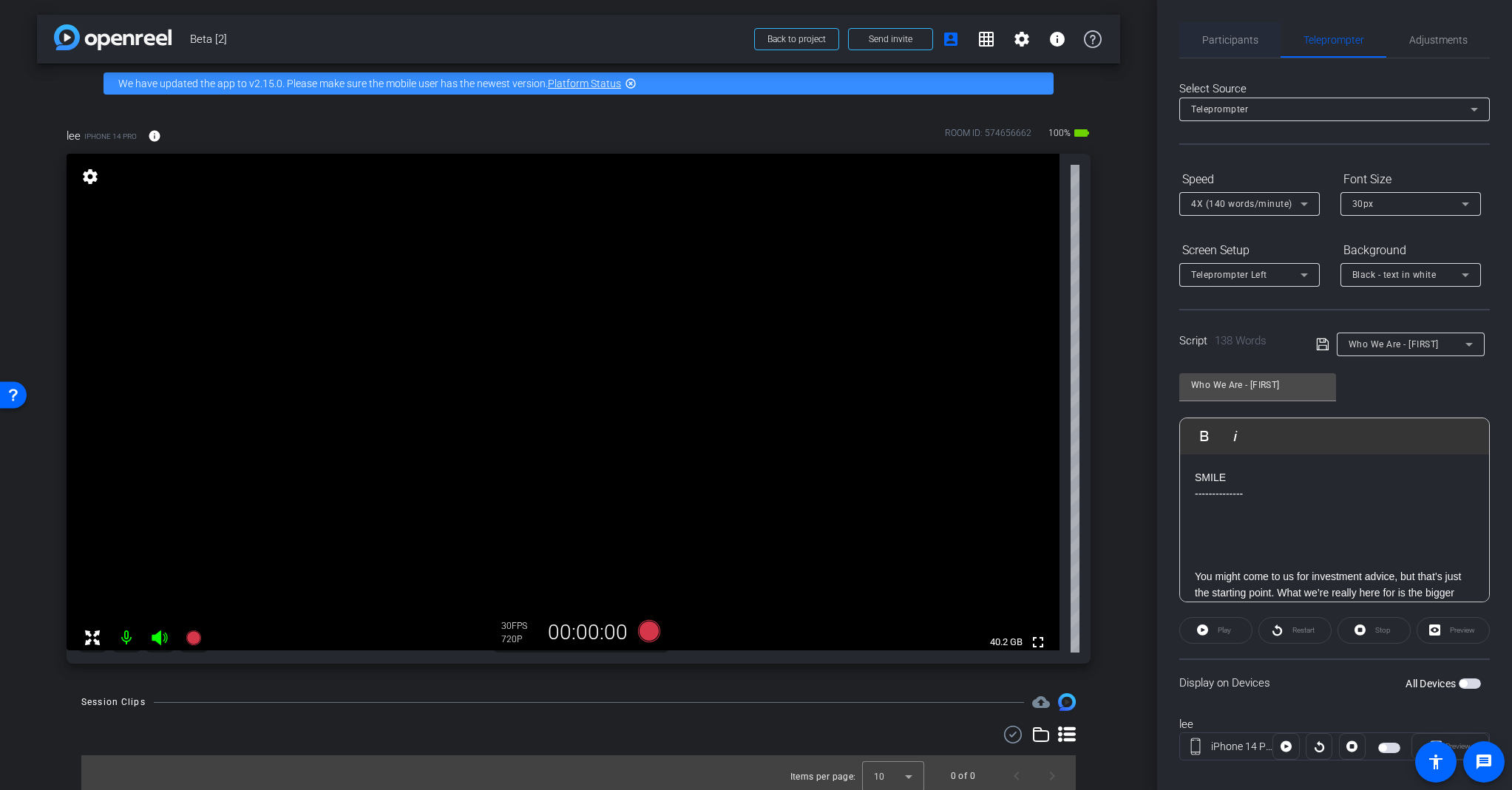 click on "Participants" at bounding box center (1230, 40) 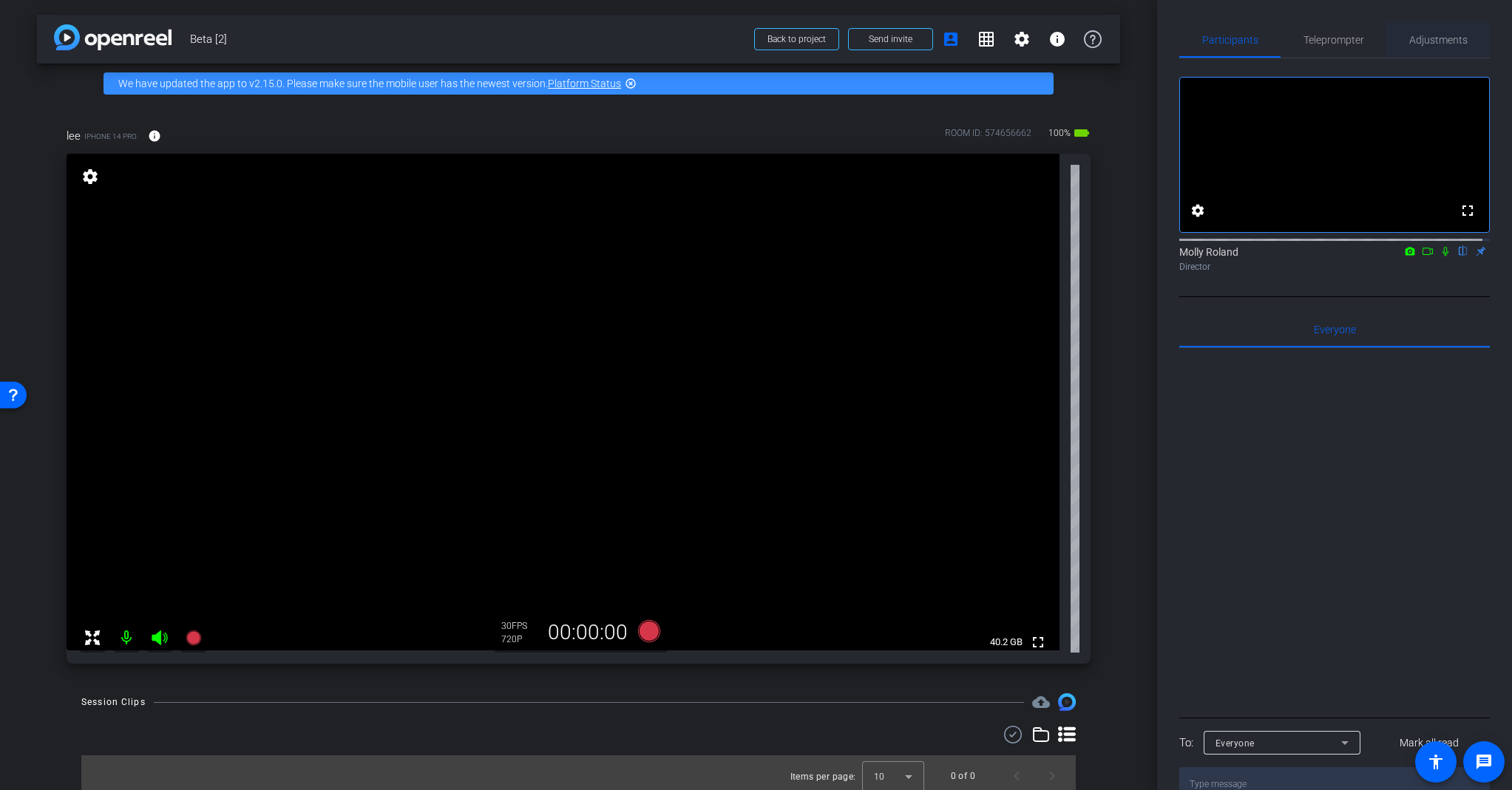click on "Adjustments" at bounding box center [1438, 40] 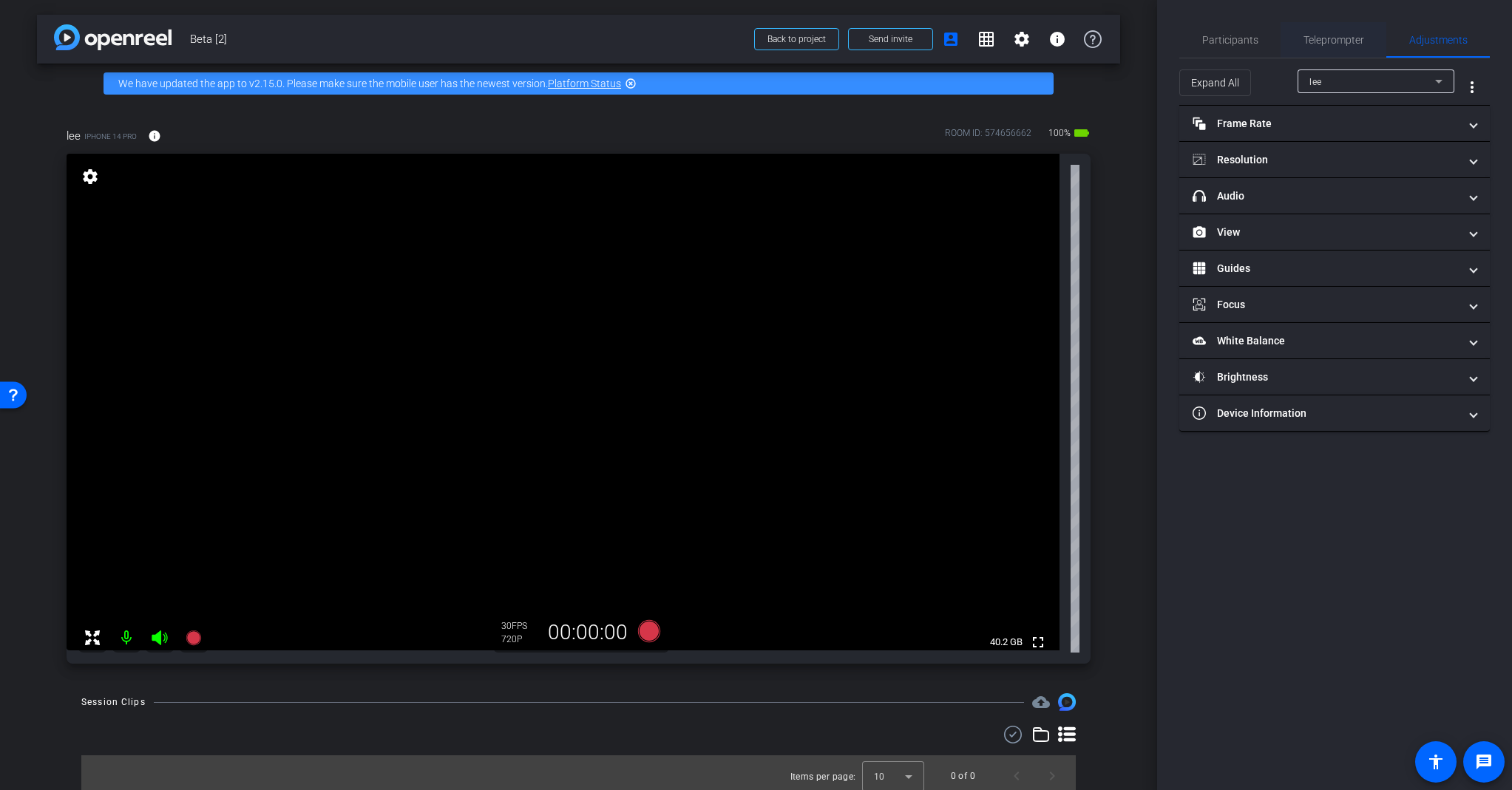click on "Teleprompter" at bounding box center [1334, 40] 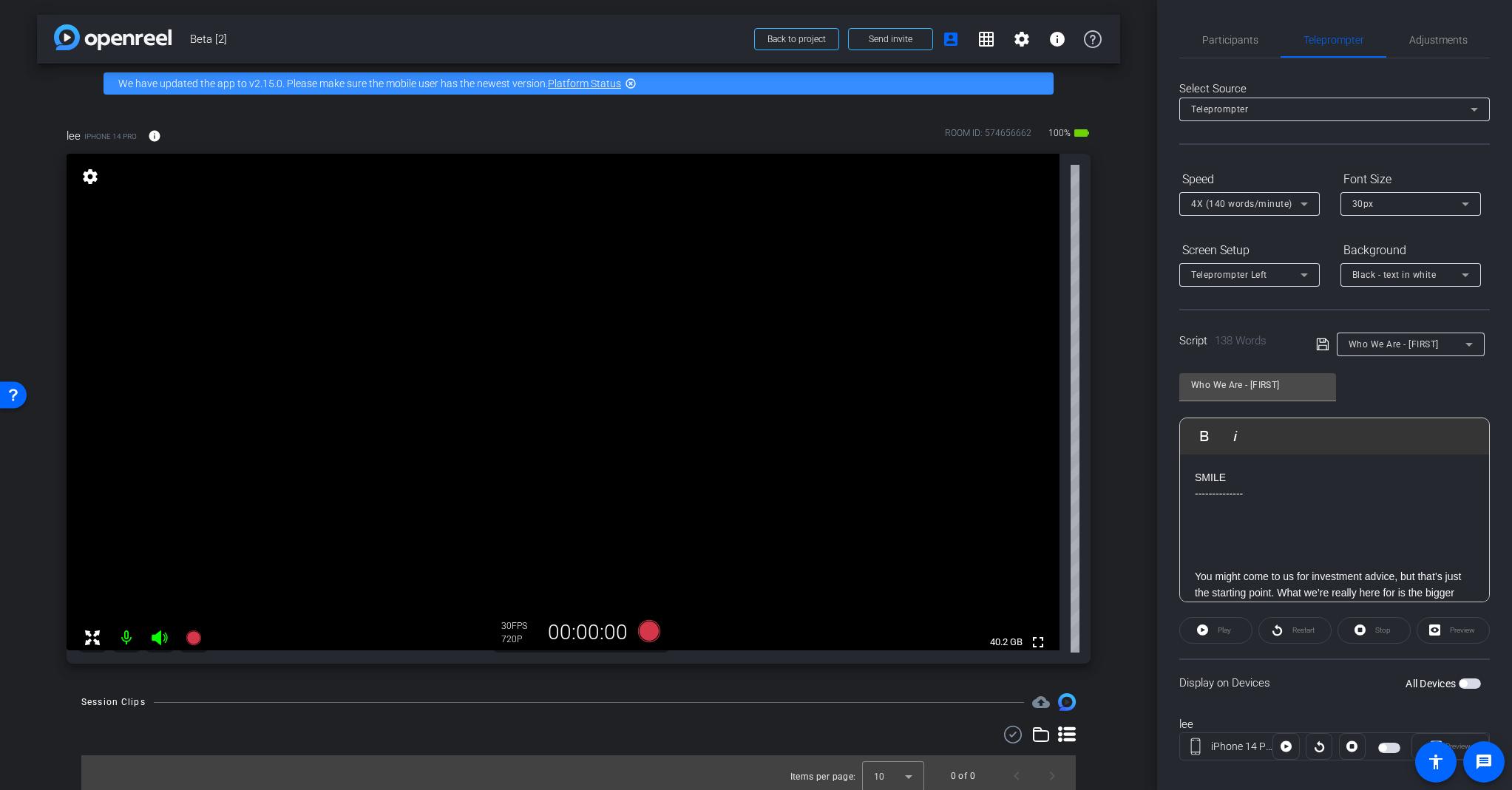 click on "Who We Are - Justin" at bounding box center [1394, 344] 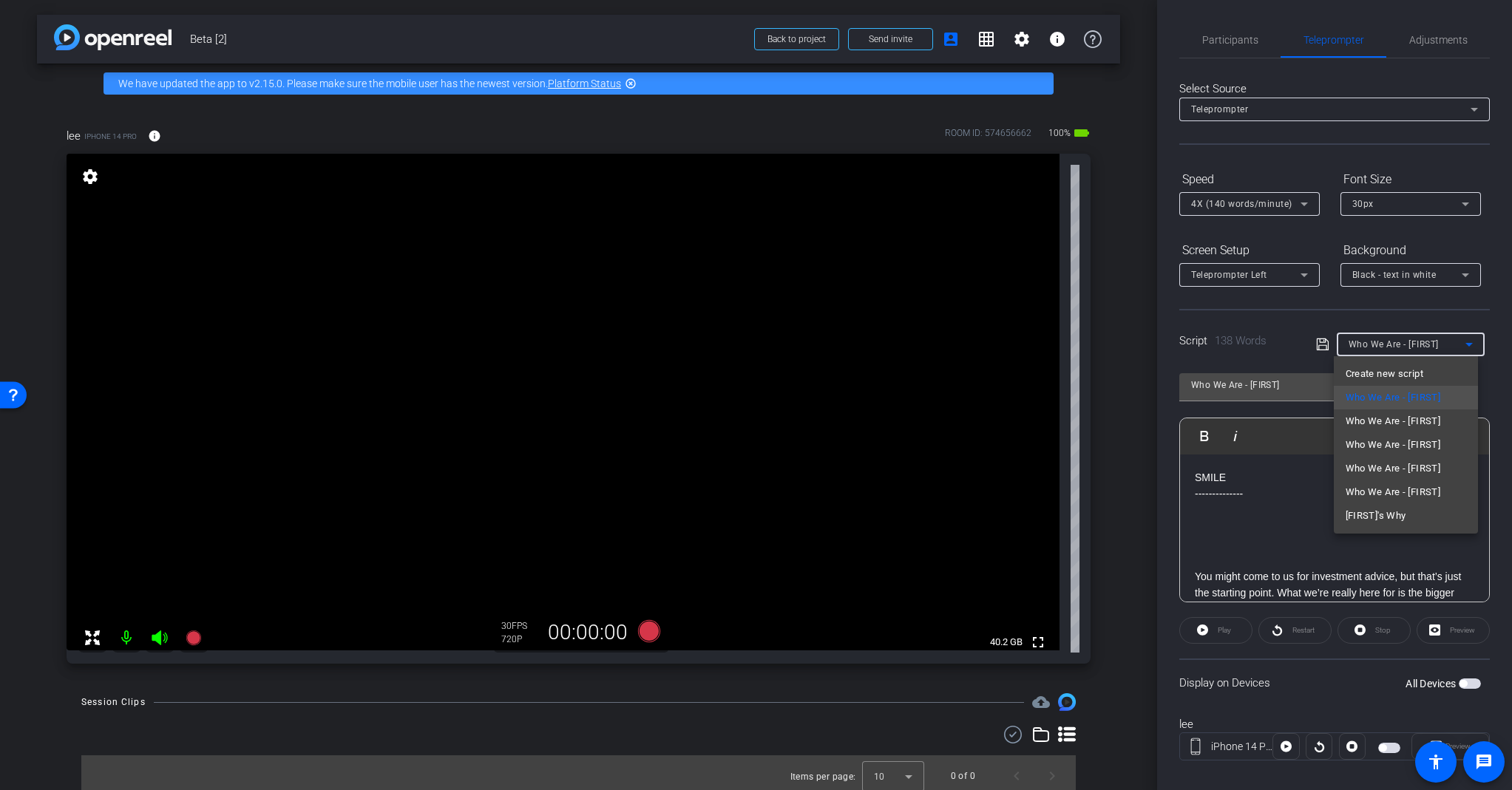 click at bounding box center [756, 395] 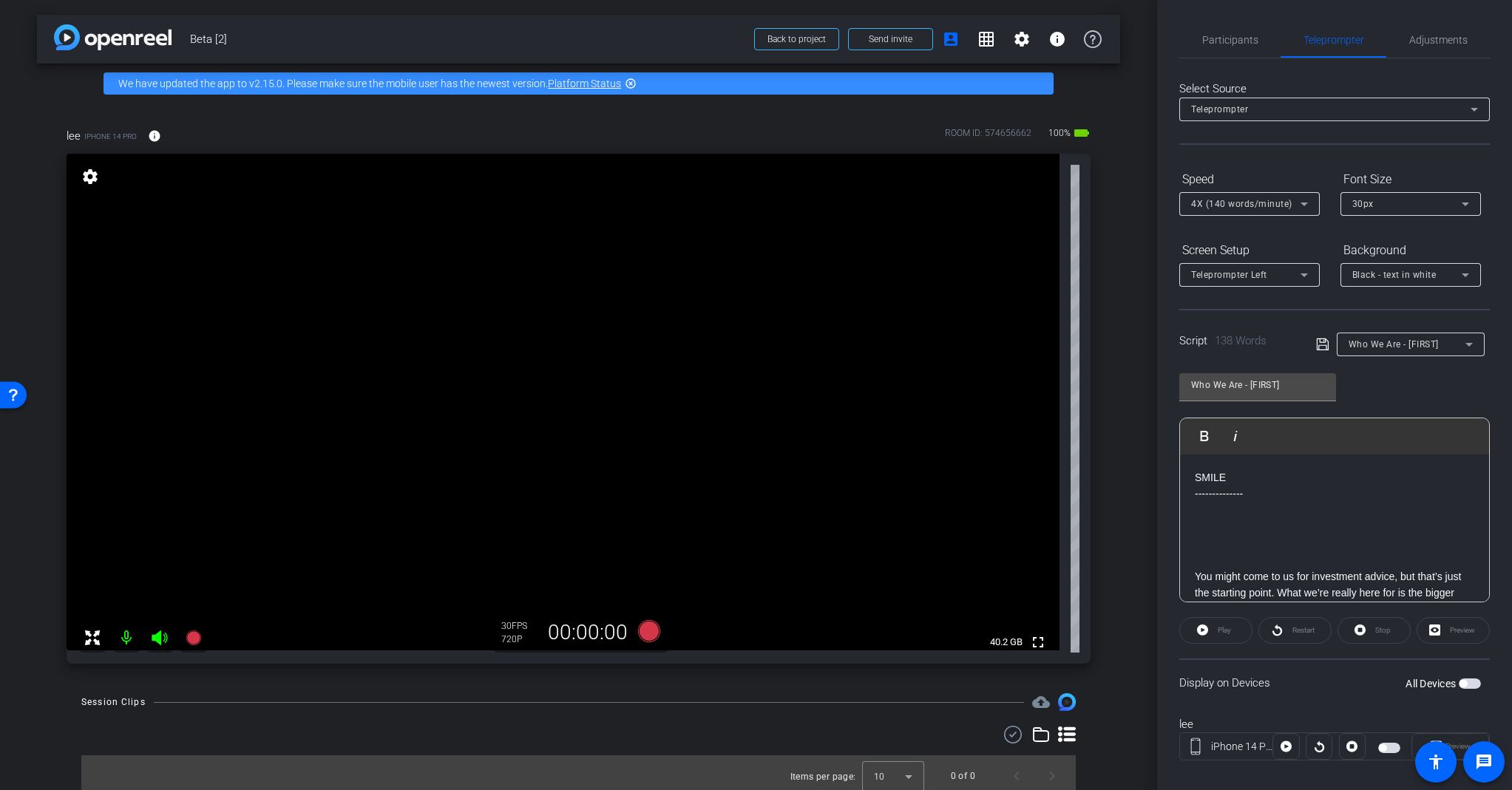 click on "Who We Are - Justin" at bounding box center [1407, 344] 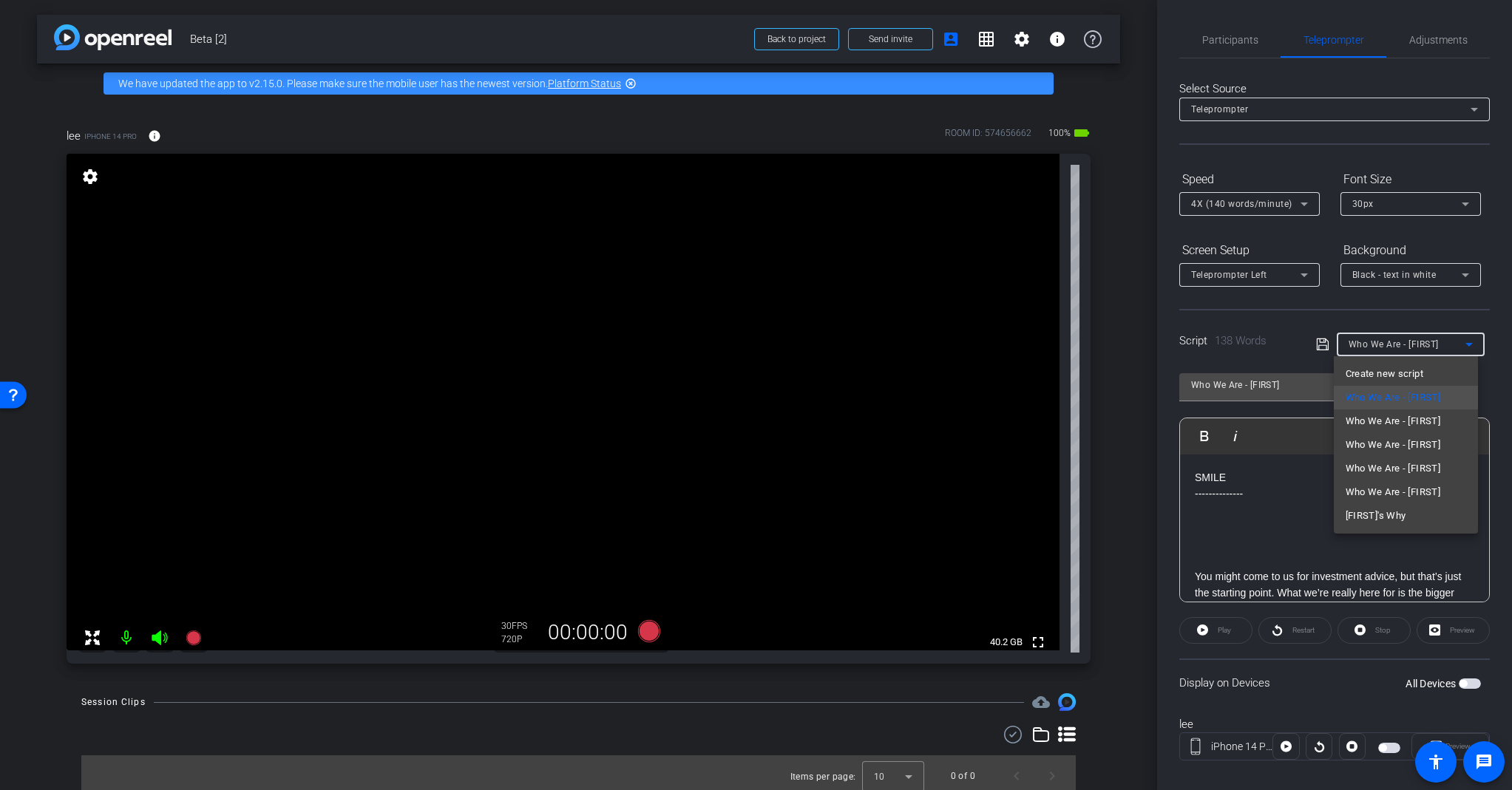 click at bounding box center (756, 395) 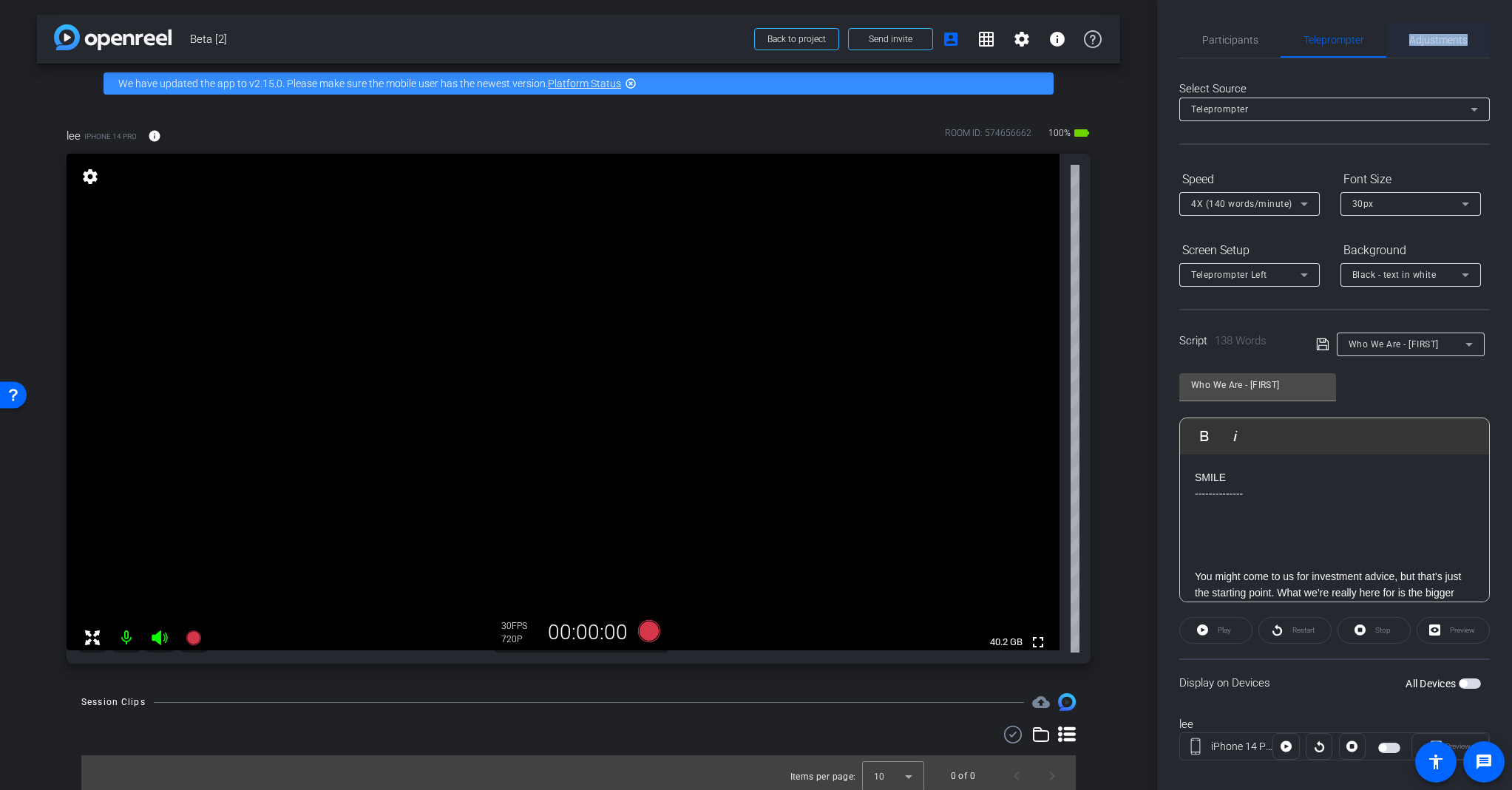 click on "Adjustments" at bounding box center [1438, 40] 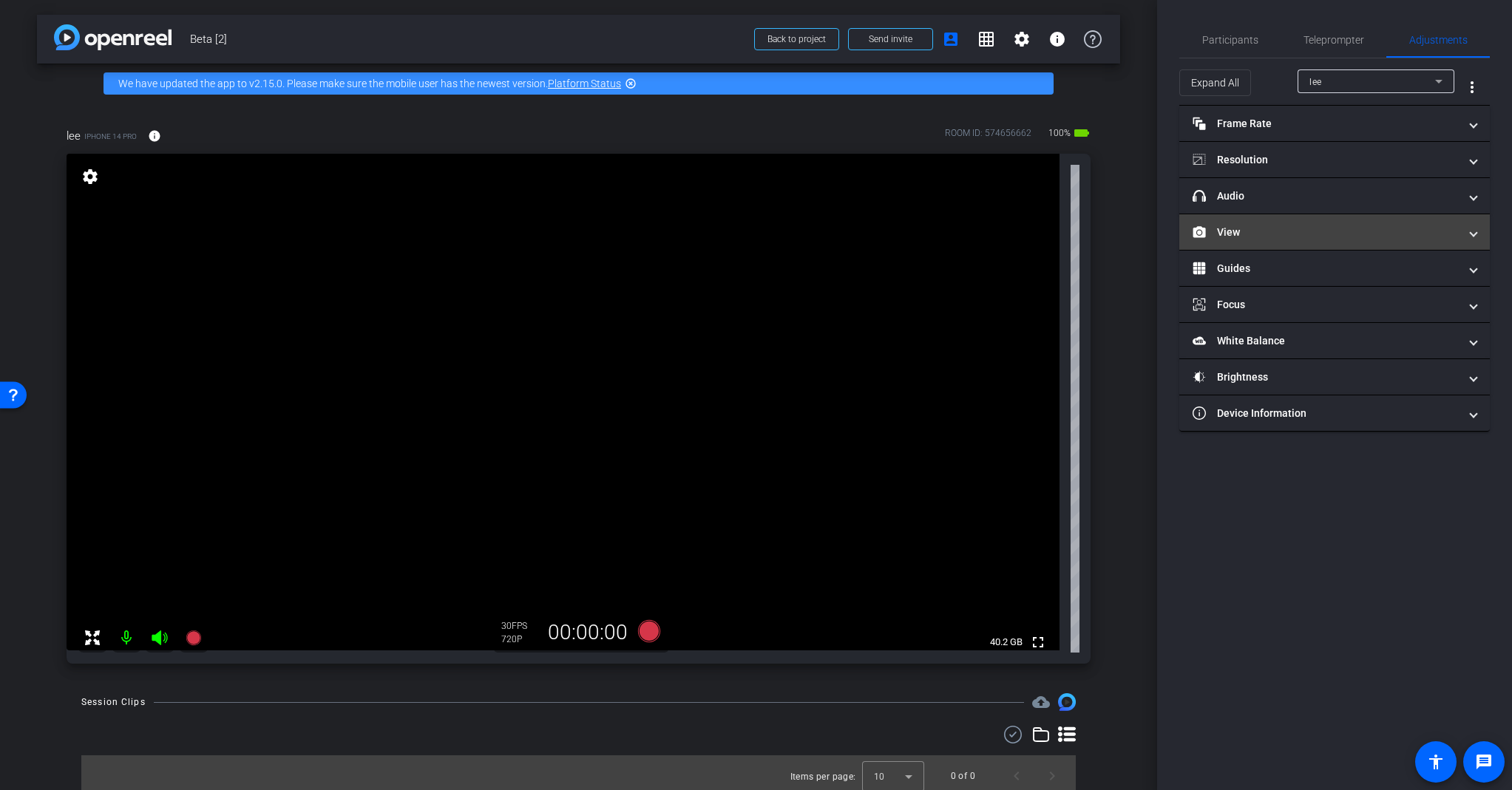 click on "View" at bounding box center (1326, 232) 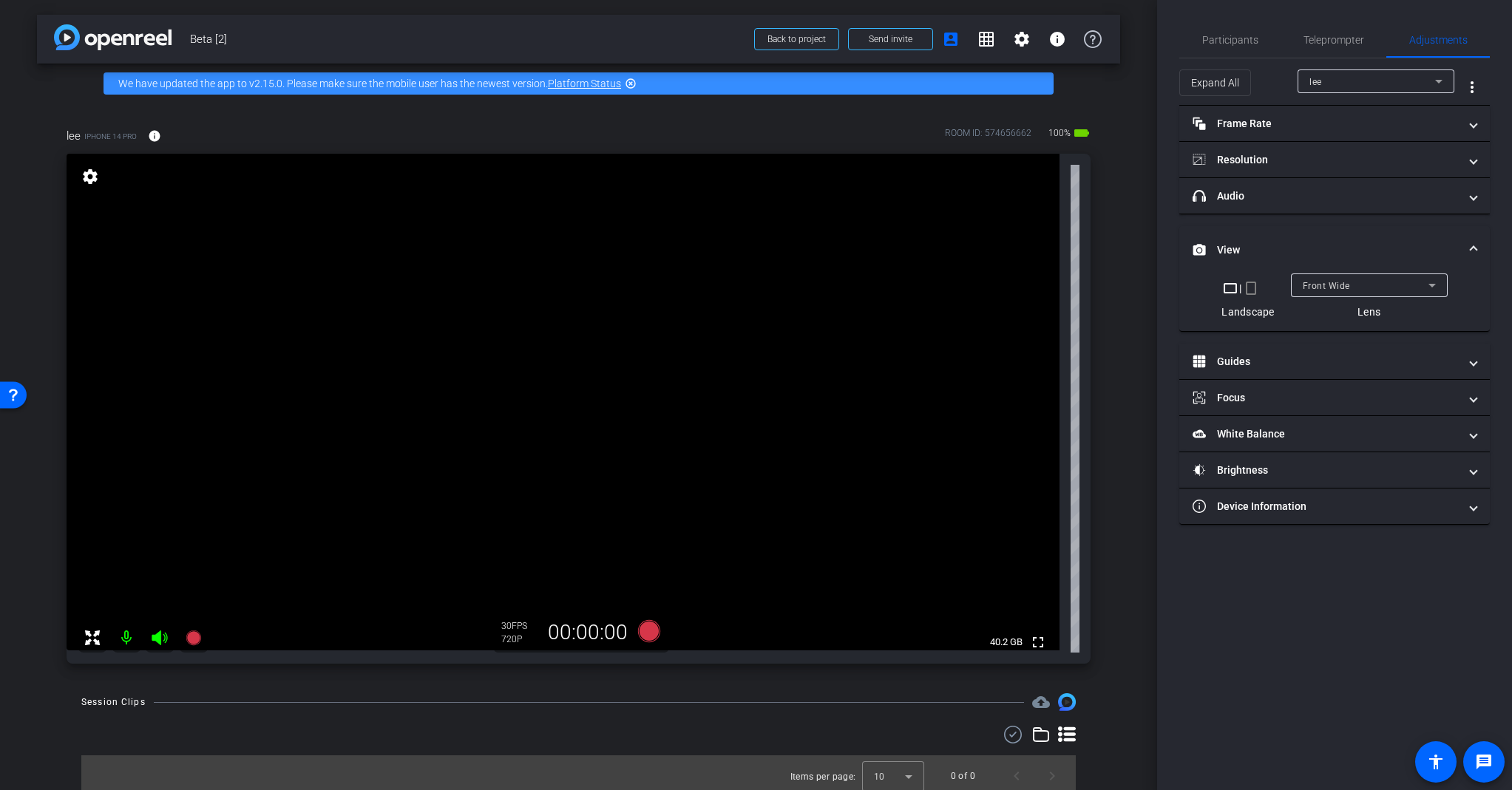click on "Front Wide" at bounding box center (1326, 286) 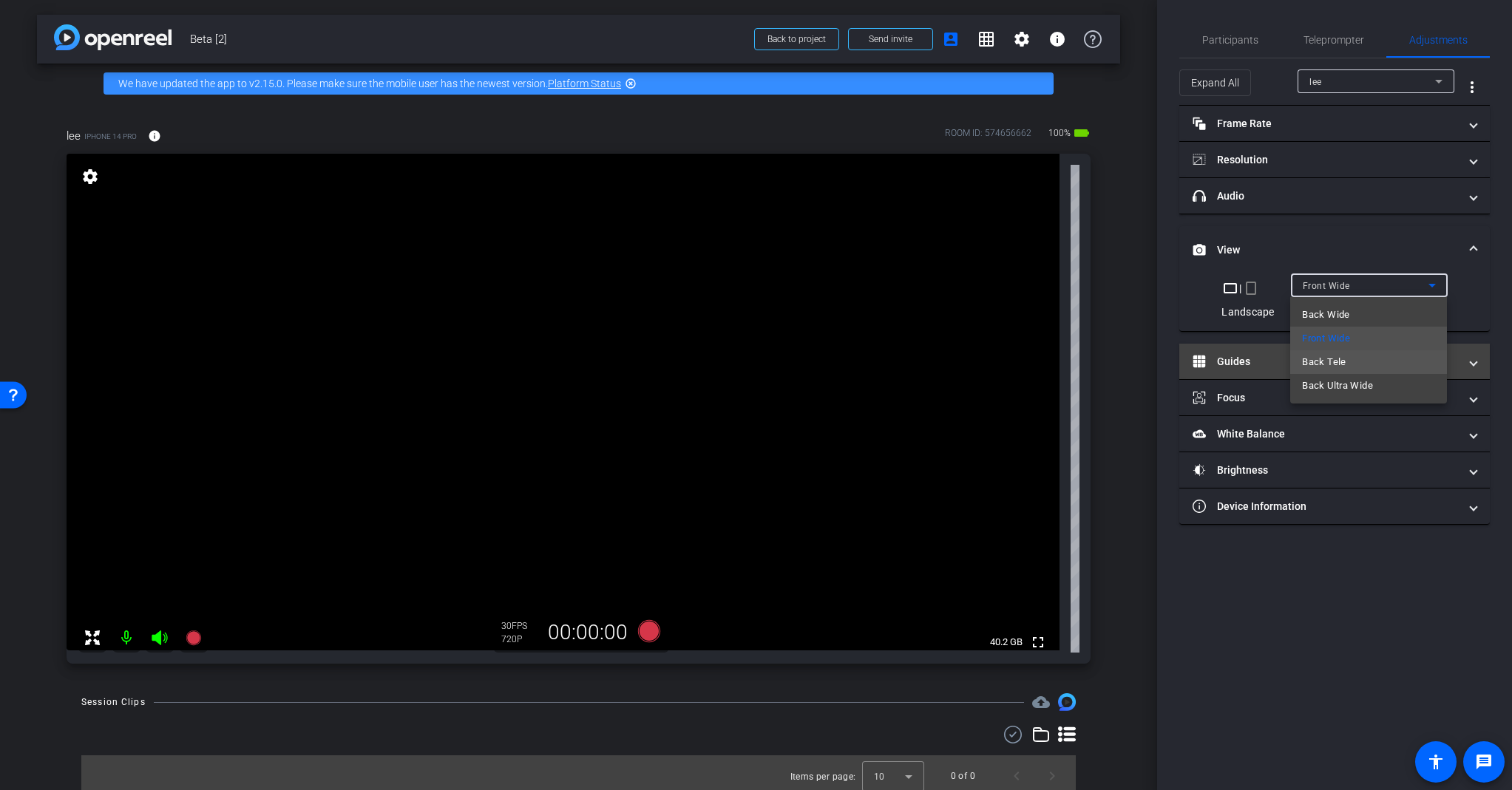 click on "Back Tele" at bounding box center [1369, 362] 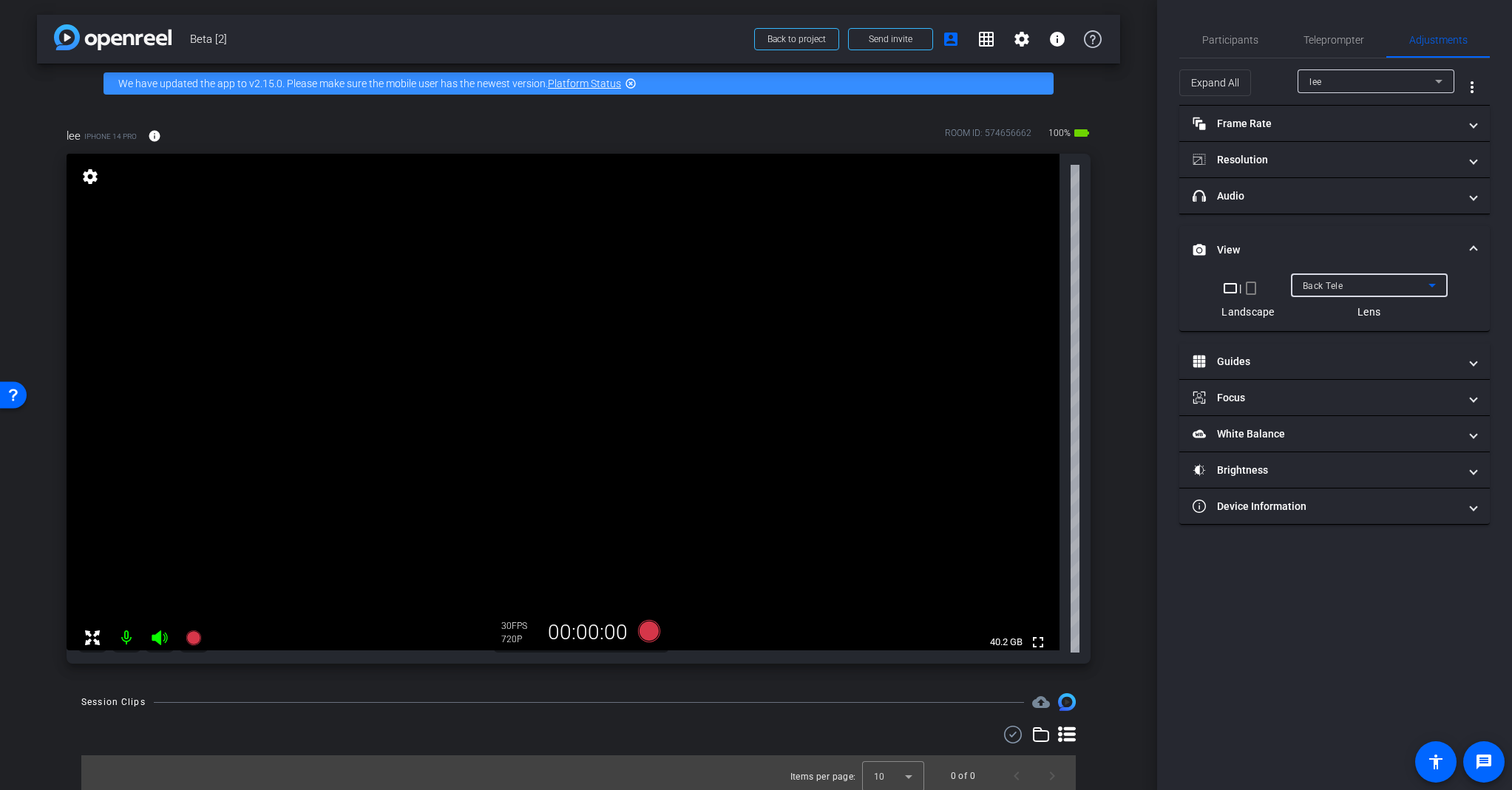 click on "Back Tele" at bounding box center (1366, 285) 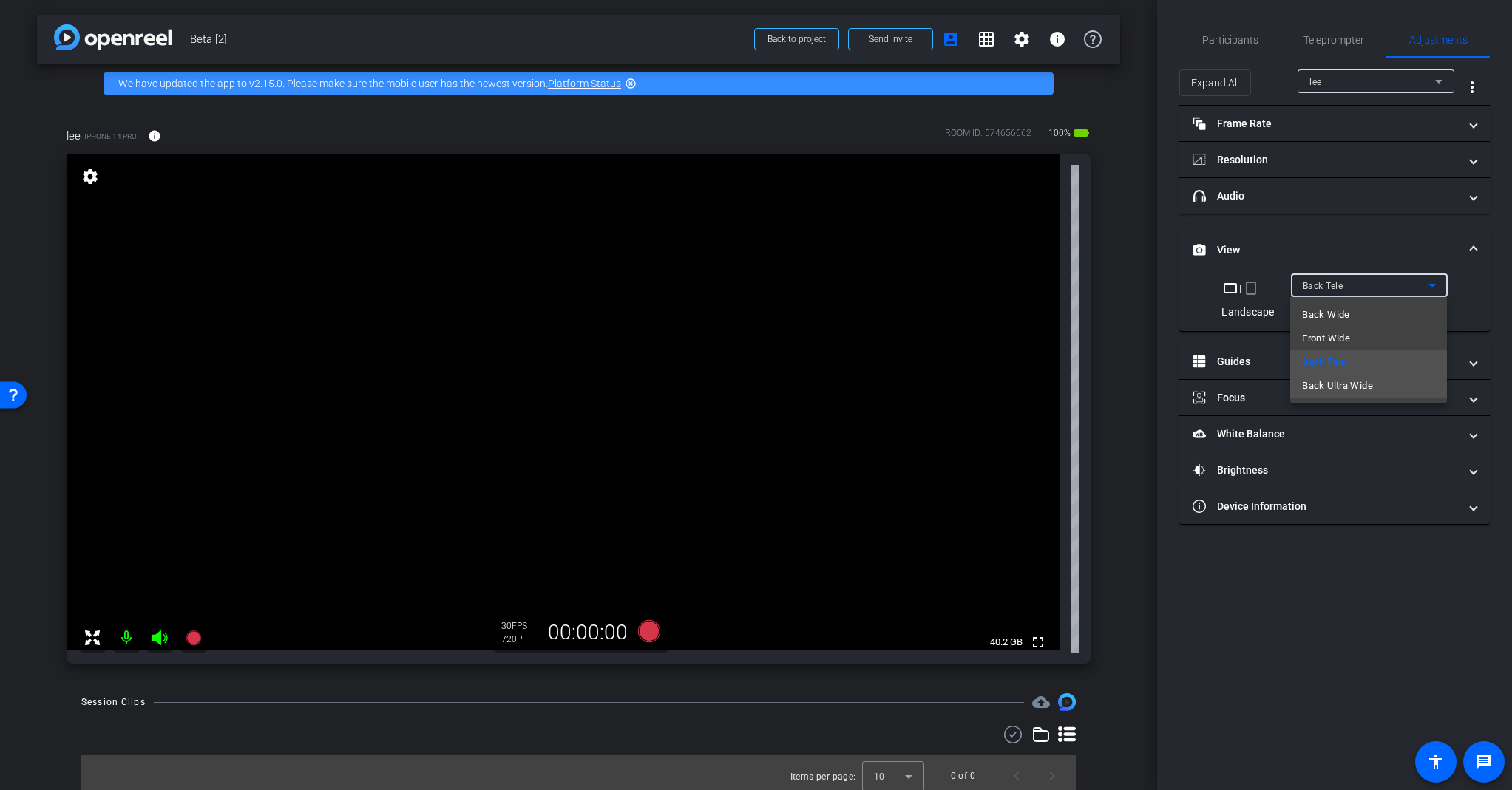 click on "Back Ultra Wide" at bounding box center [1369, 386] 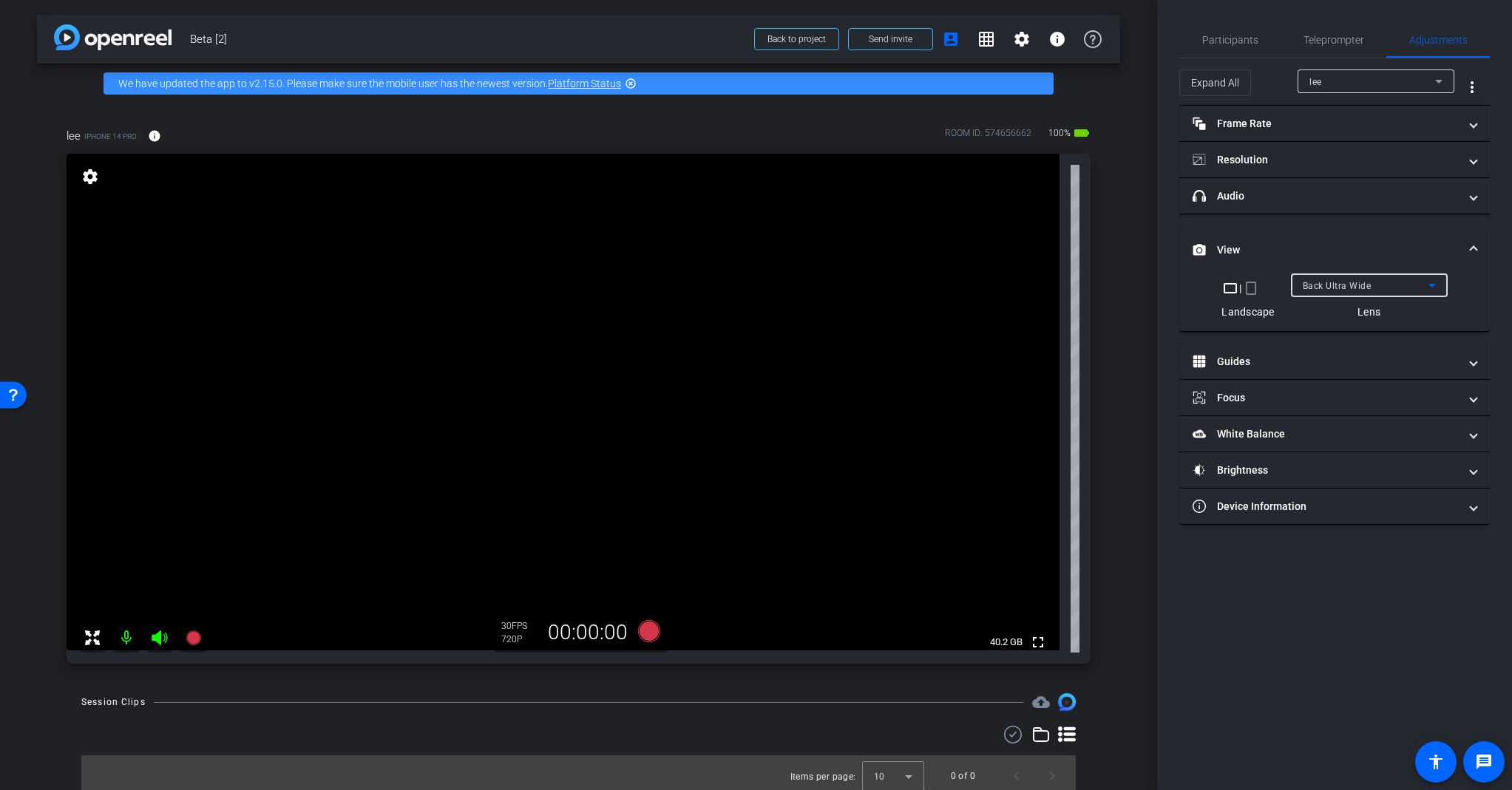 click on "Back Ultra Wide" at bounding box center [1366, 285] 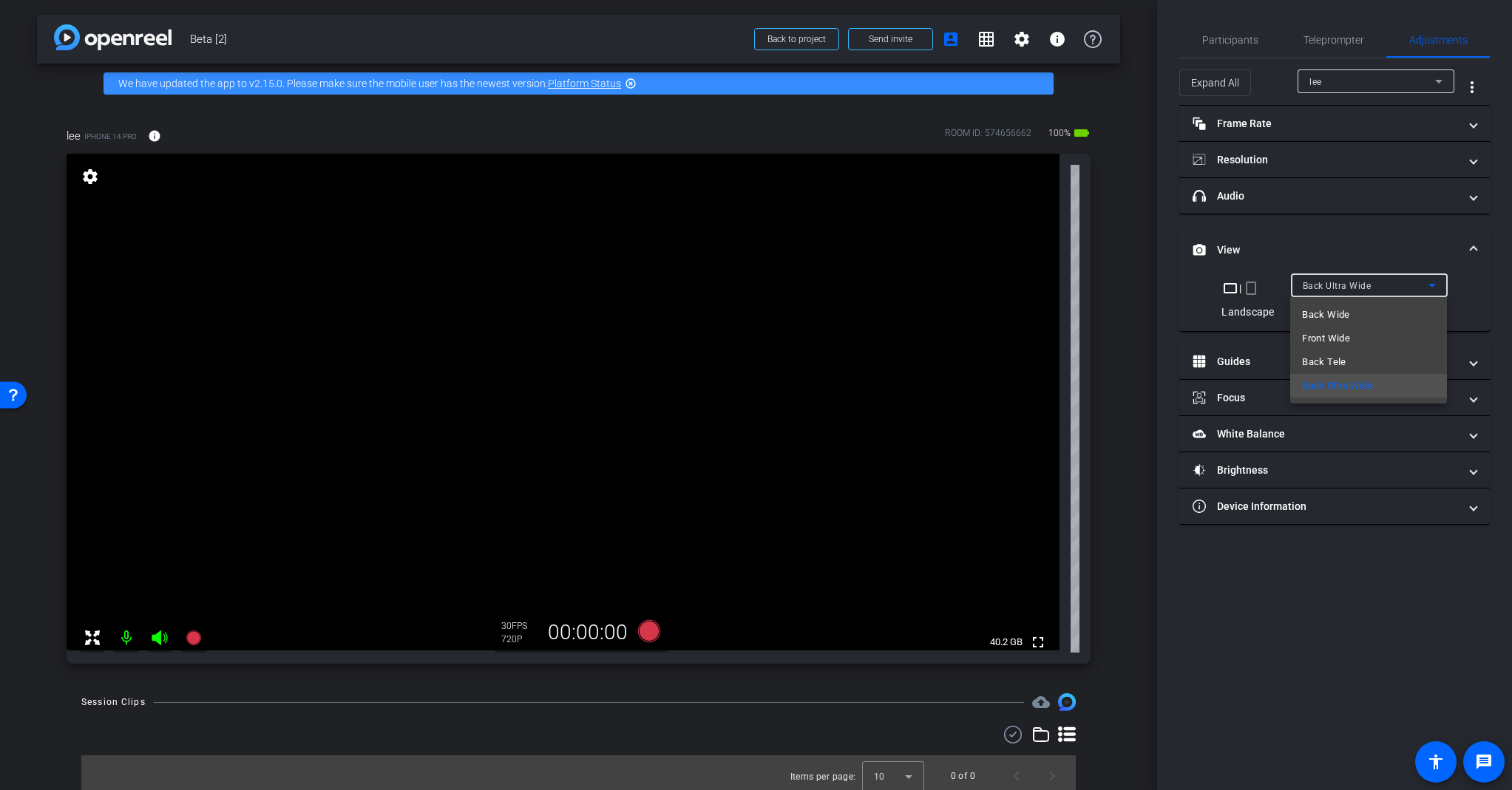 click on "Front Wide" at bounding box center (1369, 338) 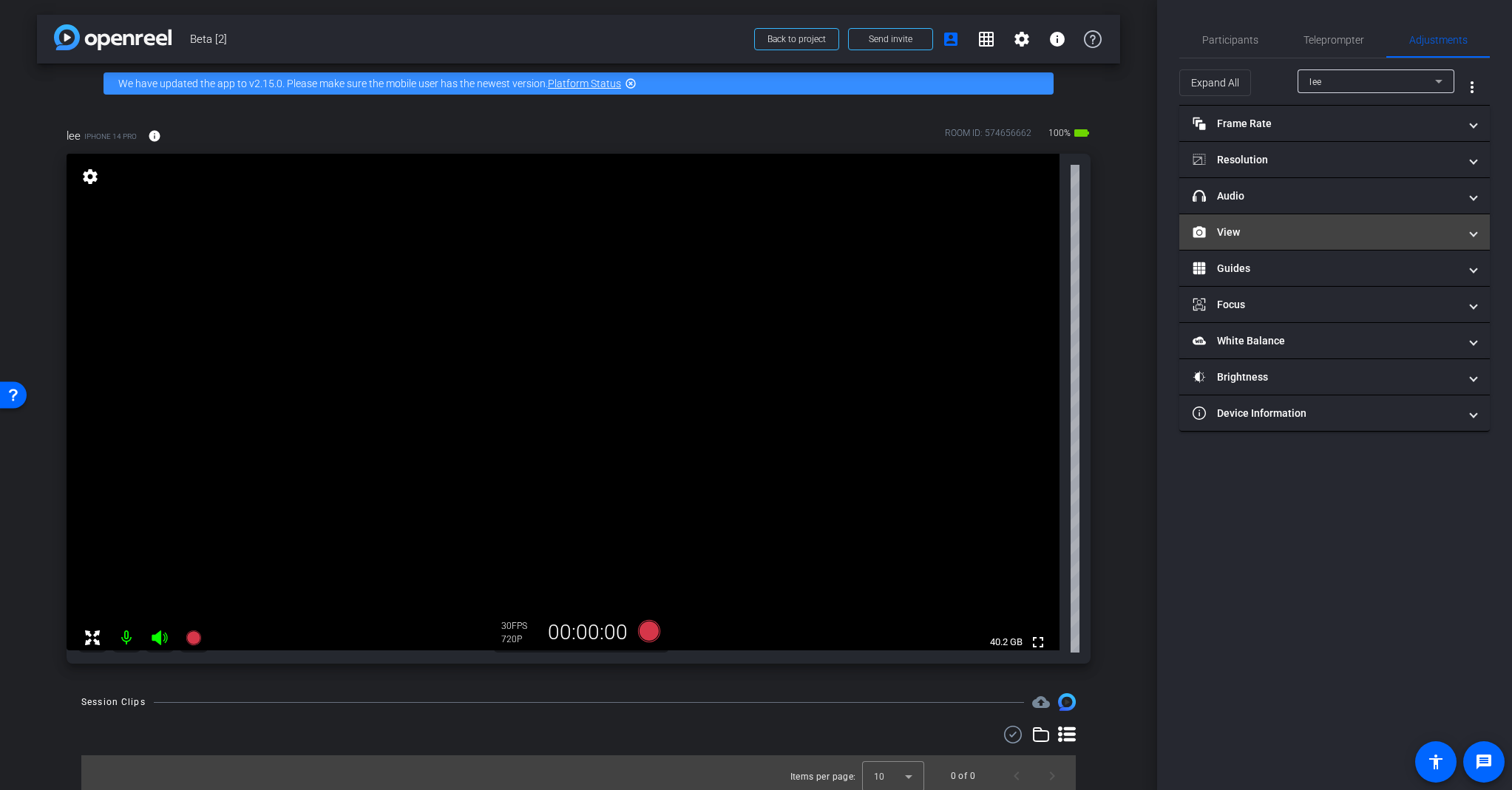 click on "View" at bounding box center [1335, 232] 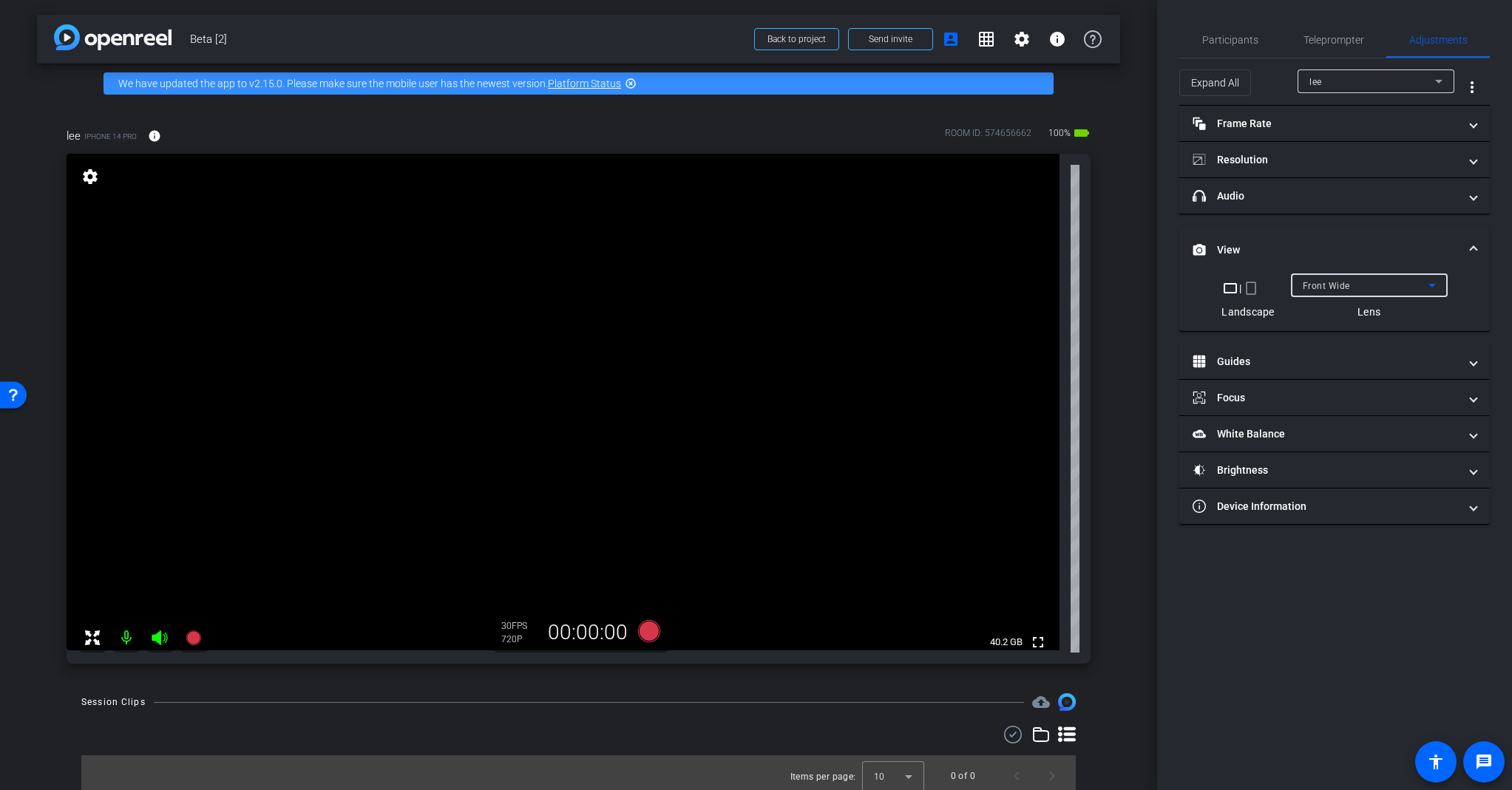 click on "Front Wide" at bounding box center [1366, 285] 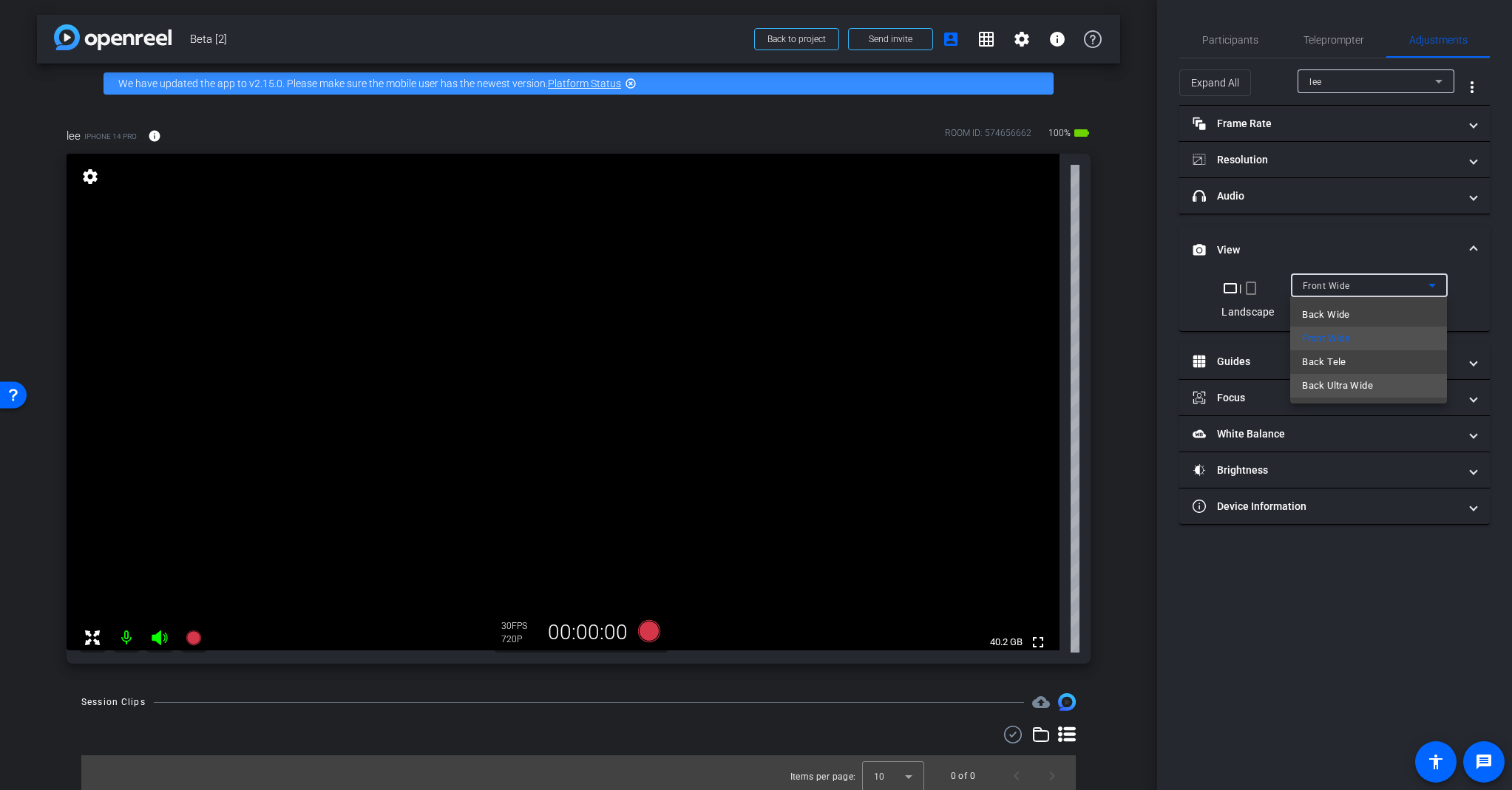 click on "Back Ultra Wide" at bounding box center [1369, 386] 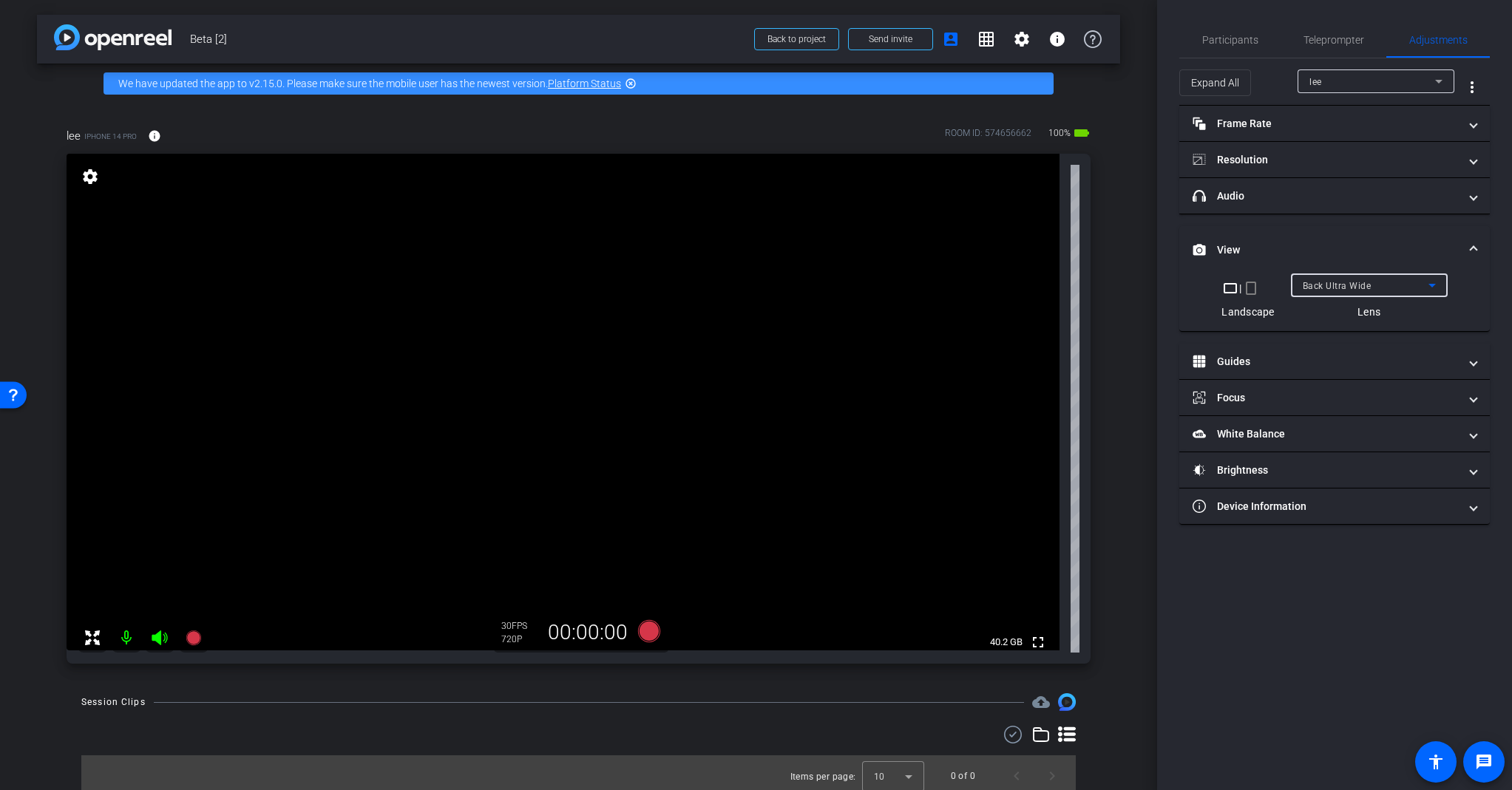 click on "Back Ultra Wide" at bounding box center (1366, 285) 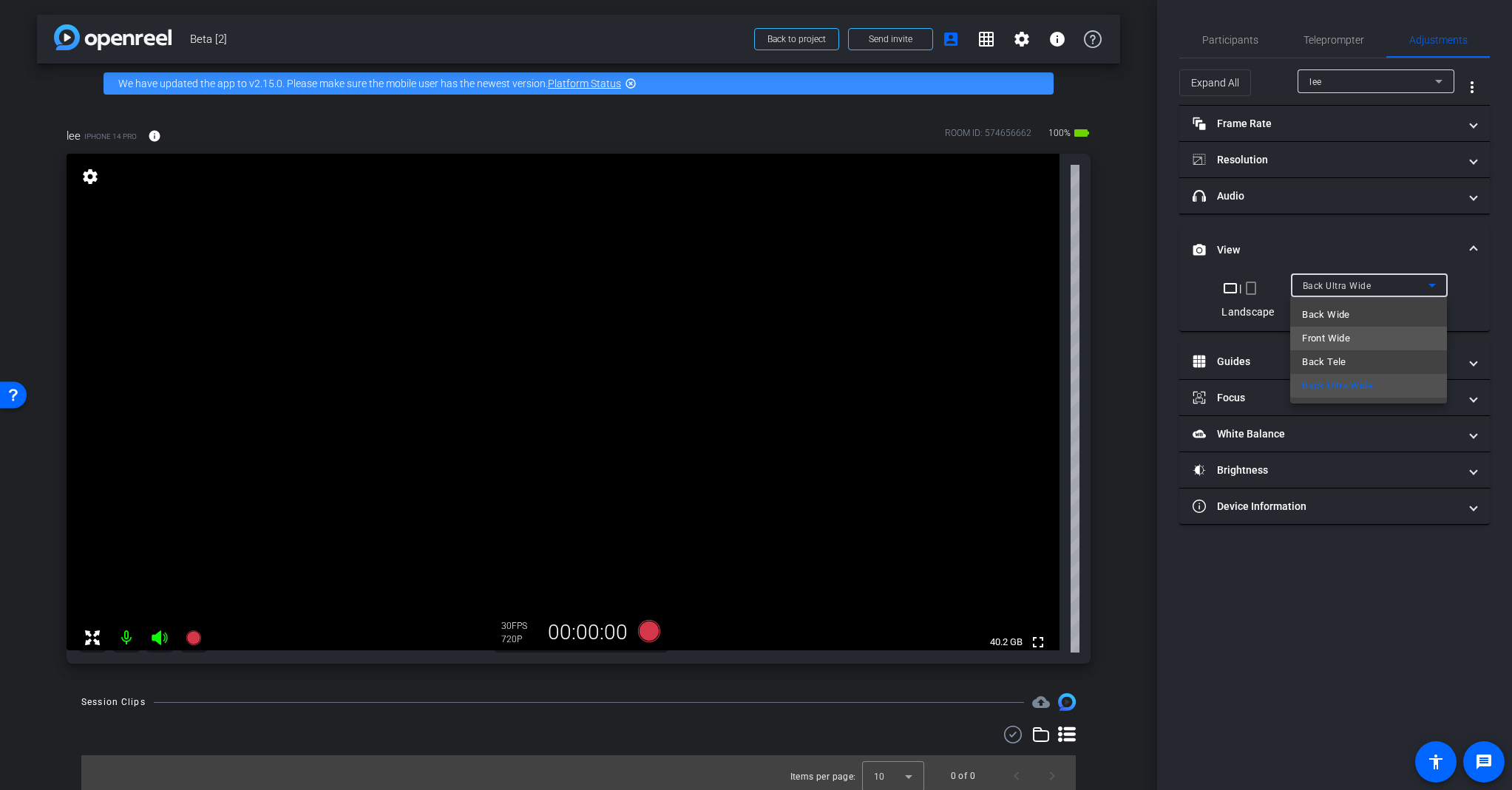 click on "Front Wide" at bounding box center (1369, 338) 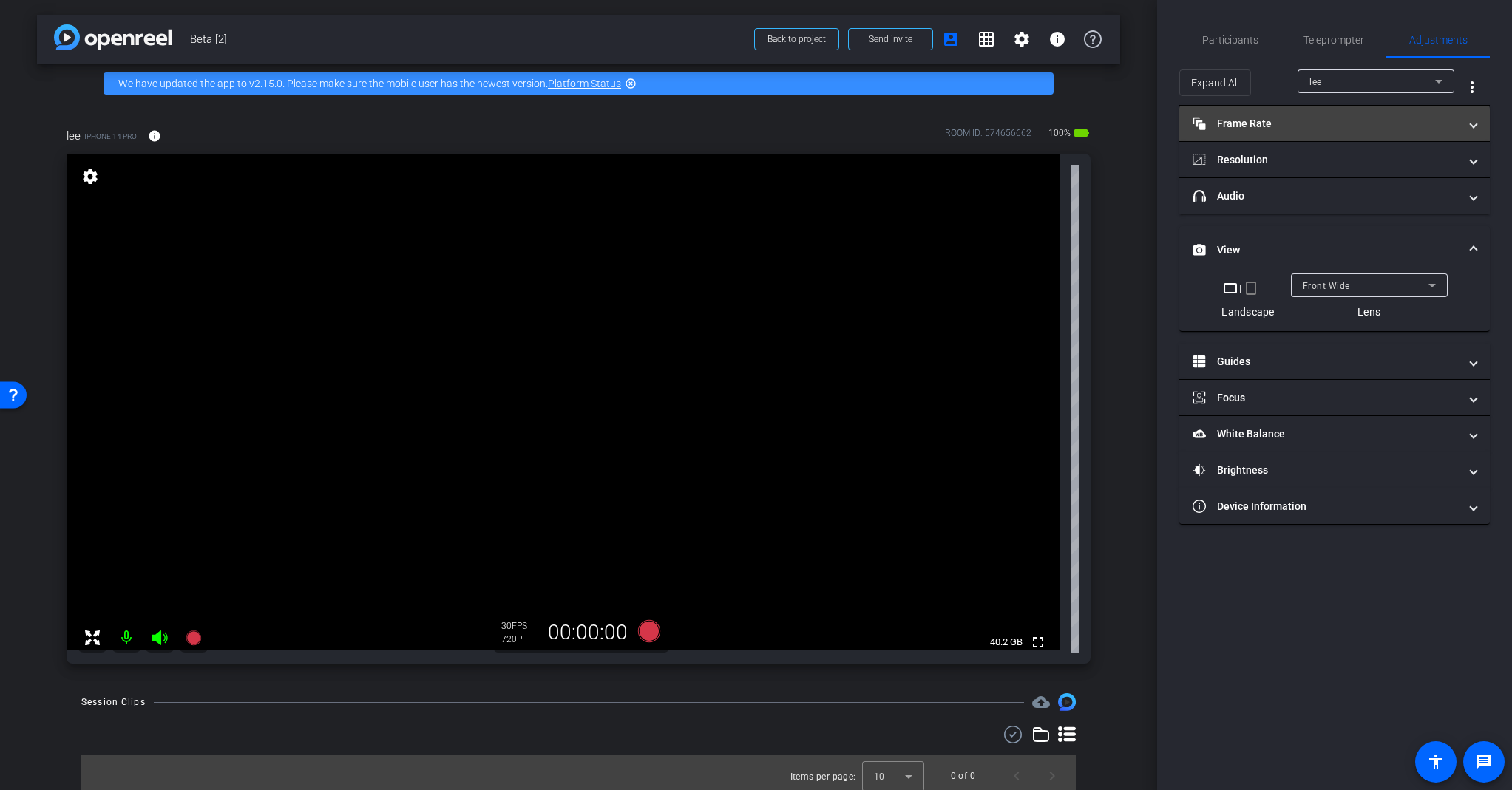 click on "Frame Rate
Frame Rate" at bounding box center (1326, 123) 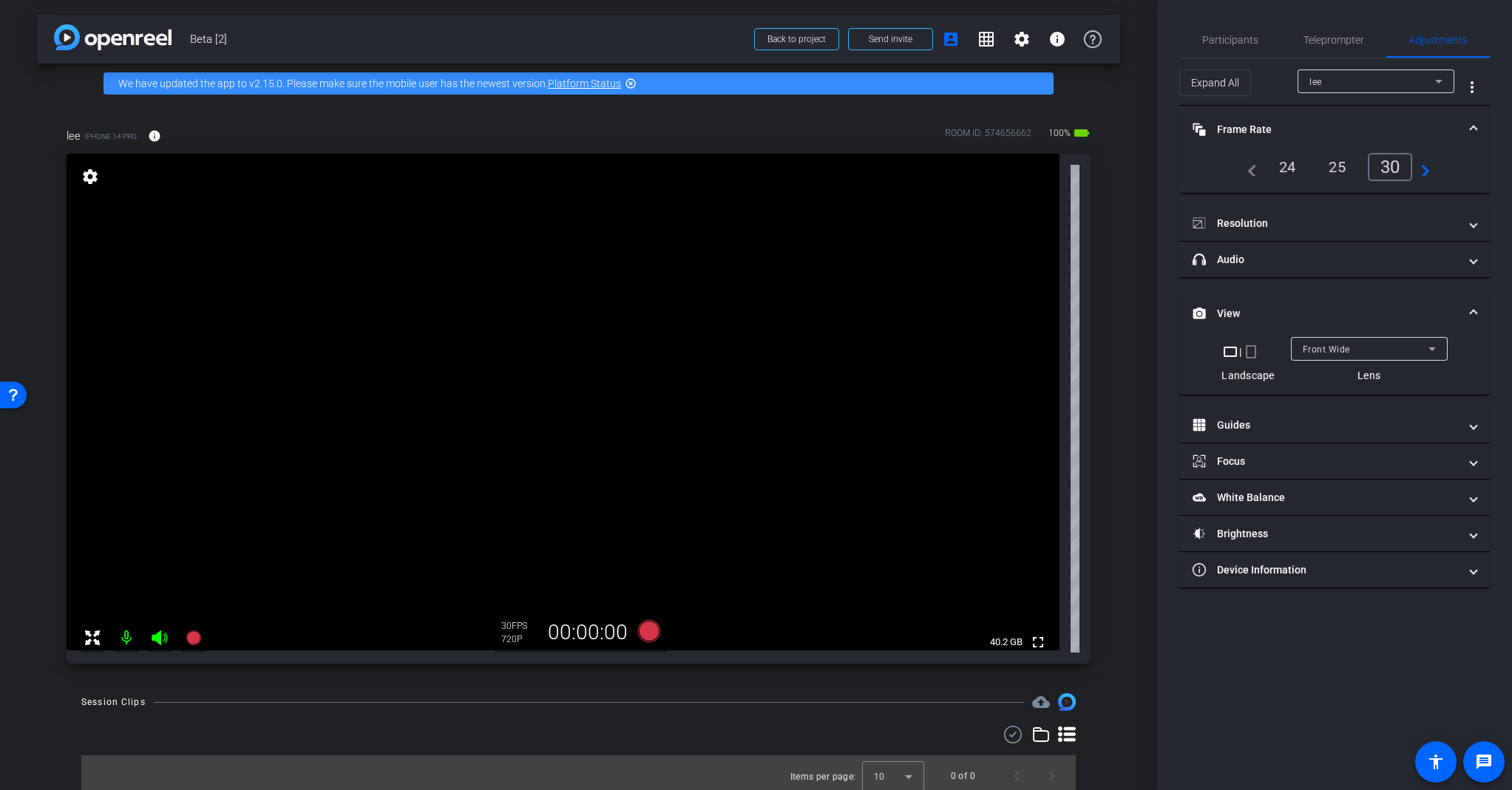 click on "30" at bounding box center [1390, 167] 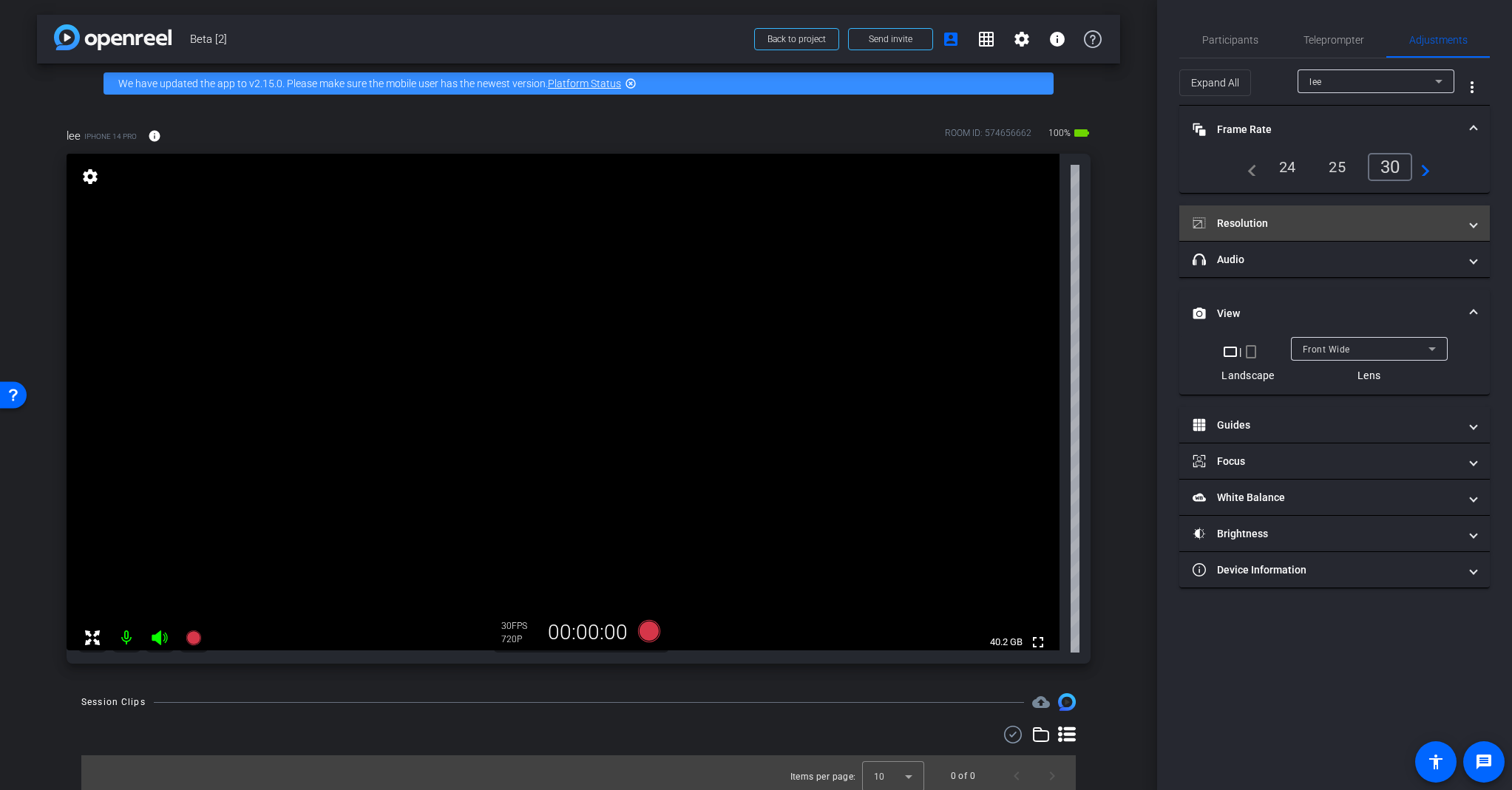click on "Resolution" at bounding box center (1335, 223) 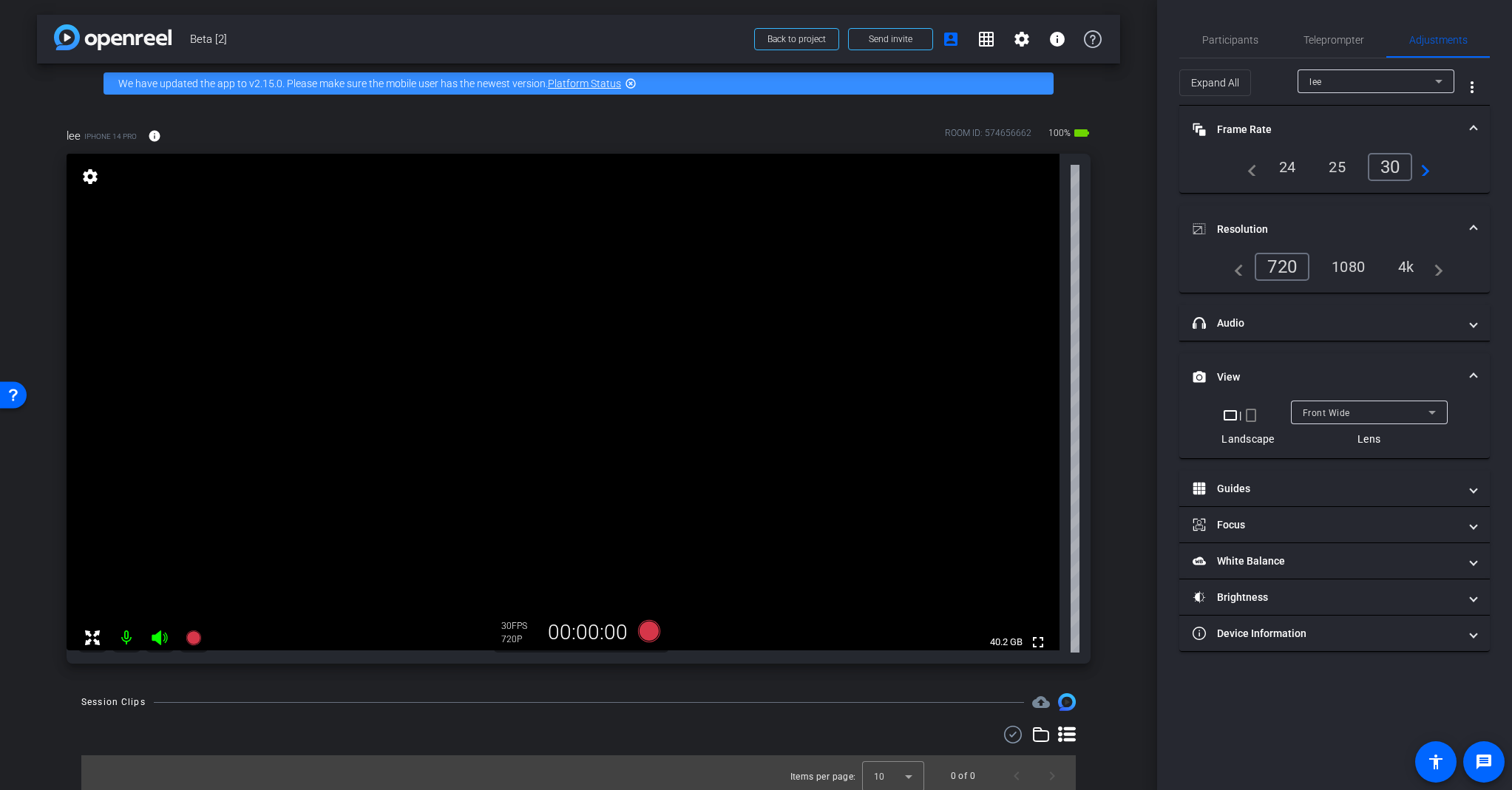 click on "4k" at bounding box center [1406, 267] 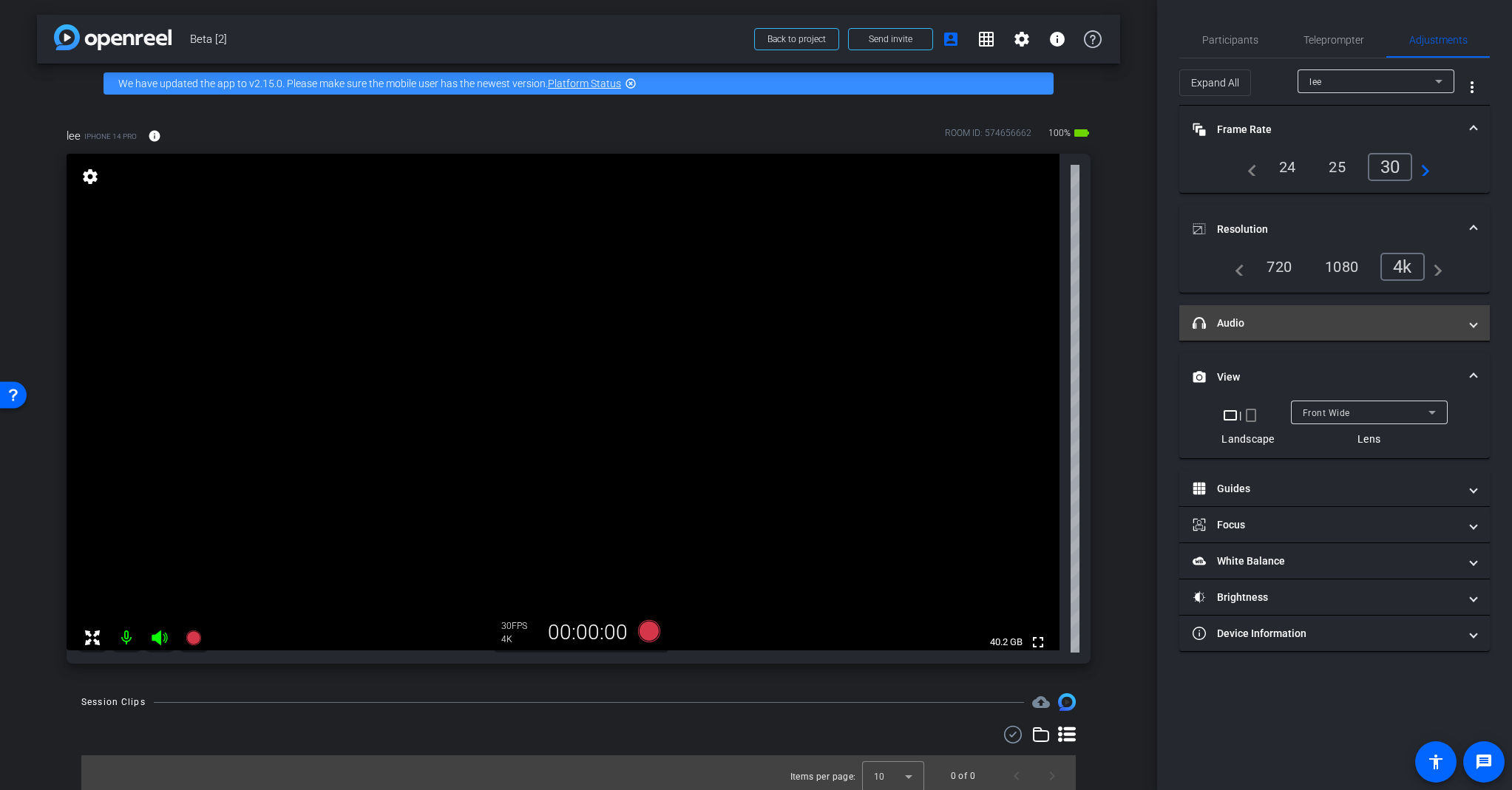click on "headphone icon
Audio" at bounding box center (1326, 323) 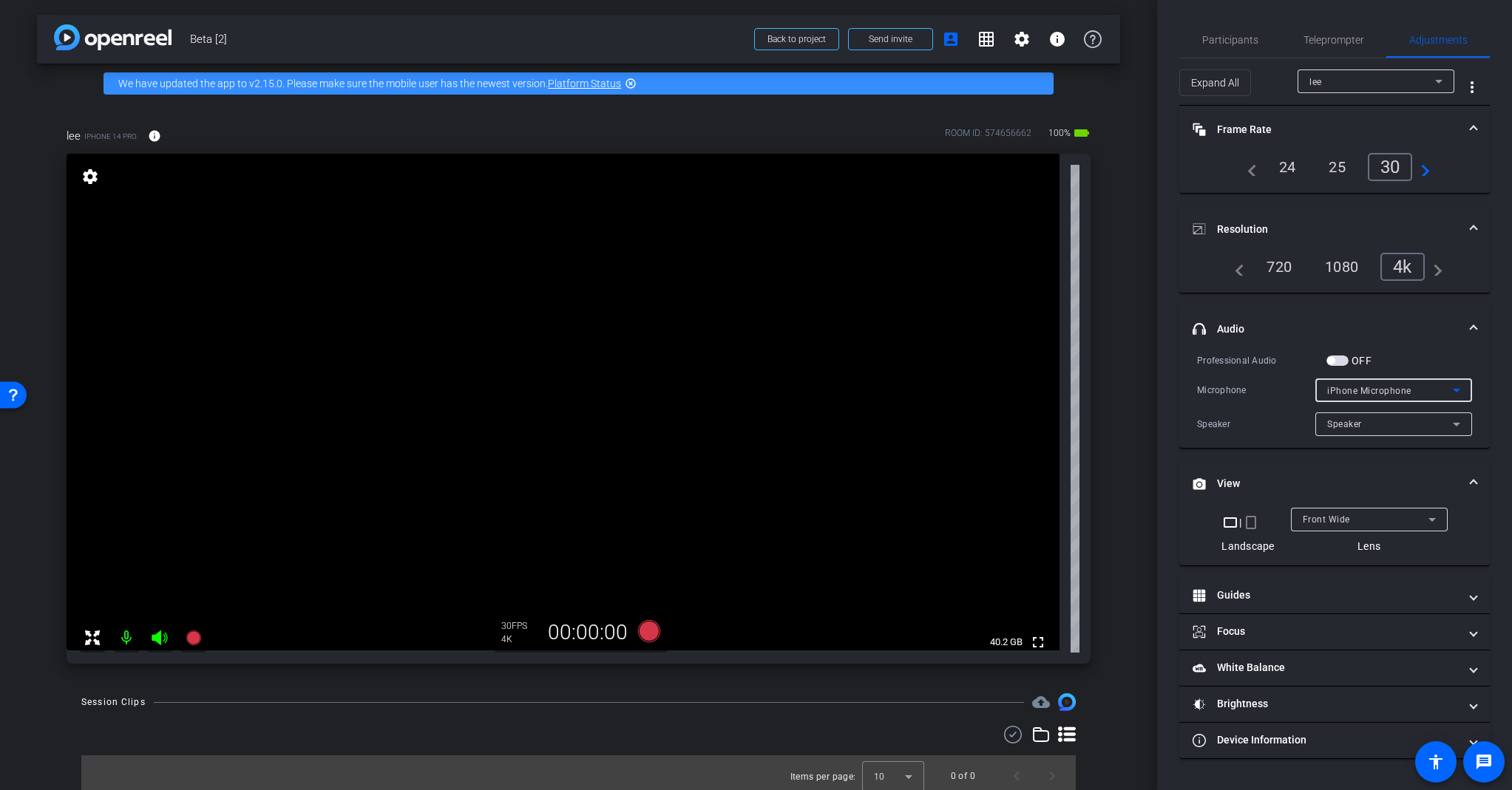 click on "iPhone Microphone" at bounding box center [1369, 391] 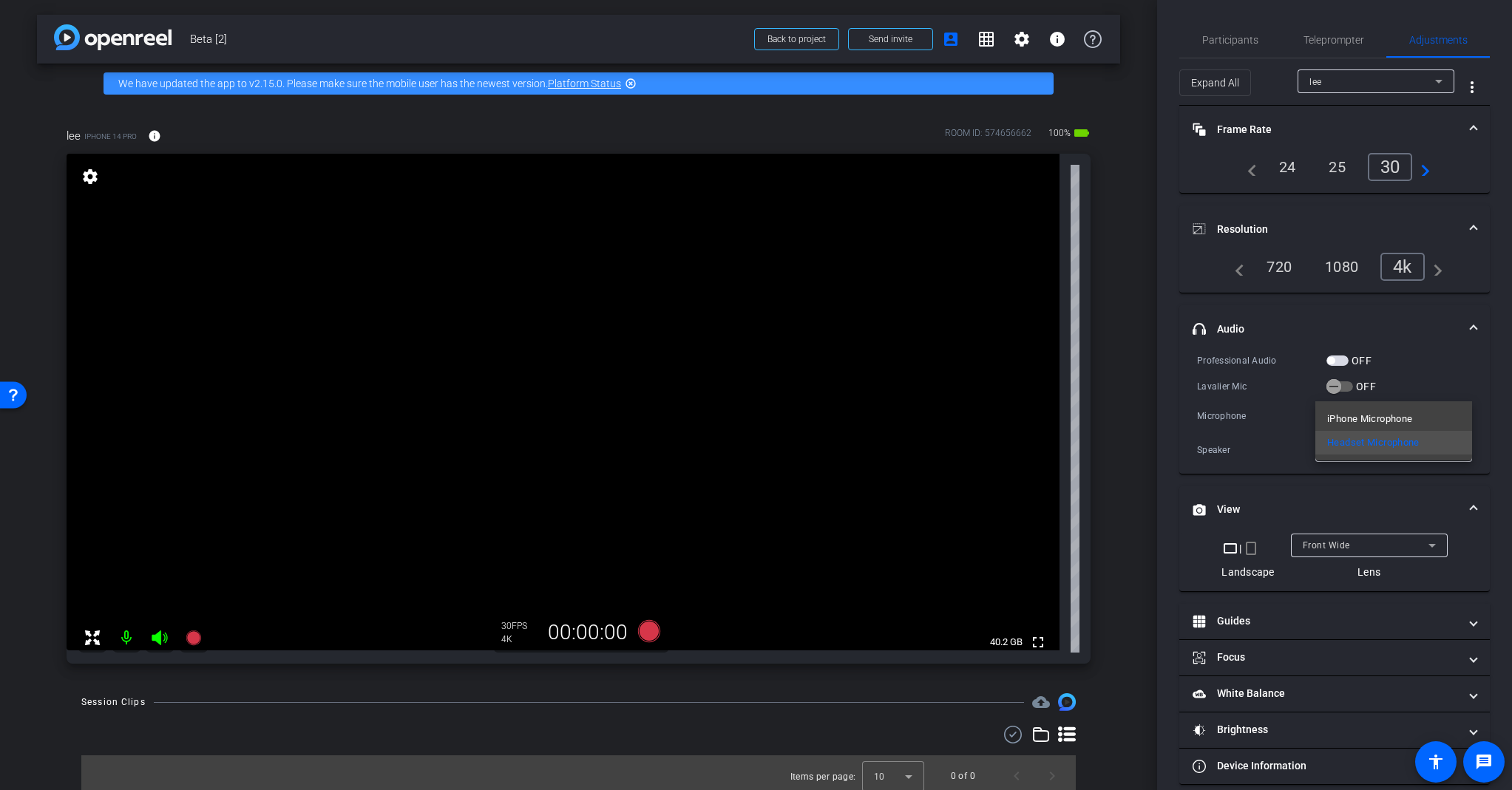 drag, startPoint x: 1396, startPoint y: 375, endPoint x: 1352, endPoint y: 387, distance: 45.607 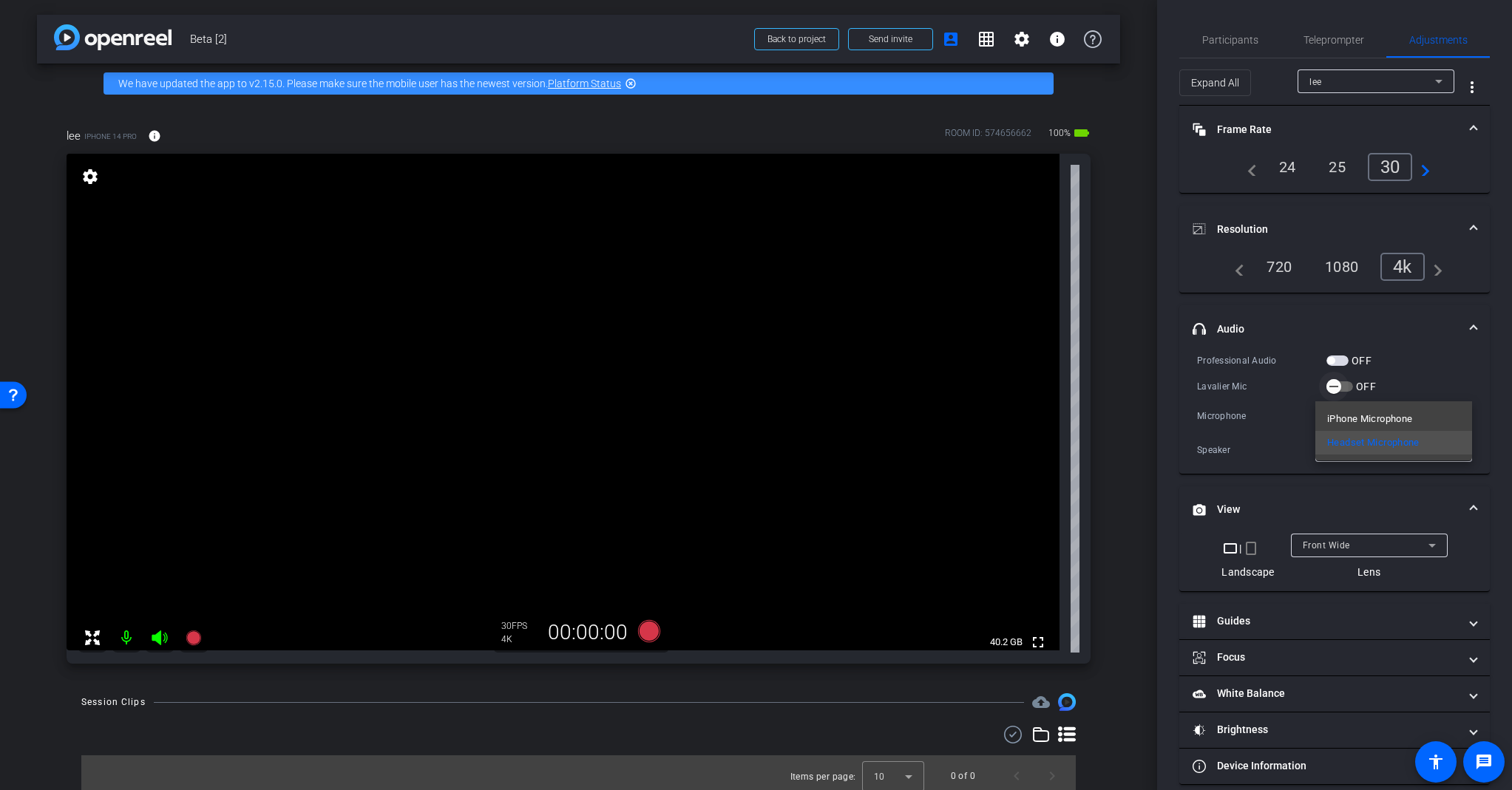 click at bounding box center (756, 395) 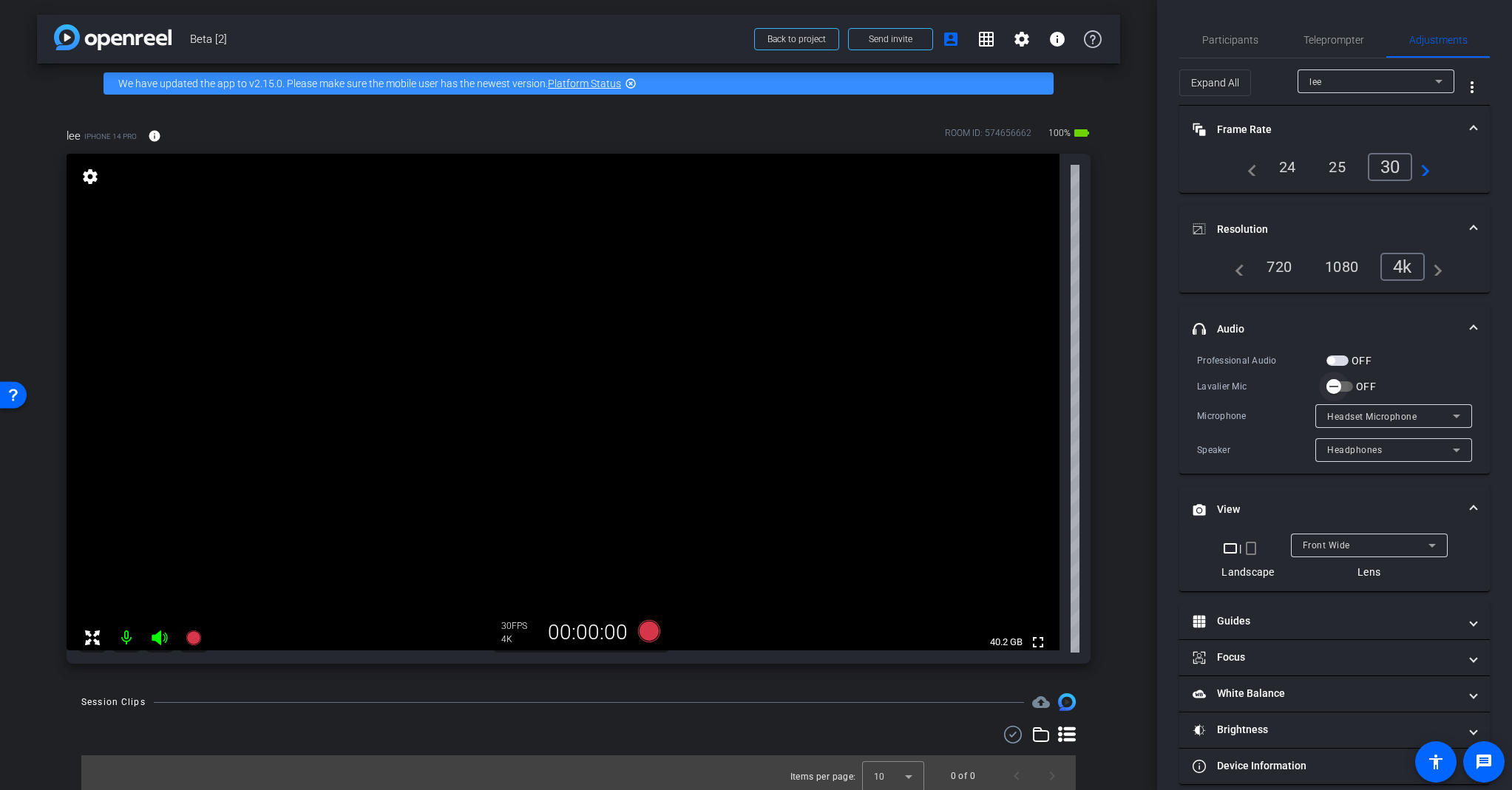 click 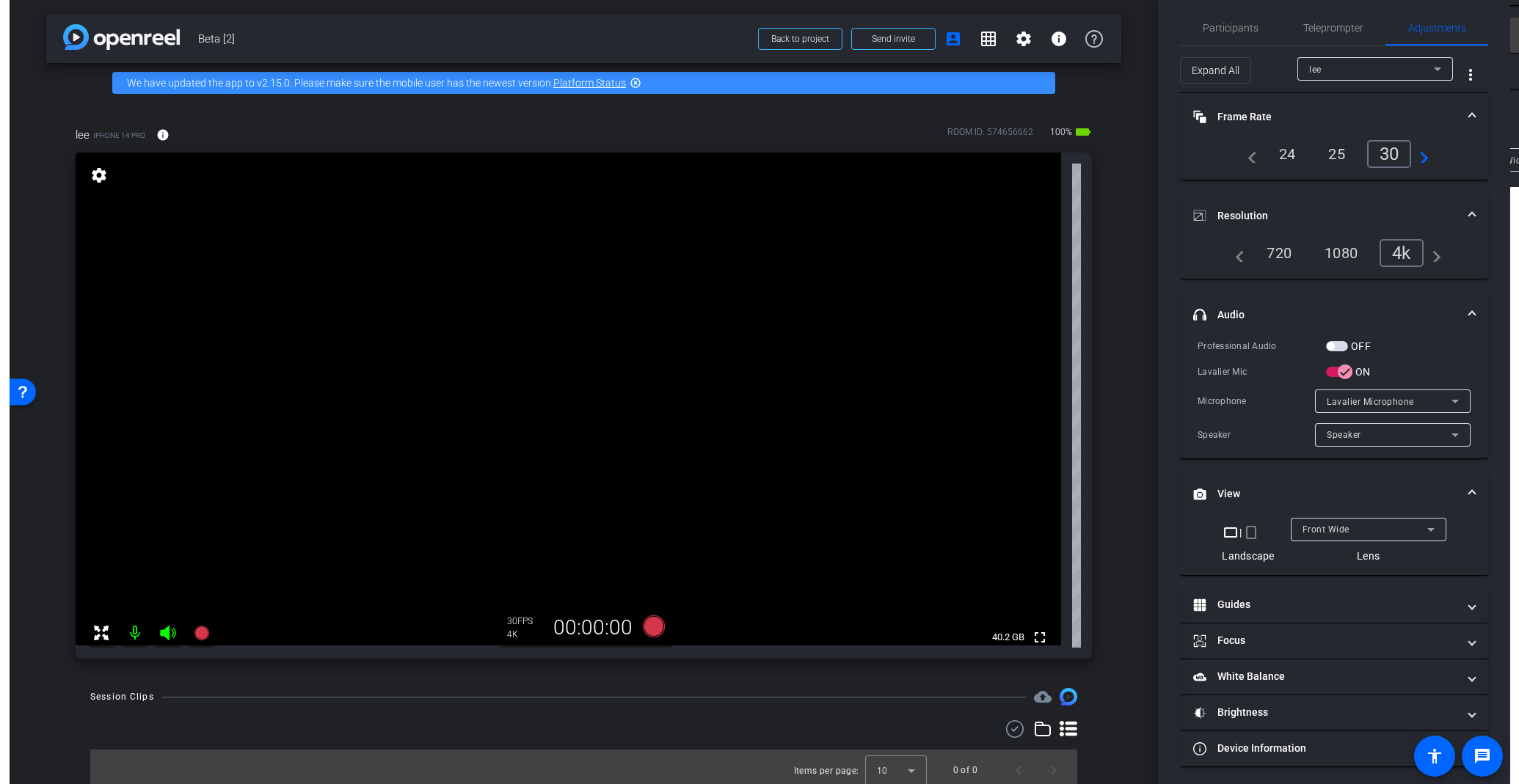 scroll, scrollTop: 15, scrollLeft: 0, axis: vertical 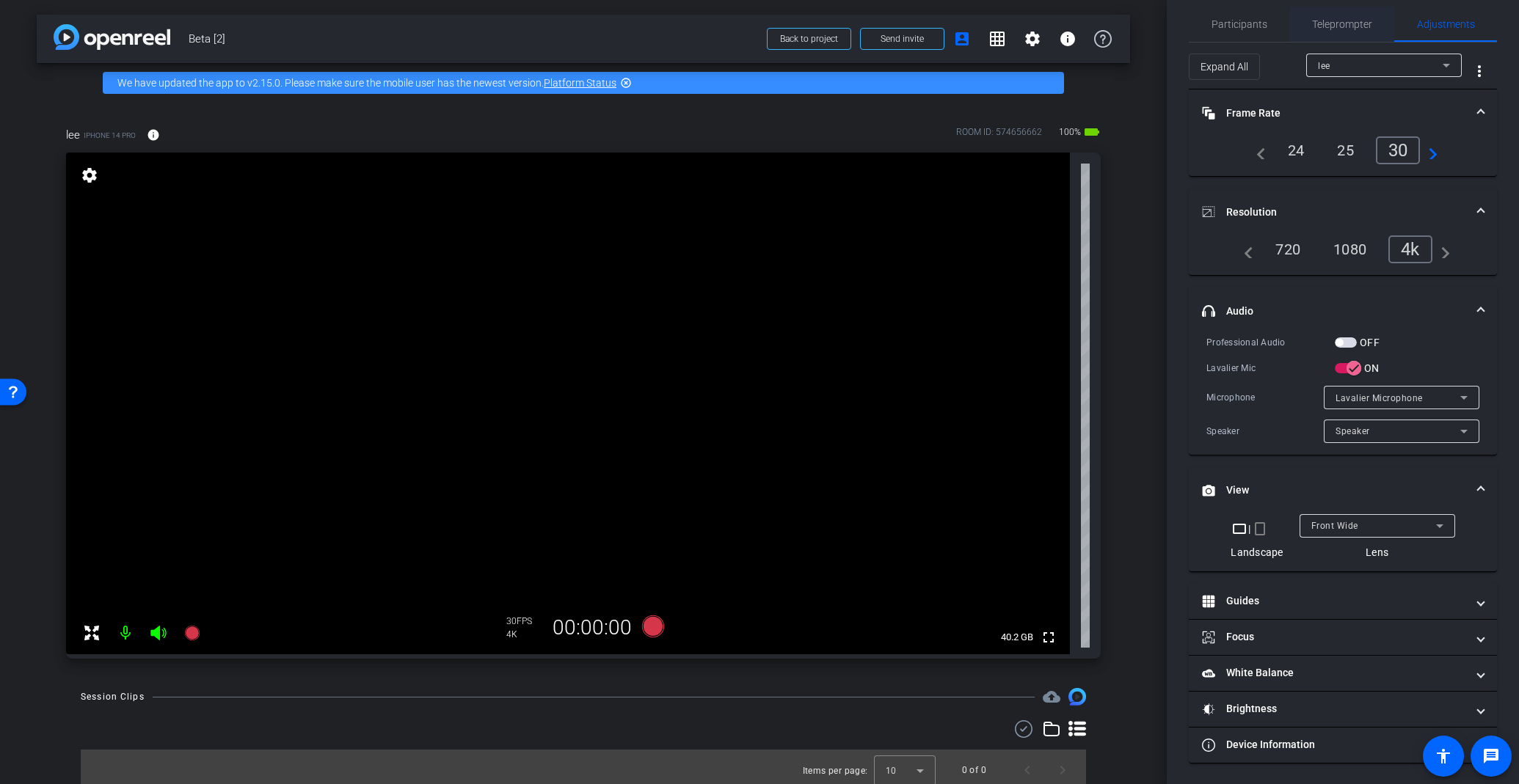 click on "Teleprompter" at bounding box center (1342, 24) 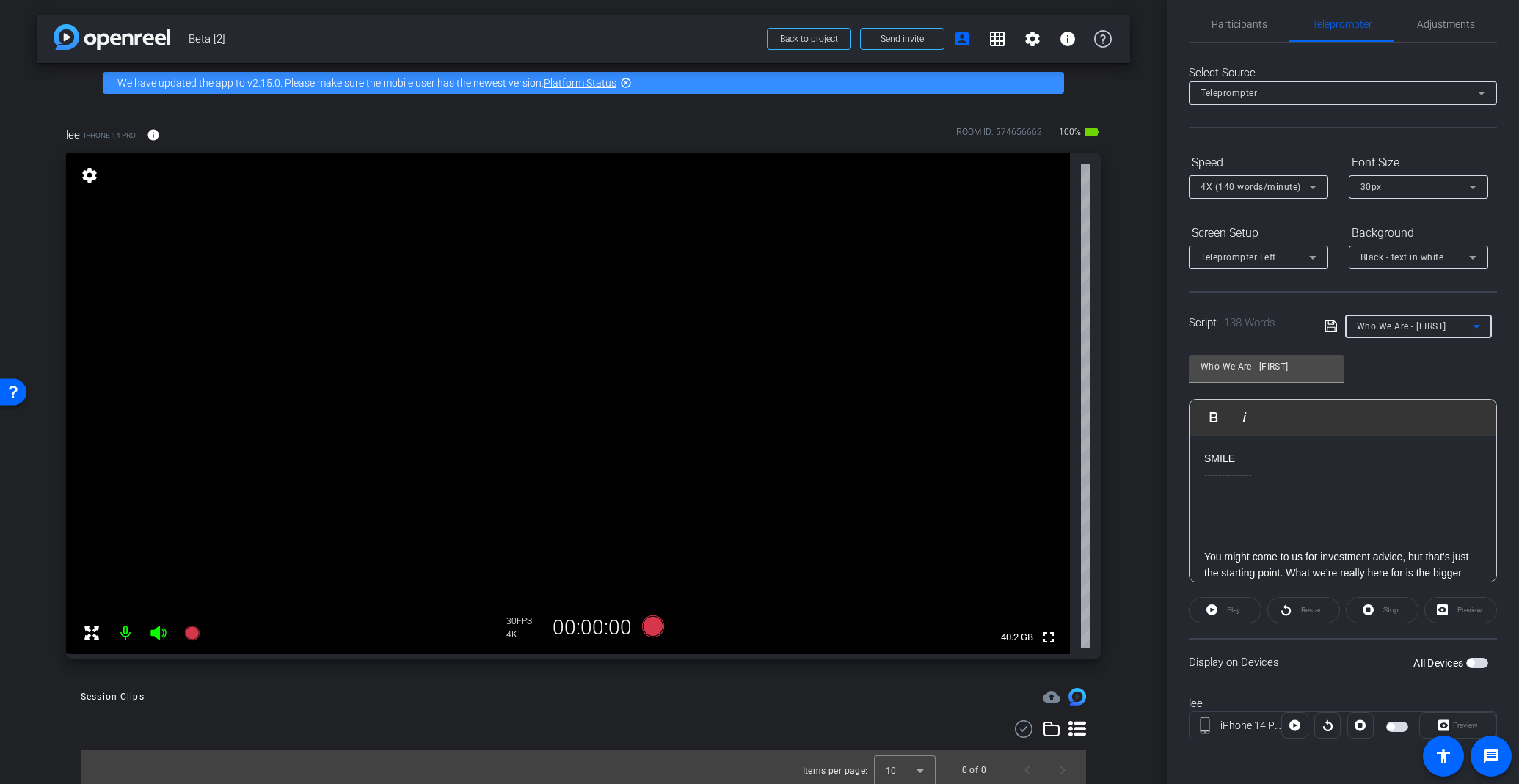 click on "Who We Are - Justin" at bounding box center (1402, 326) 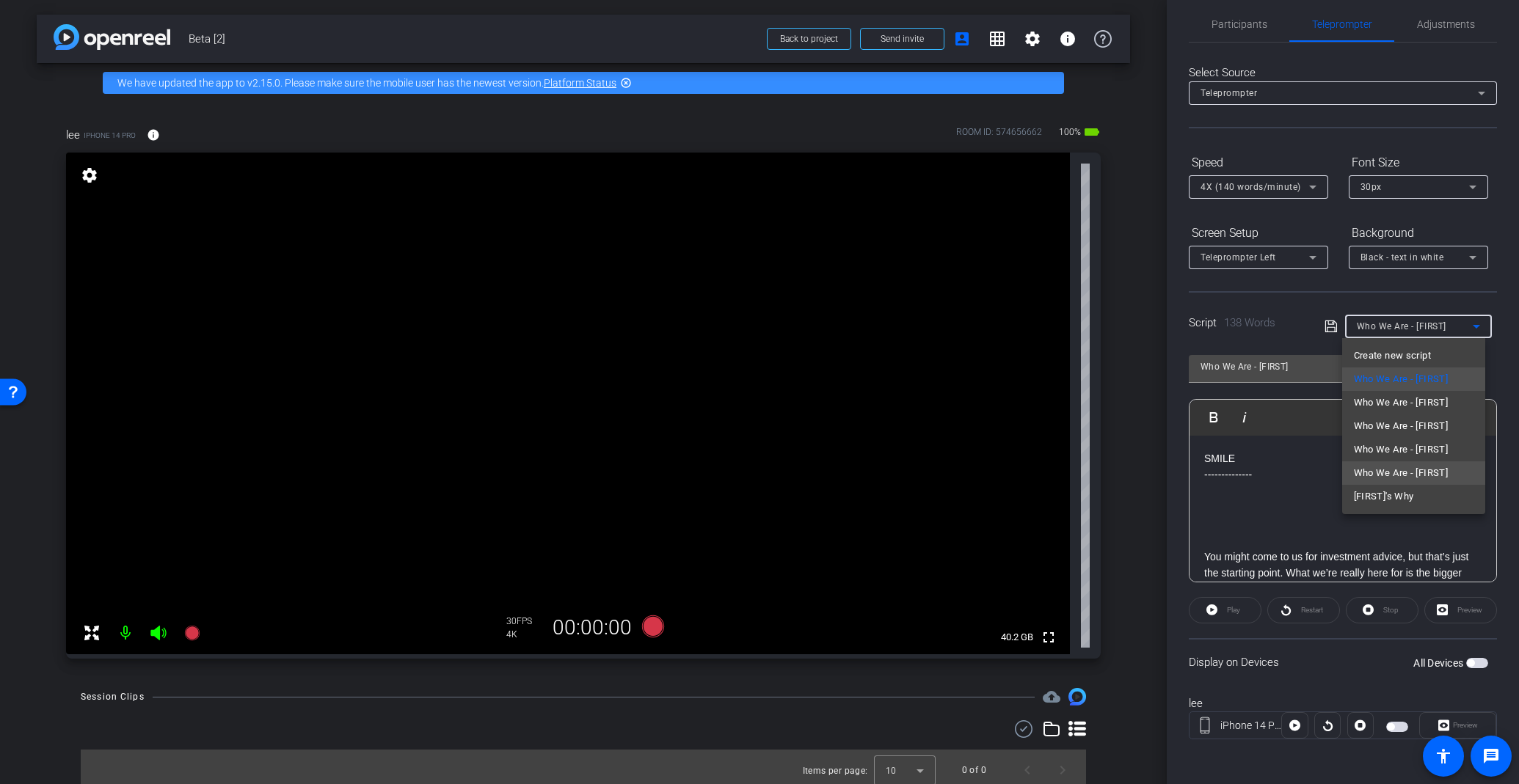 click on "Who We Are - Lee" at bounding box center (1413, 473) 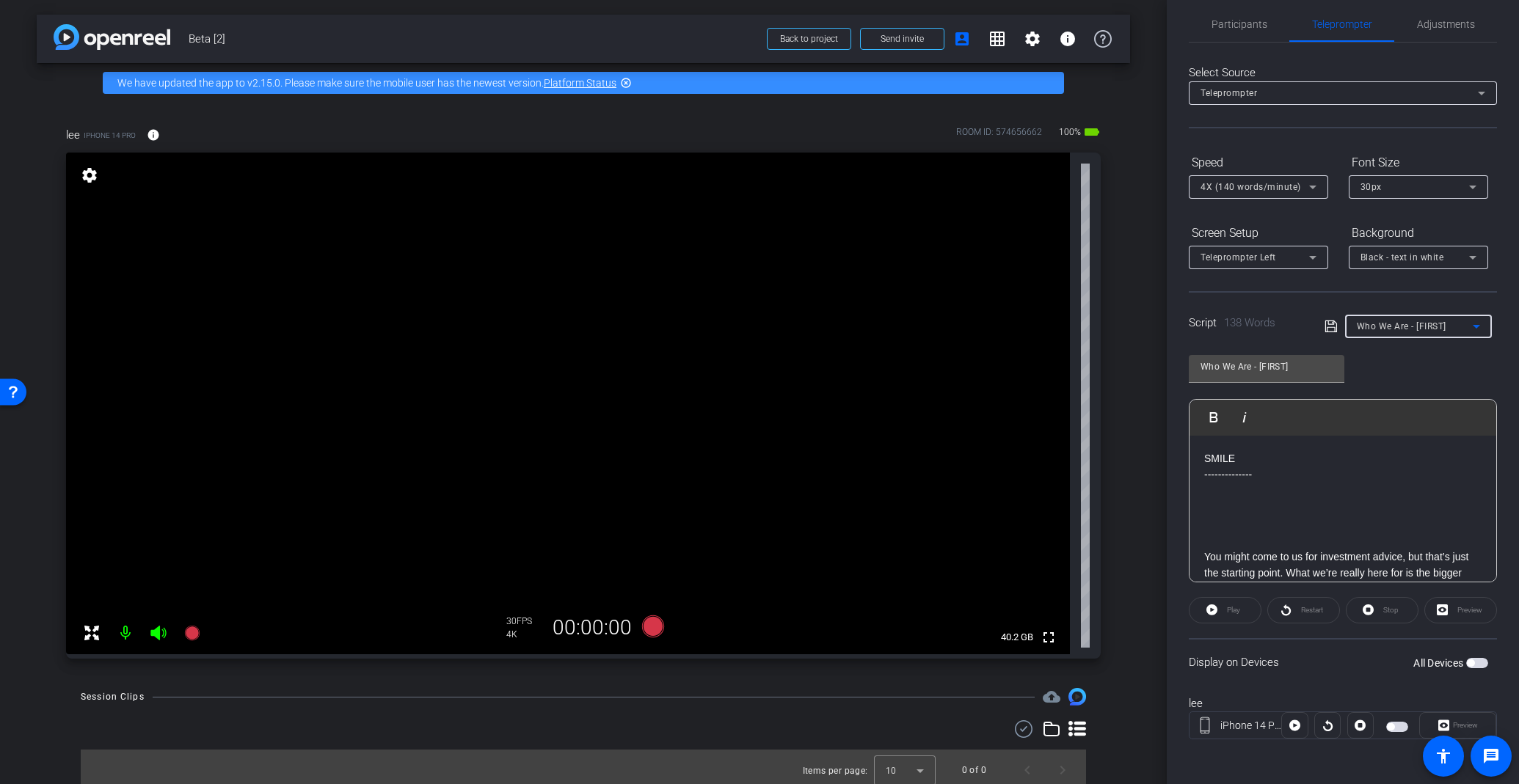 type on "Who We Are - Lee" 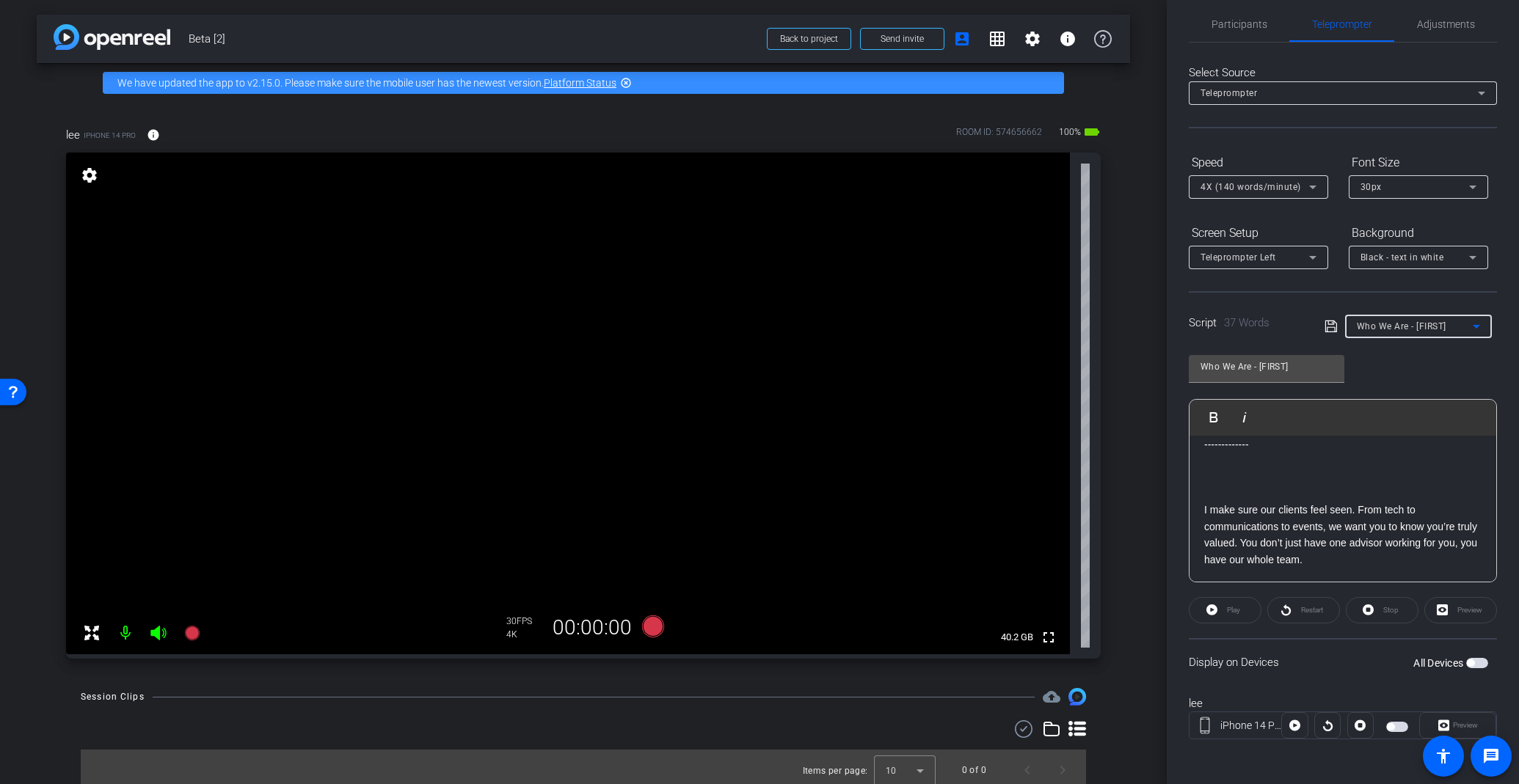 scroll, scrollTop: 0, scrollLeft: 0, axis: both 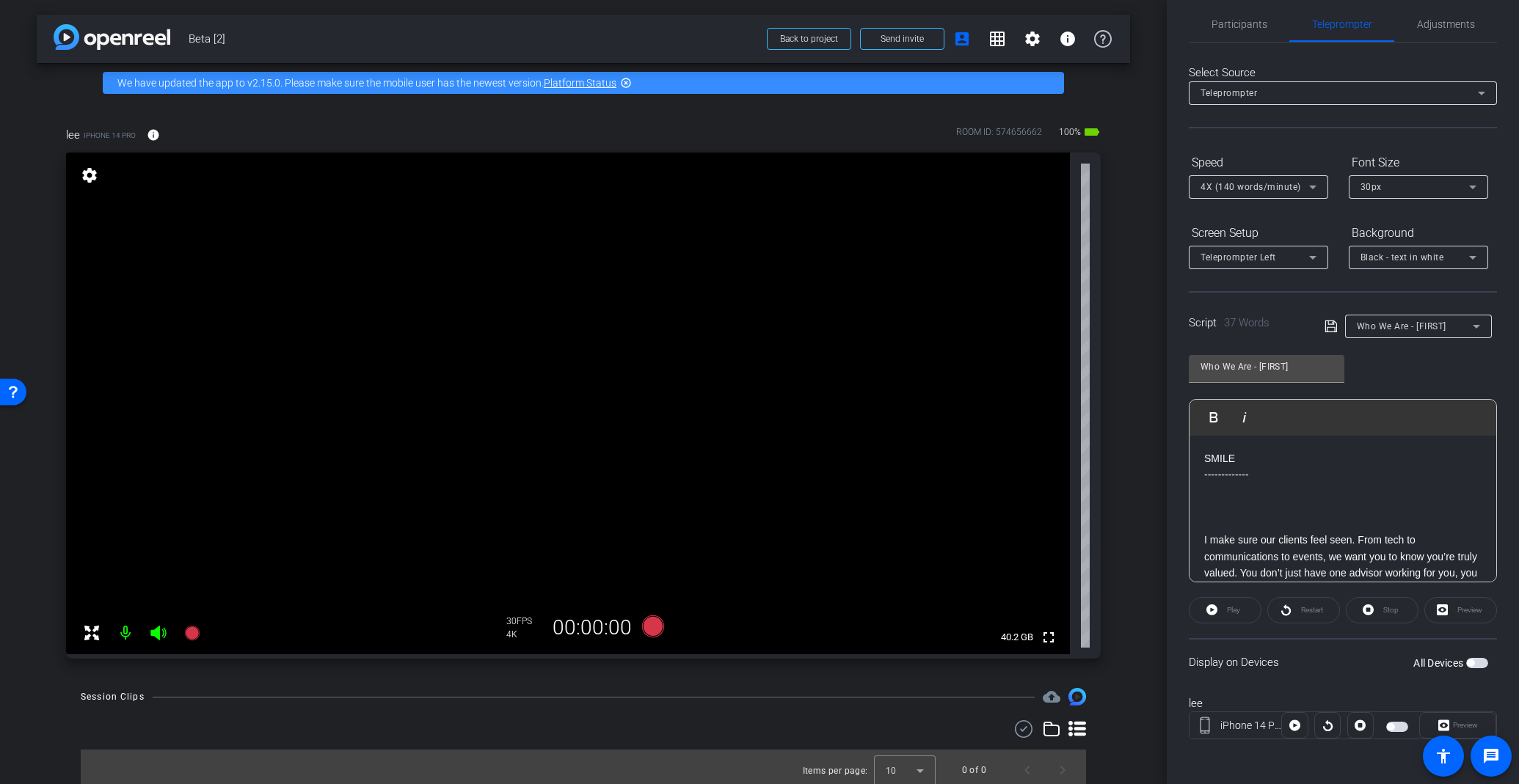 click 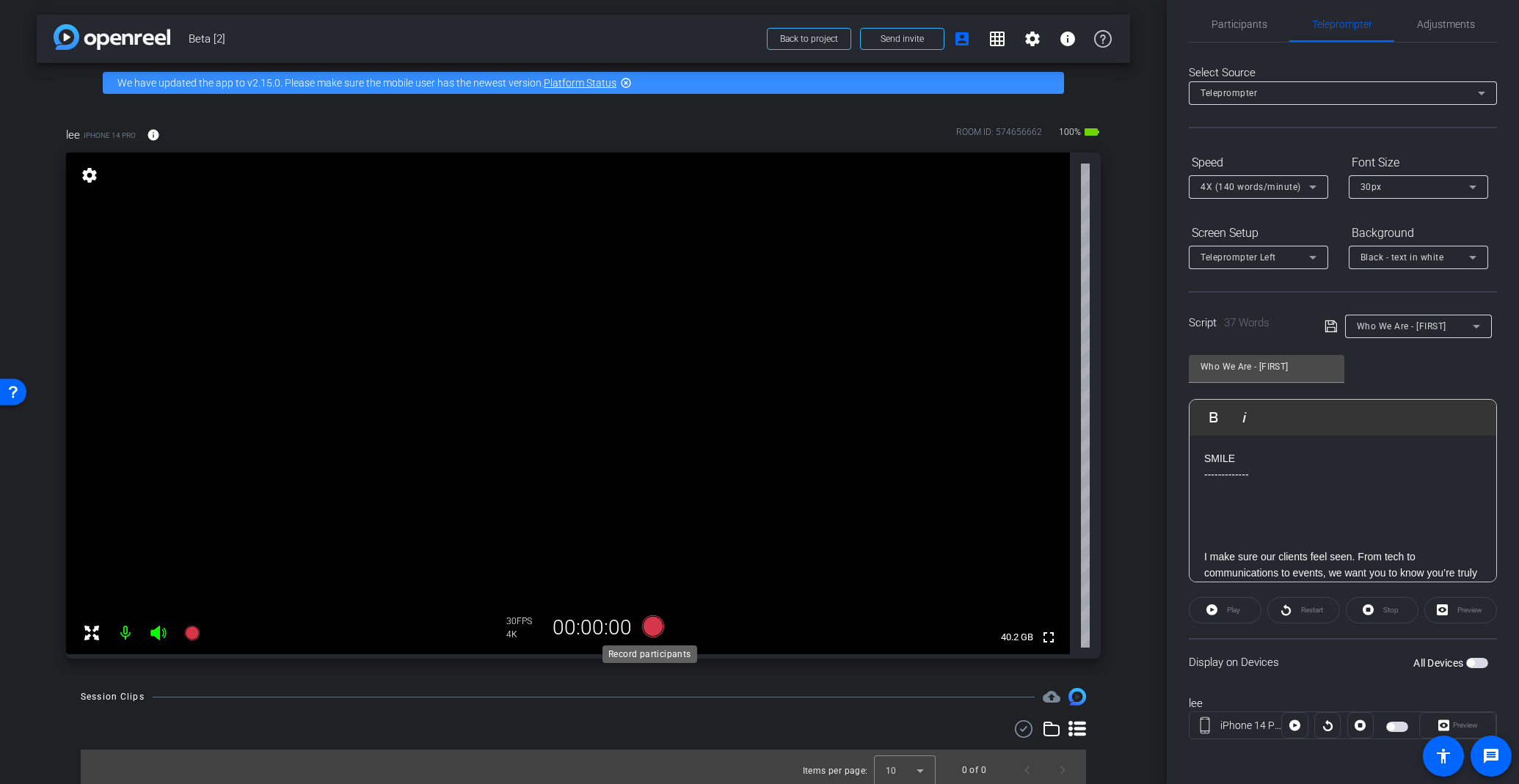 click 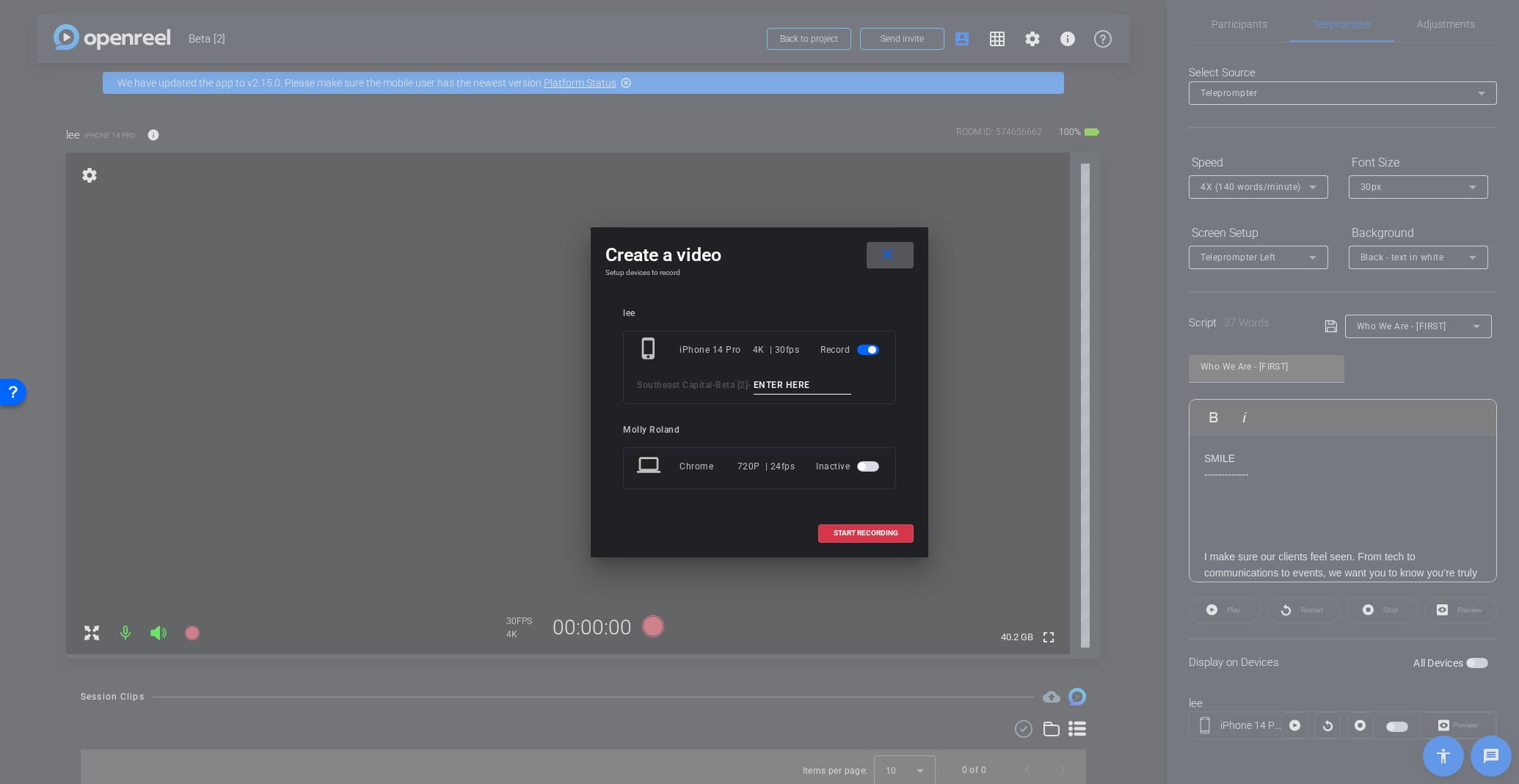 click at bounding box center (803, 385) 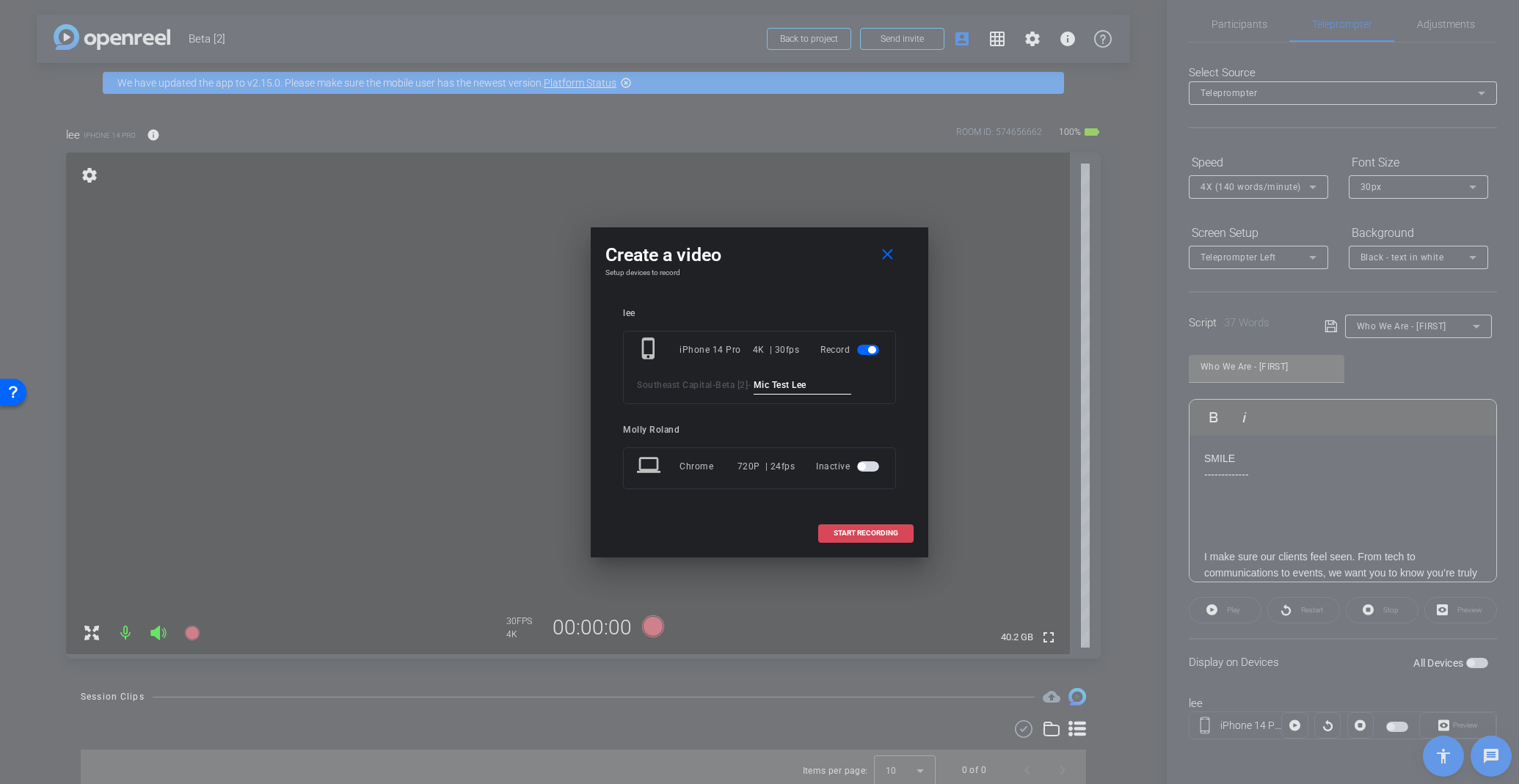 type on "Mic Test Lee" 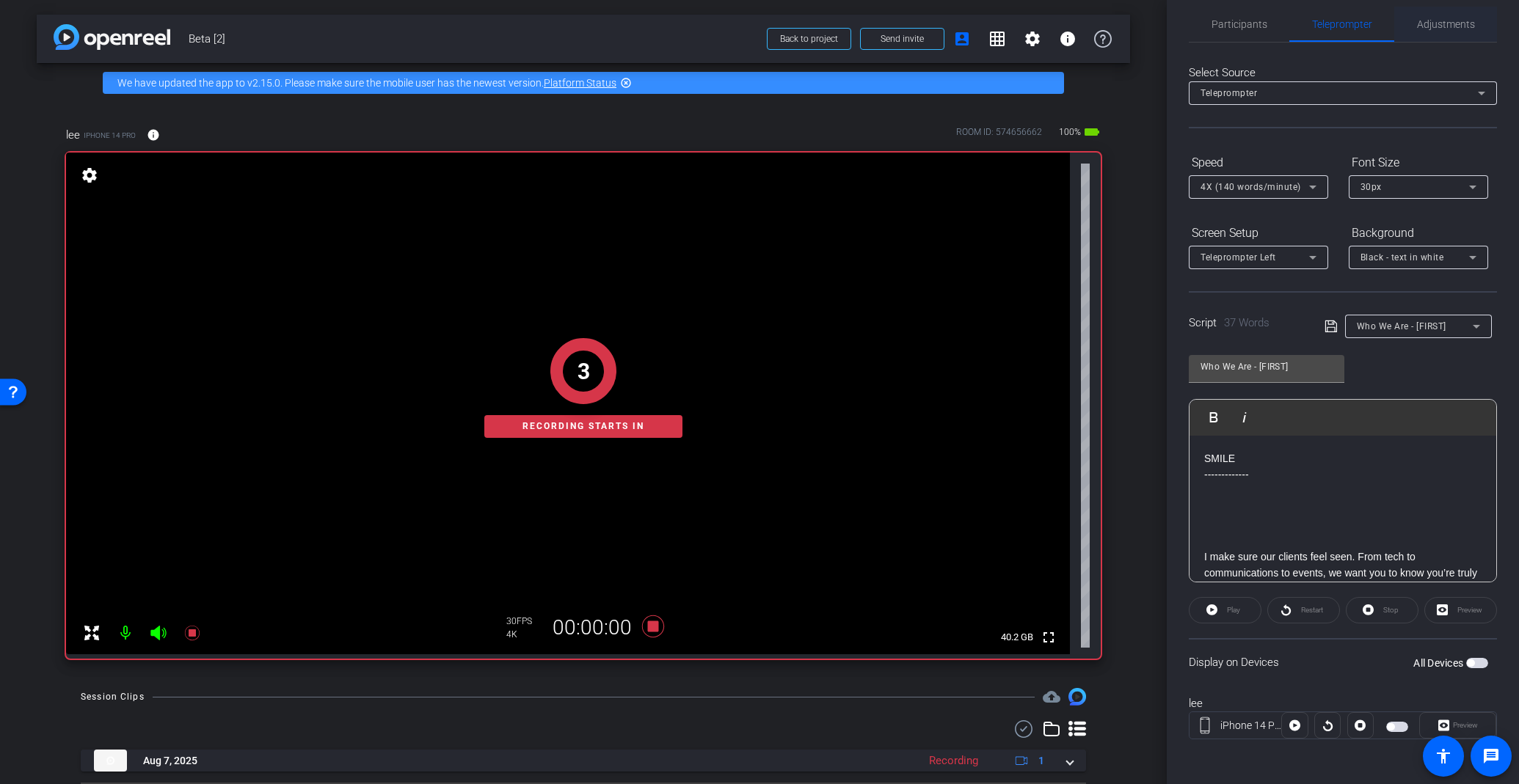 click on "Adjustments" at bounding box center [1446, 24] 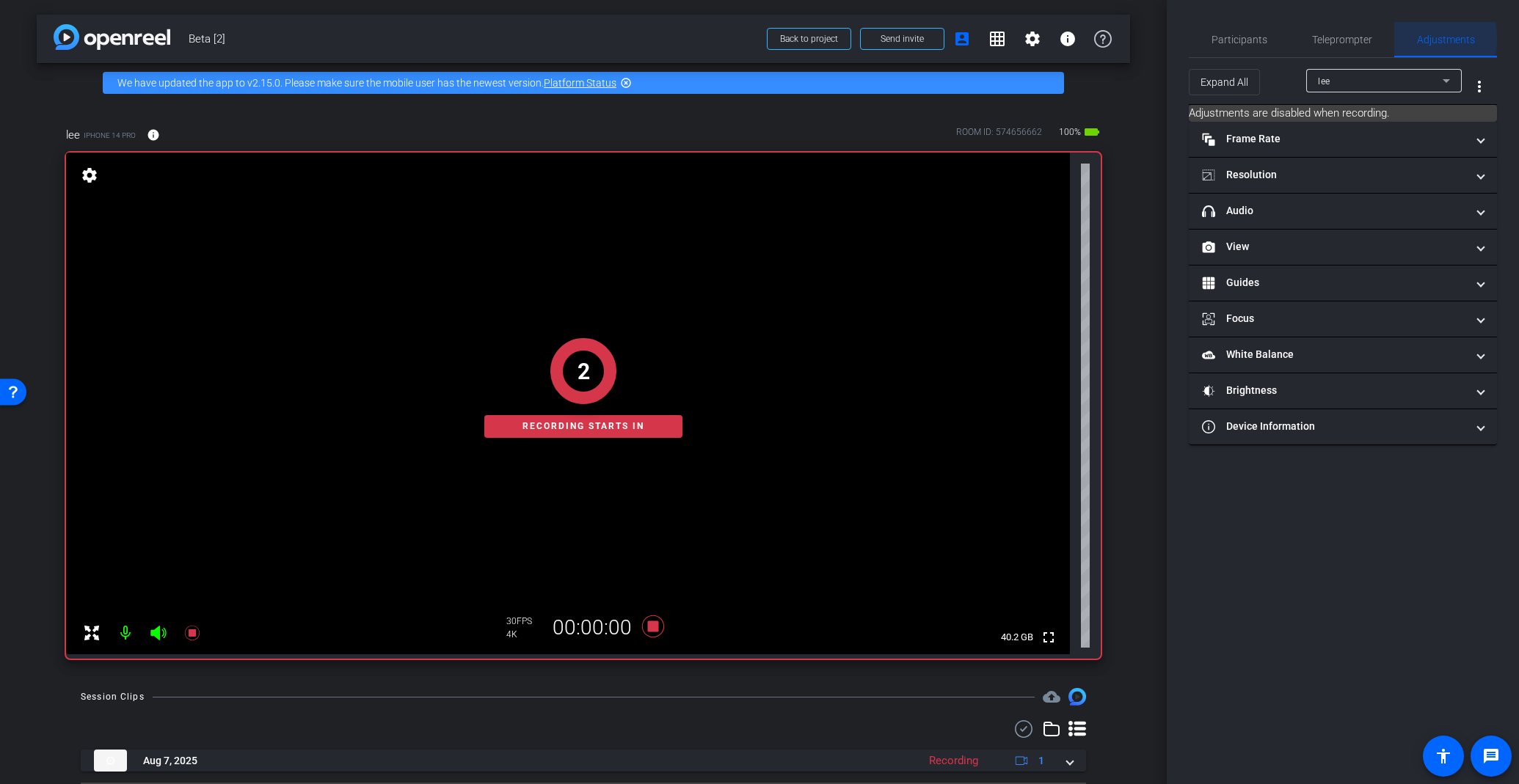 scroll, scrollTop: 0, scrollLeft: 0, axis: both 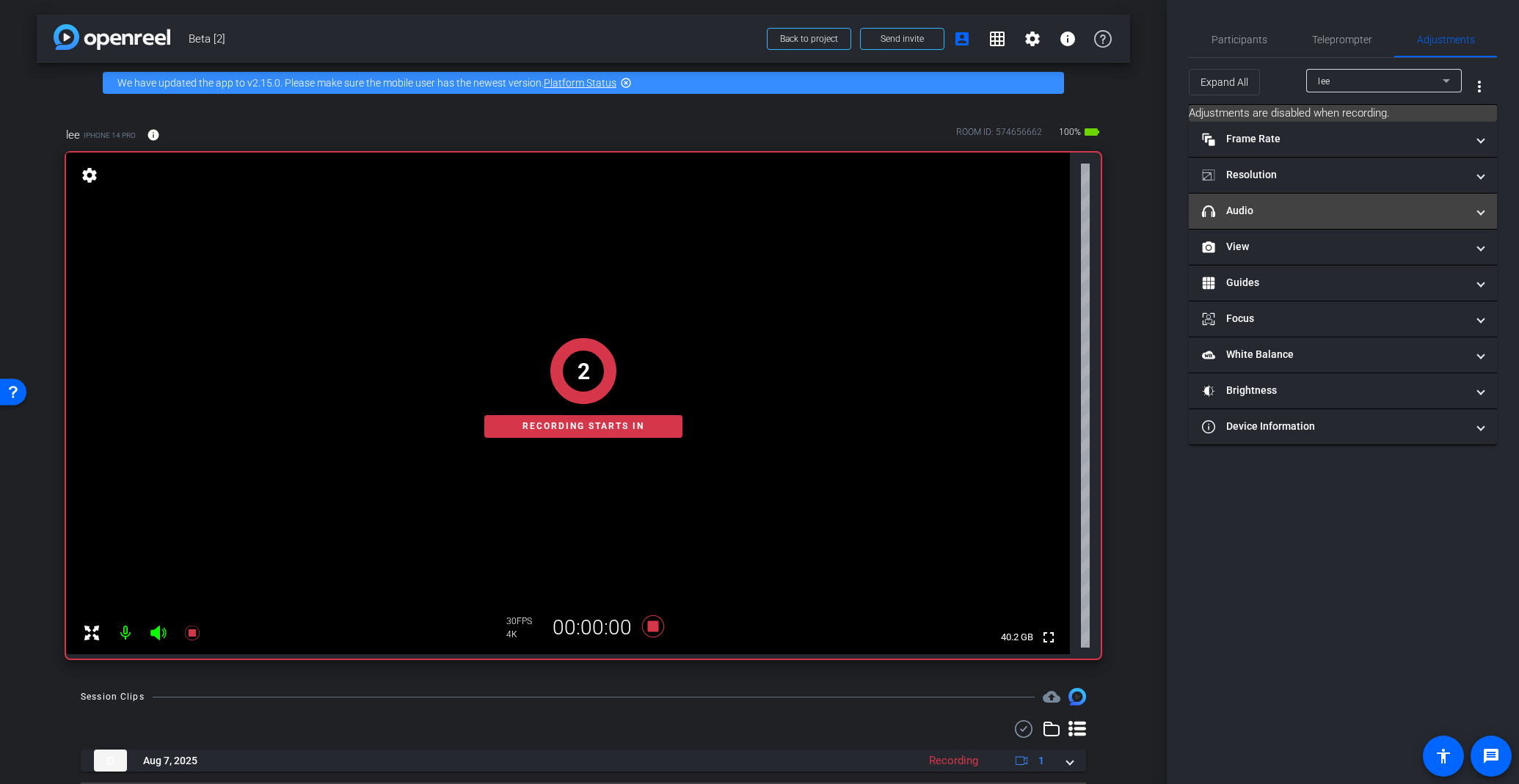 click on "headphone icon
Audio" at bounding box center [1334, 210] 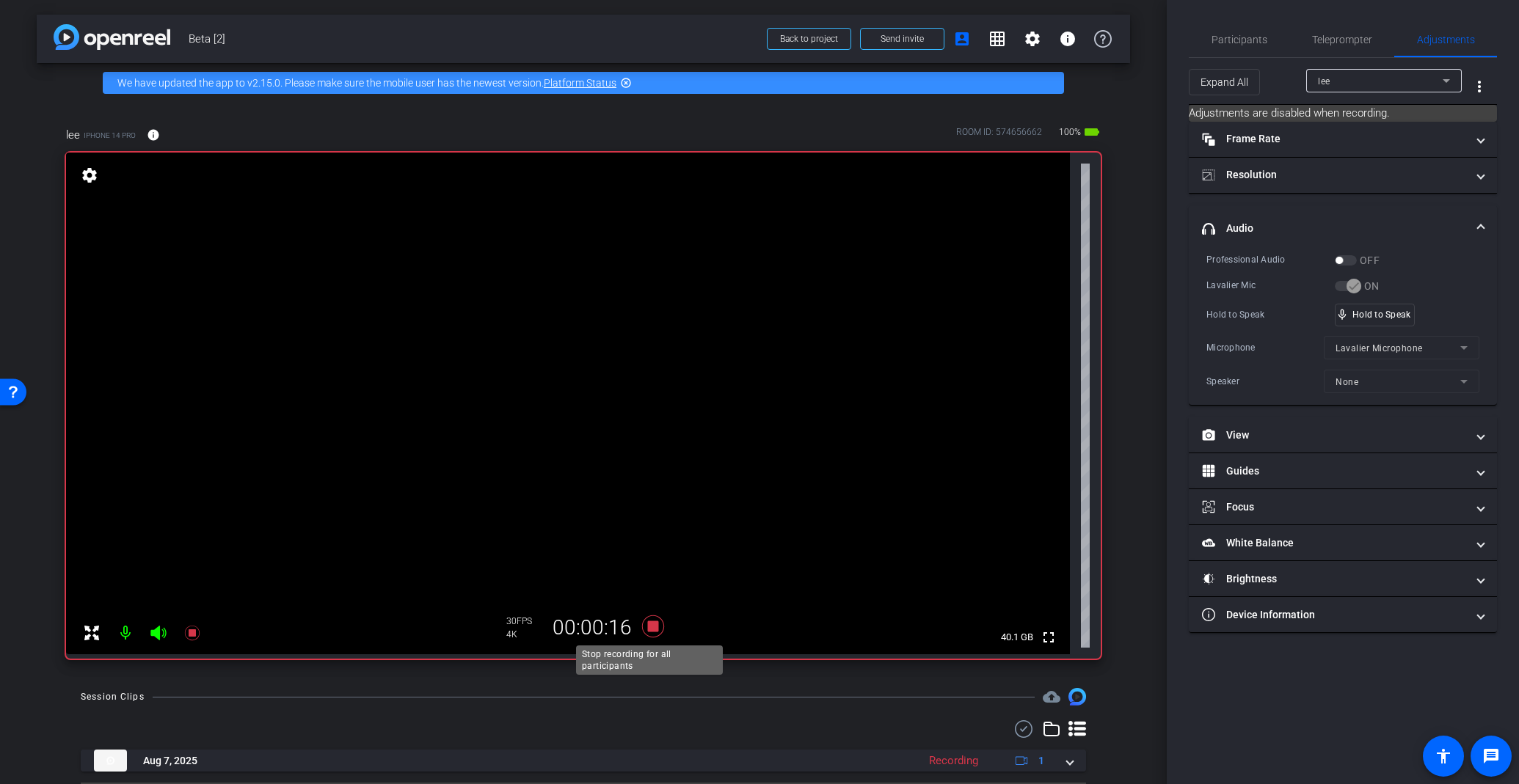click 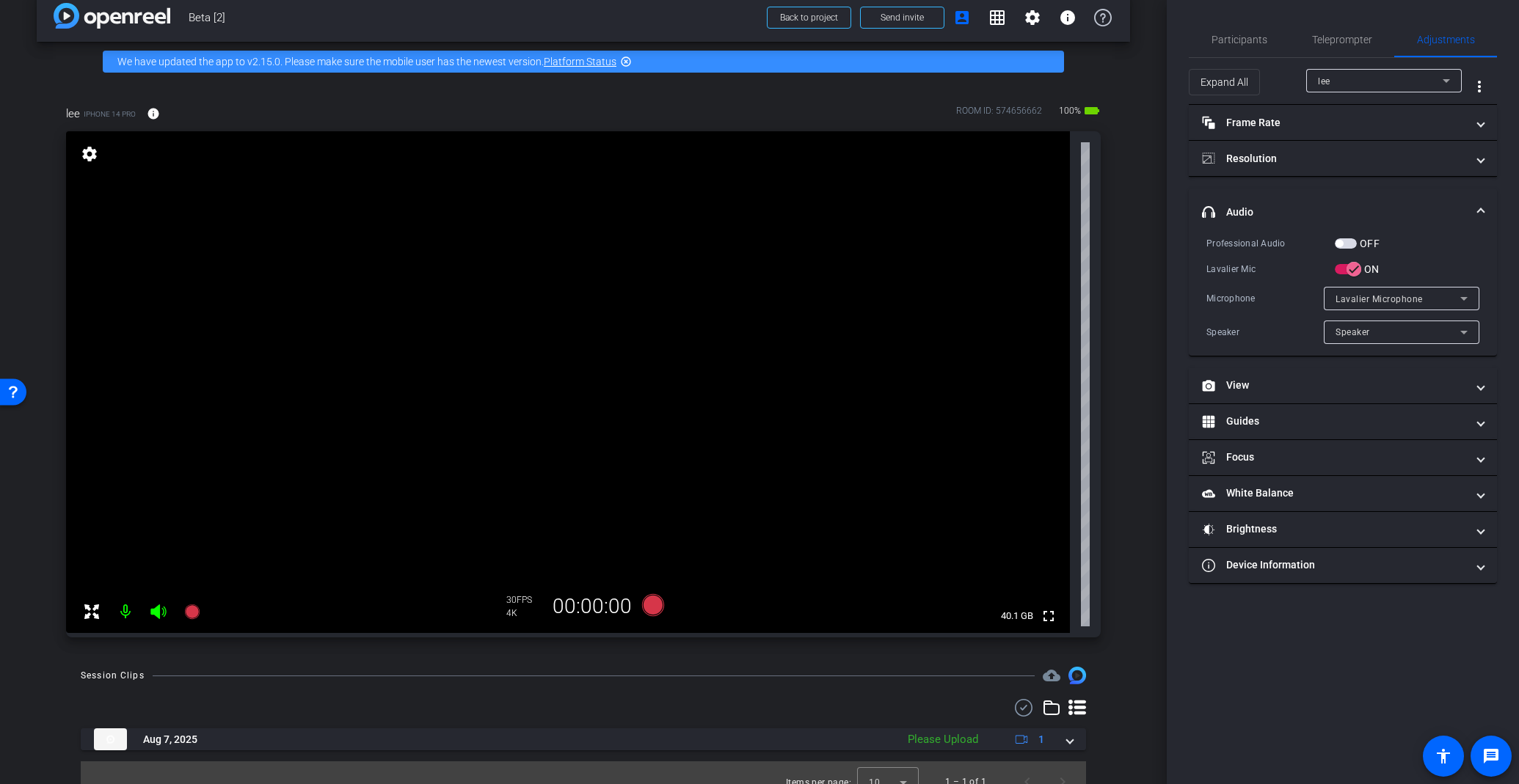 scroll, scrollTop: 40, scrollLeft: 0, axis: vertical 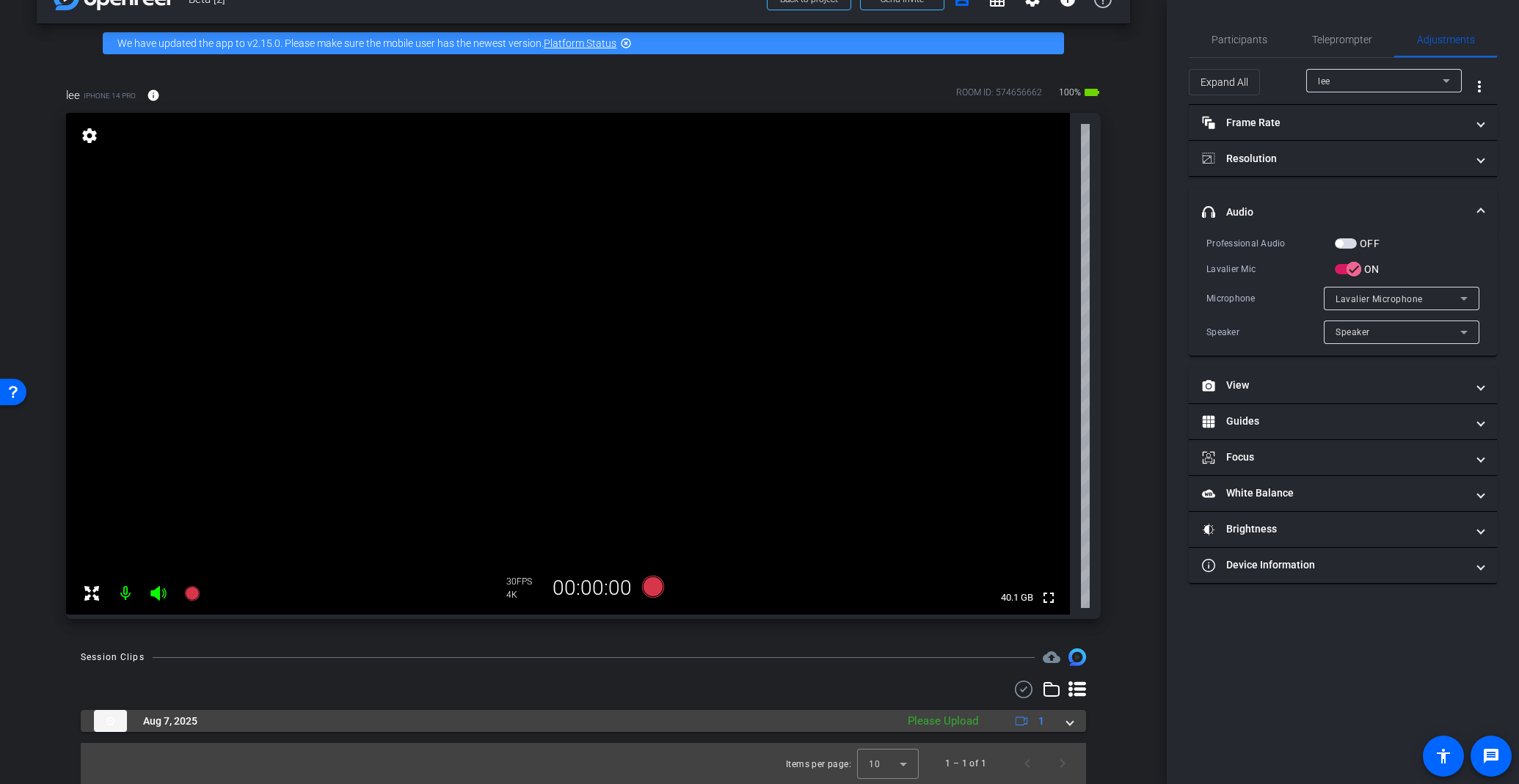 click at bounding box center (1070, 721) 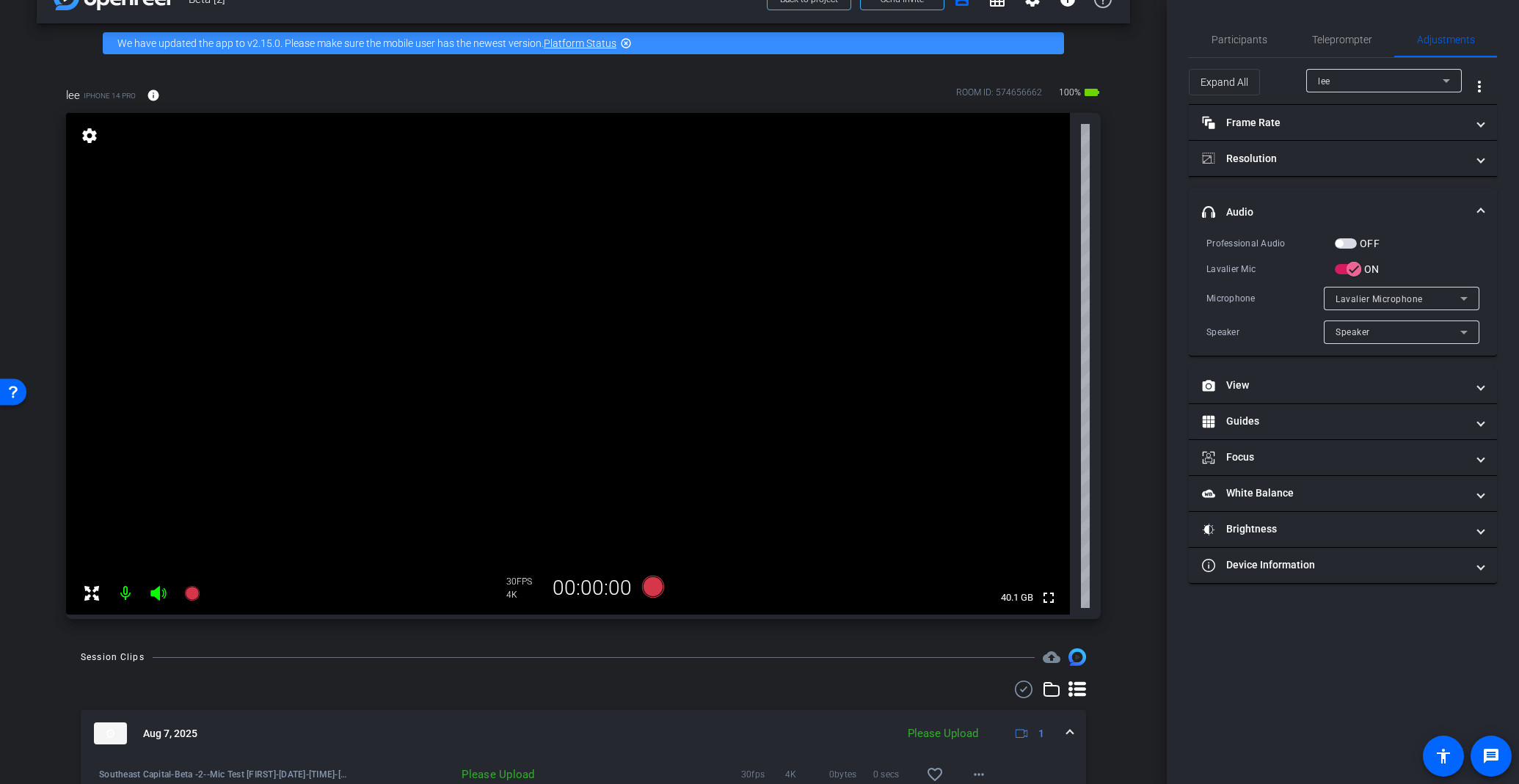 scroll, scrollTop: 113, scrollLeft: 0, axis: vertical 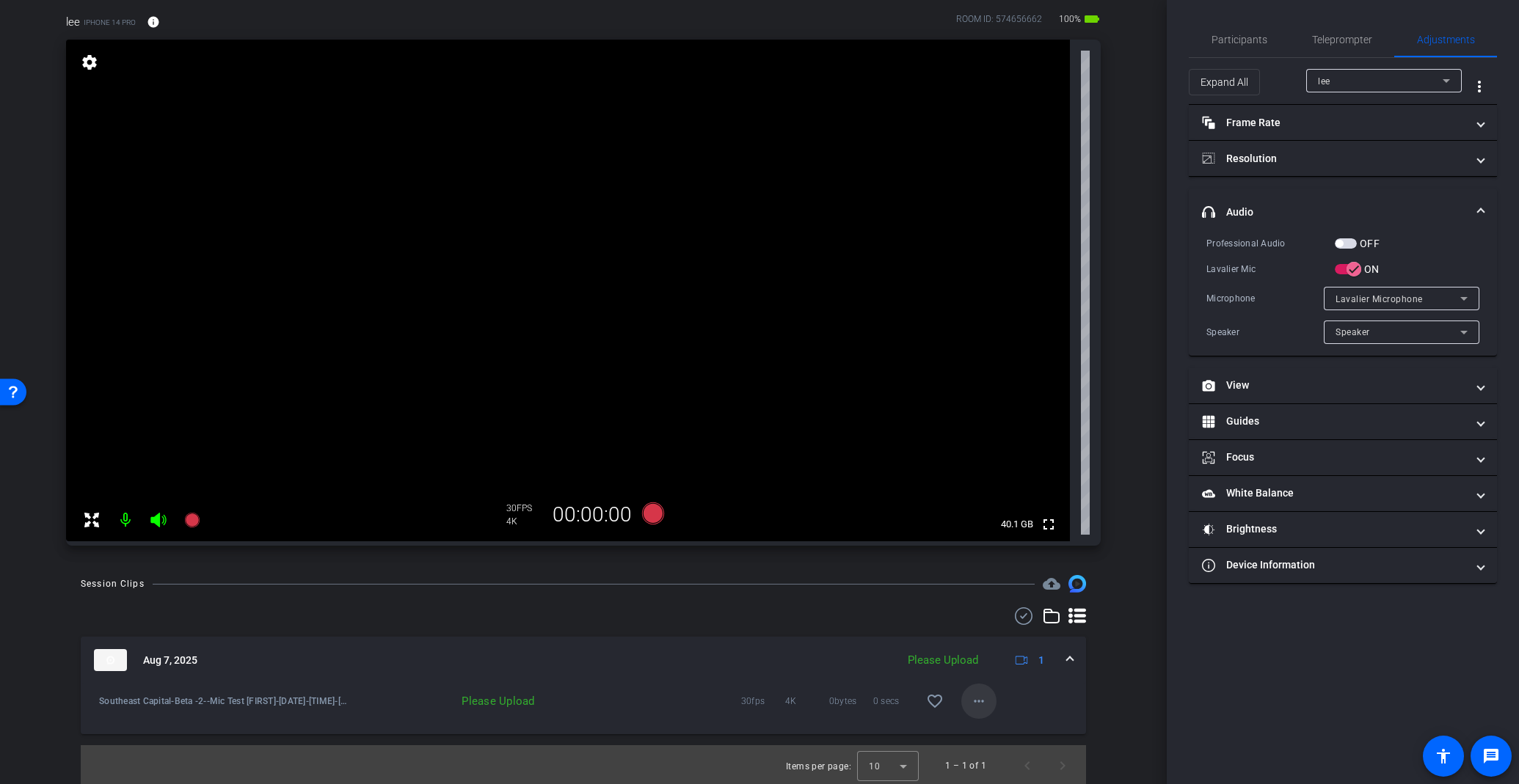 click on "more_horiz" at bounding box center (979, 701) 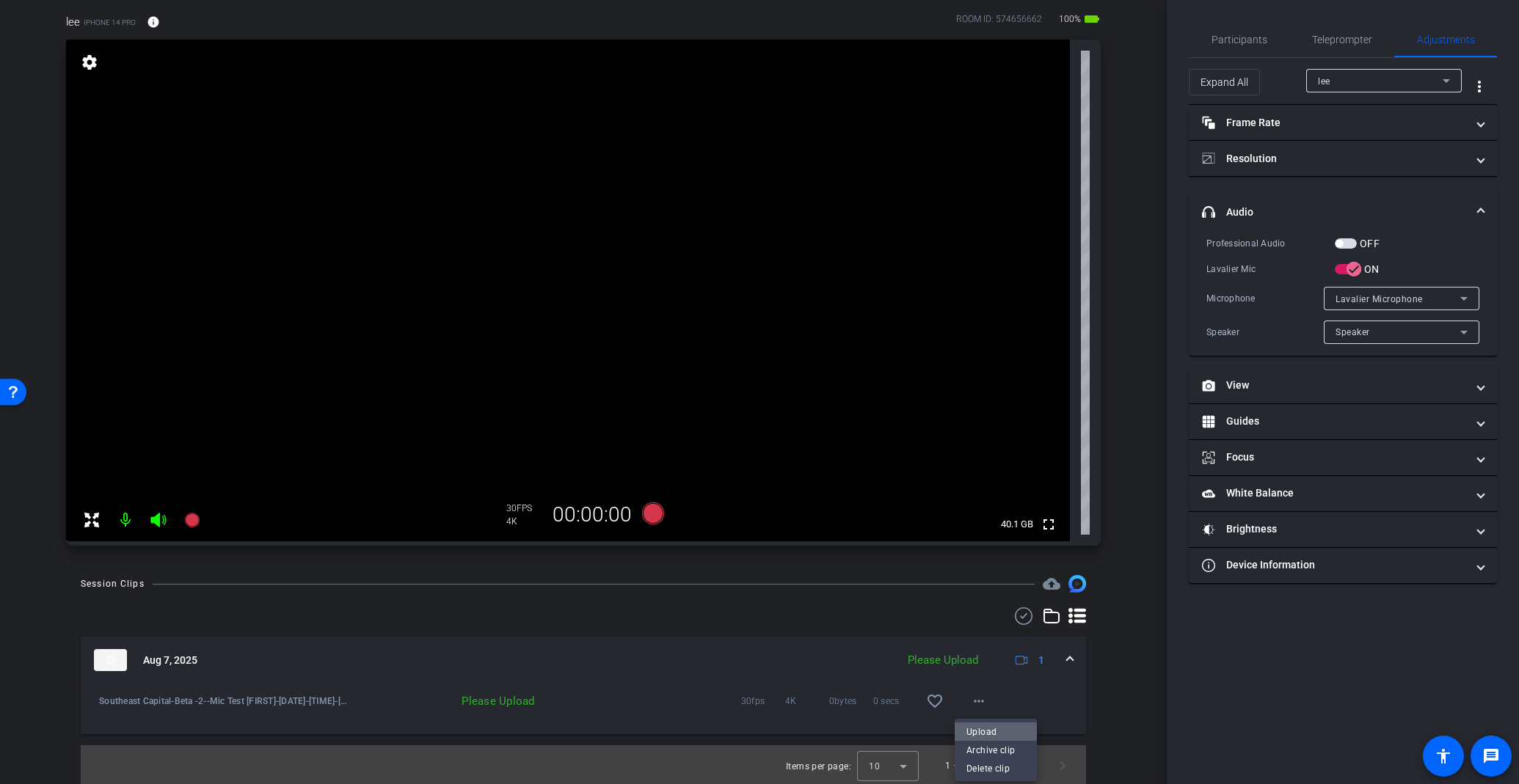 click on "Upload" at bounding box center (996, 732) 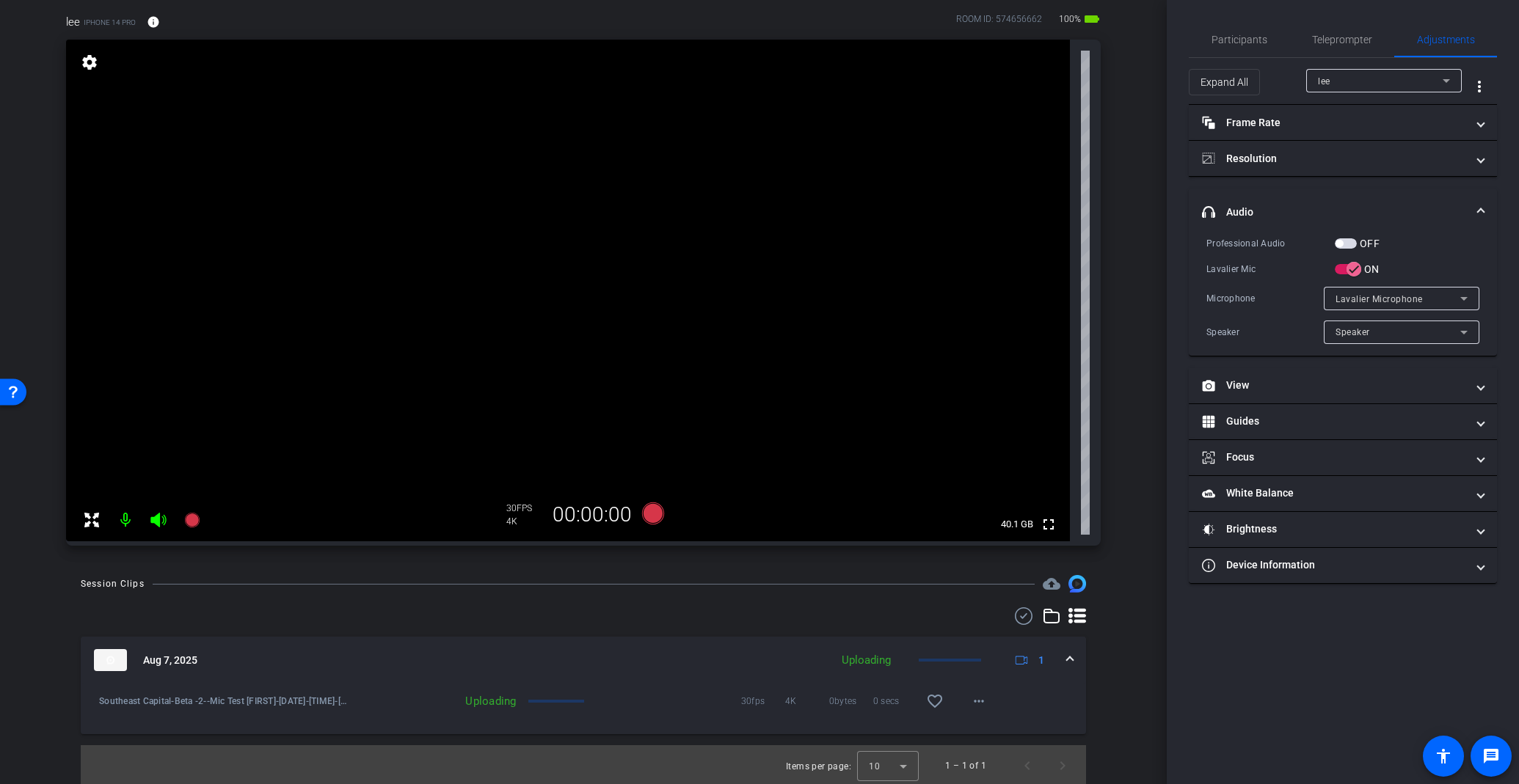 click at bounding box center (1070, 660) 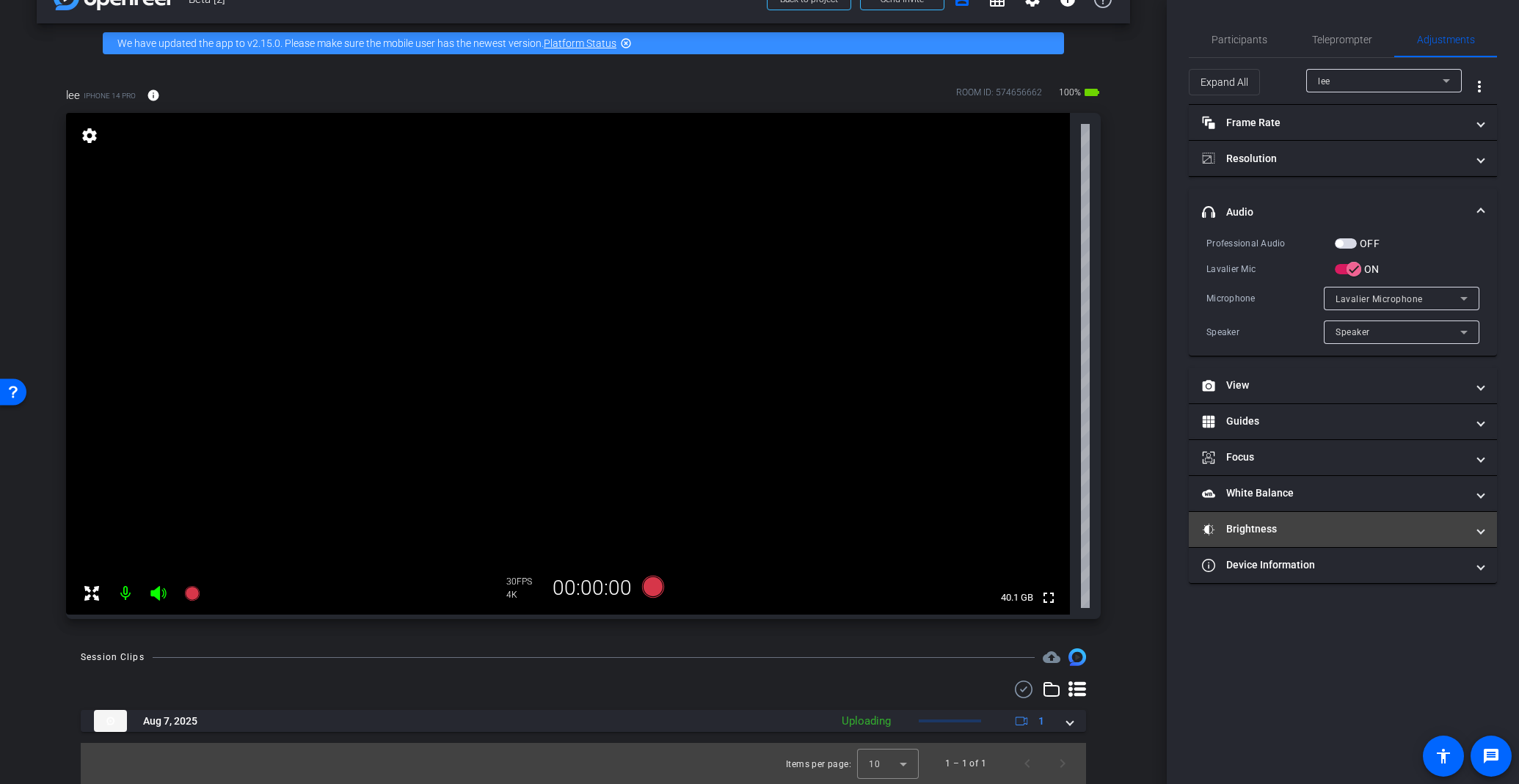 scroll, scrollTop: 40, scrollLeft: 0, axis: vertical 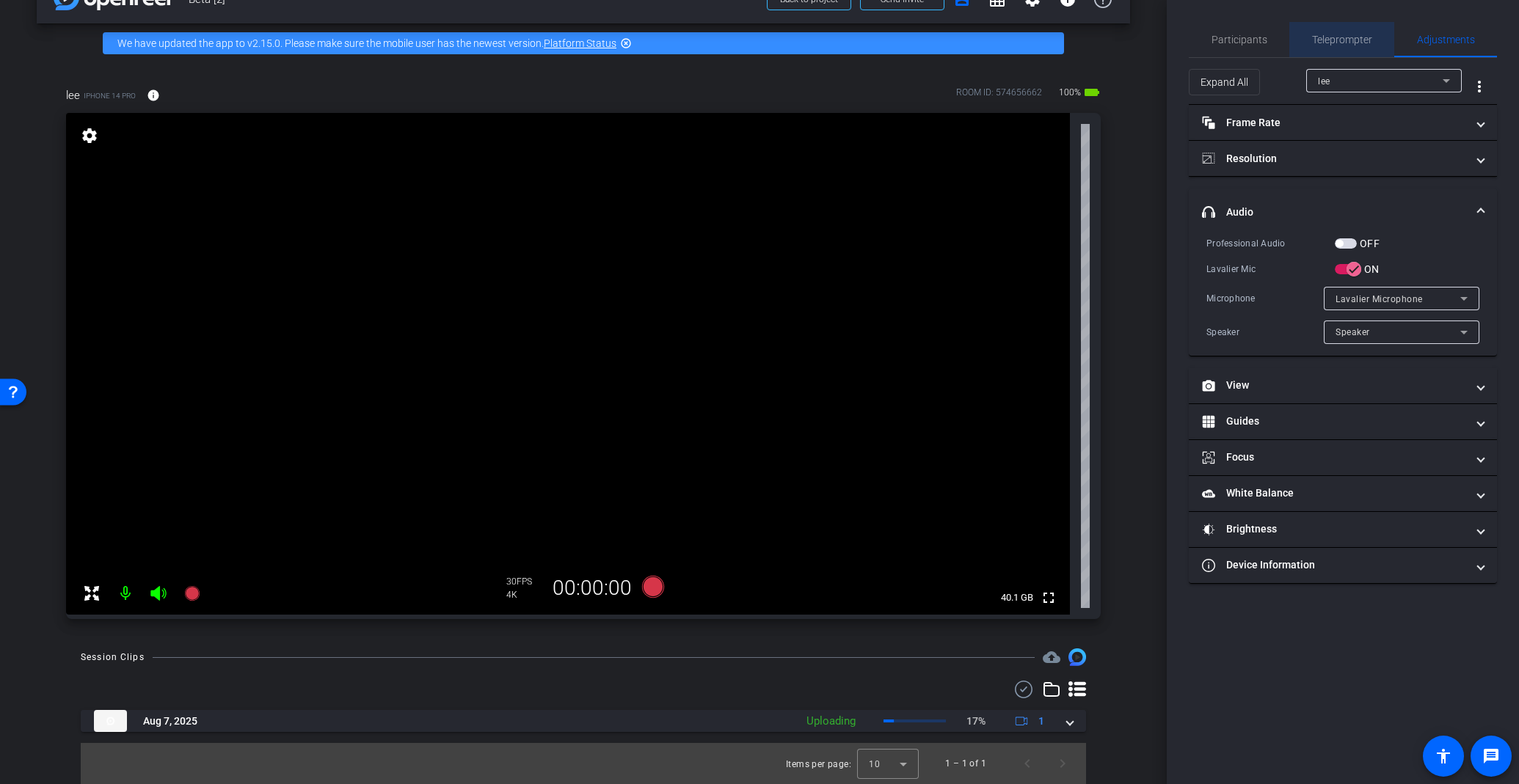 click on "Teleprompter" at bounding box center (1342, 40) 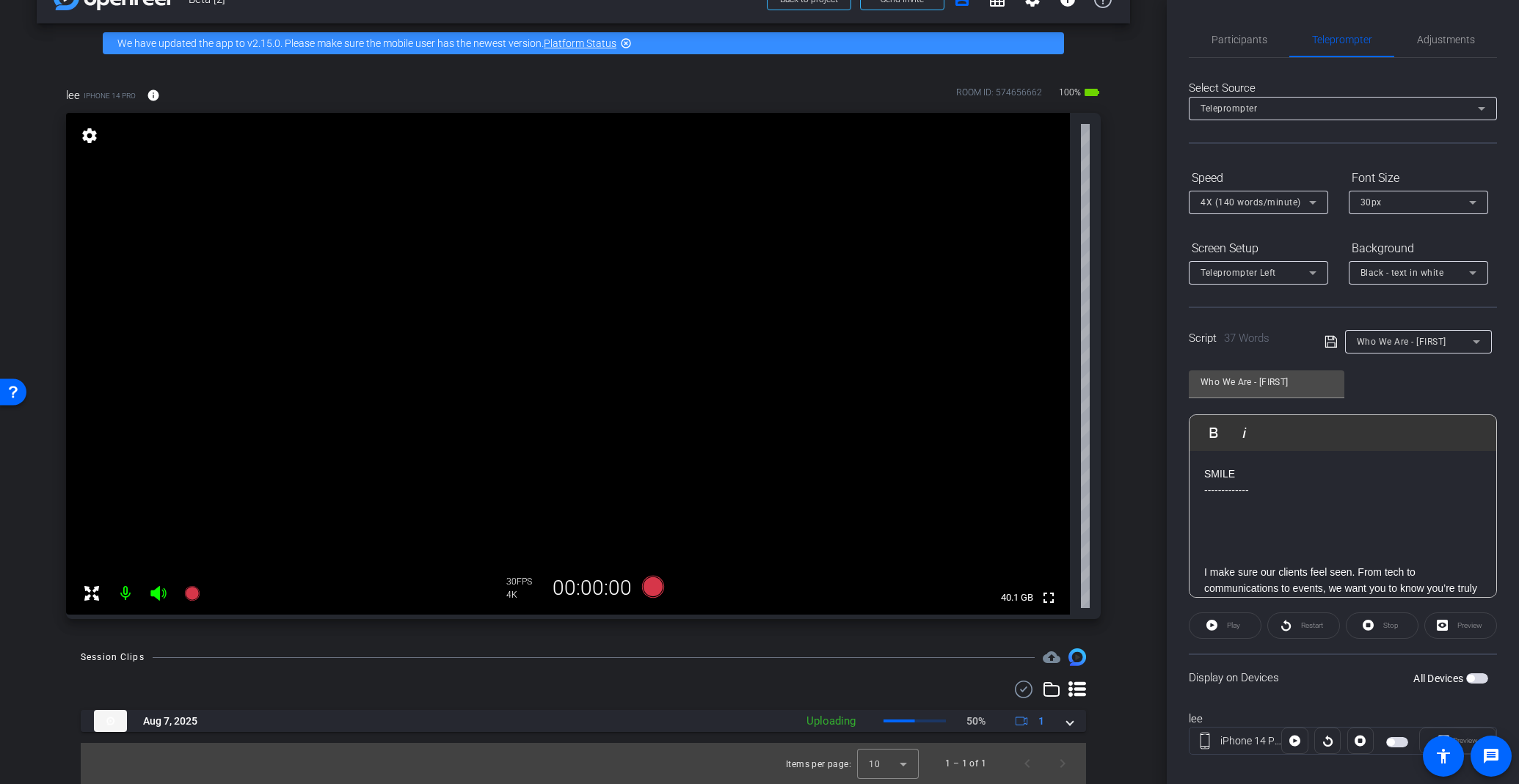 click at bounding box center [1471, 678] 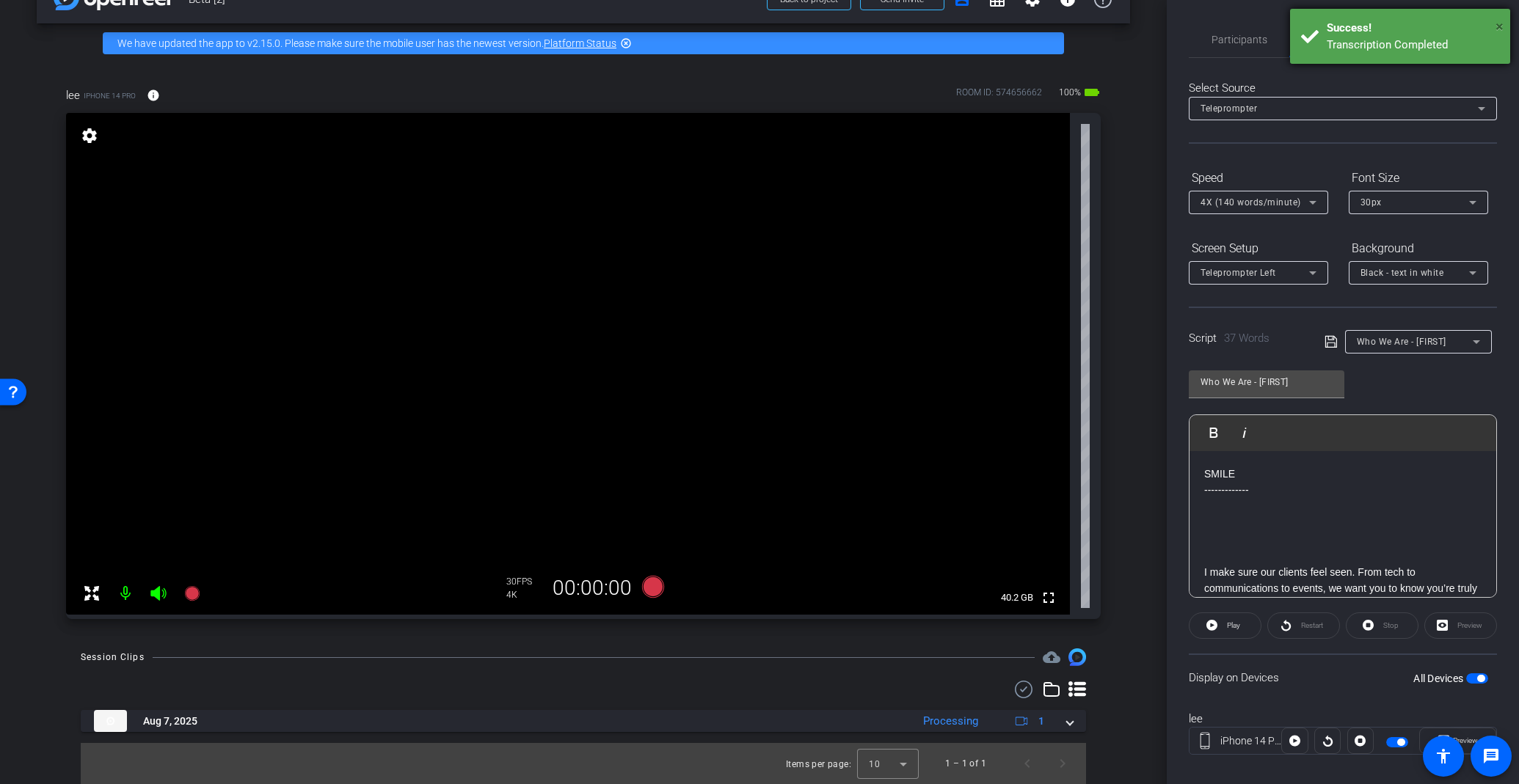 click on "×" at bounding box center (1499, 26) 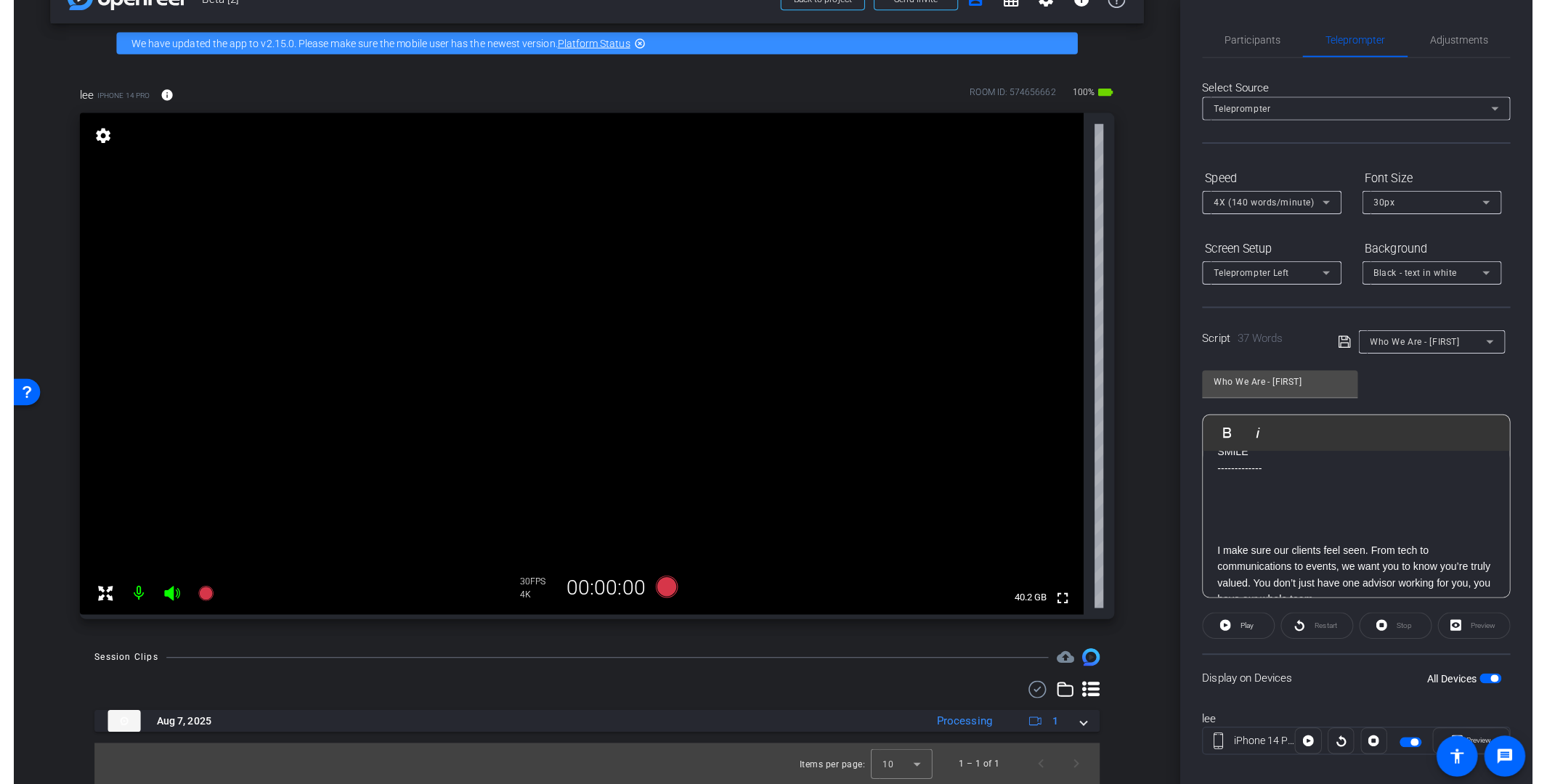 scroll, scrollTop: 0, scrollLeft: 0, axis: both 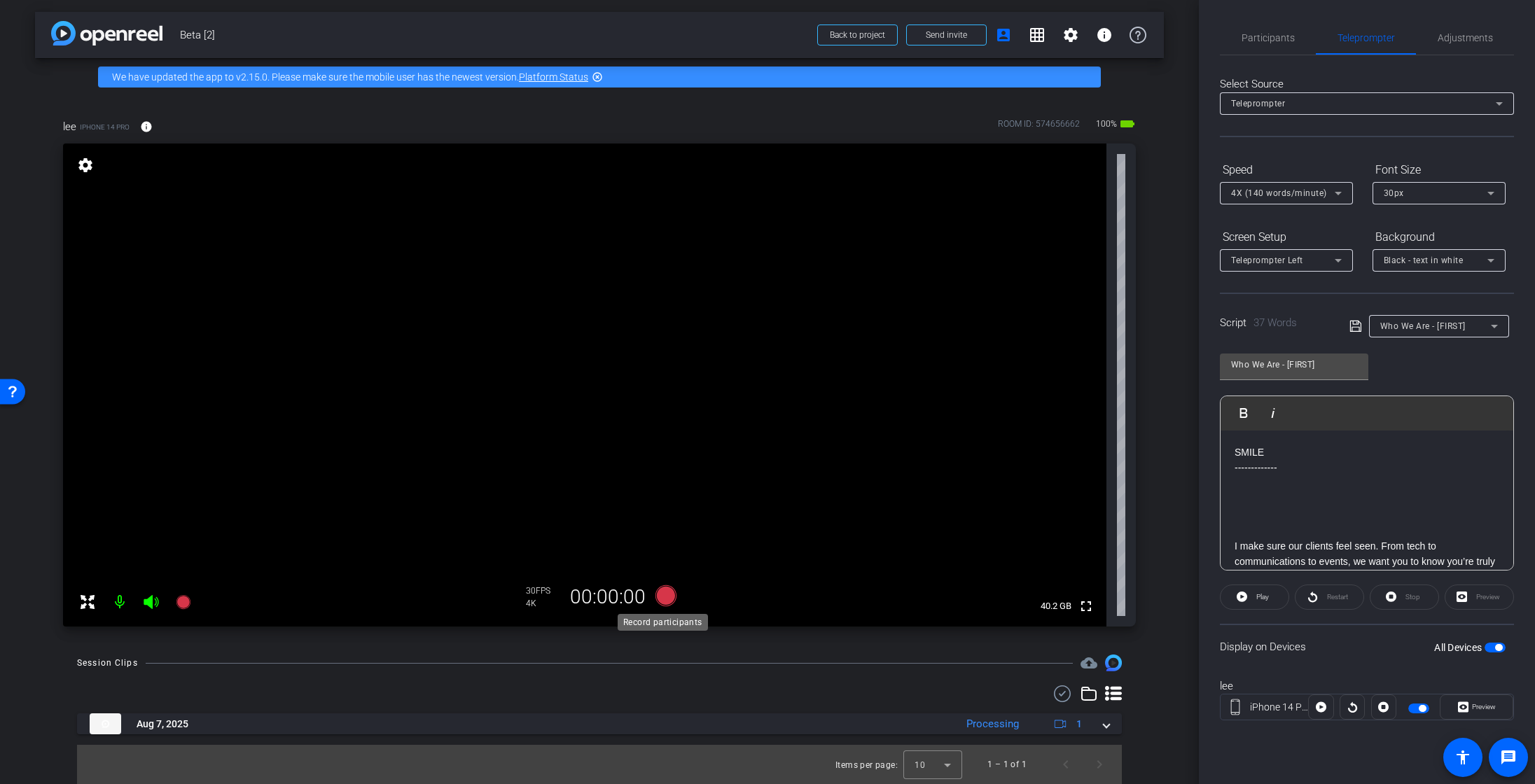 click 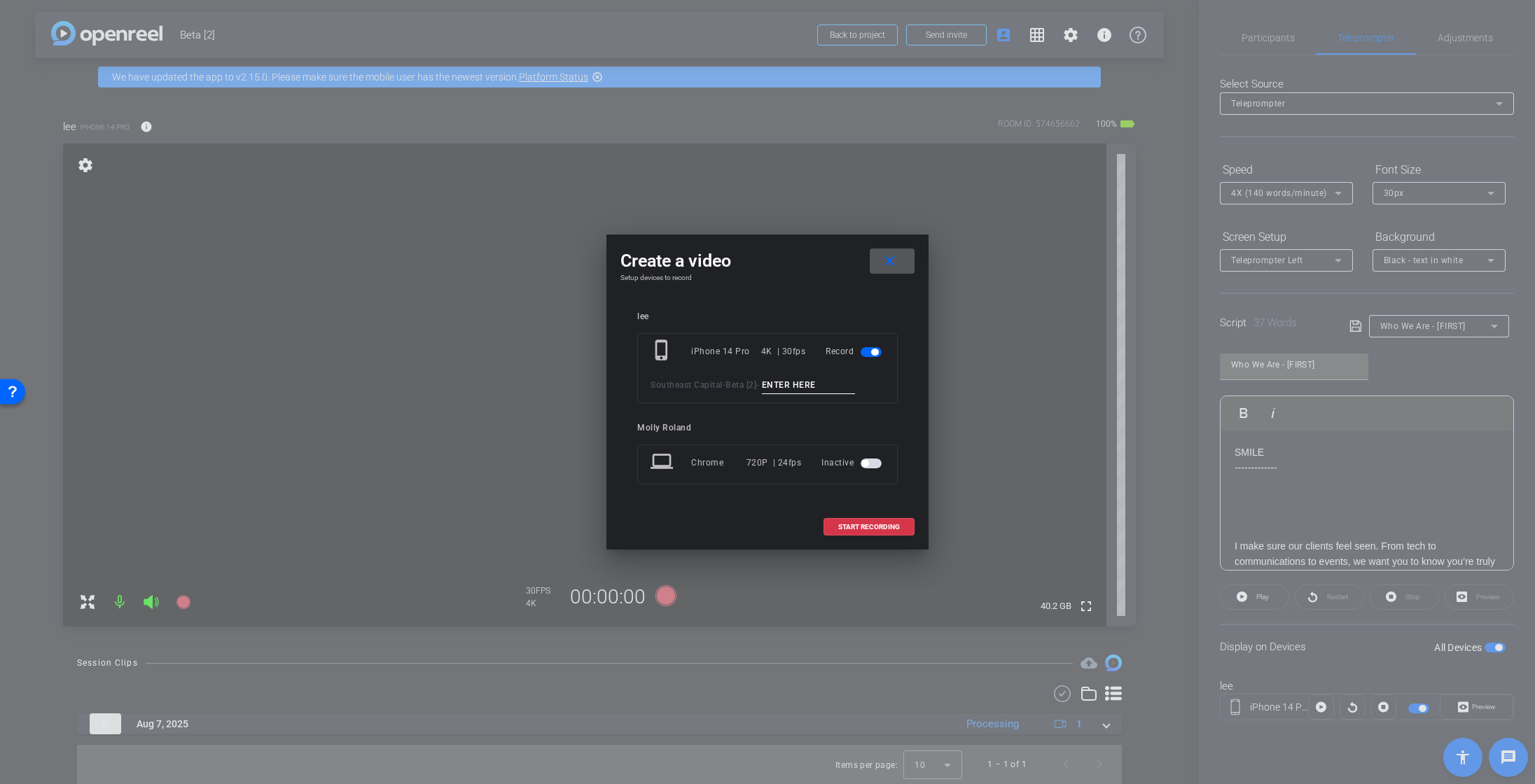 click at bounding box center (809, 385) 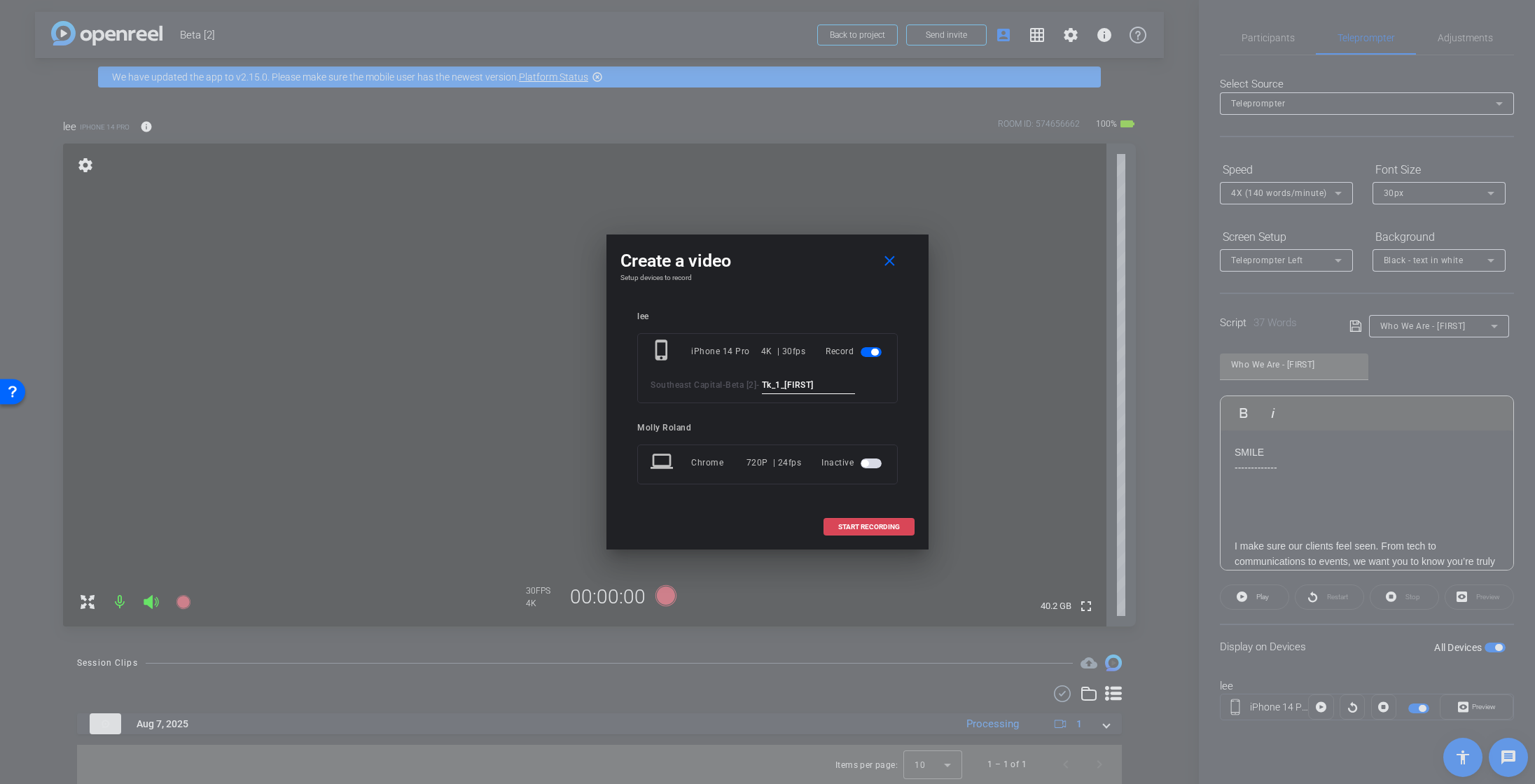 type on "Tk_1_Lee" 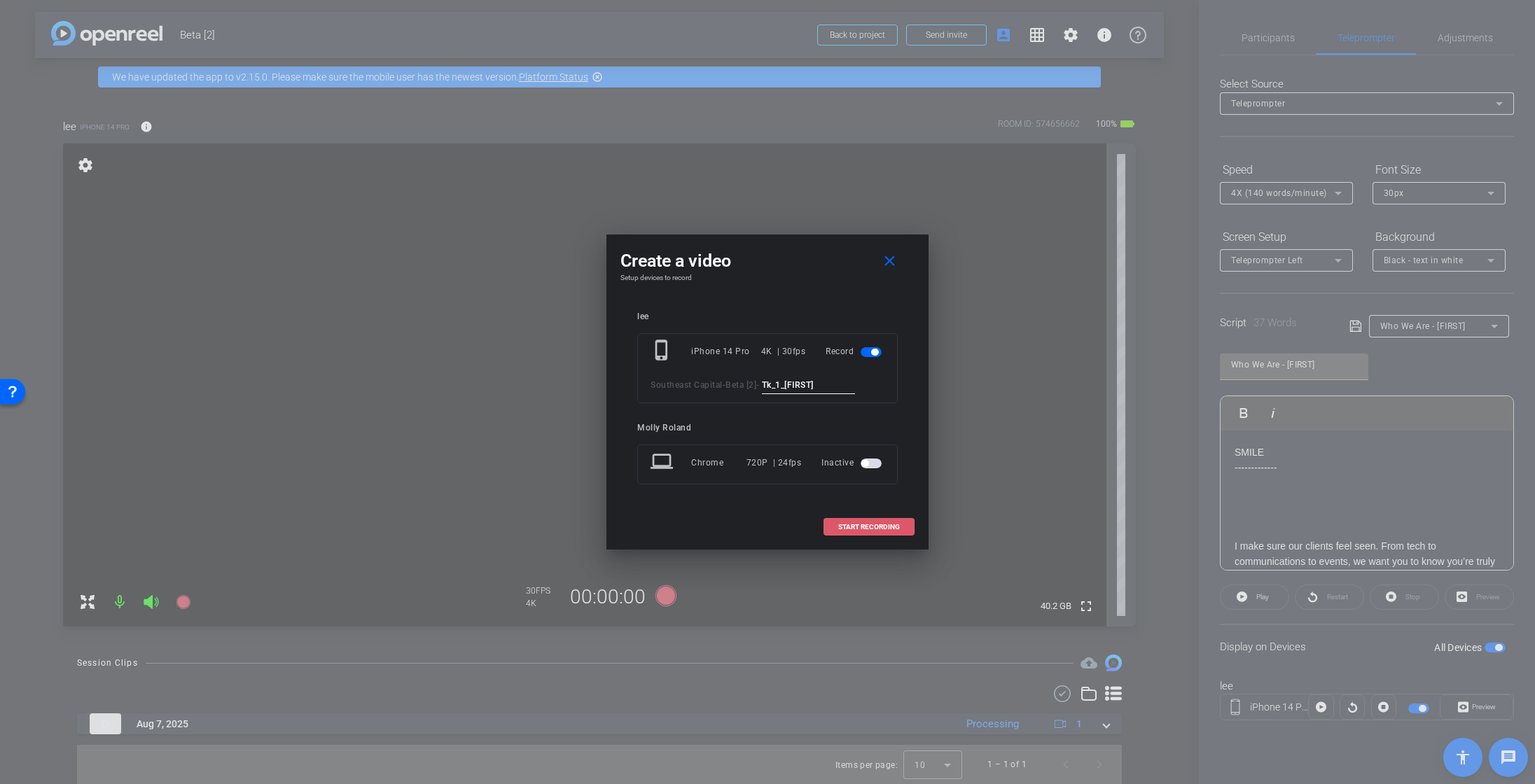 click at bounding box center [869, 527] 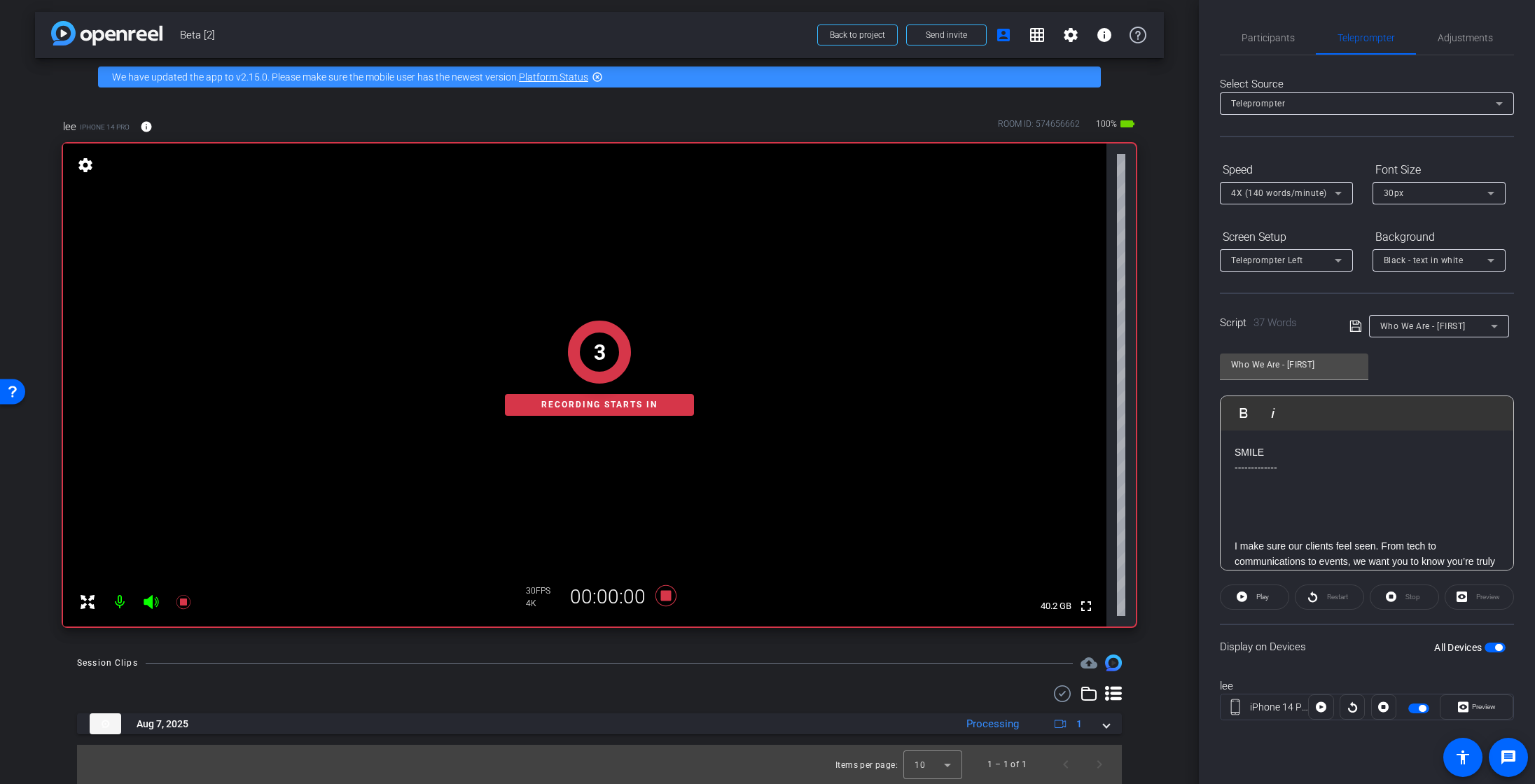 scroll, scrollTop: 34, scrollLeft: 0, axis: vertical 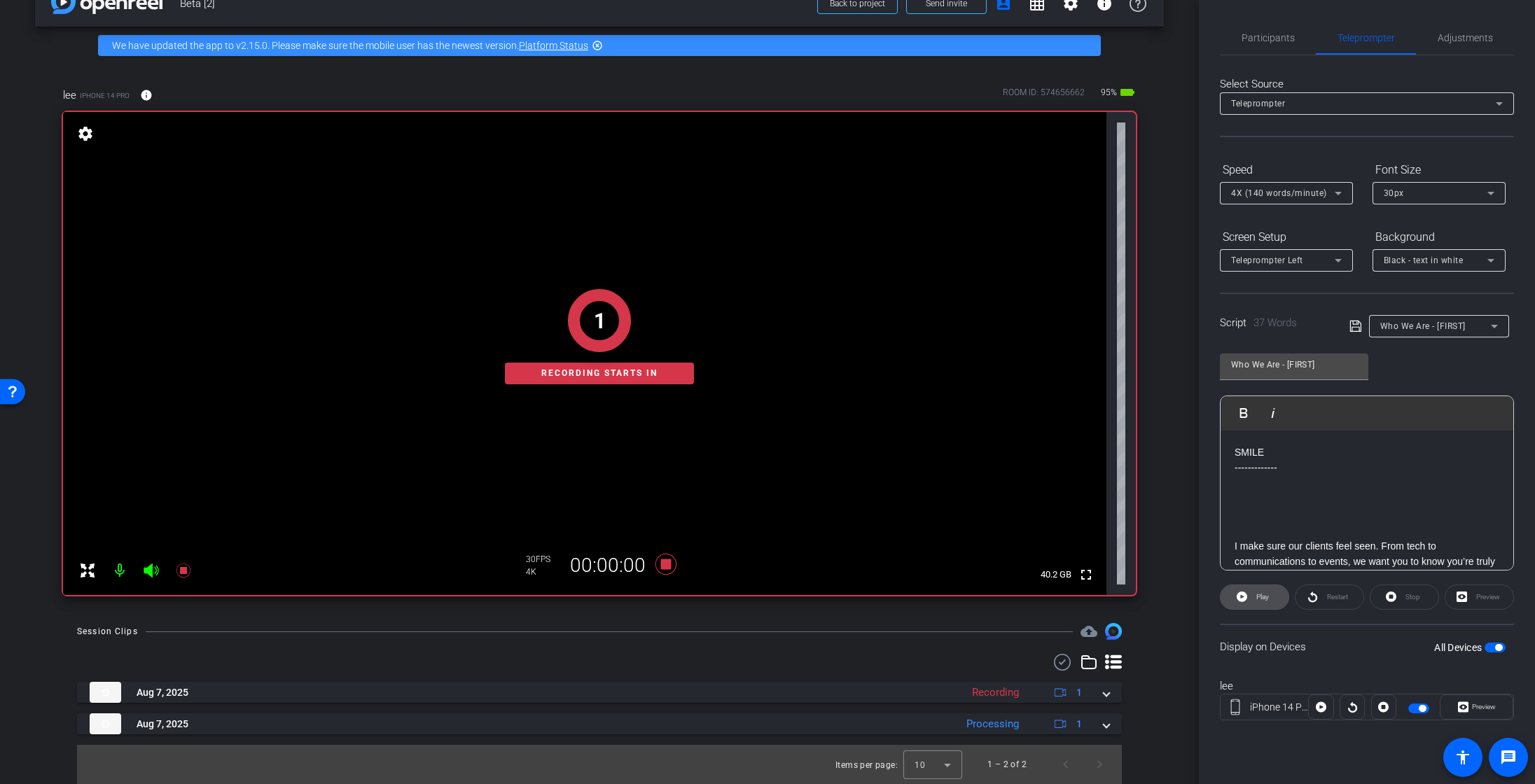 click on "Play" 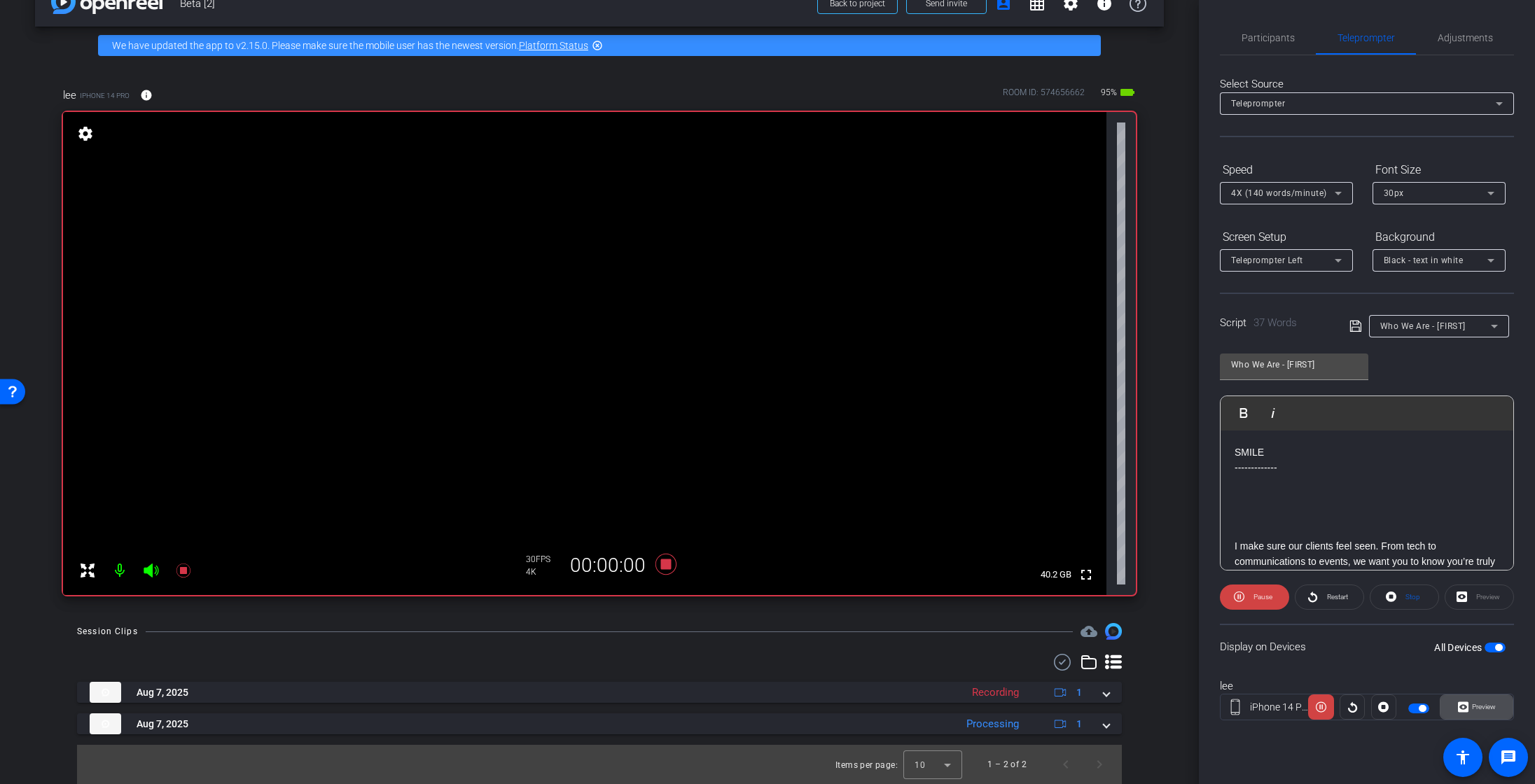 click on "Preview" 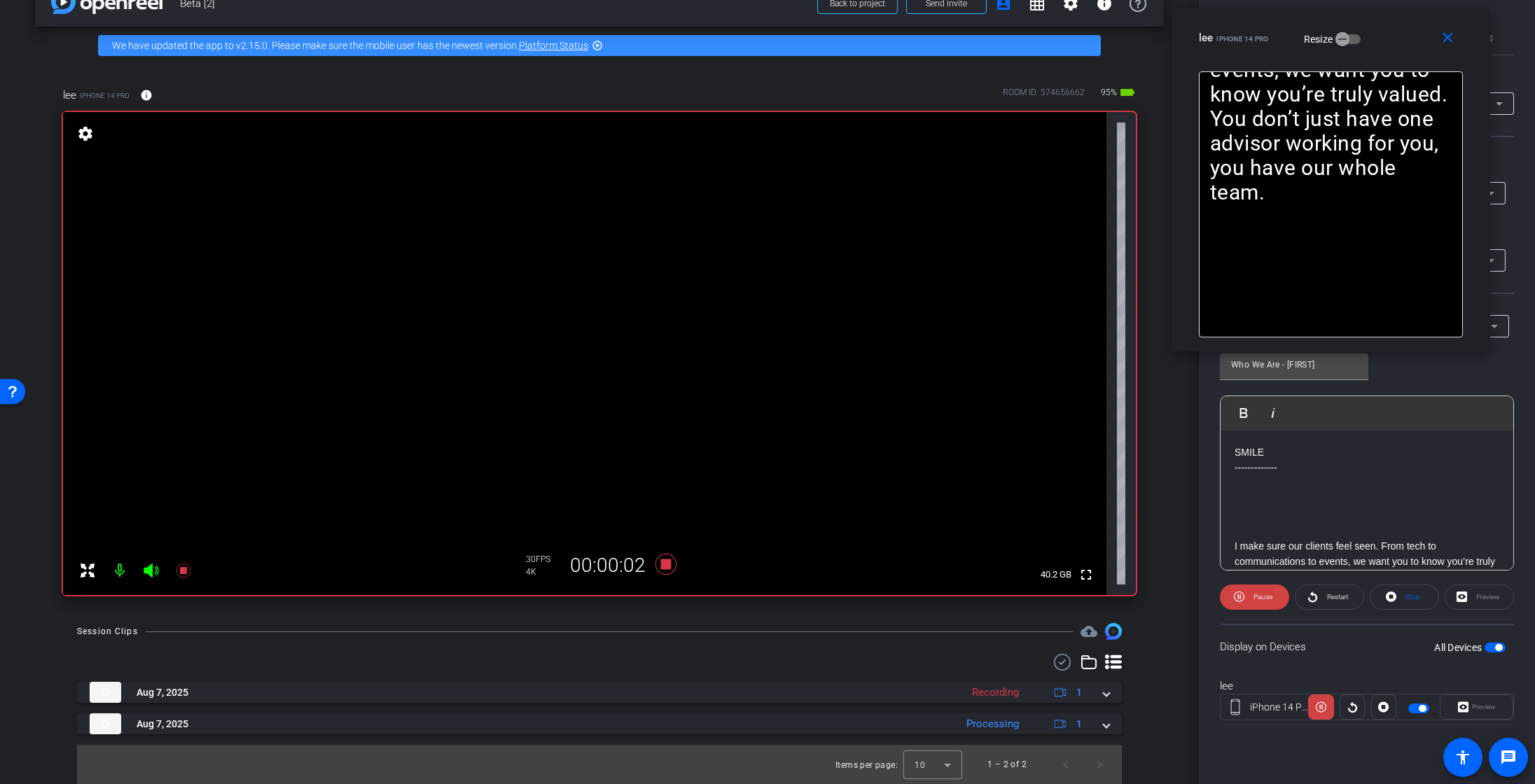 drag, startPoint x: 816, startPoint y: 240, endPoint x: 1379, endPoint y: 28, distance: 601.5921 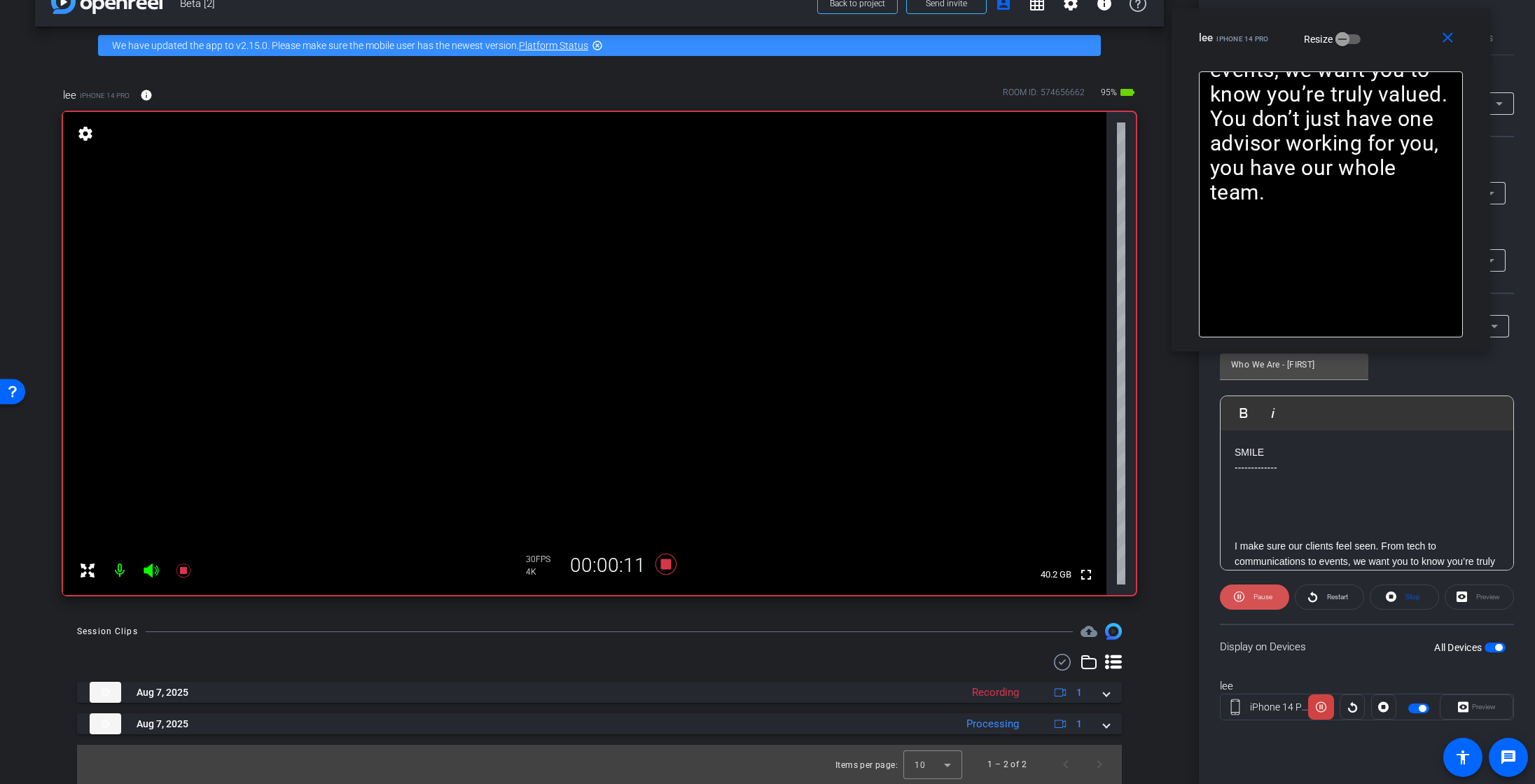 click on "Pause" 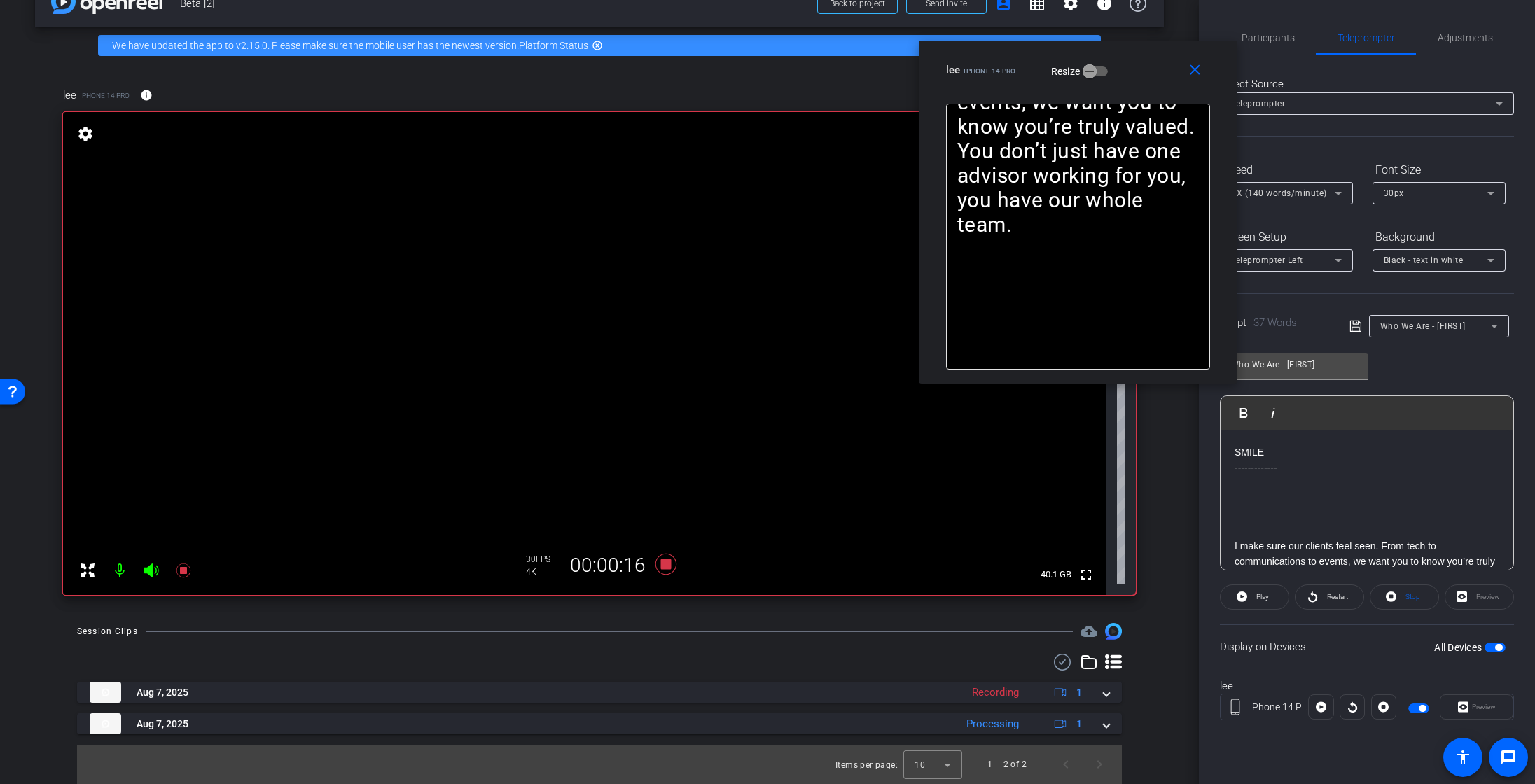 drag, startPoint x: 1390, startPoint y: 25, endPoint x: 1137, endPoint y: 57, distance: 255.01569 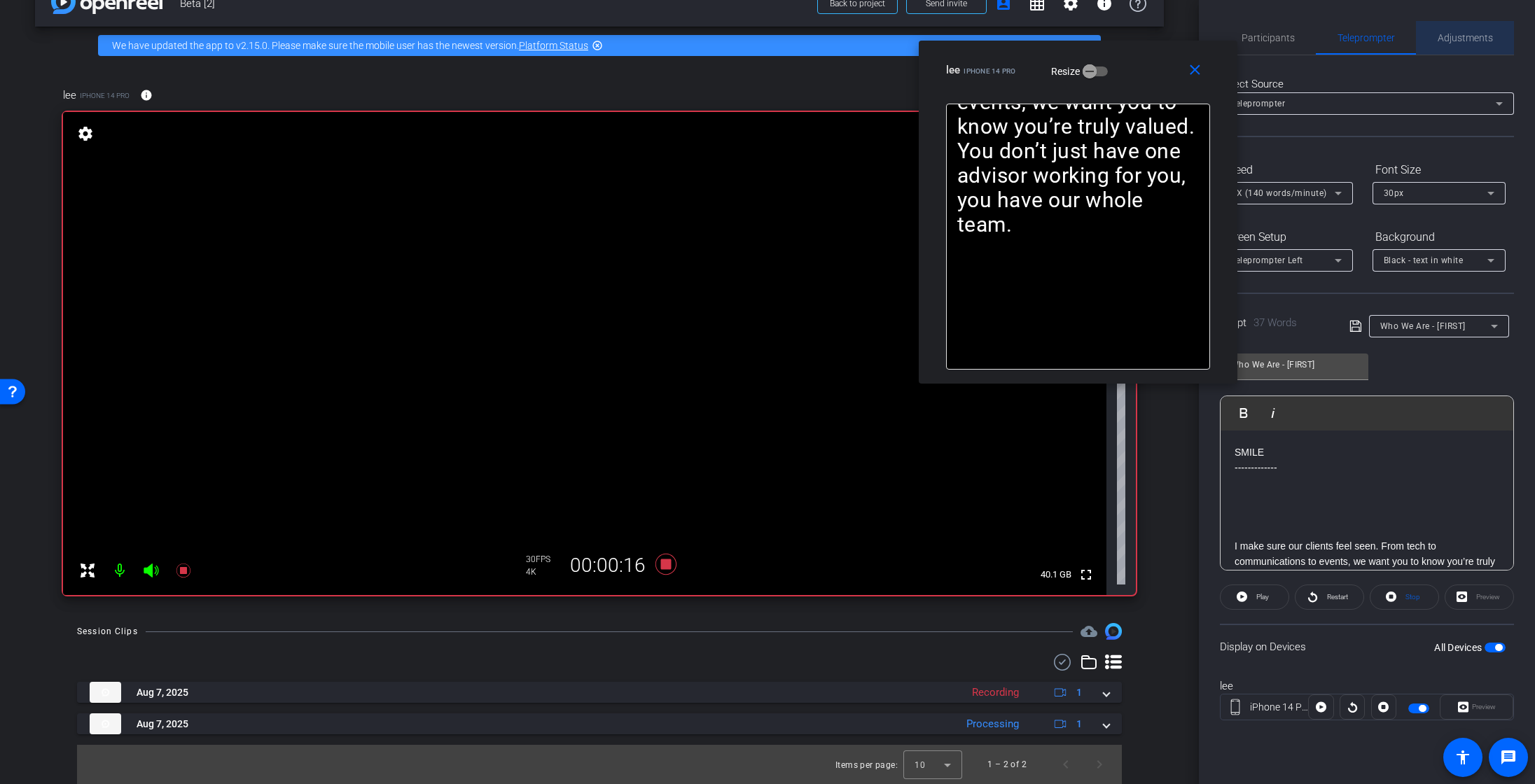 click on "Adjustments" at bounding box center (1465, 38) 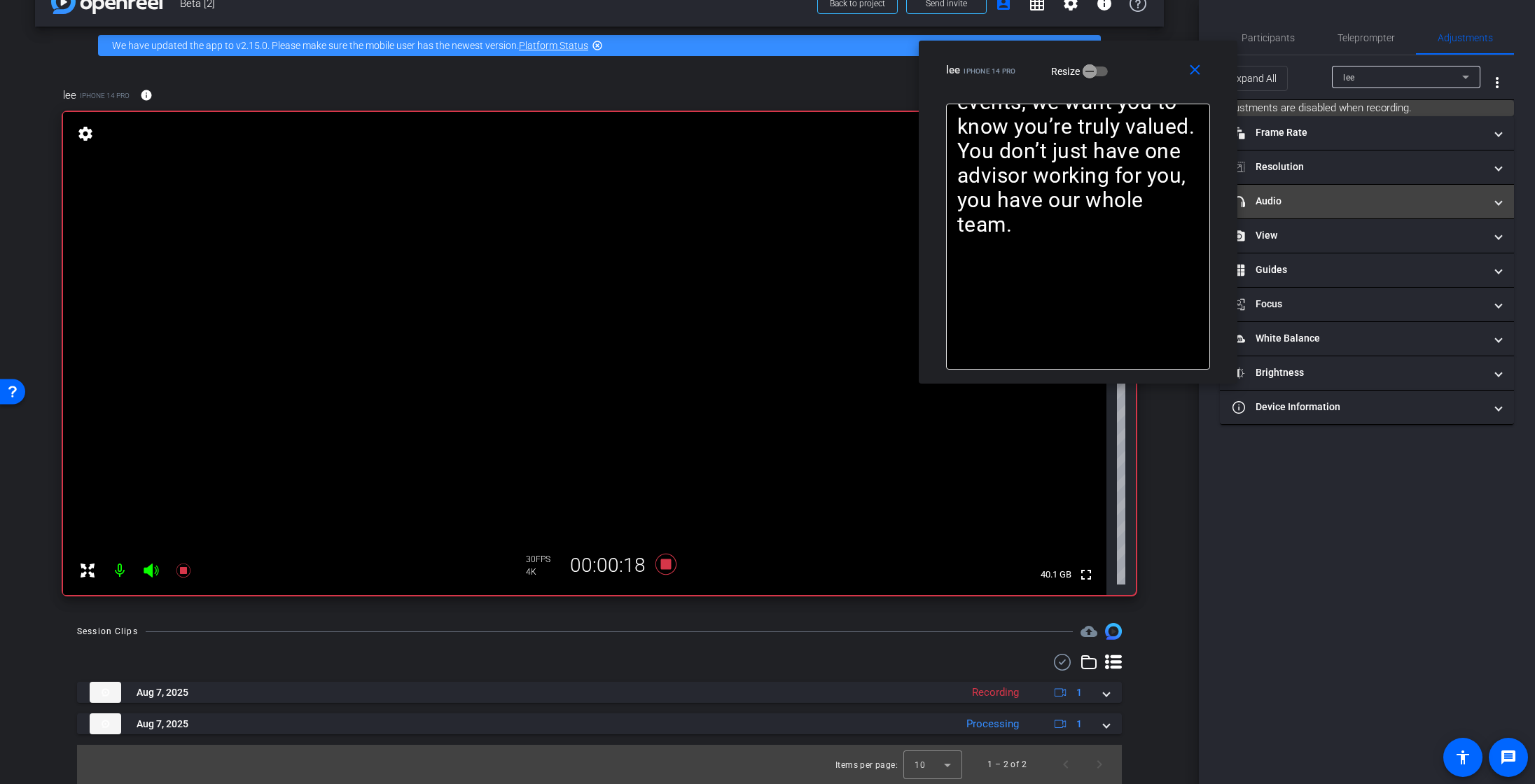 click on "headphone icon
Audio" at bounding box center [1367, 202] 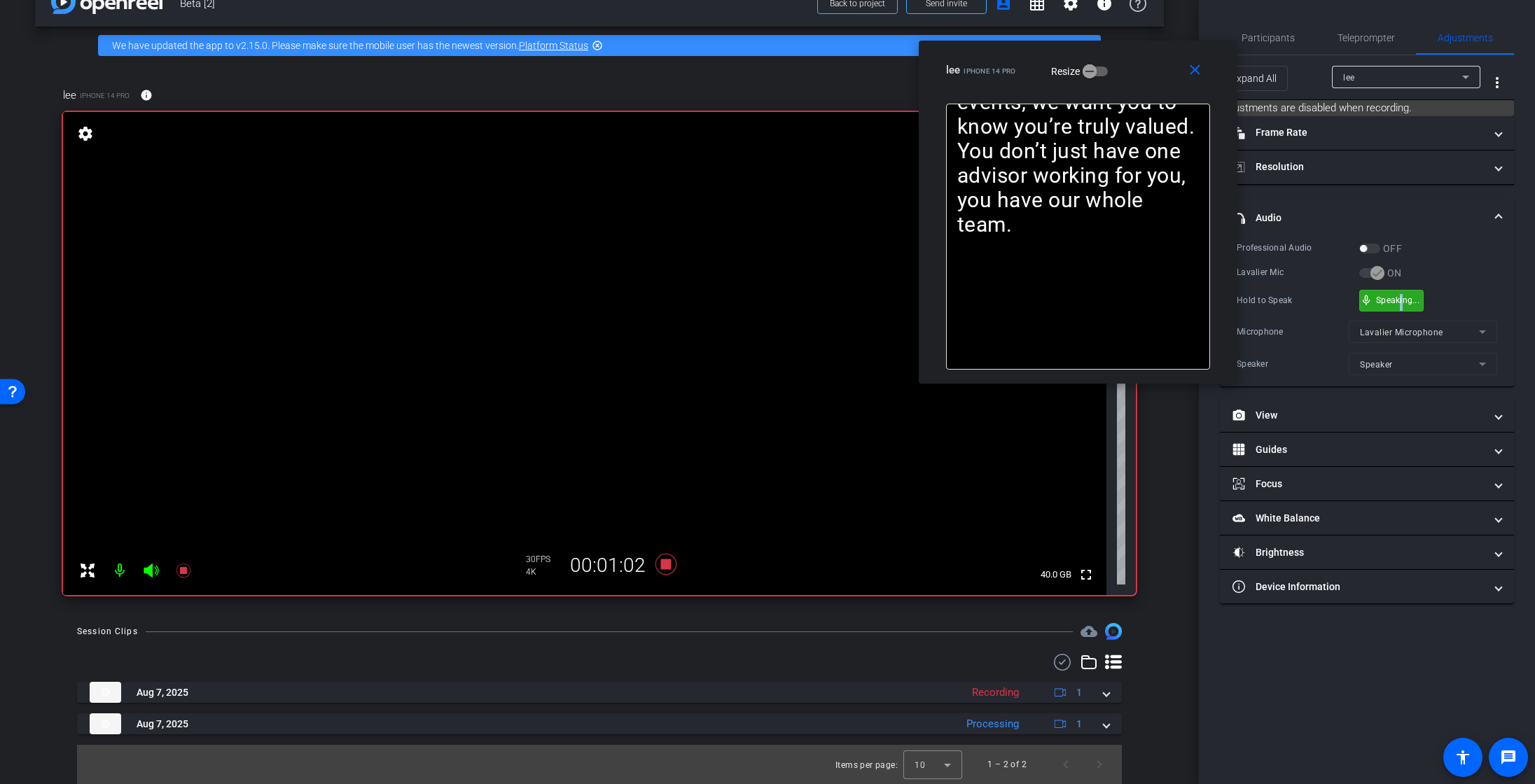 drag, startPoint x: 1400, startPoint y: 300, endPoint x: 1404, endPoint y: 307, distance: 8.062258 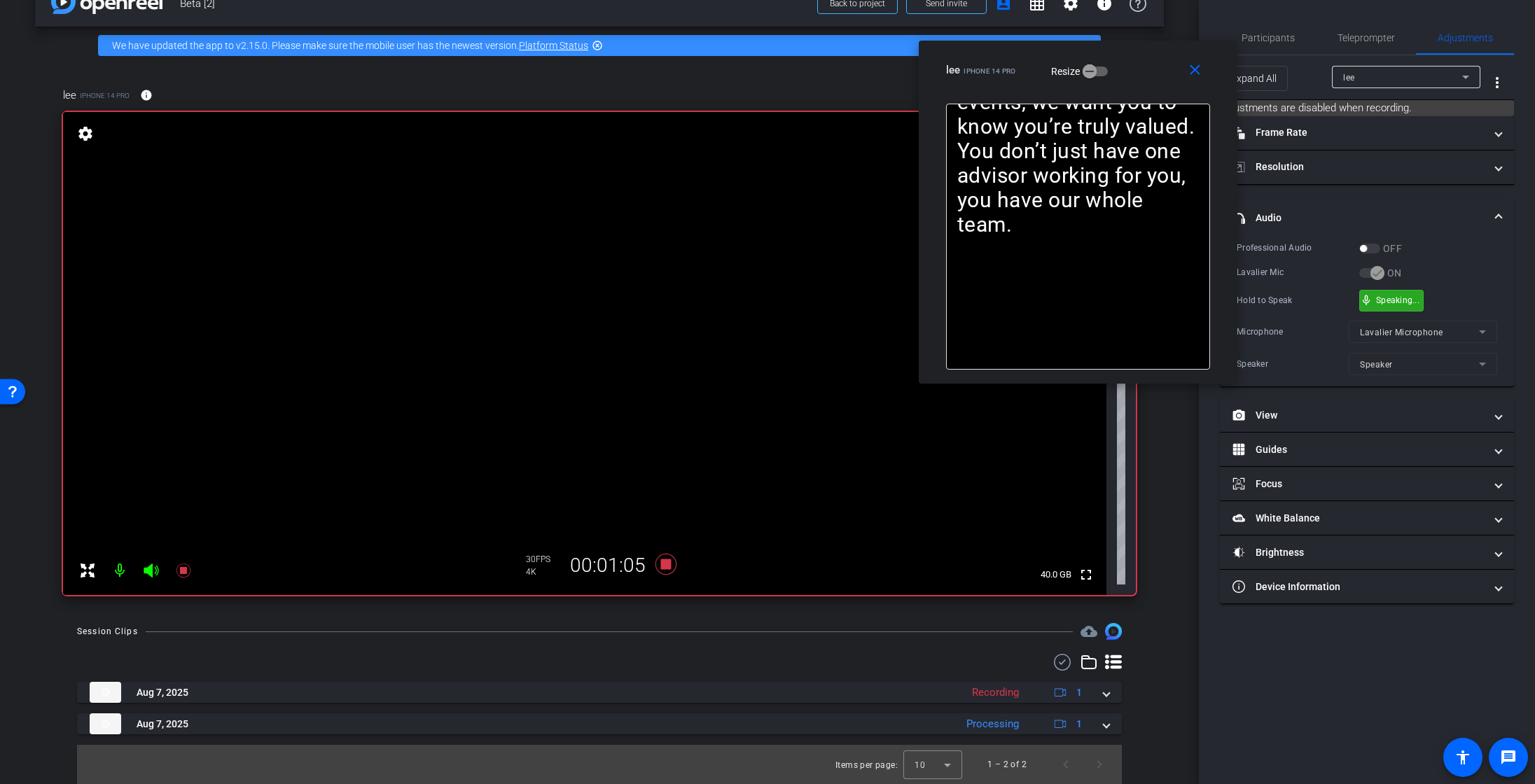click on "mic_none Speaking..." at bounding box center (1391, 300) 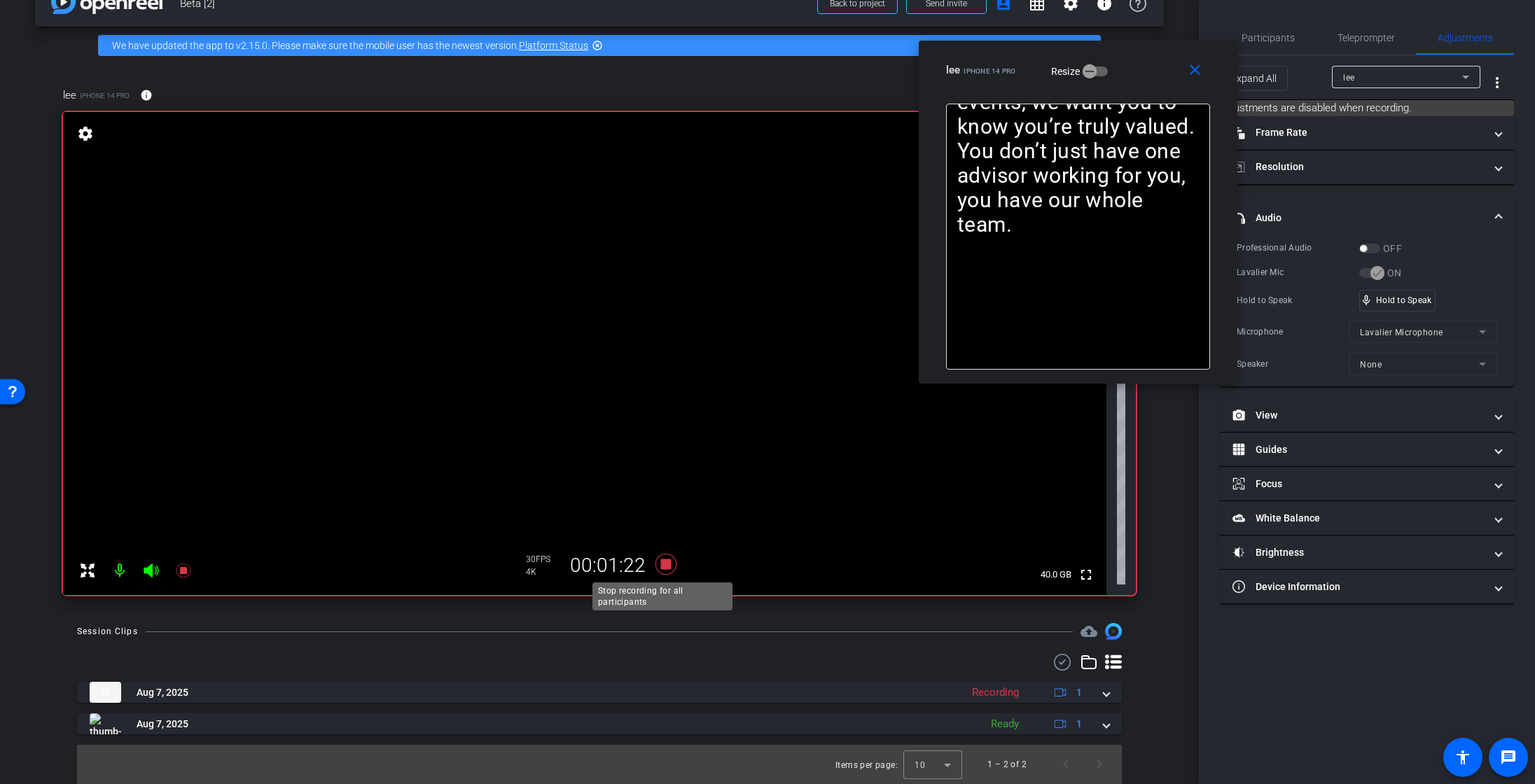 click 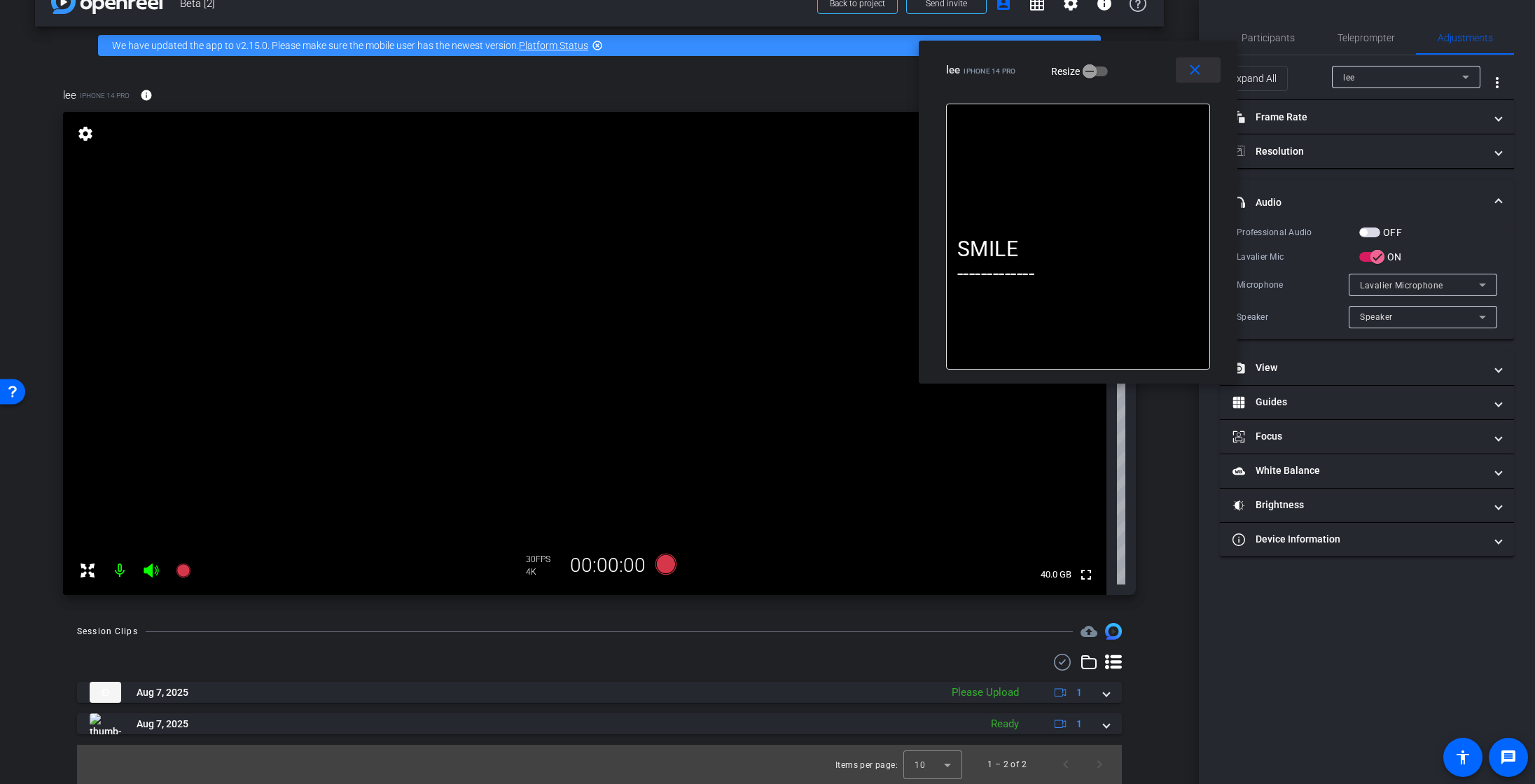 click on "close" at bounding box center (1195, 70) 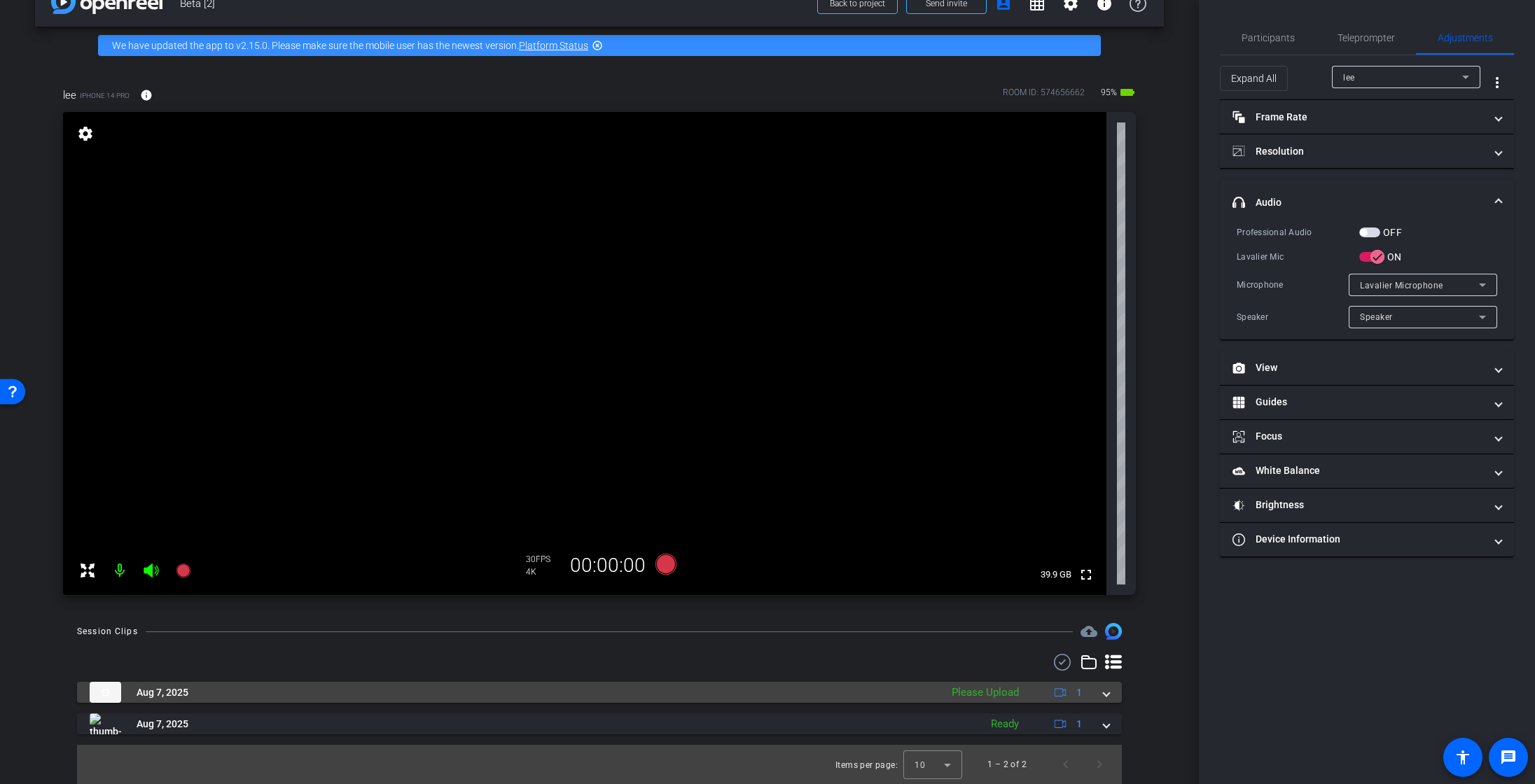 click on "Aug 7, 2025  Please Upload
1" at bounding box center [597, 692] 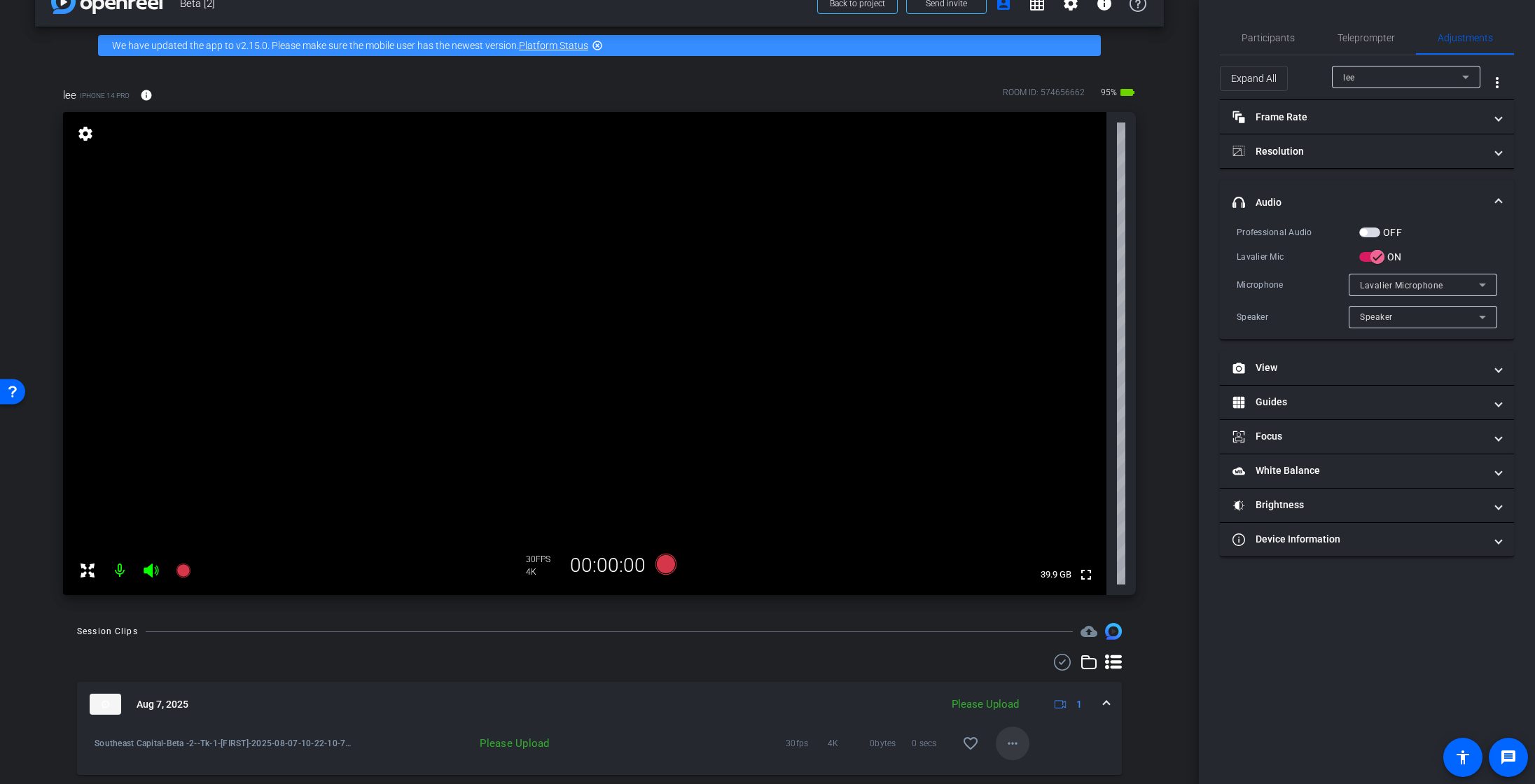 click on "more_horiz" at bounding box center [1013, 743] 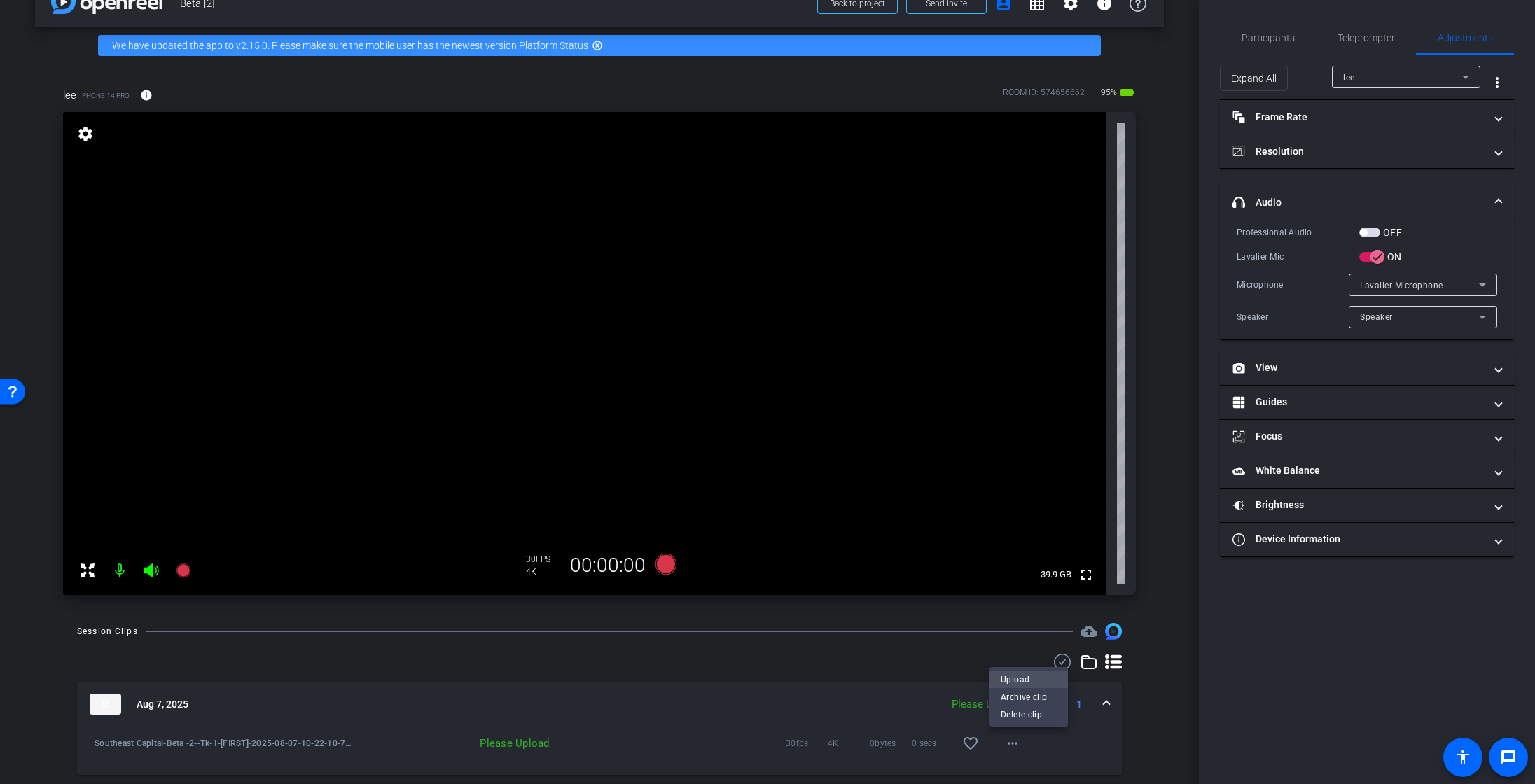 click on "Upload" at bounding box center [1029, 680] 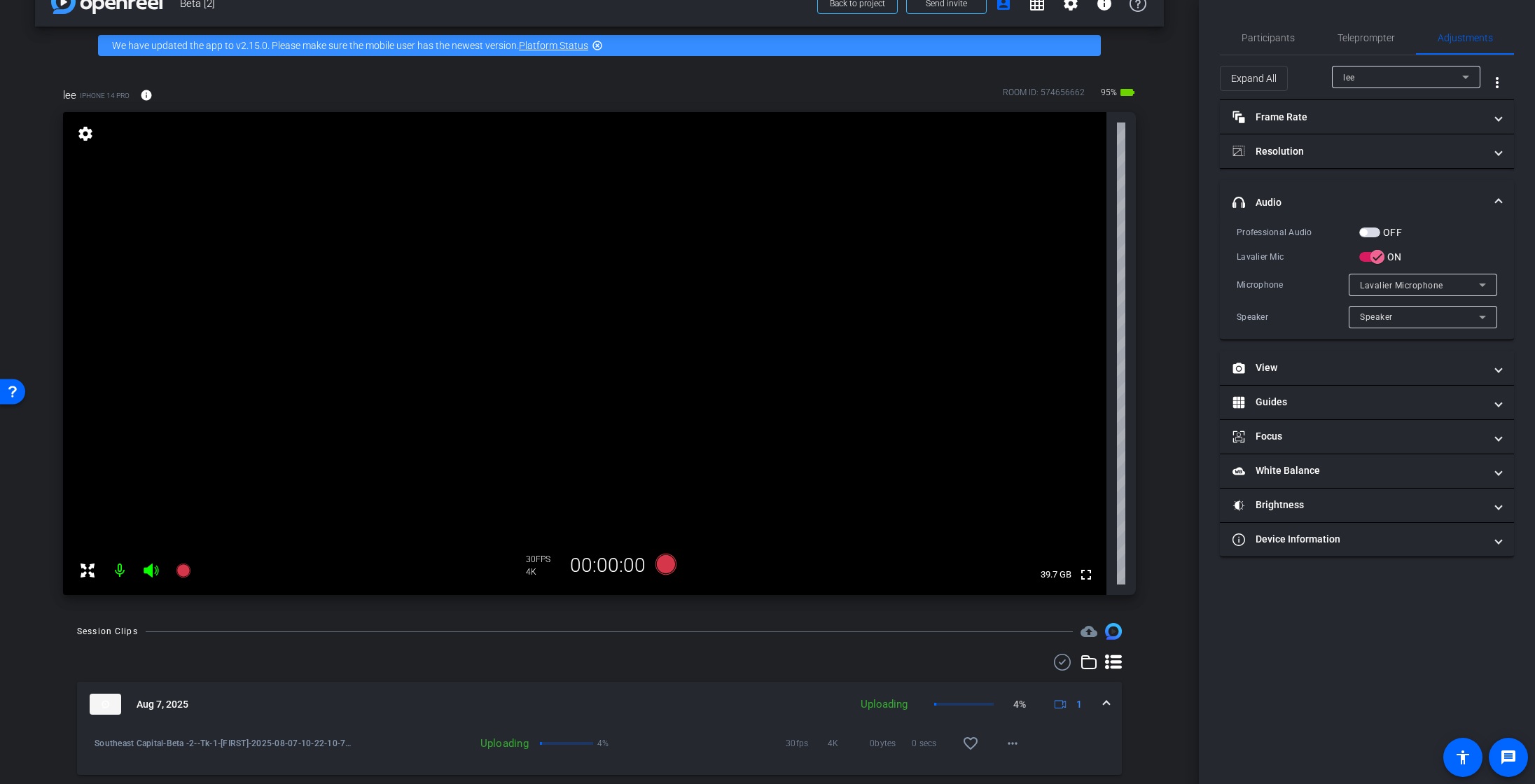 click at bounding box center [1106, 704] 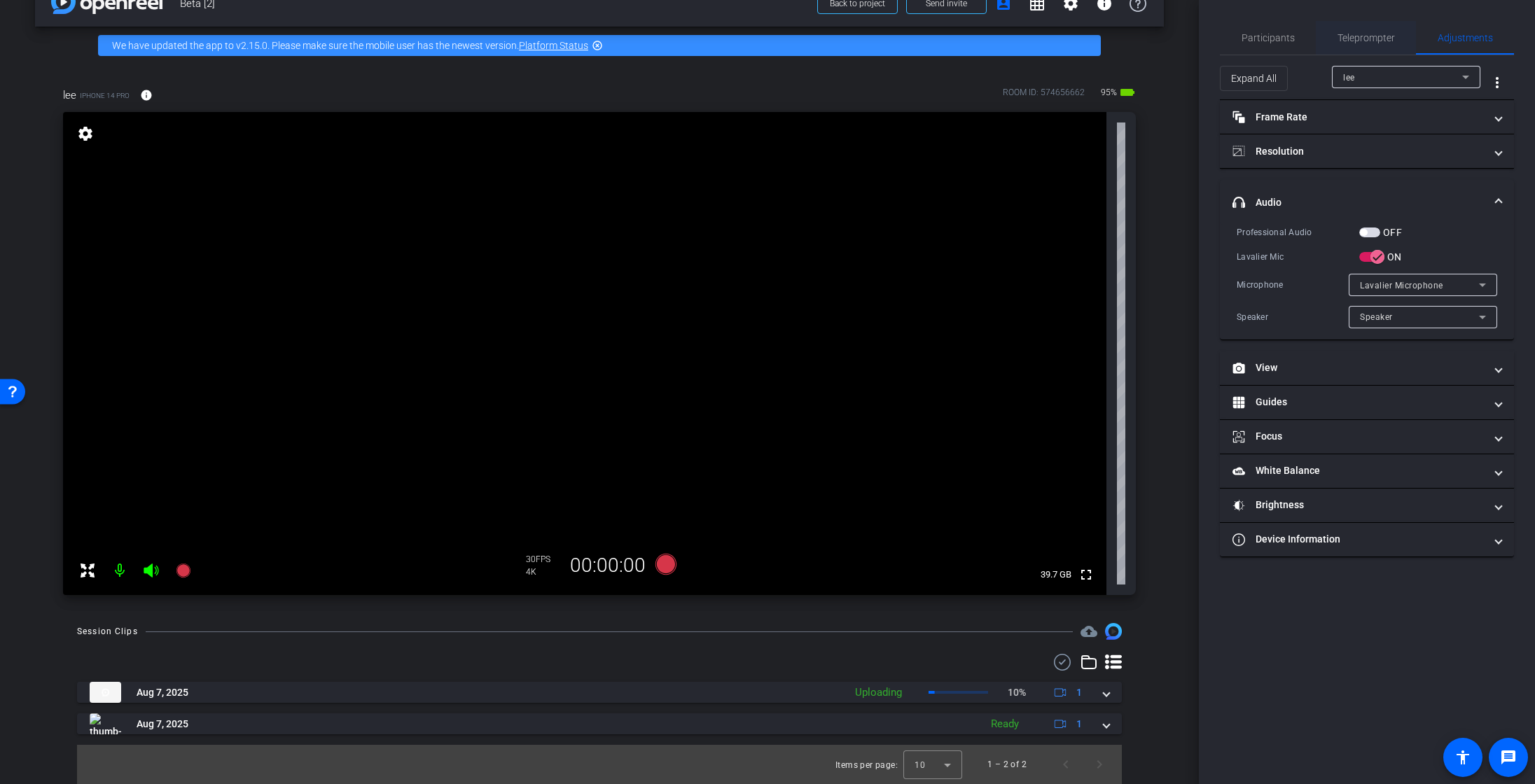 click on "Teleprompter" at bounding box center [1366, 38] 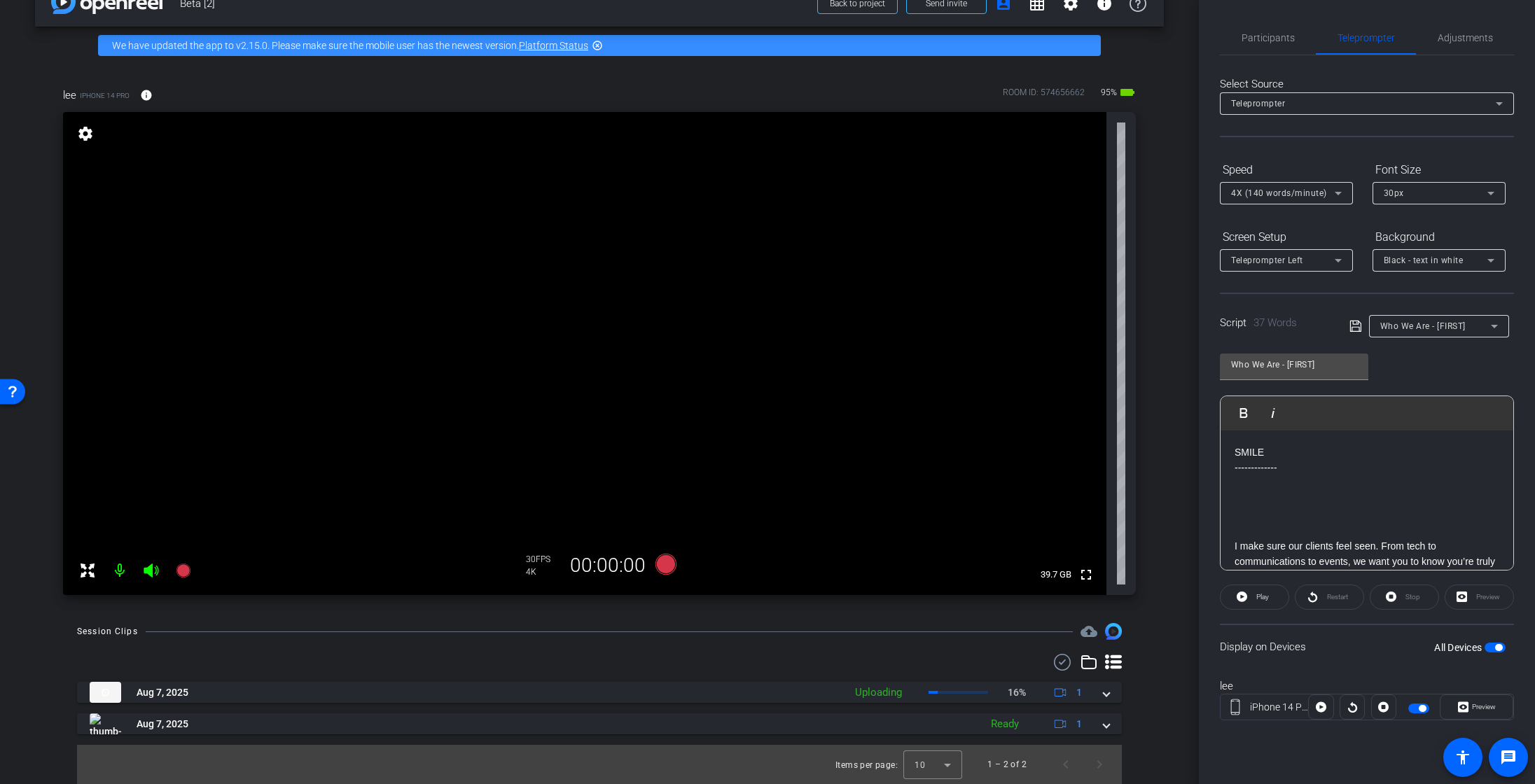 scroll, scrollTop: 44, scrollLeft: 0, axis: vertical 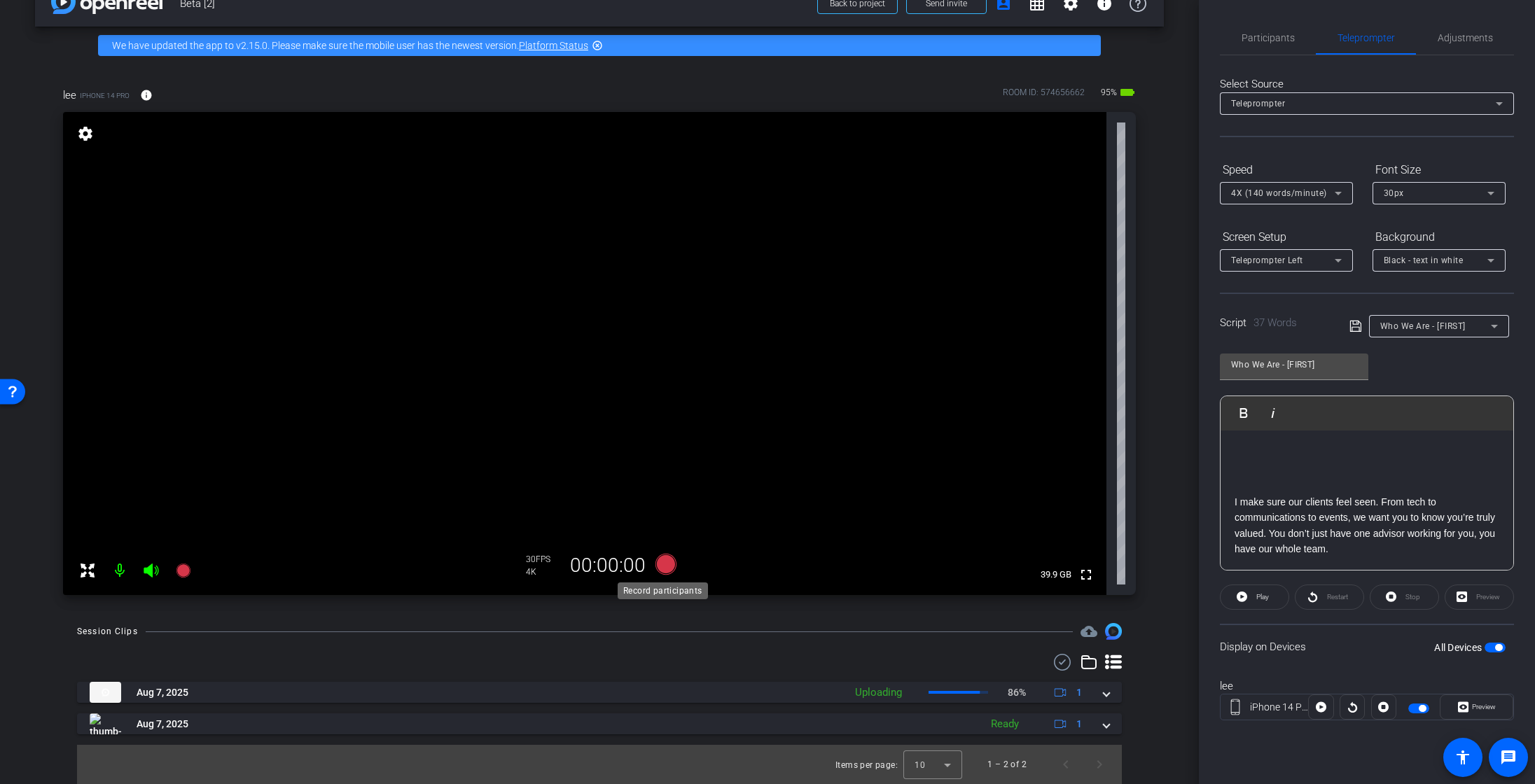 click 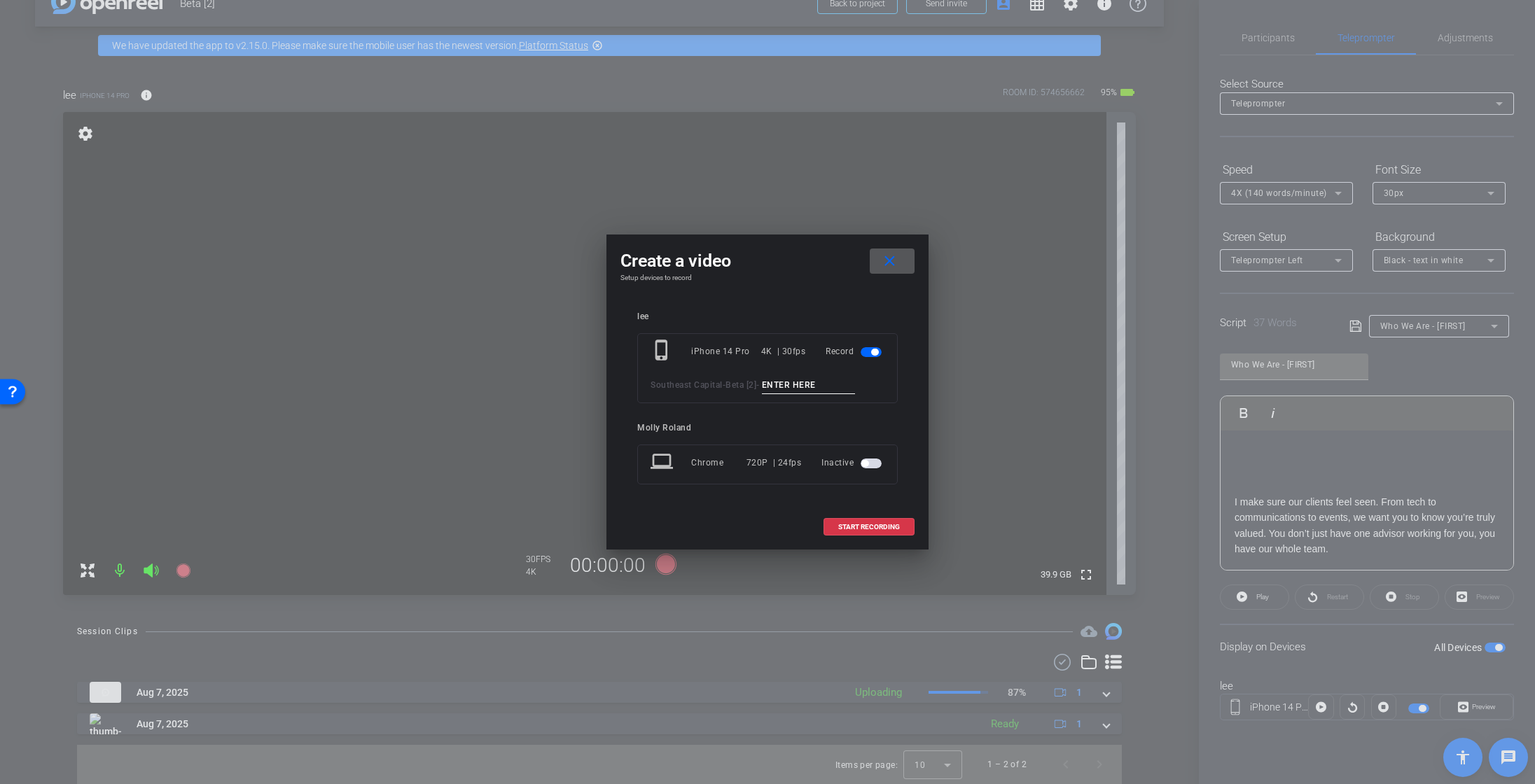 click at bounding box center (809, 385) 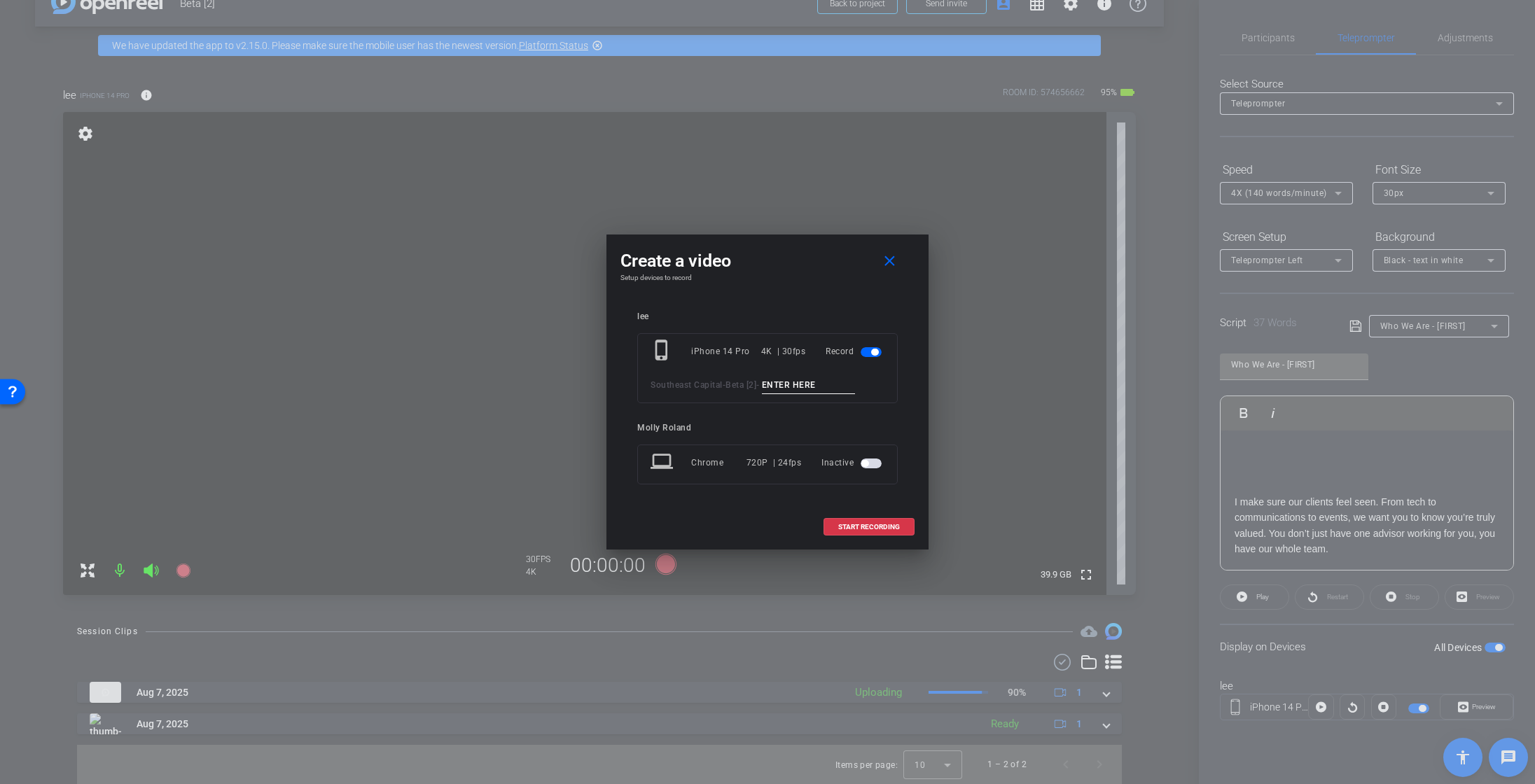 paste on "Legacy means everything to me. I was raised here in Valdosta. This is where my wife and I are raising our two kids. We’re deeply involved in our community, and we care about giving back - not just through our work, but through the way we live. That sense of responsibility started early. My dad passed away in a plane crash when I was twelve. My mom, just 38 at the time, was a schoolteacher who didn’t know much about money. She didn’t even know how to balance a checkbook. I watched her face that fear alone, and I promised myself I would never let my family be in that position. My grandfathers shaped me too. One was a tomato farmer. When hard times hit, he paid off every debt he owed, even if it meant losing everything. He died broke, but with honor. My other grandfather was a barber. He raised my dad to work hard and make something of himself. And my dad did just that. He became an executive at Belk. He never got to see the life I built, but everything I do is to honor him. That’s why I named our local men’s..." 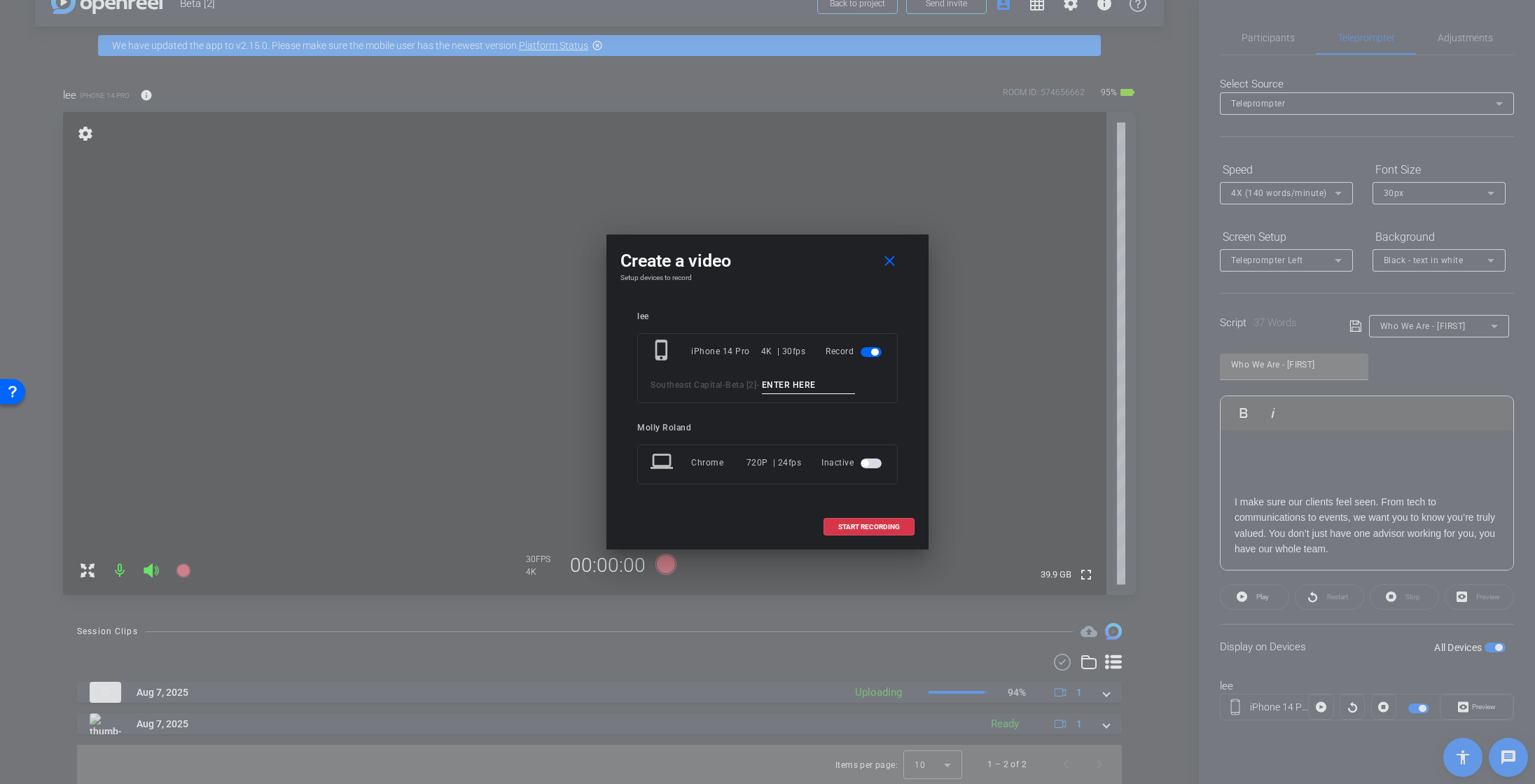 scroll, scrollTop: 0, scrollLeft: 0, axis: both 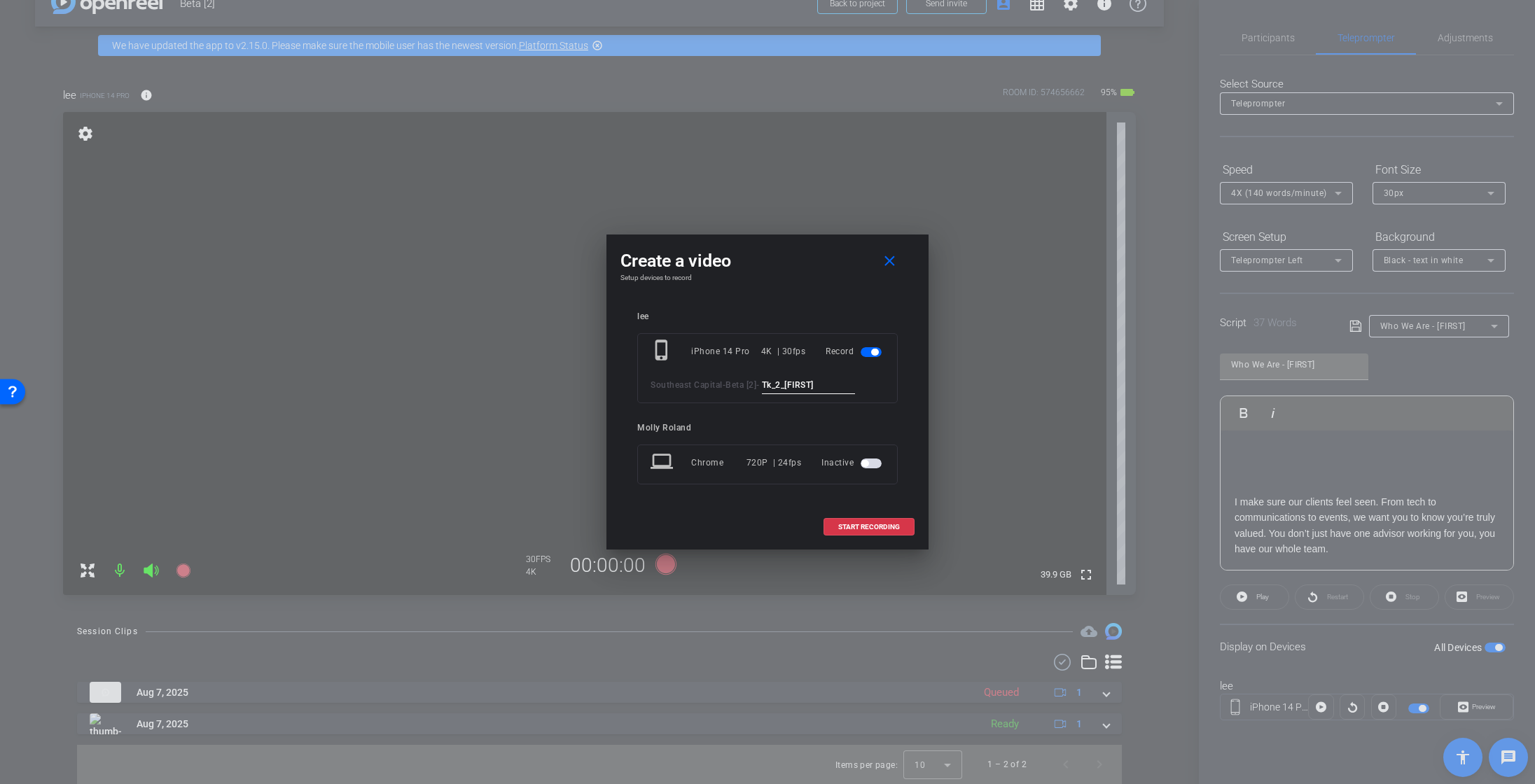 click on "Tk_2_Lee" at bounding box center [809, 385] 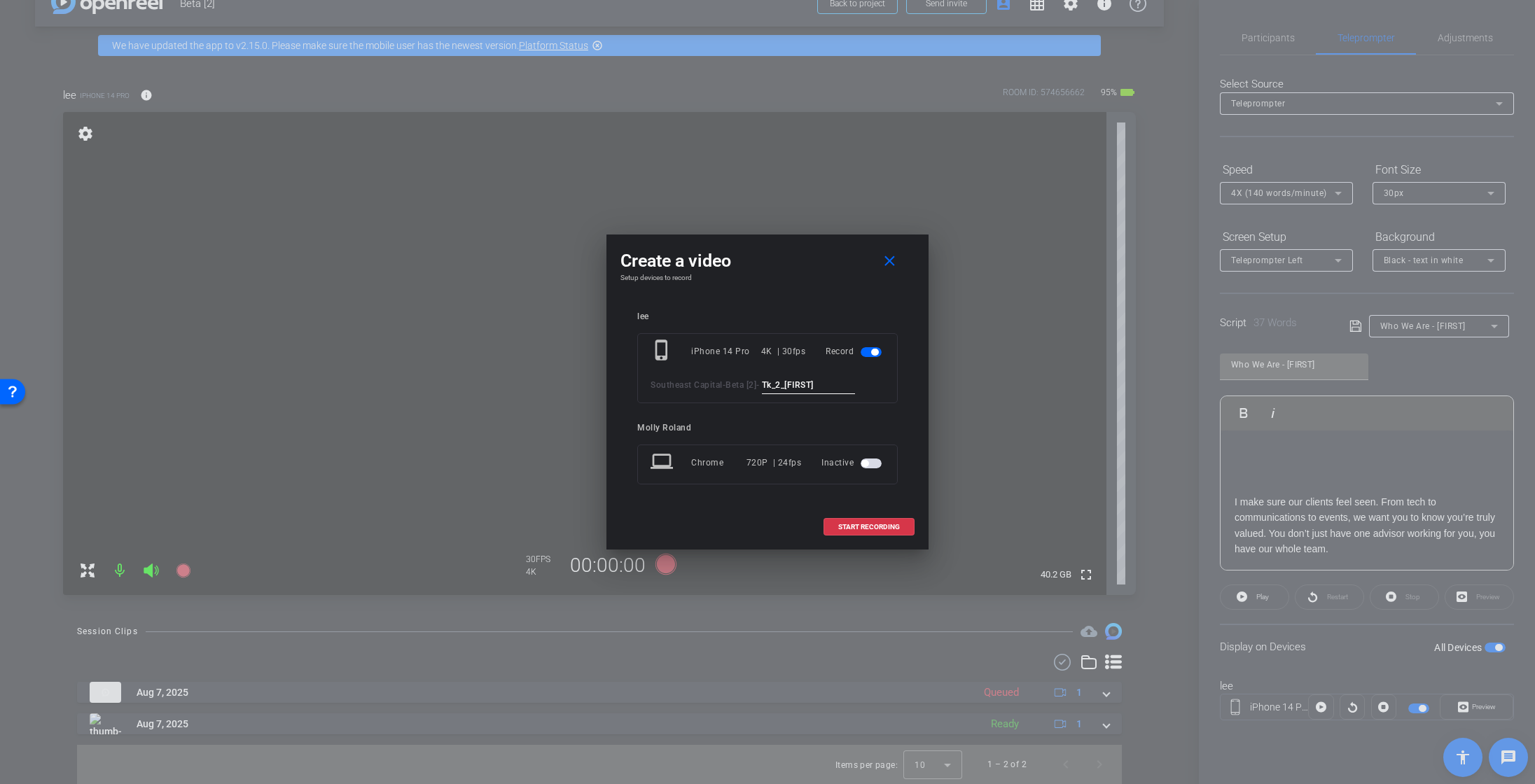 click on "Tk_2_Lee" at bounding box center [809, 385] 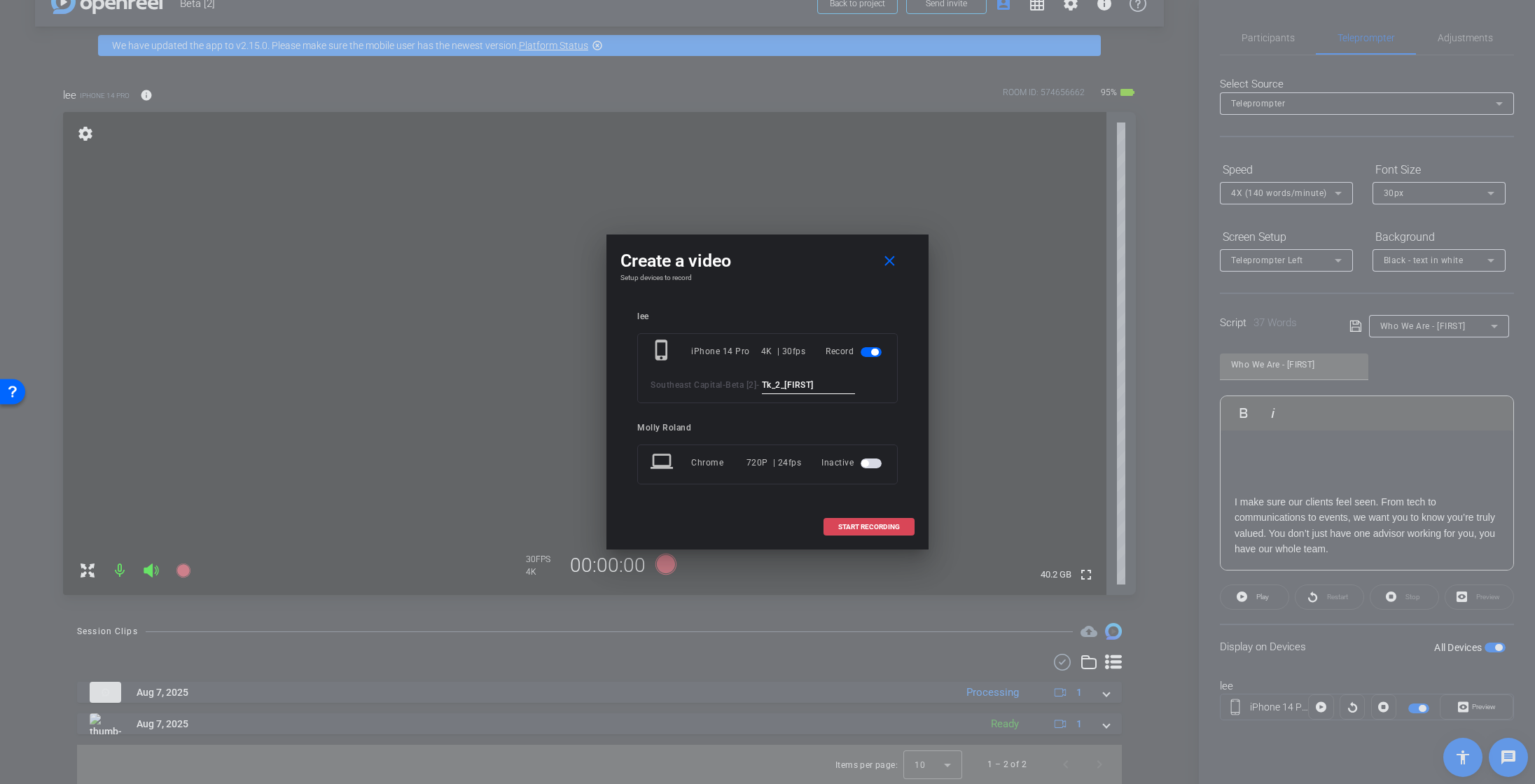 type on "Tk_2_Lee" 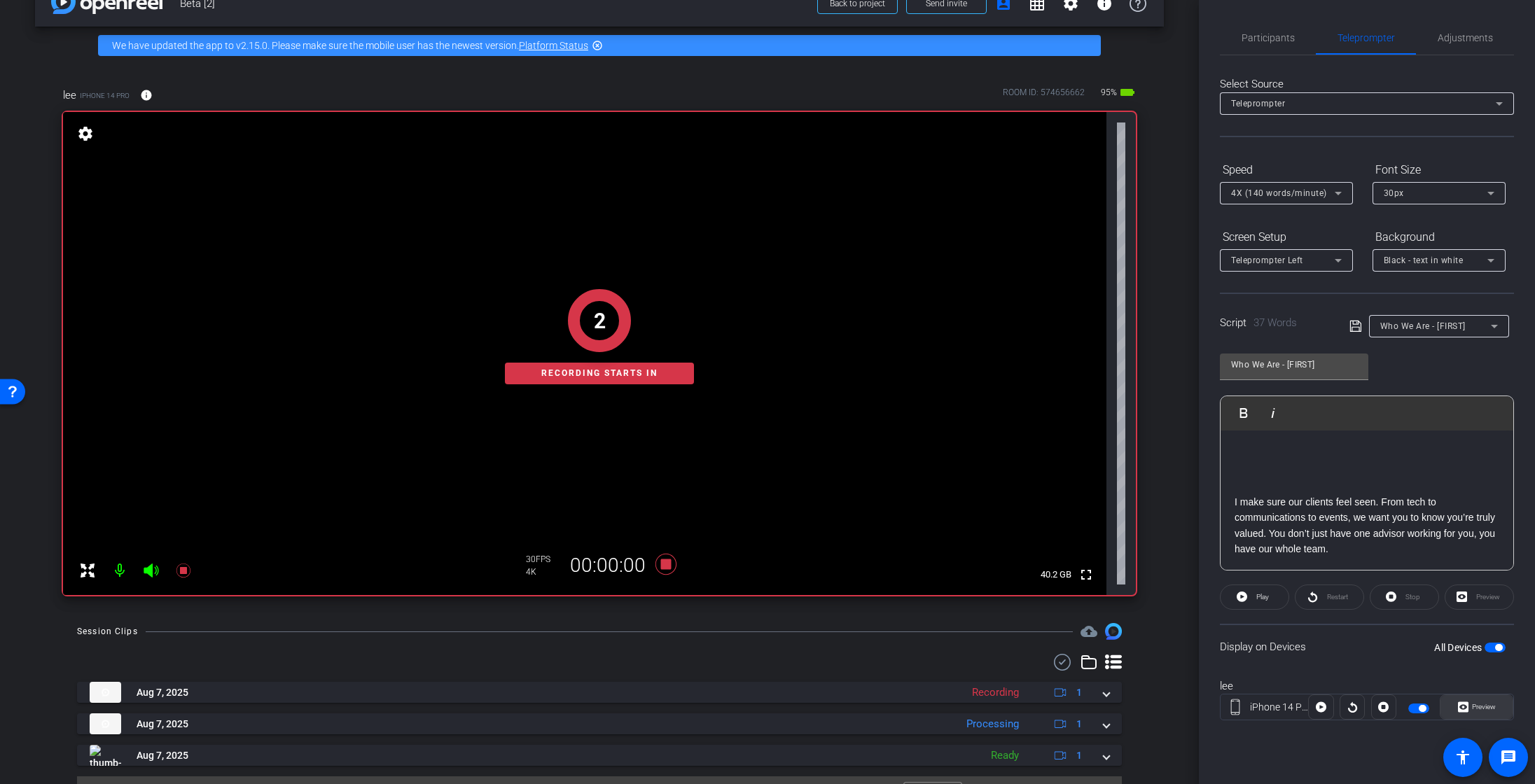 click 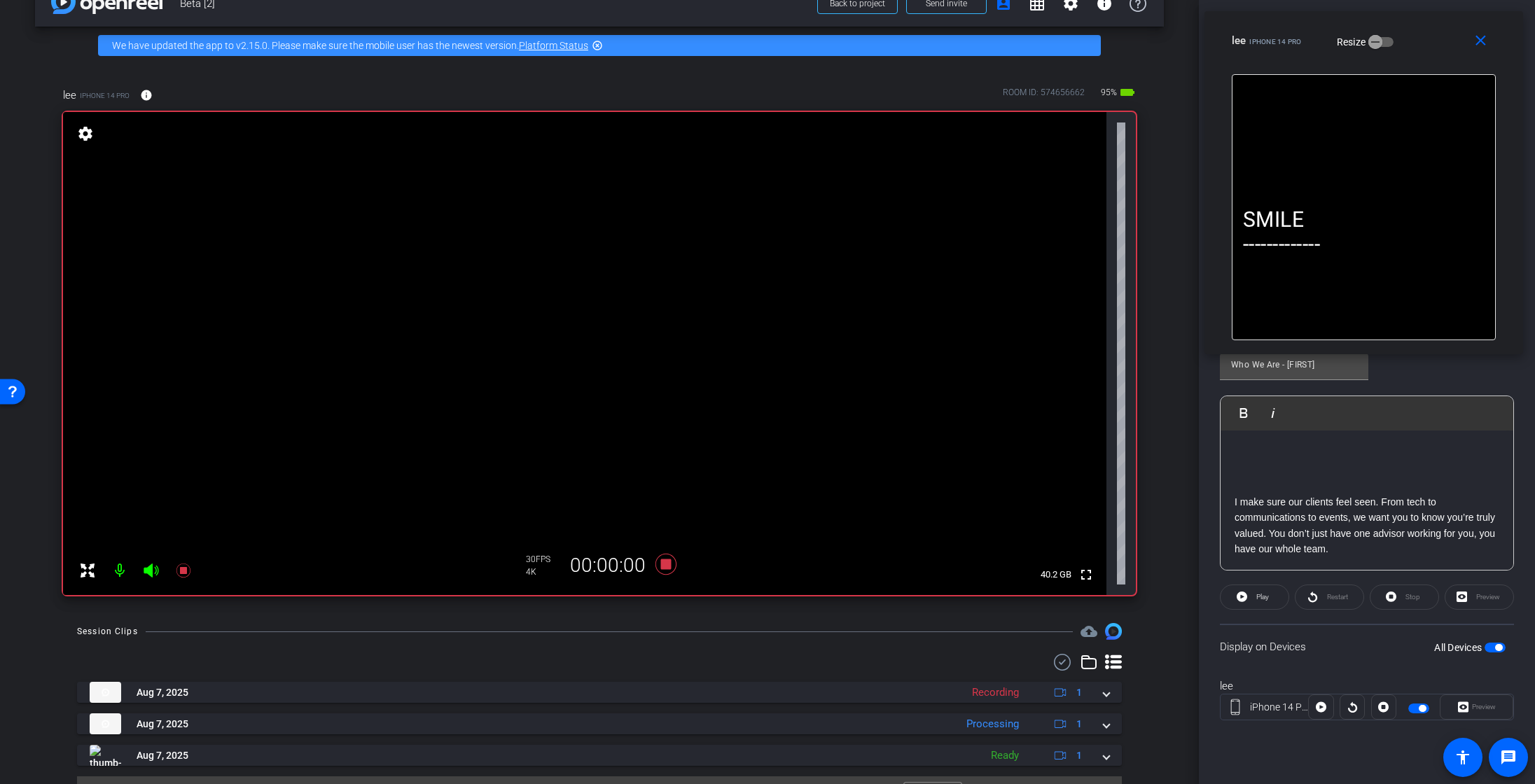 drag, startPoint x: 828, startPoint y: 255, endPoint x: 1423, endPoint y: 46, distance: 630.6394 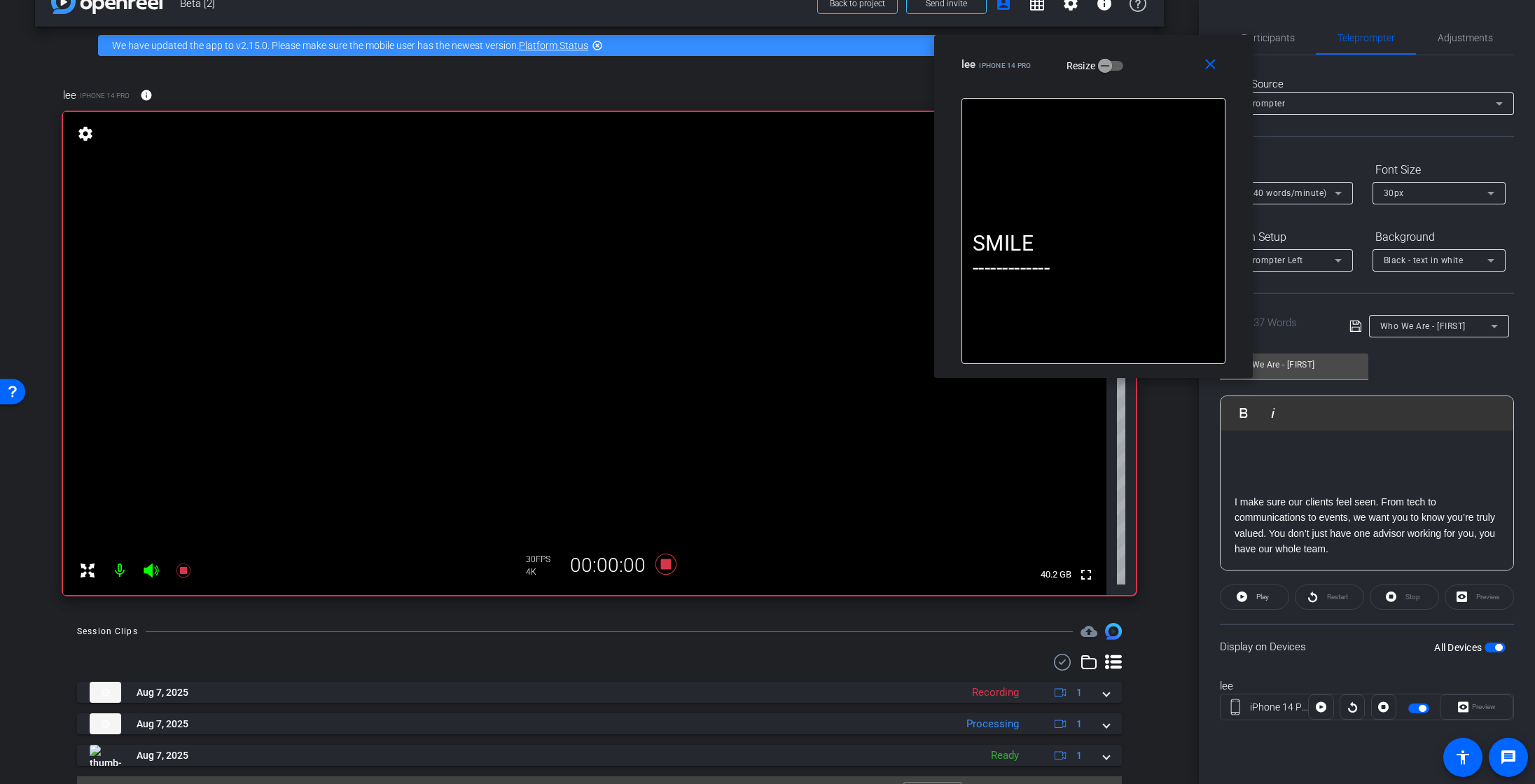 drag, startPoint x: 1419, startPoint y: 36, endPoint x: 1153, endPoint y: 54, distance: 266.60833 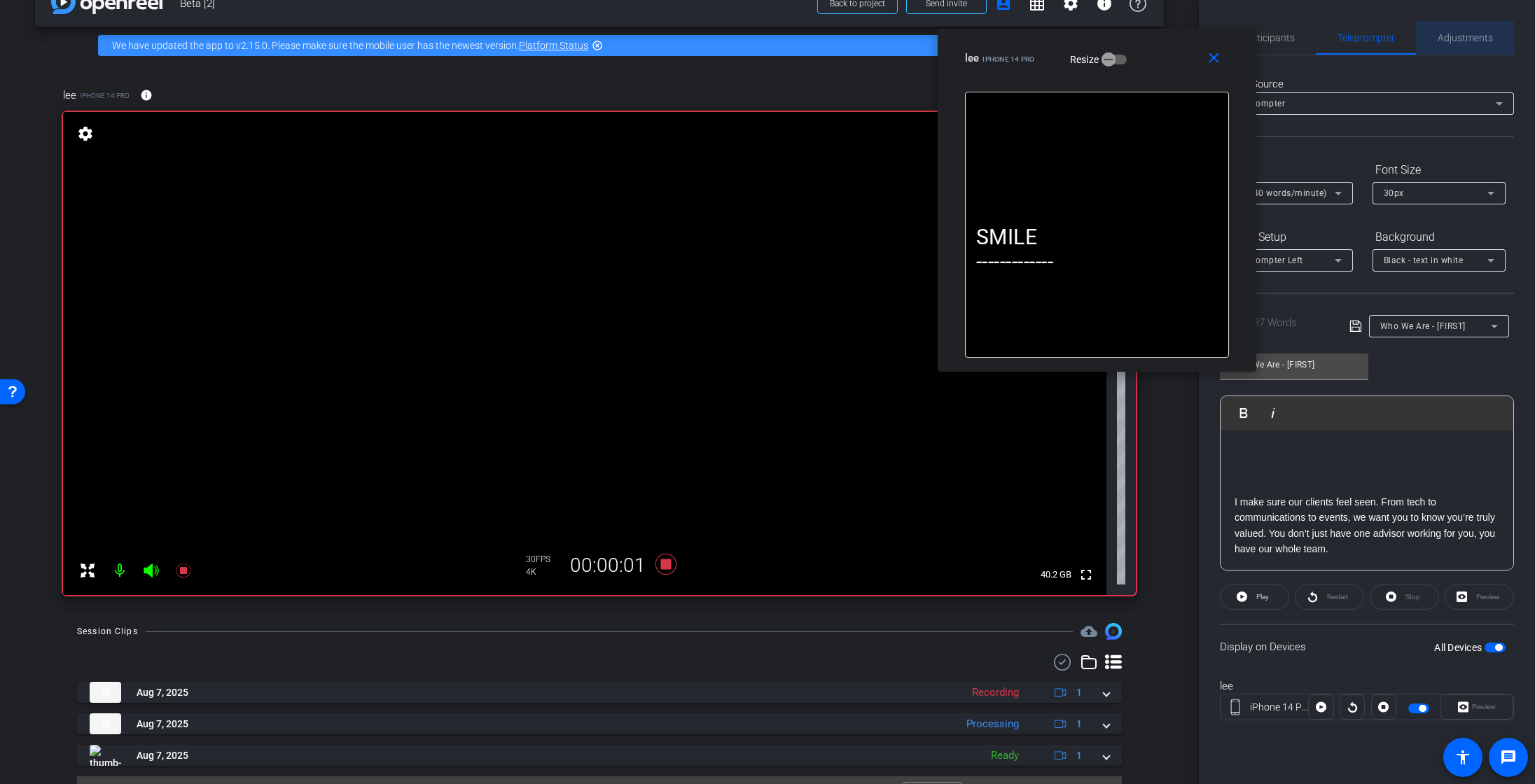 click on "Adjustments" at bounding box center (1465, 38) 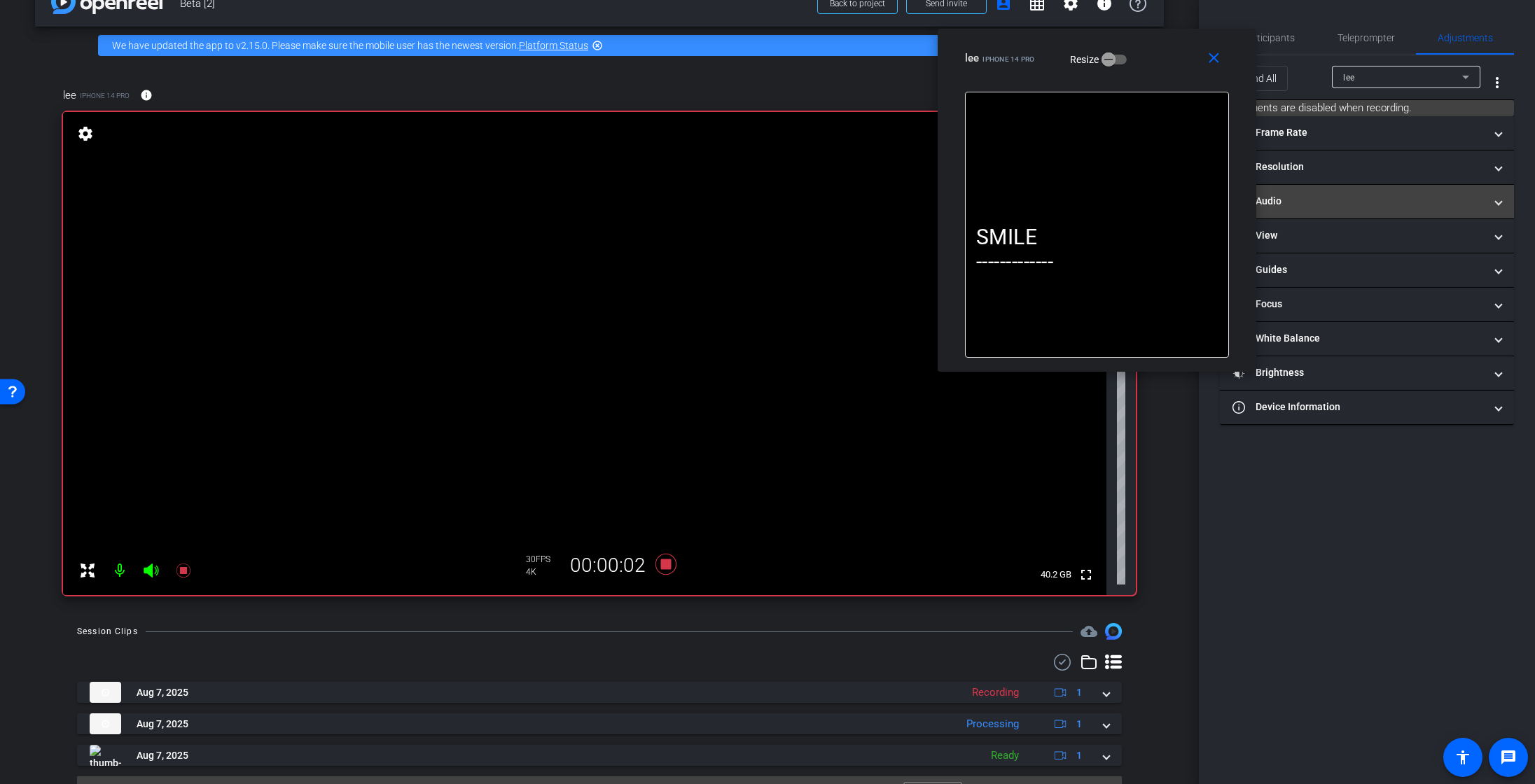 click on "headphone icon
Audio" at bounding box center [1359, 201] 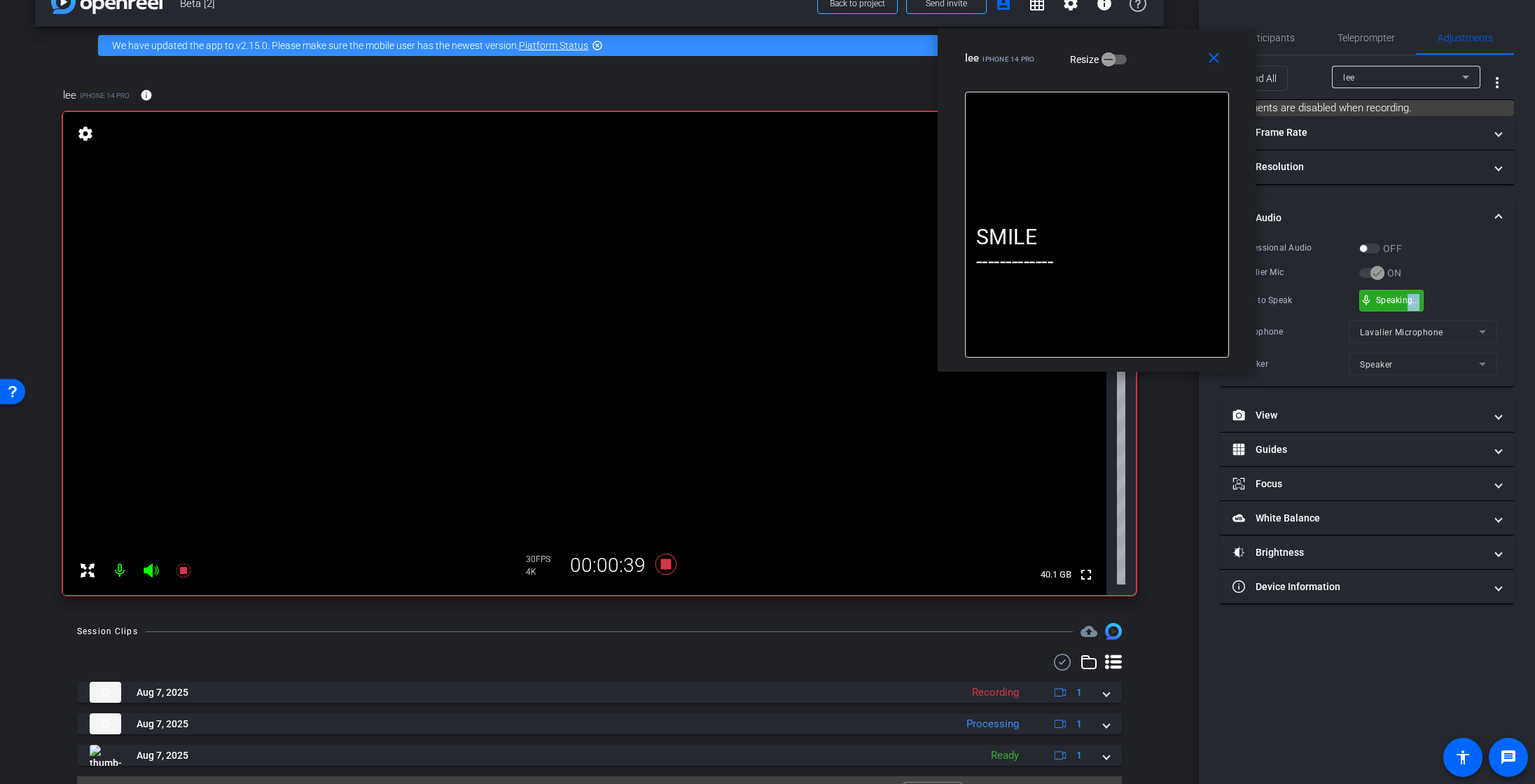 drag, startPoint x: 1419, startPoint y: 297, endPoint x: 1405, endPoint y: 298, distance: 14.035669 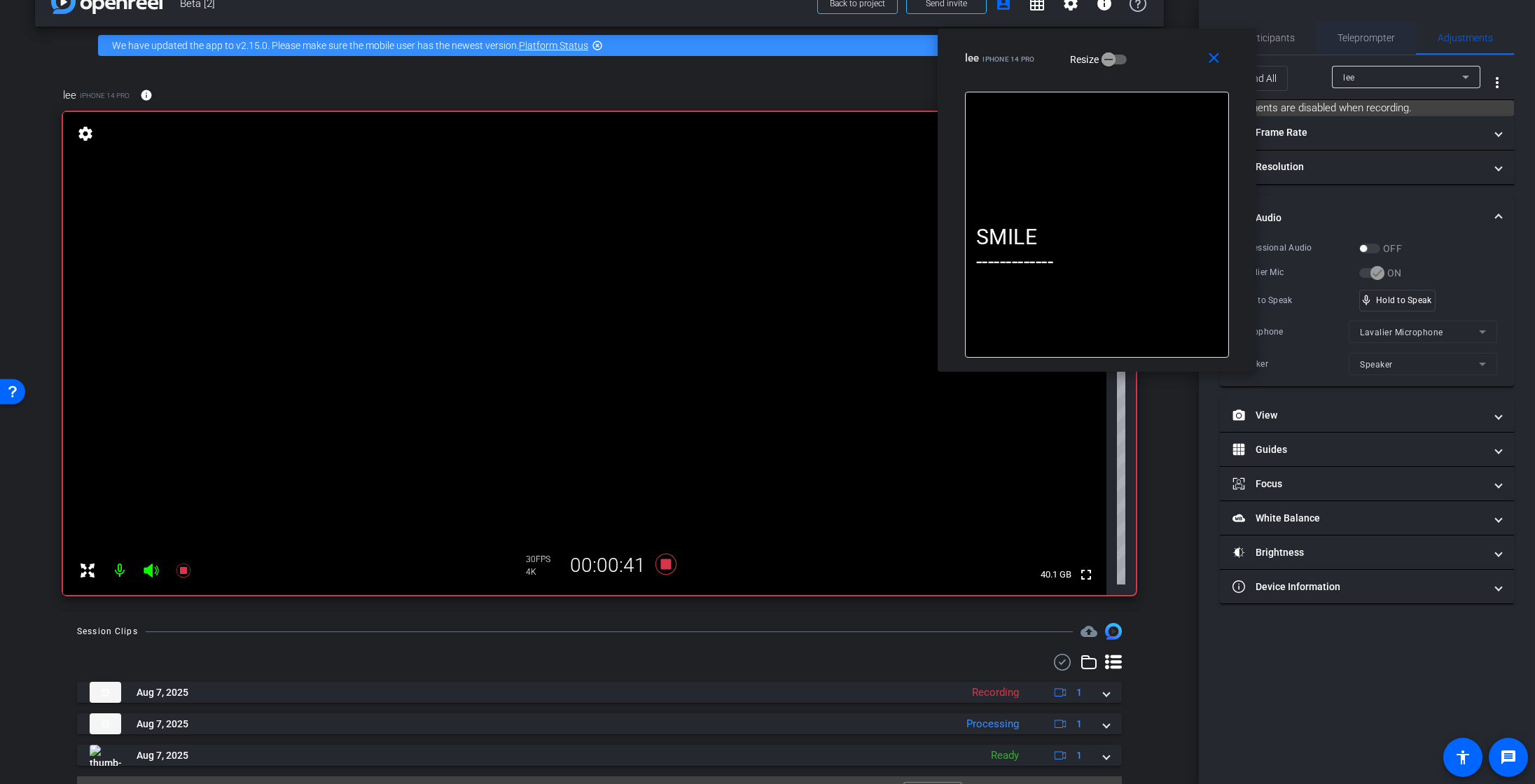 click on "Teleprompter" at bounding box center (1366, 38) 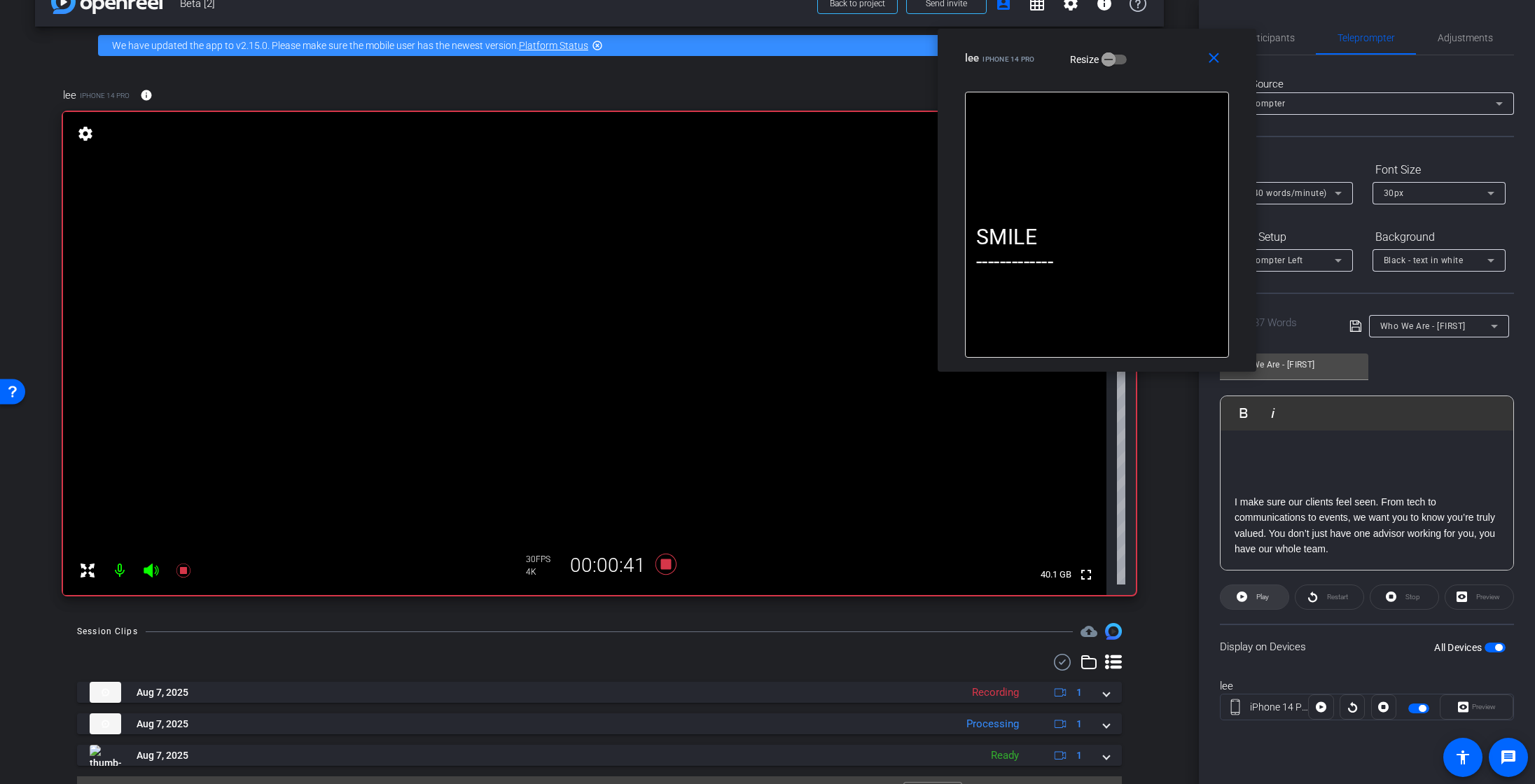 click 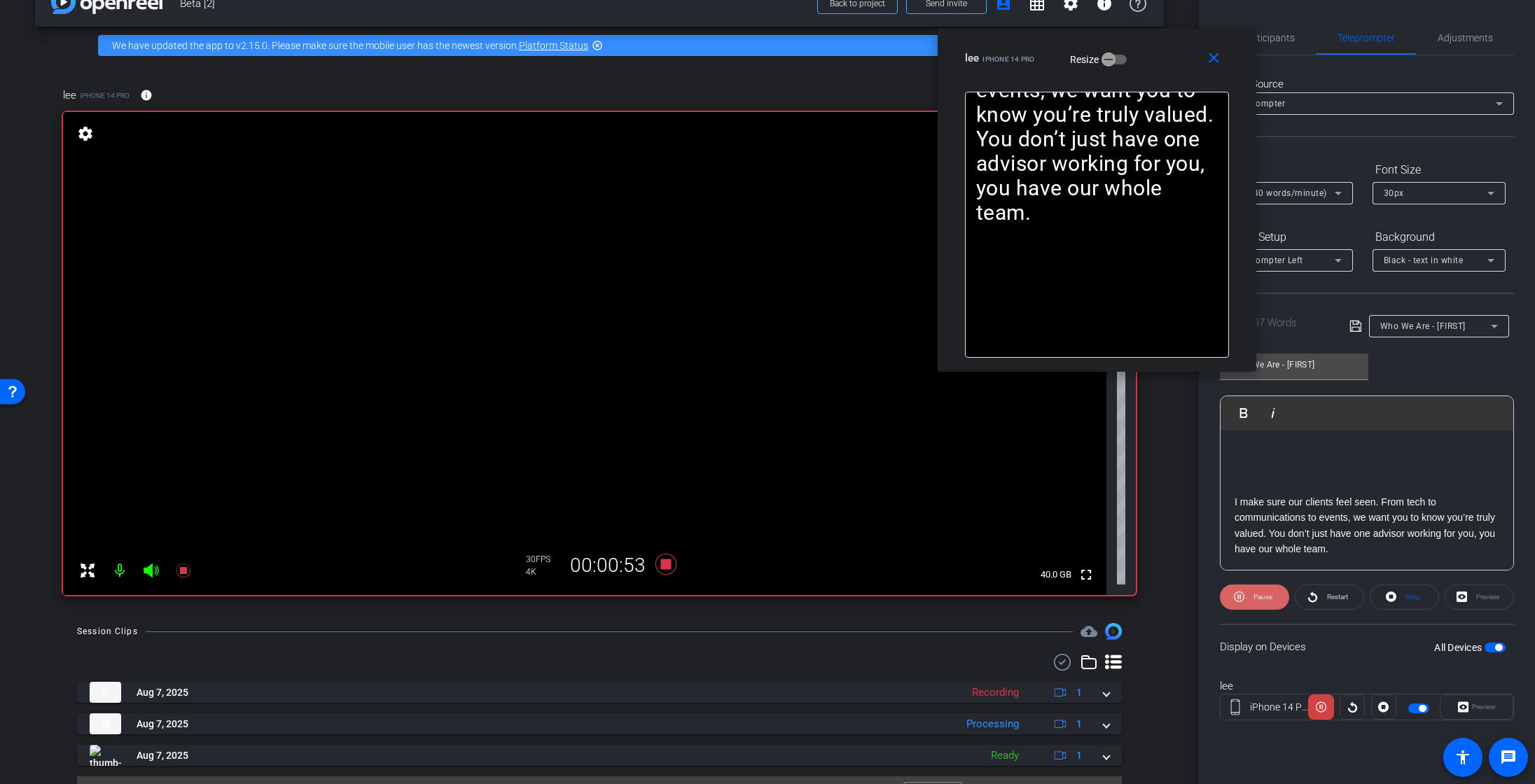 click 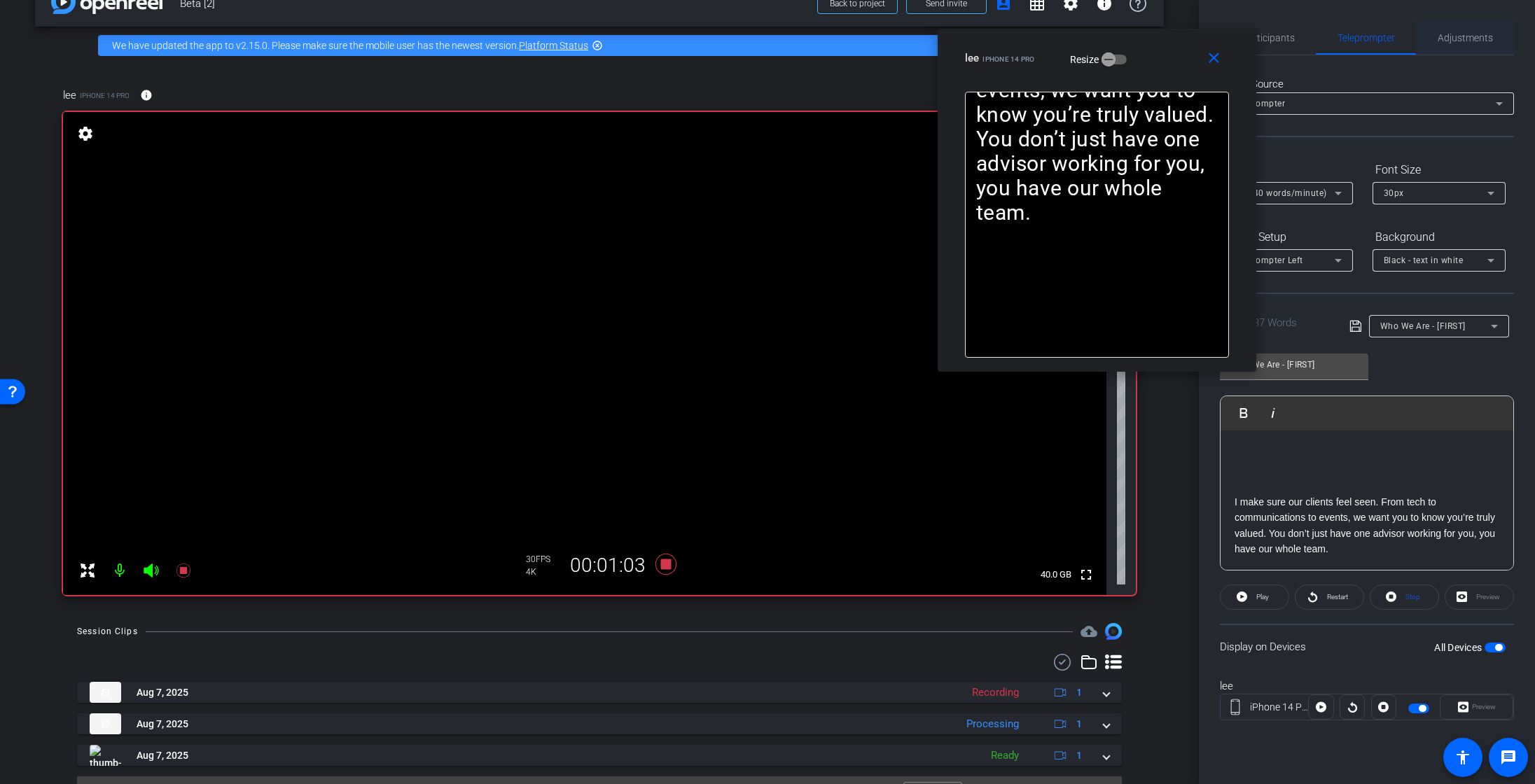 click on "Adjustments" at bounding box center (1465, 38) 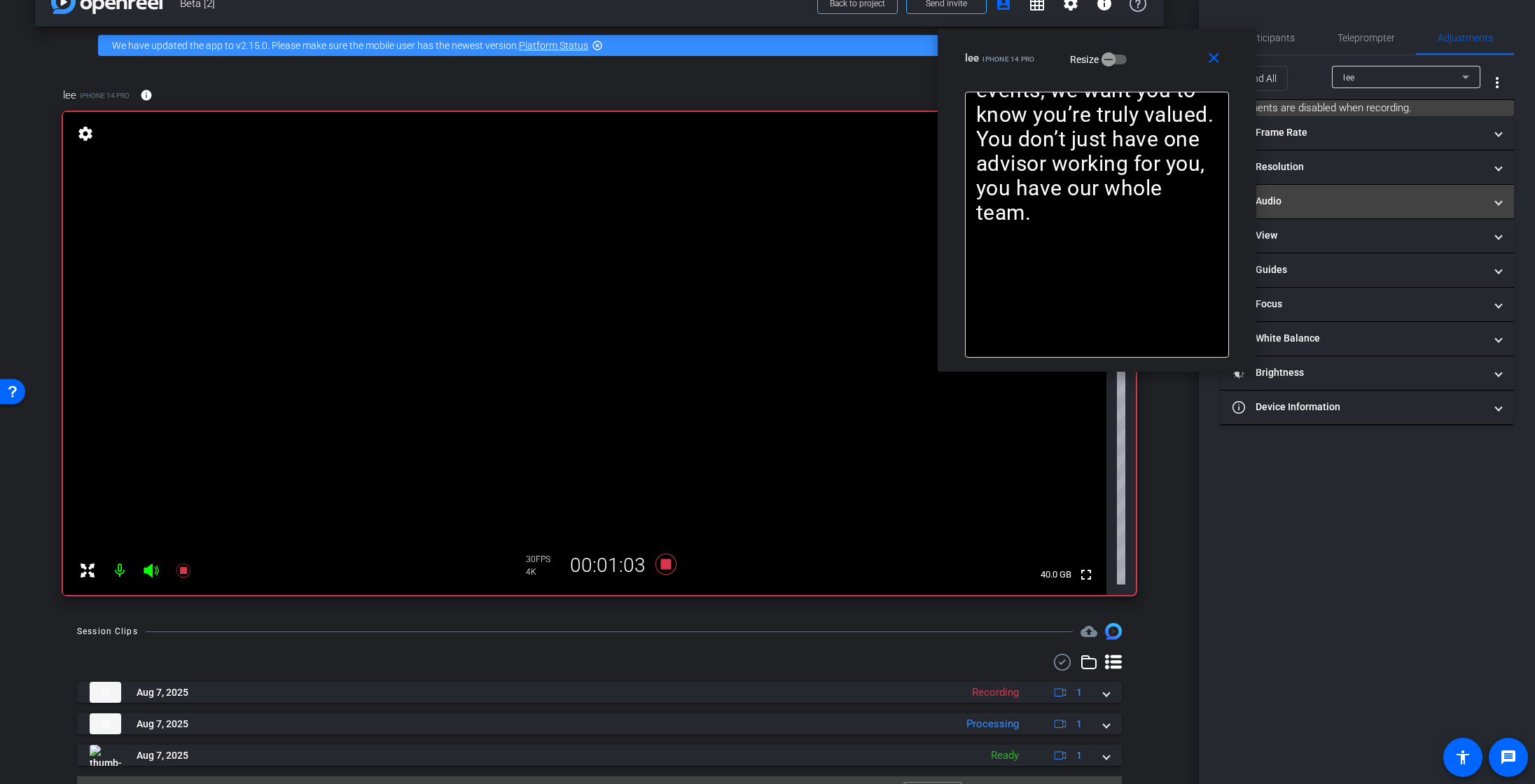 click on "headphone icon
Audio" at bounding box center (1359, 201) 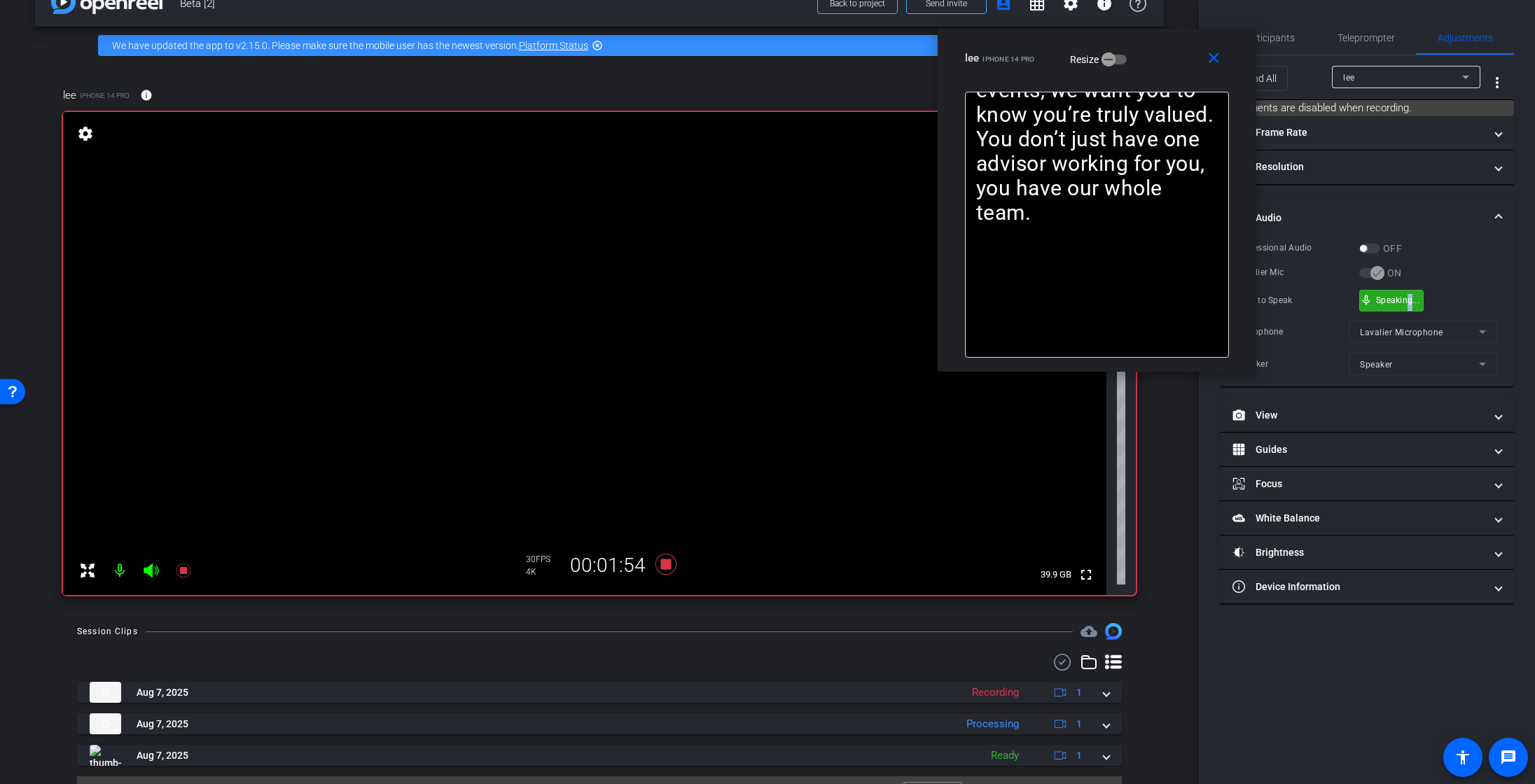 drag, startPoint x: 1411, startPoint y: 298, endPoint x: 1409, endPoint y: 304, distance: 6.324555 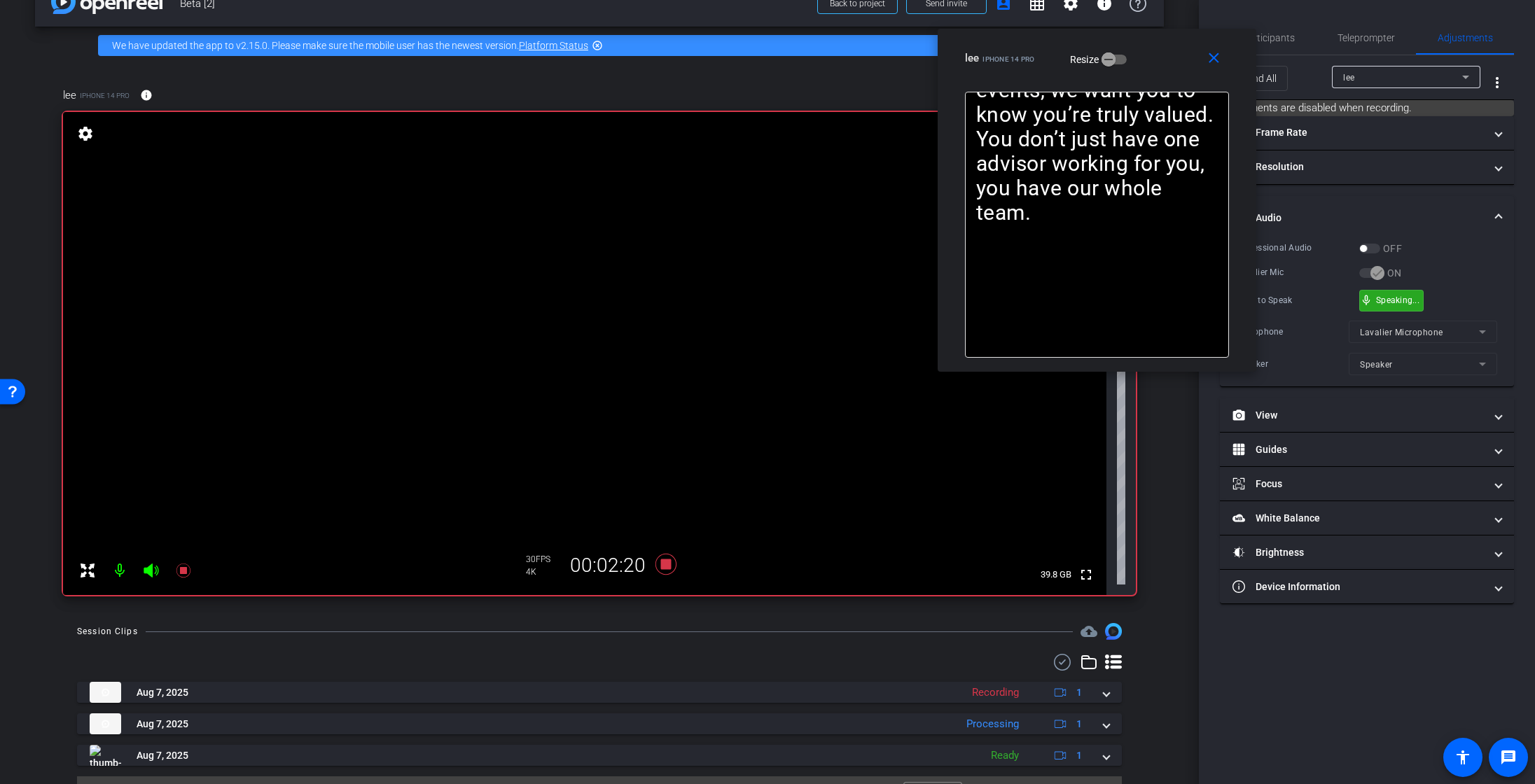 click on "mic_none Speaking..." at bounding box center (1391, 300) 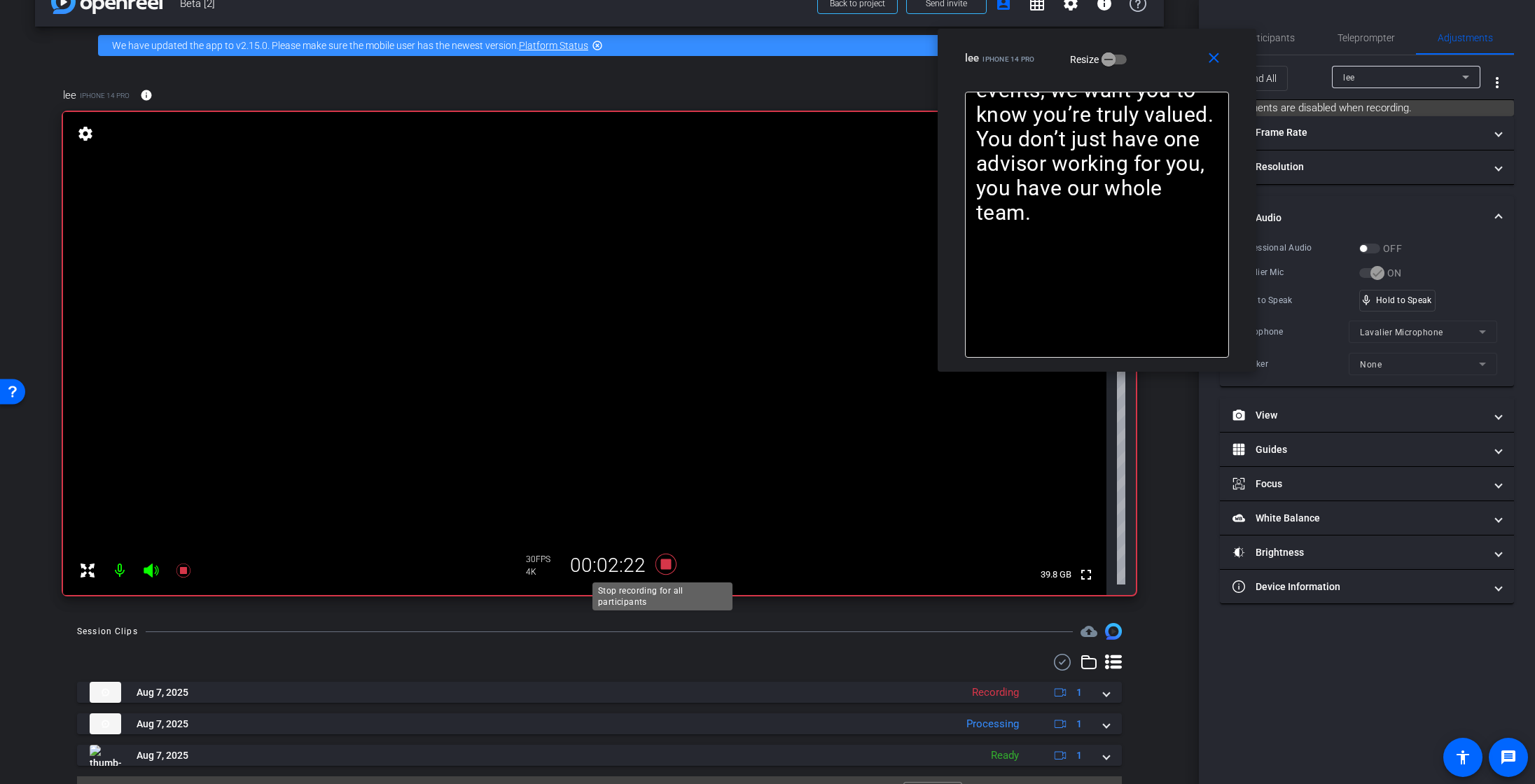 click 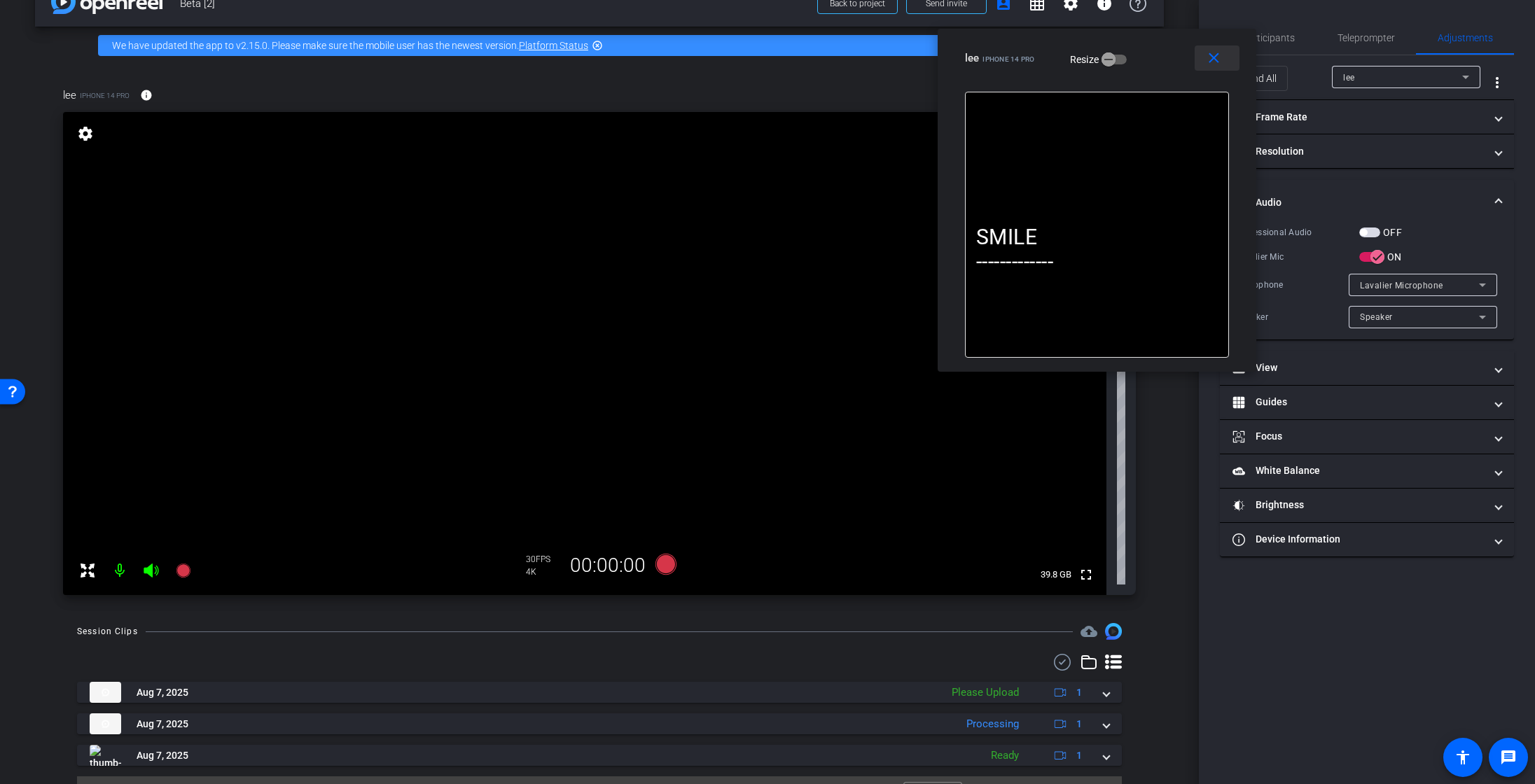 click on "close" at bounding box center [1214, 58] 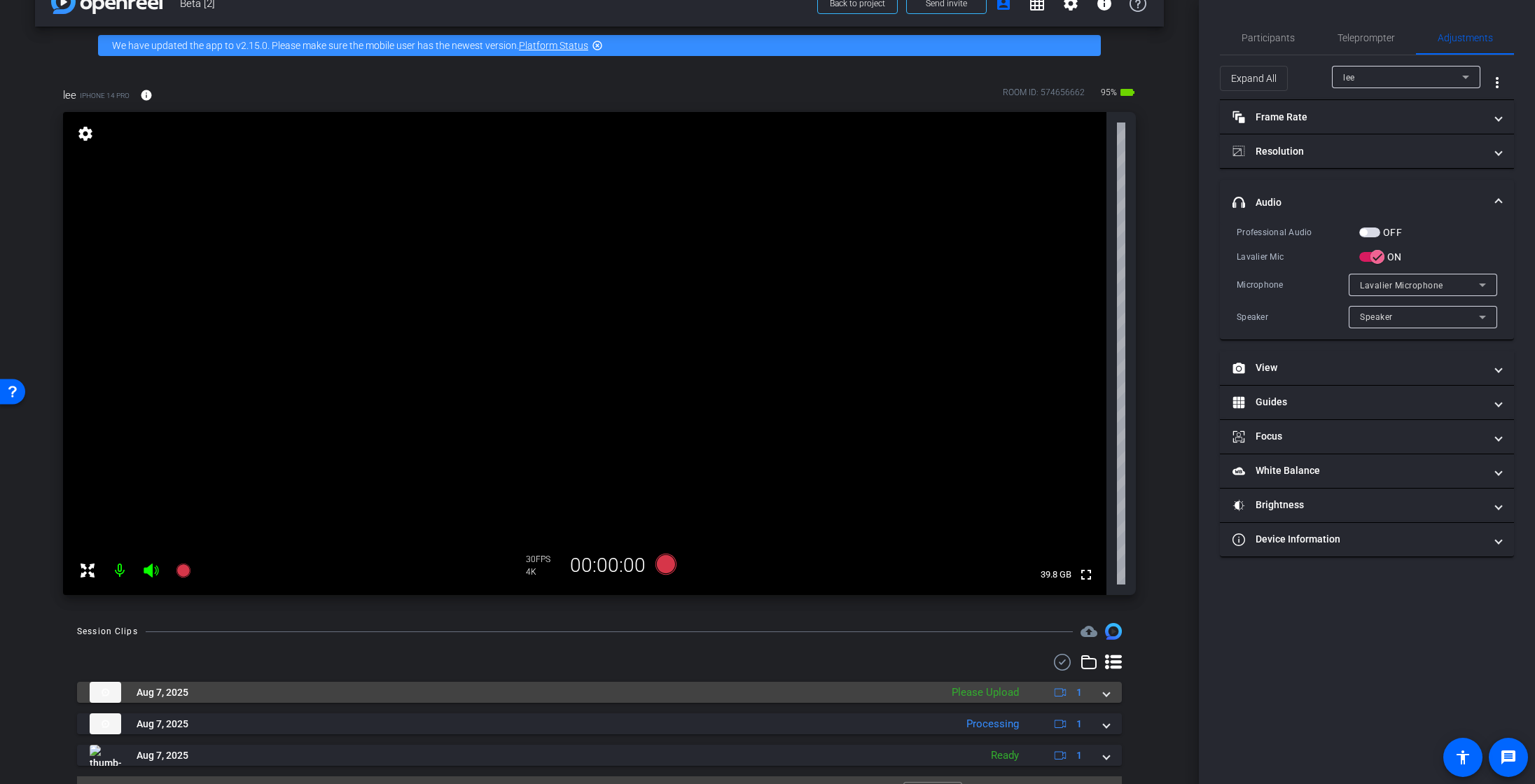 click on "Aug 7, 2025  Please Upload
1" at bounding box center [599, 692] 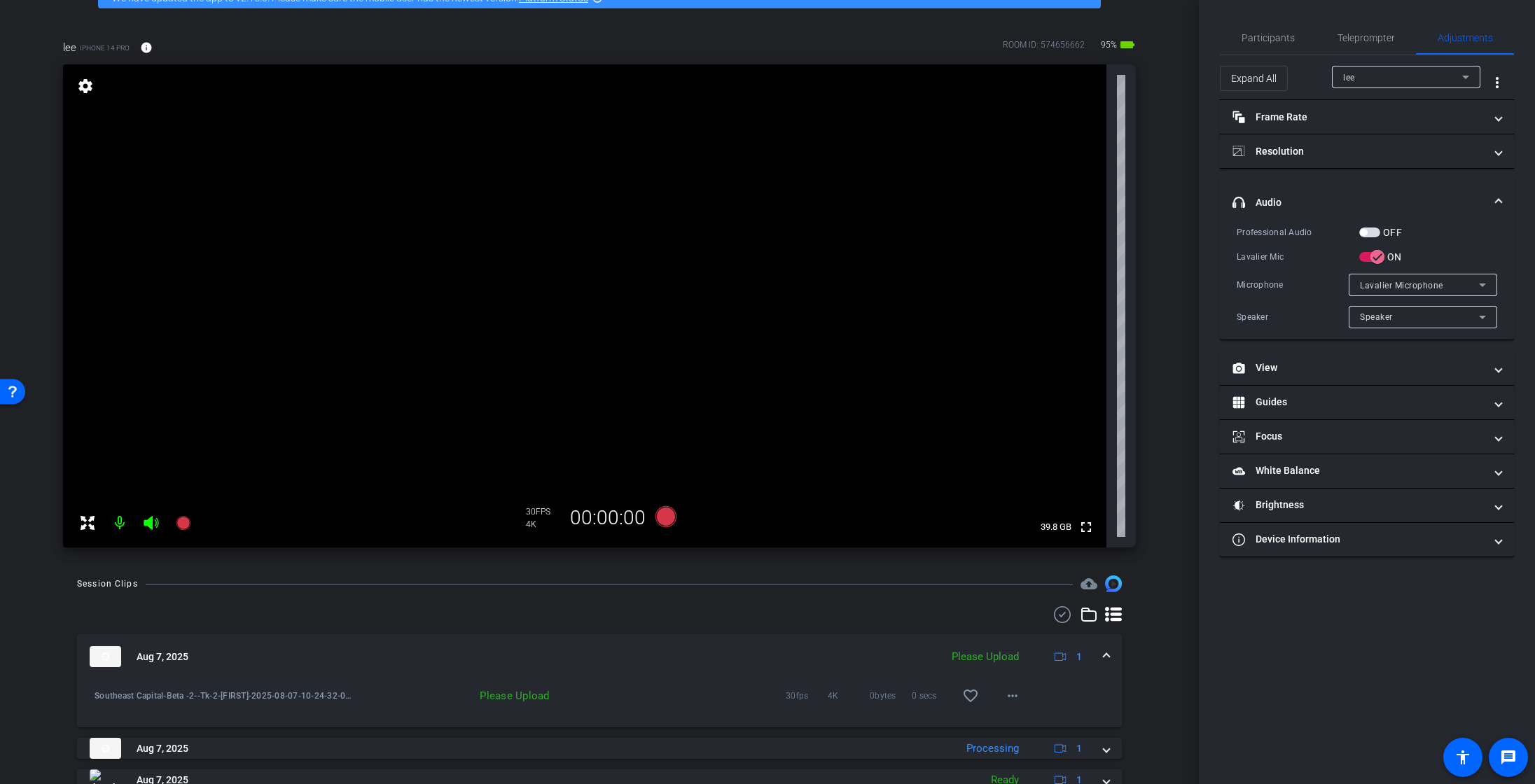 scroll, scrollTop: 137, scrollLeft: 0, axis: vertical 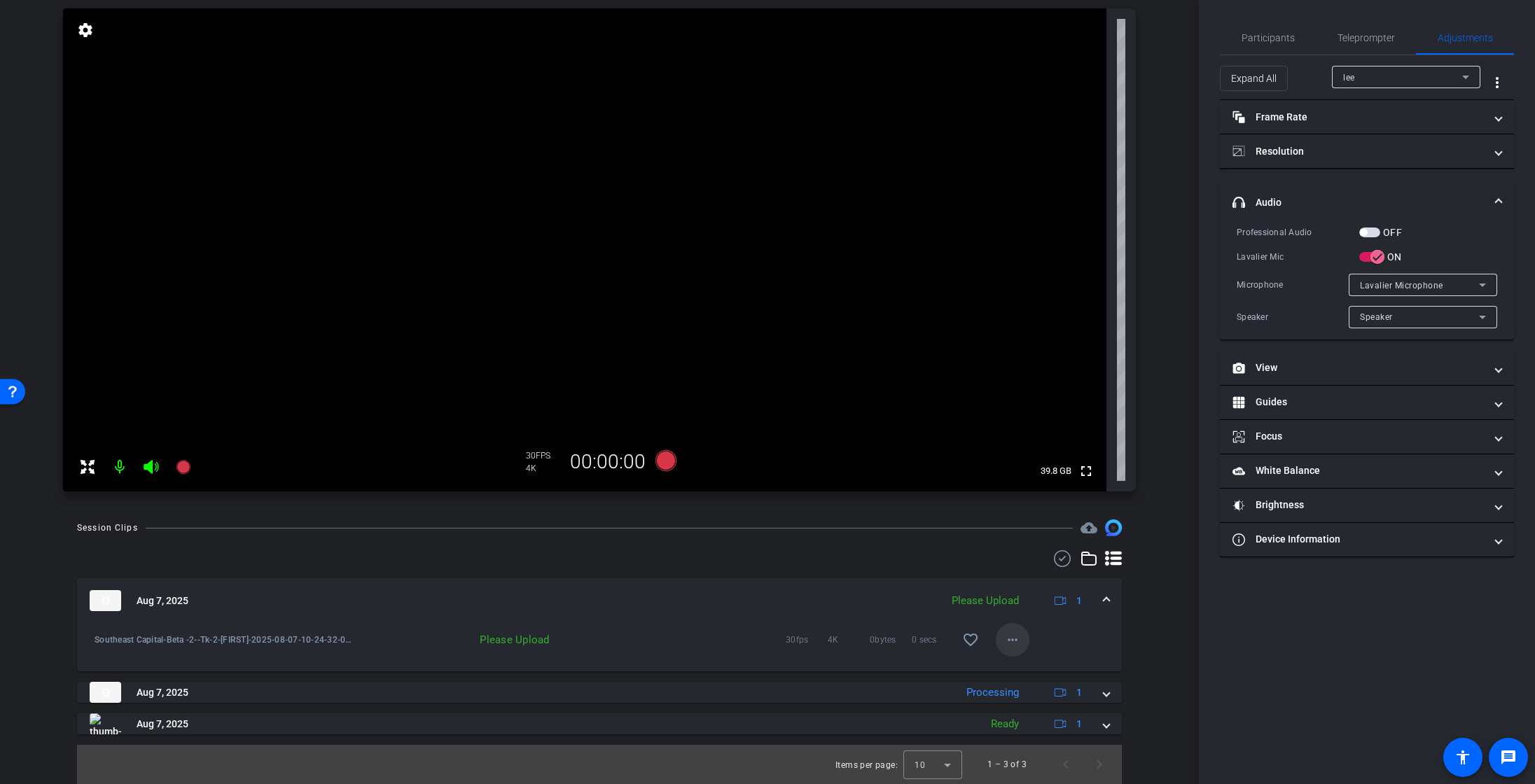 click on "more_horiz" at bounding box center (1013, 640) 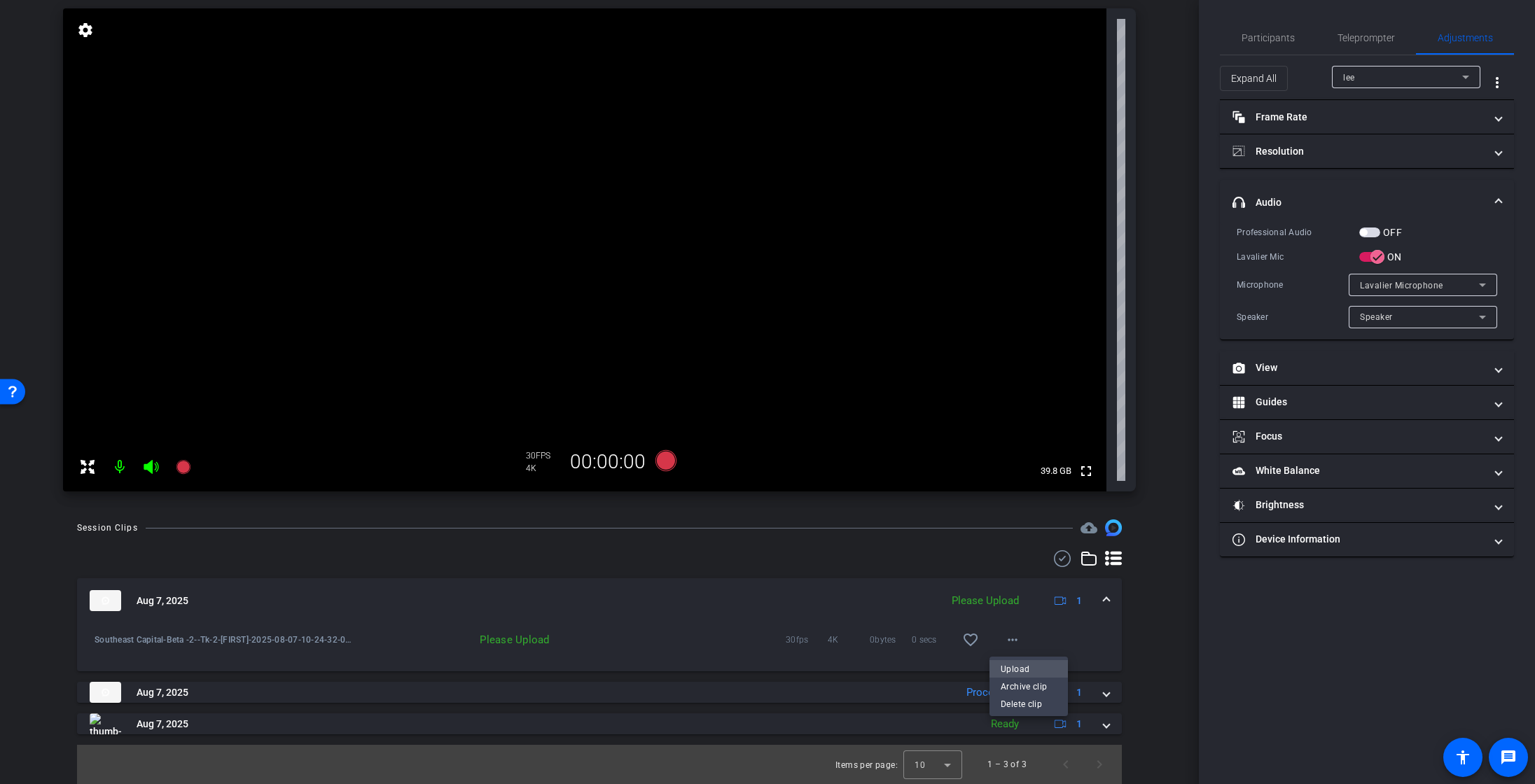 click on "Upload" at bounding box center (1029, 669) 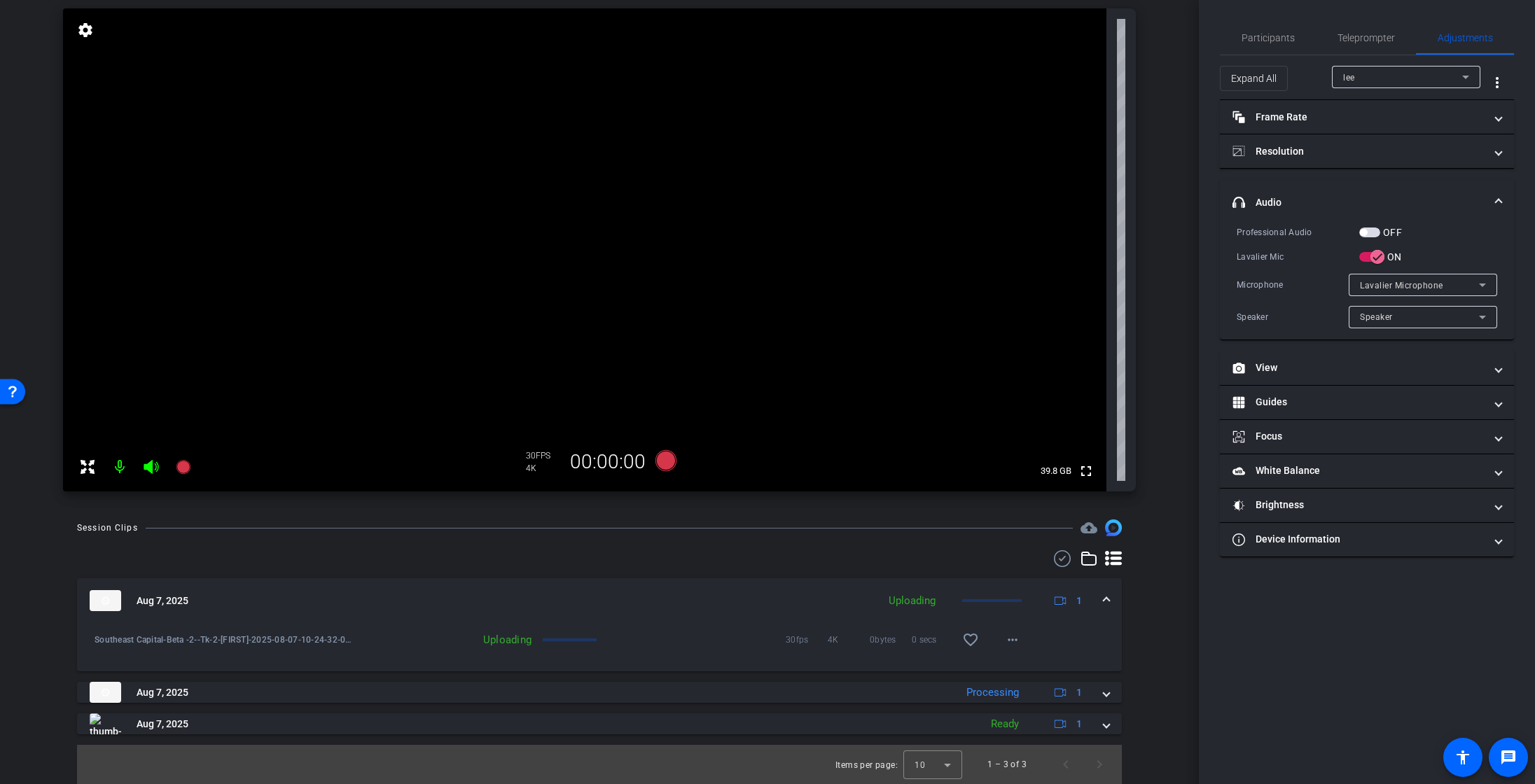 click at bounding box center [1106, 601] 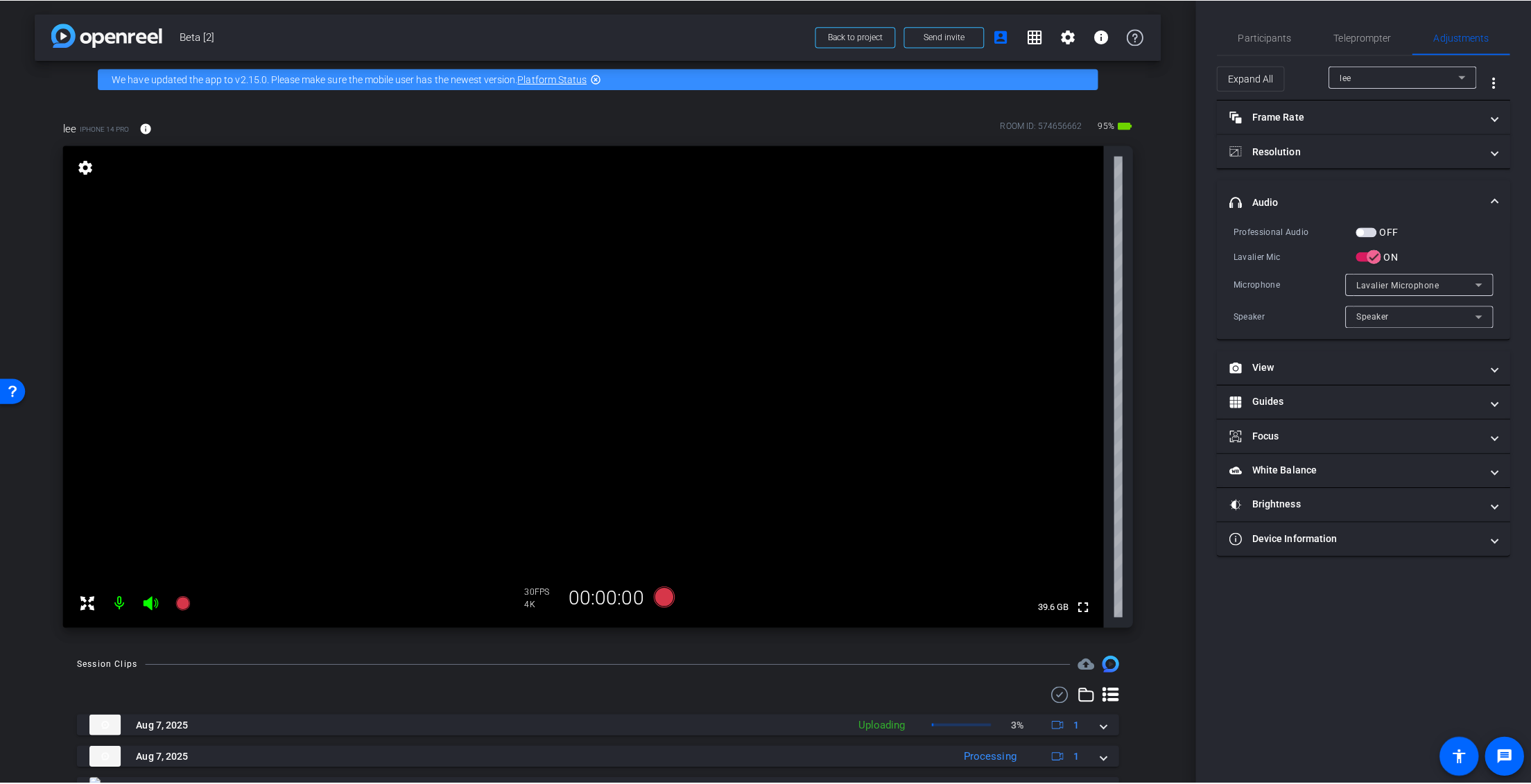 scroll, scrollTop: 64, scrollLeft: 0, axis: vertical 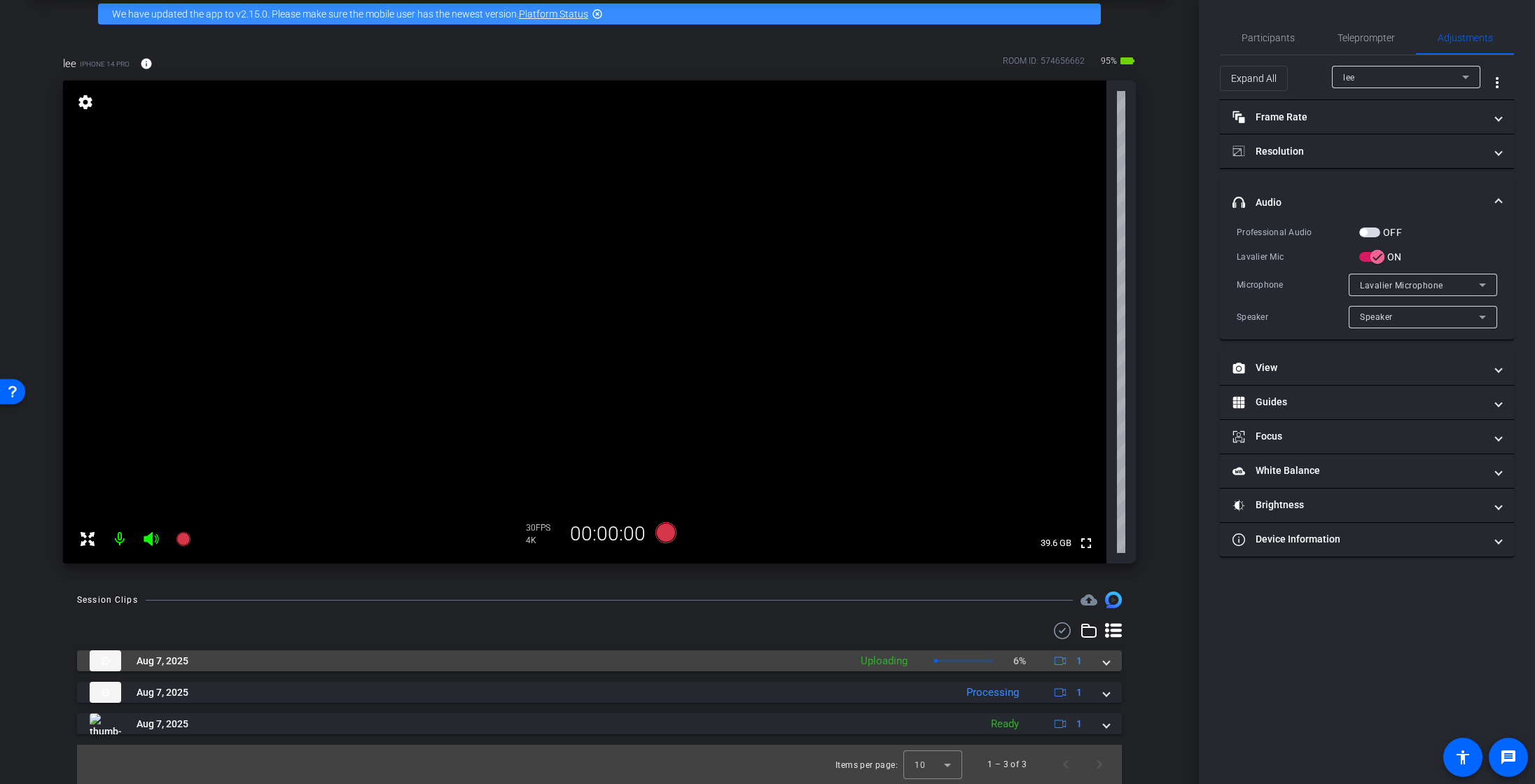 click at bounding box center [1106, 661] 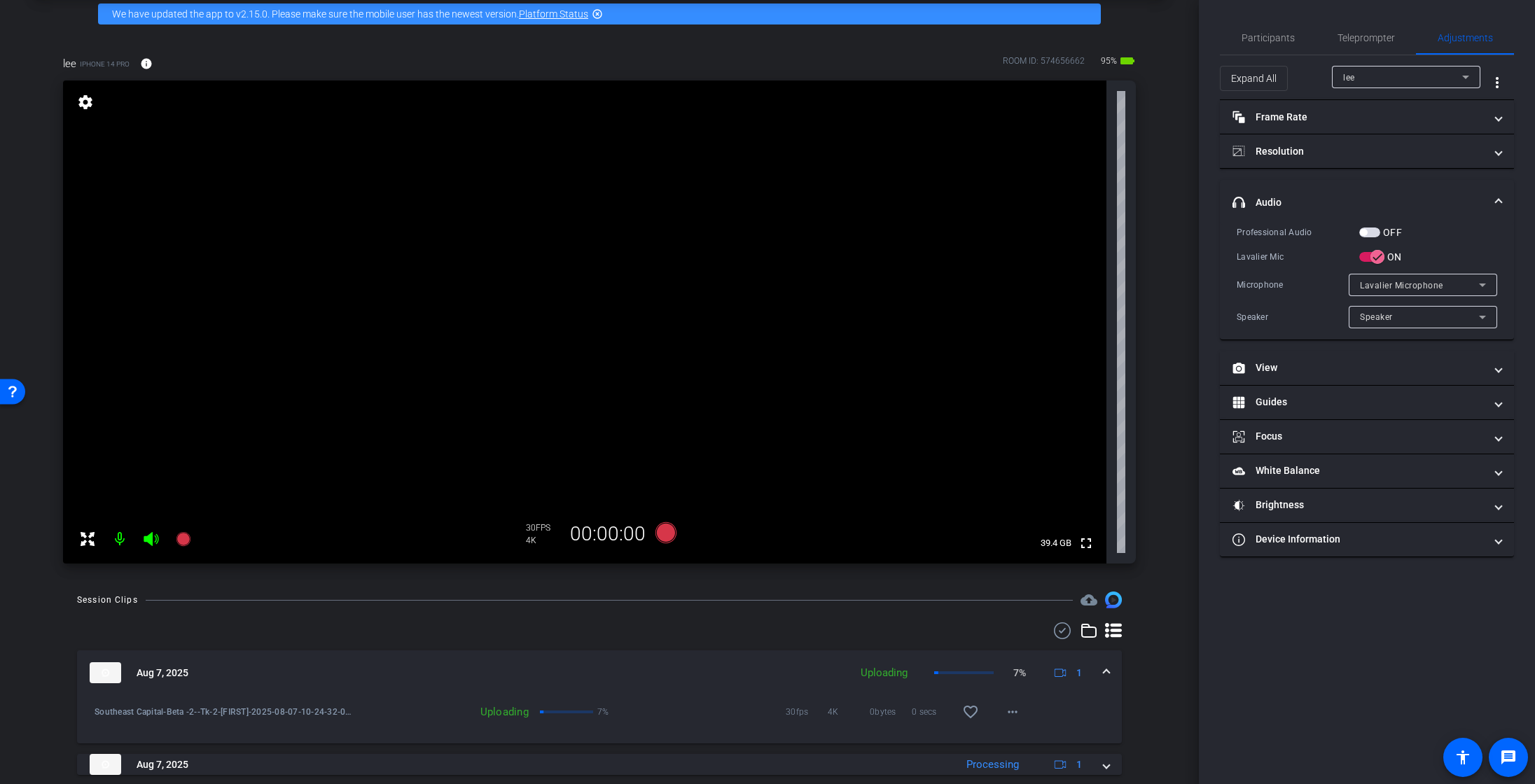 click at bounding box center [1106, 673] 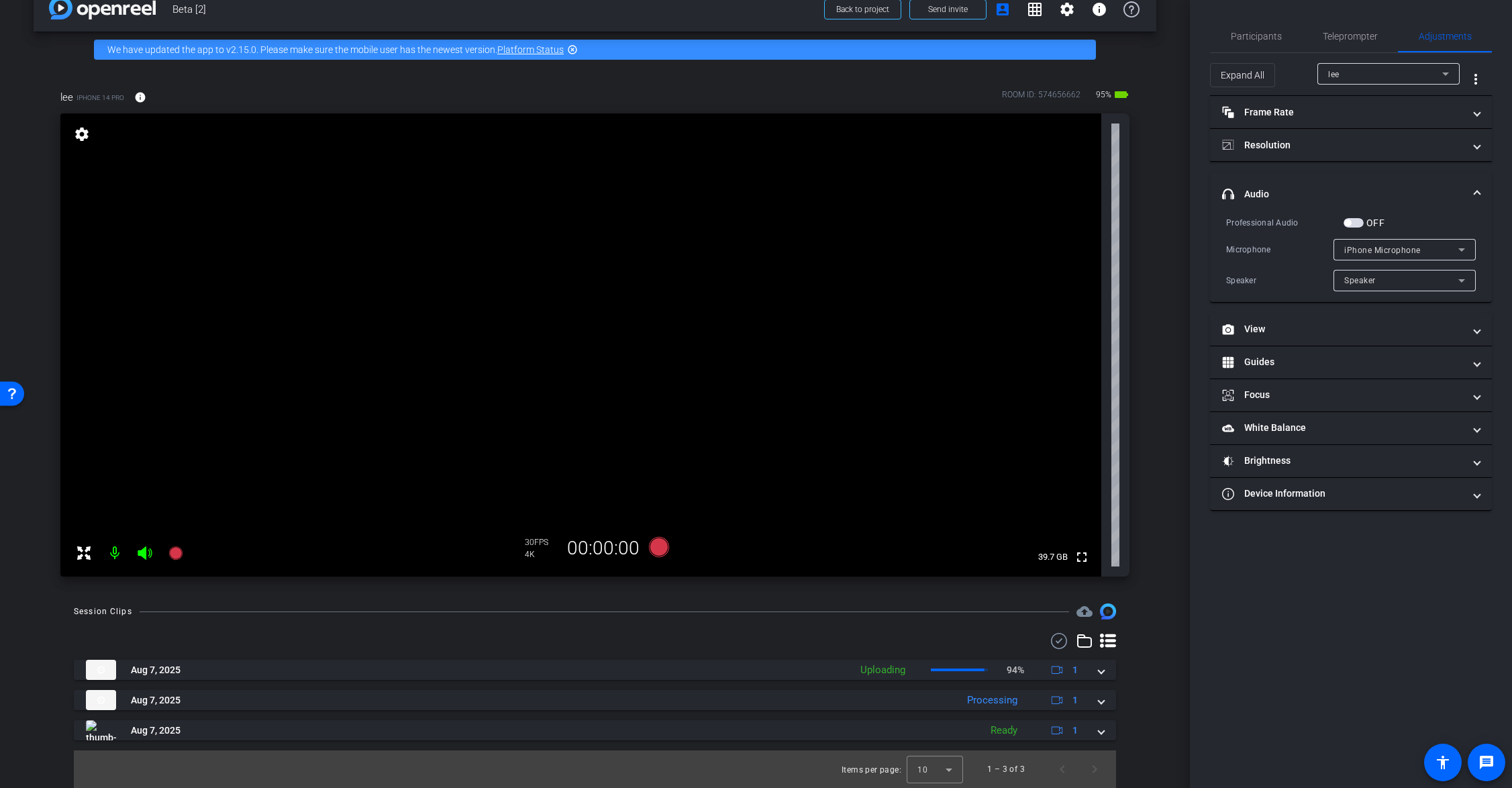 scroll, scrollTop: 26, scrollLeft: 0, axis: vertical 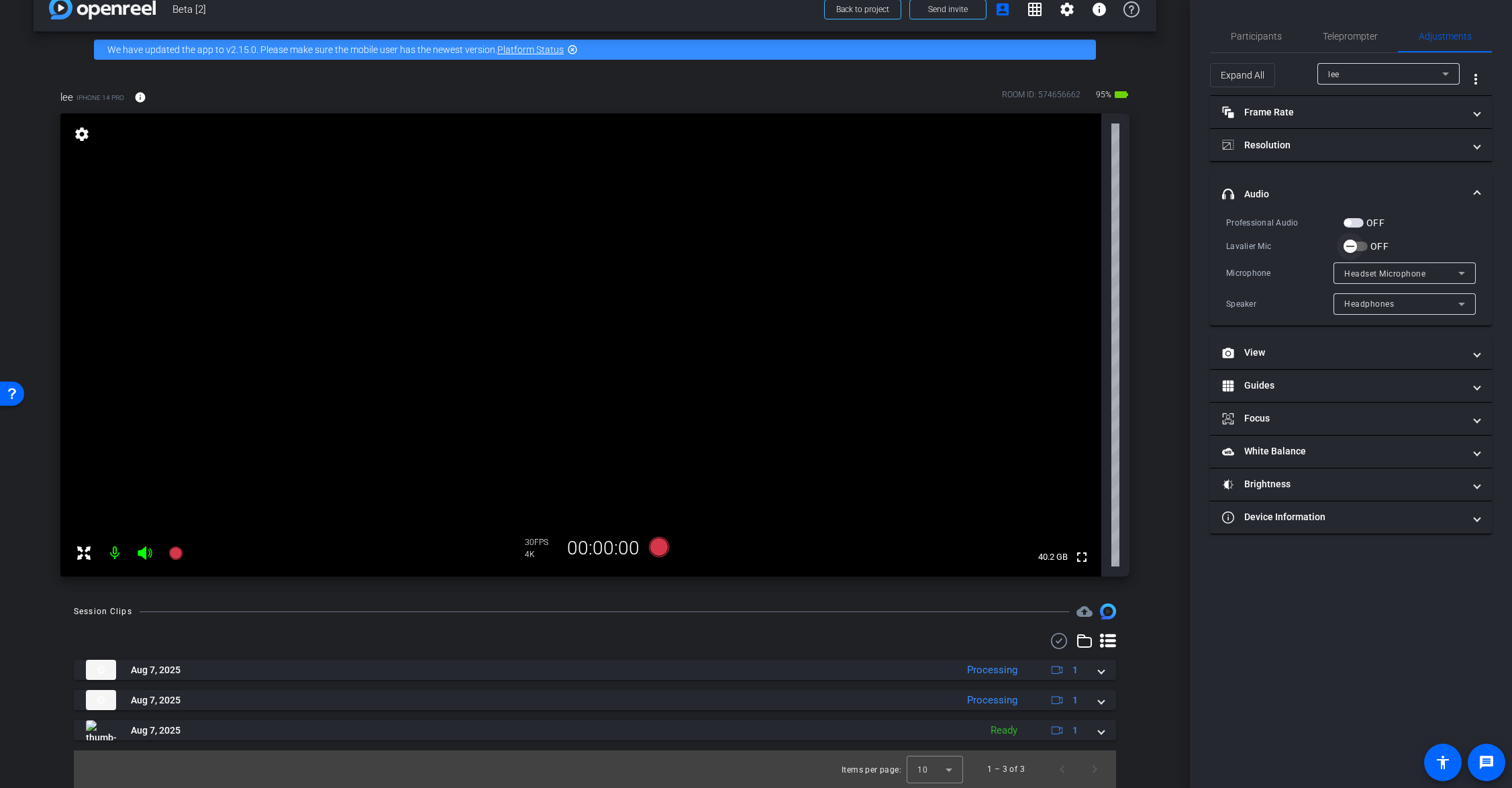 click 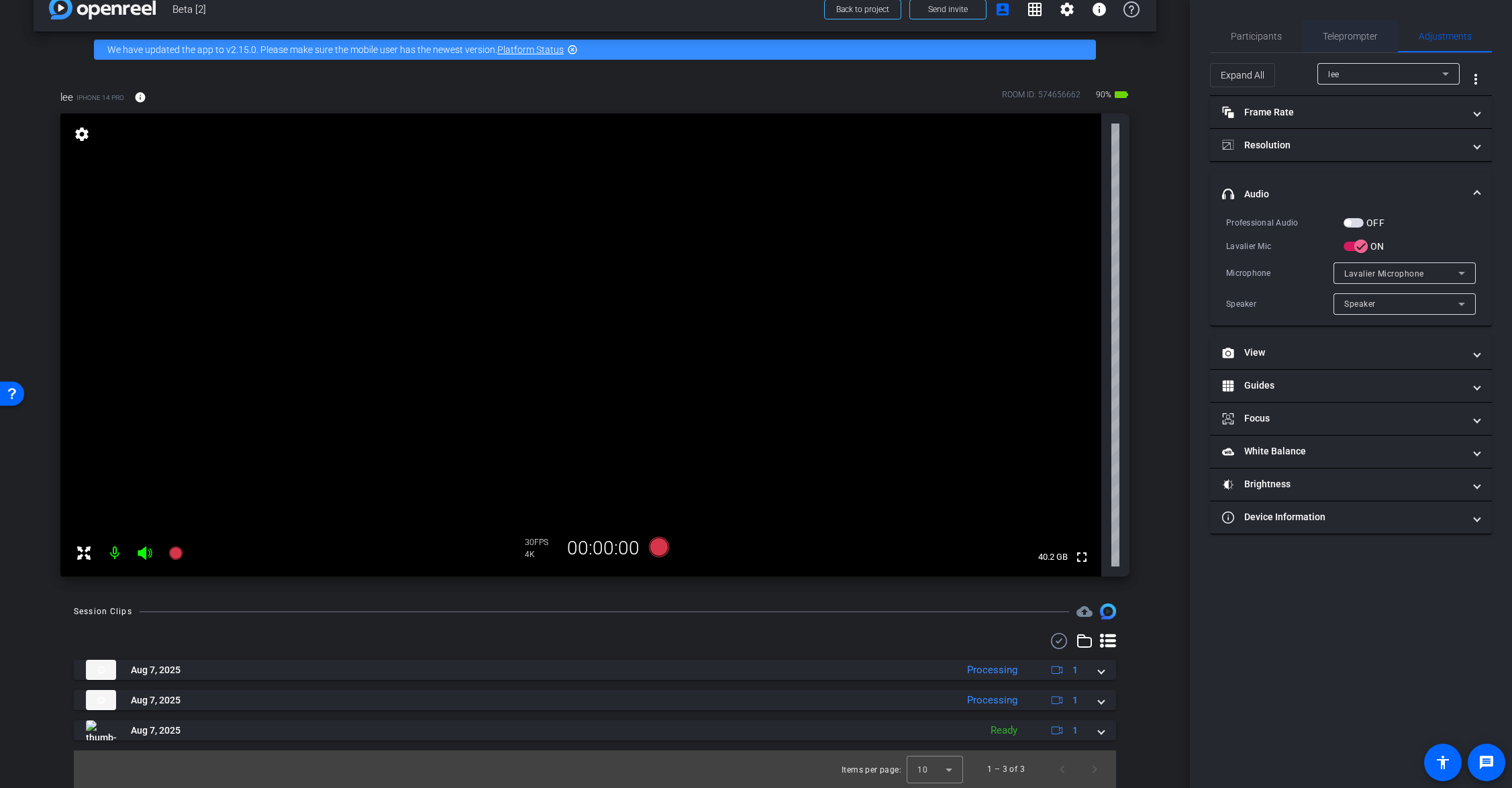 click on "Teleprompter" at bounding box center [1350, 36] 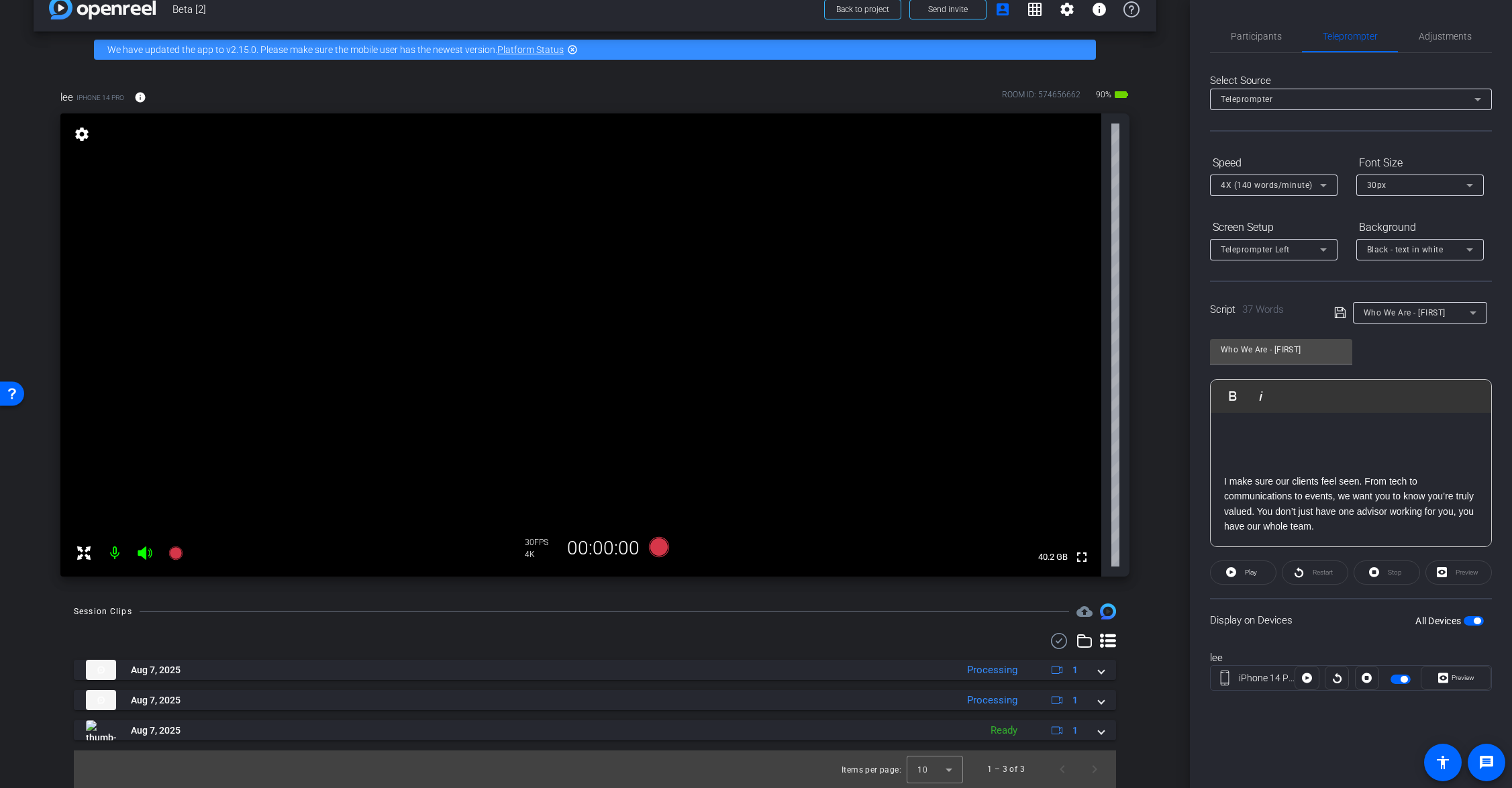click on "Who We Are - Lee" at bounding box center (1417, 312) 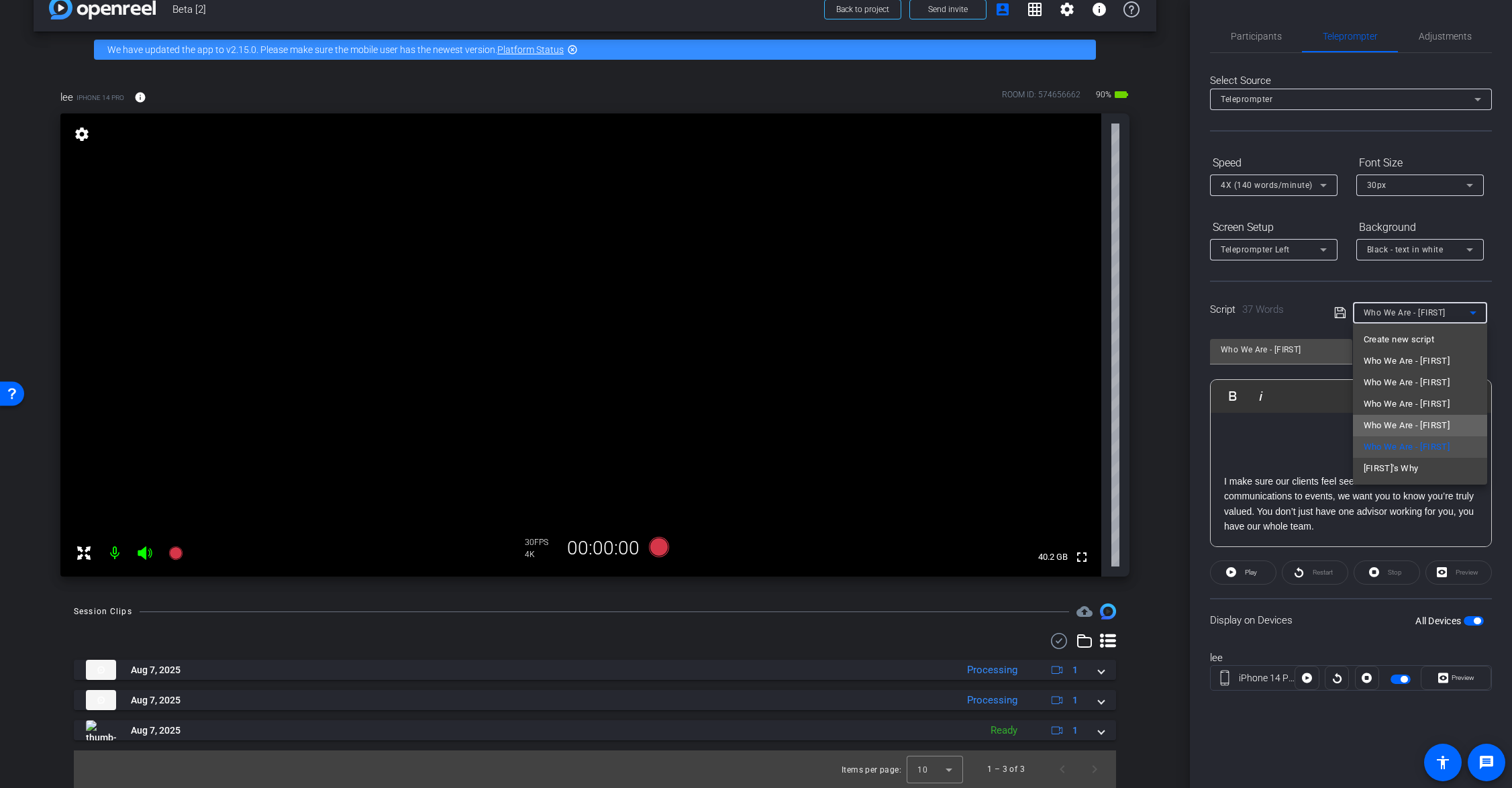 click on "Who We Are - Lawton" at bounding box center [1407, 426] 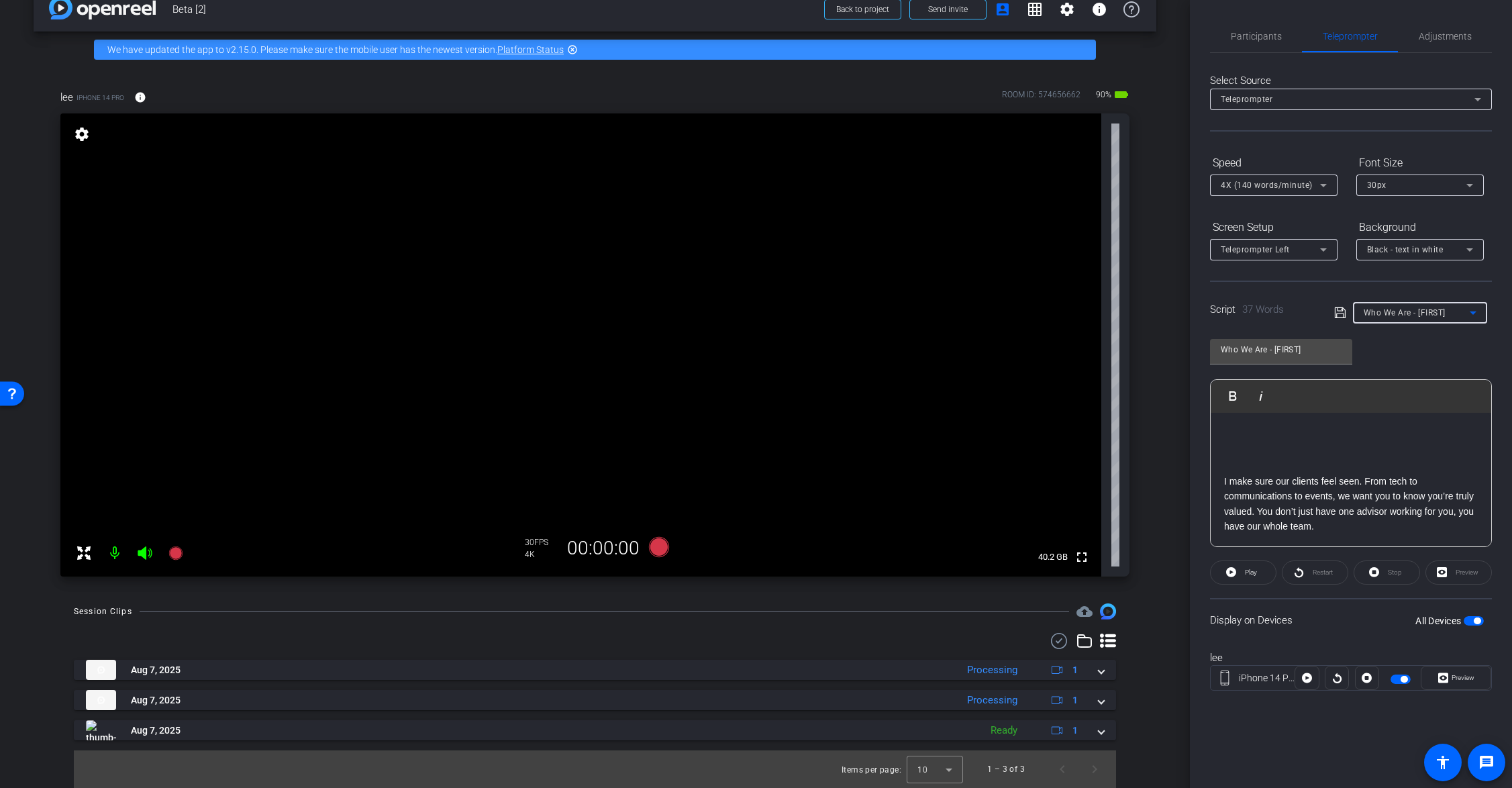 type on "Who We Are - Lawton" 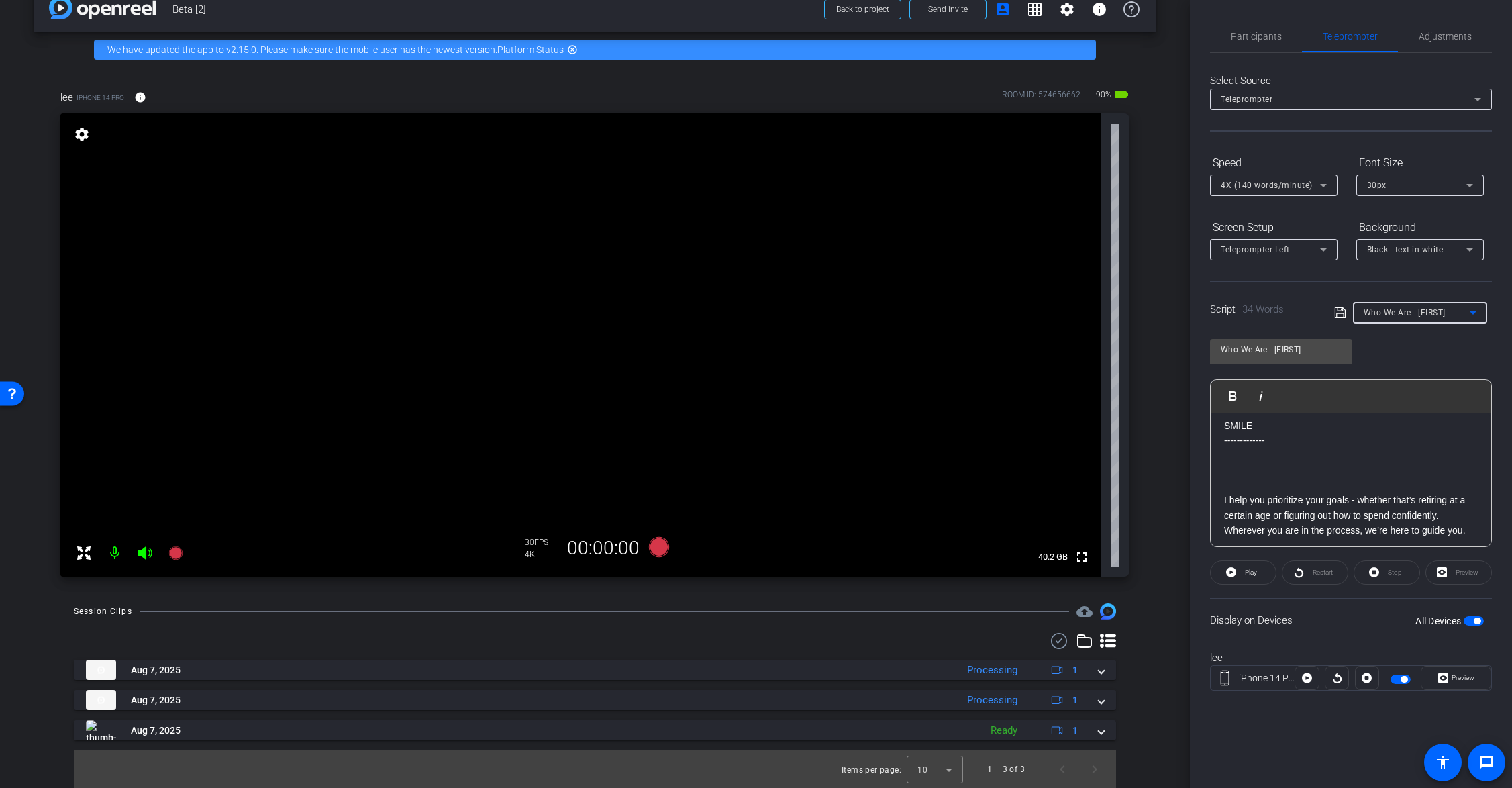 scroll, scrollTop: 13, scrollLeft: 0, axis: vertical 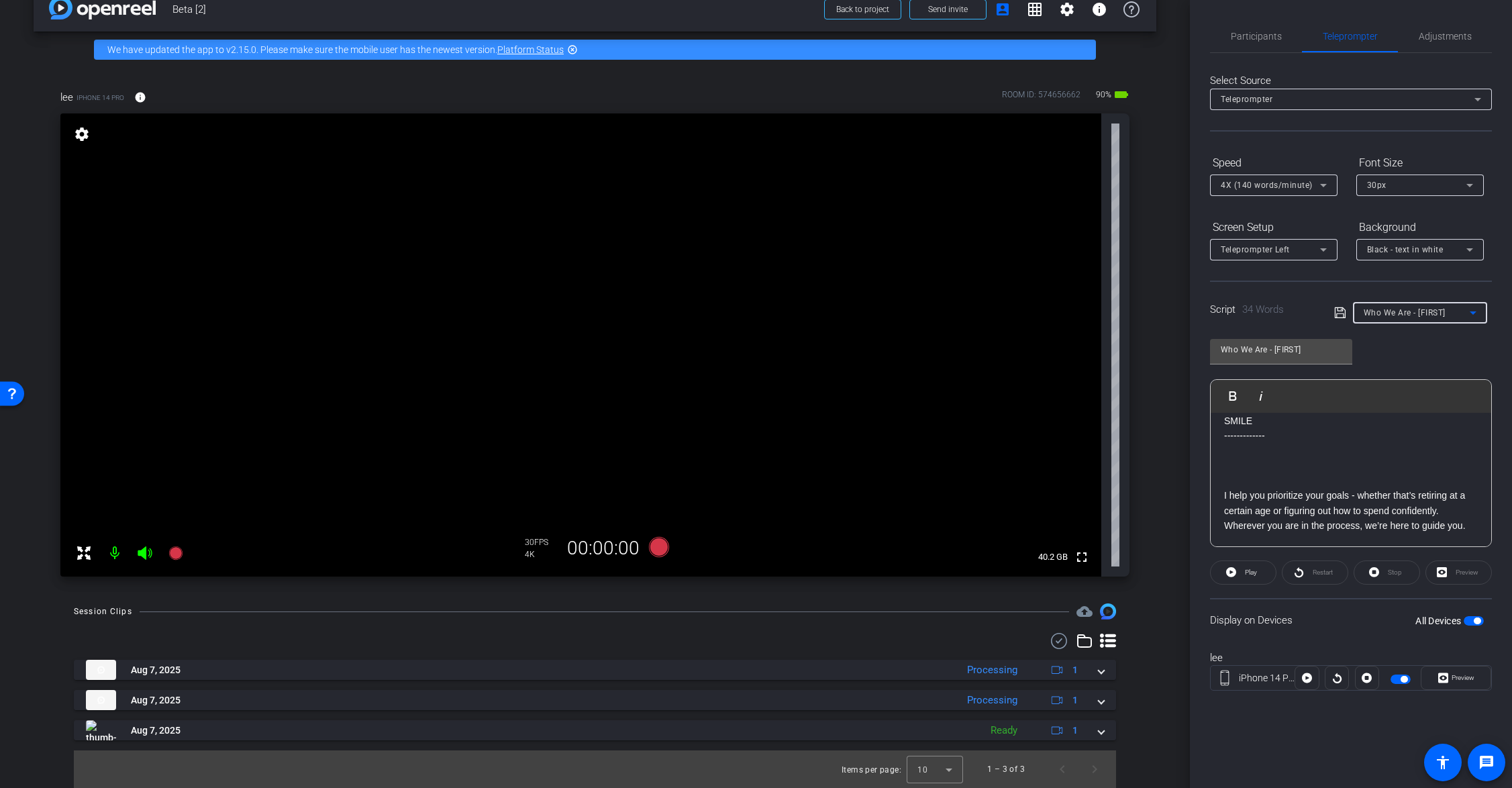click 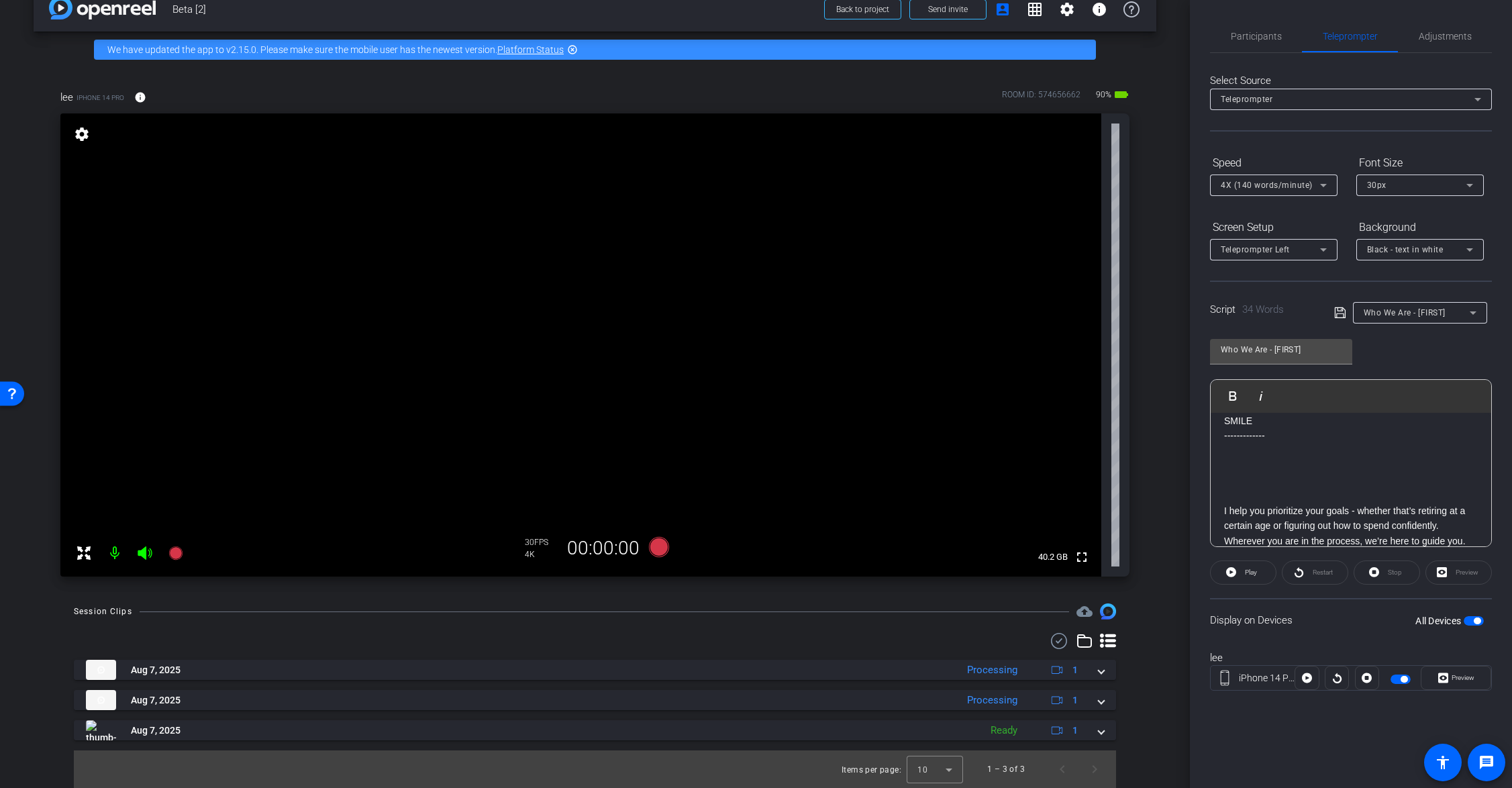 click on "Participants Teleprompter Adjustments settings  Molly Roland
flip
Director   Everyone  0 Mark all read To: Everyone Mark all read Select Source Teleprompter Speed 4X (140 words/minute) Font Size 30px Screen Setup Teleprompter Left Background Black - text in white  Script  34 Words
Who We Are - Lawton Who We Are - Lawton               Play        Play from this location               Play Selected        Play and display the selected text only Bold Italic SMILE  ------------- I help you prioritize your goals - whether that’s retiring at a certain age or figuring out how to spend confidently. Wherever you are in the process, we’re here to guide you. Enter script here...
Play" 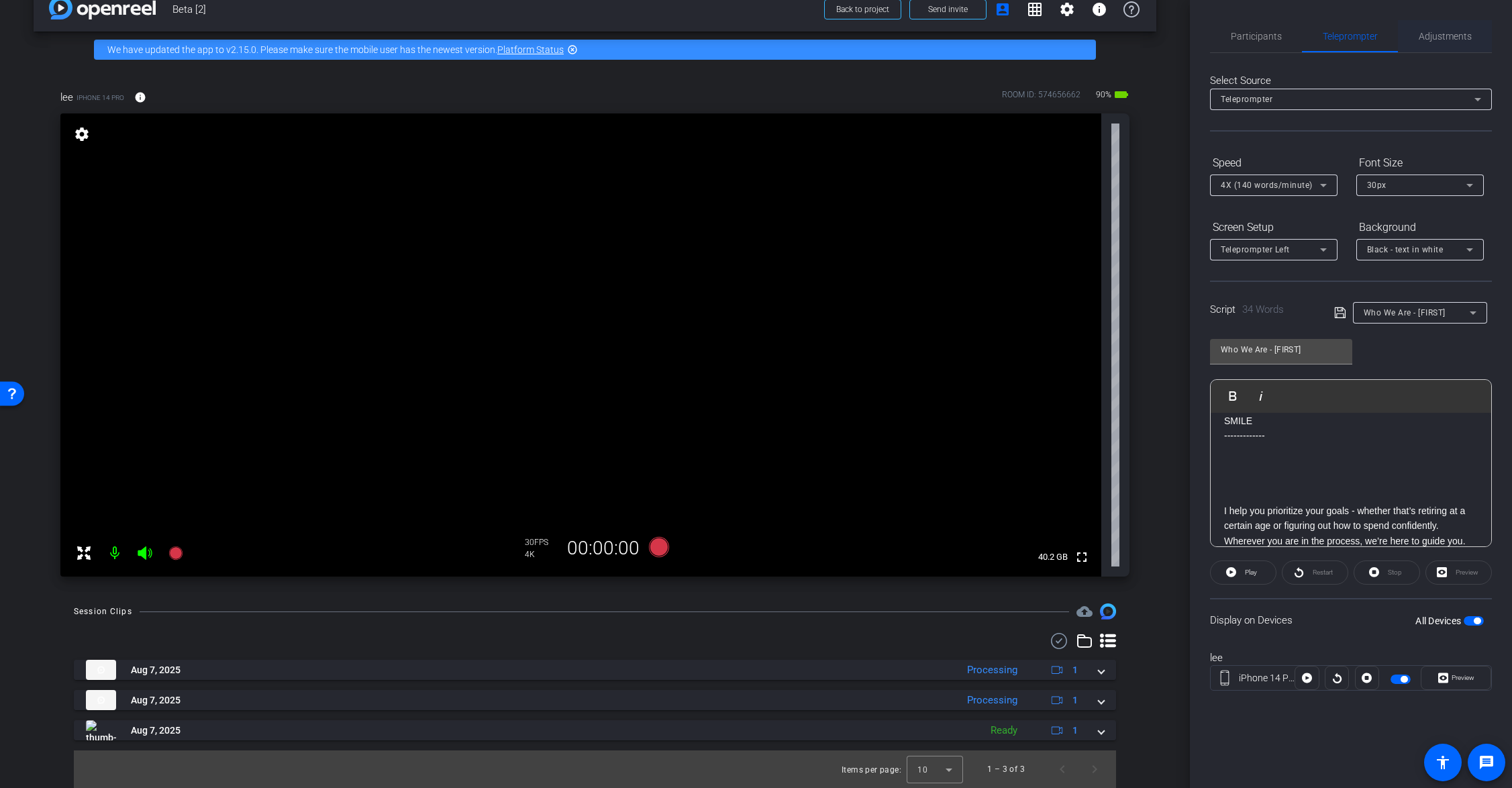 click on "Adjustments" at bounding box center [1445, 36] 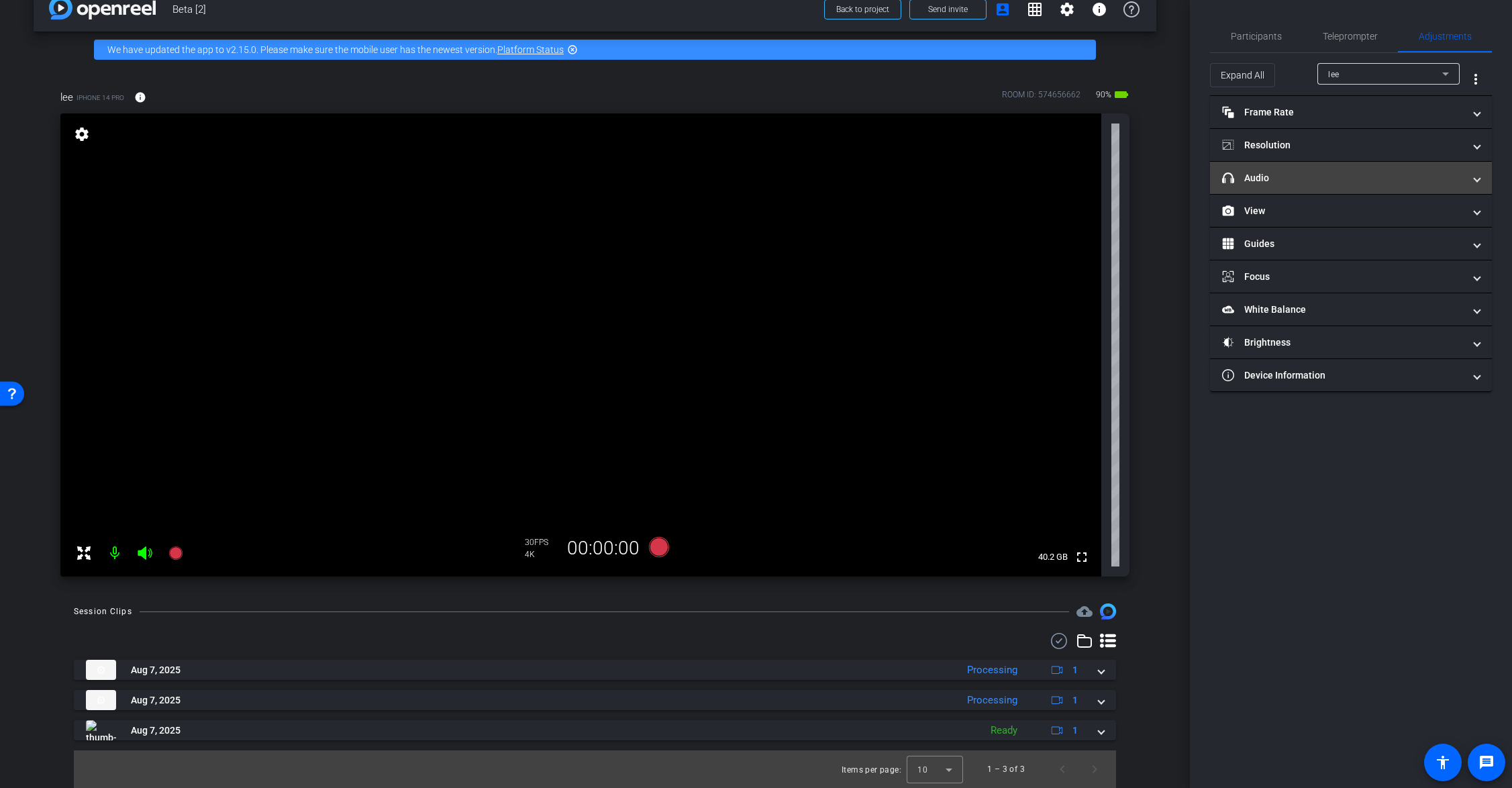 click on "headphone icon
Audio" at bounding box center (1351, 178) 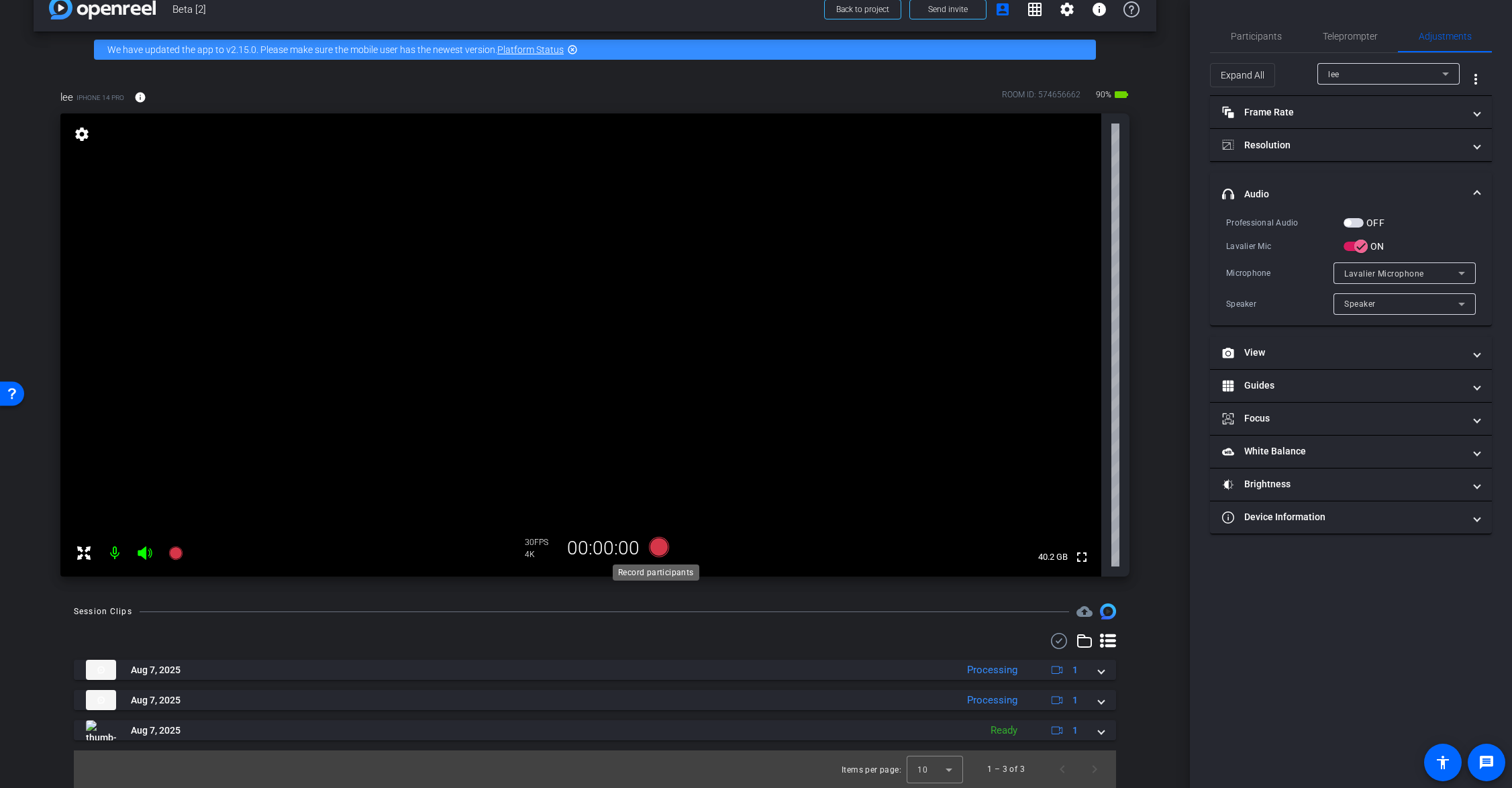 click 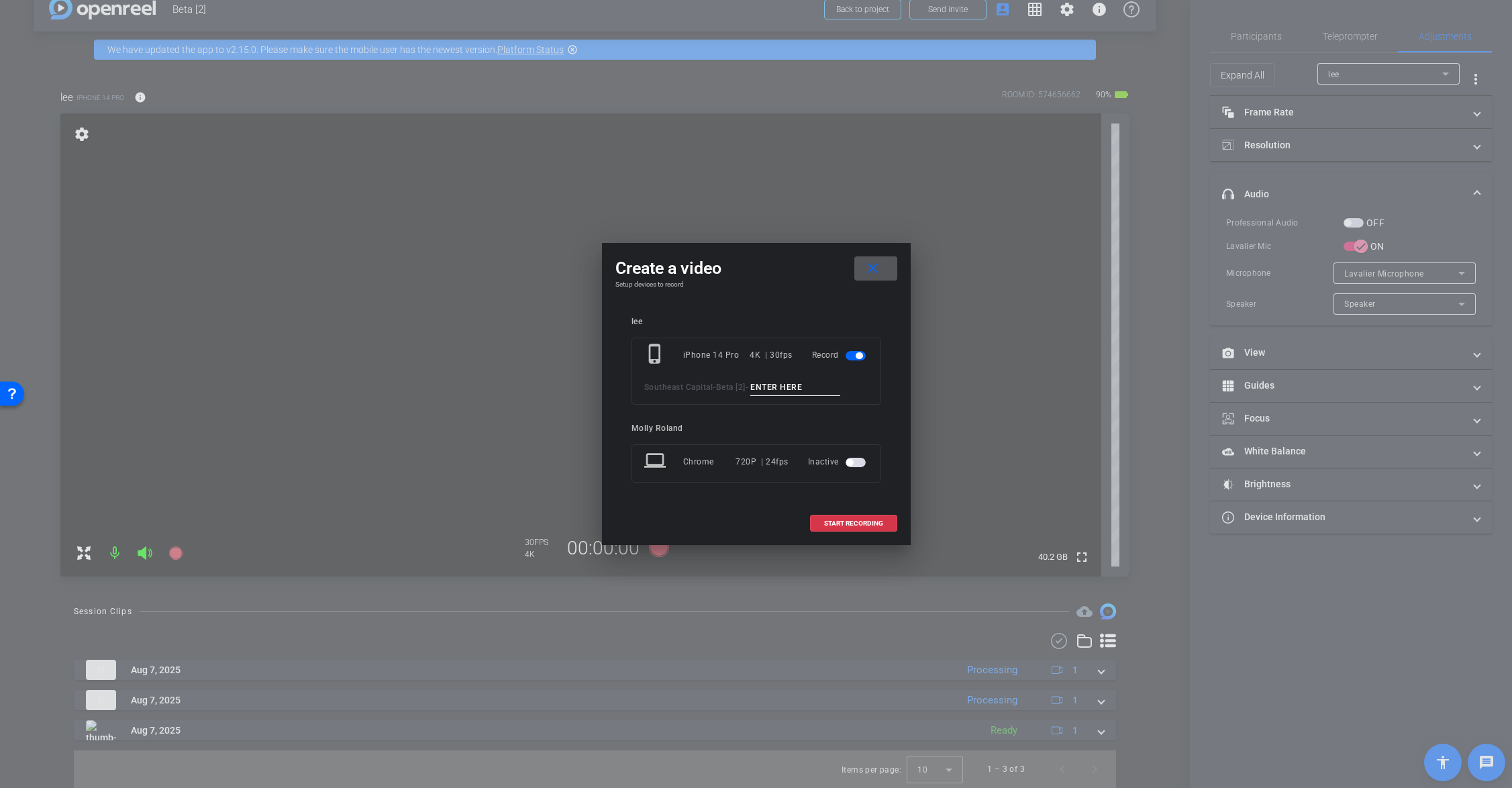 click at bounding box center (795, 387) 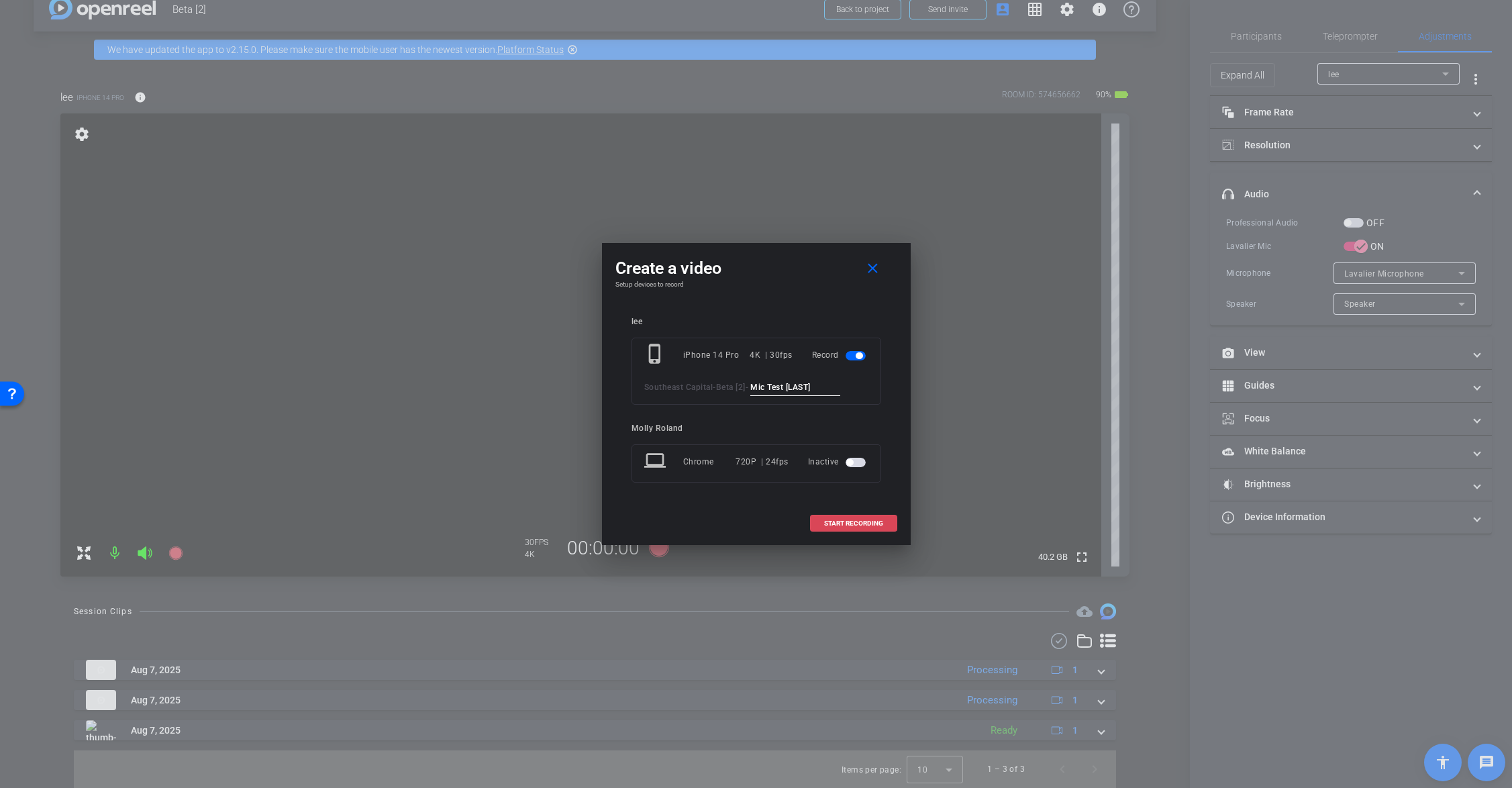 type on "Mic Test Lawton" 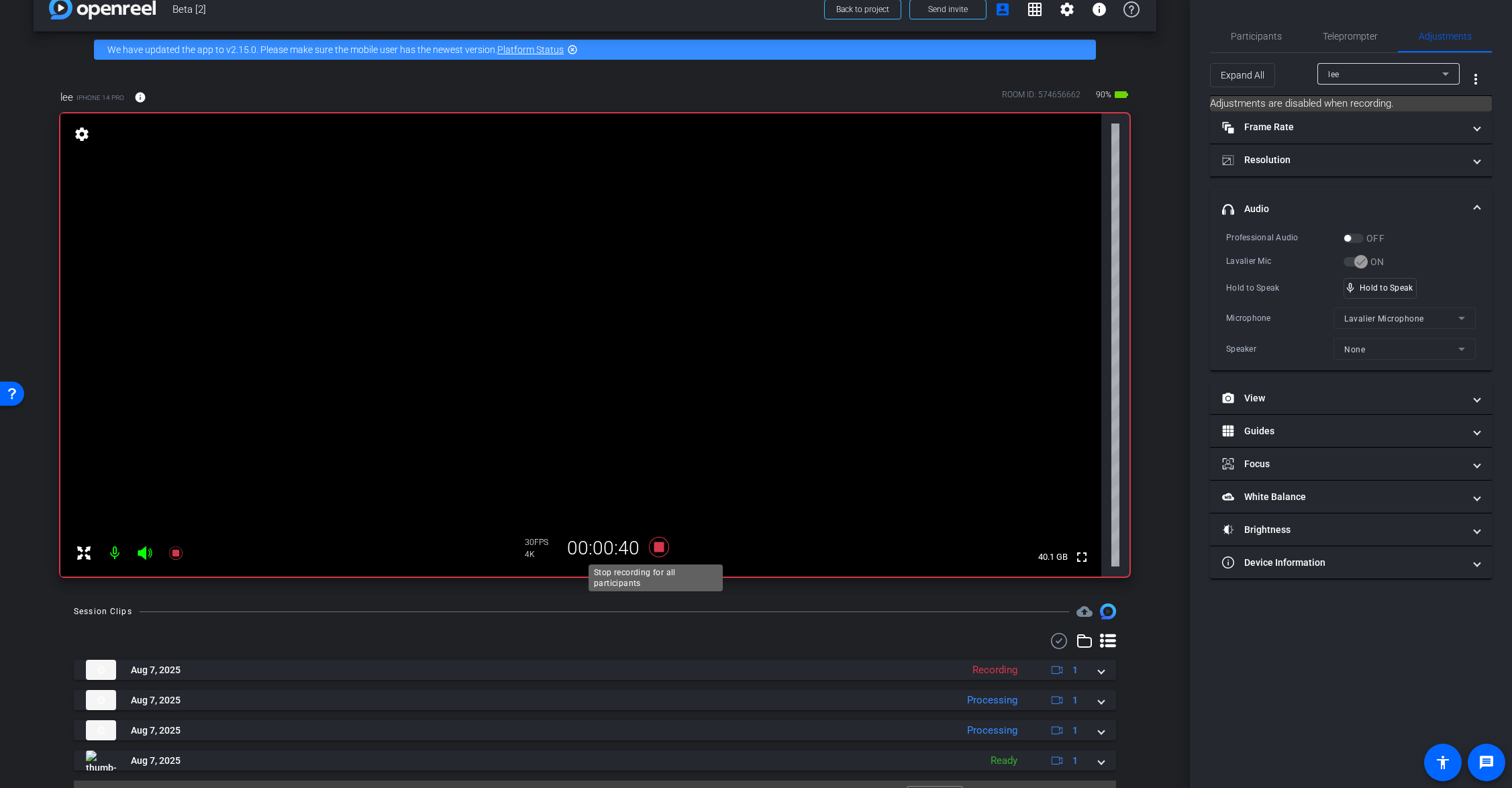 click 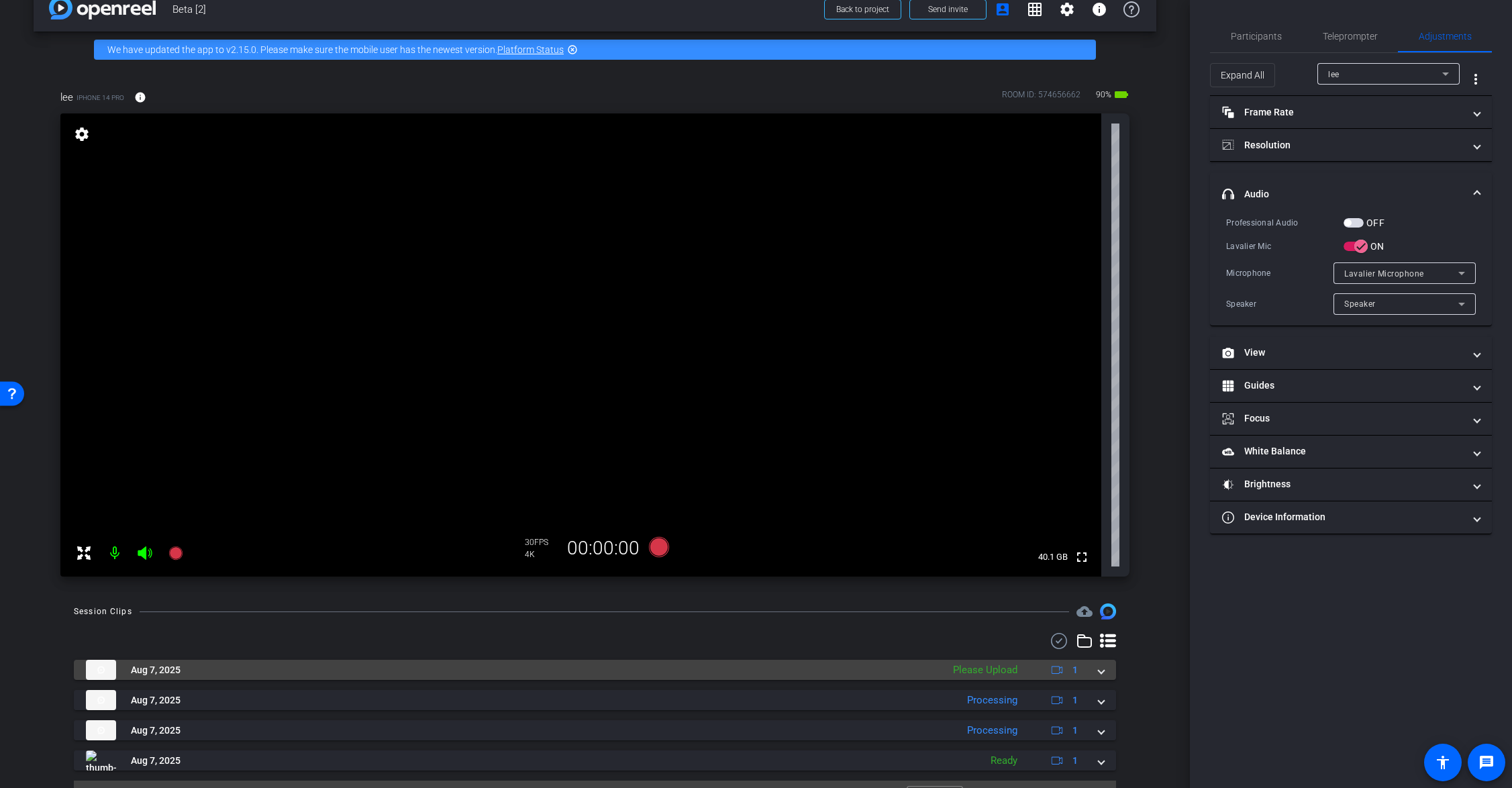 click on "Aug 7, 2025  Please Upload
1" at bounding box center [595, 670] 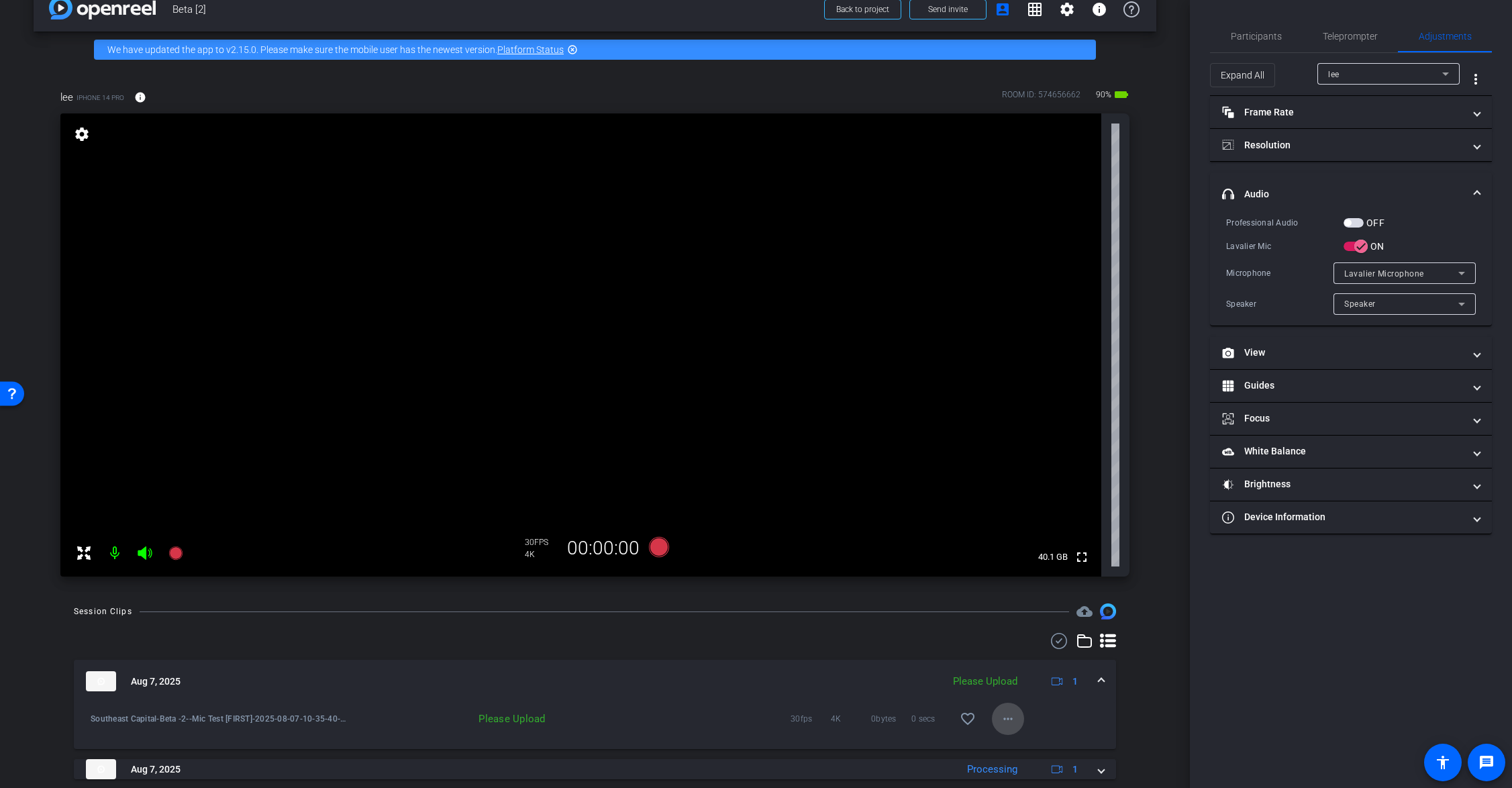 click on "more_horiz" at bounding box center (1008, 719) 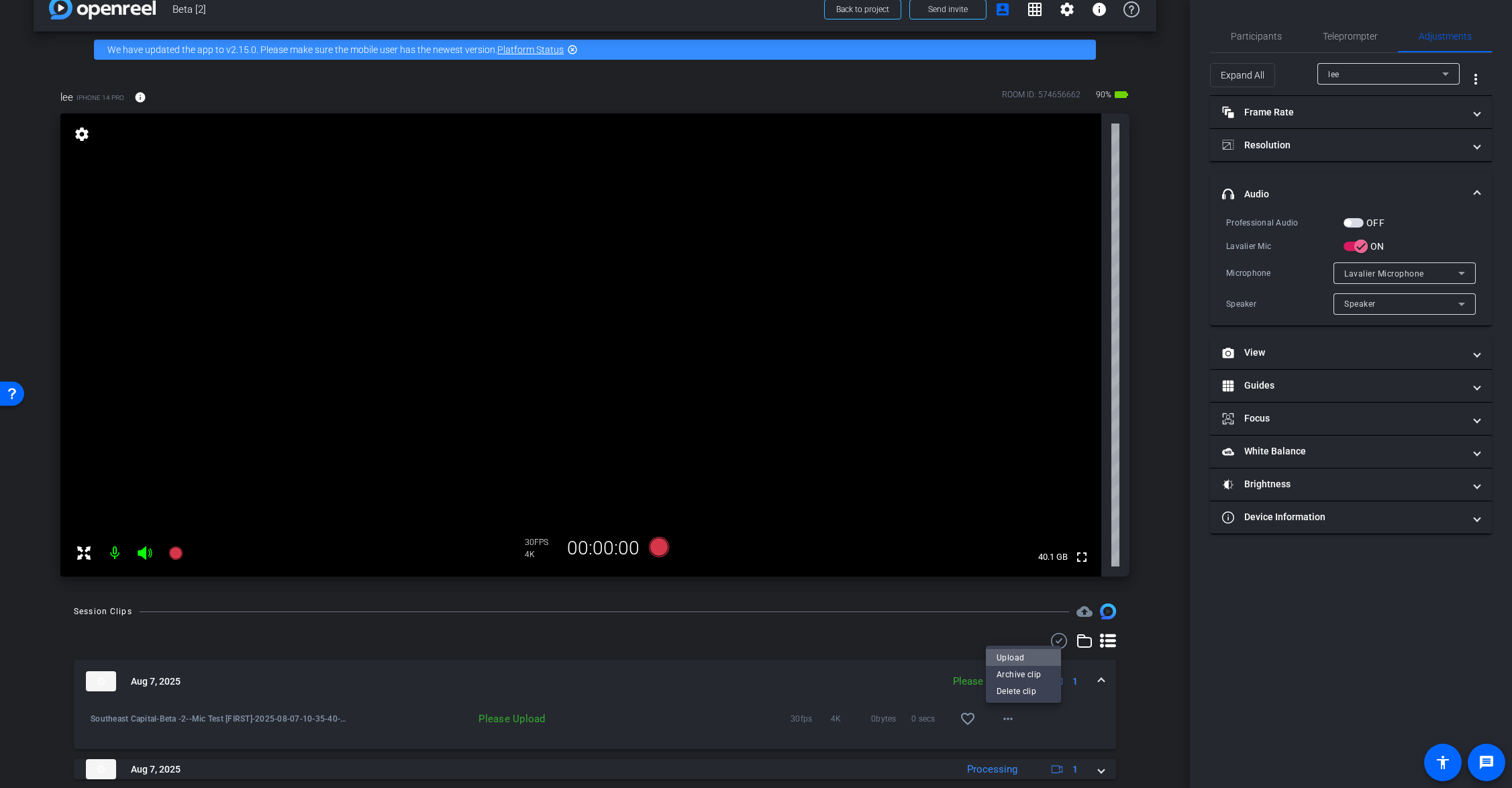 click on "Upload" at bounding box center (1023, 658) 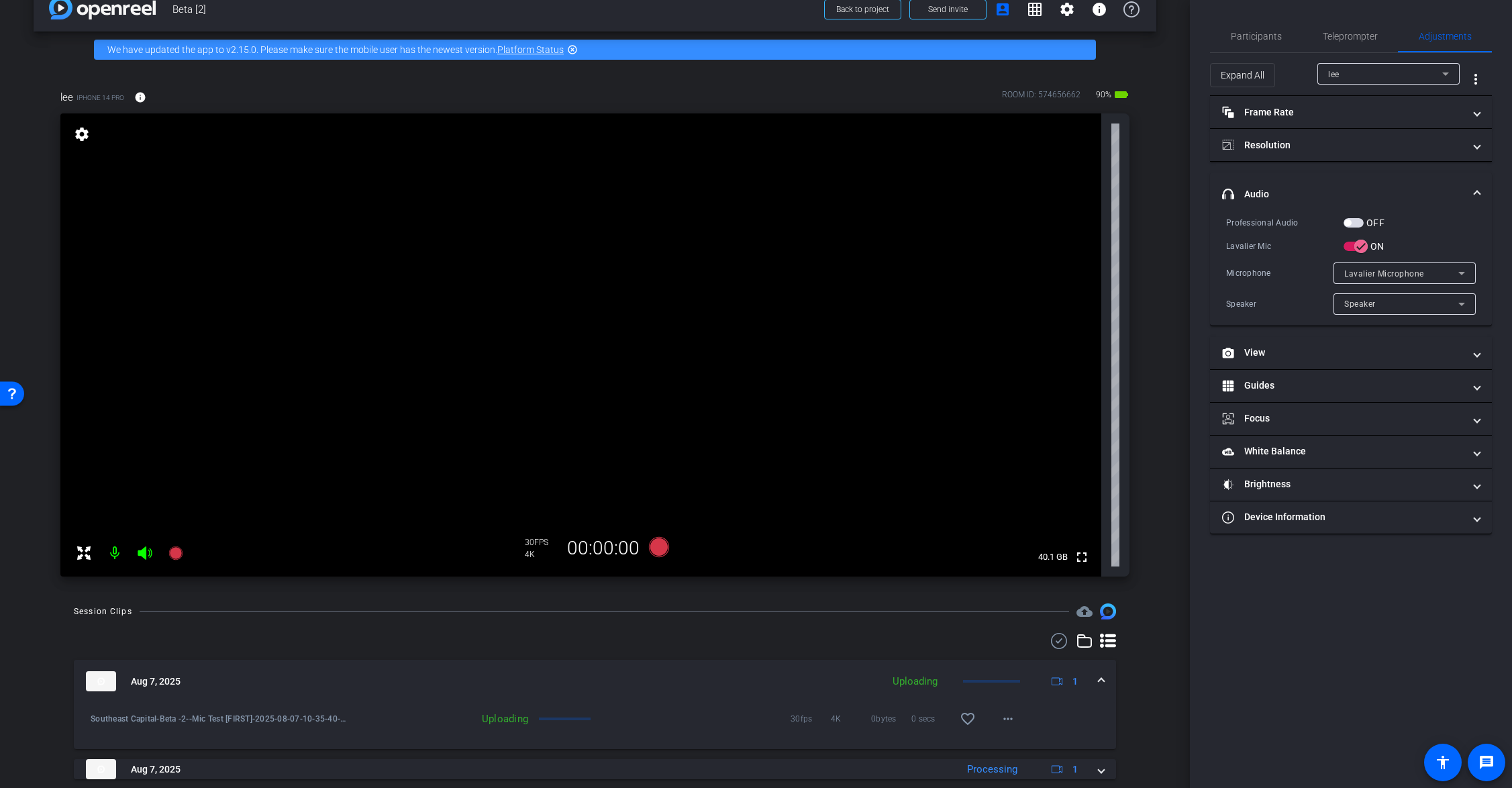 click on "Aug 7, 2025  Uploading
1" at bounding box center [592, 681] 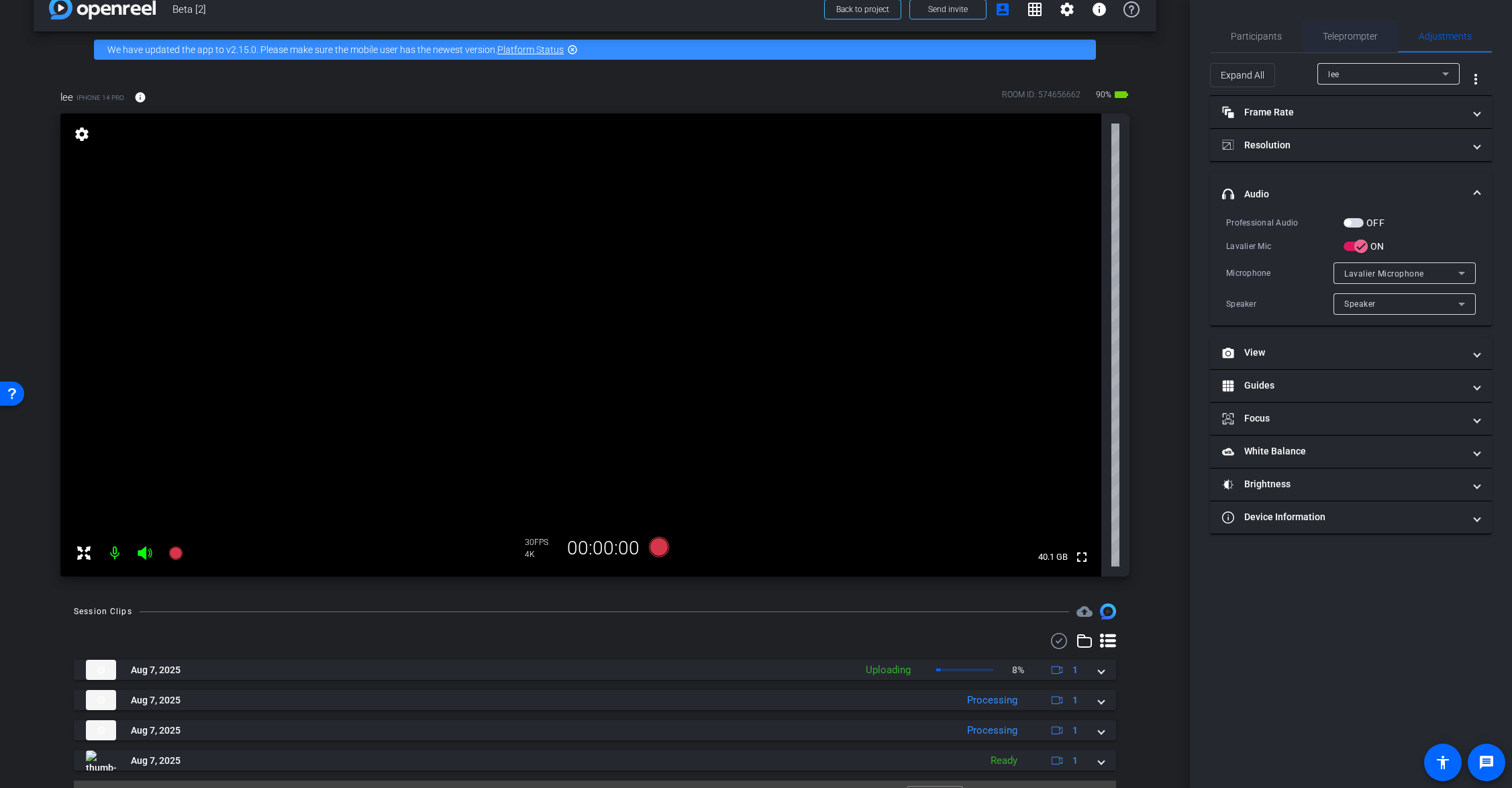 click on "Teleprompter" at bounding box center [1350, 36] 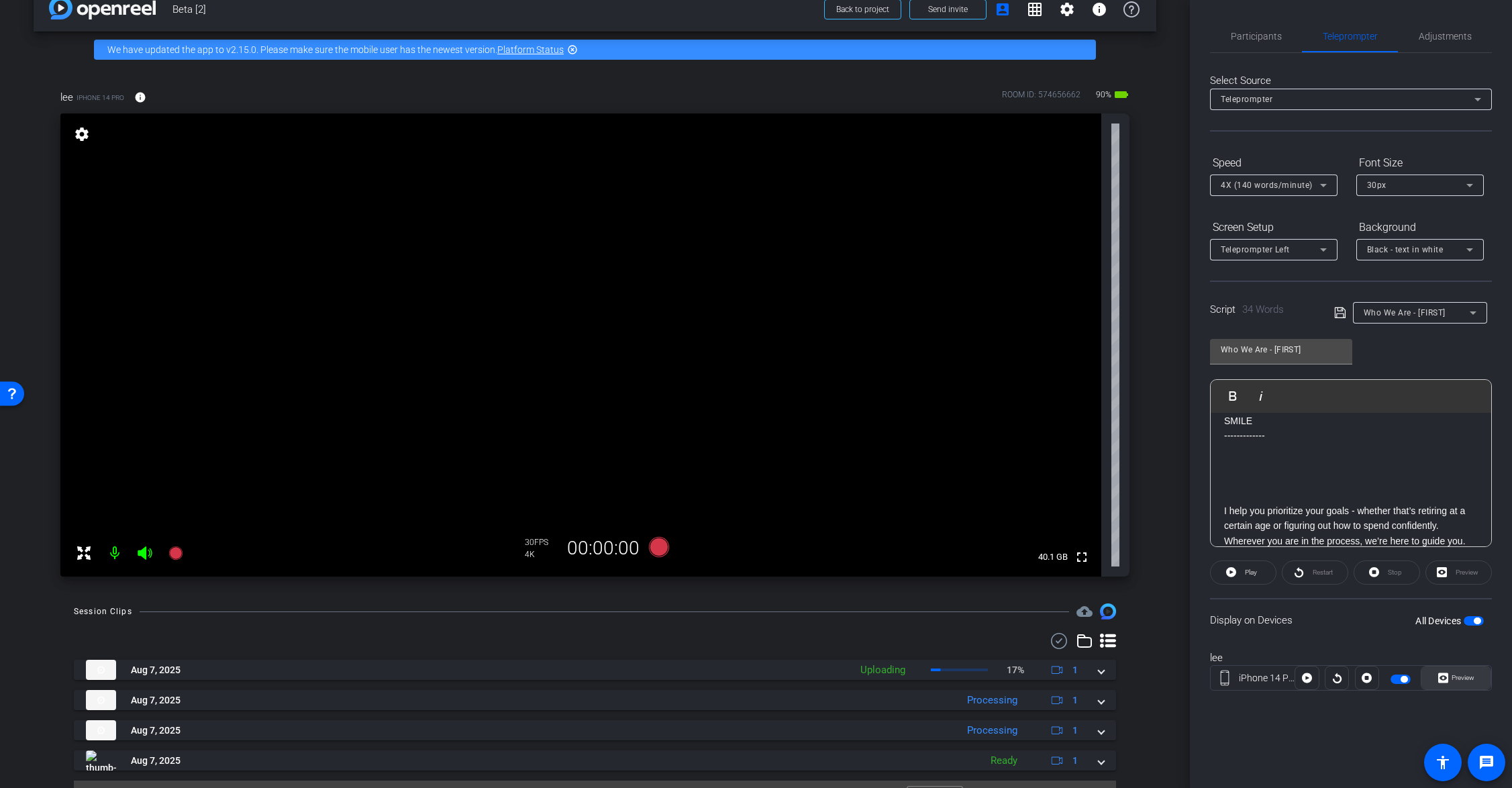 click 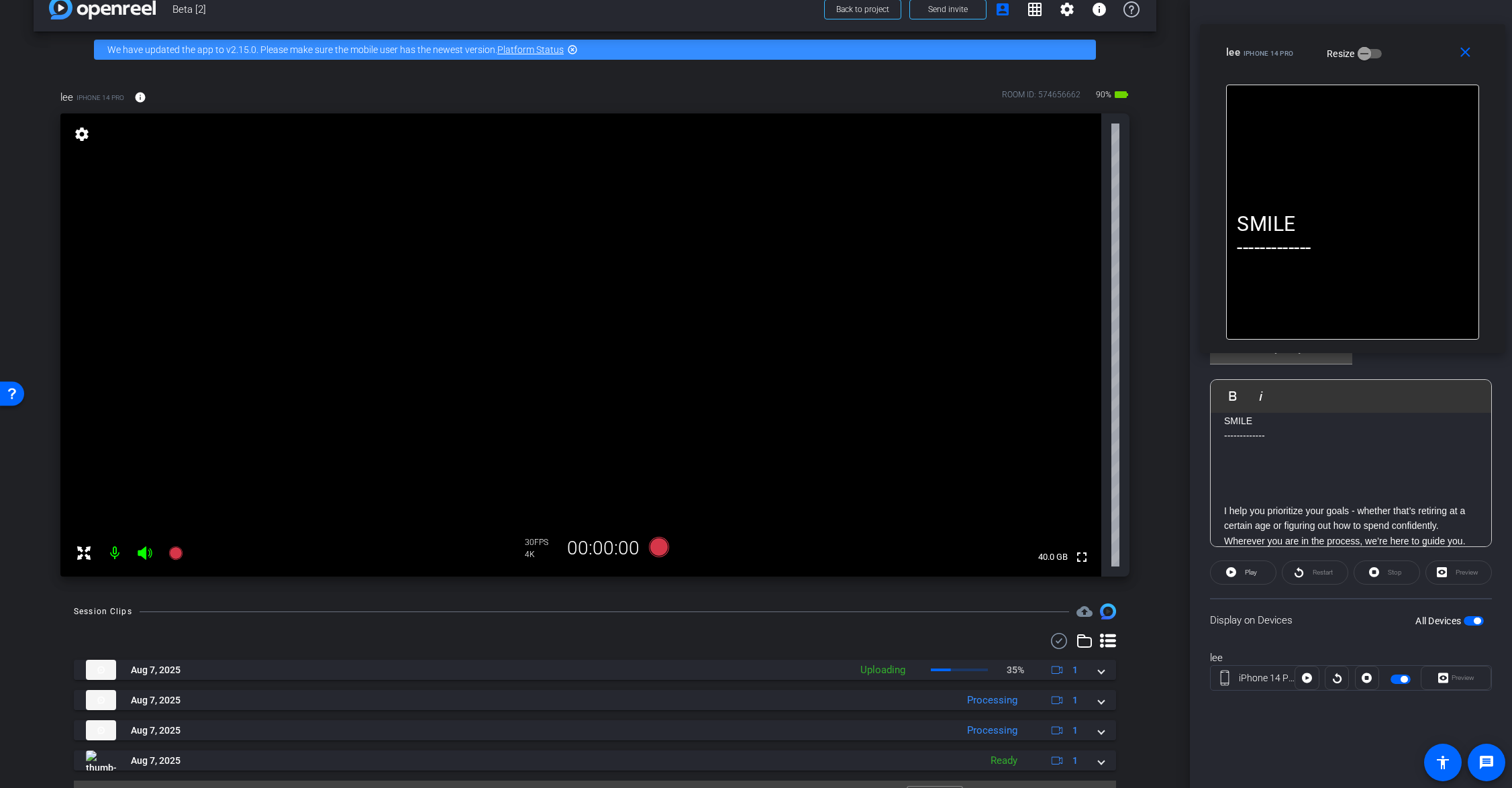 drag, startPoint x: 819, startPoint y: 256, endPoint x: 1415, endPoint y: 51, distance: 630.2706 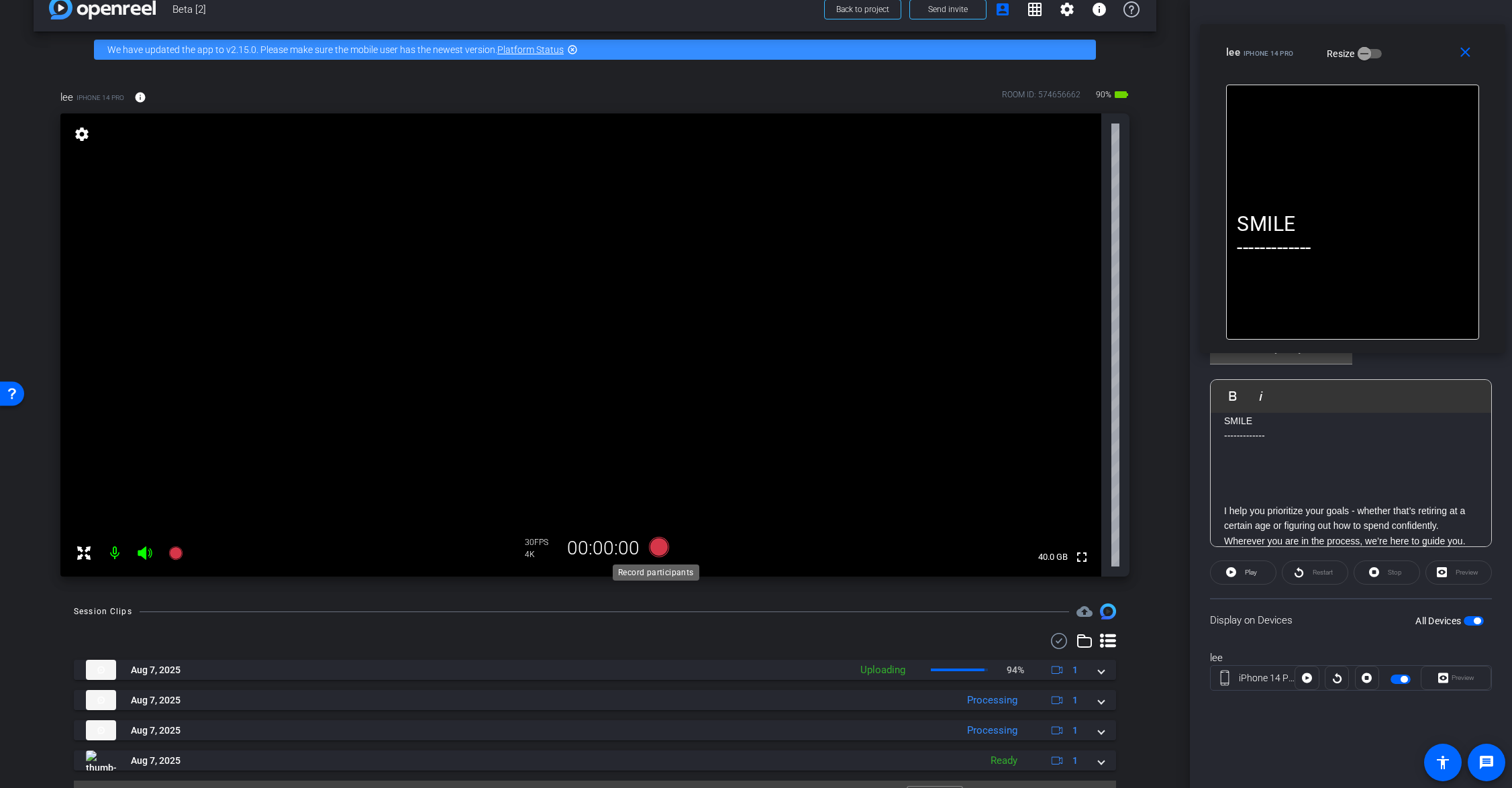 click 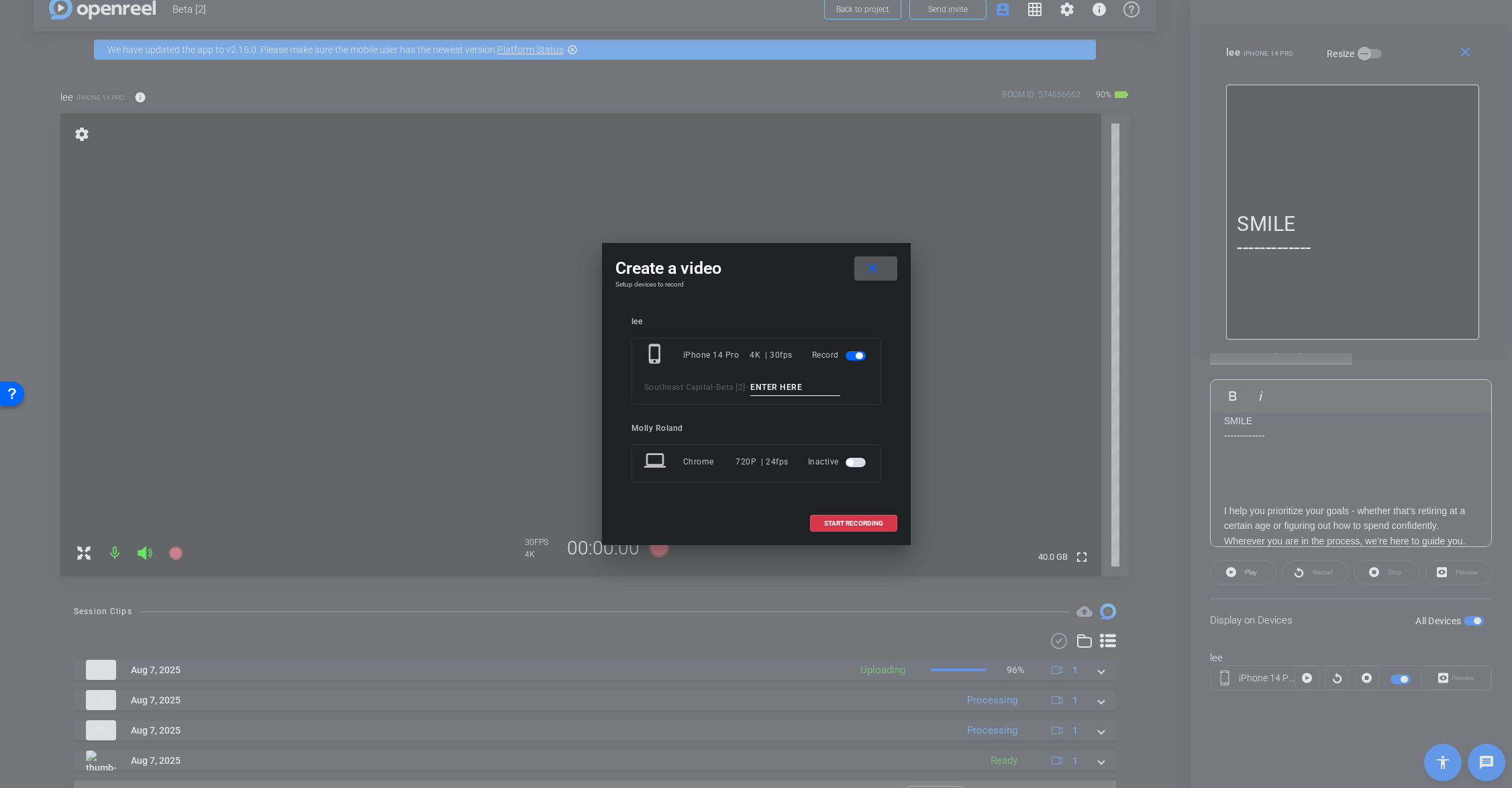 click at bounding box center [795, 387] 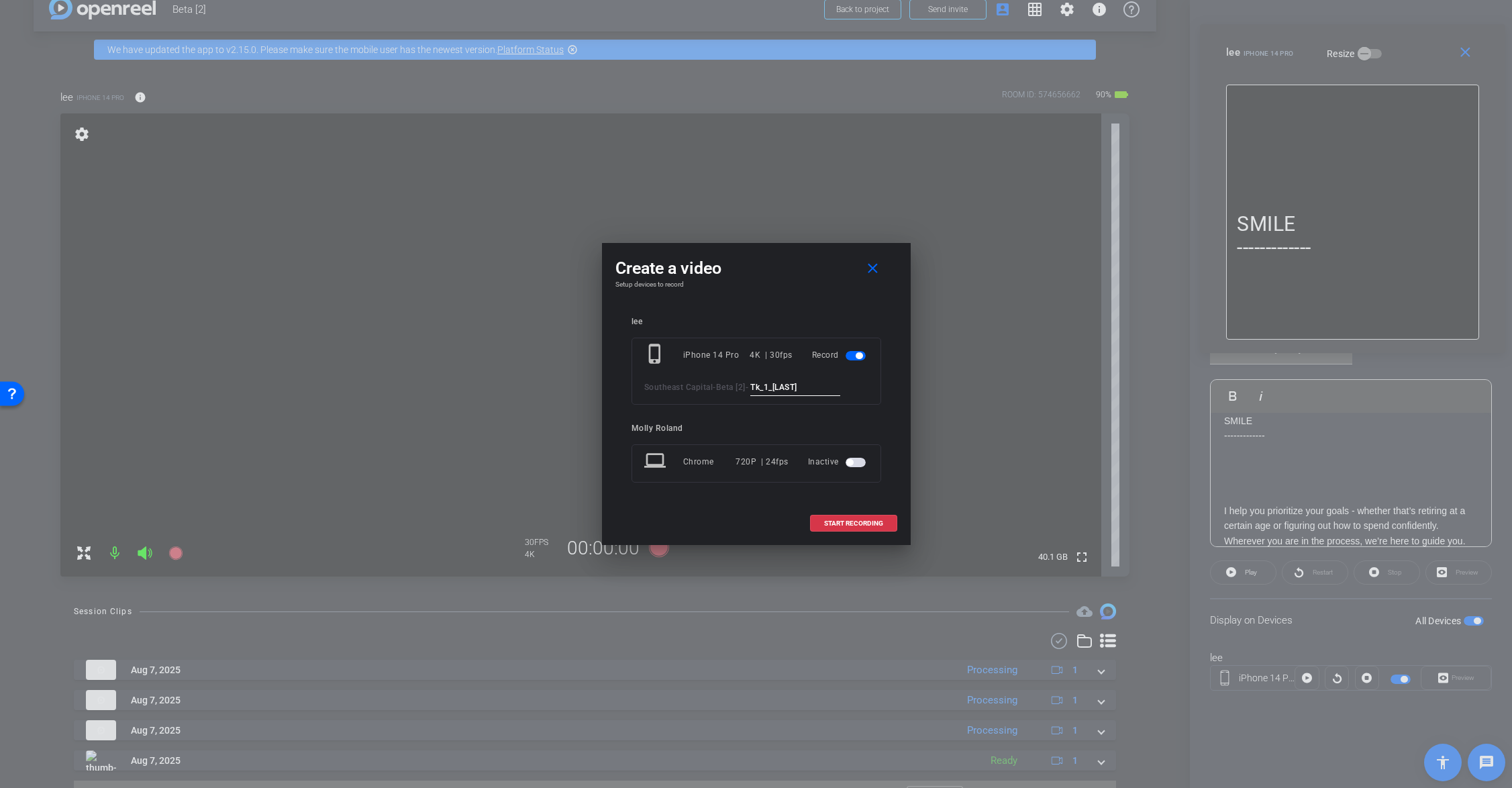 click on "Tk_1_Lawton" at bounding box center (795, 387) 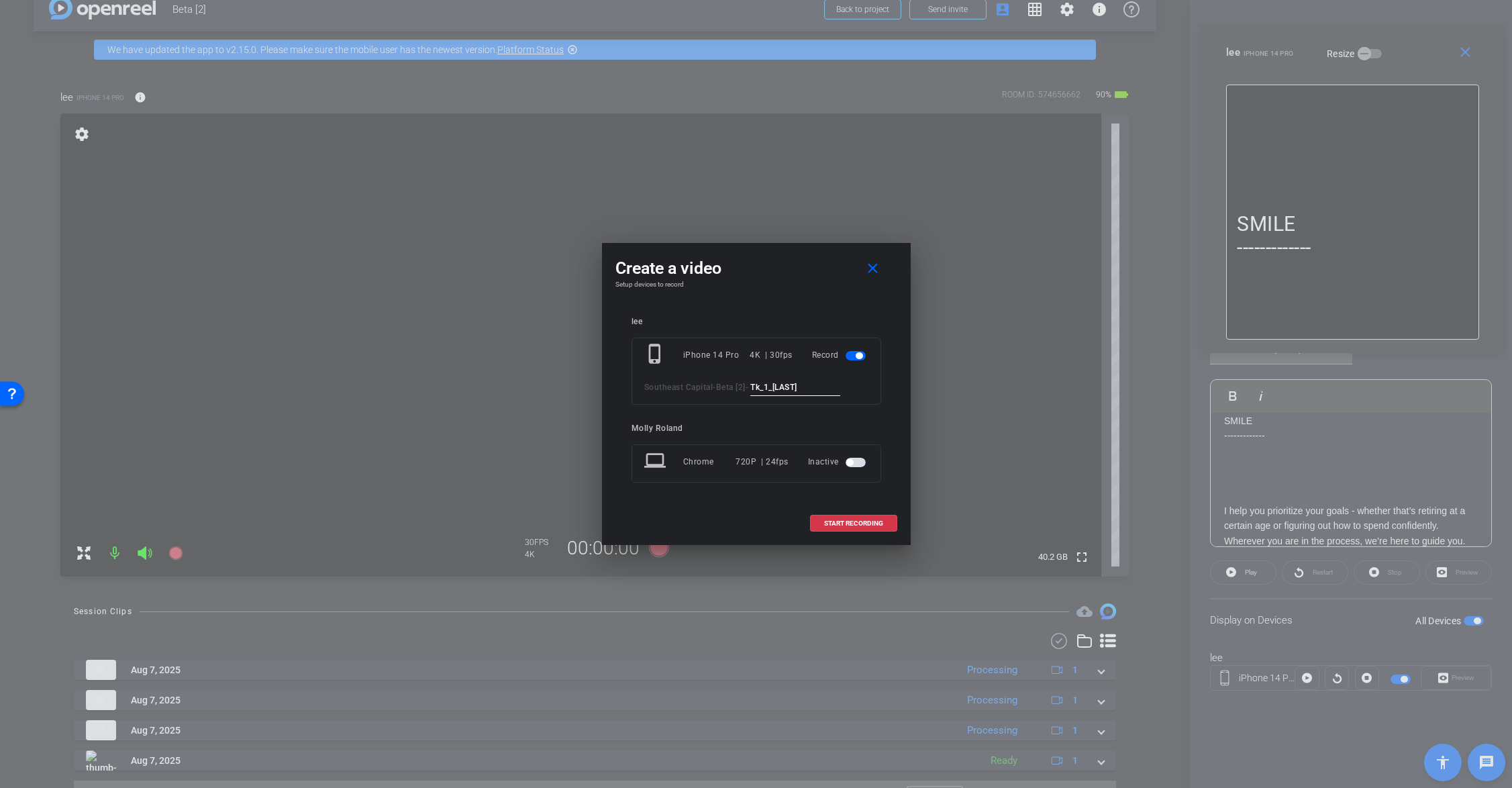 click on "Tk_1_Lawton" at bounding box center (795, 387) 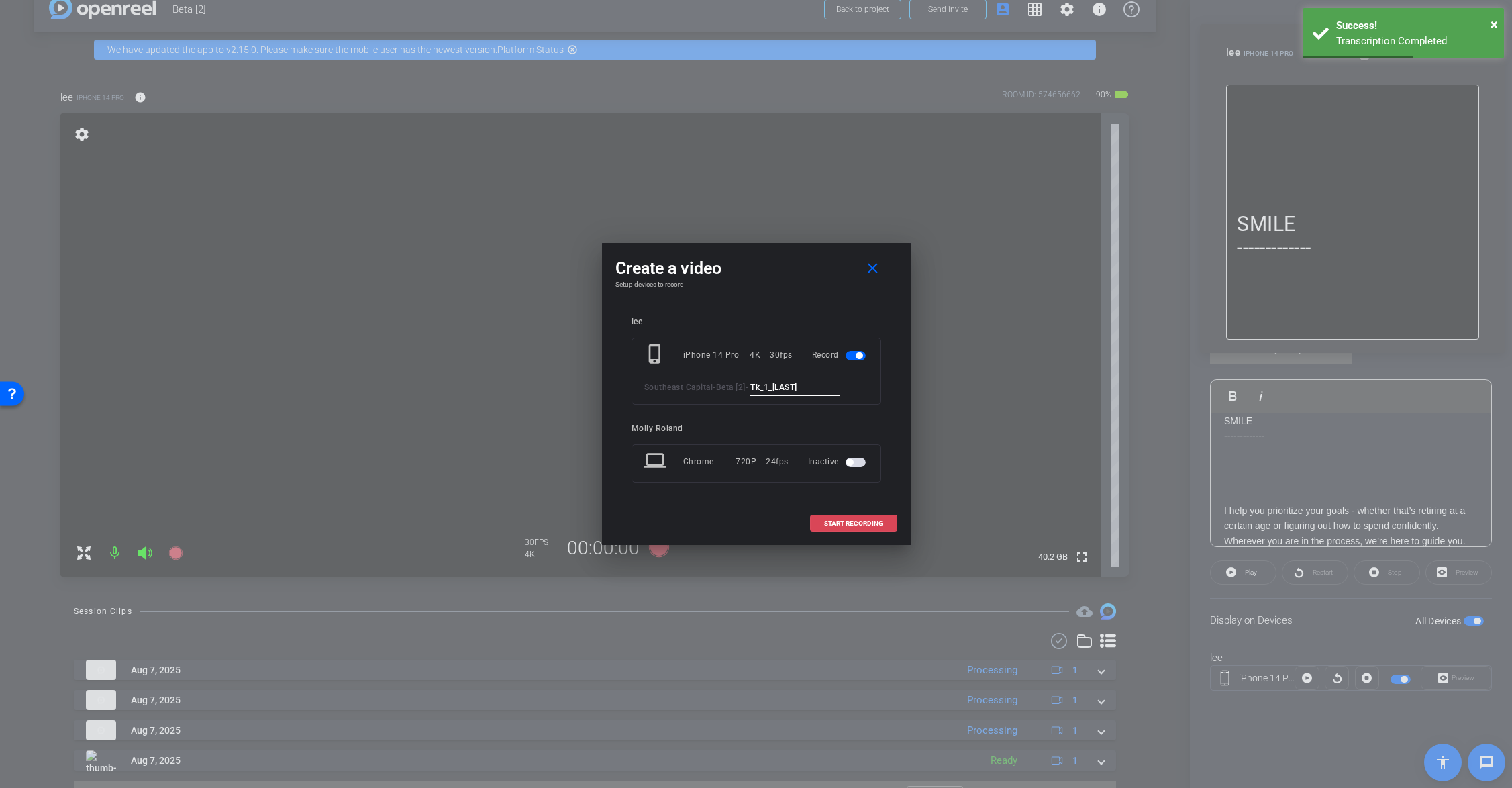 type on "Tk_1_Lawton" 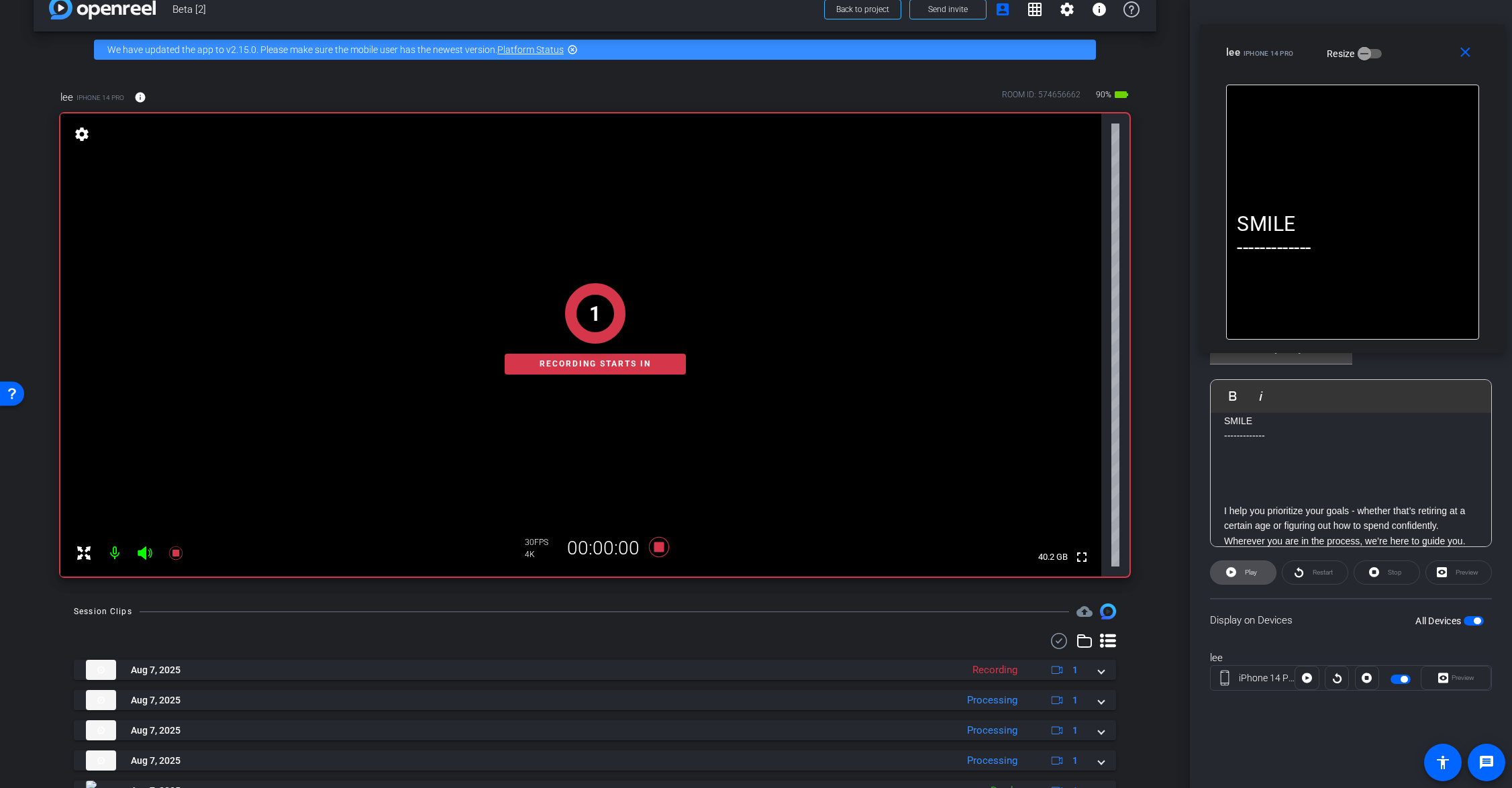 click 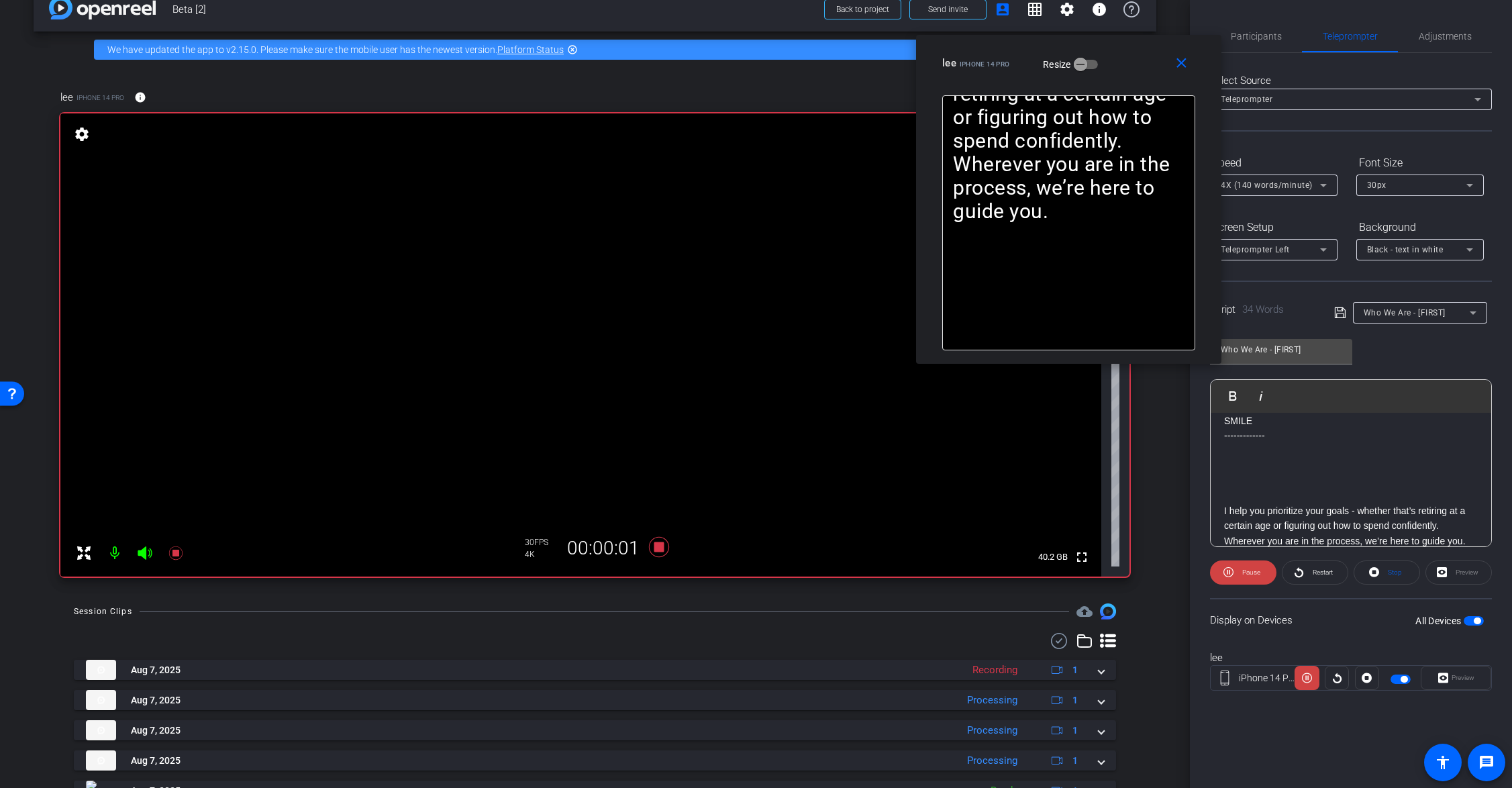 drag, startPoint x: 1407, startPoint y: 58, endPoint x: 1123, endPoint y: 70, distance: 284.25341 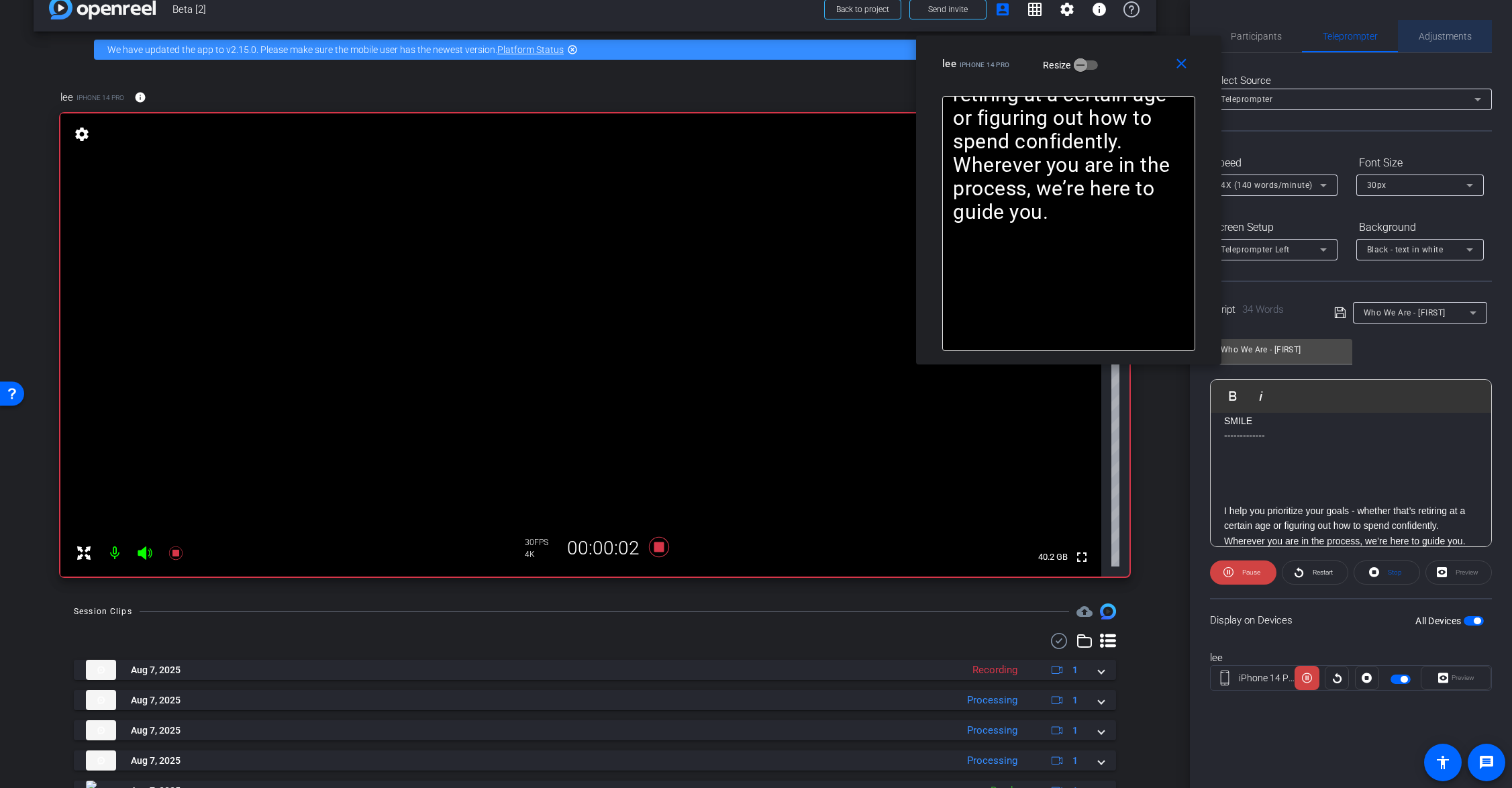 click on "Adjustments" at bounding box center [1445, 36] 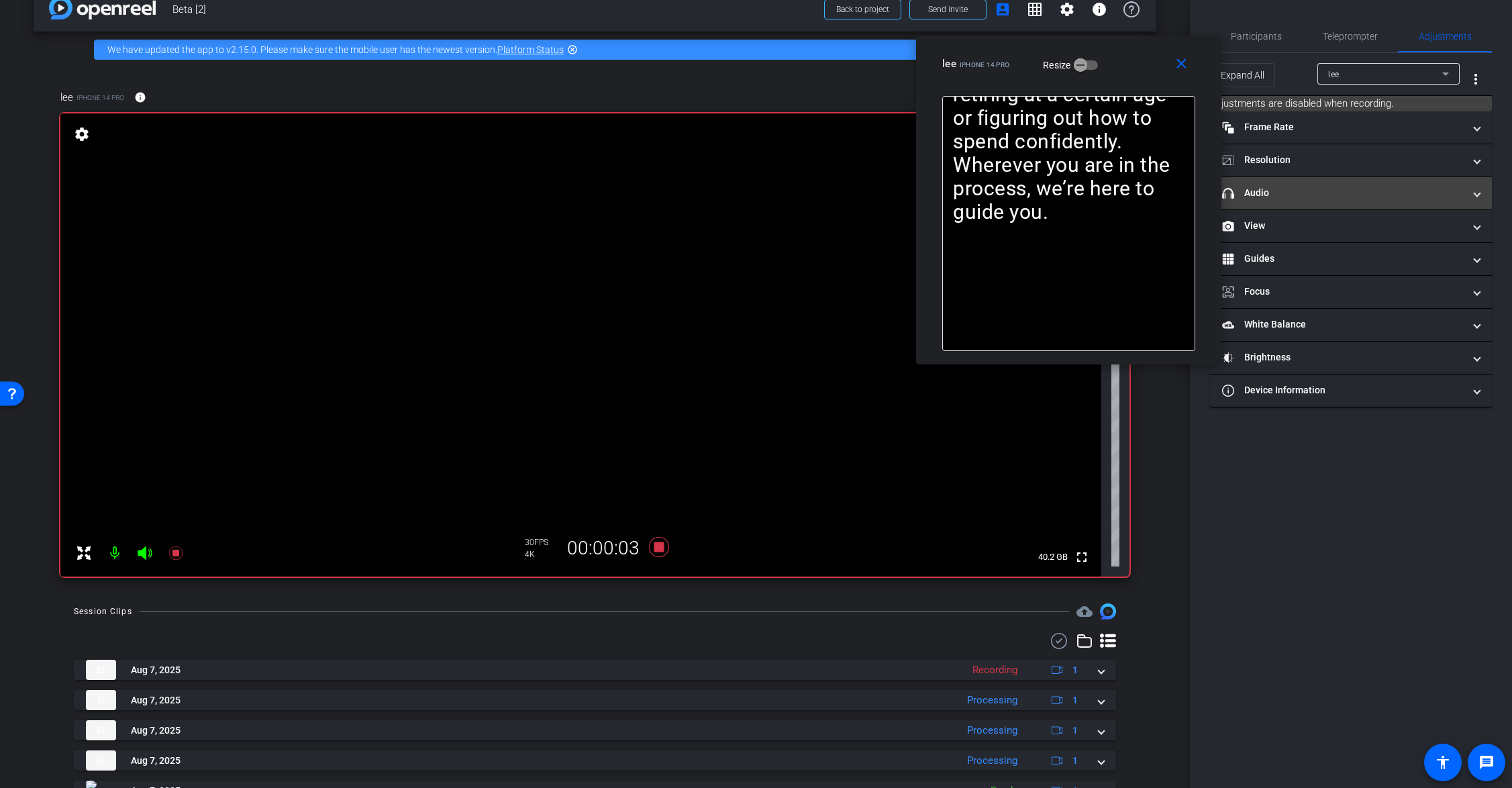 click on "headphone icon
Audio" at bounding box center [1343, 193] 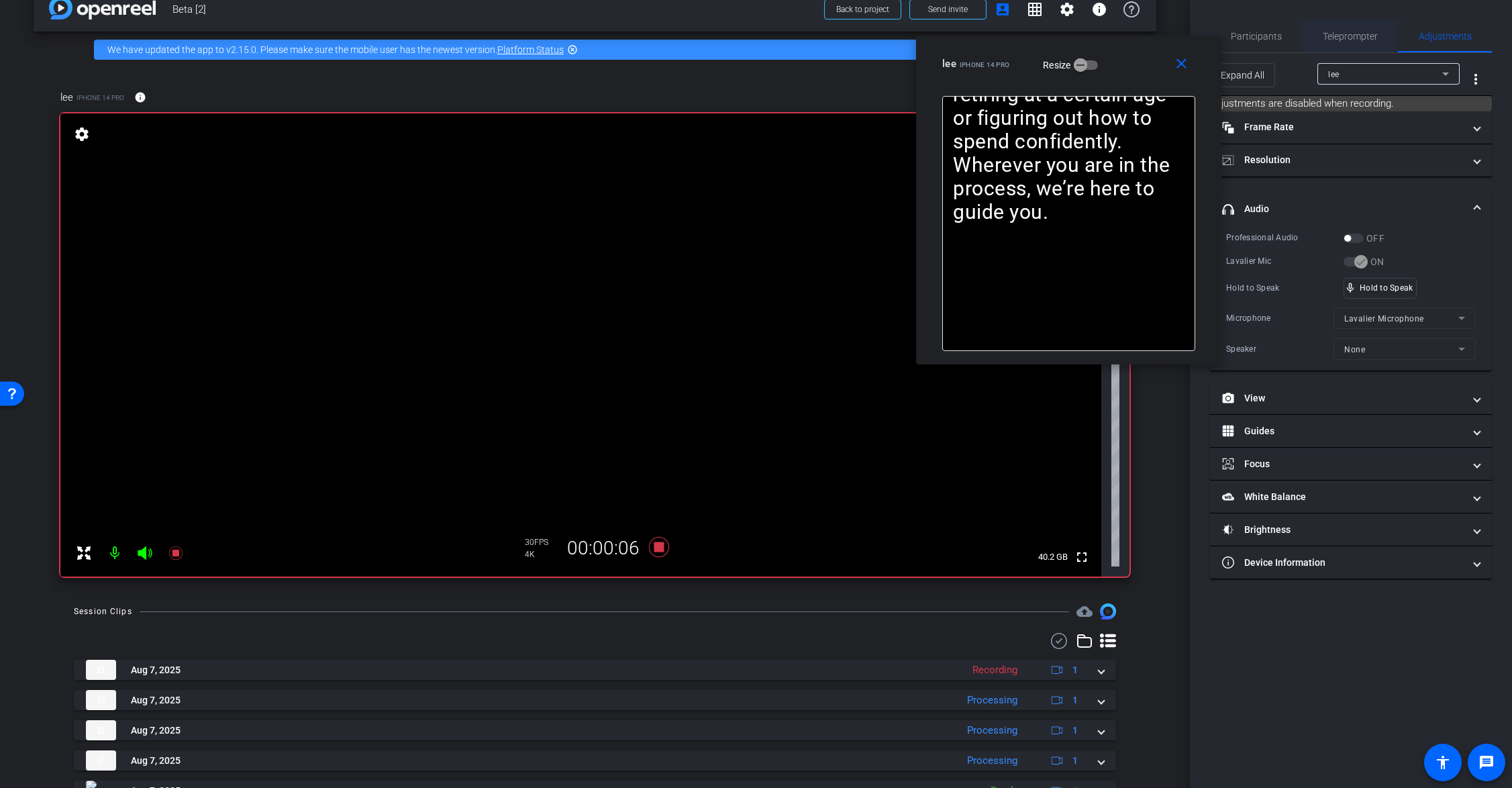 click on "Teleprompter" at bounding box center (1350, 36) 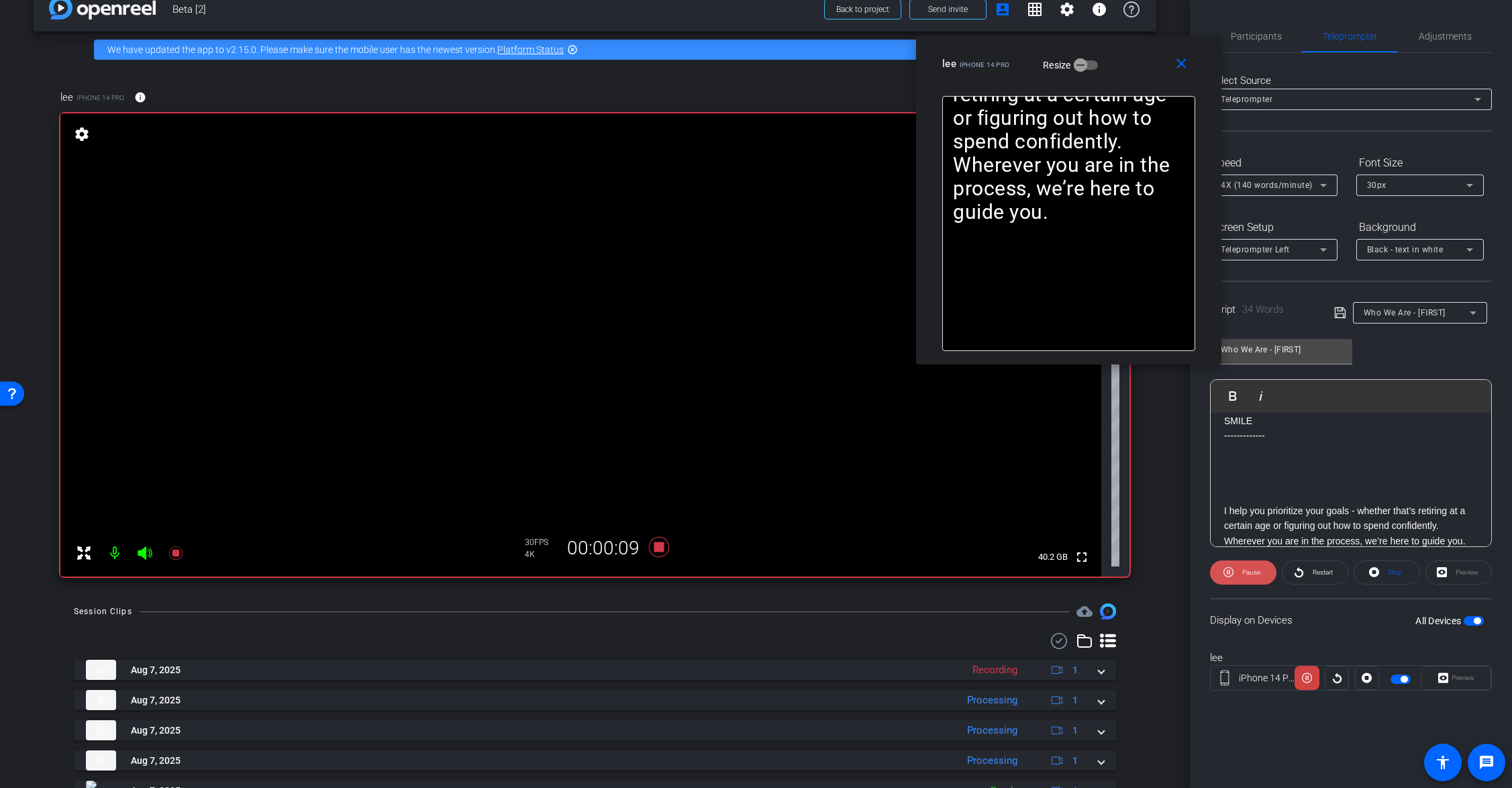 click 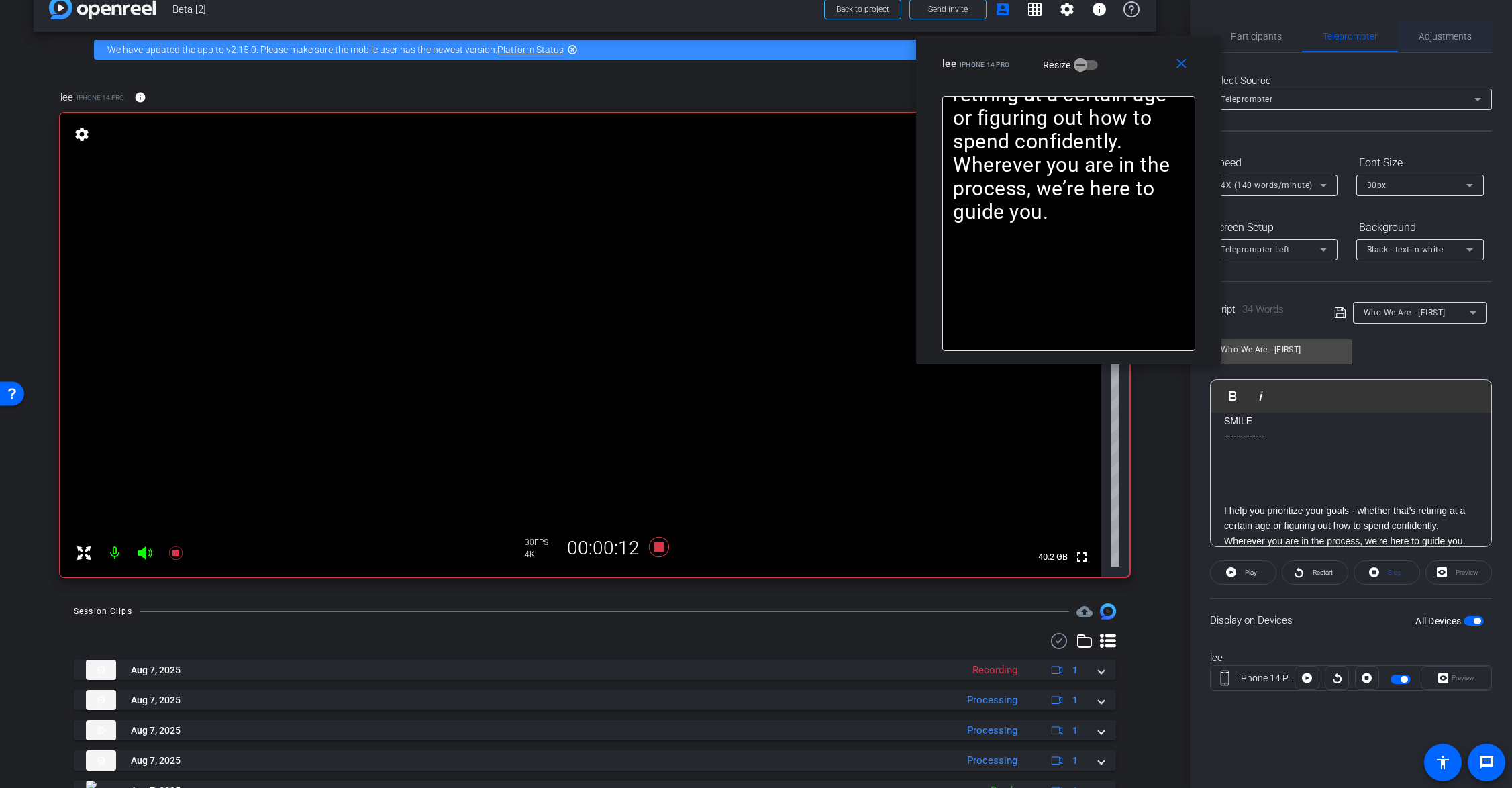 click on "Adjustments" at bounding box center (1445, 36) 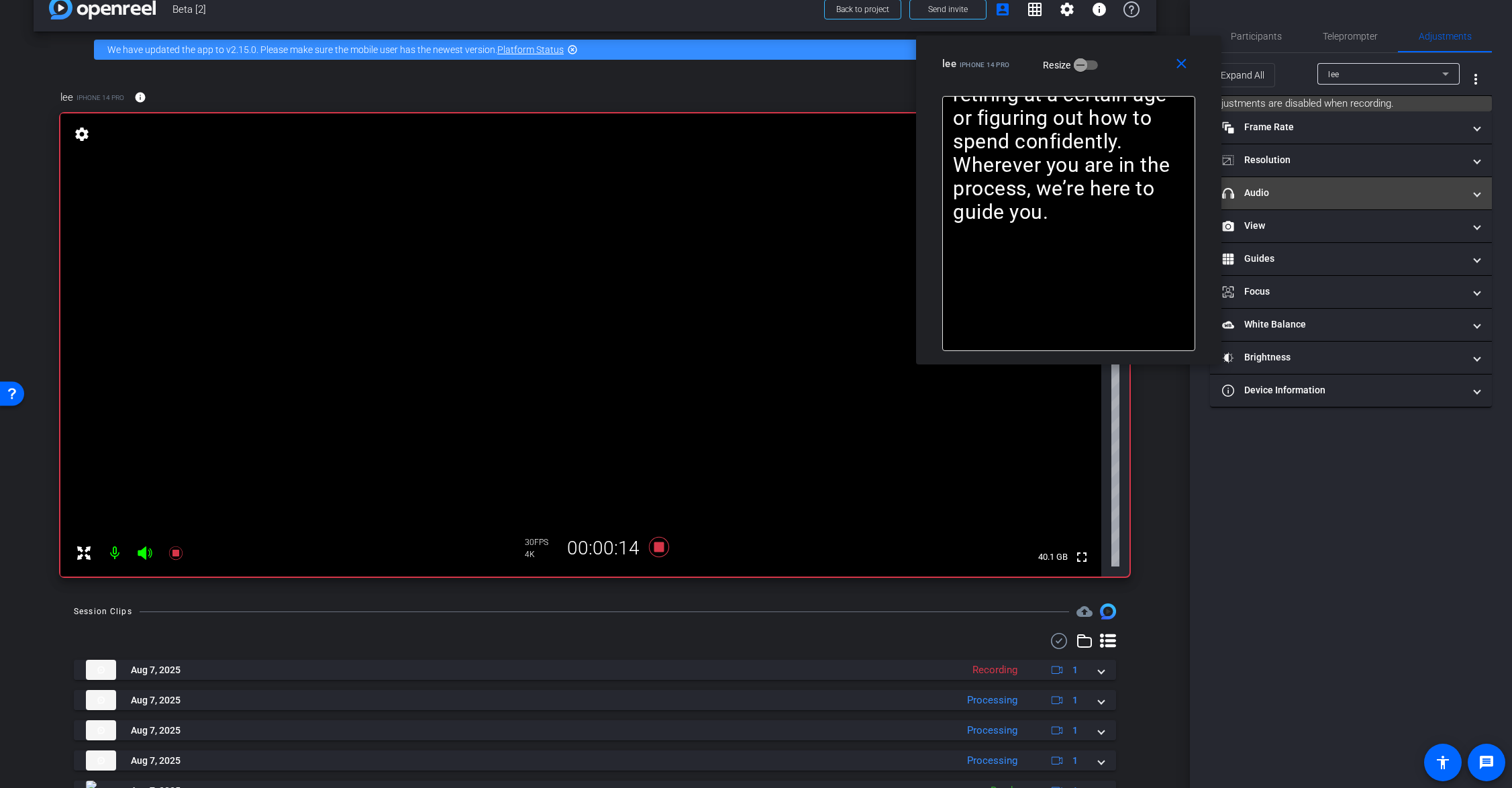 click on "headphone icon
Audio" at bounding box center (1343, 193) 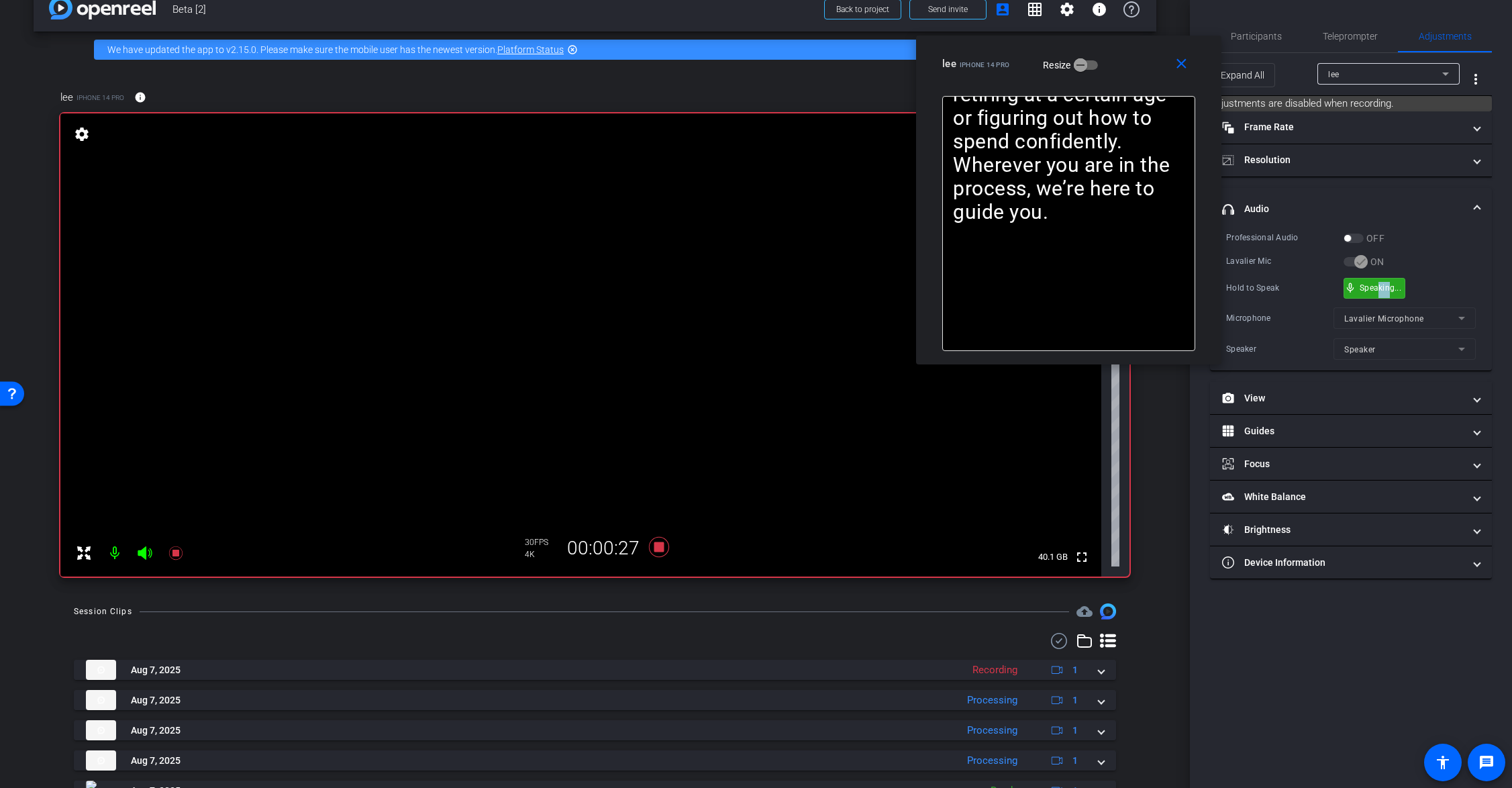 drag, startPoint x: 1391, startPoint y: 288, endPoint x: 1378, endPoint y: 277, distance: 17.029386 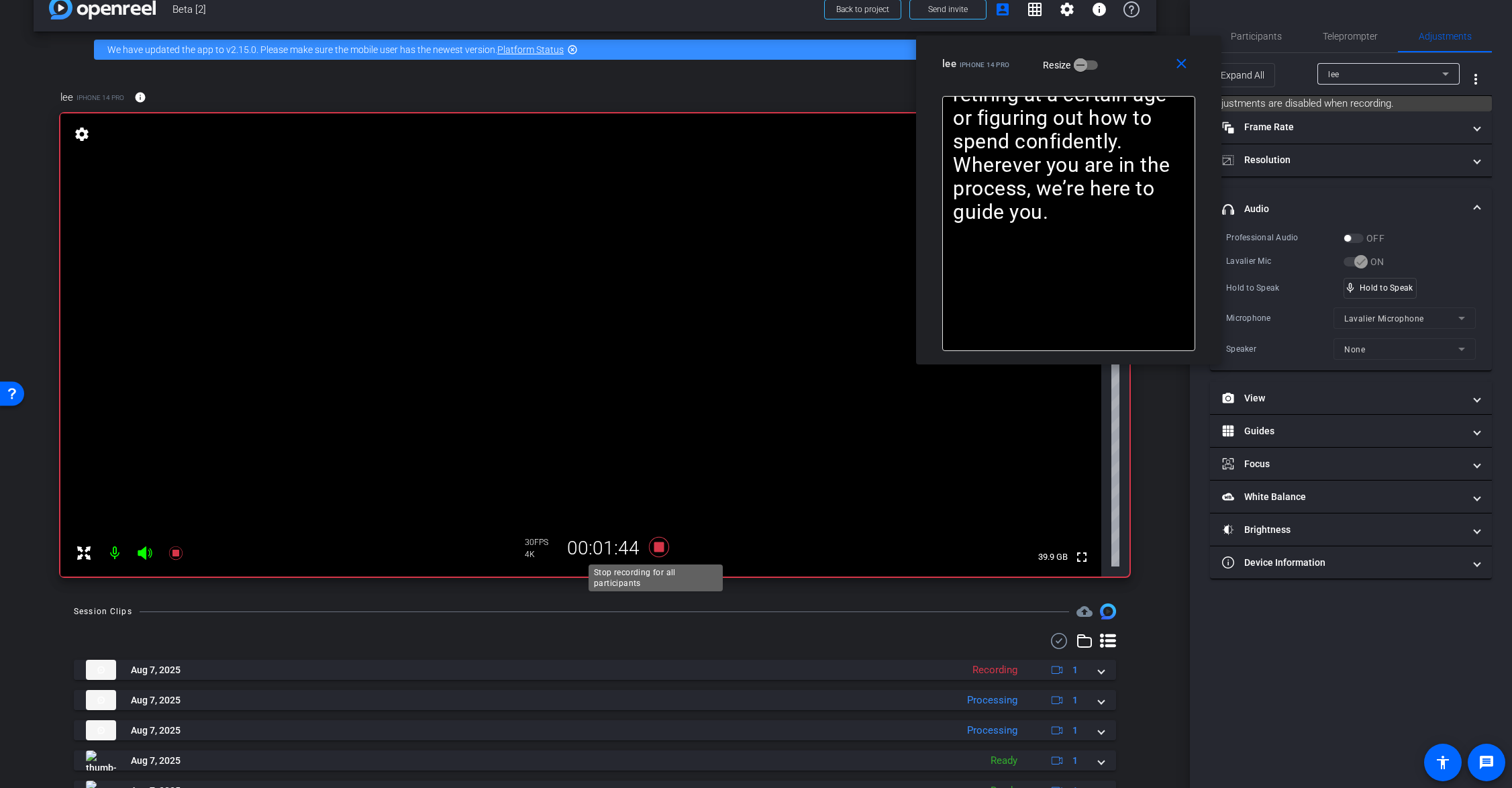 click 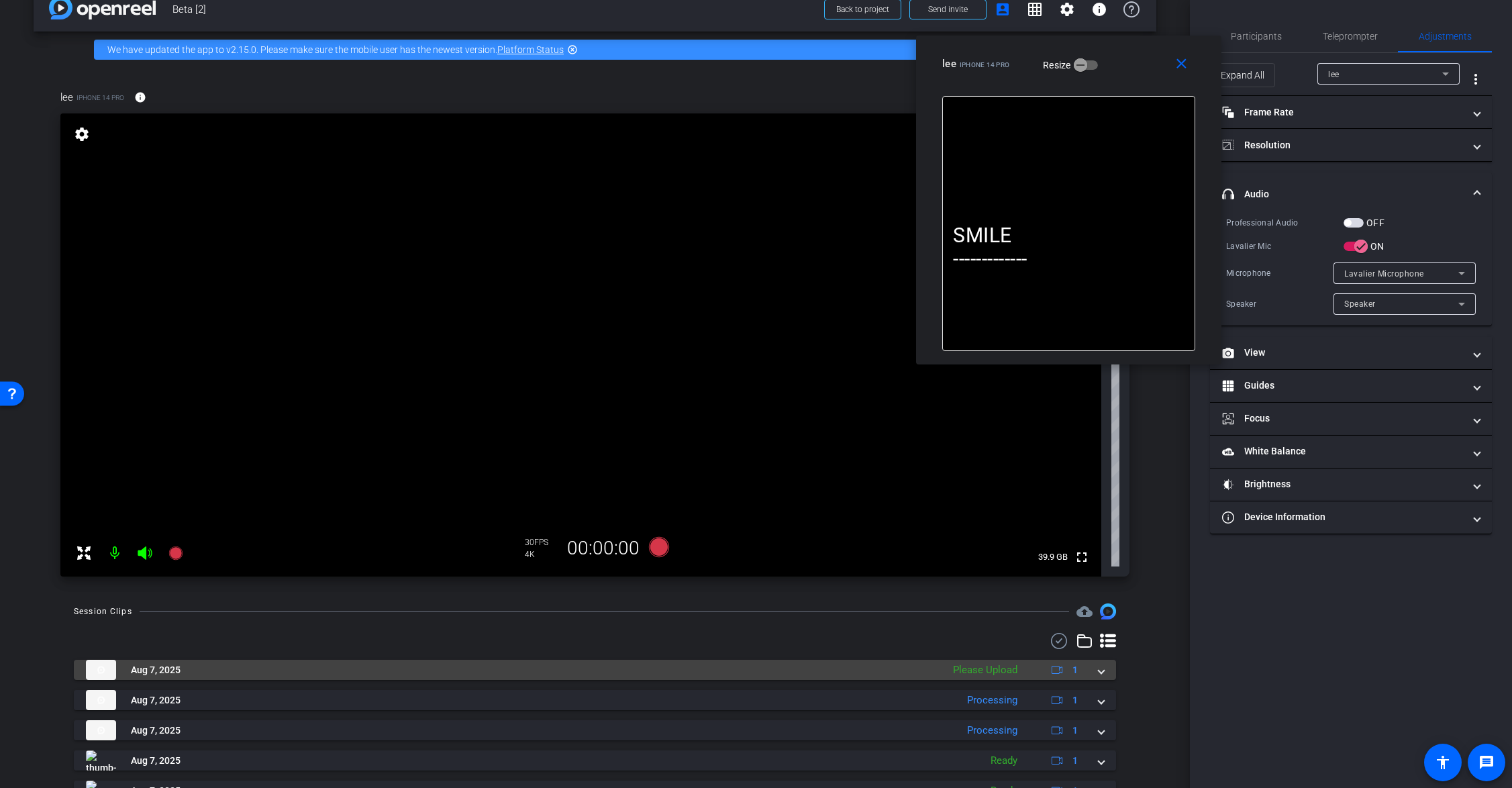 click at bounding box center (1101, 670) 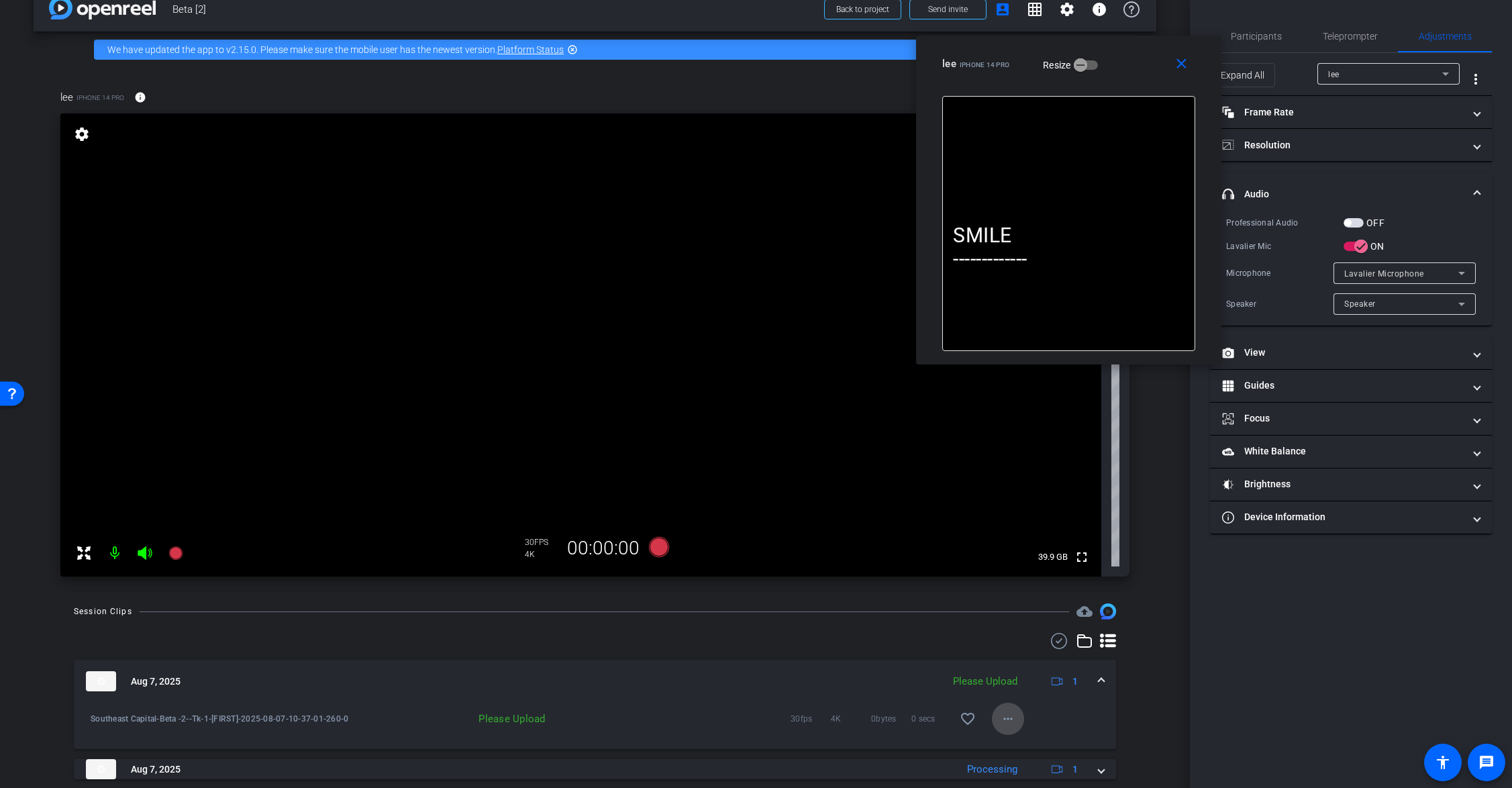 click on "more_horiz" at bounding box center [1008, 719] 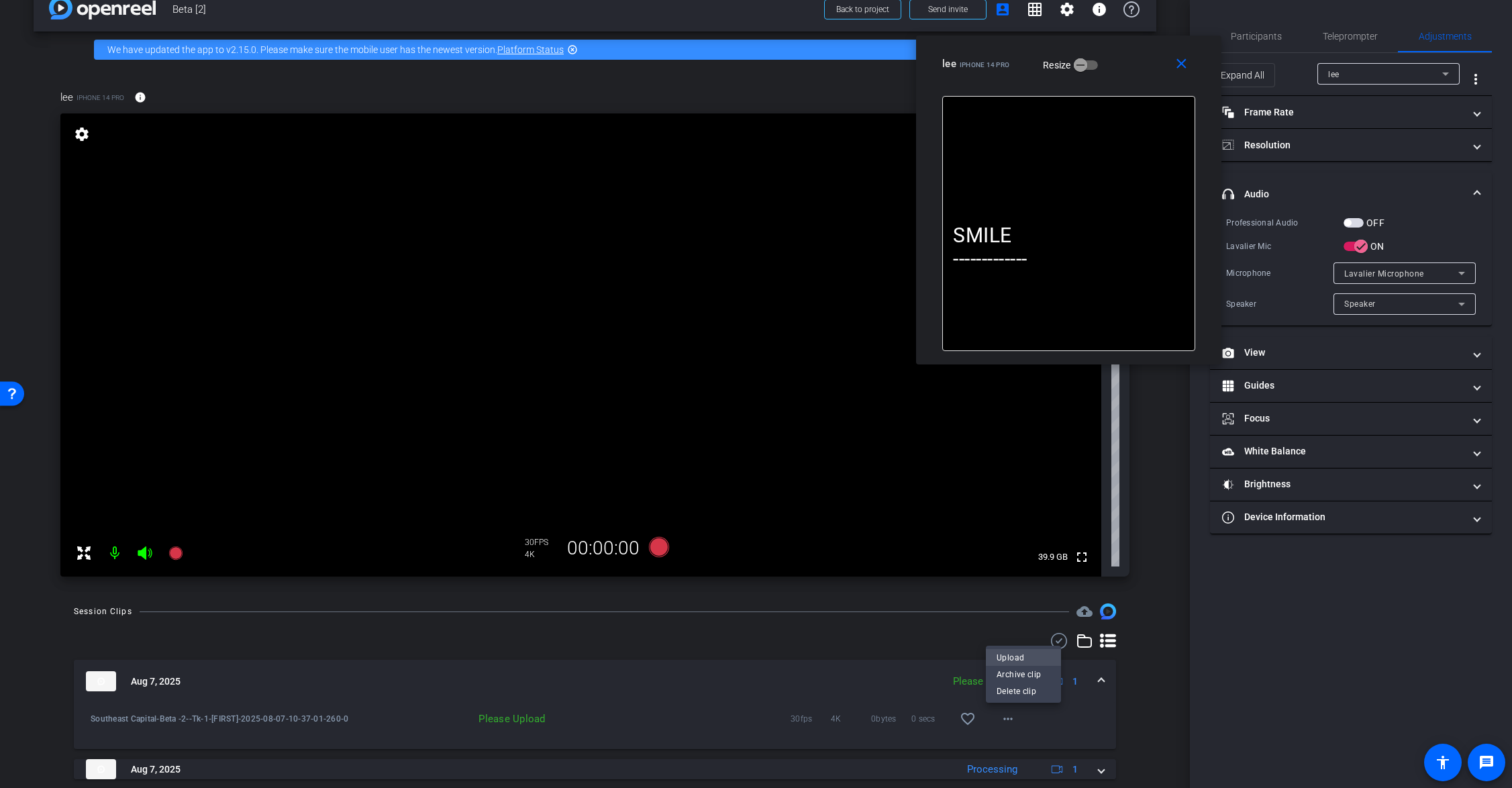 click on "Upload" at bounding box center (1023, 658) 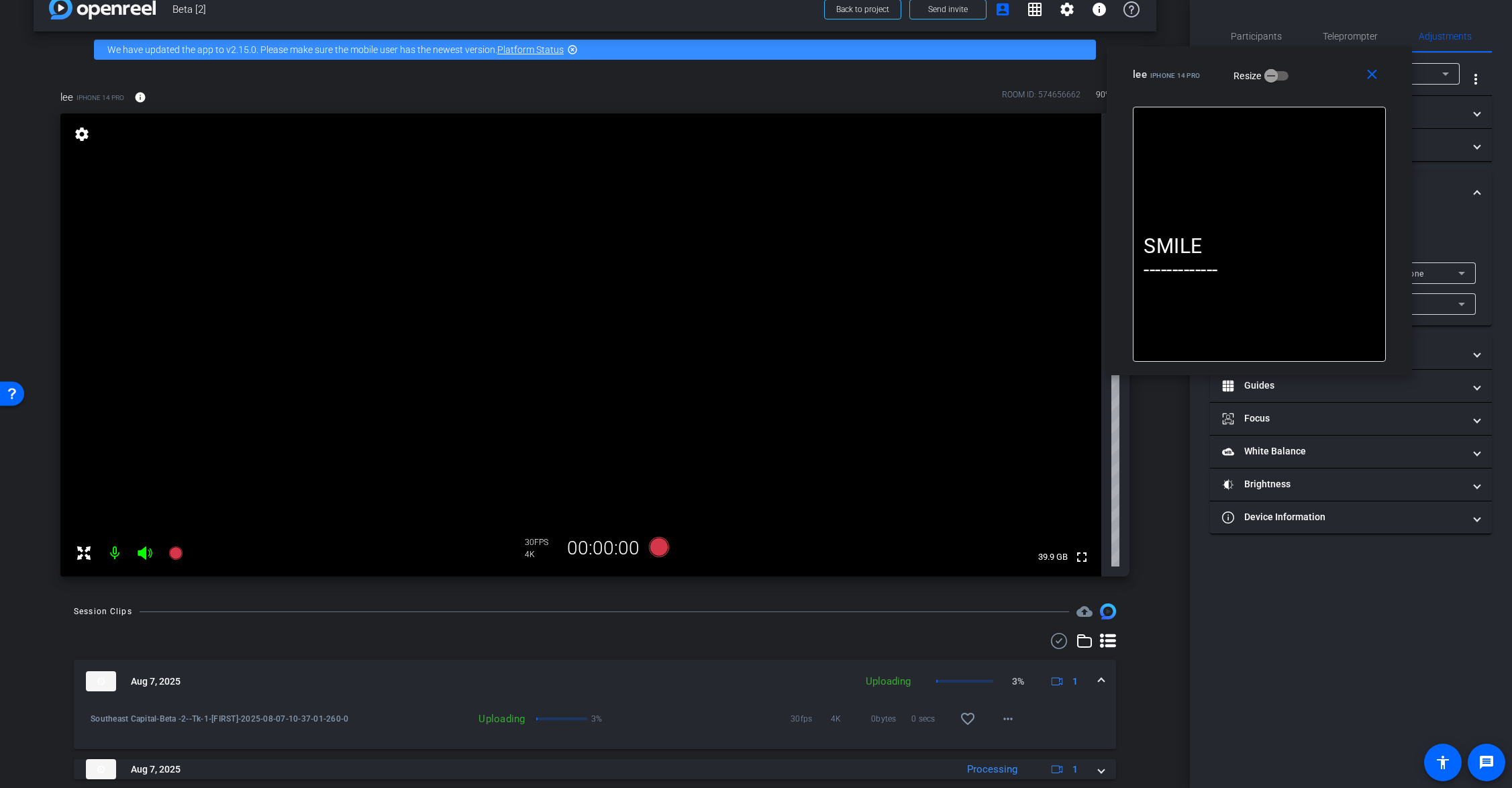 drag, startPoint x: 1132, startPoint y: 75, endPoint x: 1323, endPoint y: 85, distance: 191.2616 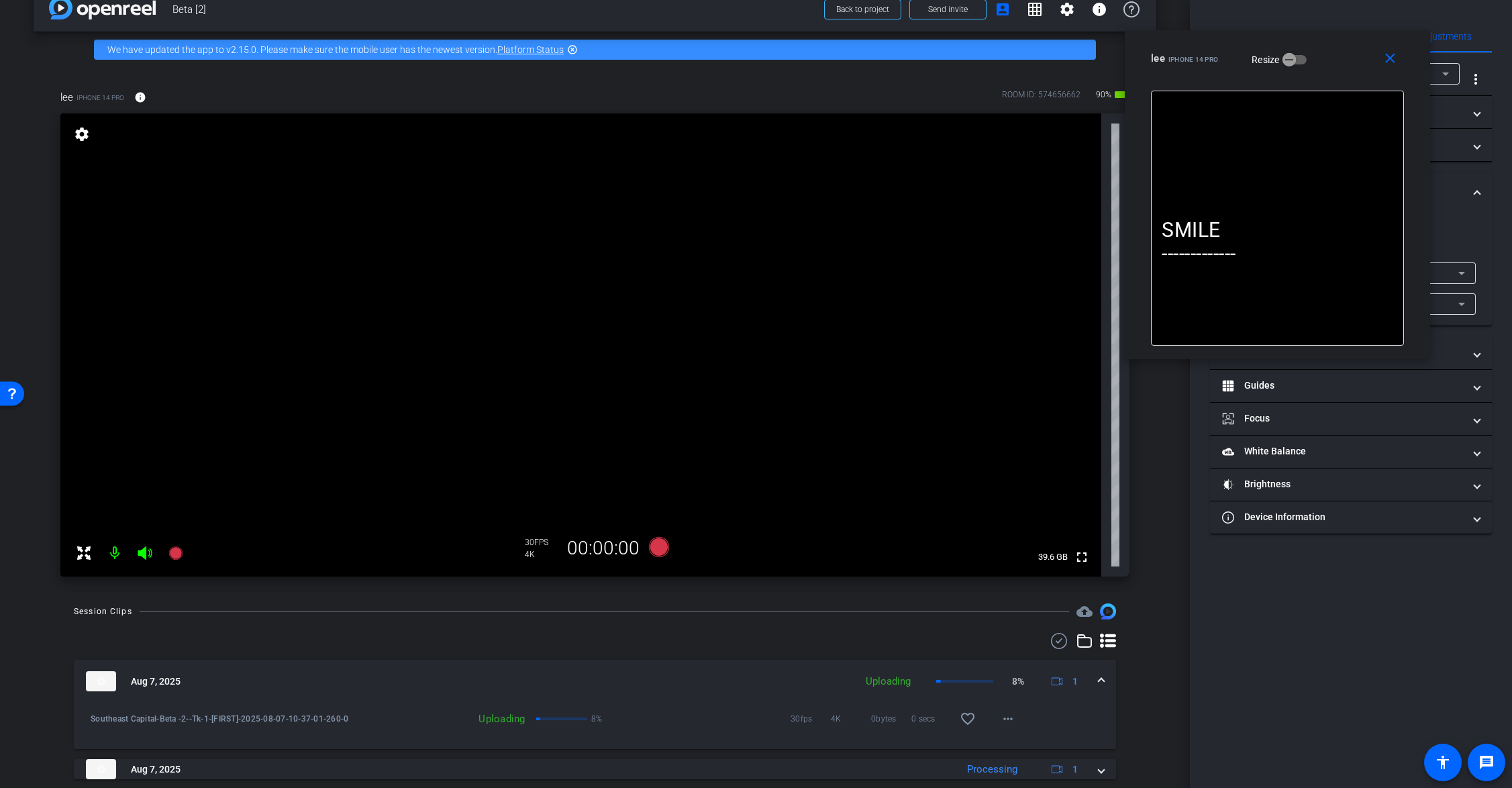 drag, startPoint x: 1339, startPoint y: 93, endPoint x: 1357, endPoint y: 77, distance: 24.083189 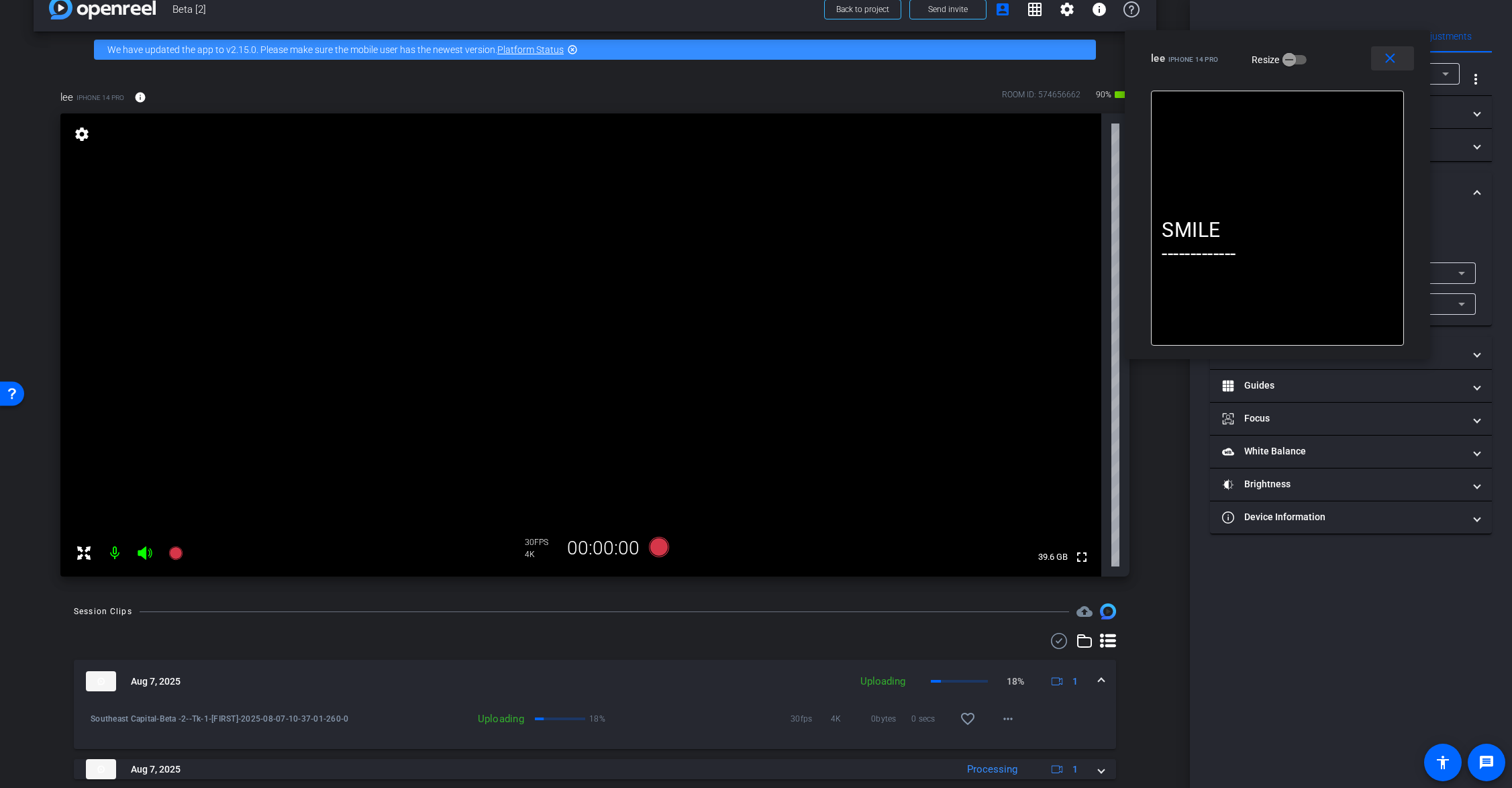 click at bounding box center [1393, 58] 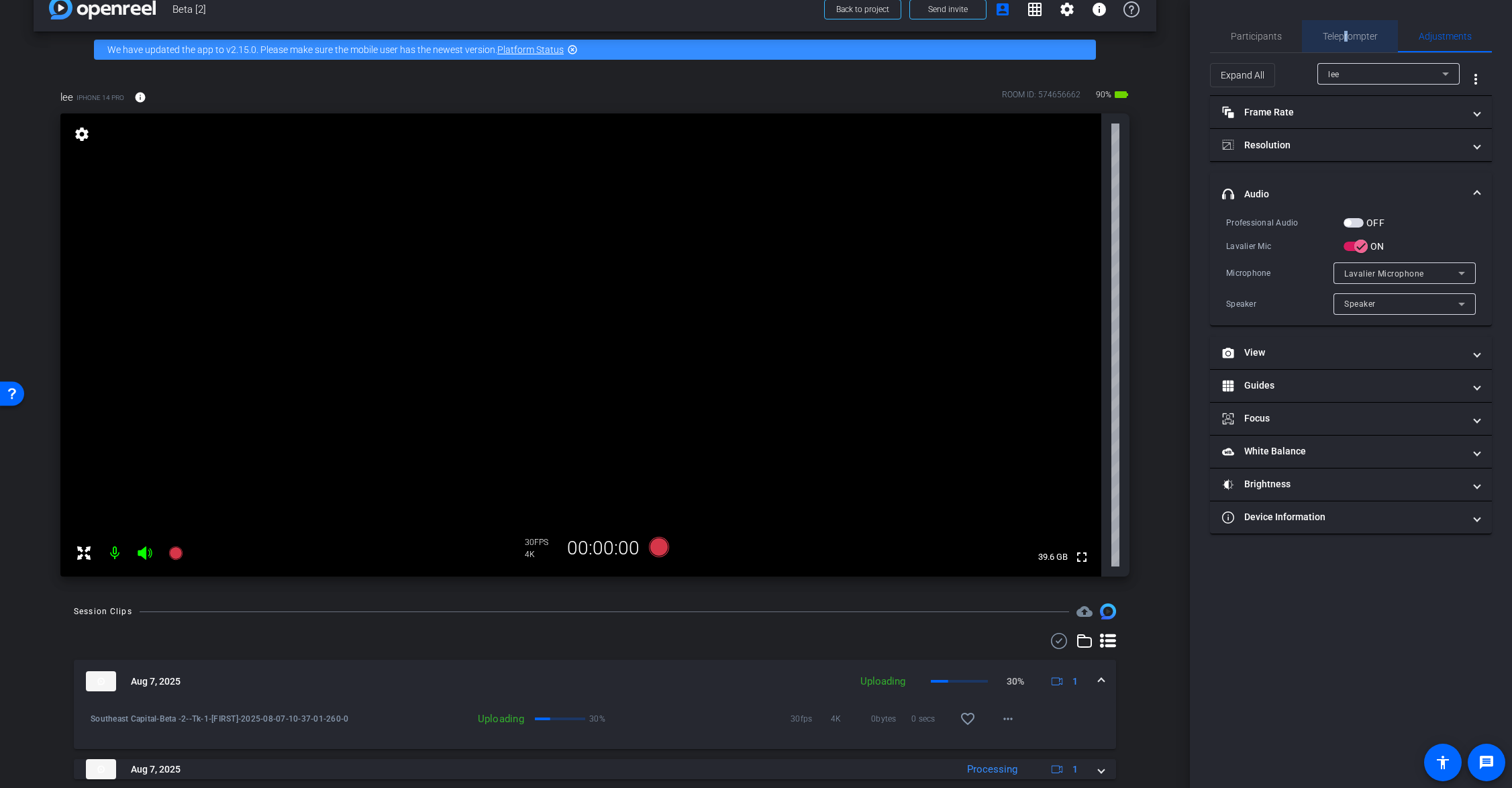 click on "Teleprompter" at bounding box center (1350, 36) 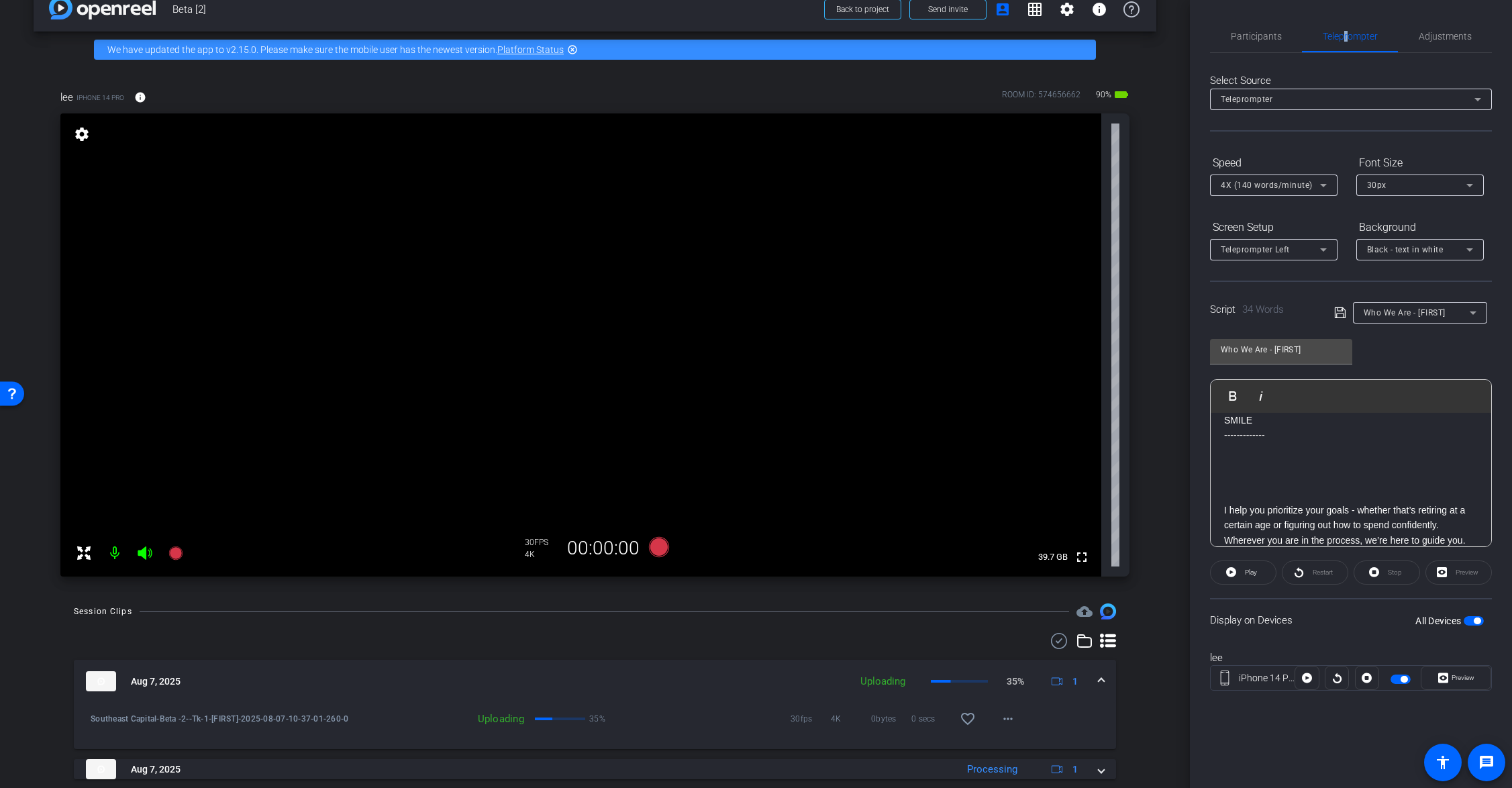 scroll, scrollTop: 0, scrollLeft: 0, axis: both 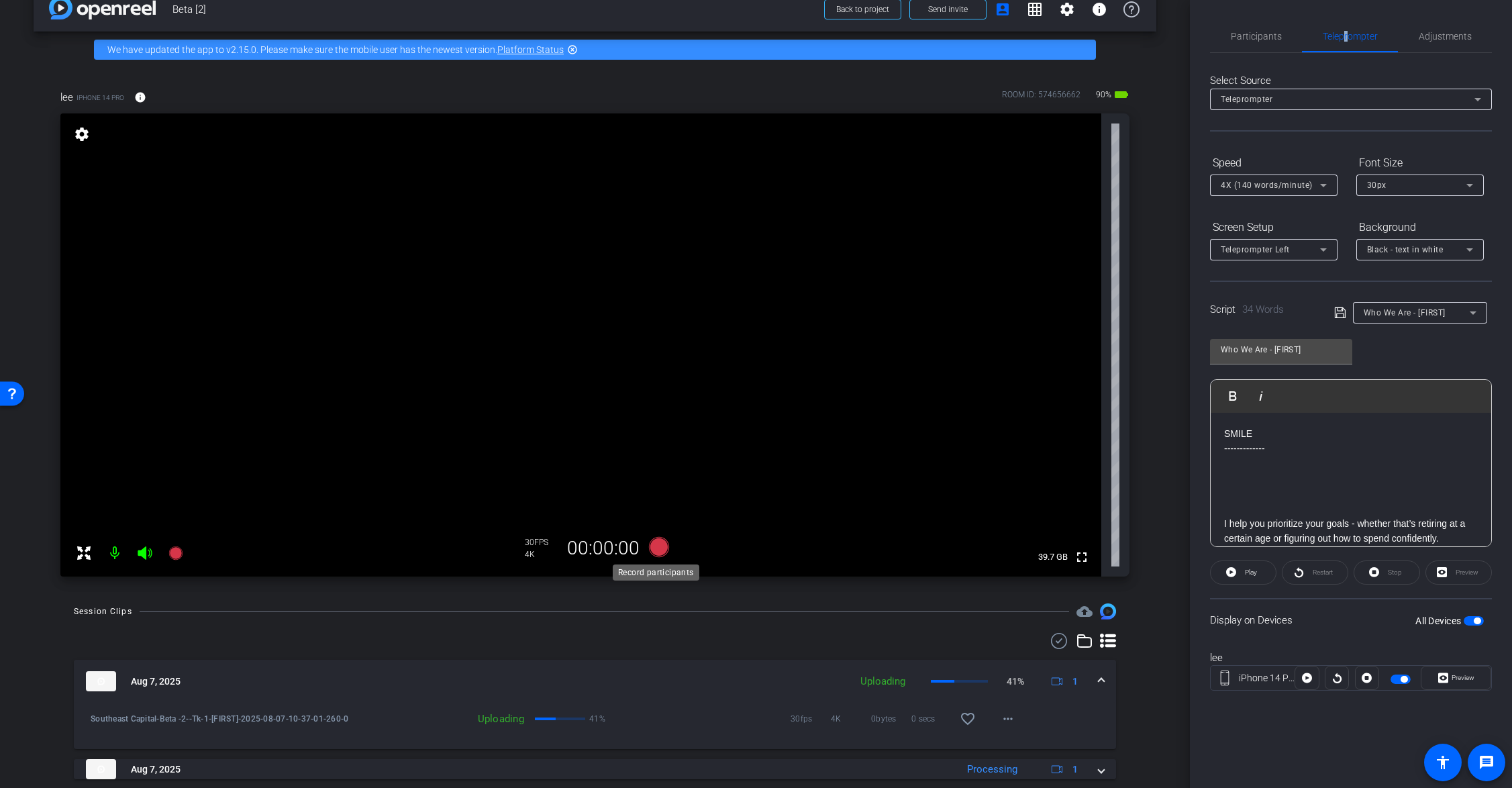 click 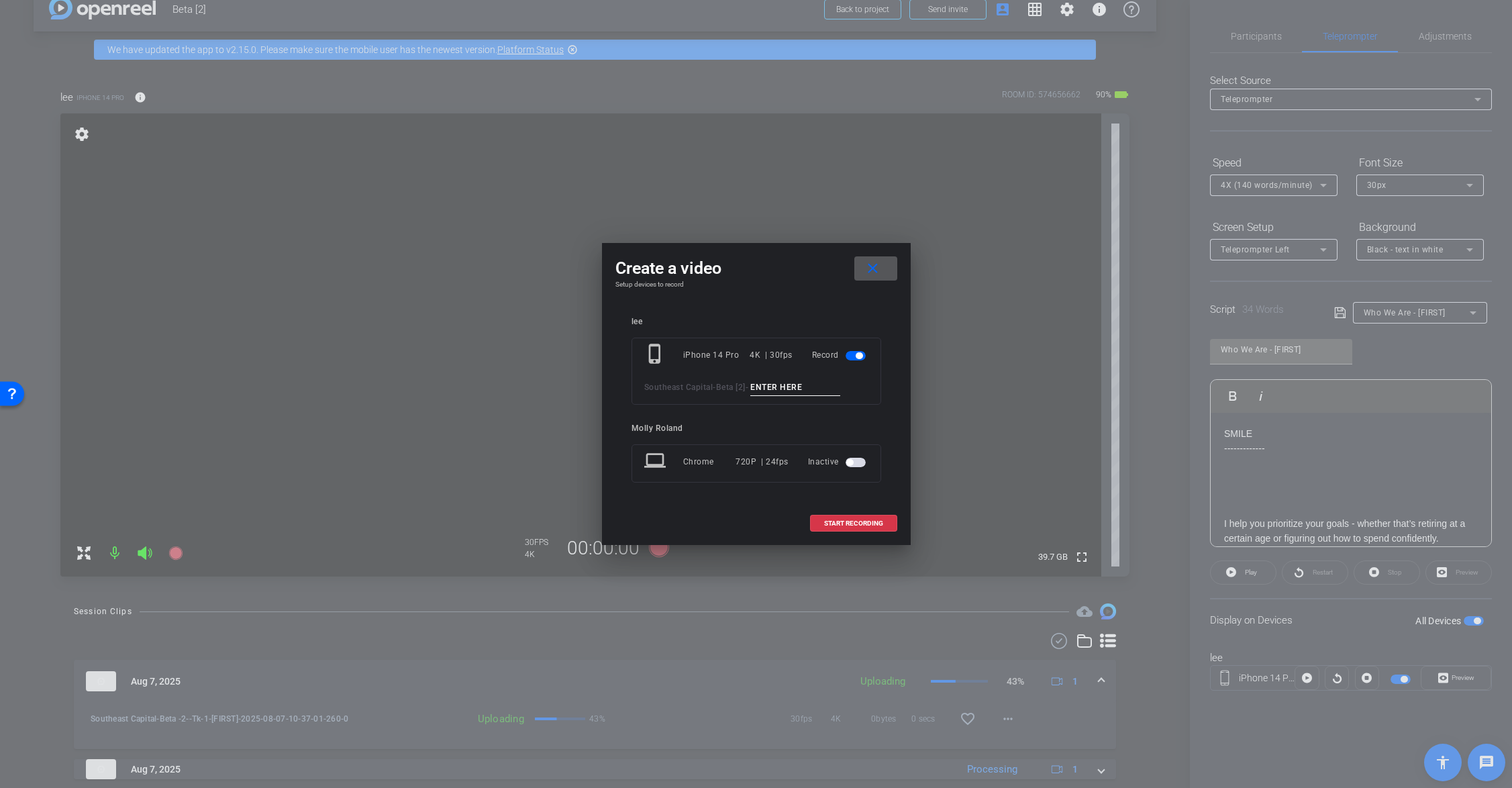 click at bounding box center (795, 387) 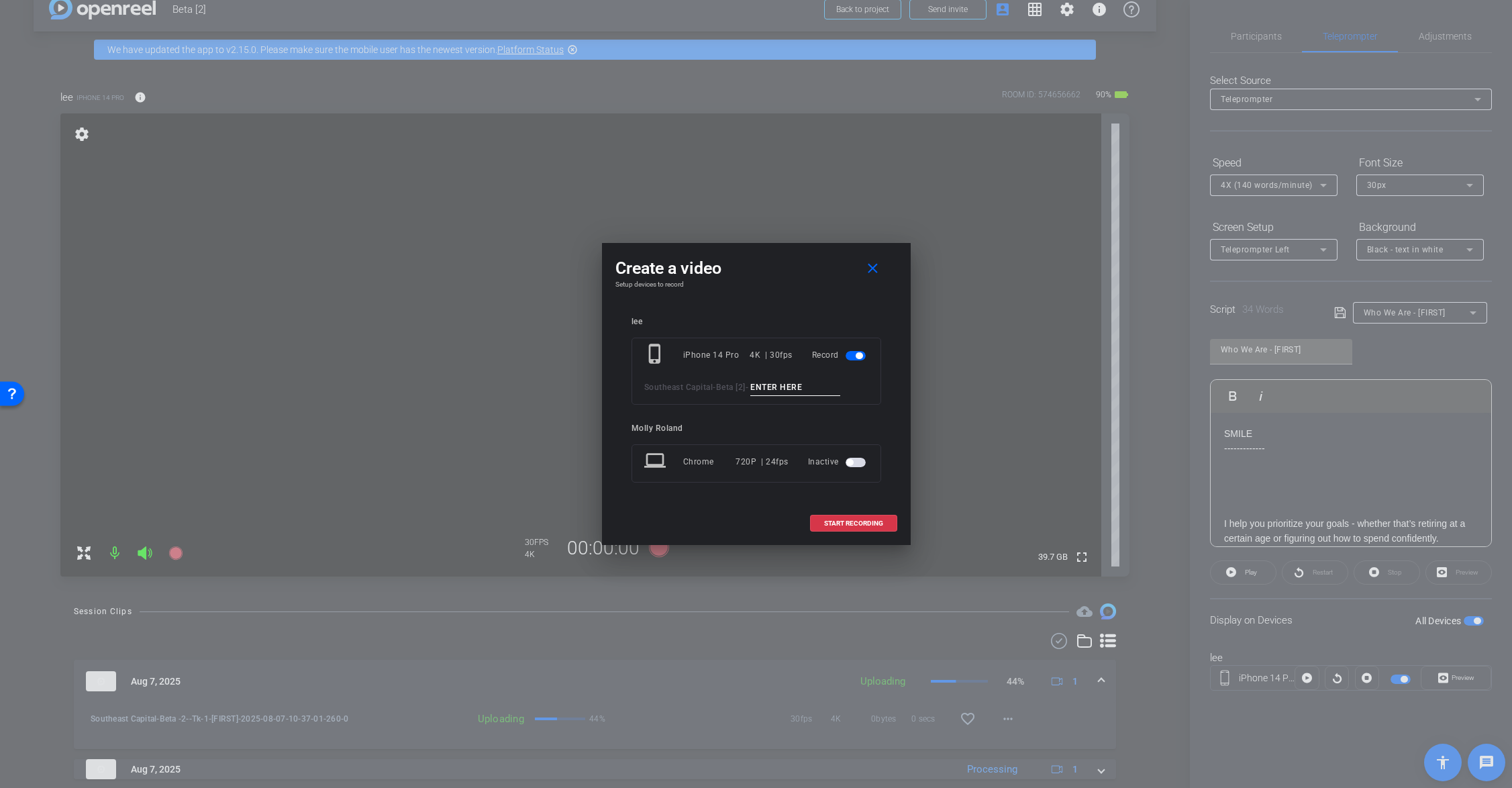 paste on "Tk_1_Lawton" 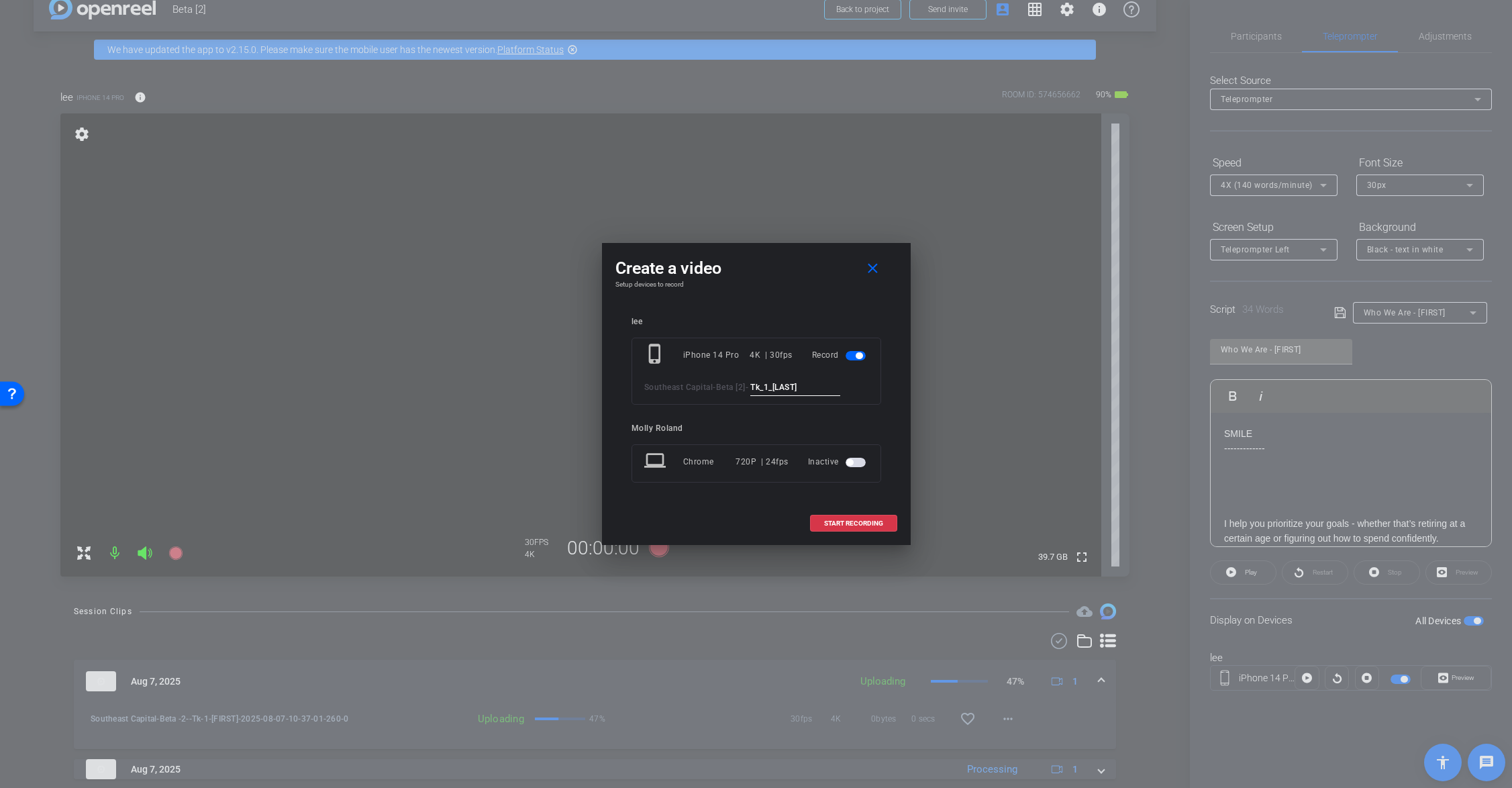 click on "Tk_1_Lawton" at bounding box center [795, 387] 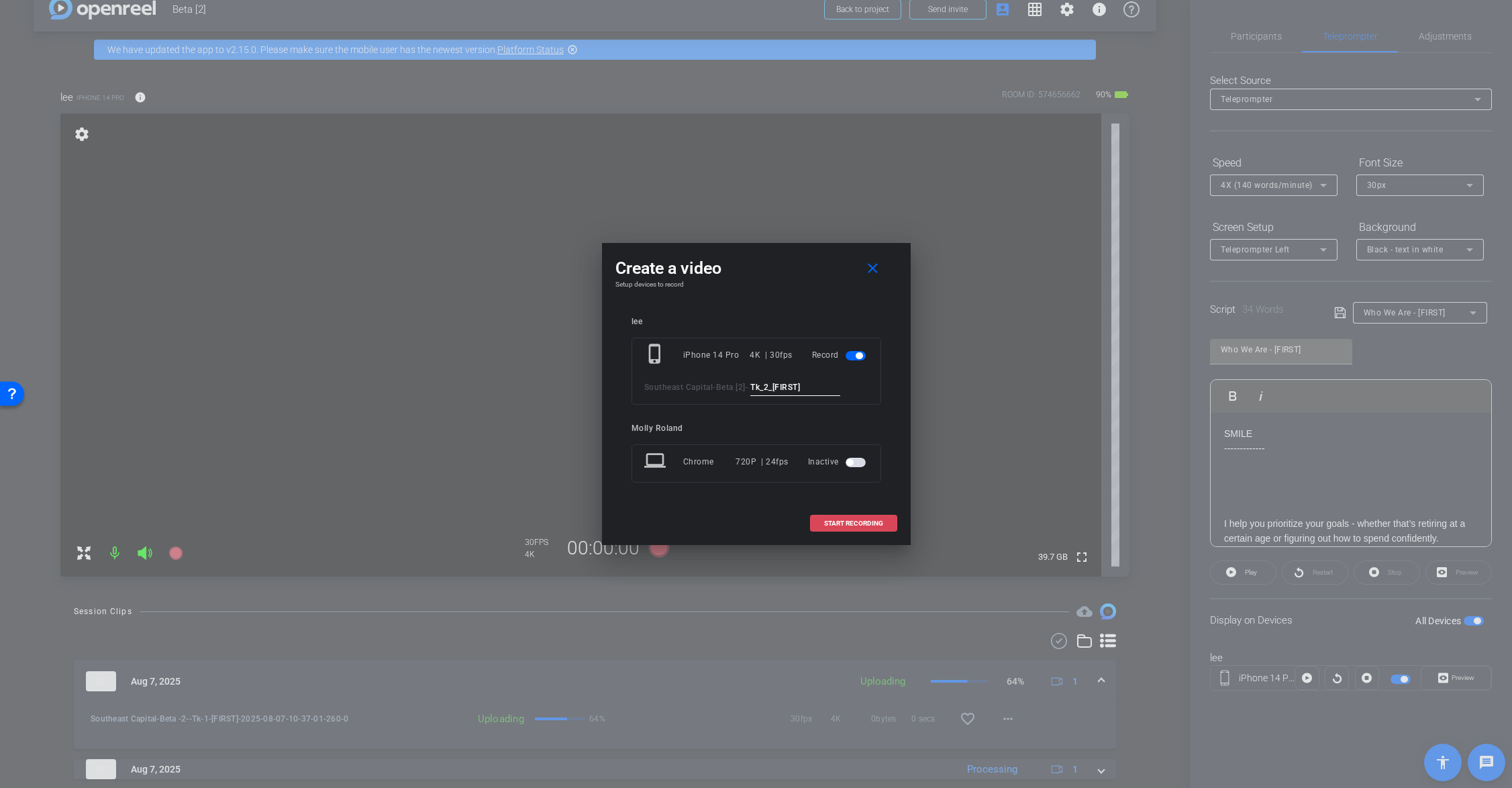 type on "Tk_2_Lawton" 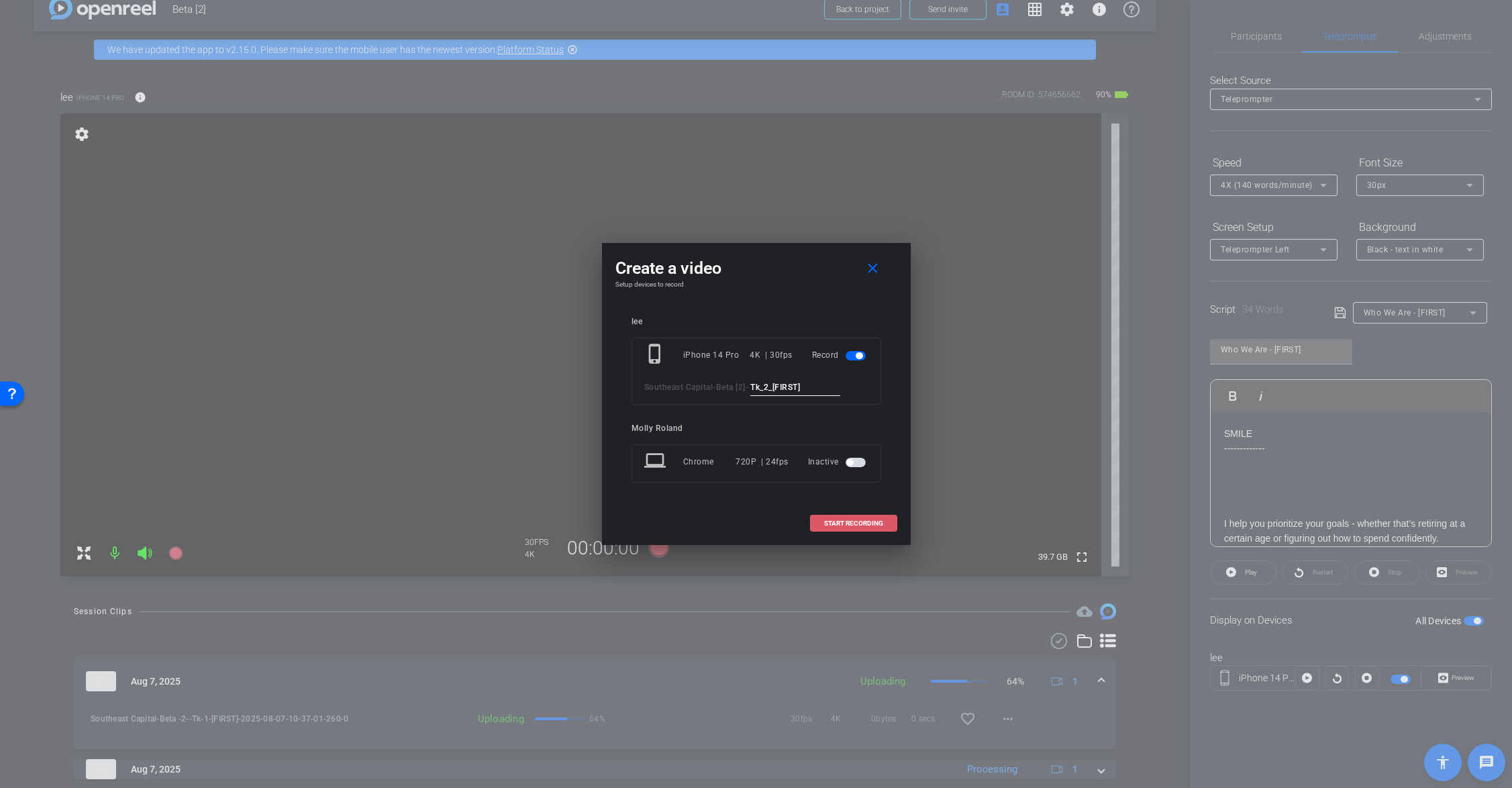 click on "START RECORDING" at bounding box center (854, 524) 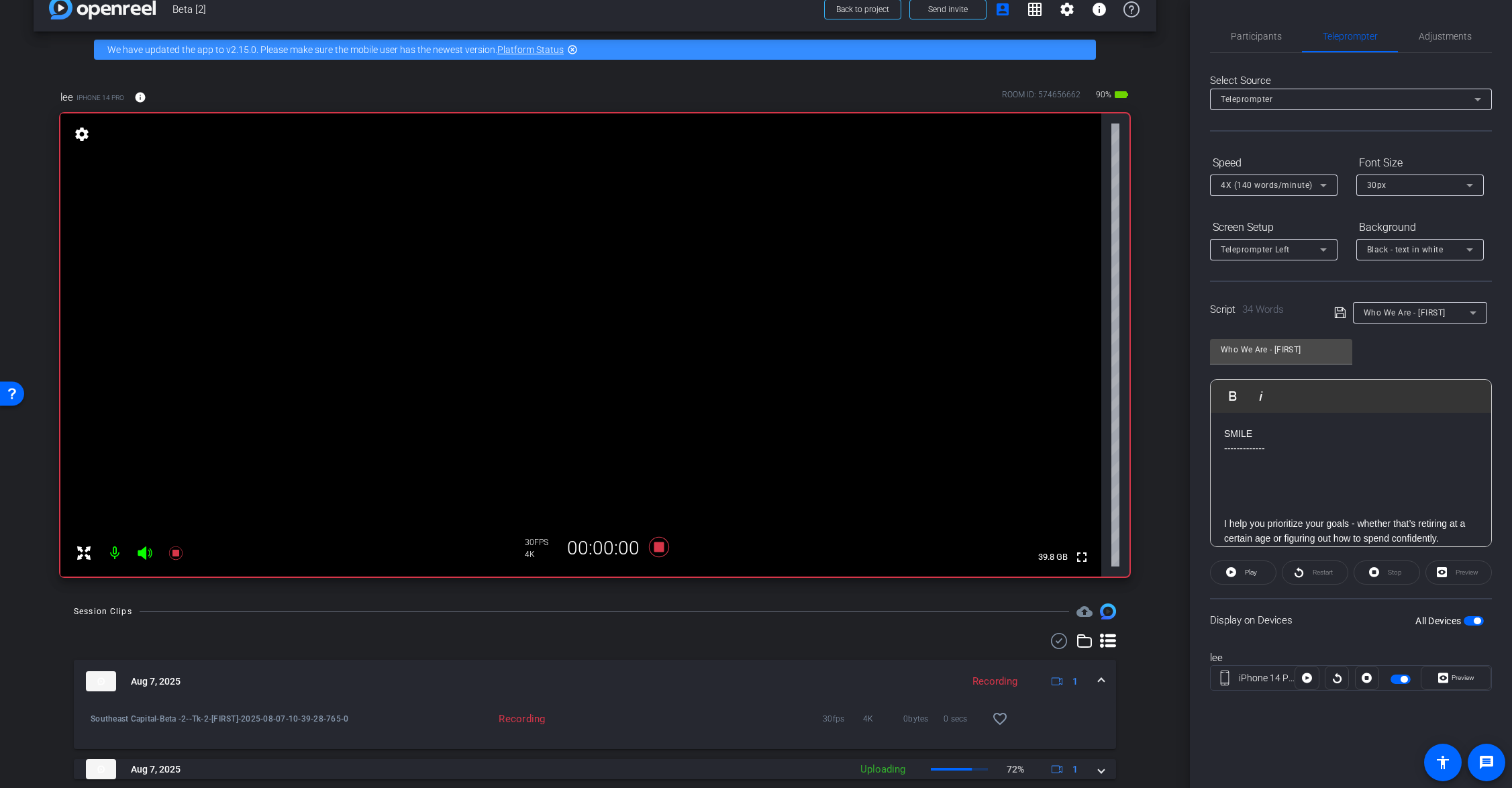 click on "Preview" 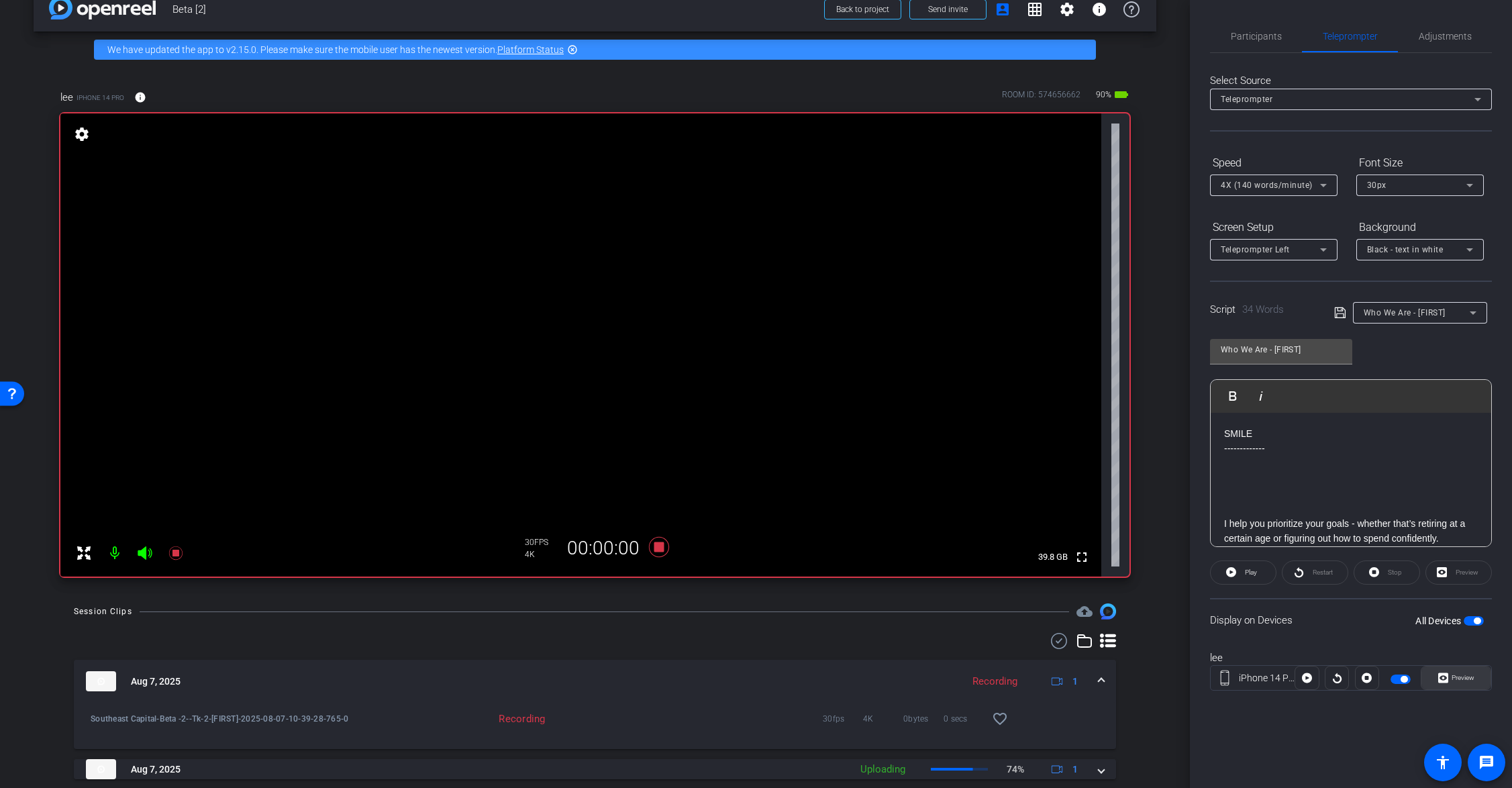 click 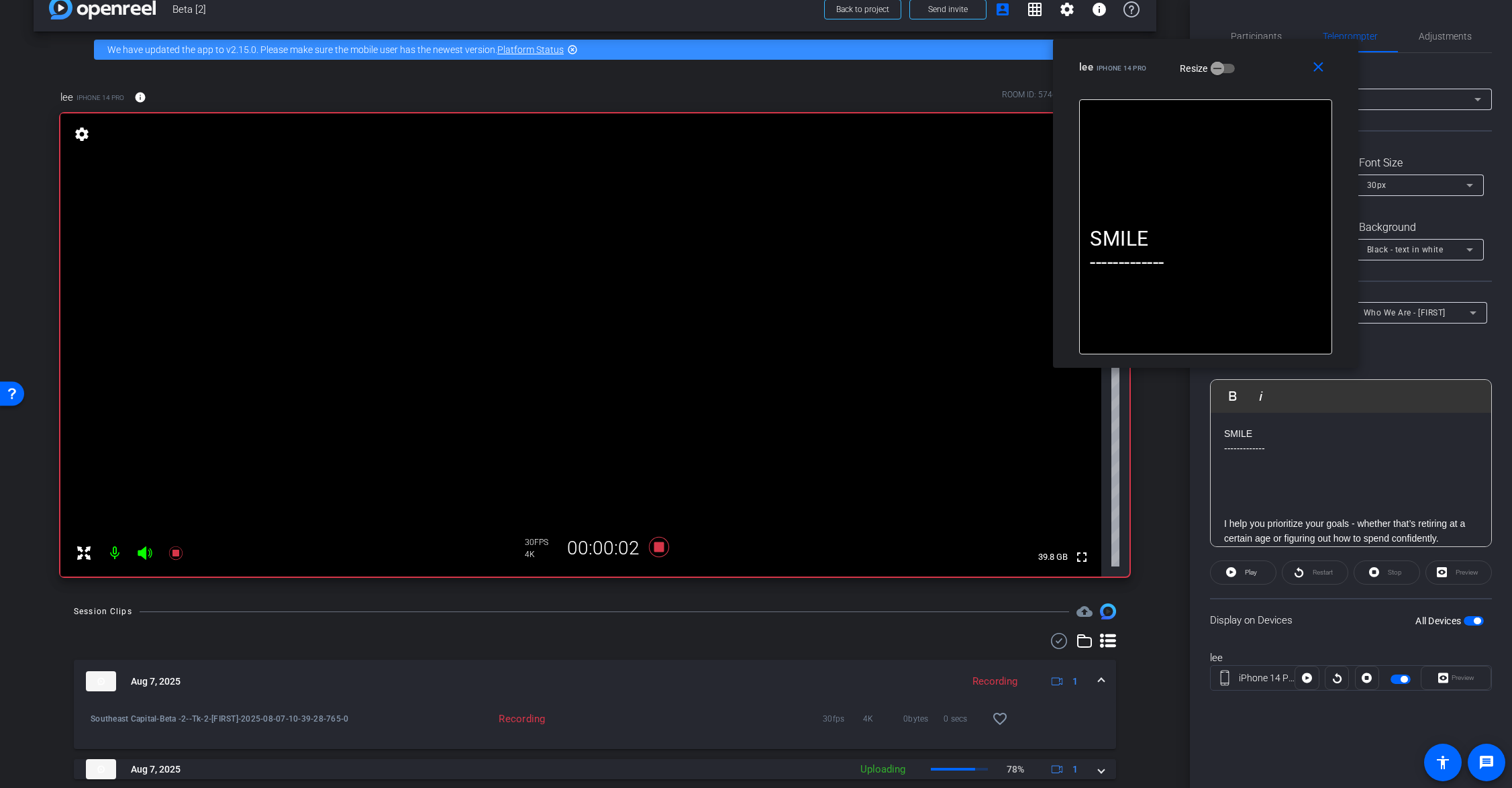 drag, startPoint x: 816, startPoint y: 251, endPoint x: 1271, endPoint y: 56, distance: 495.0253 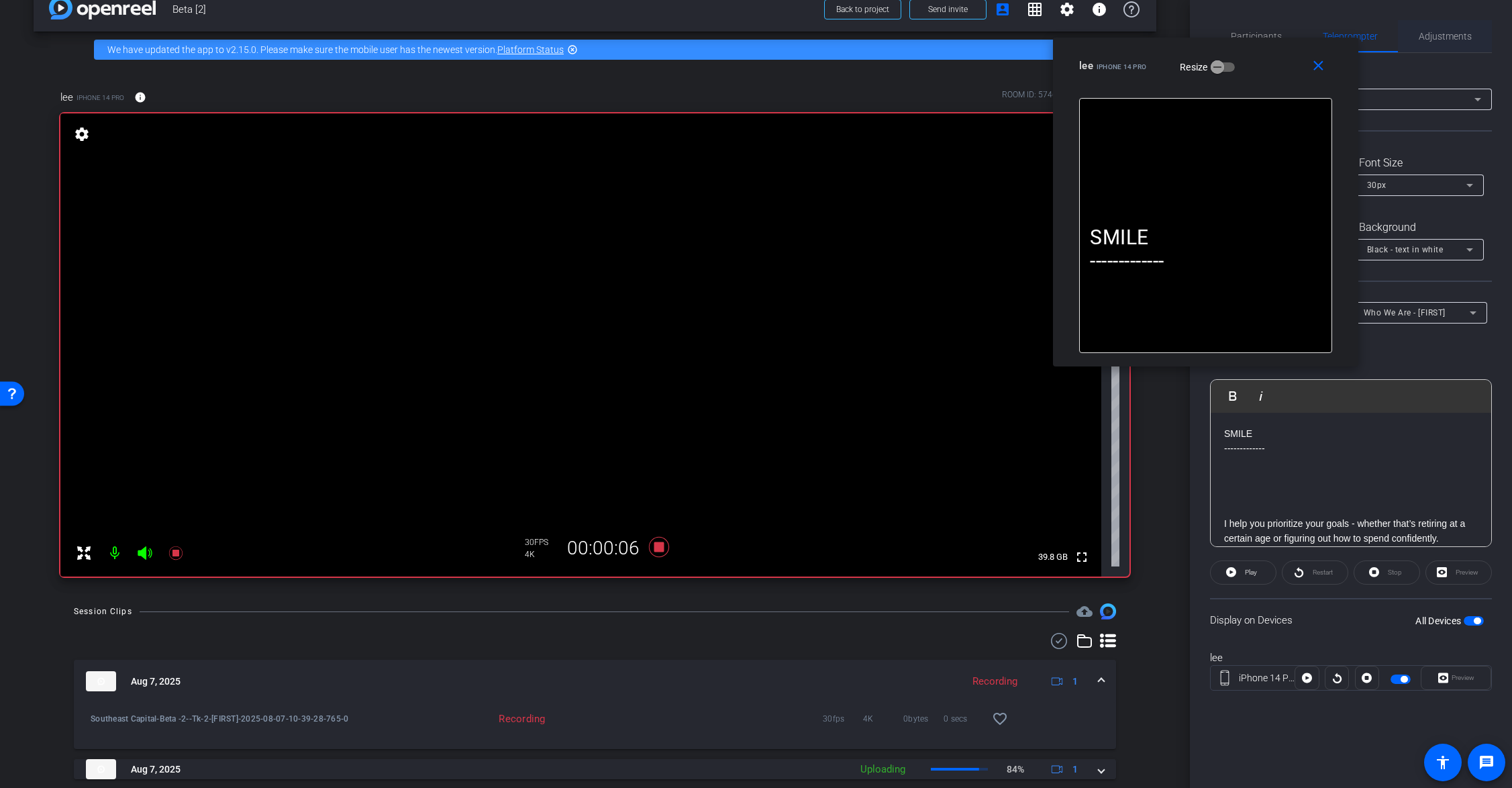 click on "Adjustments" at bounding box center [1445, 36] 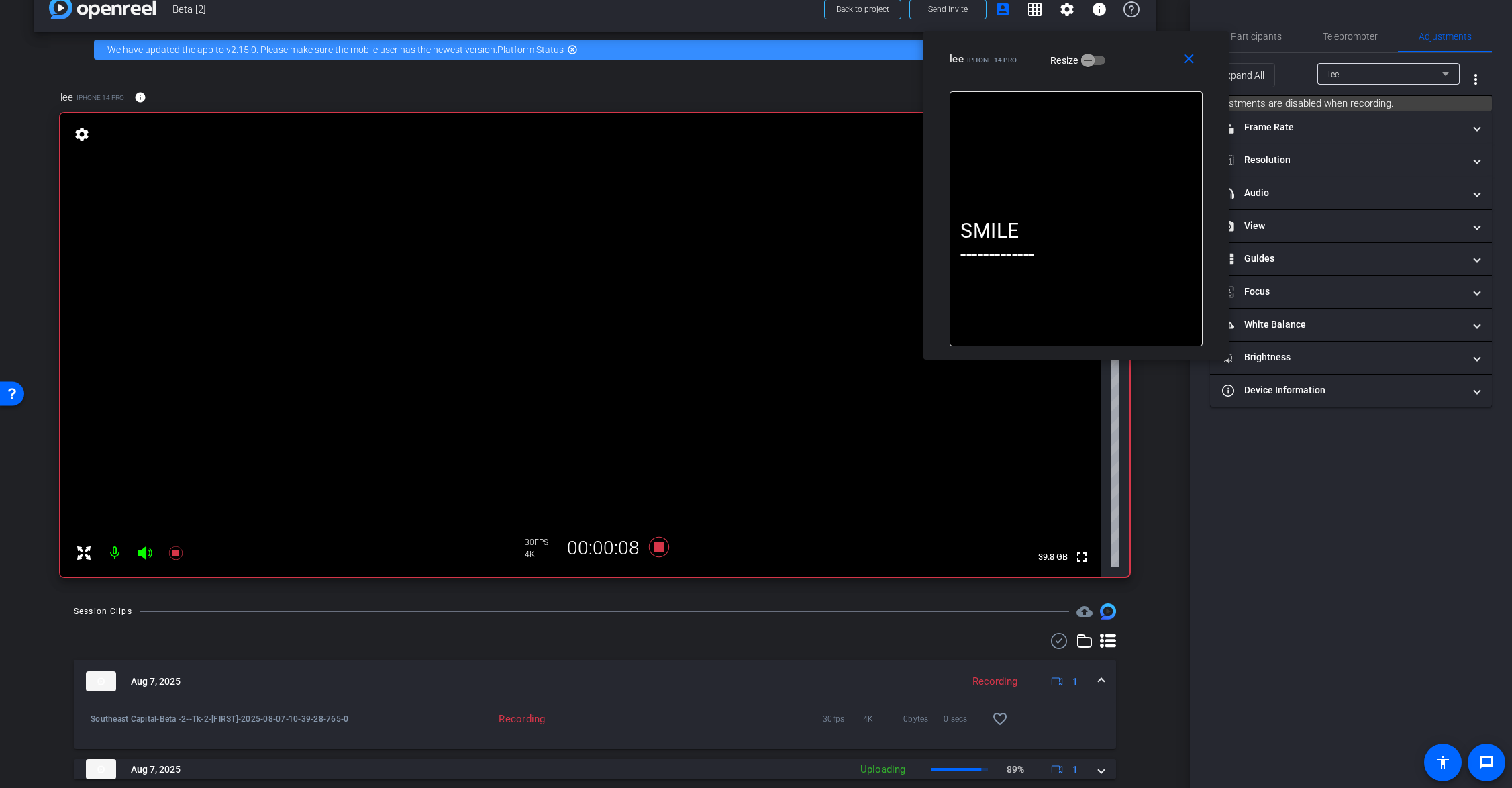 drag, startPoint x: 1275, startPoint y: 64, endPoint x: 1146, endPoint y: 58, distance: 129.1395 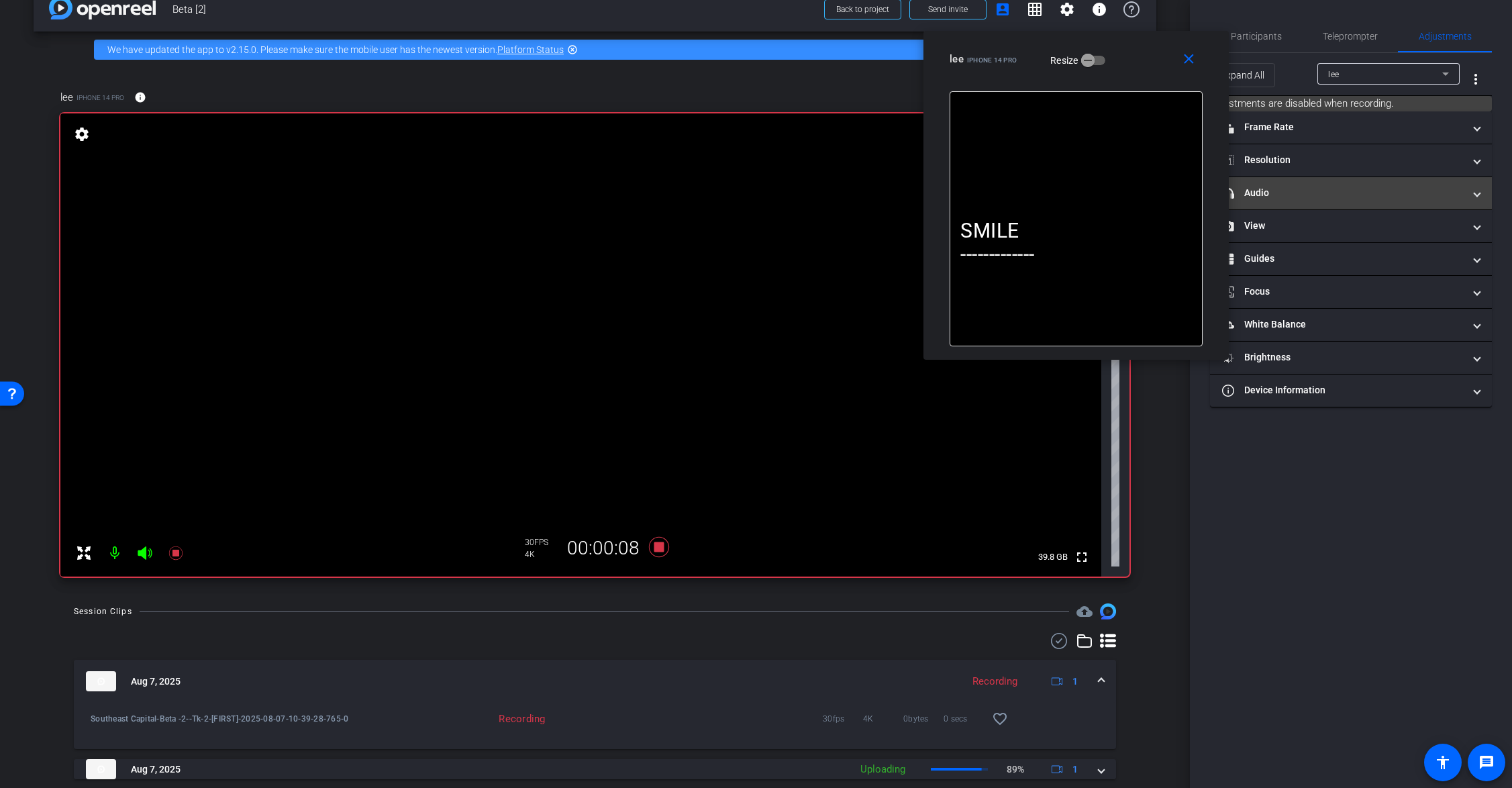 click on "headphone icon
Audio" at bounding box center (1343, 193) 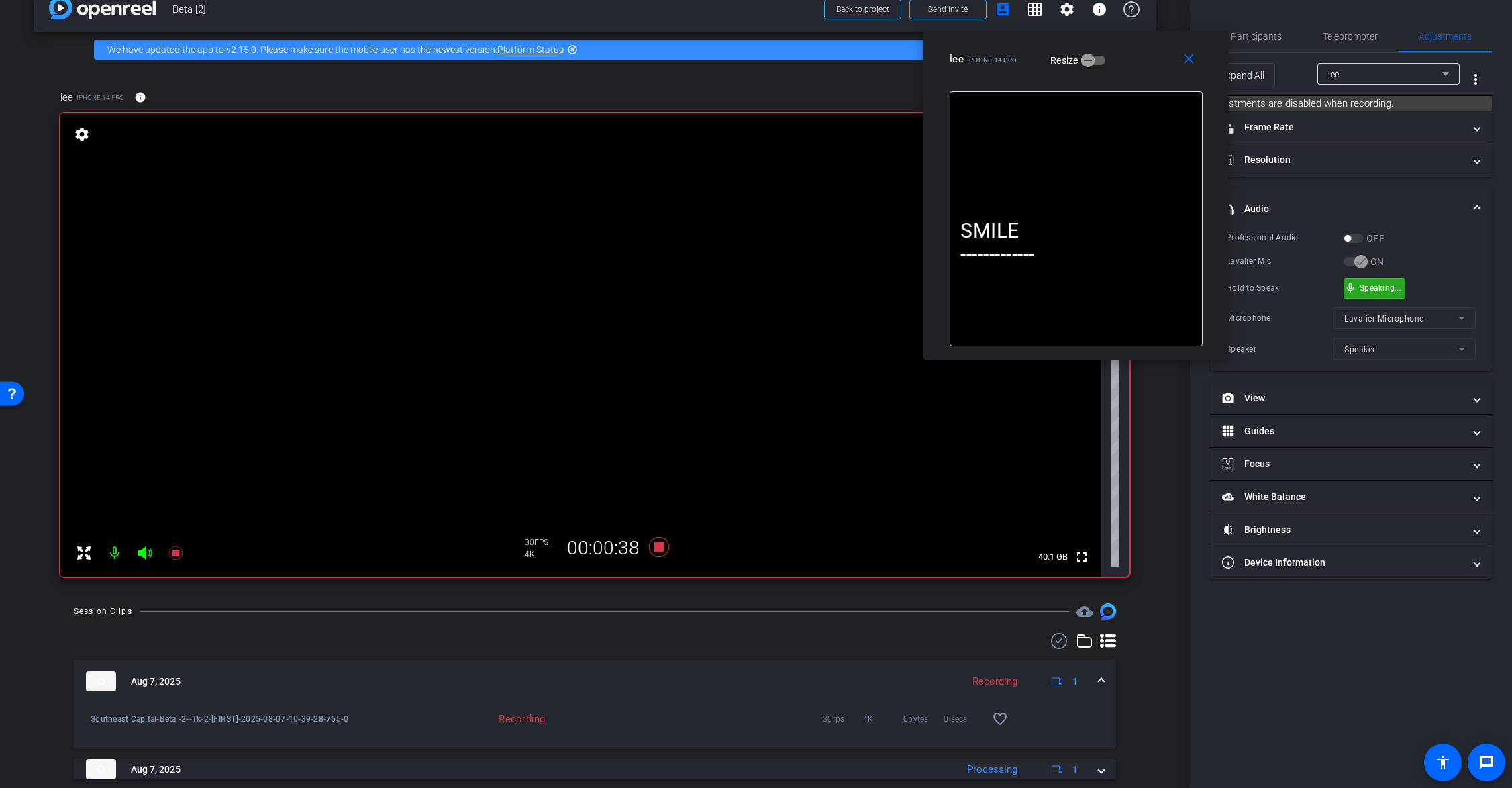click on "mic_none Speaking..." at bounding box center (1374, 288) 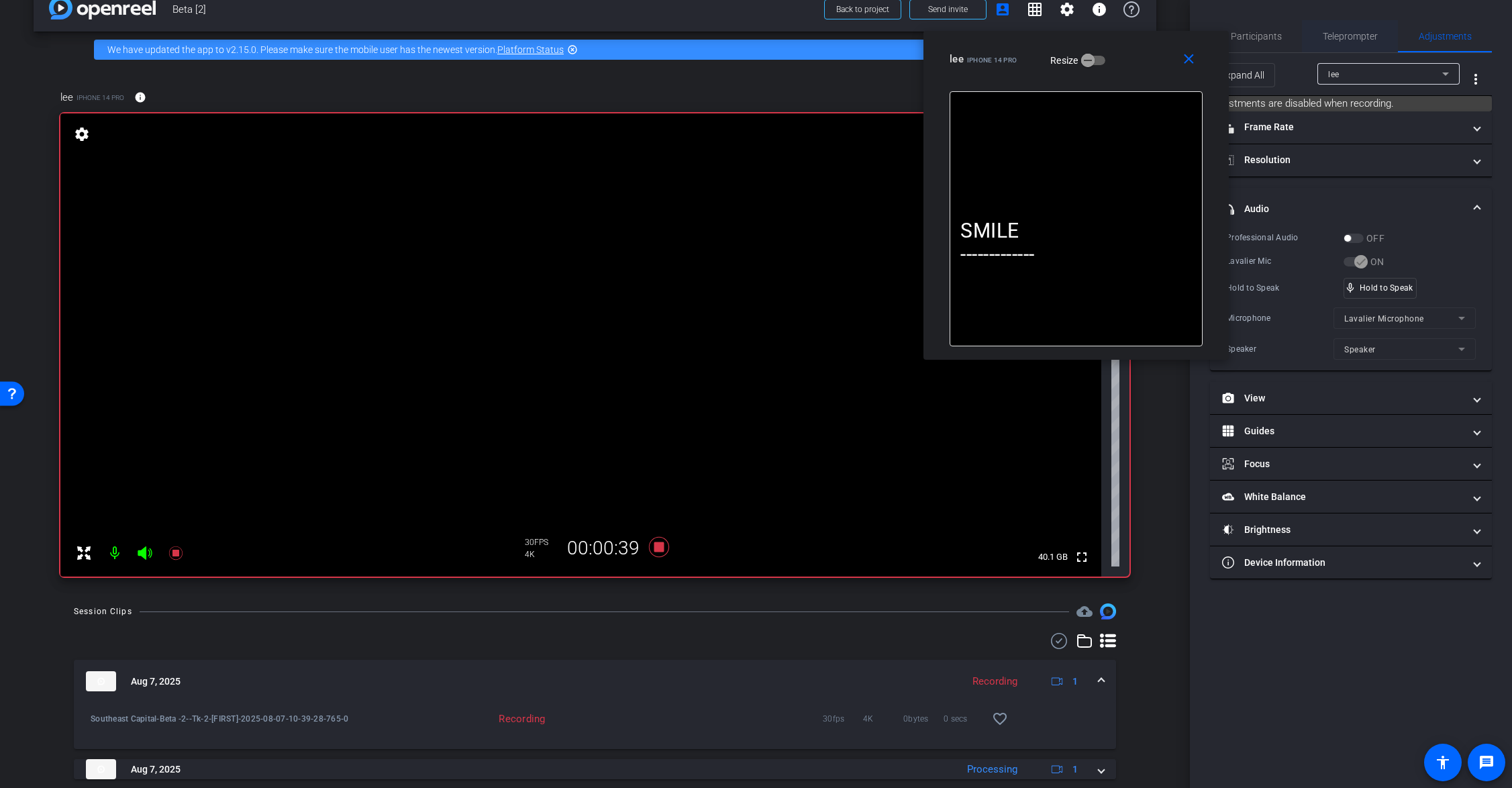 click on "Teleprompter" at bounding box center [1350, 36] 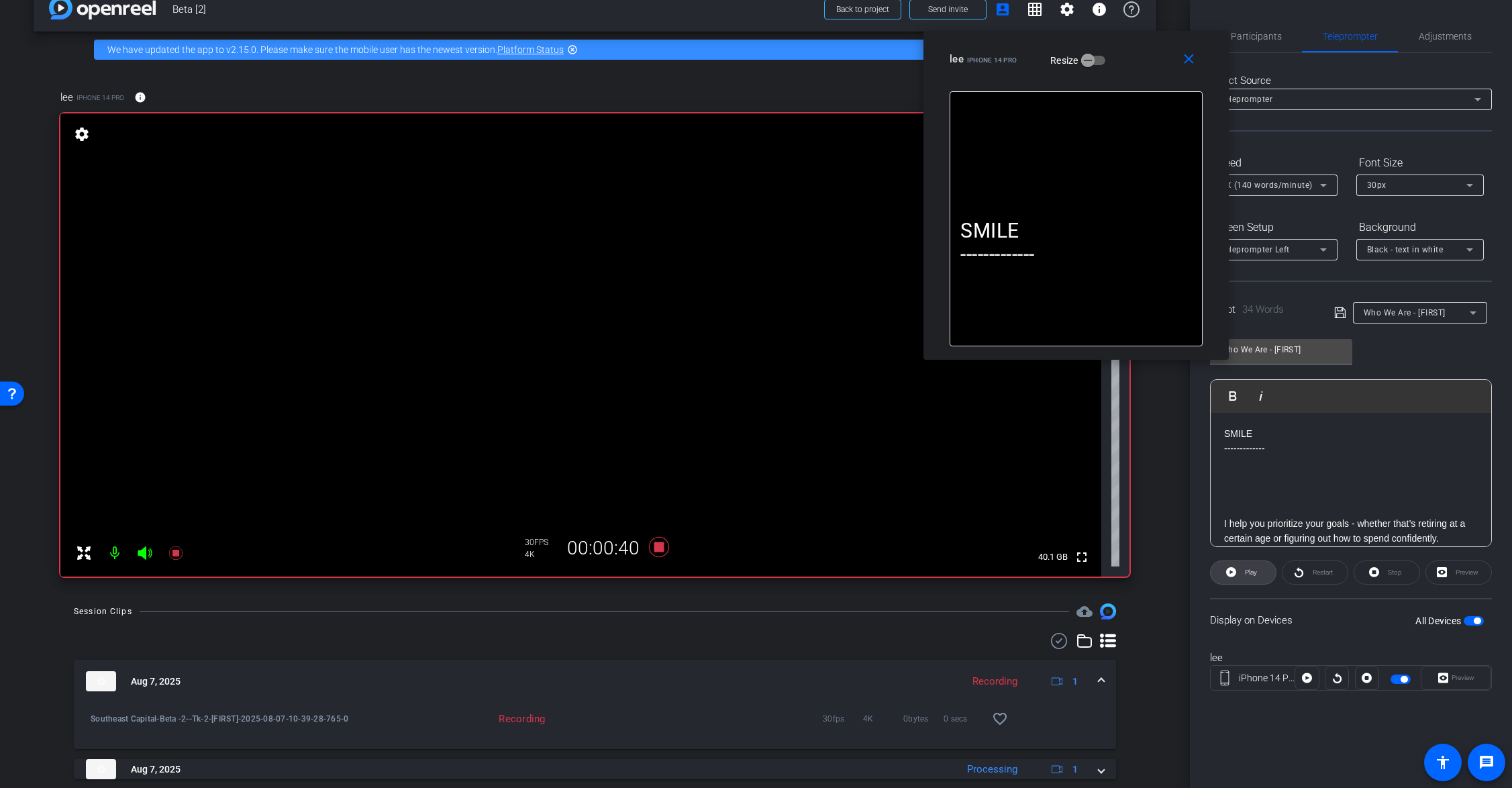 drag, startPoint x: 1238, startPoint y: 581, endPoint x: 1330, endPoint y: 611, distance: 96.76776 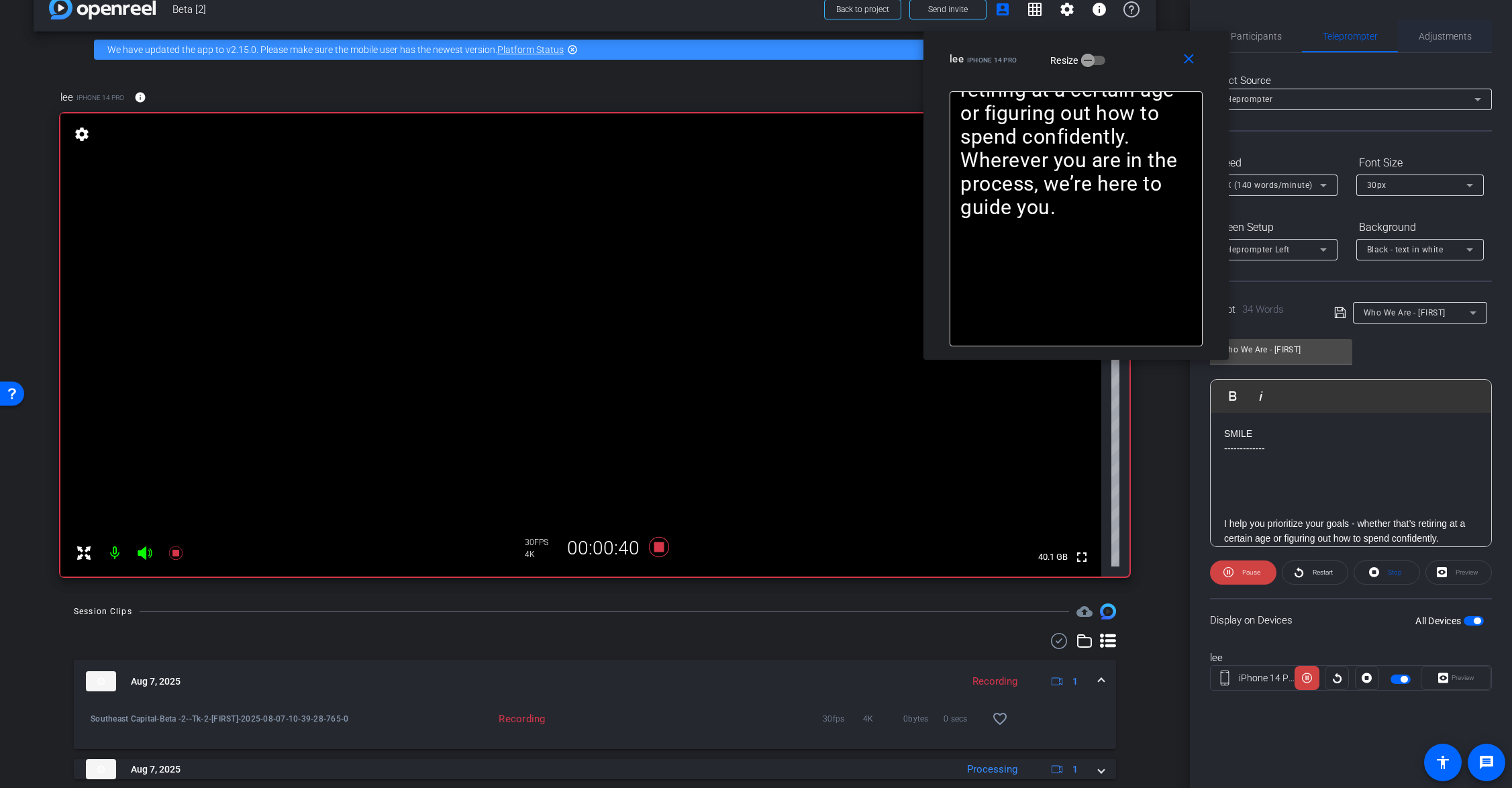 click on "Adjustments" at bounding box center (1445, 36) 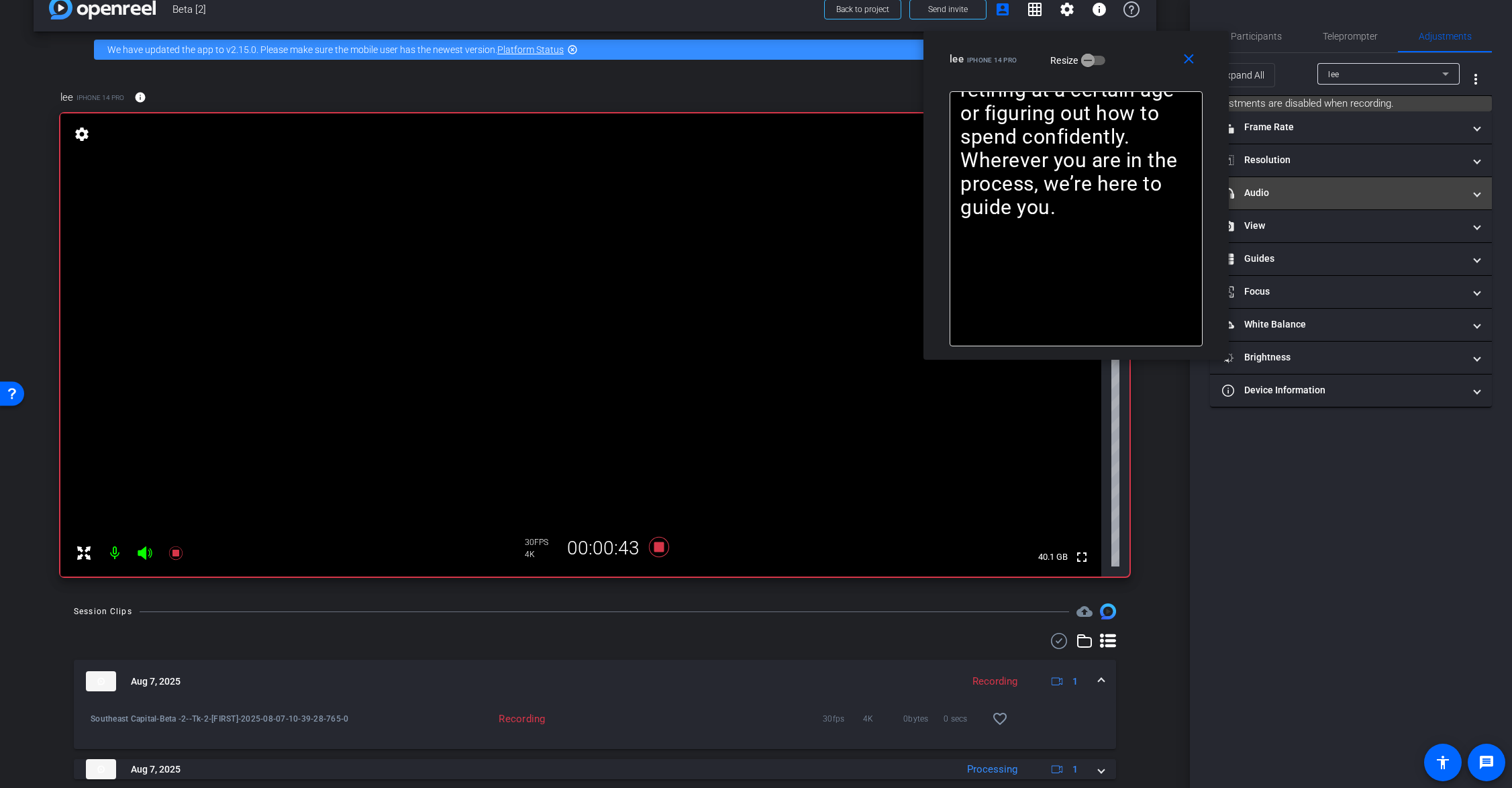 click on "headphone icon
Audio" at bounding box center (1343, 193) 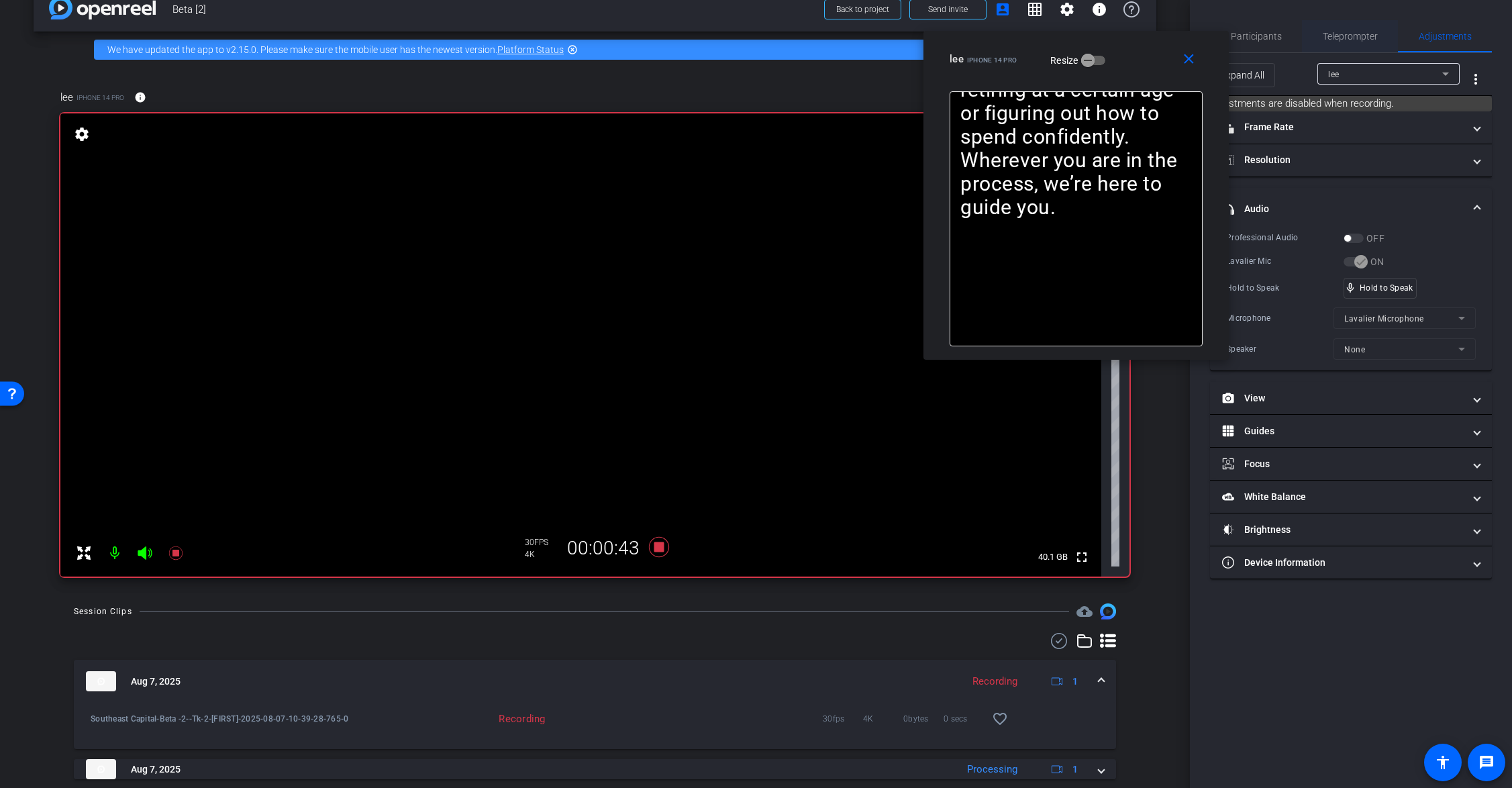 click on "Teleprompter" at bounding box center (1350, 36) 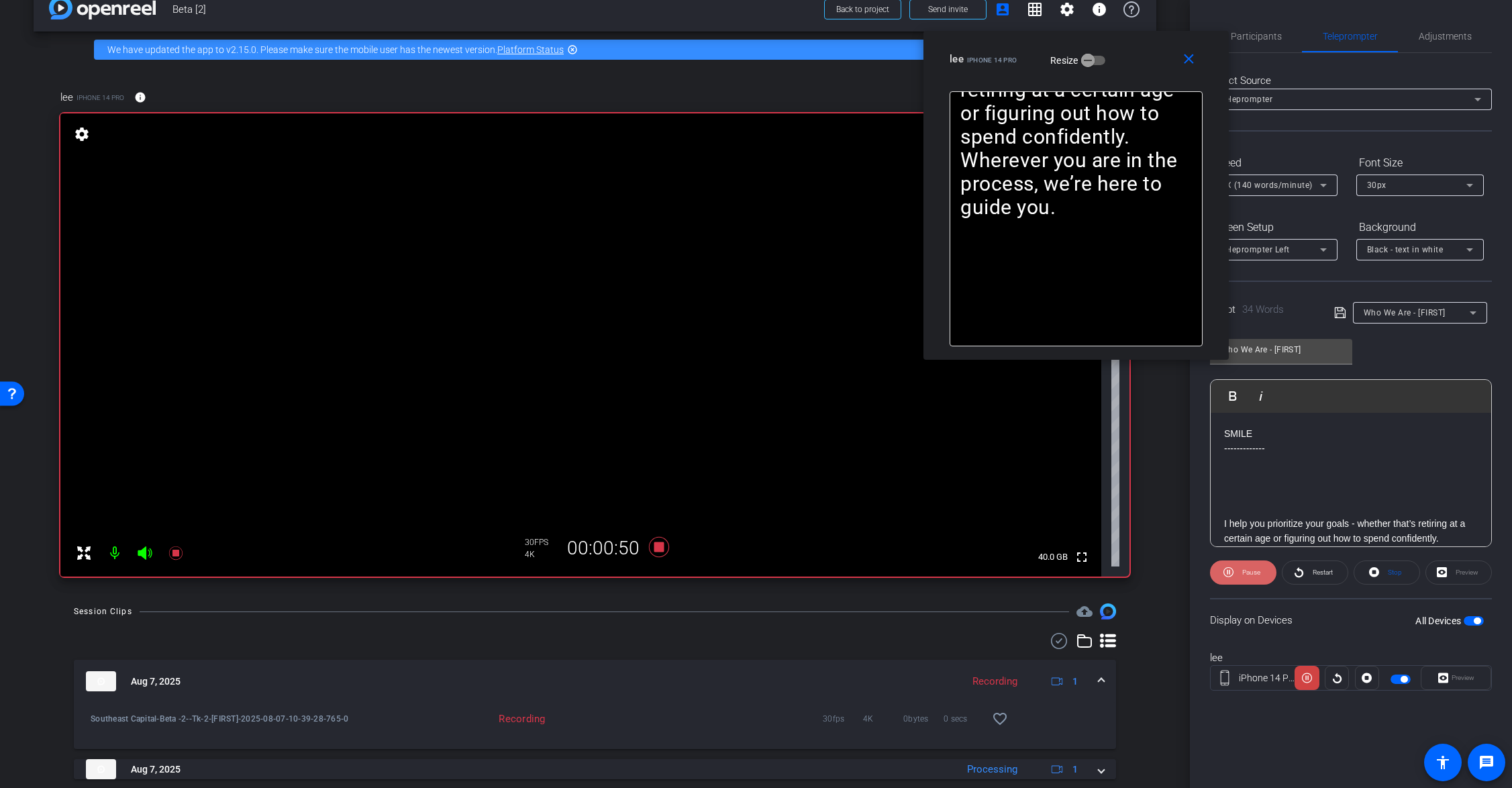 click on "Pause" 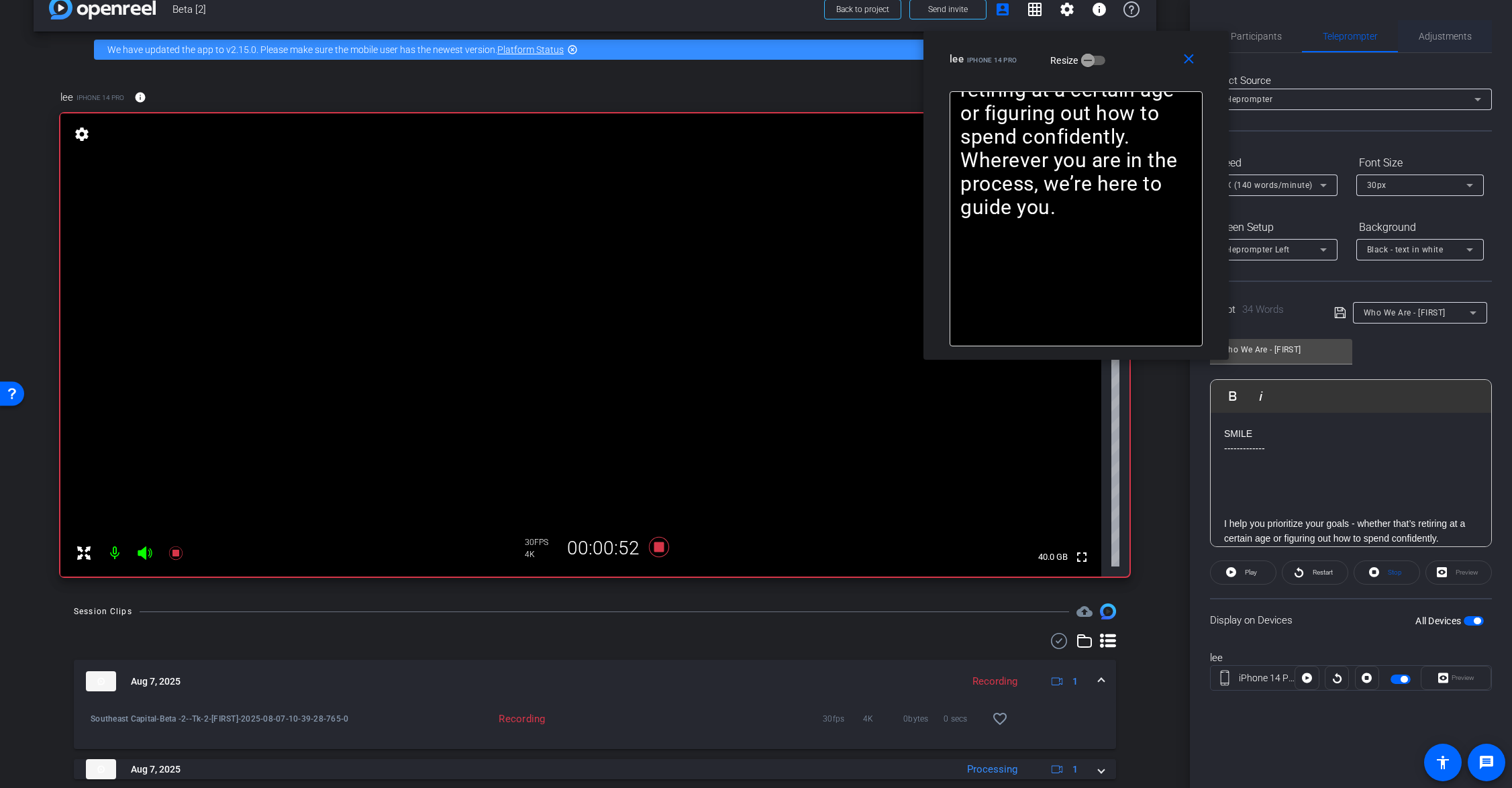 click on "Adjustments" at bounding box center [1445, 36] 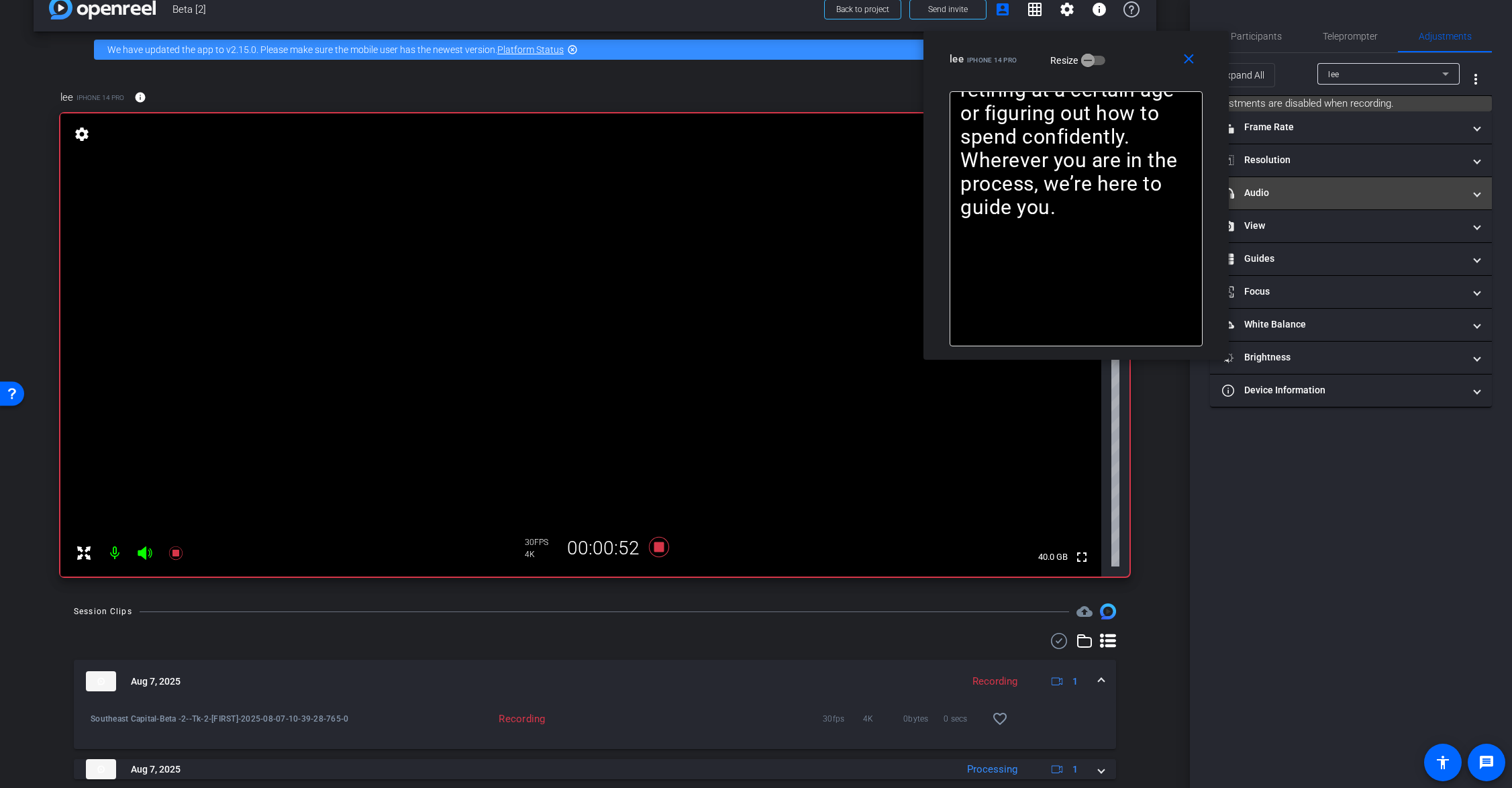 click on "headphone icon
Audio" at bounding box center (1343, 193) 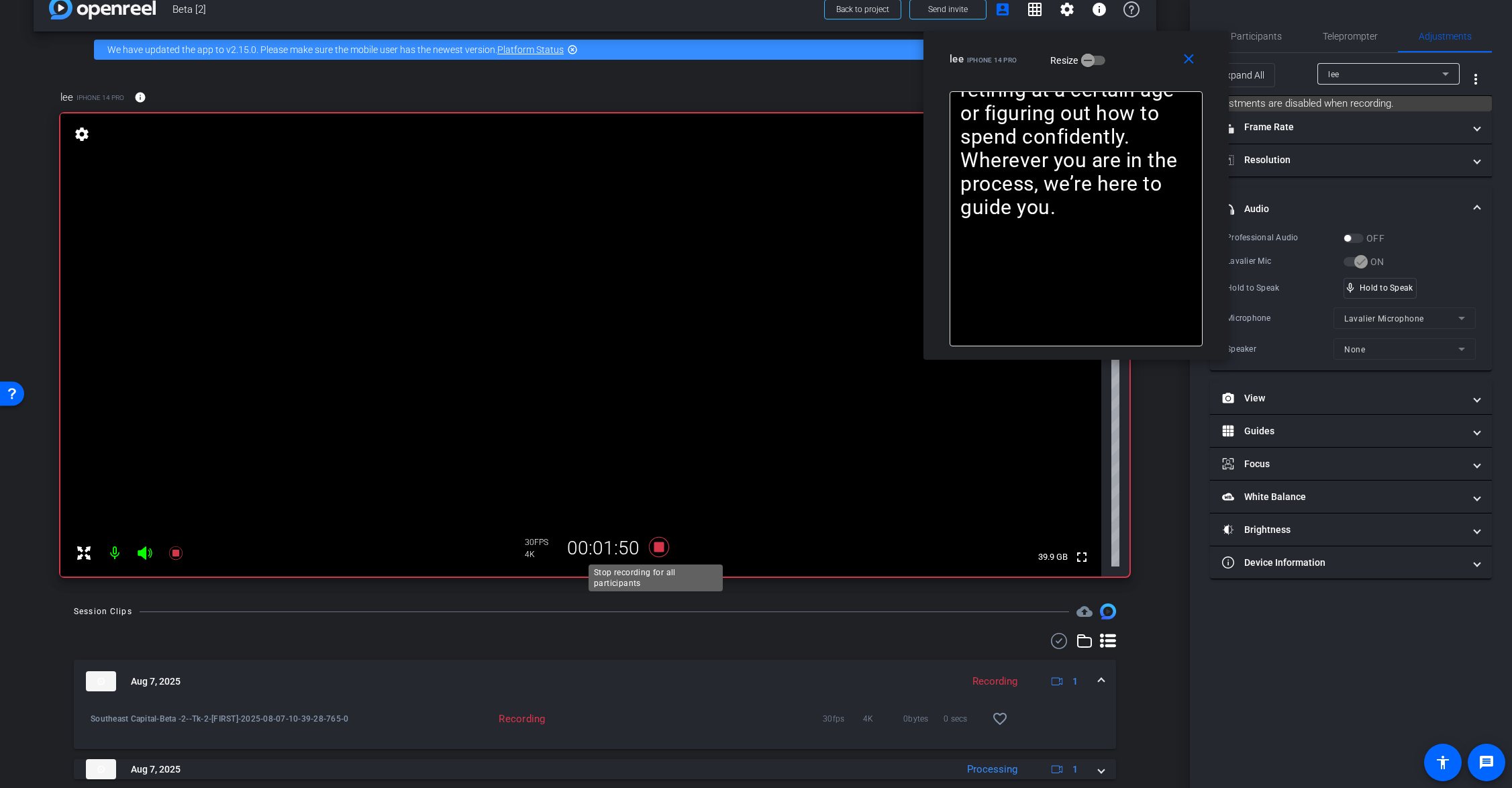 click 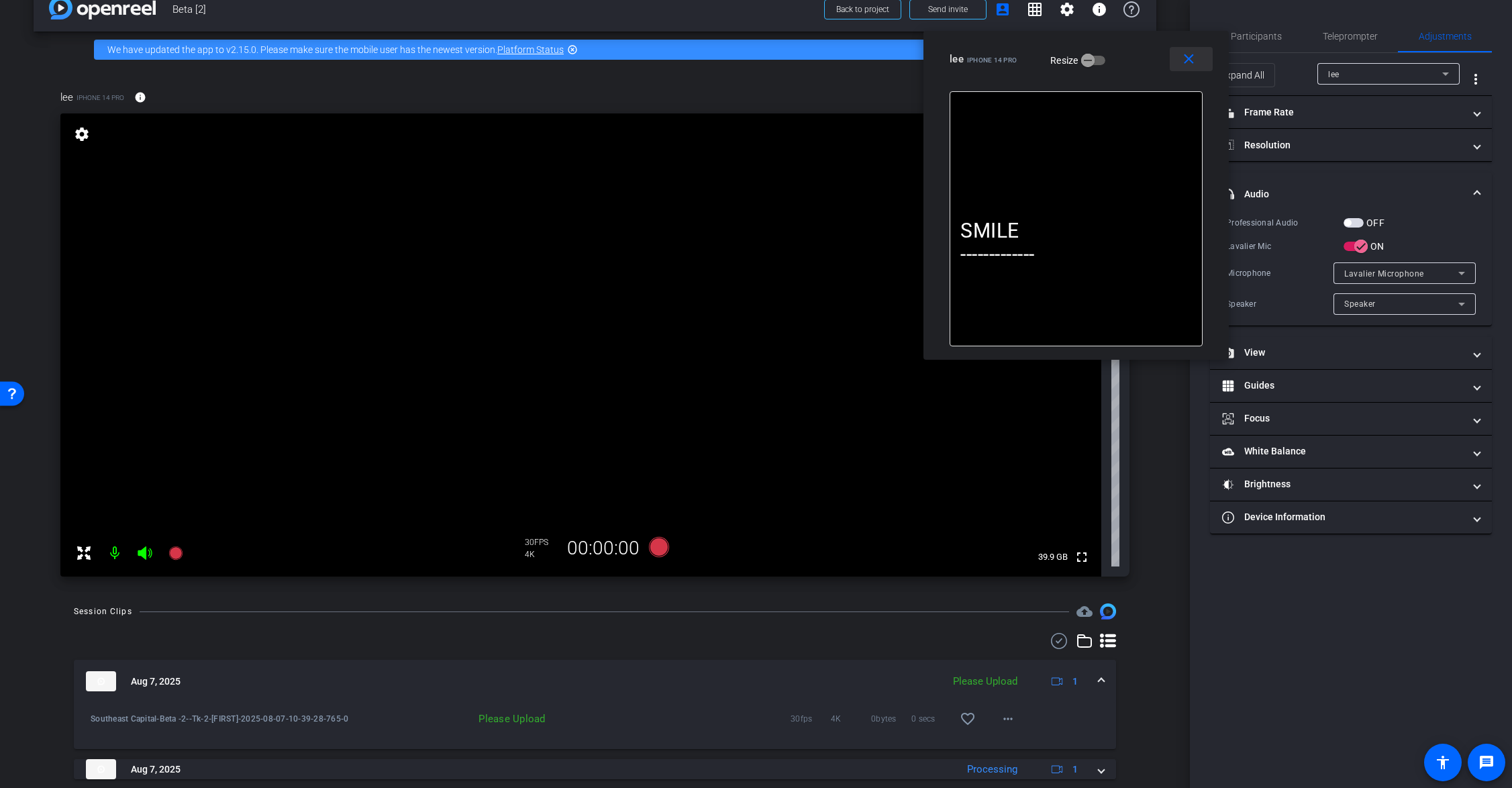 click on "close" at bounding box center [1189, 59] 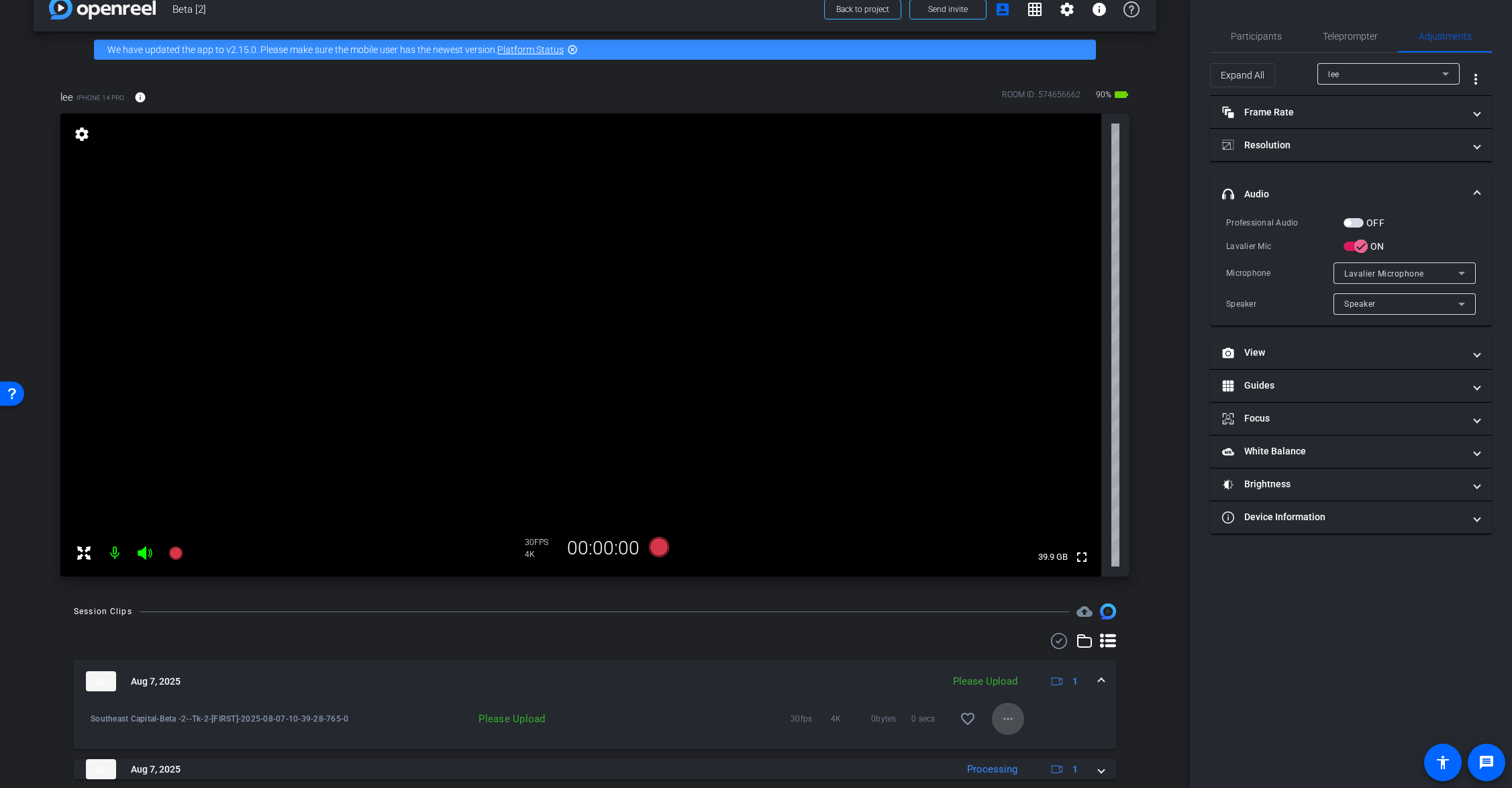 click at bounding box center (1008, 719) 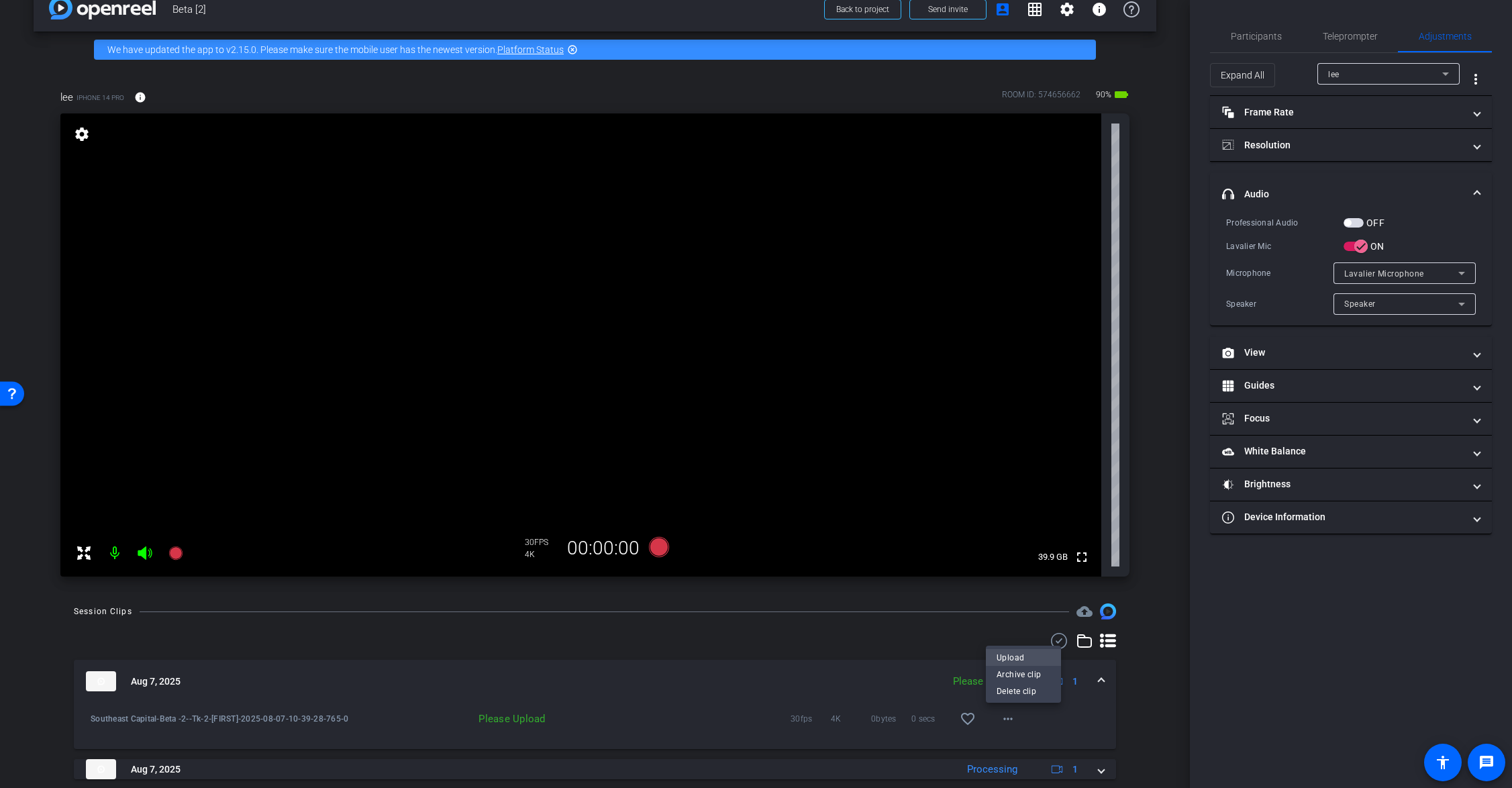 click on "Upload" at bounding box center (1023, 658) 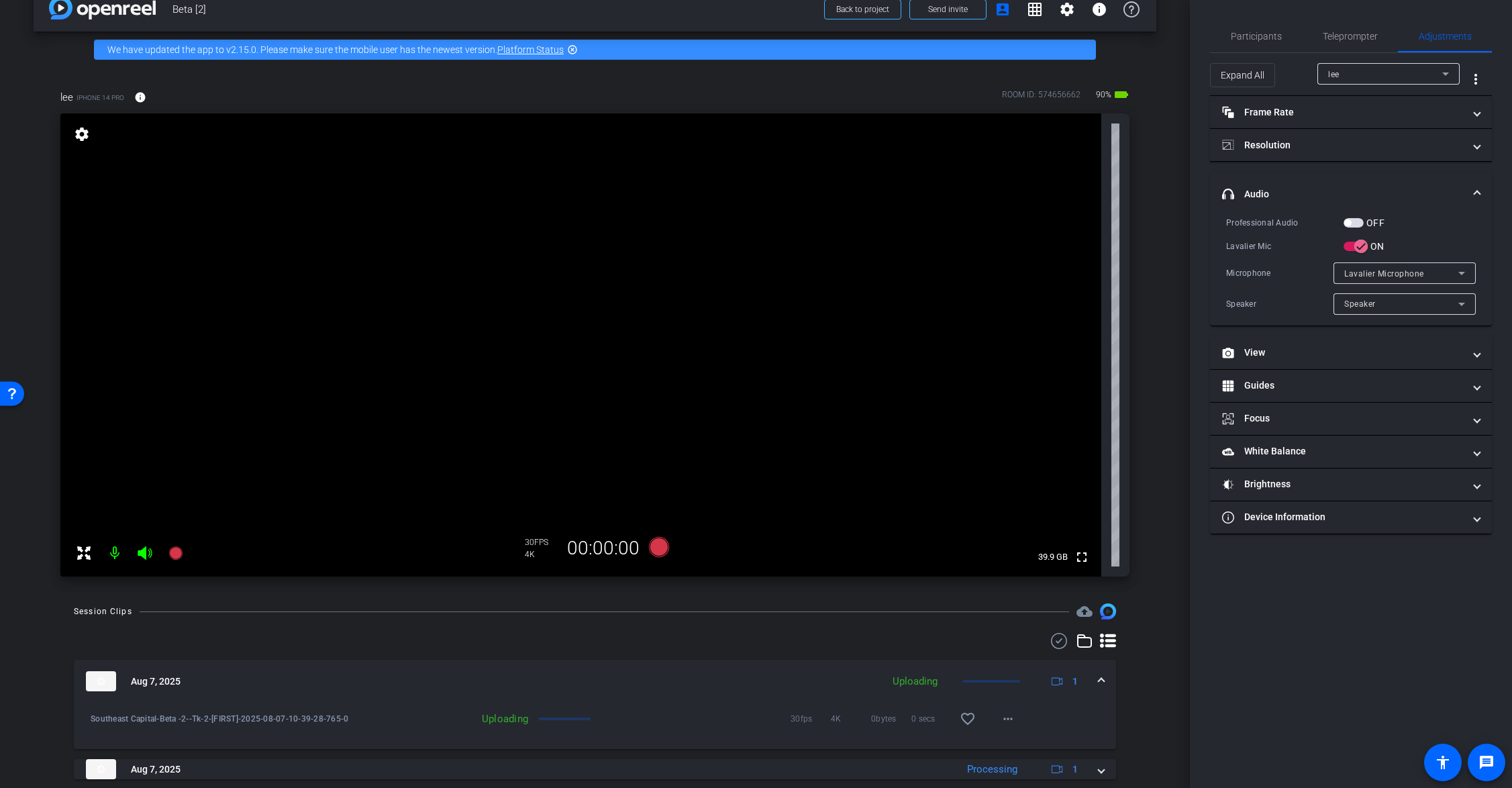 click at bounding box center [1101, 681] 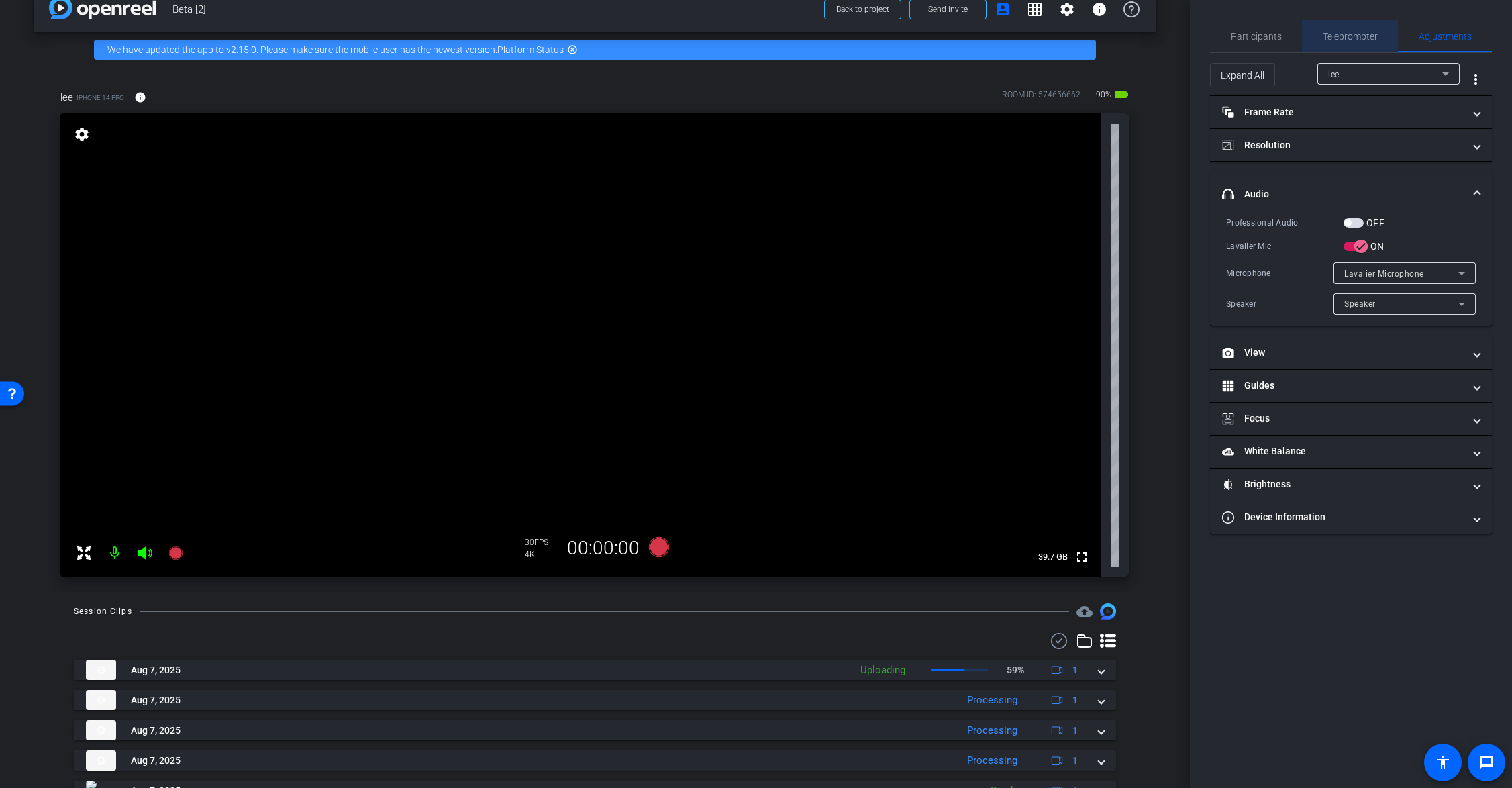 click on "Teleprompter" at bounding box center (1350, 36) 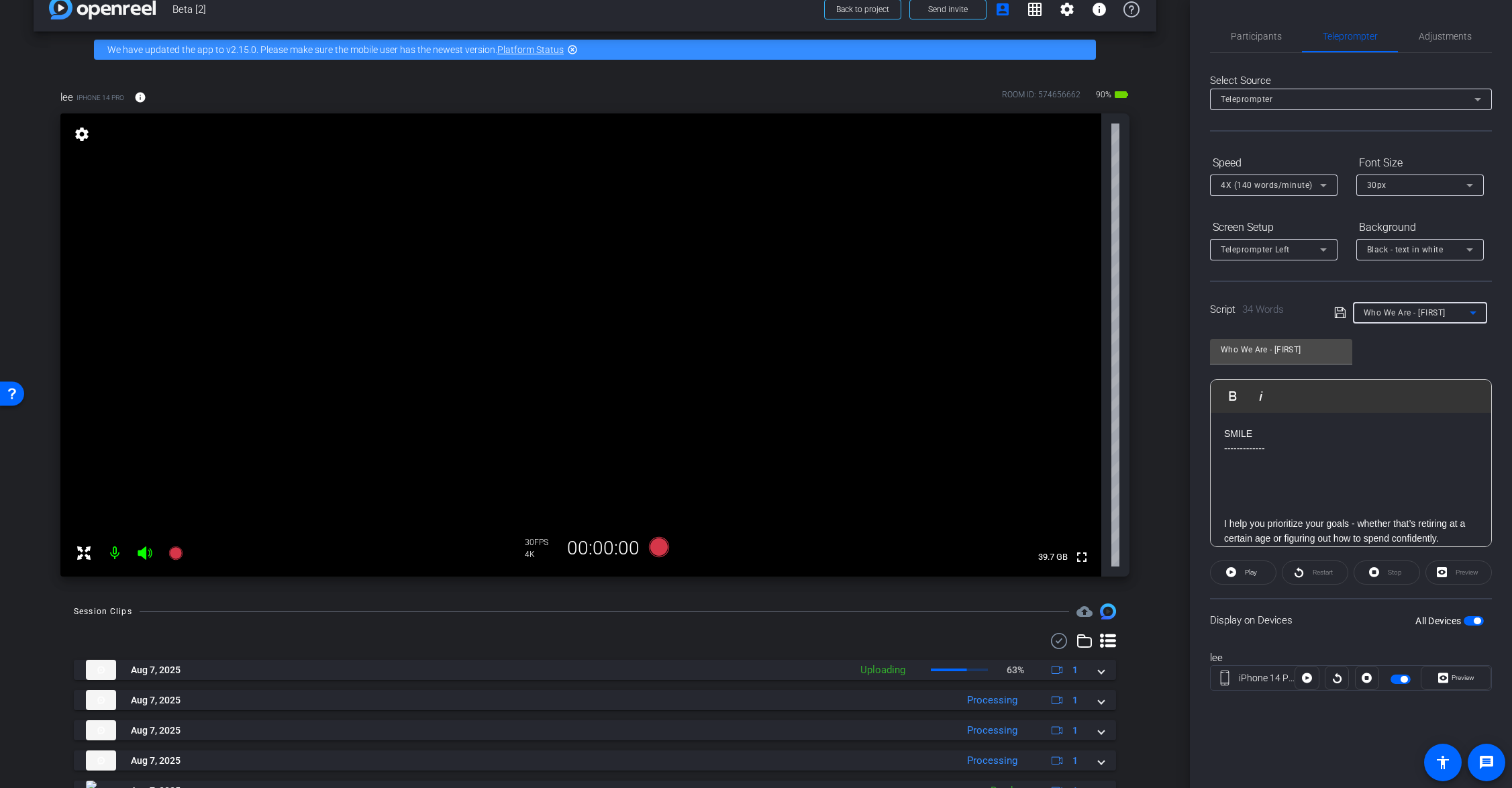 click on "Who We Are - Lawton" at bounding box center [1405, 313] 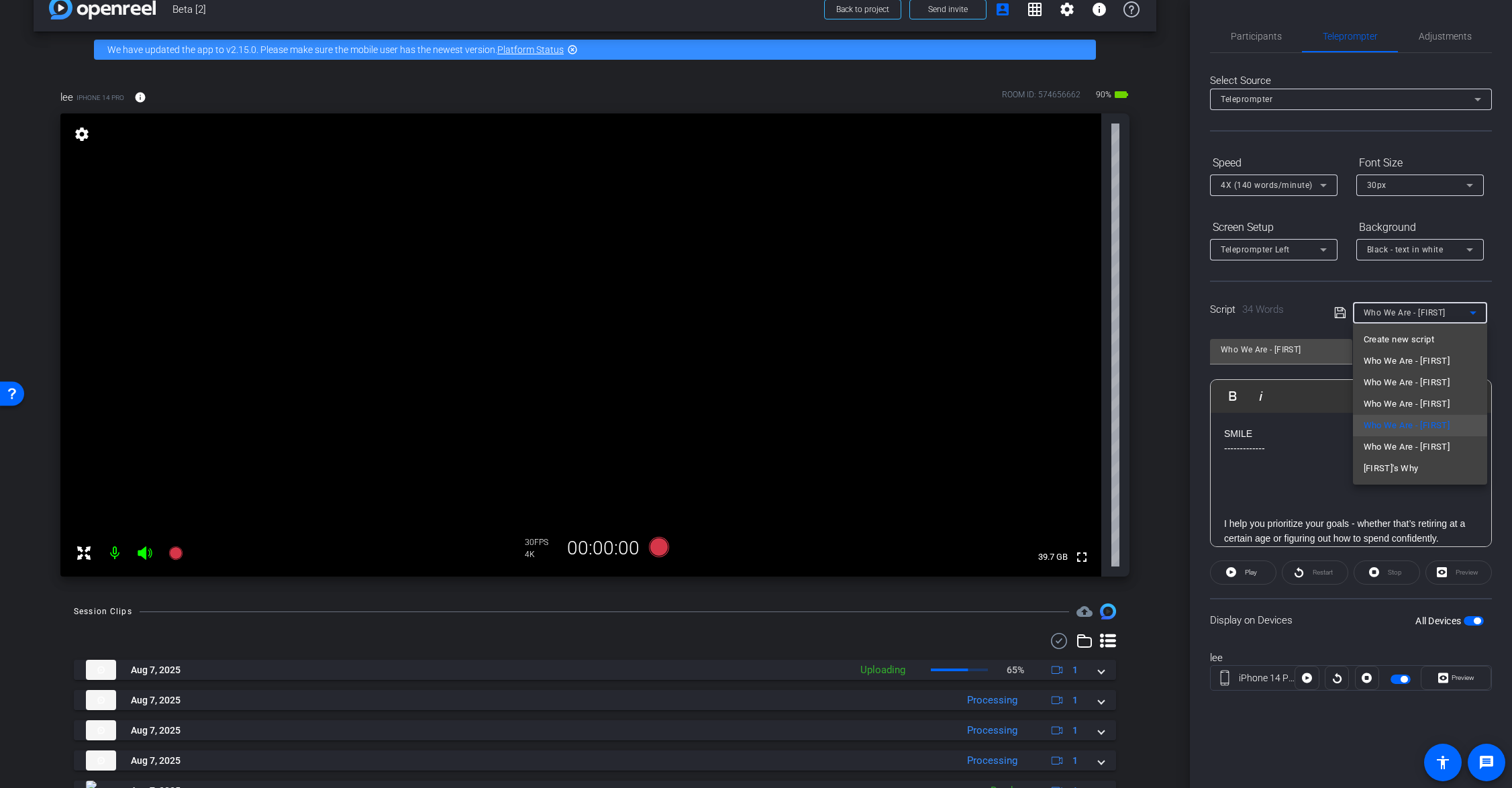 click at bounding box center (756, 394) 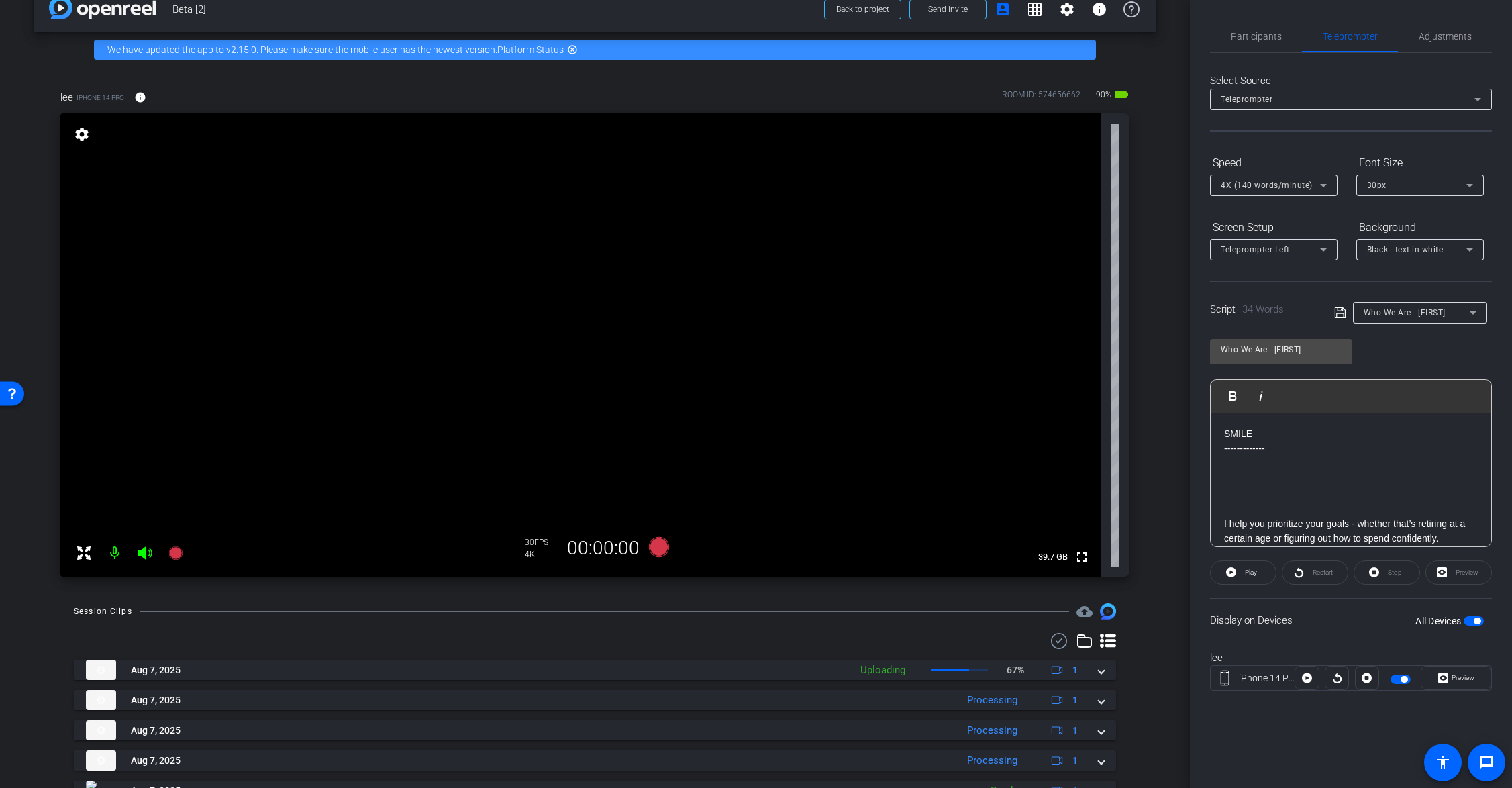 click at bounding box center [1477, 621] 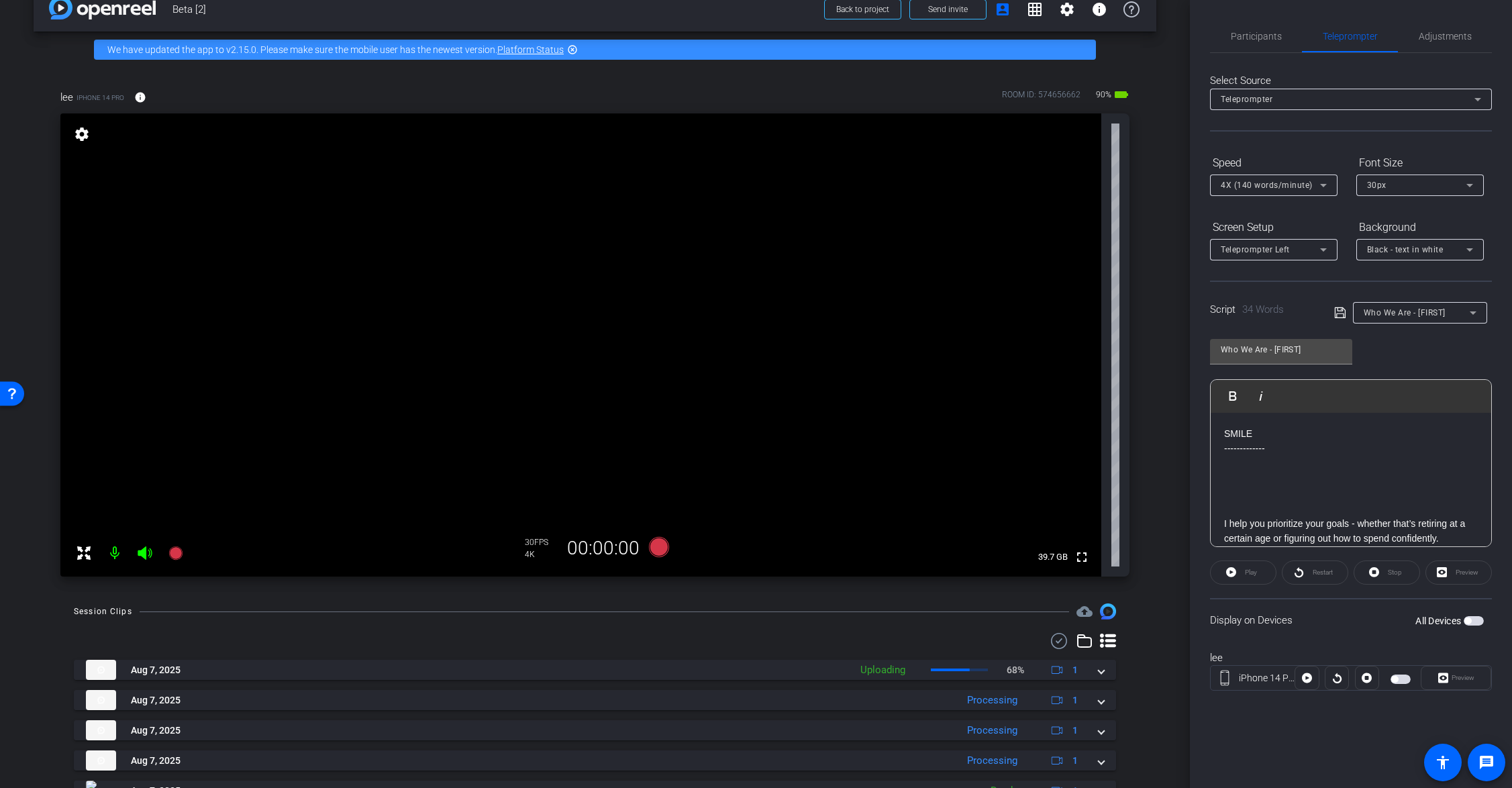 click on "Who We Are - Lawton" at bounding box center [1405, 313] 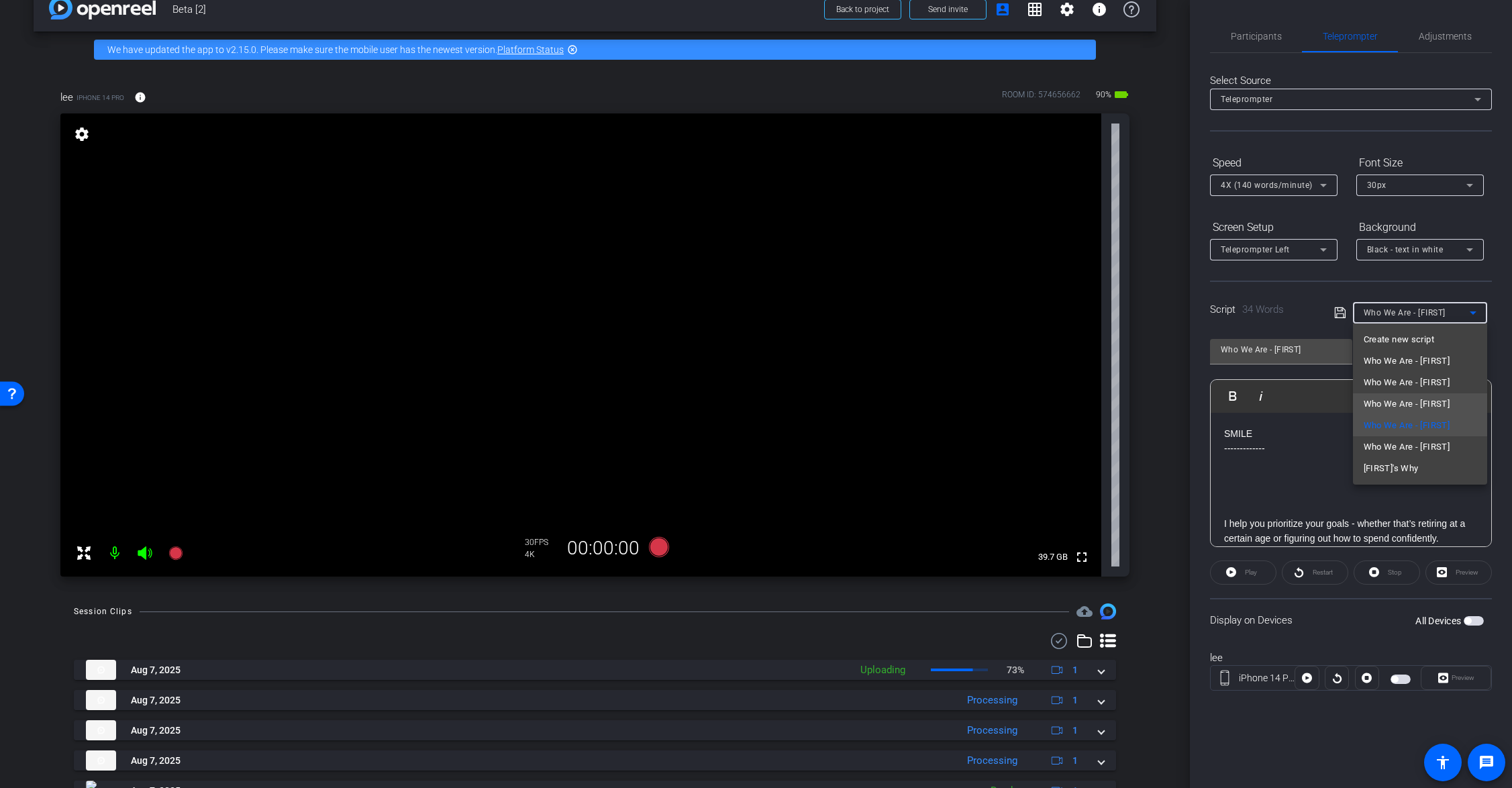 click on "Who We Are - Alyssa" at bounding box center (1407, 404) 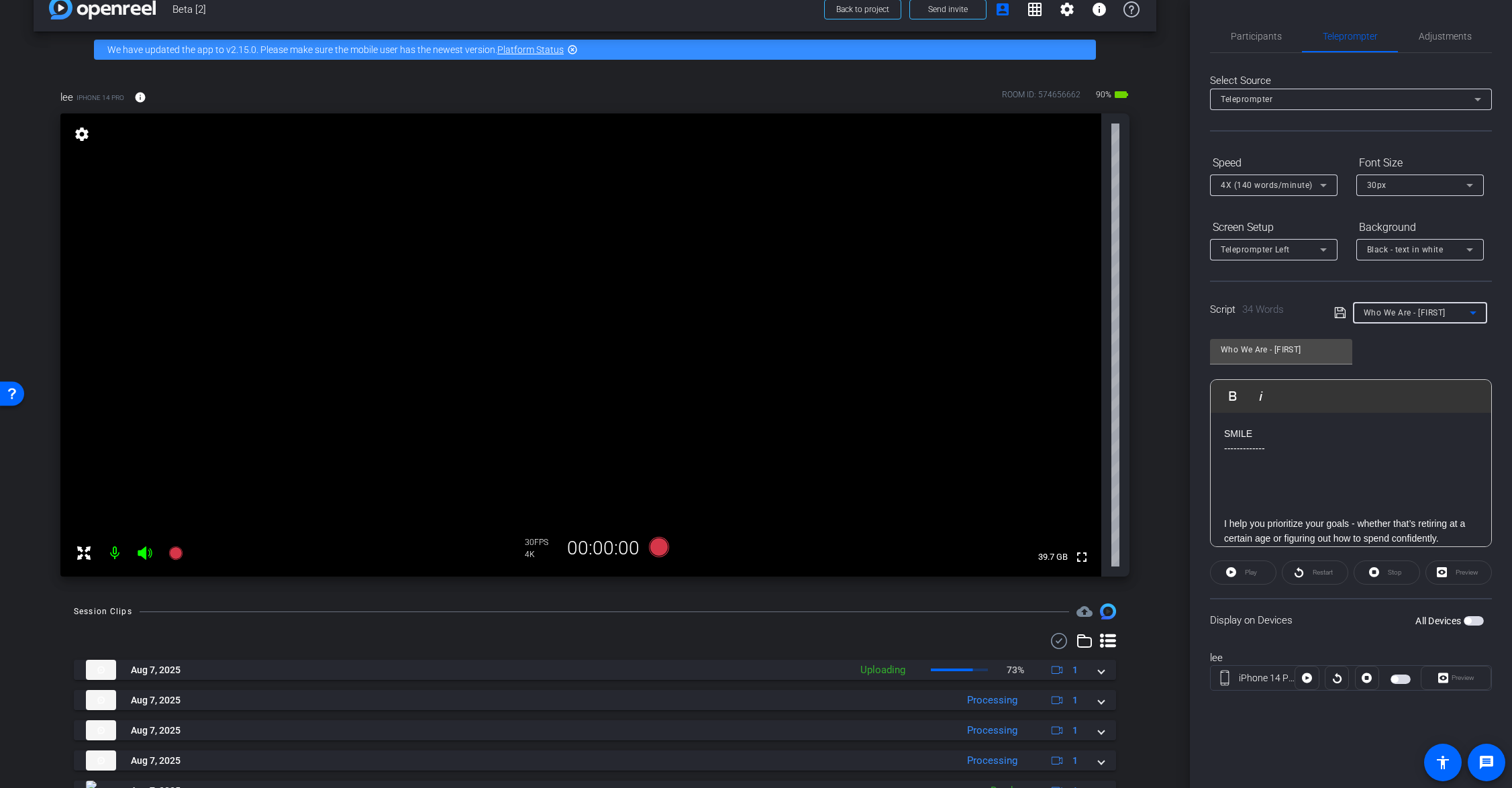 type on "Who We Are - Alyssa" 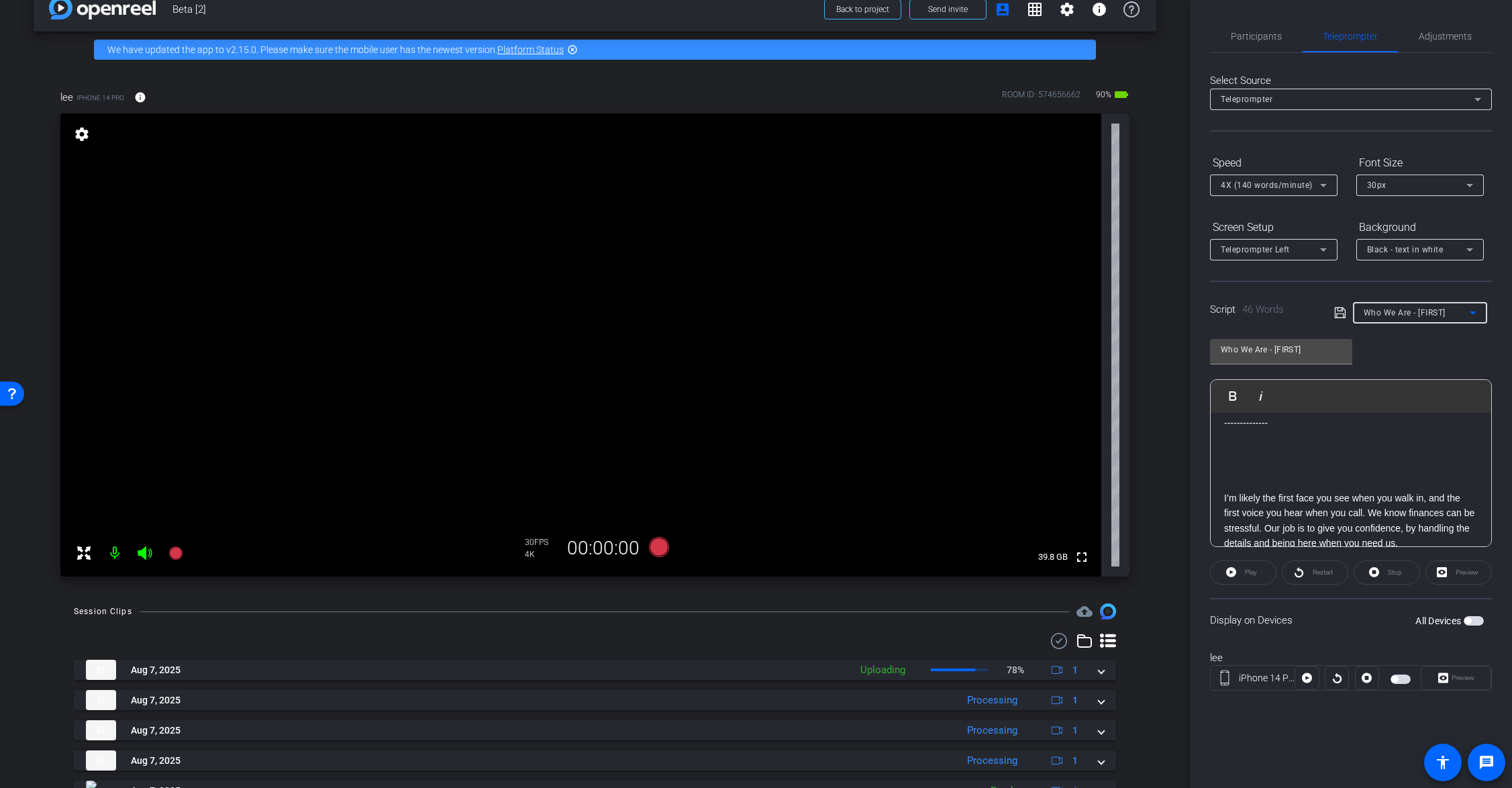 scroll, scrollTop: 0, scrollLeft: 0, axis: both 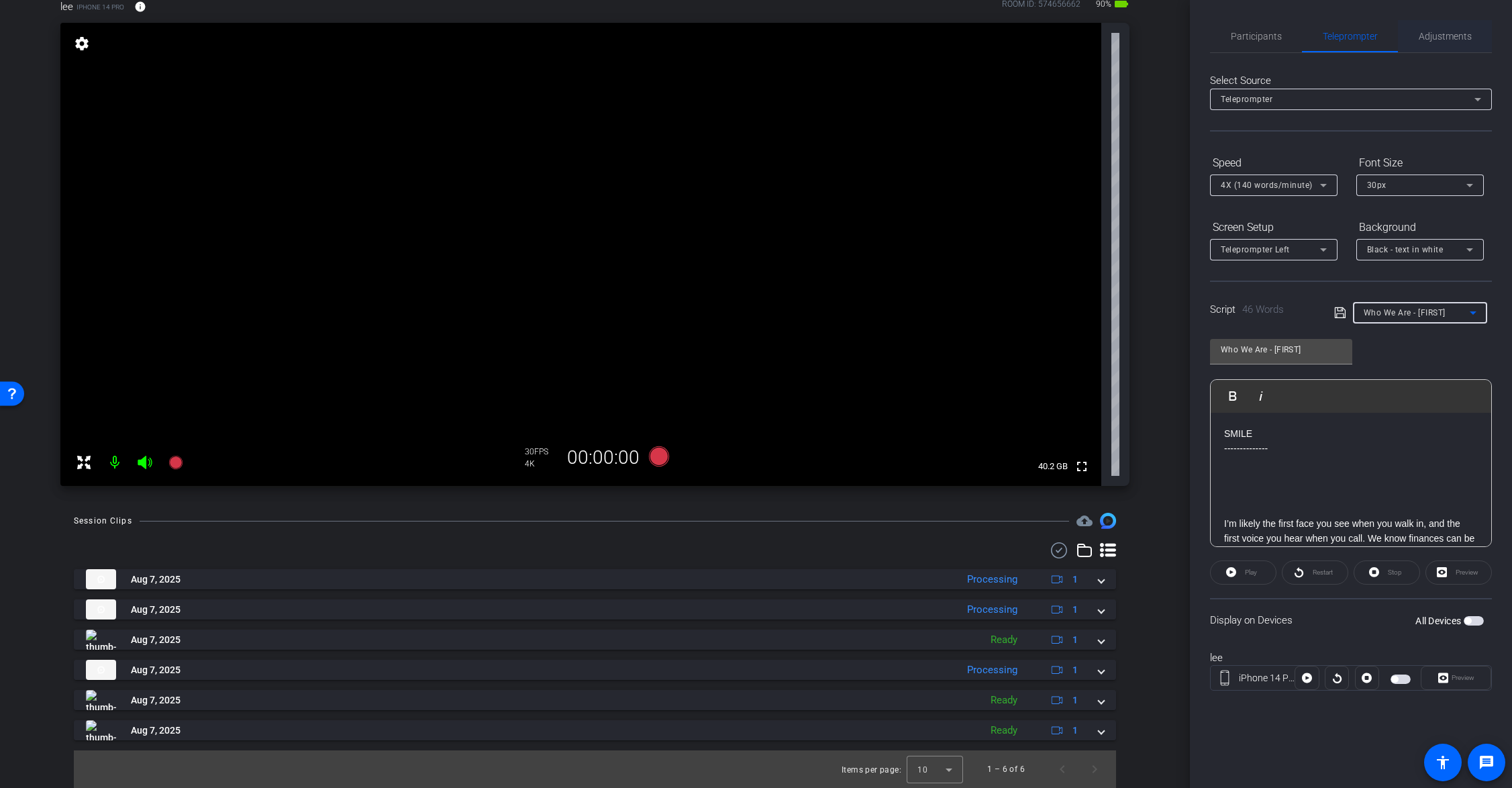 click on "Adjustments" at bounding box center (1445, 36) 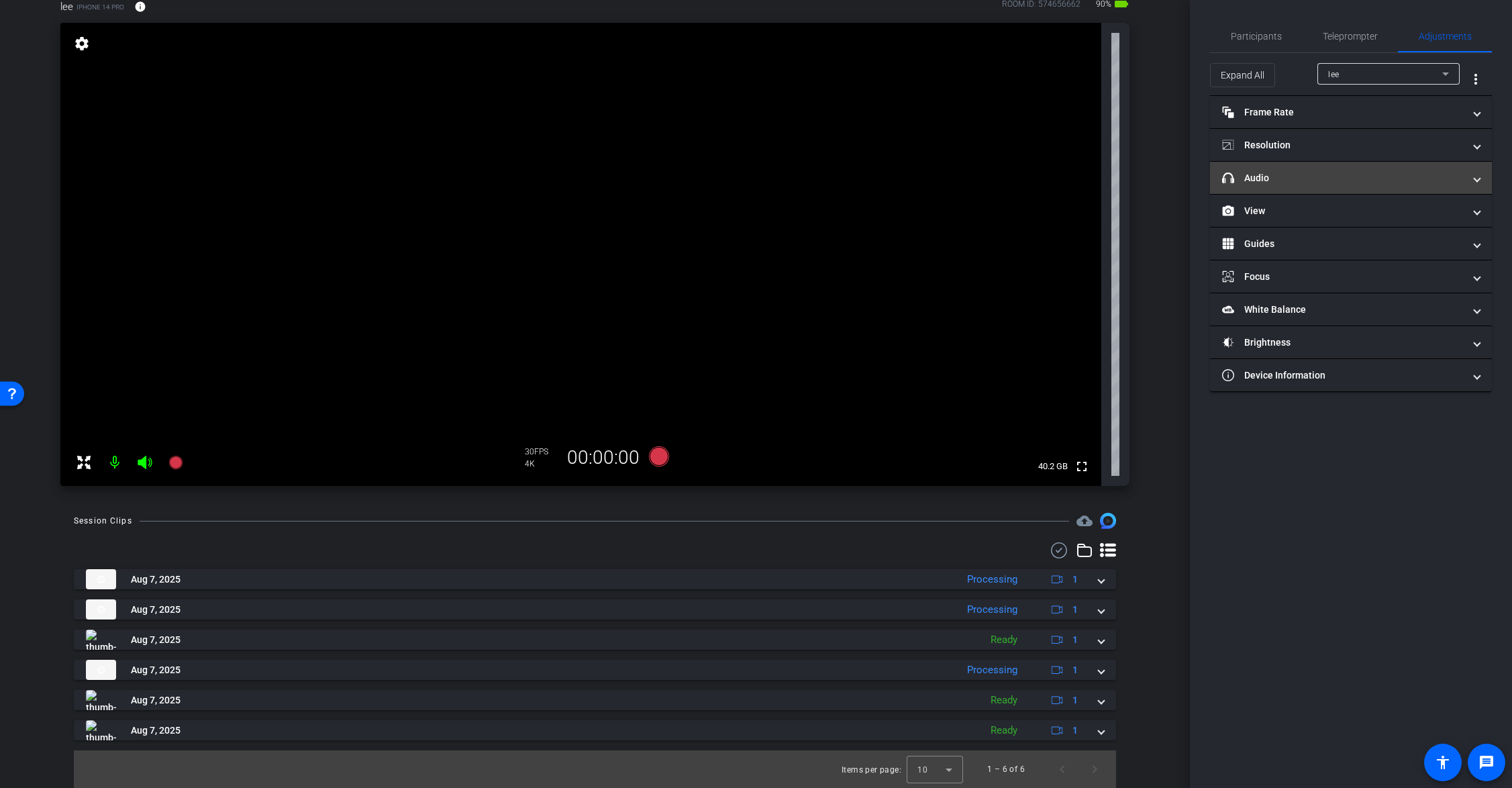 click on "headphone icon
Audio" at bounding box center (1343, 178) 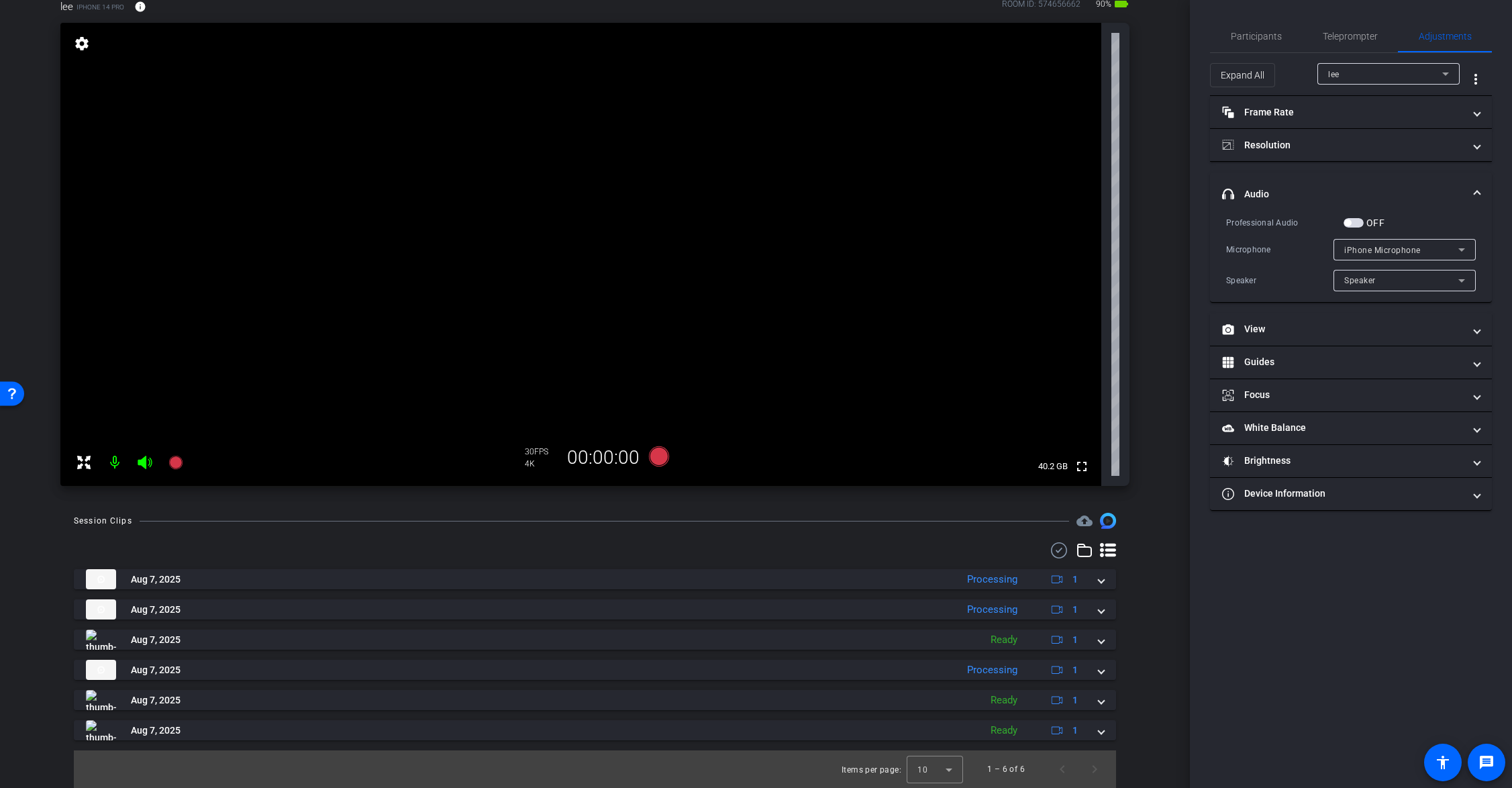 click on "headphone icon
Audio" at bounding box center [1348, 194] 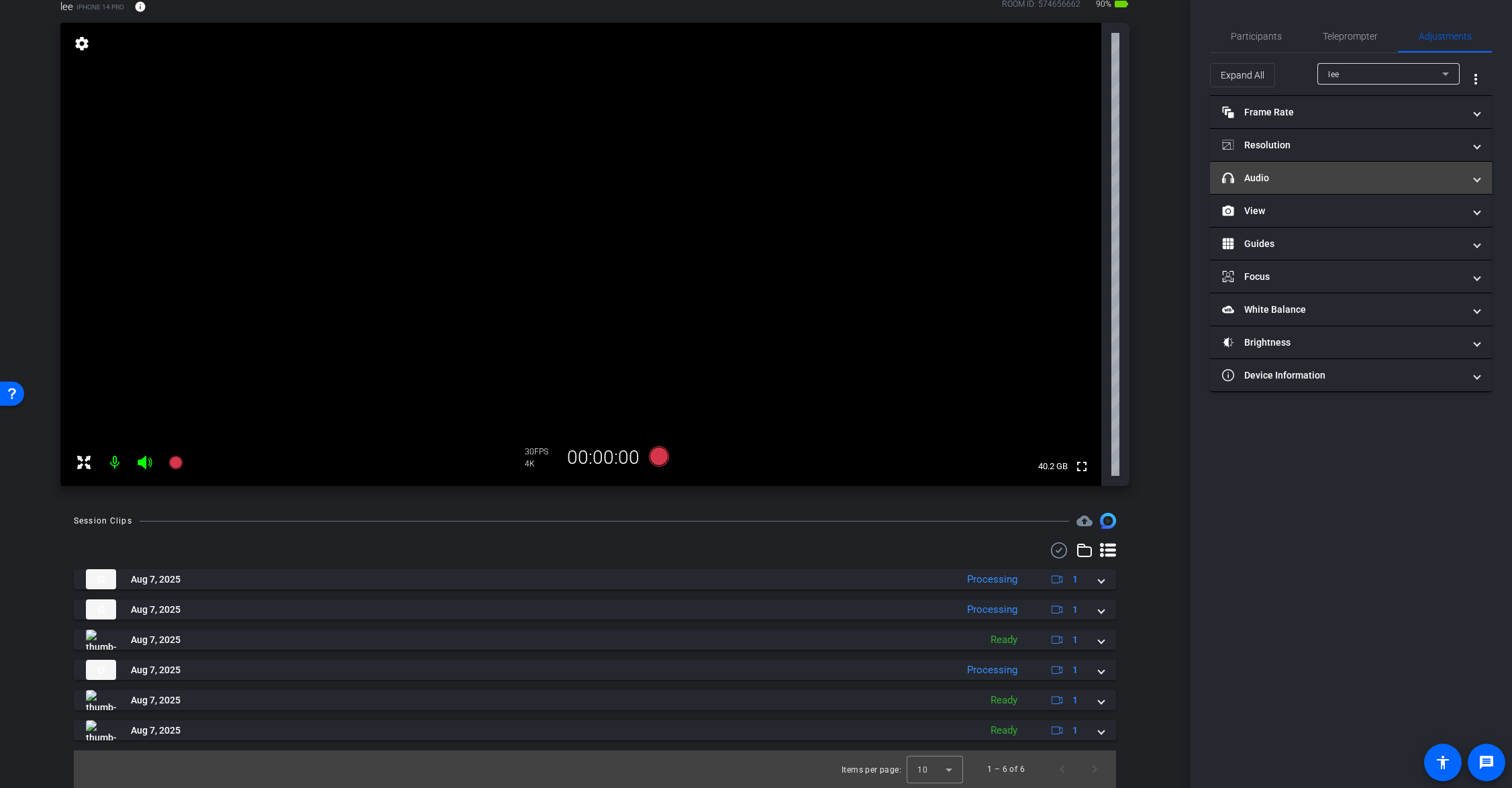 click on "headphone icon
Audio" at bounding box center (1348, 178) 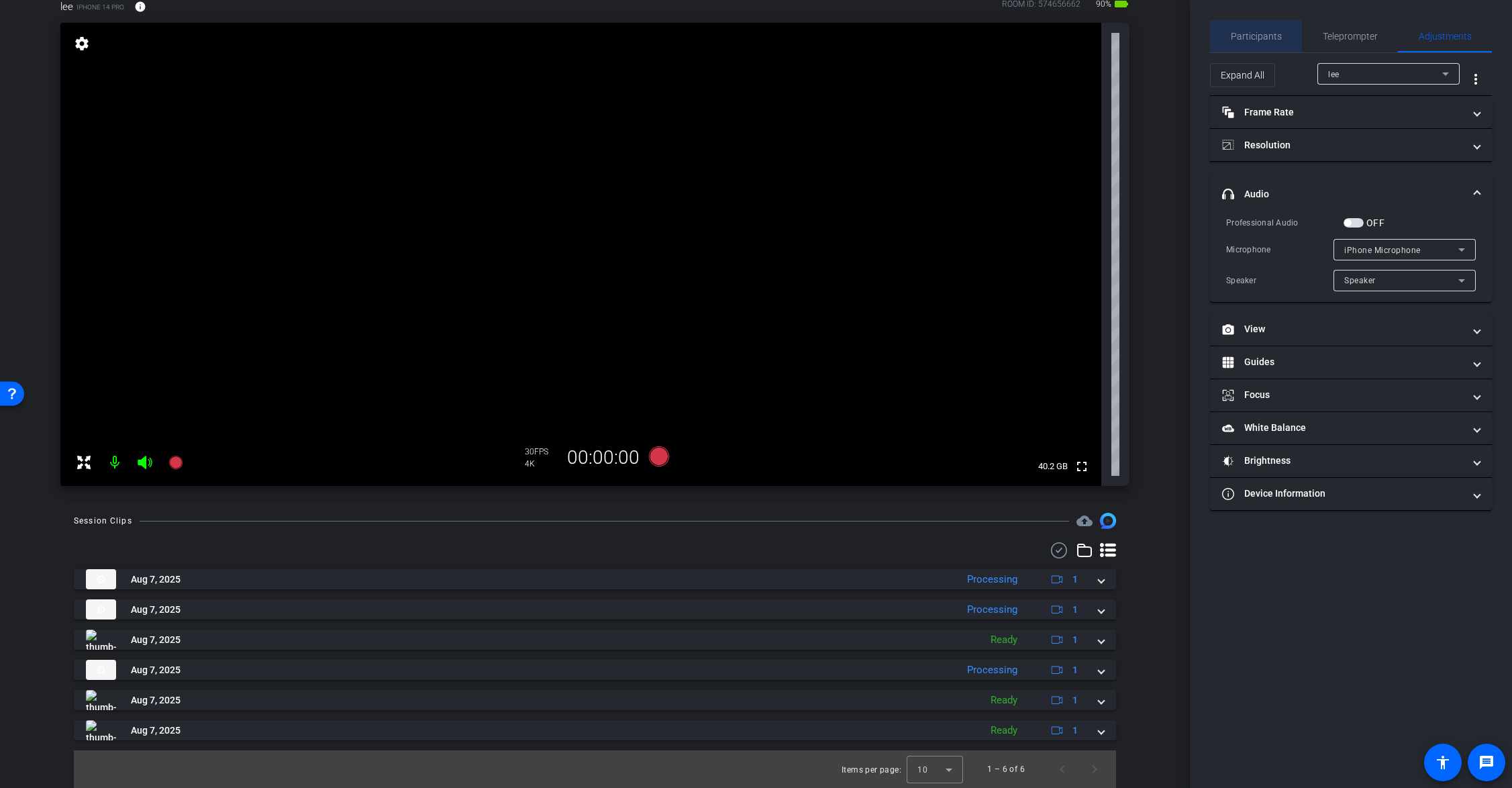click on "Participants" at bounding box center (1256, 36) 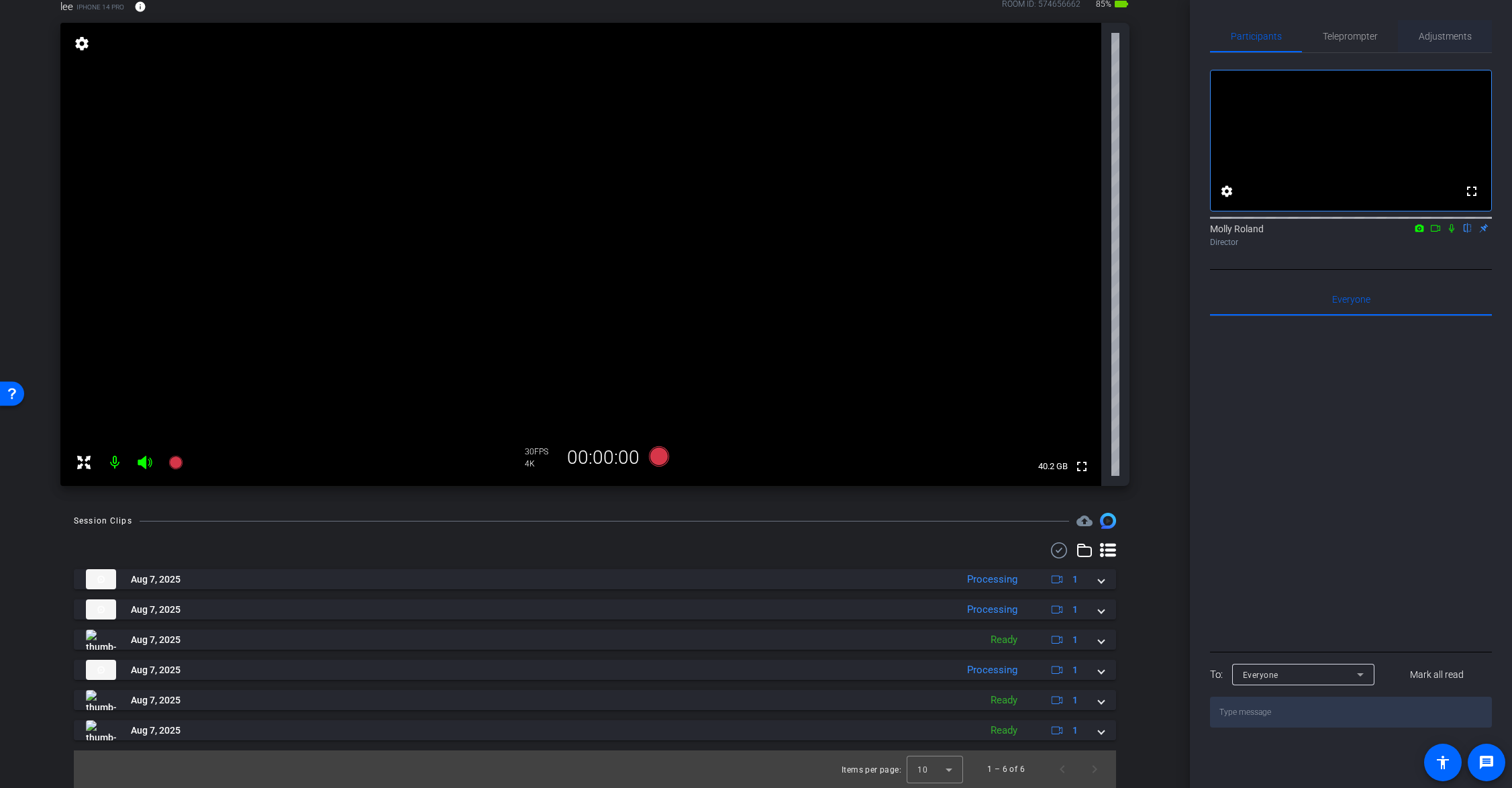 click on "Adjustments" at bounding box center [1445, 36] 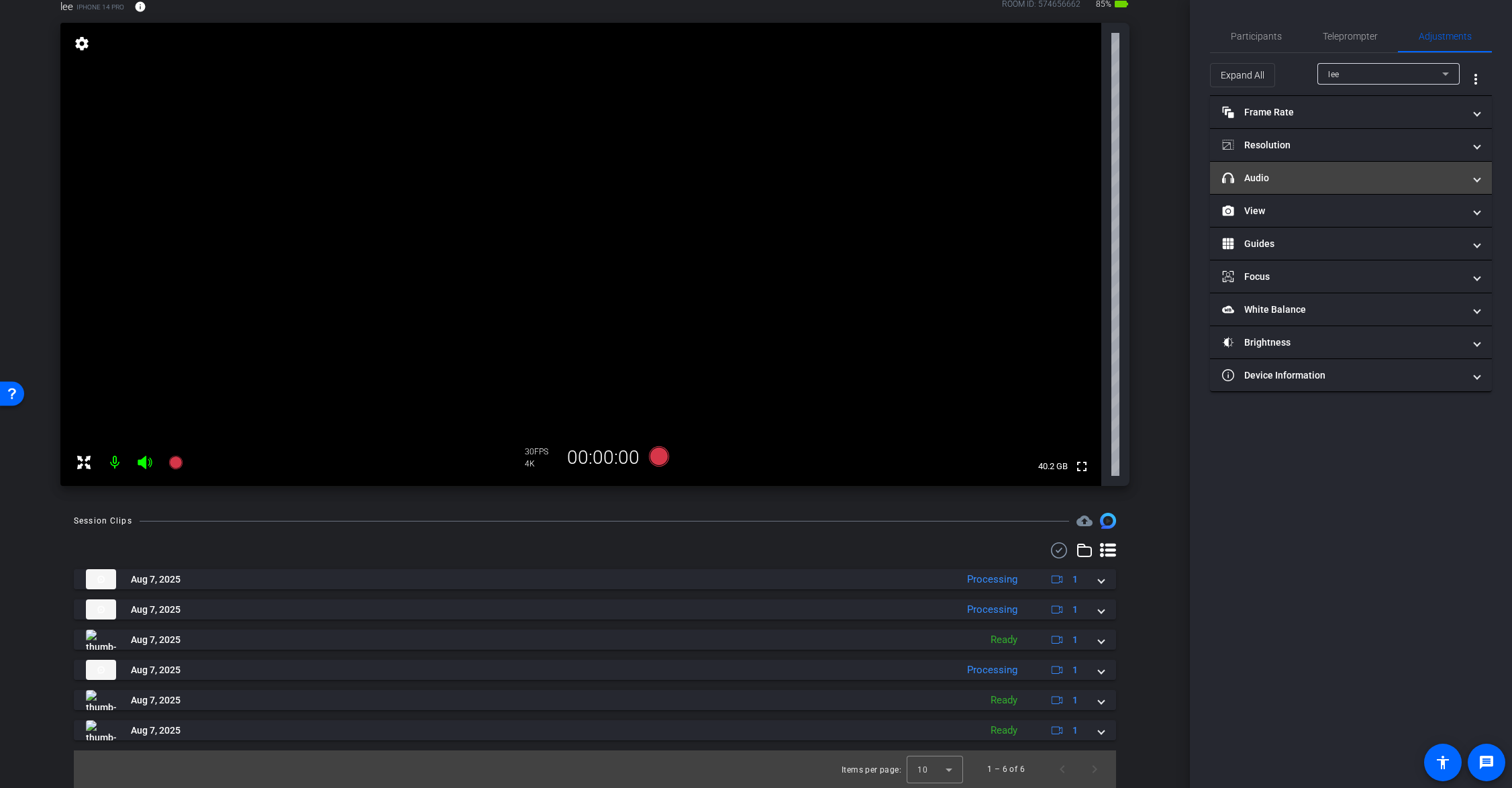 click on "headphone icon
Audio" at bounding box center [1343, 178] 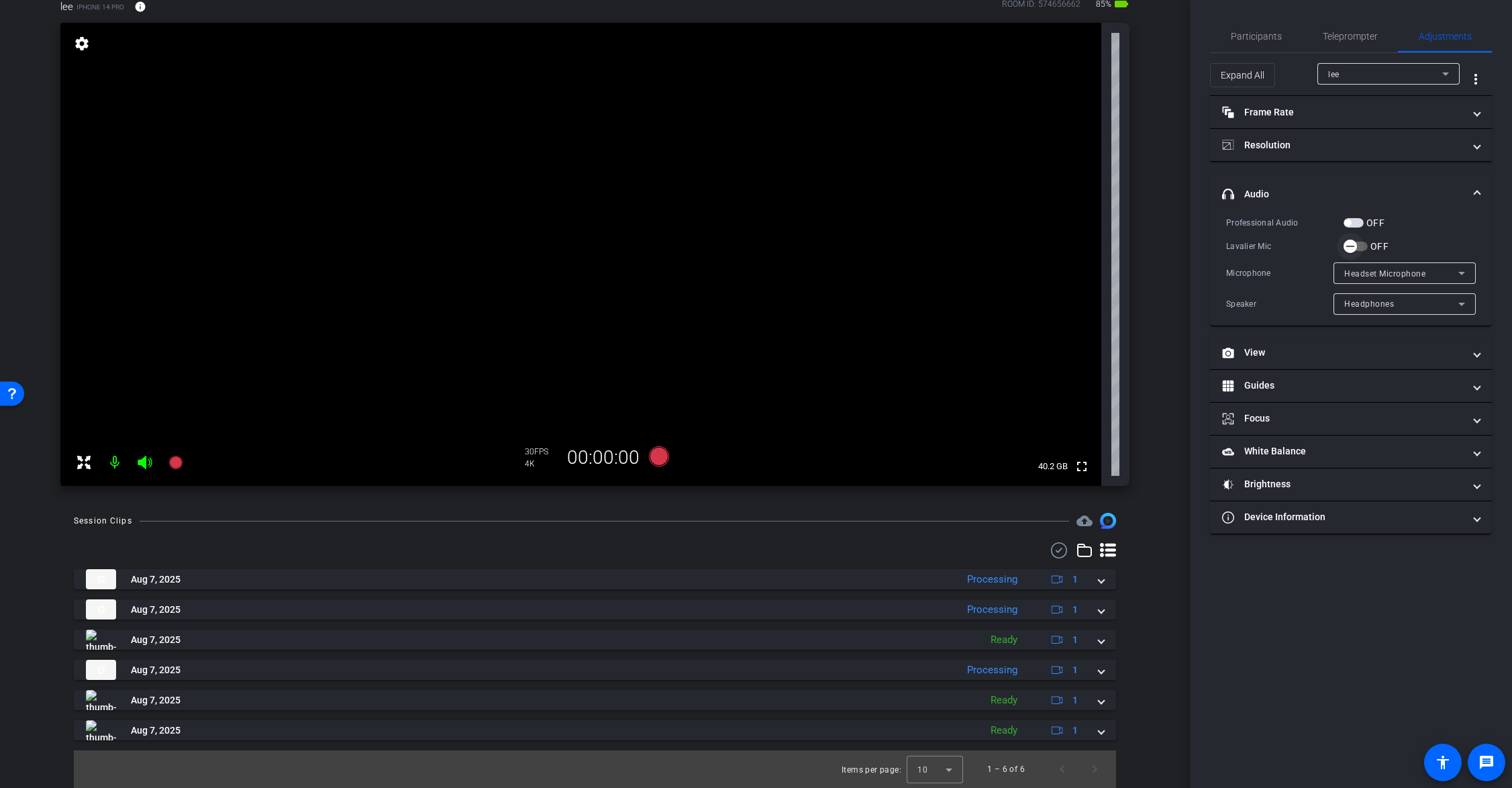 click 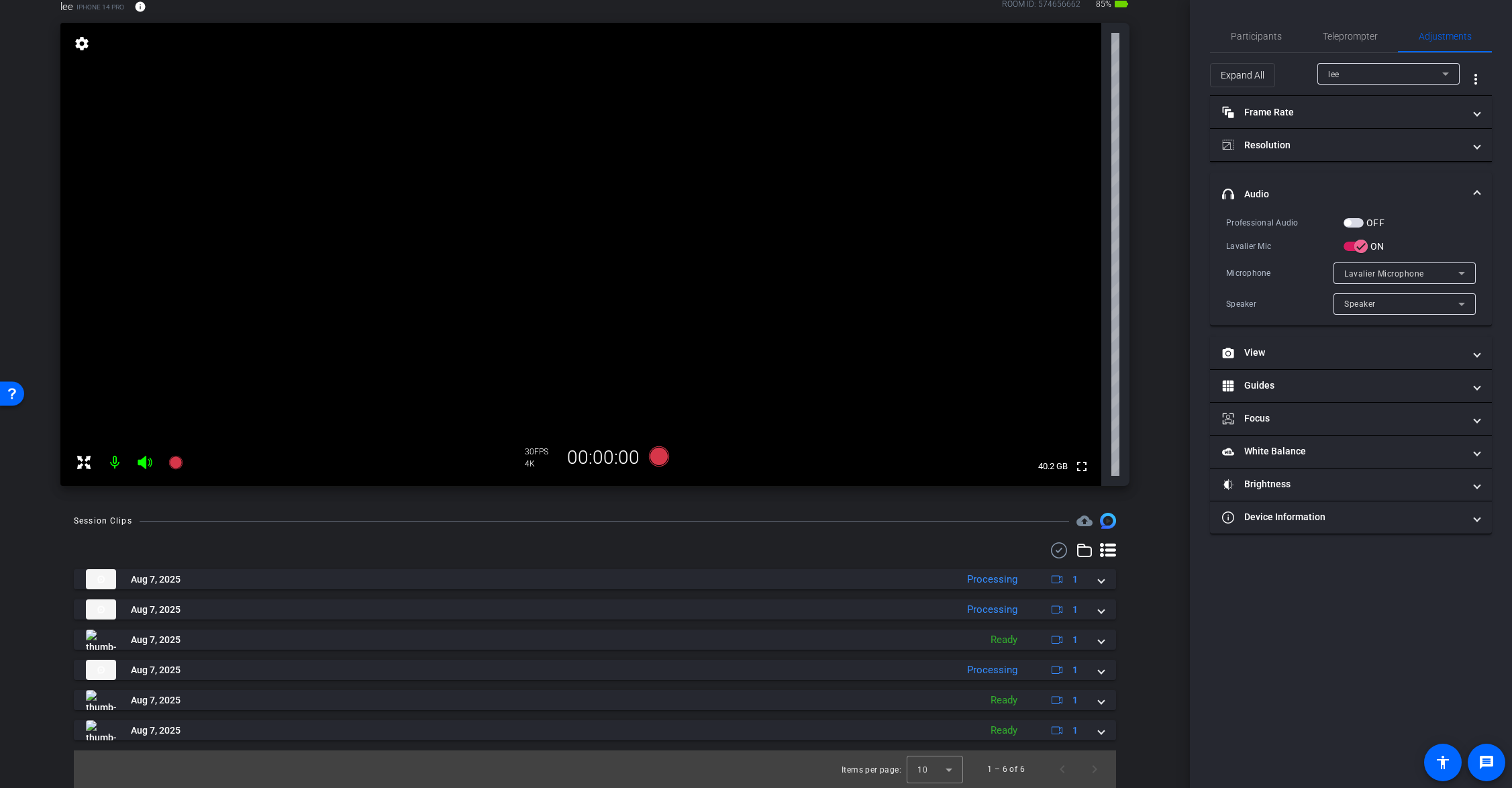 click at bounding box center (1477, 194) 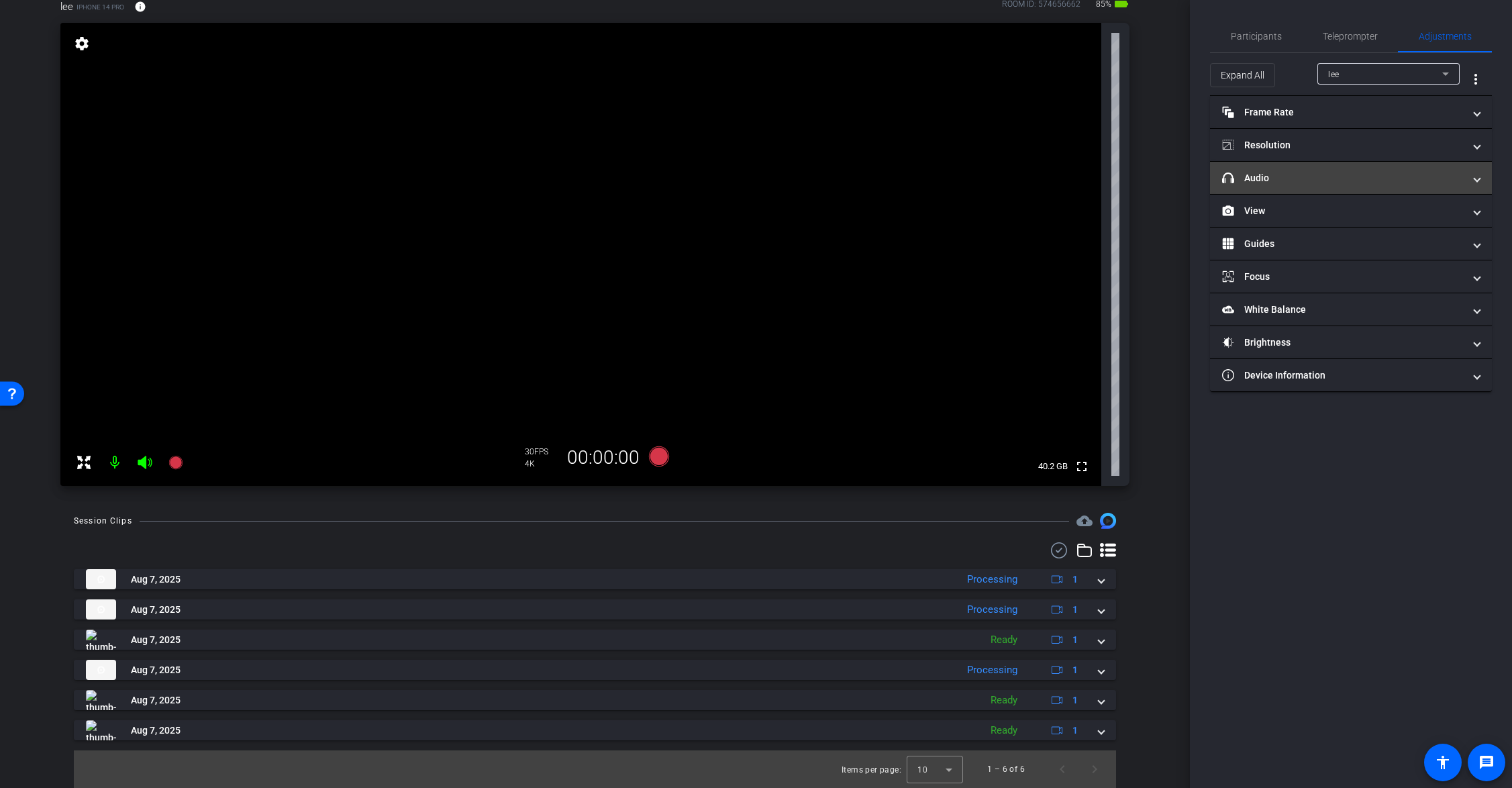click on "headphone icon
Audio" at bounding box center (1351, 178) 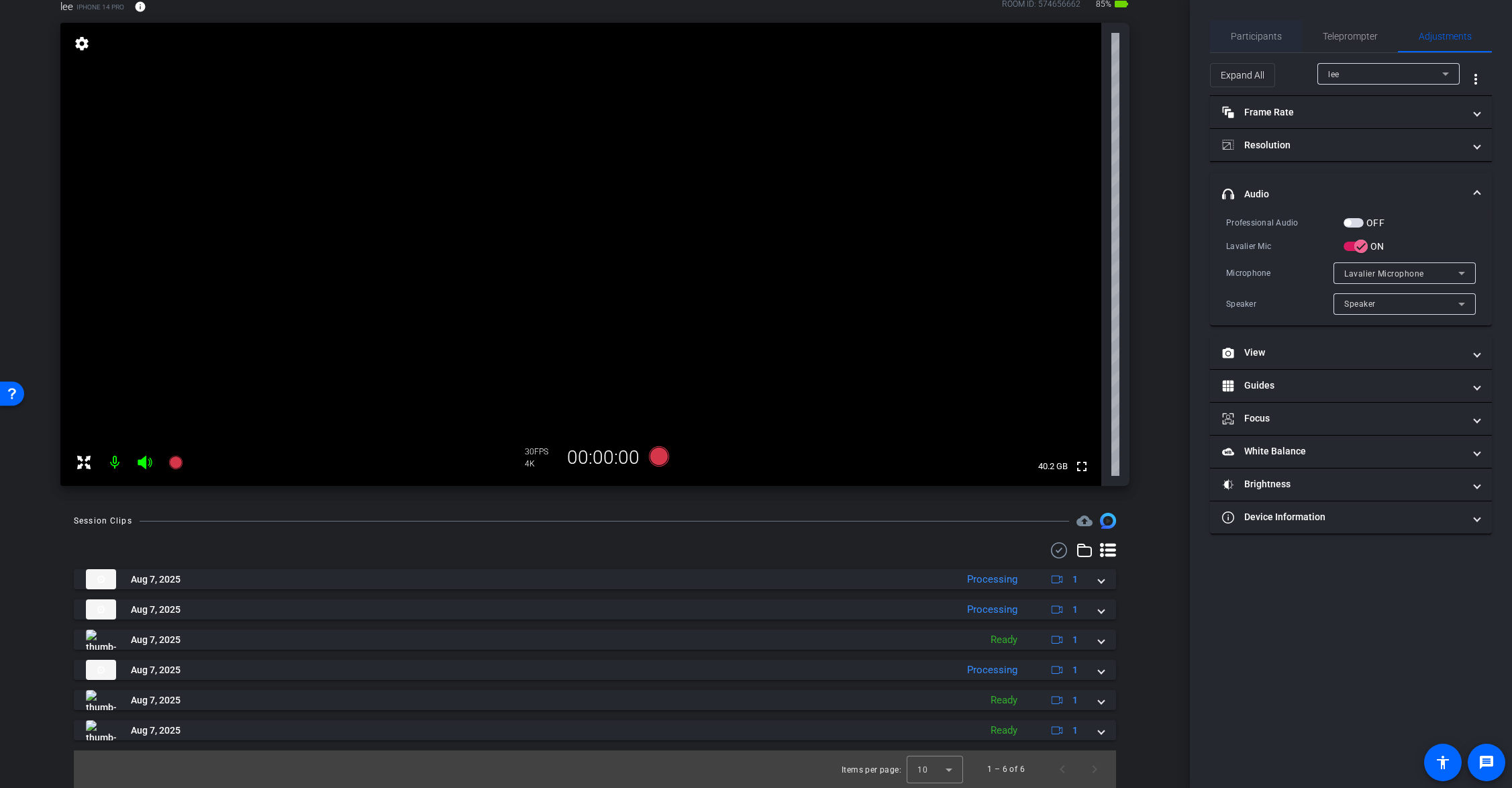click on "Participants" at bounding box center [1256, 36] 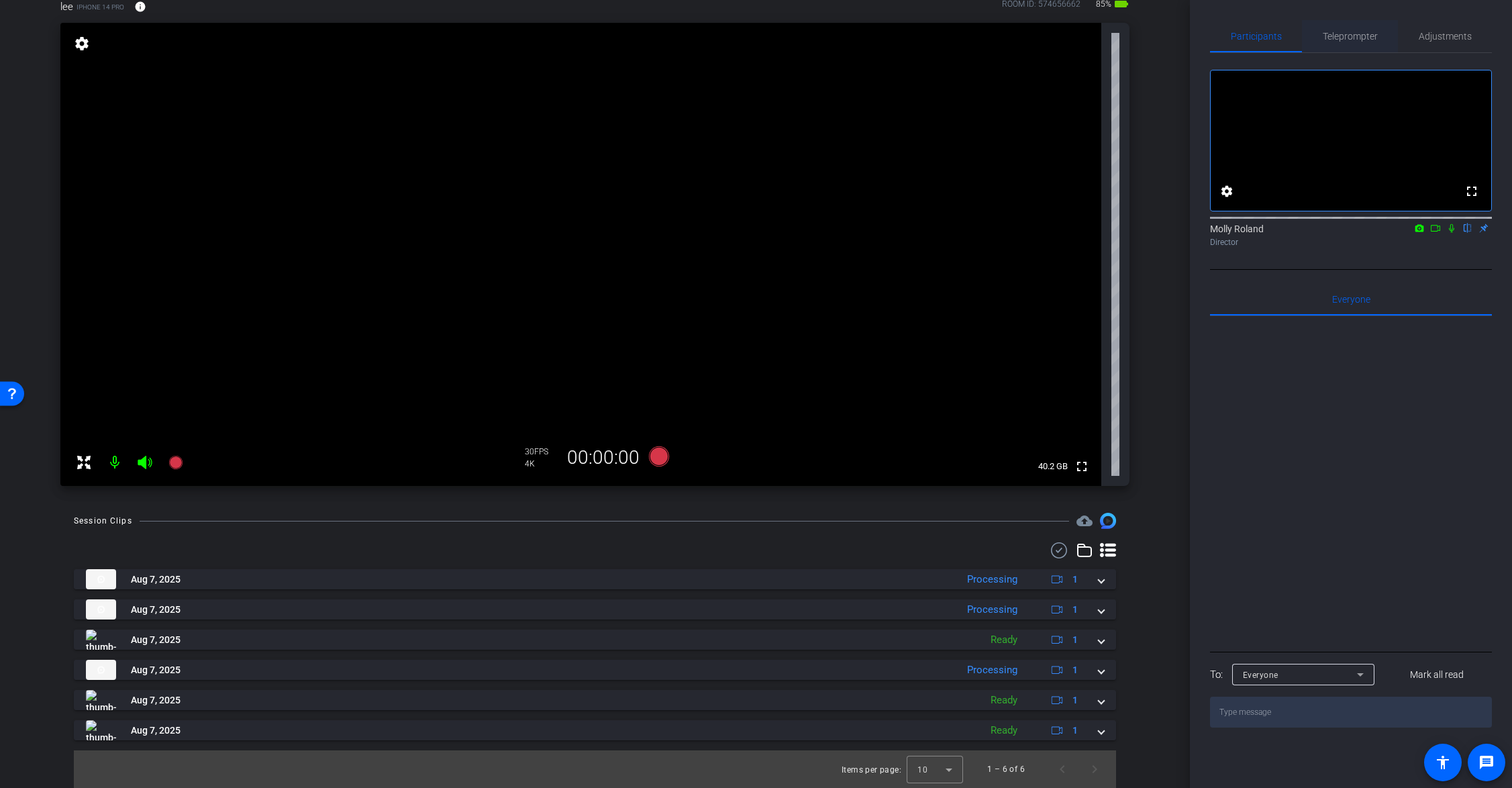 click on "Teleprompter" at bounding box center [1350, 36] 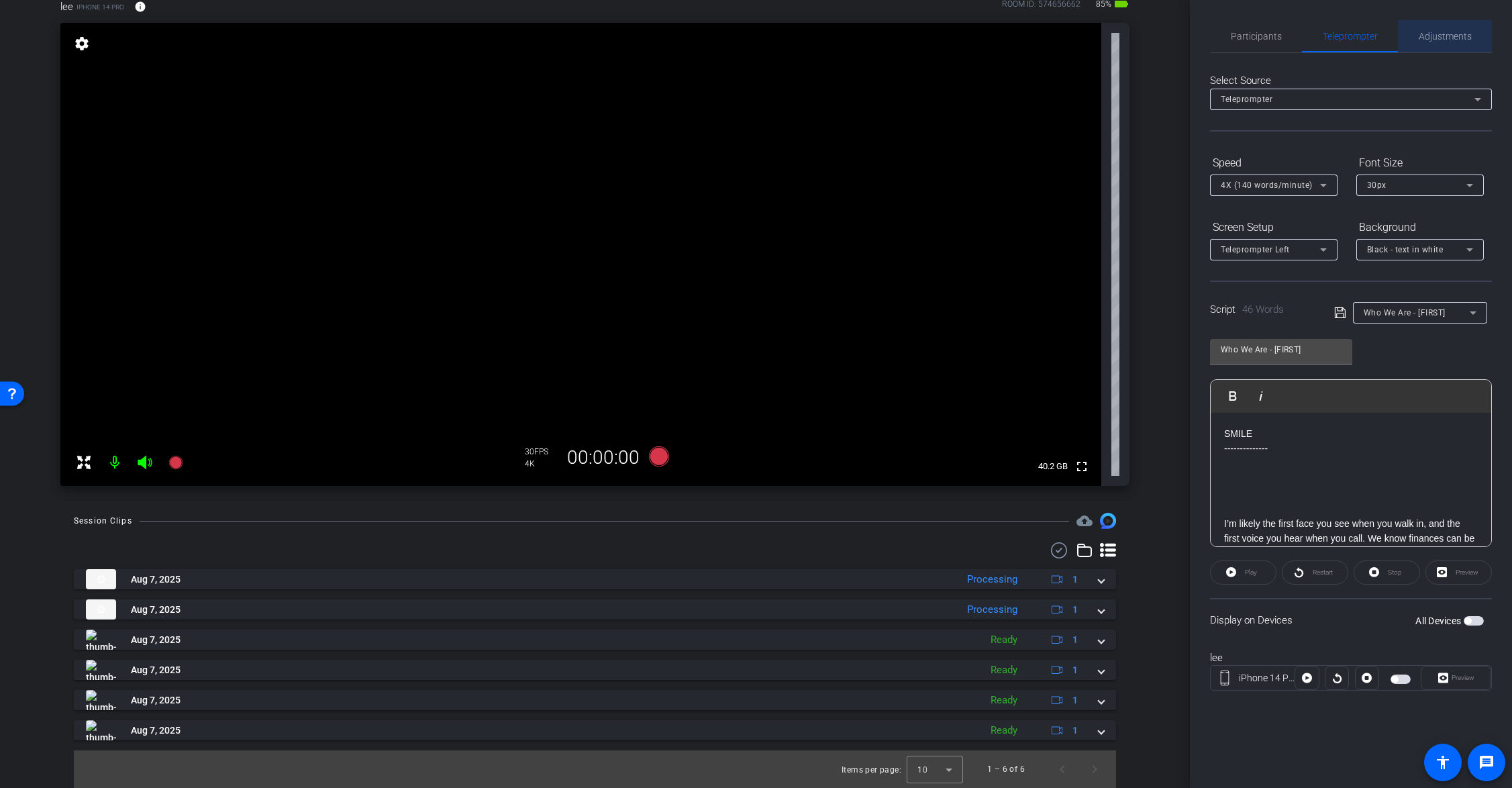 click on "Adjustments" at bounding box center (1445, 36) 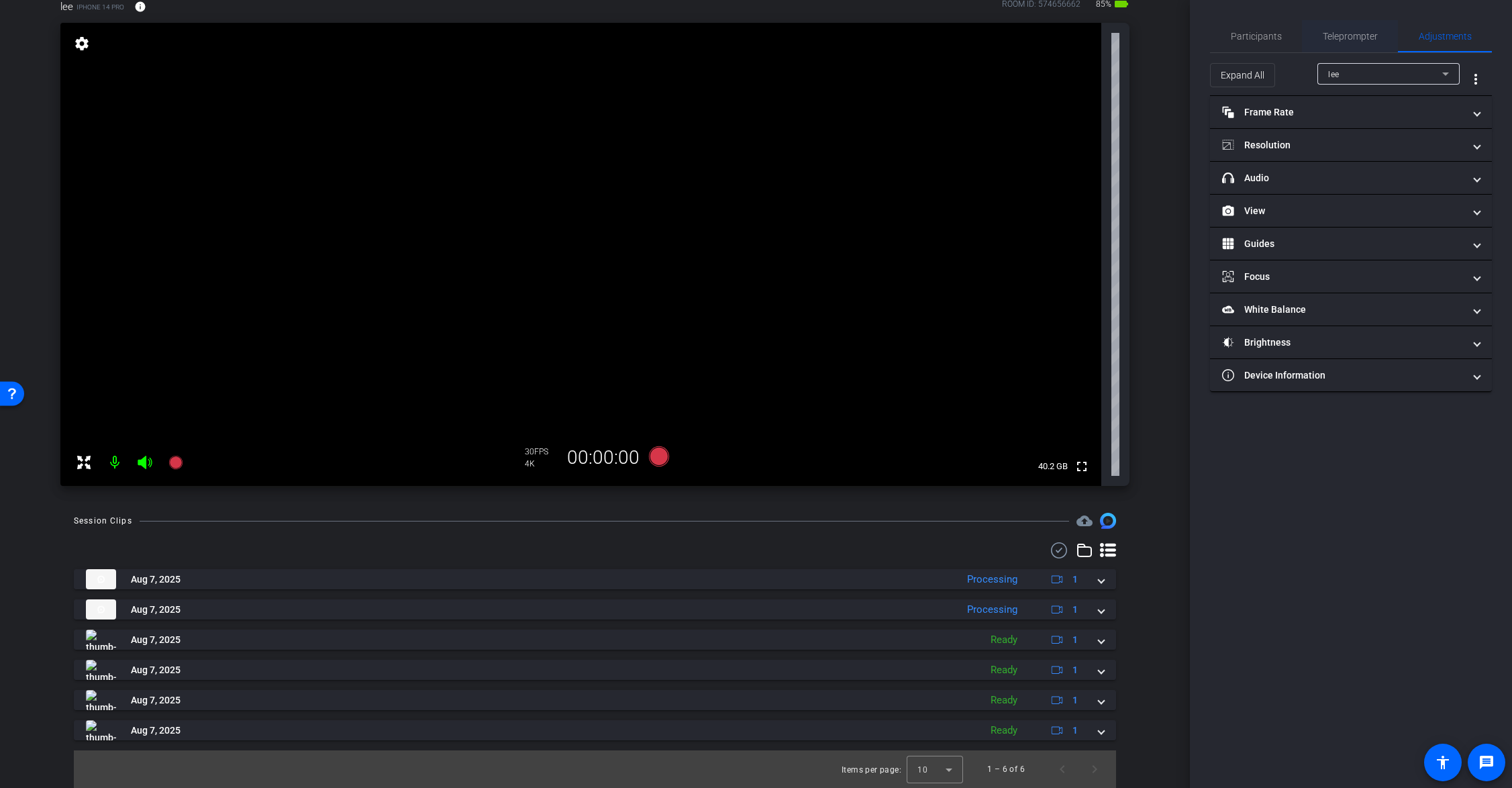 click on "Teleprompter" at bounding box center [1350, 36] 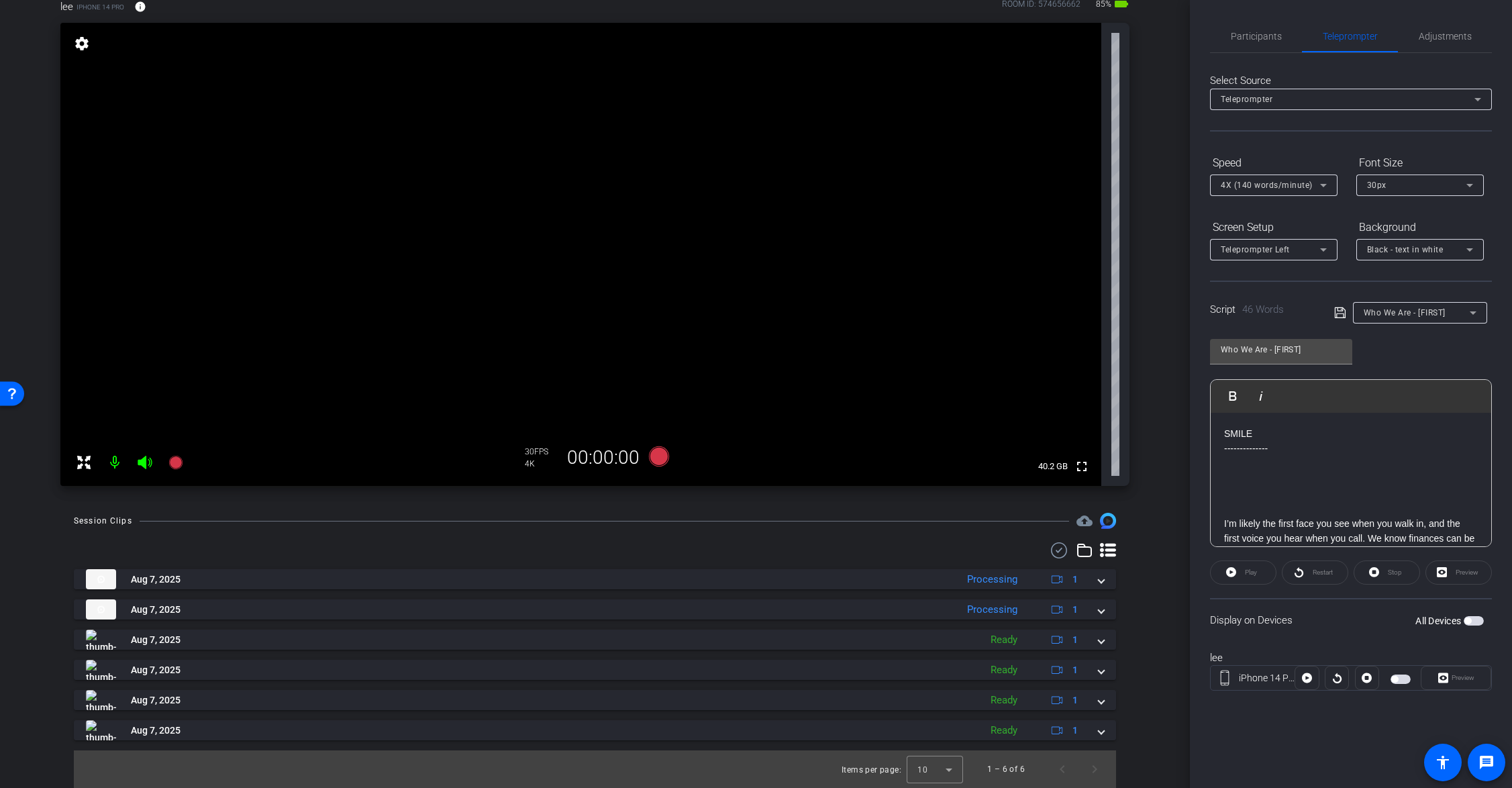 click at bounding box center (1468, 621) 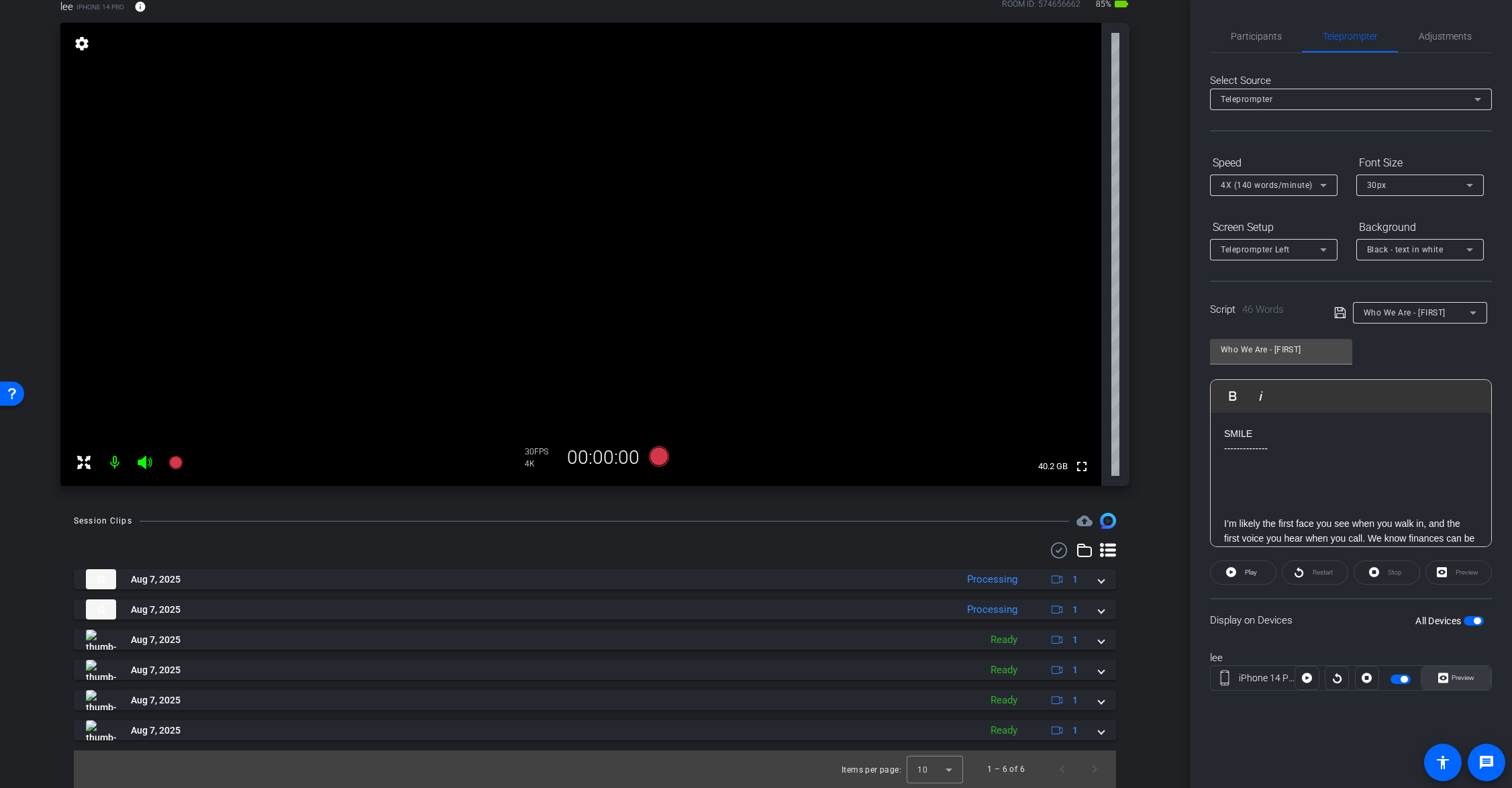 click 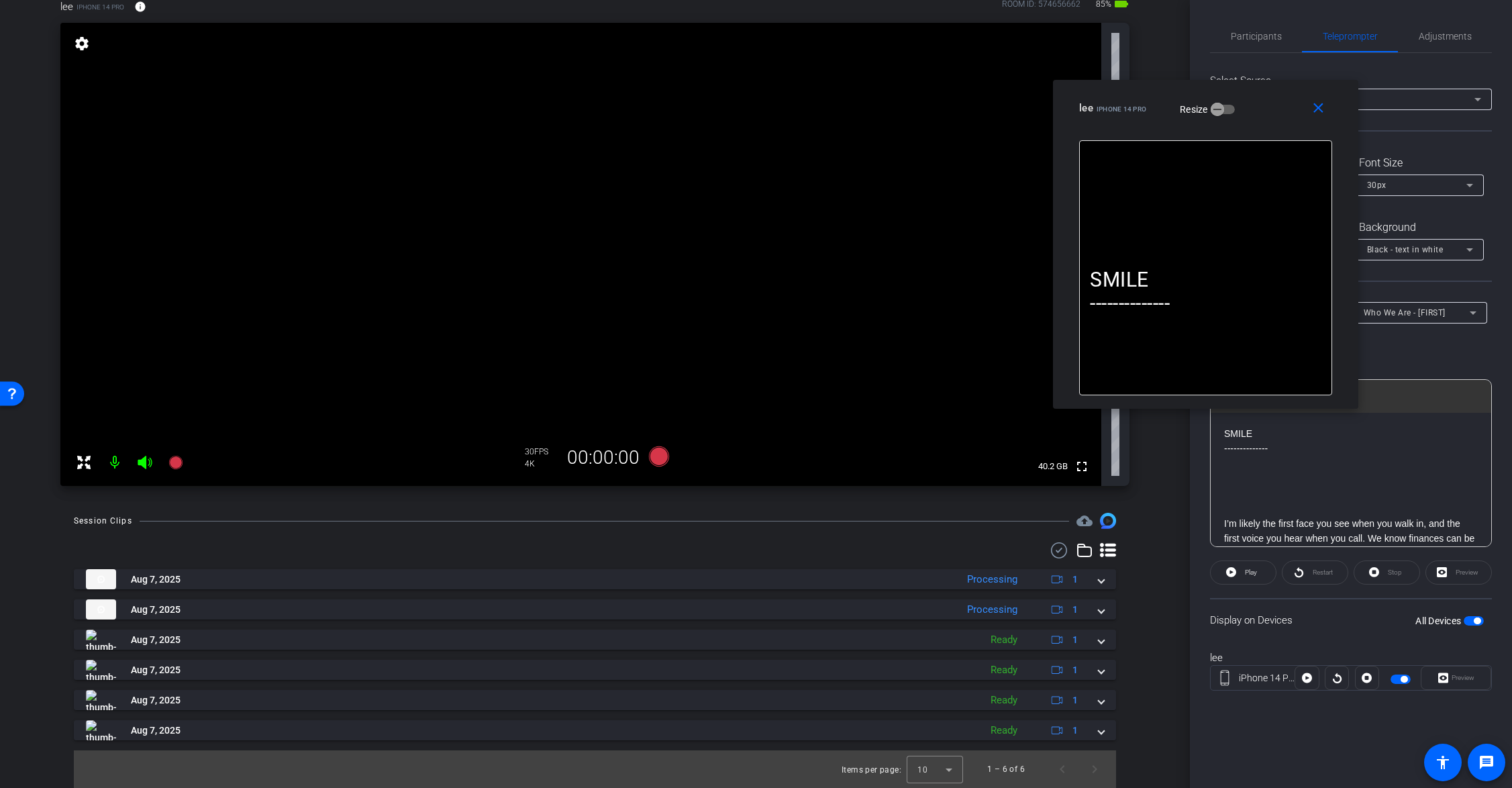 drag, startPoint x: 808, startPoint y: 252, endPoint x: 852, endPoint y: 278, distance: 51.10773 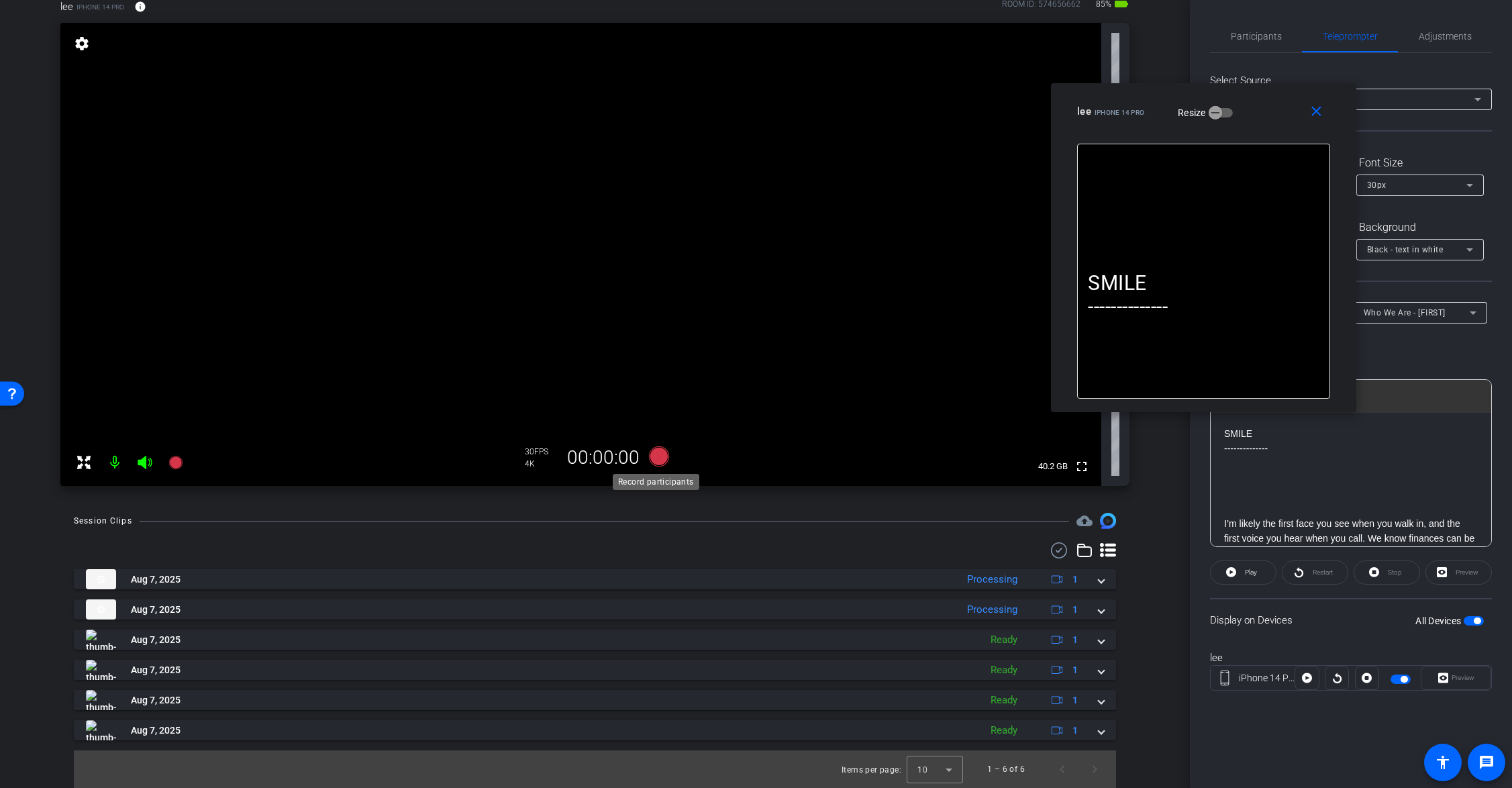 click 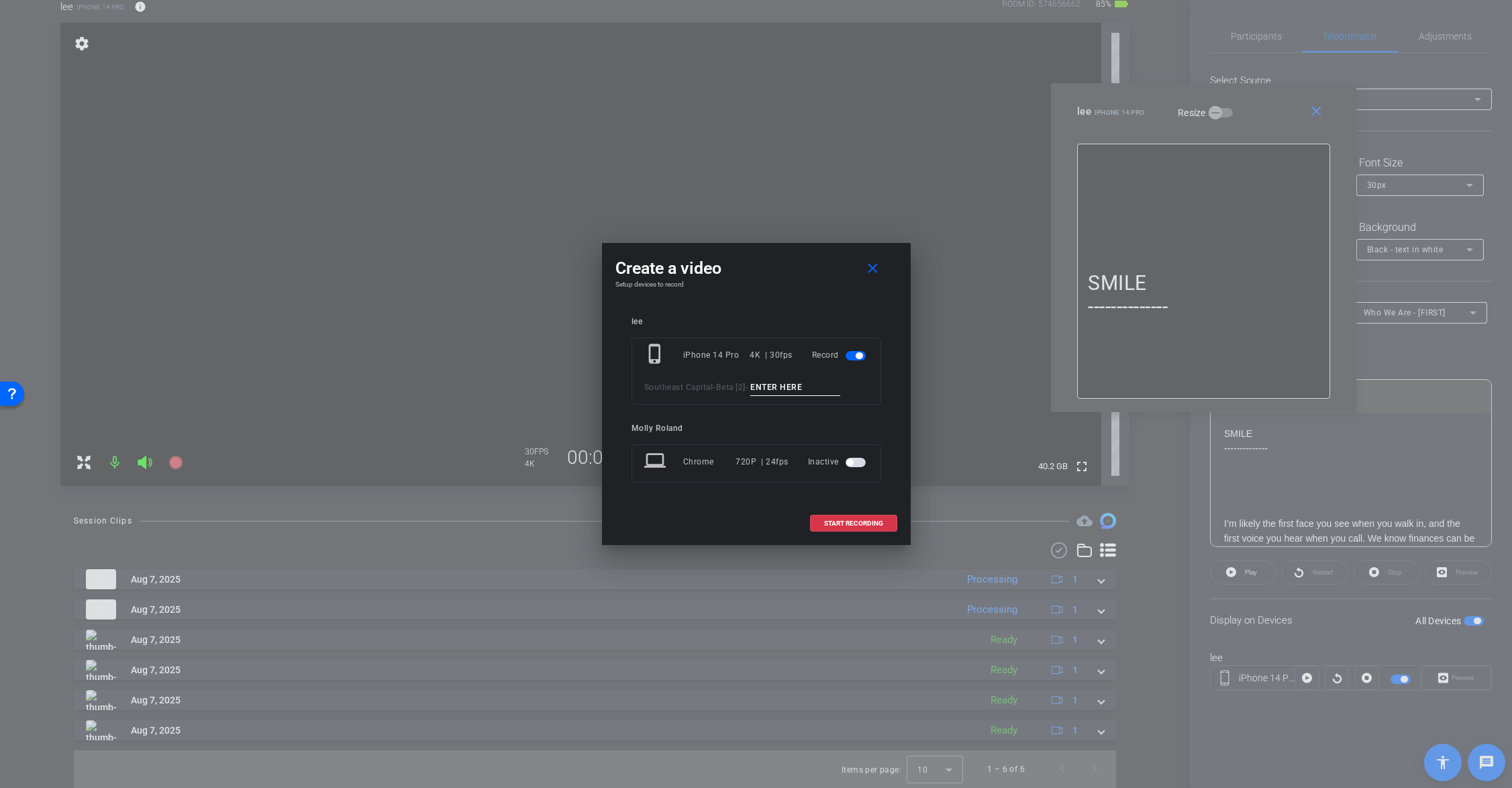 click at bounding box center [795, 387] 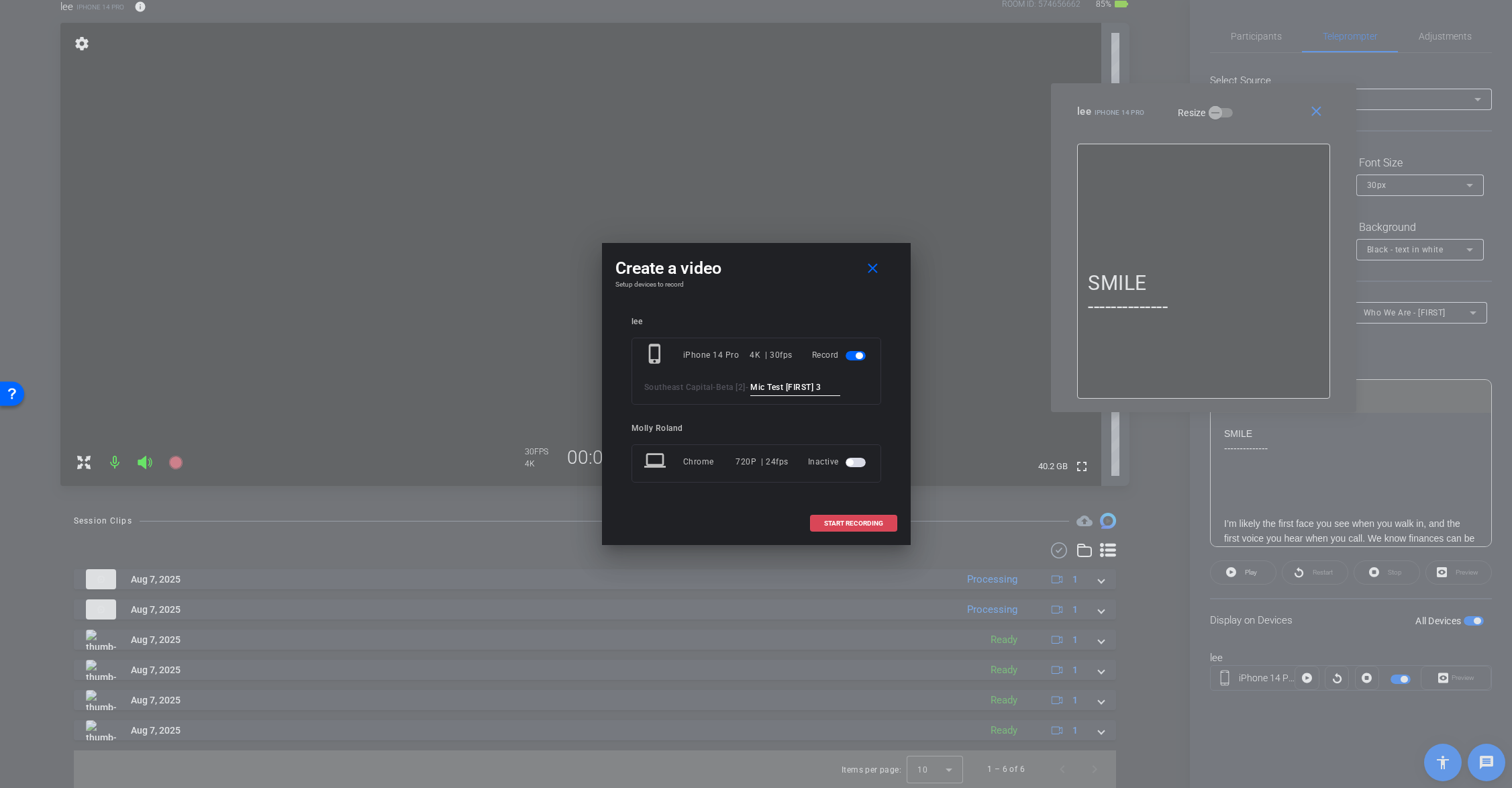 type on "Mic Test Alyssa" 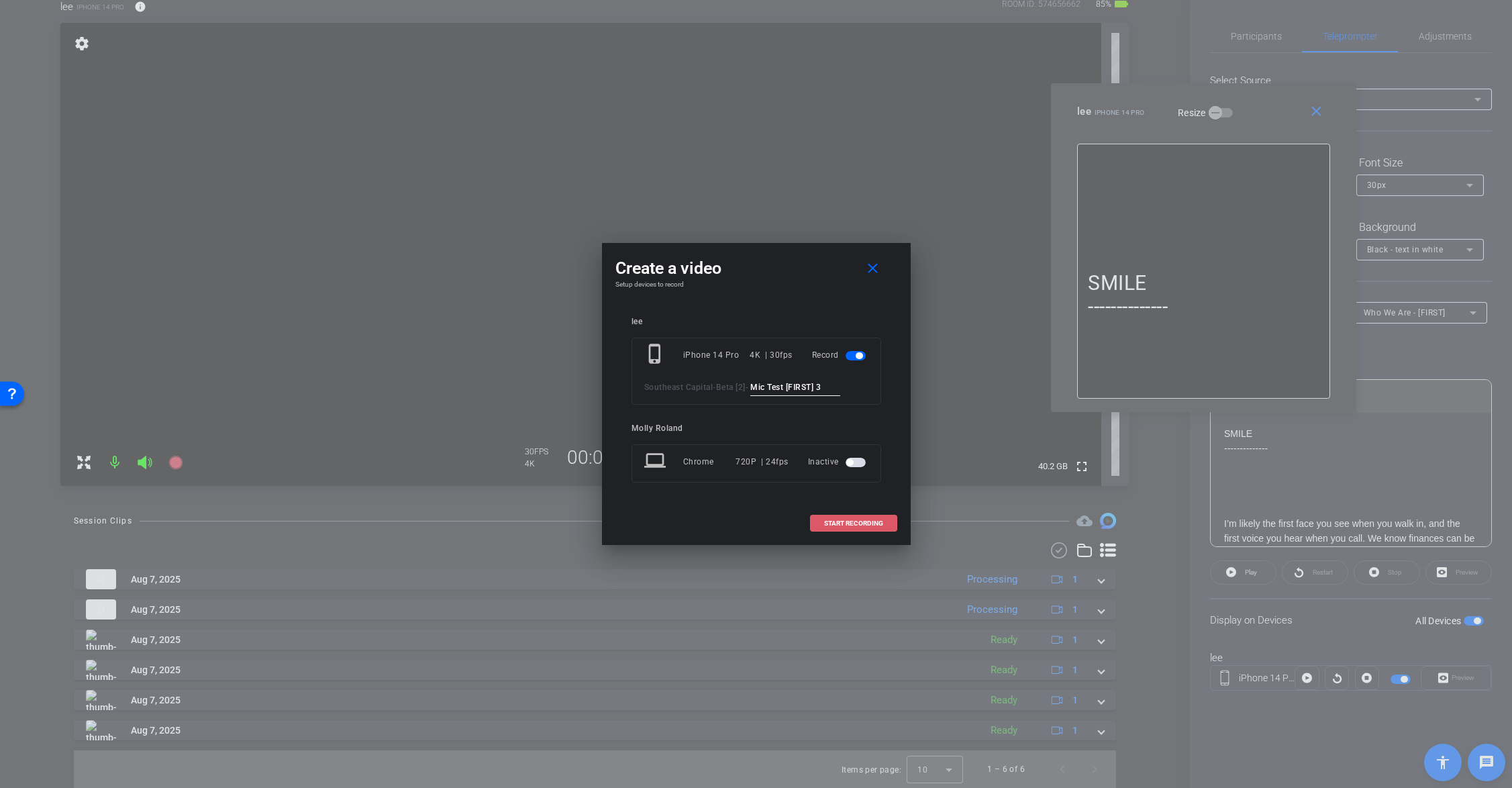 click on "START RECORDING" at bounding box center [854, 524] 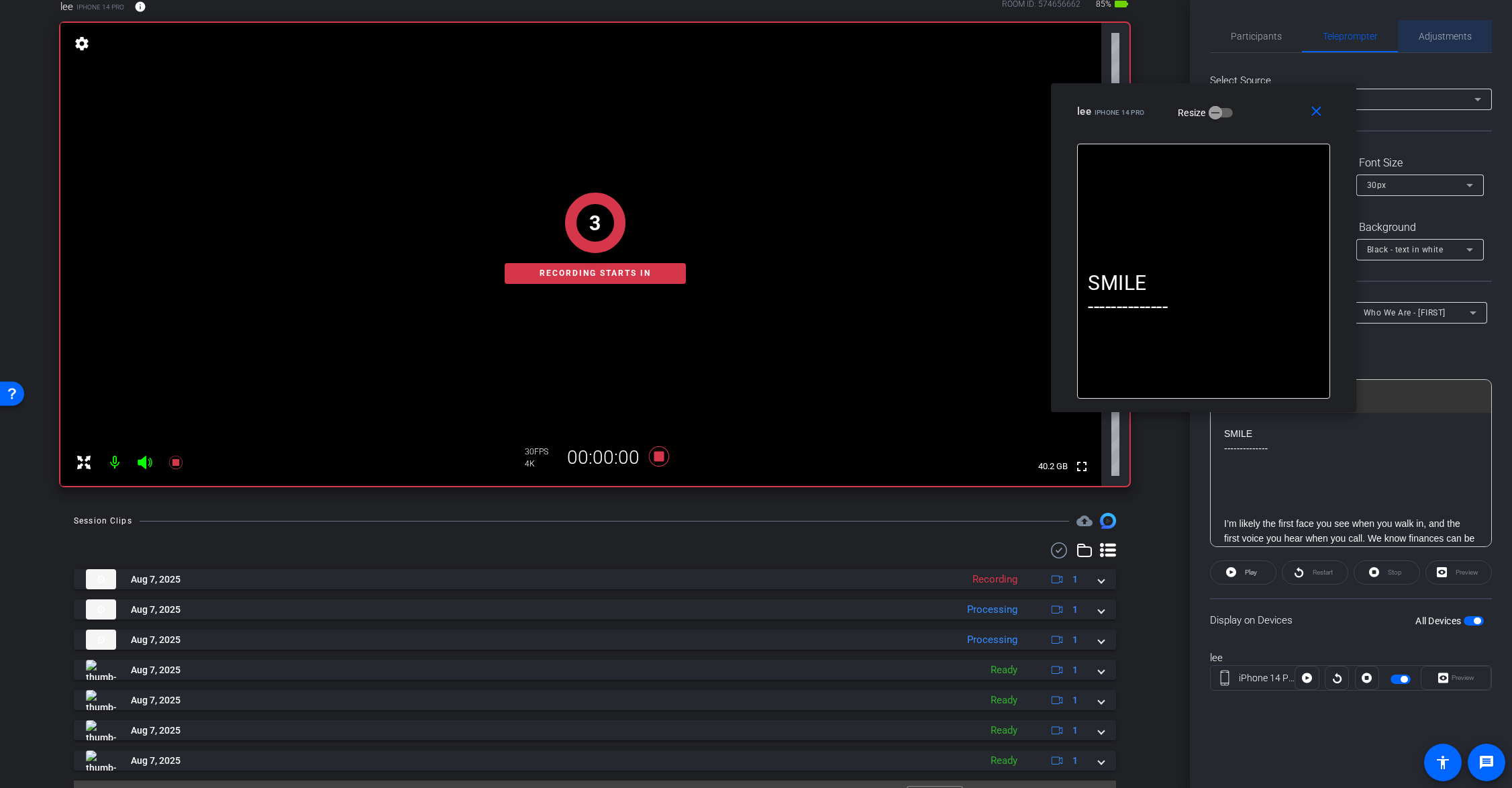click on "Adjustments" at bounding box center [1445, 36] 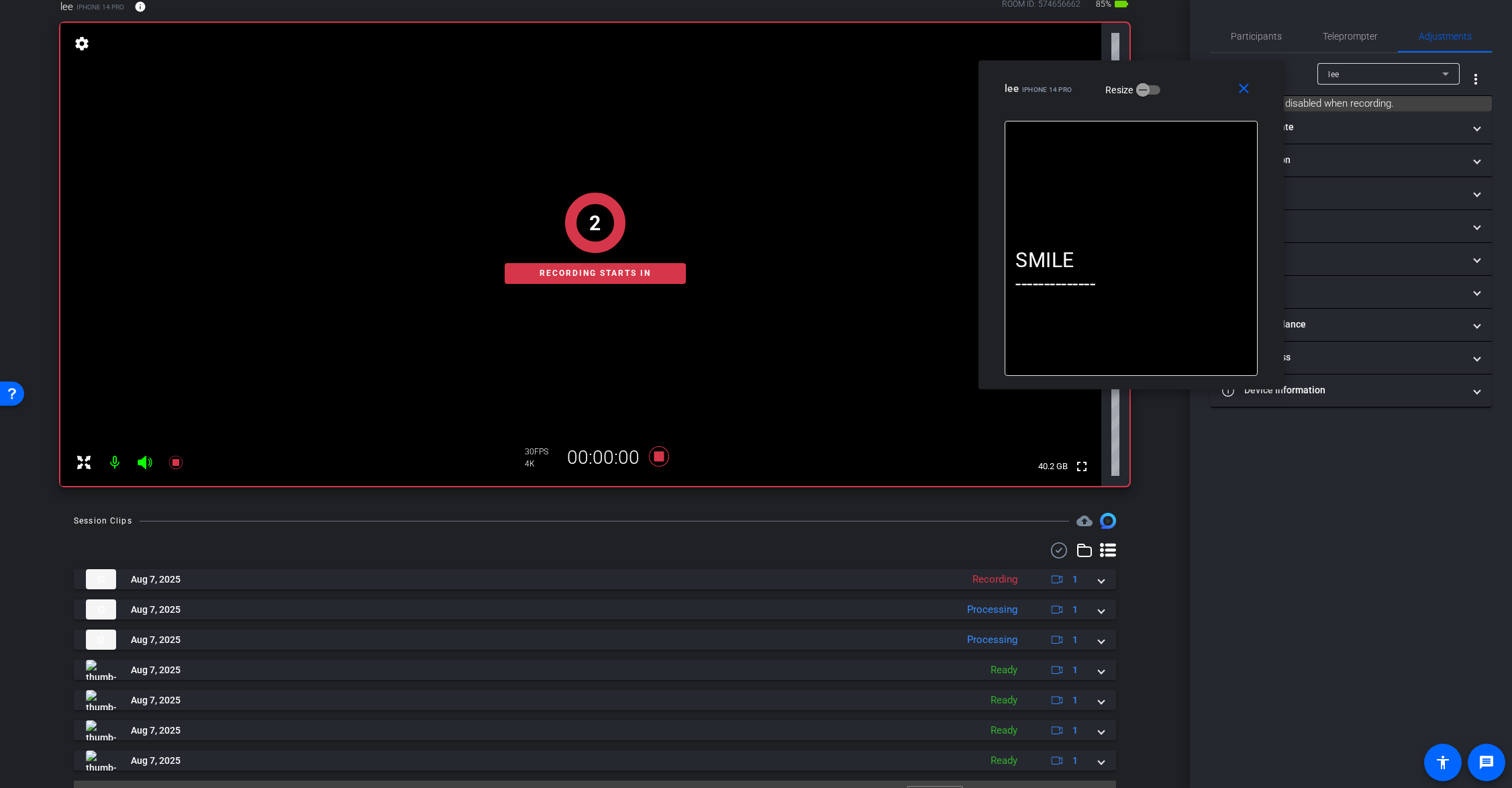 drag, startPoint x: 1269, startPoint y: 106, endPoint x: 1177, endPoint y: 75, distance: 97.08244 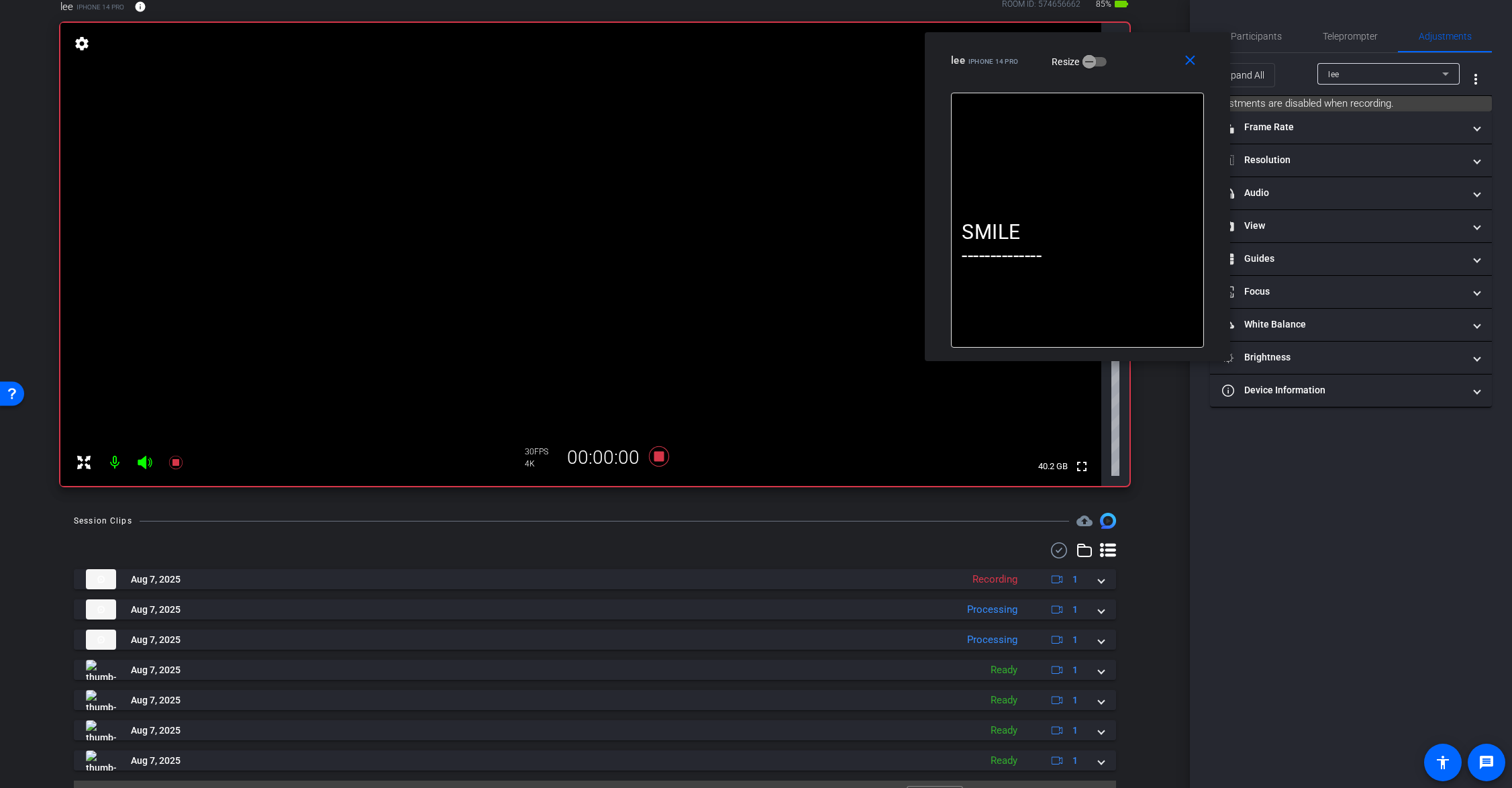 drag, startPoint x: 1197, startPoint y: 77, endPoint x: 1144, endPoint y: 49, distance: 59.941638 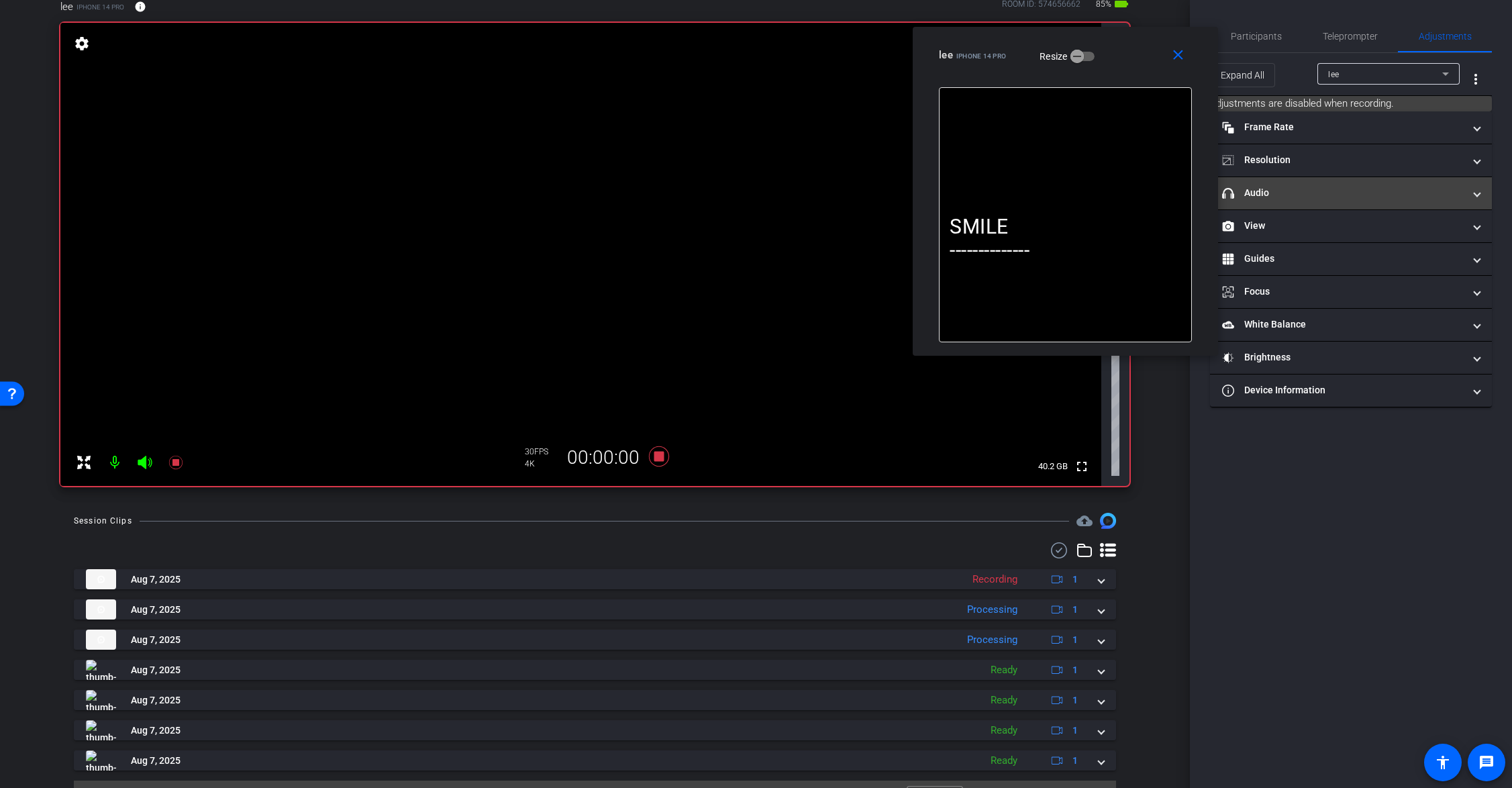 click on "headphone icon
Audio" at bounding box center [1343, 193] 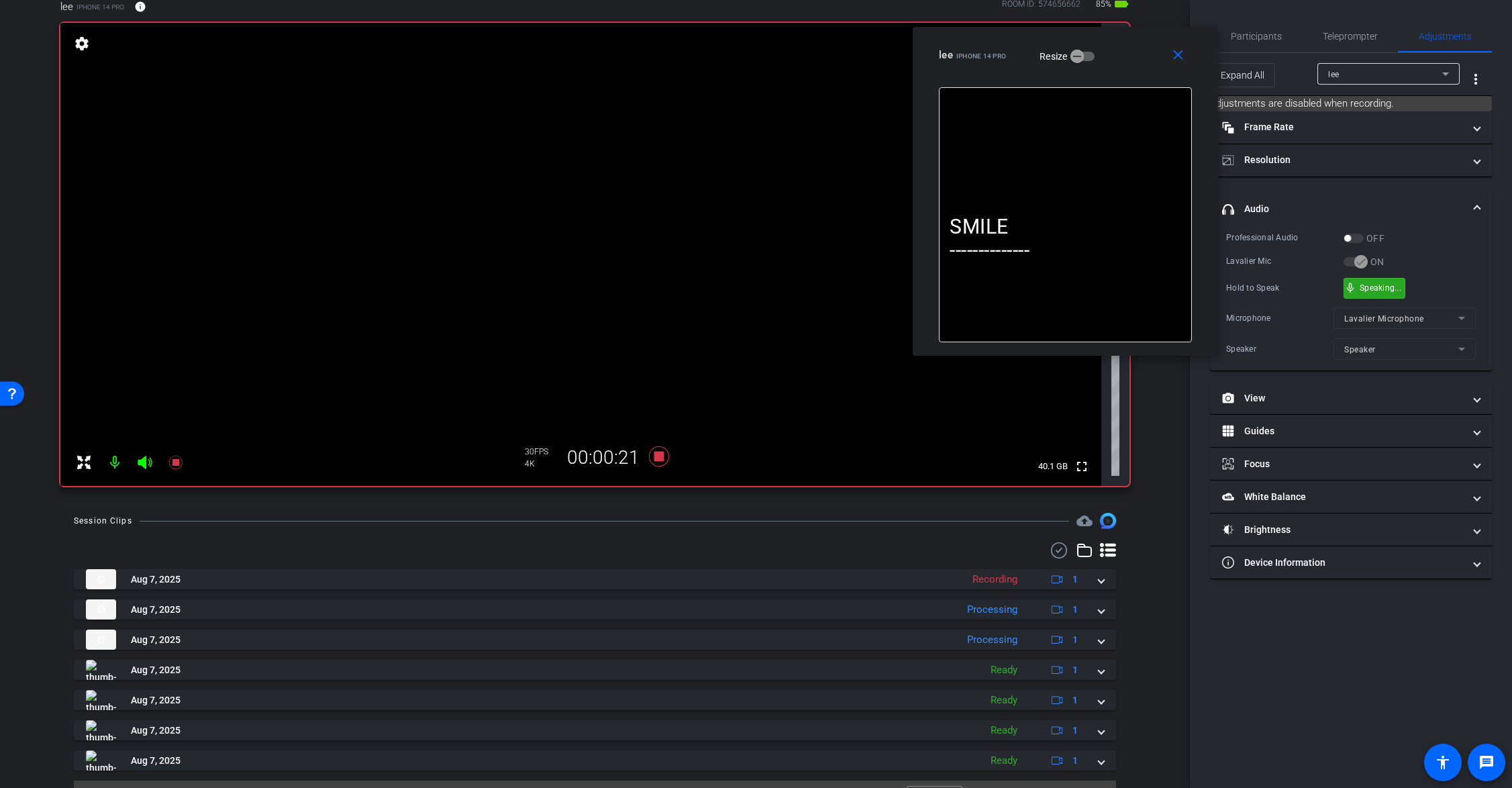 click on "mic_none Speaking..." at bounding box center [1374, 288] 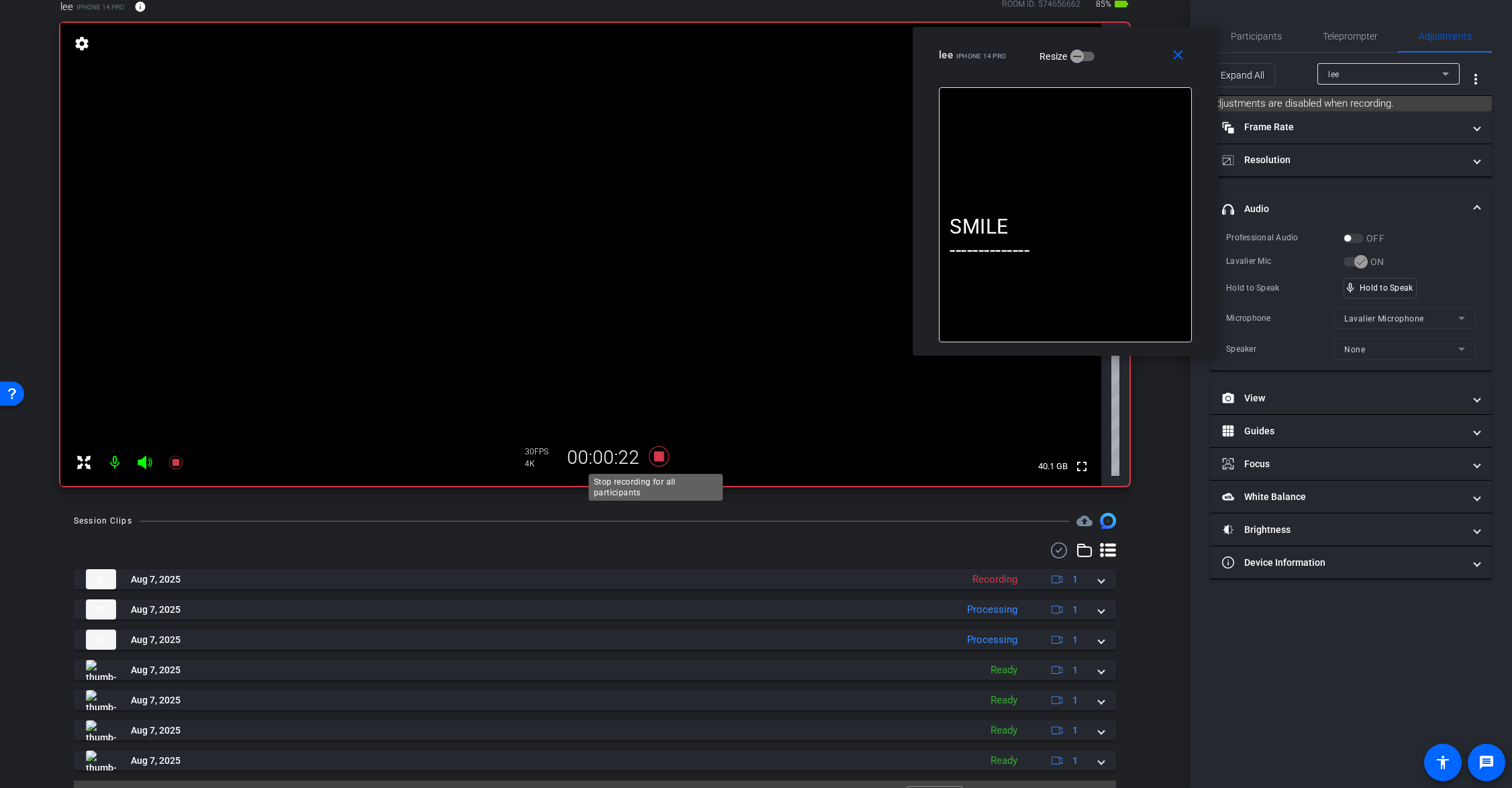 click 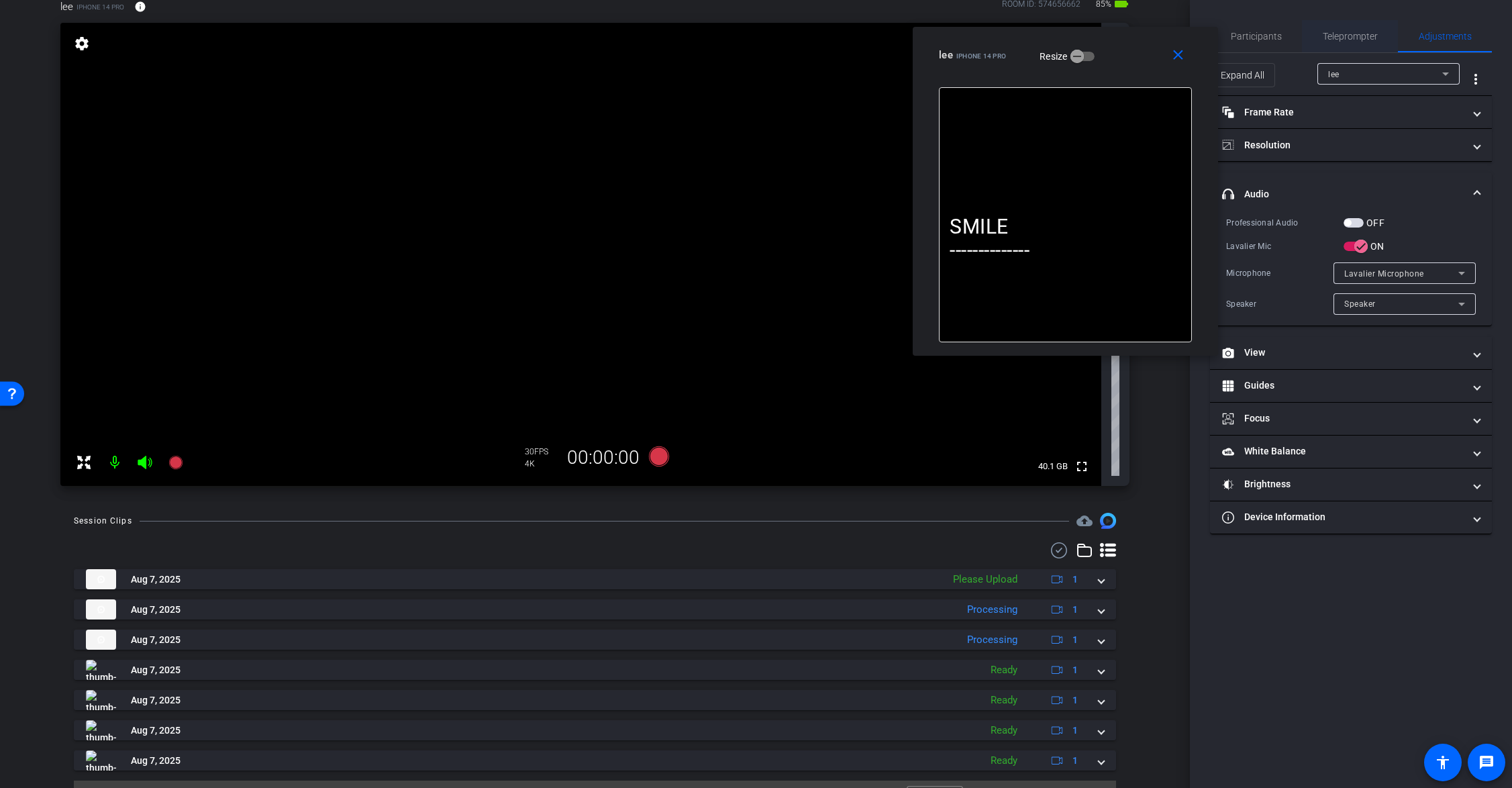 click on "Teleprompter" at bounding box center [1350, 36] 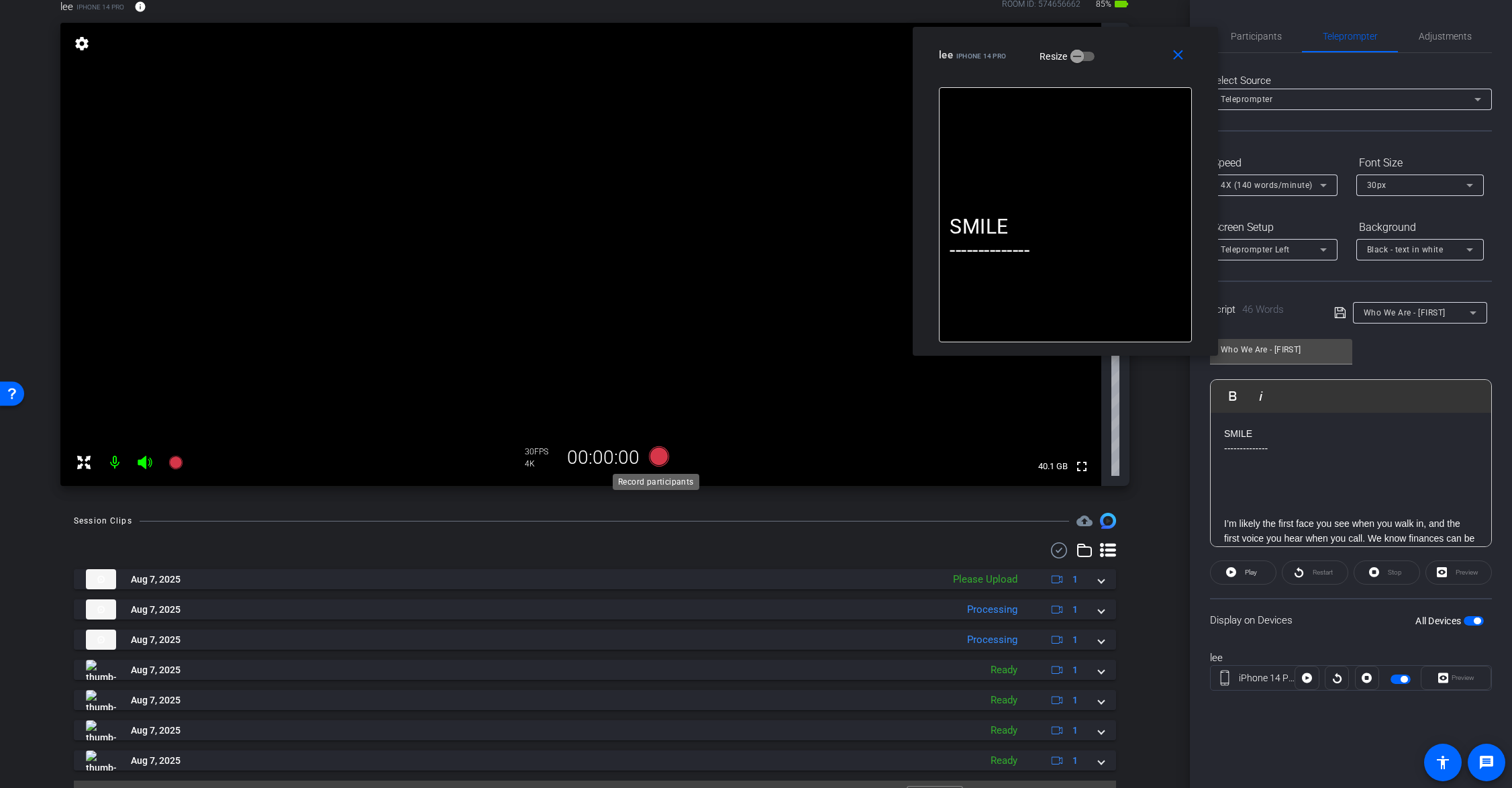 click 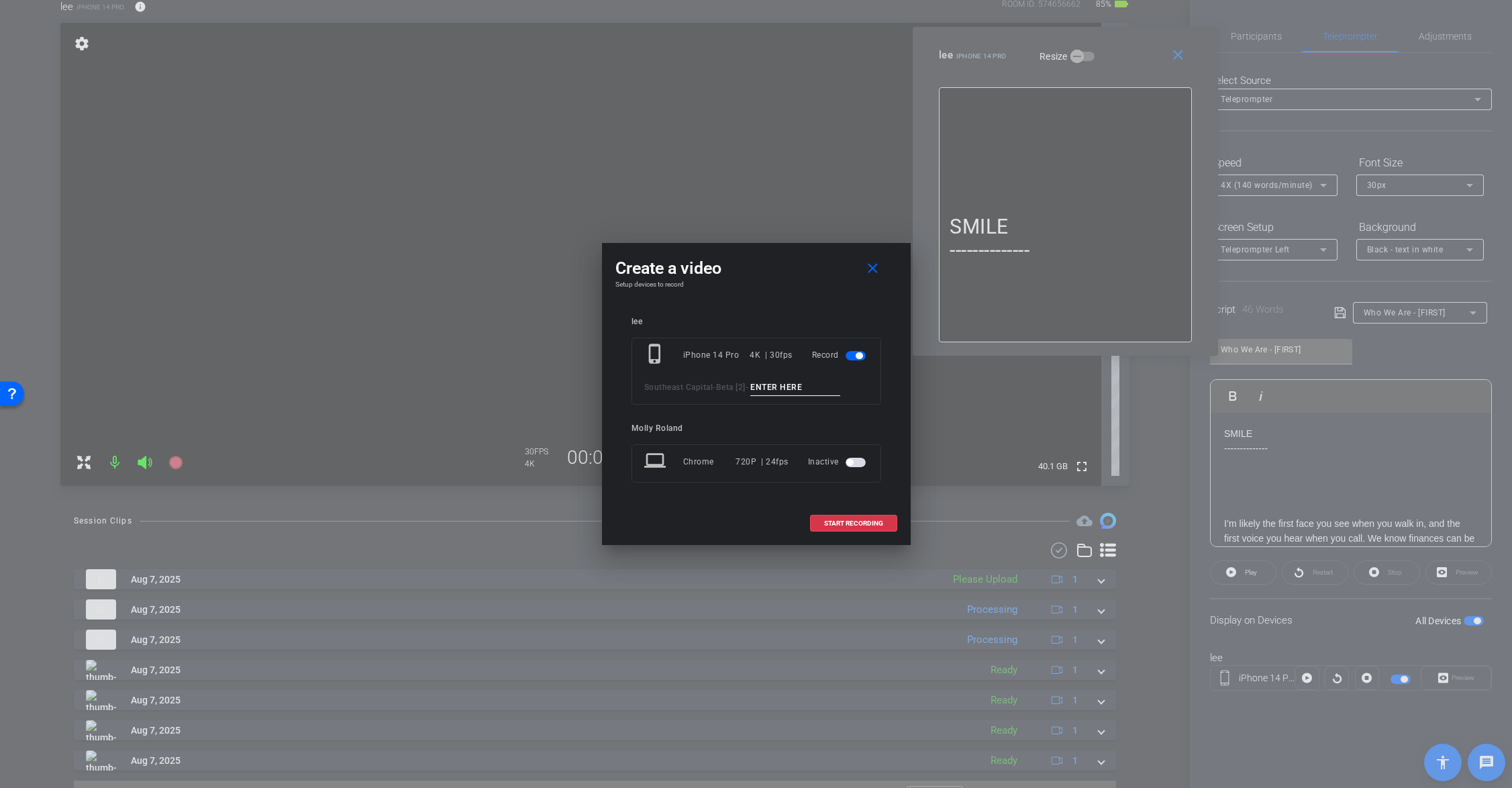 click at bounding box center (795, 387) 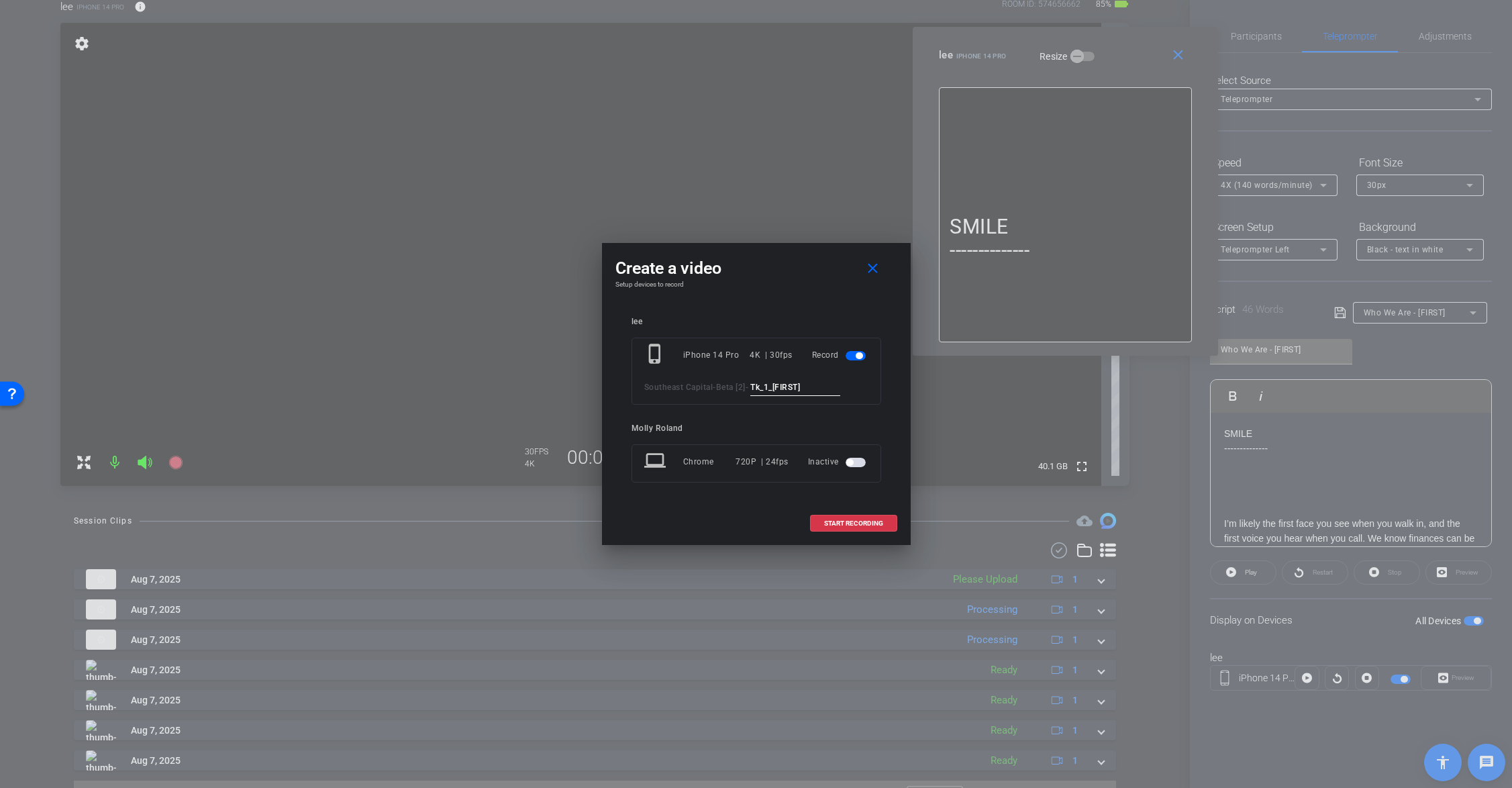 click on "Tk_1_Alyssa" at bounding box center (795, 387) 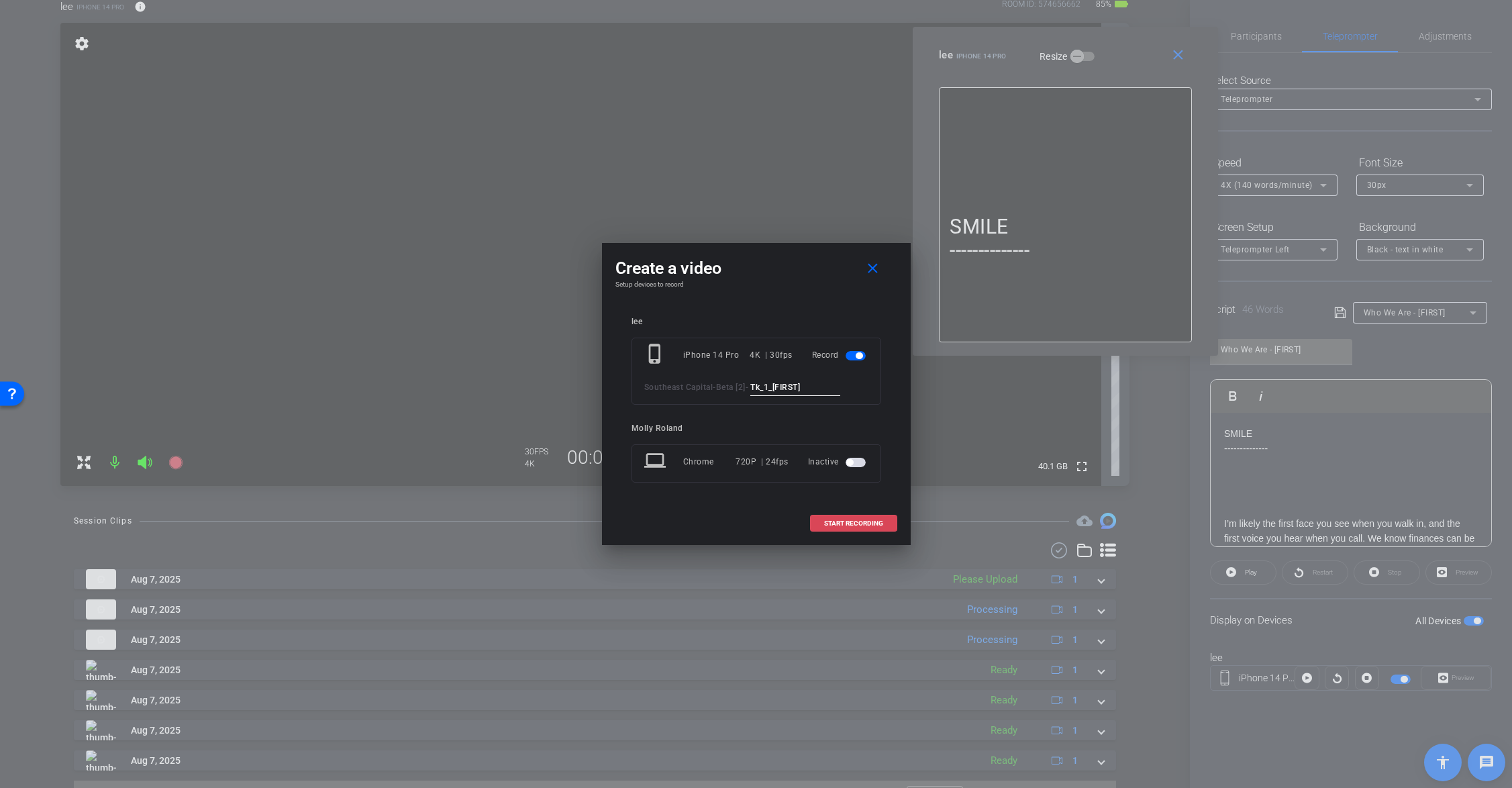type on "Tk_1_Alyssa" 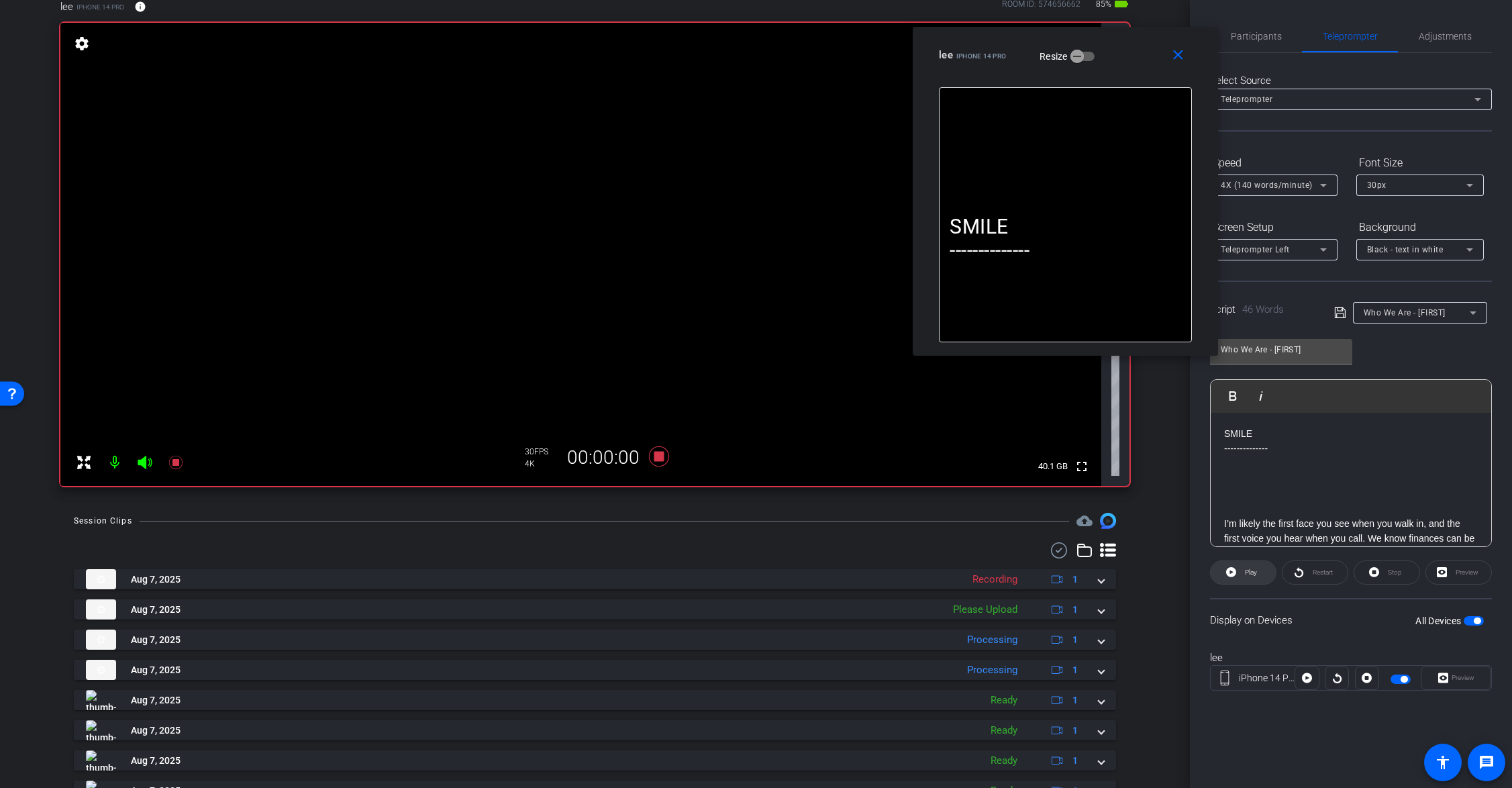 click on "Play" 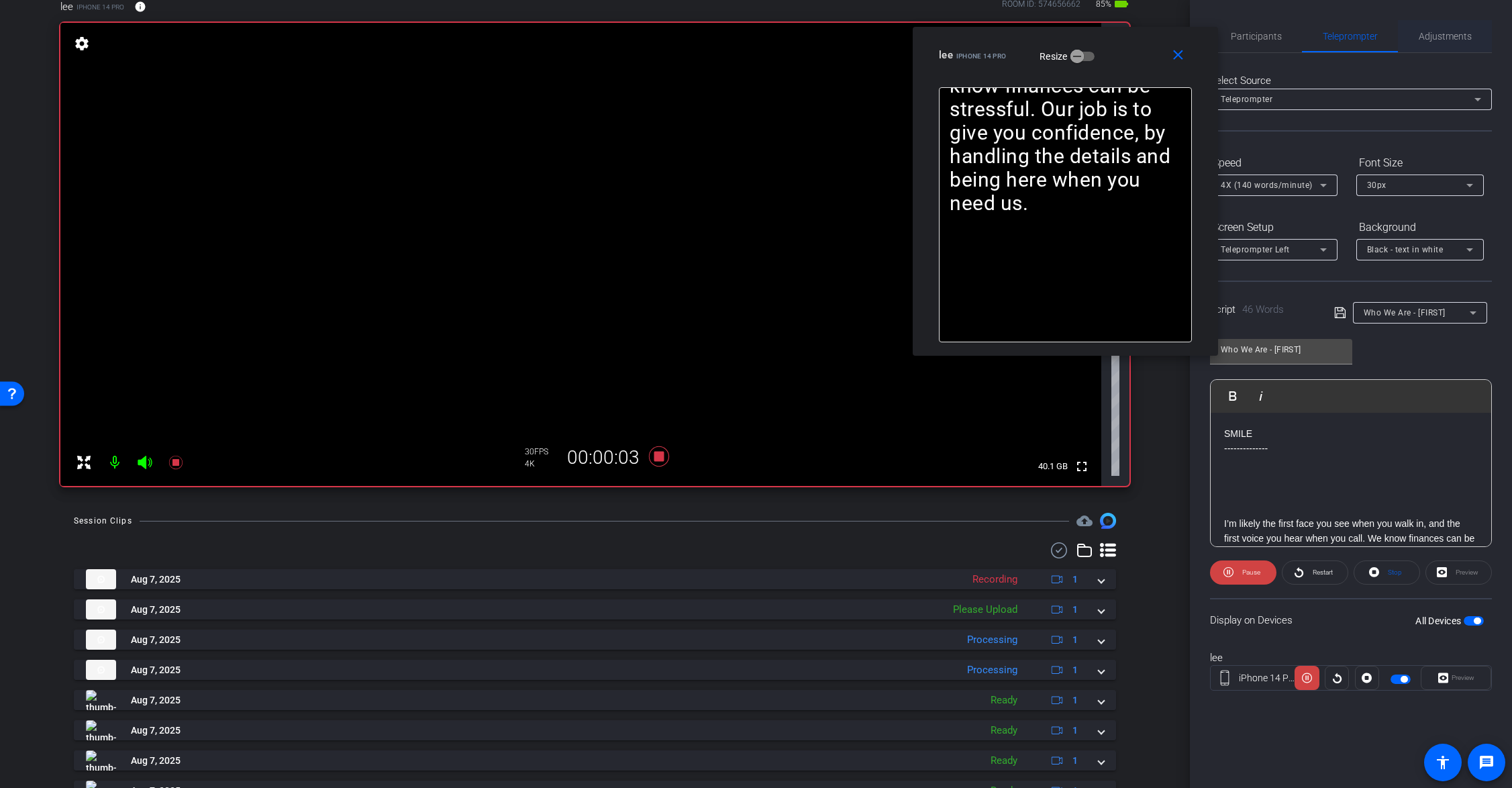 click on "Adjustments" at bounding box center (1445, 36) 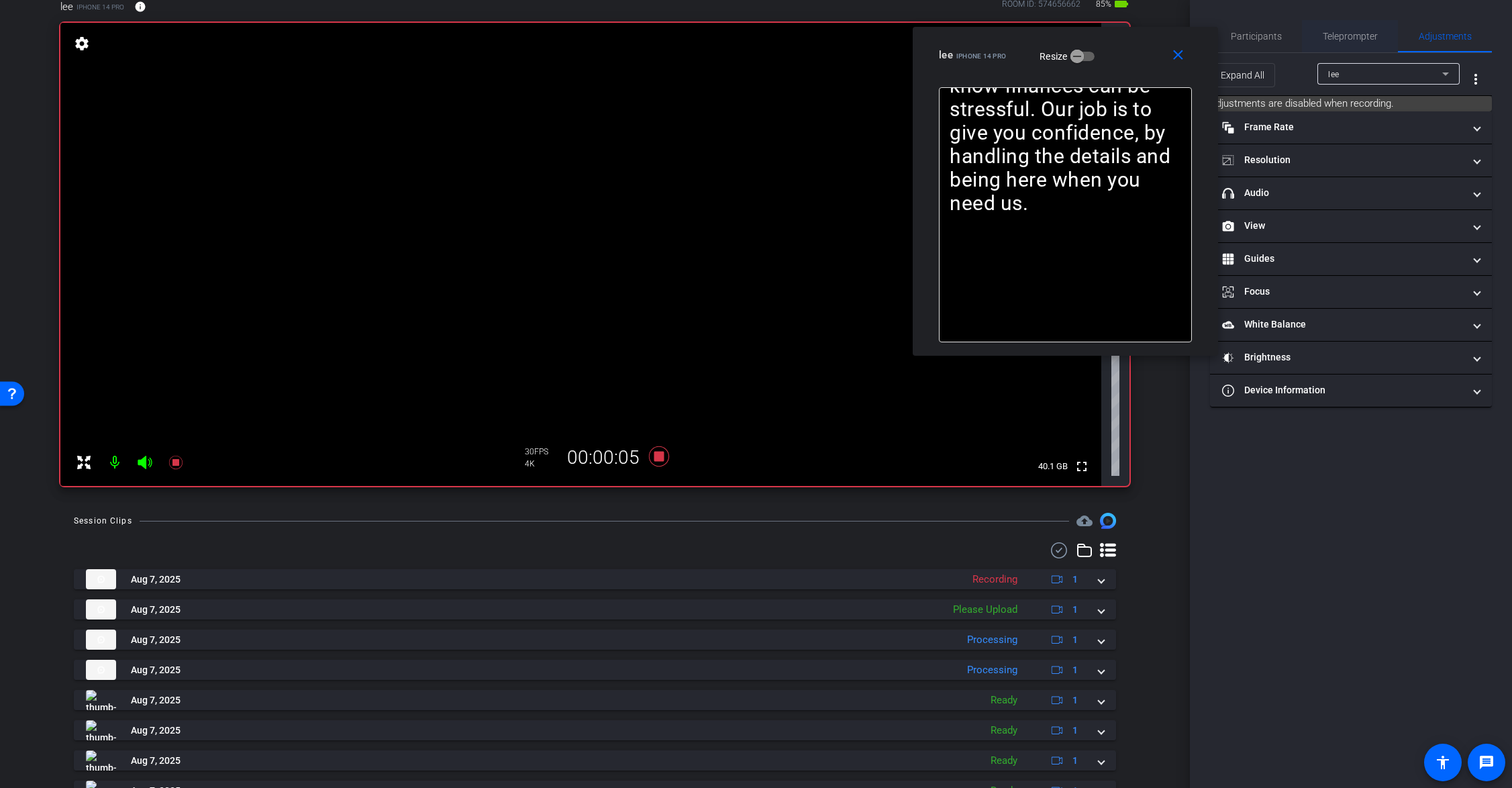 click on "Teleprompter" at bounding box center [1350, 36] 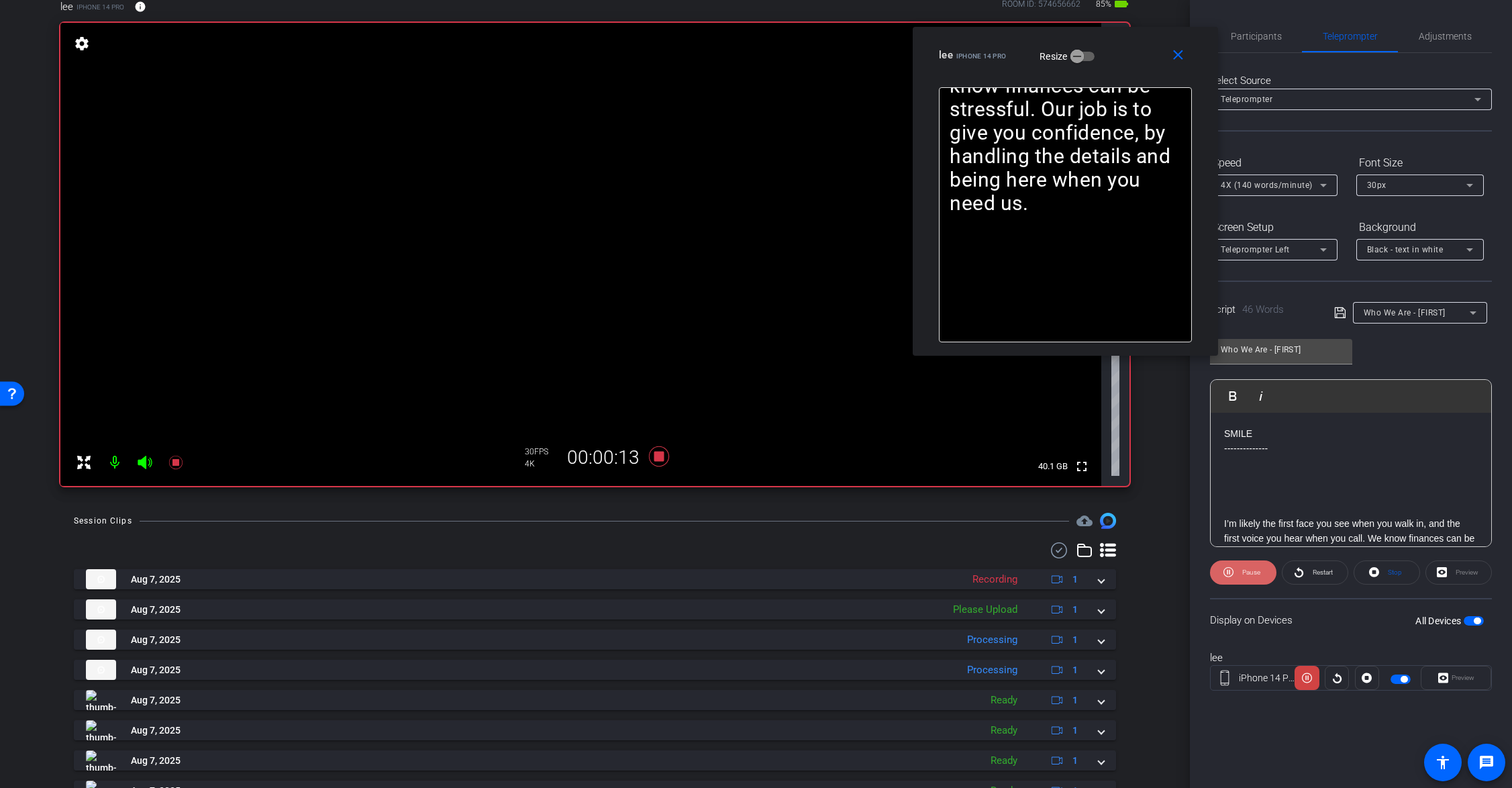click on "Pause" 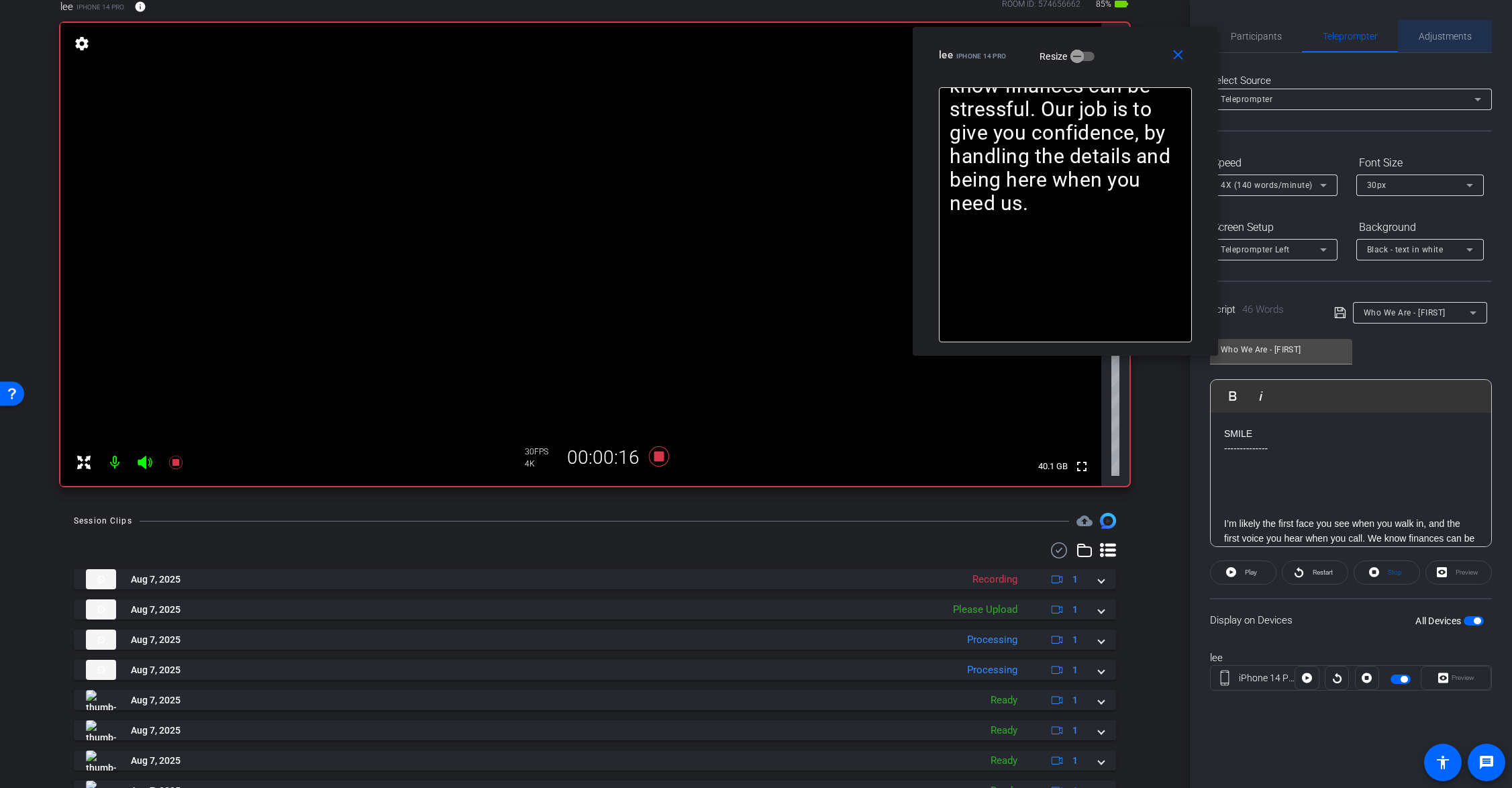 click on "Adjustments" at bounding box center [1445, 36] 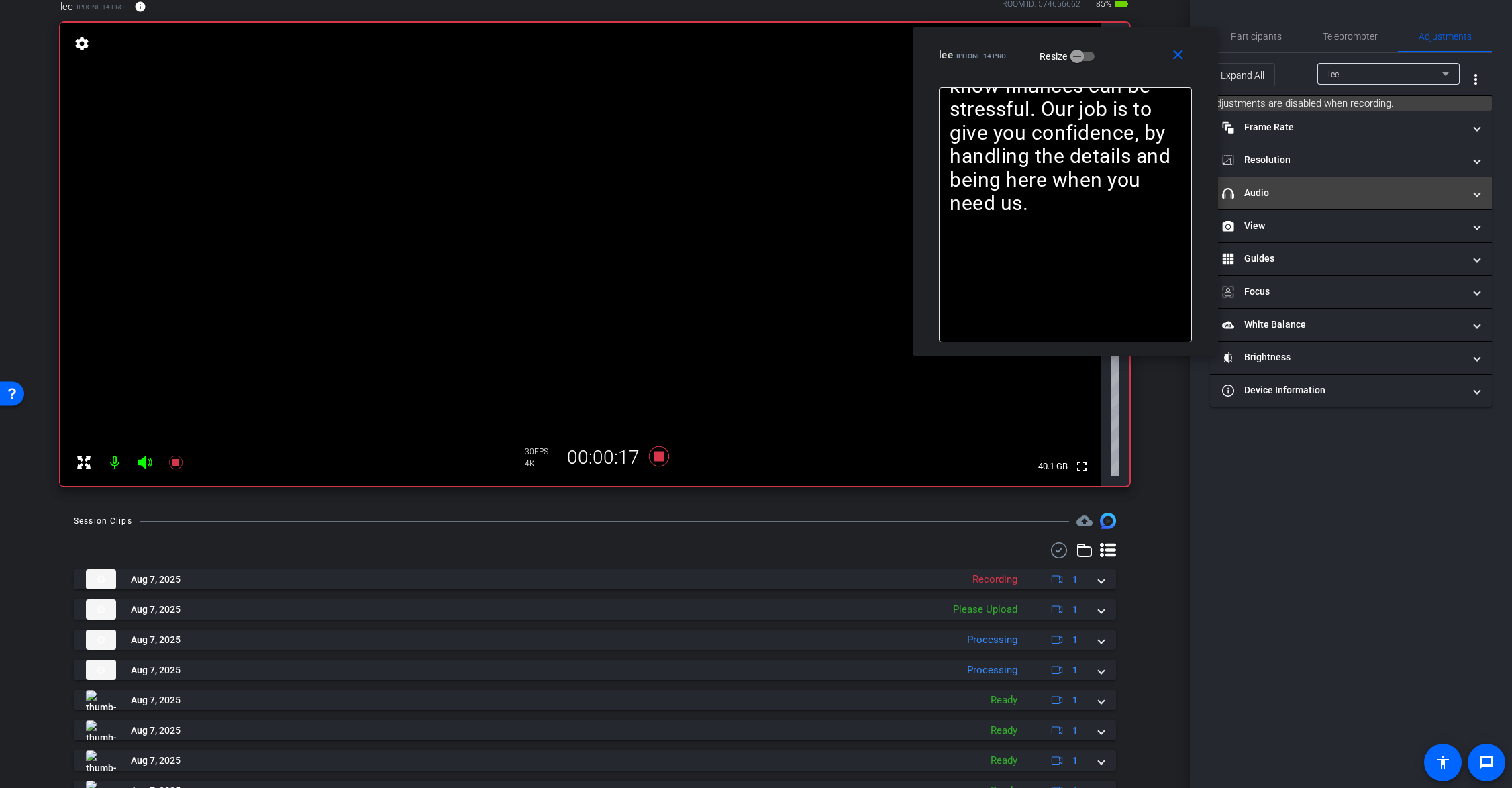 drag, startPoint x: 1341, startPoint y: 195, endPoint x: 1359, endPoint y: 209, distance: 22.80351 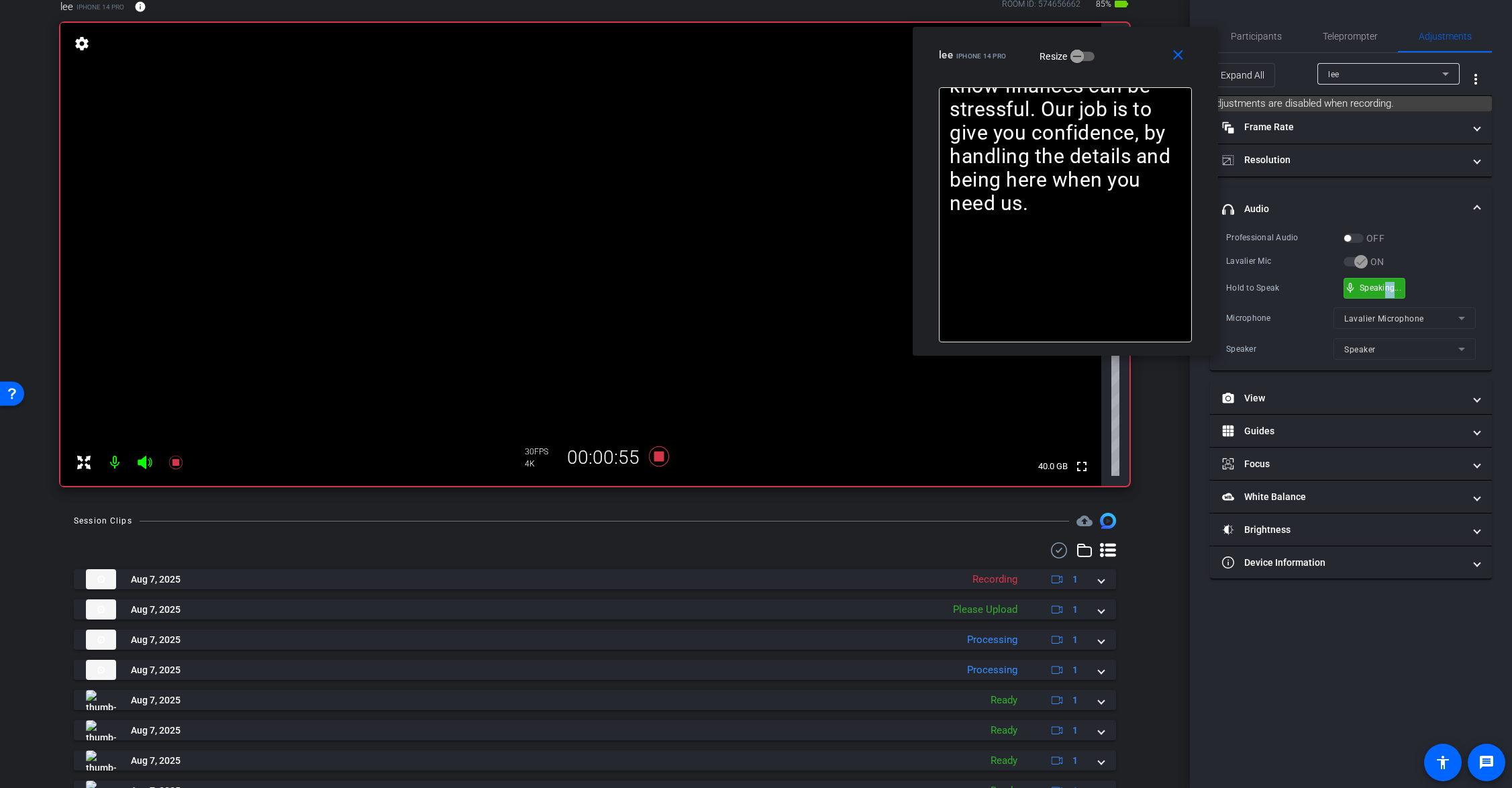 drag, startPoint x: 1395, startPoint y: 288, endPoint x: 1384, endPoint y: 285, distance: 11.401754 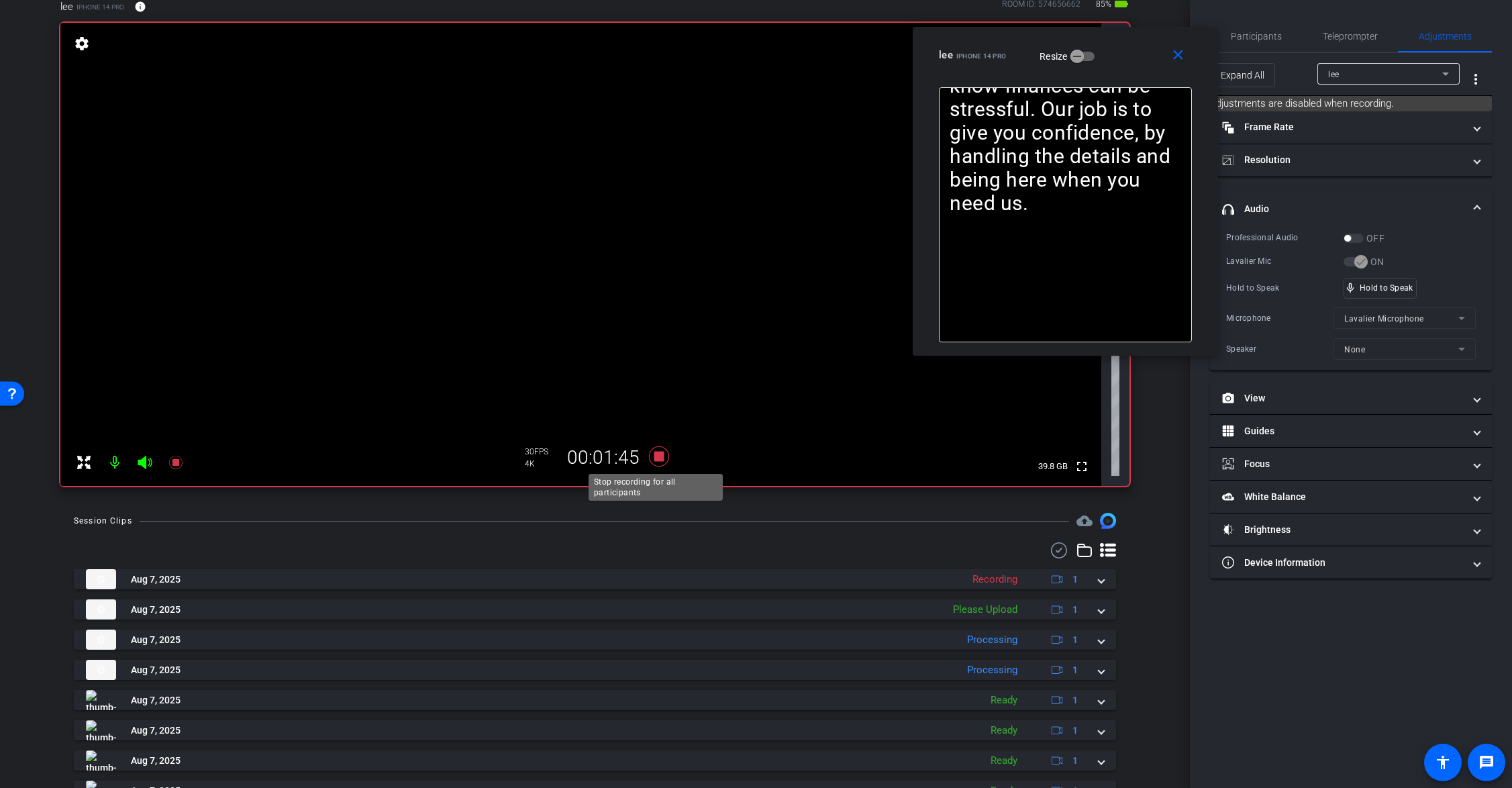 click 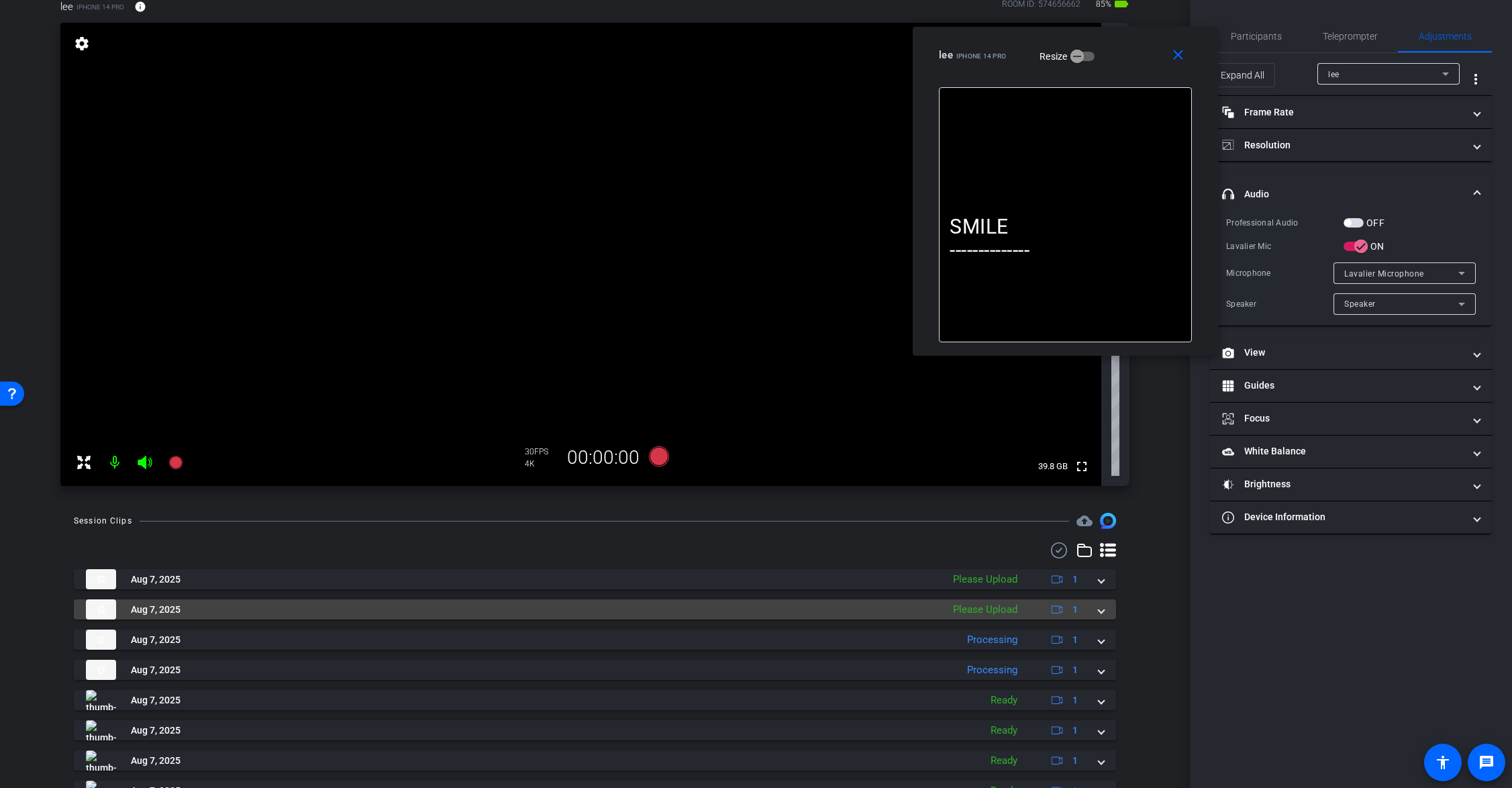 click on "Aug 7, 2025  Please Upload
1" at bounding box center (592, 609) 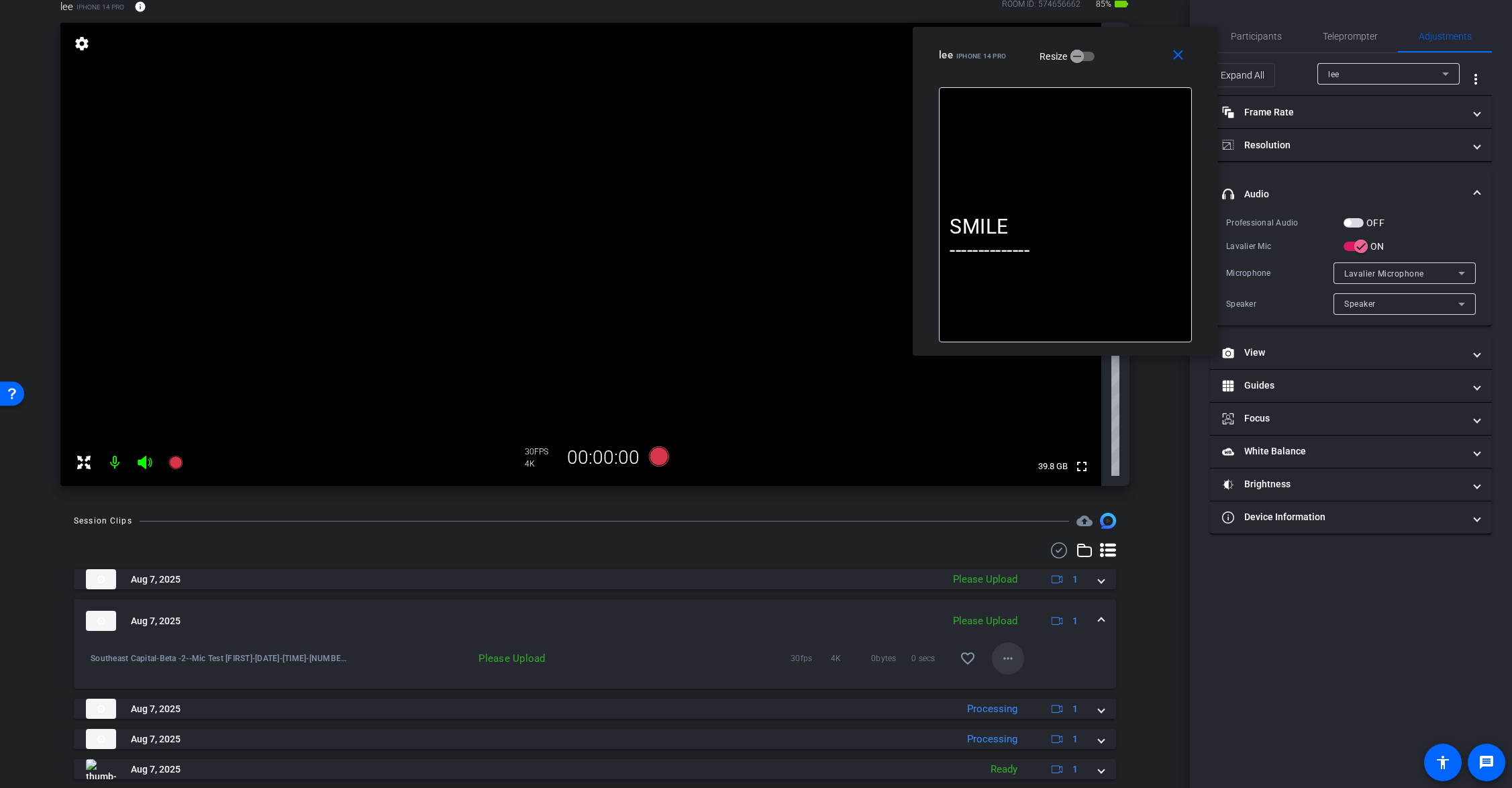 click on "more_horiz" at bounding box center (1008, 658) 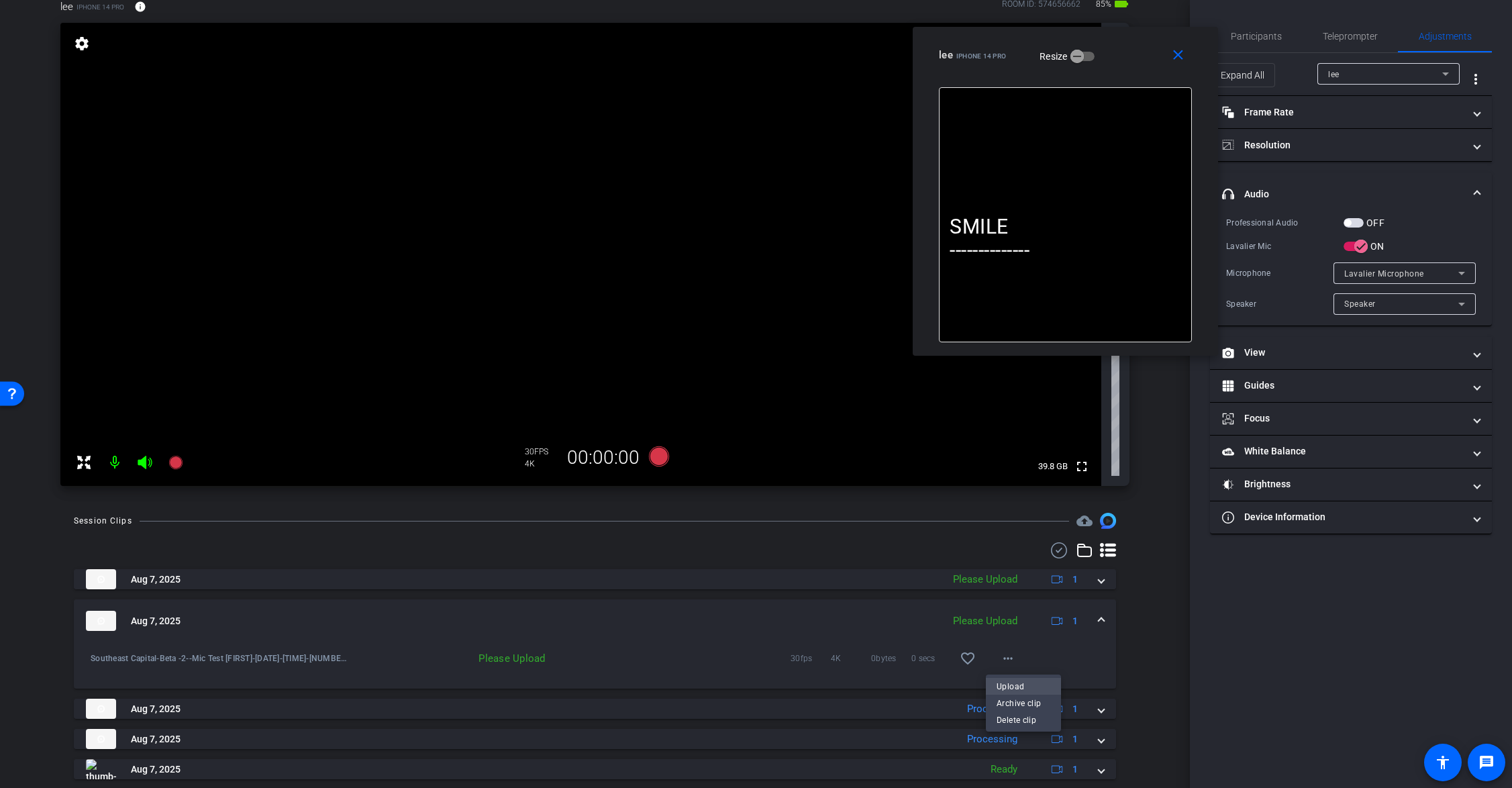 click on "Upload" at bounding box center (1023, 687) 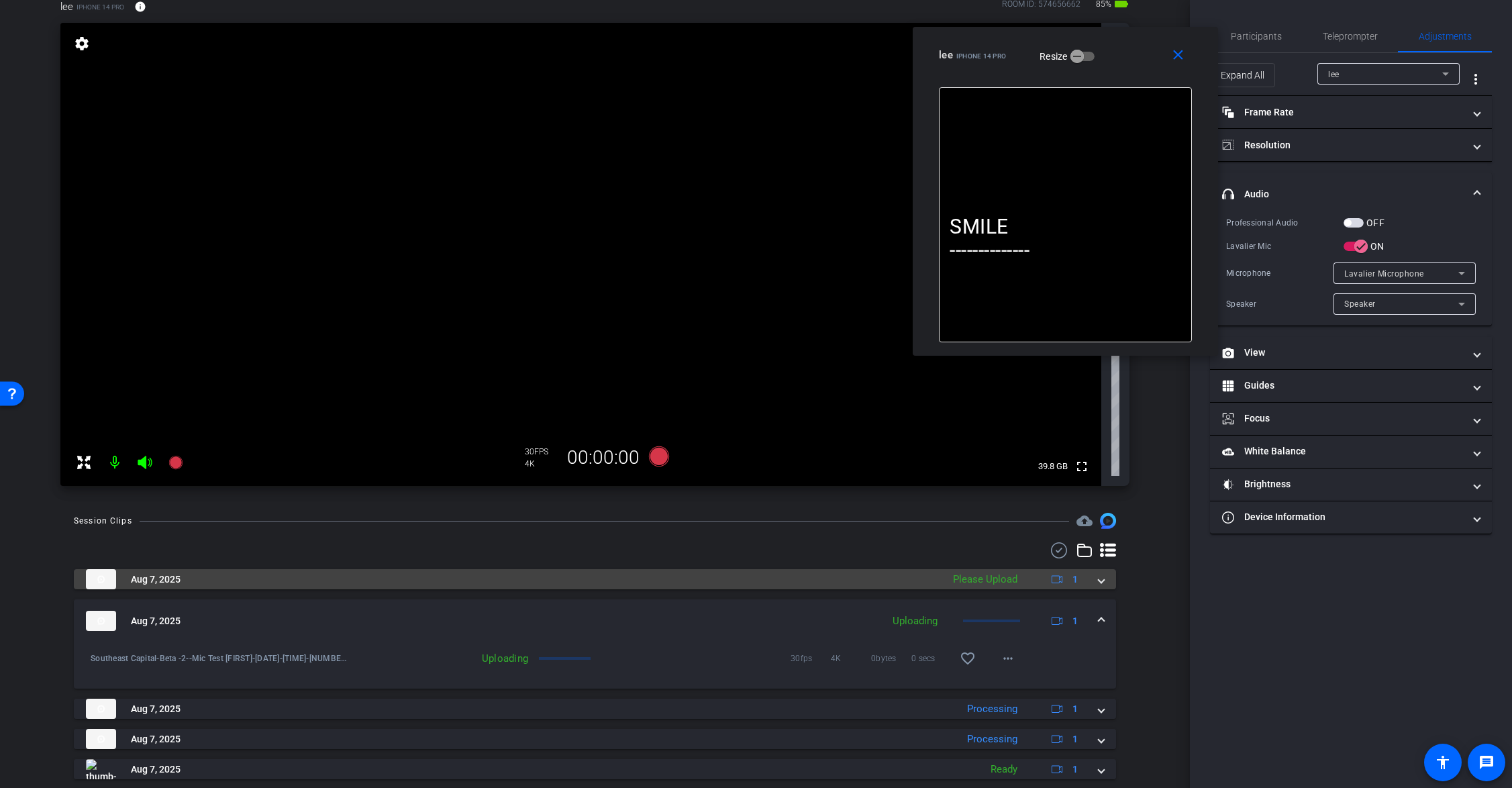 click on "Aug 7, 2025  Please Upload
1" at bounding box center (595, 579) 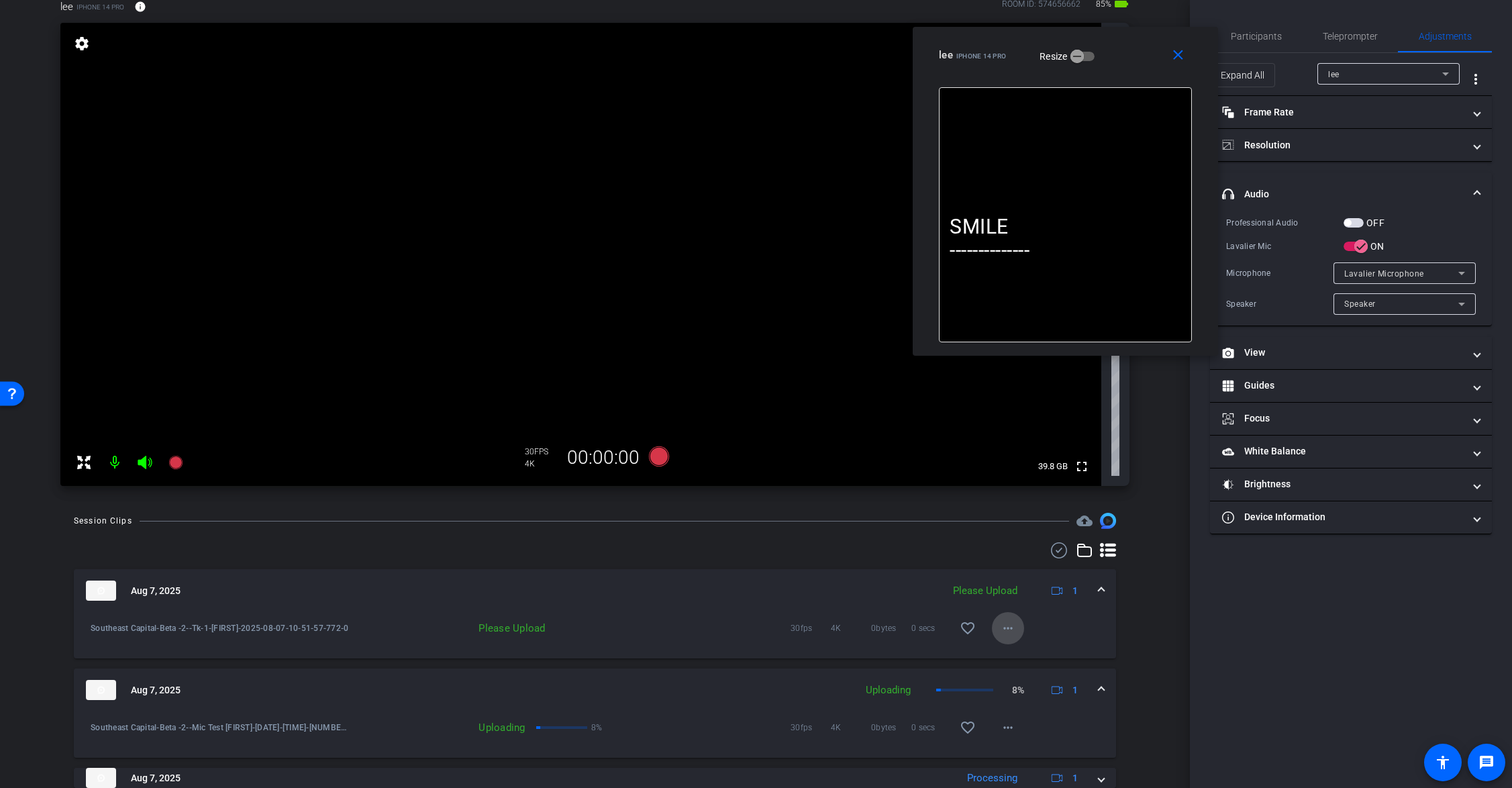 click at bounding box center [1008, 628] 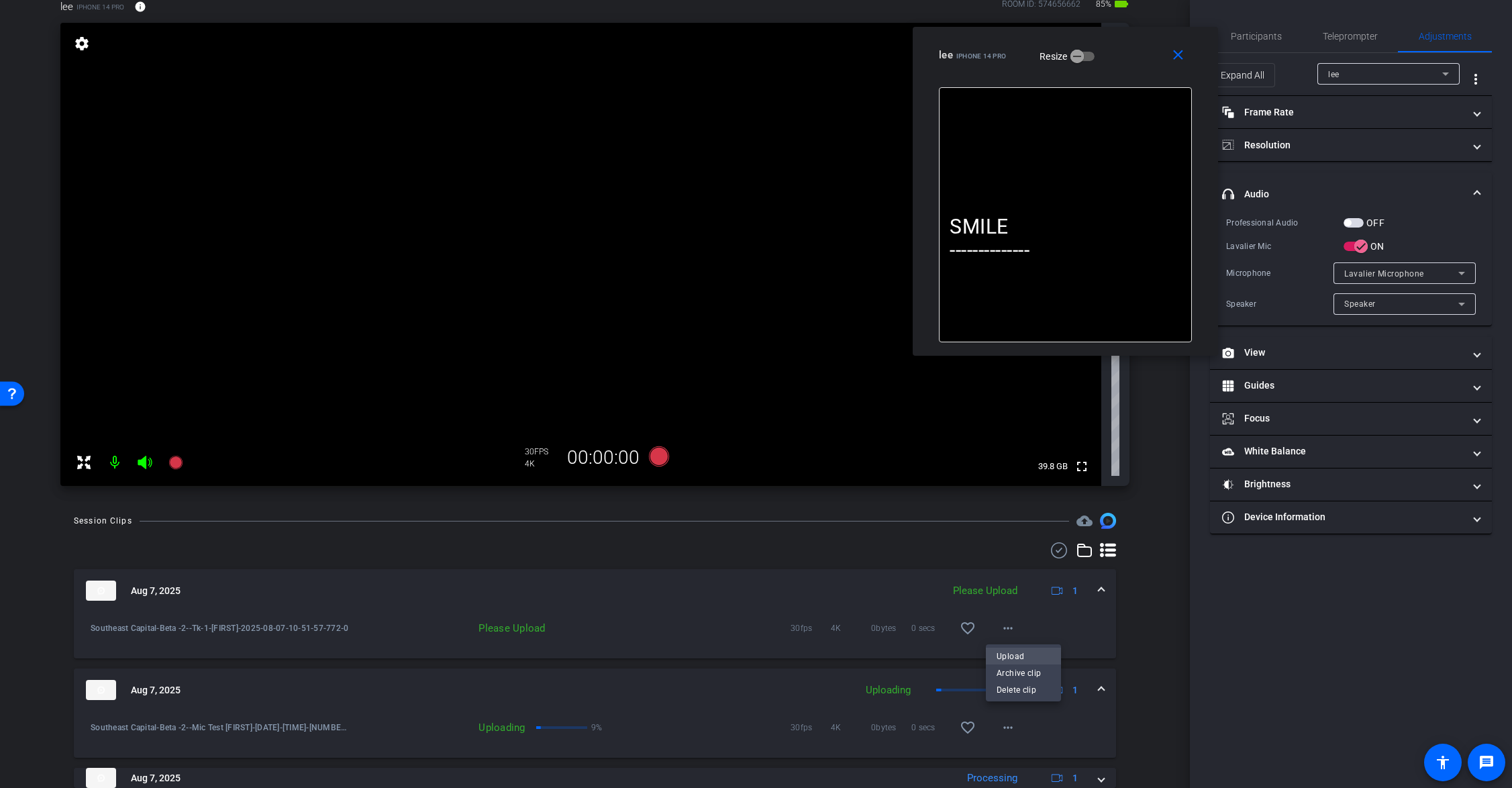click on "Upload" at bounding box center (1023, 656) 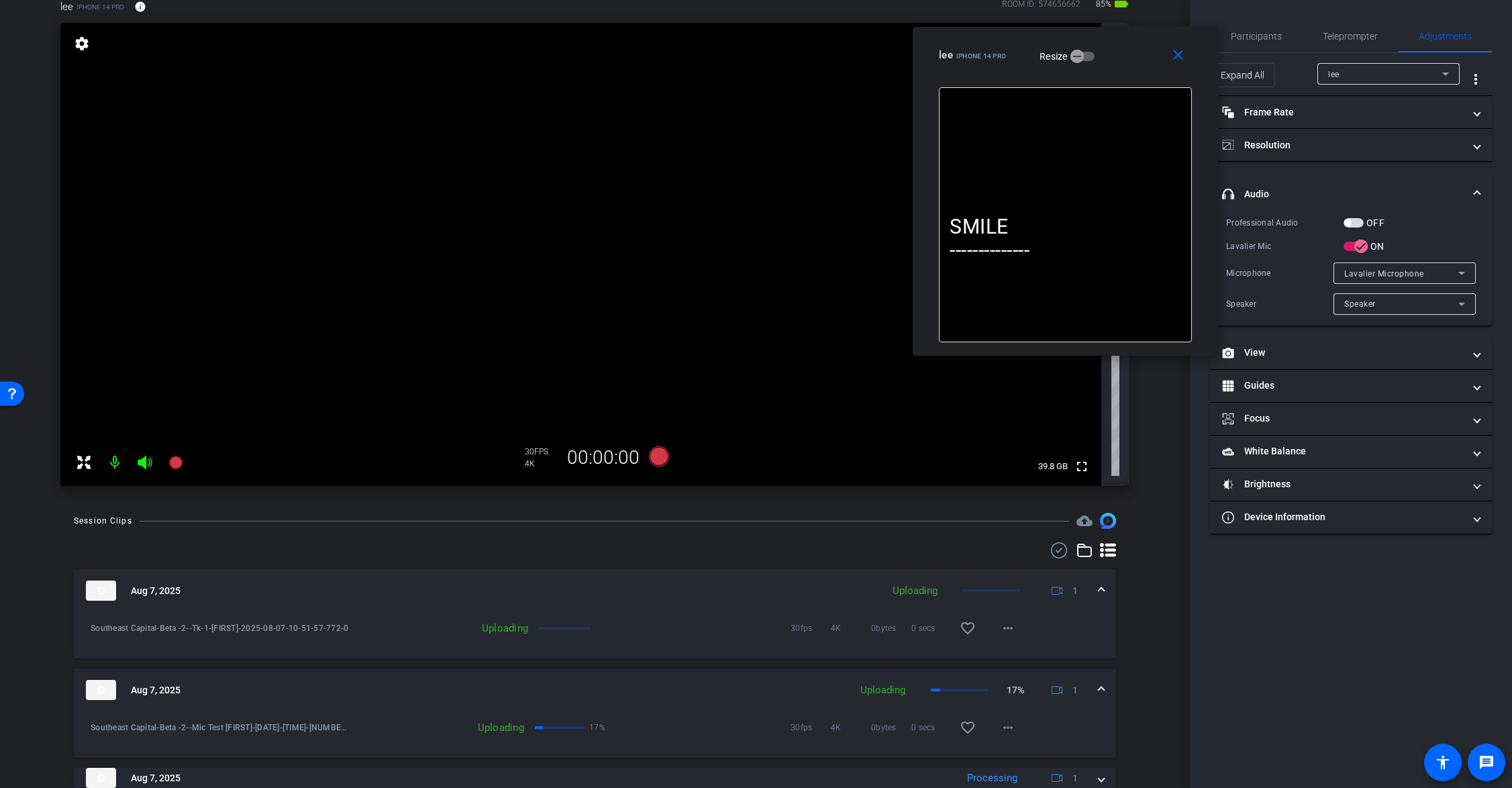 click on "Aug 7, 2025  Uploading
1" at bounding box center [592, 591] 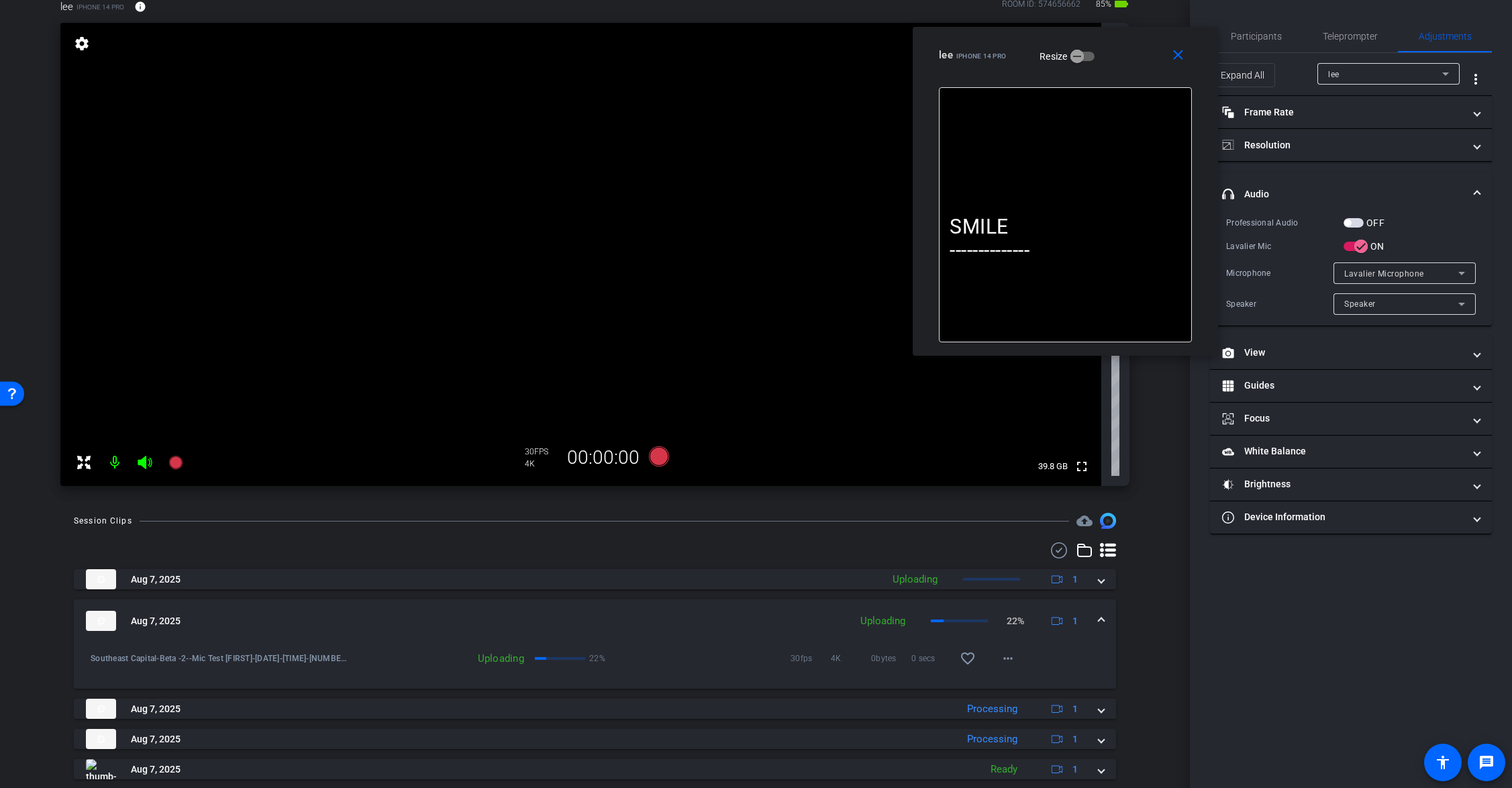 click at bounding box center (1101, 621) 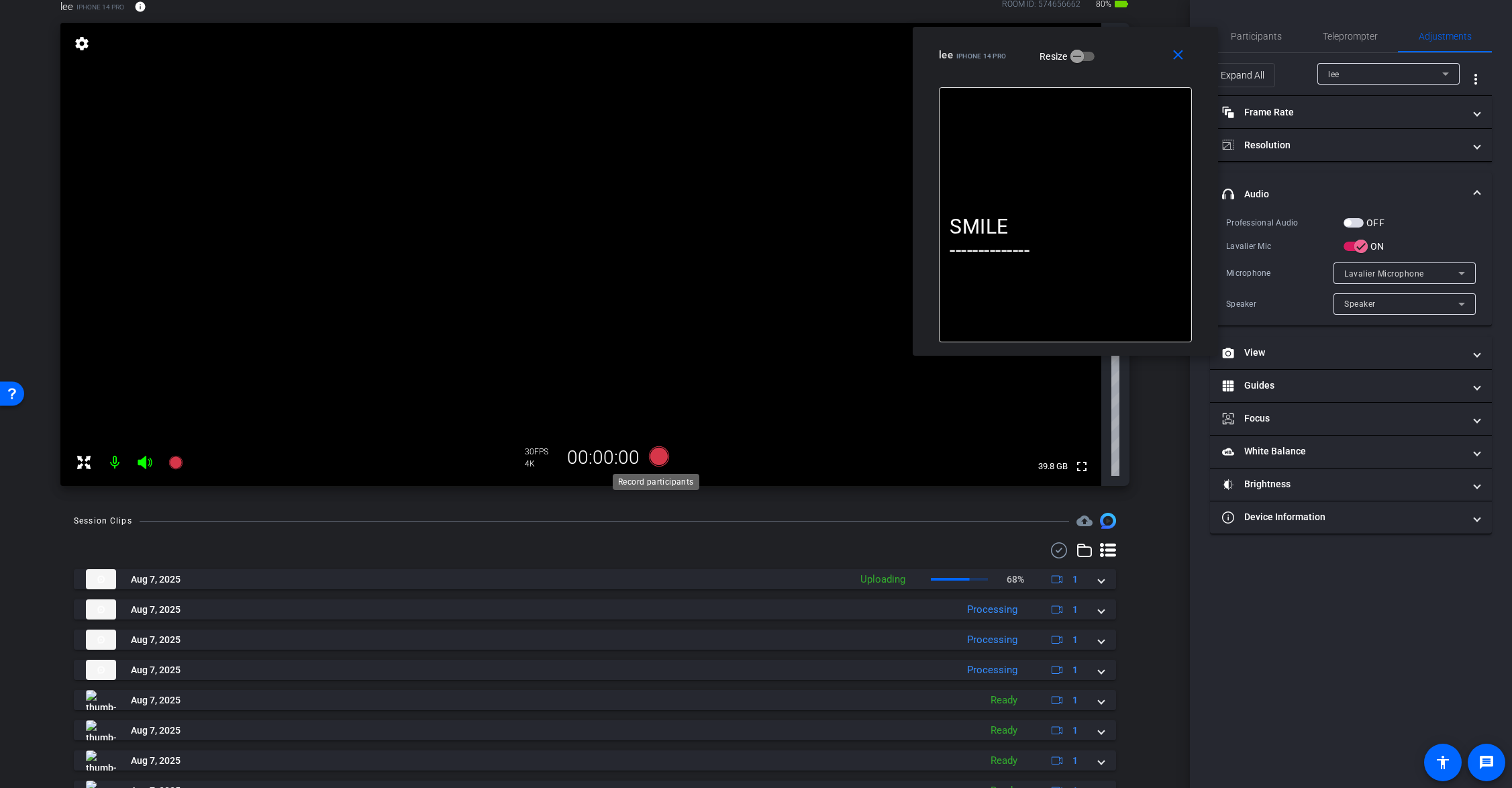 click 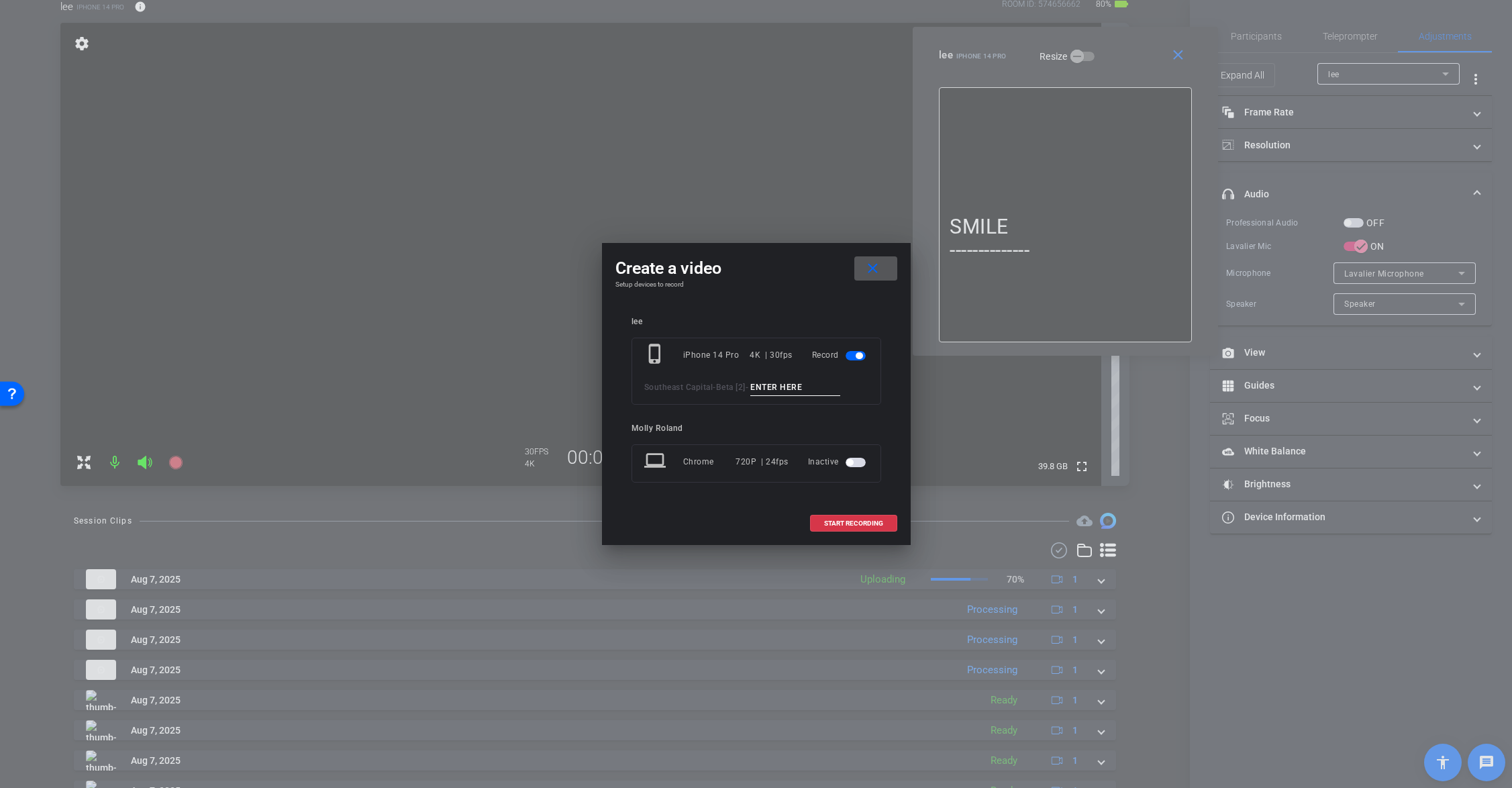 click at bounding box center (795, 387) 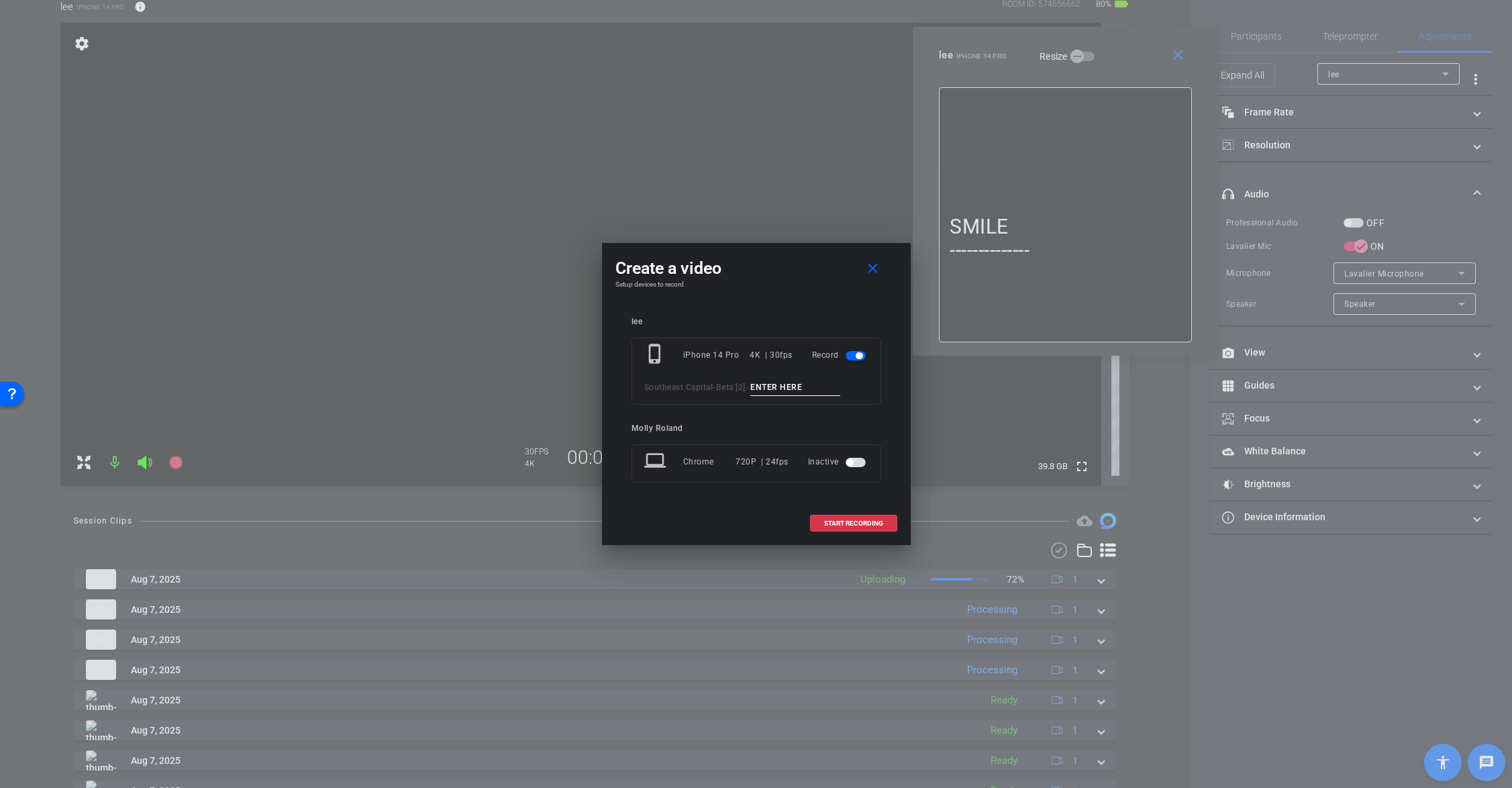 paste on "Tk_1_Alyssa" 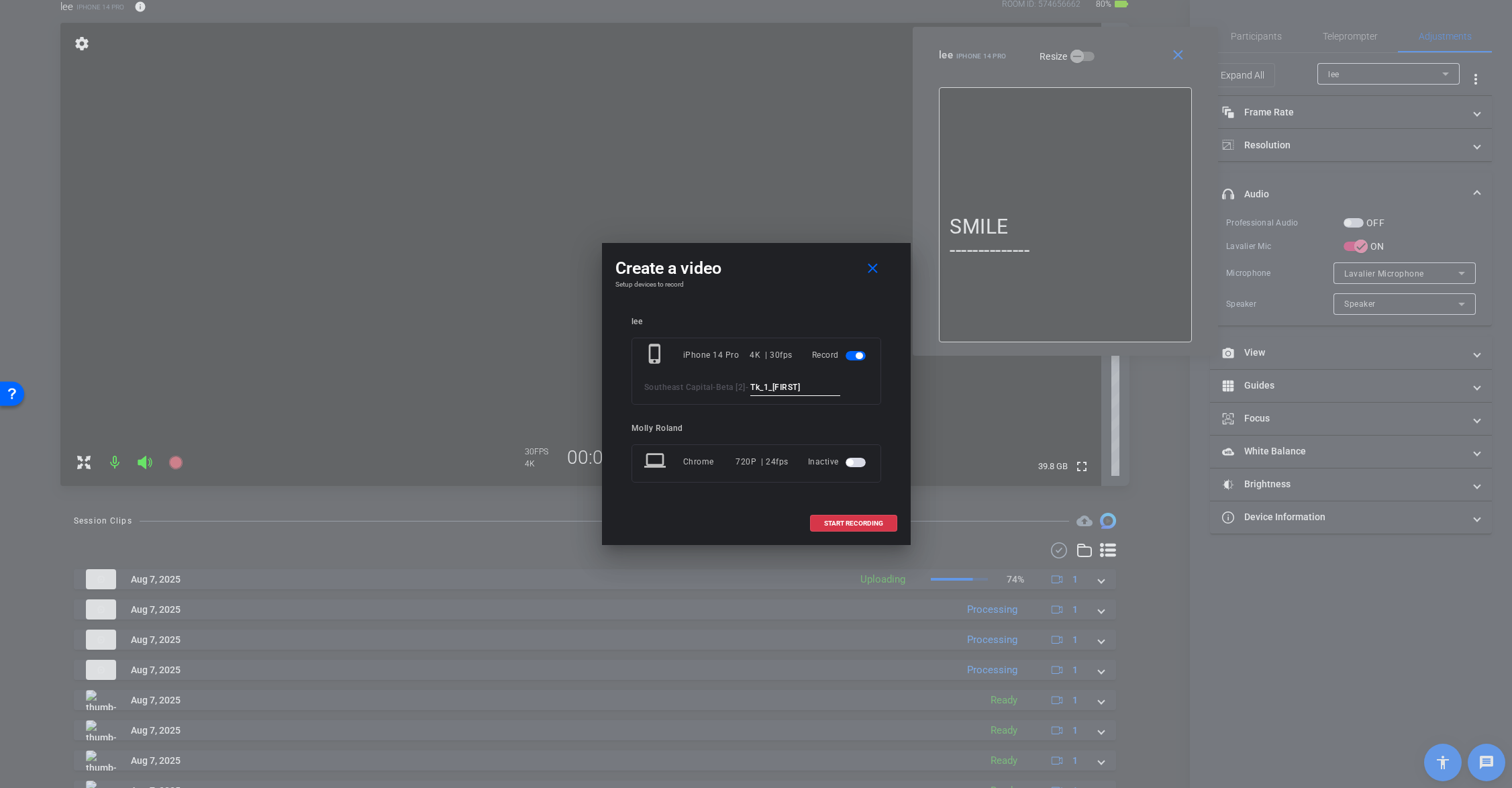 click on "Tk_1_Alyssa" at bounding box center [795, 387] 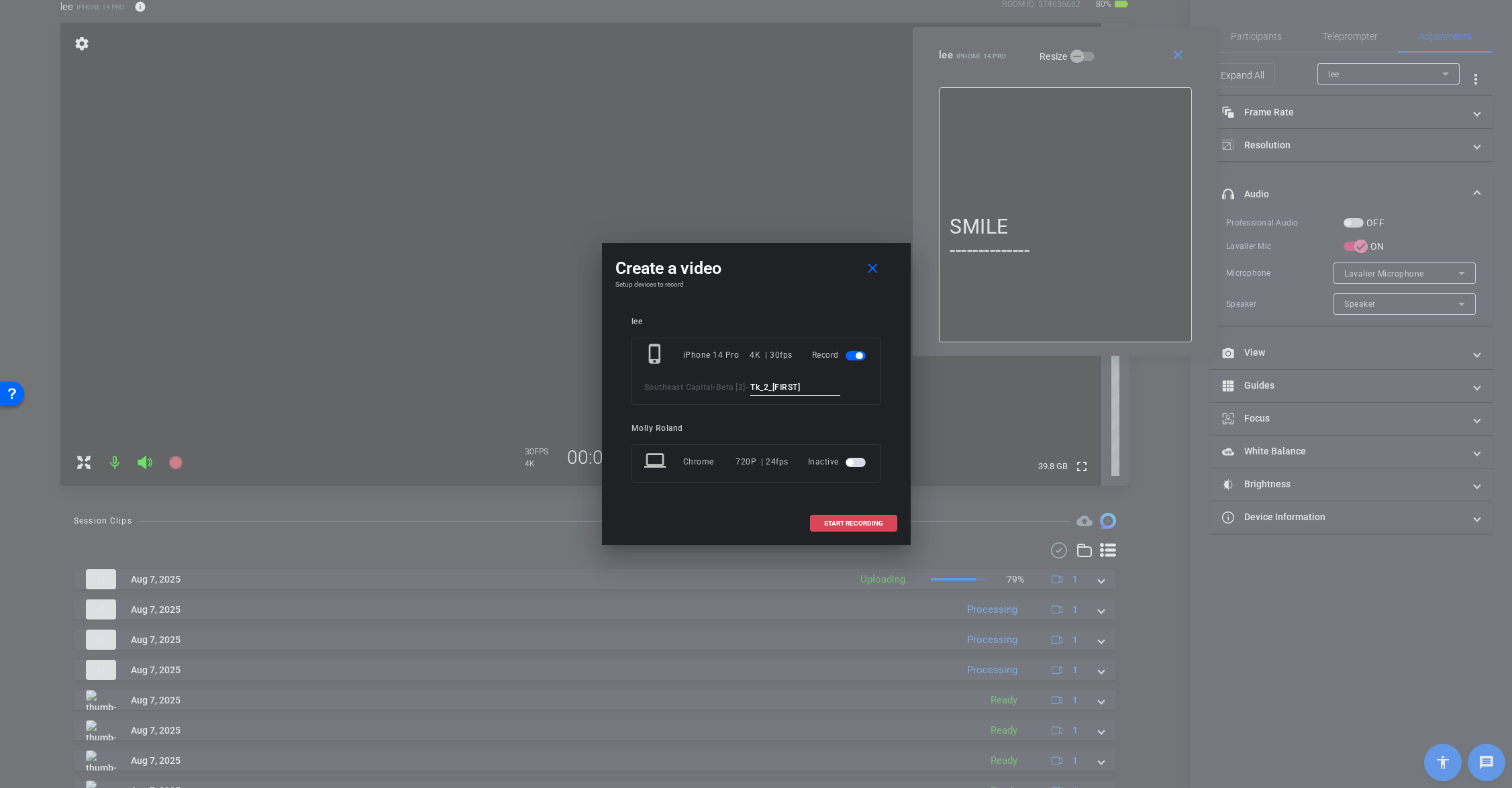 type on "Tk_2_Alyssa" 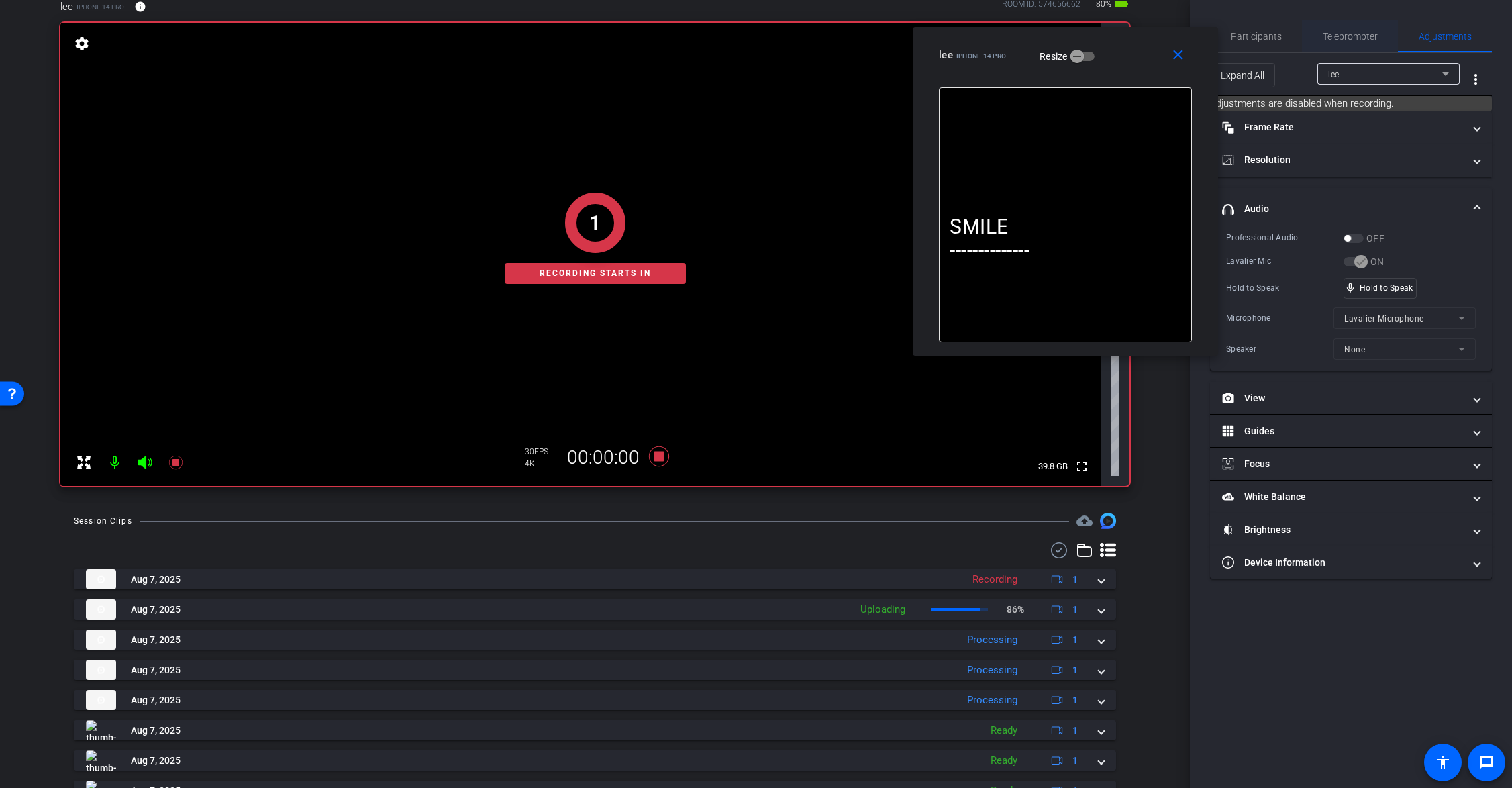 click on "Teleprompter" at bounding box center [1350, 36] 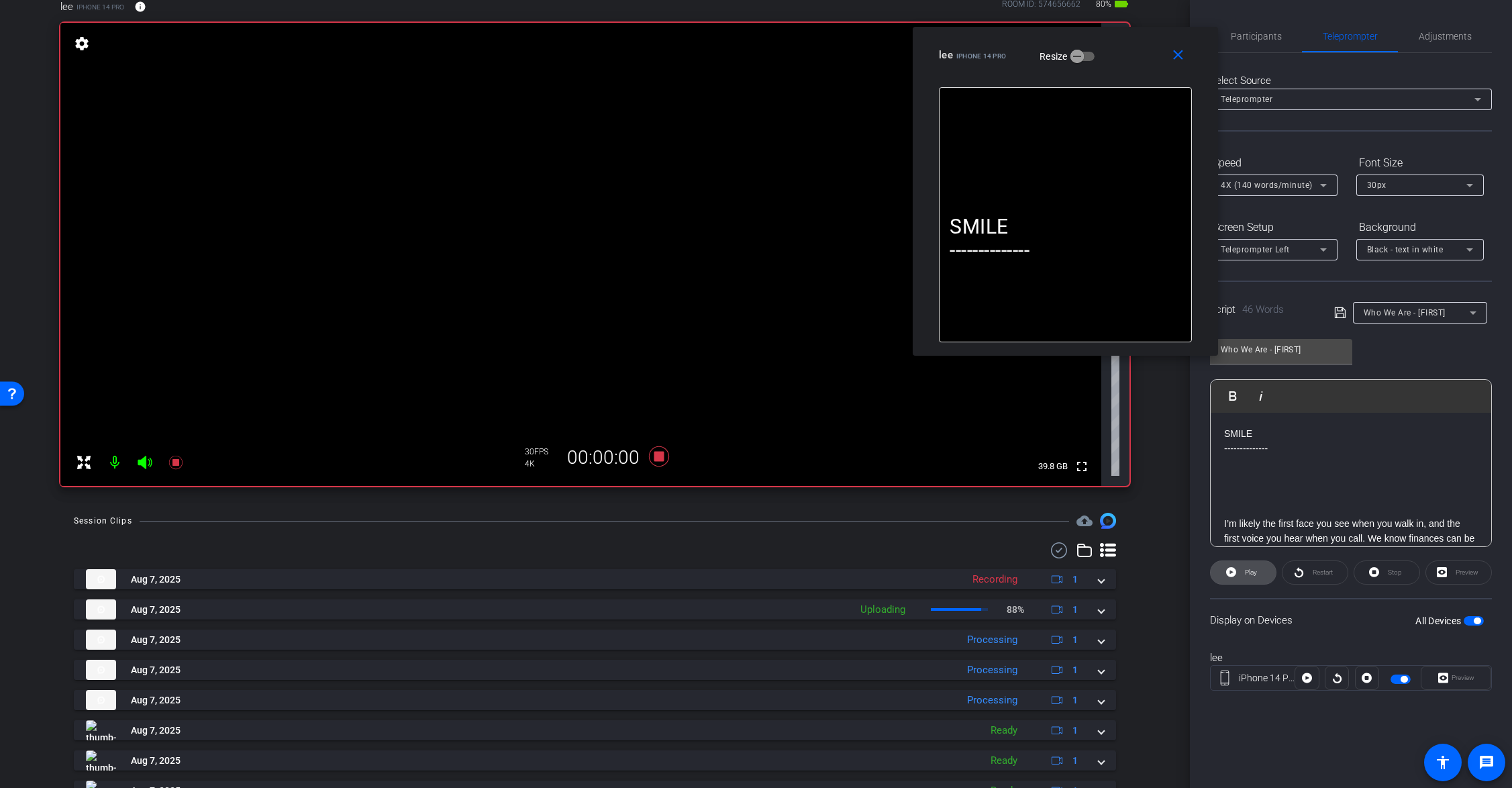 click 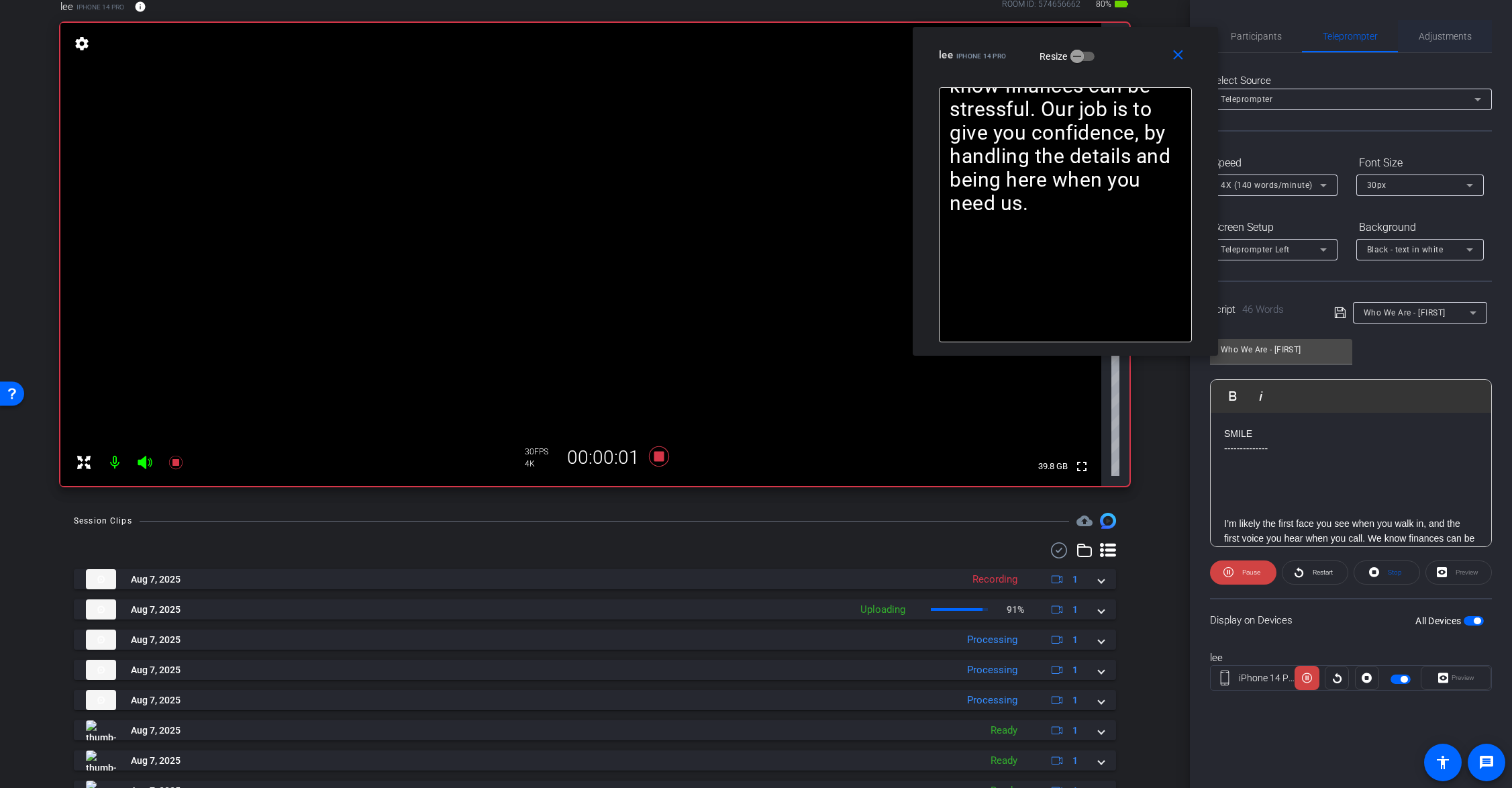 click on "Adjustments" at bounding box center (1445, 36) 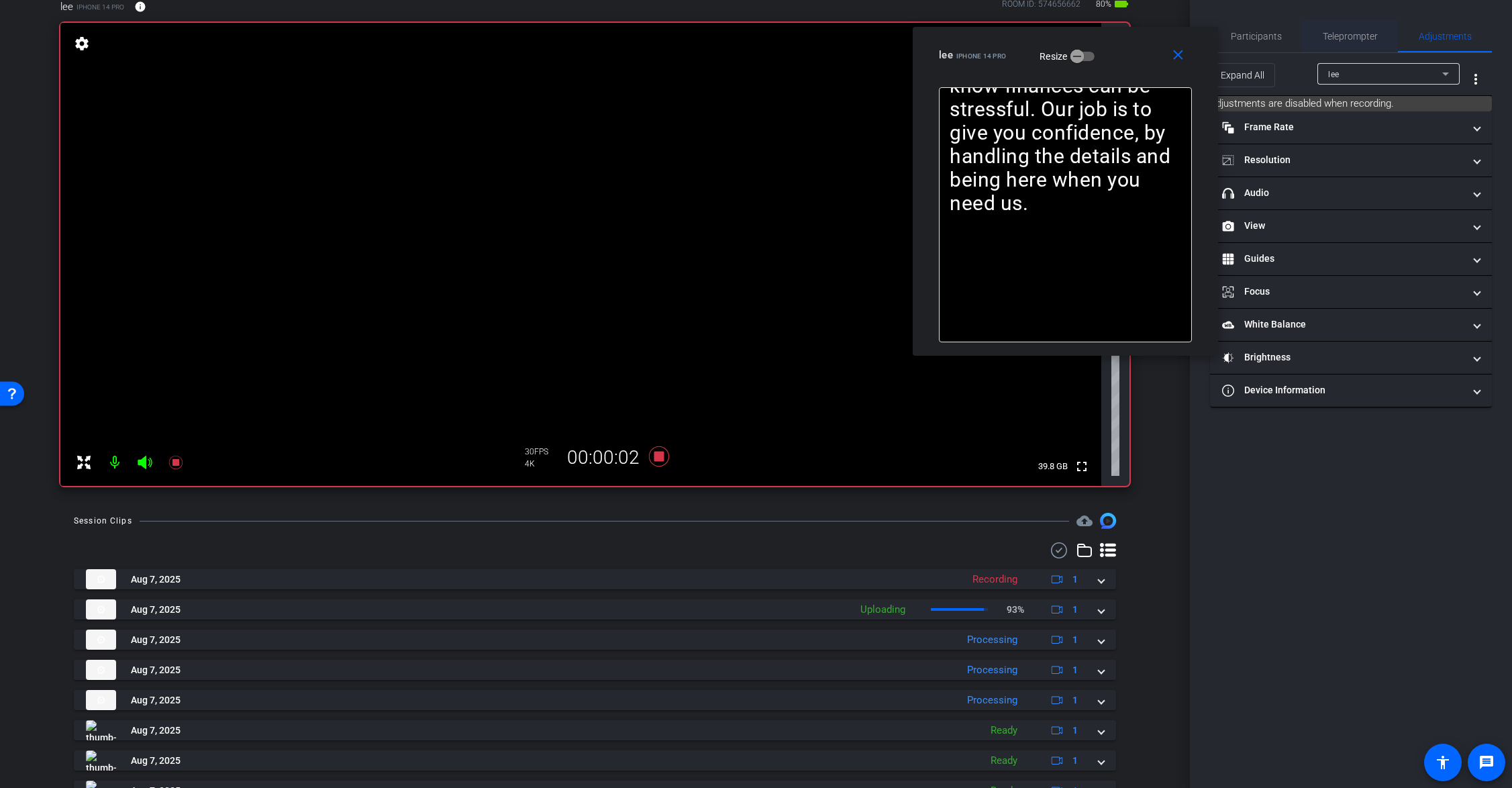 click on "Teleprompter" at bounding box center (1350, 36) 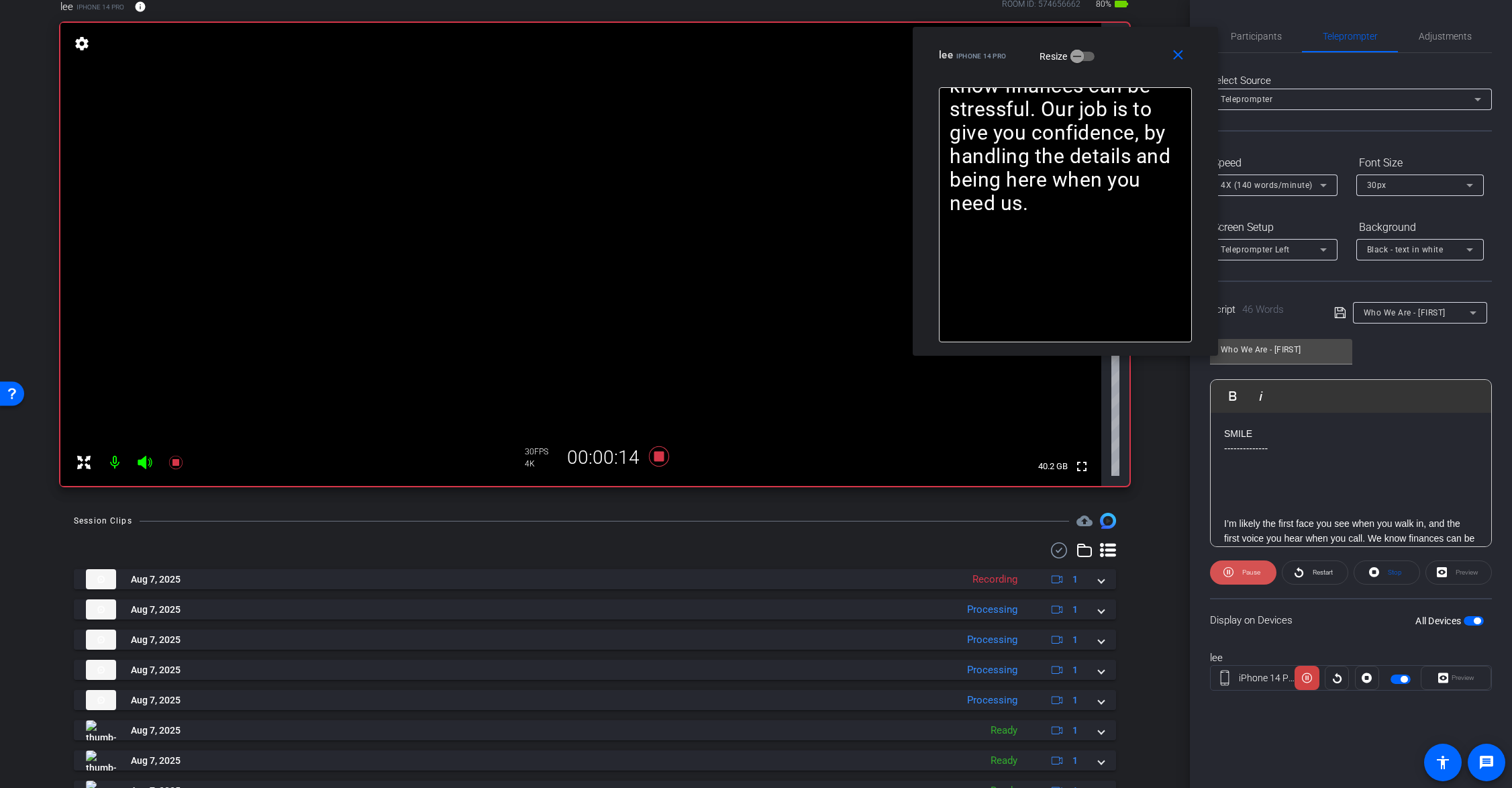 click 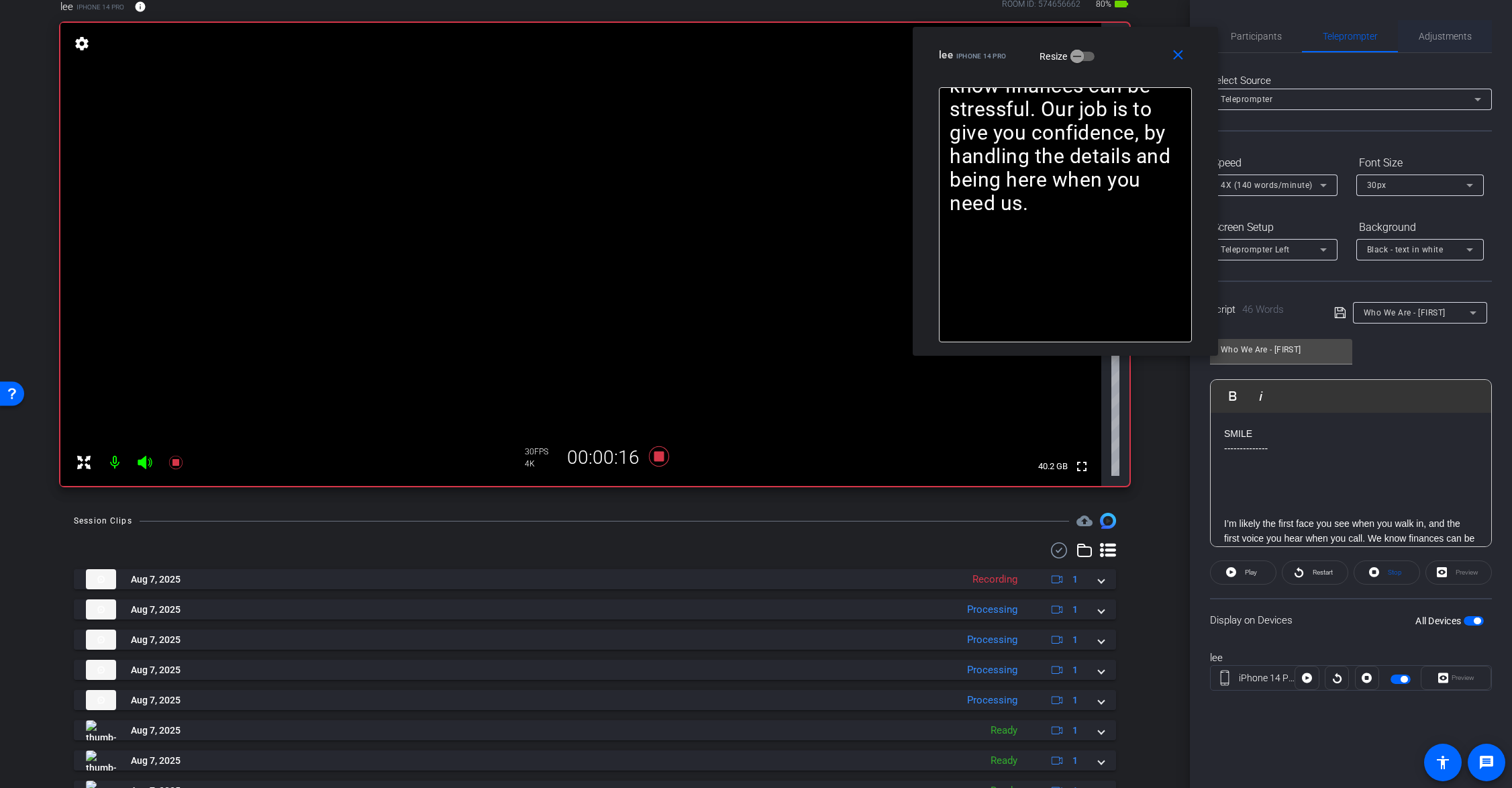 click on "Adjustments" at bounding box center (1445, 36) 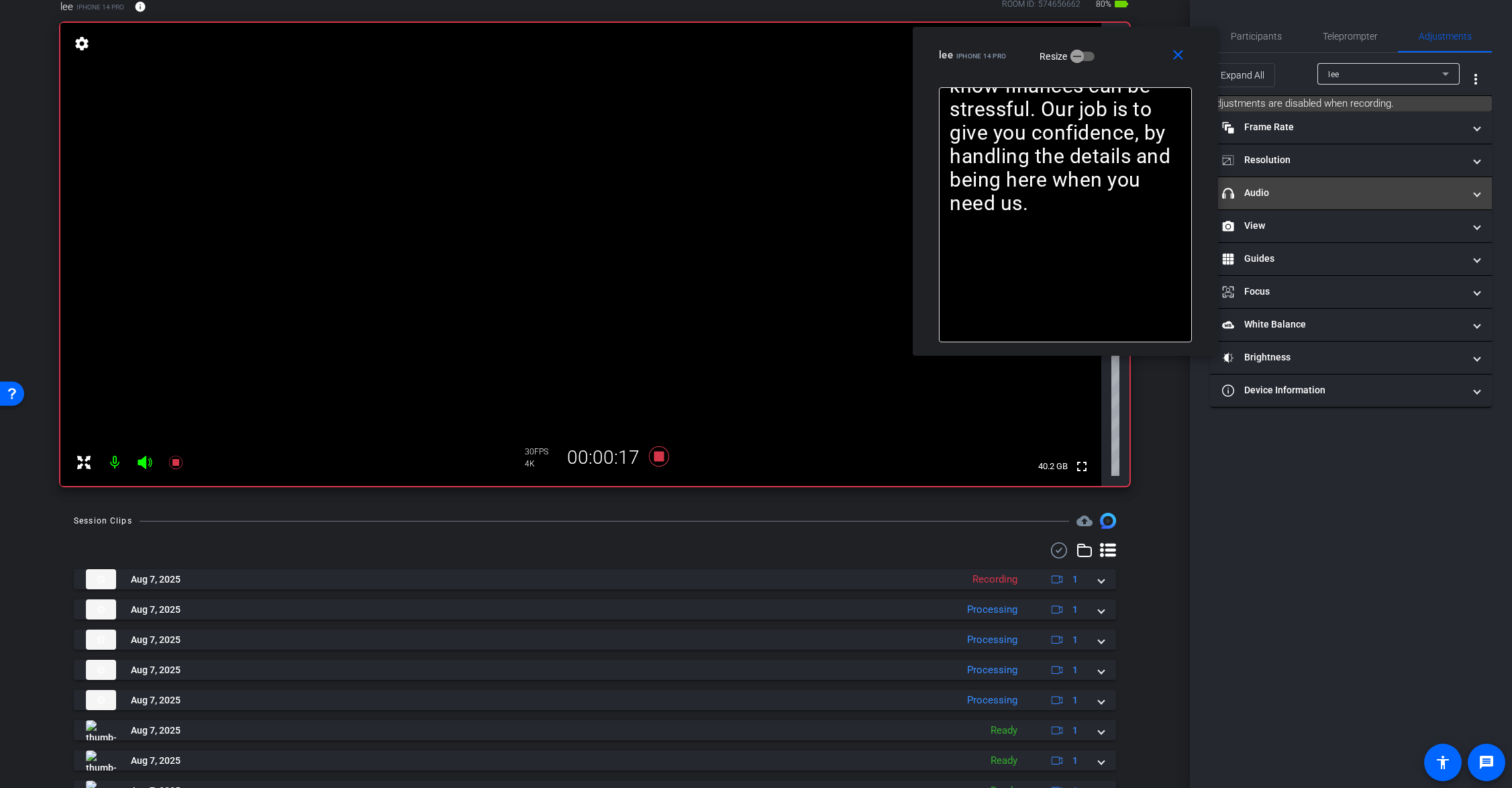 click on "headphone icon
Audio" at bounding box center [1343, 193] 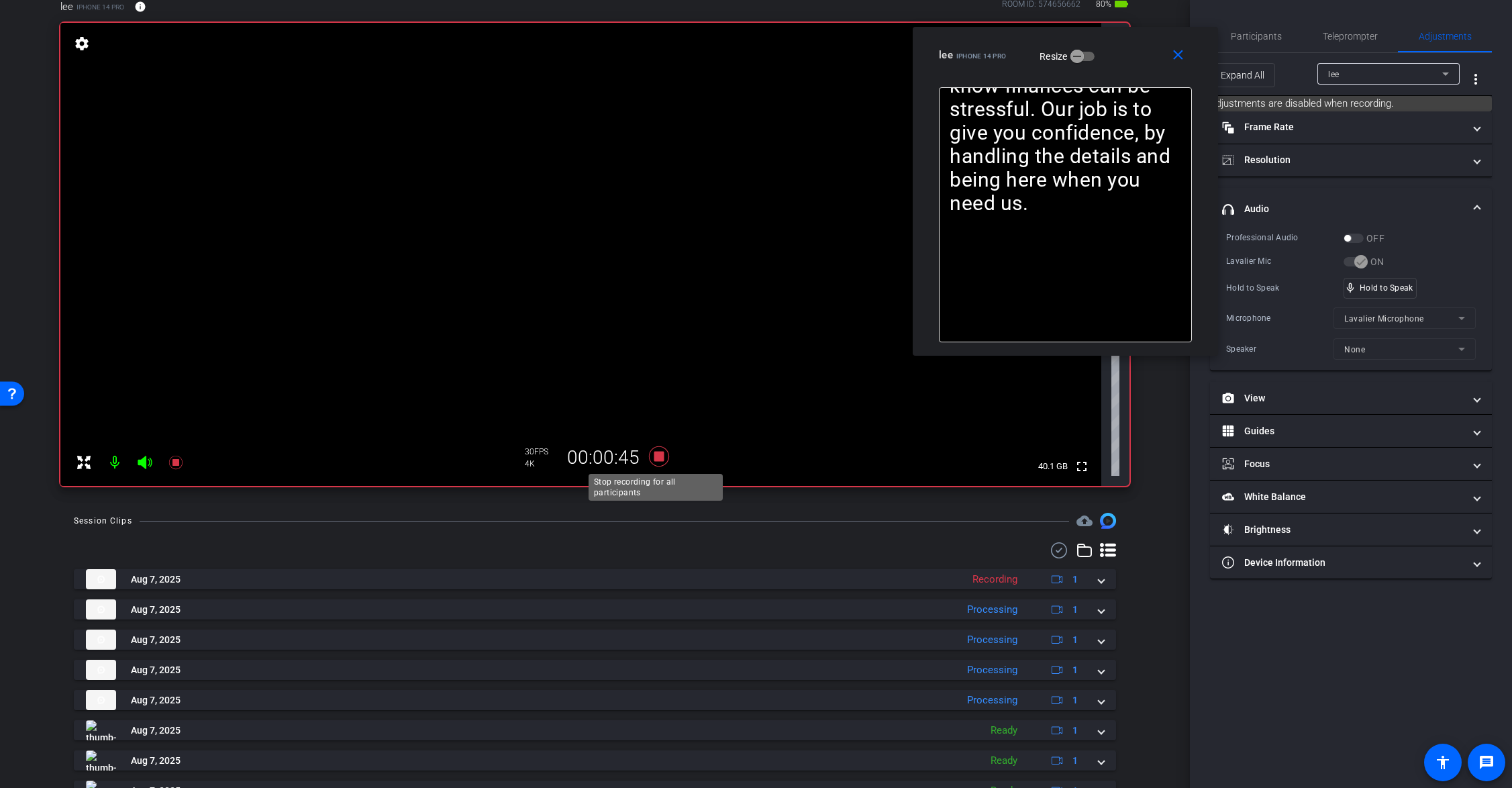 click 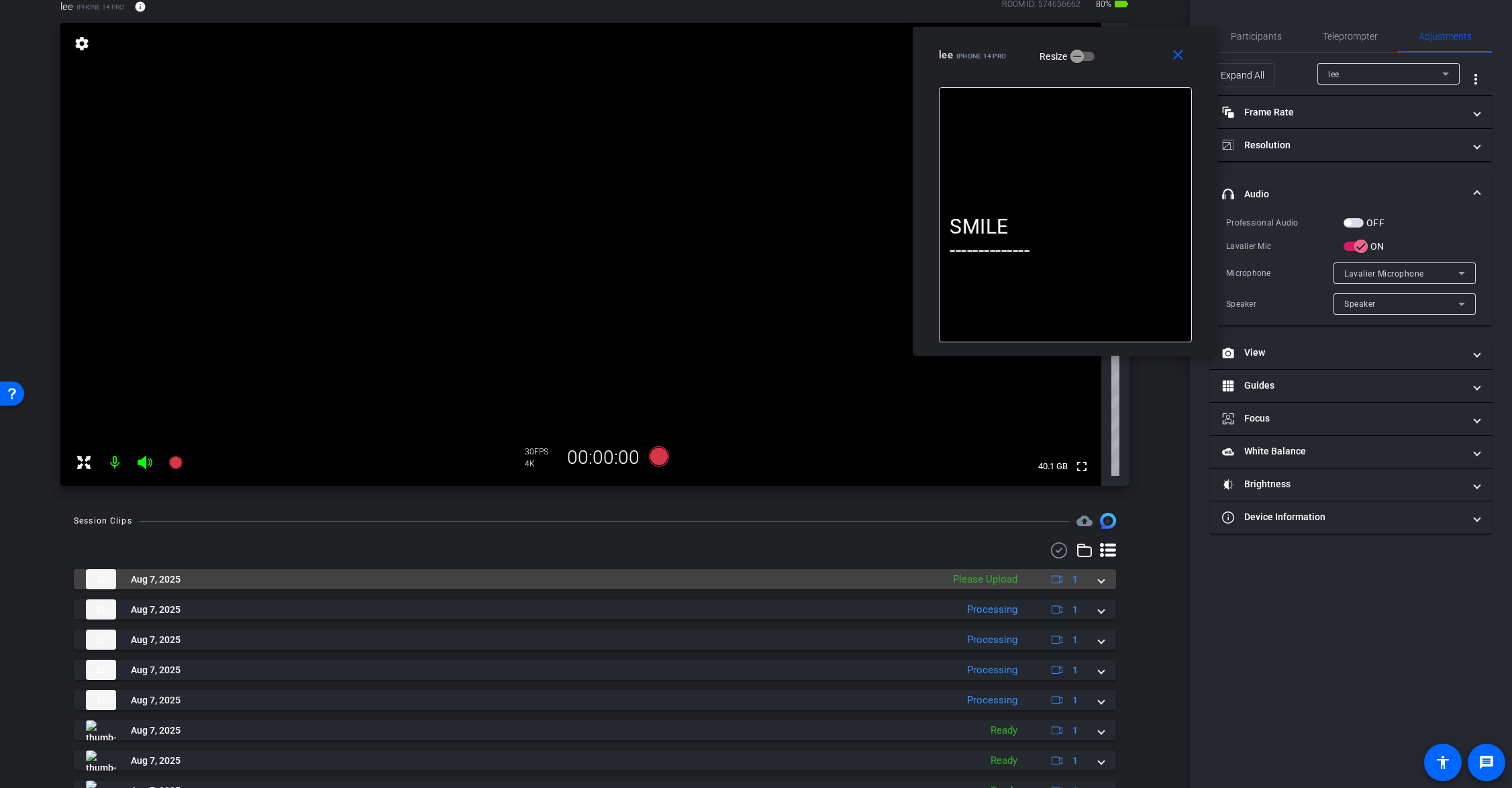 click at bounding box center [1101, 579] 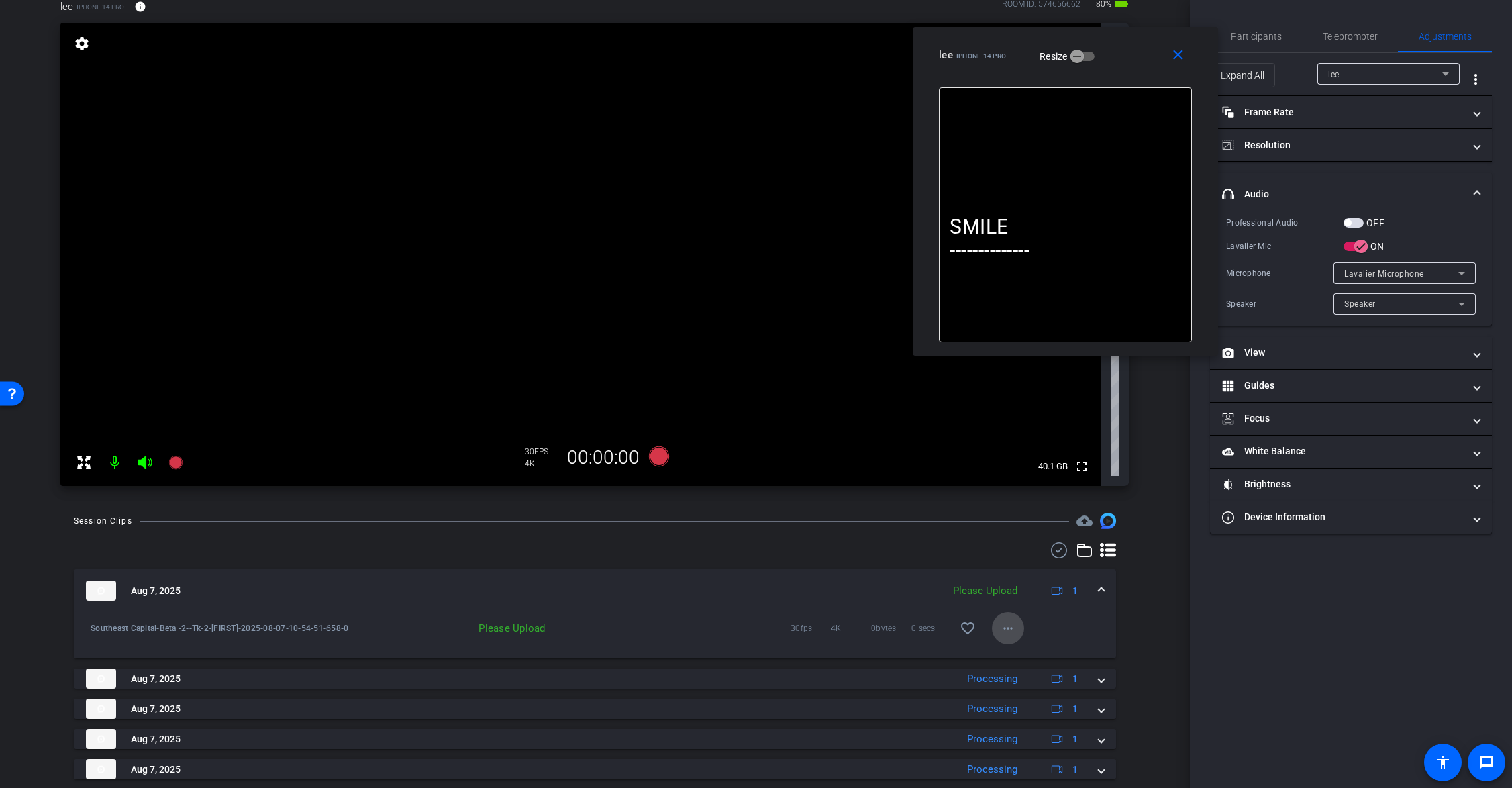 click at bounding box center (1008, 628) 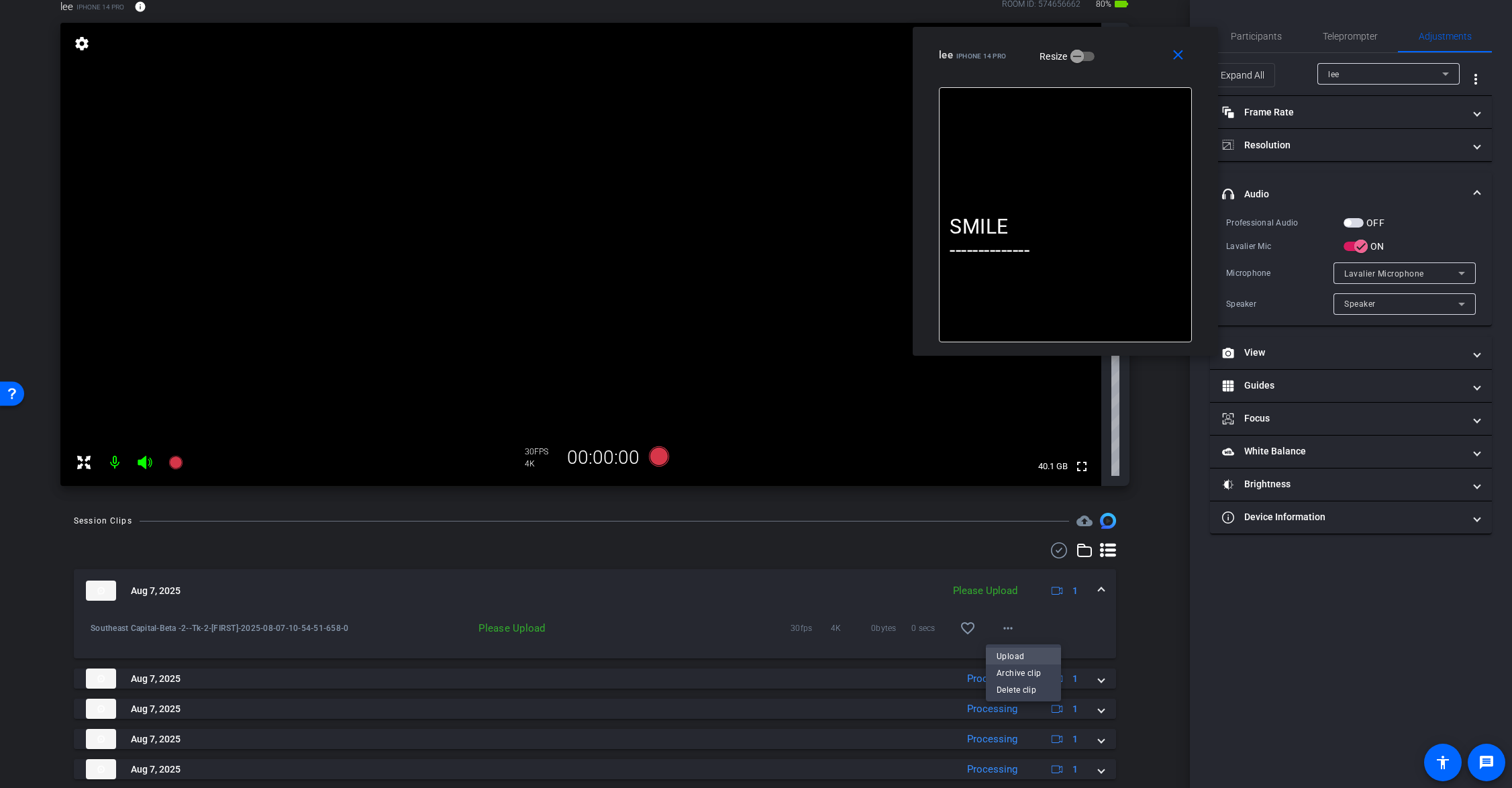 click on "Upload" at bounding box center (1023, 656) 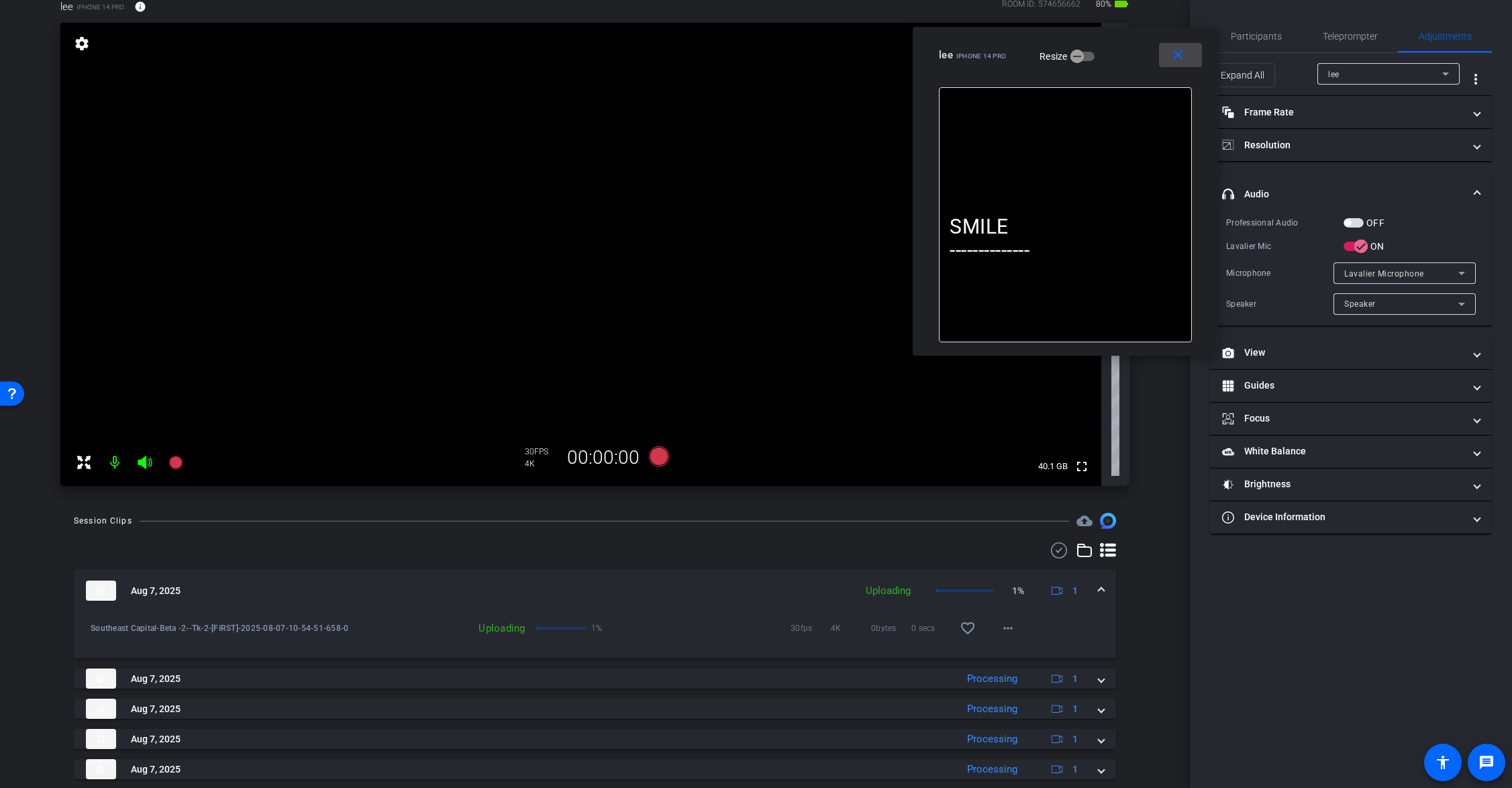 click at bounding box center [1180, 55] 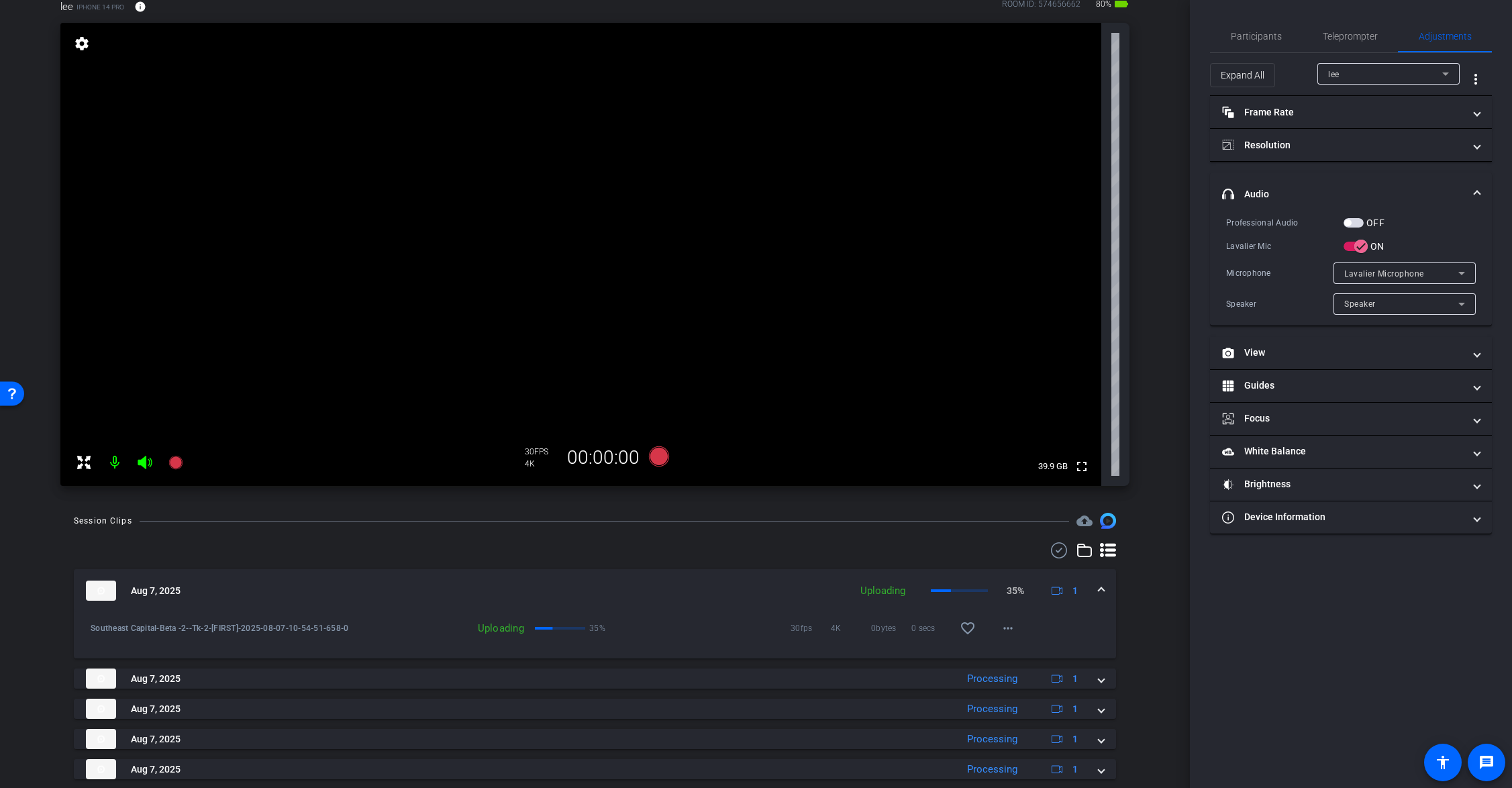 click at bounding box center (1101, 591) 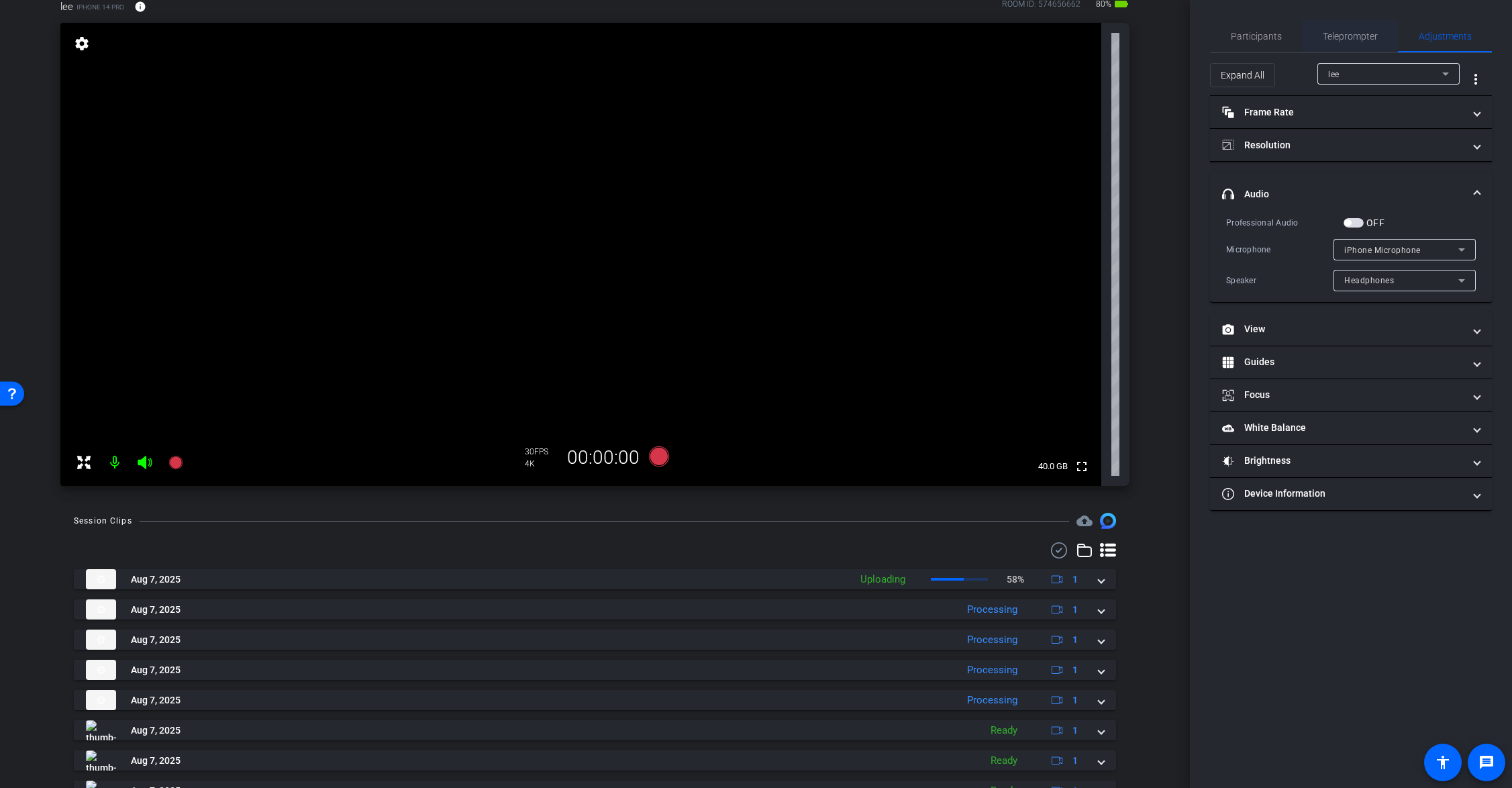 click on "Teleprompter" at bounding box center (1350, 36) 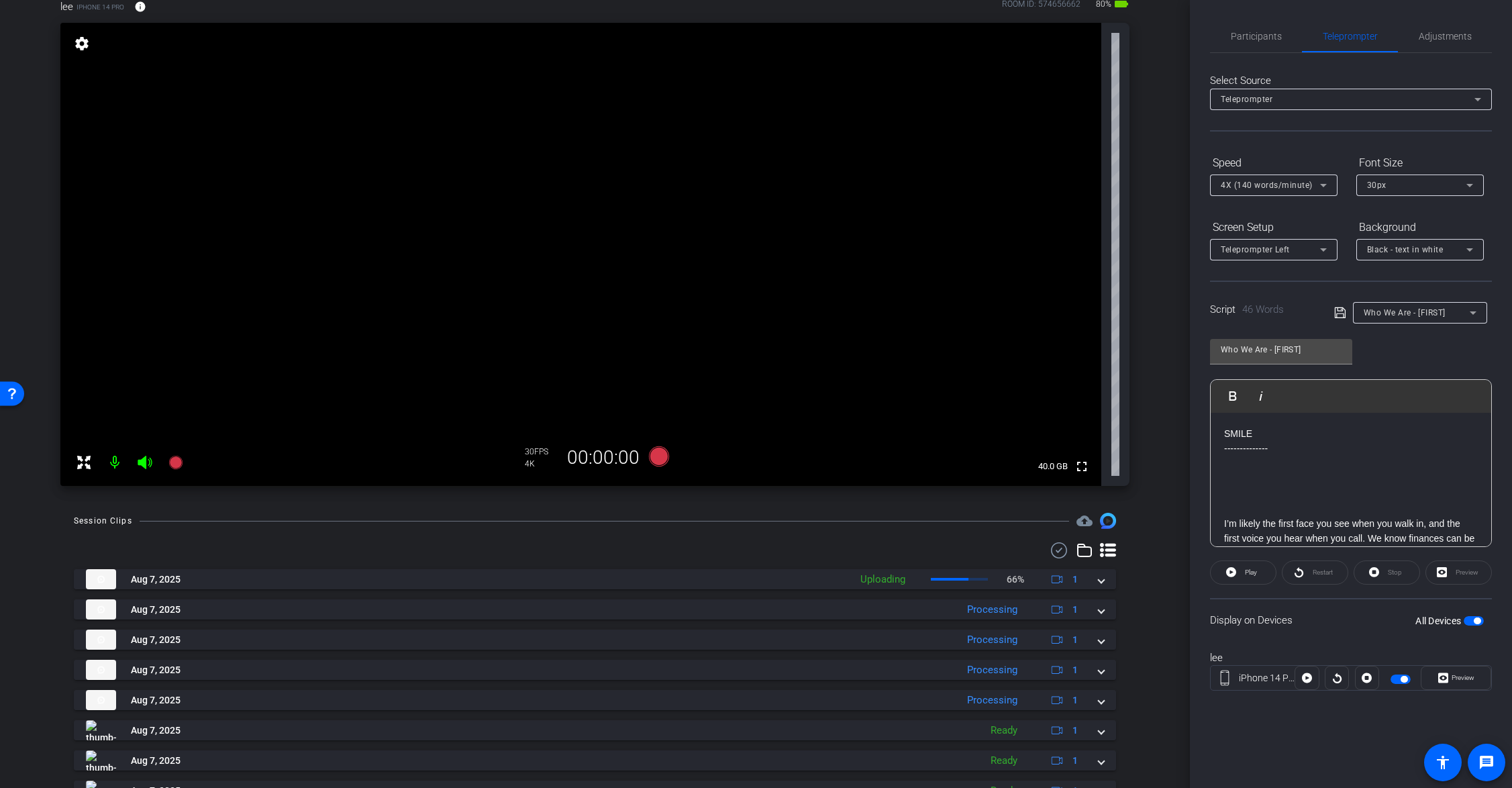 click on "Who We Are - Alyssa" at bounding box center [1405, 313] 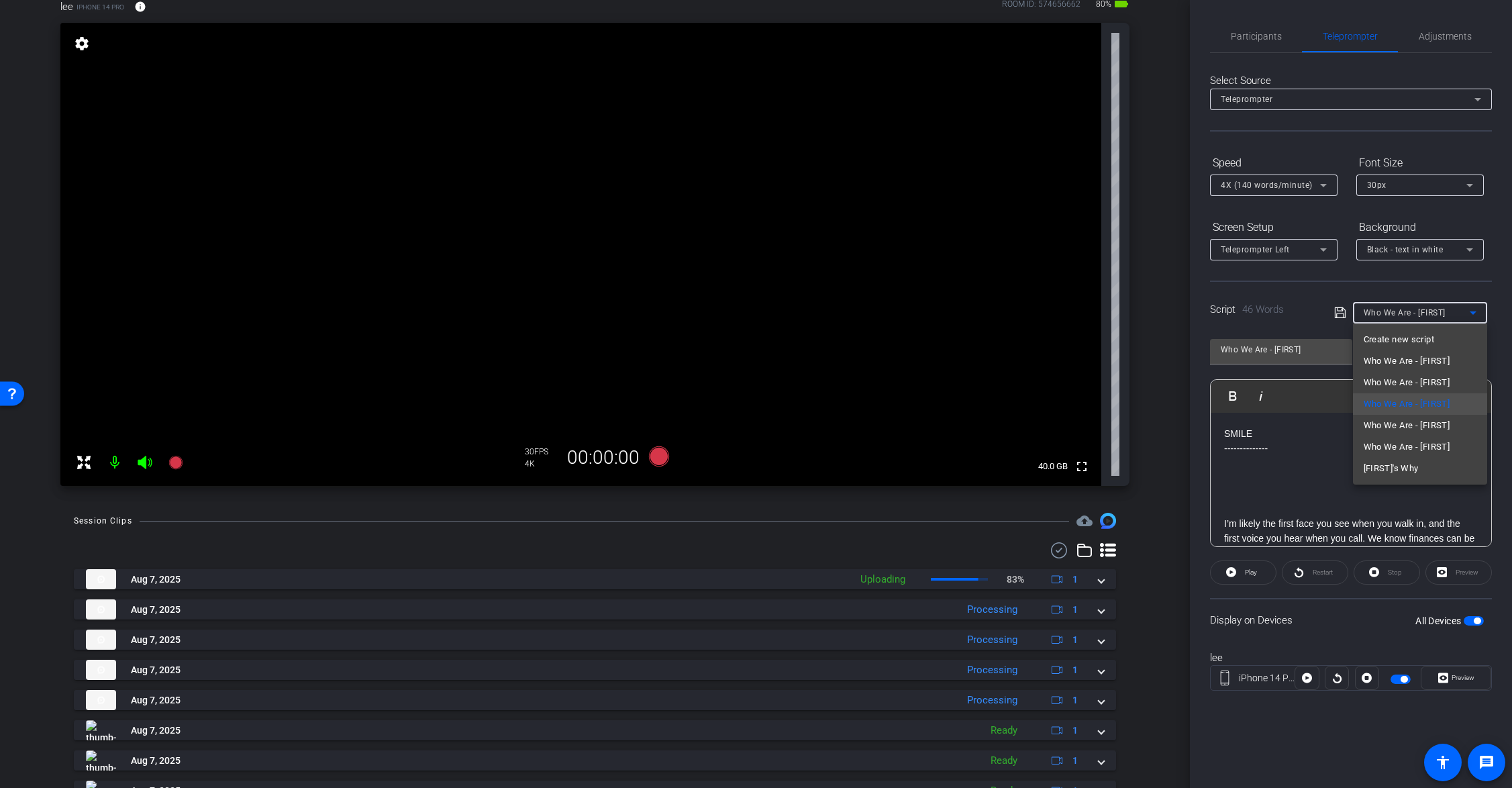 click at bounding box center (756, 394) 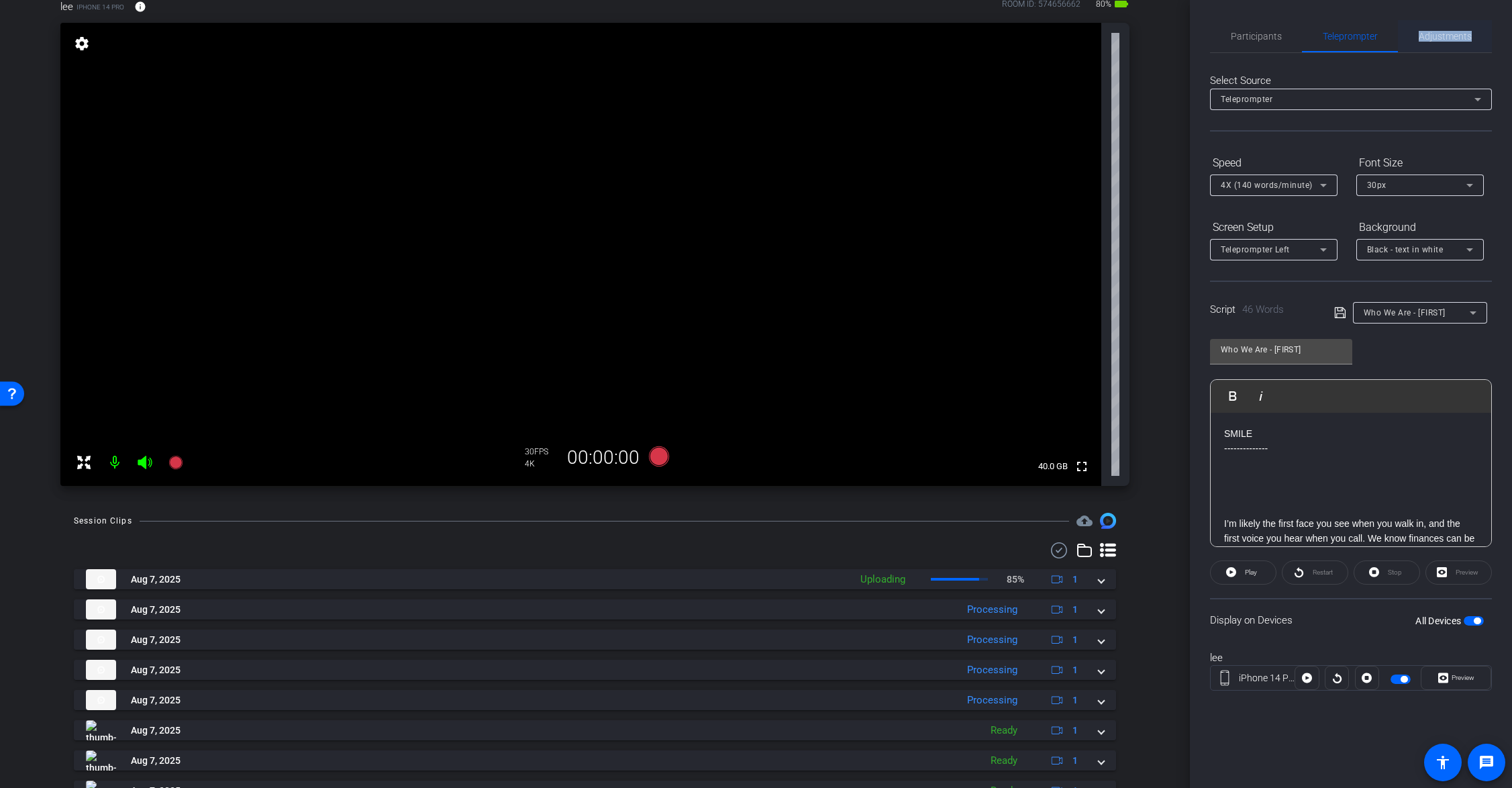 click on "Adjustments" at bounding box center (1445, 36) 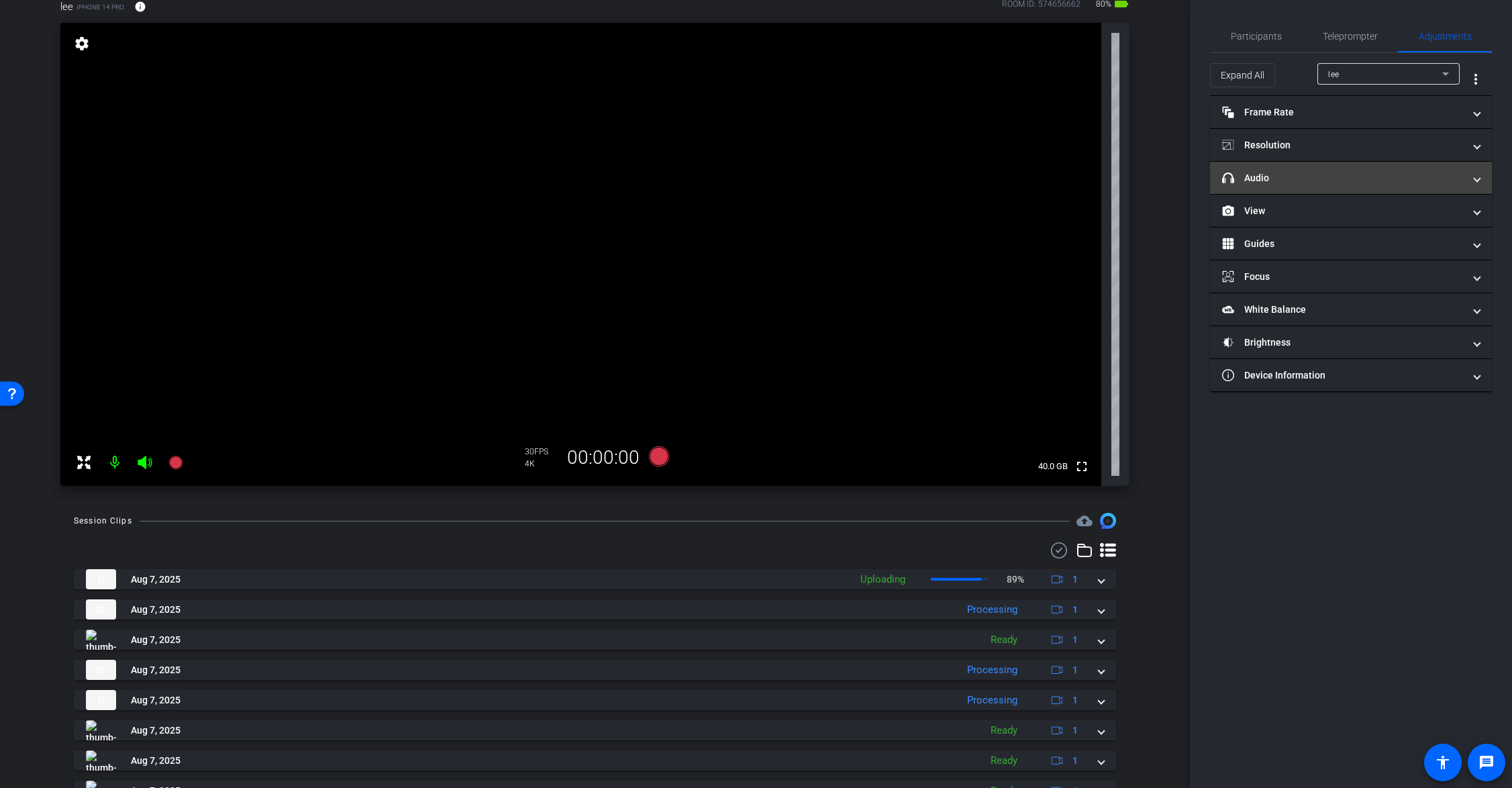 click on "headphone icon
Audio" at bounding box center (1343, 178) 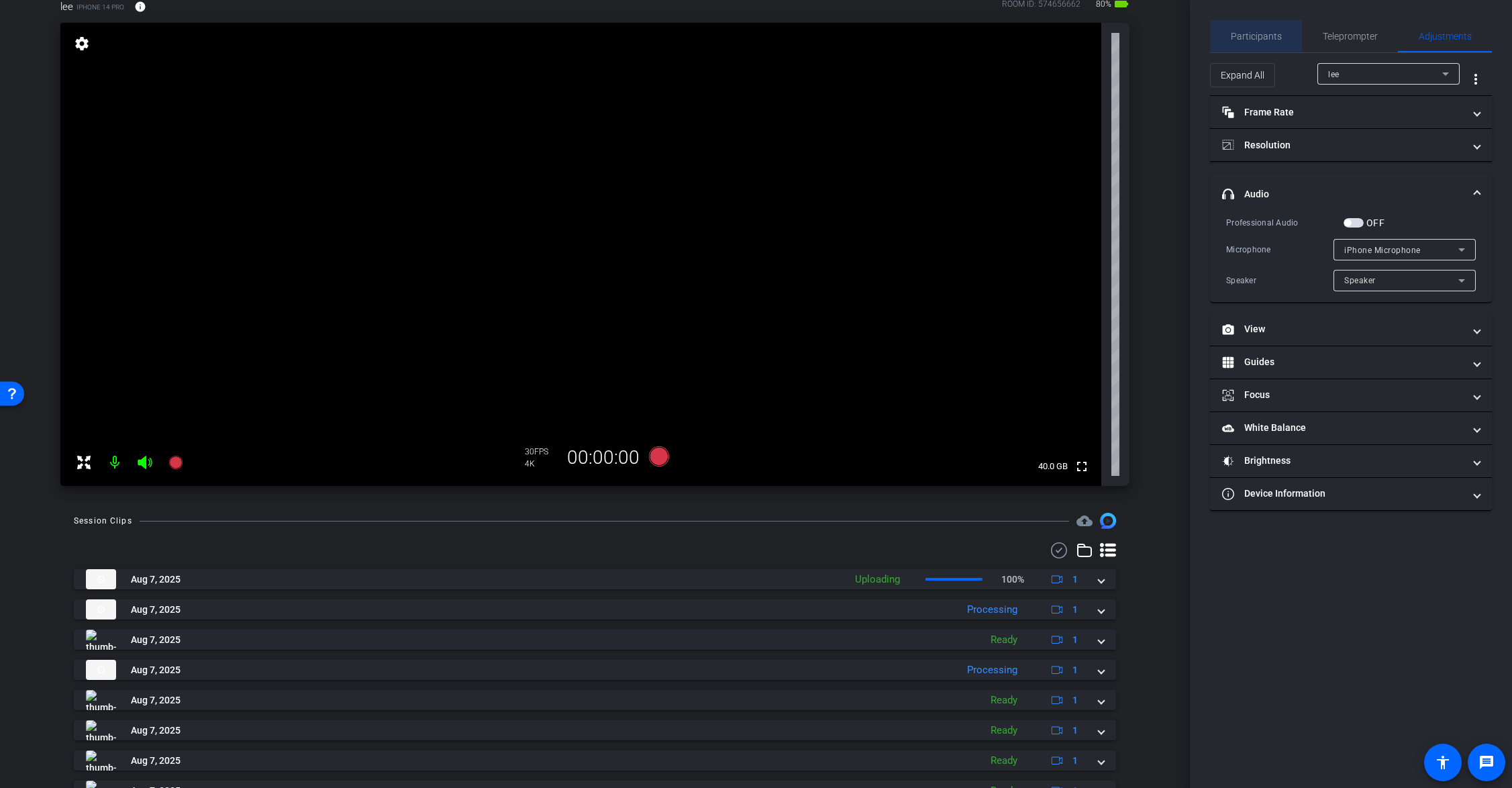 click on "Participants" at bounding box center (1256, 36) 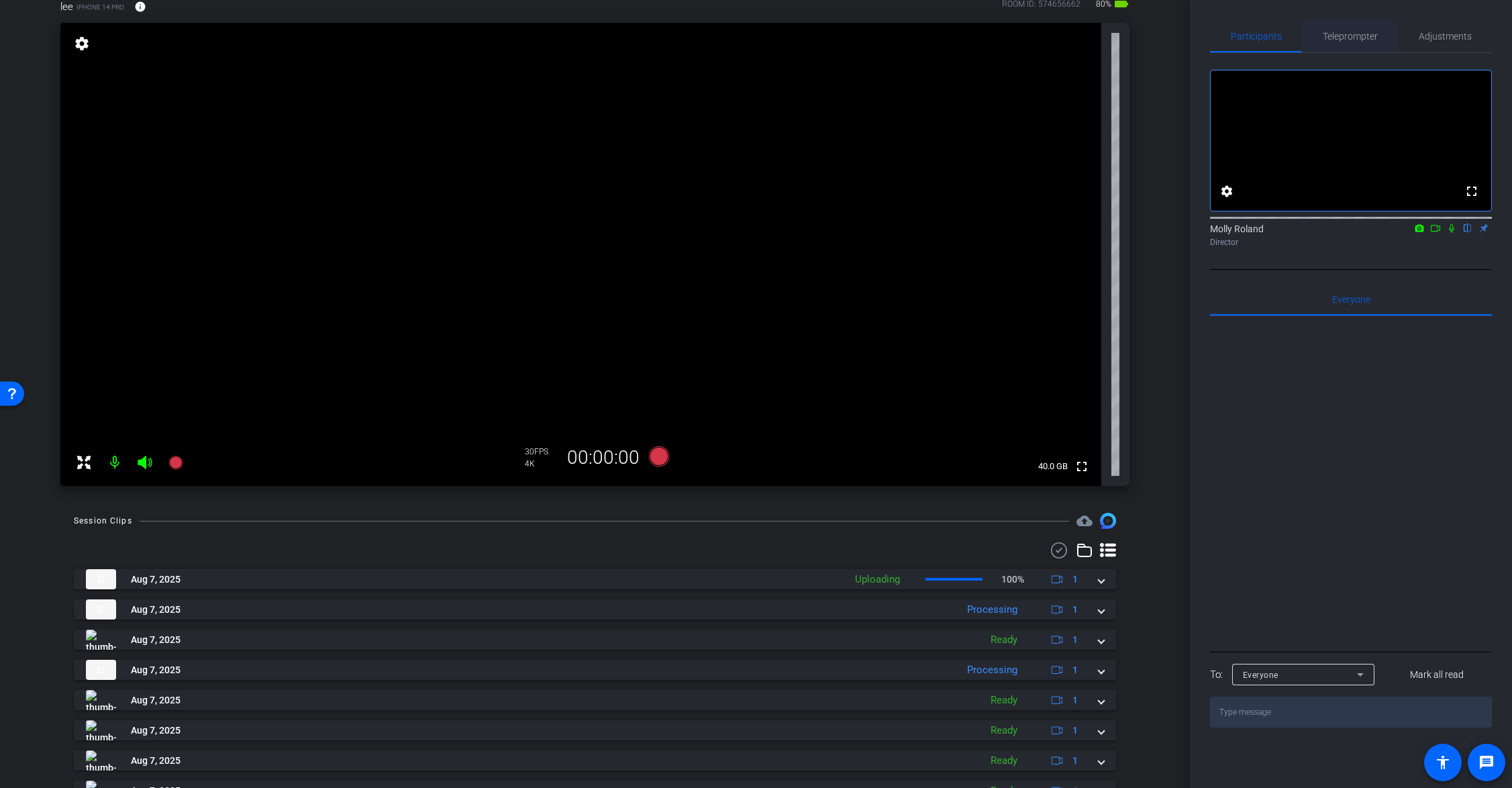 click on "Teleprompter" at bounding box center [1350, 36] 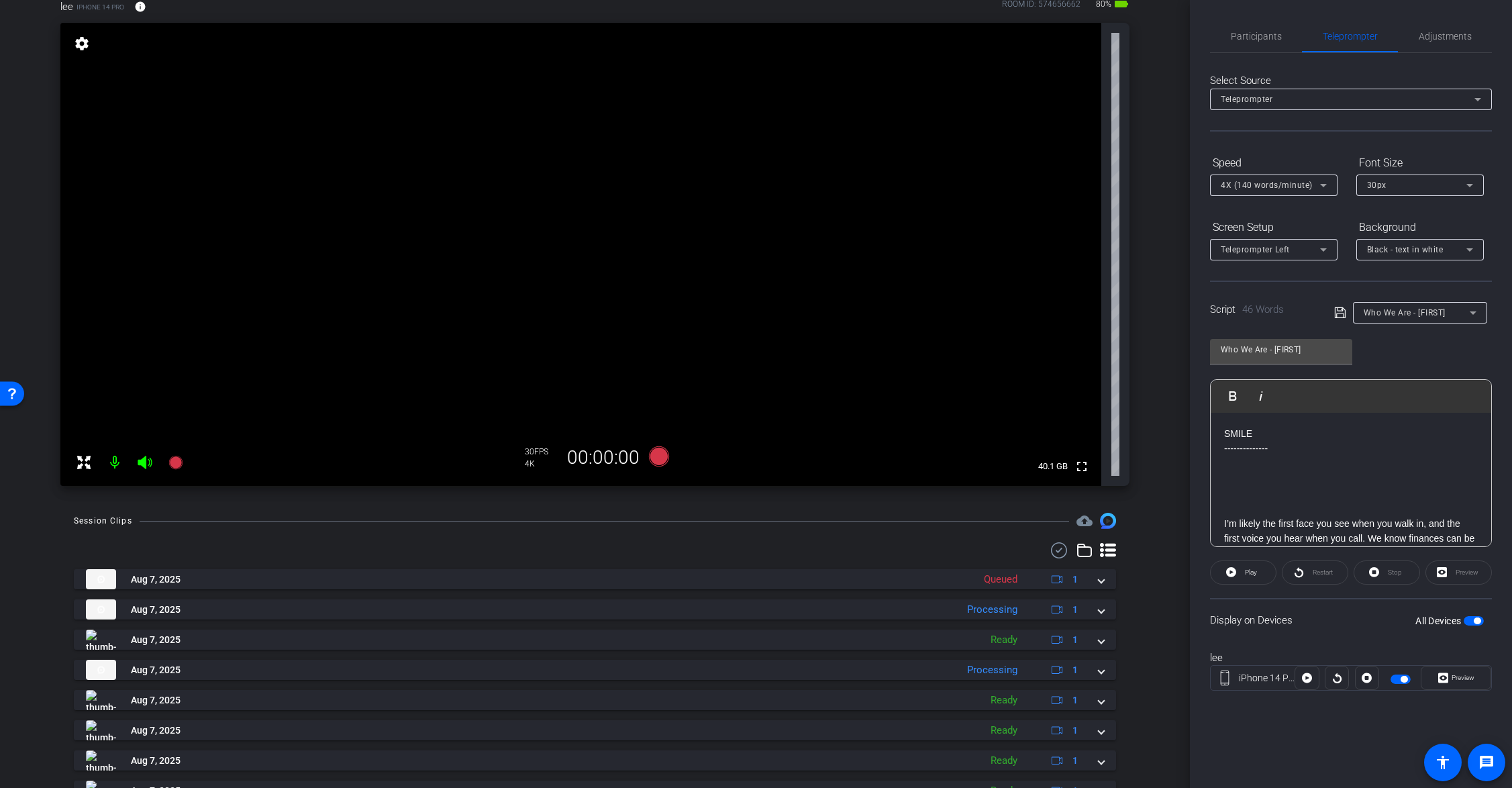 click on "Who We Are - Alyssa" at bounding box center [1405, 313] 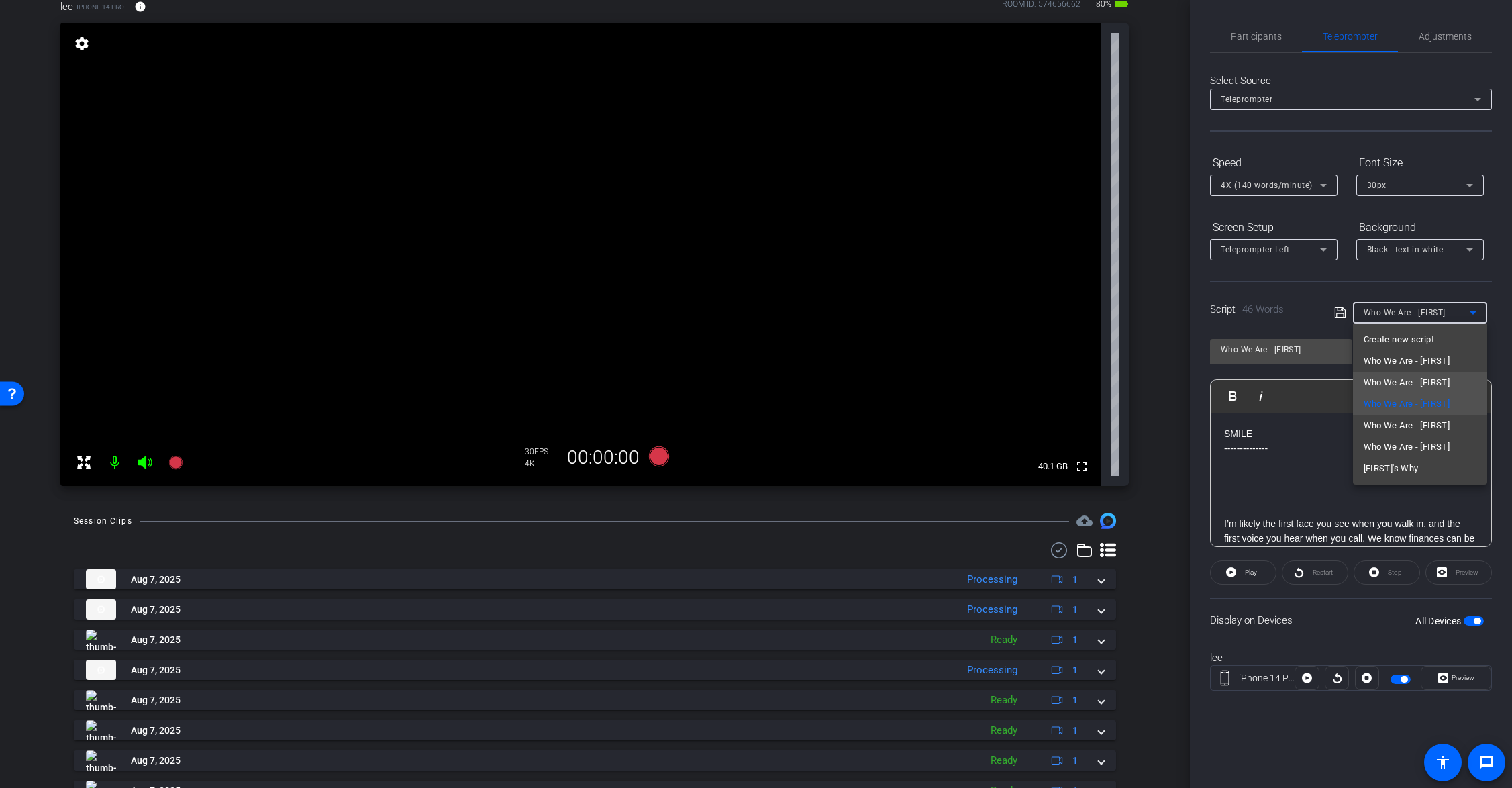 click on "Who We Are - Jodi" at bounding box center [1420, 383] 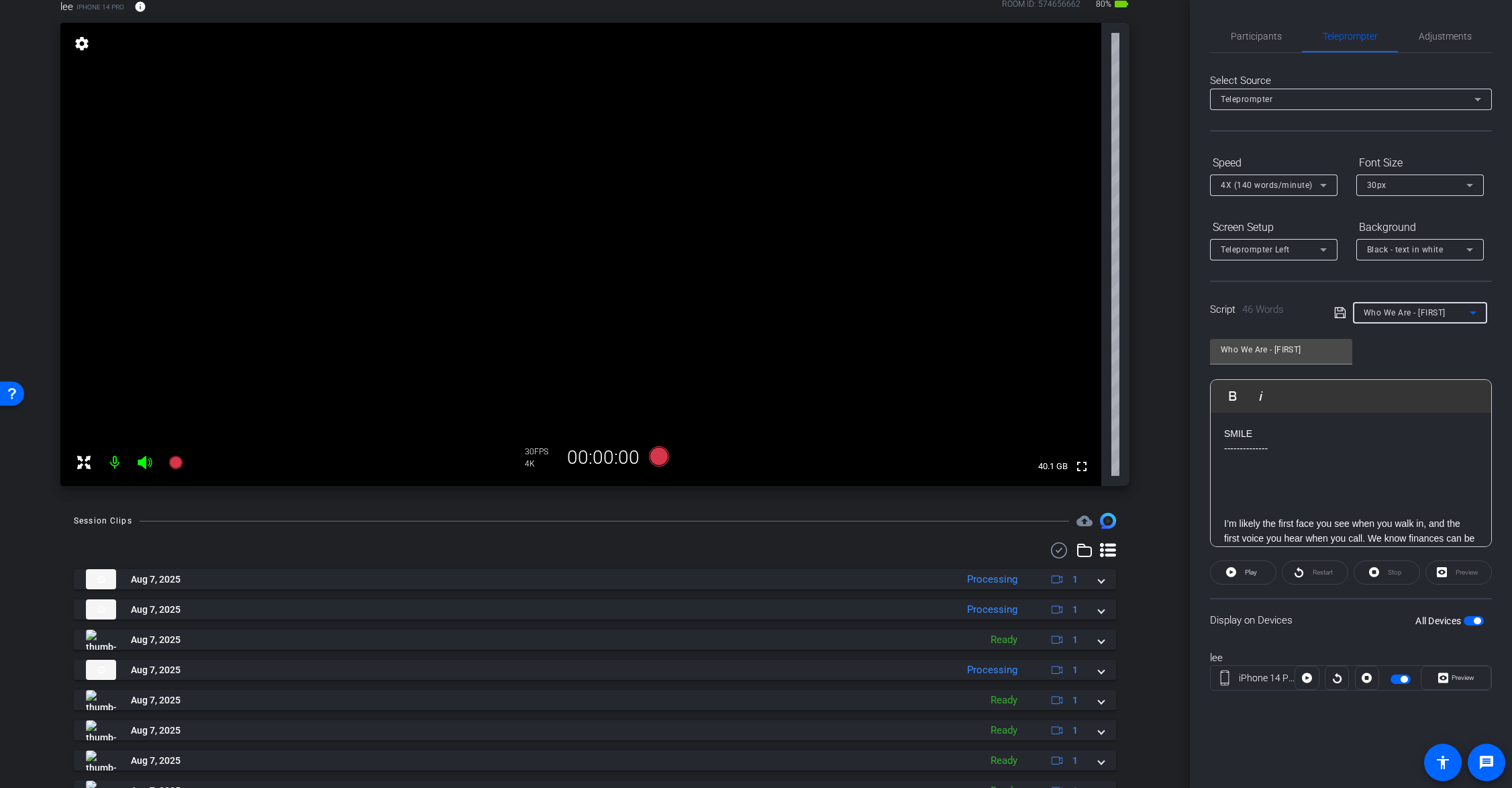type on "Who We Are - Jodi" 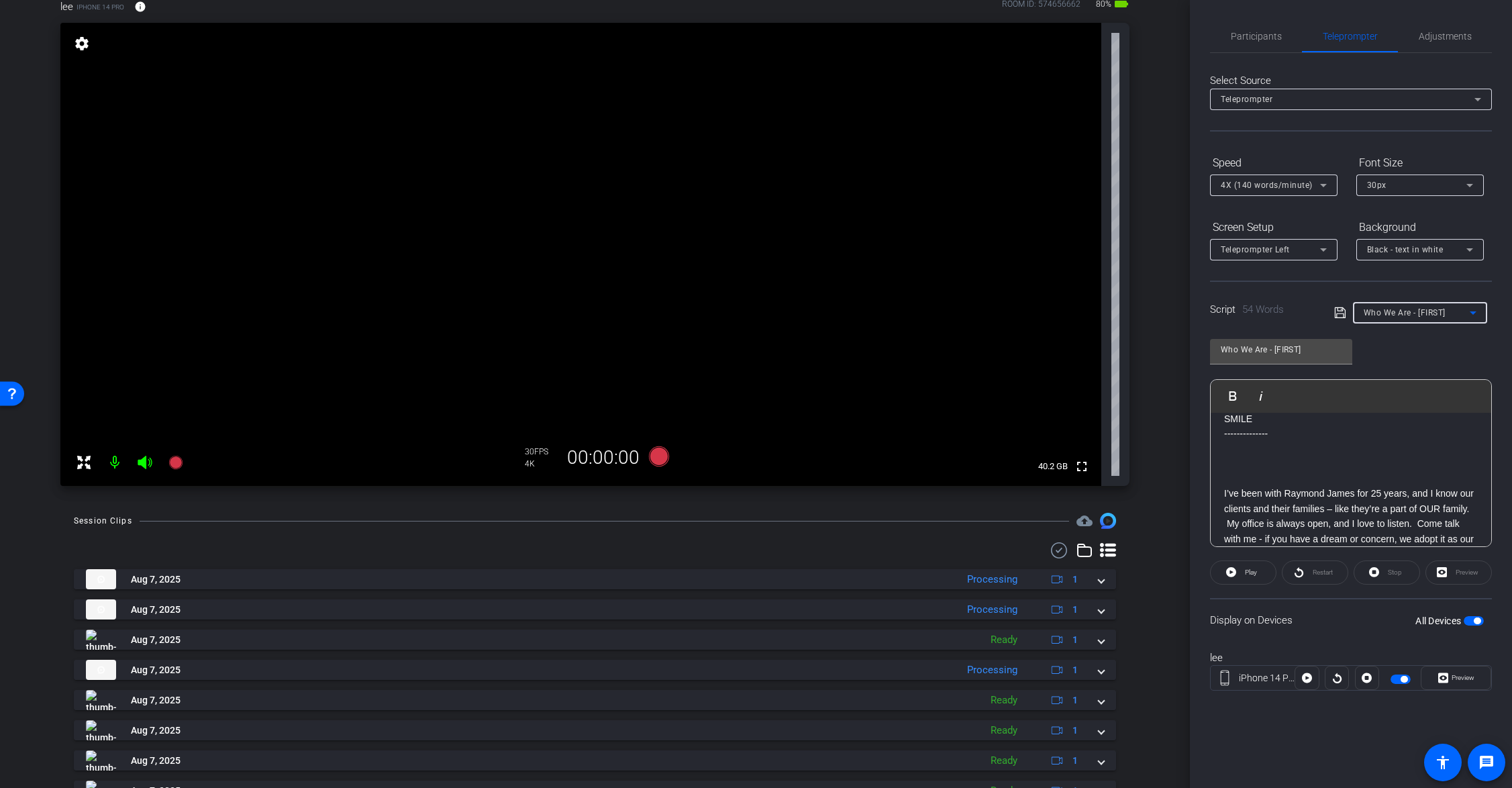 scroll, scrollTop: 0, scrollLeft: 0, axis: both 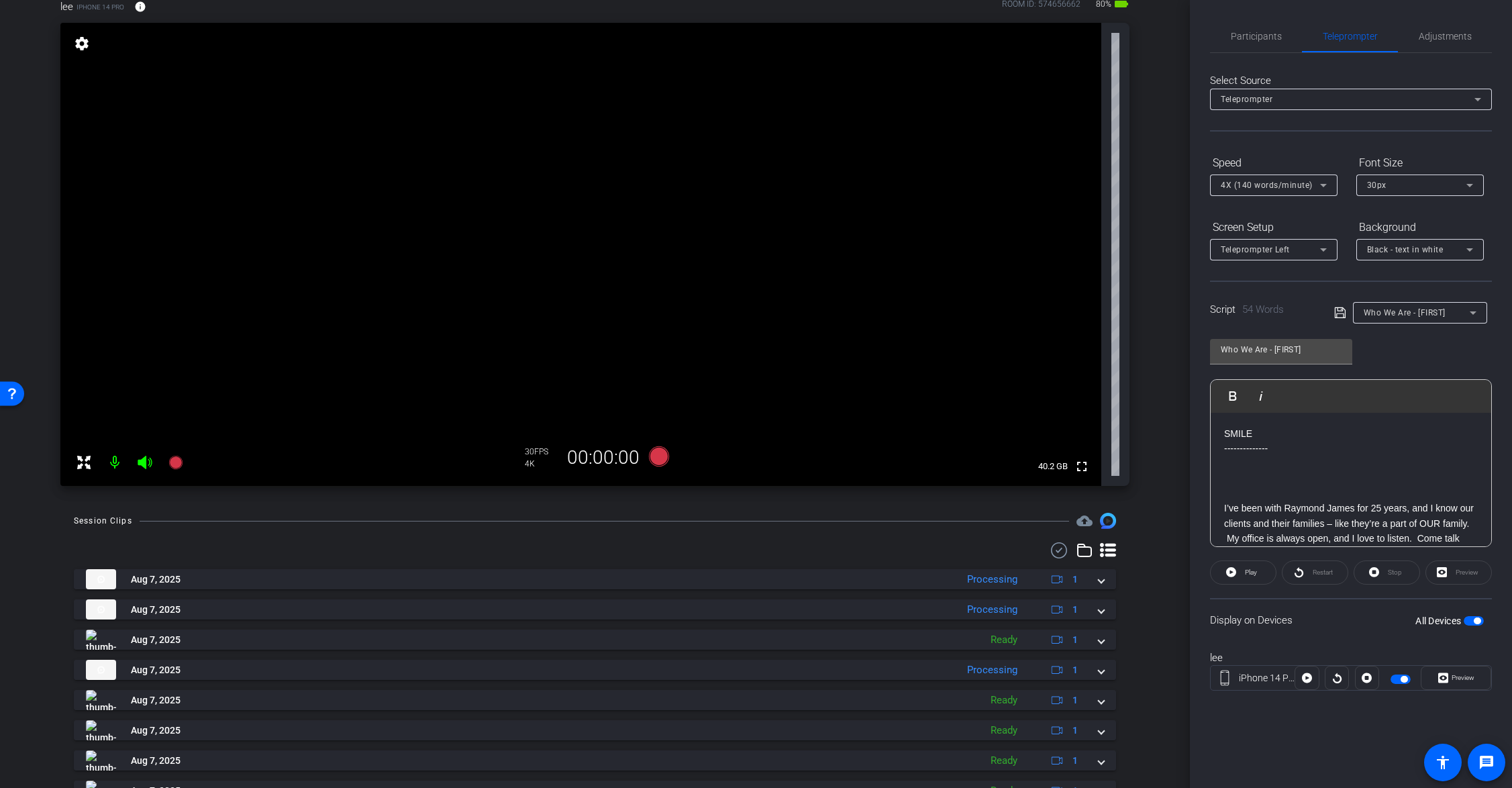 click 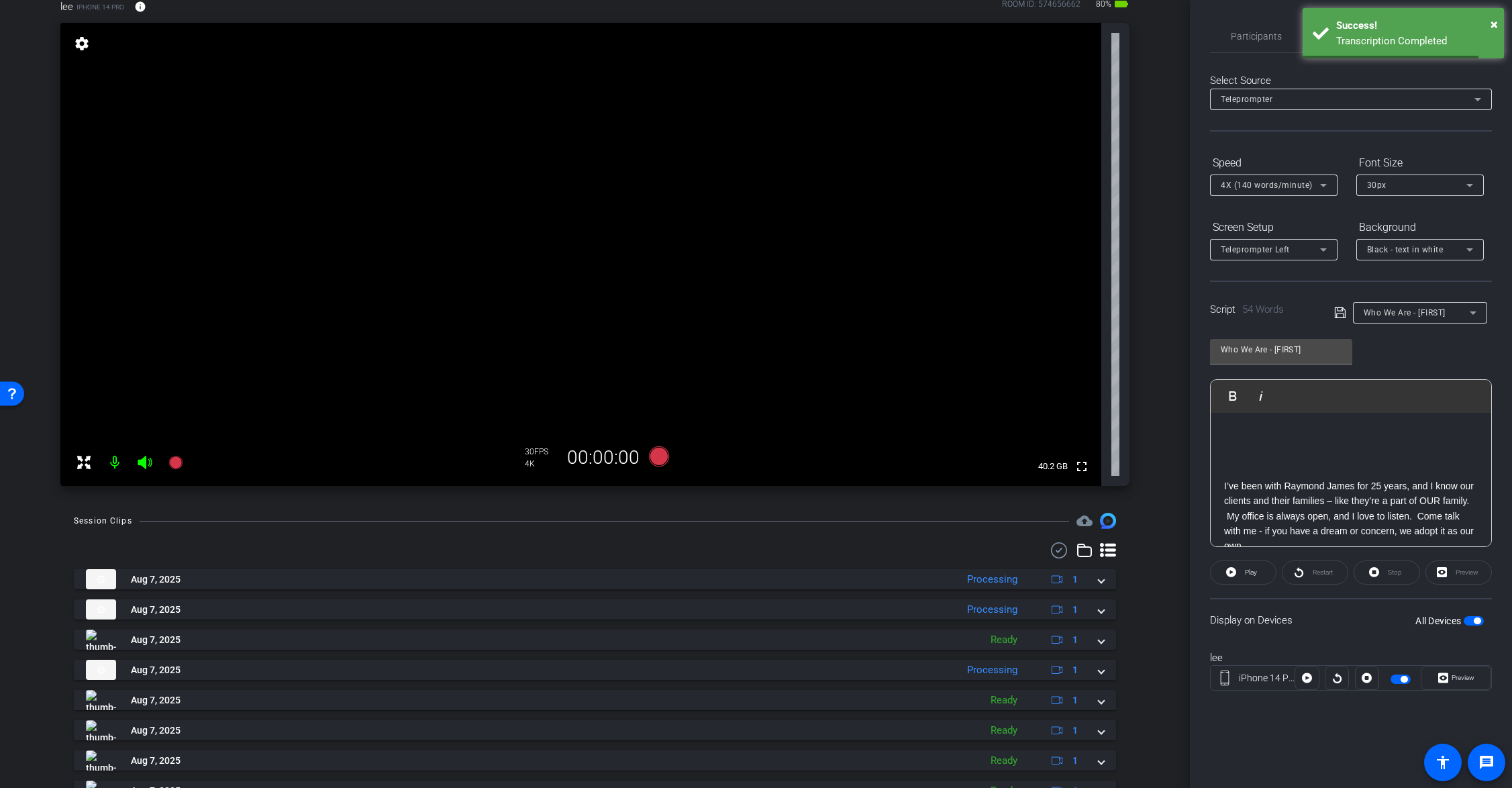 scroll, scrollTop: 58, scrollLeft: 0, axis: vertical 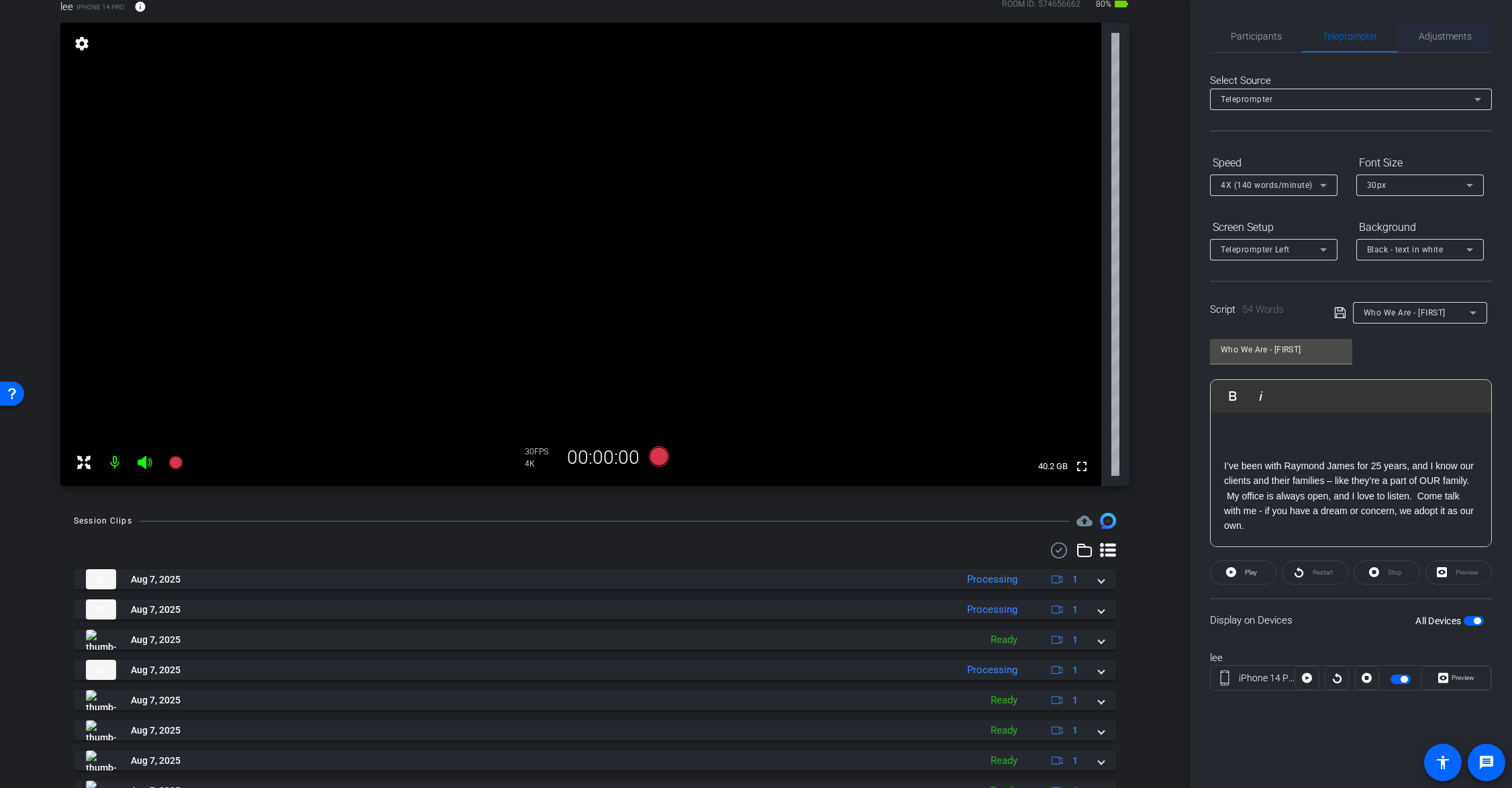 click on "Adjustments" at bounding box center (1445, 36) 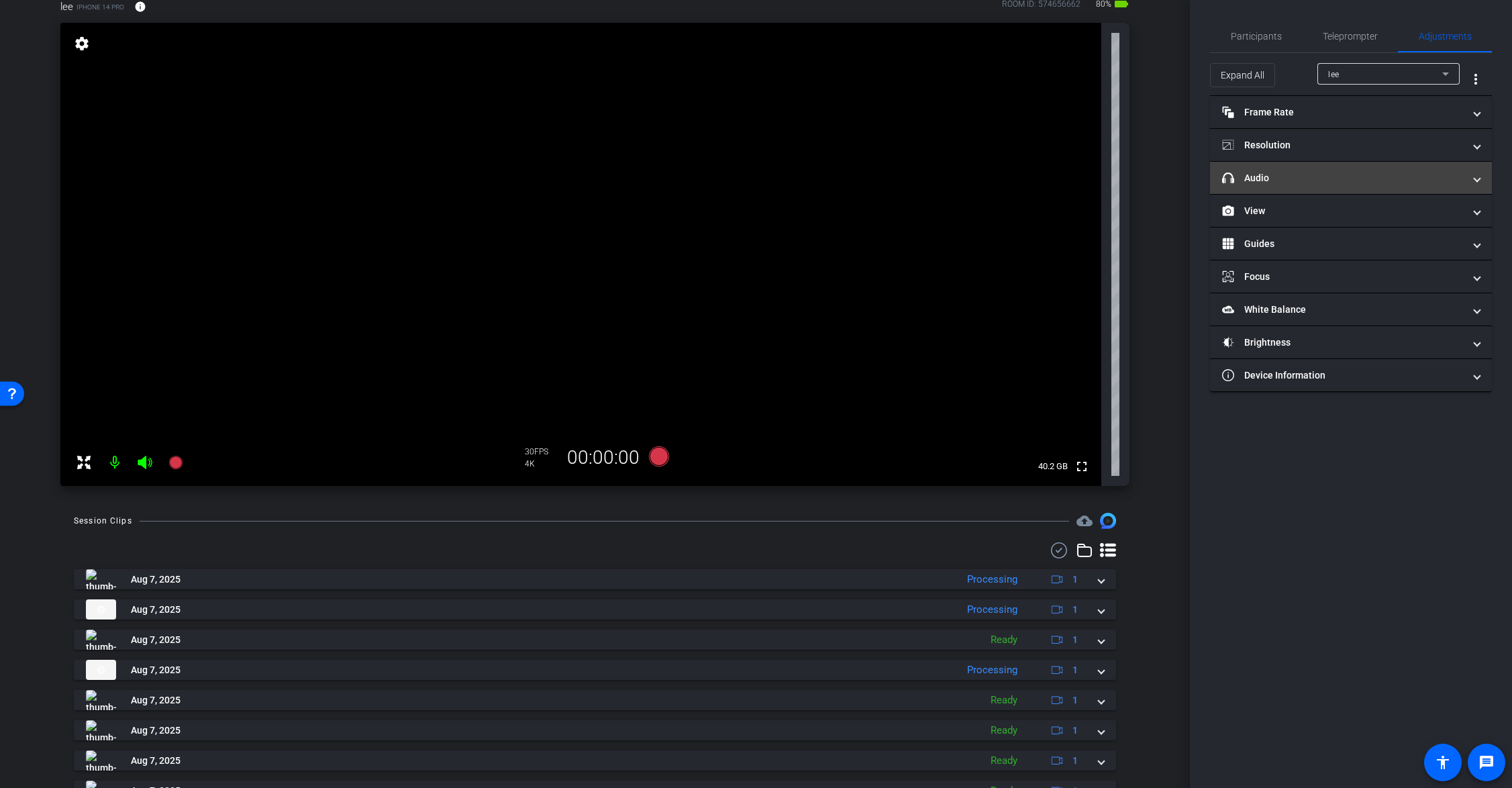 click on "headphone icon
Audio" at bounding box center (1343, 178) 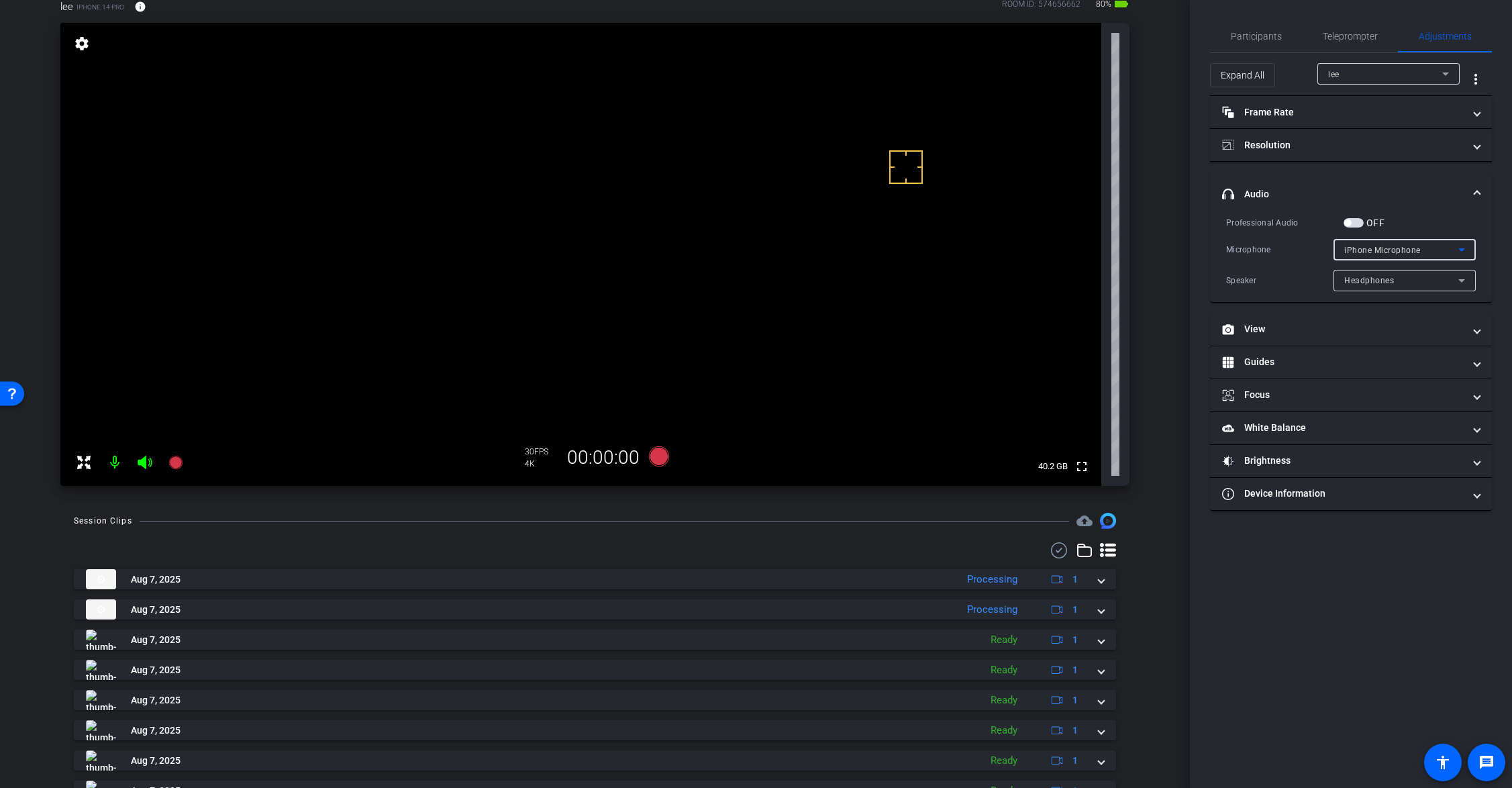 click on "iPhone Microphone" at bounding box center (1382, 250) 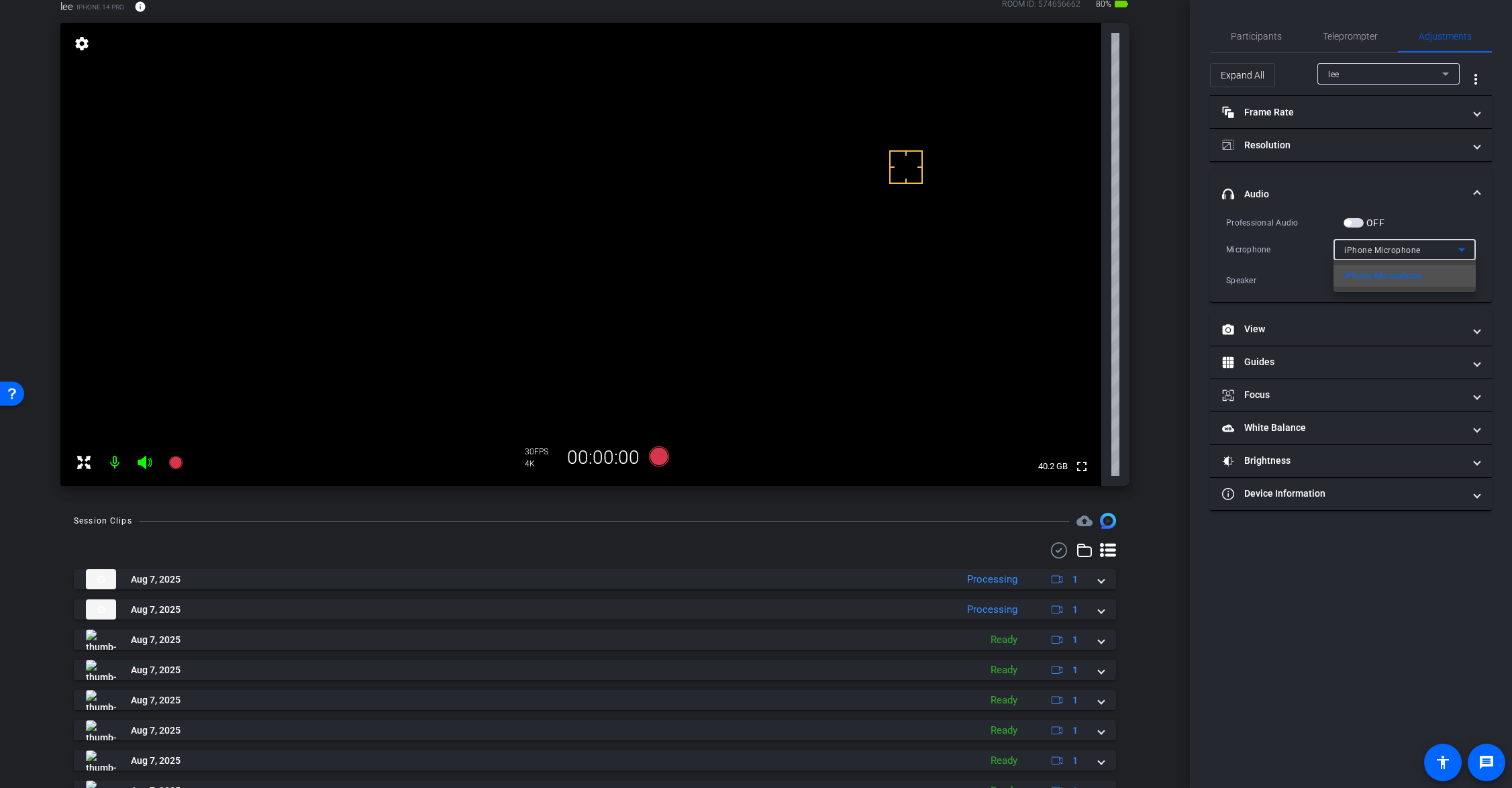 click at bounding box center (756, 394) 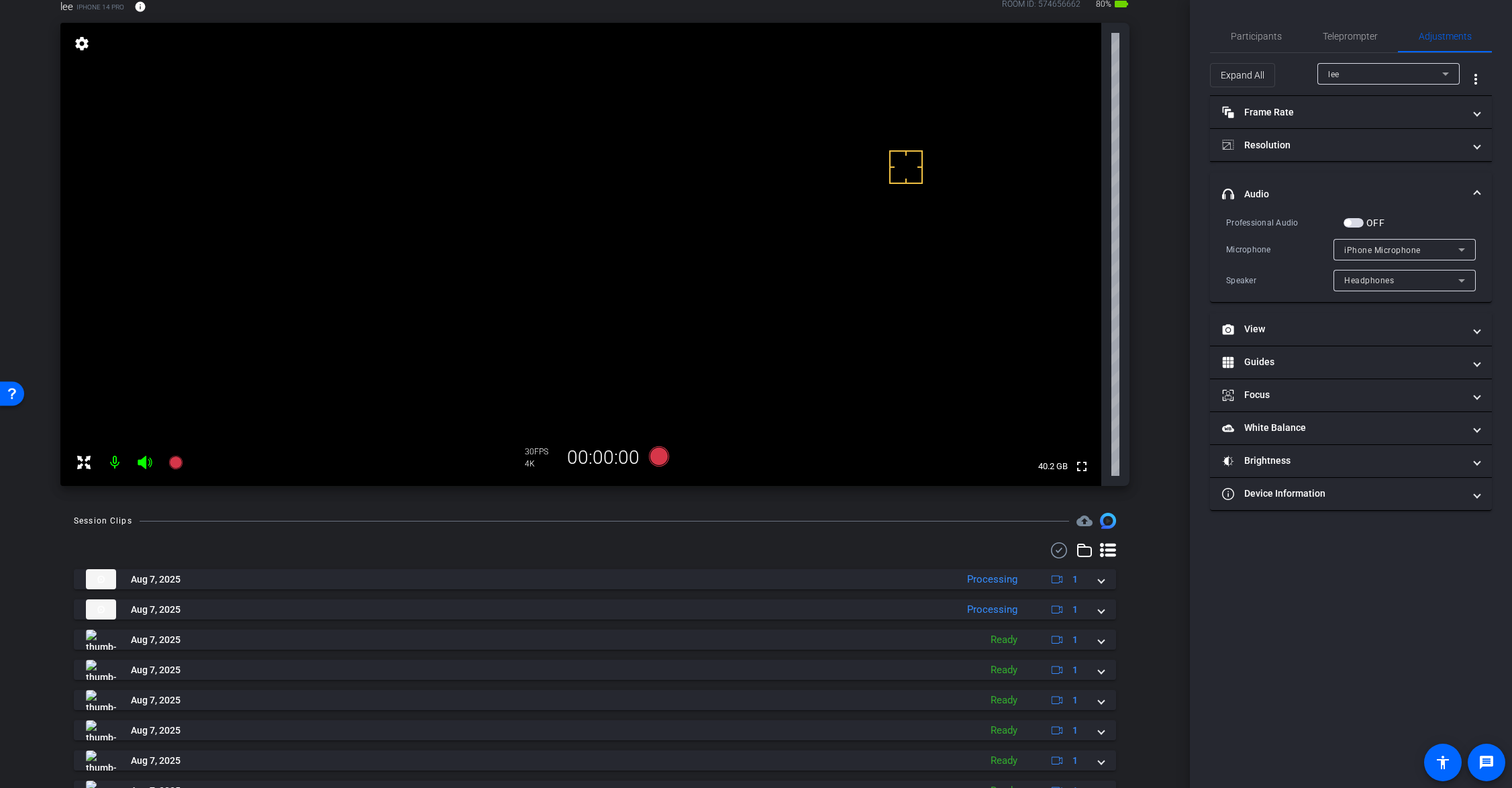 click on "headphone icon
Audio" at bounding box center (1351, 194) 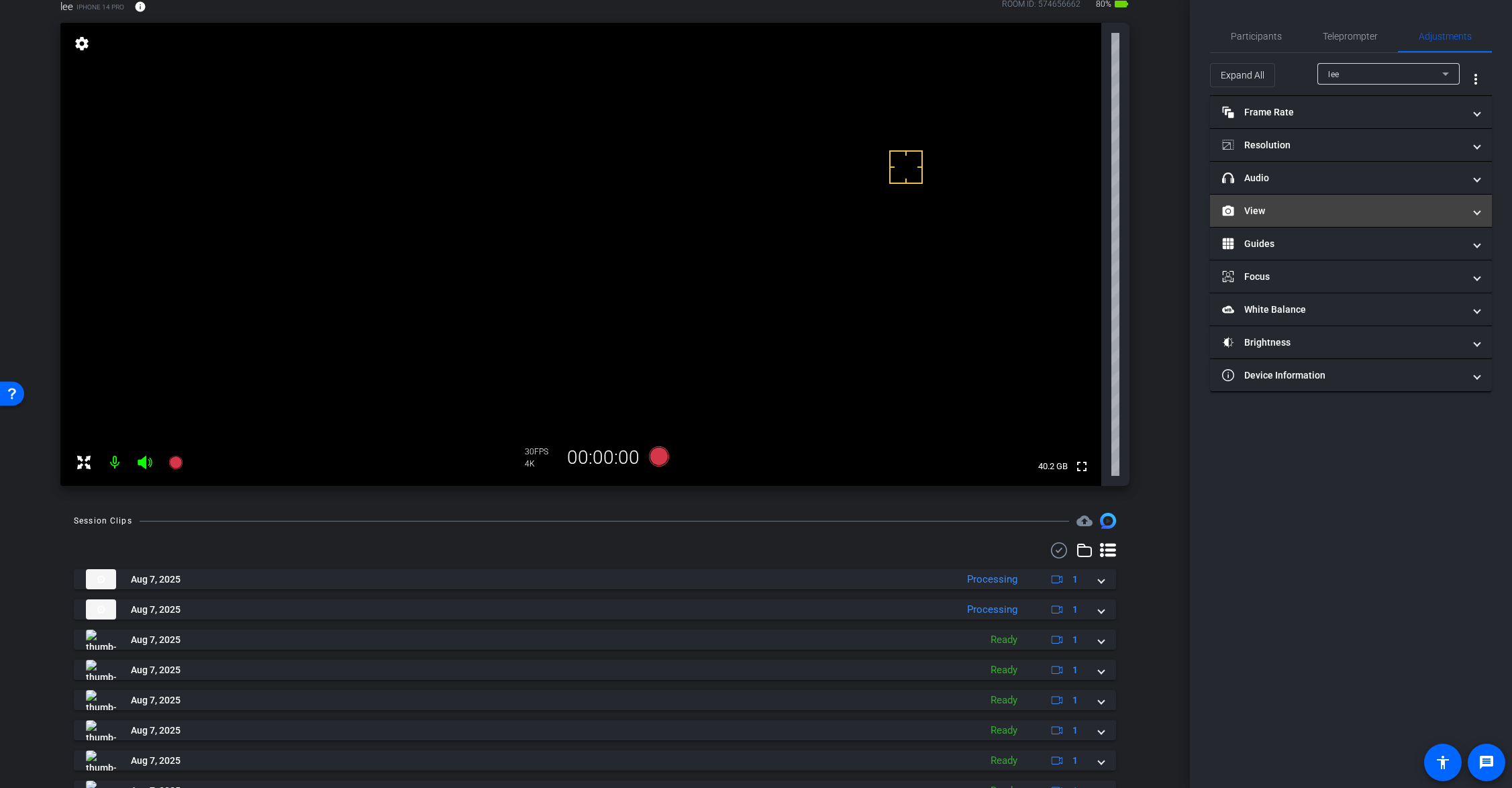click on "View" at bounding box center (1343, 211) 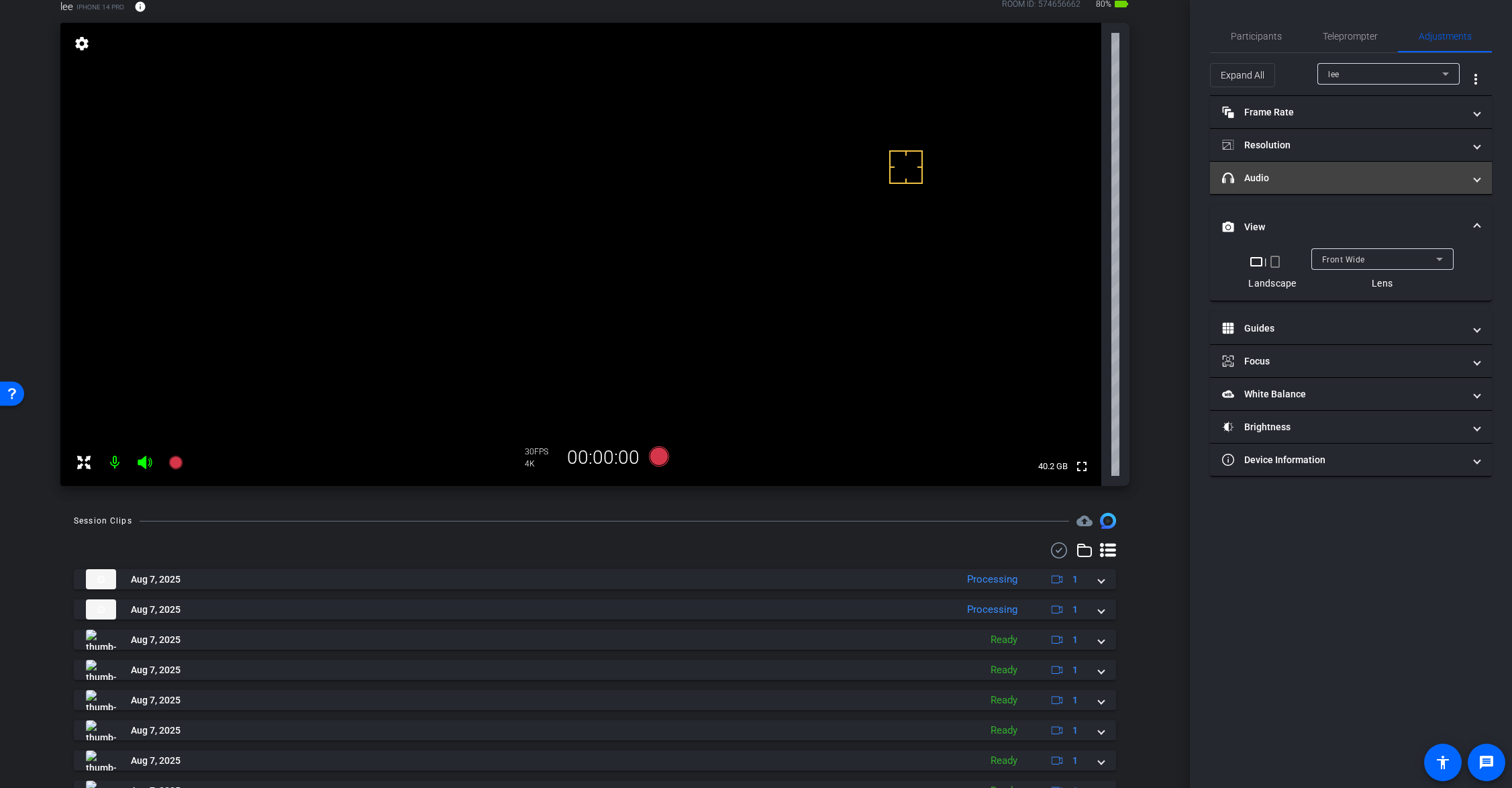 click on "headphone icon
Audio" at bounding box center (1351, 178) 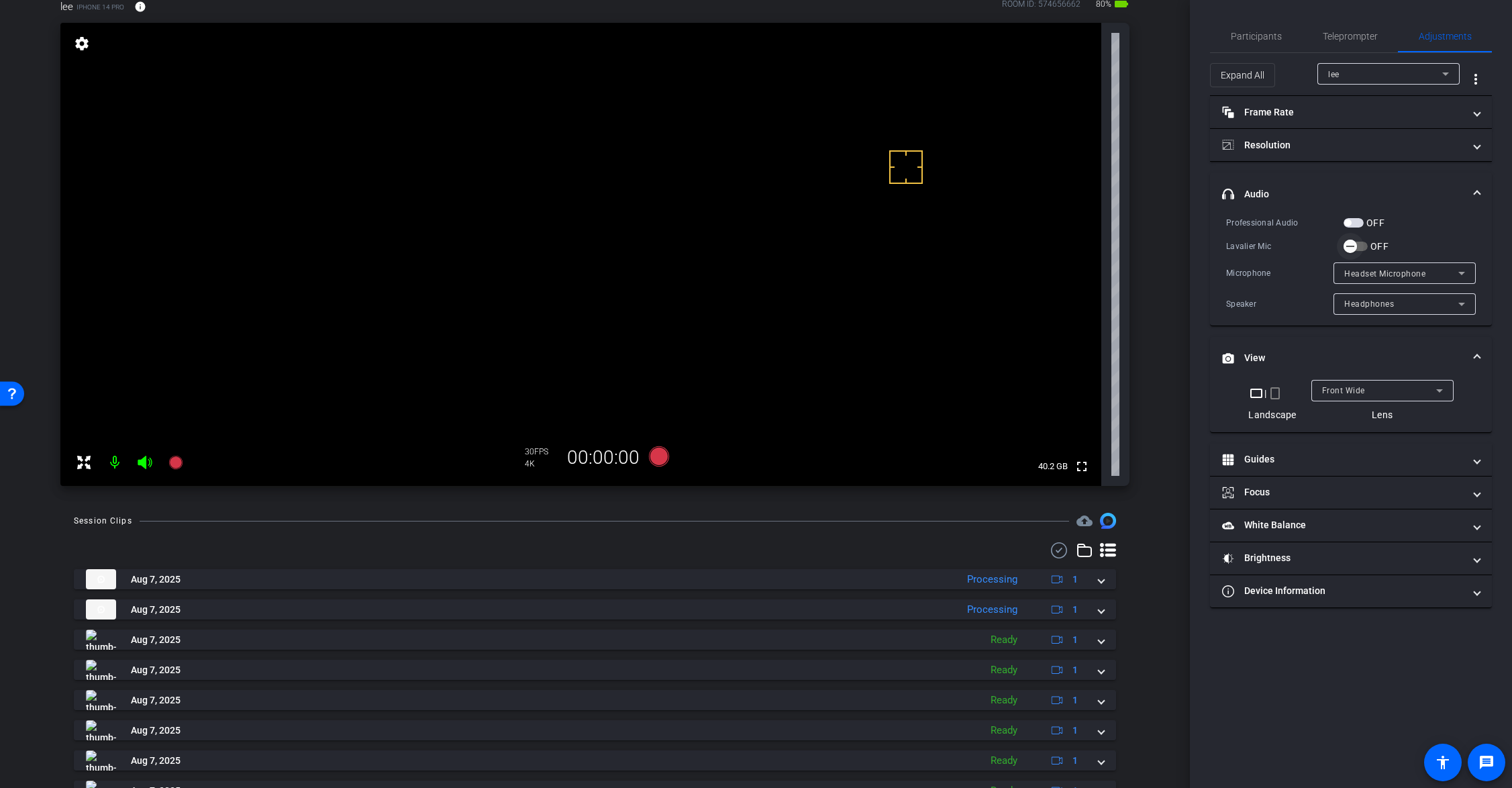 click 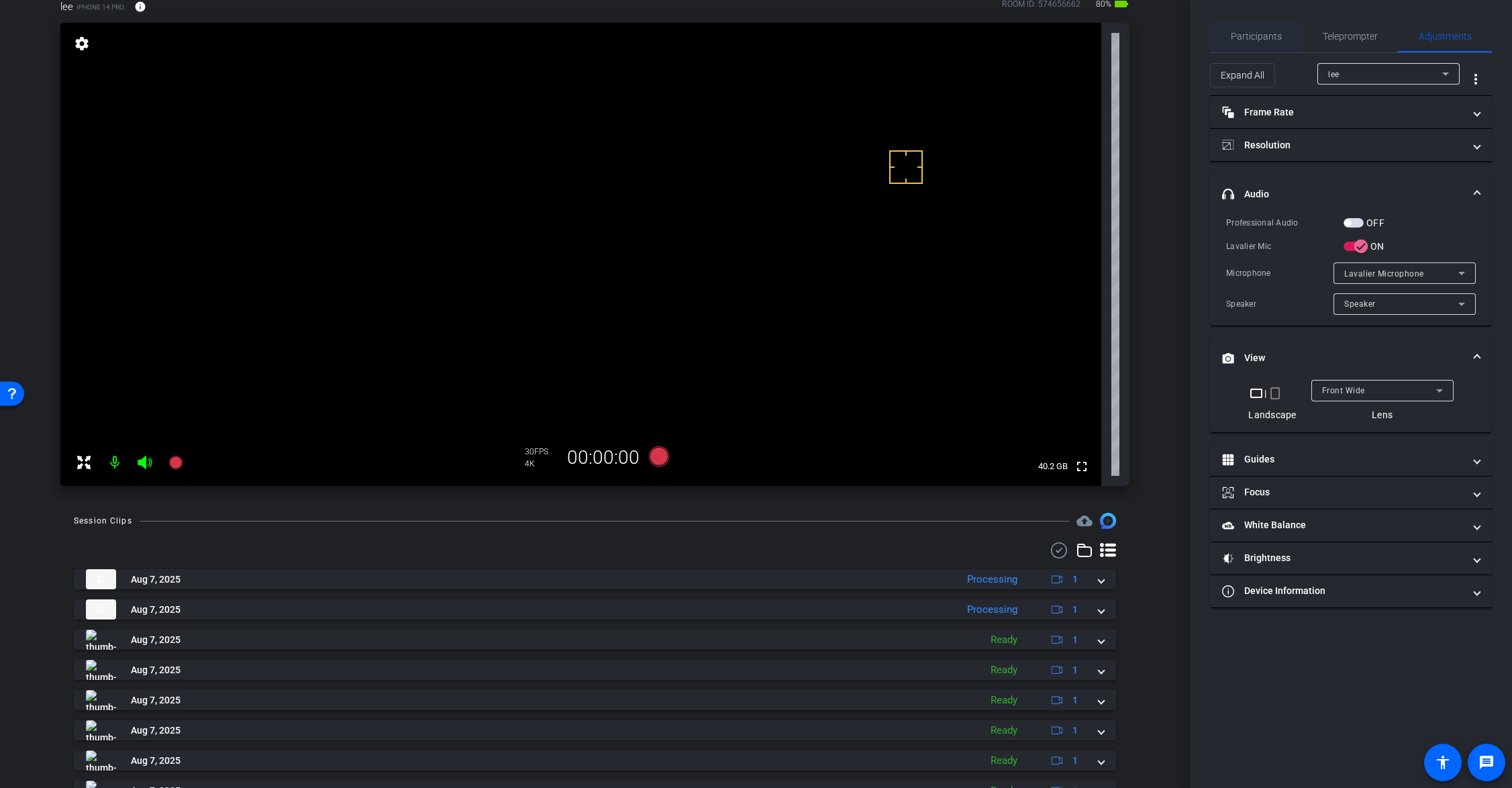 click on "Participants" at bounding box center [1256, 36] 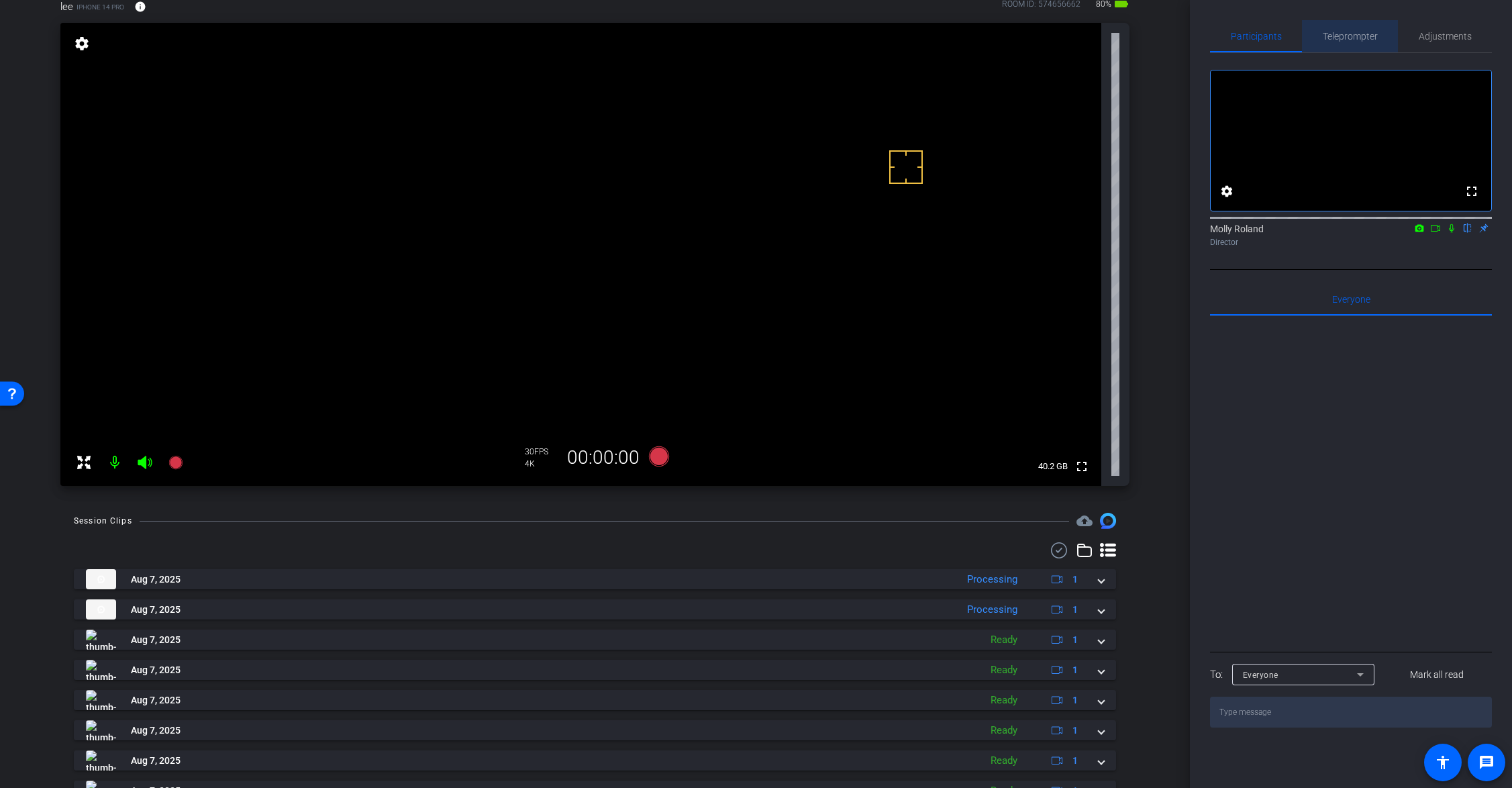 click on "Teleprompter" at bounding box center (1350, 36) 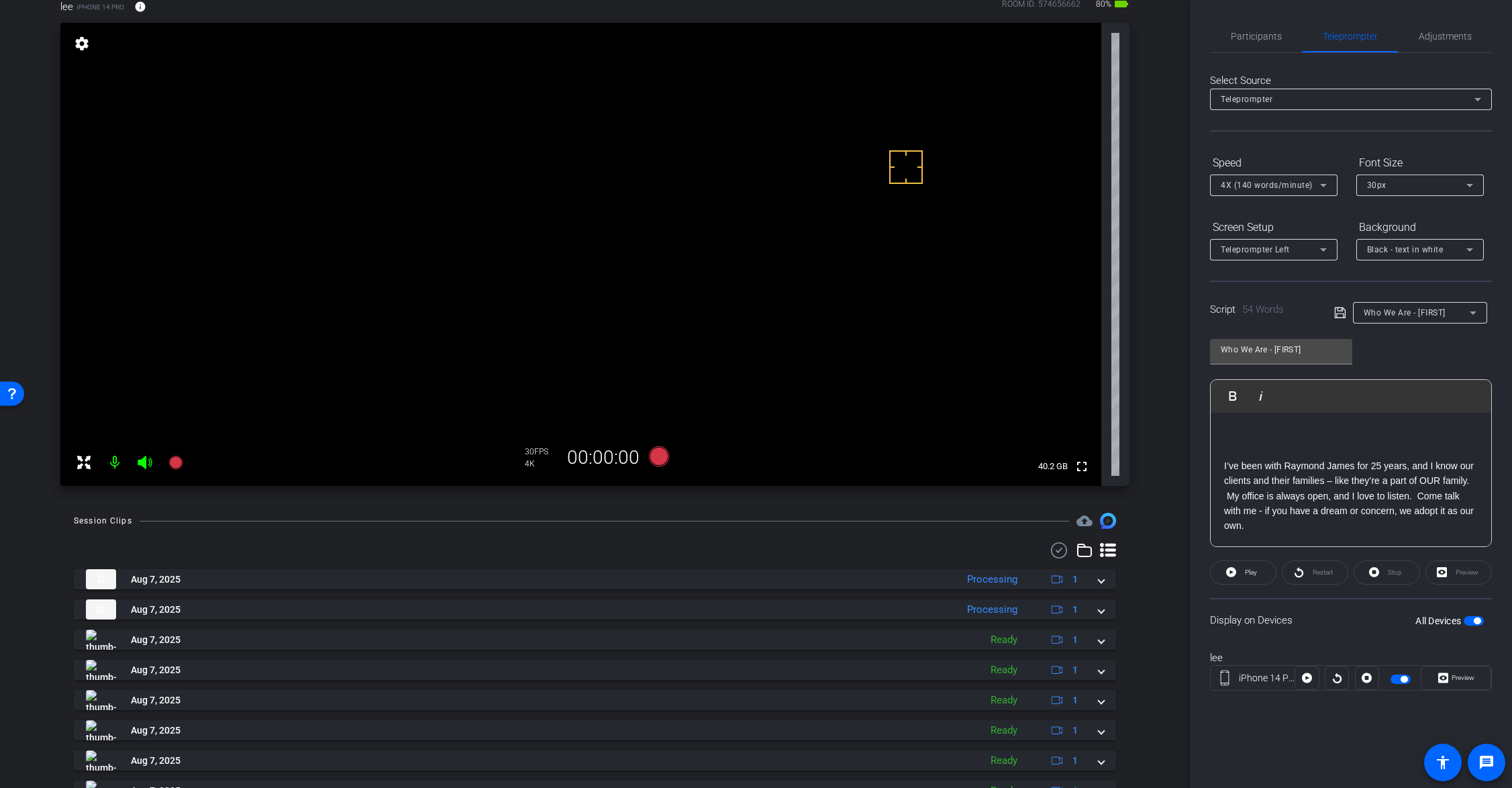 click at bounding box center (1477, 621) 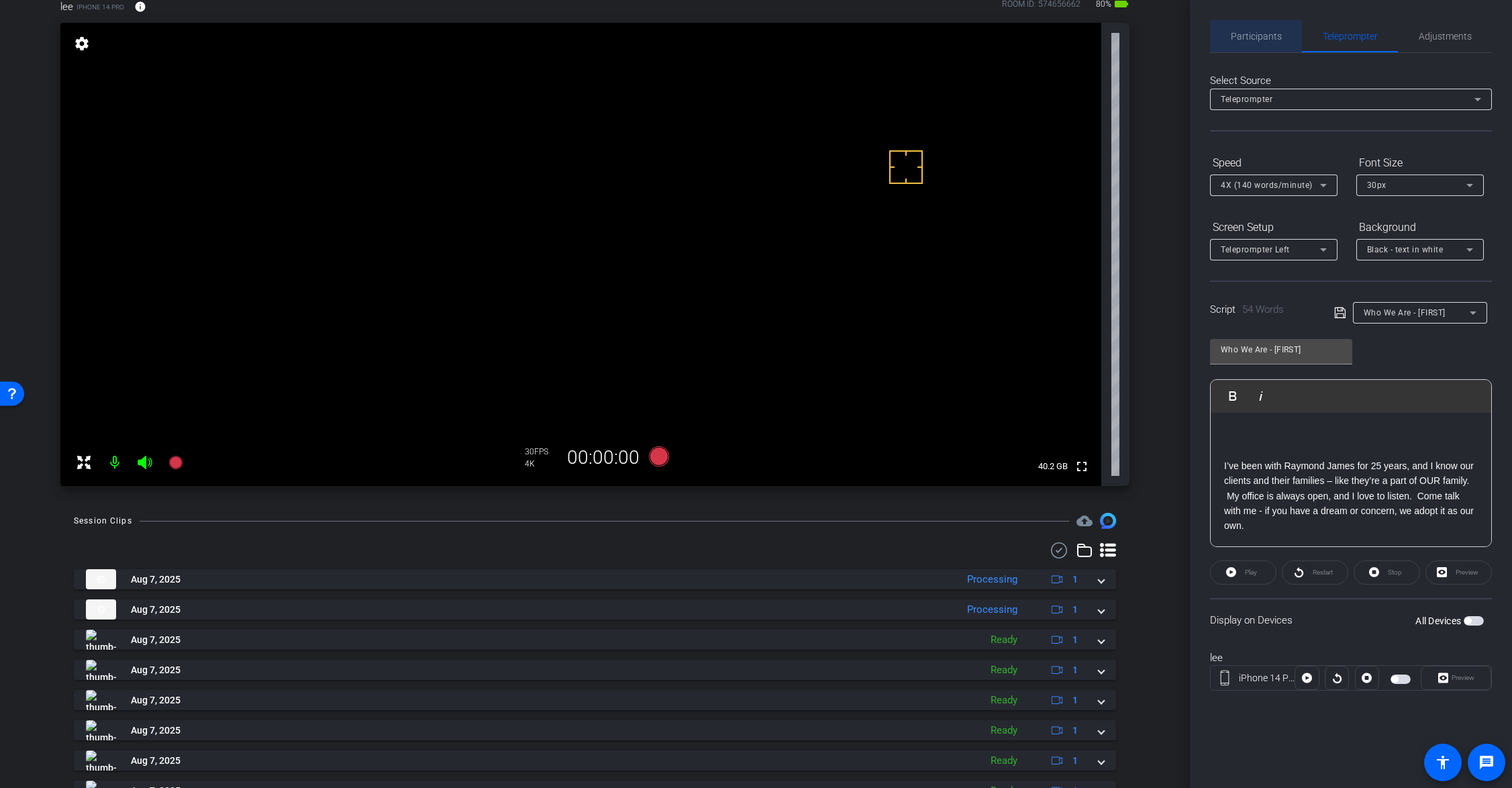 click on "Participants" at bounding box center [1256, 36] 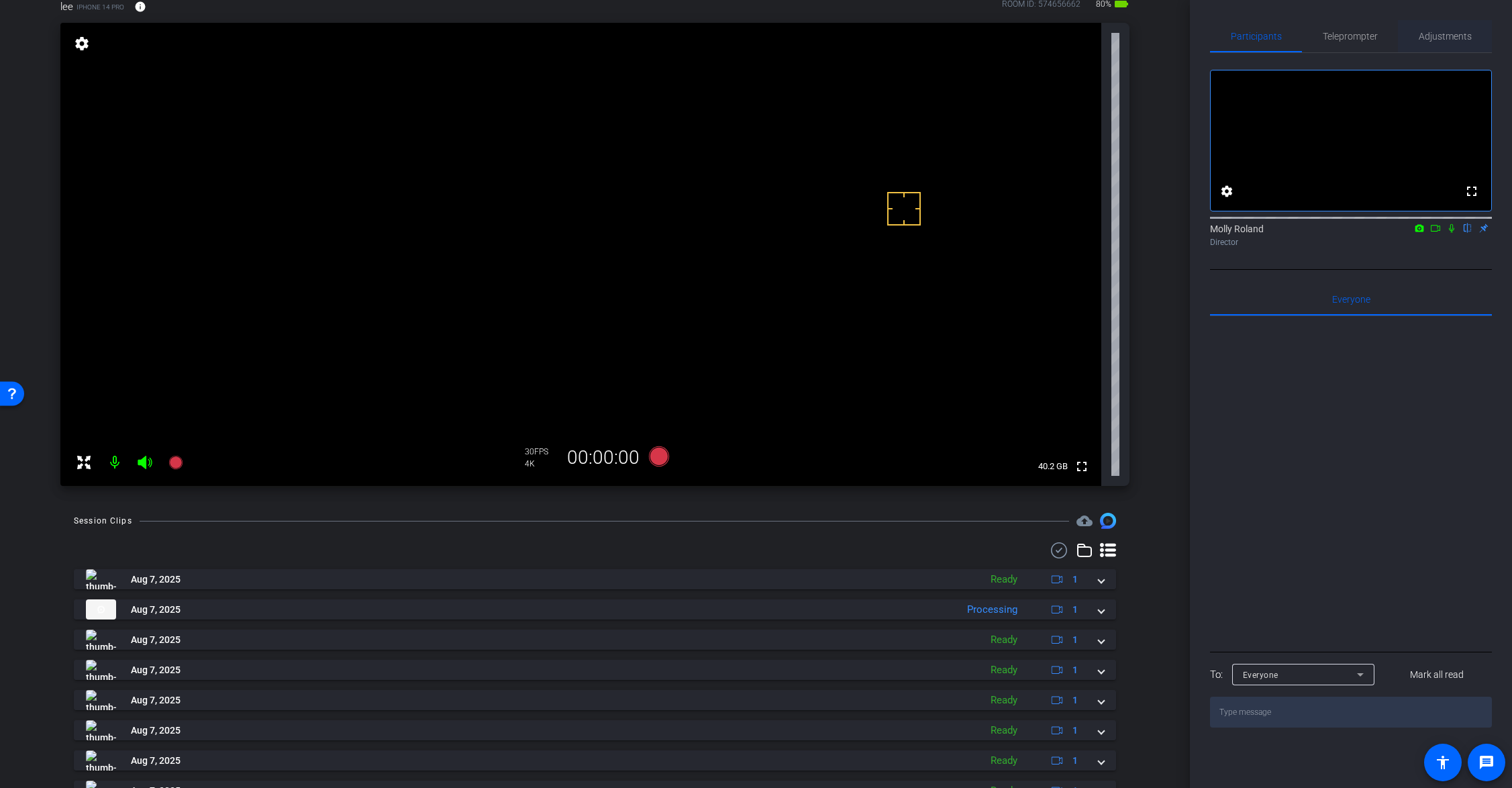 drag, startPoint x: 1280, startPoint y: 166, endPoint x: 1442, endPoint y: 32, distance: 210.23796 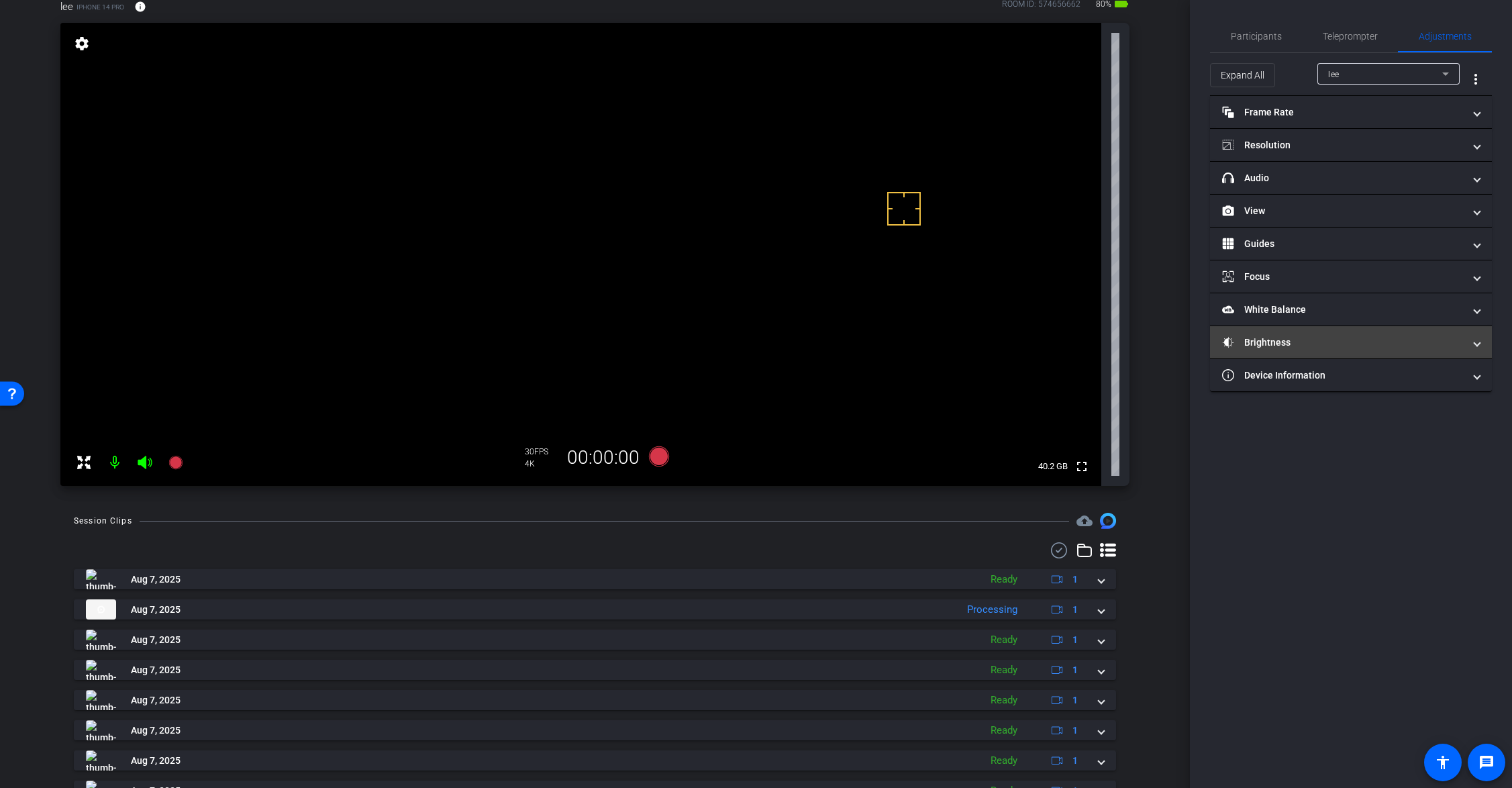 click on "Brightness" at bounding box center [1343, 342] 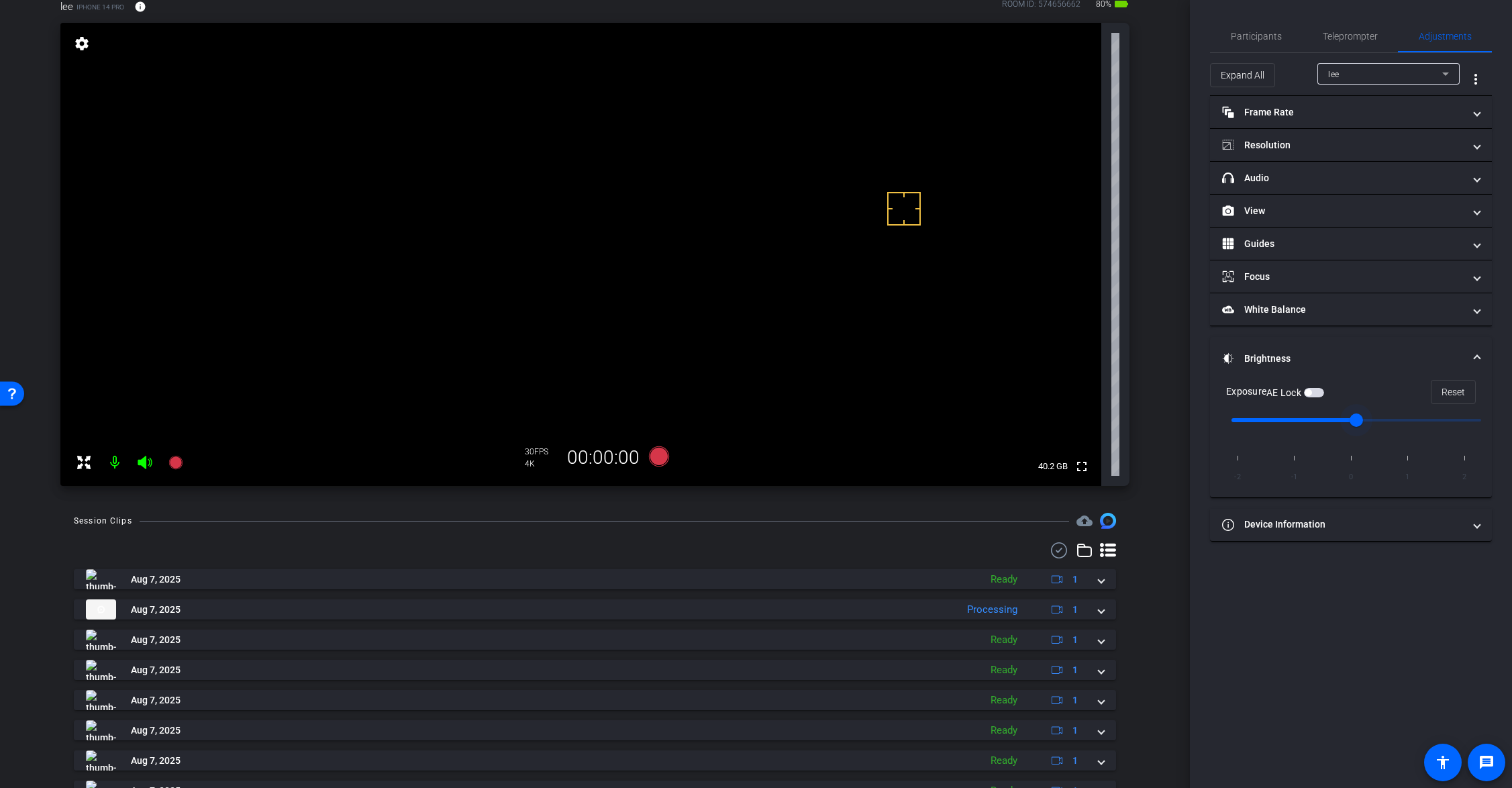 click at bounding box center (1356, 420) 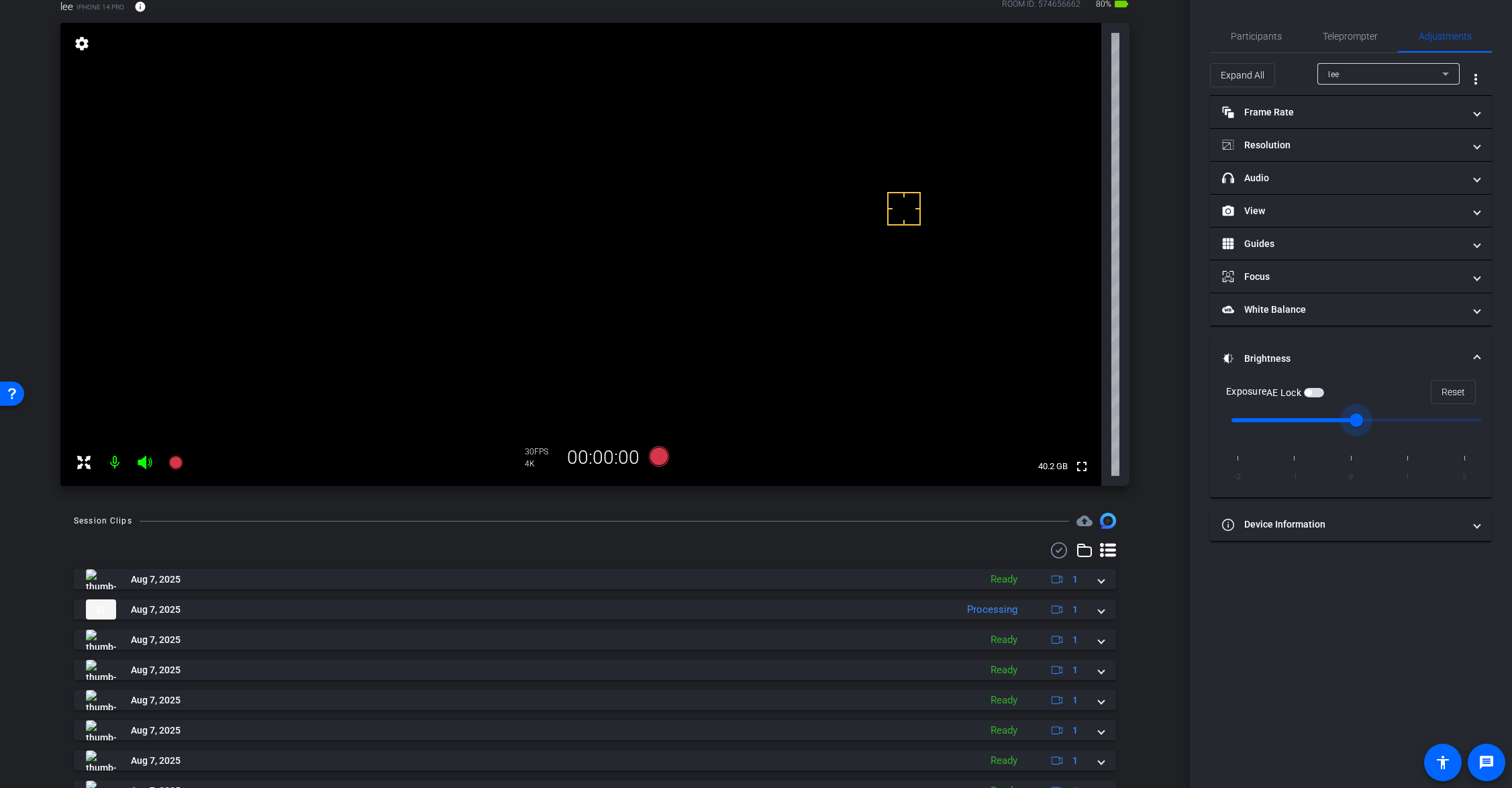 click at bounding box center (1356, 420) 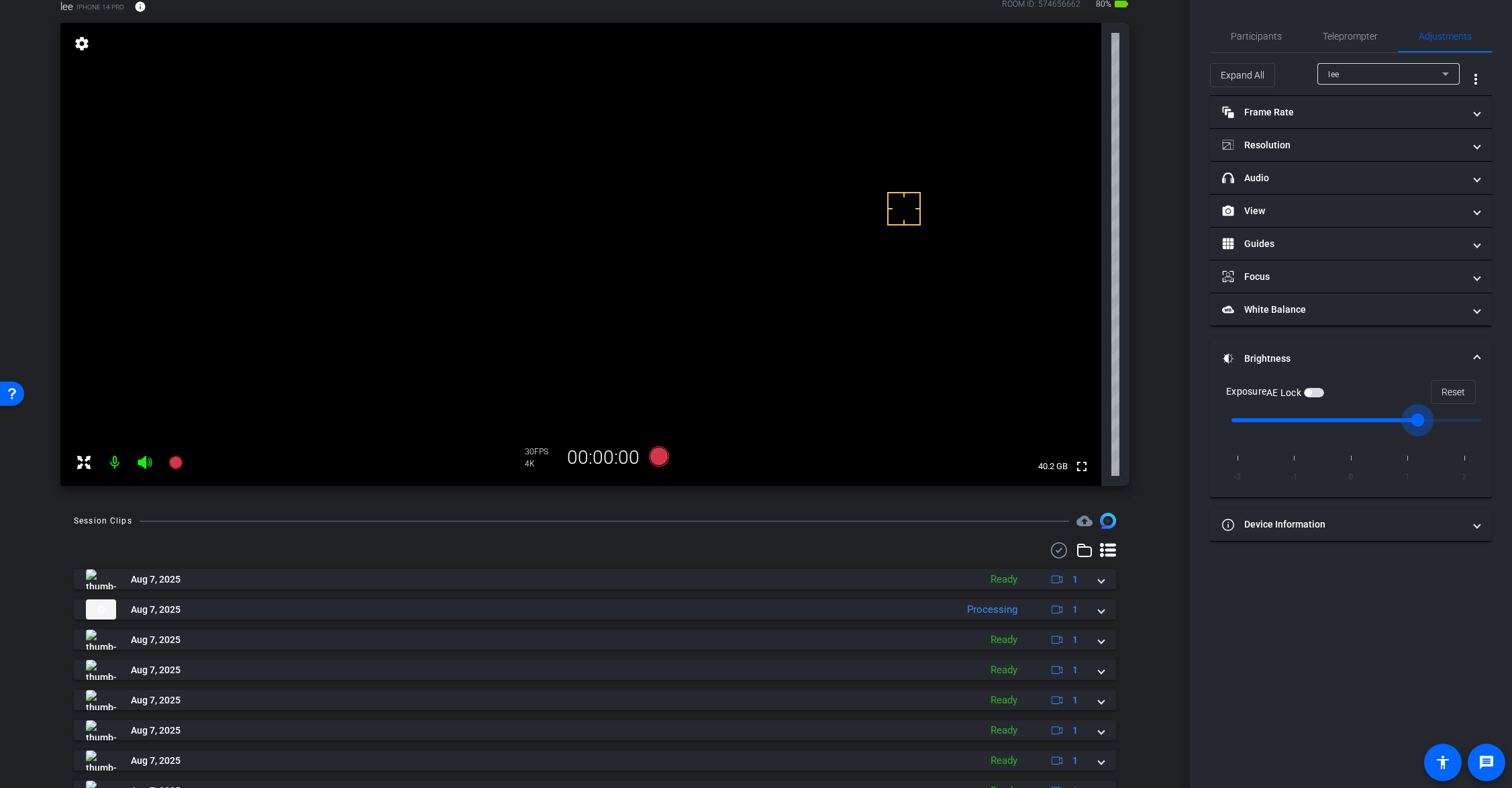 drag, startPoint x: 1415, startPoint y: 418, endPoint x: 1406, endPoint y: 424, distance: 10.816654 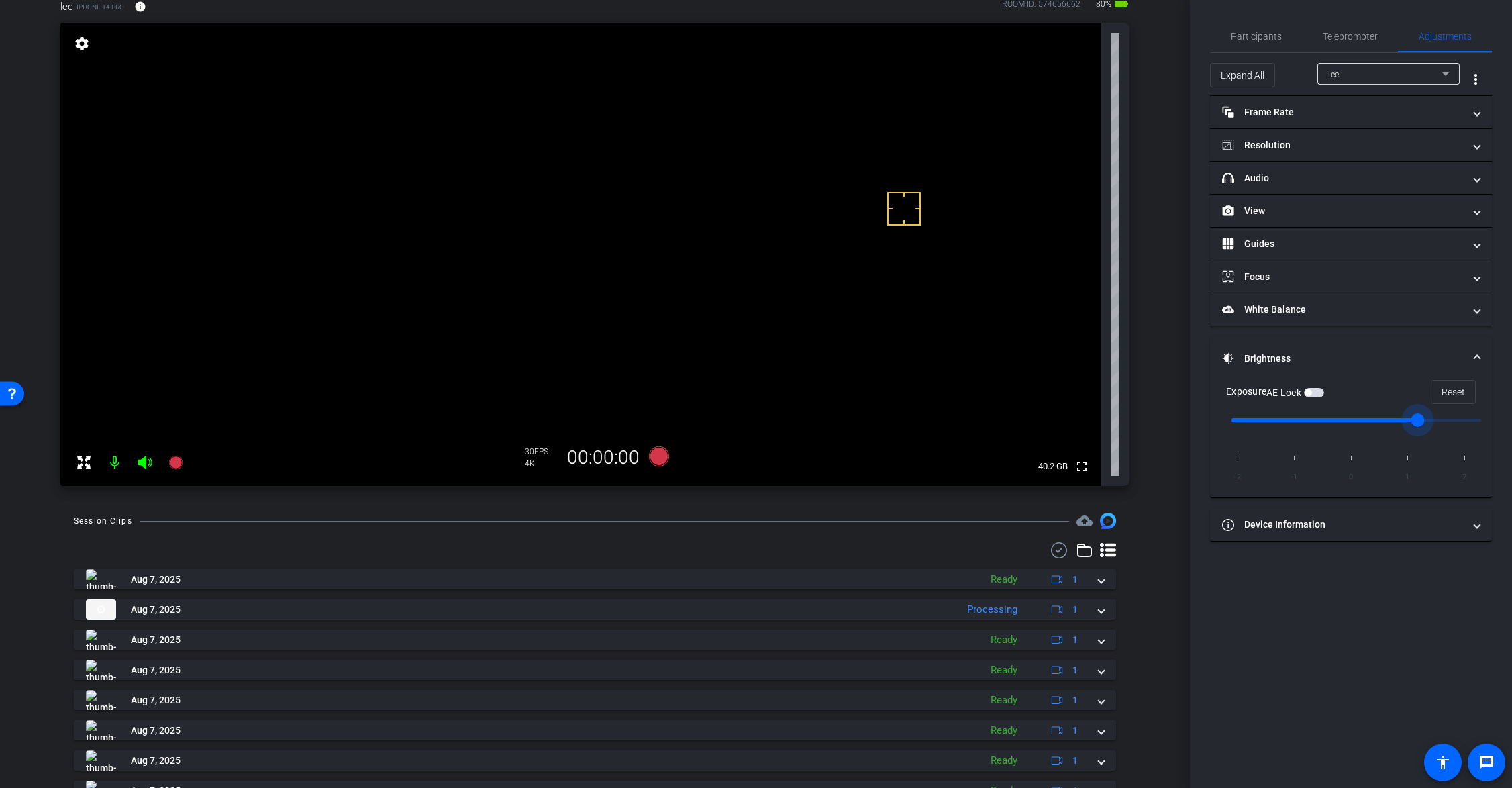 click at bounding box center (1356, 420) 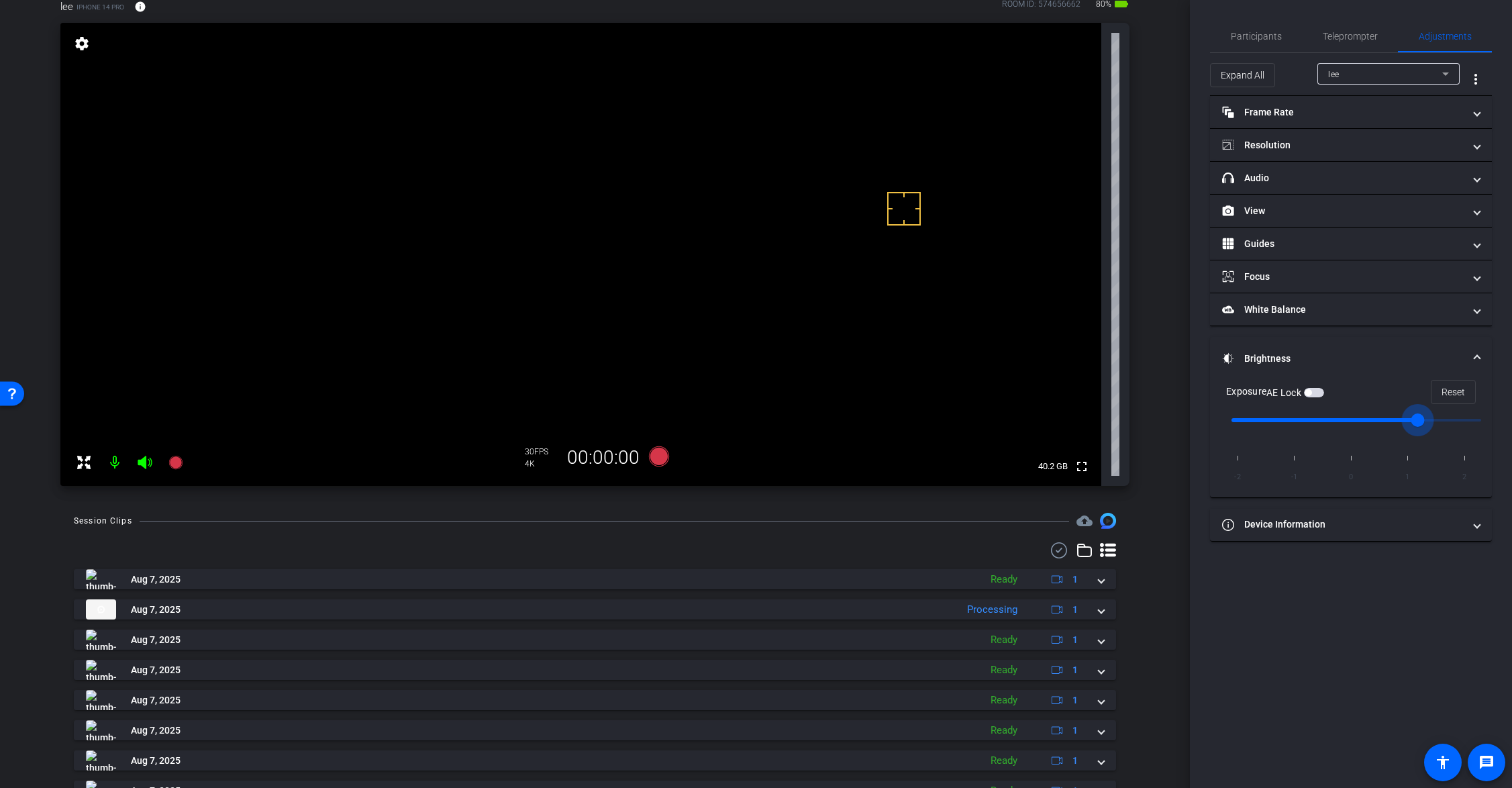 click at bounding box center [1356, 420] 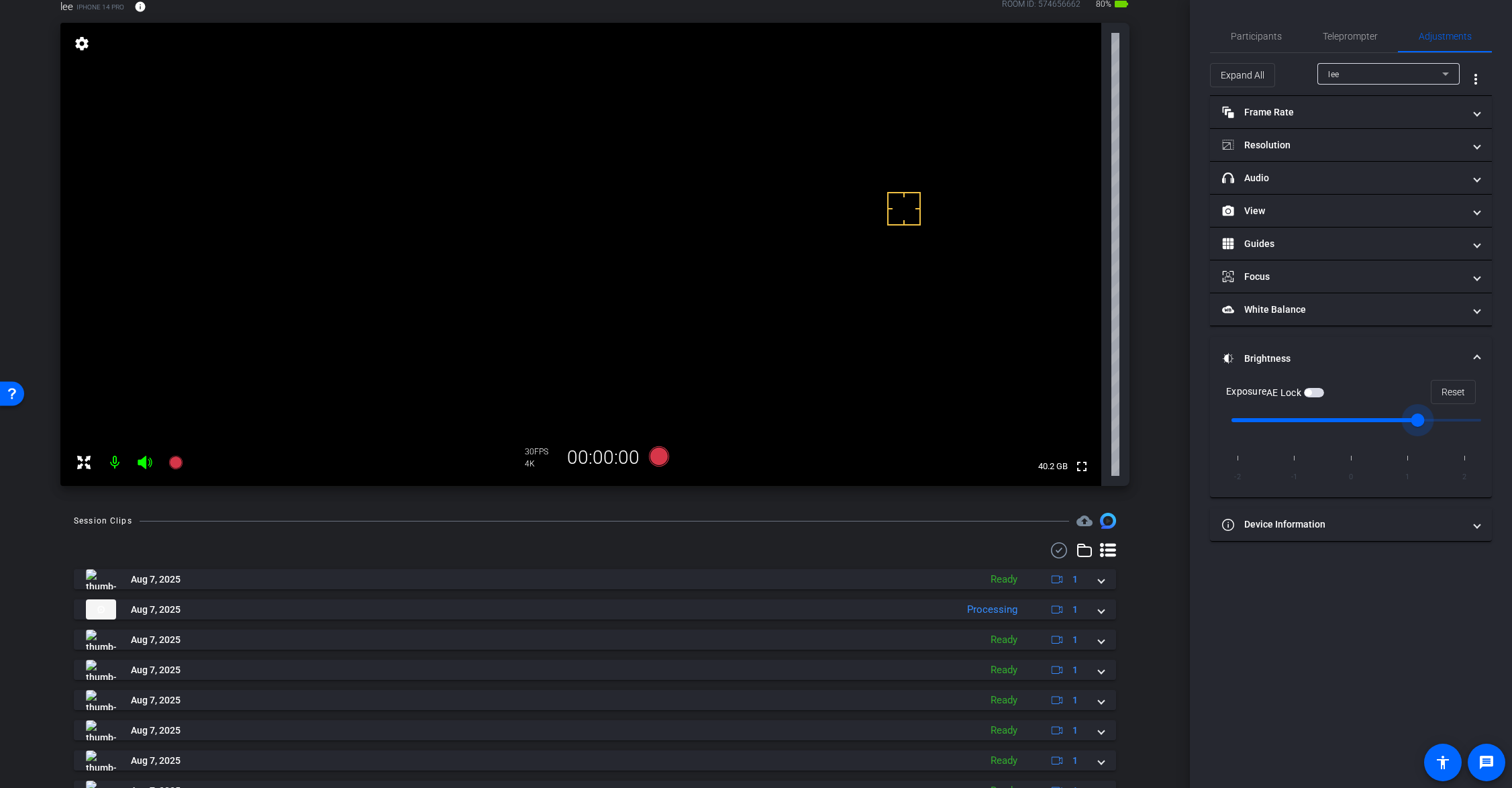 click at bounding box center (1356, 420) 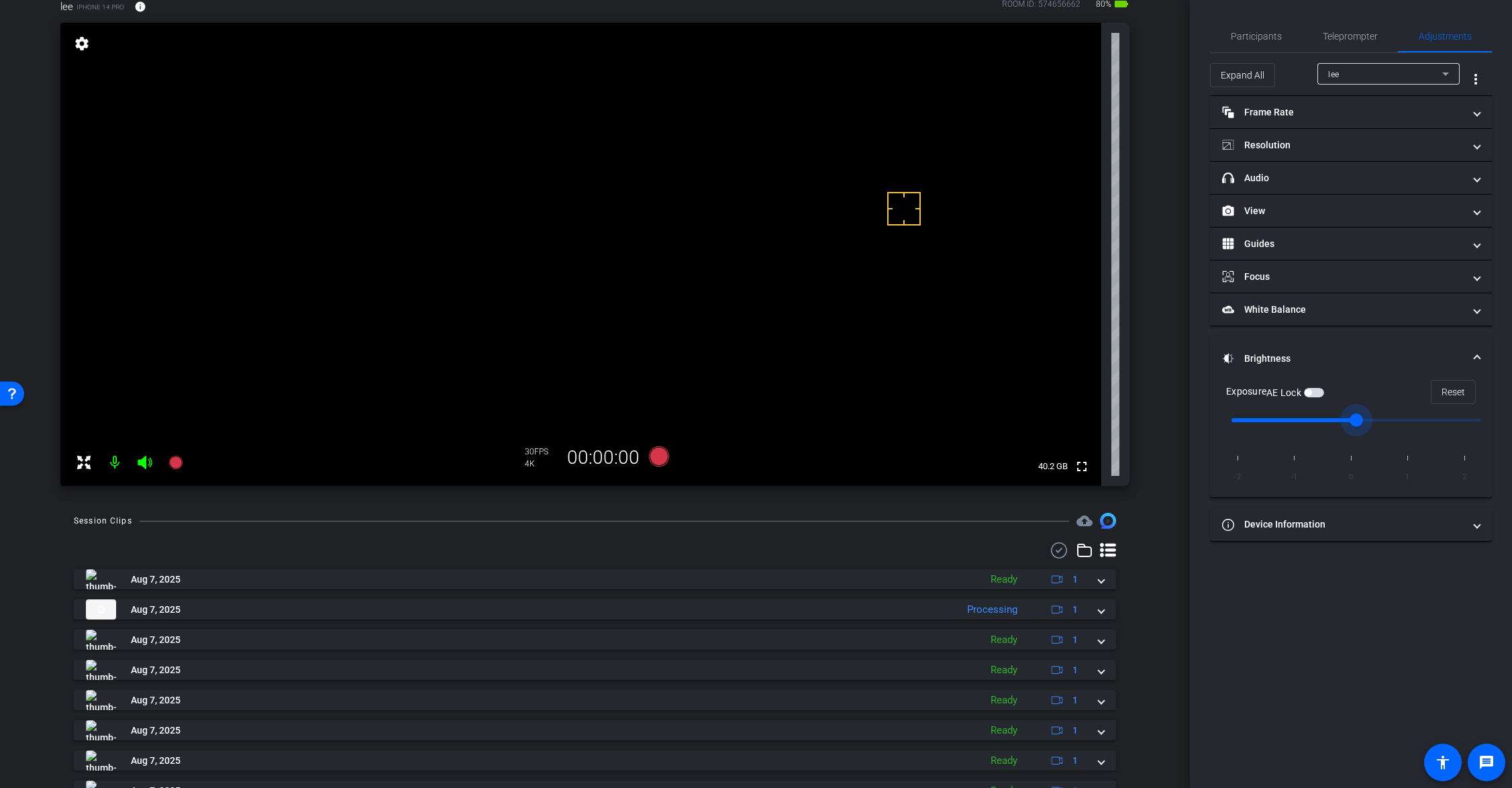 click at bounding box center [1356, 420] 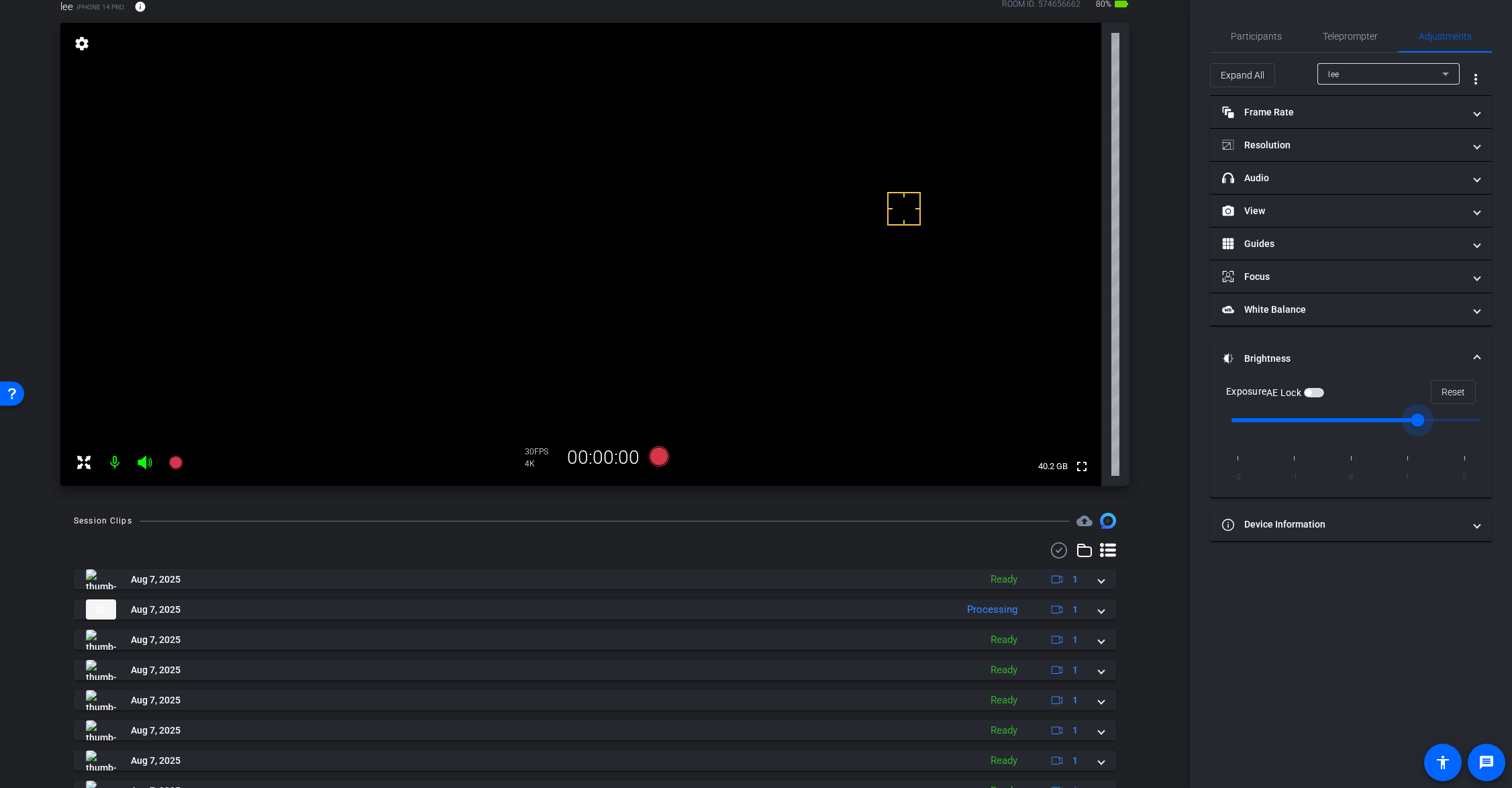 click at bounding box center (1356, 420) 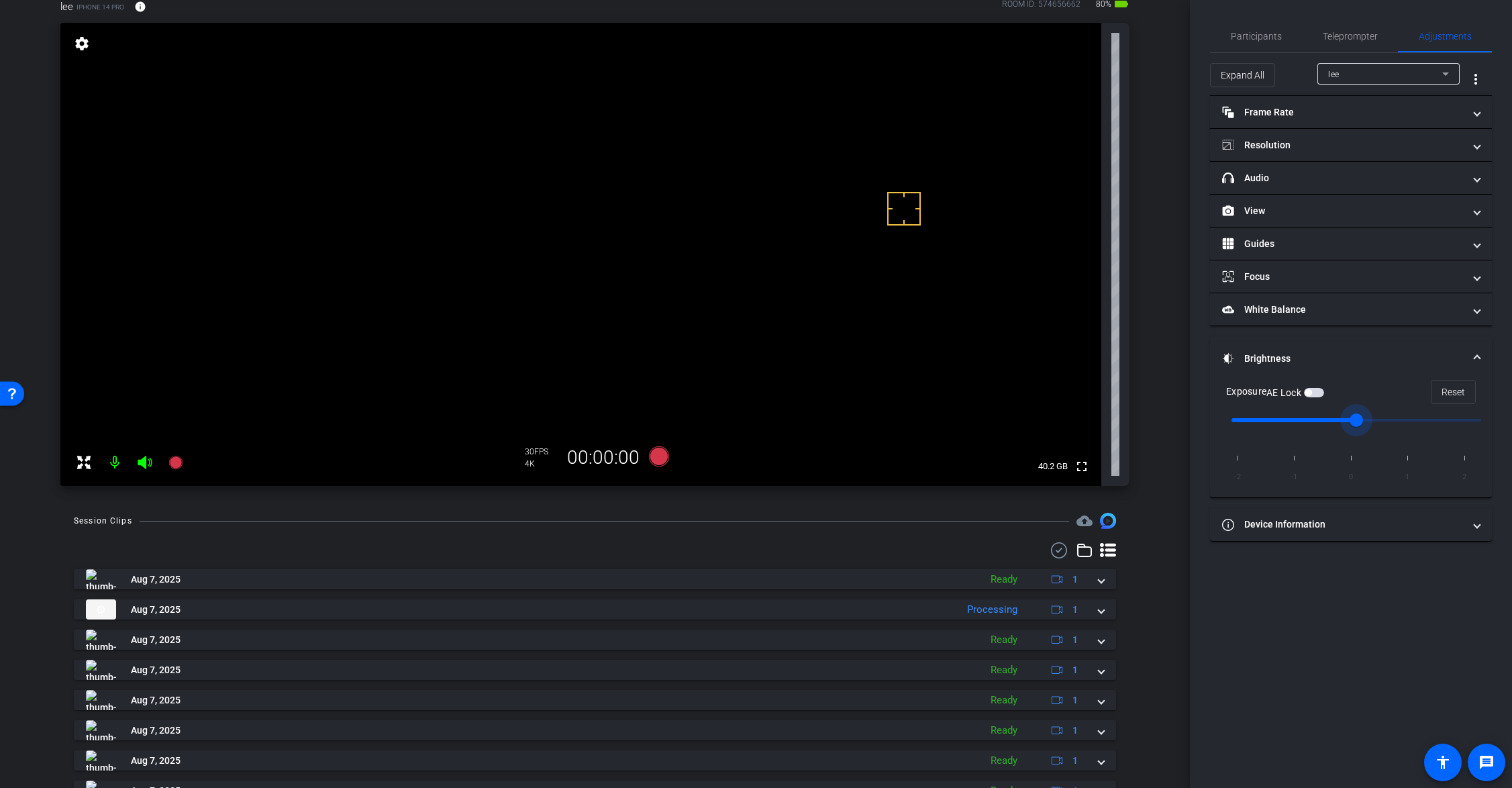 click at bounding box center (1356, 420) 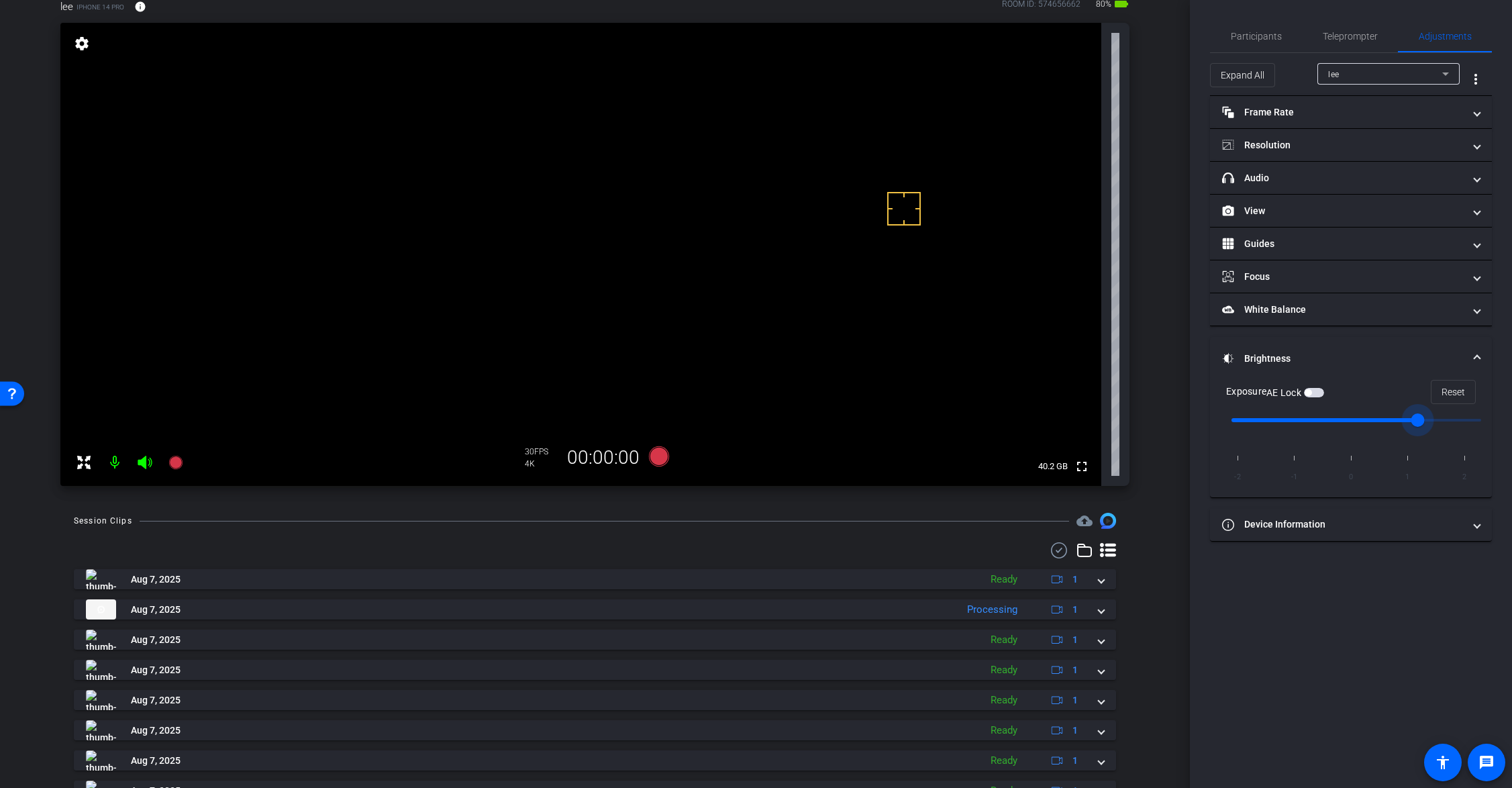 type on "0" 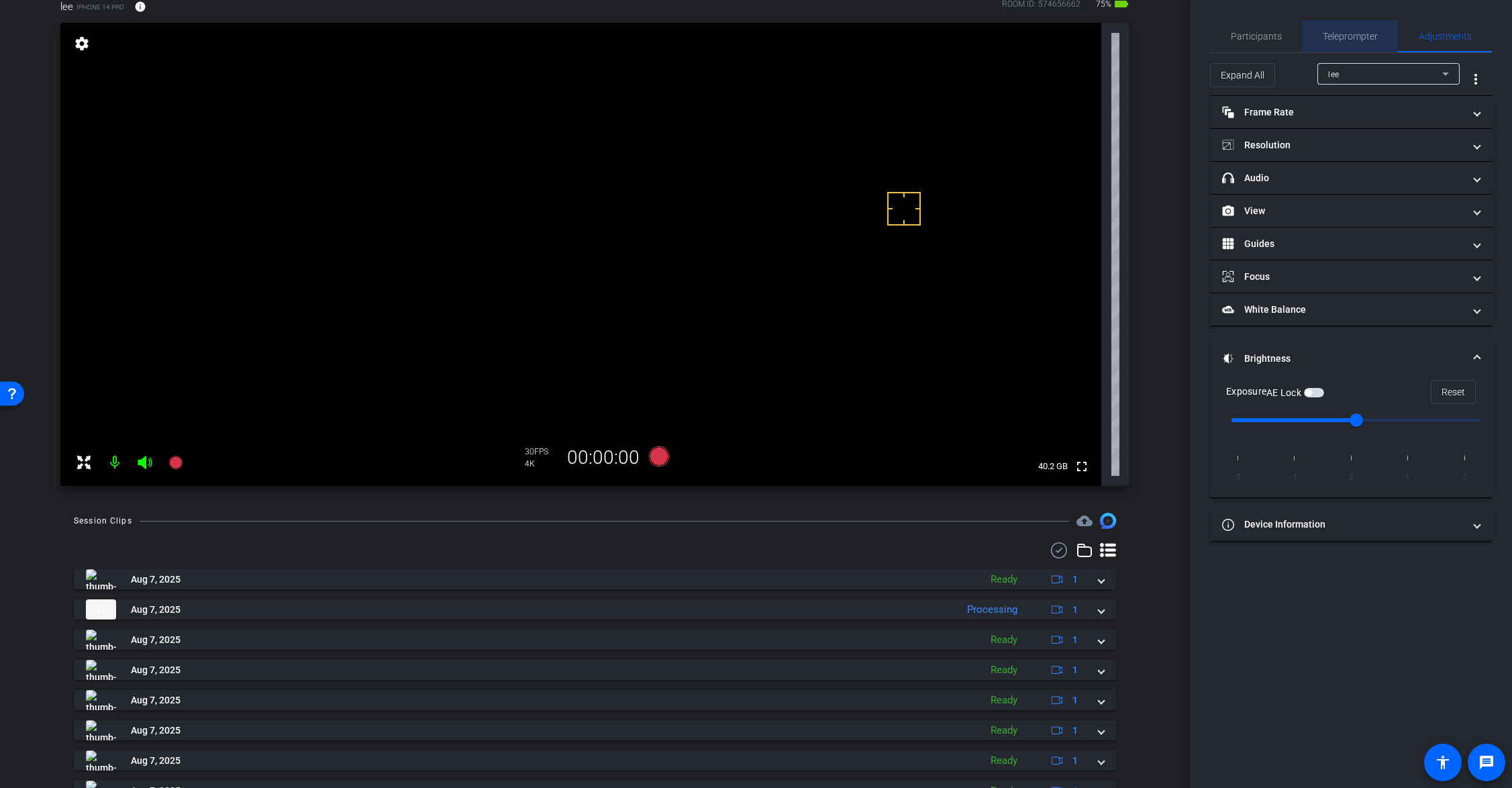 click on "Teleprompter" at bounding box center [1350, 36] 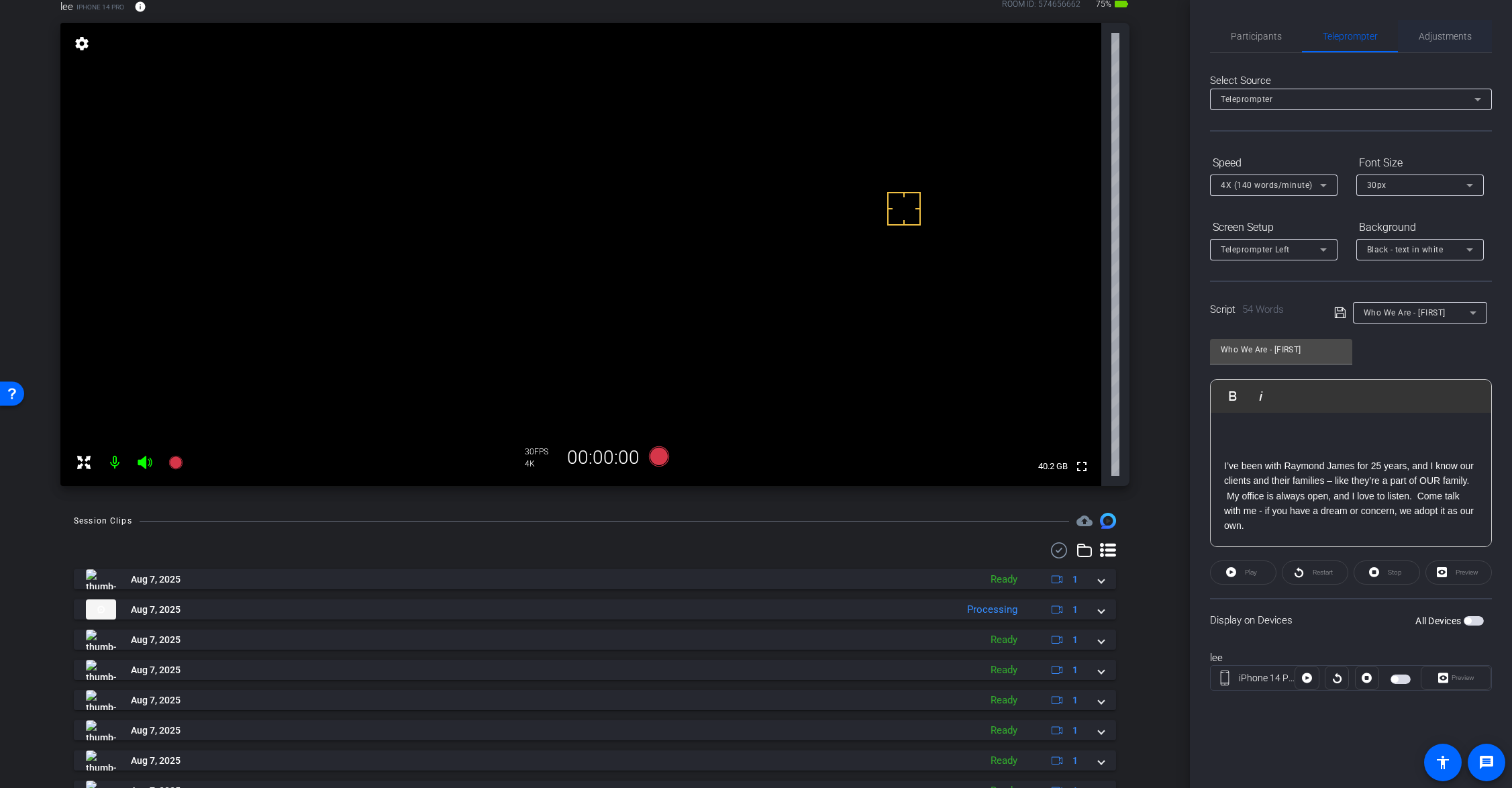 click on "Adjustments" at bounding box center [1445, 36] 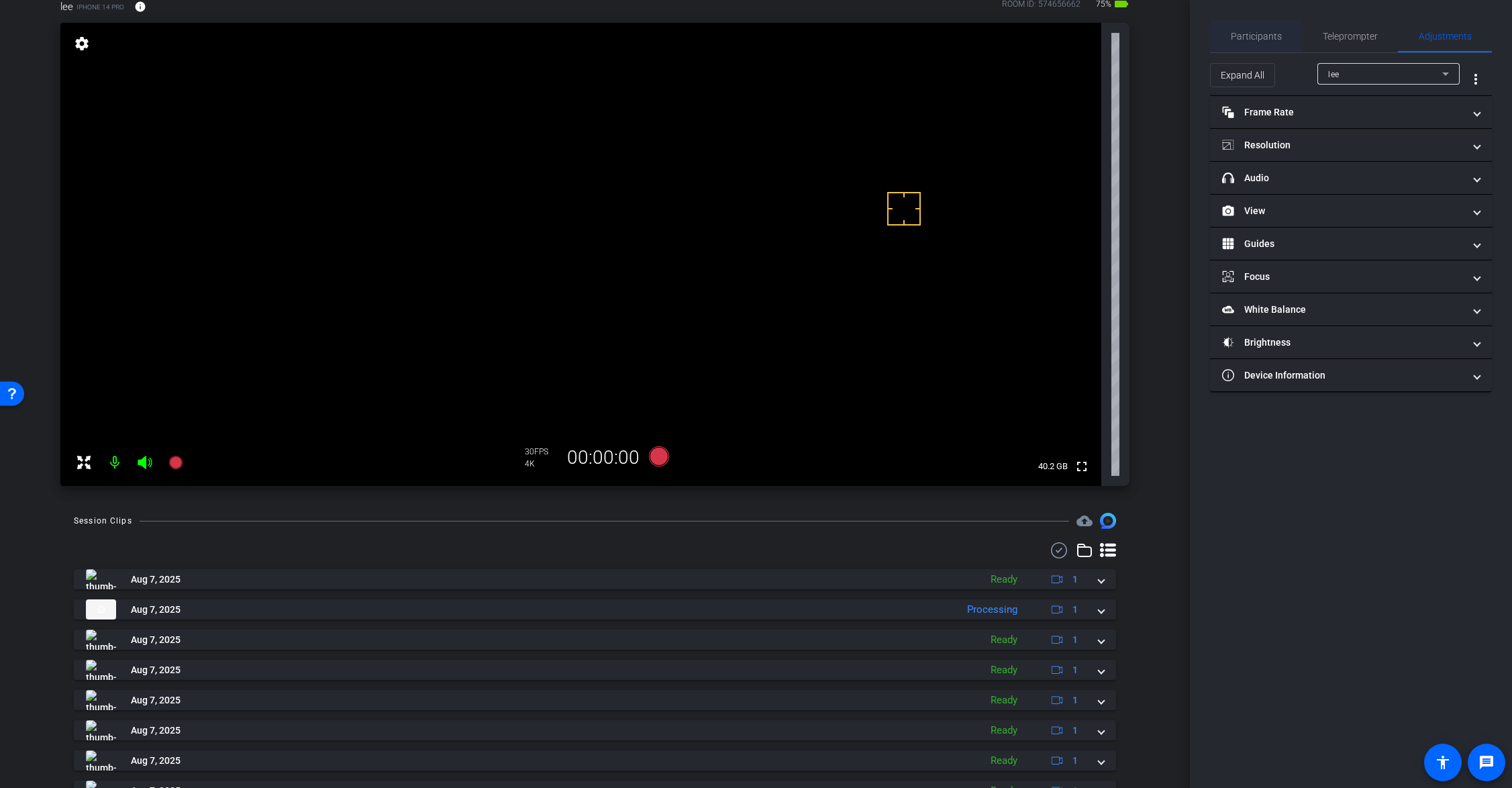 click on "Participants" at bounding box center [1256, 36] 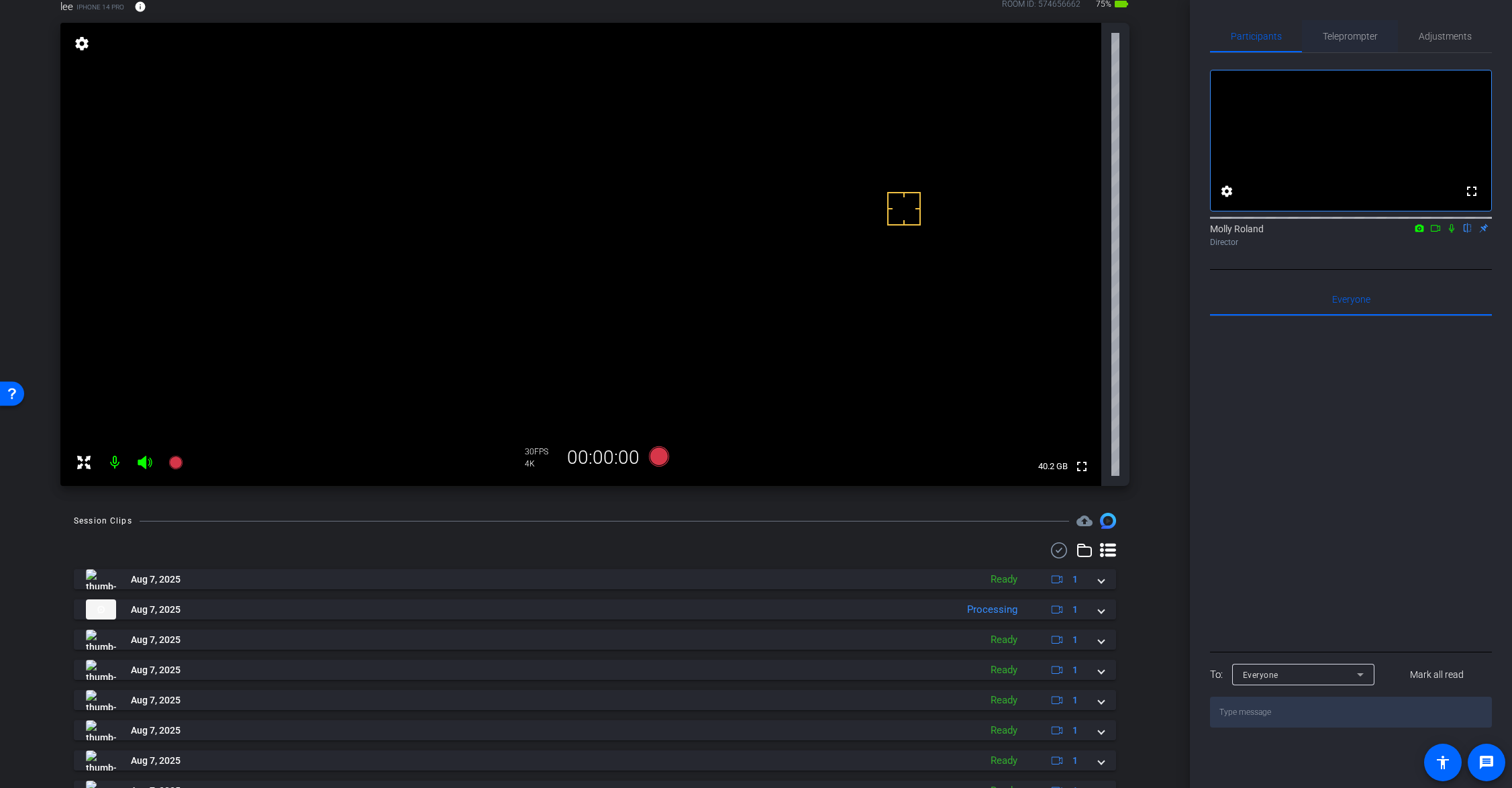 click on "Teleprompter" at bounding box center (1350, 36) 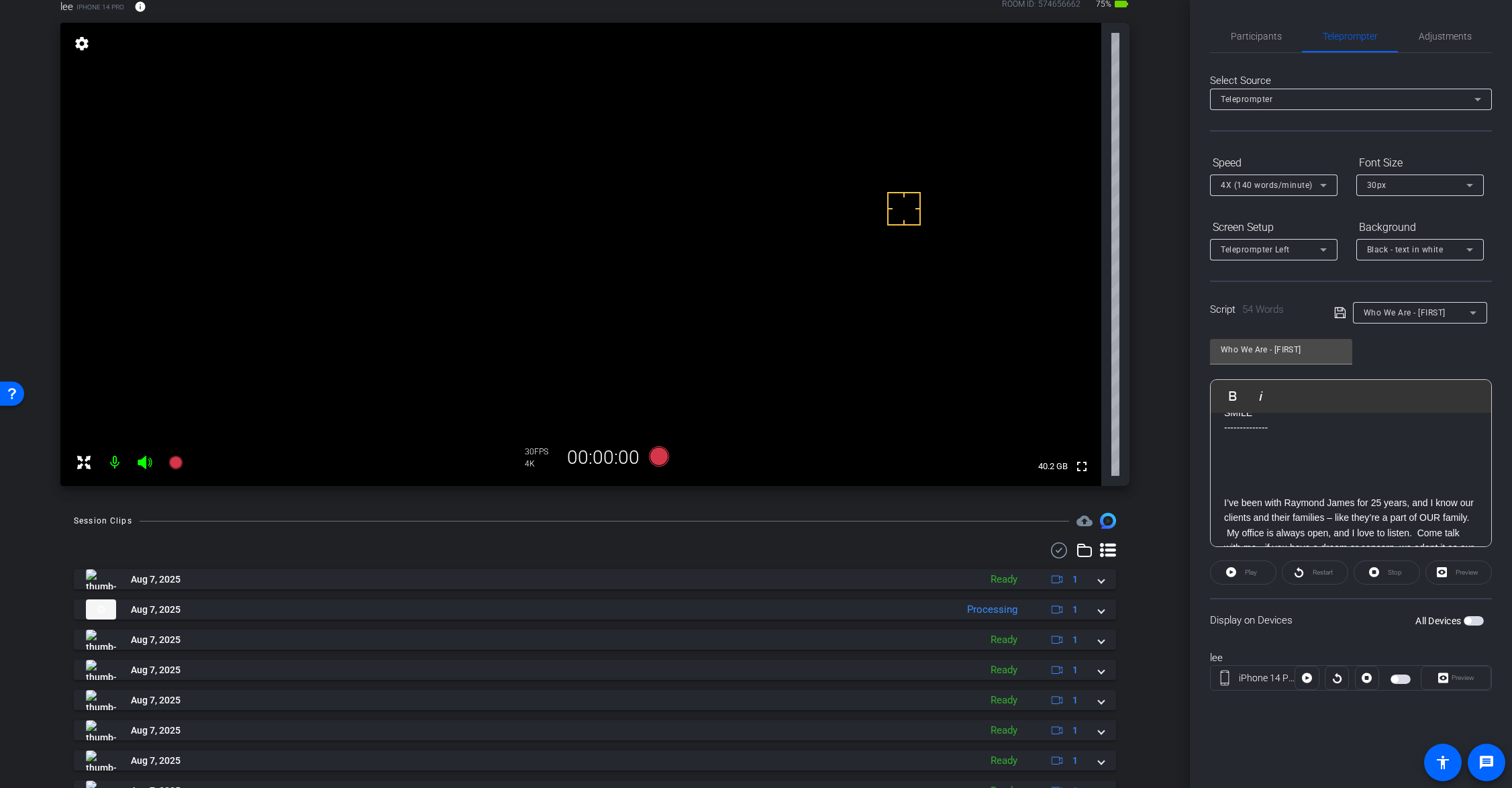 scroll, scrollTop: 0, scrollLeft: 0, axis: both 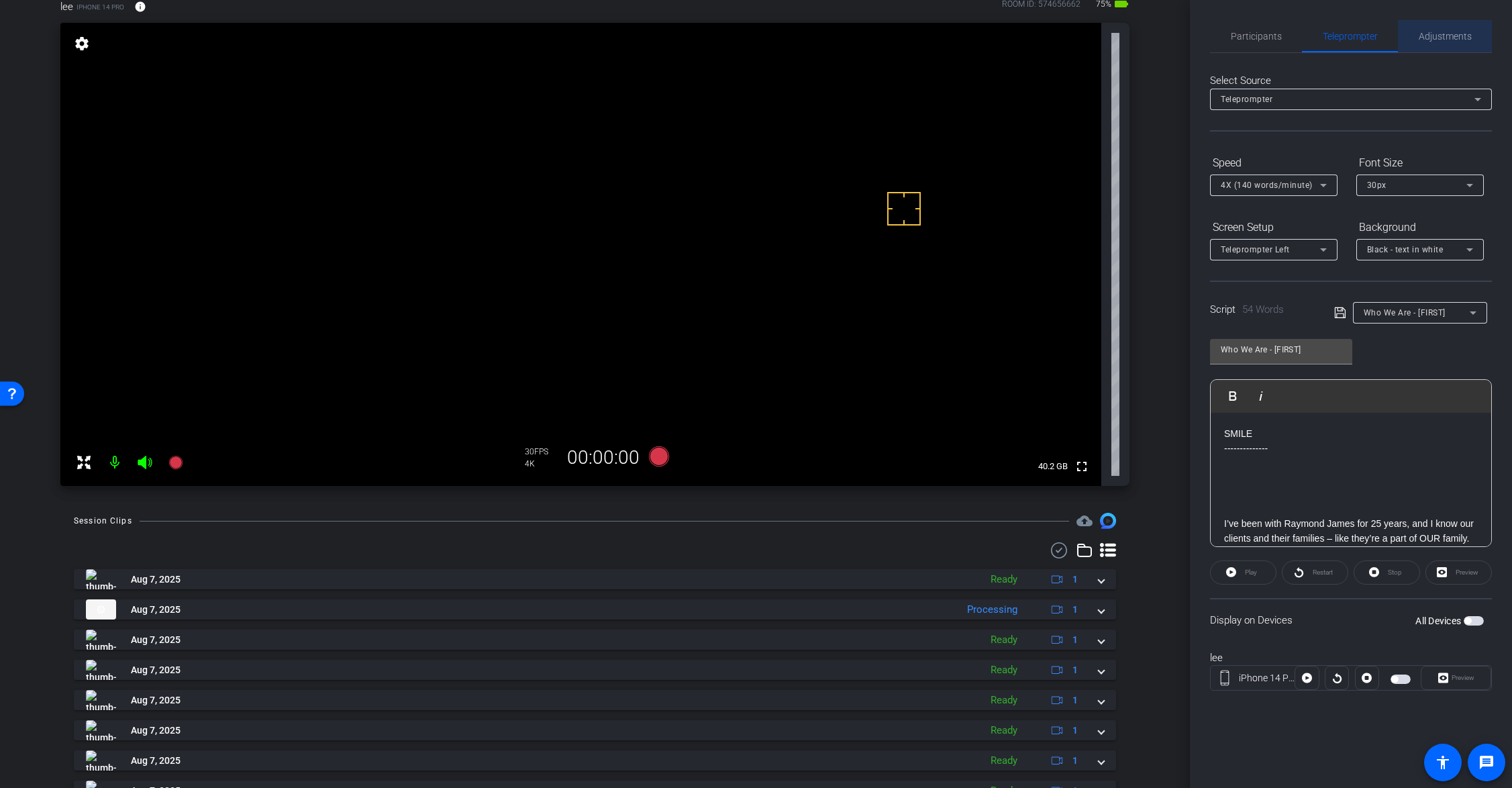 click on "Adjustments" at bounding box center [1445, 36] 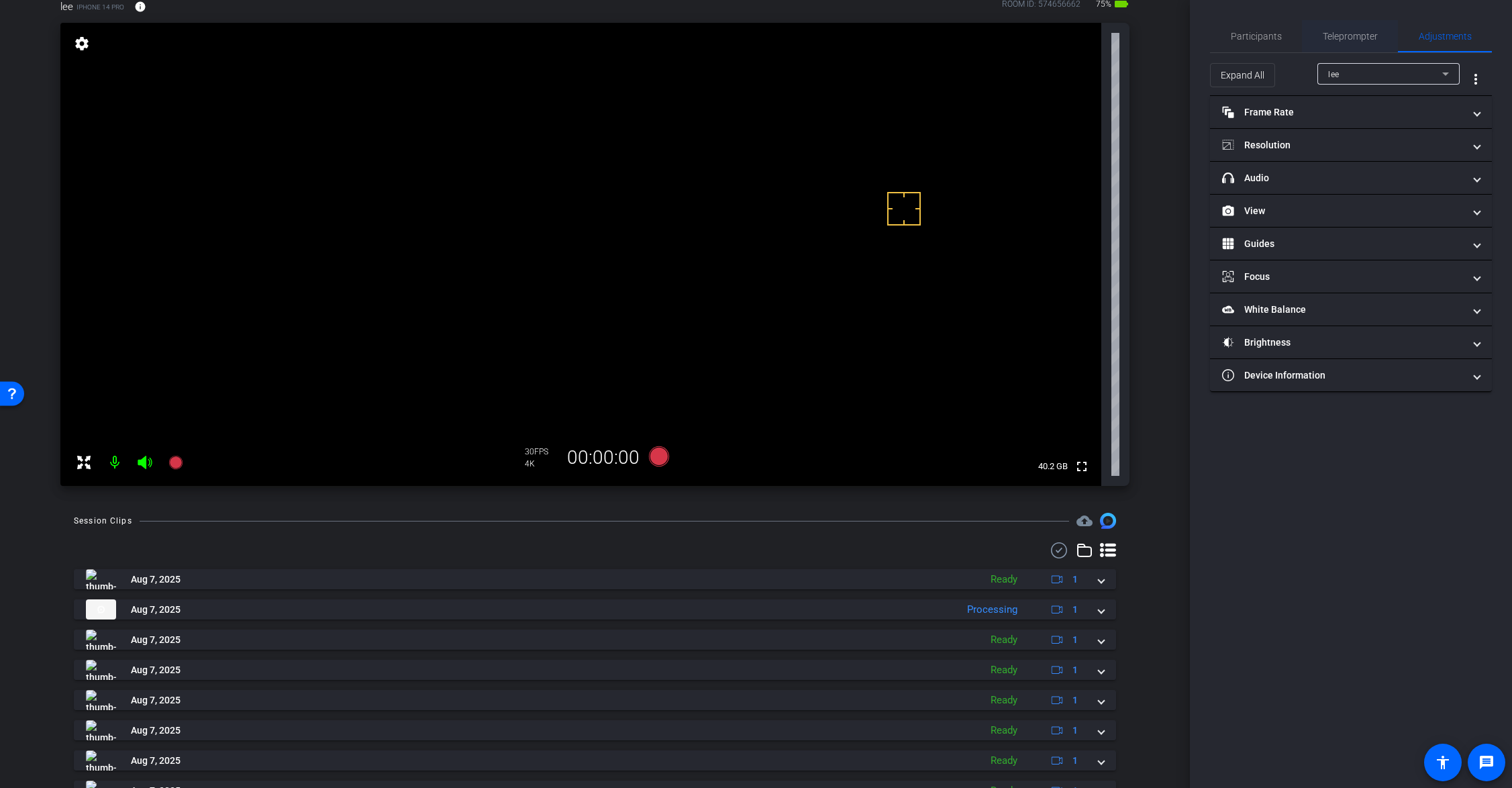 click on "Teleprompter" at bounding box center (1350, 36) 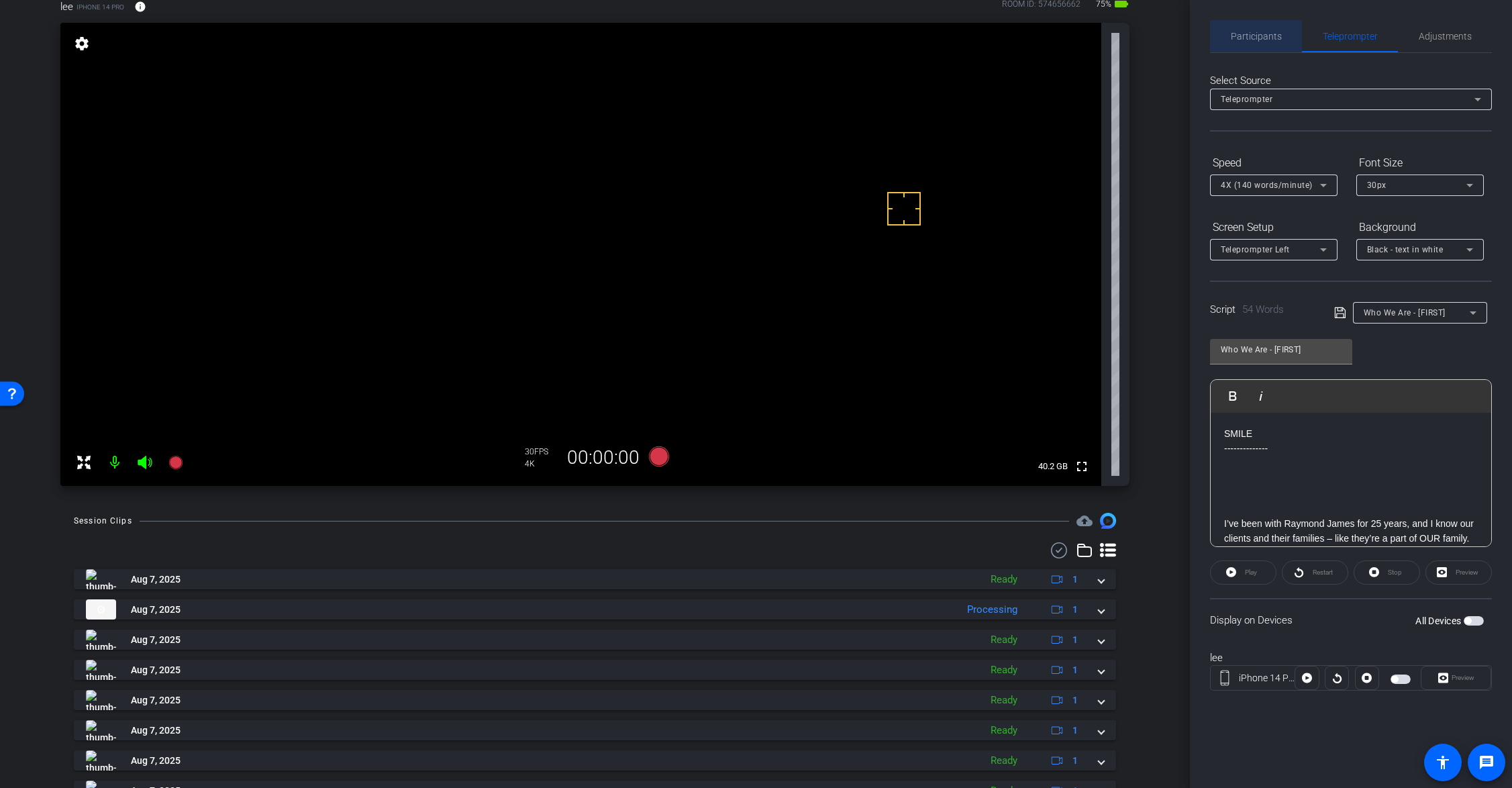 click on "Participants" at bounding box center (1256, 36) 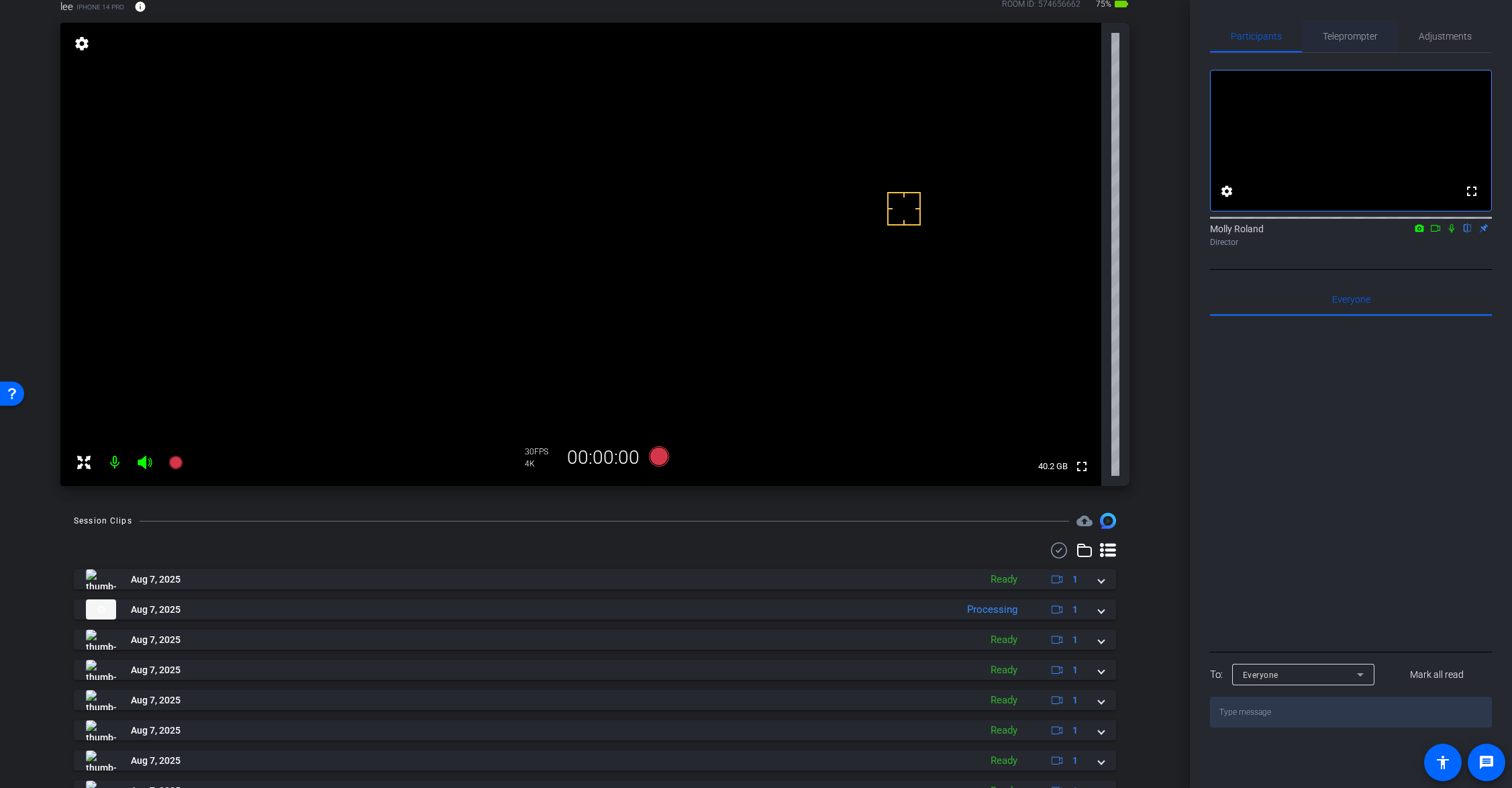 click on "Teleprompter" at bounding box center (1350, 36) 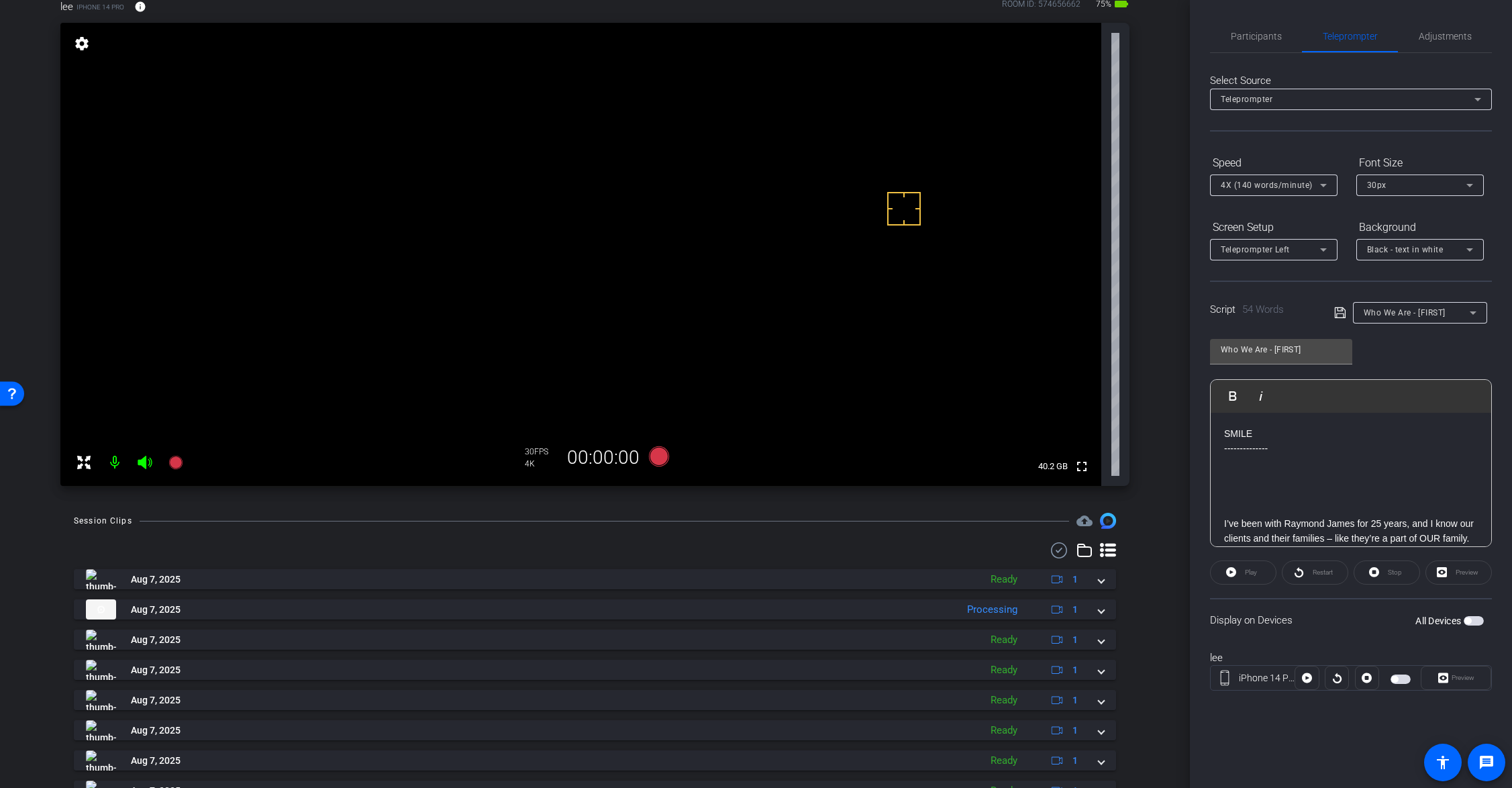 click at bounding box center (1474, 621) 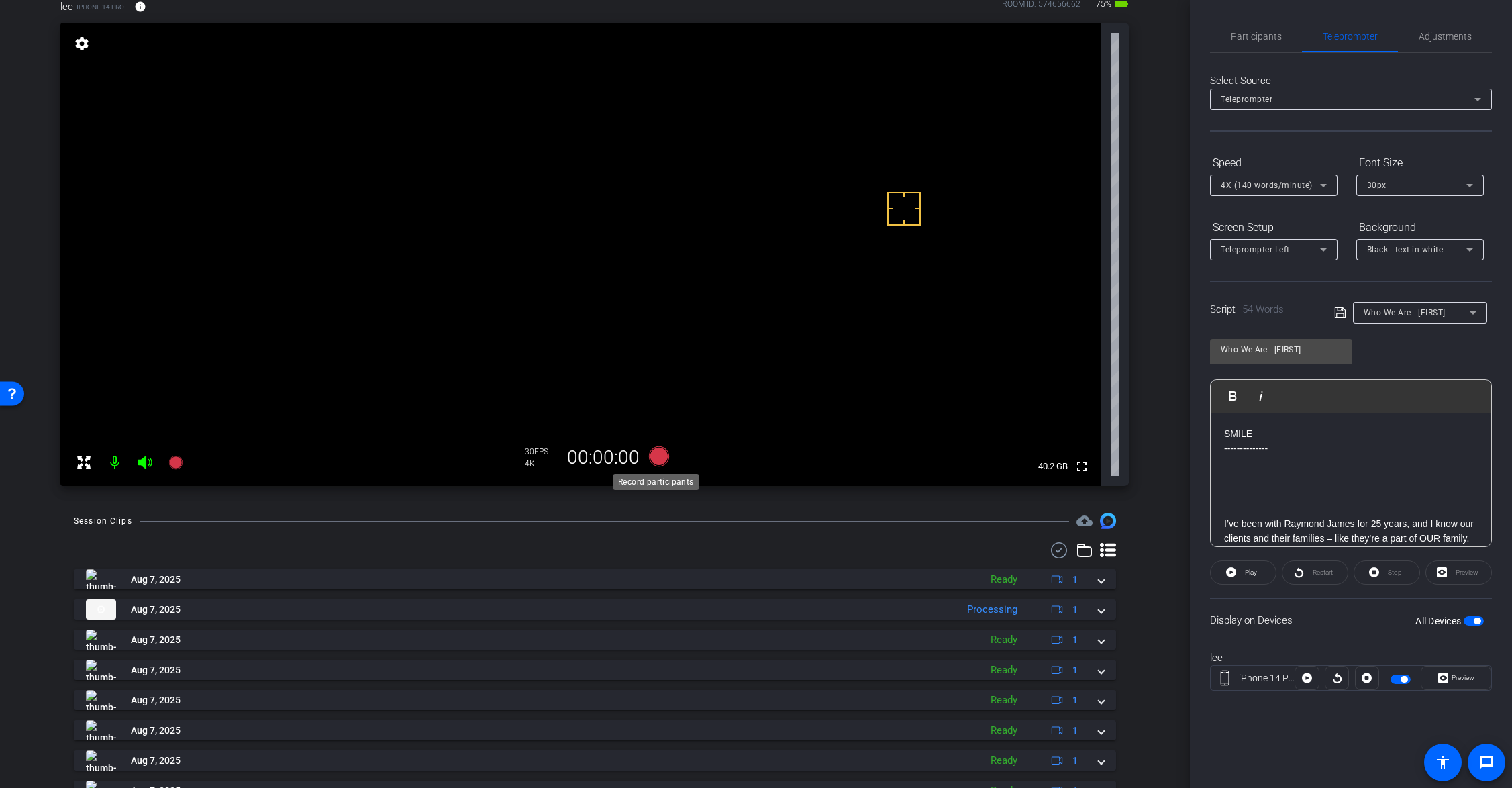 click 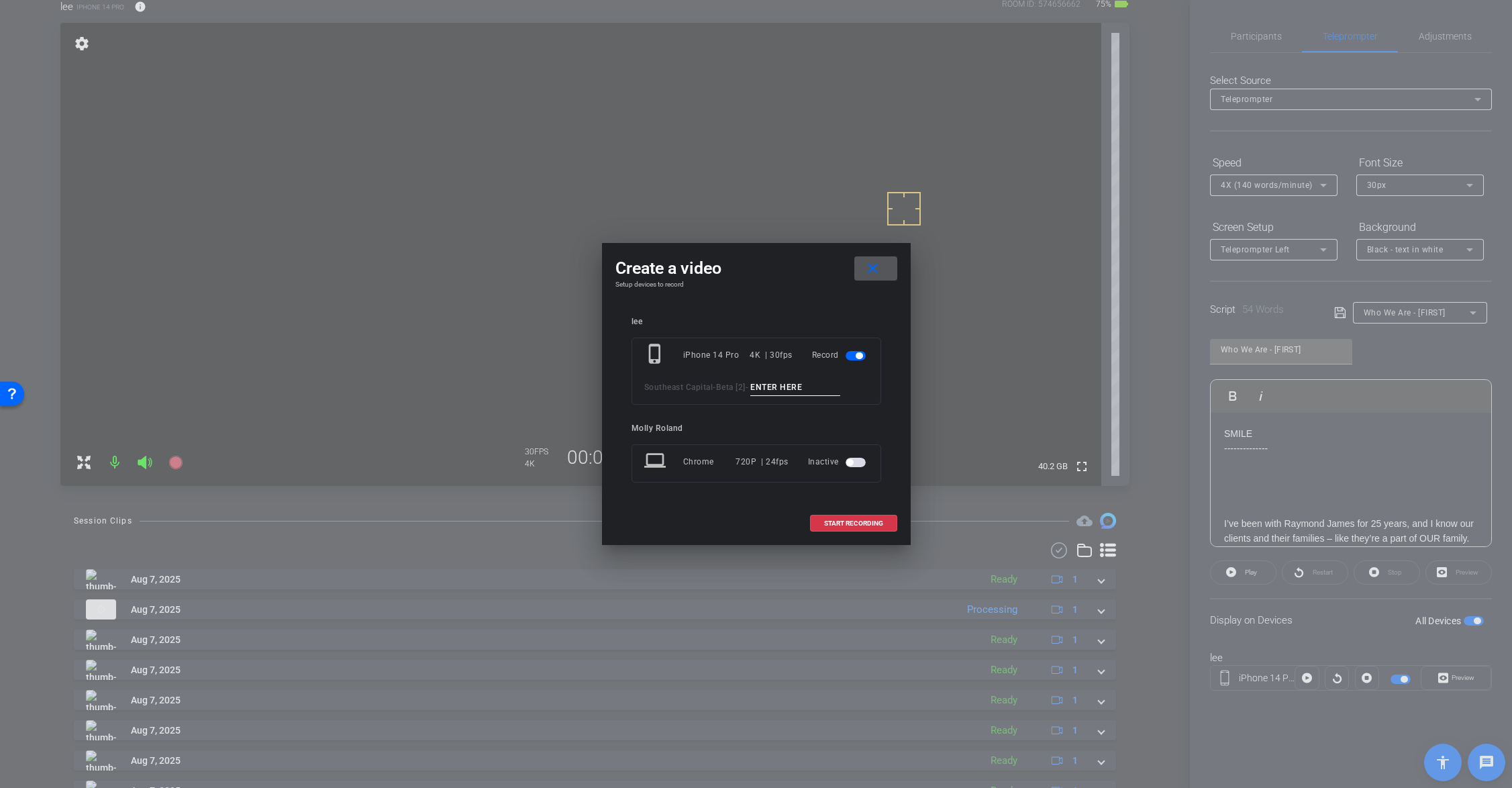 click at bounding box center (795, 387) 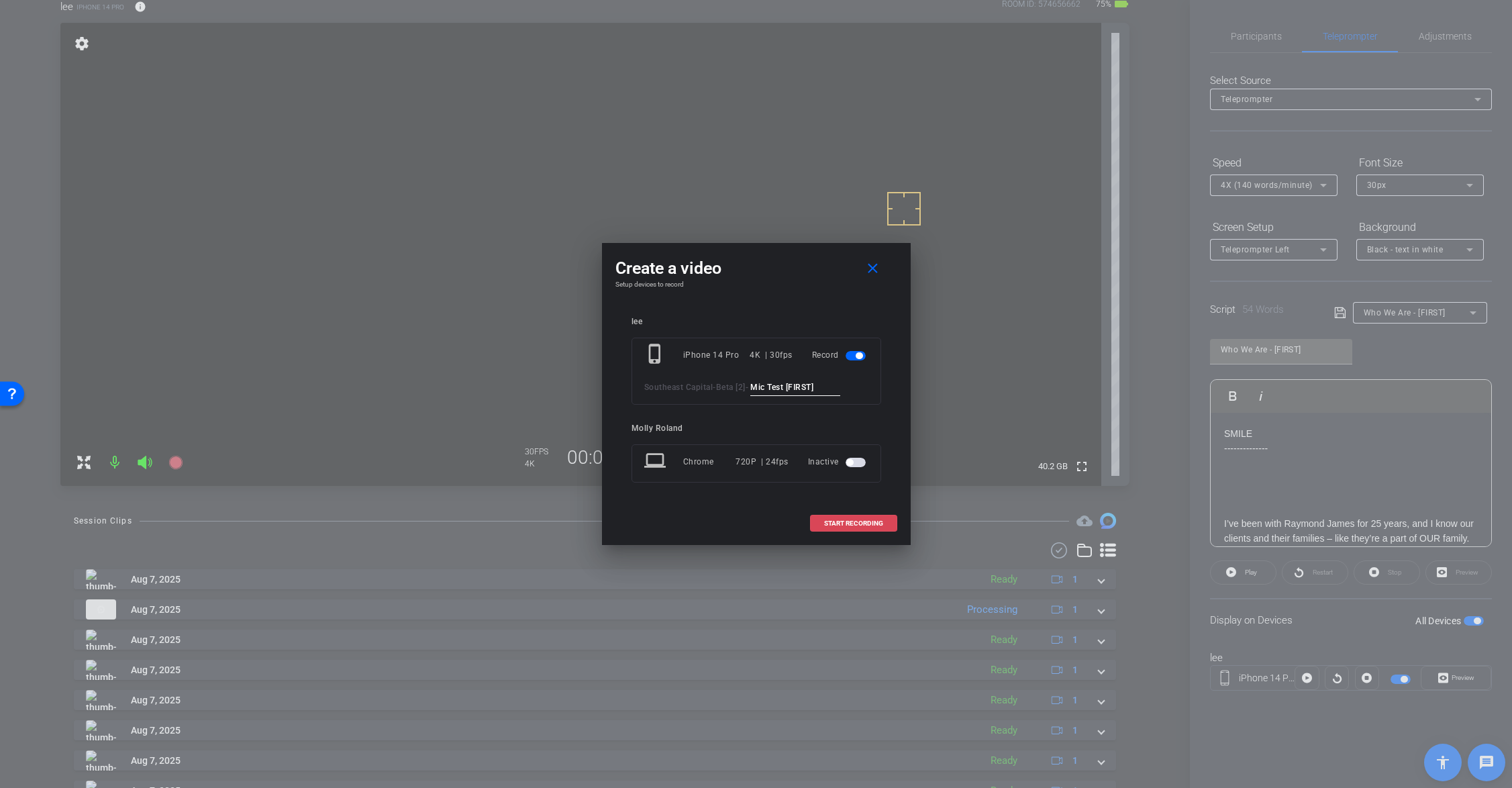 type on "Mic Test Jodi" 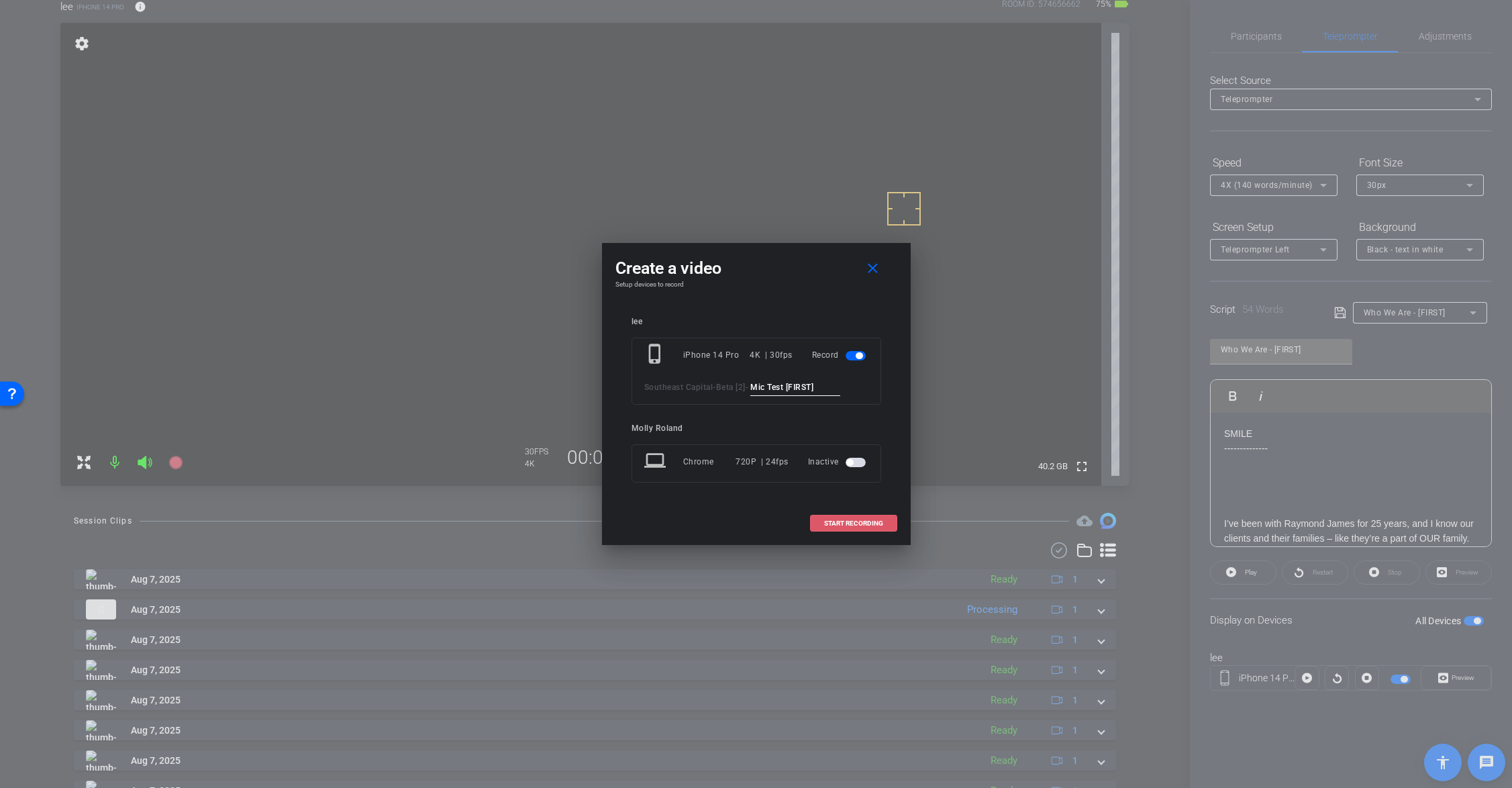 click at bounding box center [854, 524] 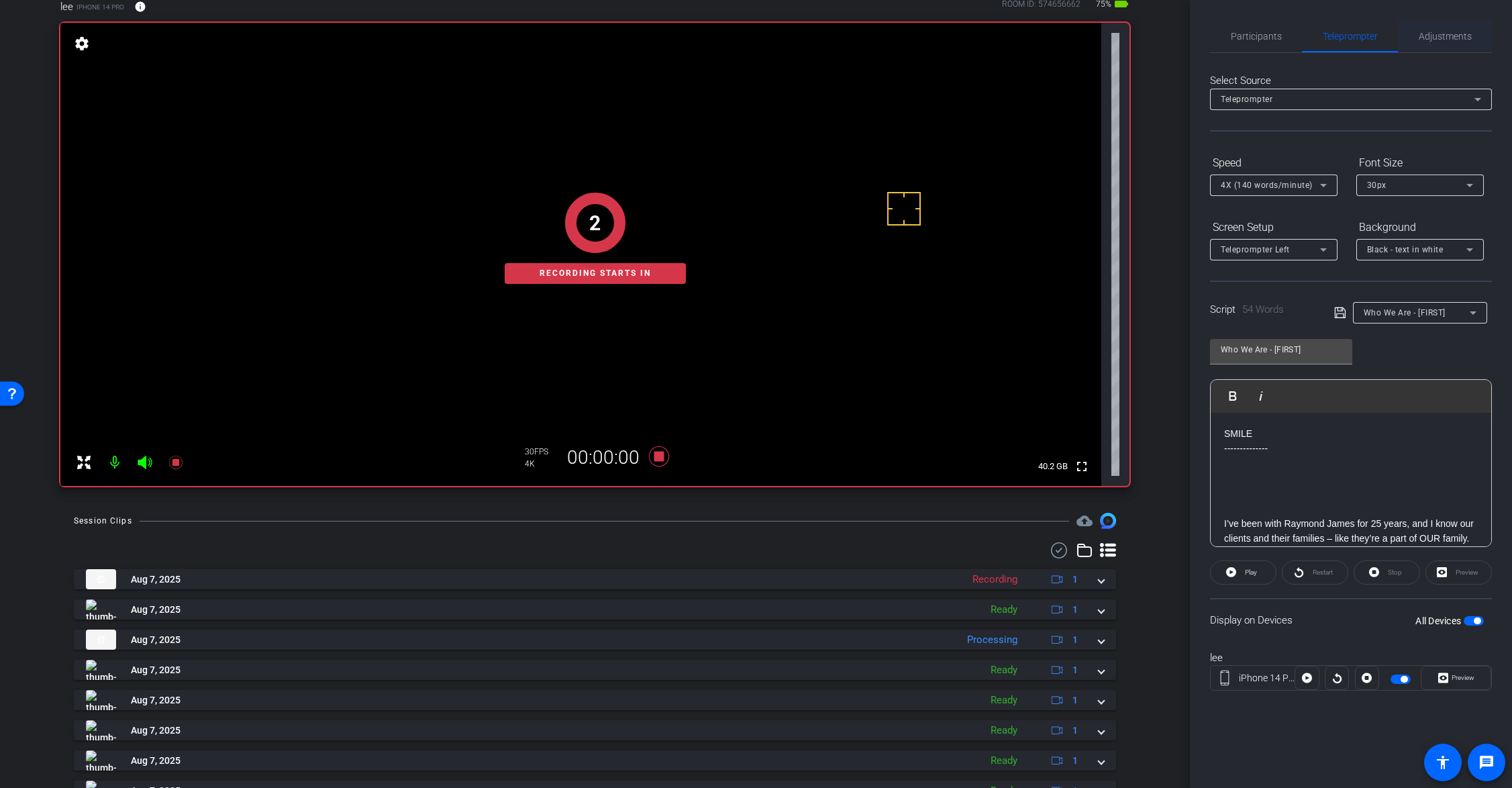 click on "Adjustments" at bounding box center [1445, 36] 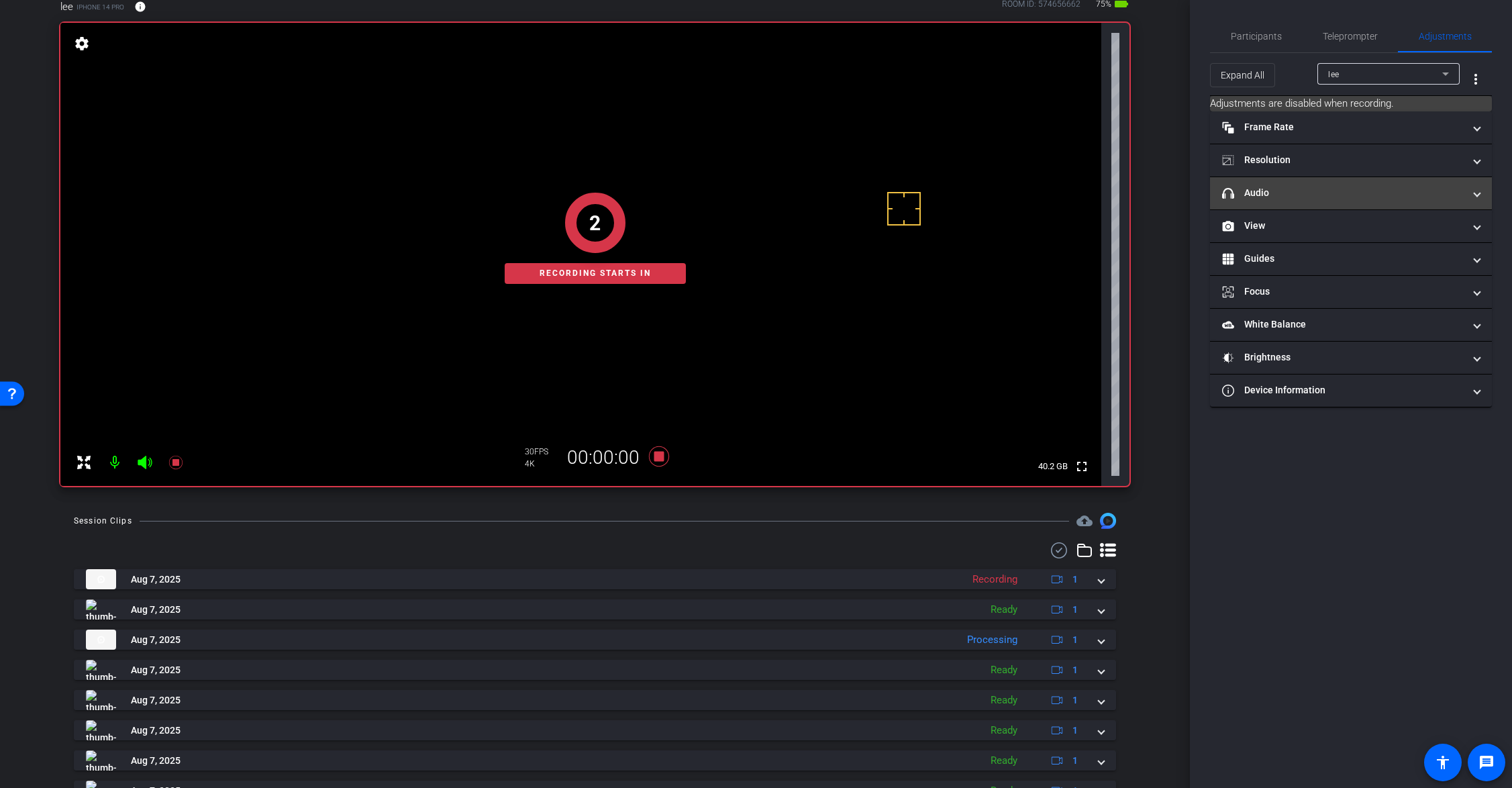 click on "headphone icon
Audio" at bounding box center (1343, 193) 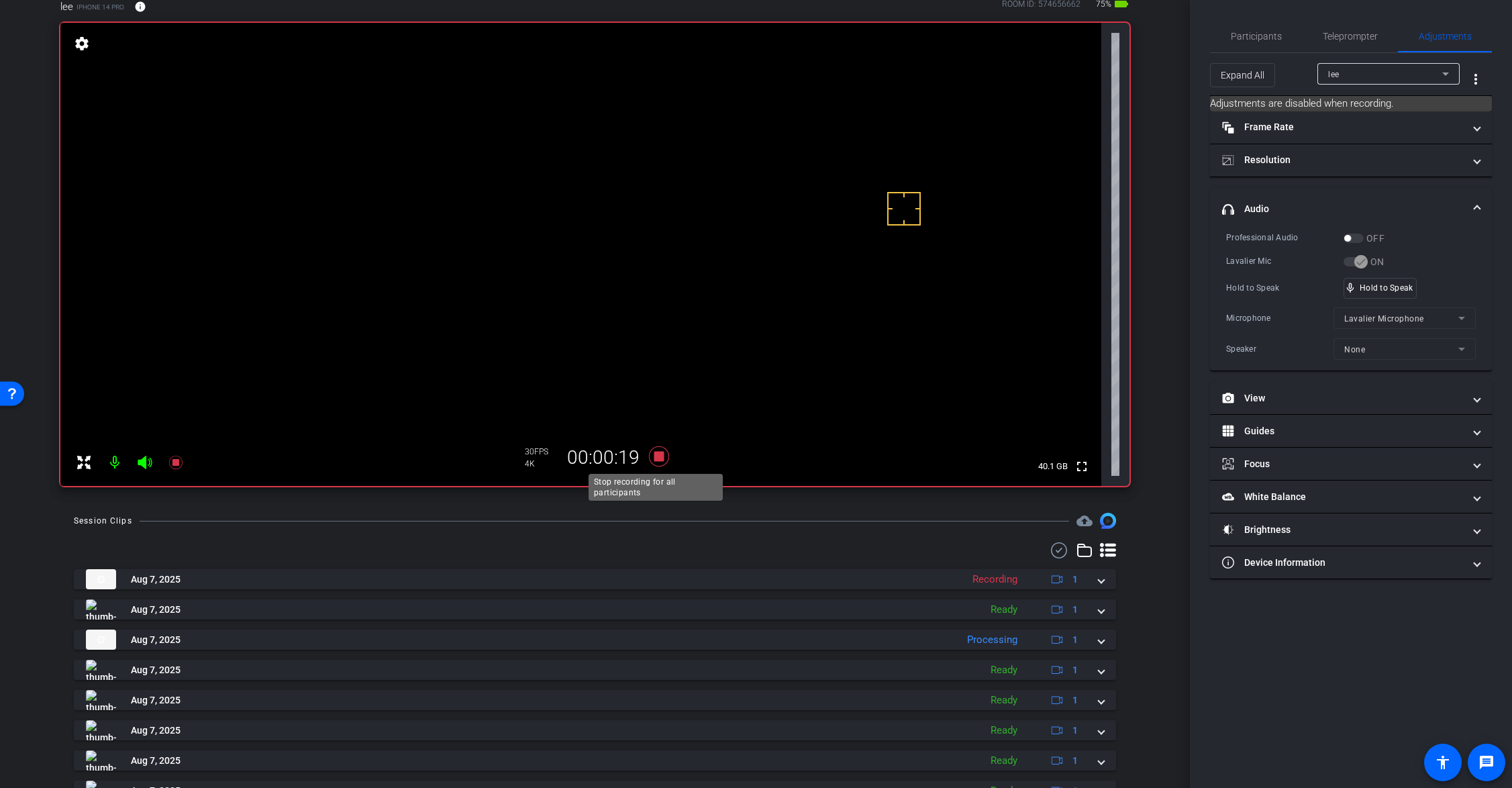 click 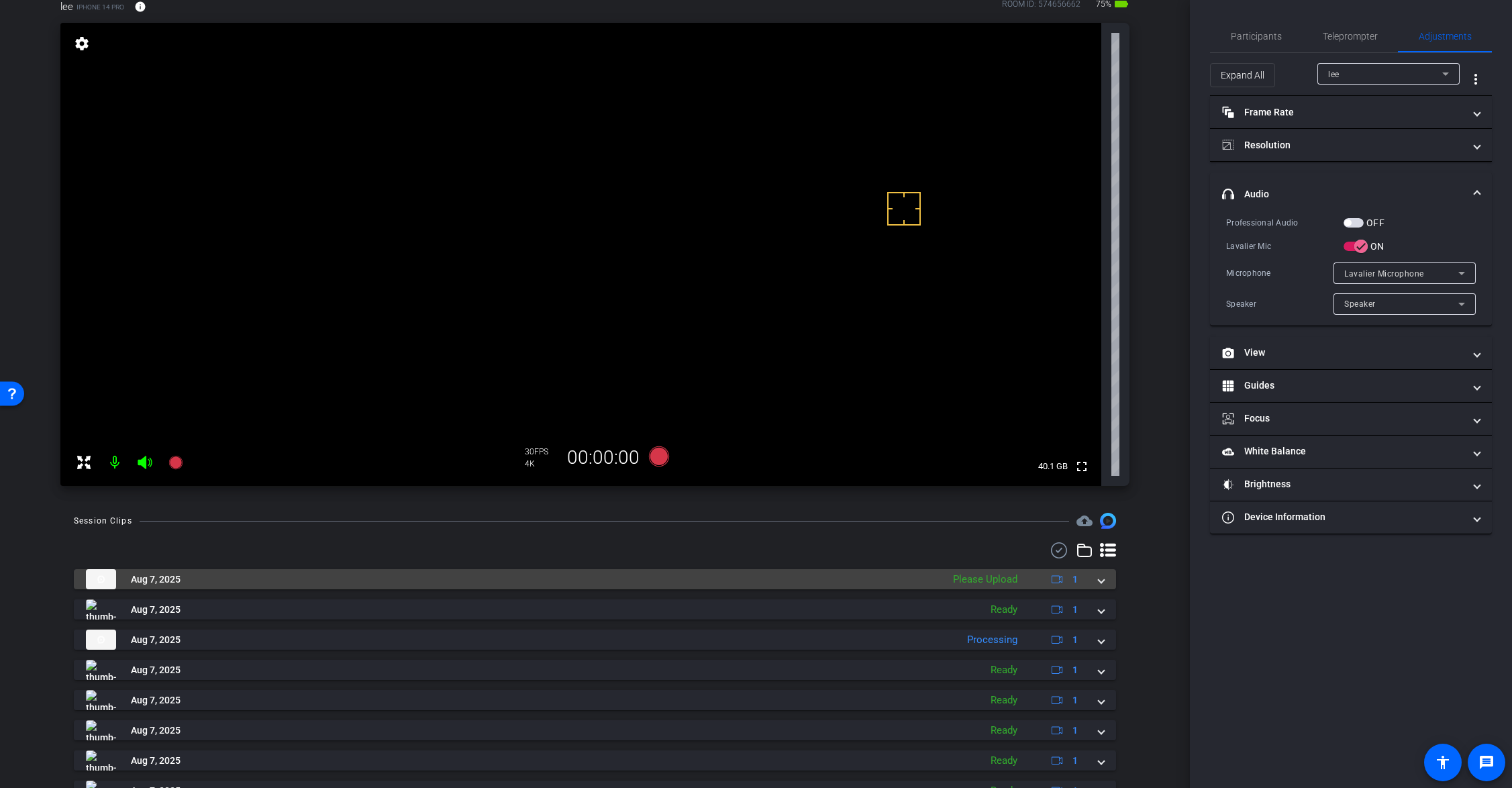 click on "Aug 7, 2025  Please Upload
1" at bounding box center [592, 579] 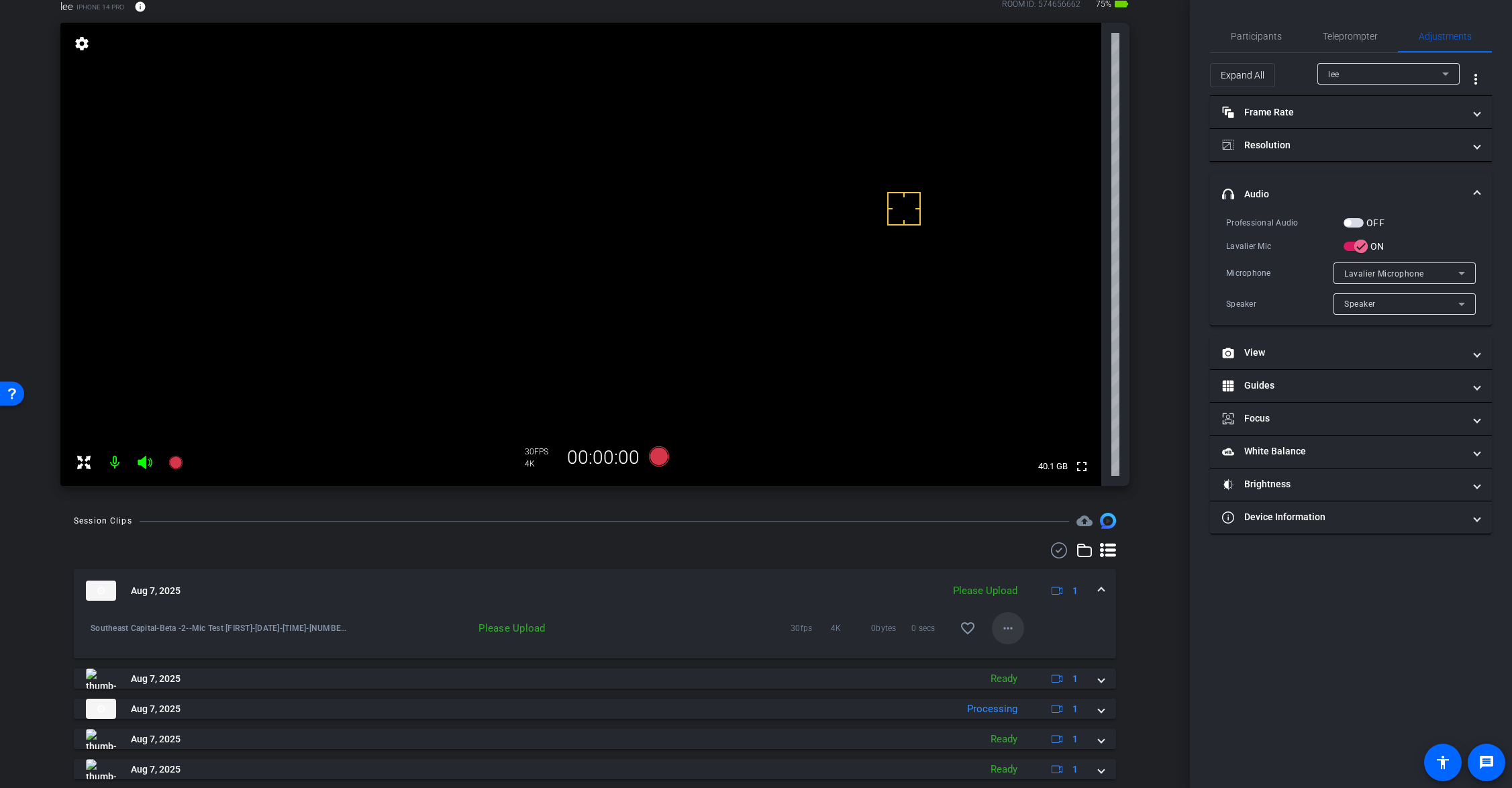 click at bounding box center [1008, 628] 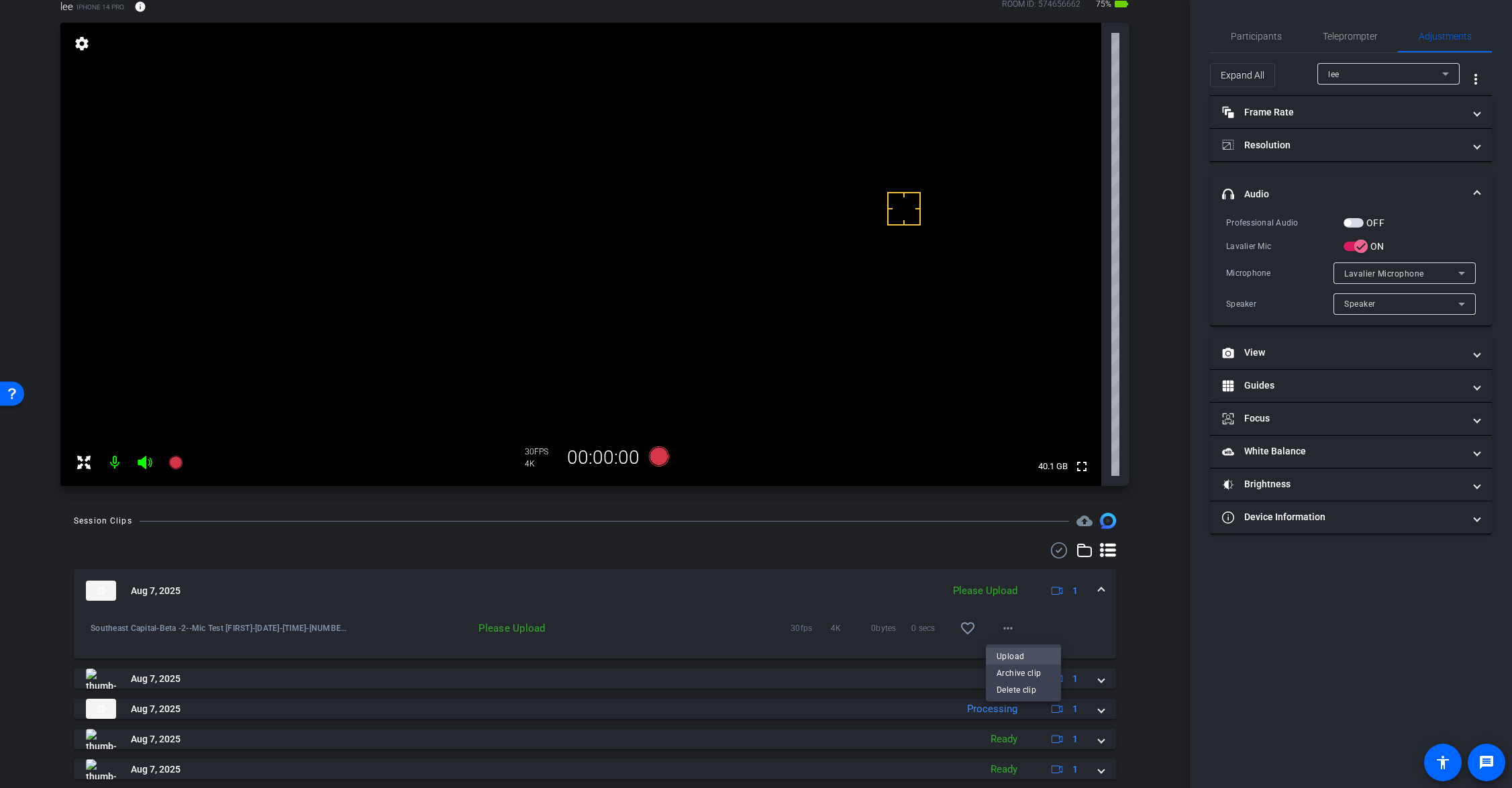 click on "Upload" at bounding box center (1023, 656) 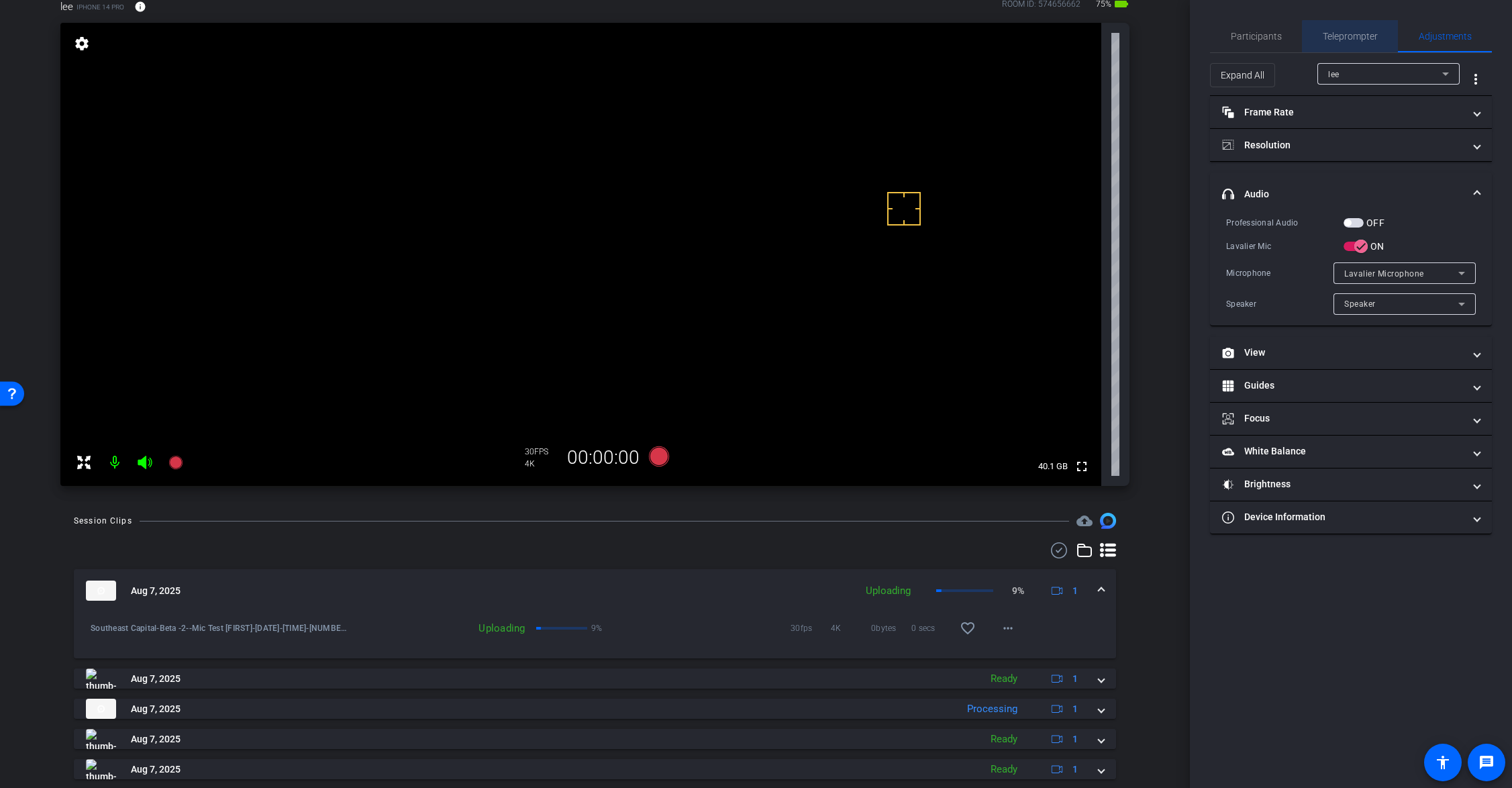 click on "Teleprompter" at bounding box center (1350, 36) 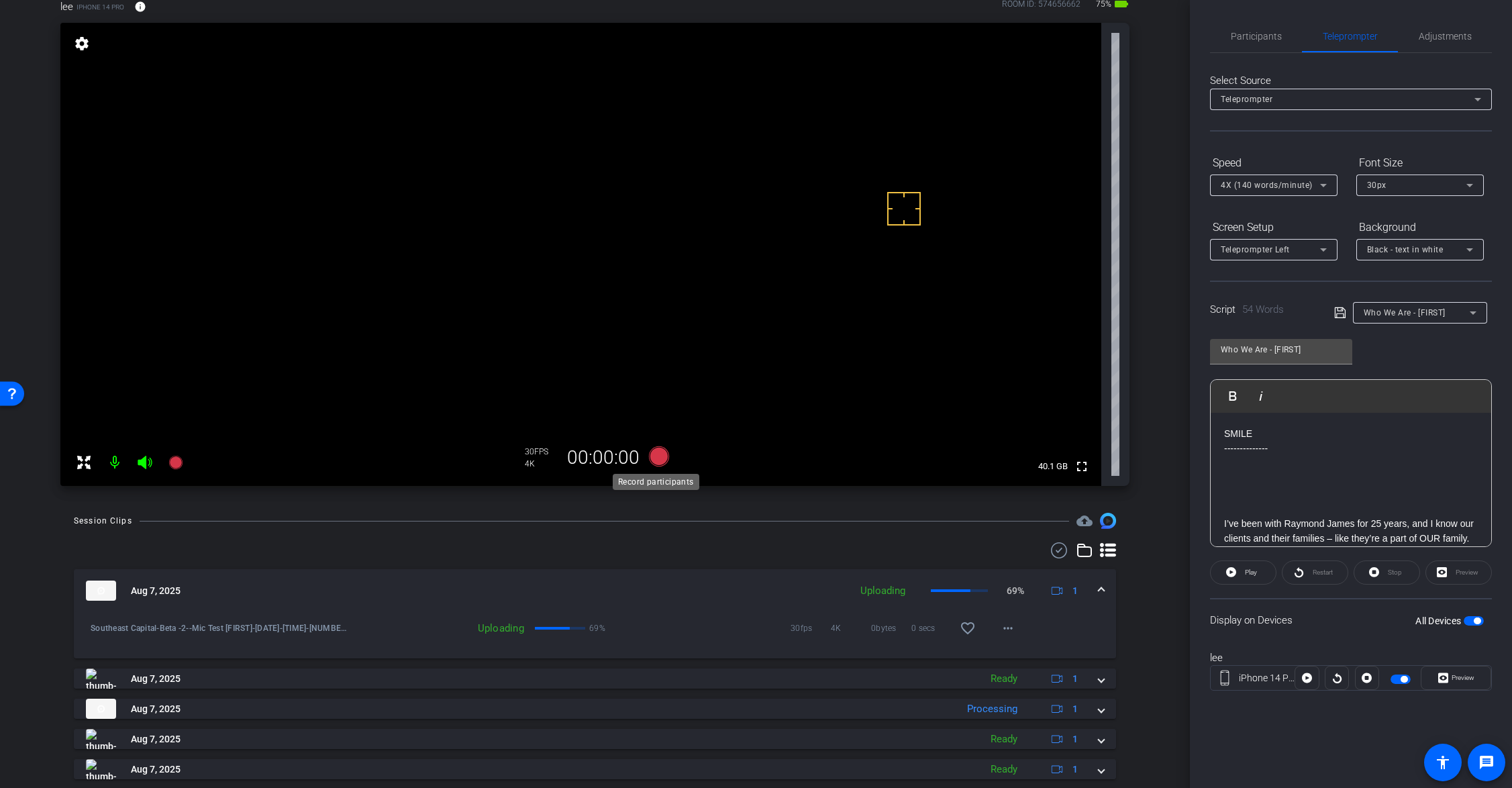 click 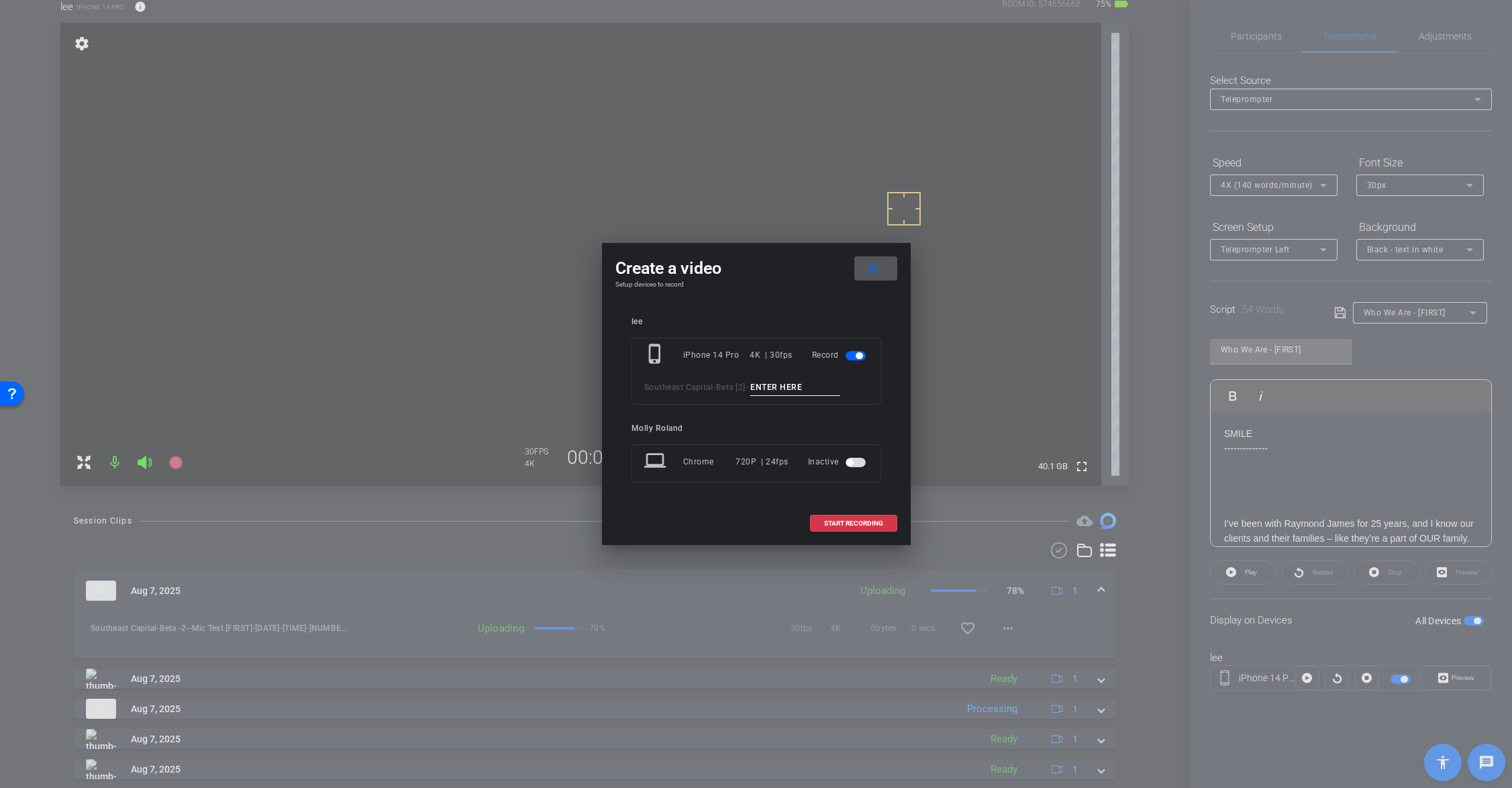 click at bounding box center [795, 387] 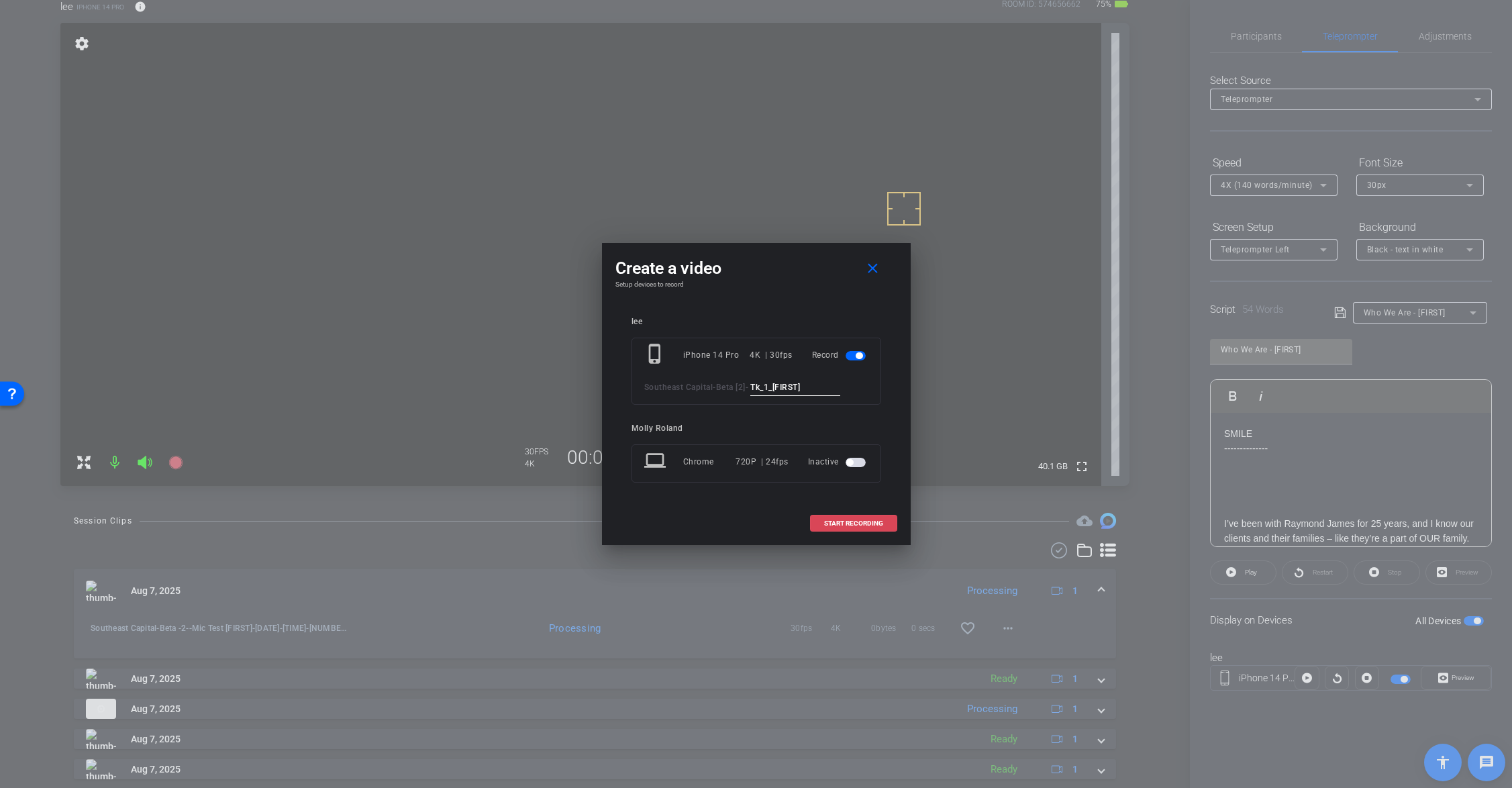 type on "Tk_1_Jodi" 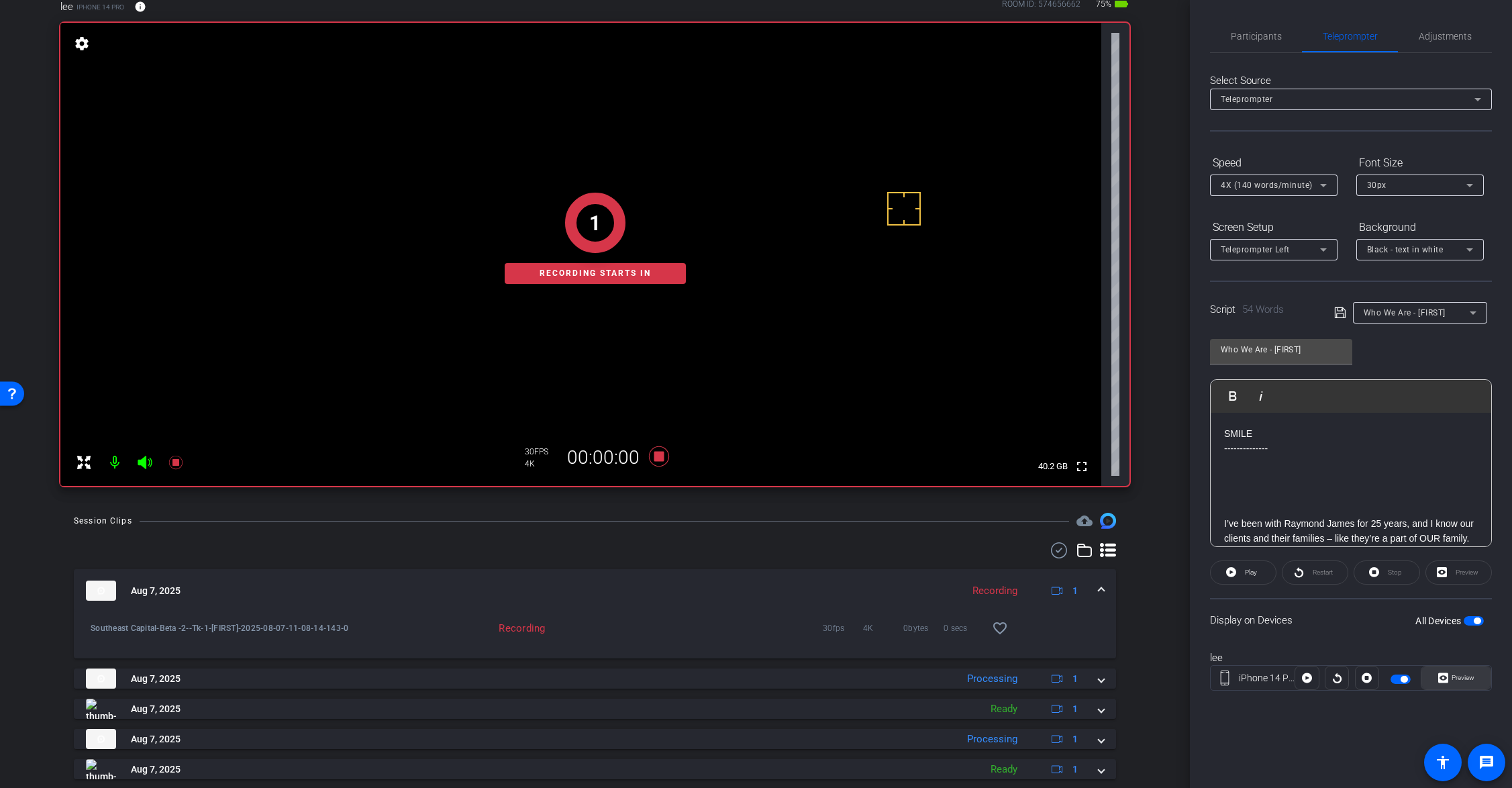 click on "Preview" 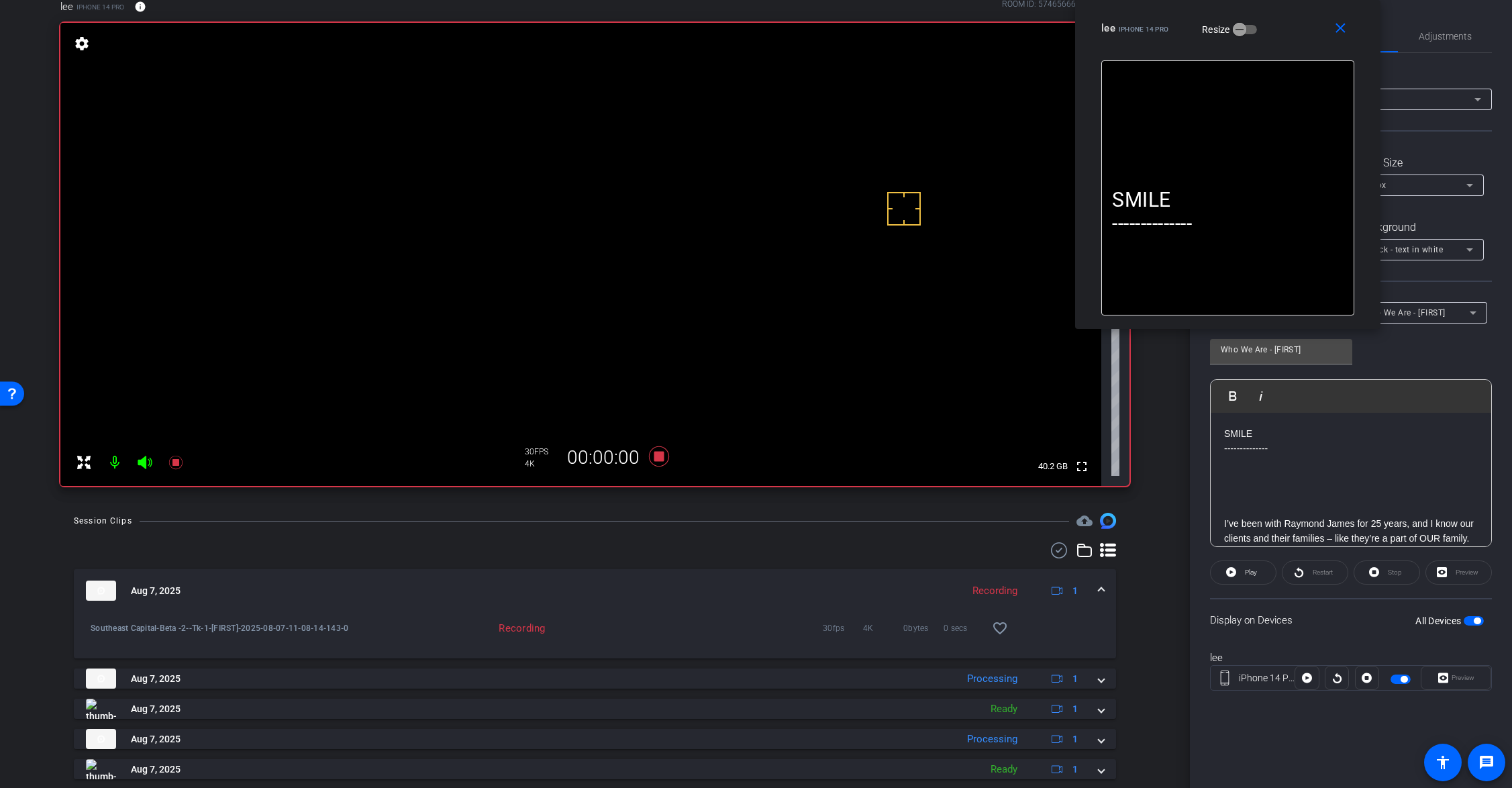 drag, startPoint x: 815, startPoint y: 264, endPoint x: 1284, endPoint y: 38, distance: 520.61214 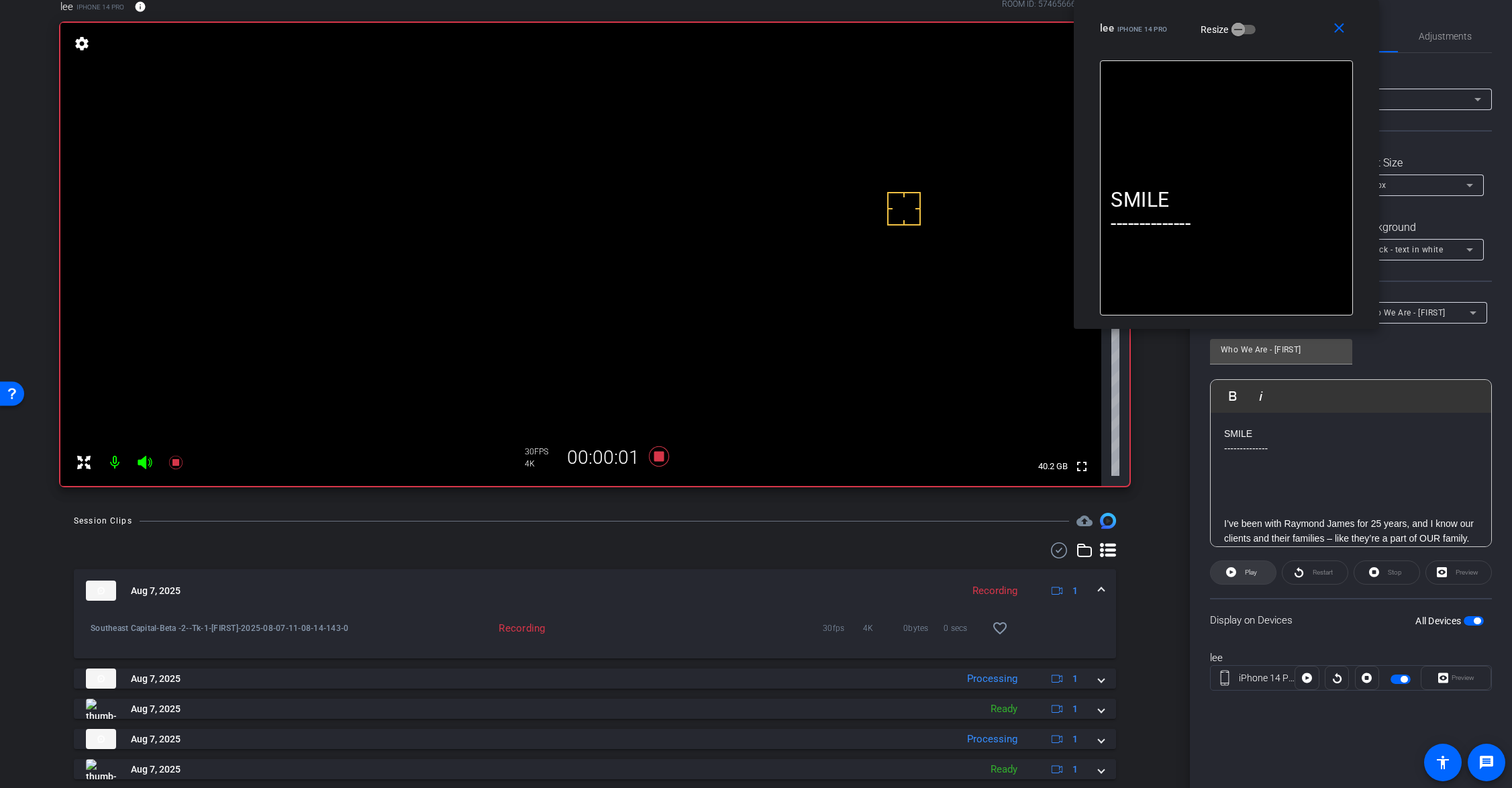 click on "Play" 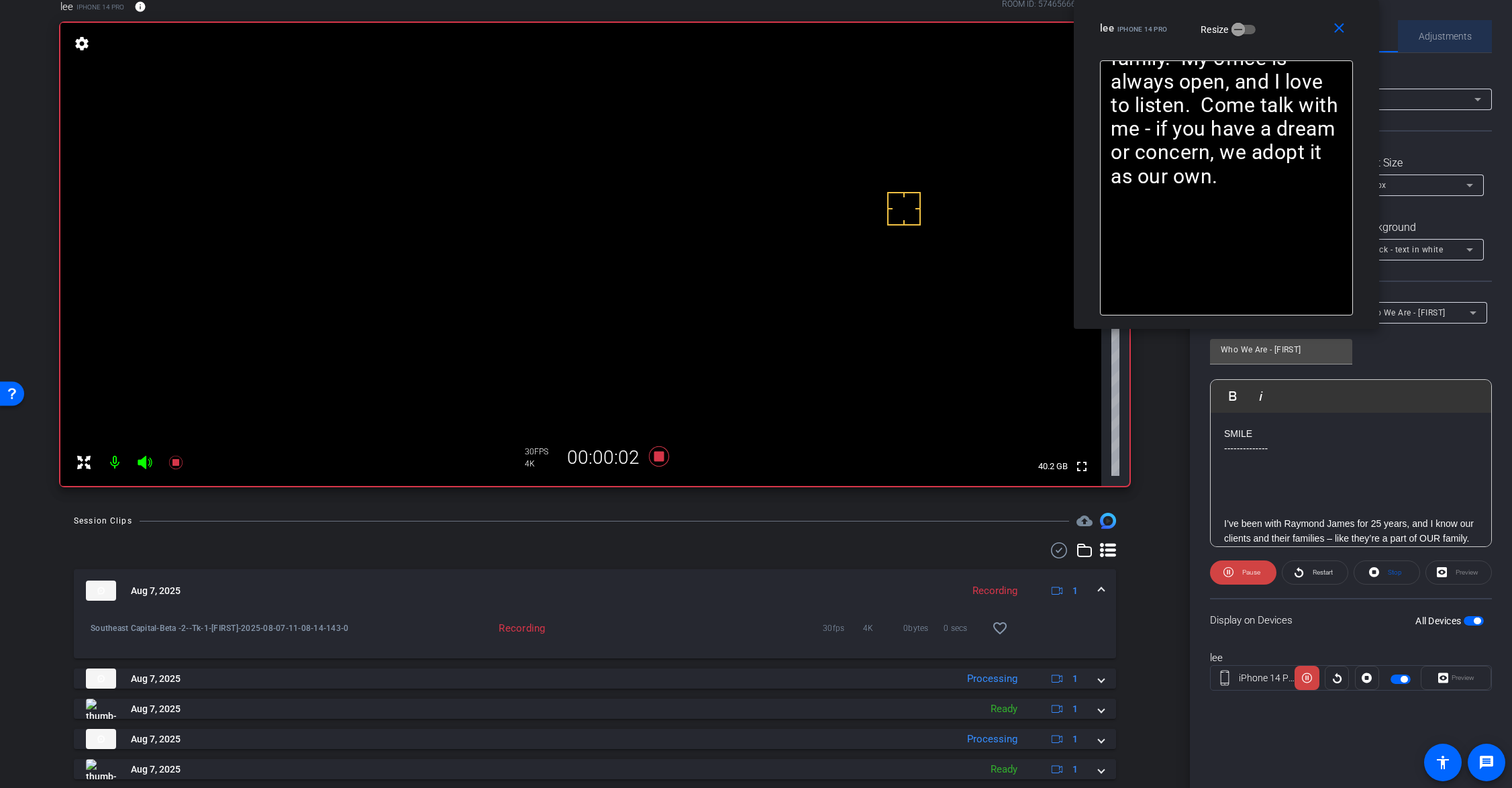 click on "Adjustments" at bounding box center [1445, 36] 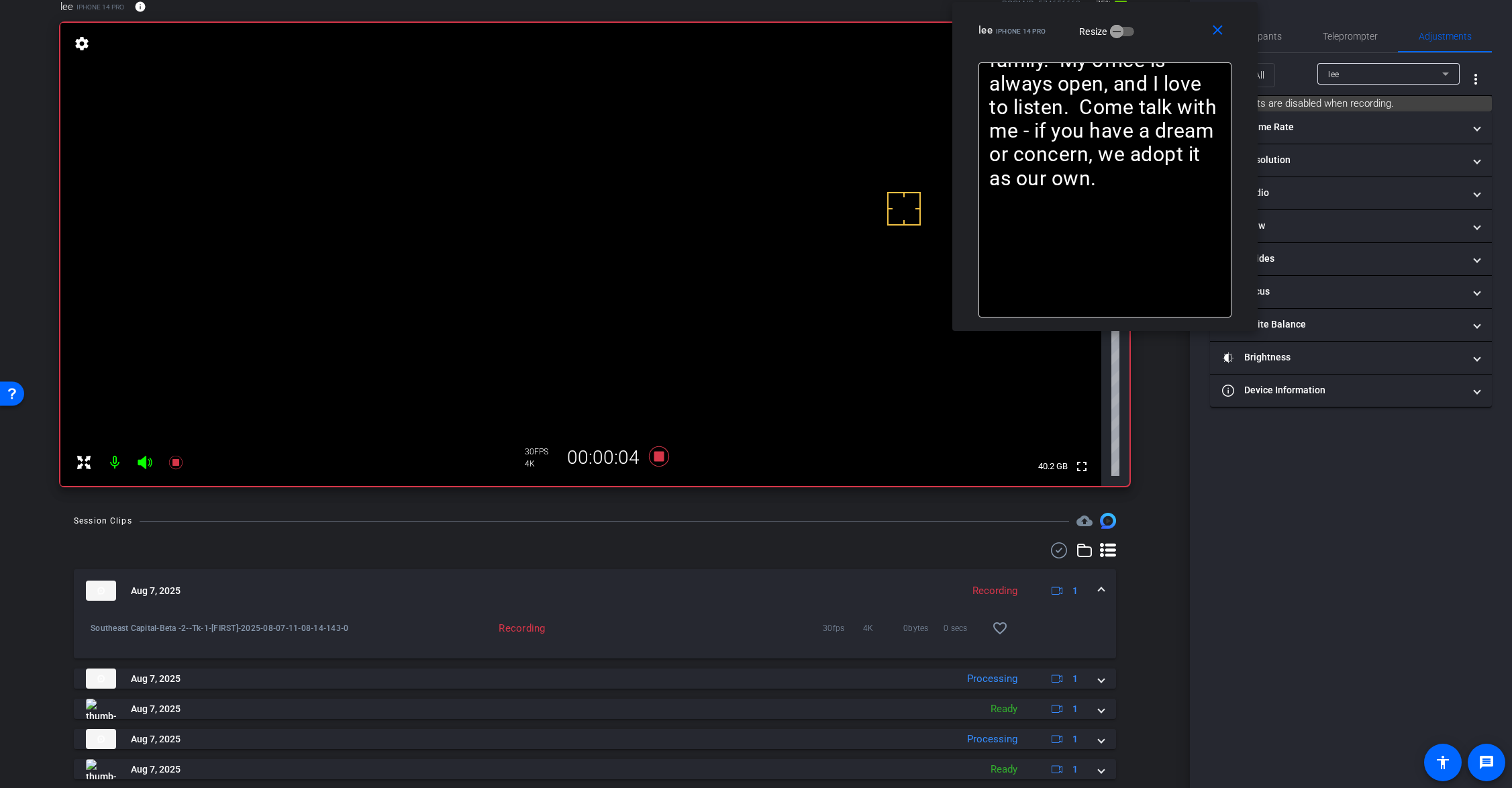 drag, startPoint x: 1304, startPoint y: 24, endPoint x: 1168, endPoint y: 27, distance: 136.0331 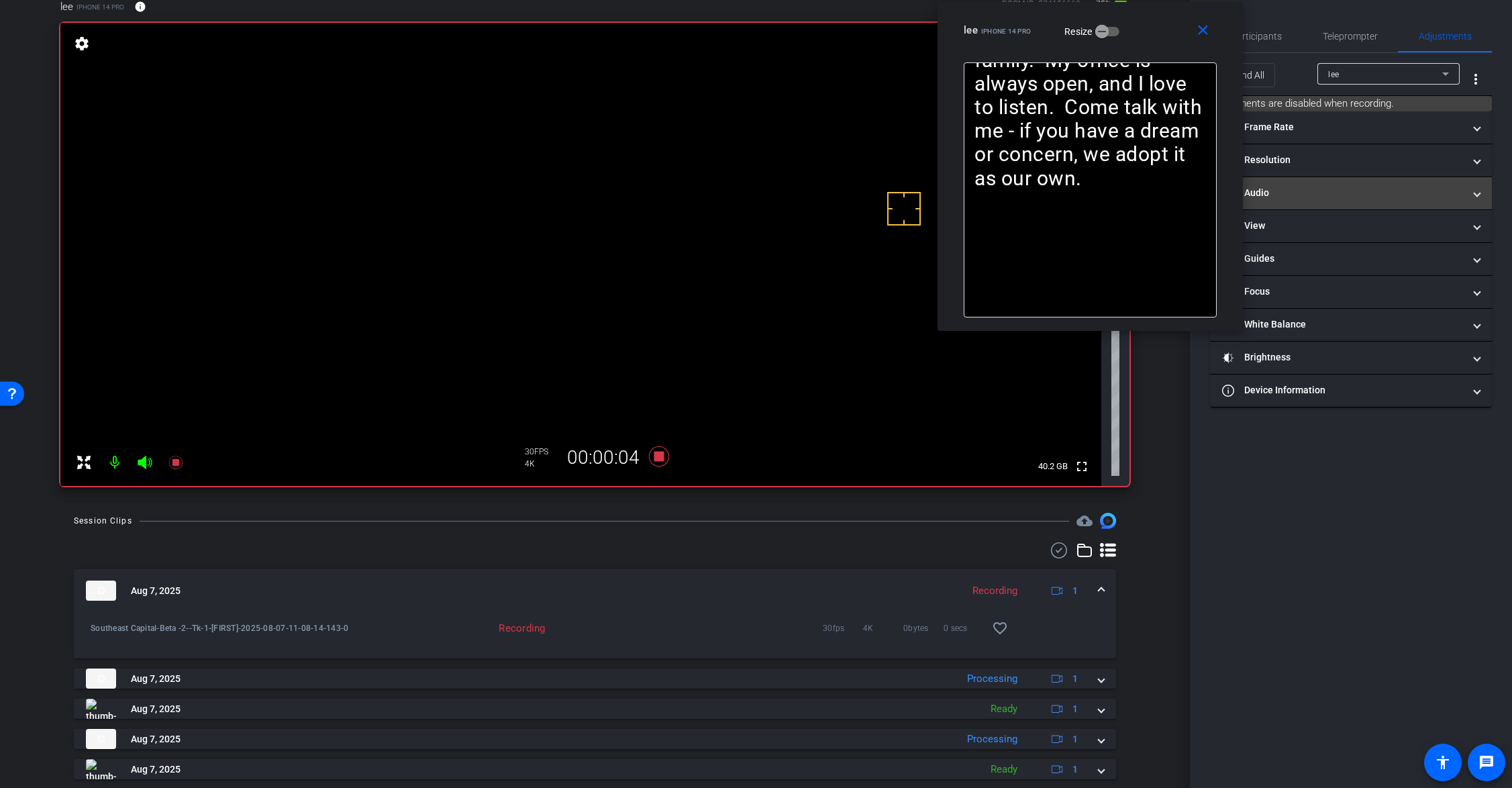 click on "headphone icon
Audio" at bounding box center (1343, 193) 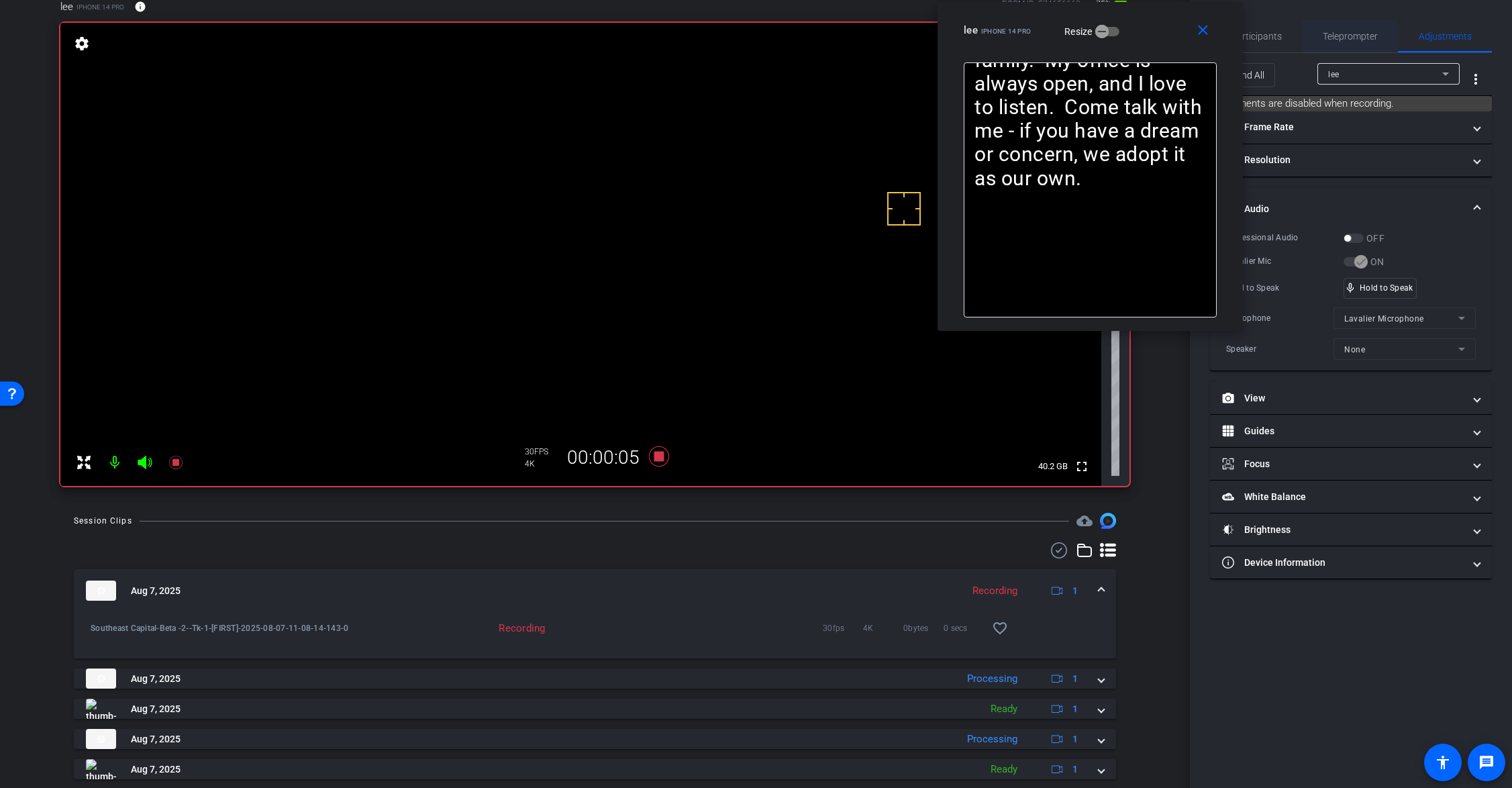 click on "Teleprompter" at bounding box center [1350, 36] 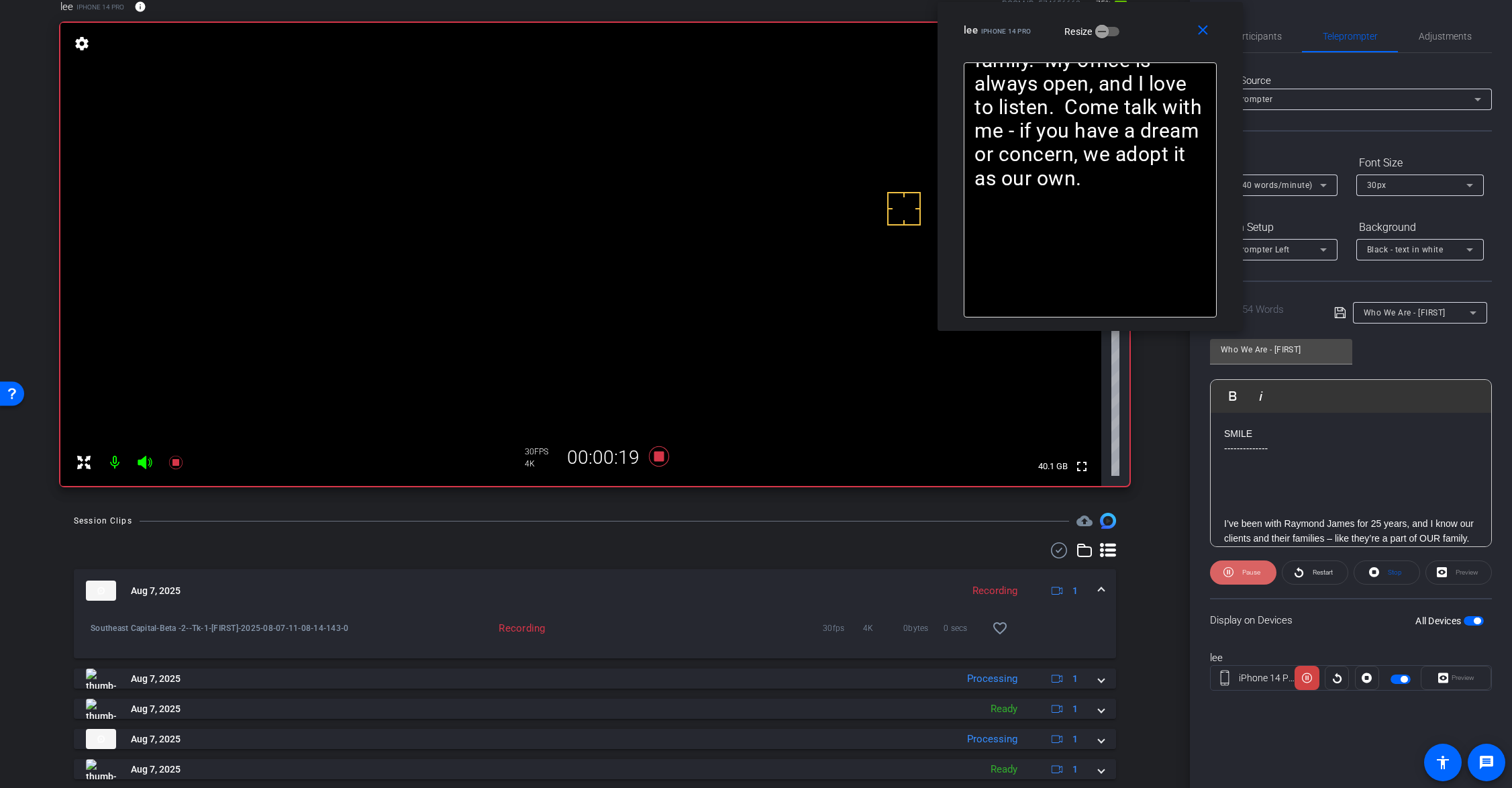 click on "Pause" 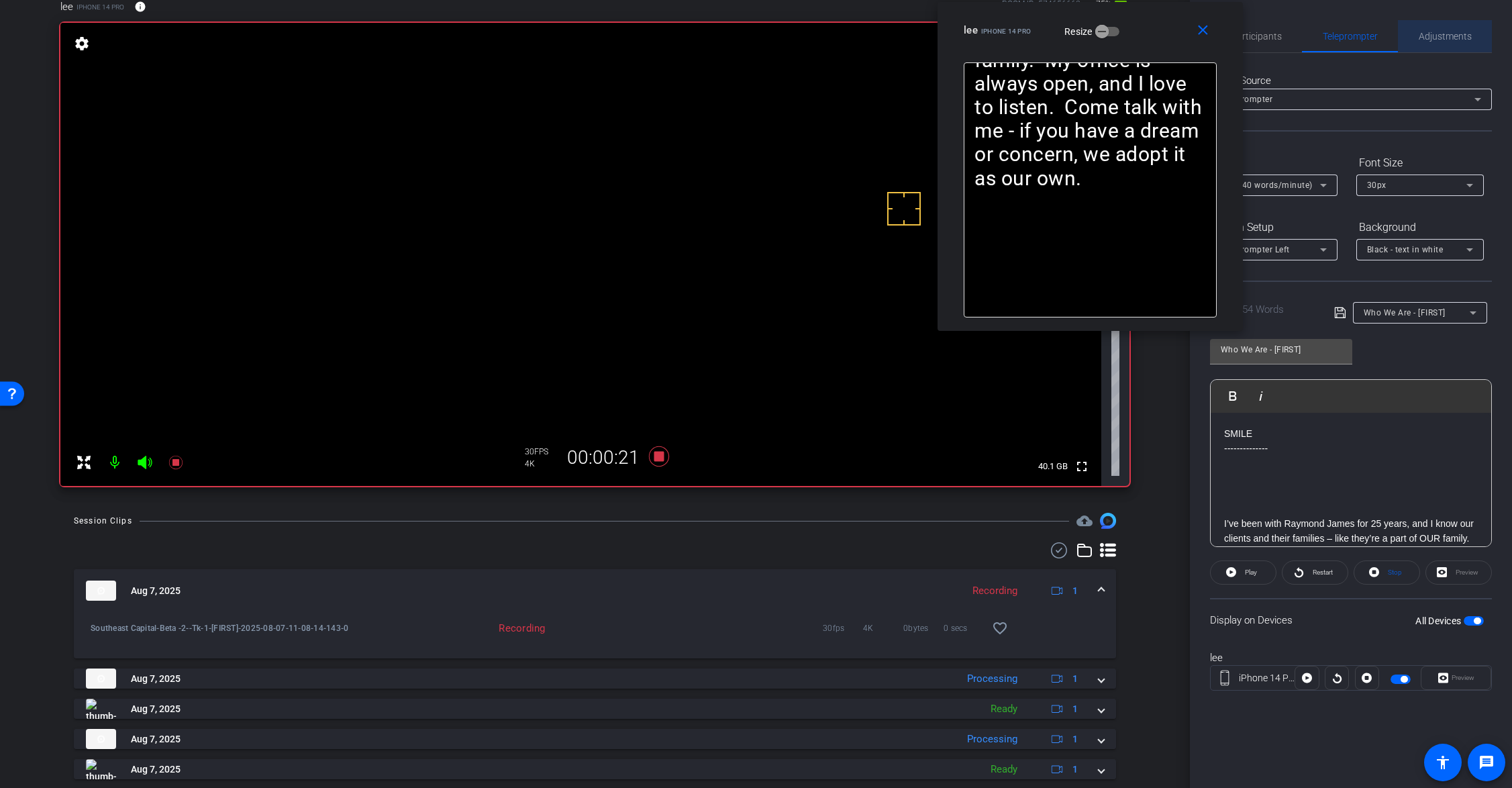 click on "Adjustments" at bounding box center [1445, 36] 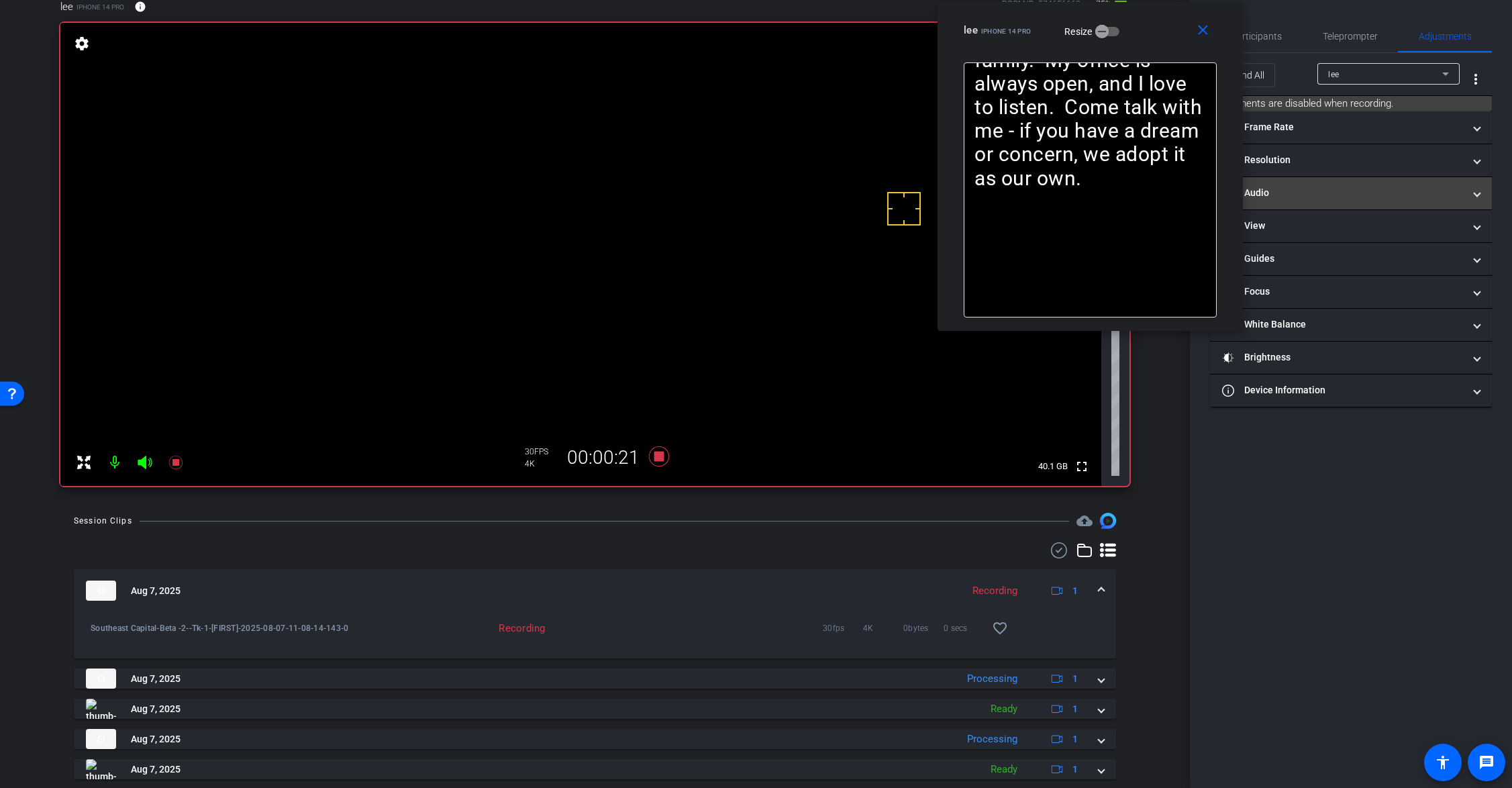 click on "headphone icon
Audio" at bounding box center (1343, 193) 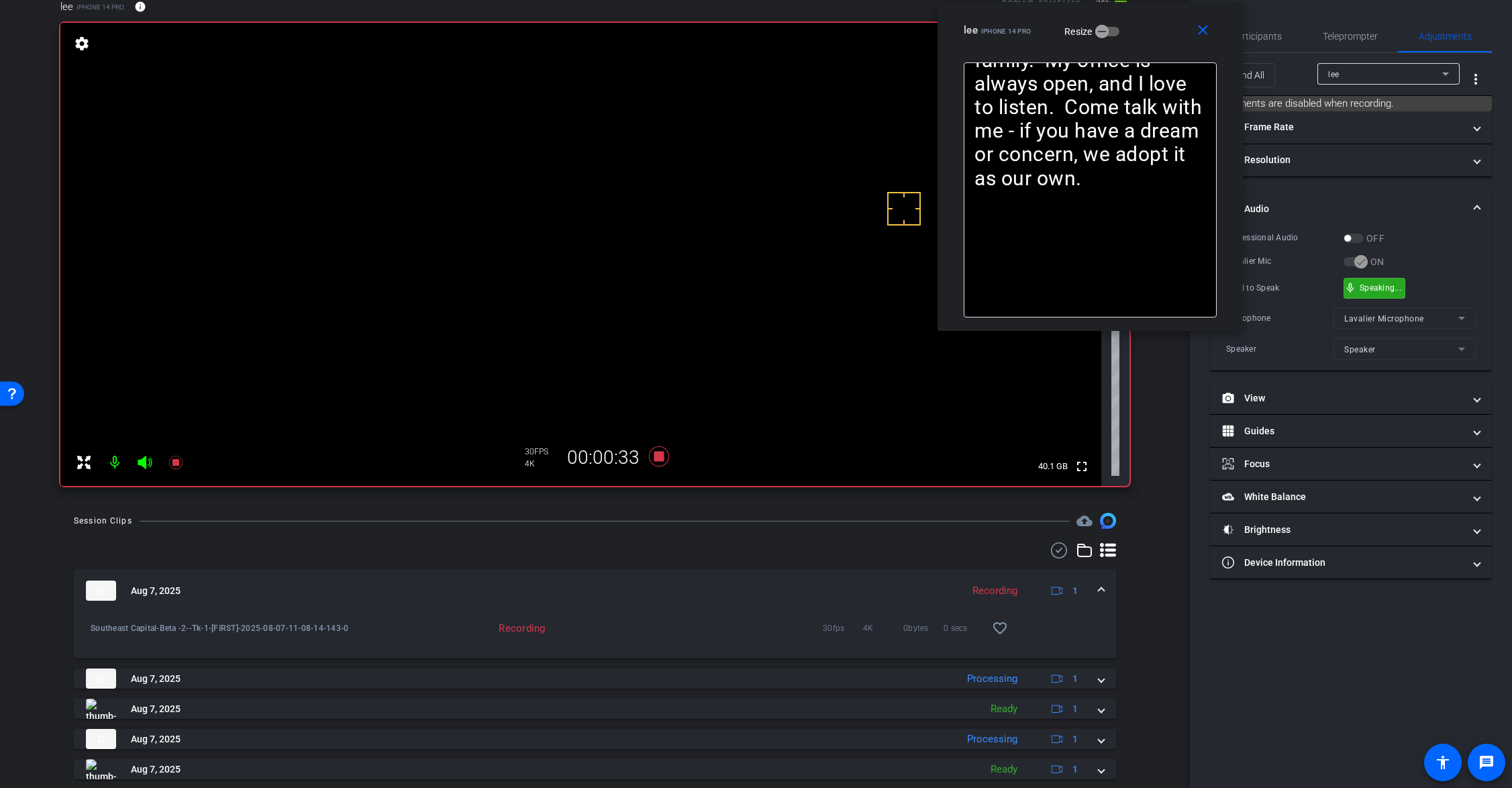 drag, startPoint x: 1362, startPoint y: 285, endPoint x: 1374, endPoint y: 205, distance: 80.89499 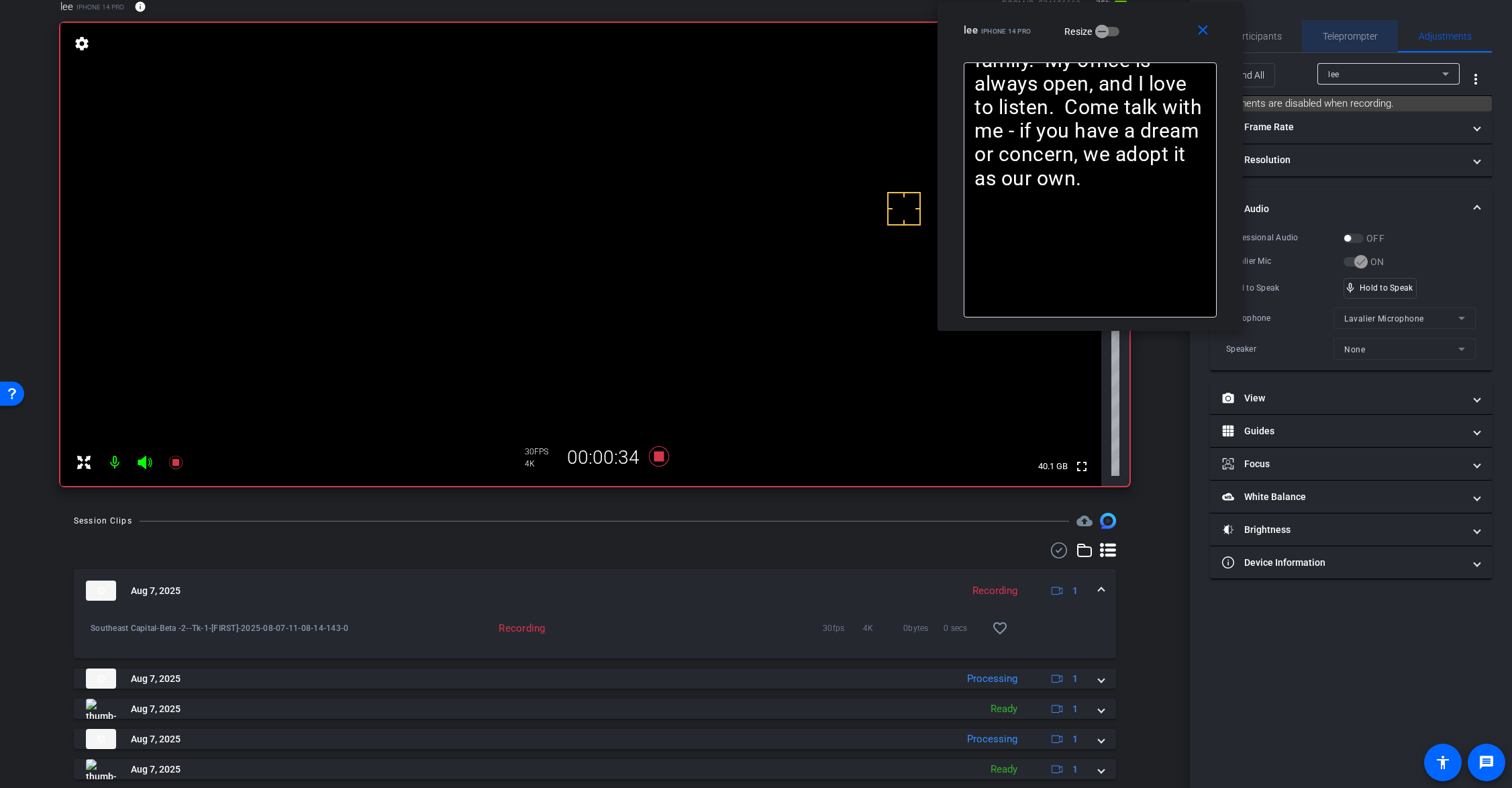 click on "Teleprompter" at bounding box center [1350, 36] 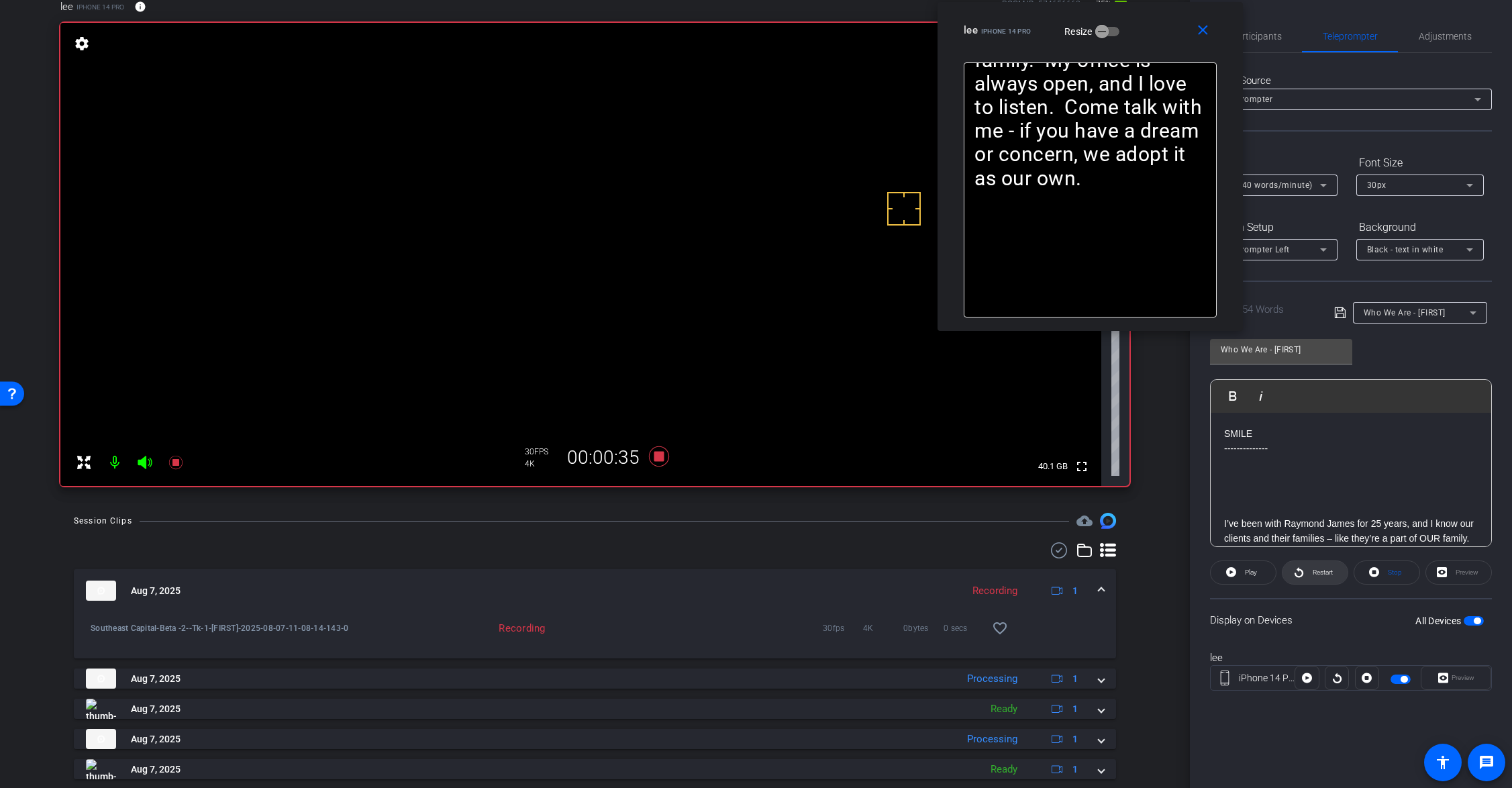 click 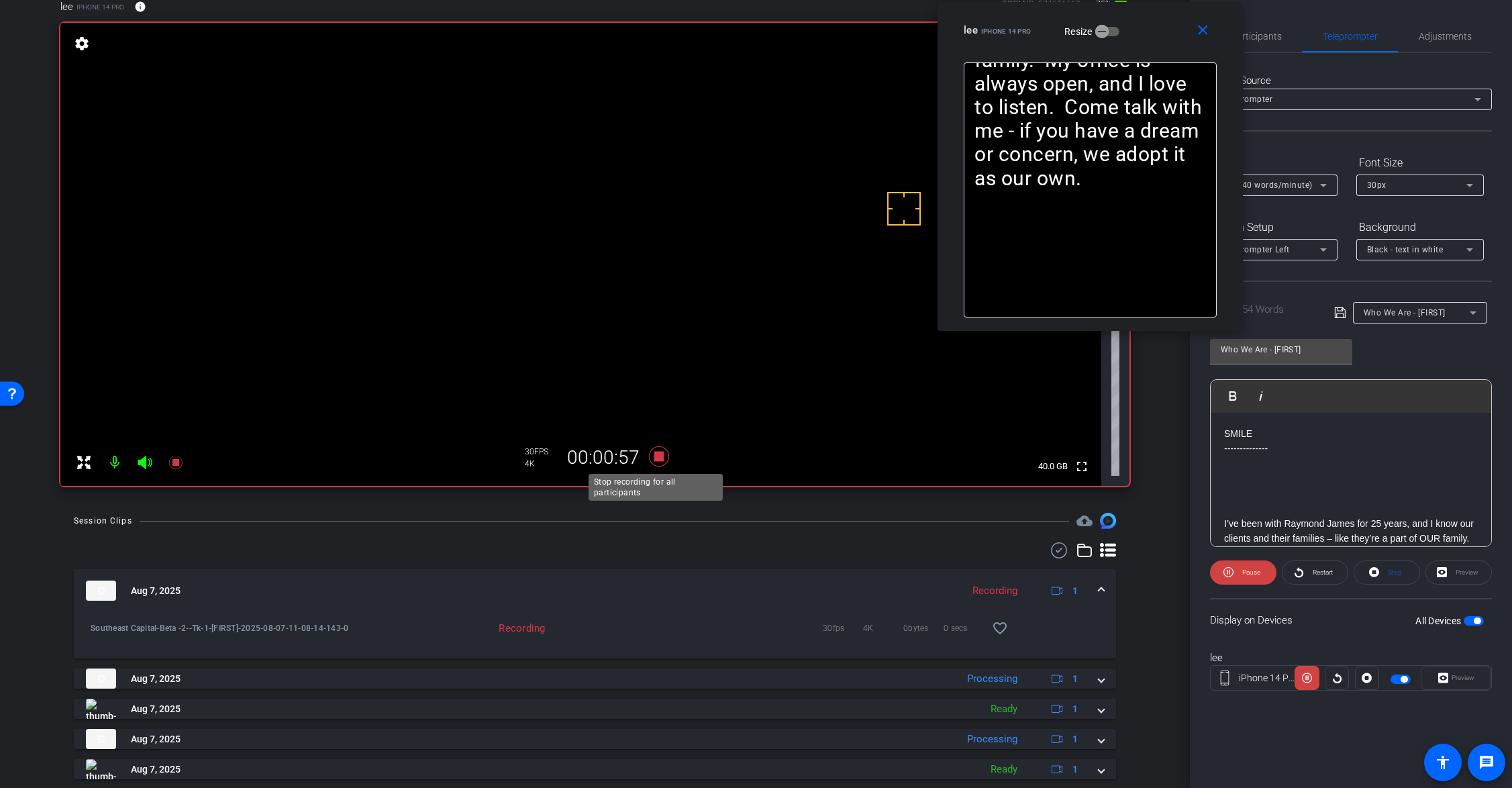 click 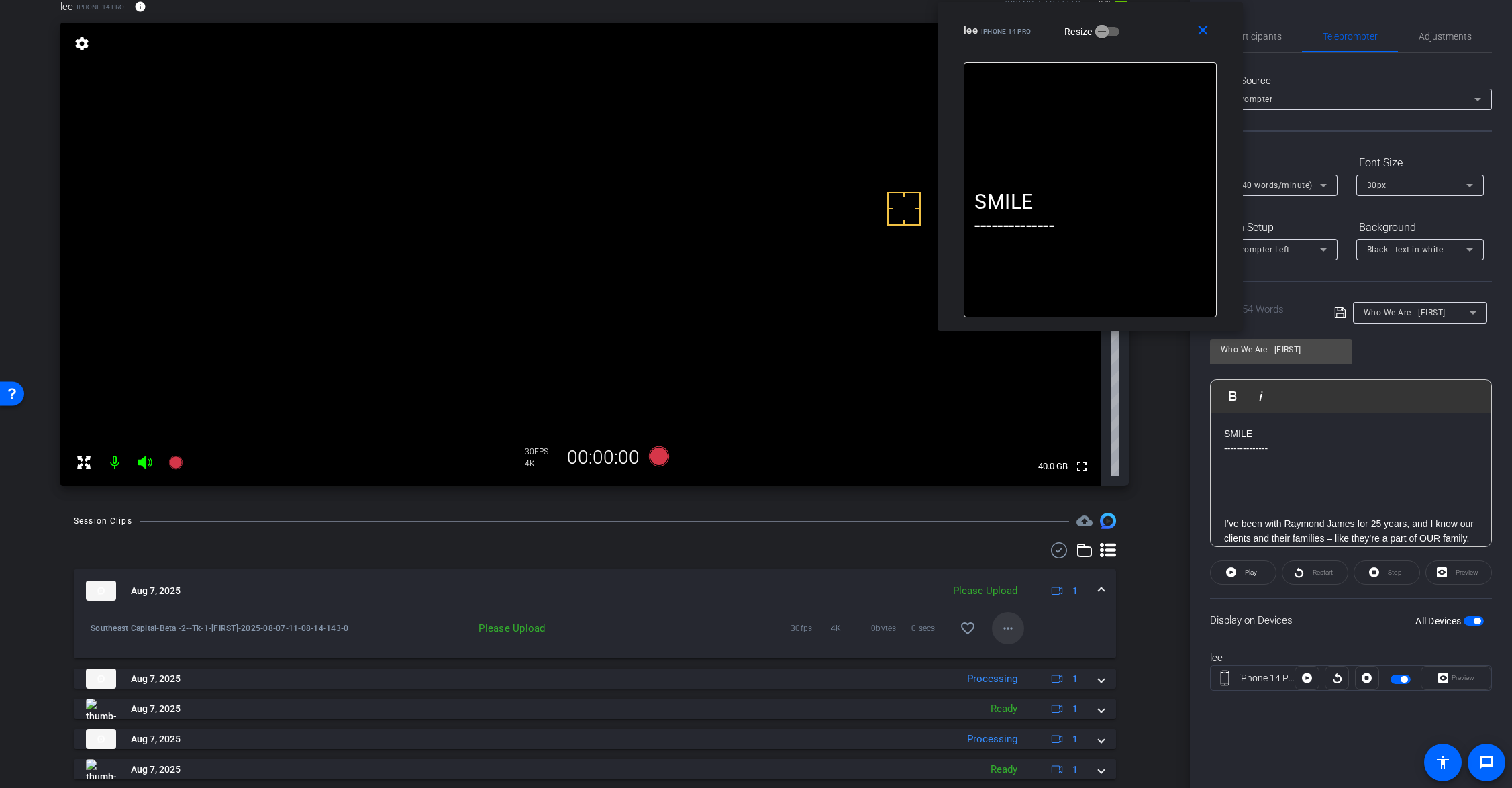 click on "more_horiz" at bounding box center (1008, 628) 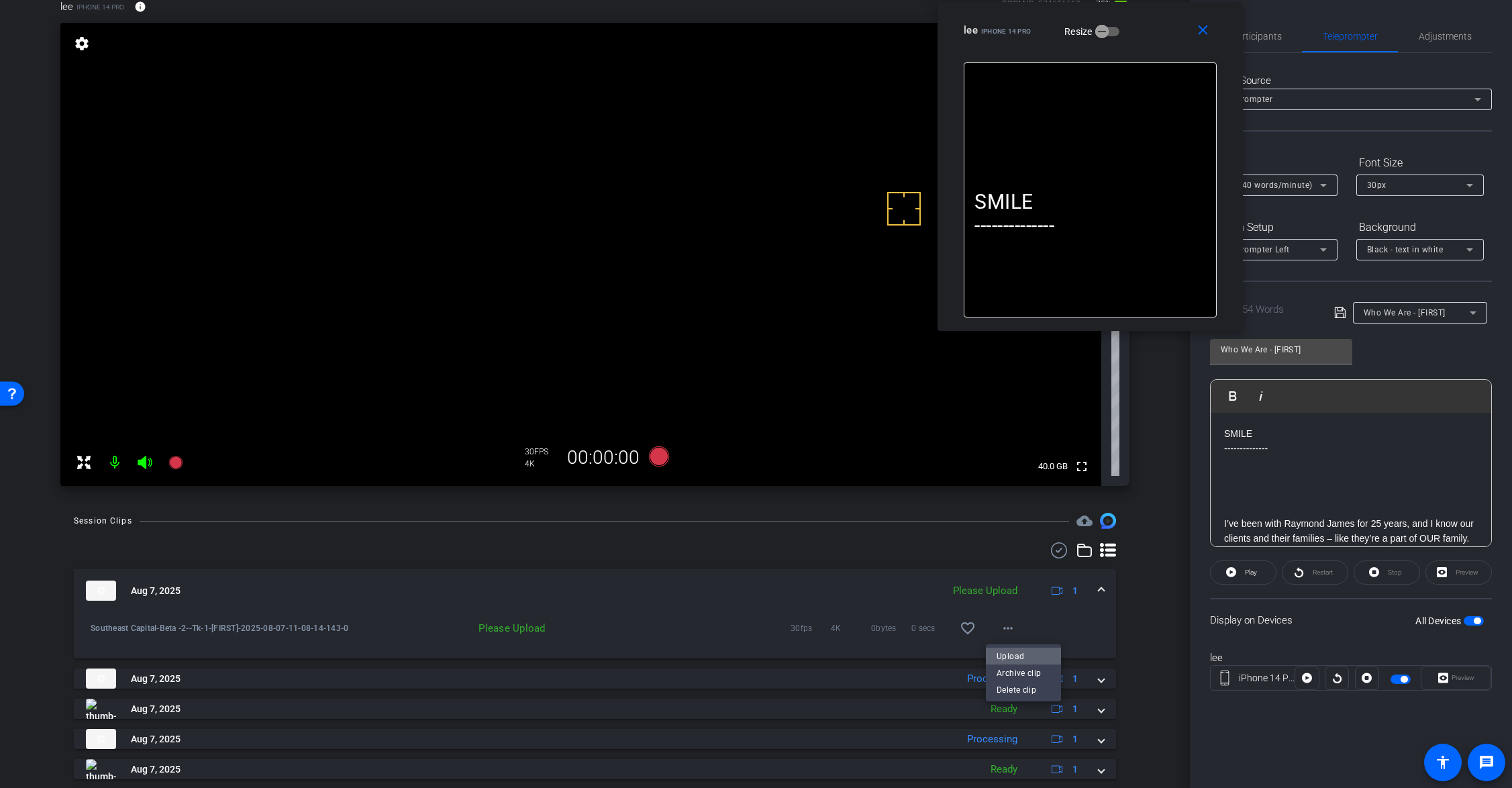click on "Upload" at bounding box center (1023, 656) 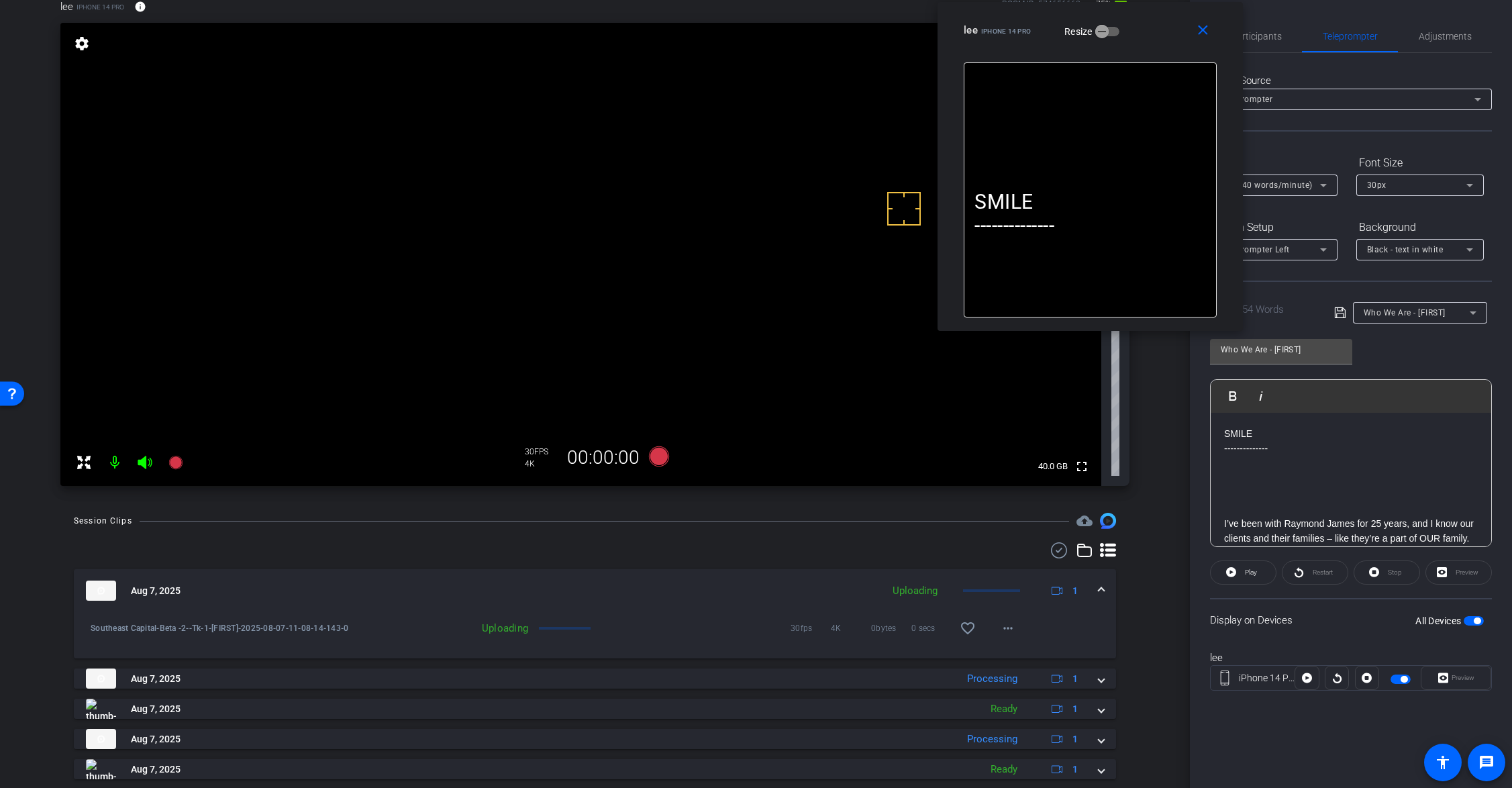 click at bounding box center (1101, 591) 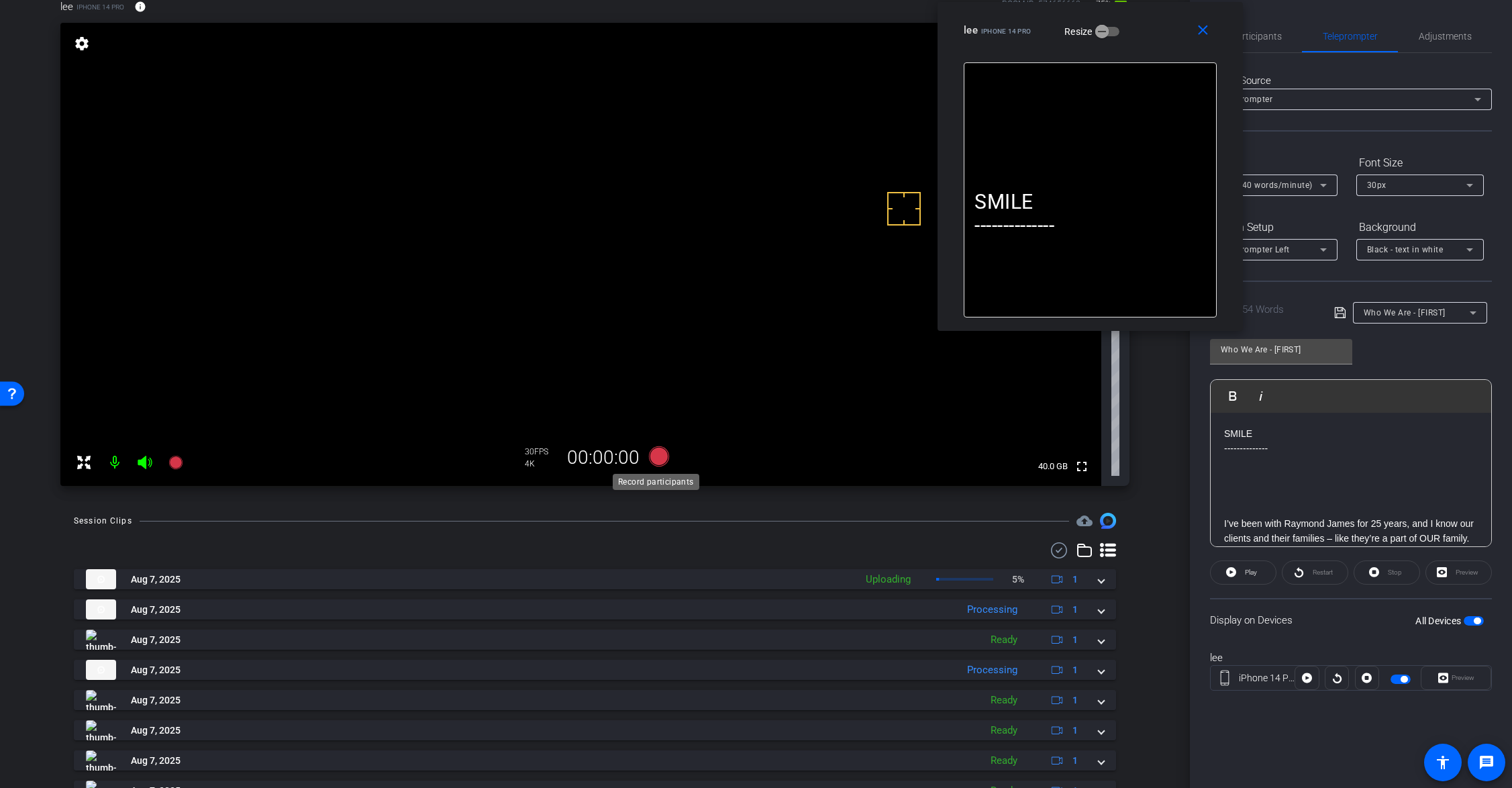 click 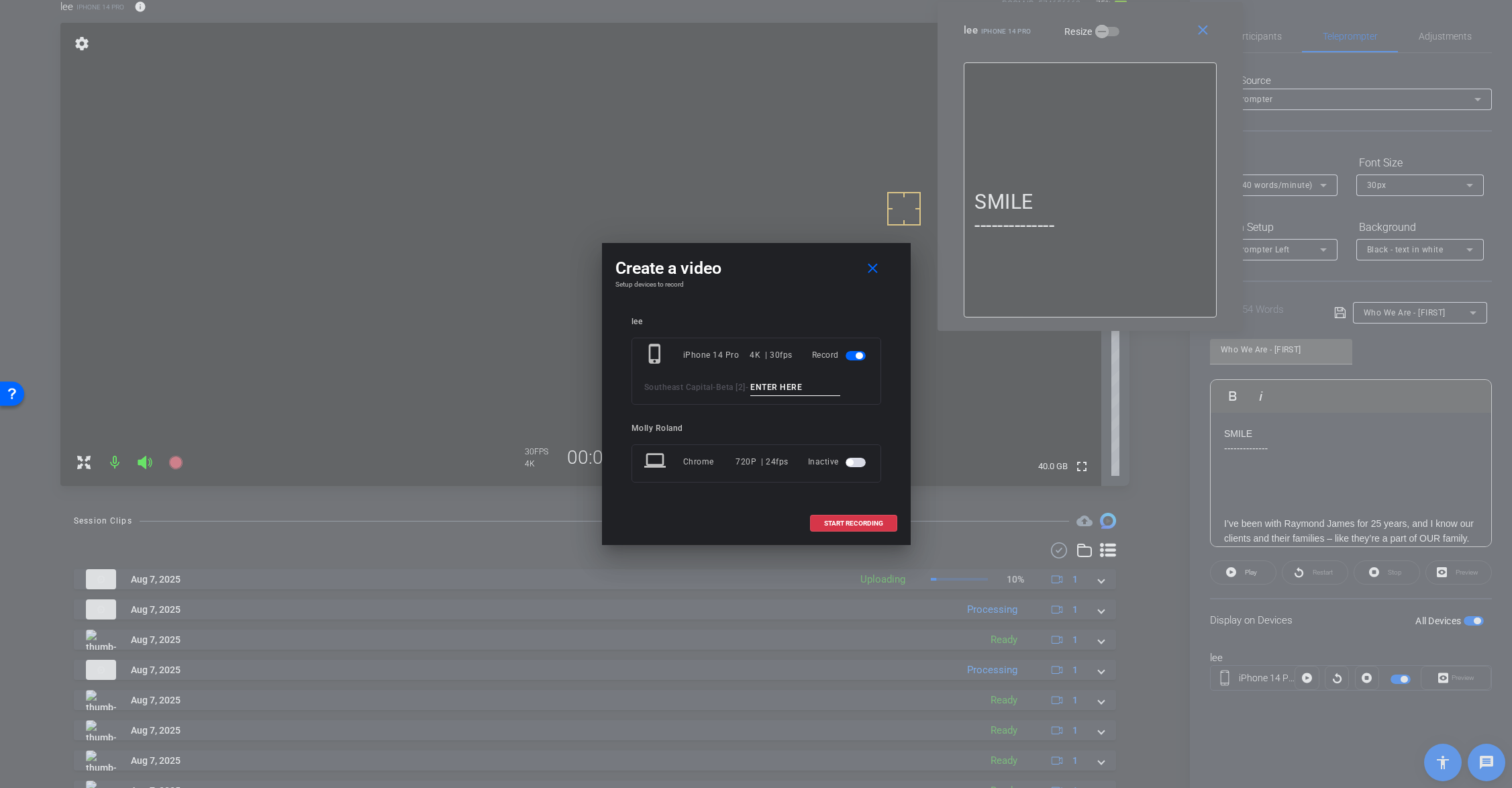 click at bounding box center [795, 387] 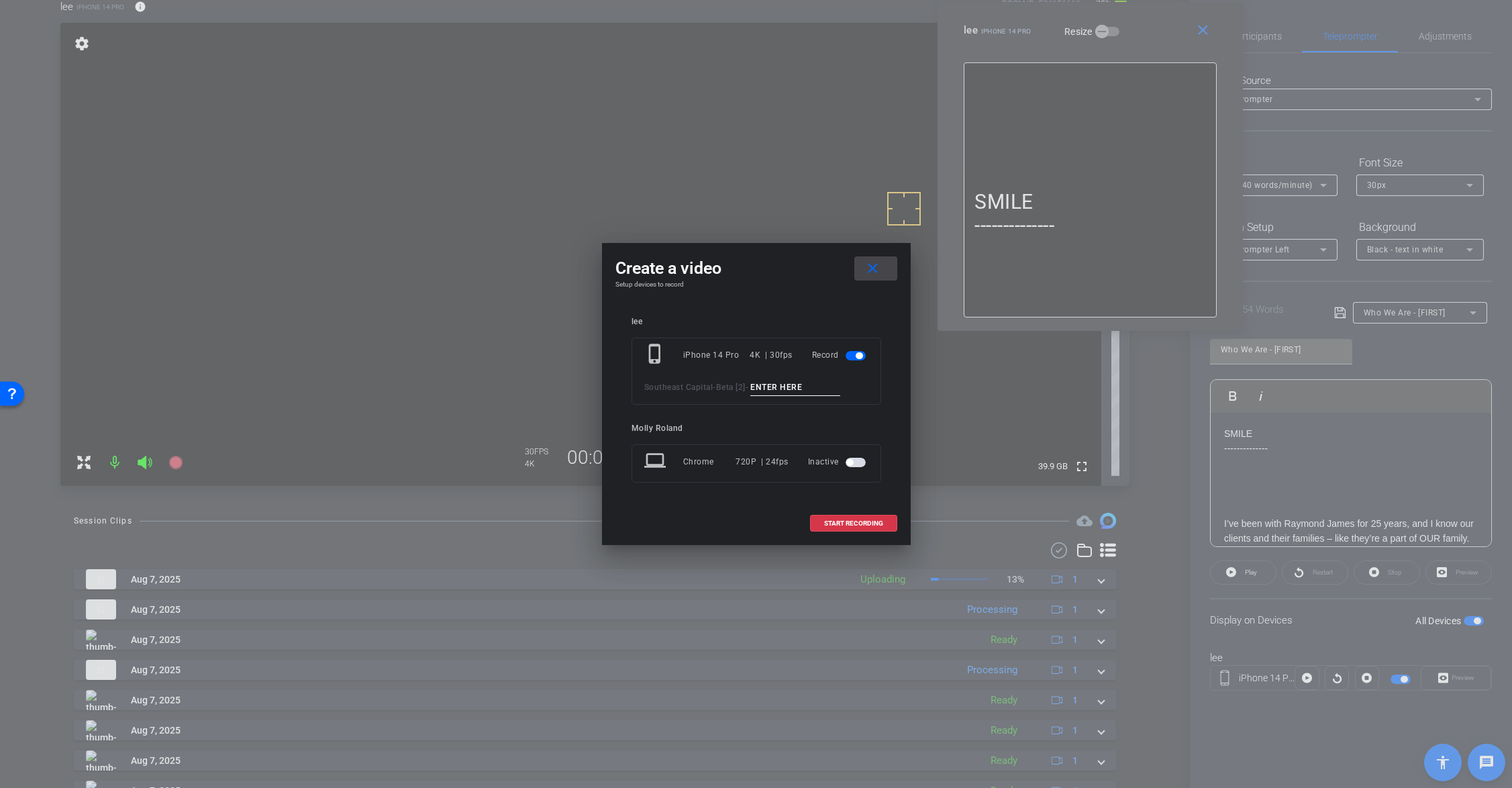 click on "close" at bounding box center [872, 268] 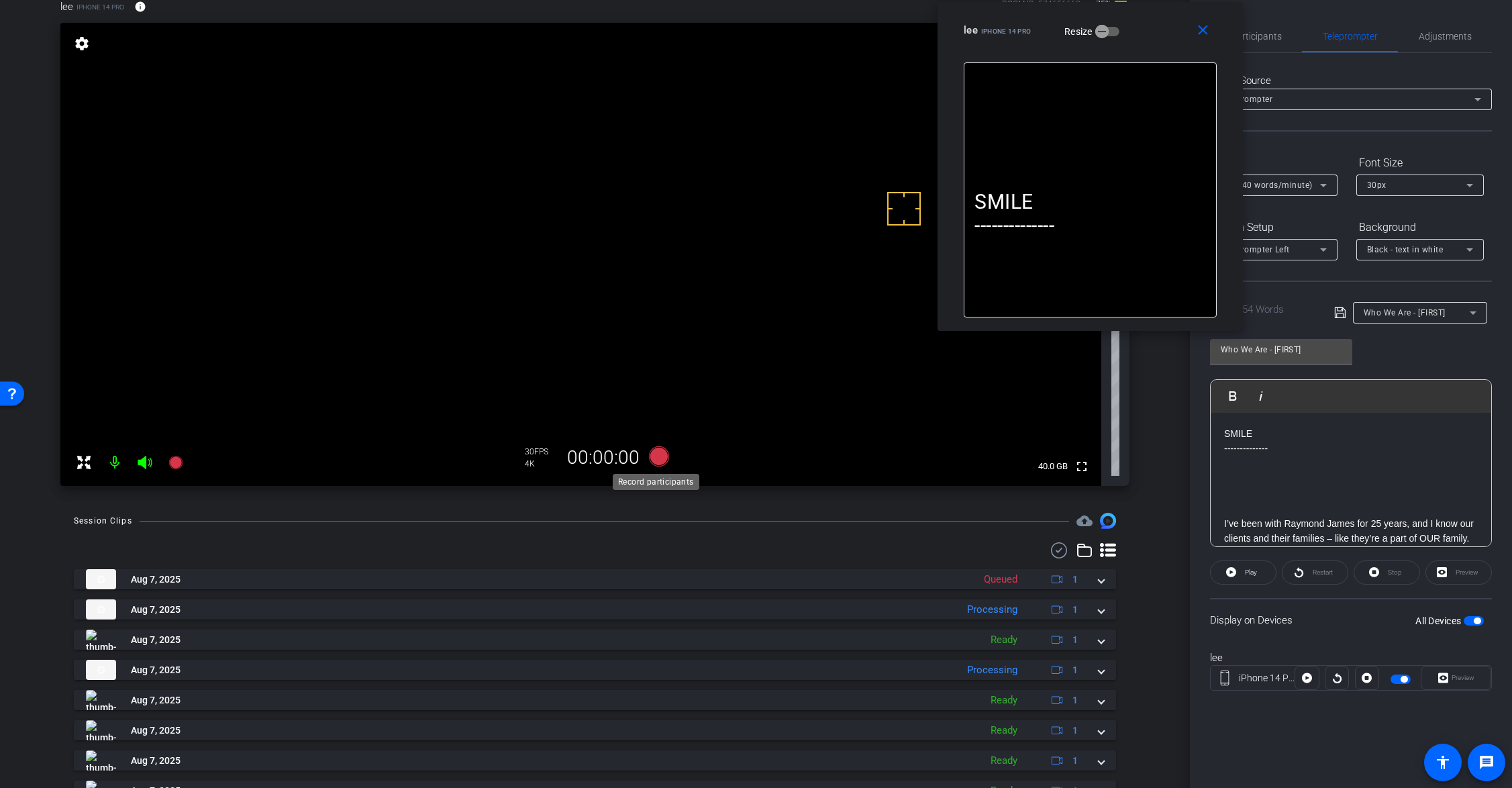click 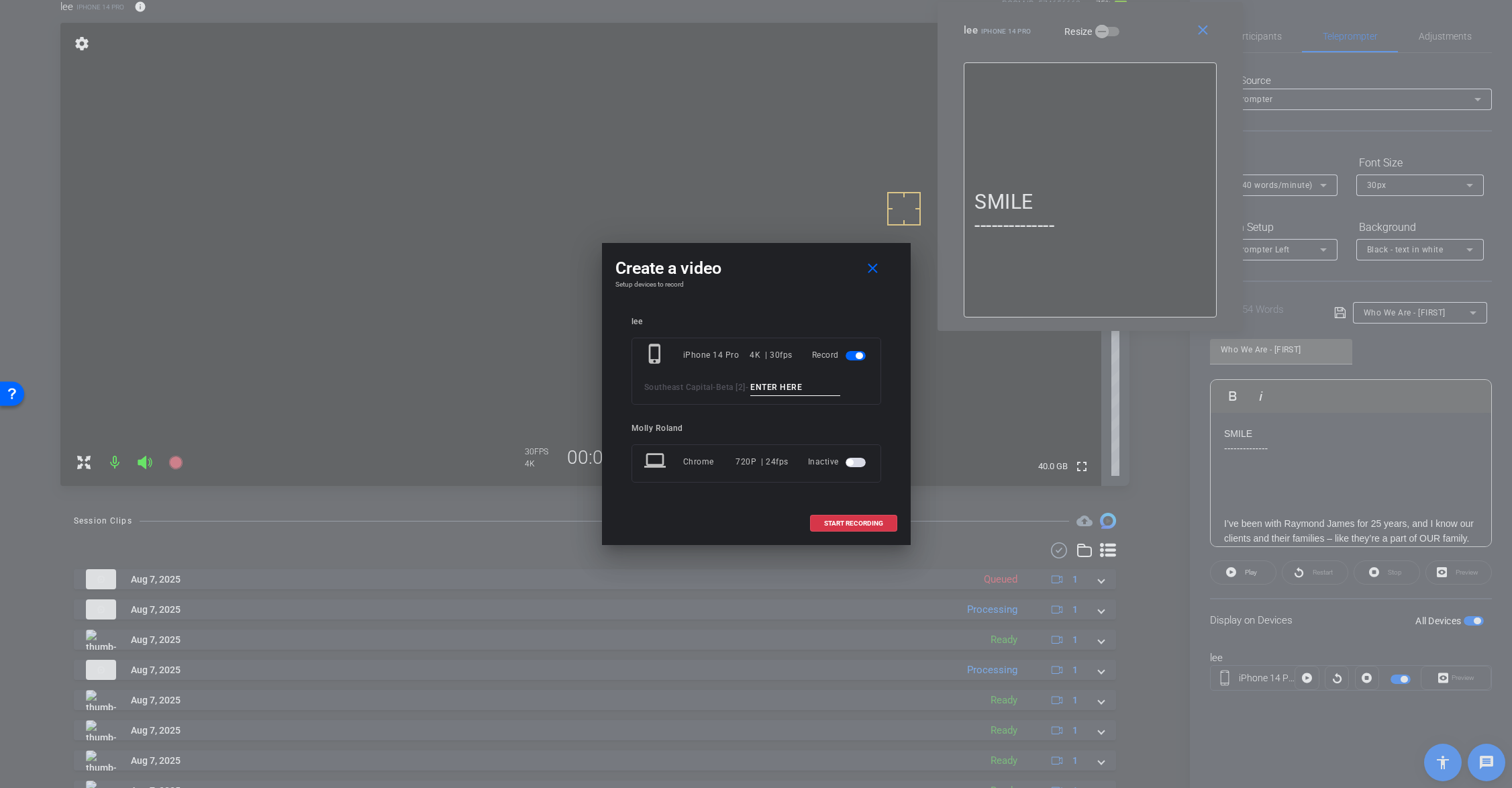 click at bounding box center [795, 387] 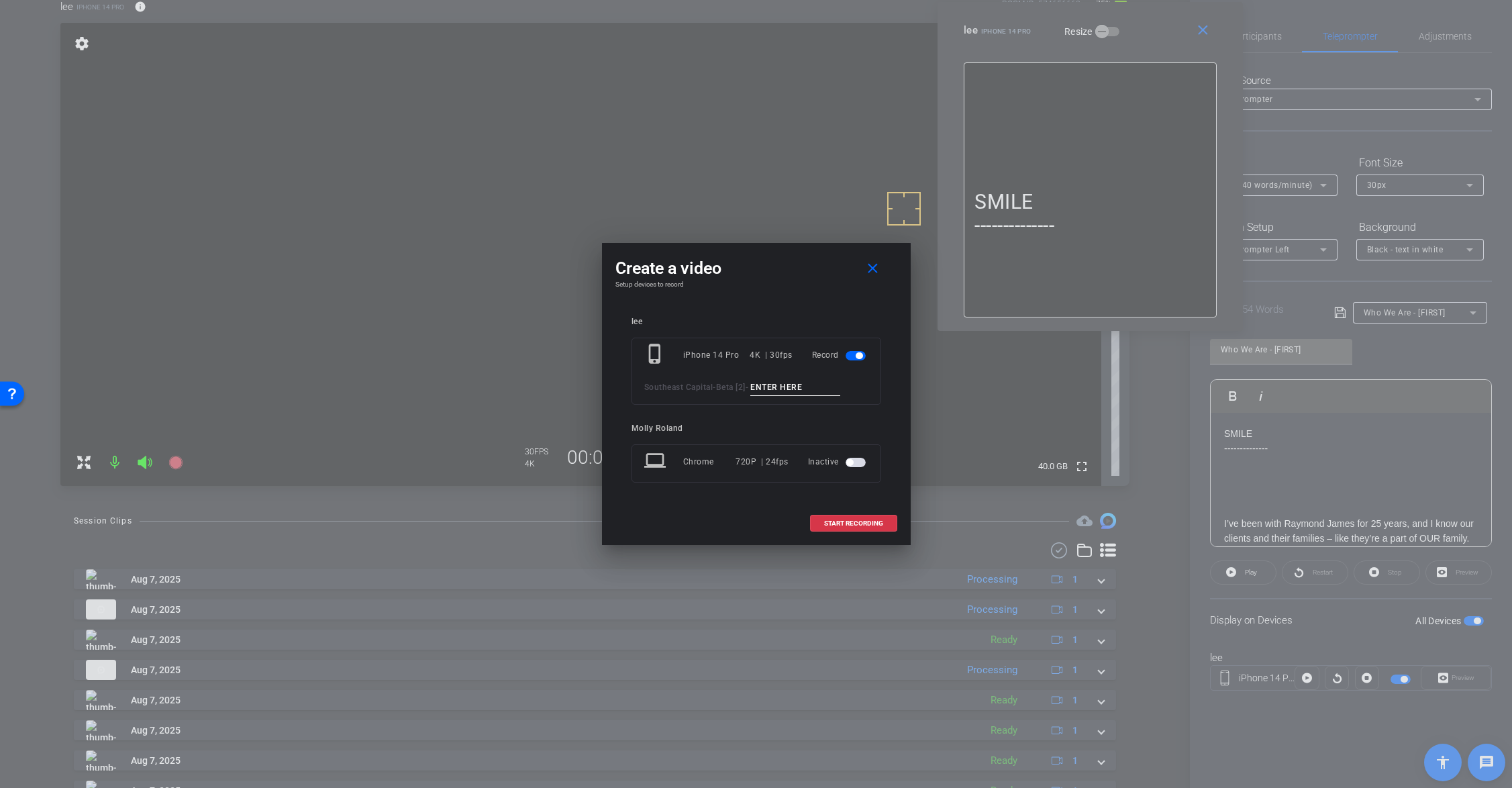 paste on "Tk_1_Alyssa" 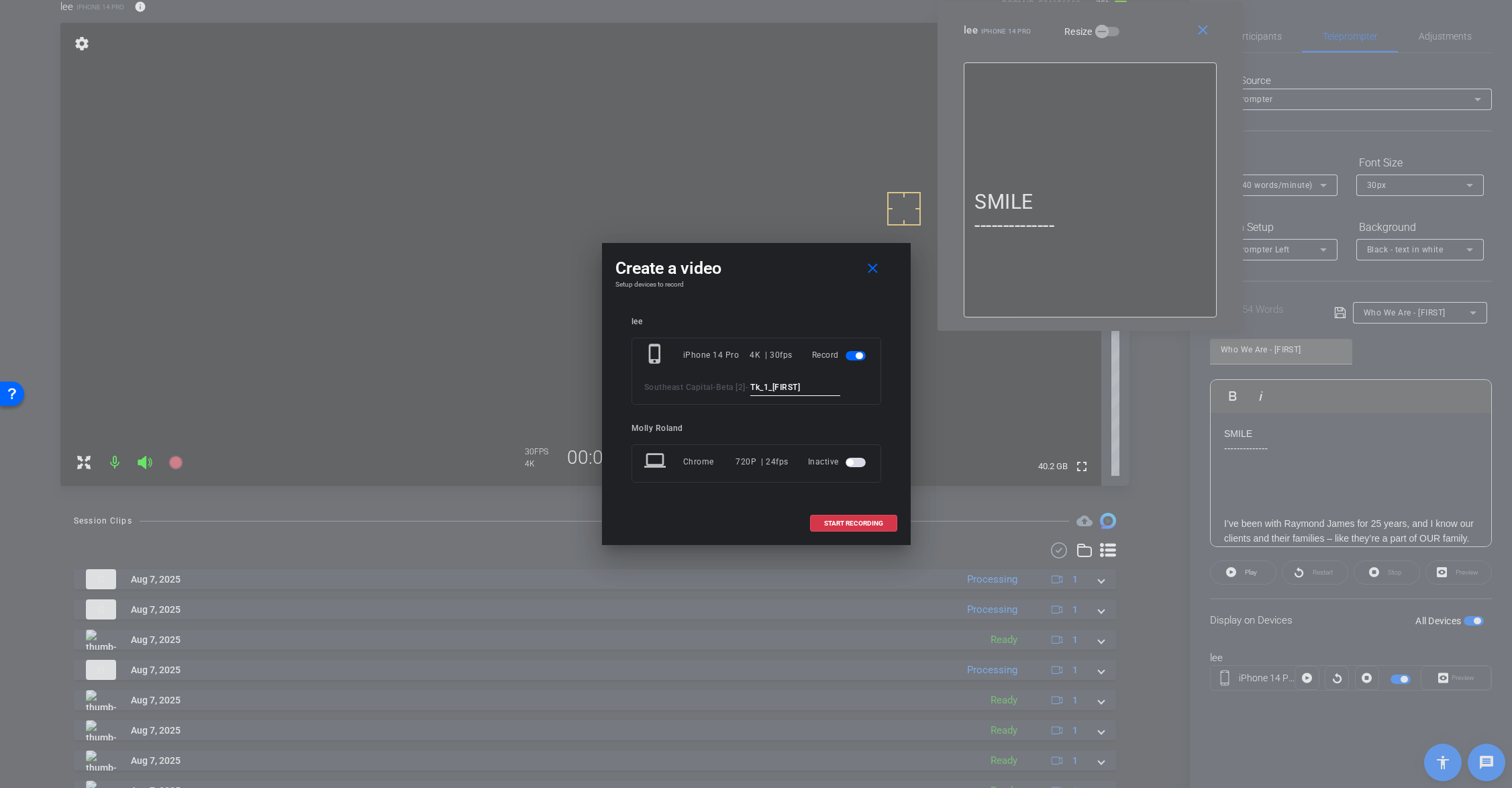 click on "Tk_1_Alyssa" at bounding box center [795, 387] 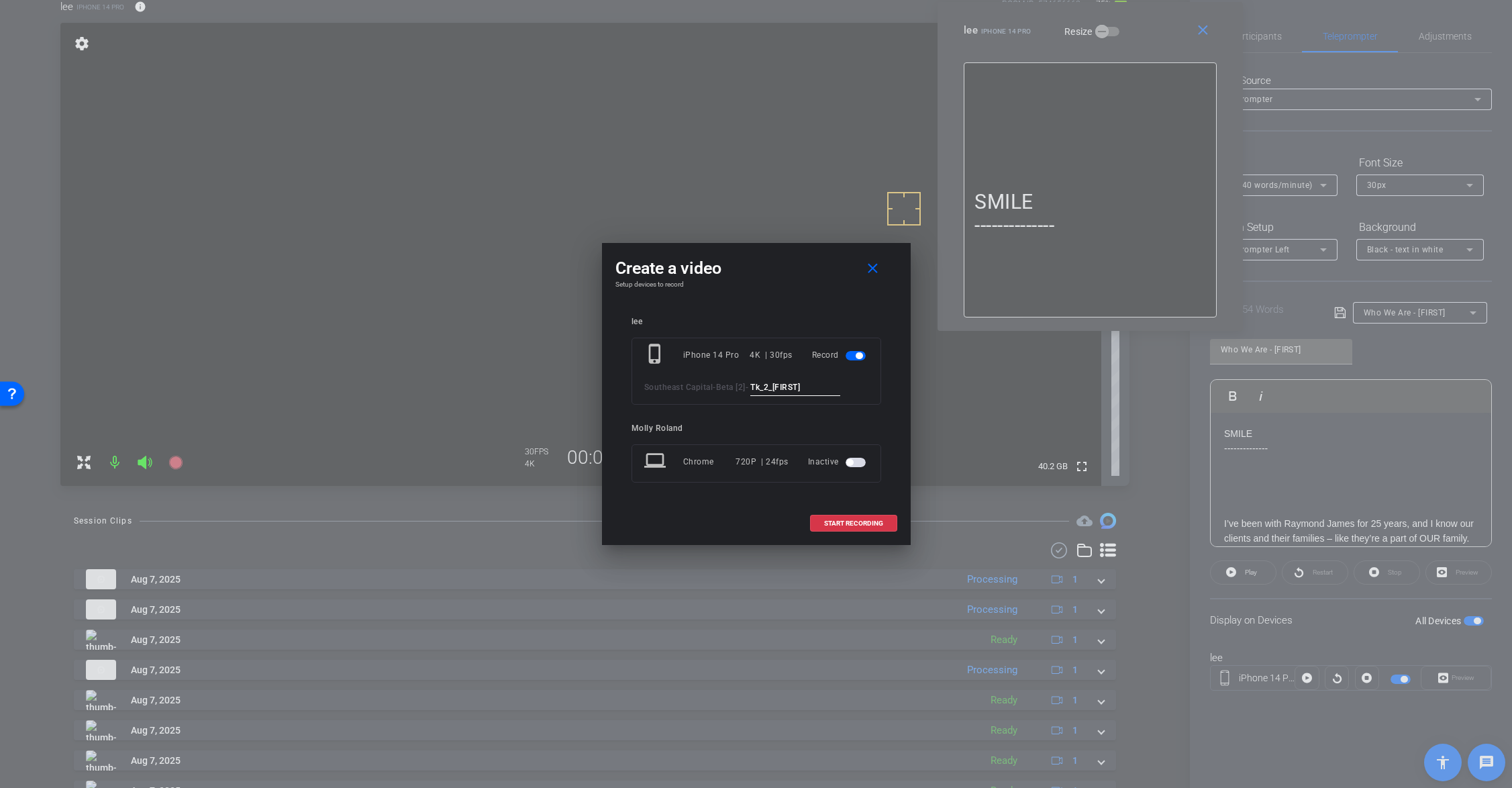 click on "Tk_2_Jodi" at bounding box center [795, 387] 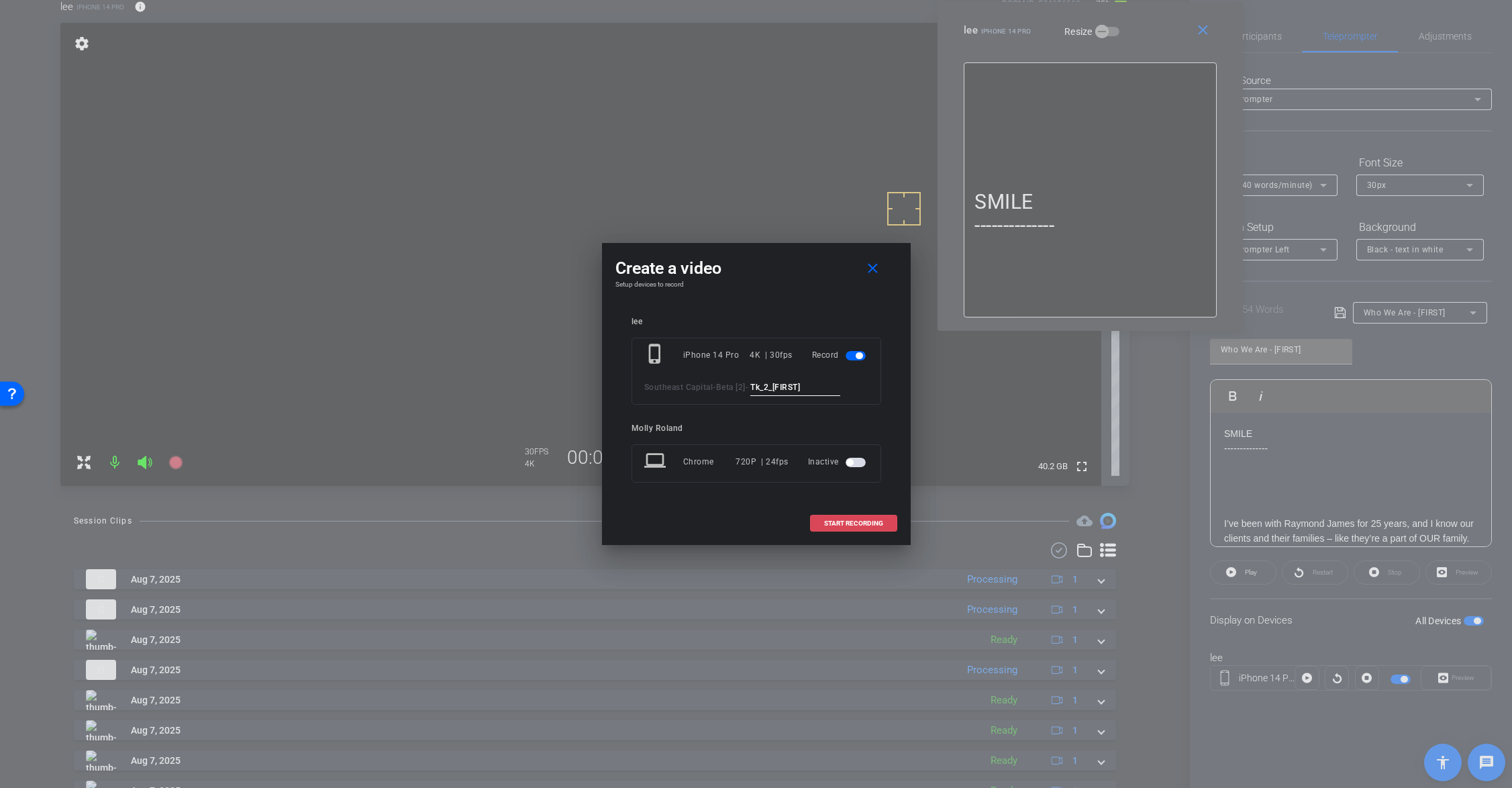 type on "Tk_2_Jodi" 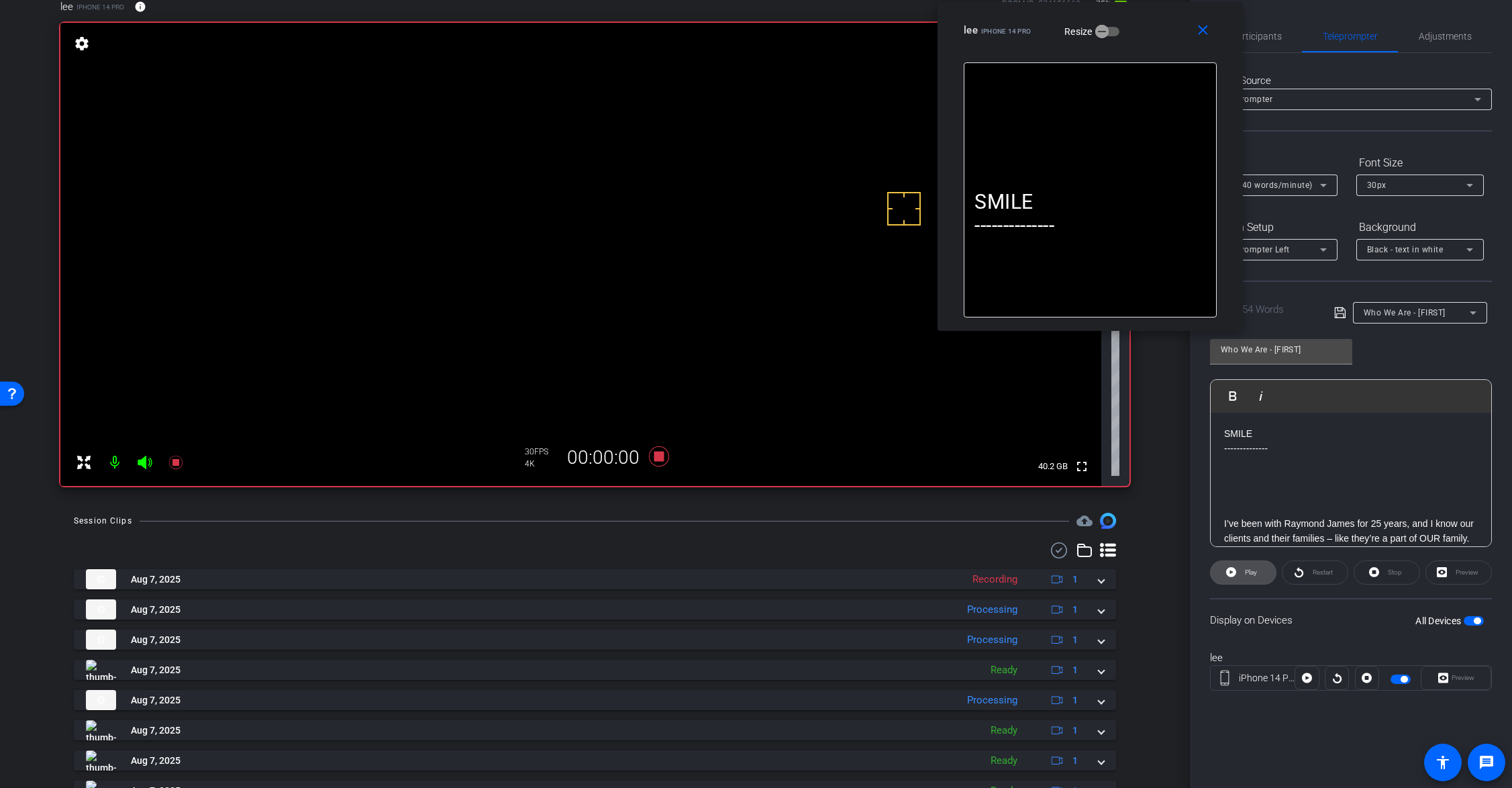 click 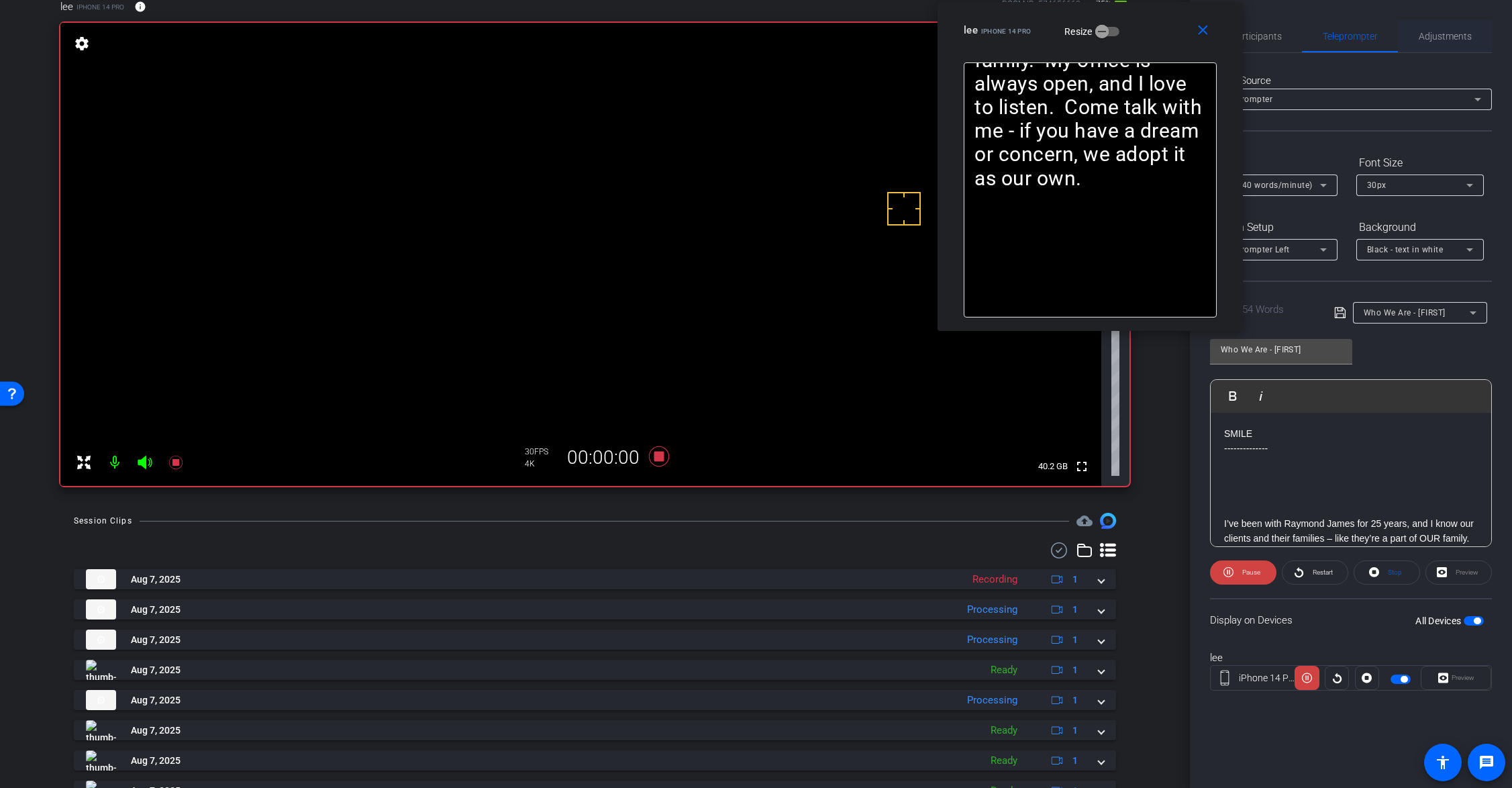 click on "Adjustments" at bounding box center [1445, 36] 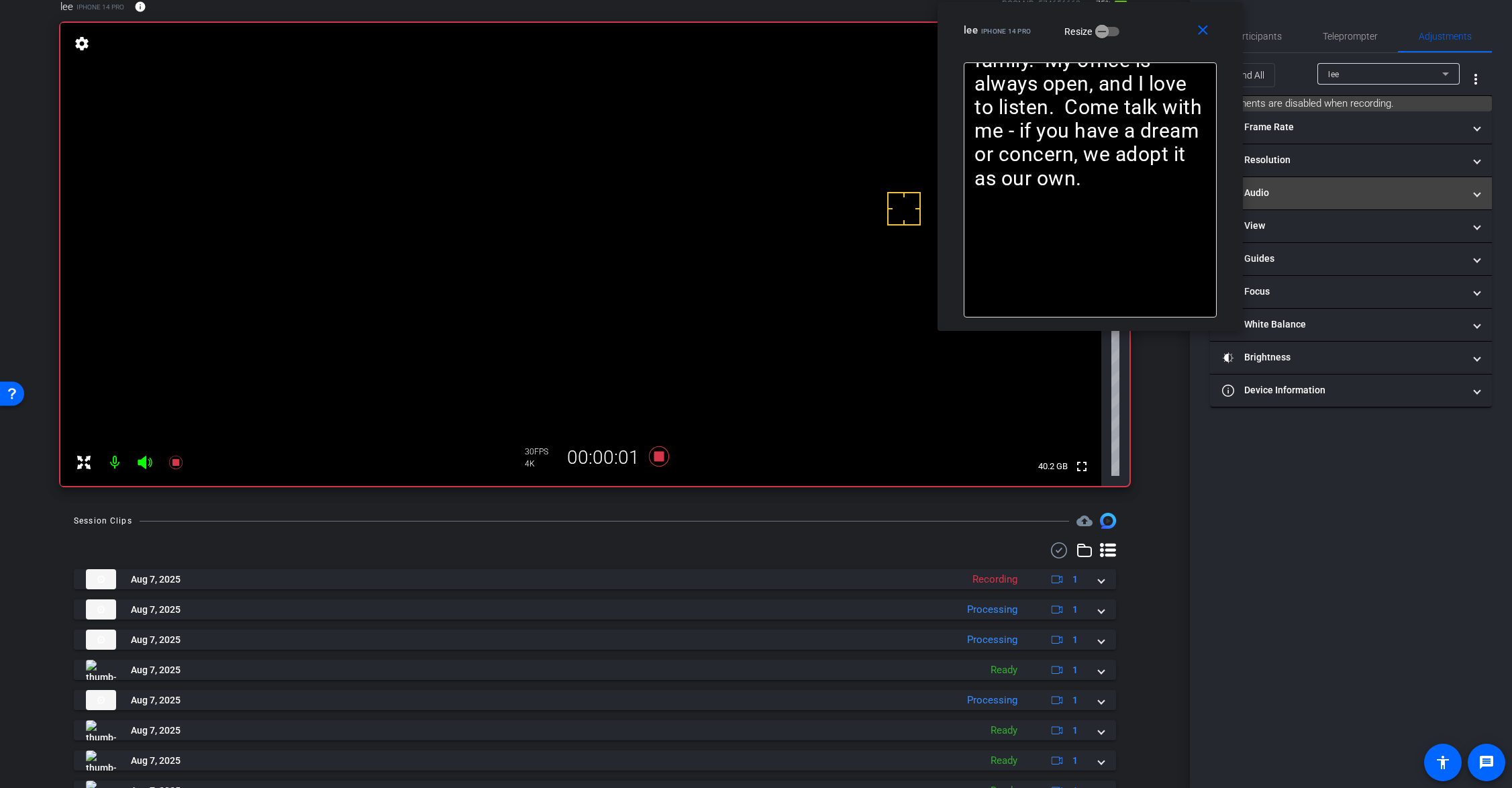 click on "headphone icon
Audio" at bounding box center [1343, 193] 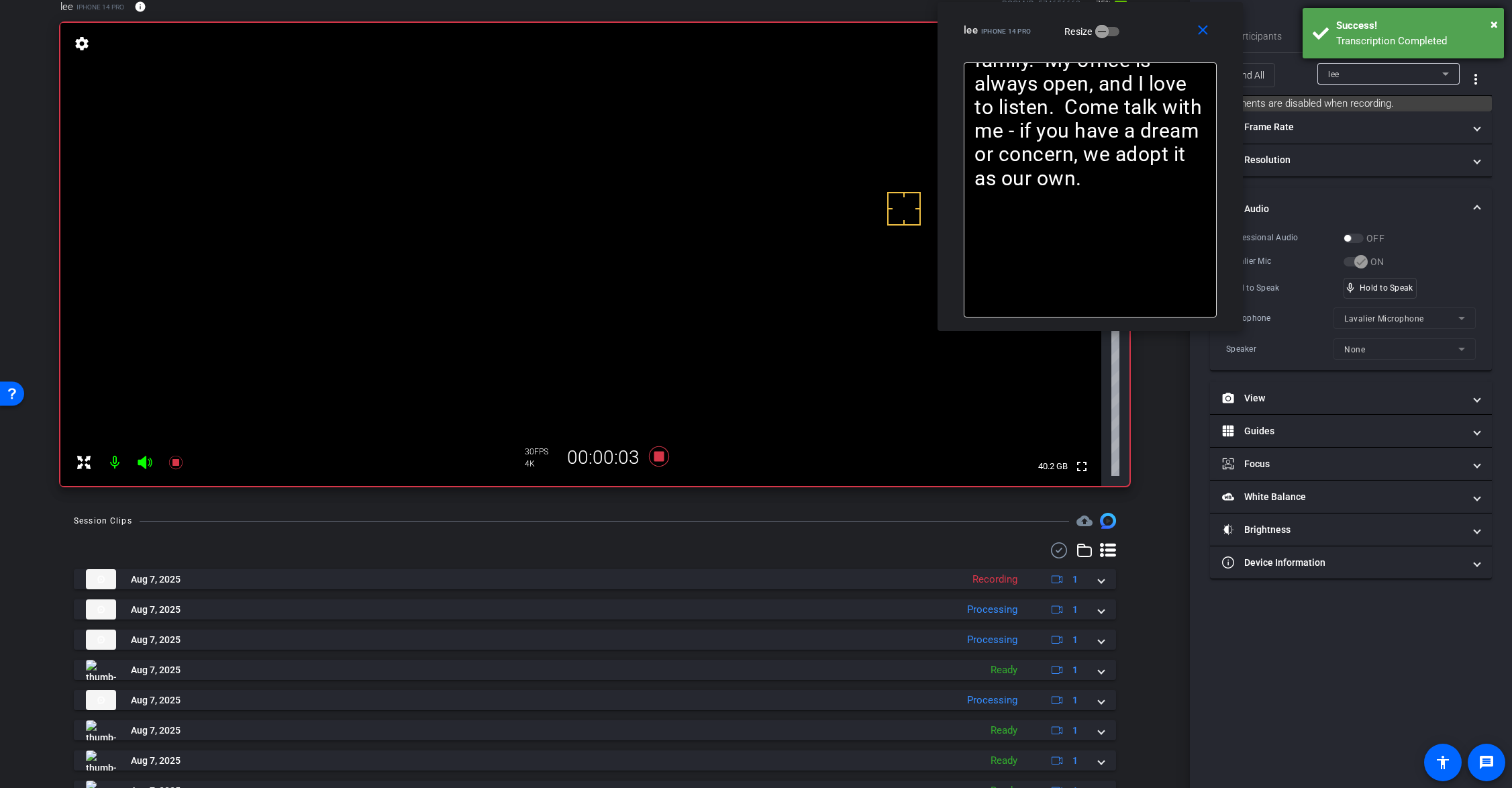 click on "Transcription Completed" at bounding box center (1415, 41) 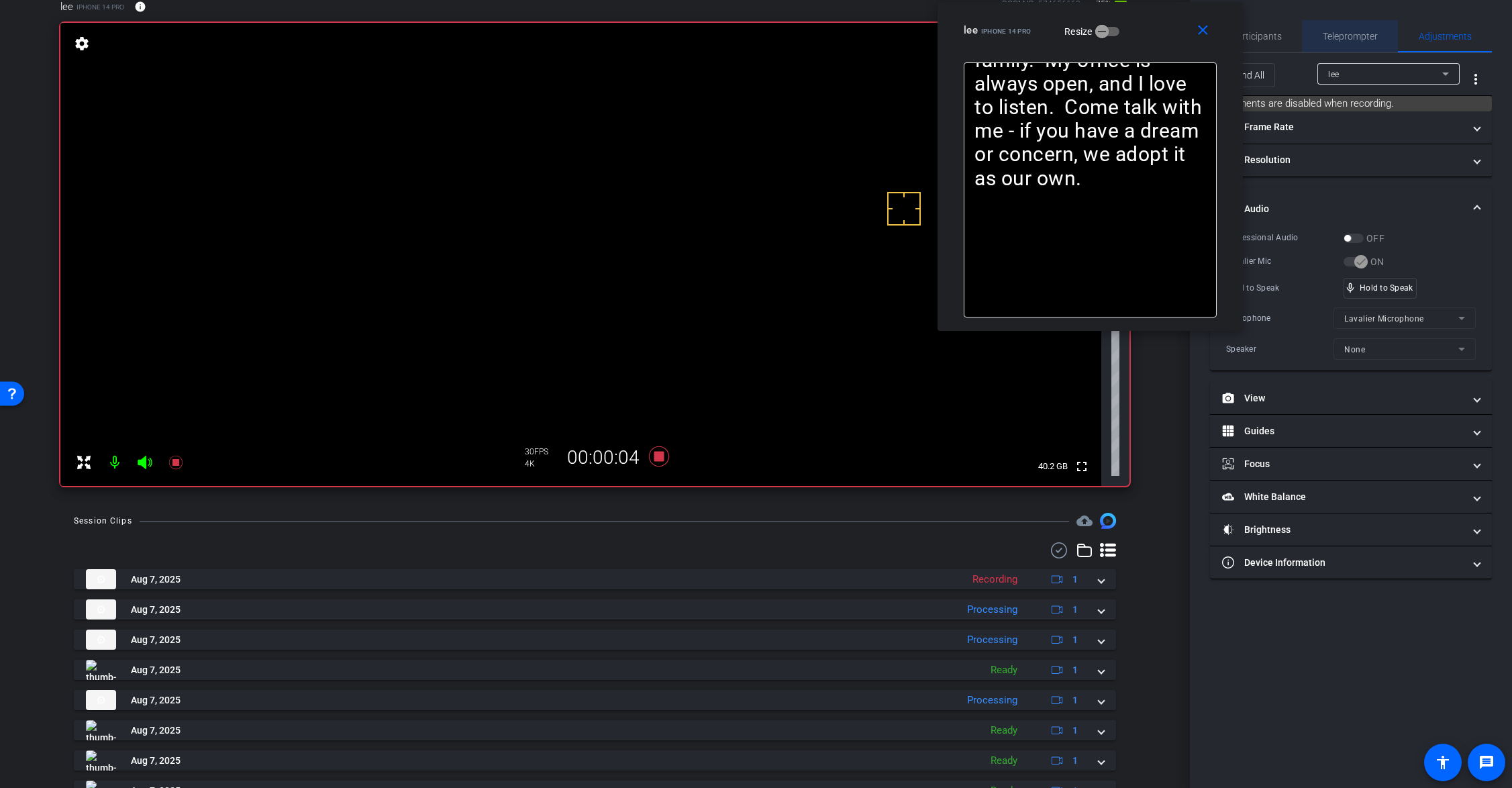 click on "Teleprompter" at bounding box center (1350, 36) 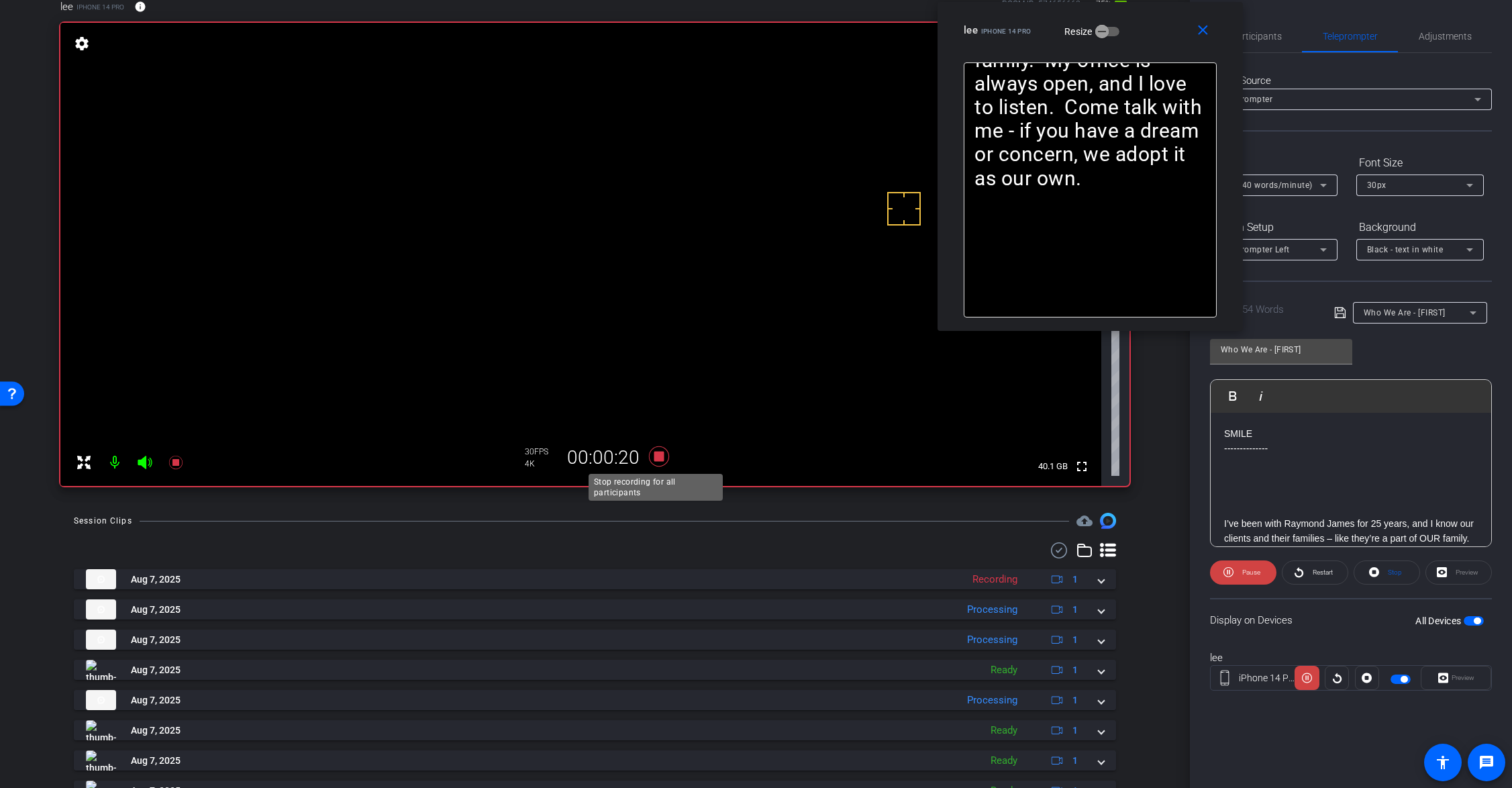 click 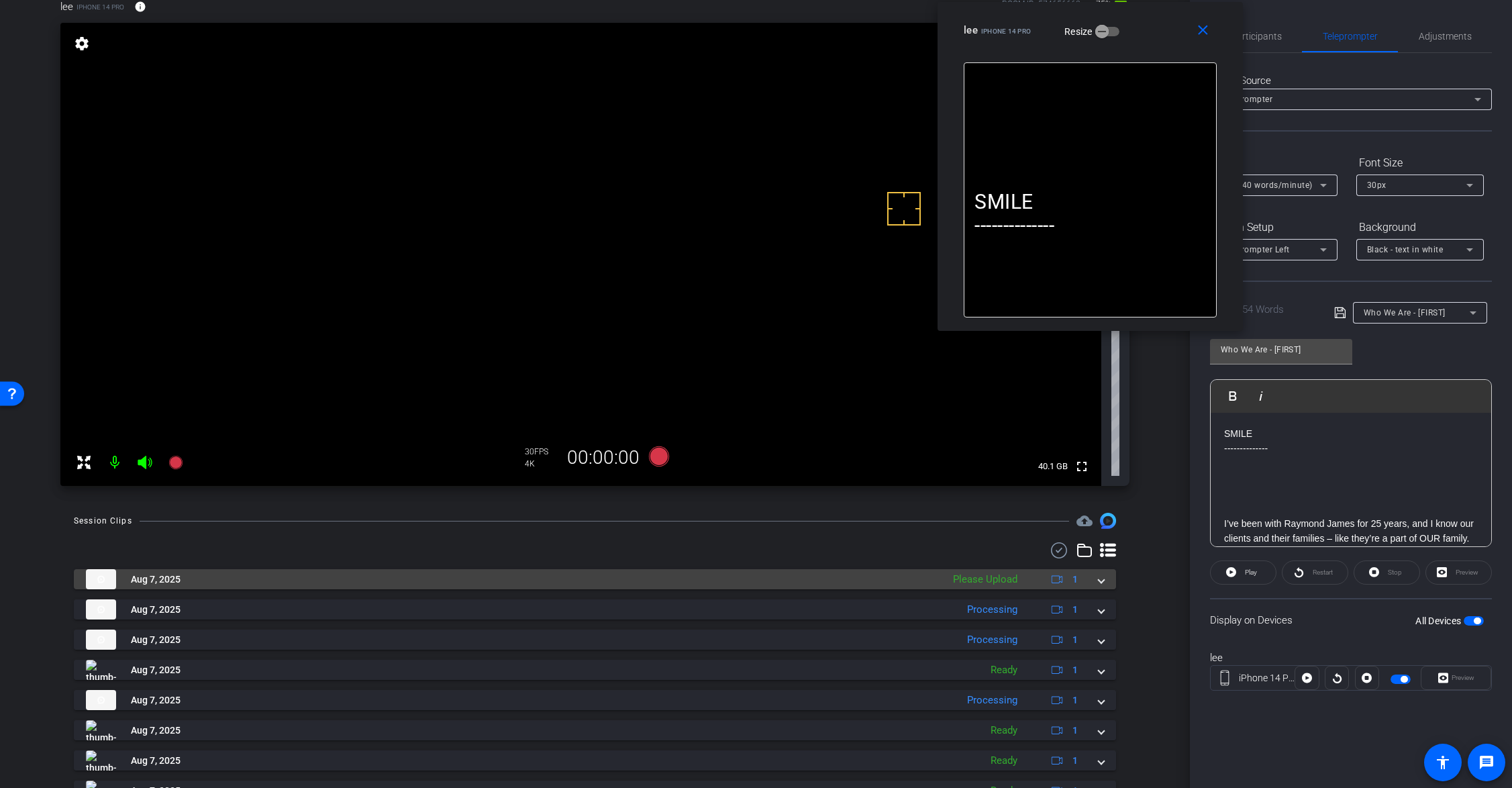 click on "Aug 7, 2025  Please Upload
1" at bounding box center (592, 579) 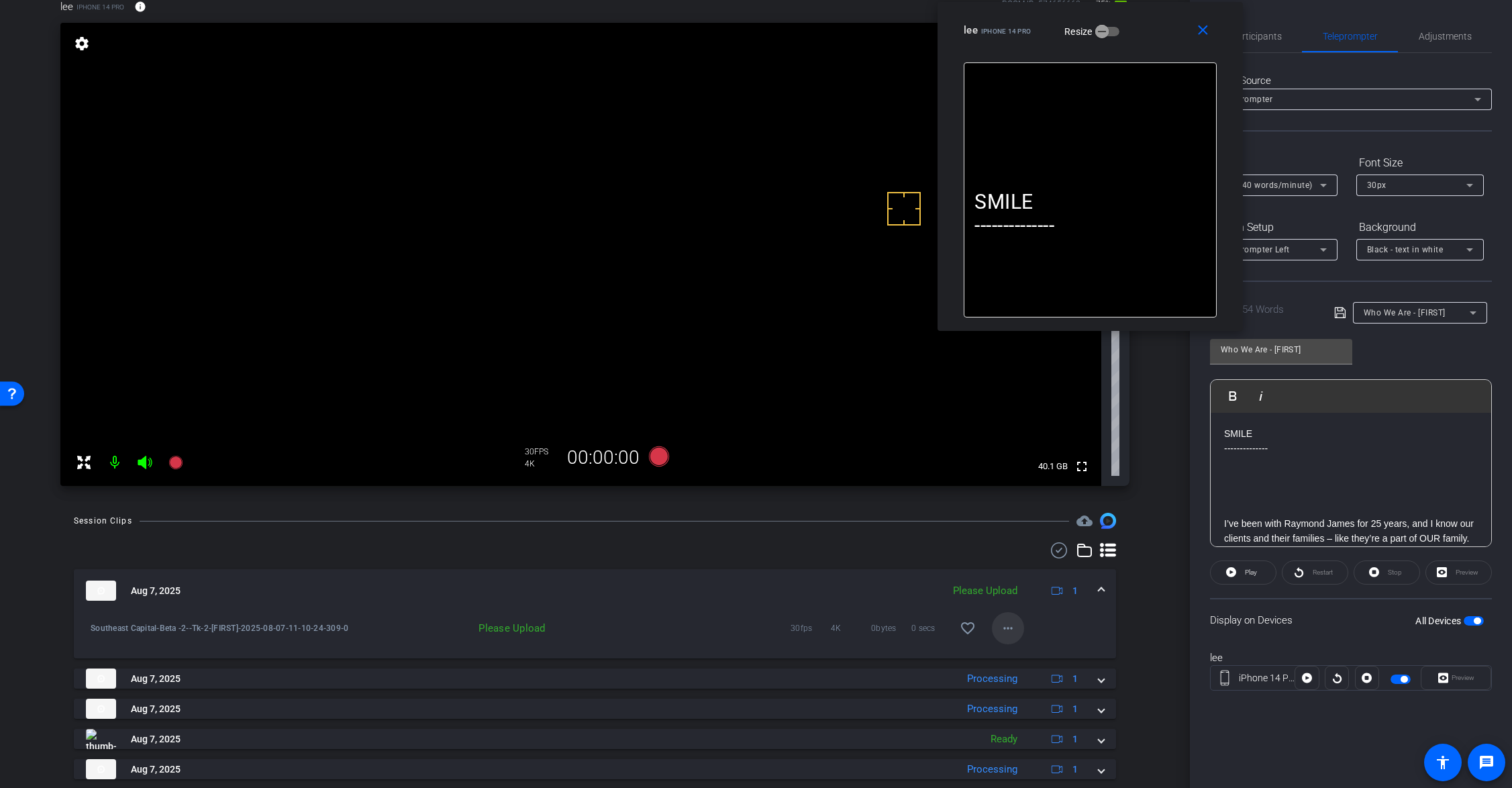 click on "more_horiz" at bounding box center (1008, 628) 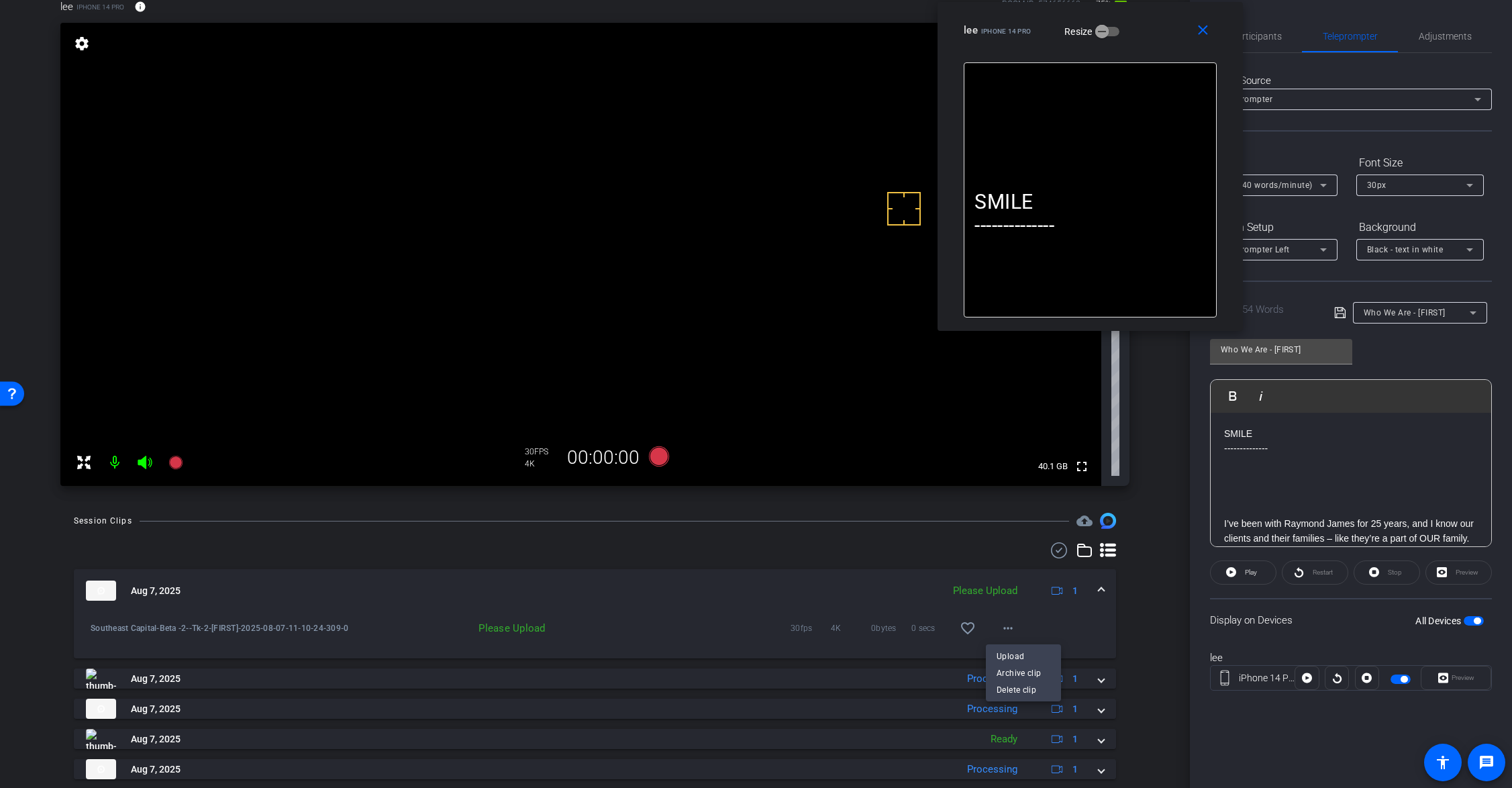 click on "Upload" at bounding box center (1023, 656) 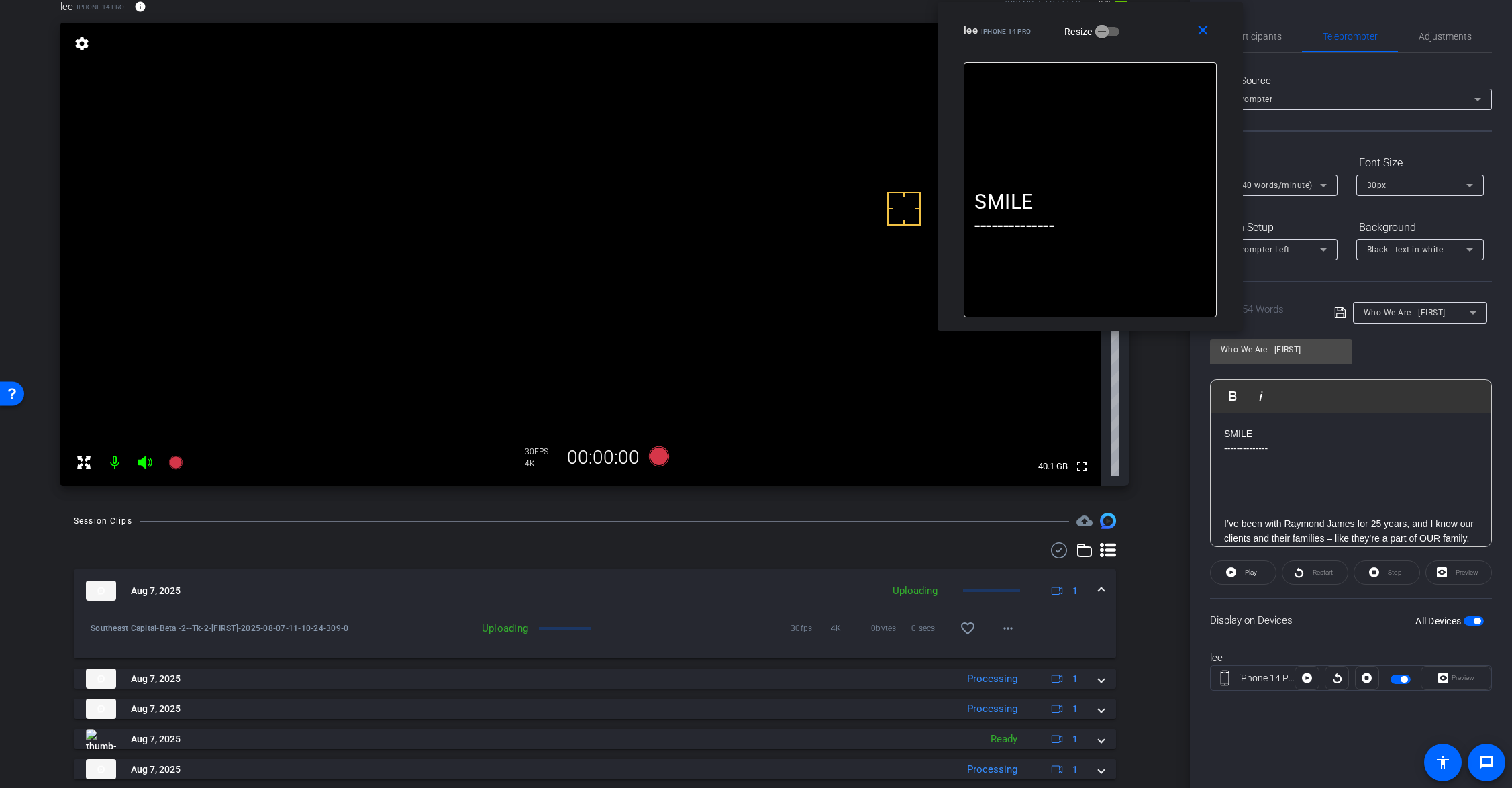 click at bounding box center (1101, 591) 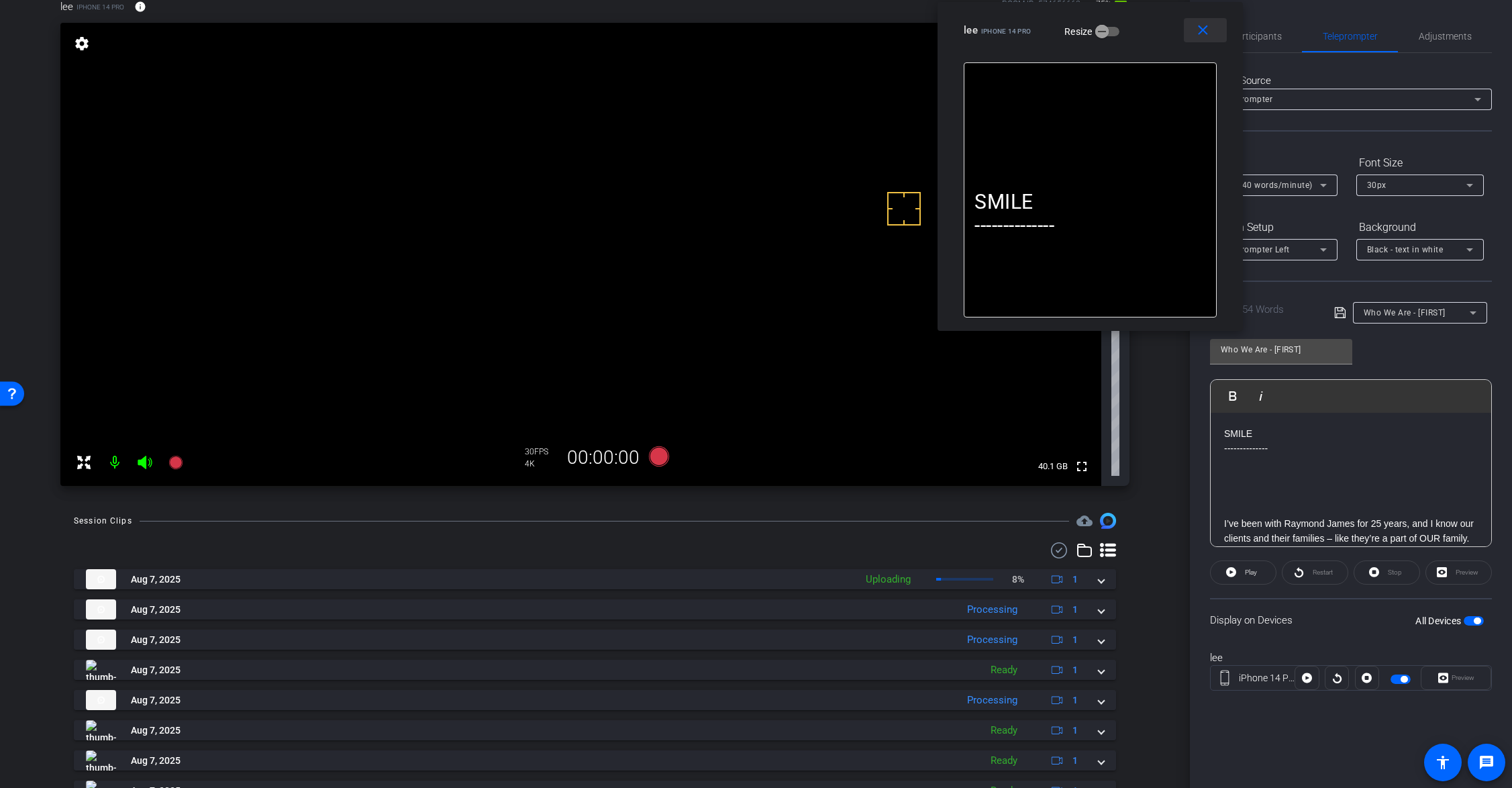 click at bounding box center [1205, 30] 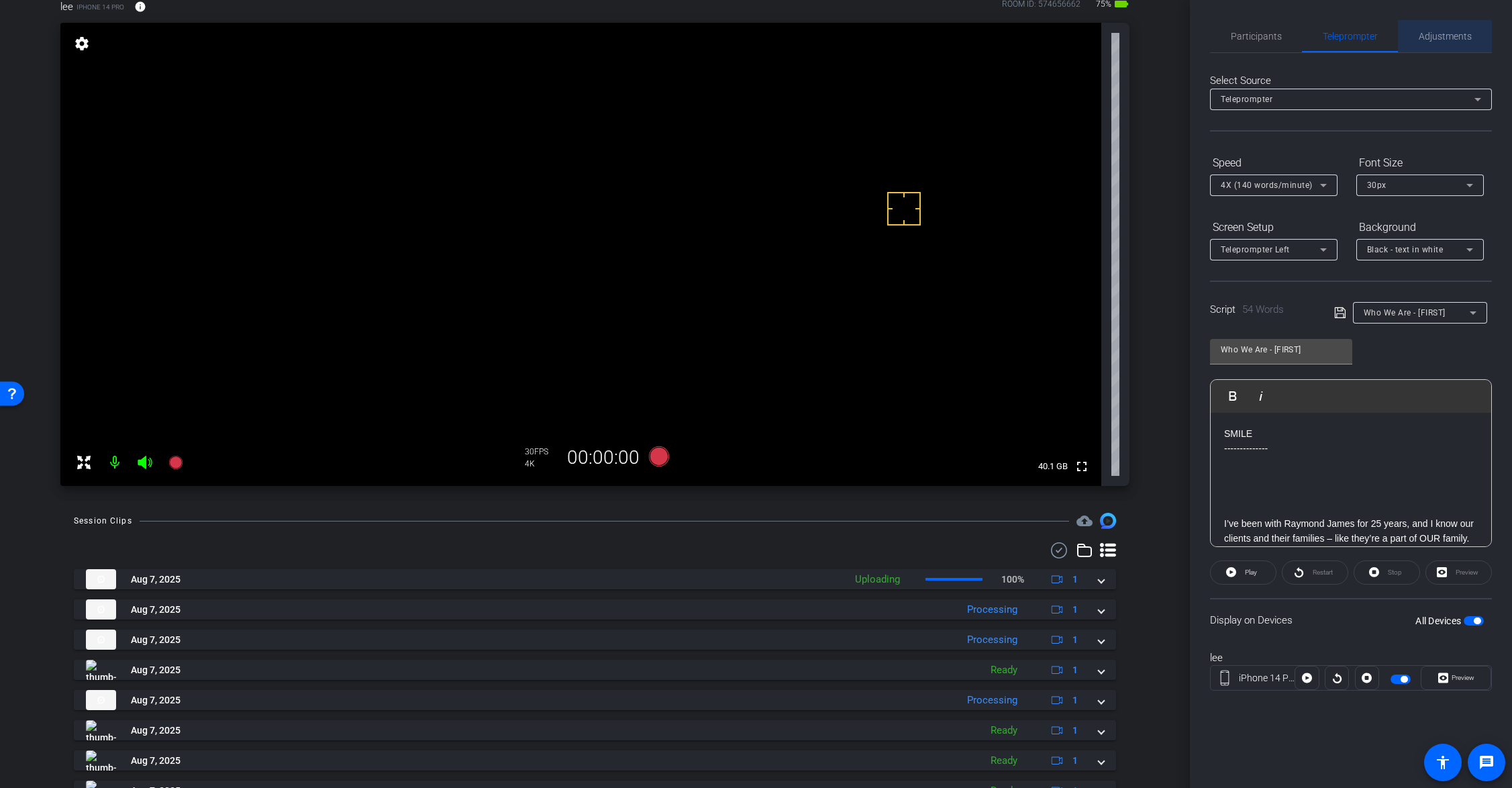 click on "Adjustments" at bounding box center [1445, 36] 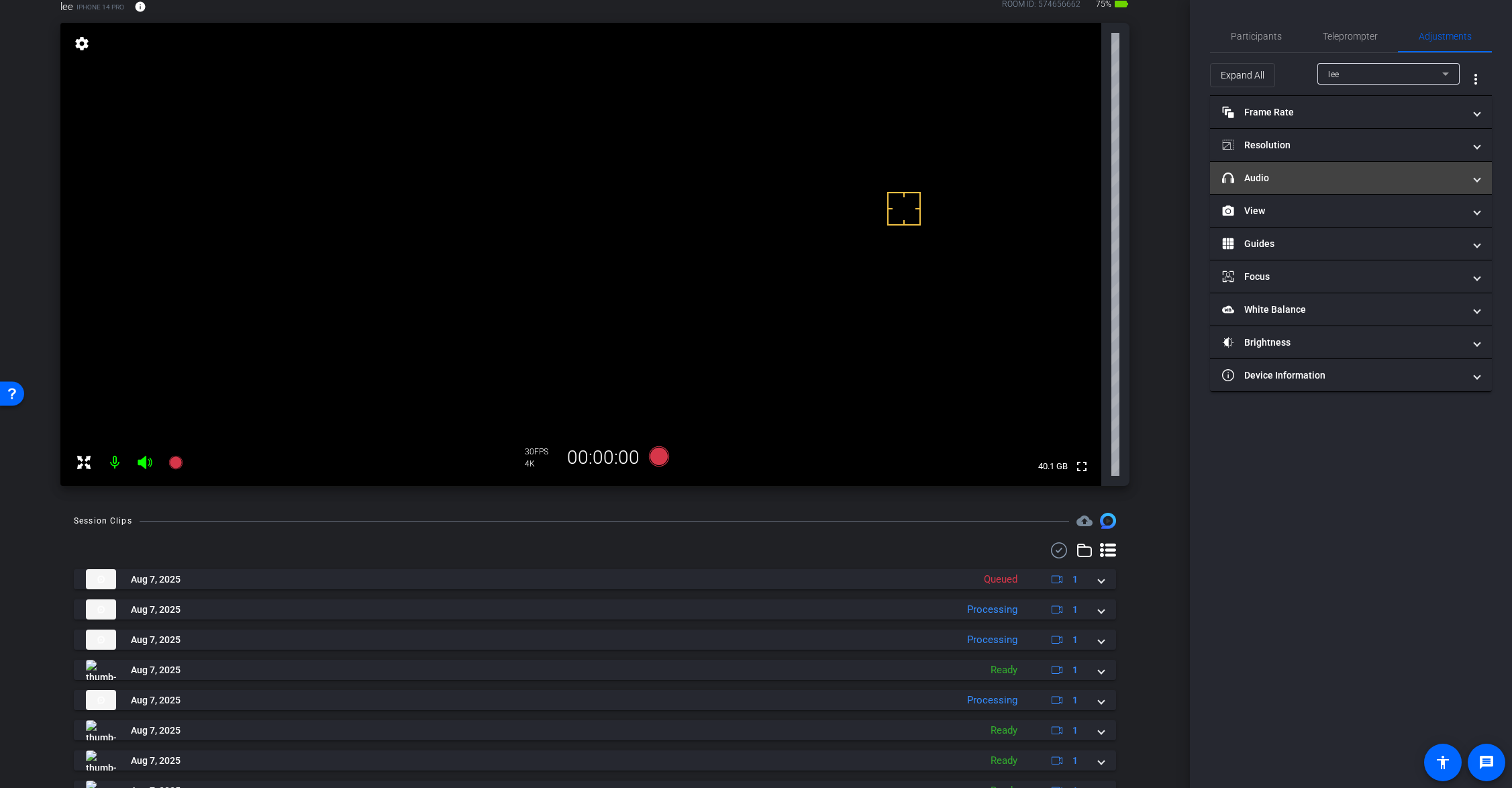 click on "headphone icon
Audio" at bounding box center (1343, 178) 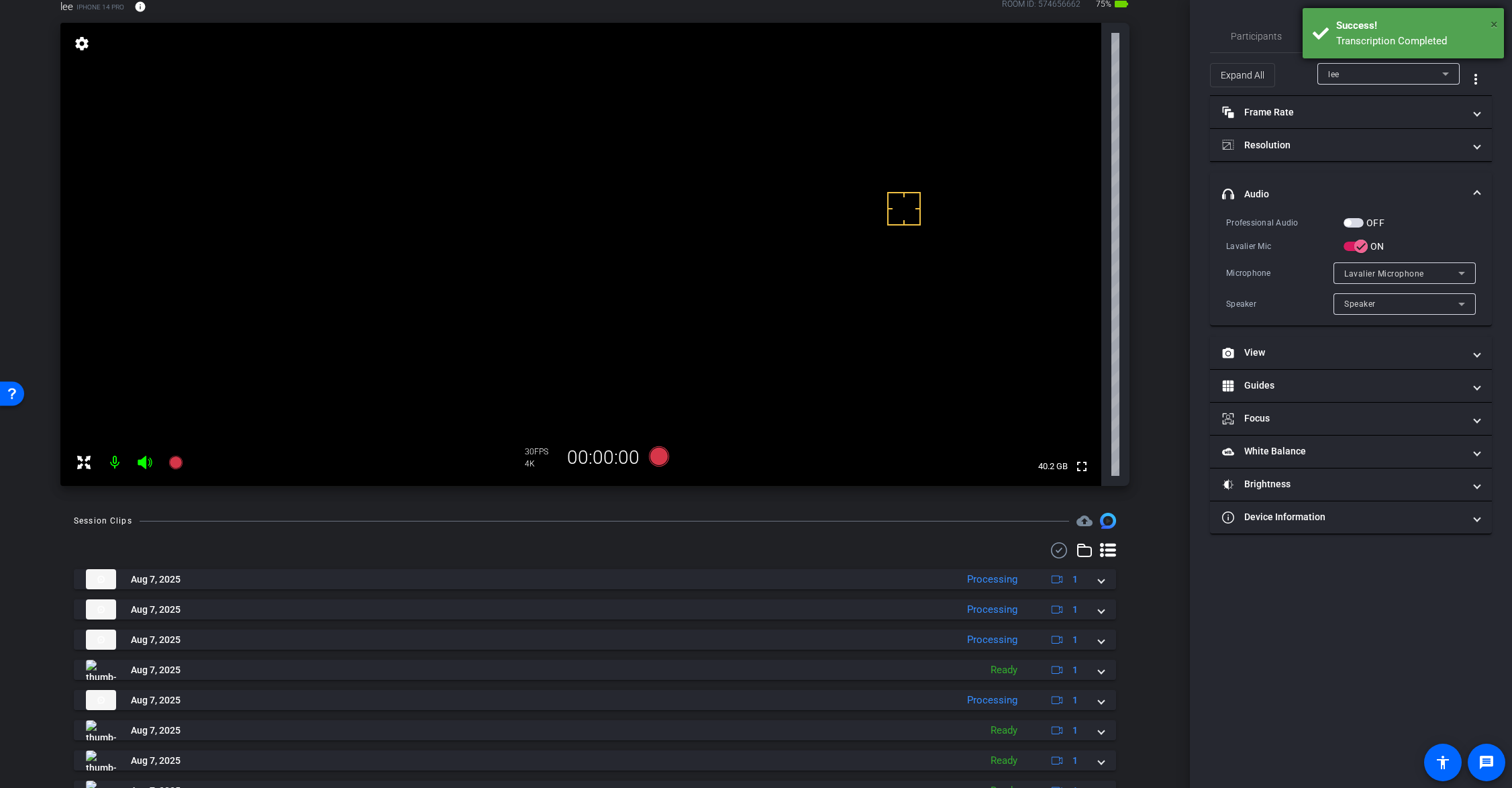 click on "×" at bounding box center [1494, 24] 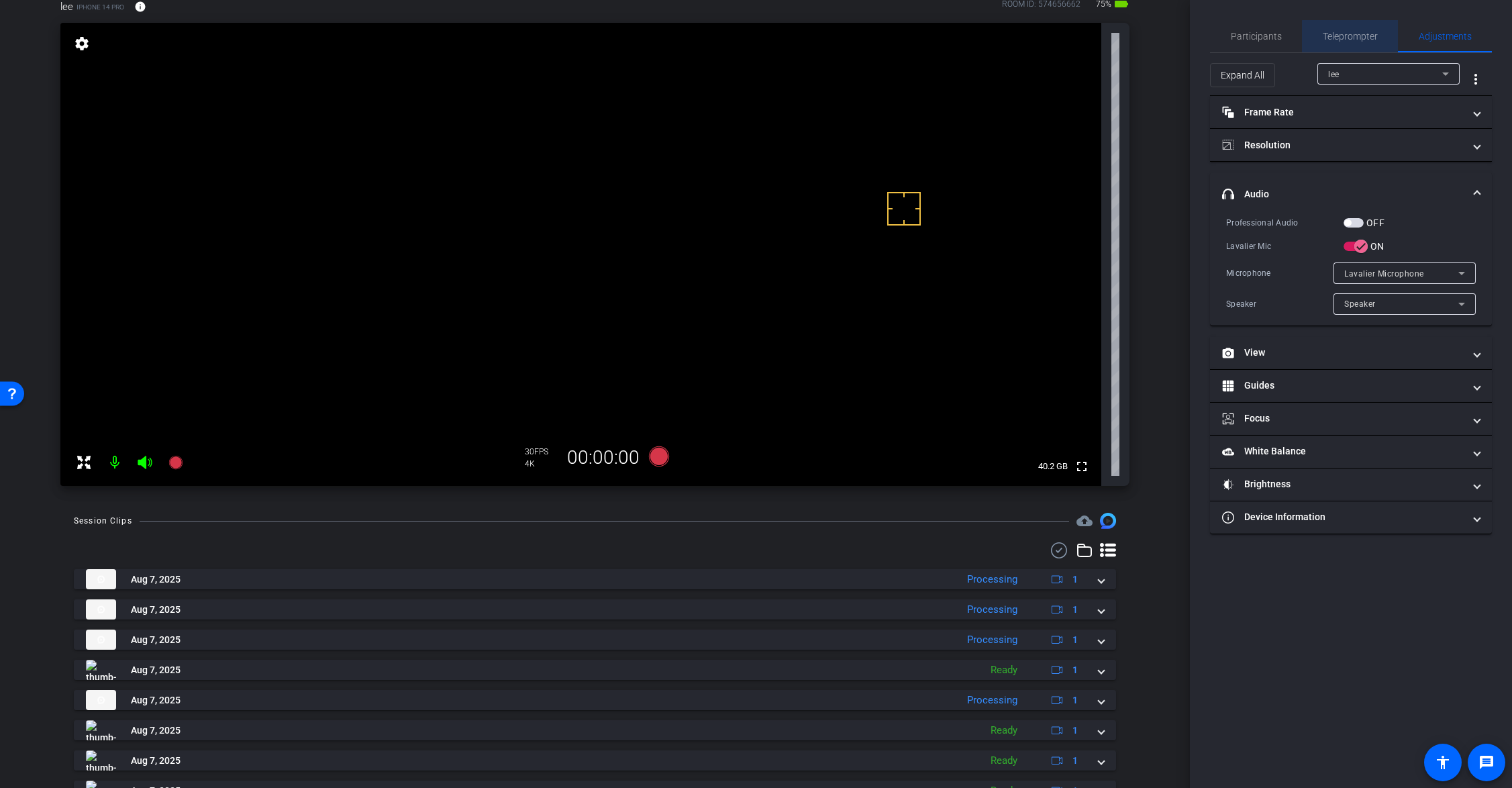 click on "Teleprompter" at bounding box center (1350, 36) 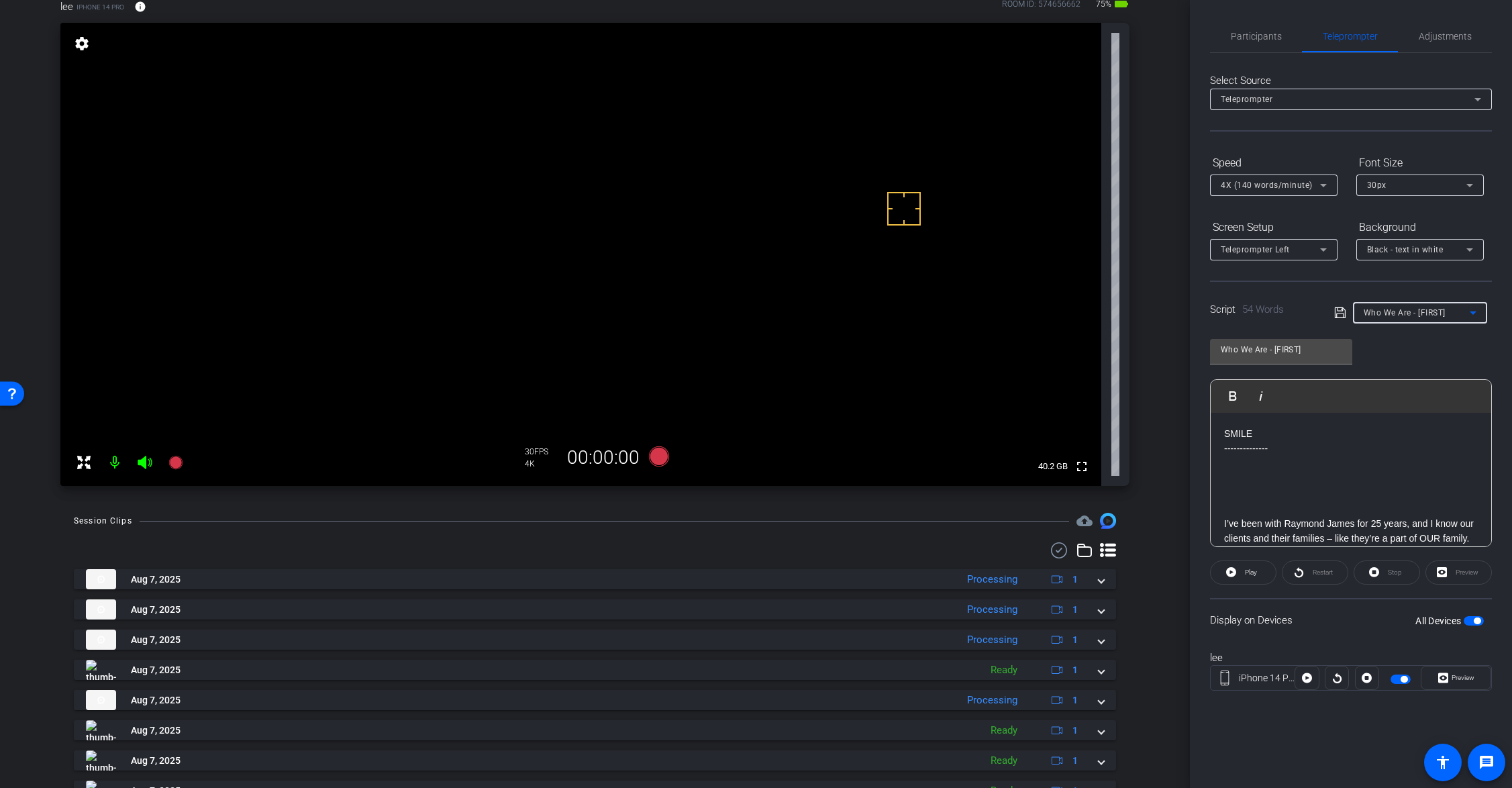 click on "Who We Are - Jodi" at bounding box center [1417, 312] 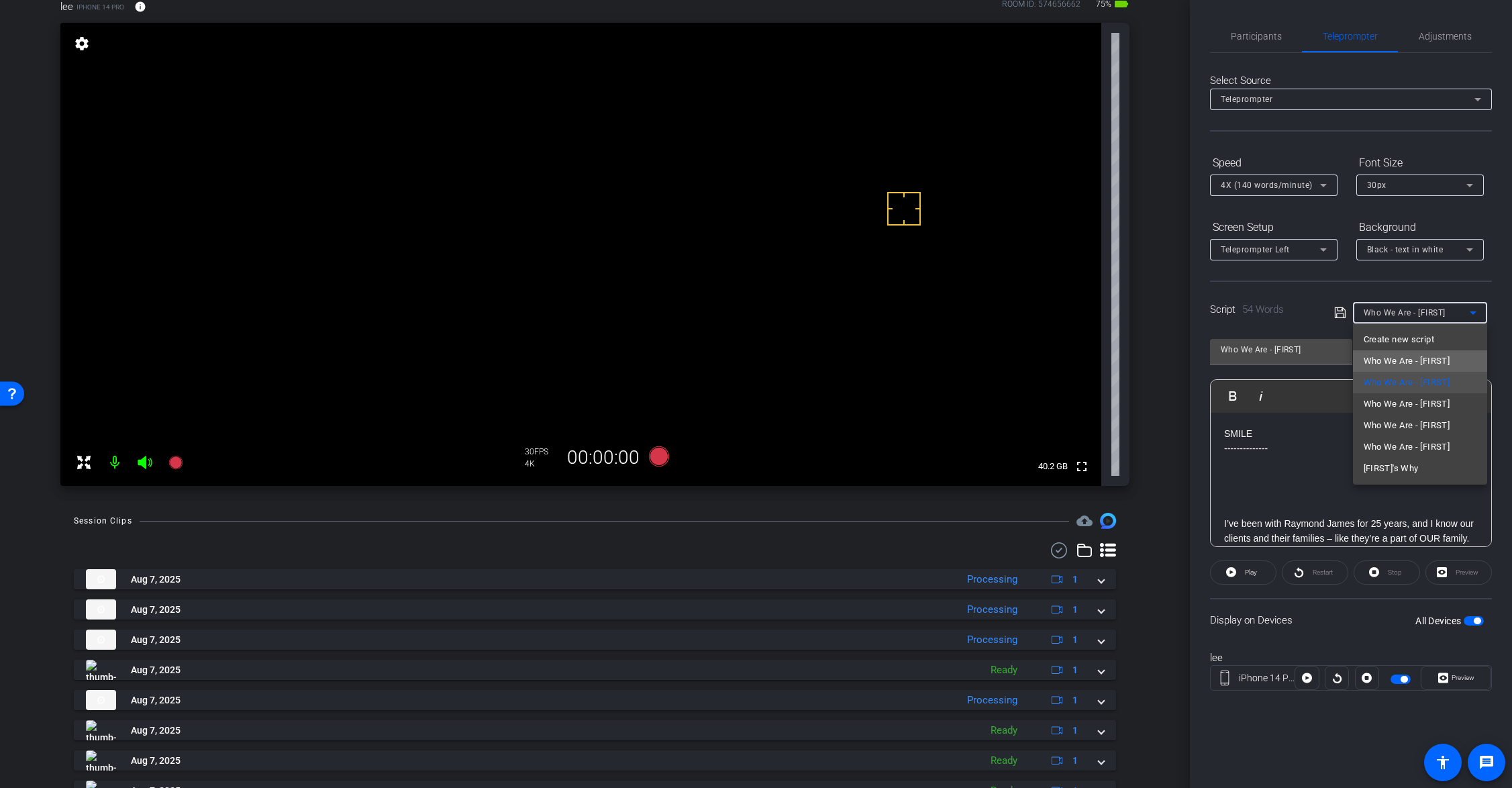 click on "Who We Are - Justin" at bounding box center (1420, 361) 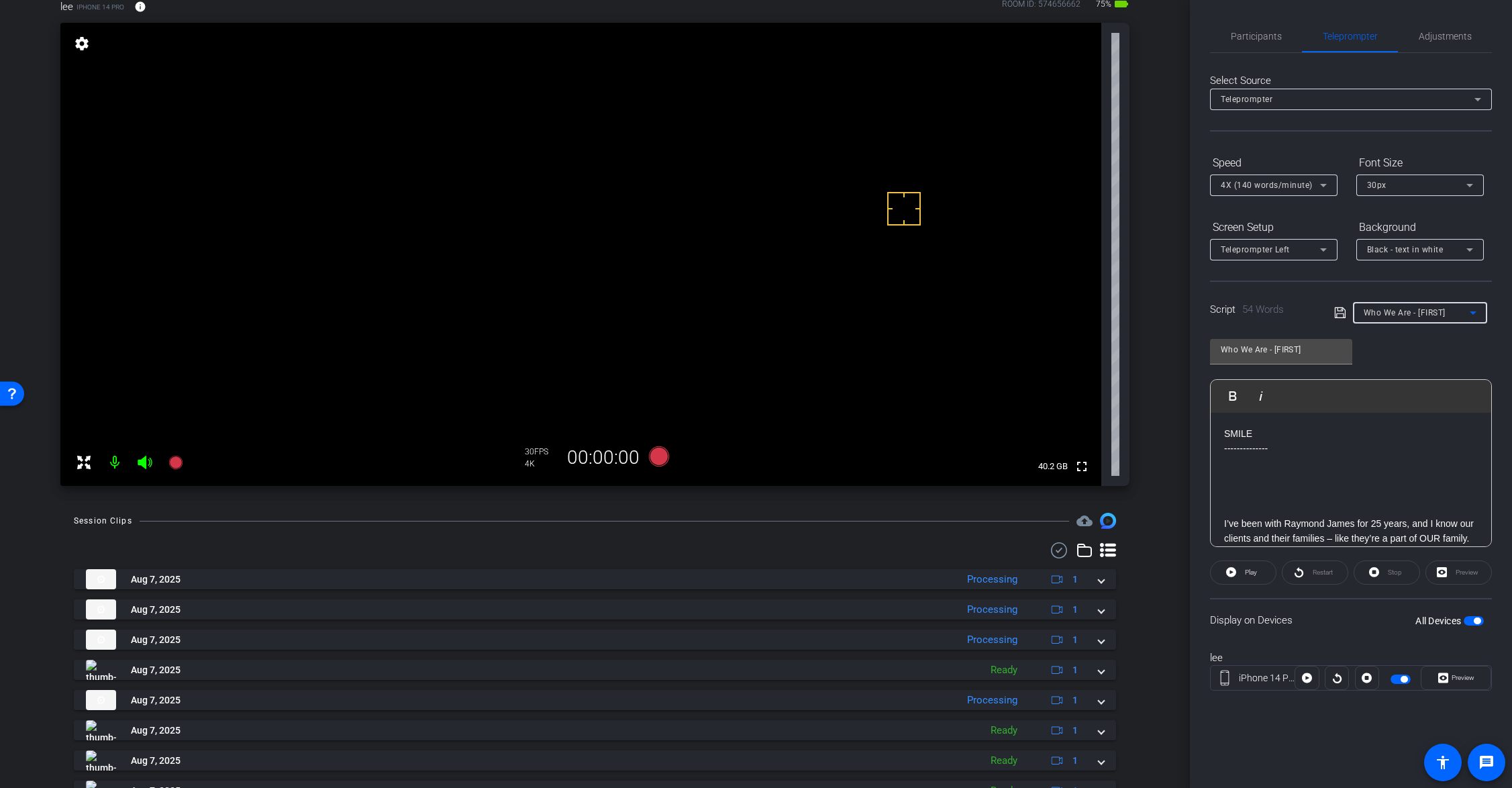 type on "Who We Are - Justin" 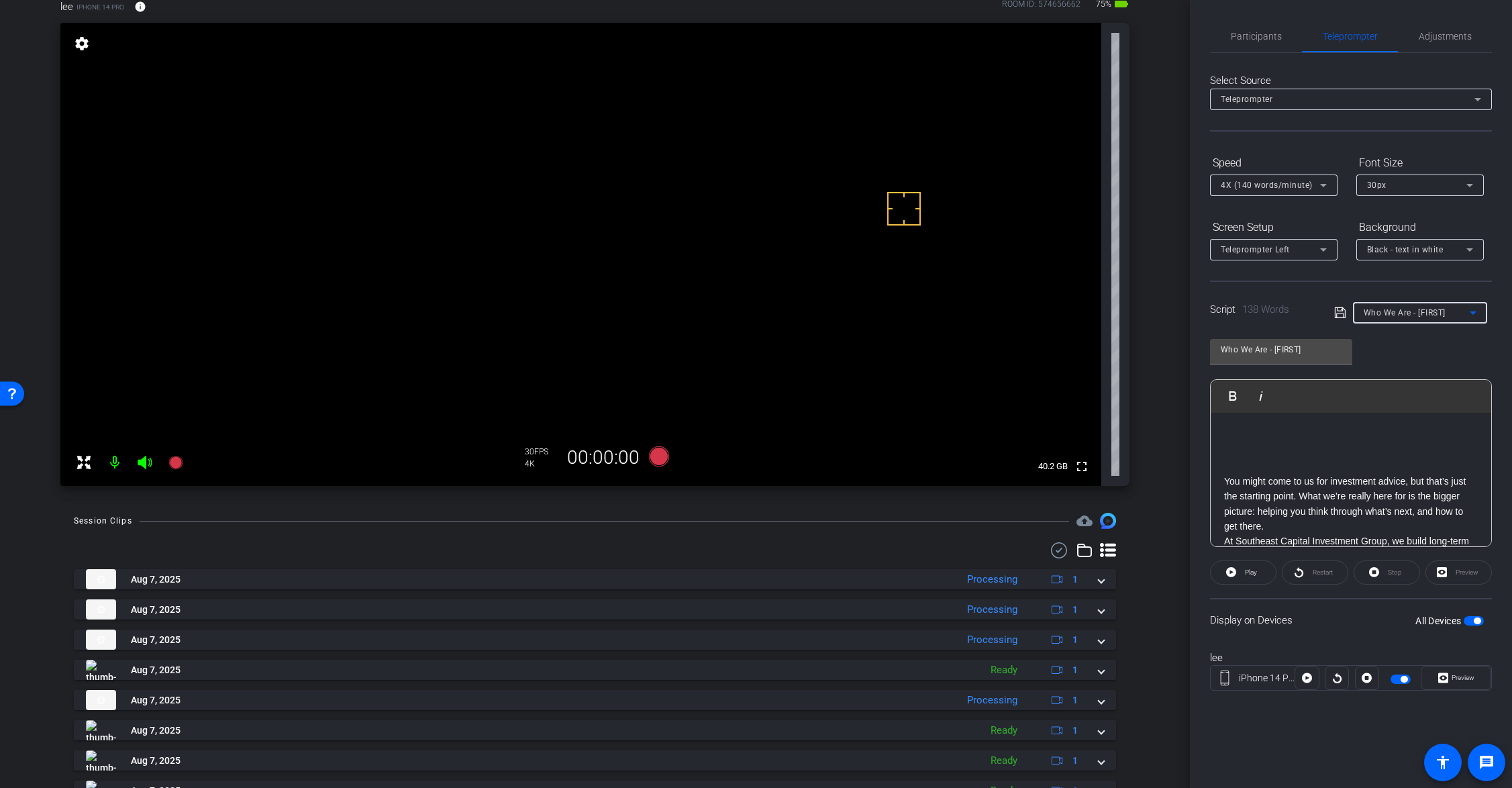 scroll, scrollTop: 0, scrollLeft: 0, axis: both 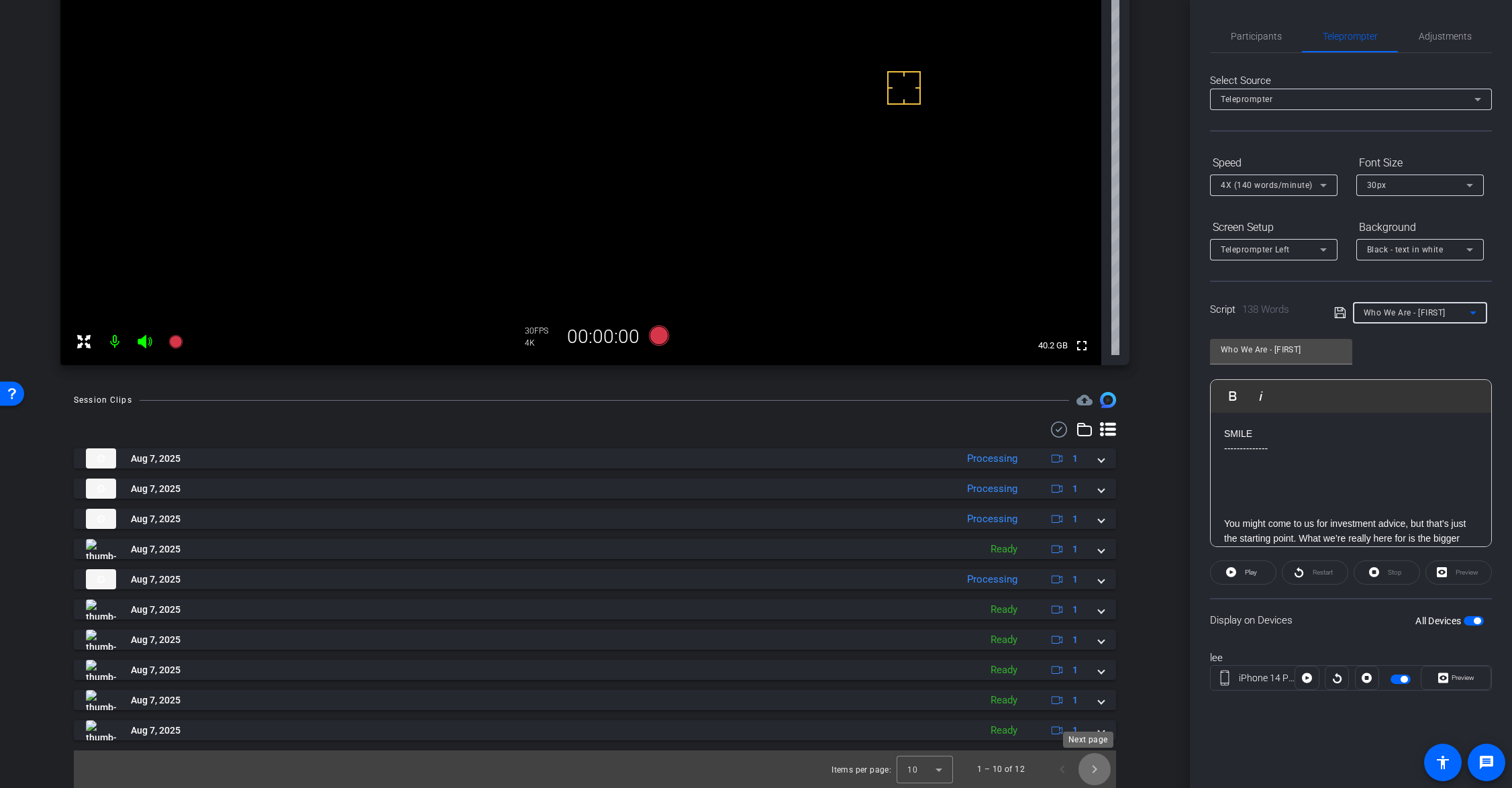click 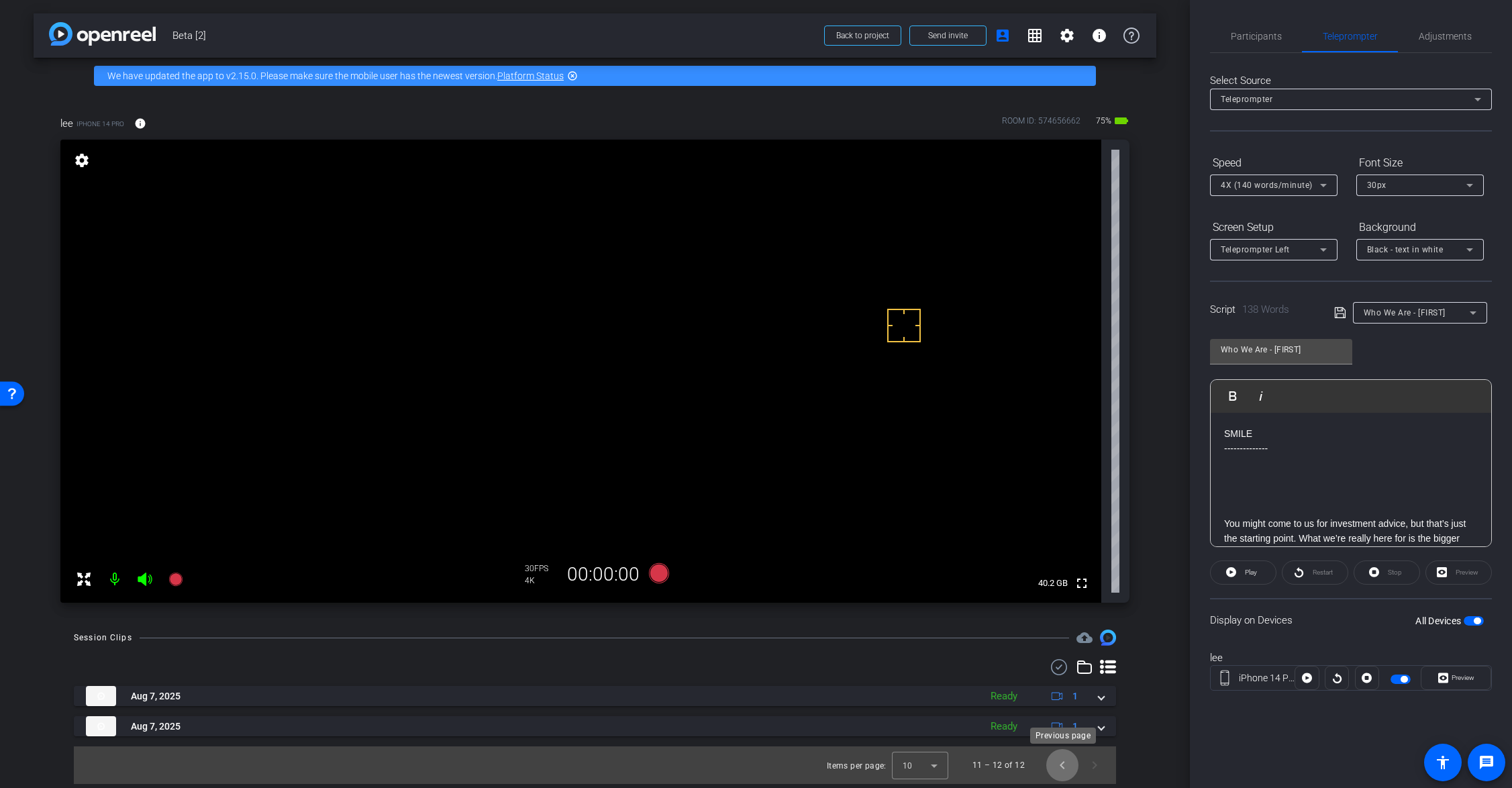 click 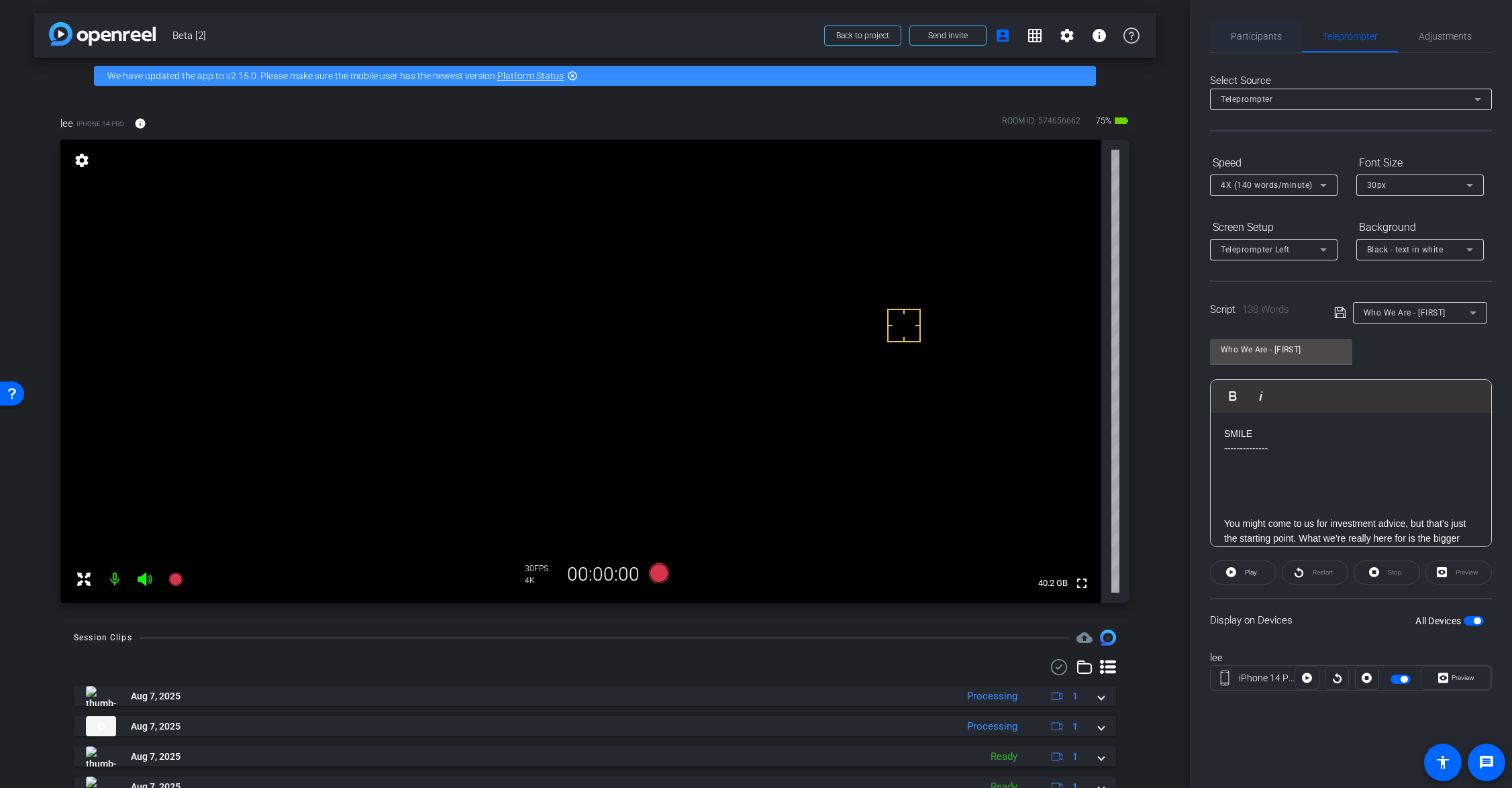 click on "Participants" at bounding box center [1256, 36] 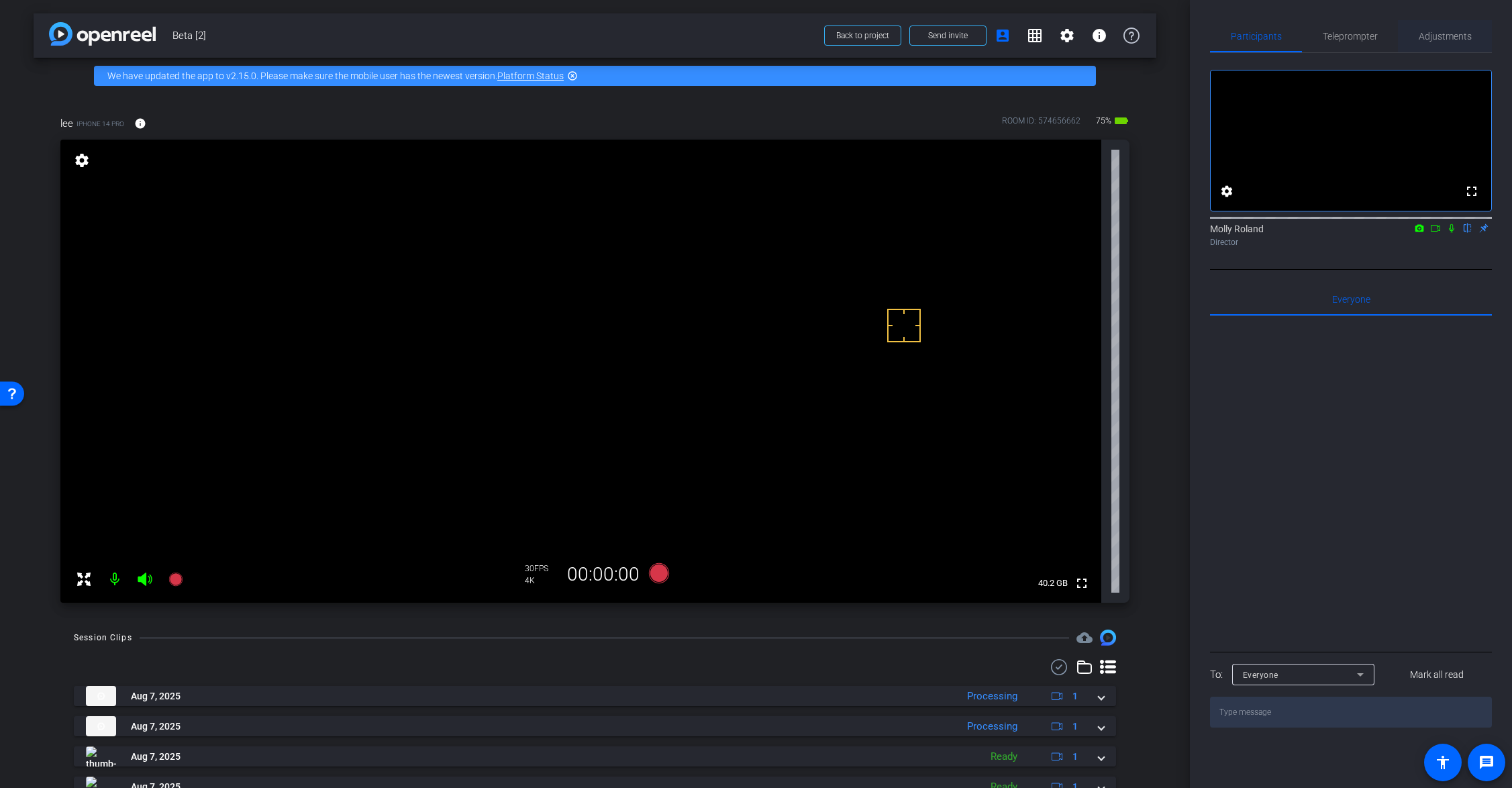 click on "Adjustments" at bounding box center [1445, 36] 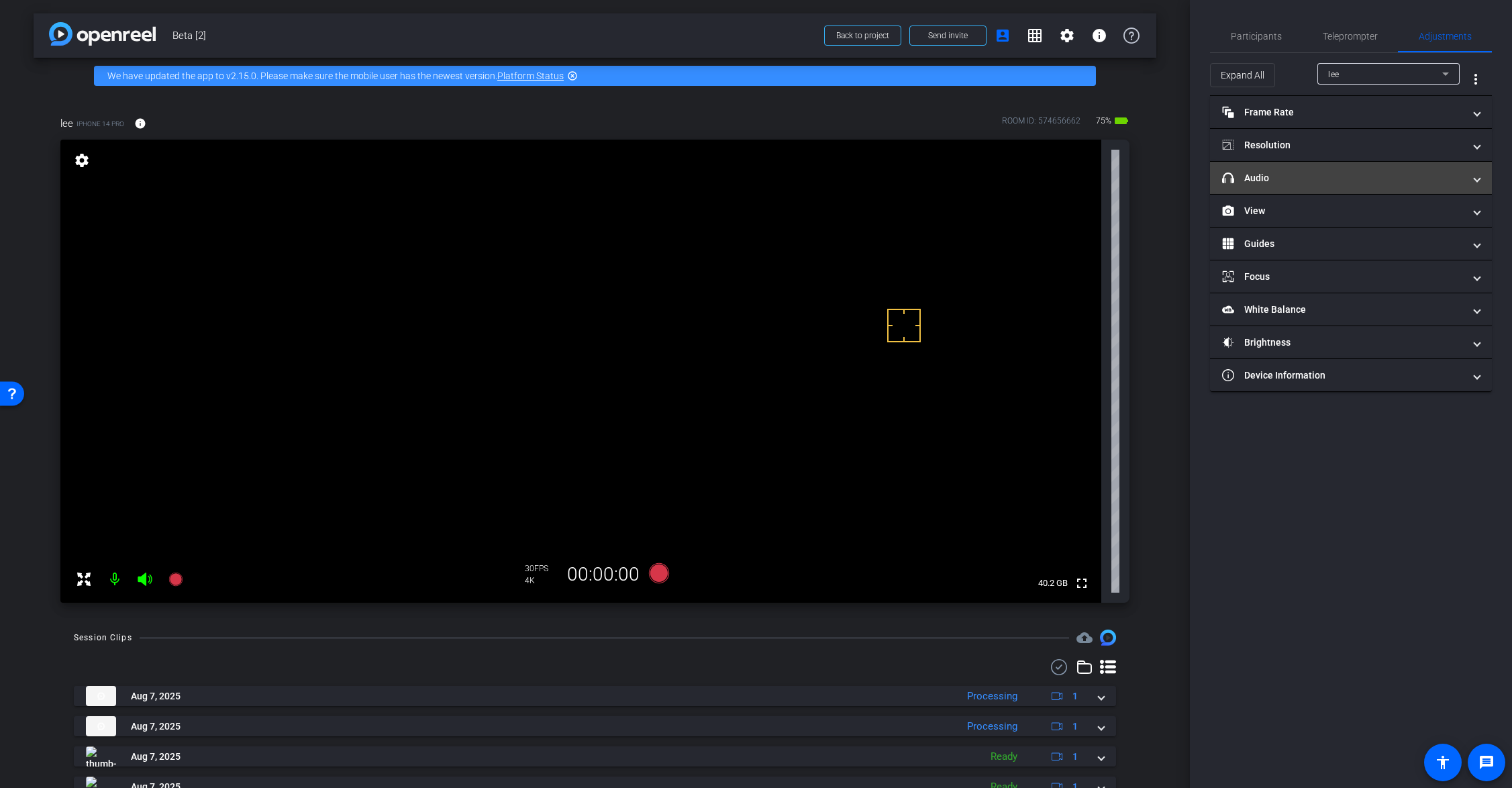 click on "headphone icon
Audio" at bounding box center [1343, 178] 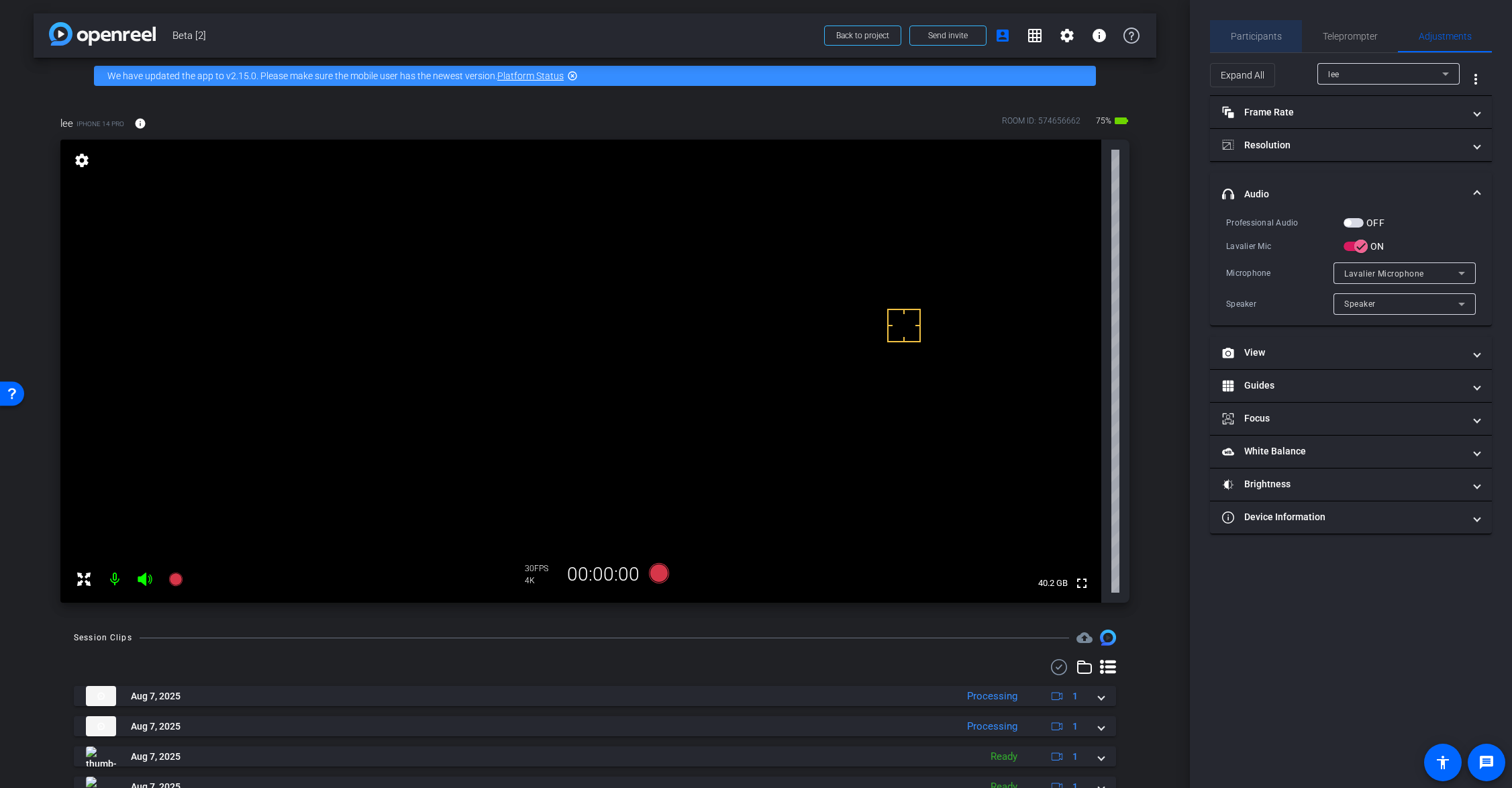 drag, startPoint x: 1263, startPoint y: 33, endPoint x: 1271, endPoint y: 32, distance: 8.062258 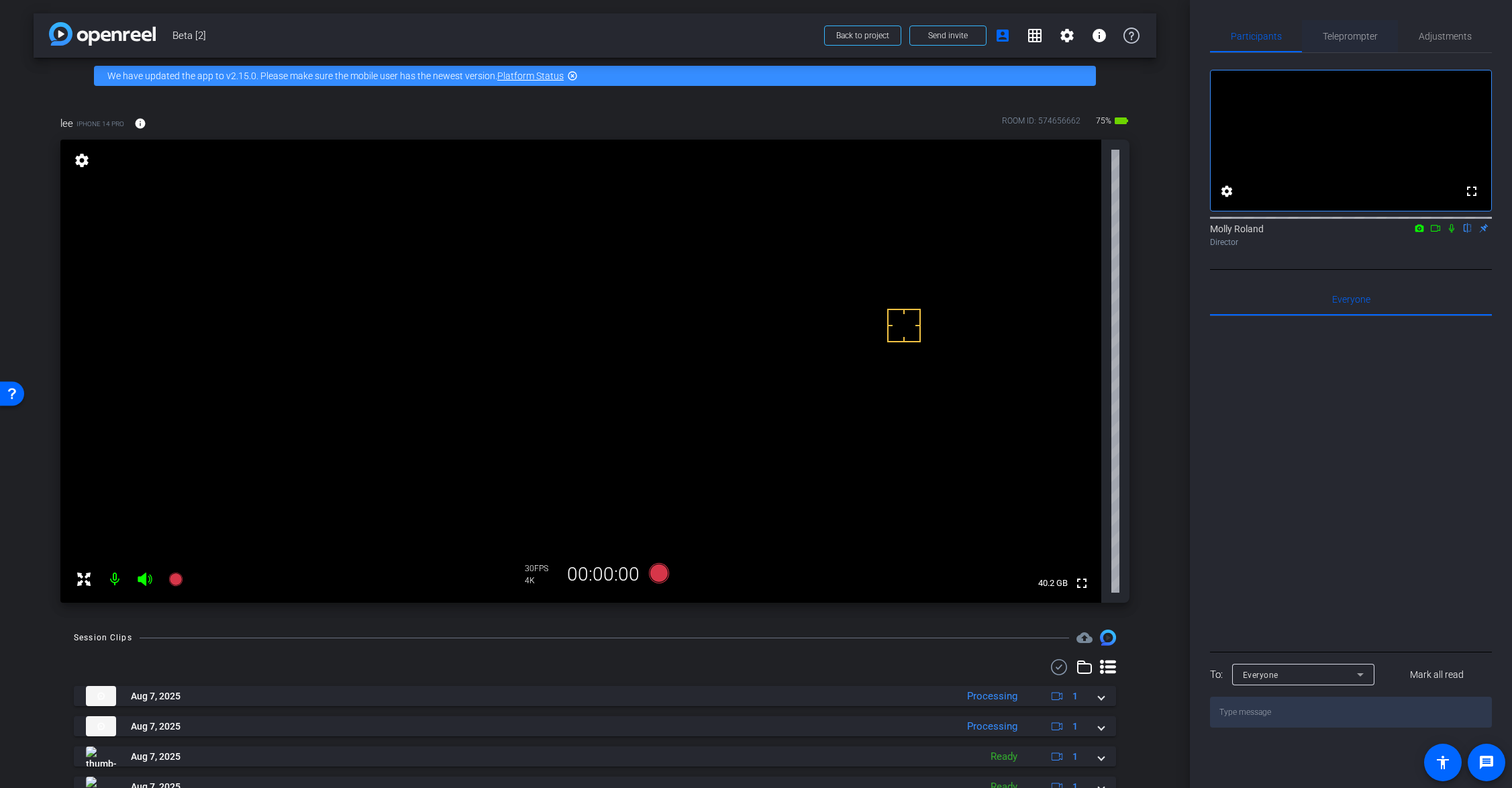 click on "Teleprompter" at bounding box center [1350, 36] 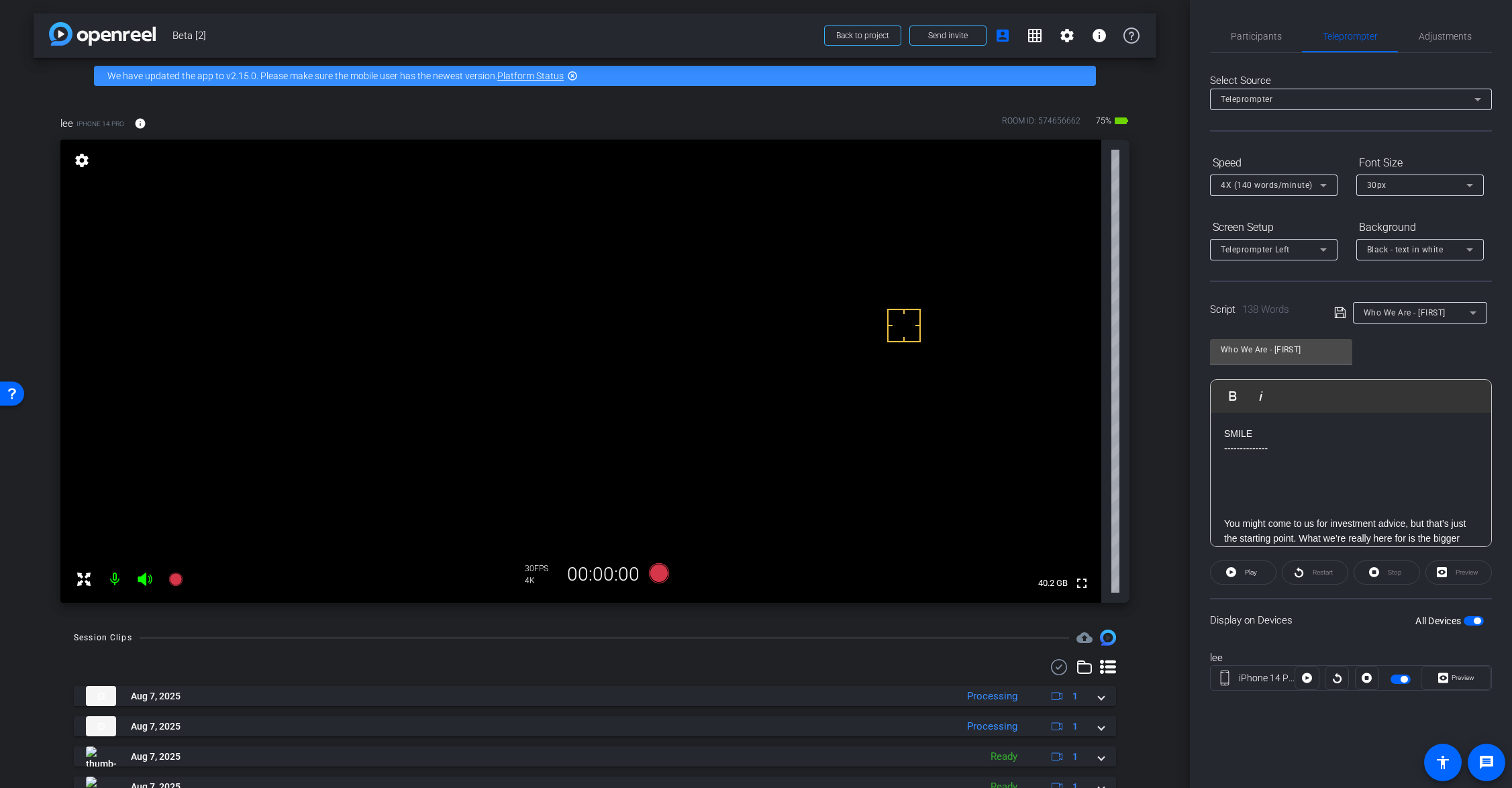 click at bounding box center [1477, 621] 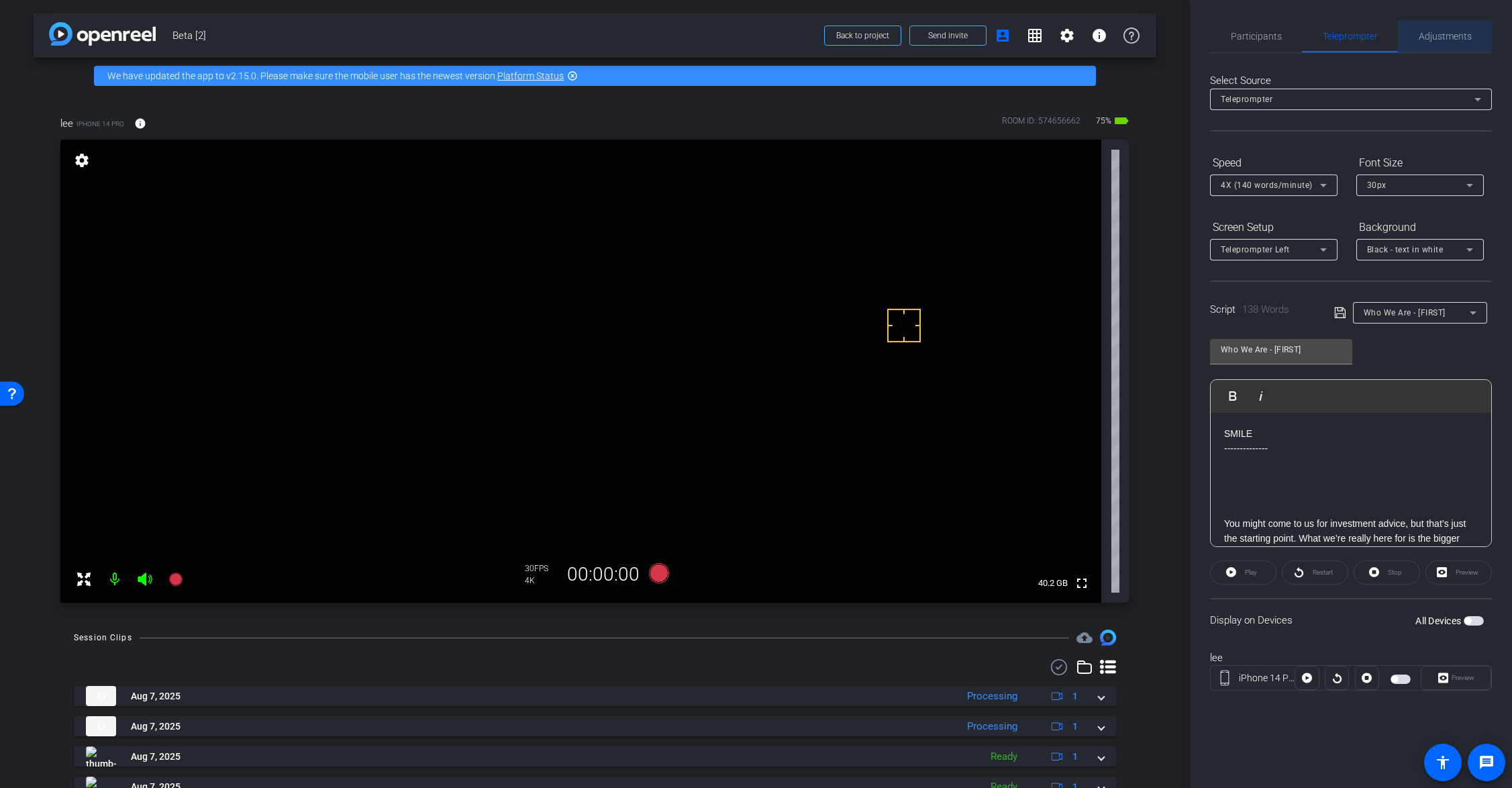click on "Adjustments" at bounding box center (1445, 36) 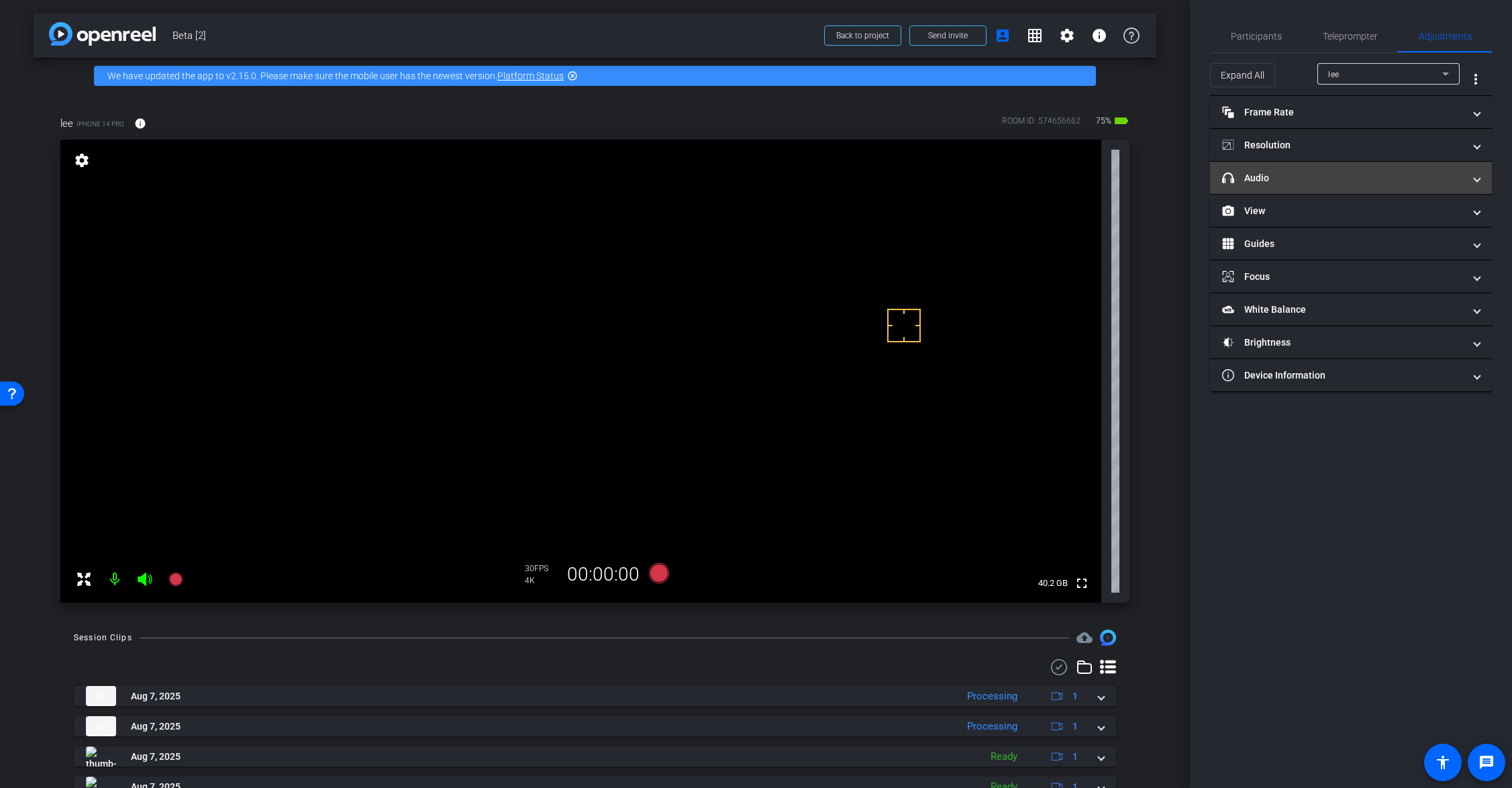 click on "headphone icon
Audio" at bounding box center (1343, 178) 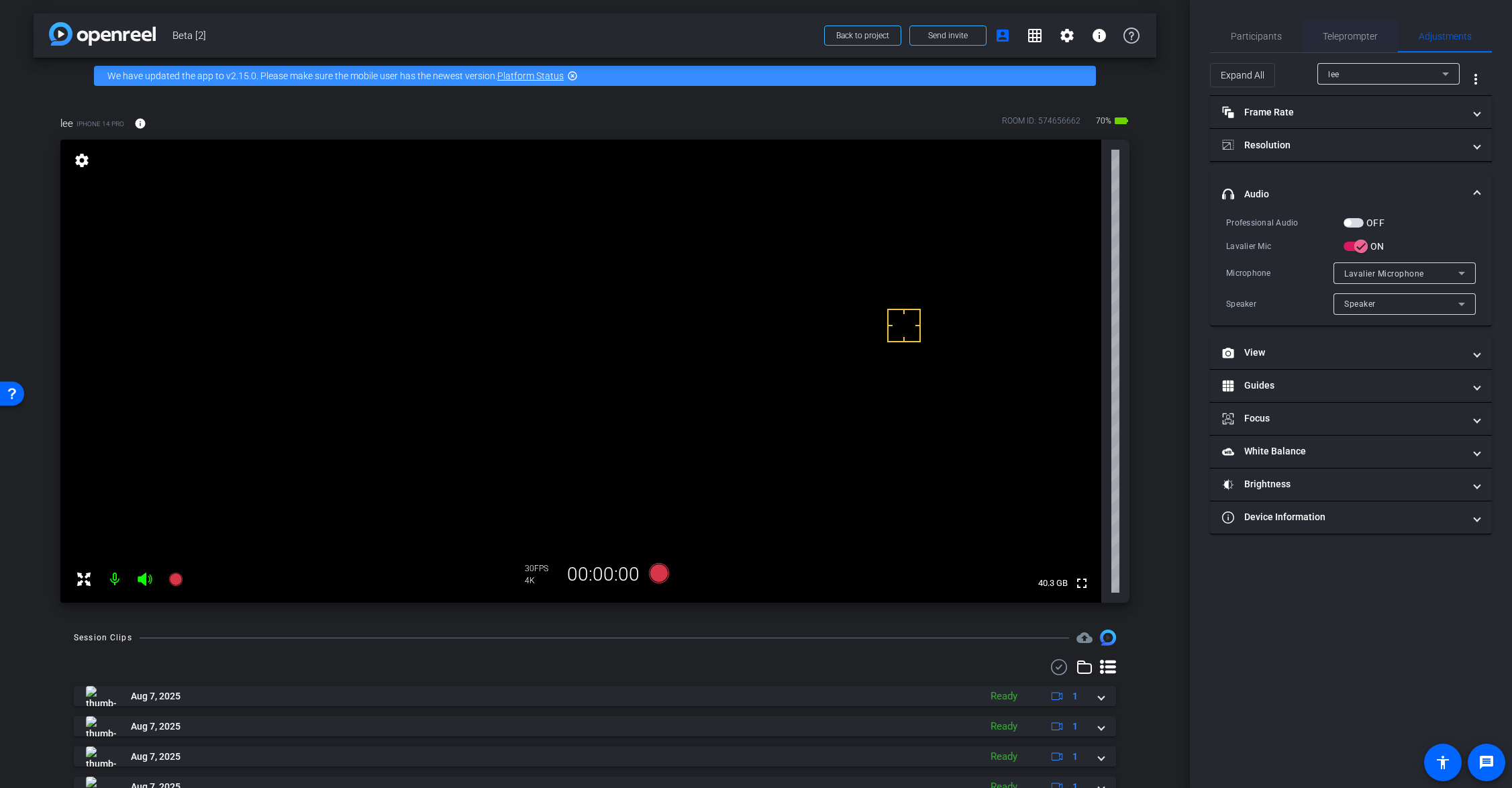 click on "Teleprompter" at bounding box center (1350, 36) 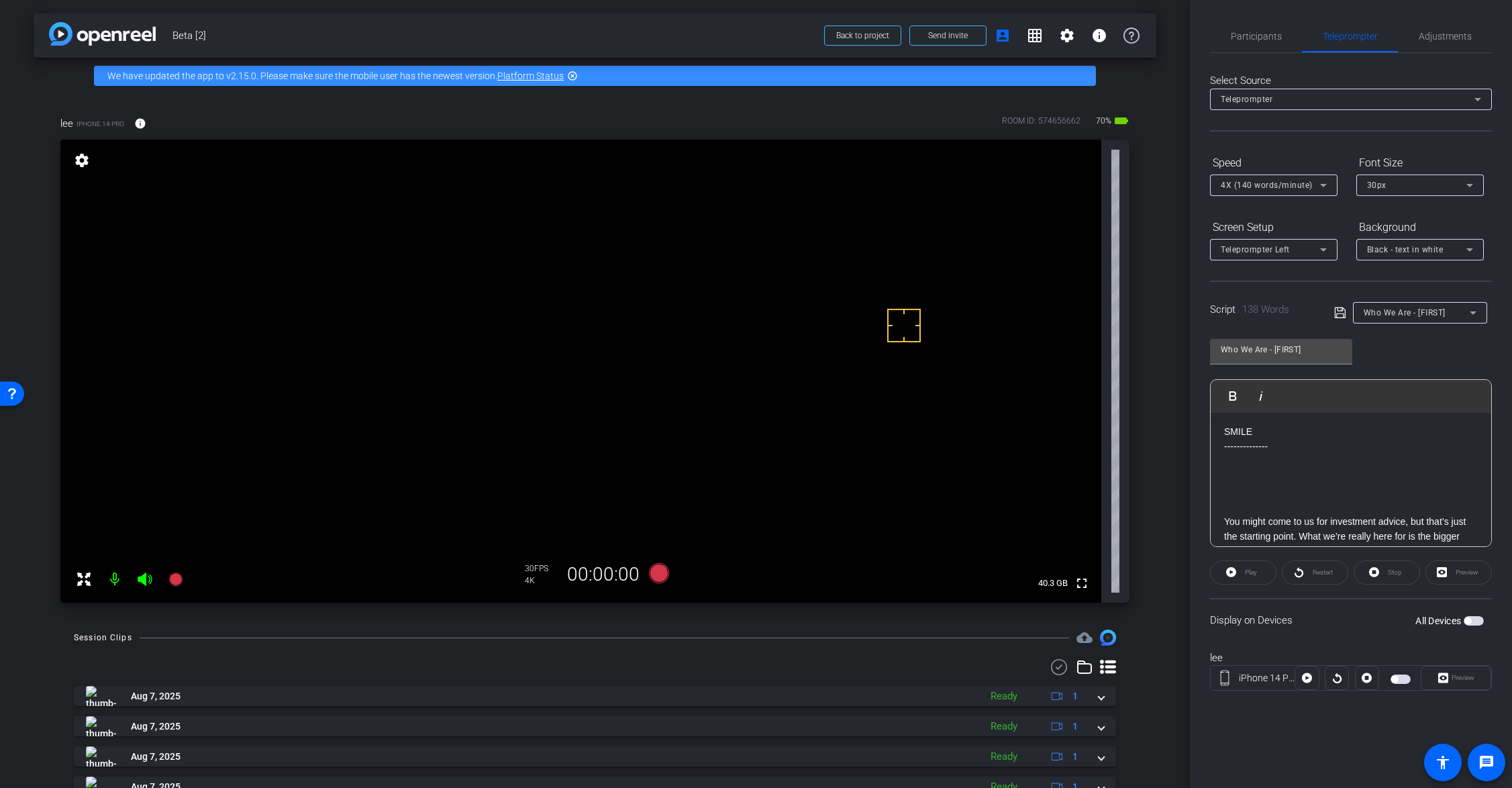 scroll, scrollTop: 0, scrollLeft: 0, axis: both 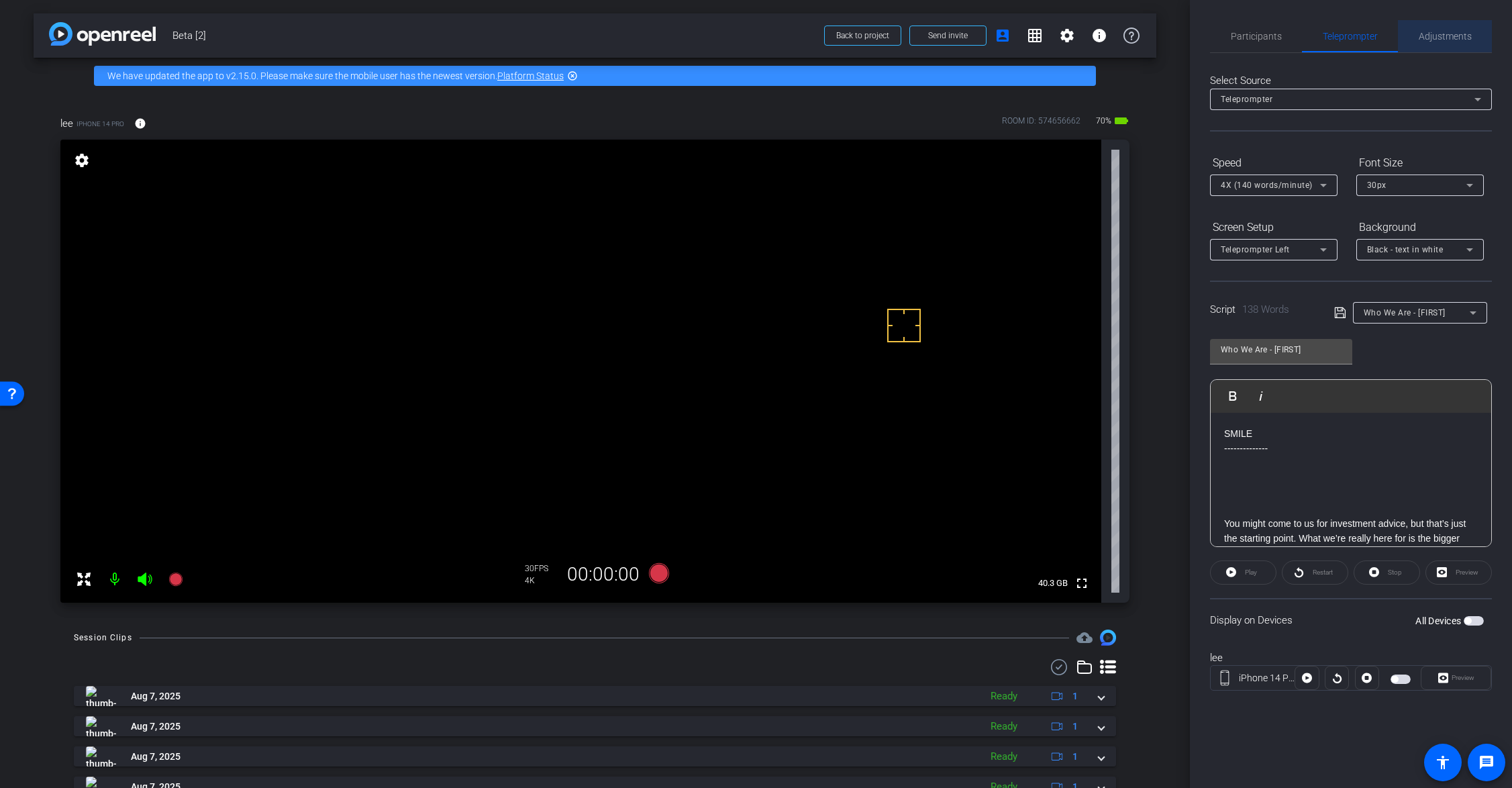 click on "Adjustments" at bounding box center (1445, 36) 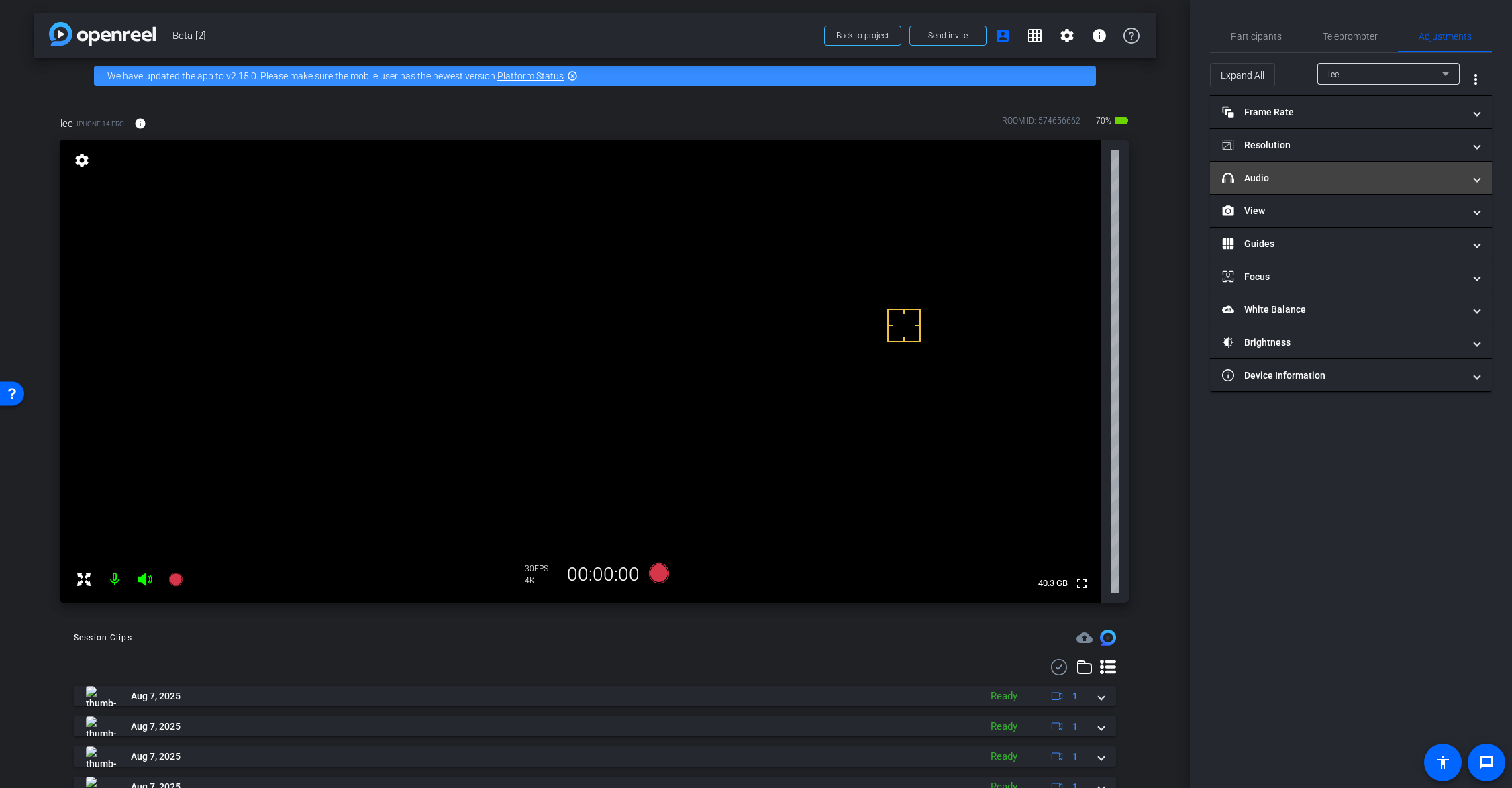 click on "headphone icon
Audio" at bounding box center [1343, 178] 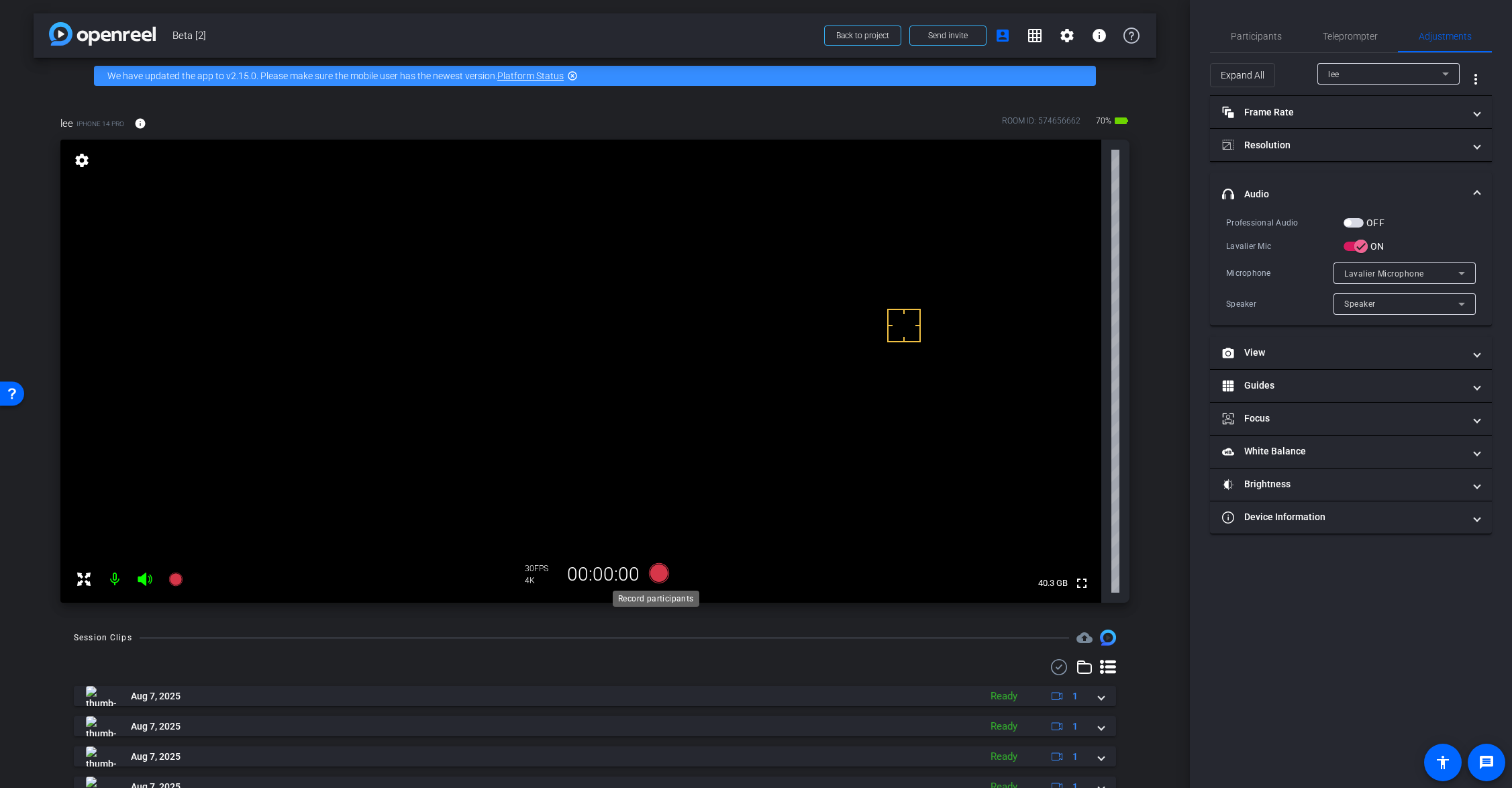 click 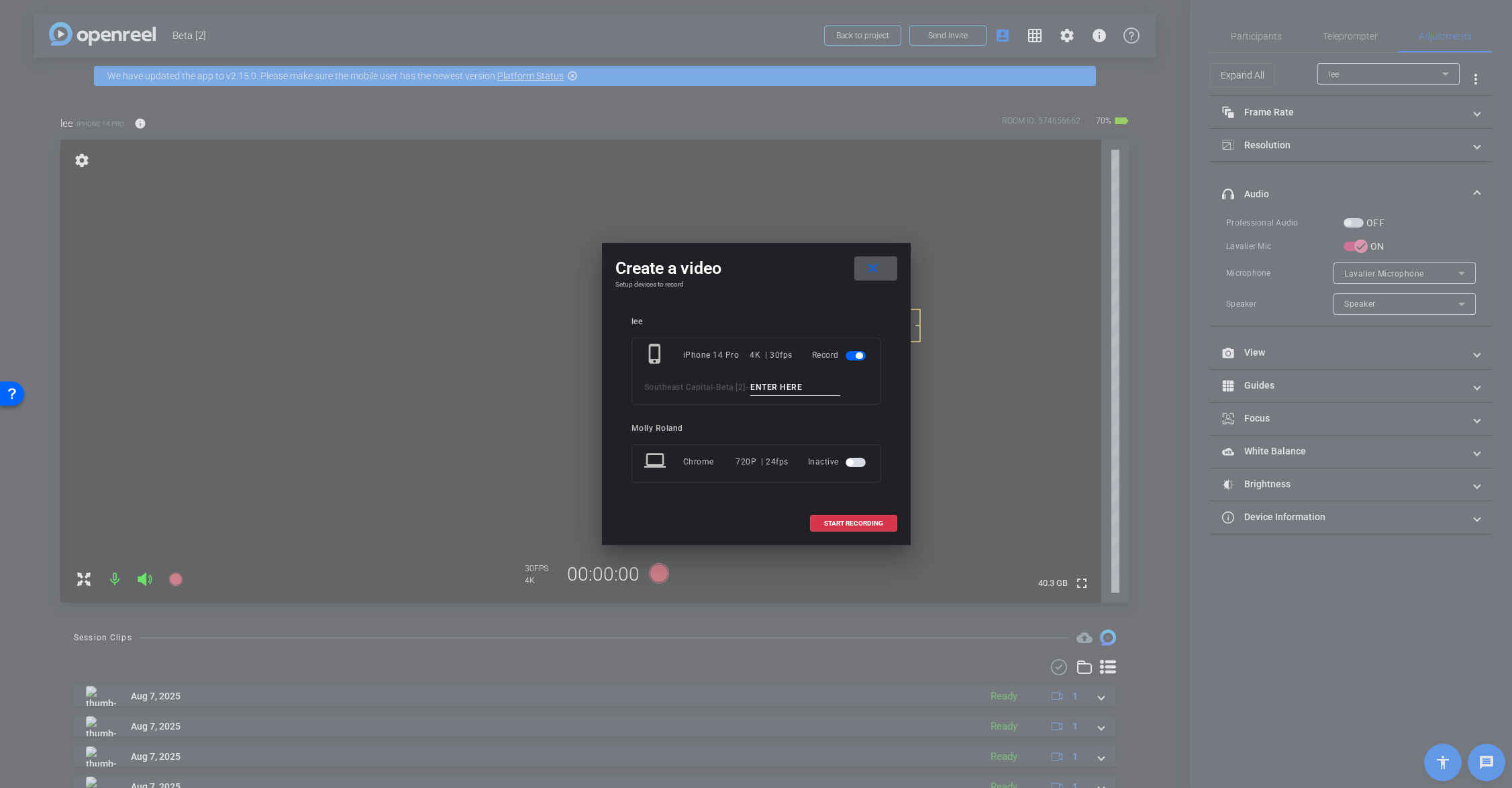 click at bounding box center (795, 387) 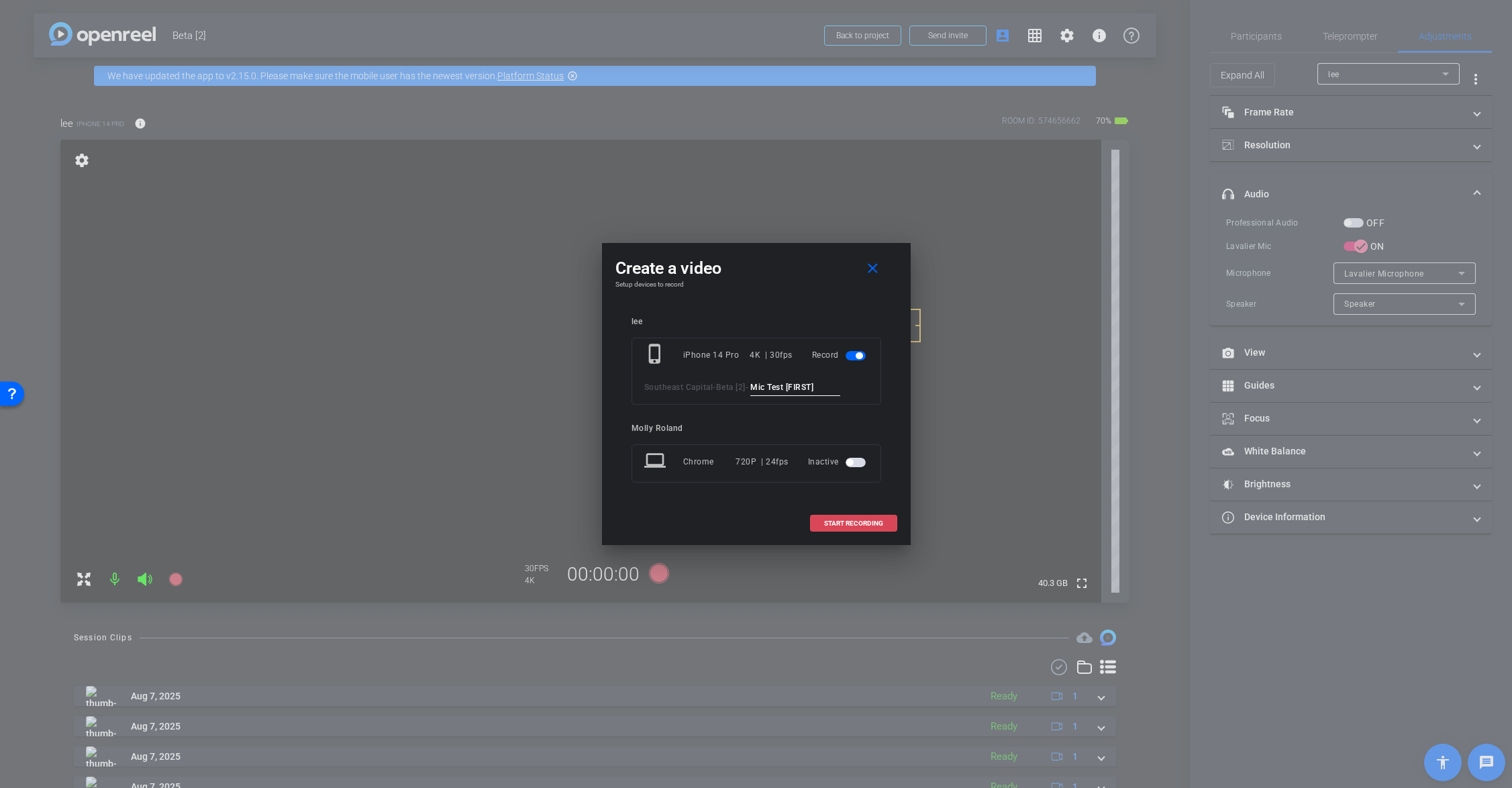 type on "Mic Test Justin" 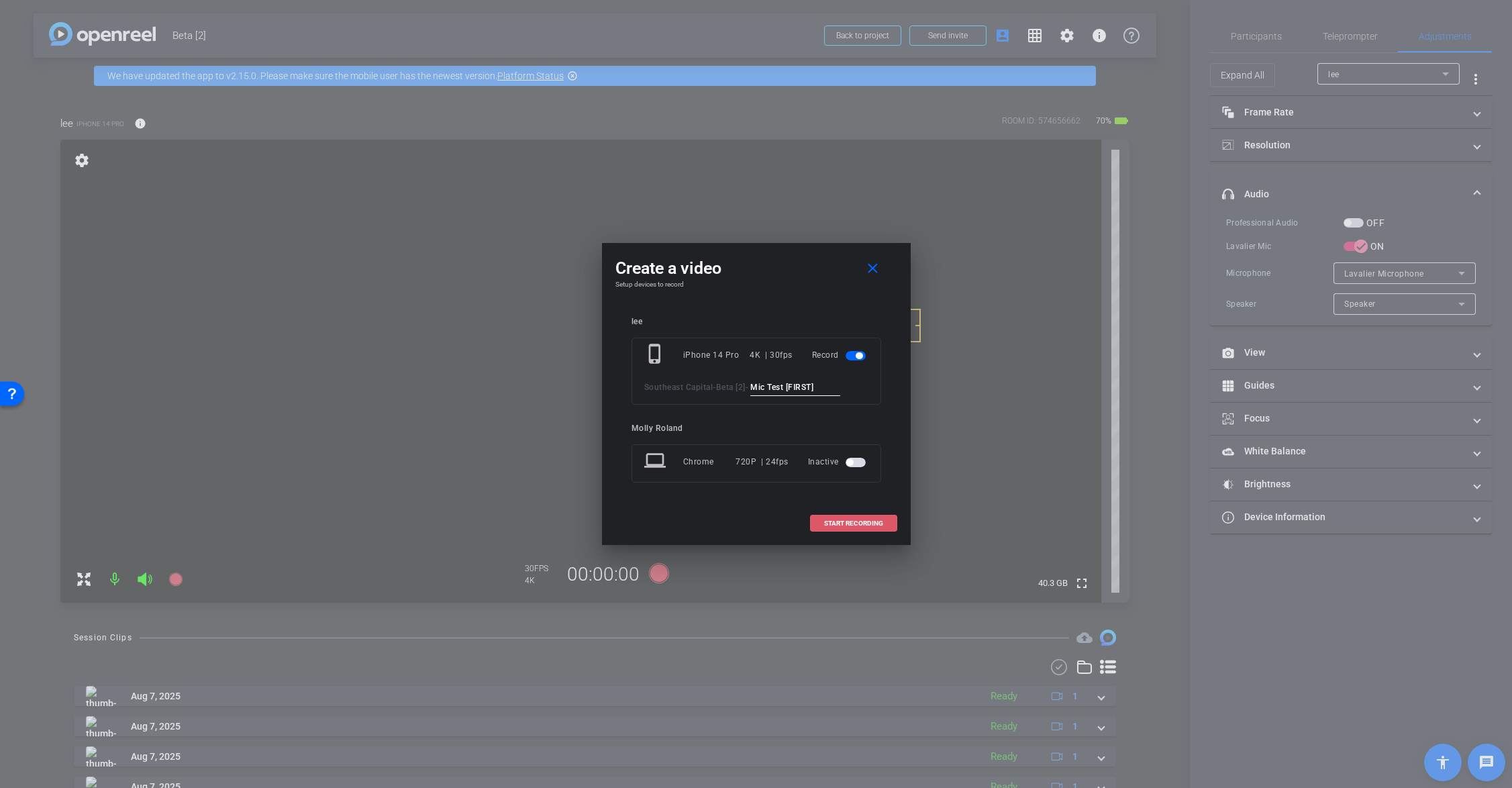 click at bounding box center (854, 524) 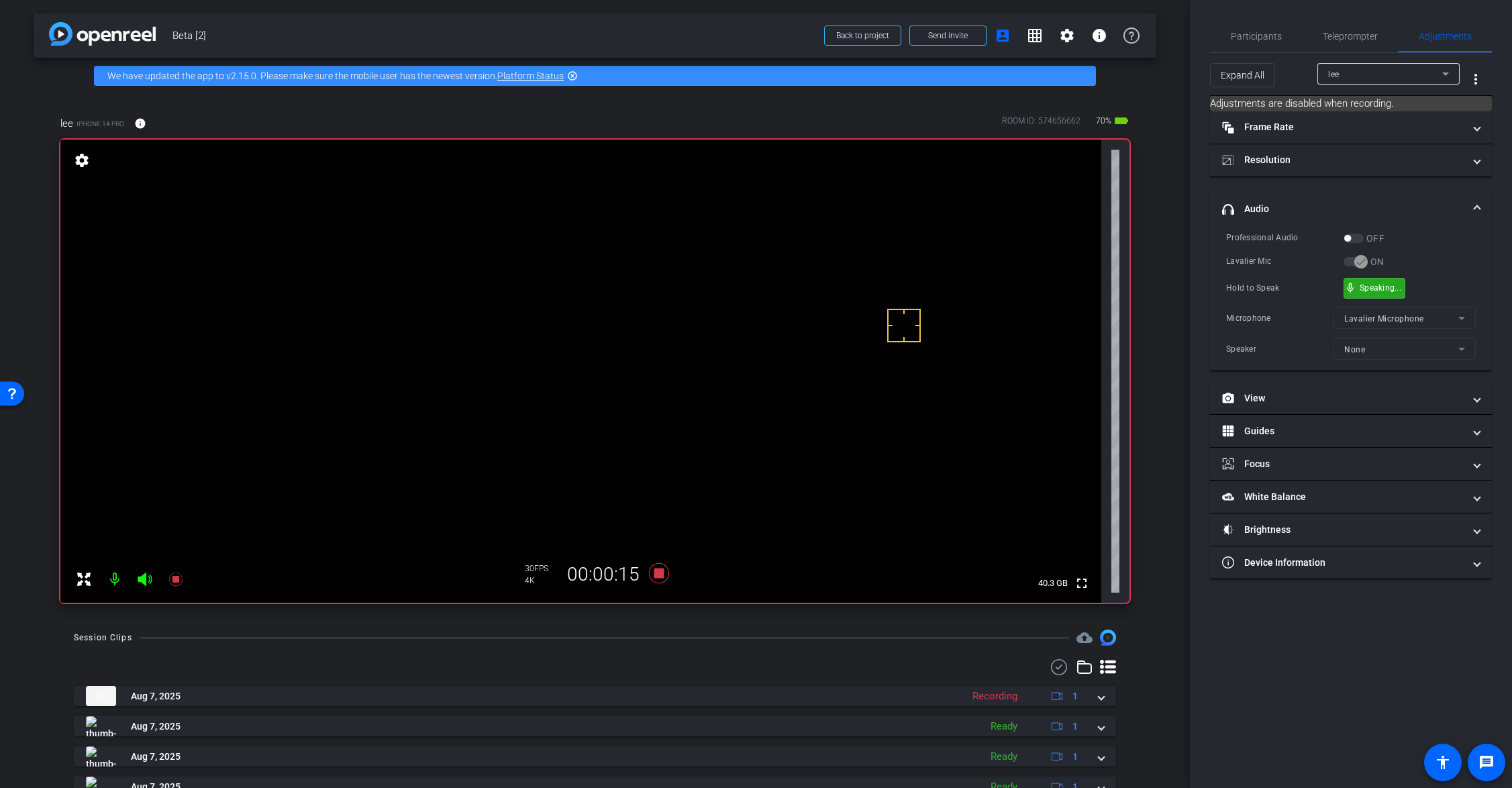 drag, startPoint x: 1372, startPoint y: 287, endPoint x: 1034, endPoint y: 470, distance: 384.3605 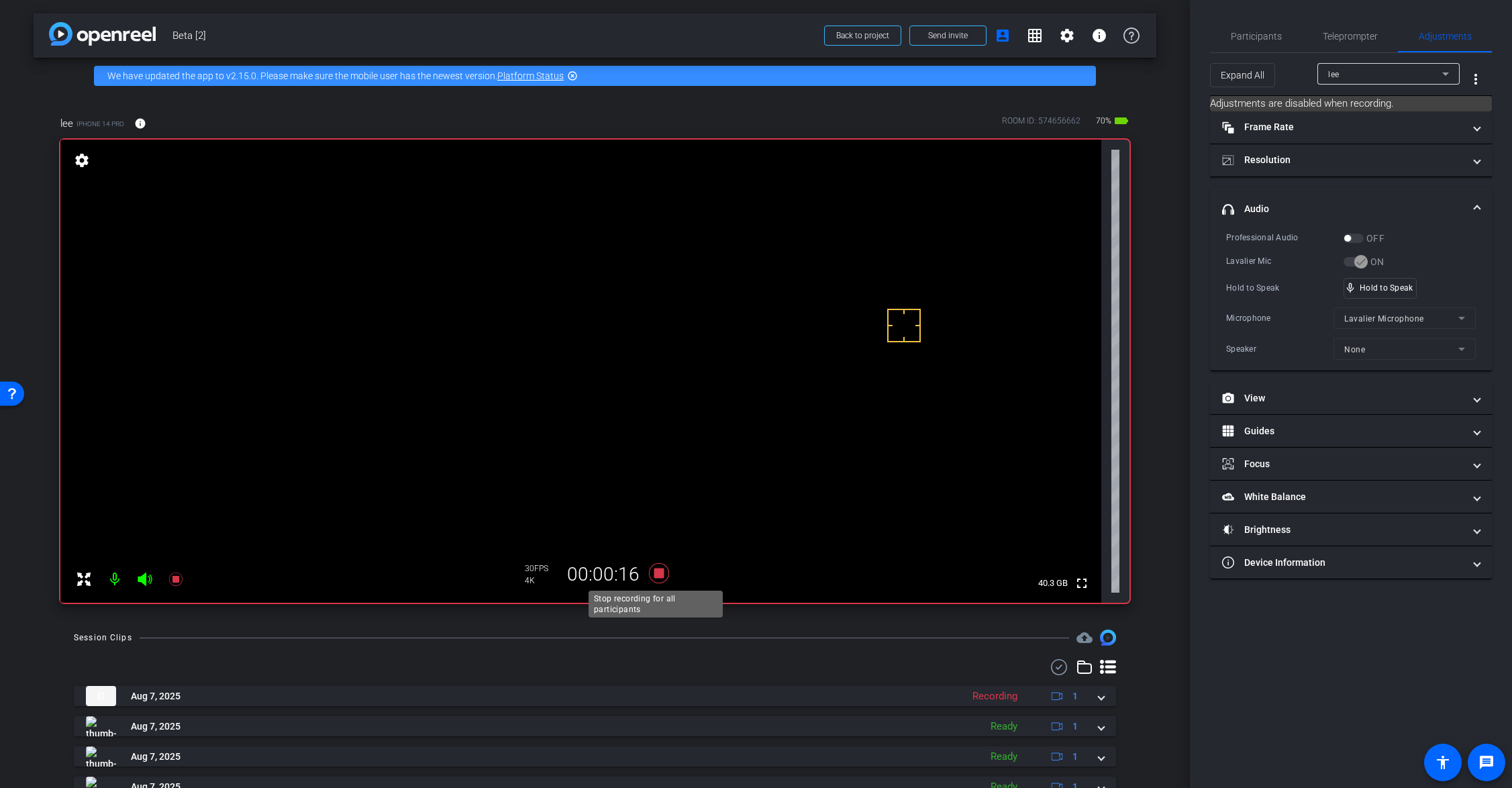 click 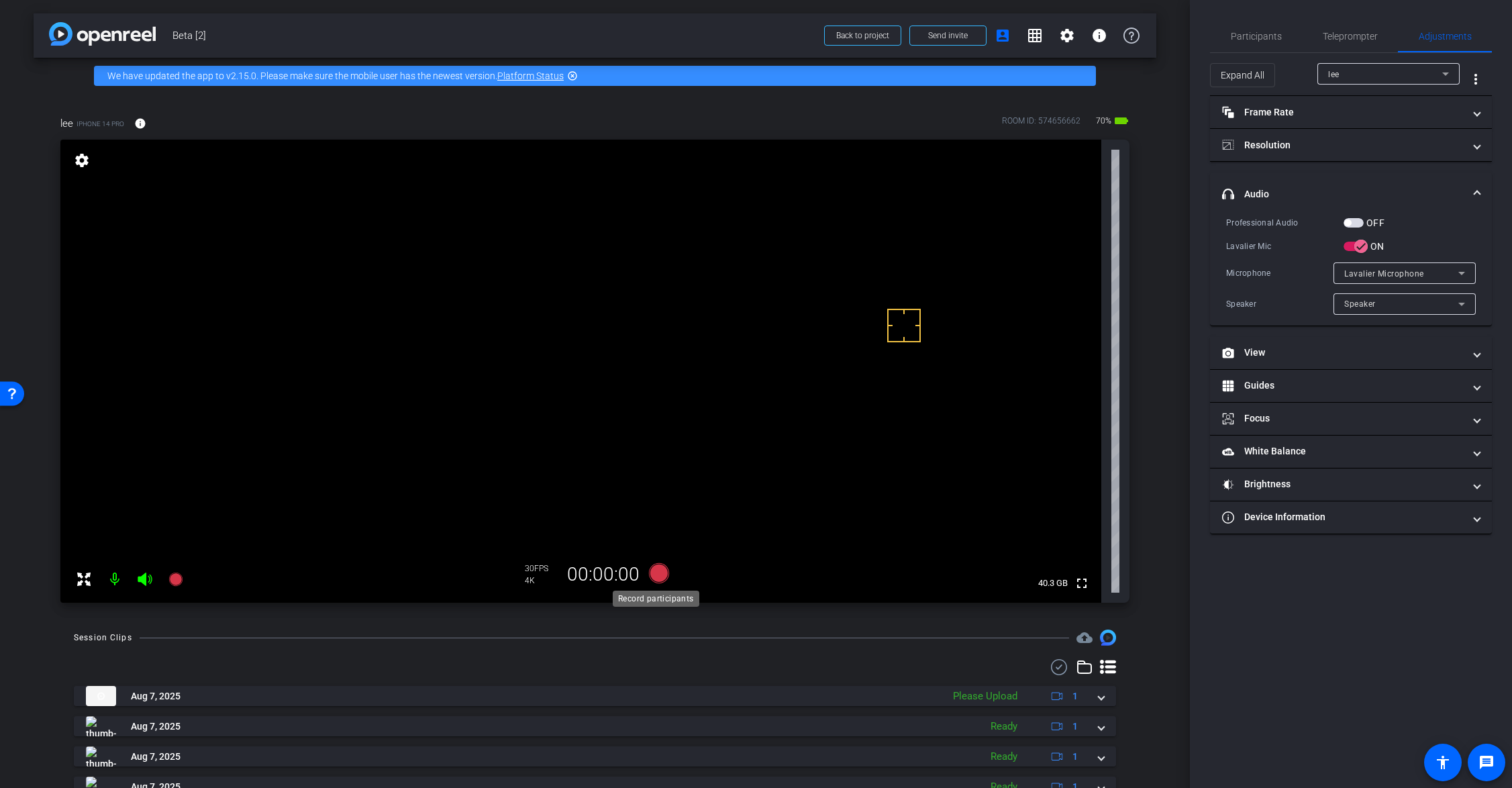 click 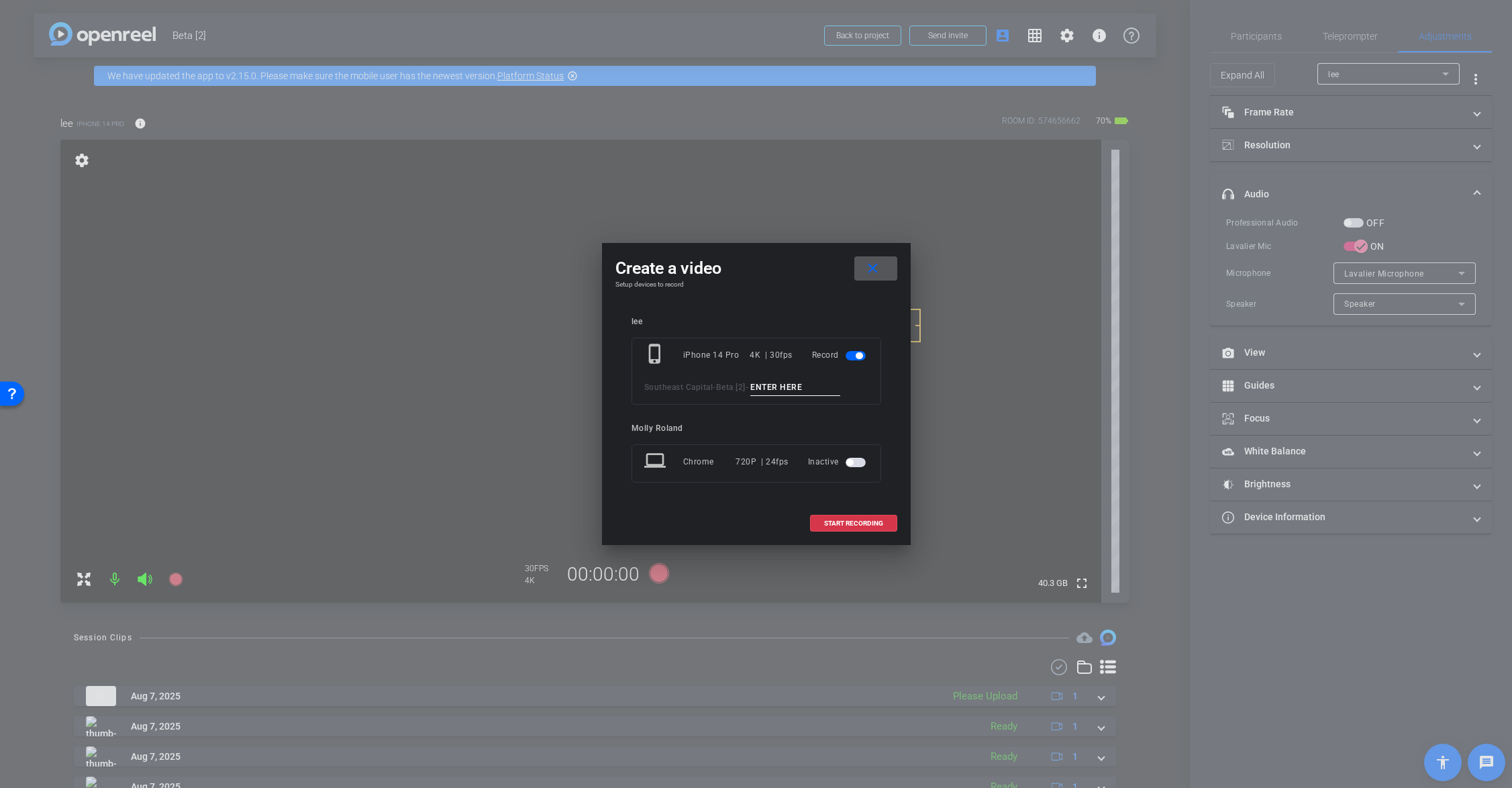 click at bounding box center (795, 387) 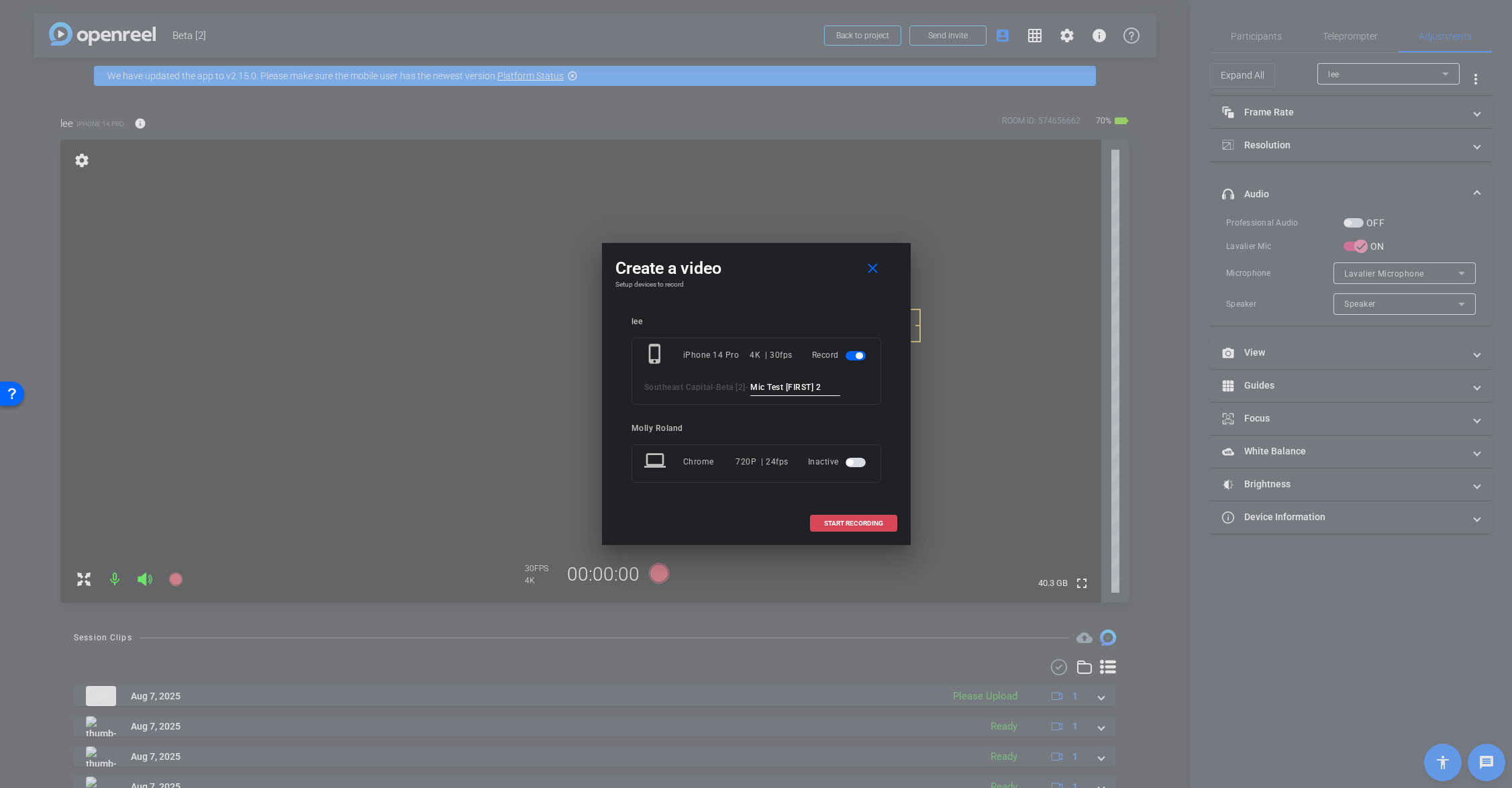 type on "Mic Test Justin 2" 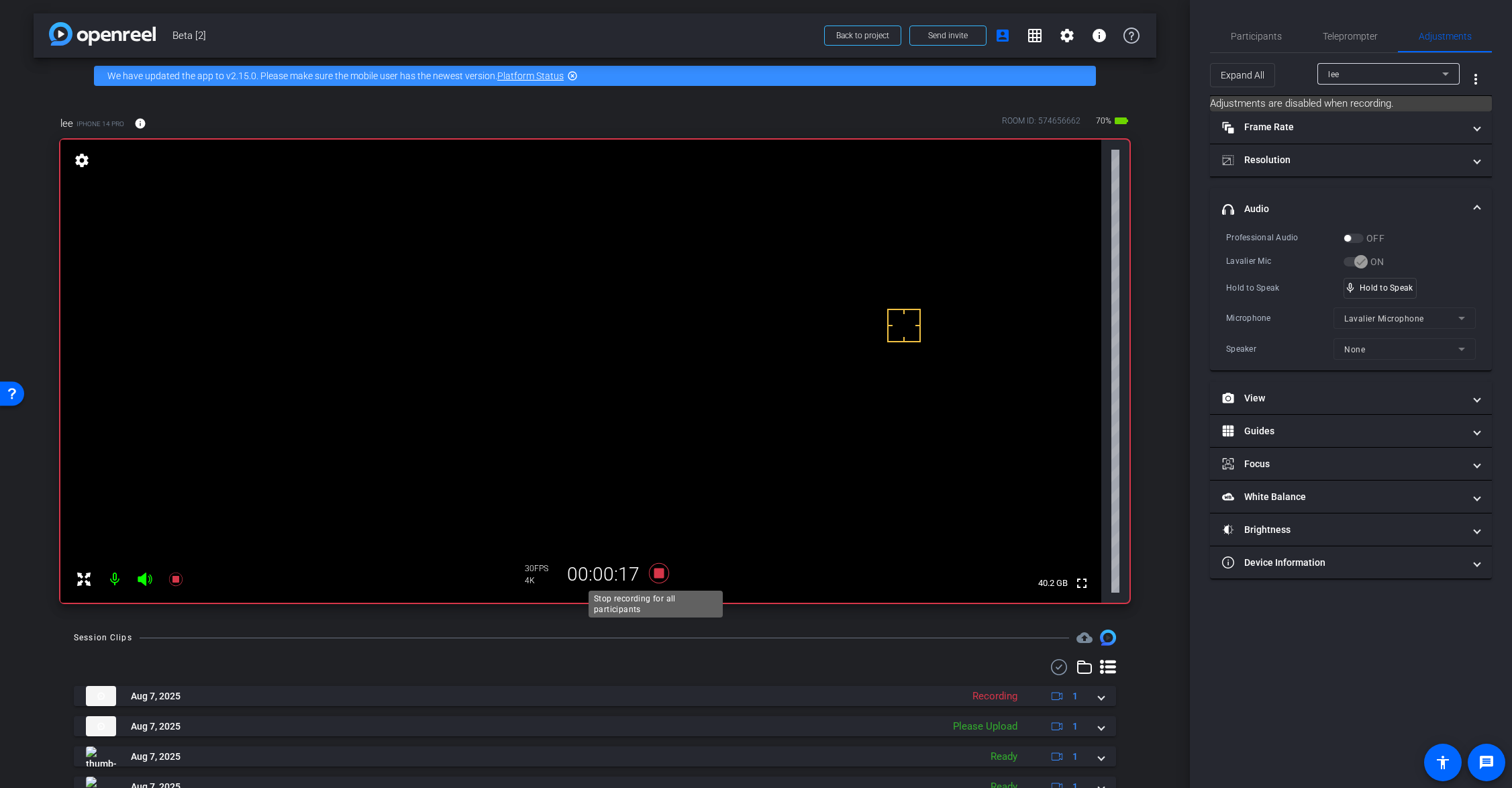 click 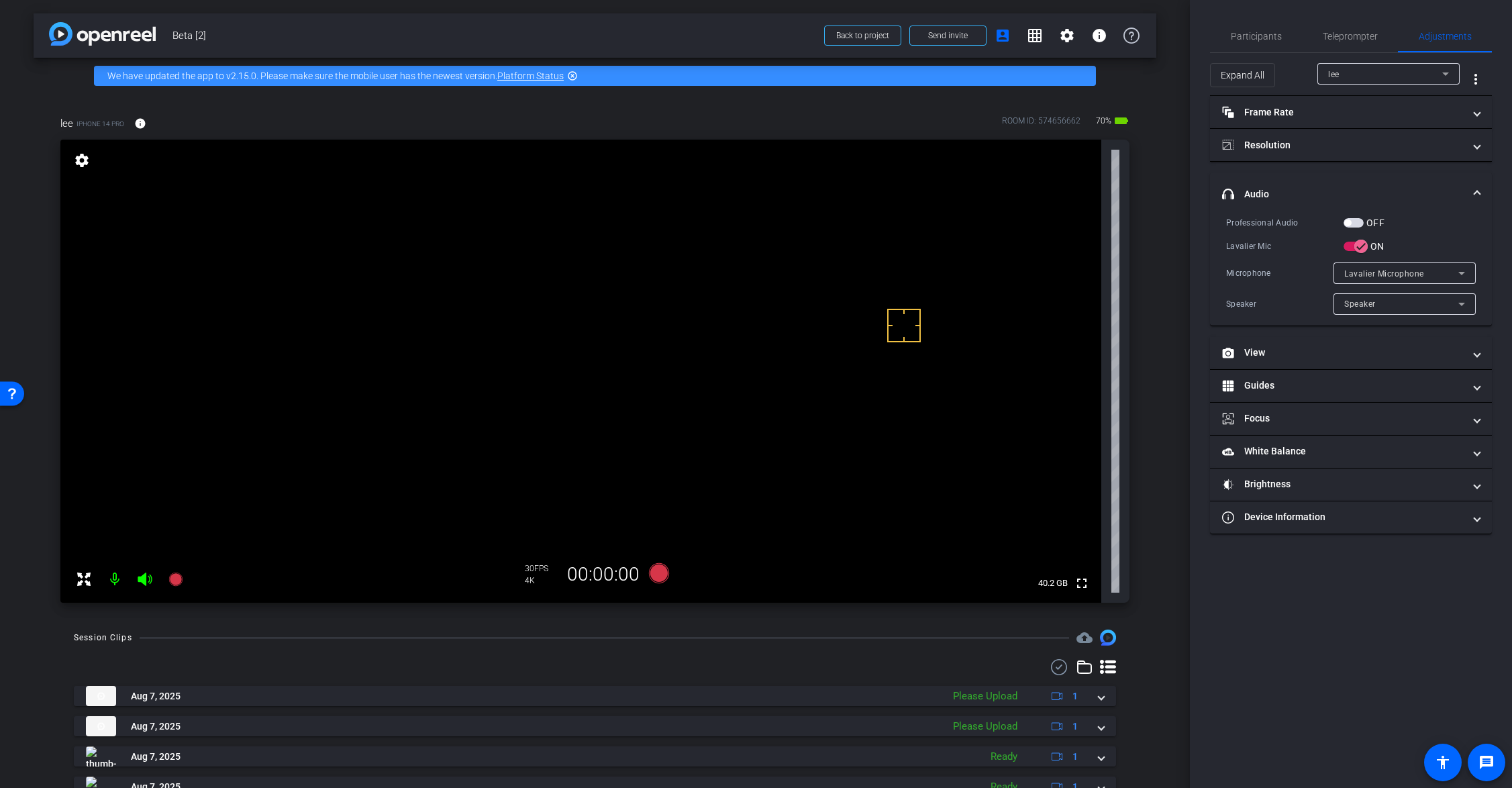 click at bounding box center [1348, 223] 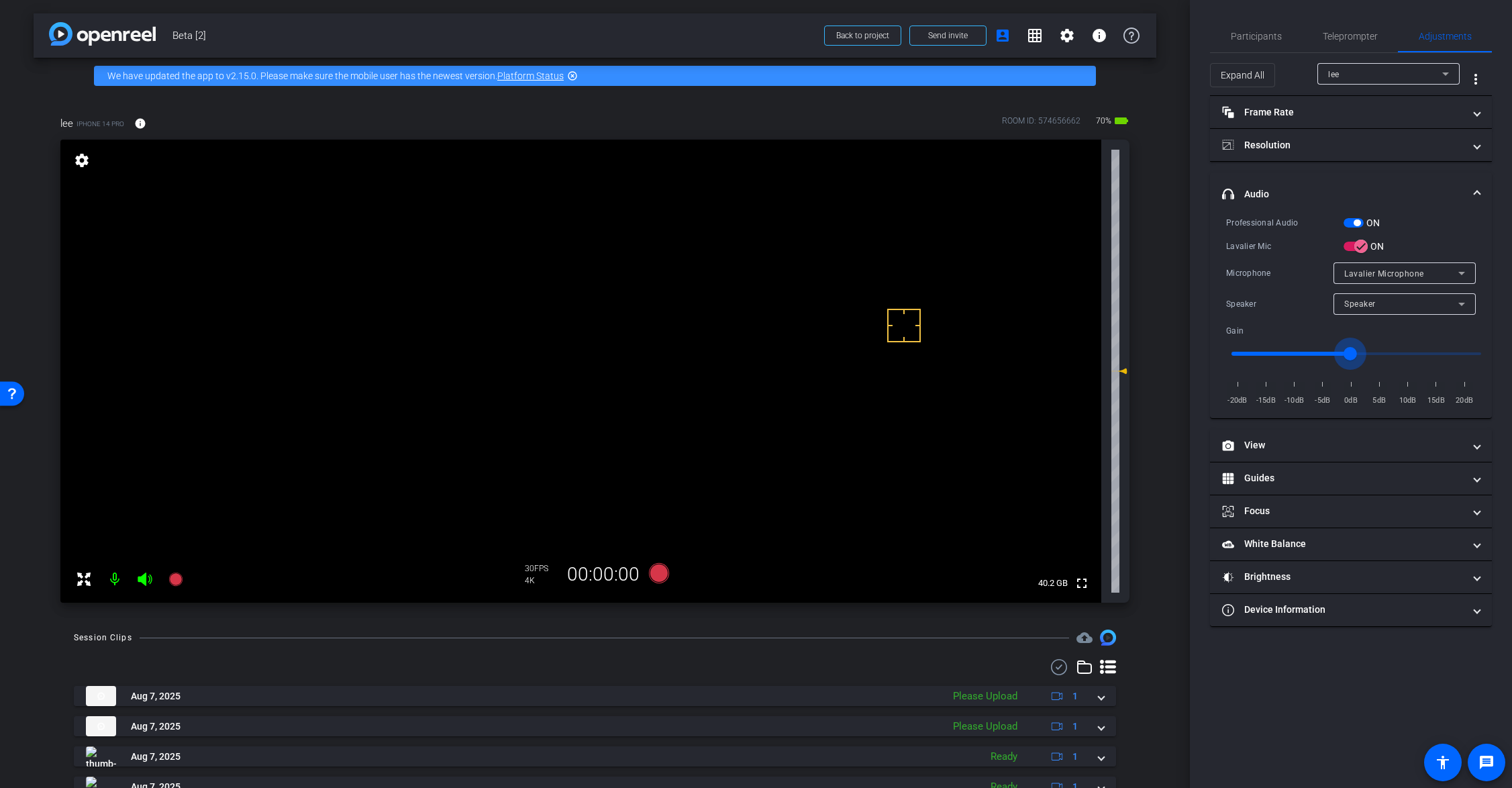 type on "-1" 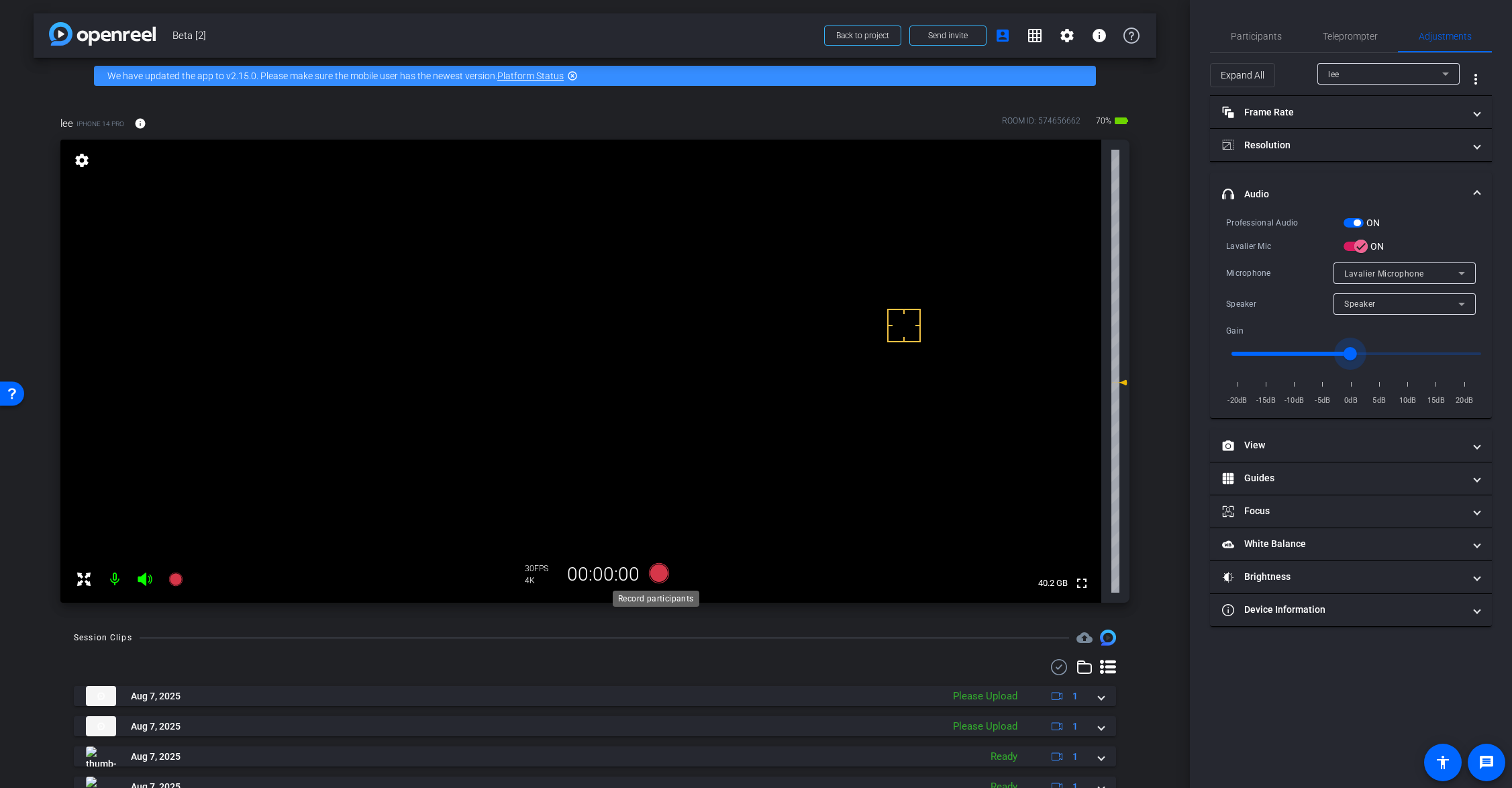 click 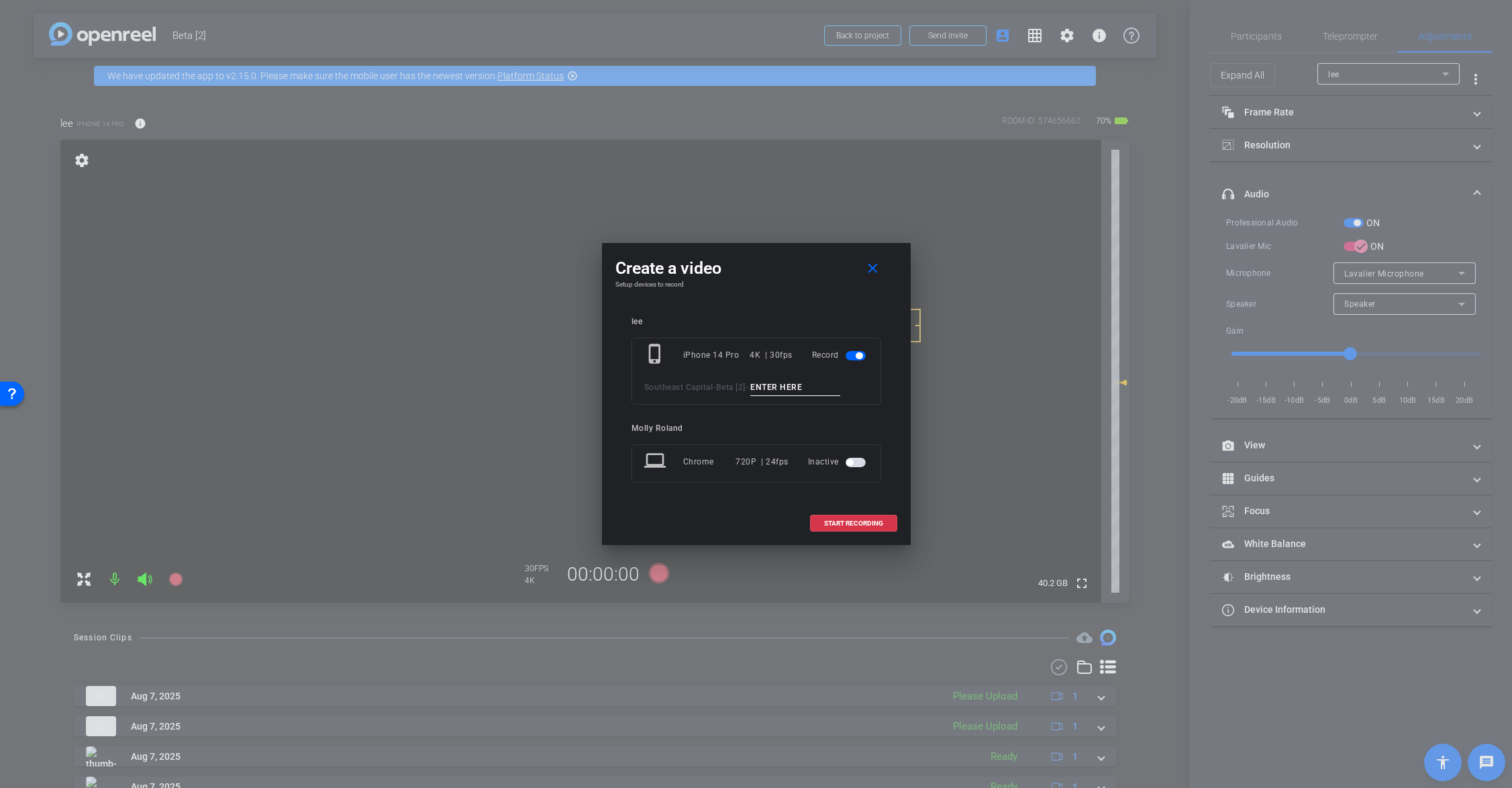 click at bounding box center [795, 387] 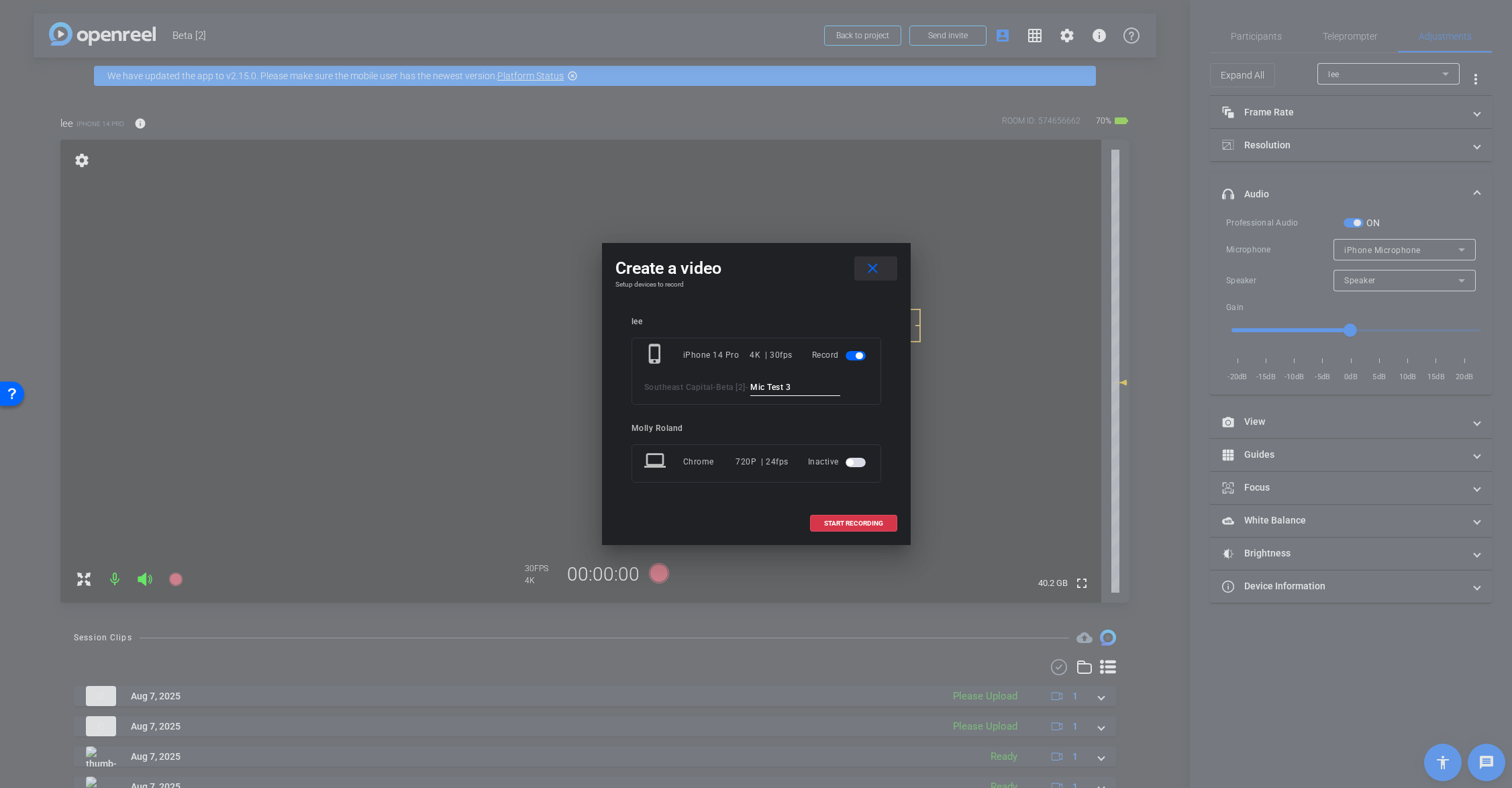 type on "Mic Test 3" 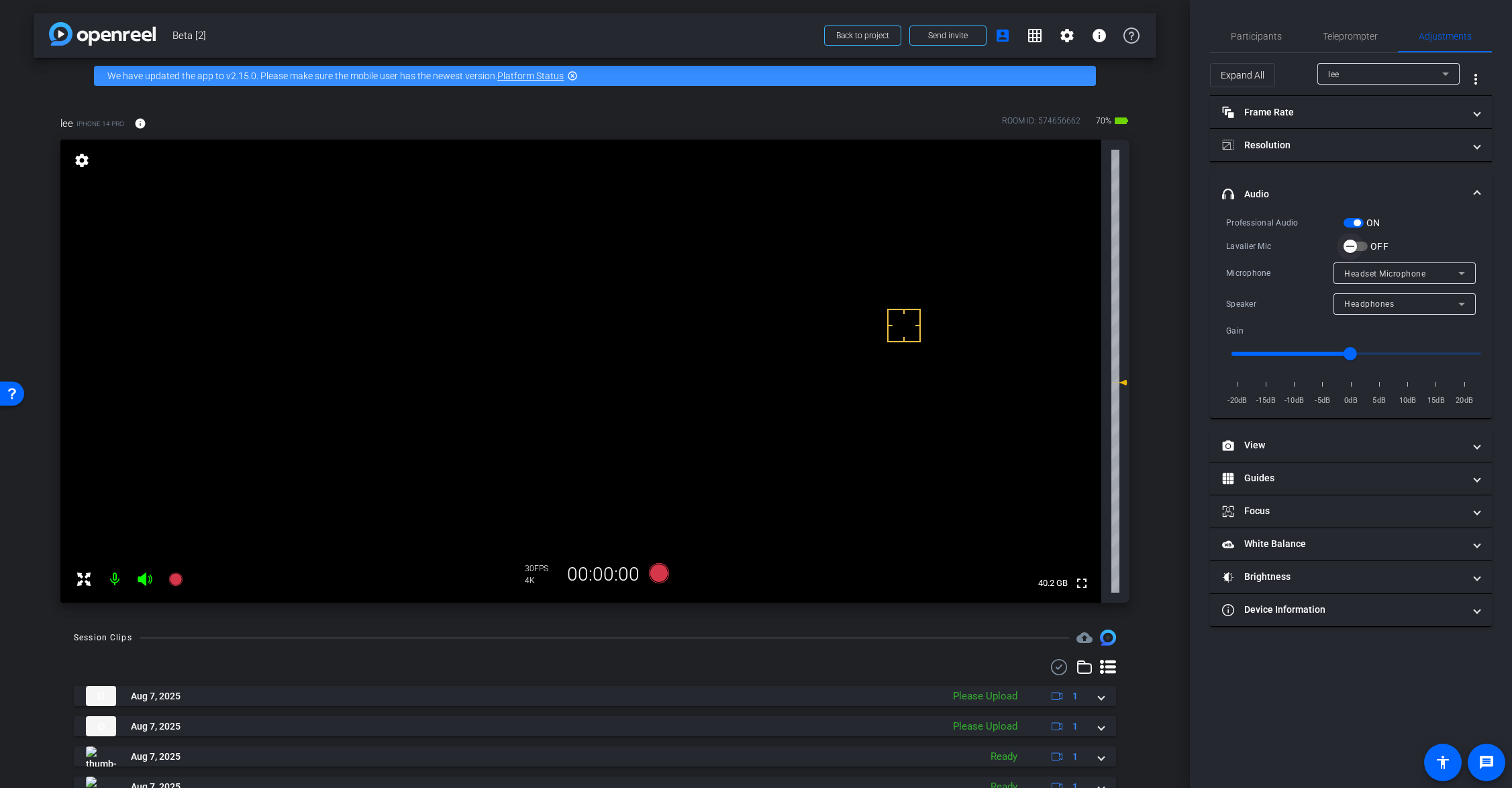 click 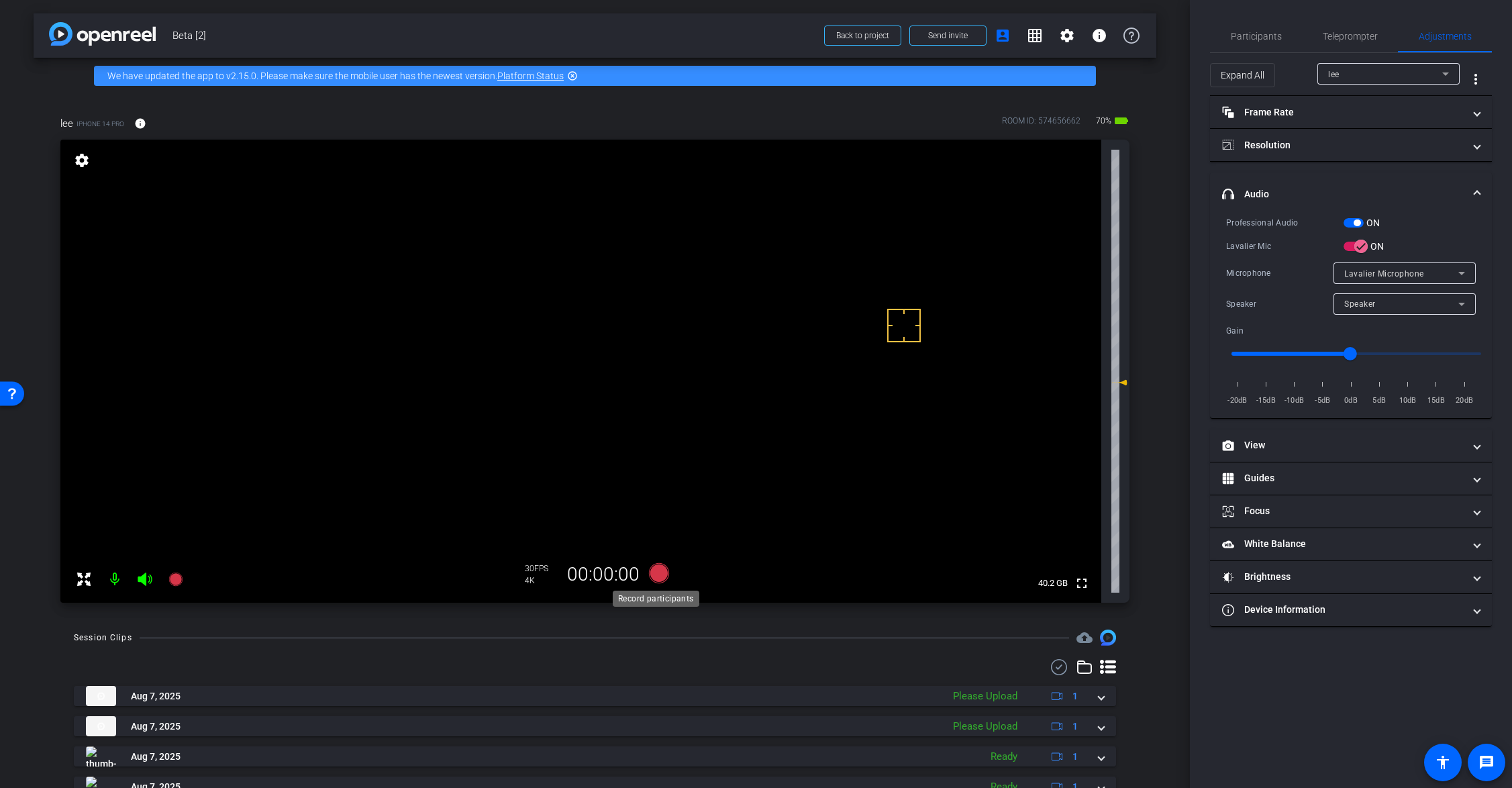 click 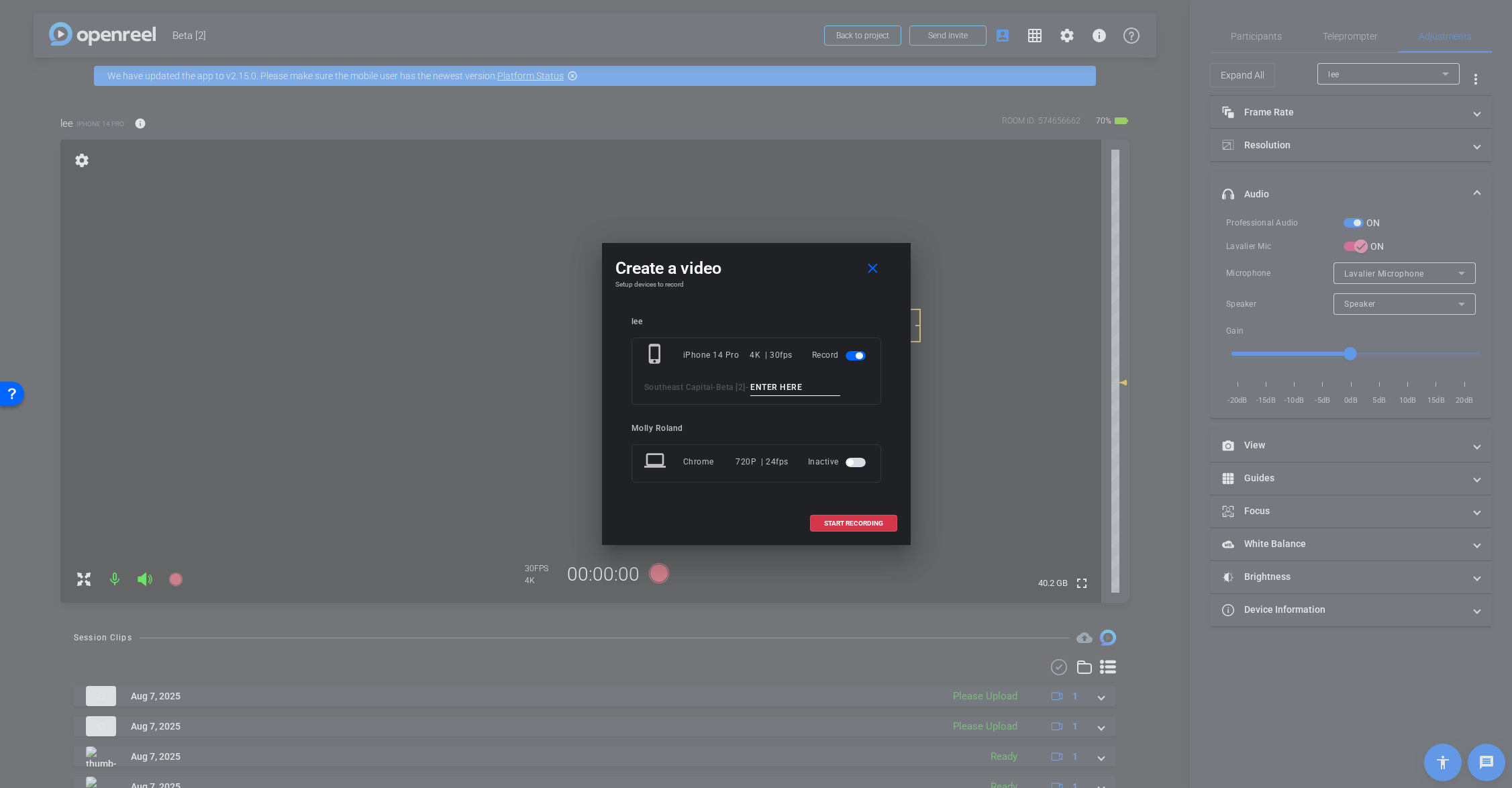 click at bounding box center [795, 387] 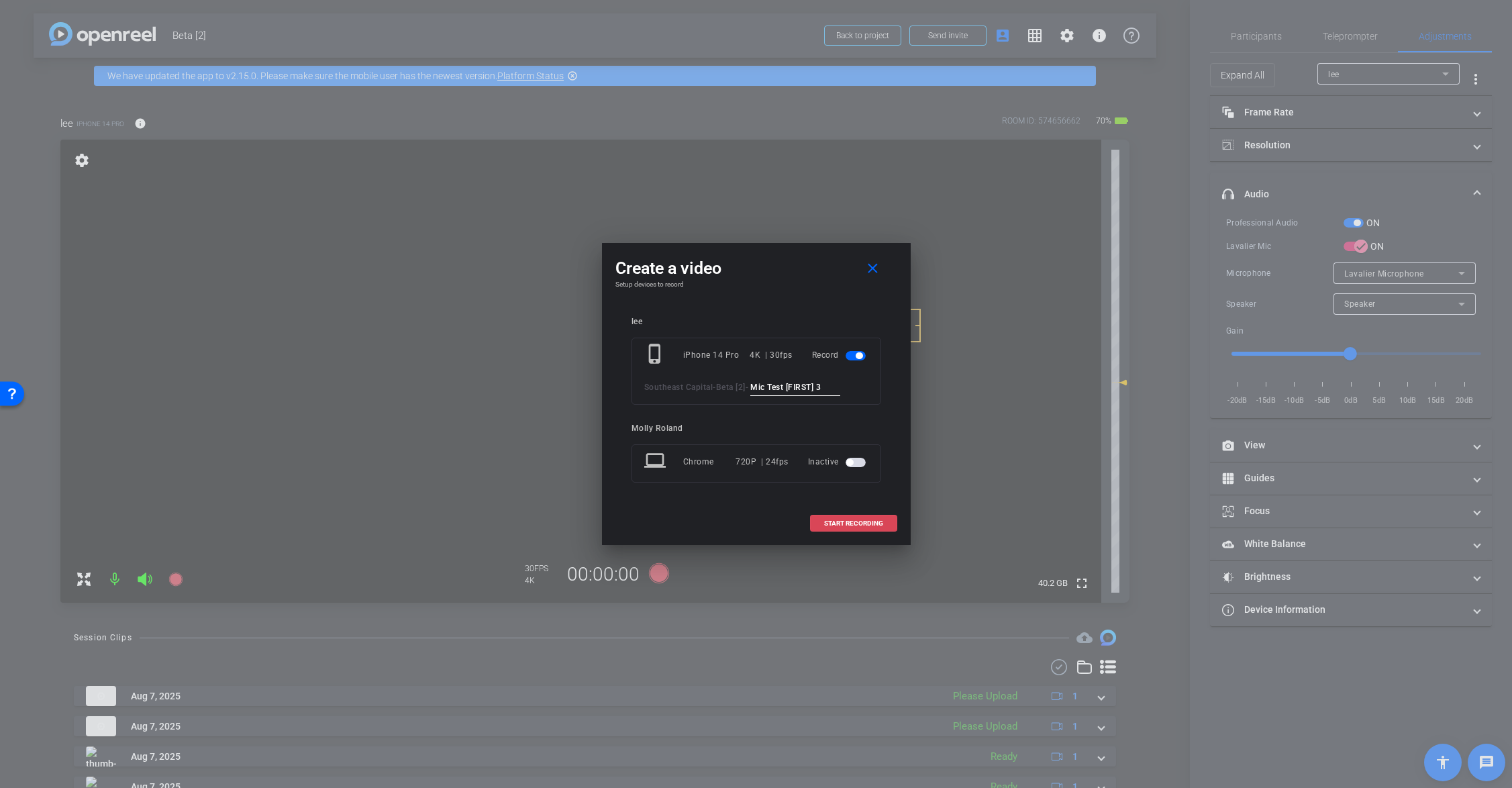 type on "Mic Test Justin 3" 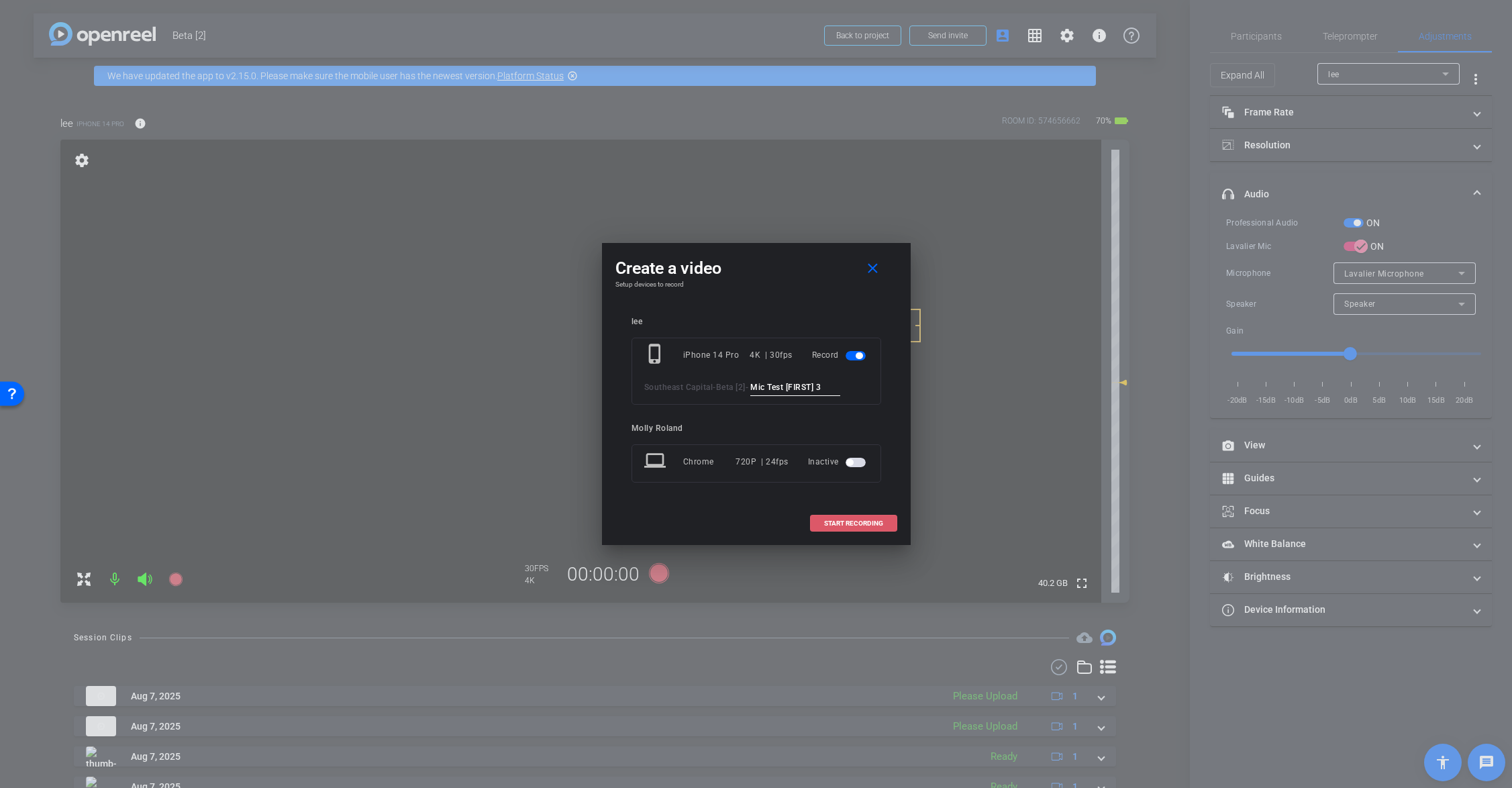 click on "START RECORDING" at bounding box center [854, 524] 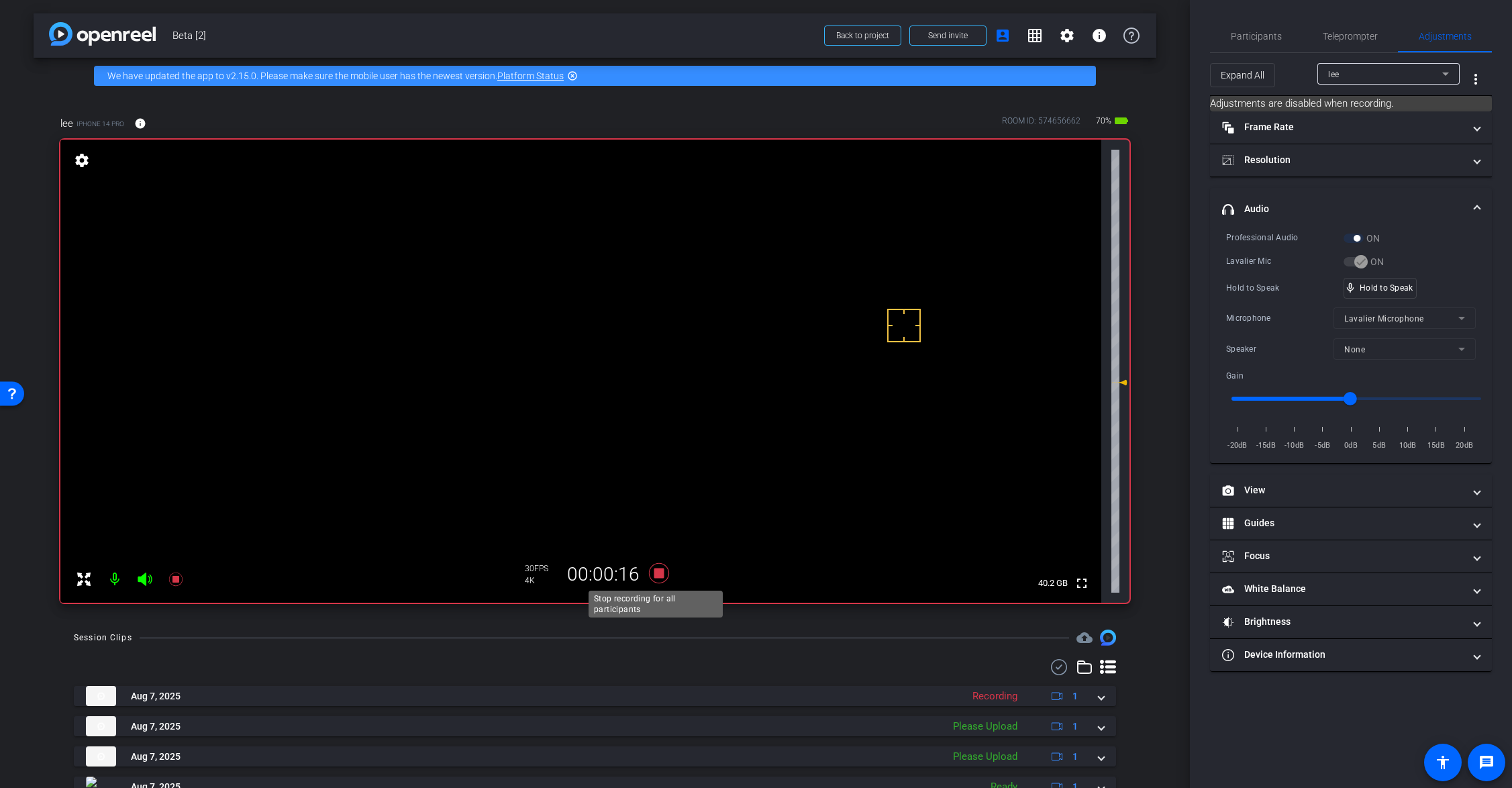 click 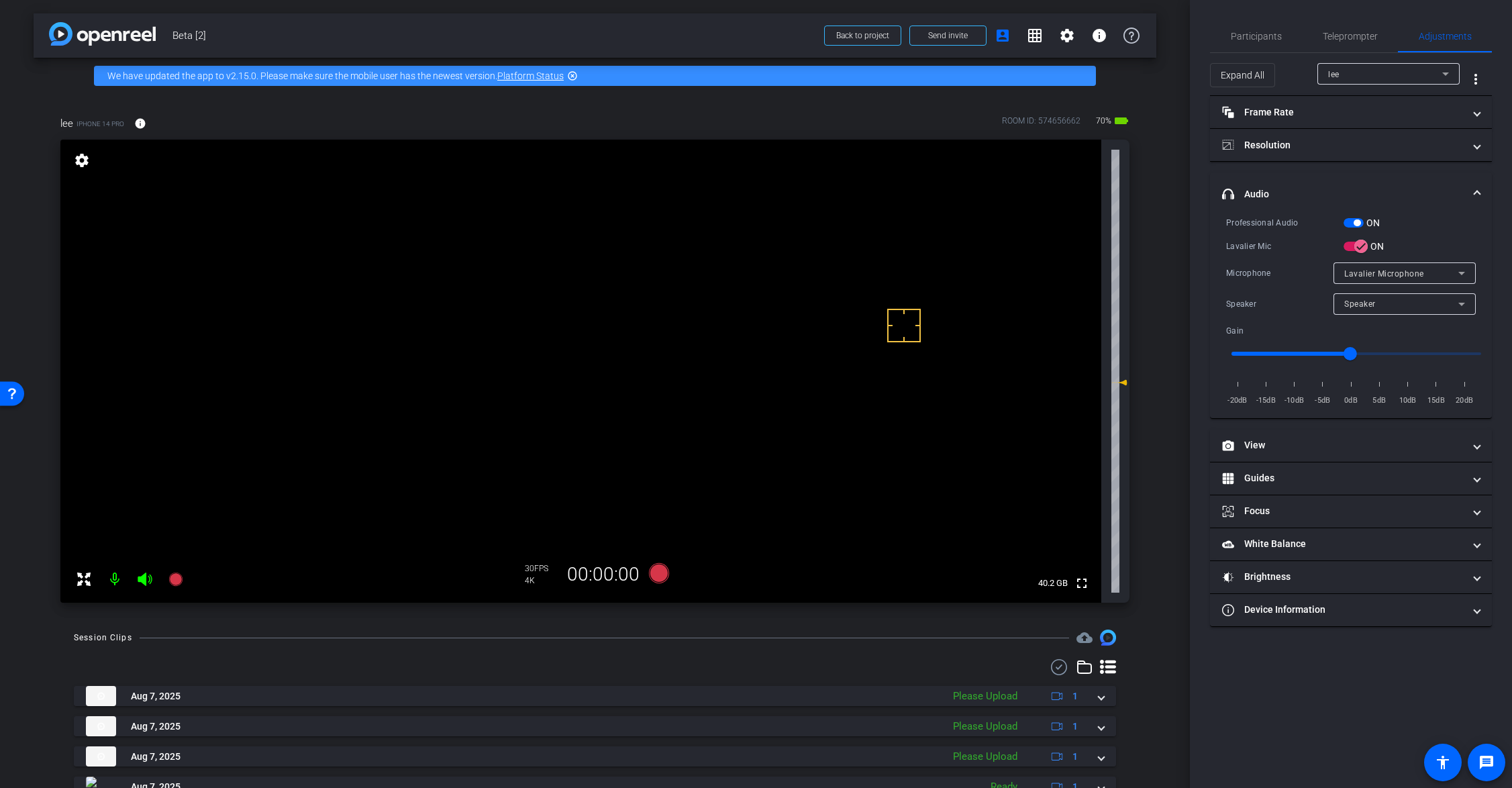 click at bounding box center (1354, 223) 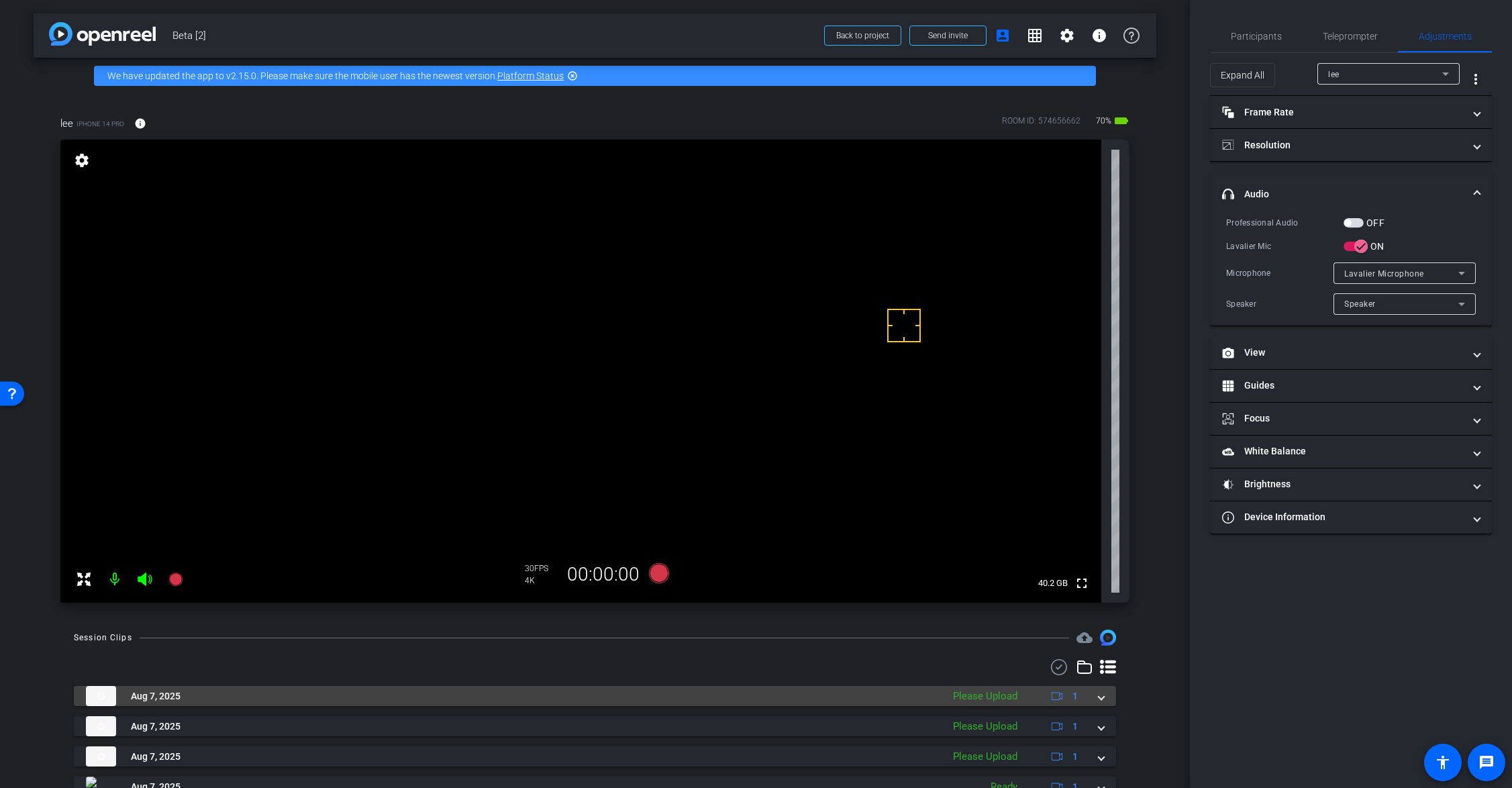 click at bounding box center [1101, 696] 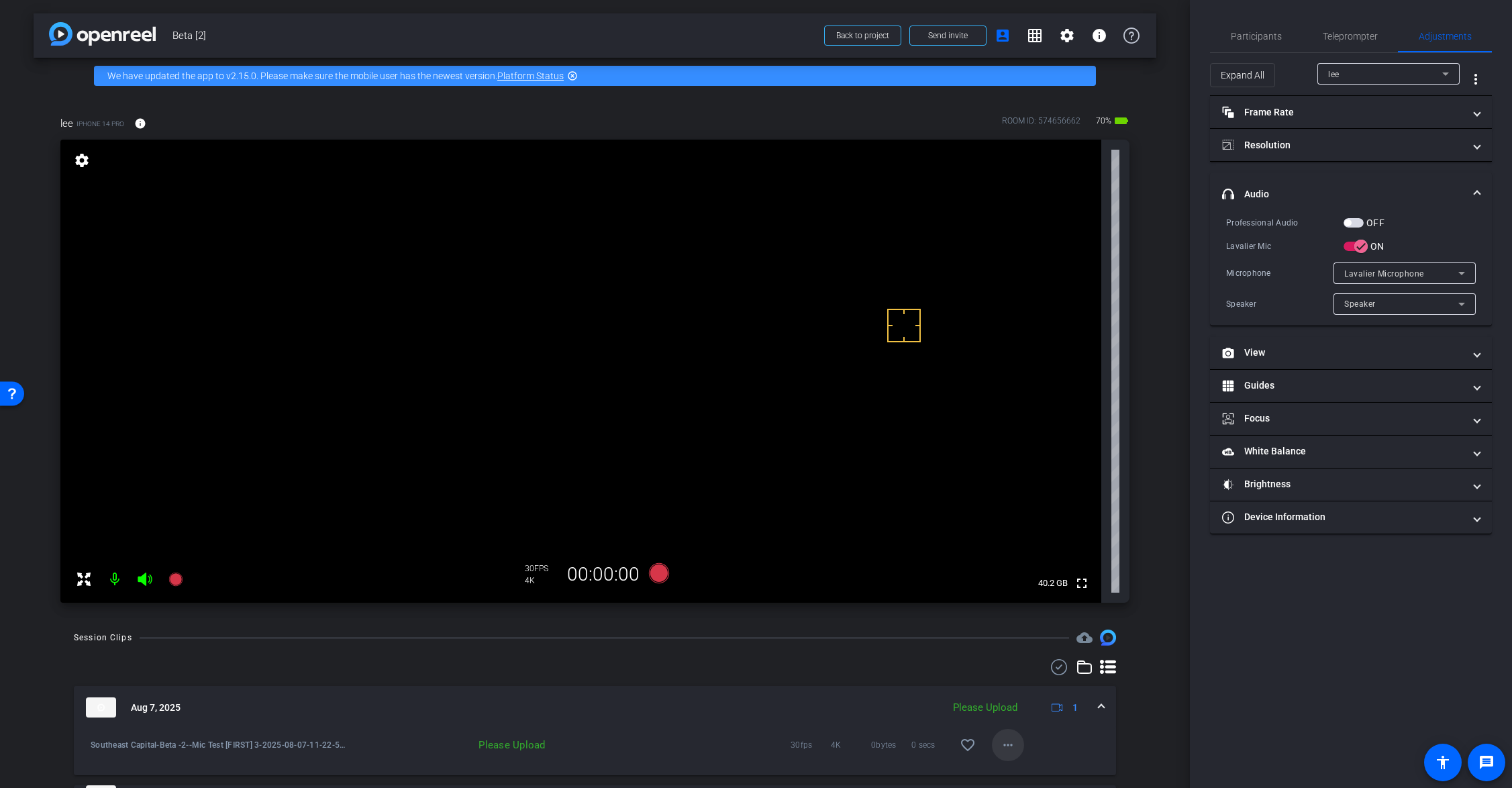 click on "more_horiz" at bounding box center (1008, 745) 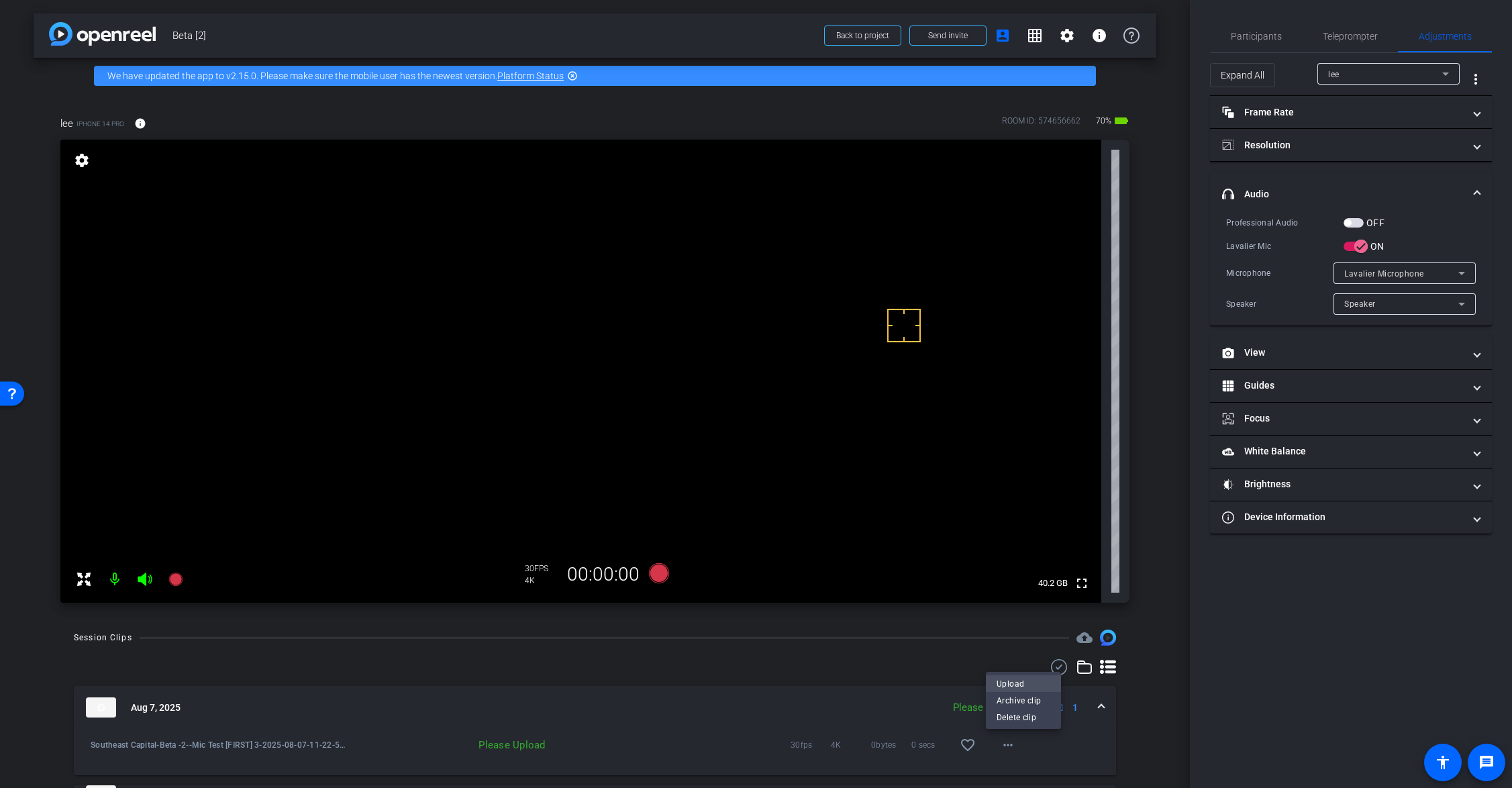 click on "Upload" at bounding box center [1023, 684] 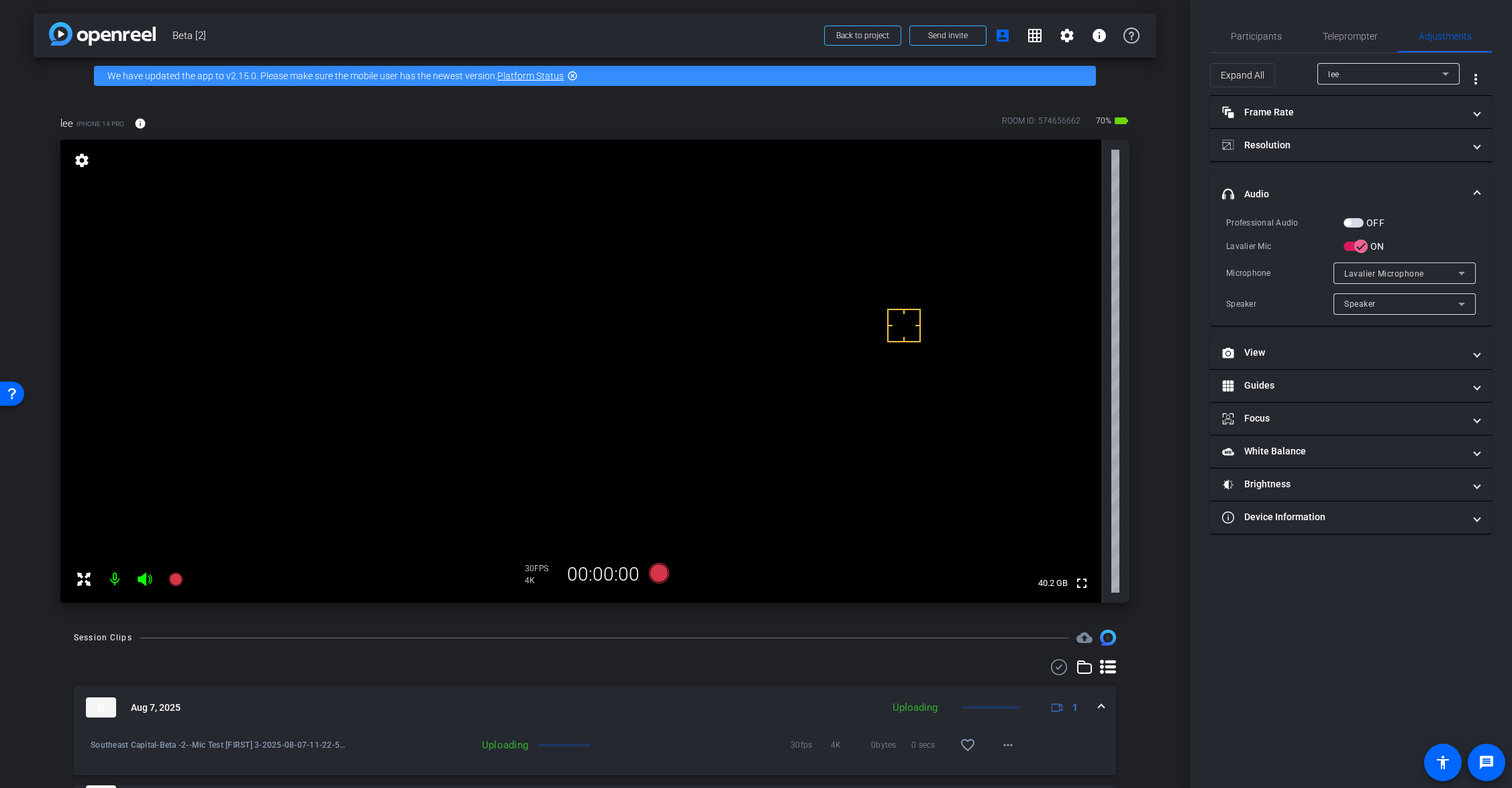click at bounding box center (1101, 707) 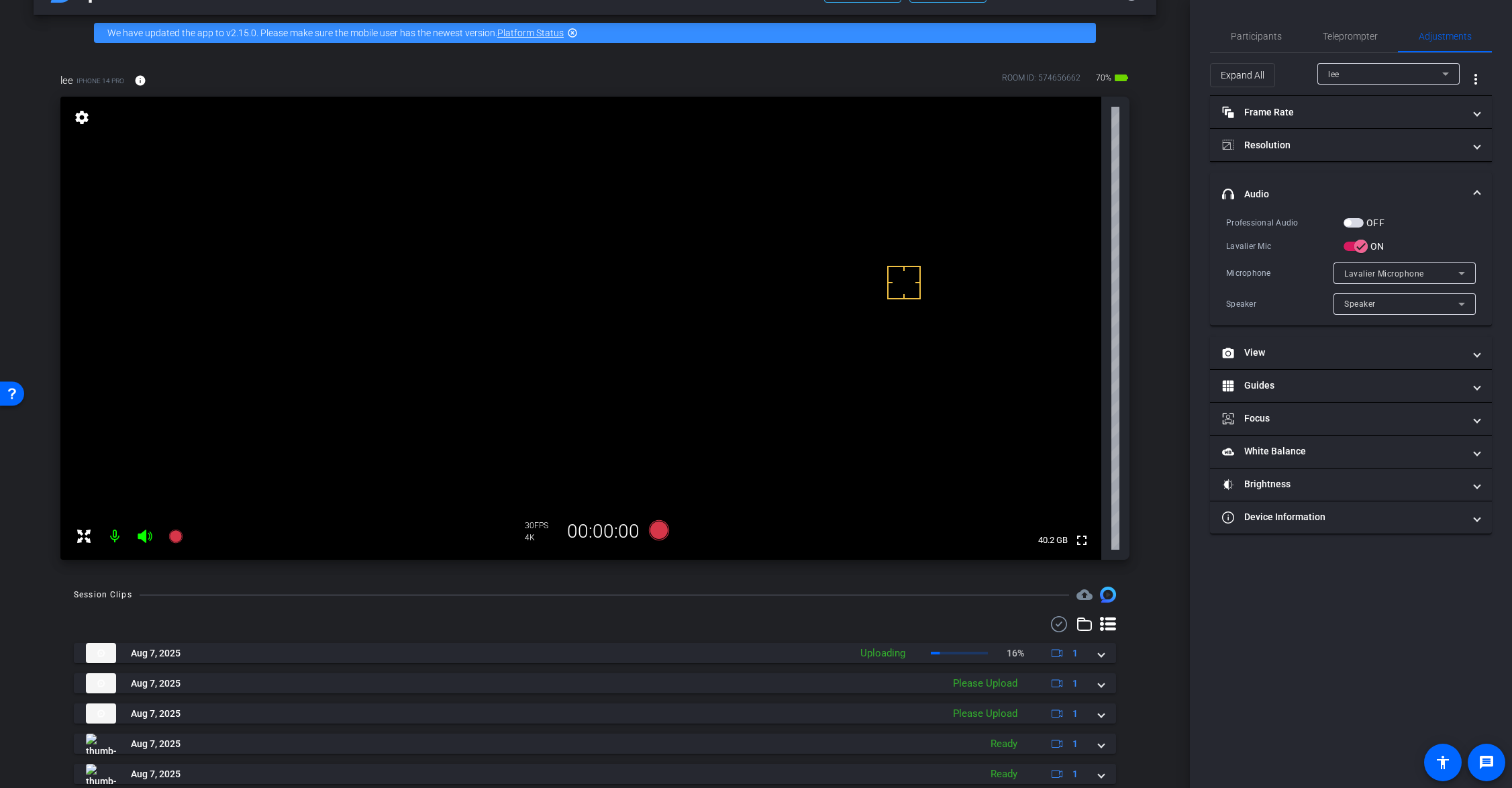 scroll, scrollTop: 67, scrollLeft: 0, axis: vertical 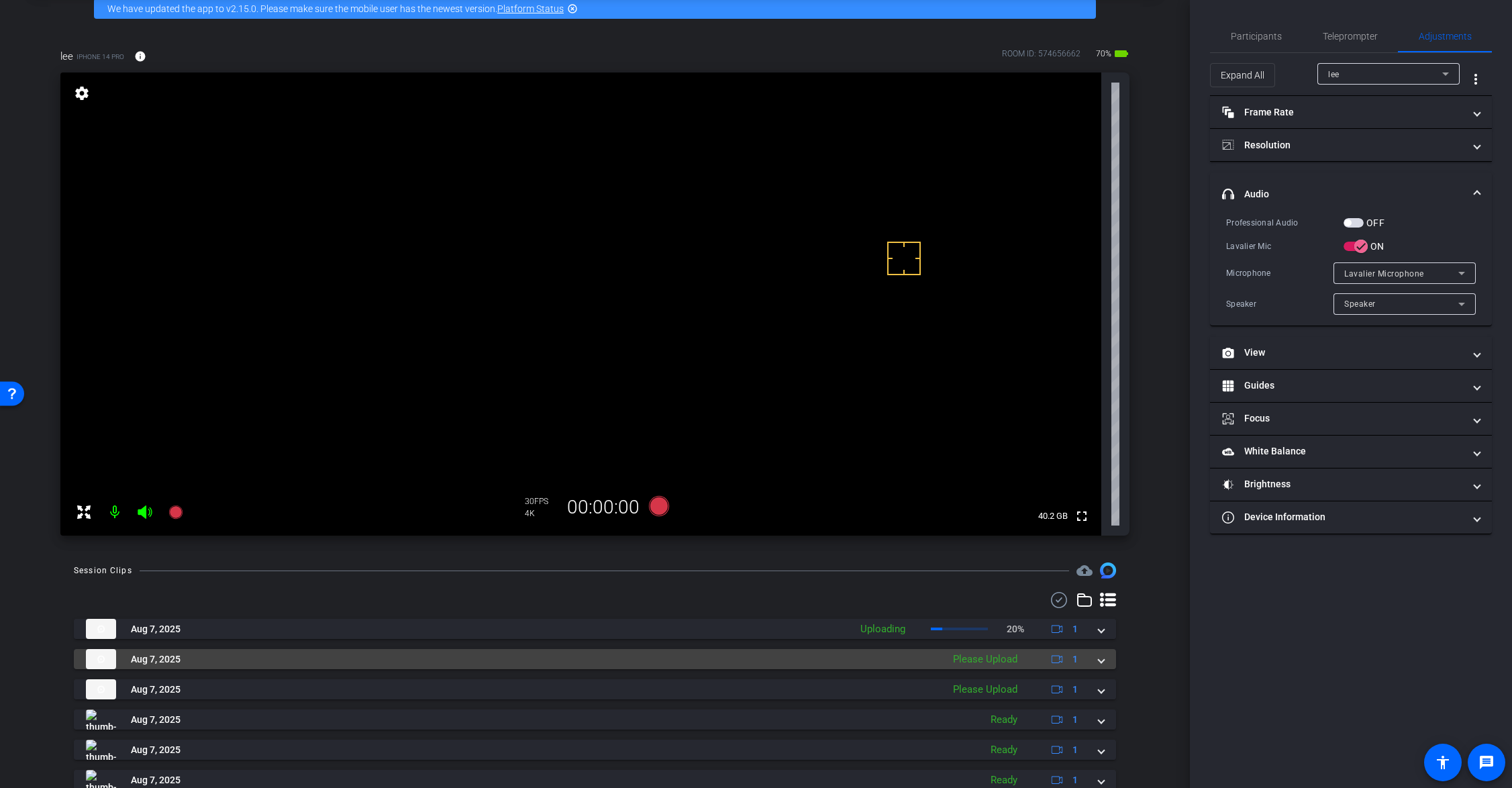 click on "Aug 7, 2025  Please Upload
1" at bounding box center [595, 659] 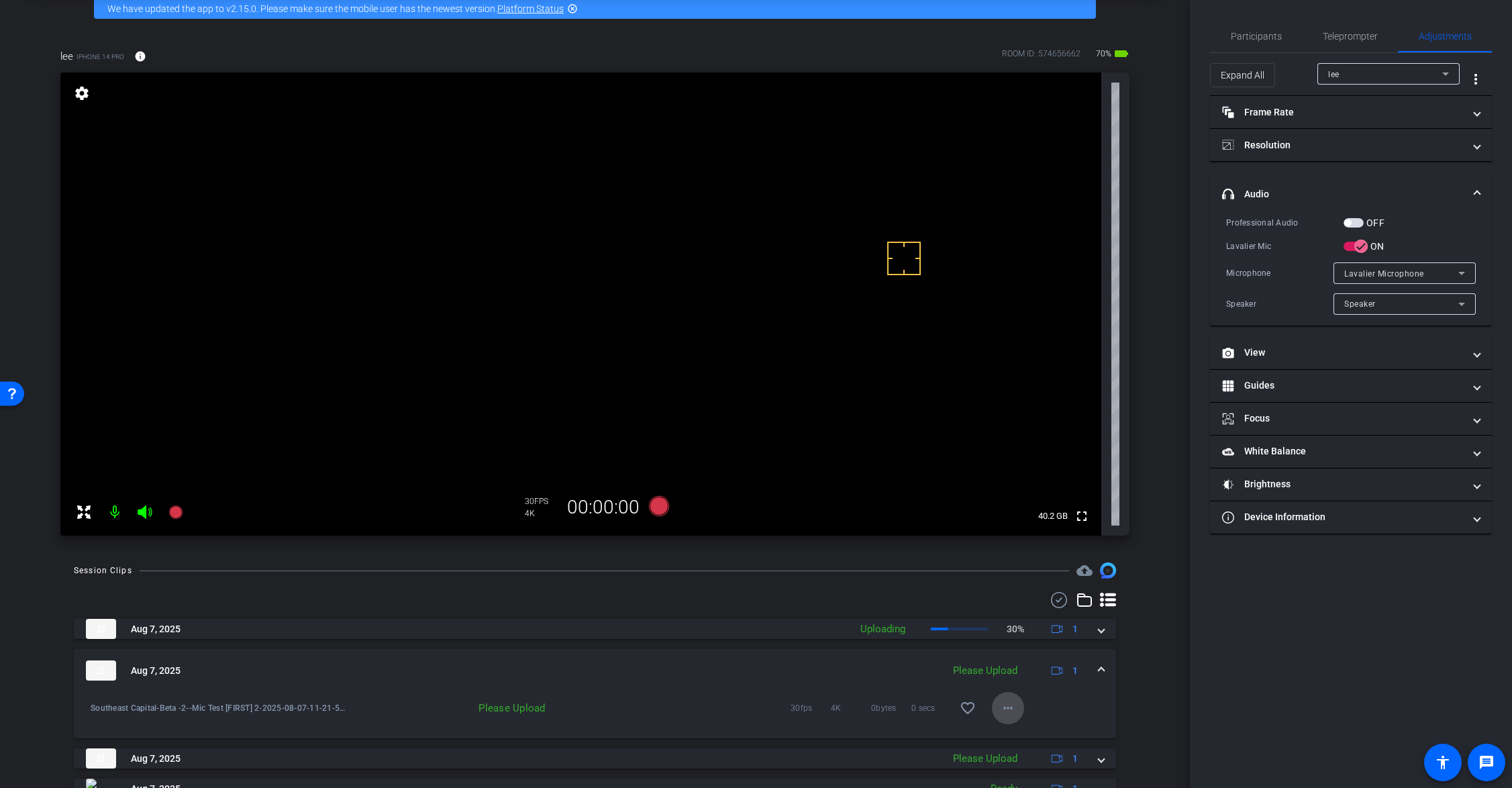 click on "more_horiz" at bounding box center [1008, 708] 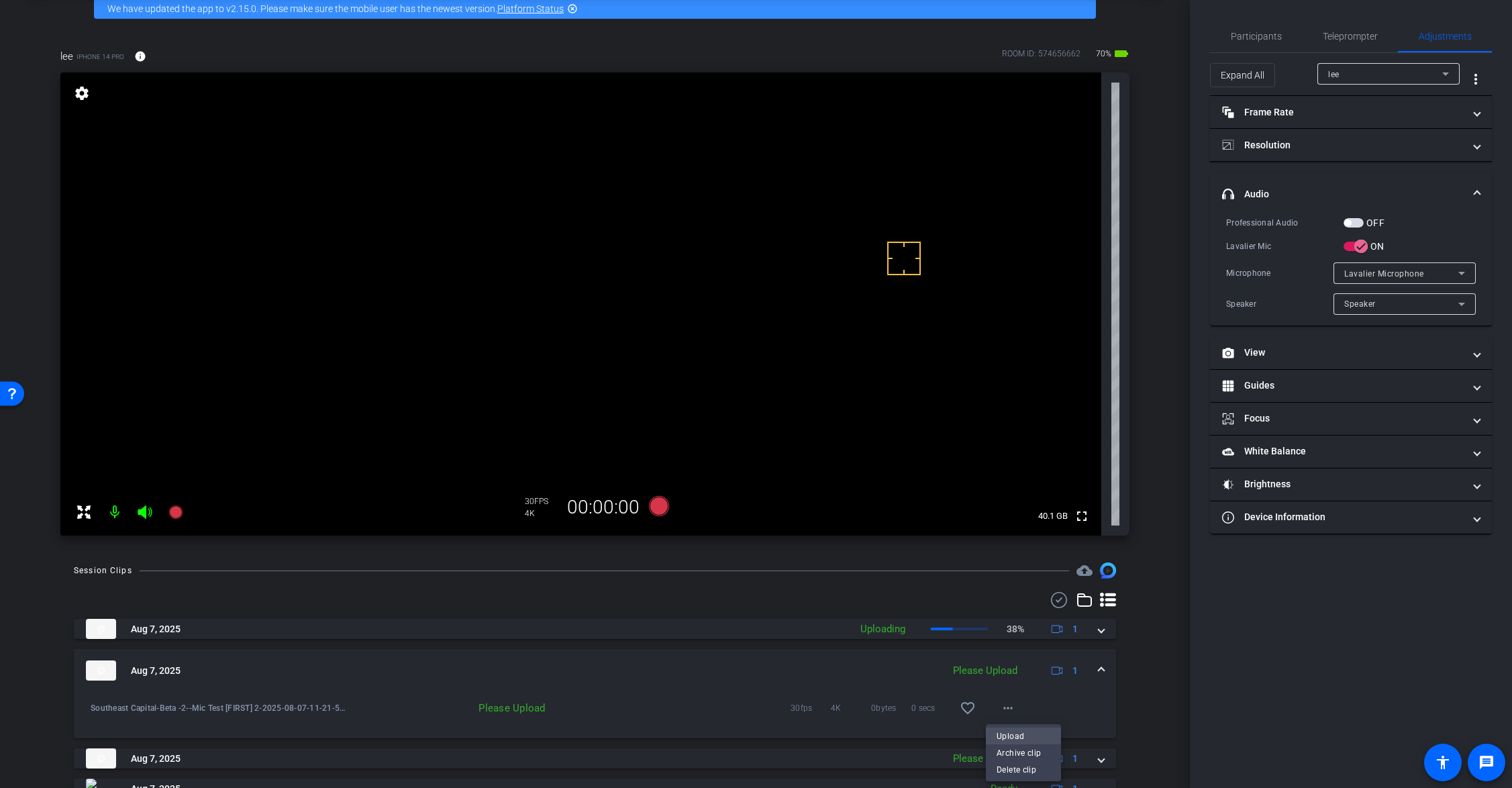 click on "Upload" at bounding box center [1023, 736] 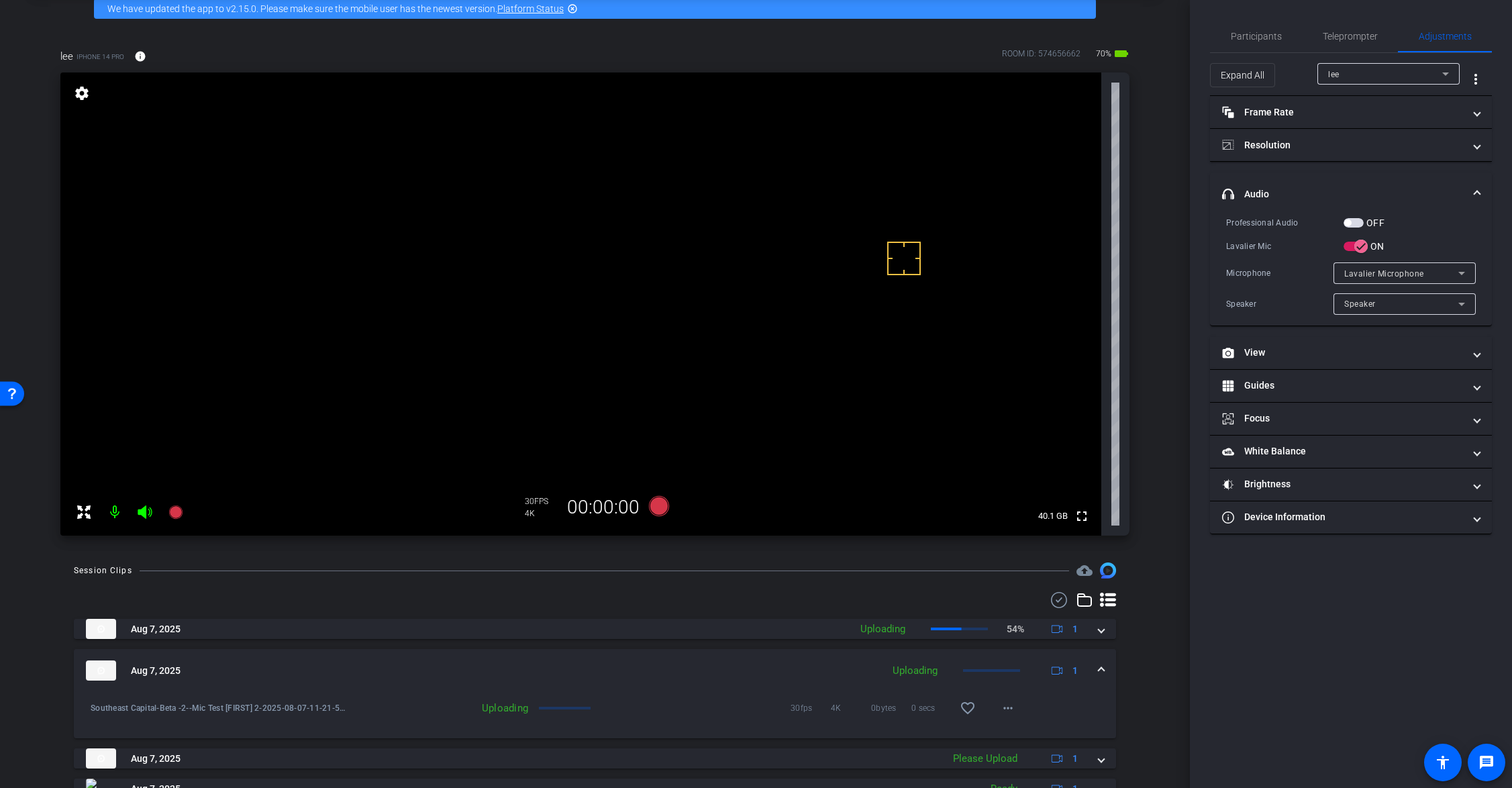 click at bounding box center (1101, 671) 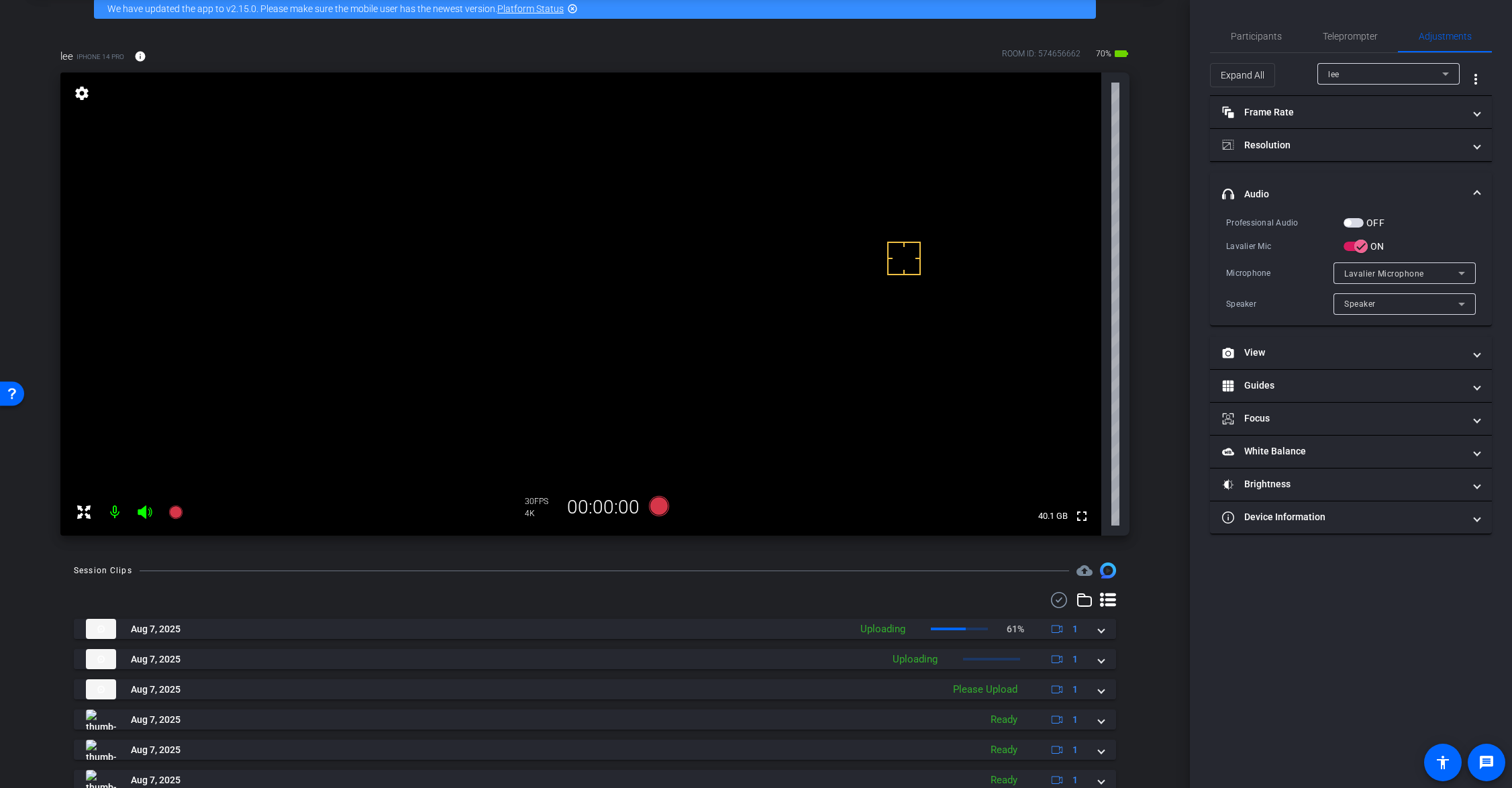 click on "Aug 7, 2025  Uploading  61%
1 Southeast Capital-Beta -2--Mic Test Justin 3-2025-08-07-11-22-50-186-0  Uploading  61%  30fps 4K 0bytes 0 secs favorite_border more_horiz   Aug 7, 2025  Uploading
1 Southeast Capital-Beta -2--Mic Test Justin 2-2025-08-07-11-21-53-409-0  Uploading 30fps 4K 0bytes 0 secs favorite_border more_horiz   Aug 7, 2025  Please Upload
1   Aug 7, 2025   Ready
1   Aug 7, 2025   Ready
1   Aug 7, 2025   Ready
1   Aug 7, 2025   Ready
1   Aug 7, 2025   Ready
1   Aug 7, 2025   Ready
1   Aug 7, 2025   Ready
1" 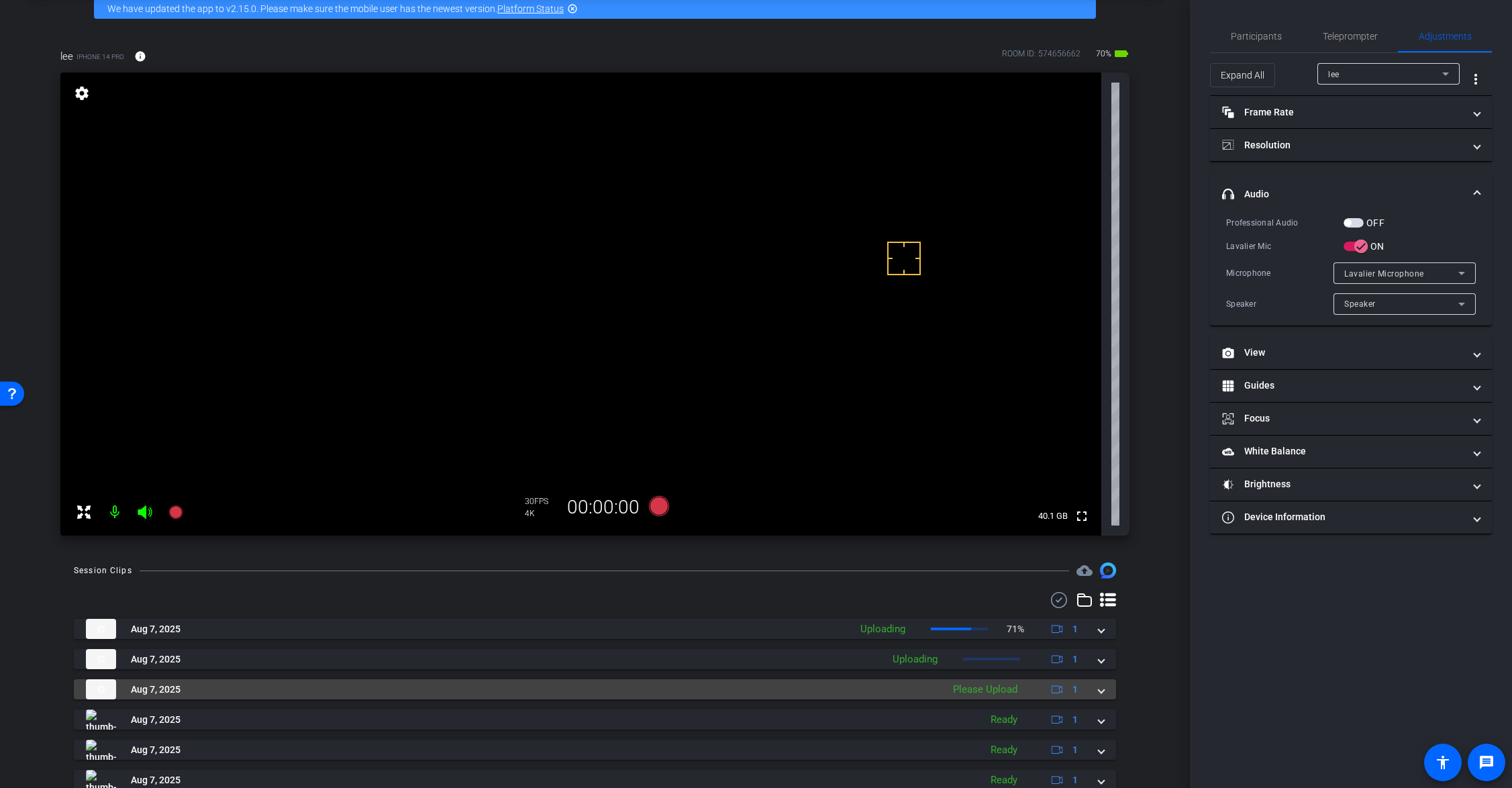 click on "Aug 7, 2025  Please Upload
1" at bounding box center [595, 689] 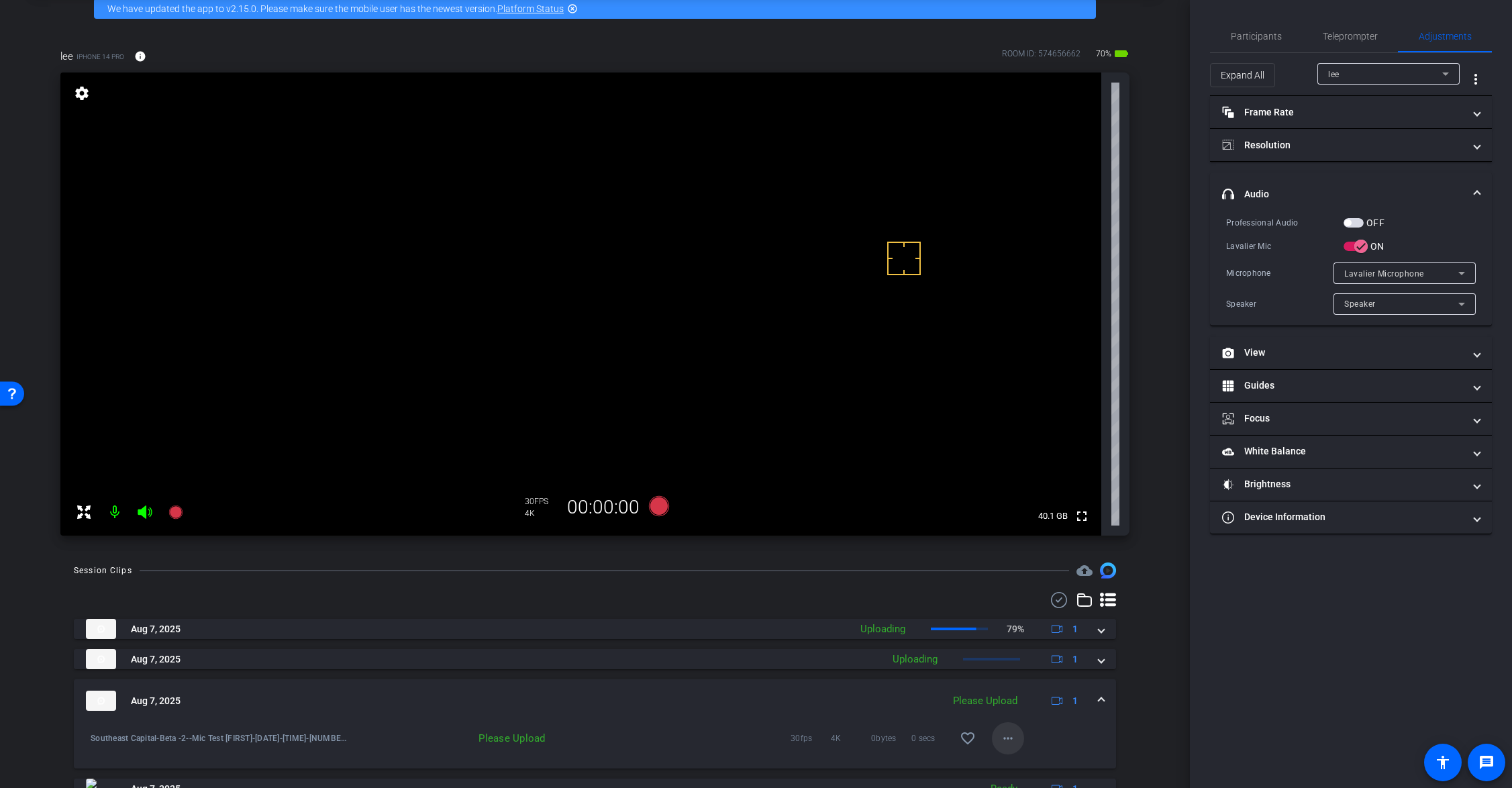 click on "more_horiz" at bounding box center [1008, 738] 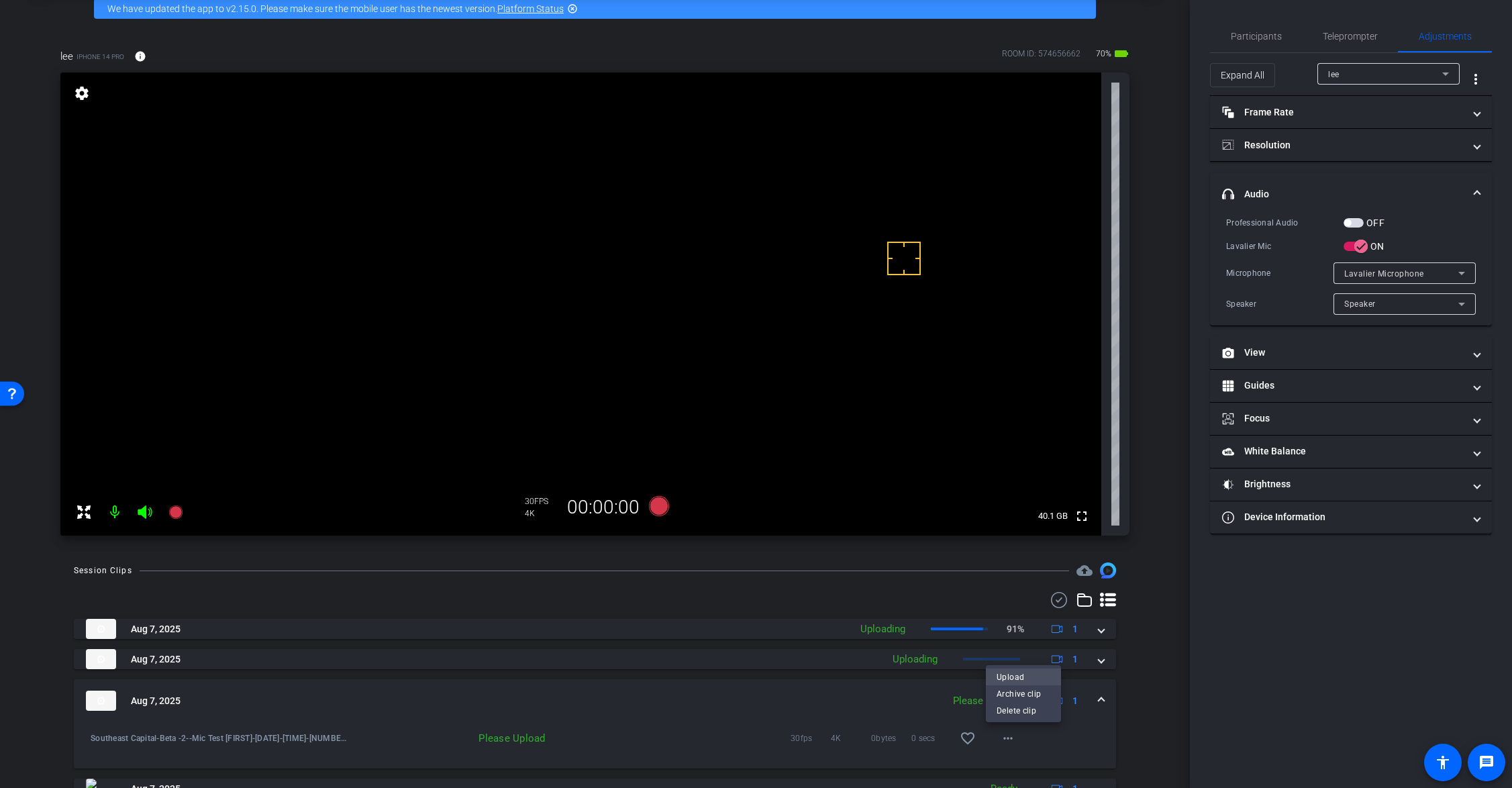 click on "Upload" at bounding box center (1023, 677) 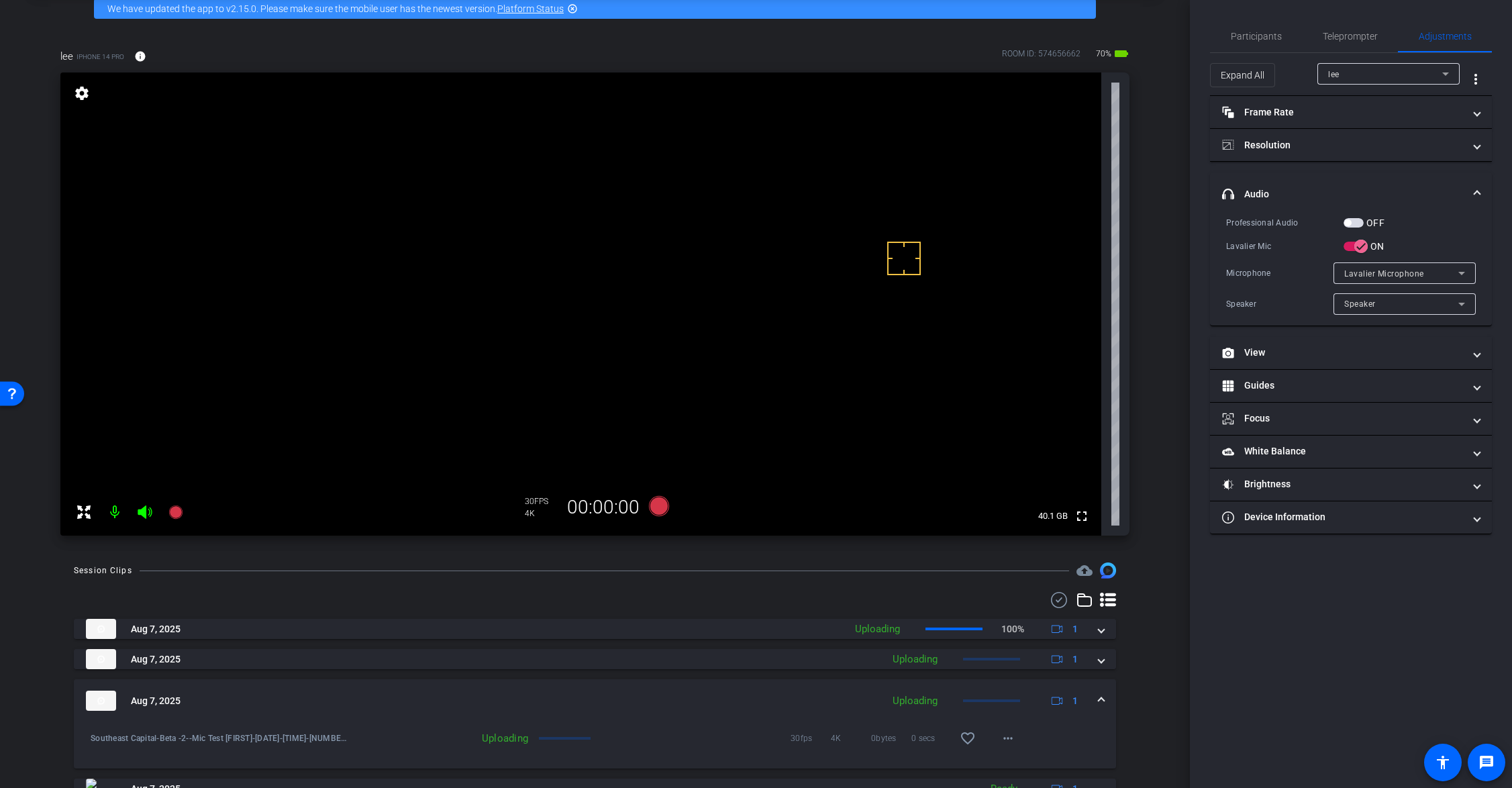click on "Aug 7, 2025  Uploading
1" at bounding box center (595, 701) 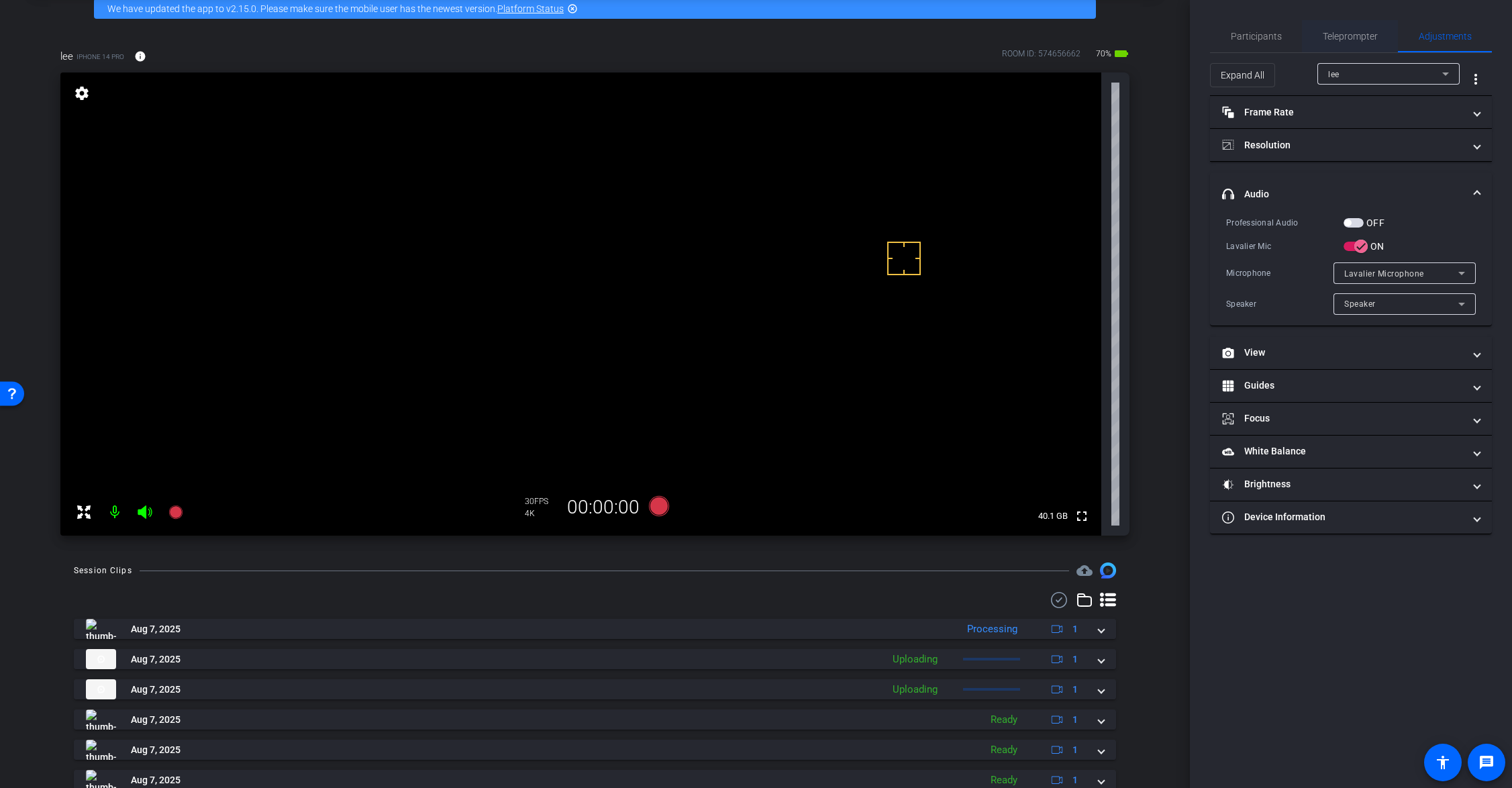 click on "Teleprompter" at bounding box center (1350, 36) 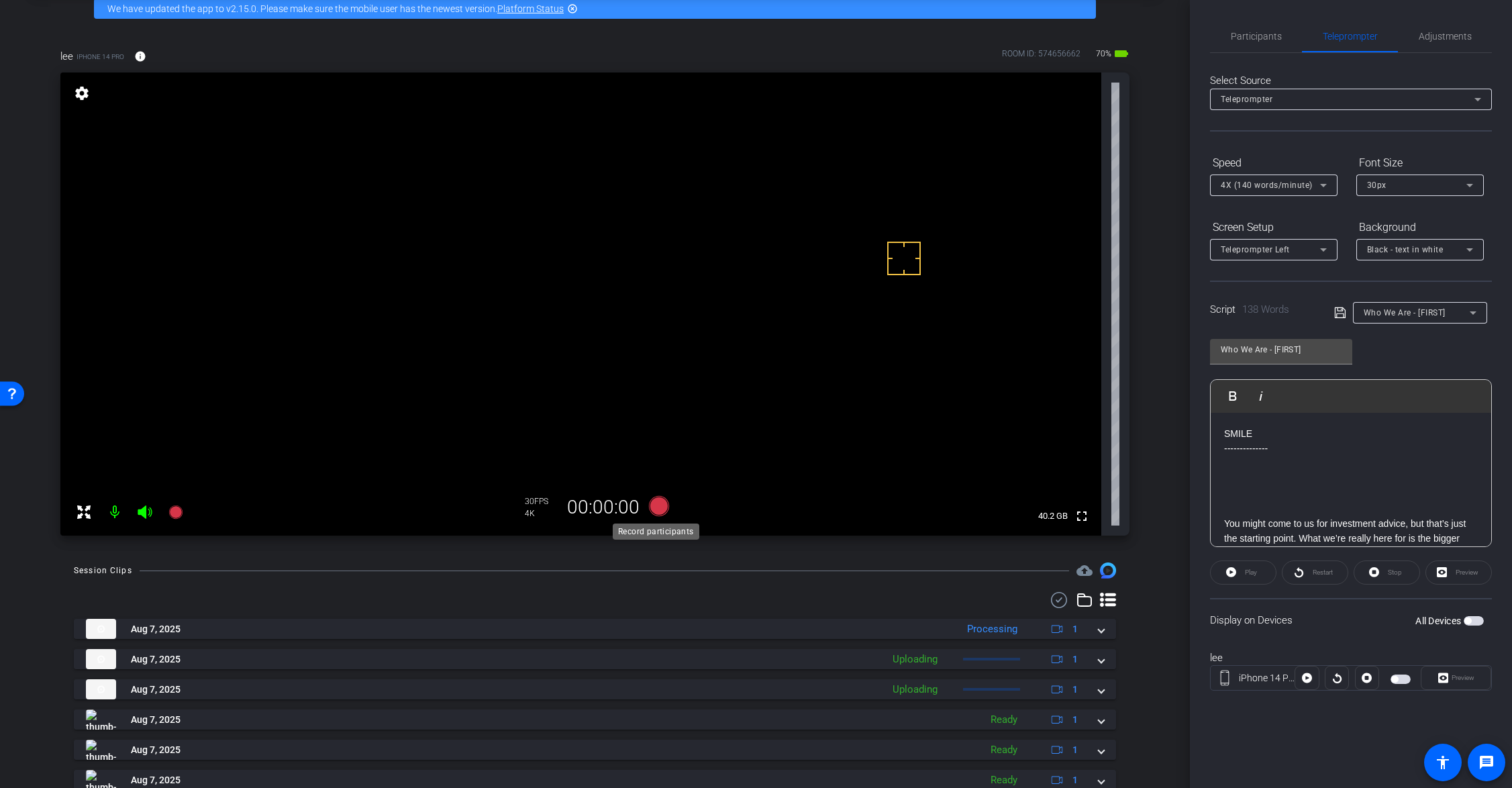 click 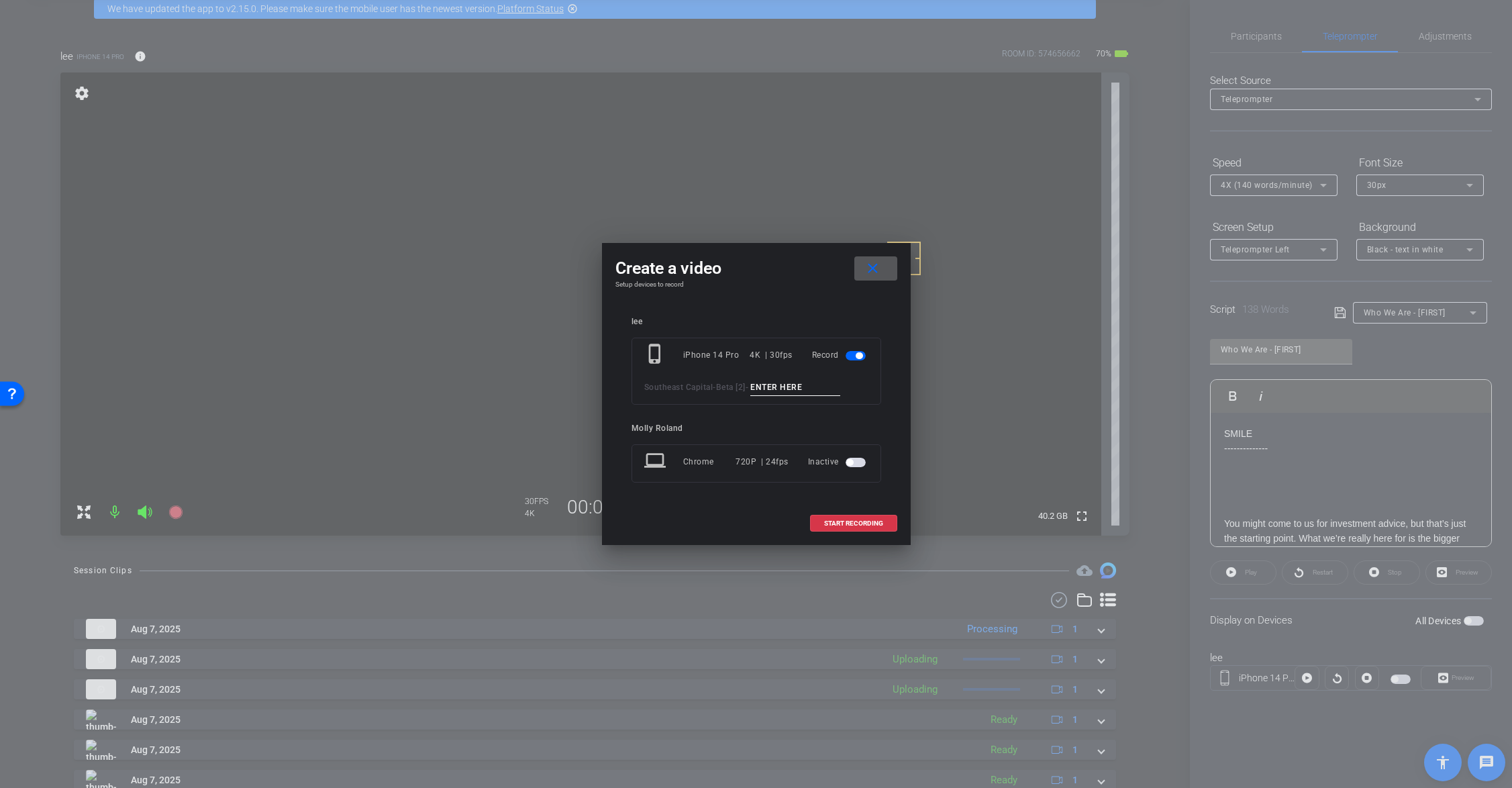 click at bounding box center [795, 387] 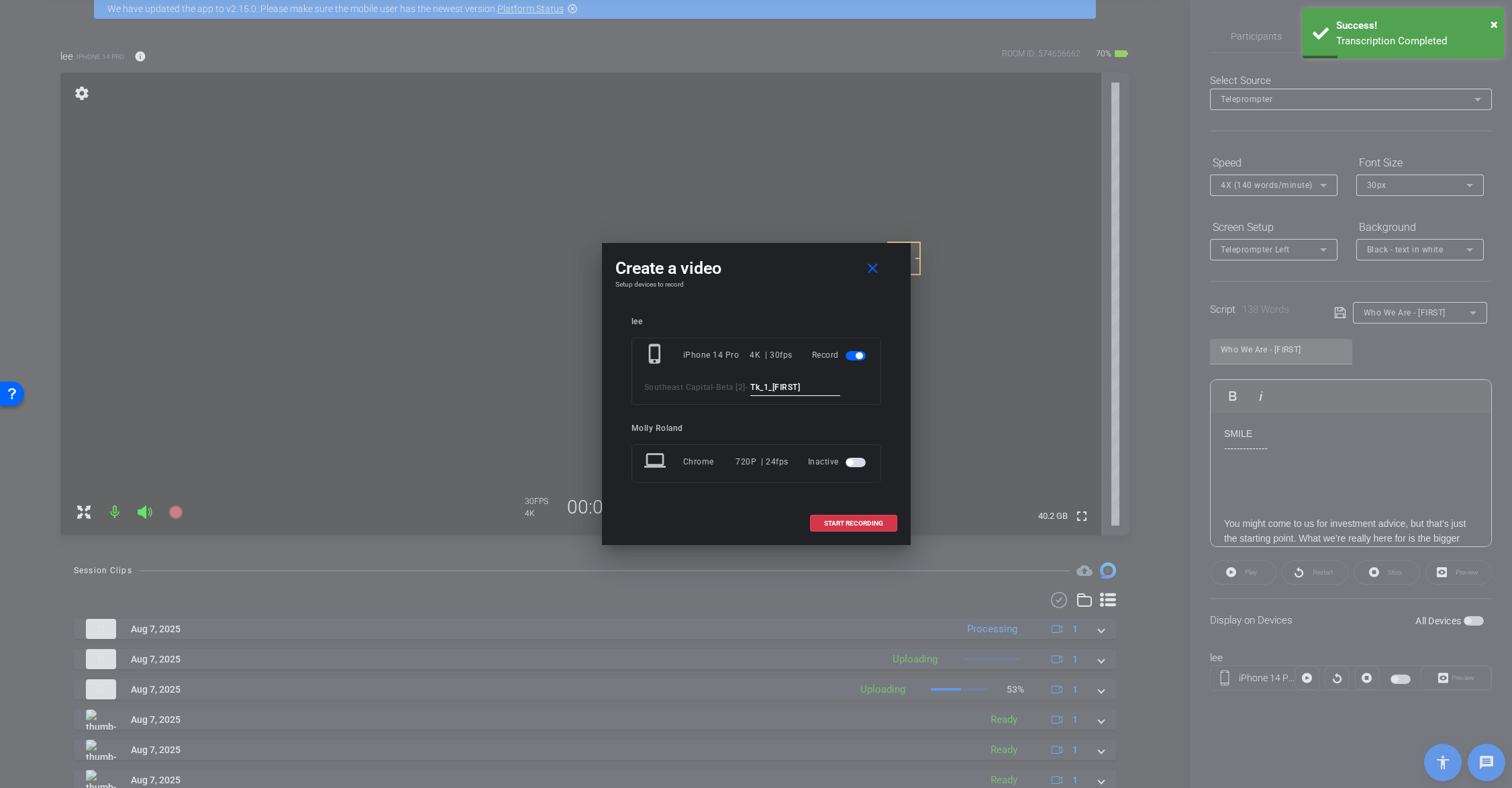 click on "Tk_1_Justin" at bounding box center (795, 387) 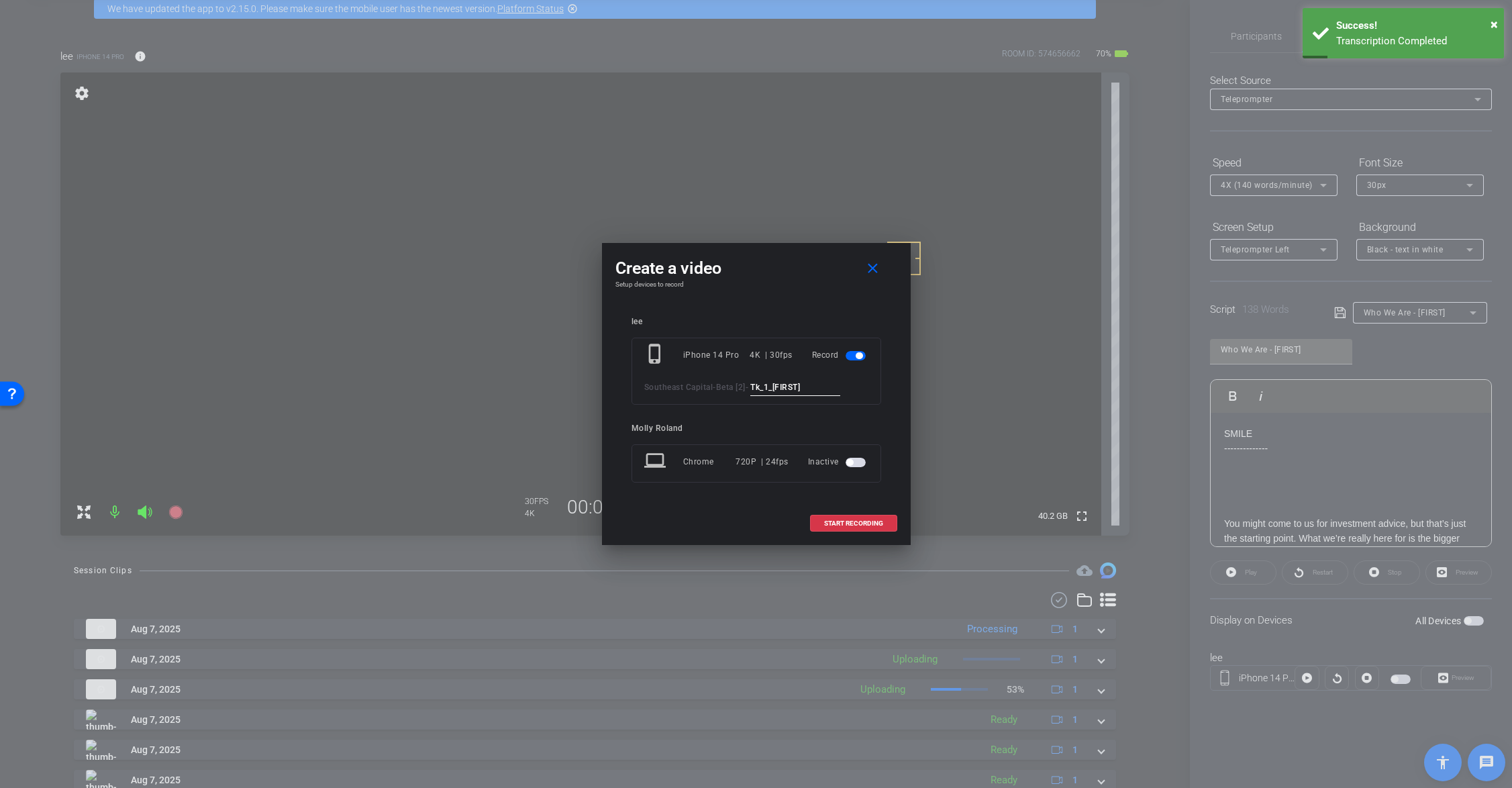 click on "Tk_1_Justin" at bounding box center [795, 387] 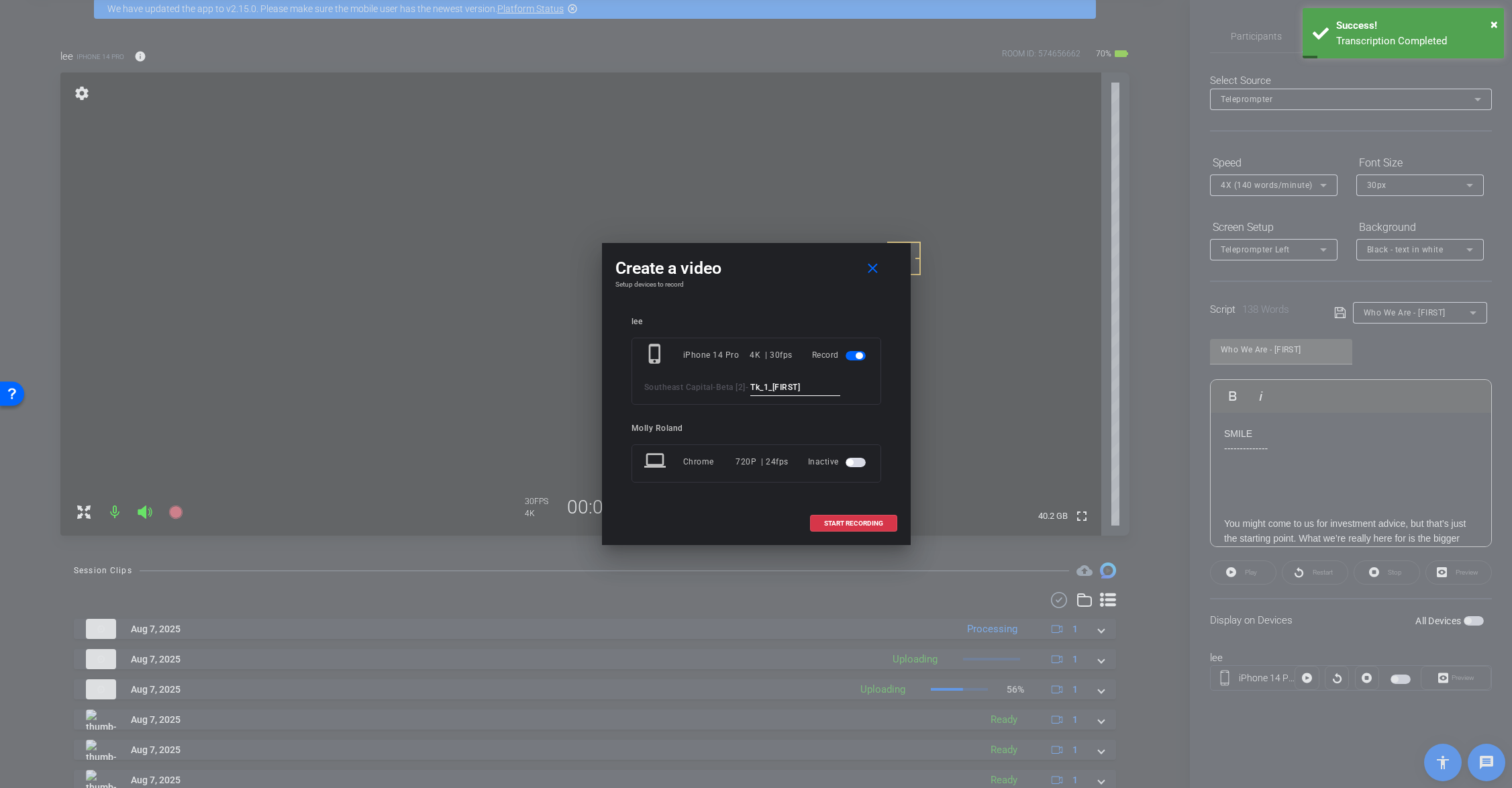 click on "Tk_1_Justin" at bounding box center [795, 387] 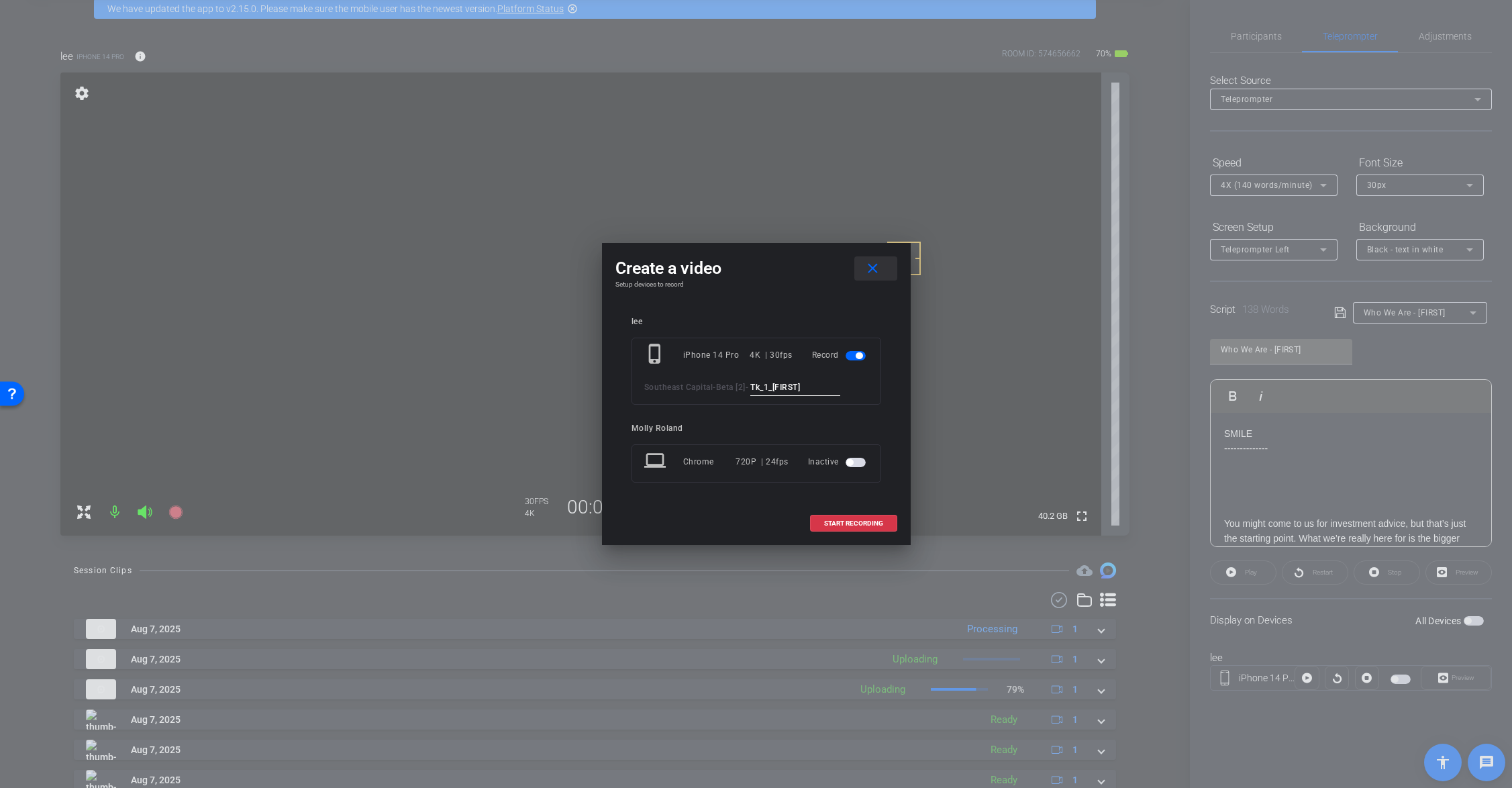type on "Tk_1_Justin" 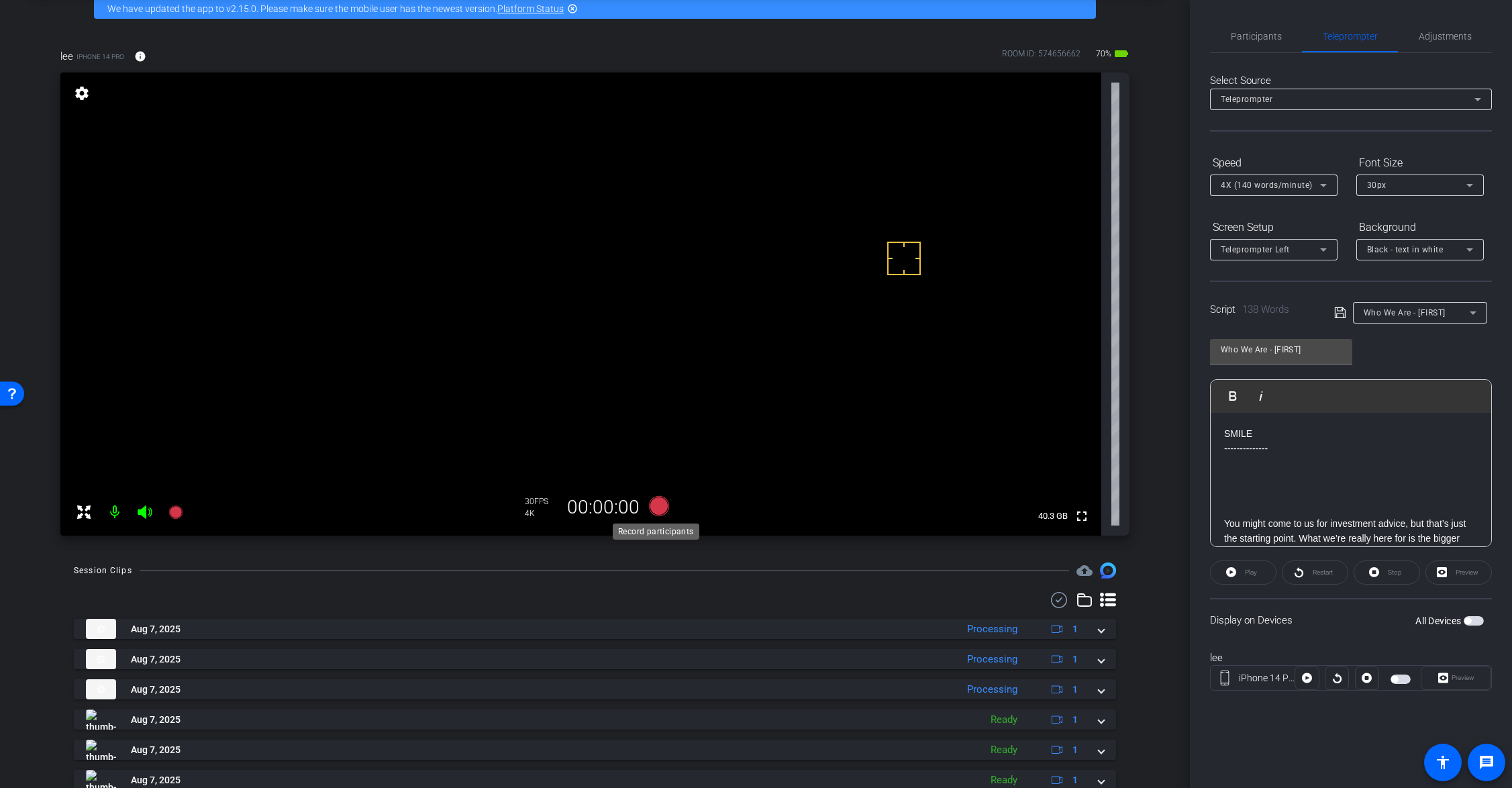 click 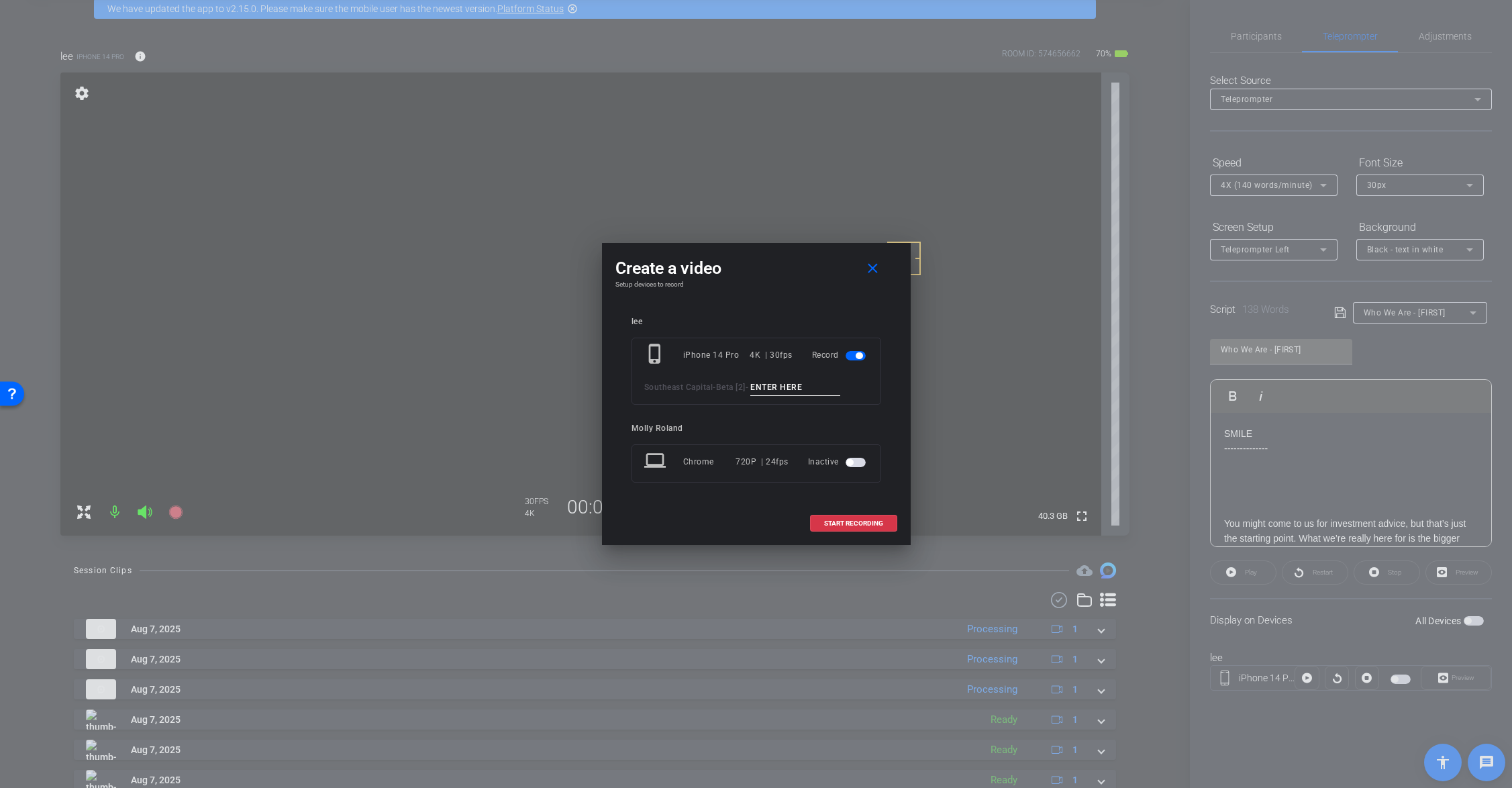 click at bounding box center [795, 387] 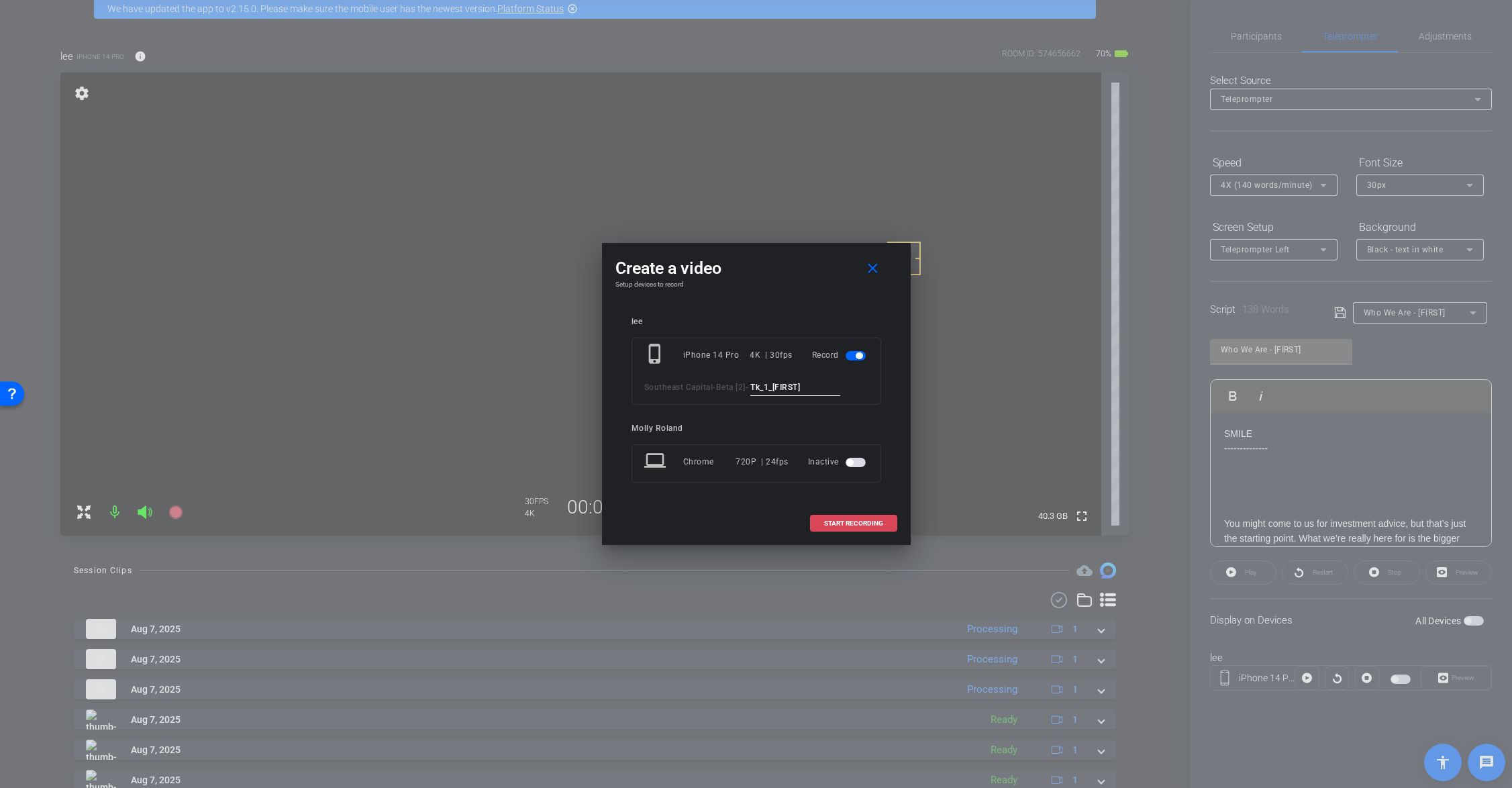 type on "Tk_1_Justin" 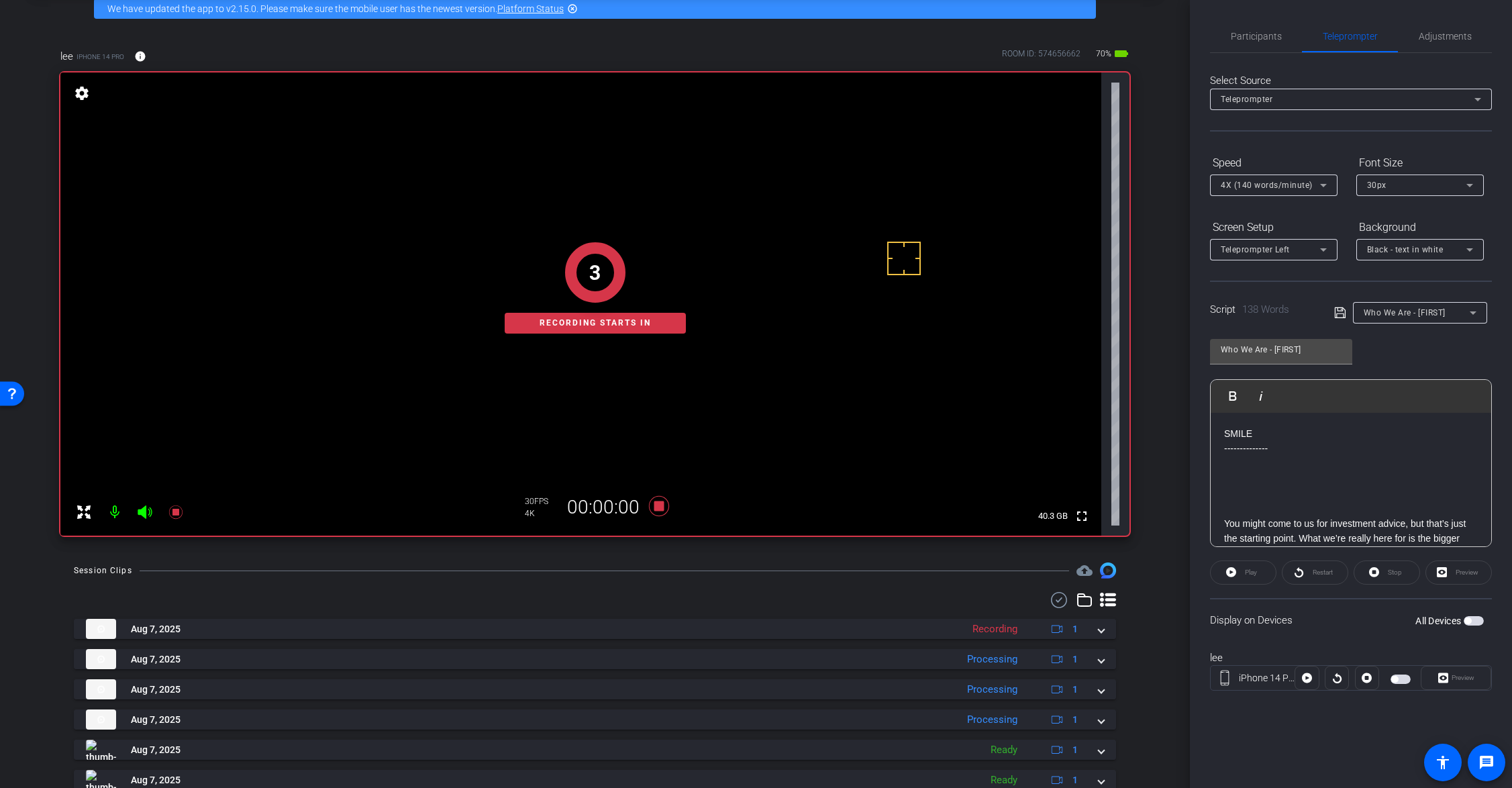 click at bounding box center [1468, 621] 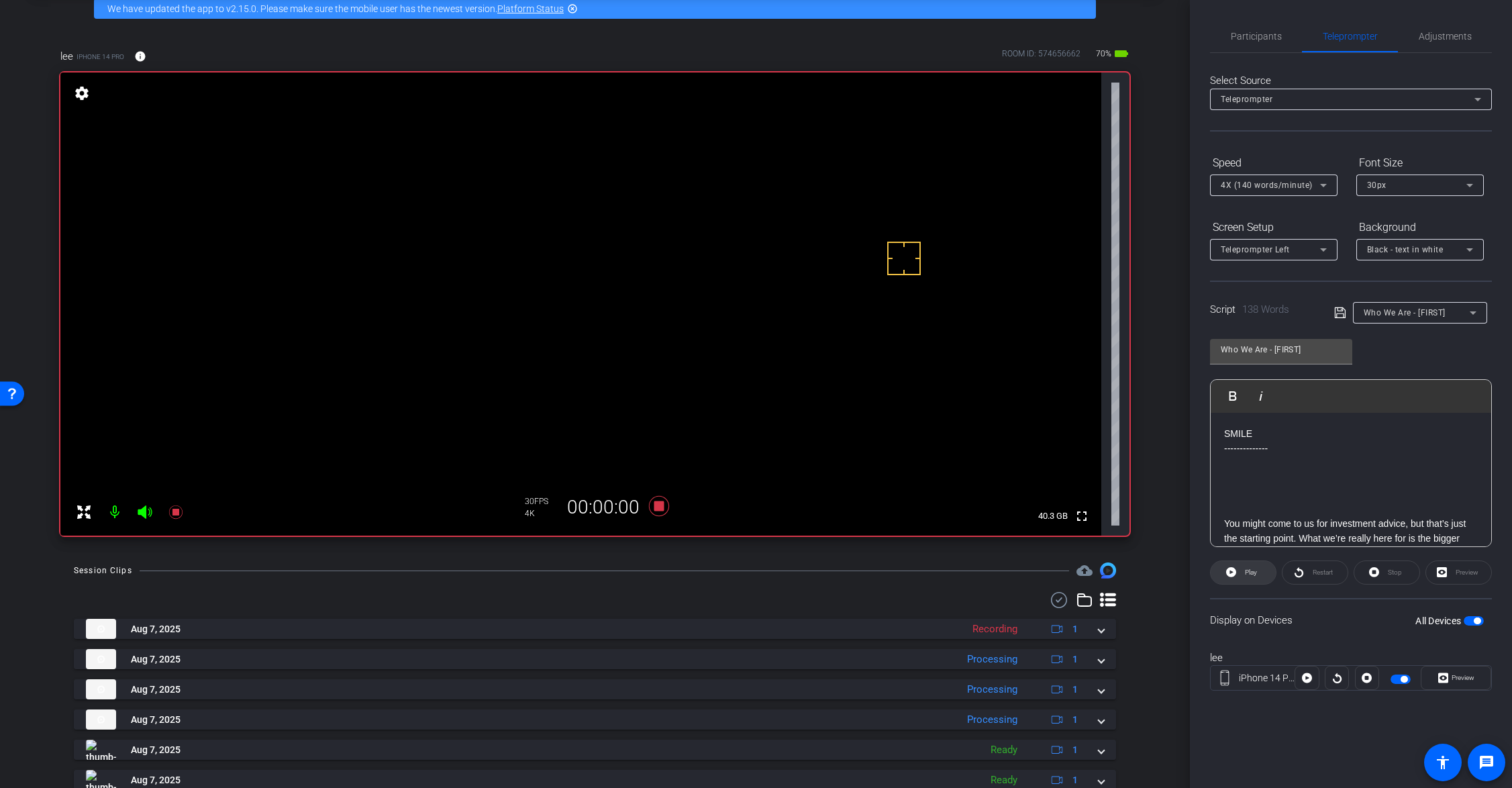 click on "Play" 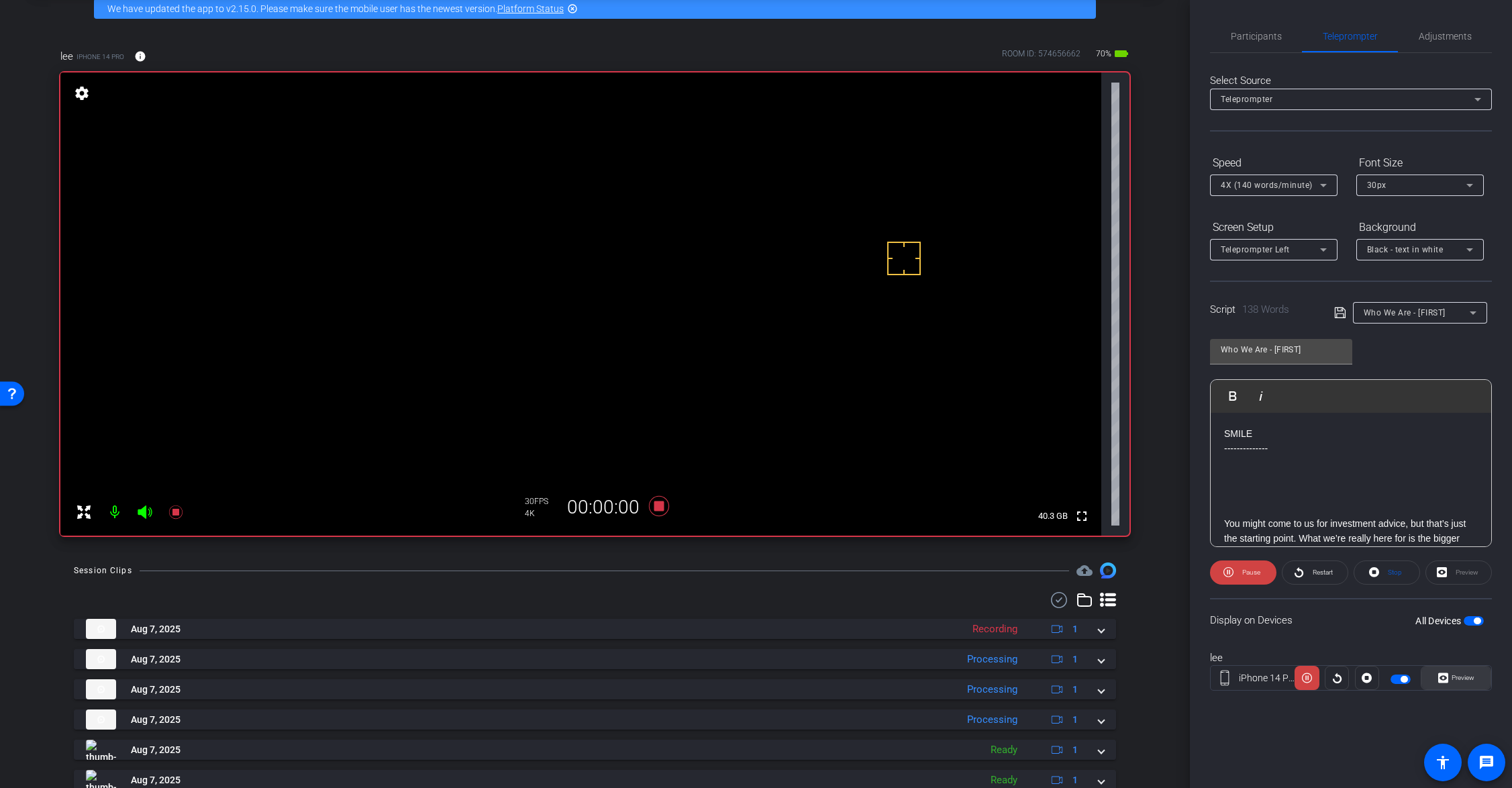 click on "Preview" 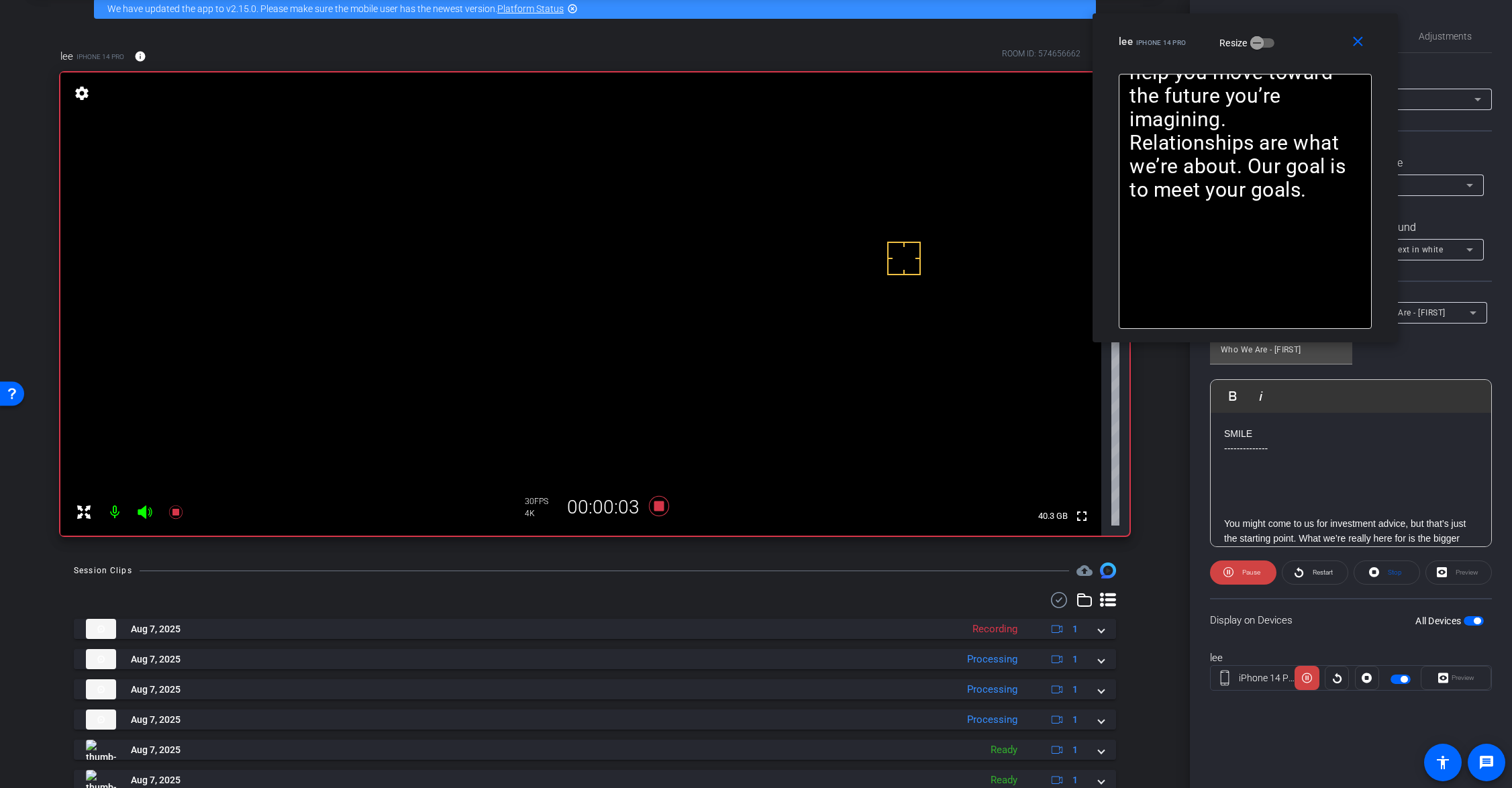 drag, startPoint x: 818, startPoint y: 264, endPoint x: 1307, endPoint y: 48, distance: 534.5811 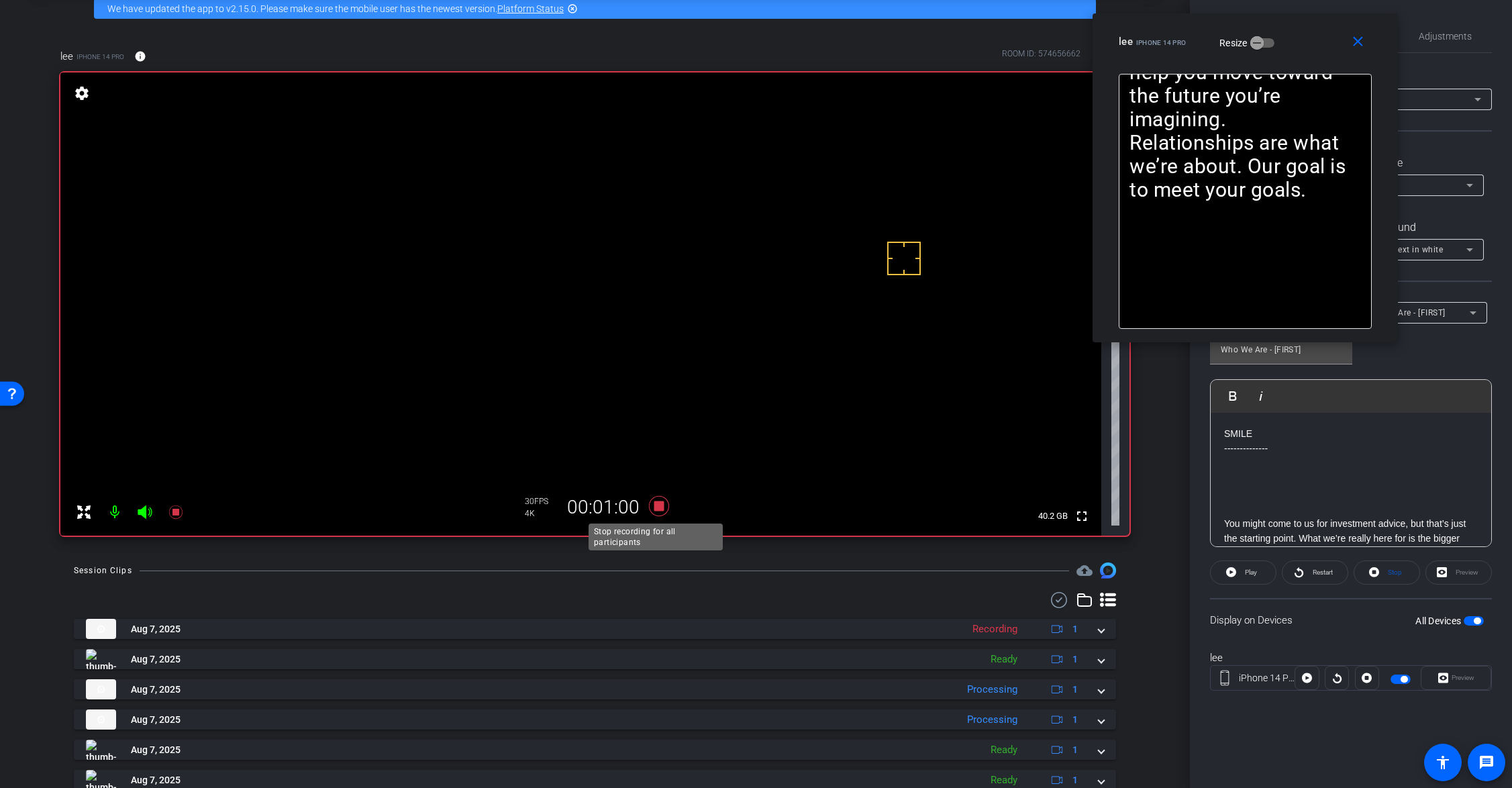 click 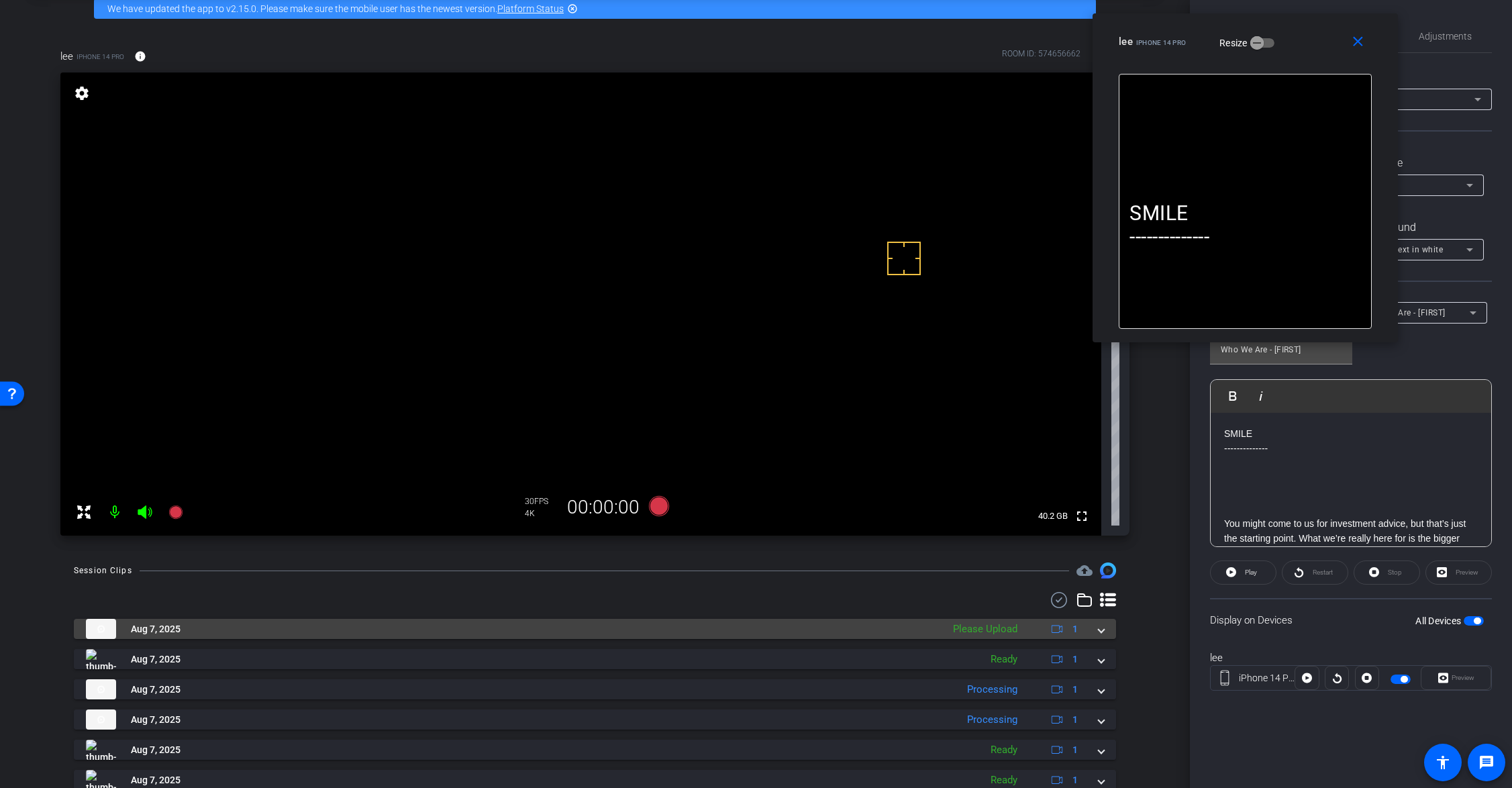 click on "Aug 7, 2025  Please Upload
1" at bounding box center (595, 629) 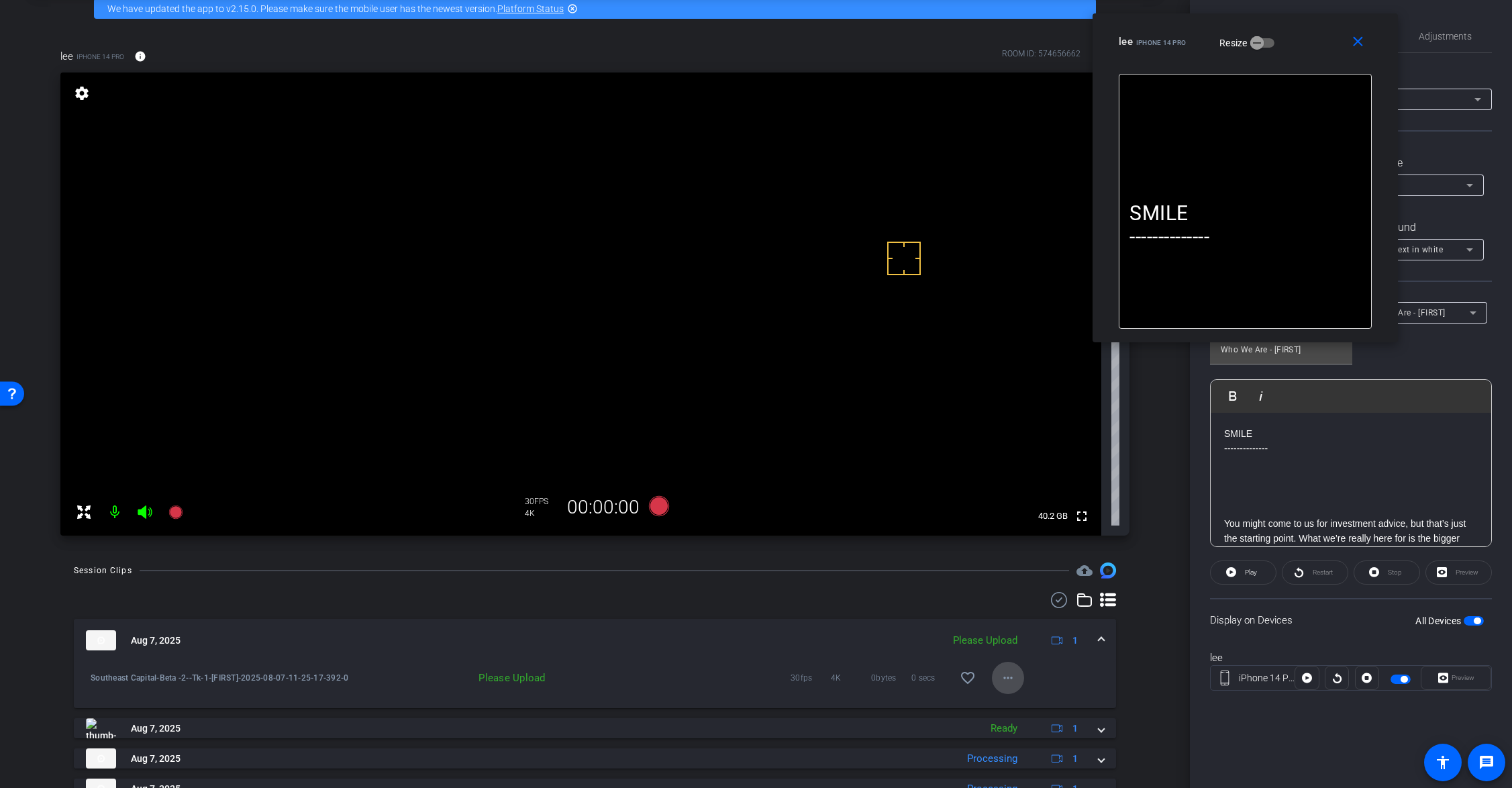 click on "more_horiz" at bounding box center [1008, 678] 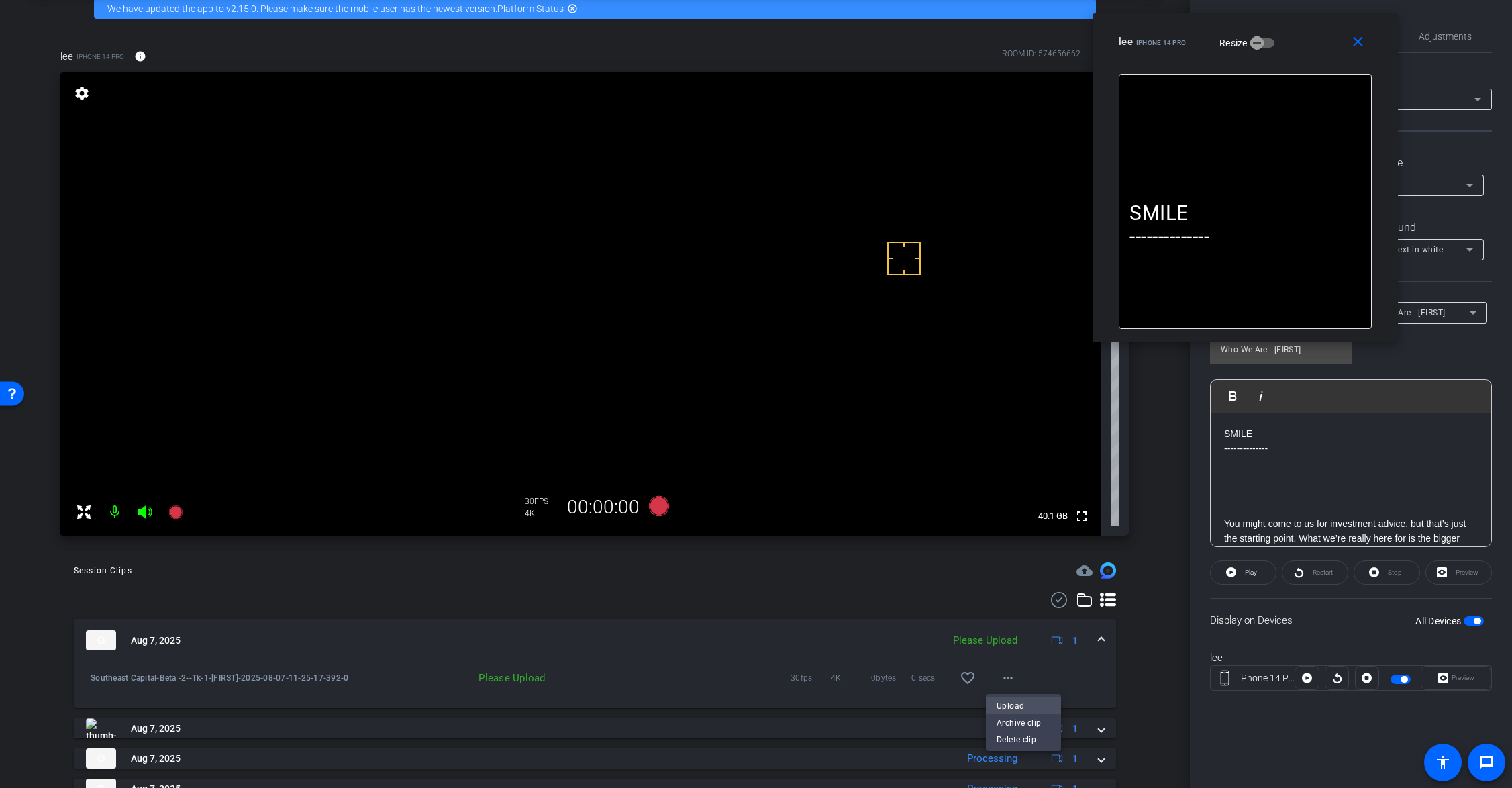 click on "Upload" at bounding box center [1023, 706] 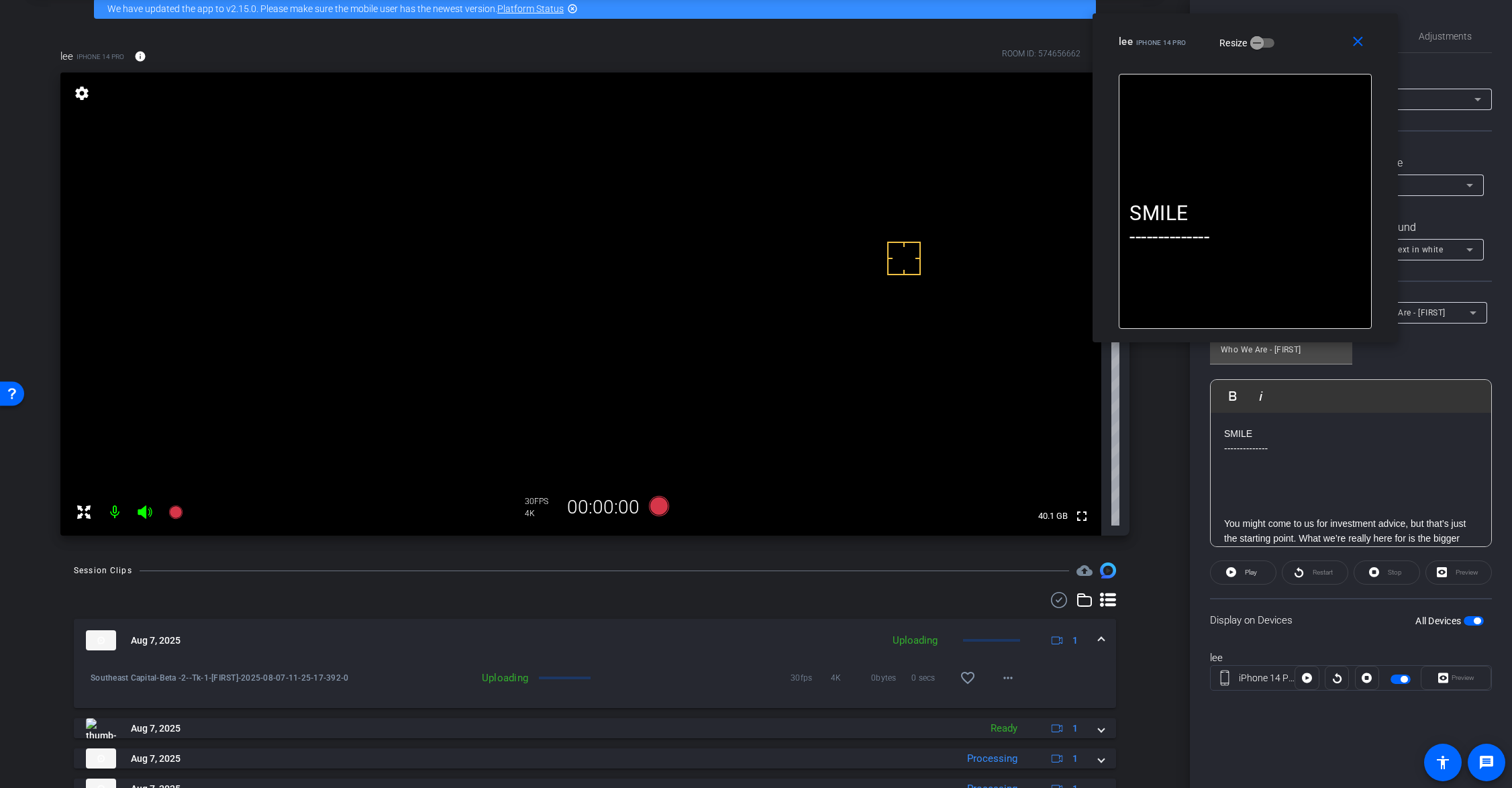 click at bounding box center (1101, 640) 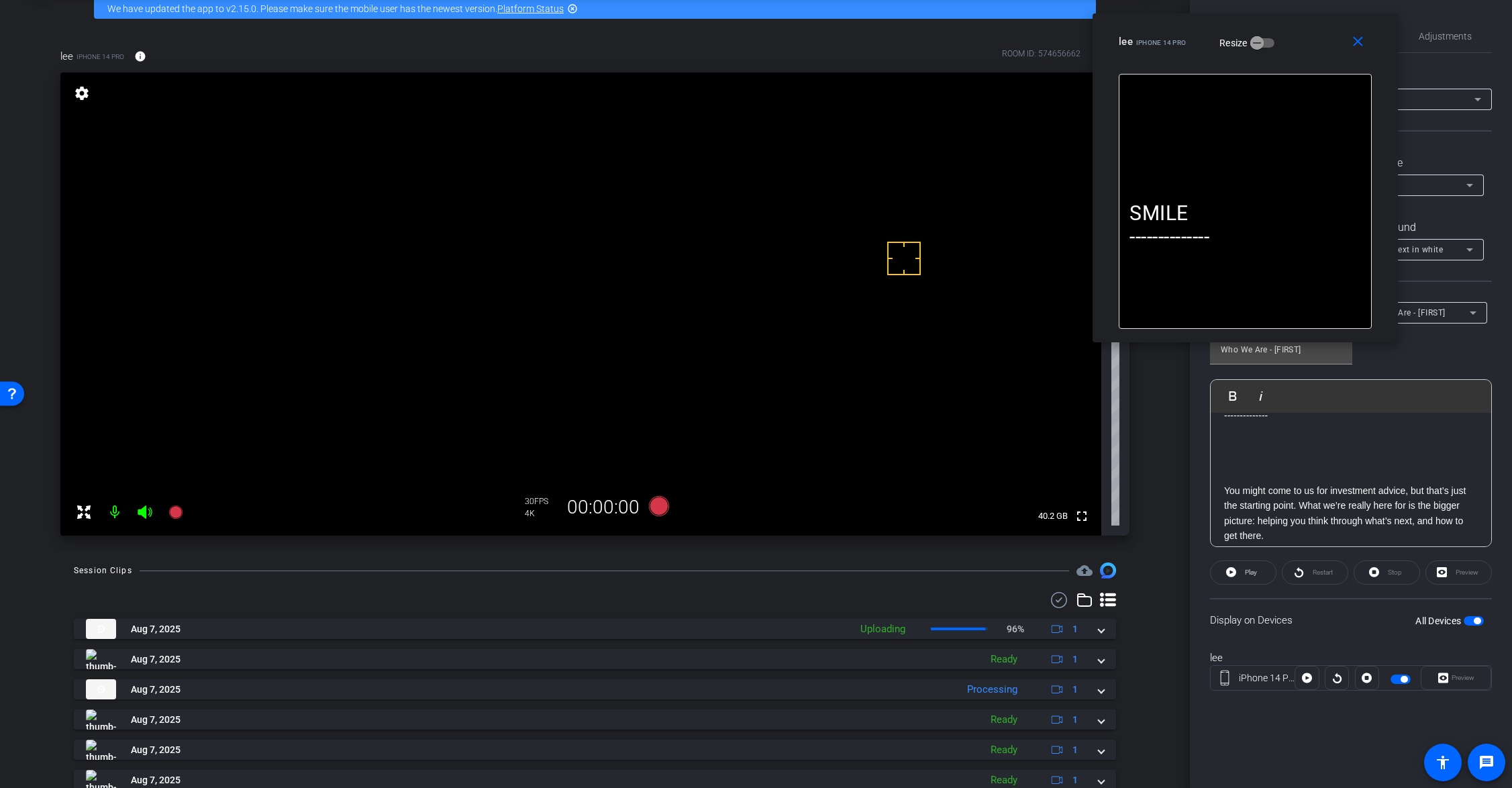 scroll, scrollTop: 0, scrollLeft: 0, axis: both 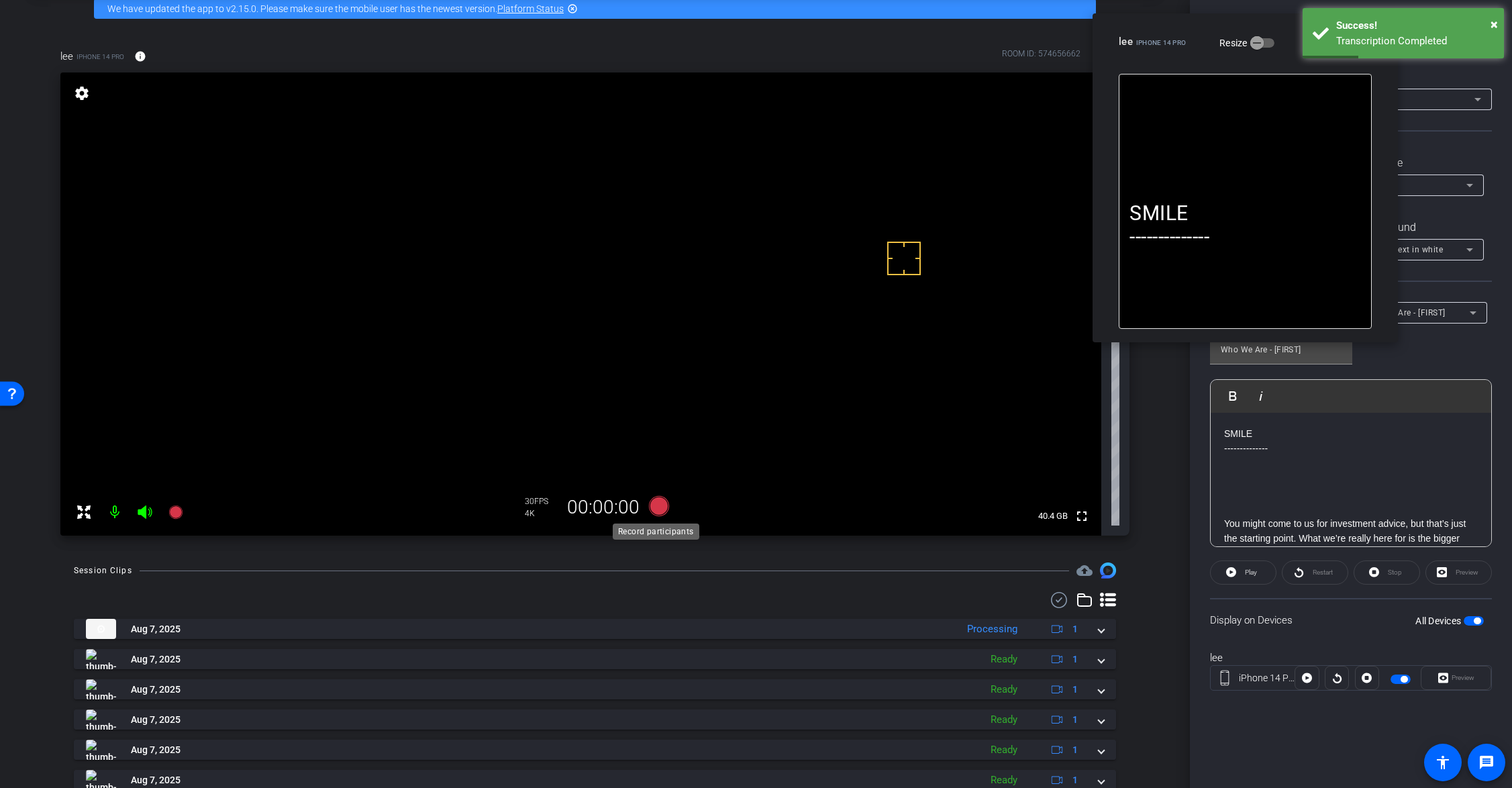 click 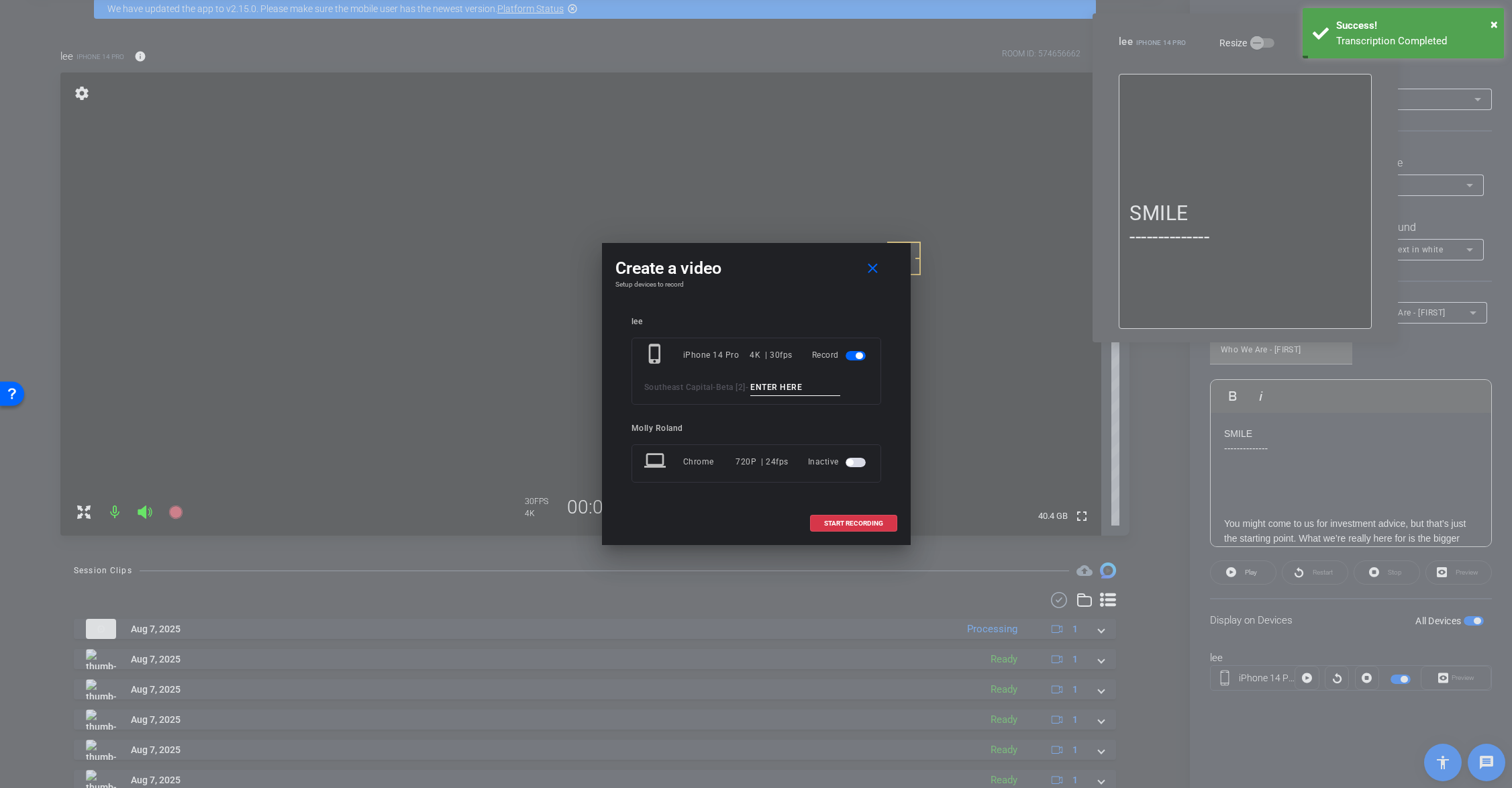 click at bounding box center (795, 387) 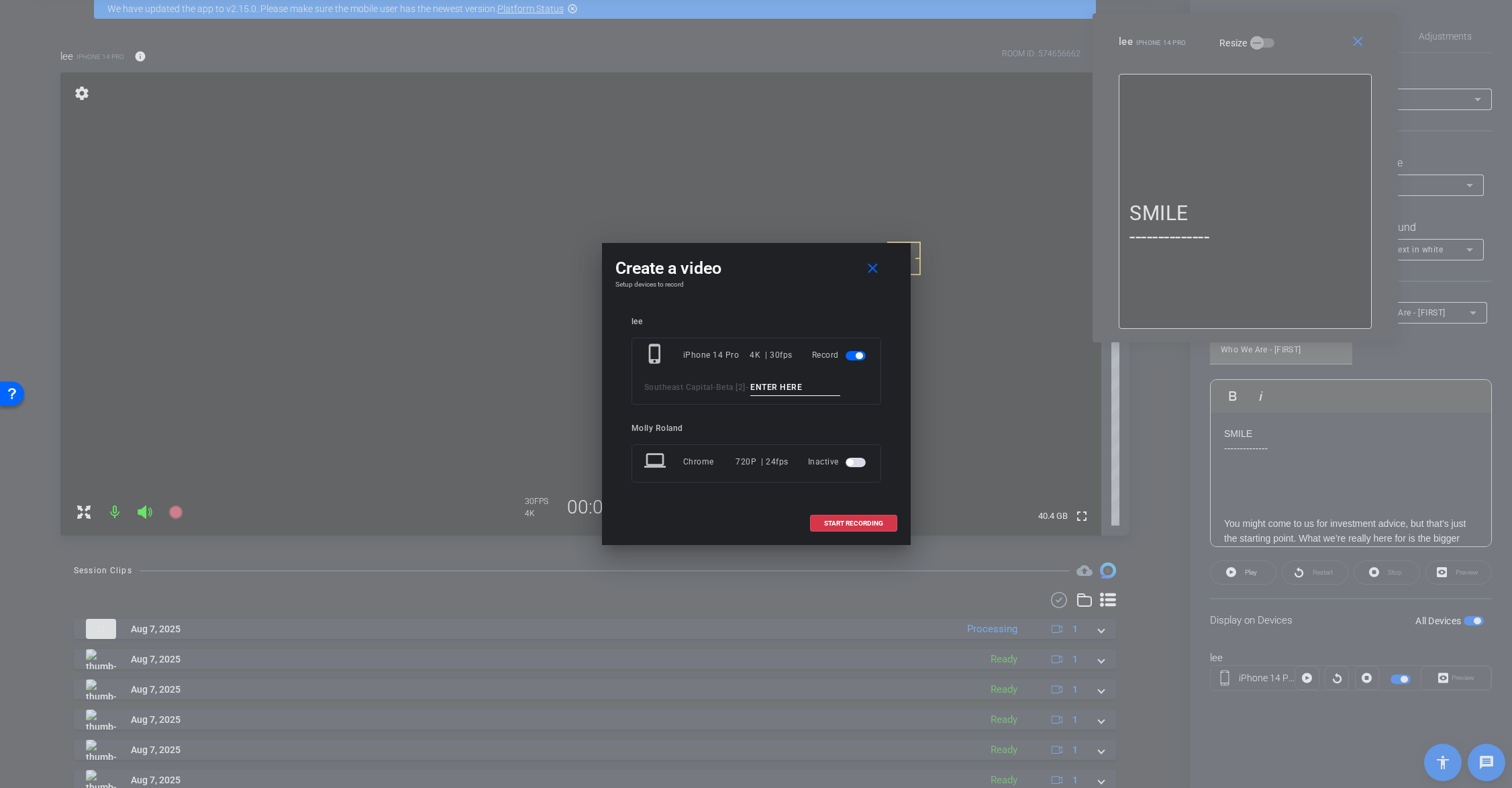 paste on "Tk_1_Justin" 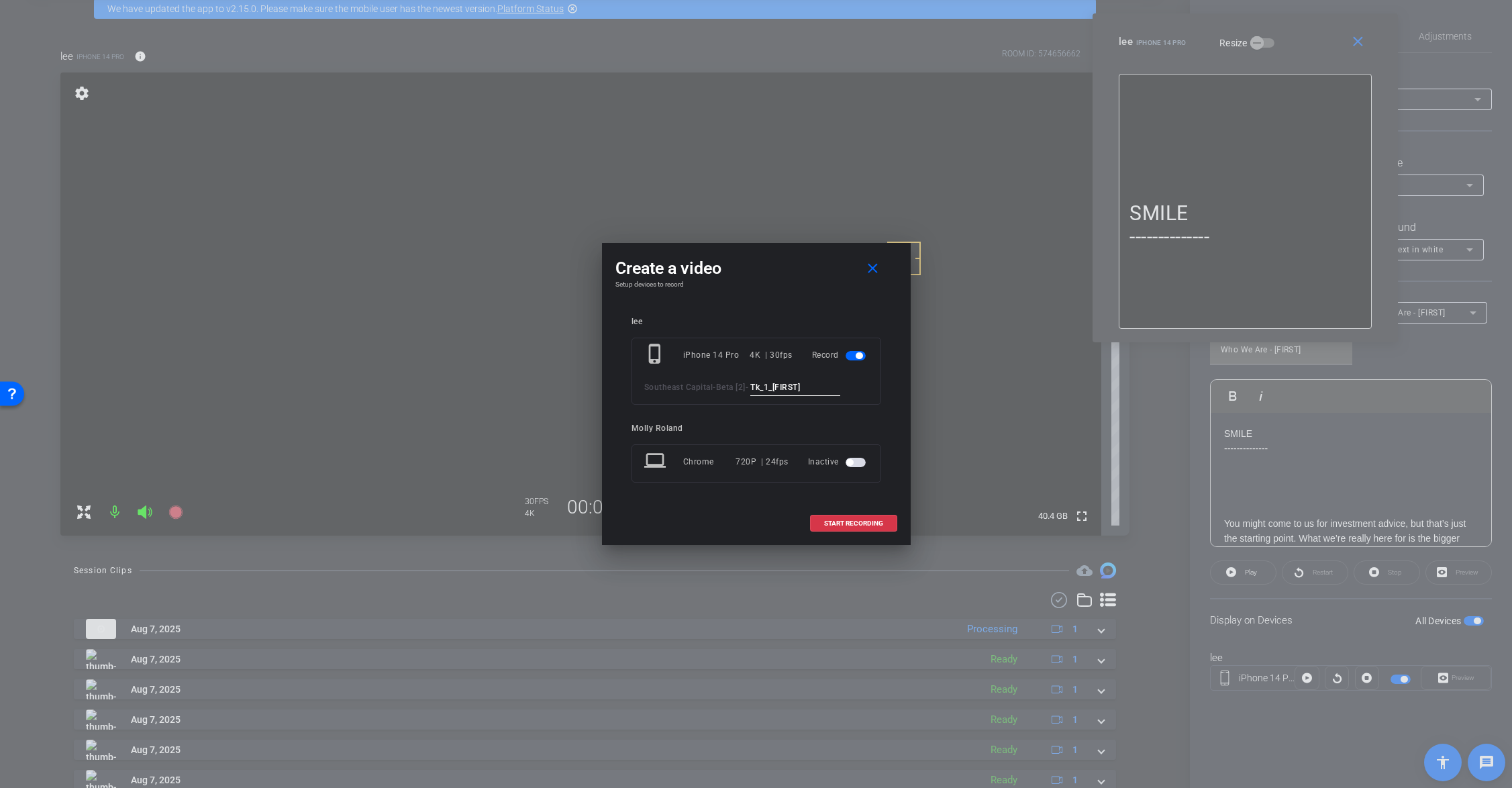 click on "Tk_1_Justin" at bounding box center (795, 387) 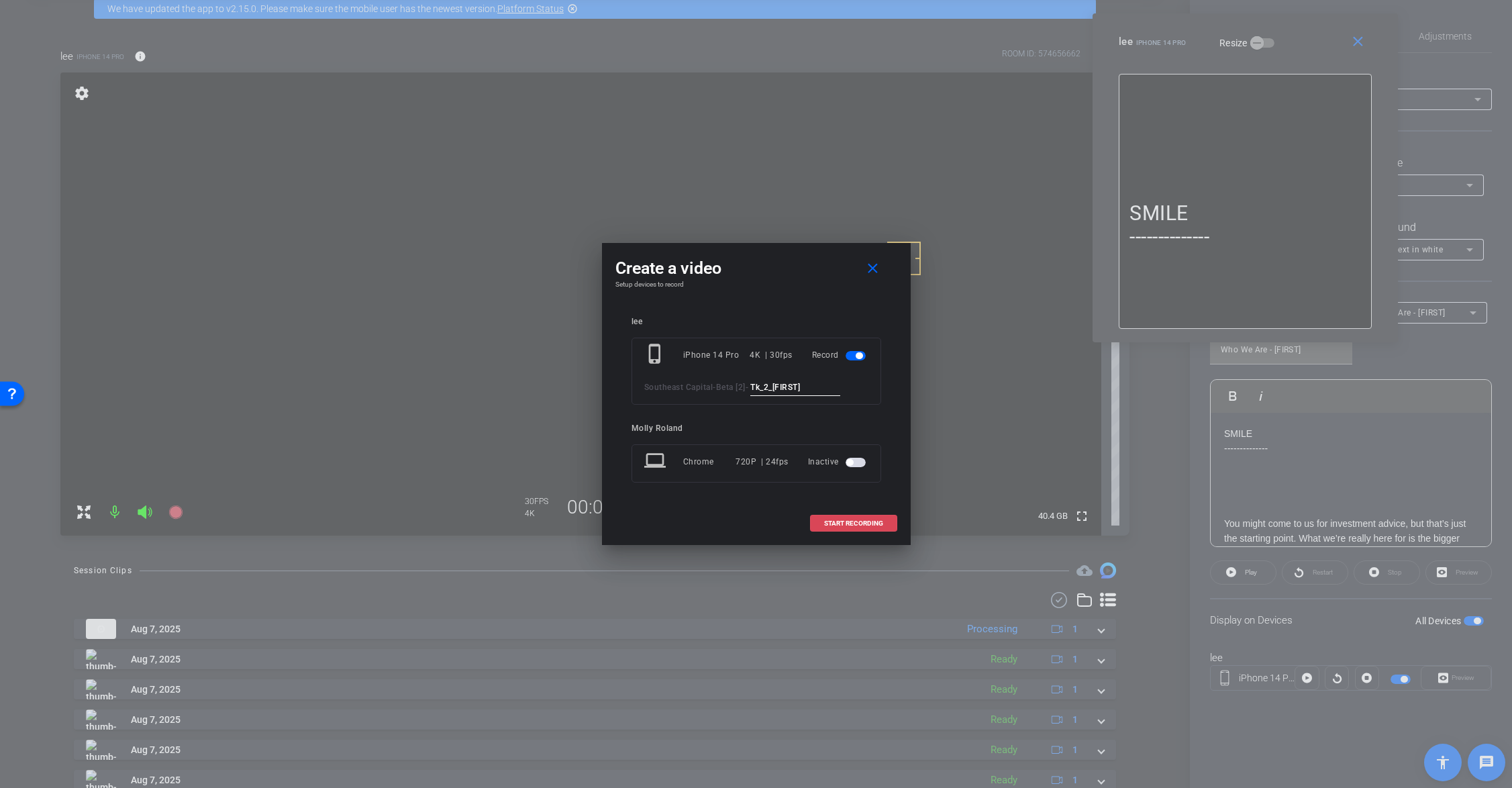 type on "Tk_2_Justin" 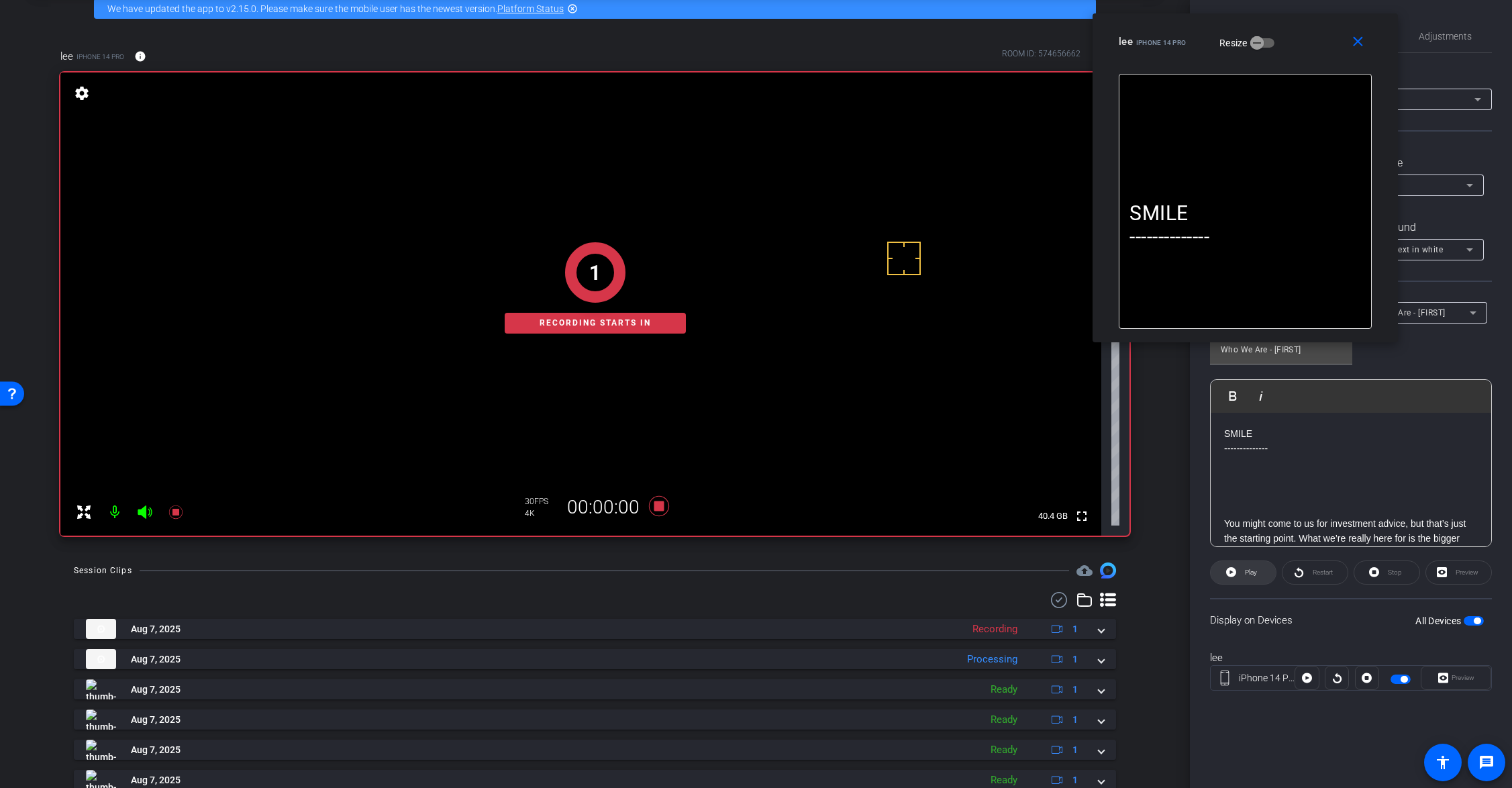 click 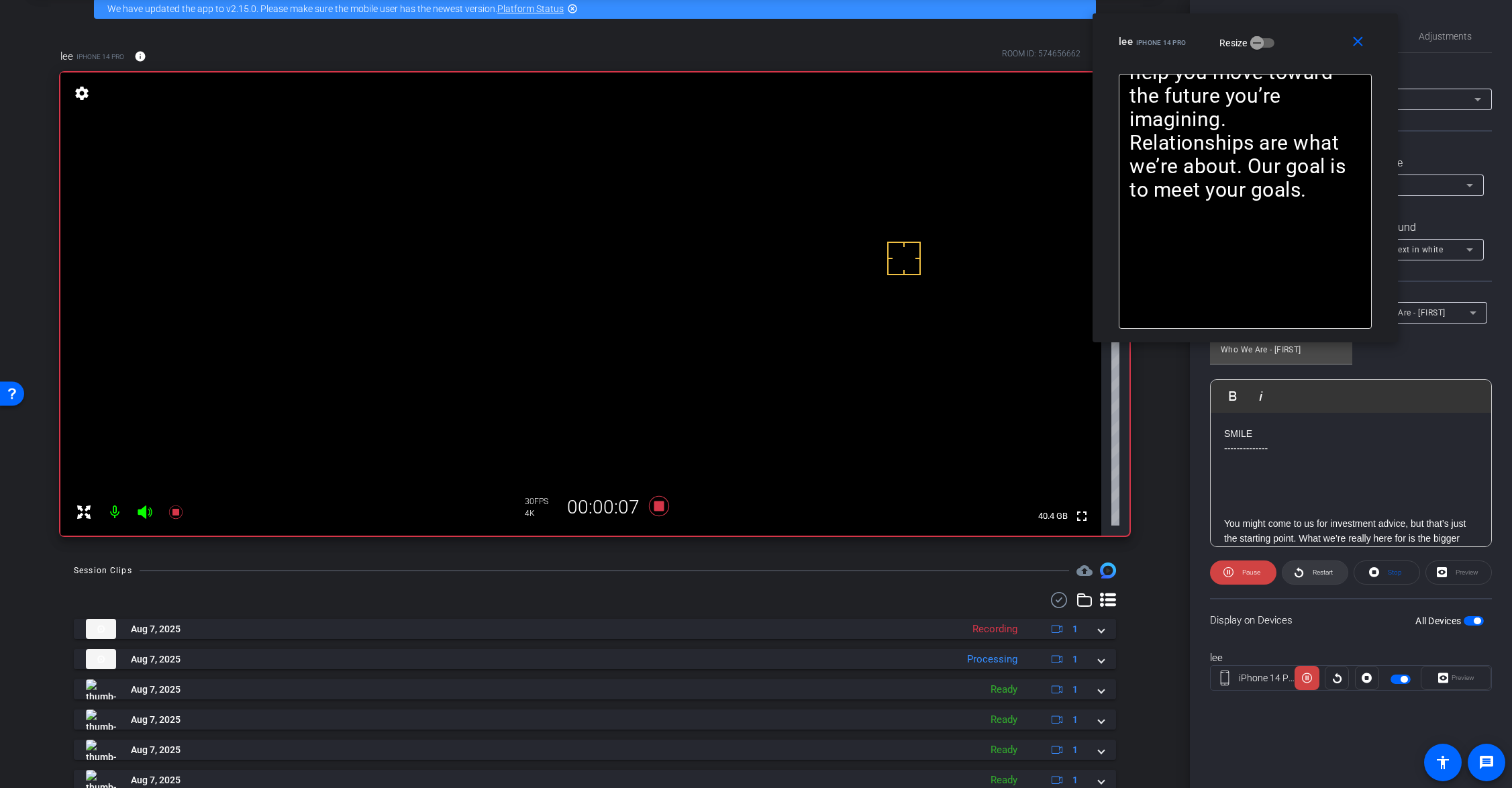 click on "Restart" 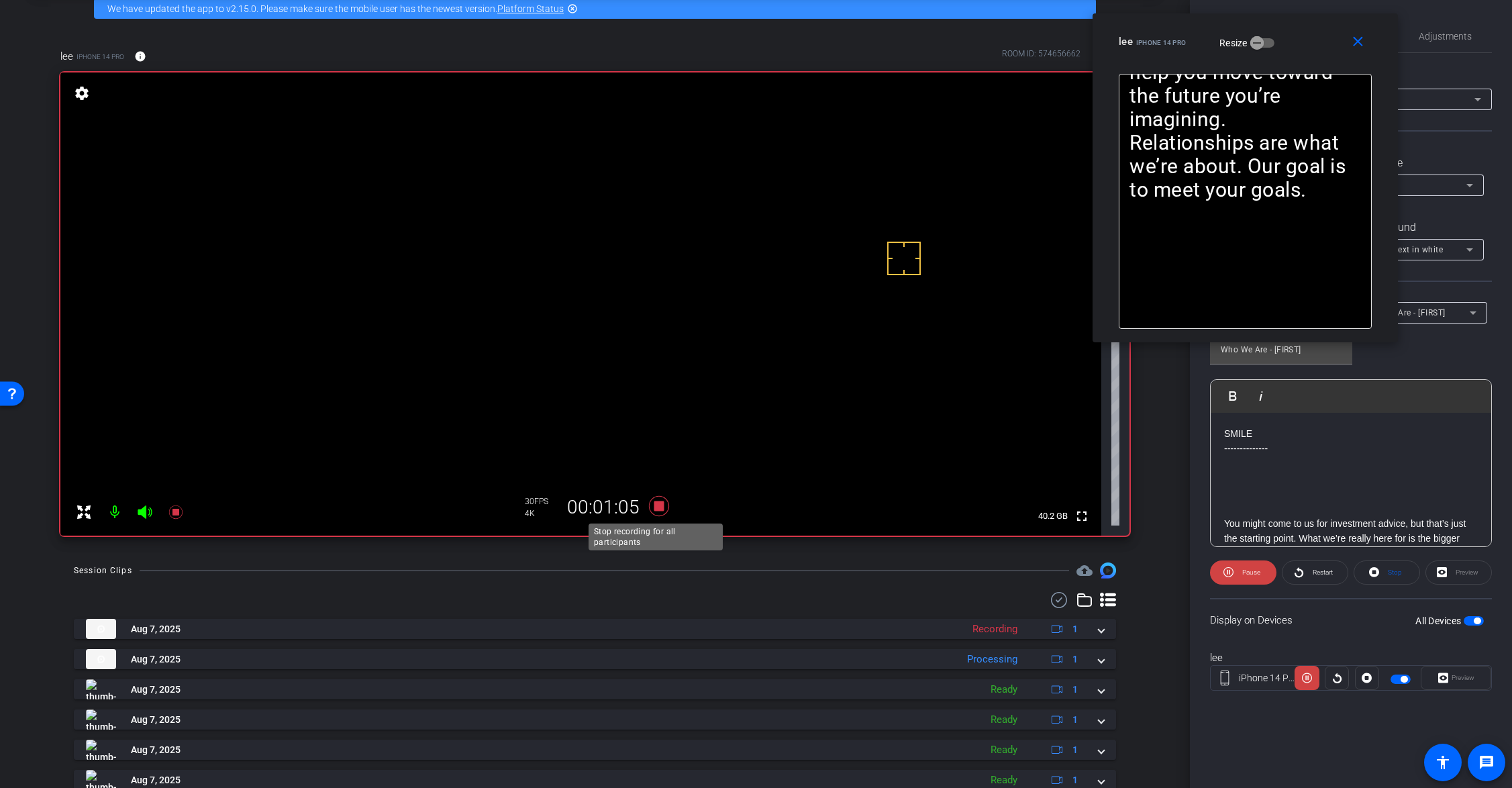 click 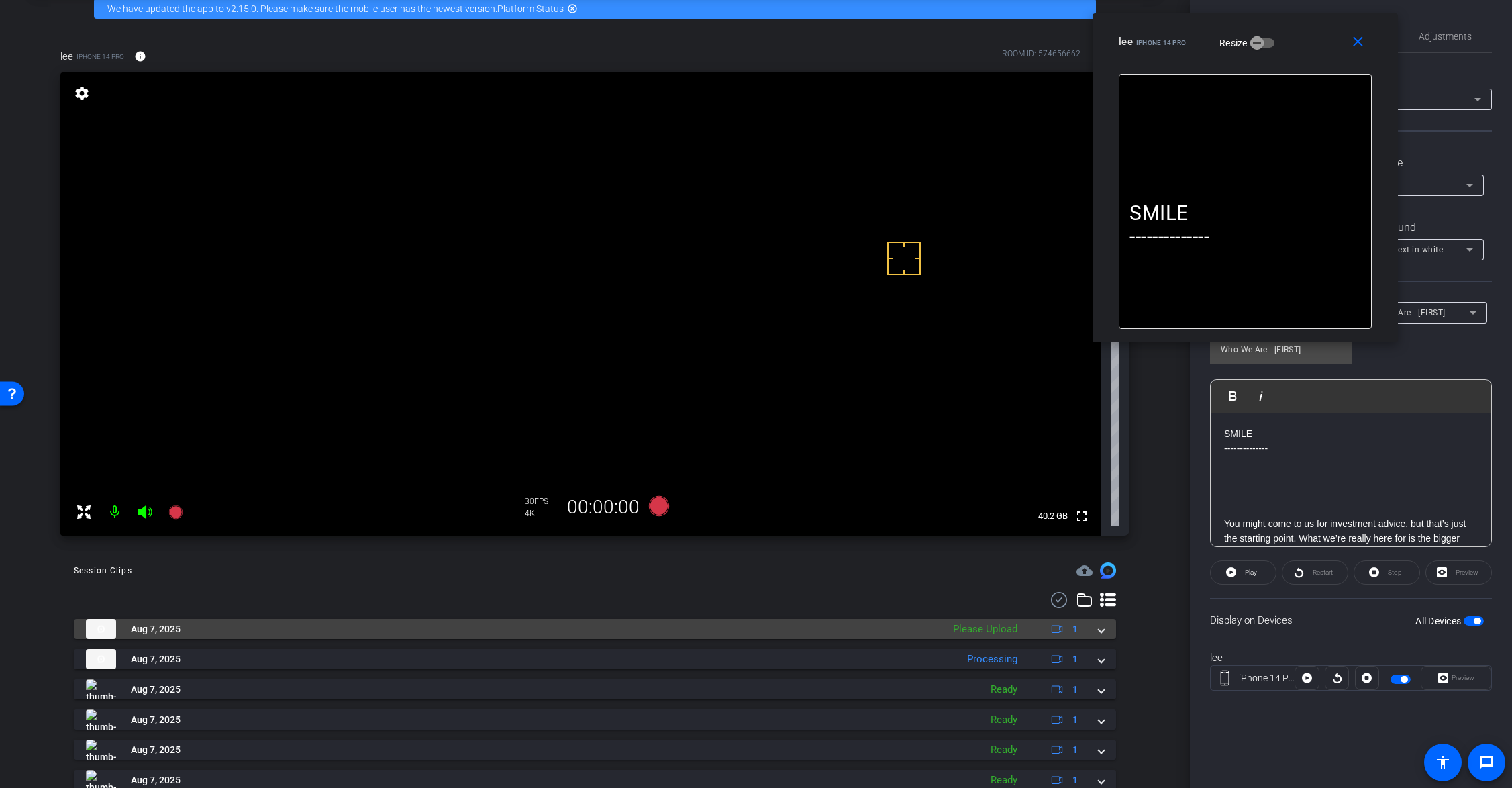 click on "Aug 7, 2025  Please Upload
1" at bounding box center (592, 629) 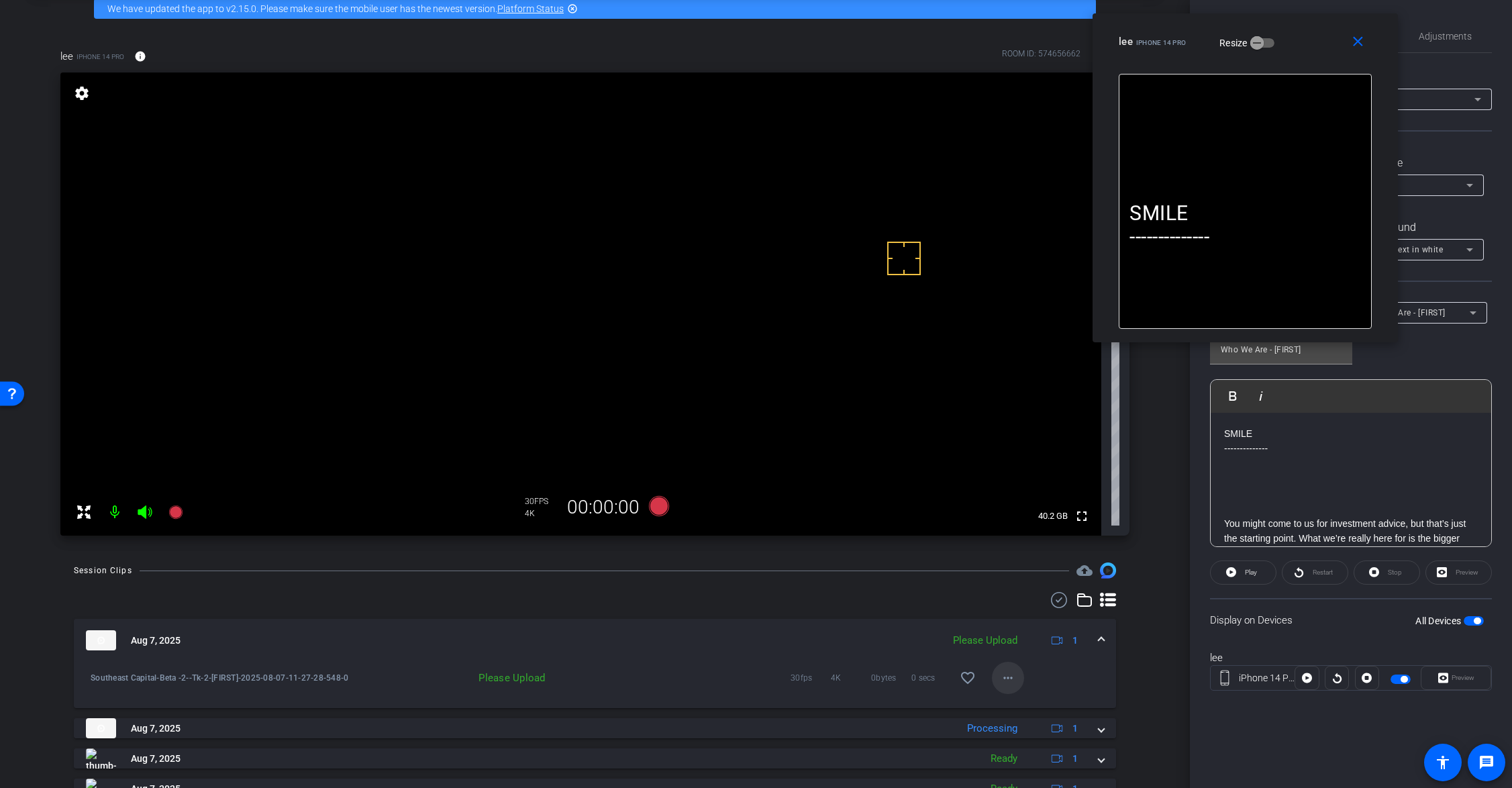 click on "more_horiz" at bounding box center (1008, 678) 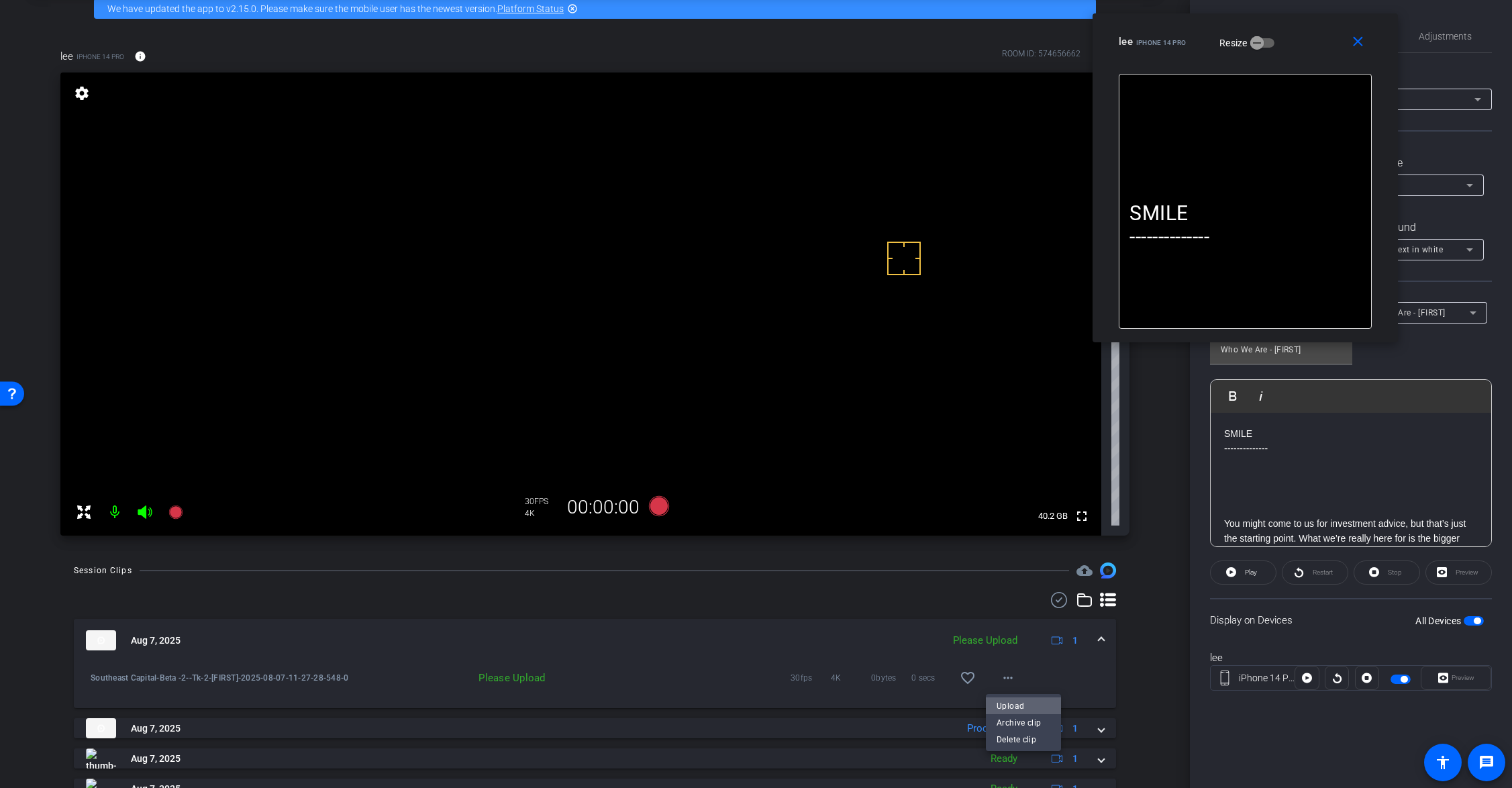 click on "Upload" at bounding box center [1023, 706] 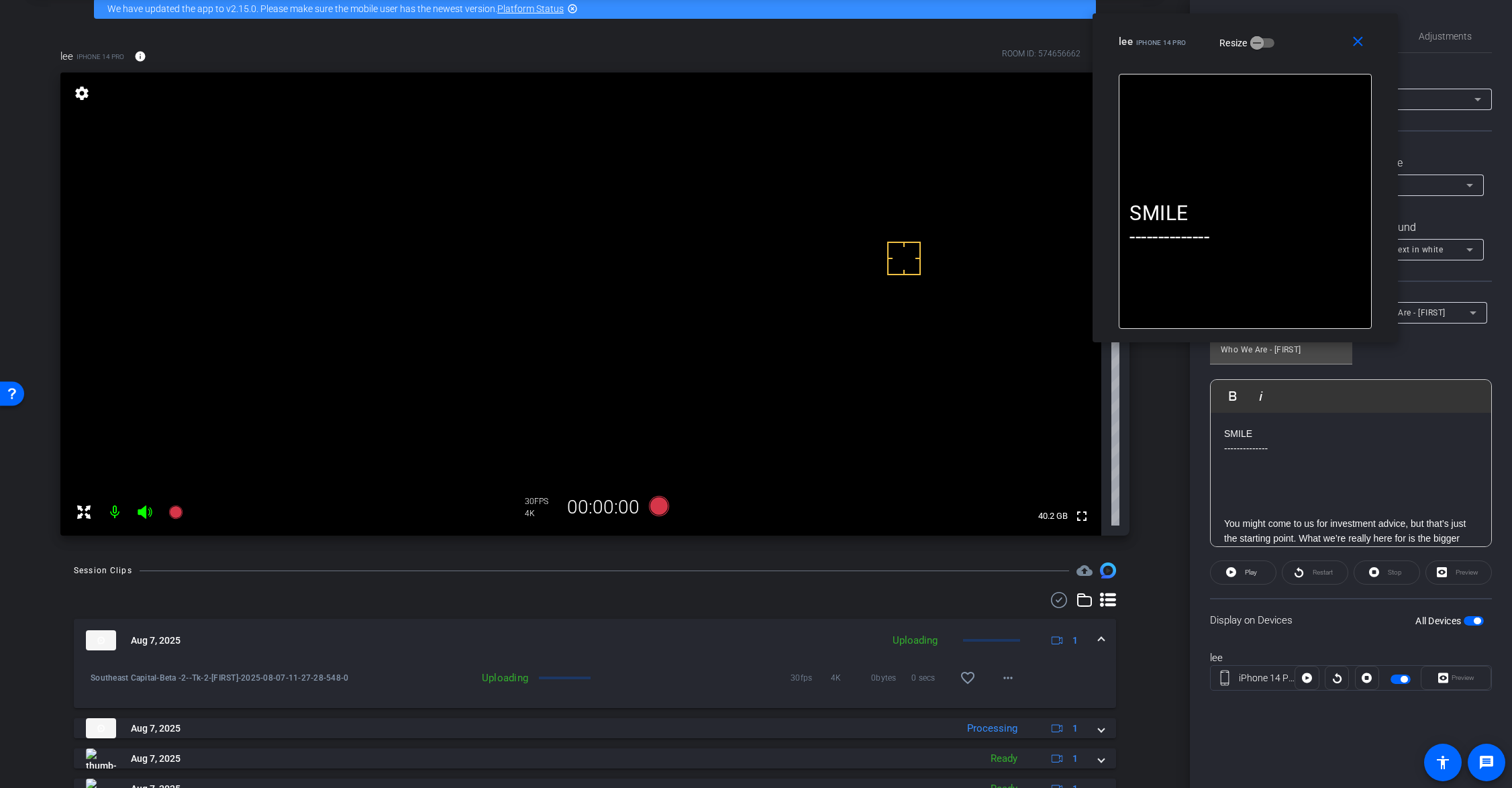 click at bounding box center (1101, 640) 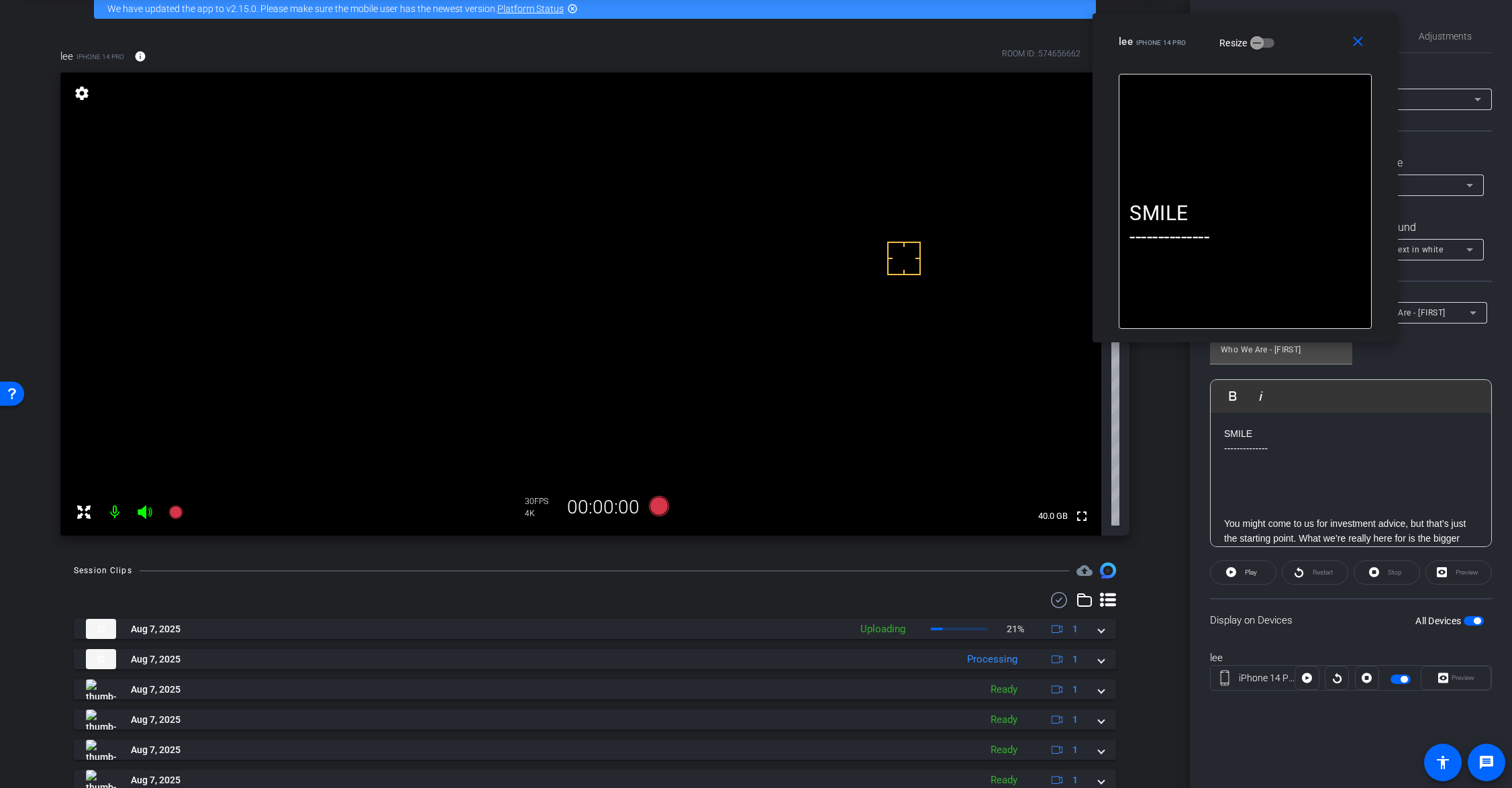 scroll, scrollTop: 283, scrollLeft: 0, axis: vertical 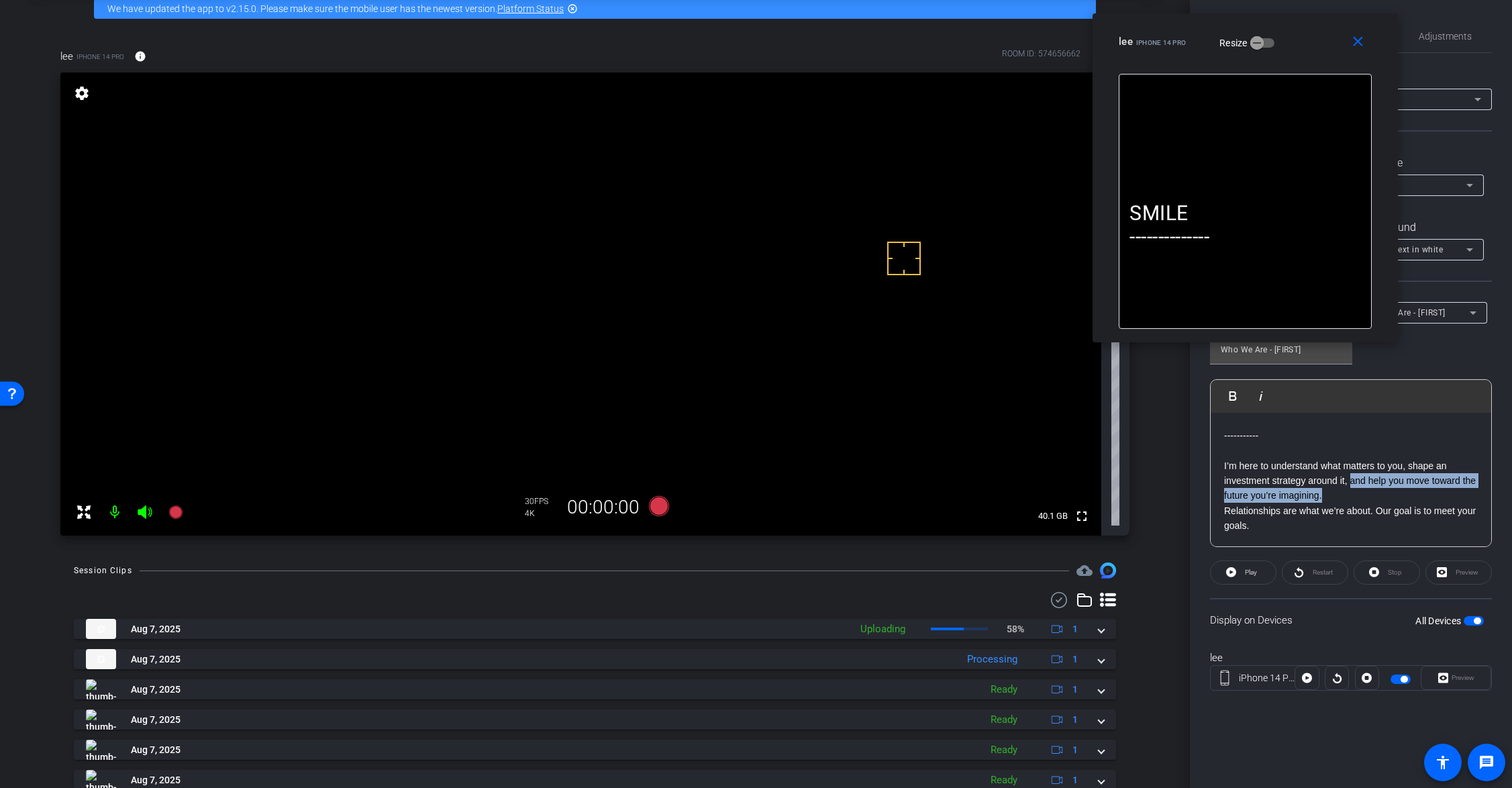 drag, startPoint x: 1350, startPoint y: 482, endPoint x: 1364, endPoint y: 495, distance: 19 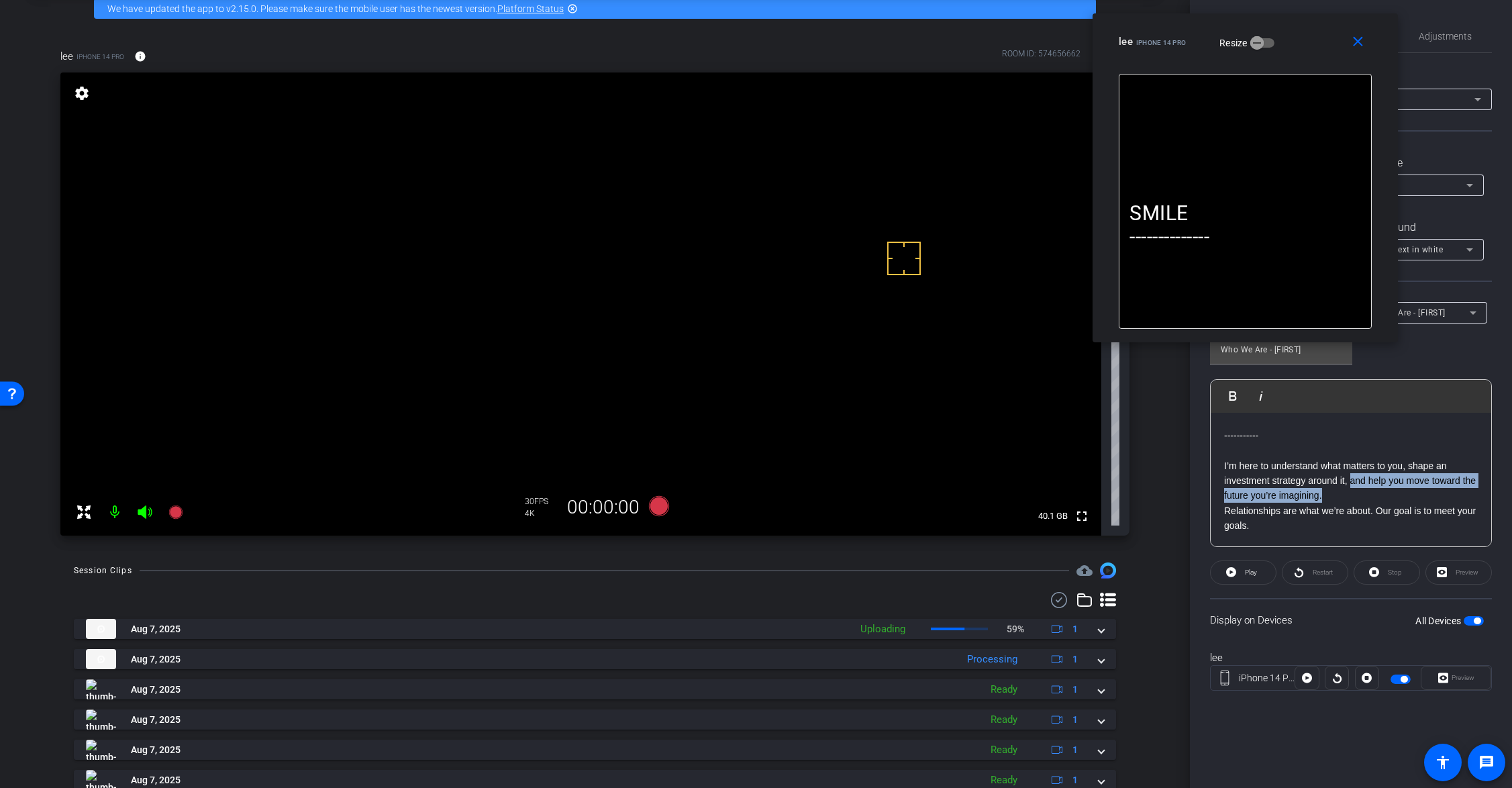 click on "I’m here to understand what matters to you, shape an investment strategy around it, and help you move toward the future you’re imagining." at bounding box center (1351, 481) 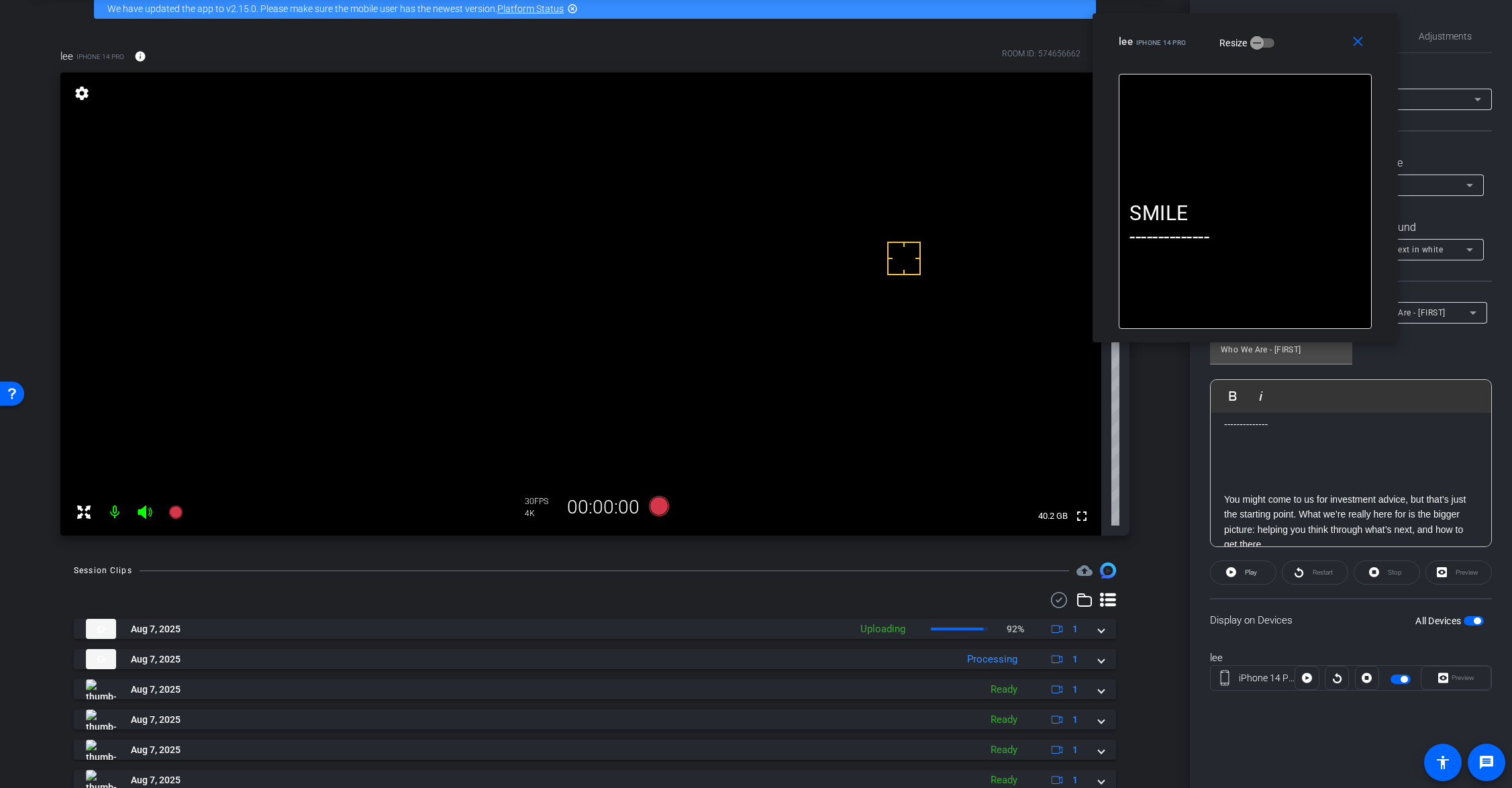 scroll, scrollTop: 0, scrollLeft: 0, axis: both 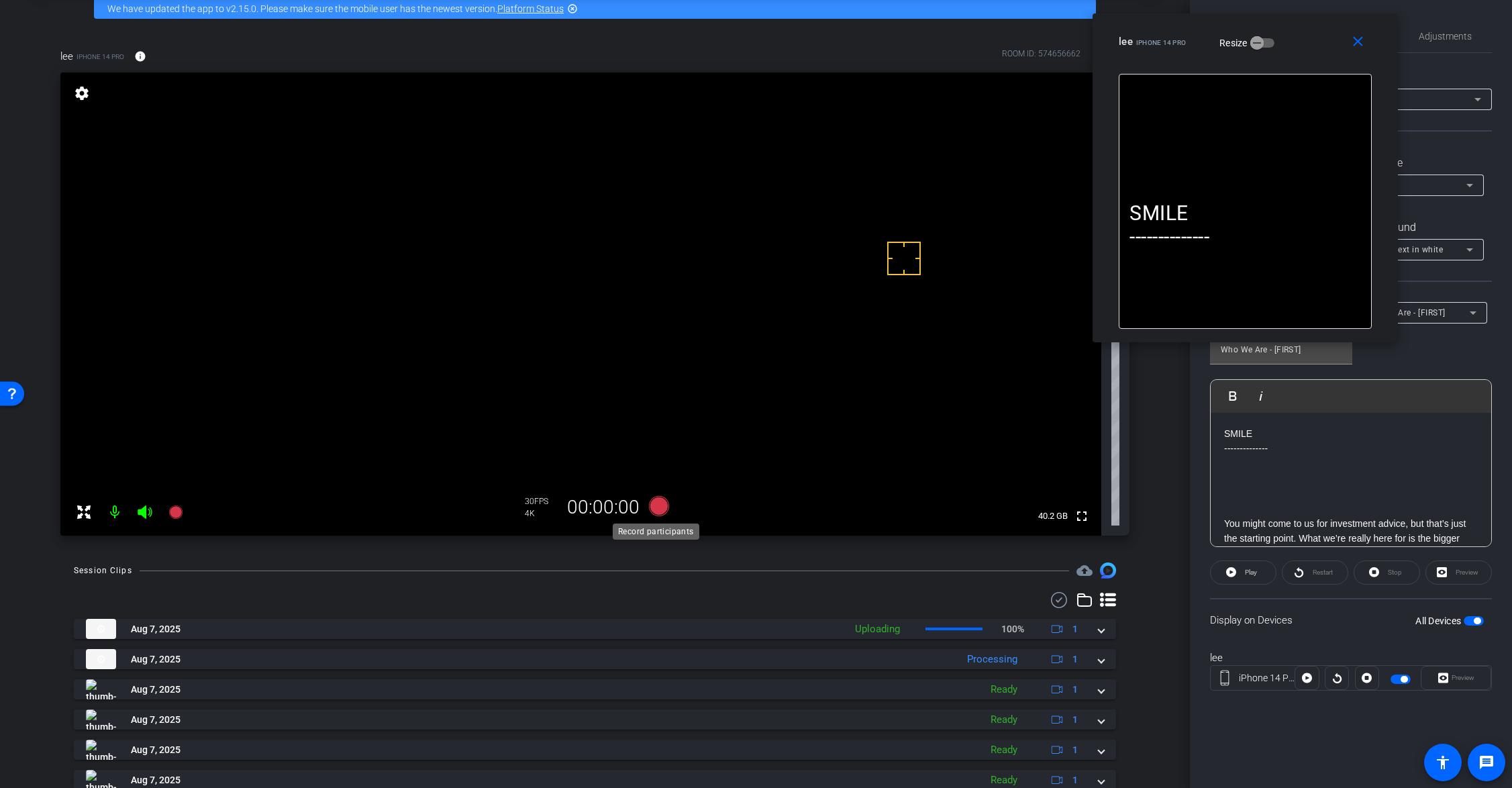 click 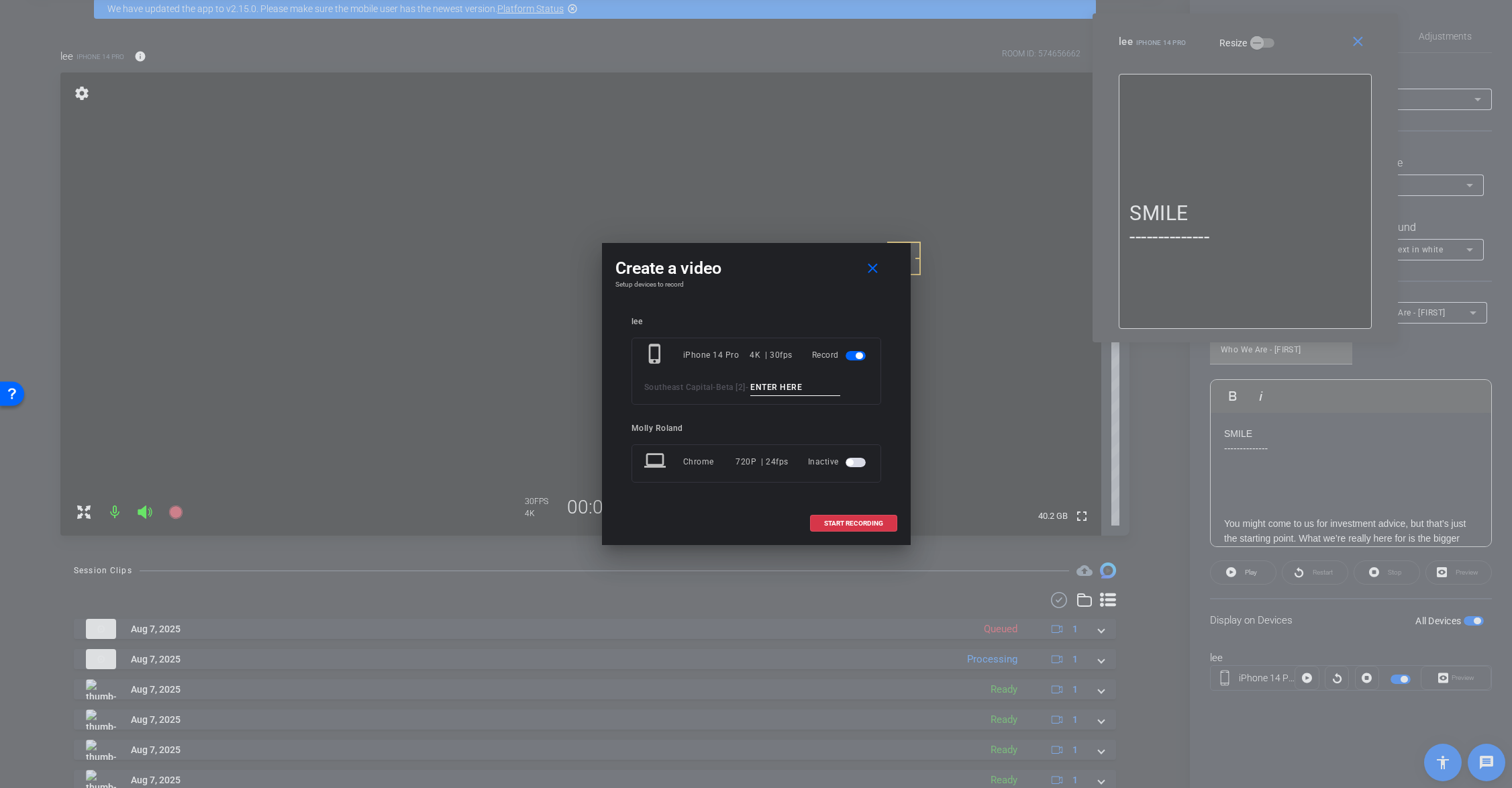 click at bounding box center (795, 387) 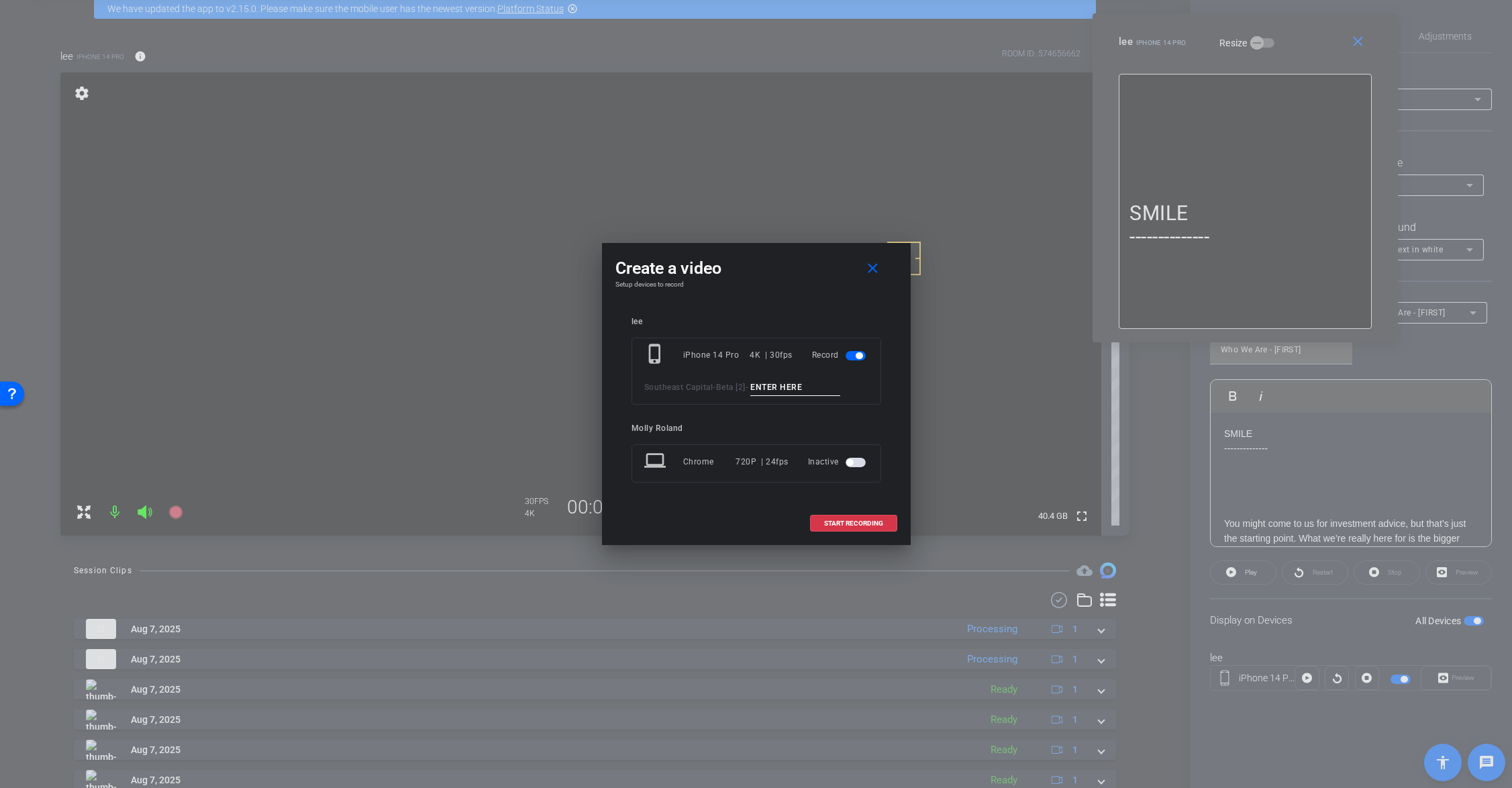 paste on "Tk_1_Justin" 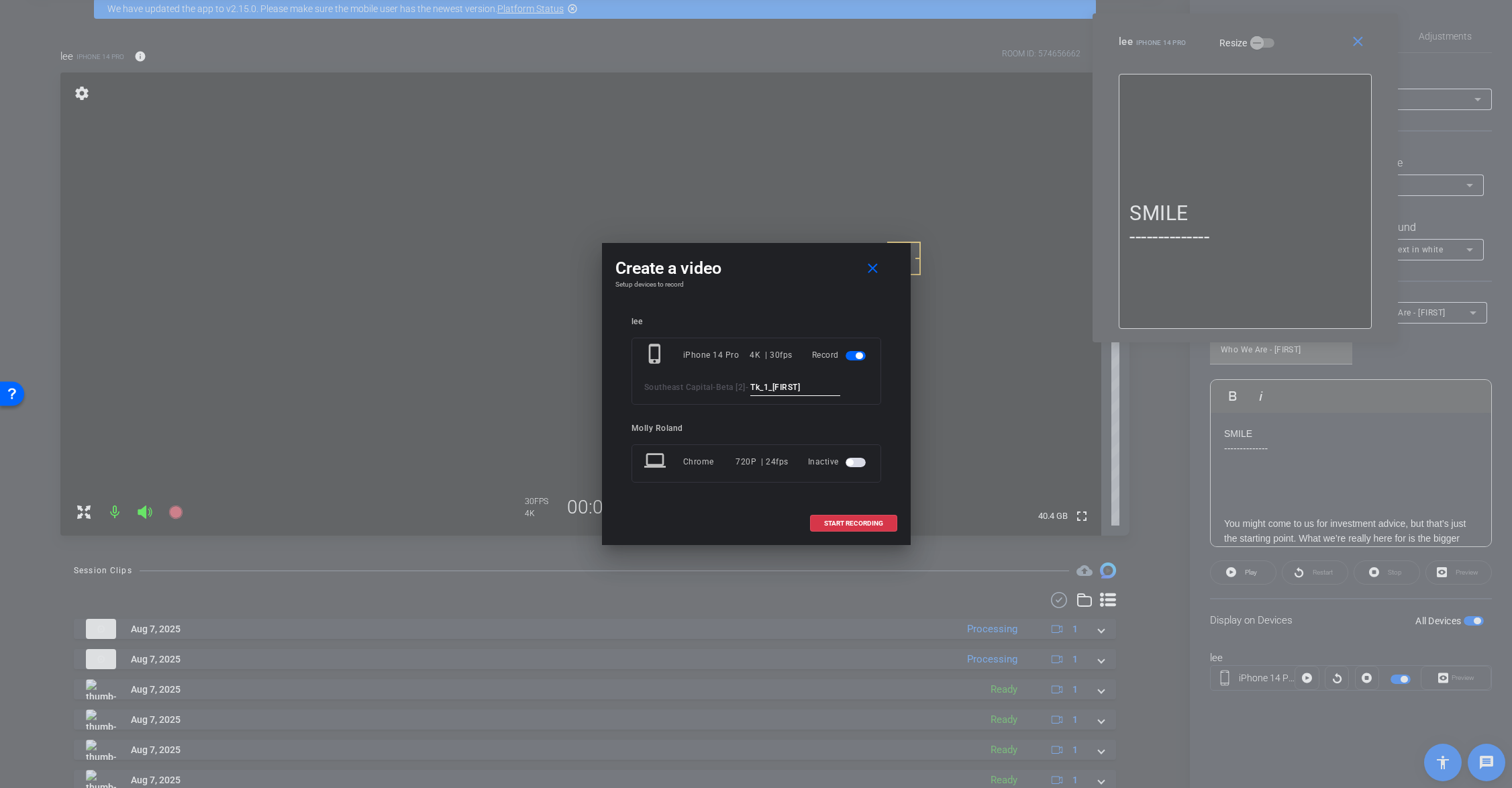 drag, startPoint x: 777, startPoint y: 389, endPoint x: 787, endPoint y: 390, distance: 10.049876 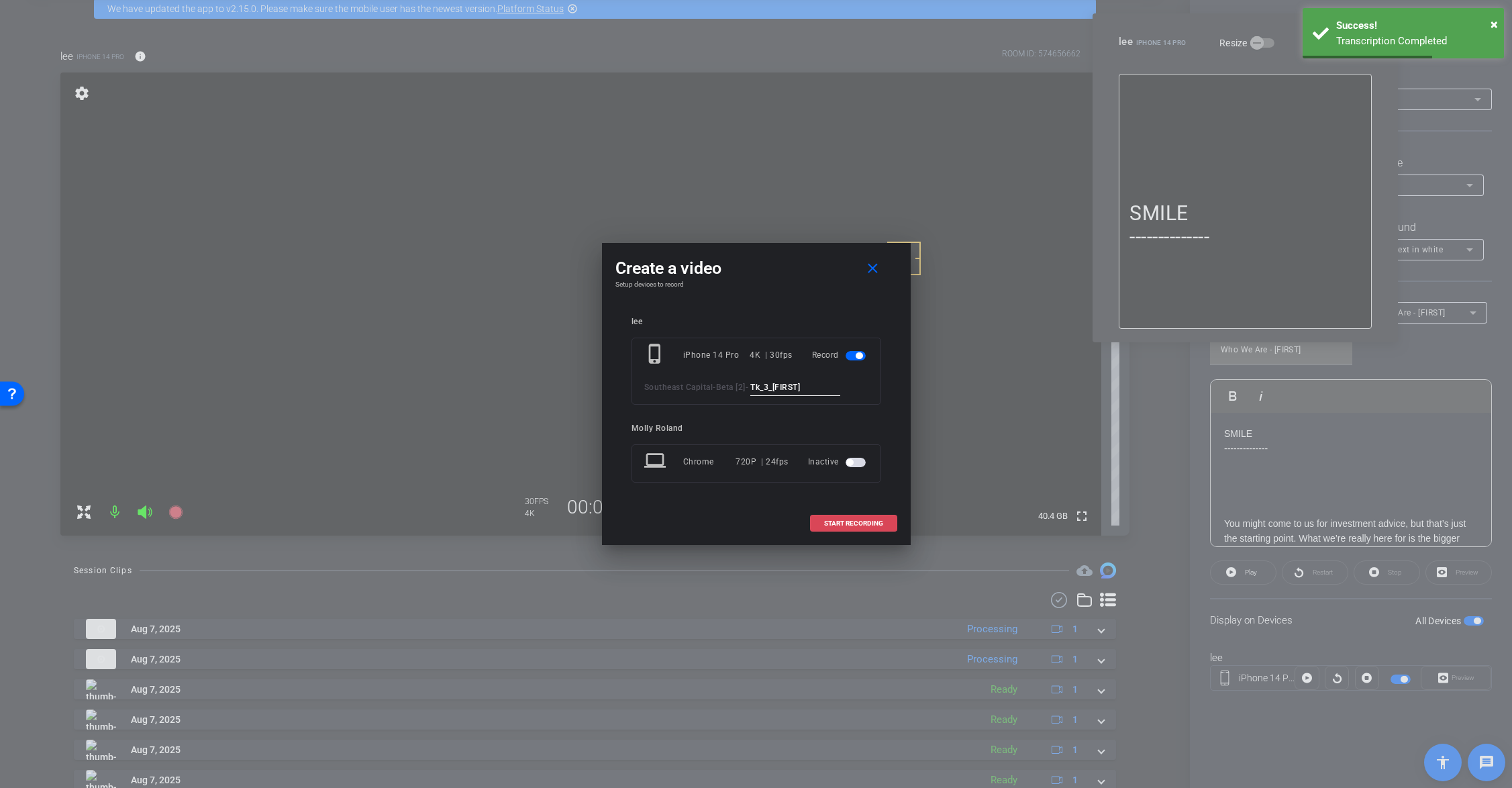 type on "Tk_3_Justin" 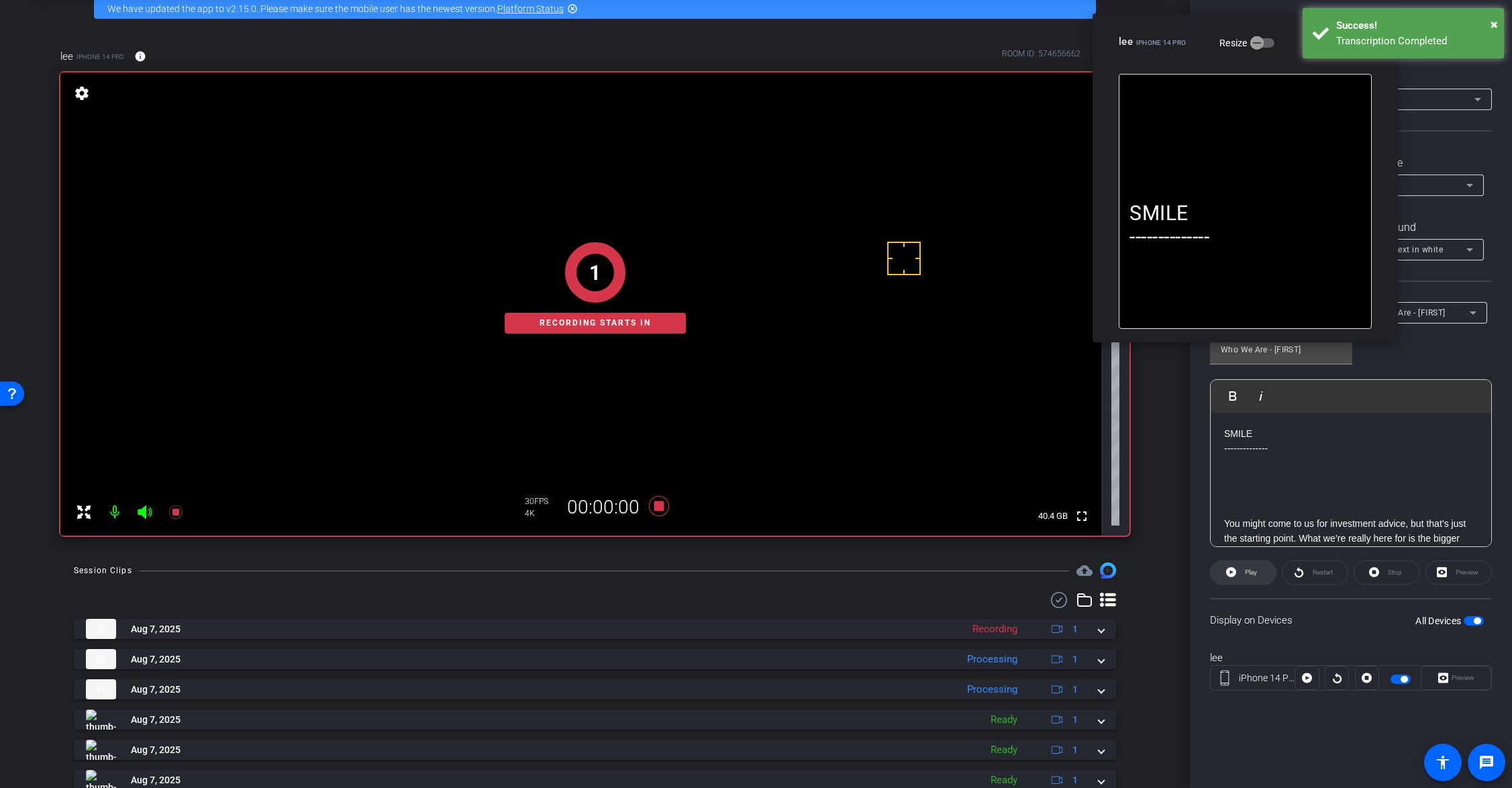 click 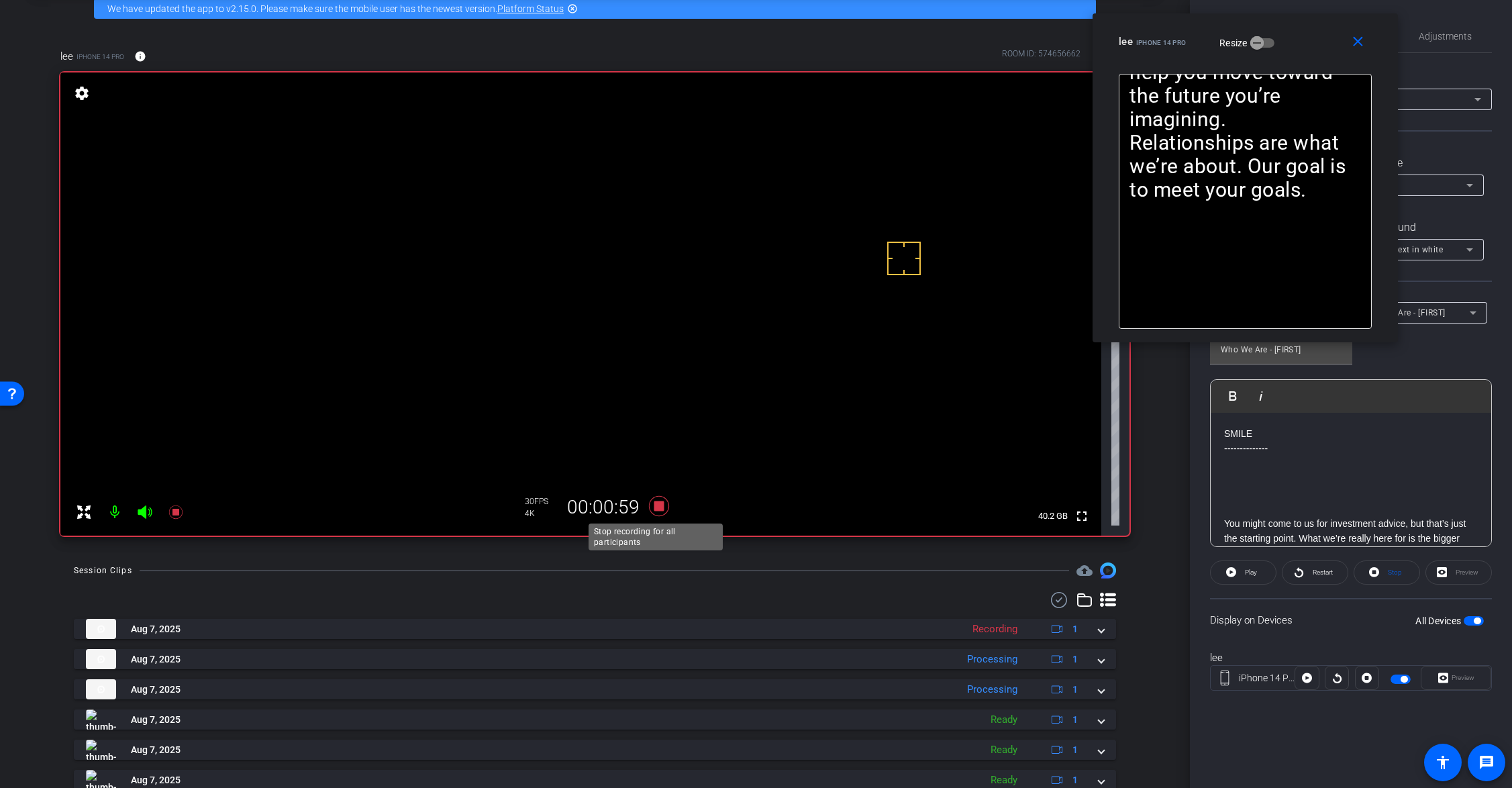 click 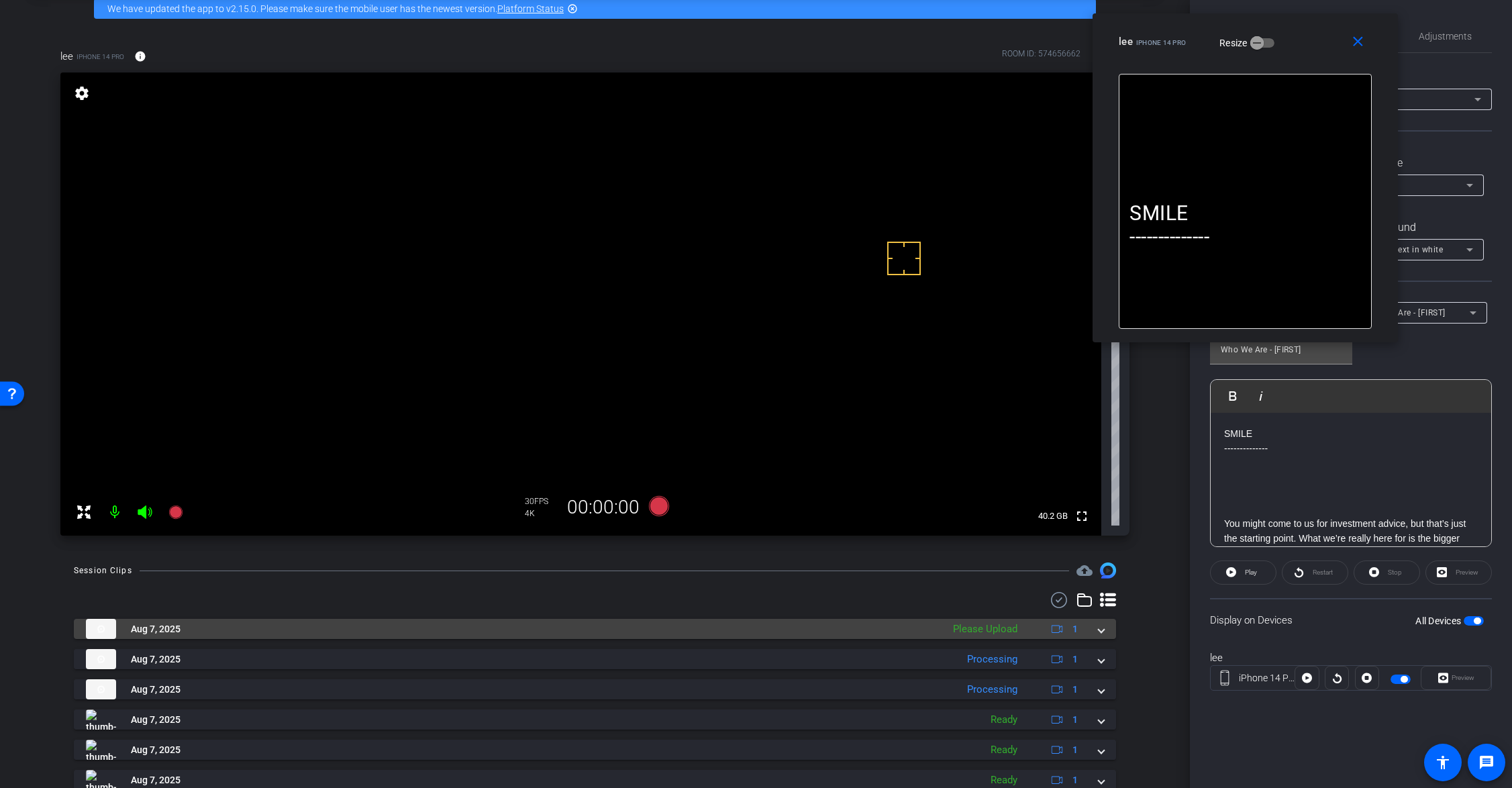 click on "Aug 7, 2025  Please Upload
1" at bounding box center (592, 629) 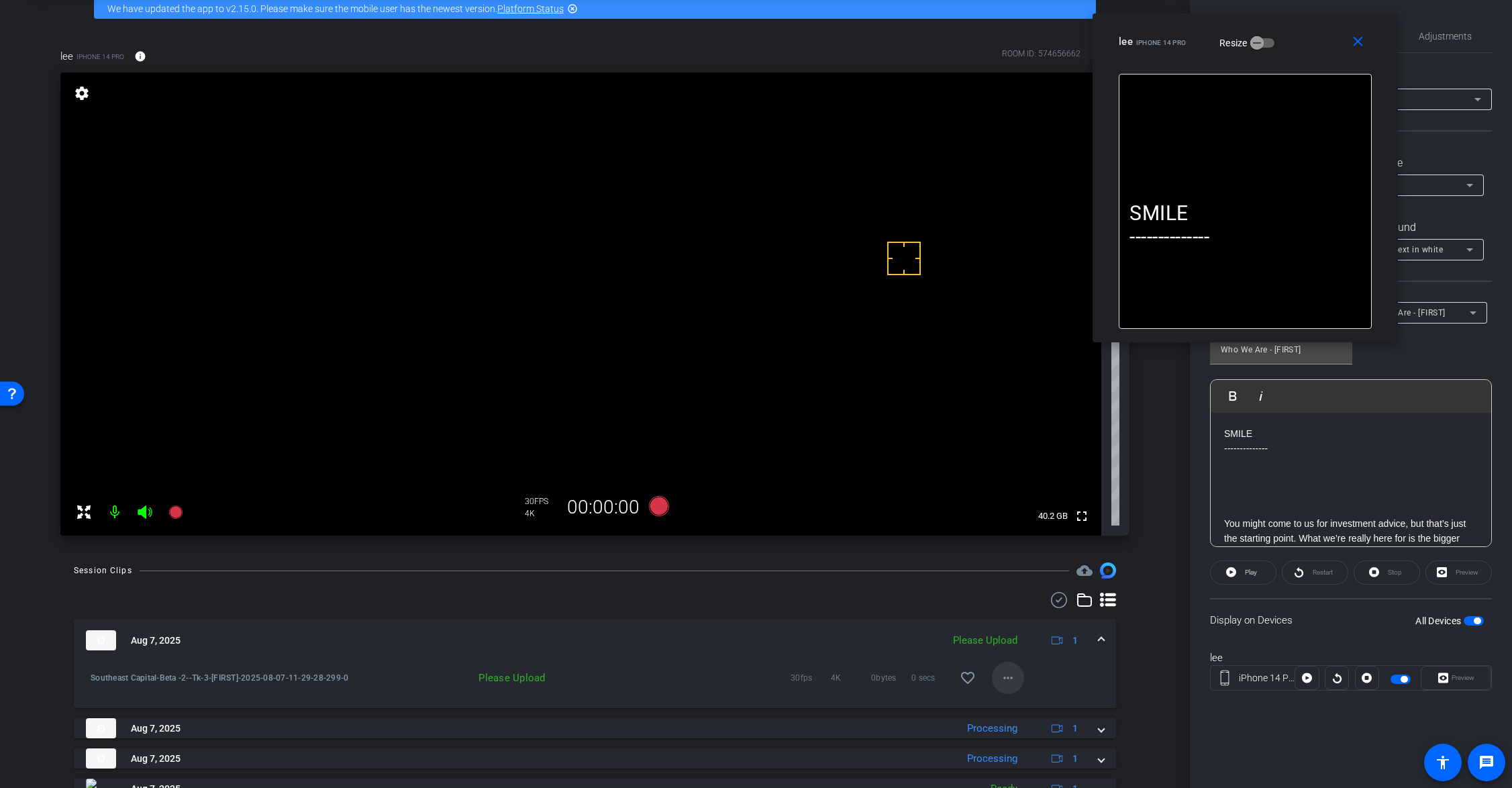 click on "more_horiz" at bounding box center (1008, 678) 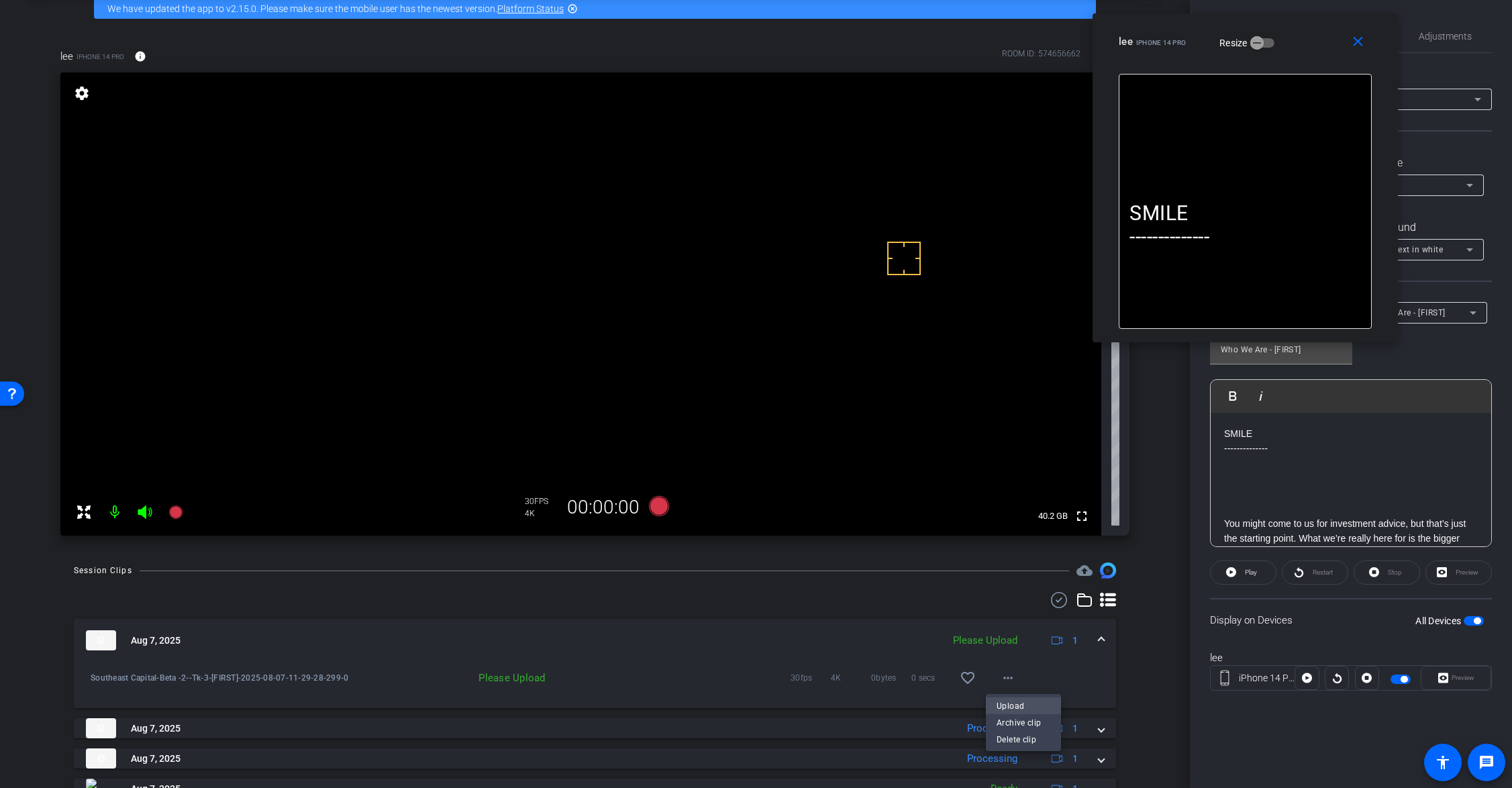 click on "Upload" at bounding box center [1023, 706] 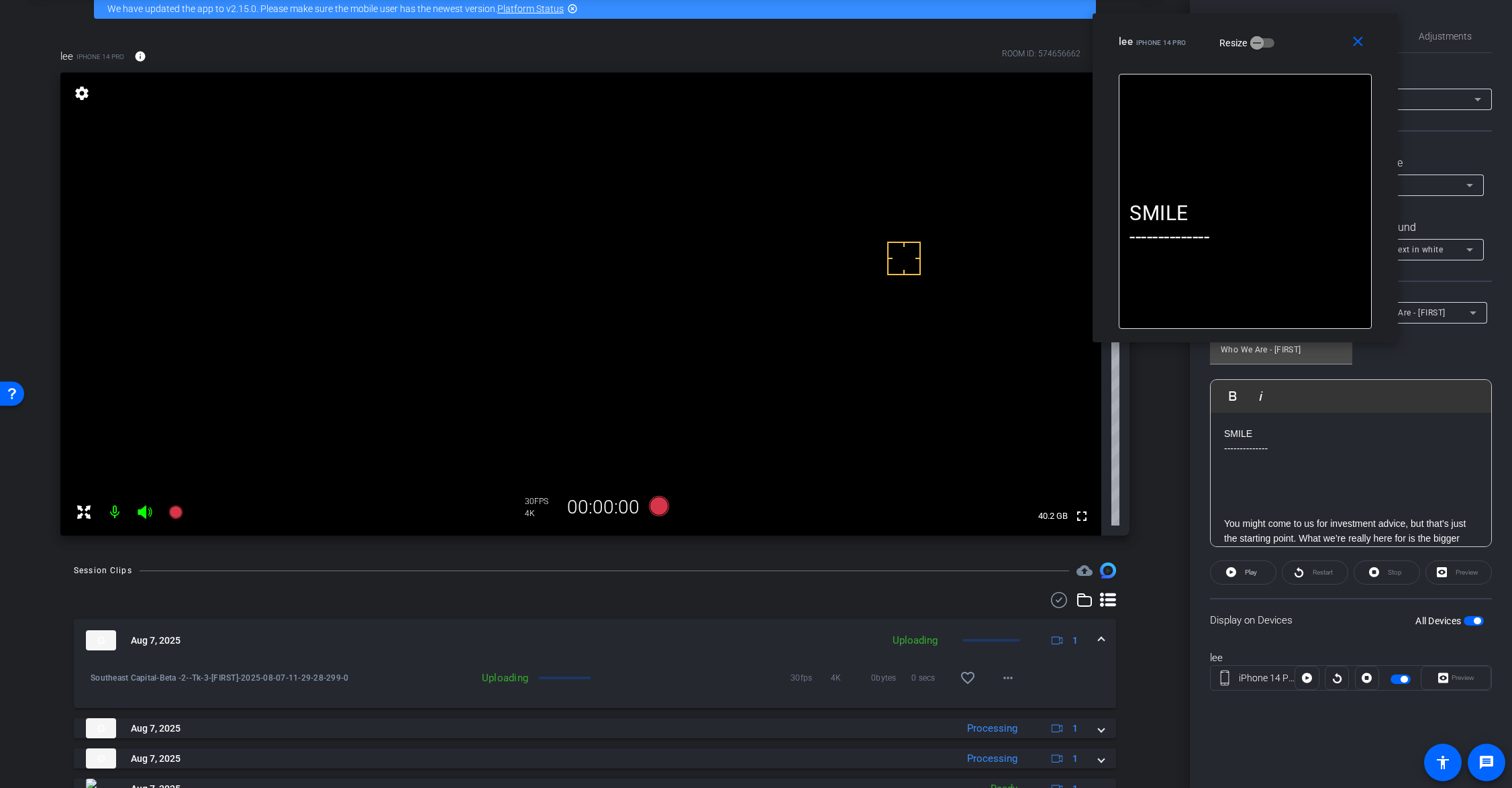 click at bounding box center (1101, 640) 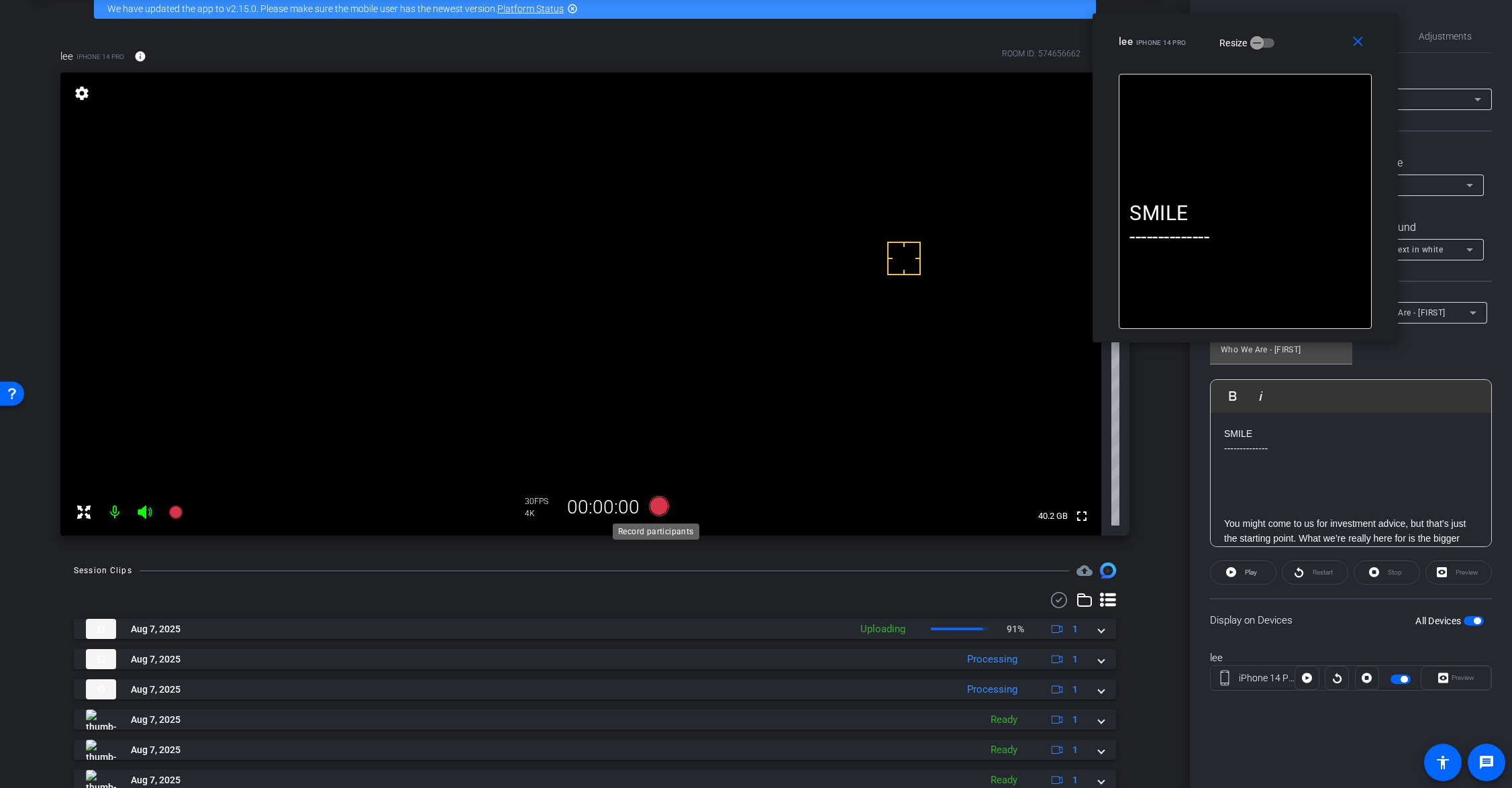 click 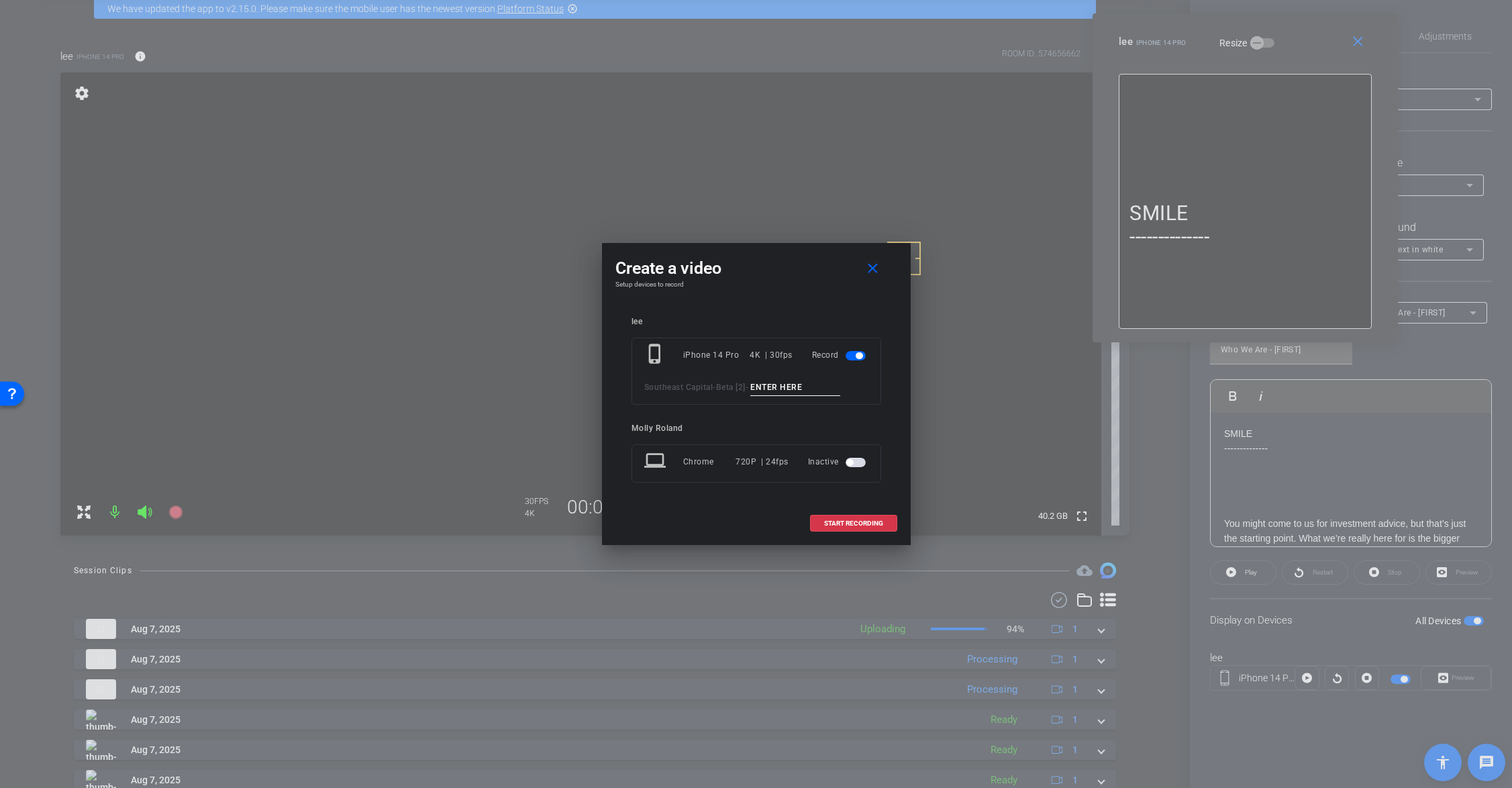 click at bounding box center (795, 387) 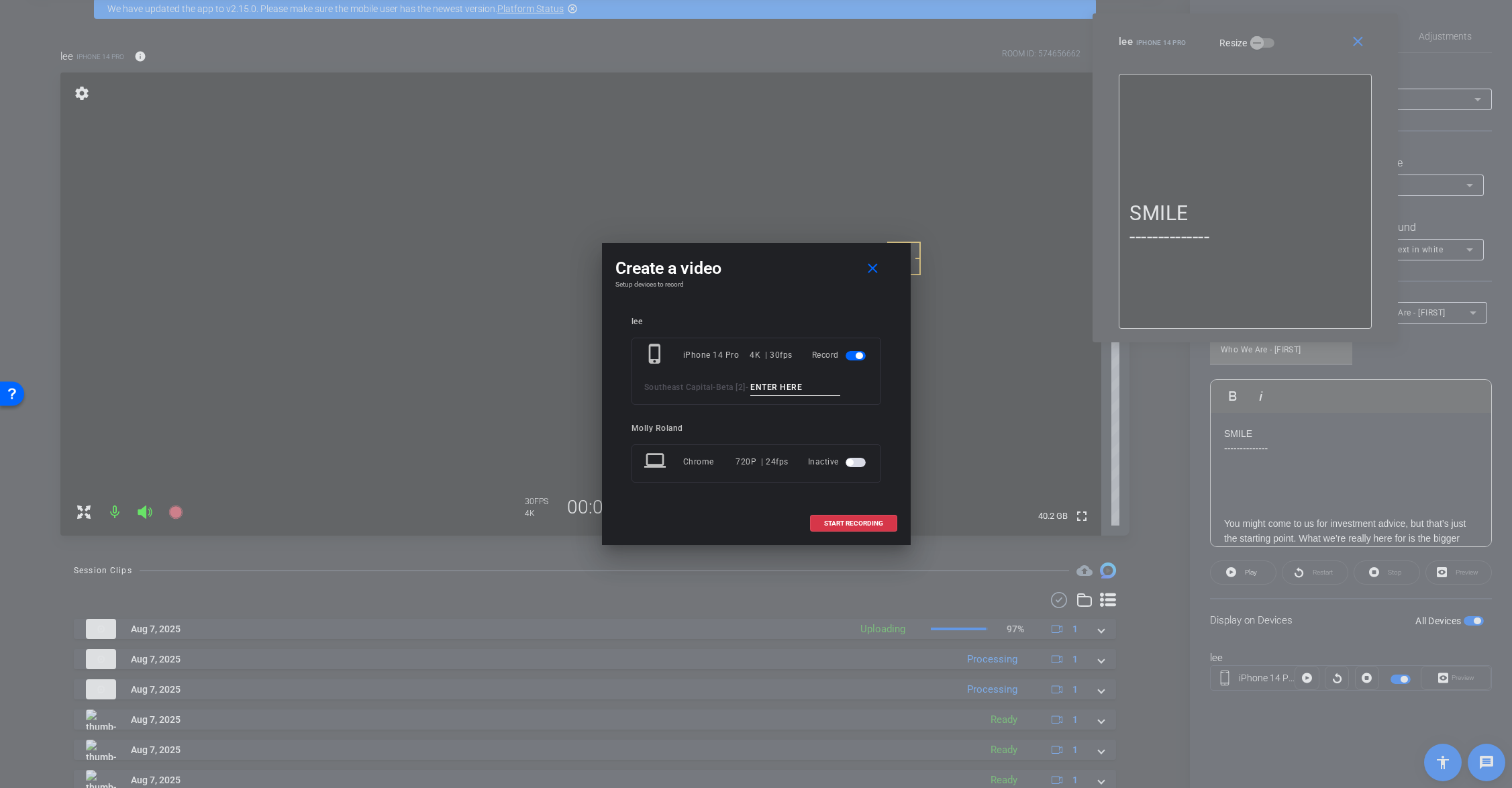 paste on "Tk_1_Justin" 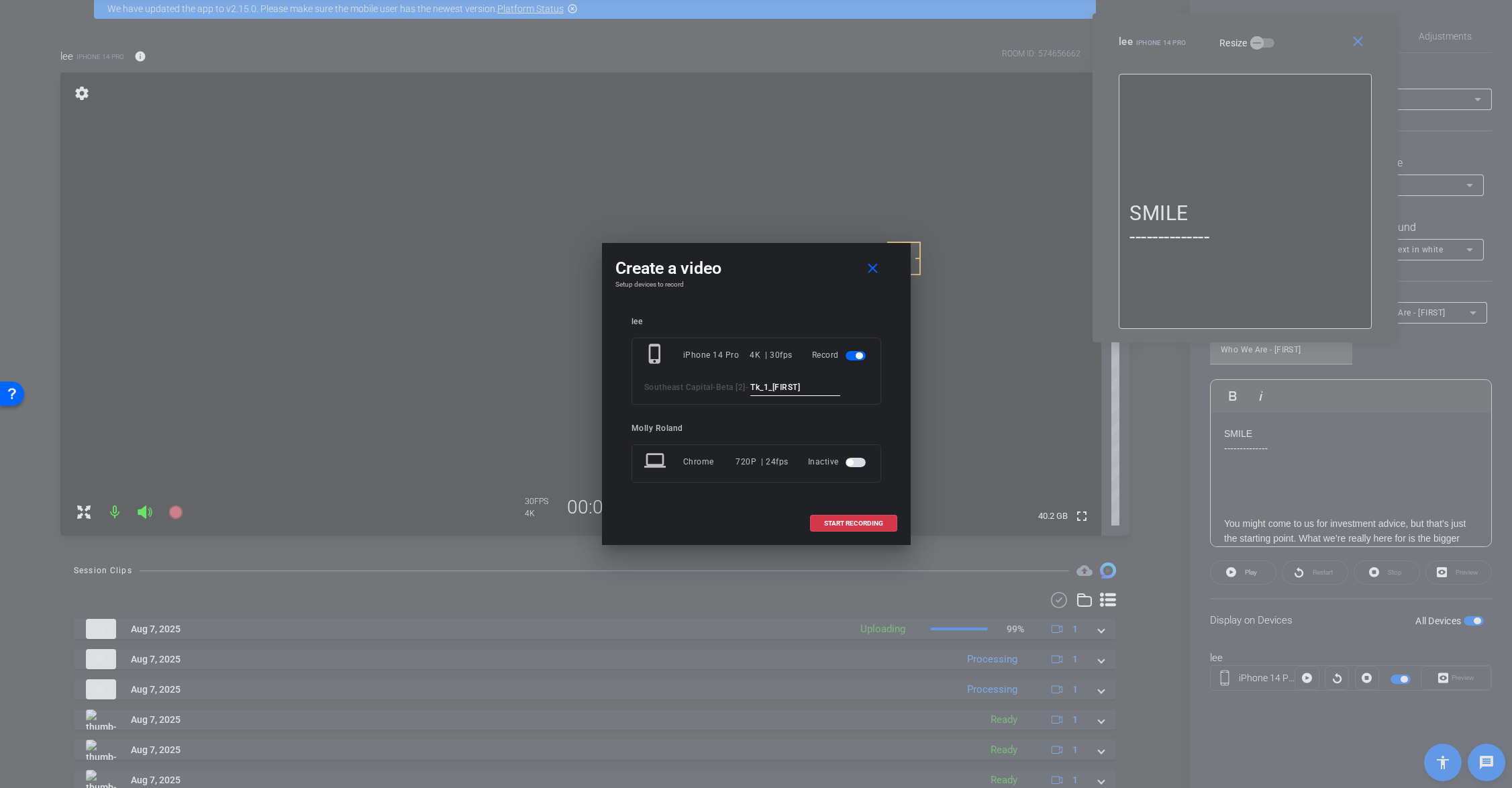 click on "Tk_1_Justin" at bounding box center [795, 387] 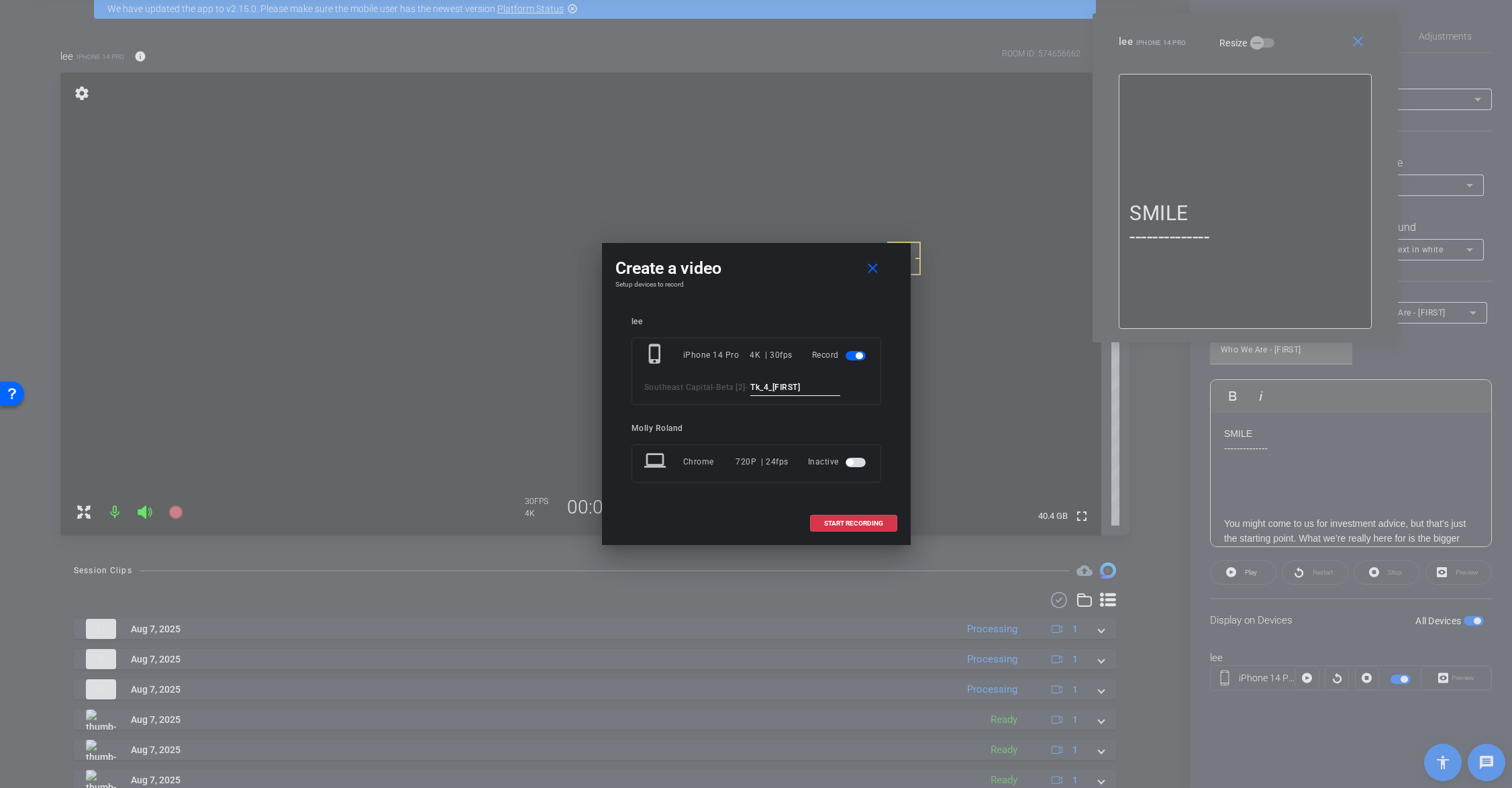 click on "Tk_4_Justin" at bounding box center (795, 387) 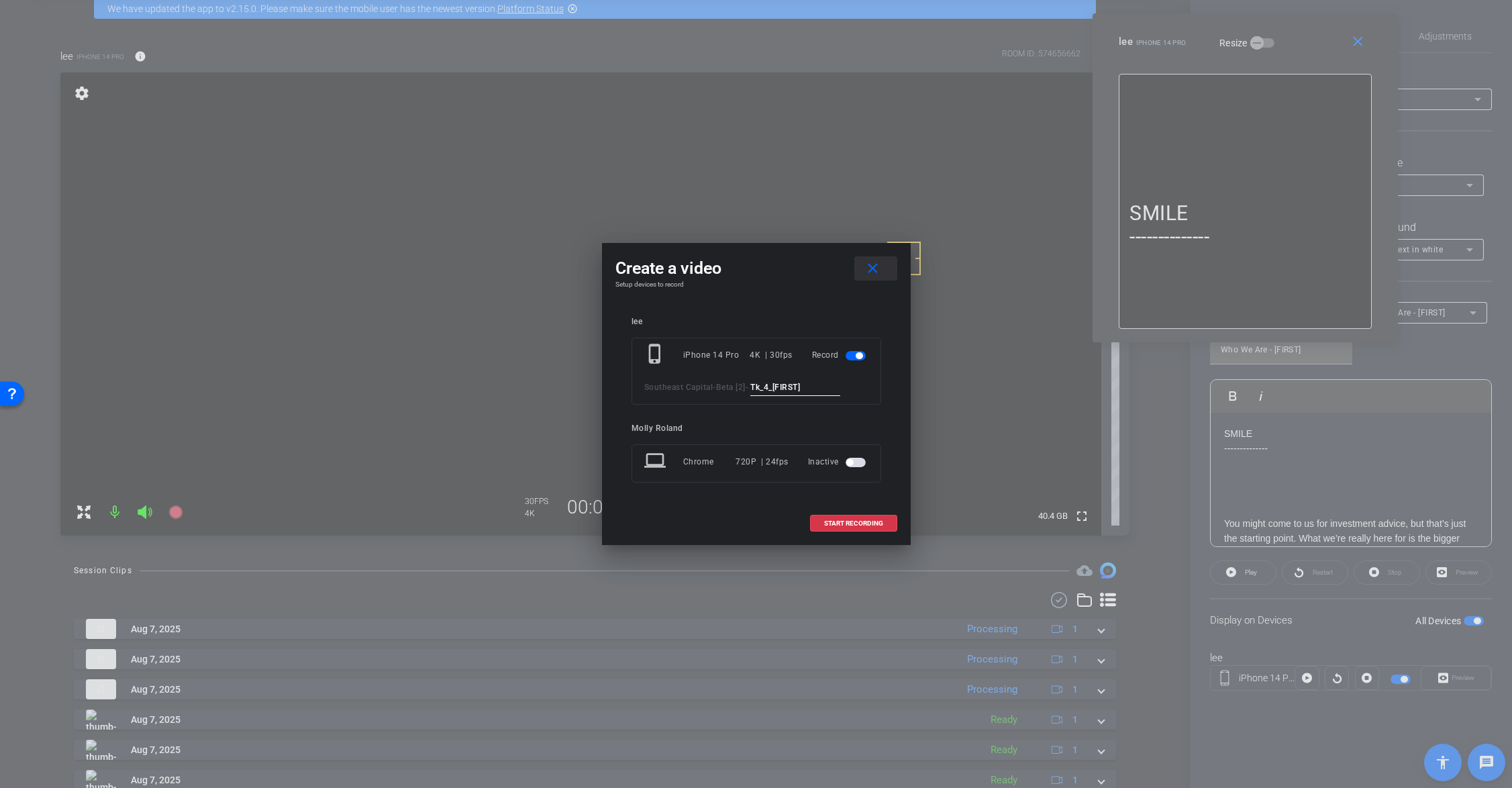 type on "Tk_4_Justin" 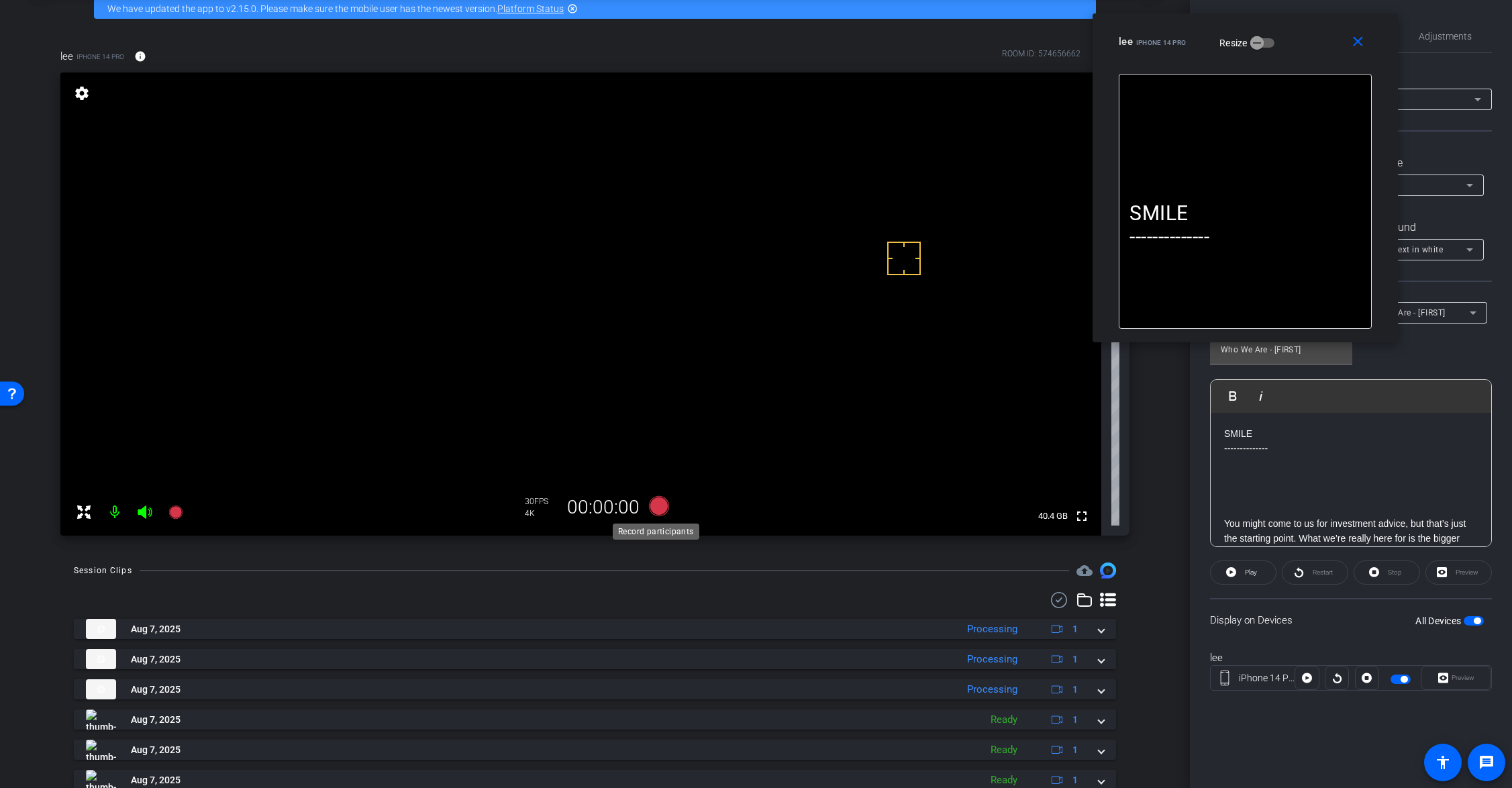 click 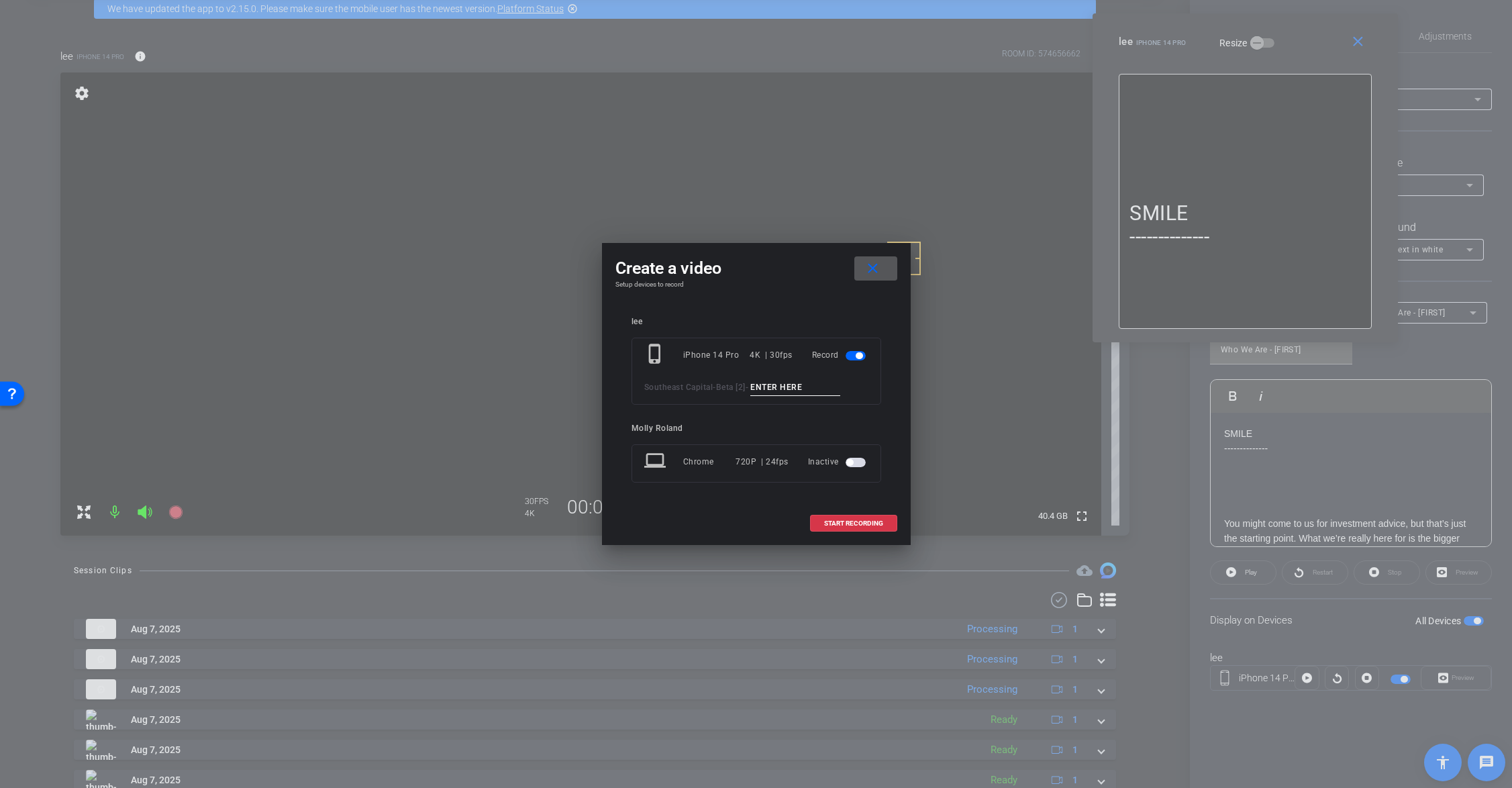 click at bounding box center (795, 387) 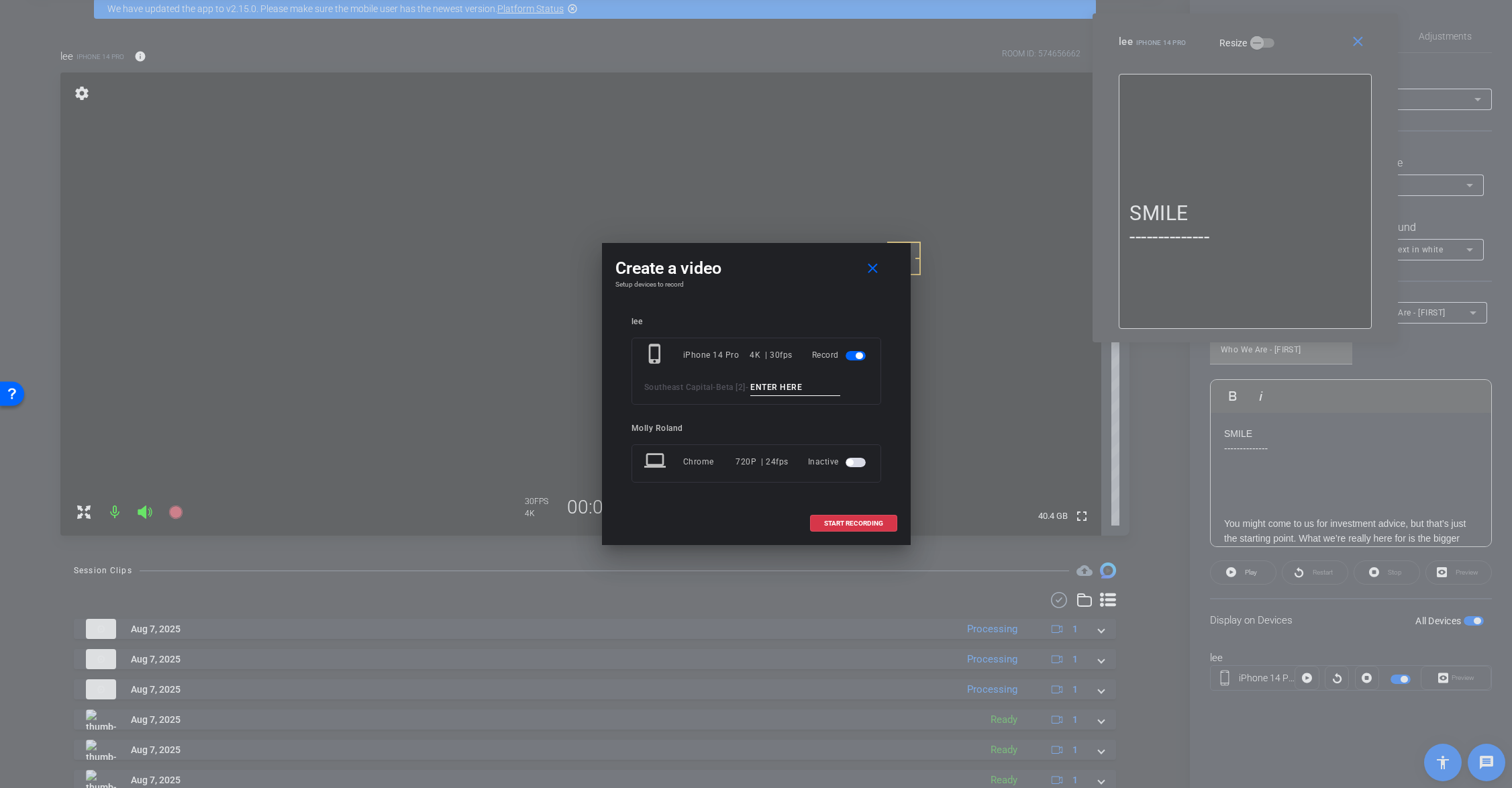 paste on "Tk_4_Justin" 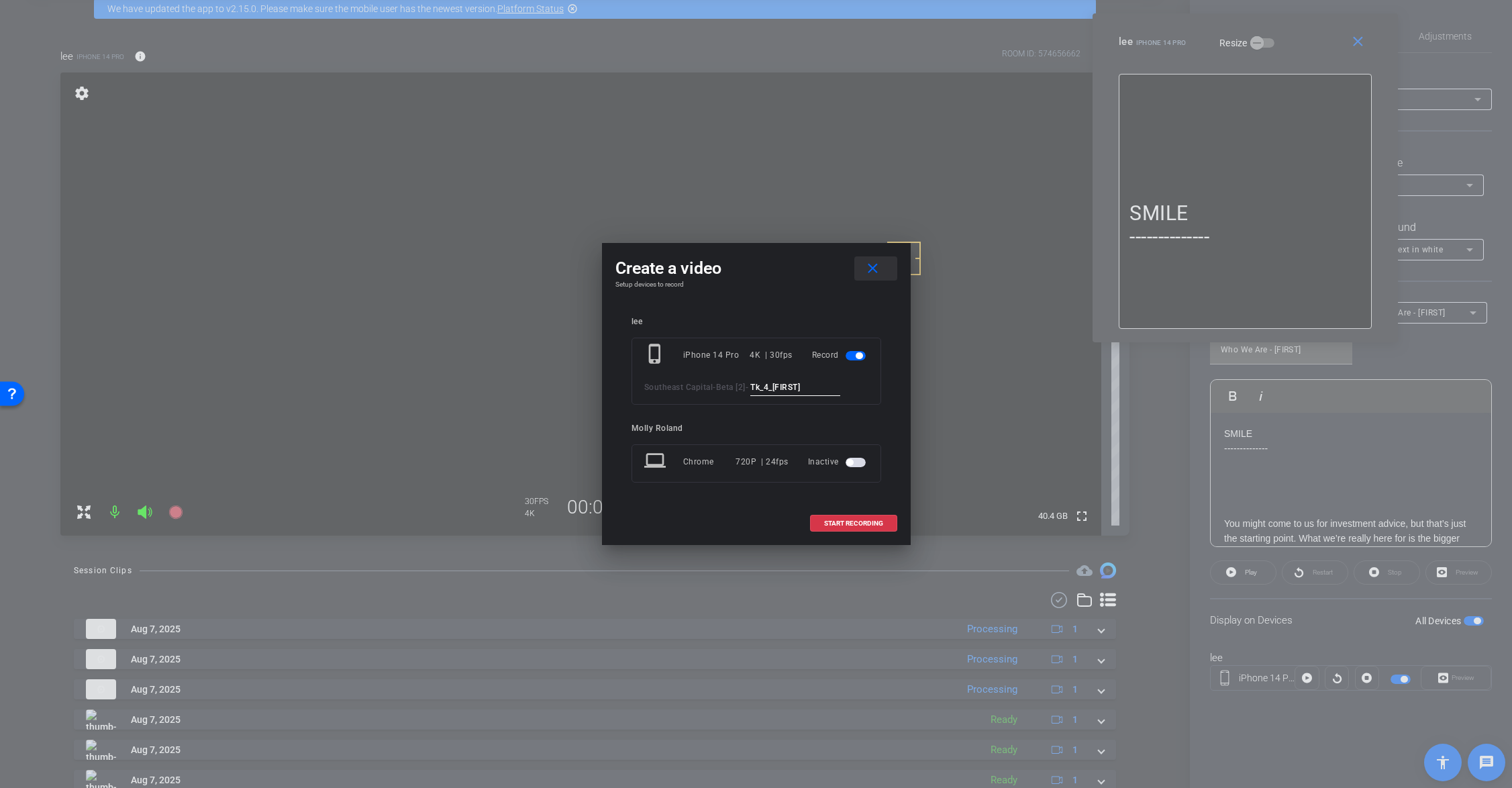 type on "Tk_4_Justin" 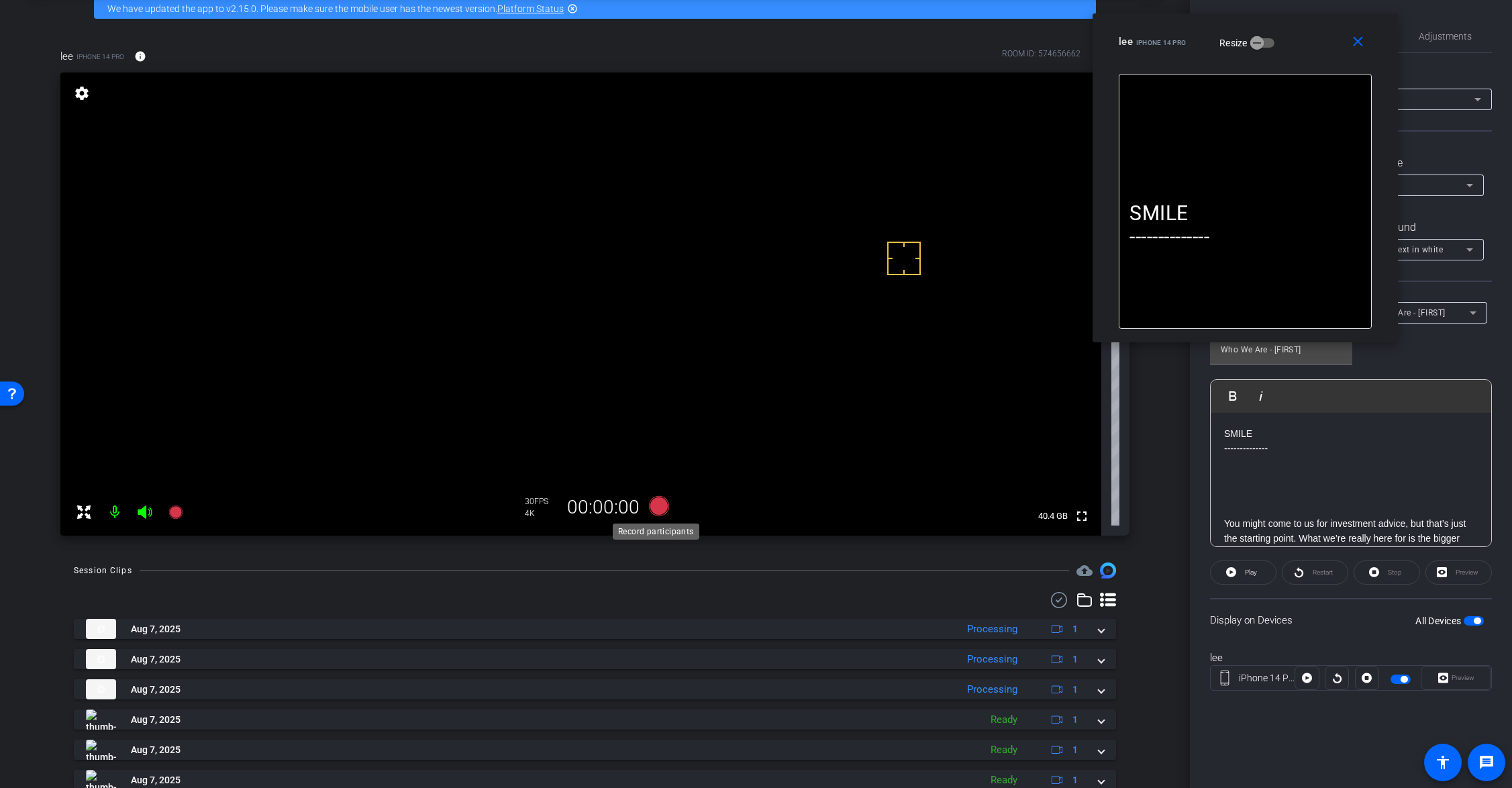 click 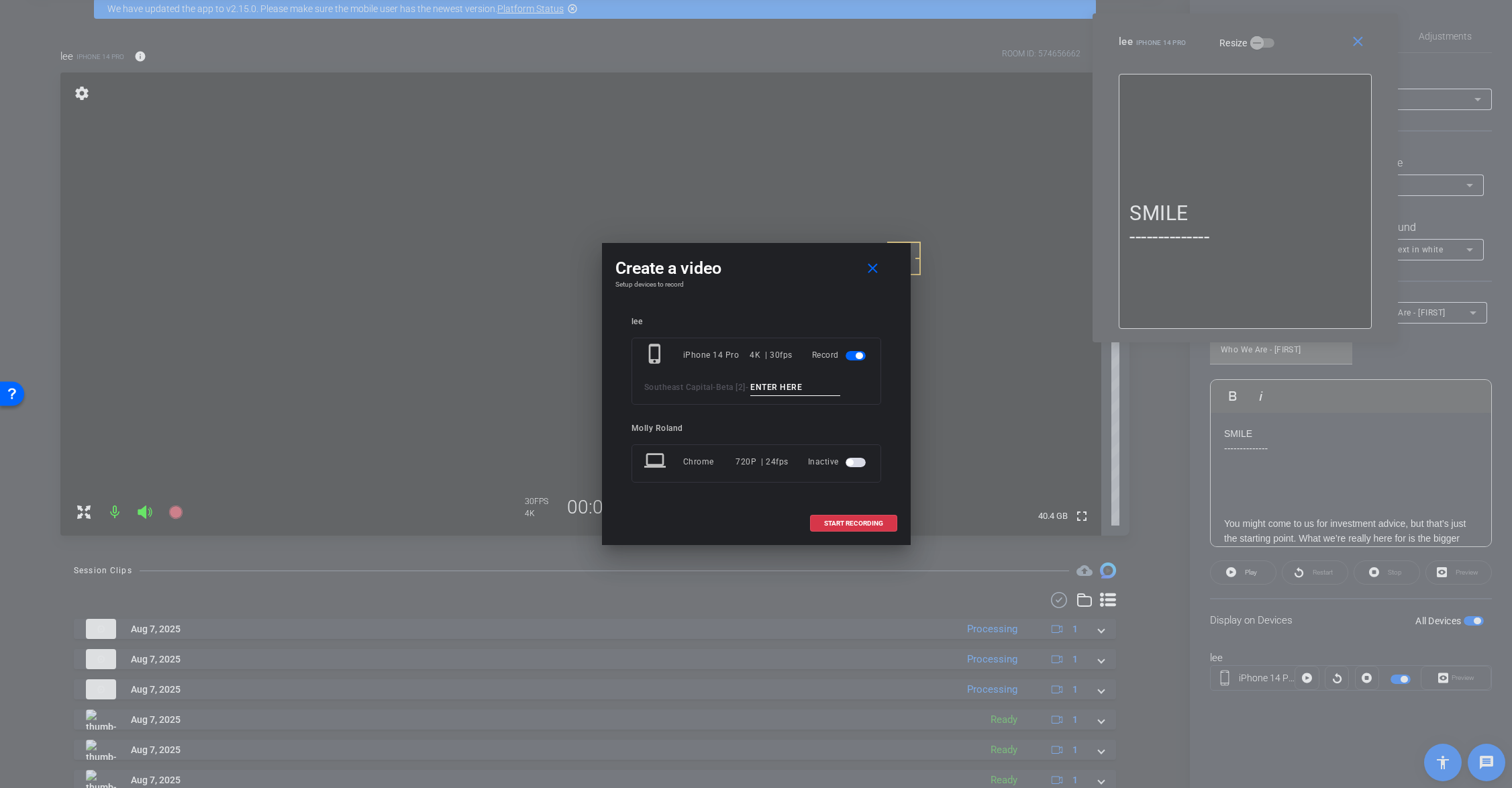 click at bounding box center [795, 387] 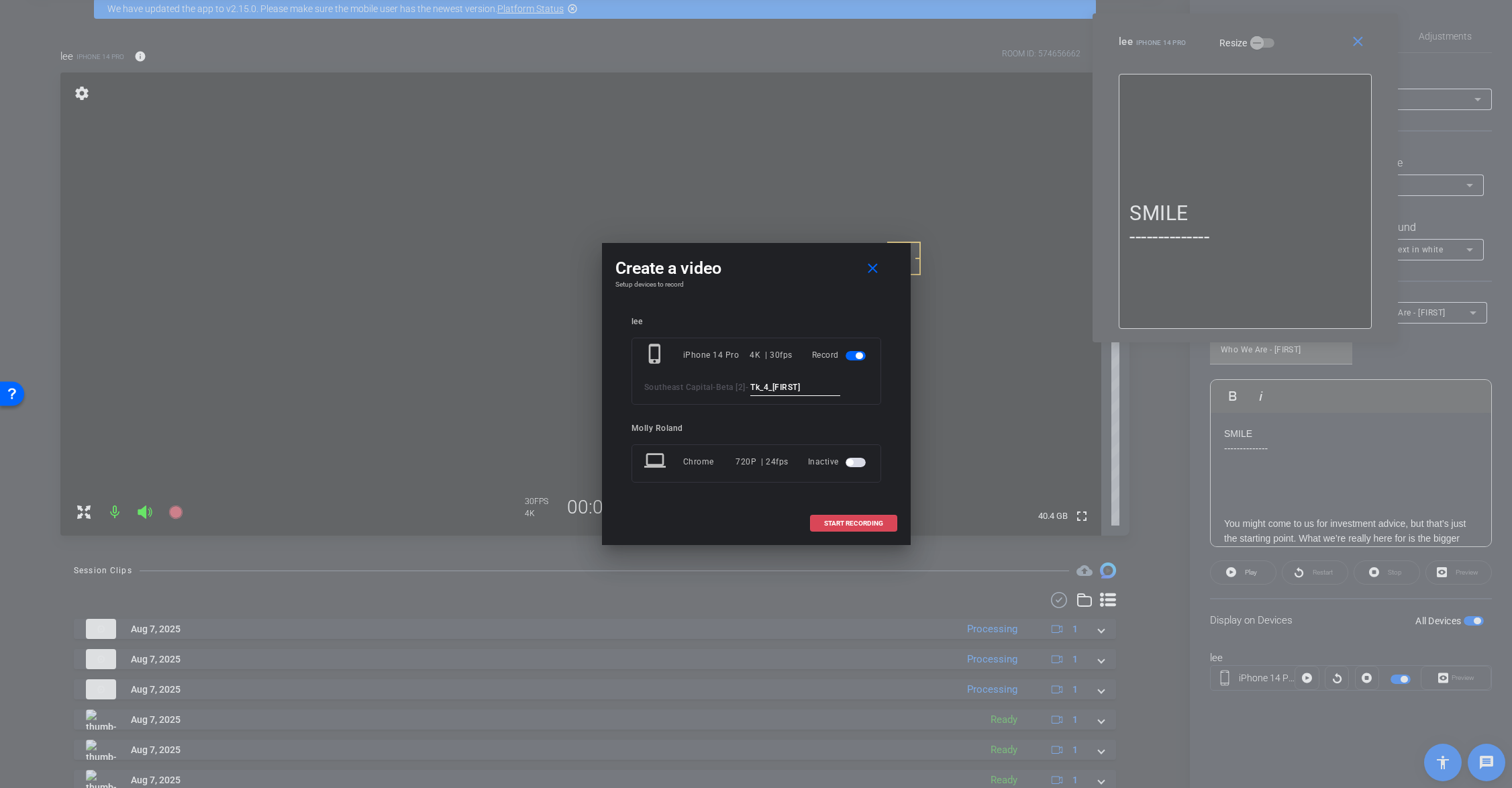type on "Tk_4_Justin" 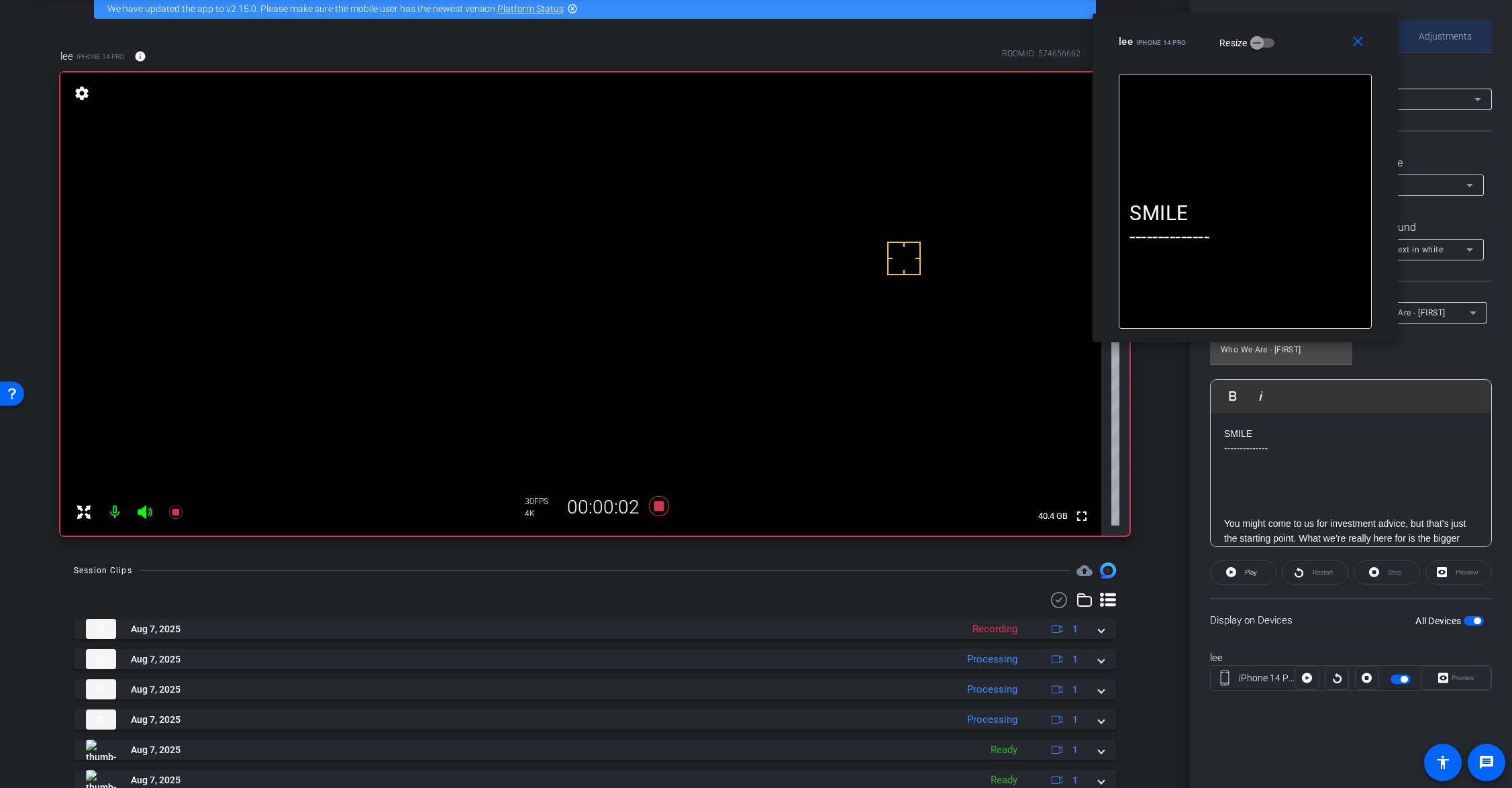 click on "Adjustments" at bounding box center [1445, 36] 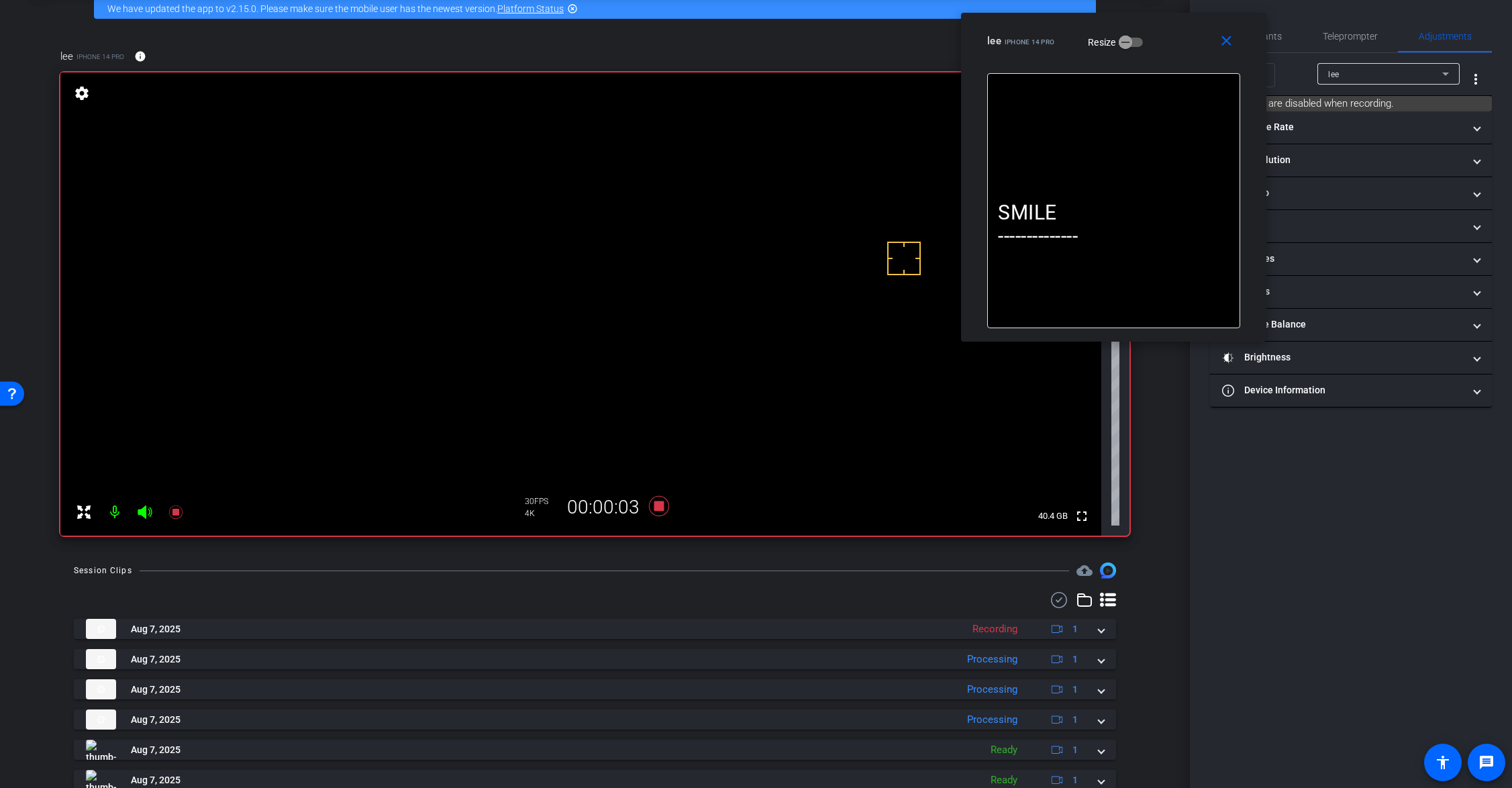 drag, startPoint x: 1323, startPoint y: 32, endPoint x: 1182, endPoint y: 40, distance: 141.22677 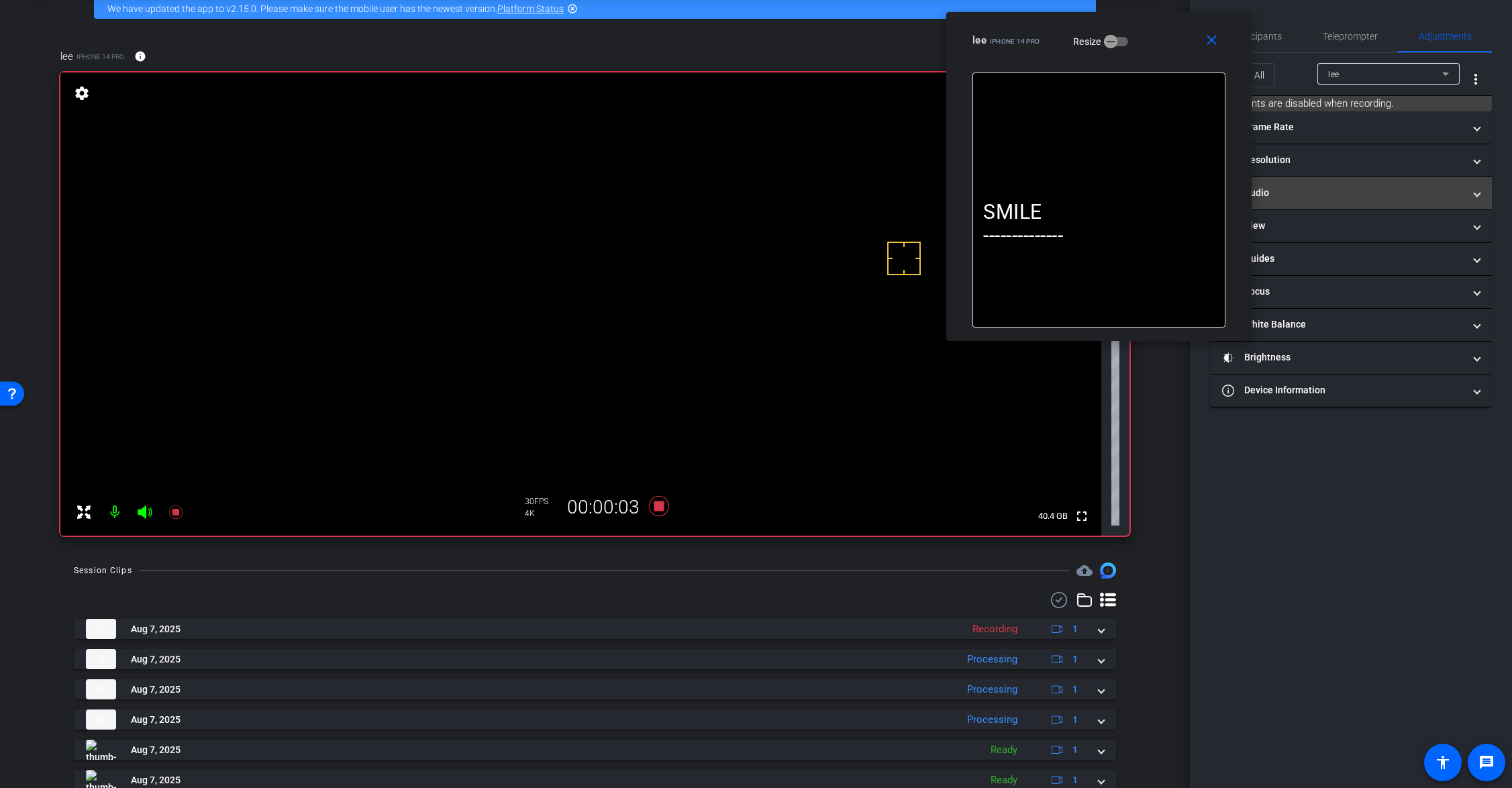 drag, startPoint x: 1294, startPoint y: 192, endPoint x: 1321, endPoint y: 213, distance: 34.205263 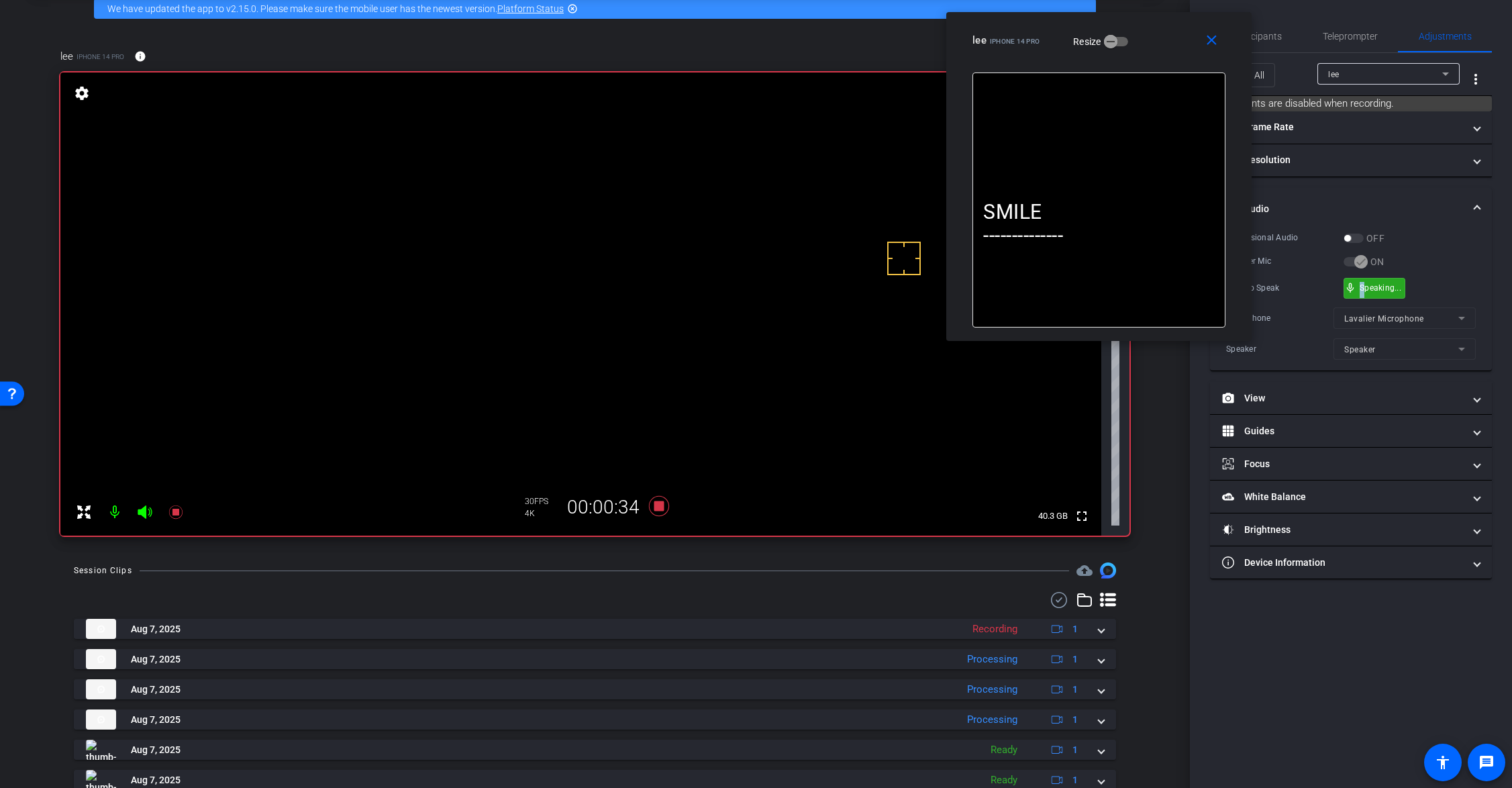drag, startPoint x: 1365, startPoint y: 285, endPoint x: 1361, endPoint y: 276, distance: 9.8488578 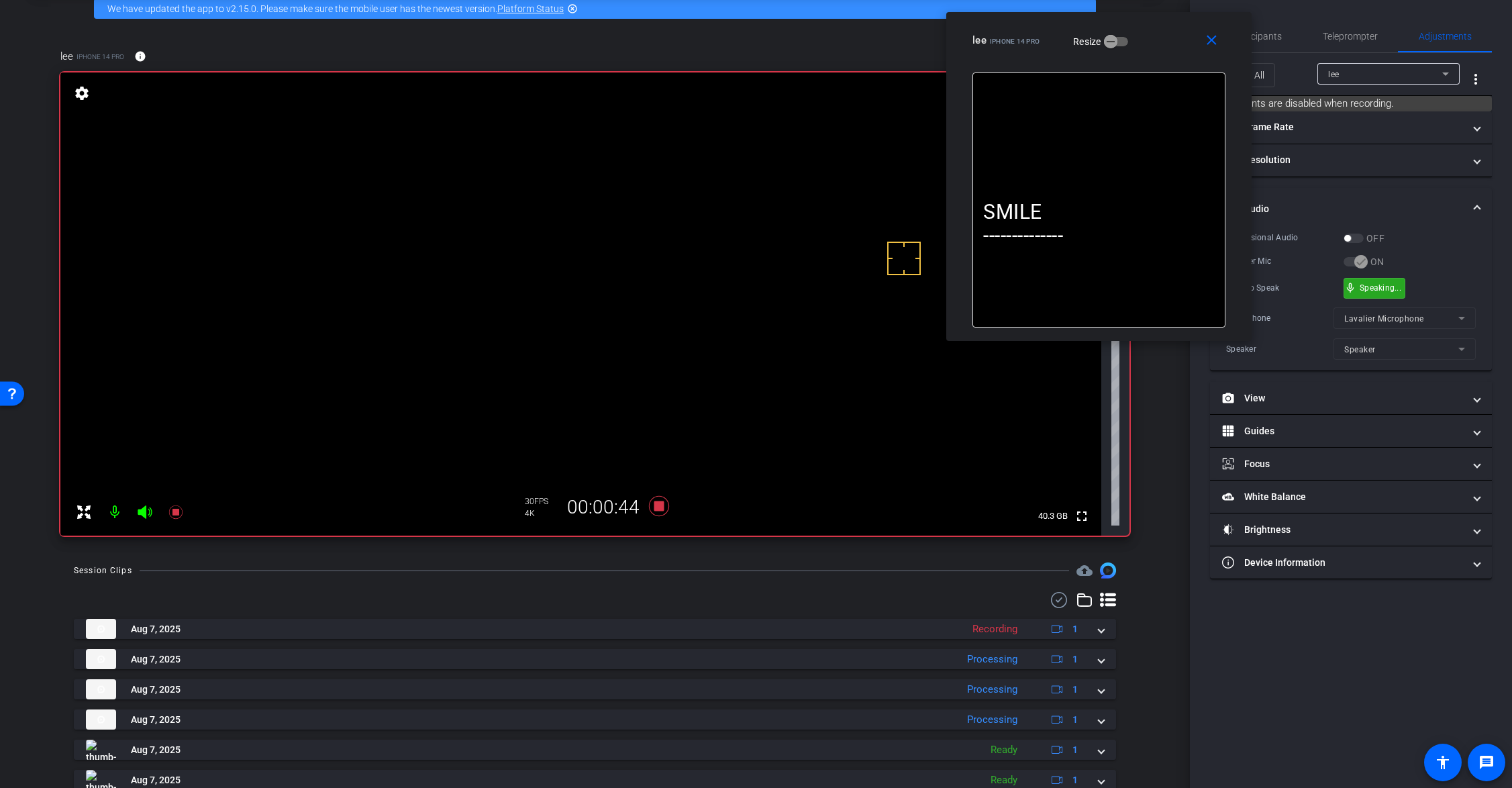 drag, startPoint x: 1399, startPoint y: 289, endPoint x: 1417, endPoint y: 281, distance: 19.69772 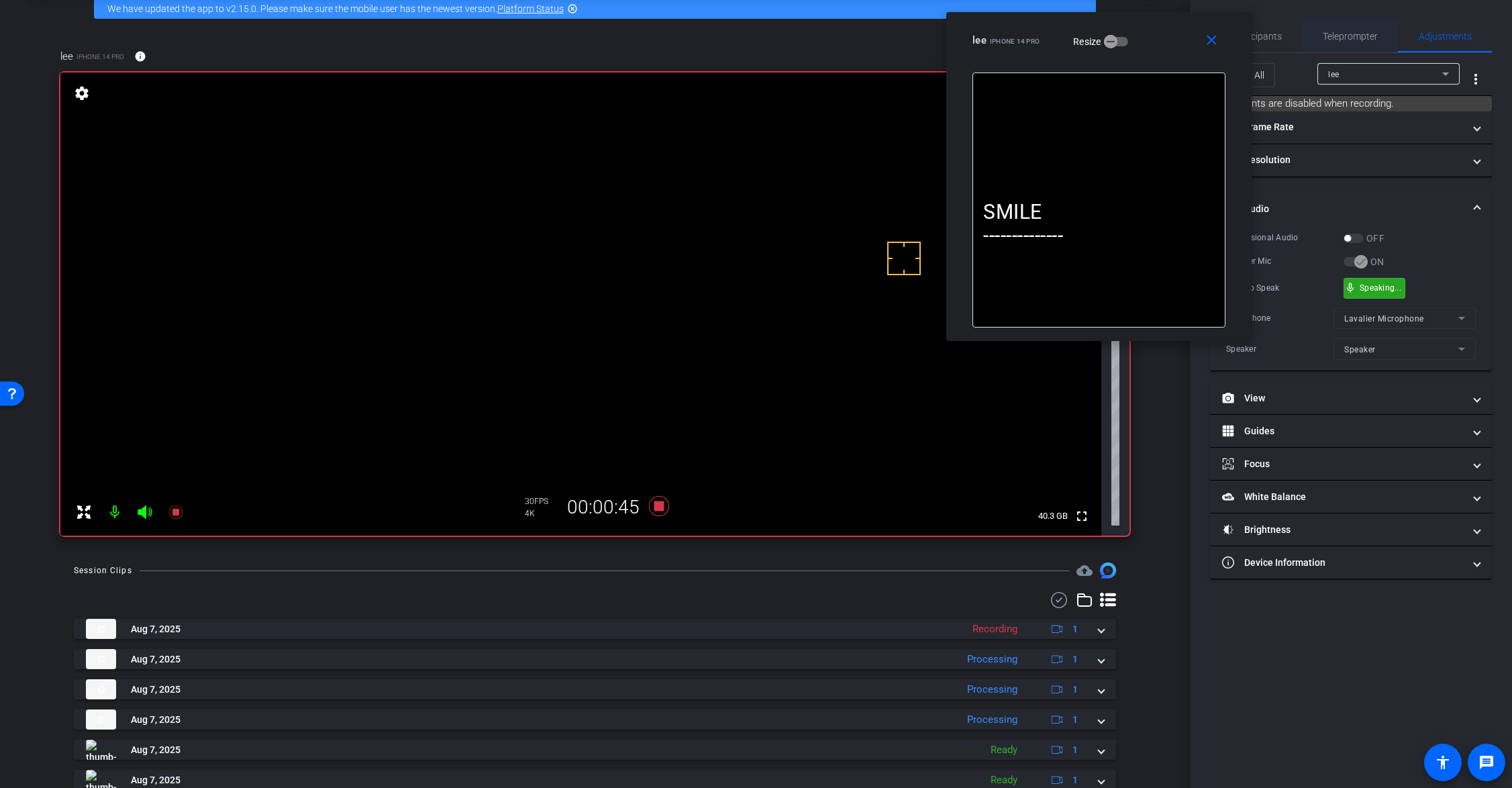 click on "Teleprompter" at bounding box center [1350, 36] 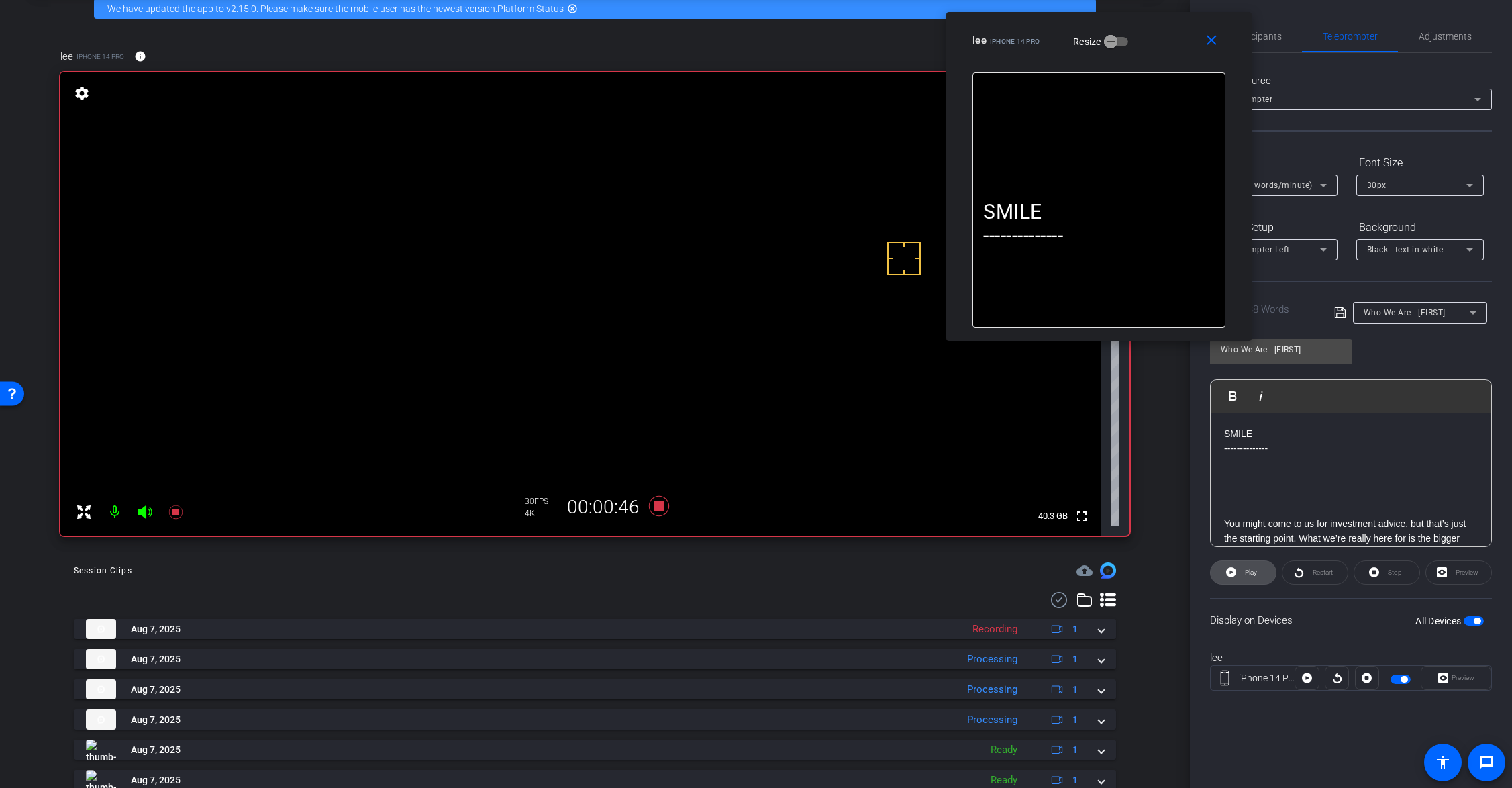 click 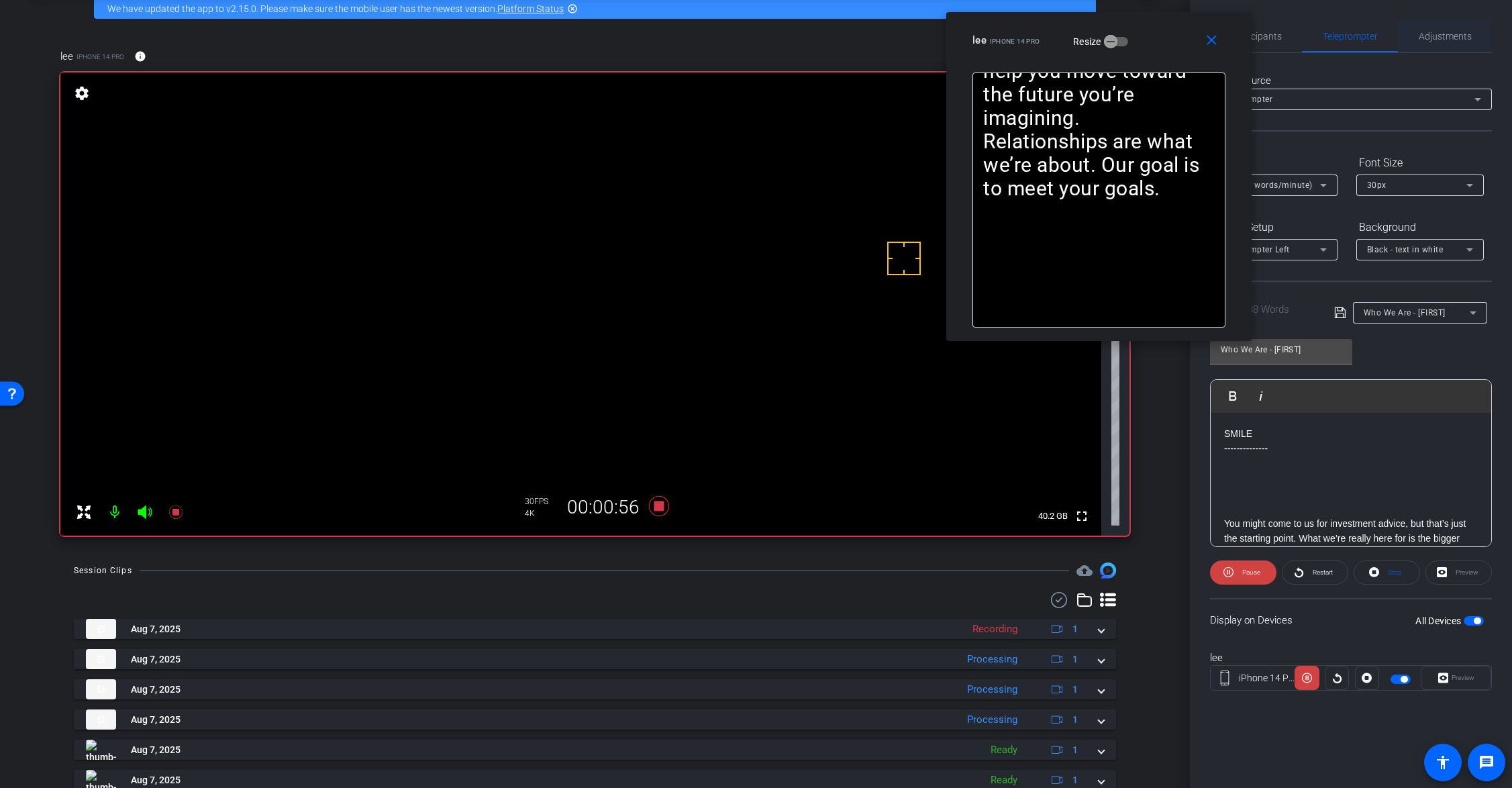 click on "Adjustments" at bounding box center [1445, 36] 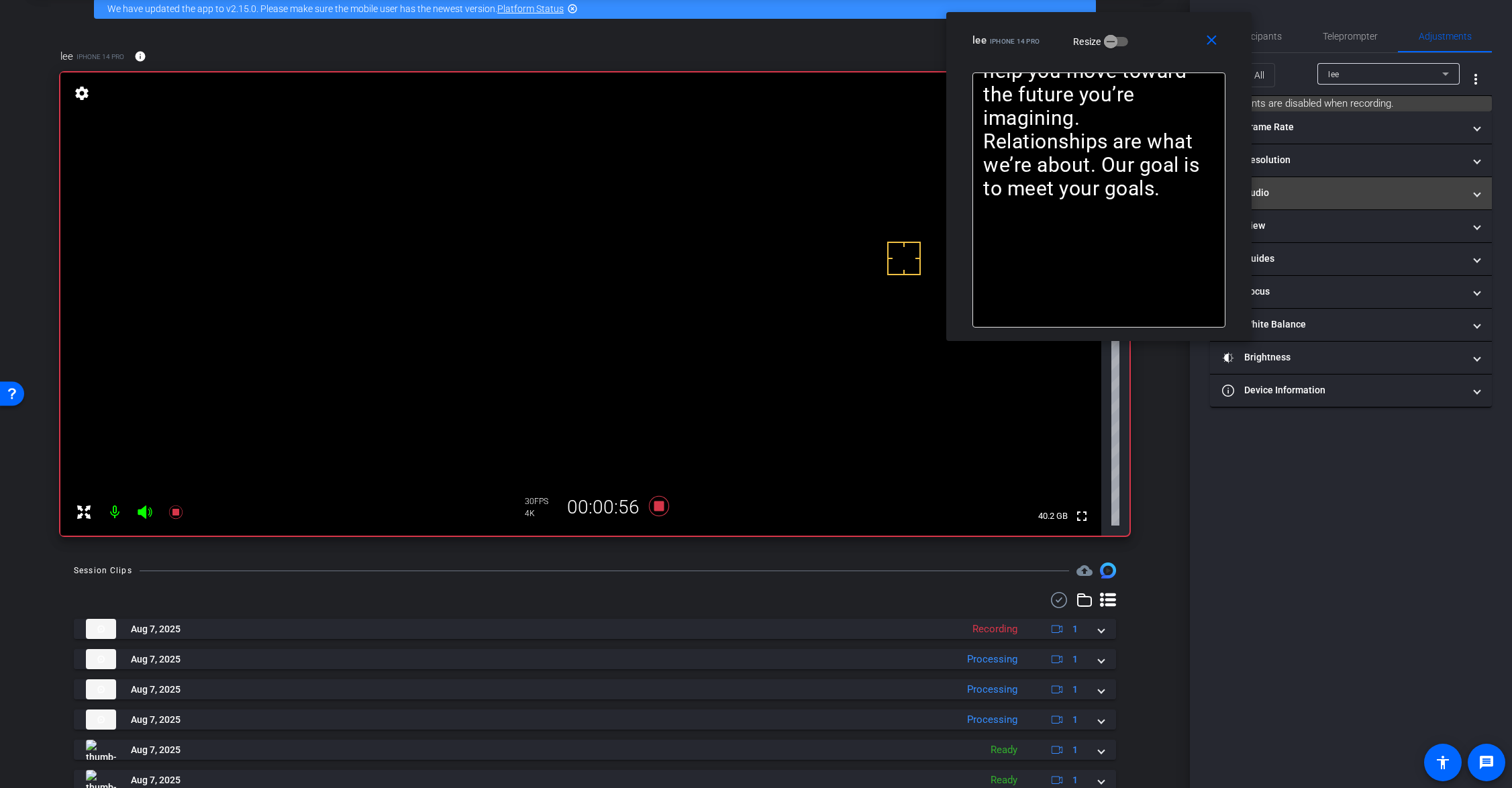 click on "headphone icon
Audio" at bounding box center (1343, 193) 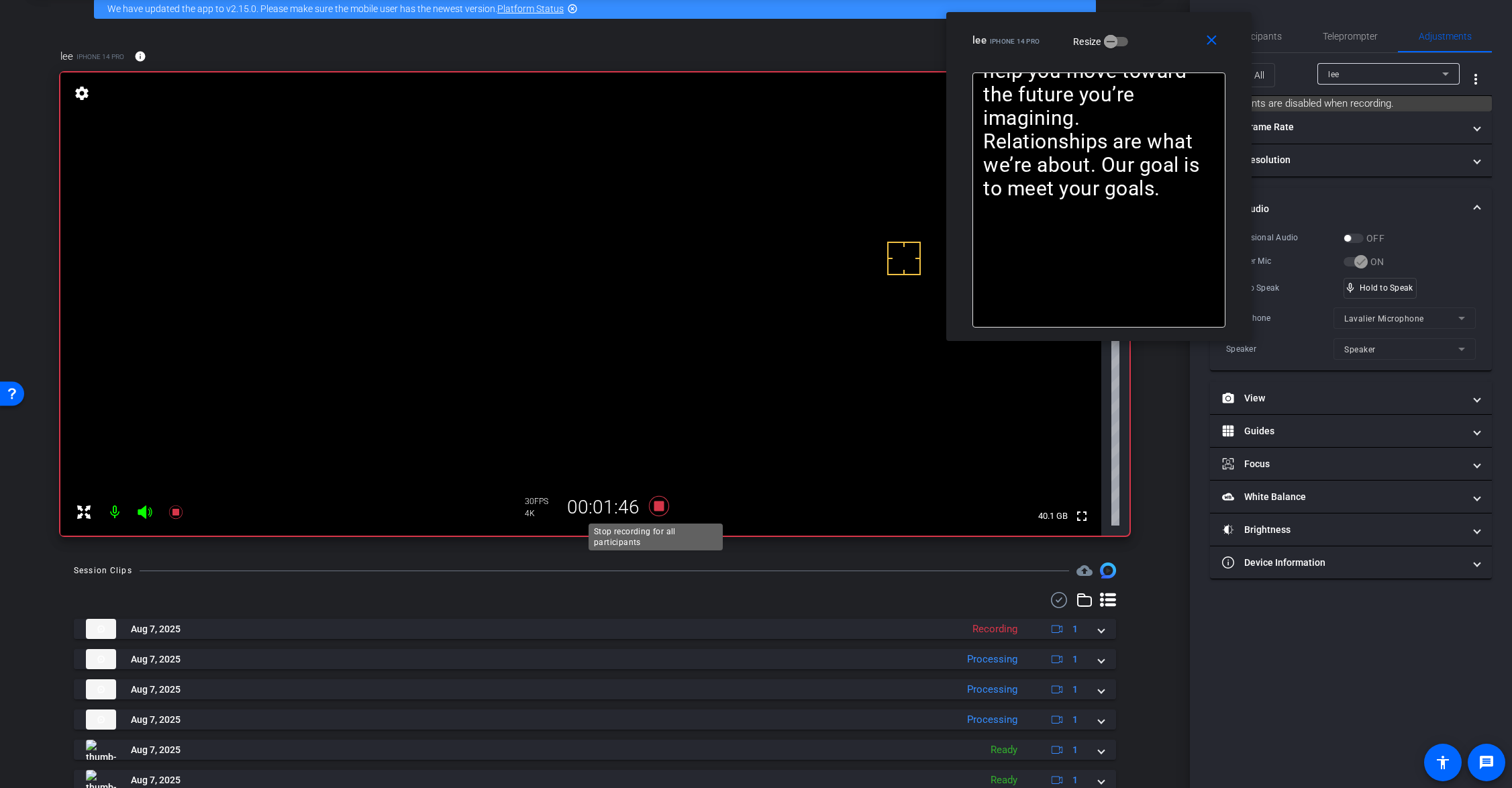 click 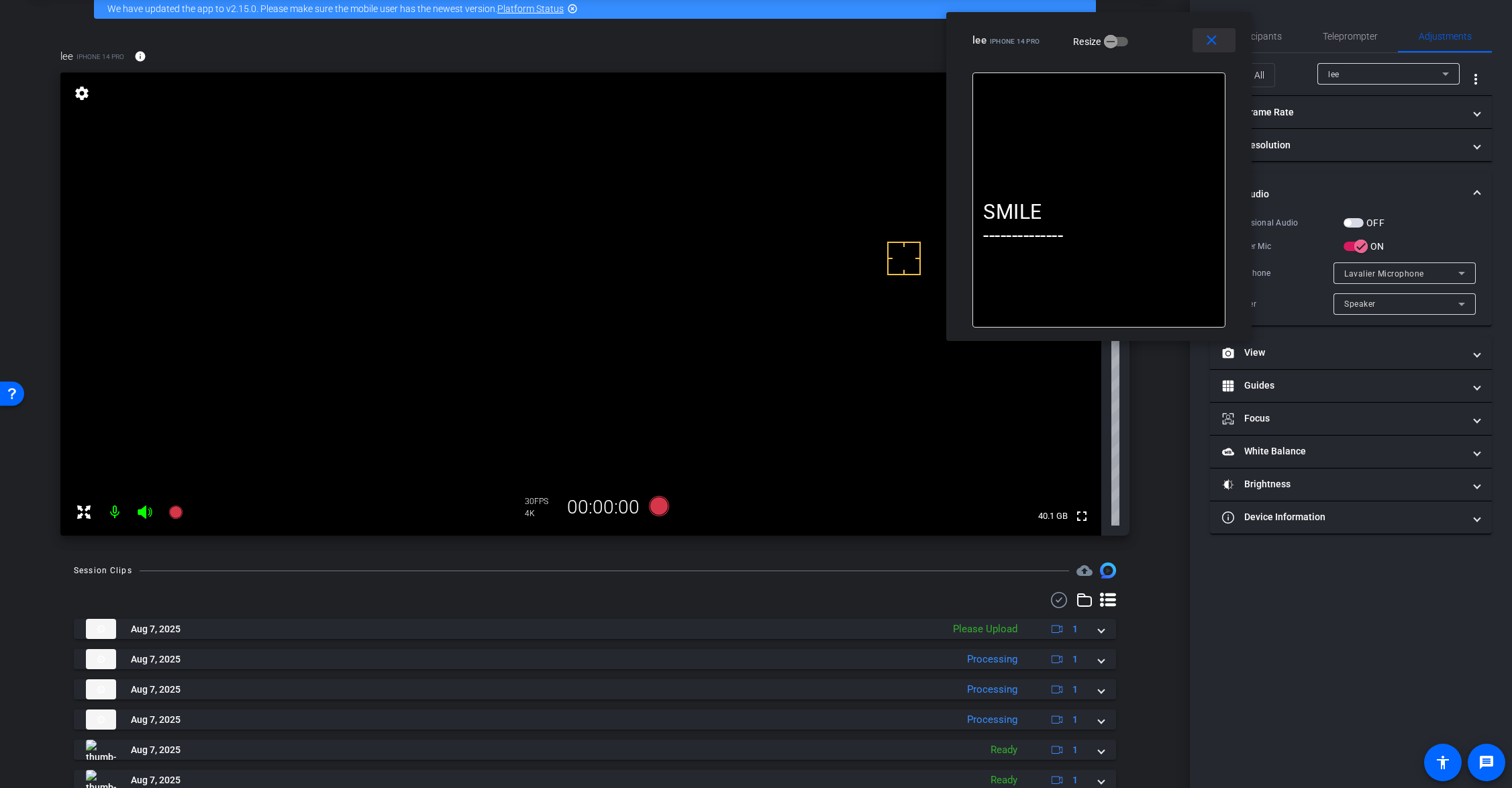 click on "close" at bounding box center [1211, 40] 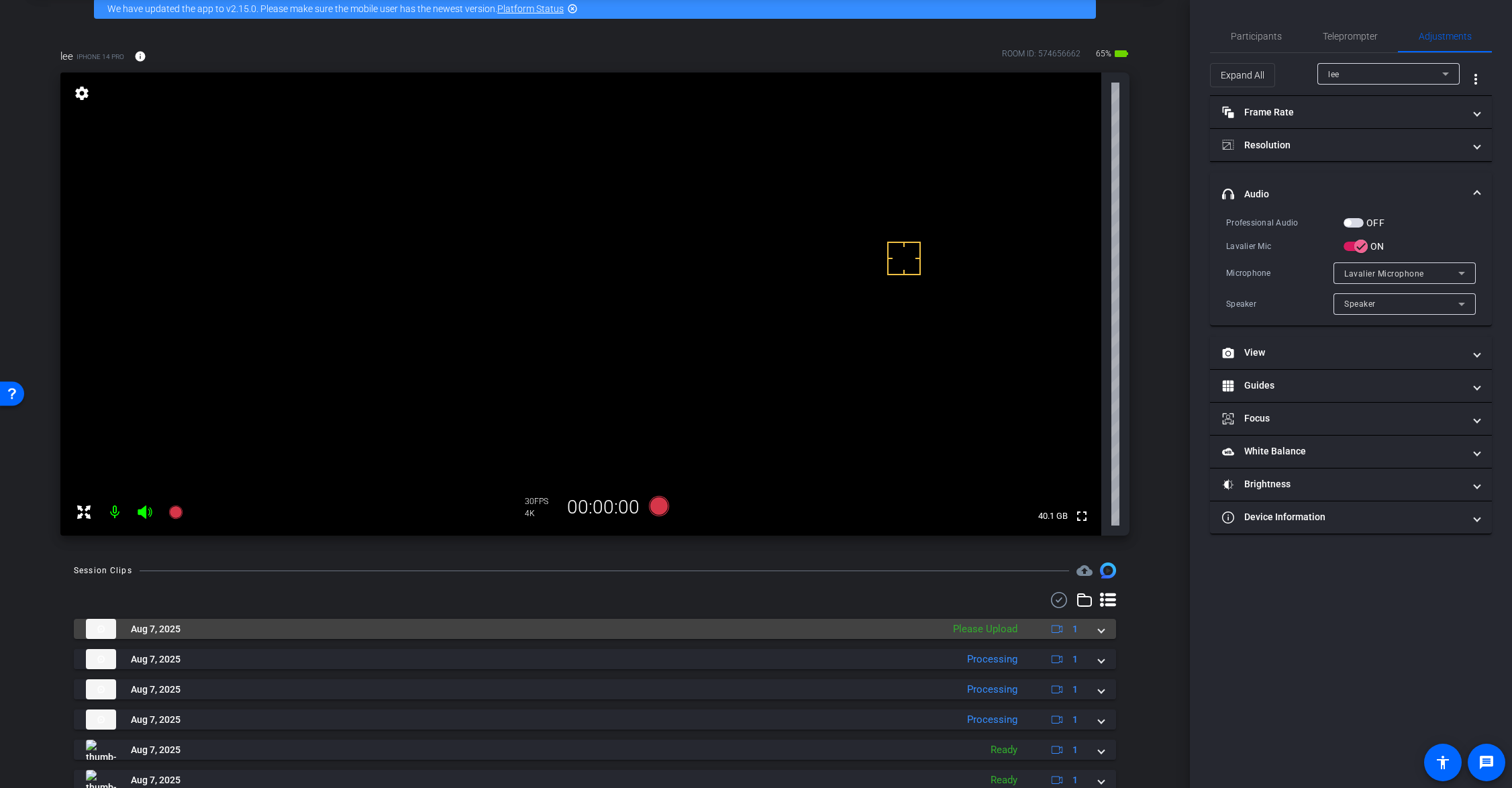 click on "Aug 7, 2025  Please Upload
1" at bounding box center (595, 629) 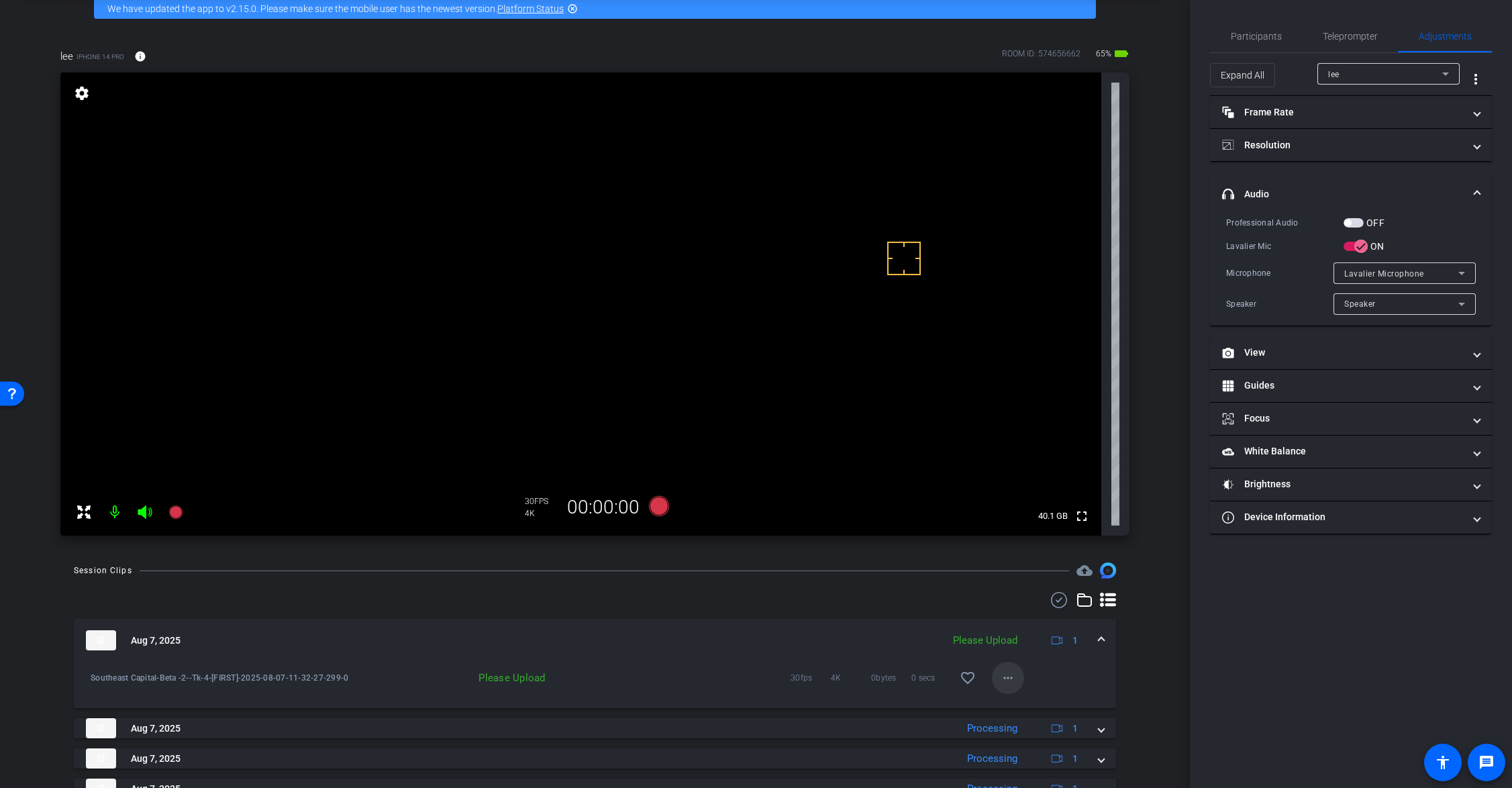 click on "more_horiz" at bounding box center [1008, 678] 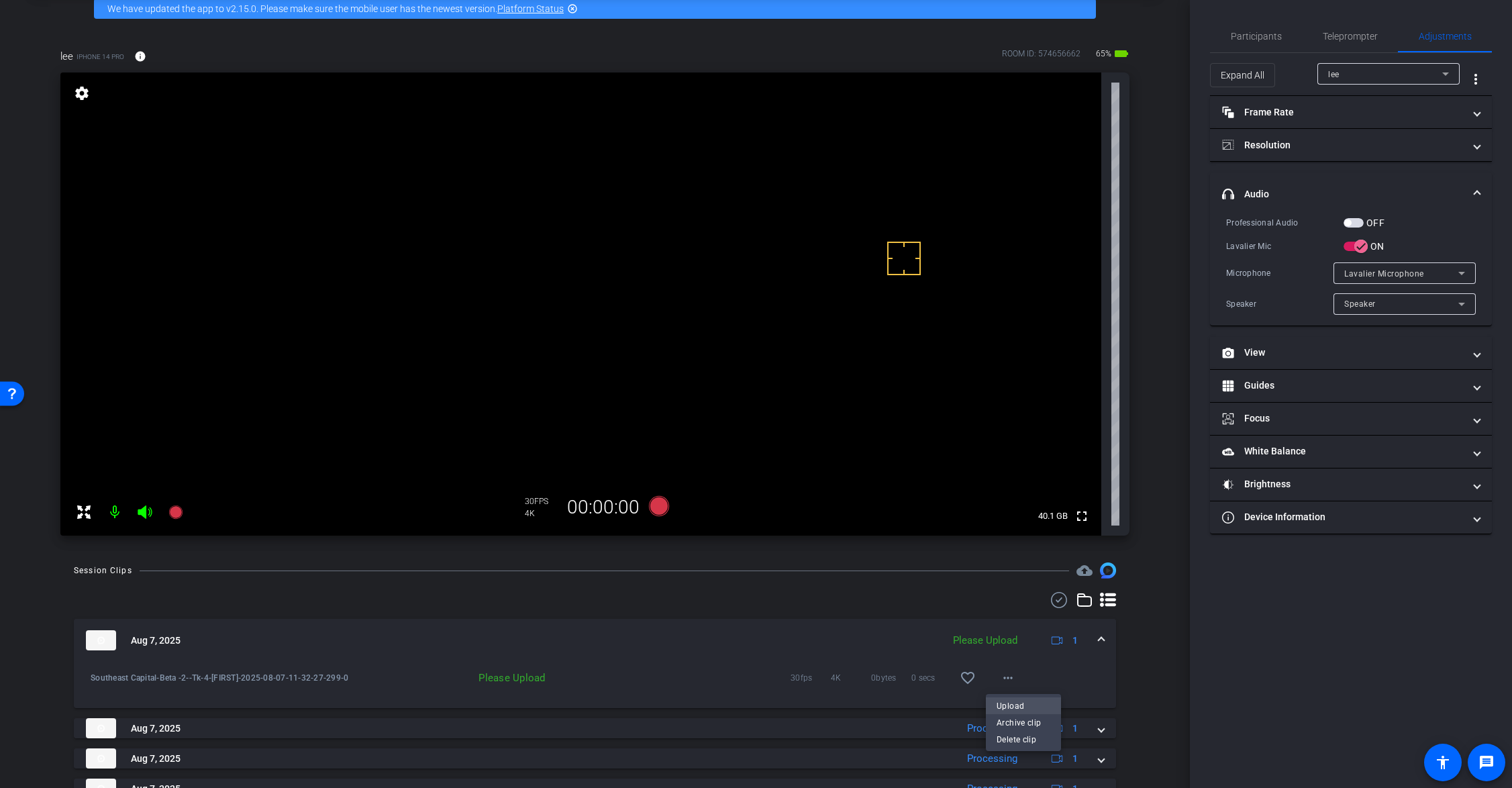 click on "Upload" at bounding box center (1023, 706) 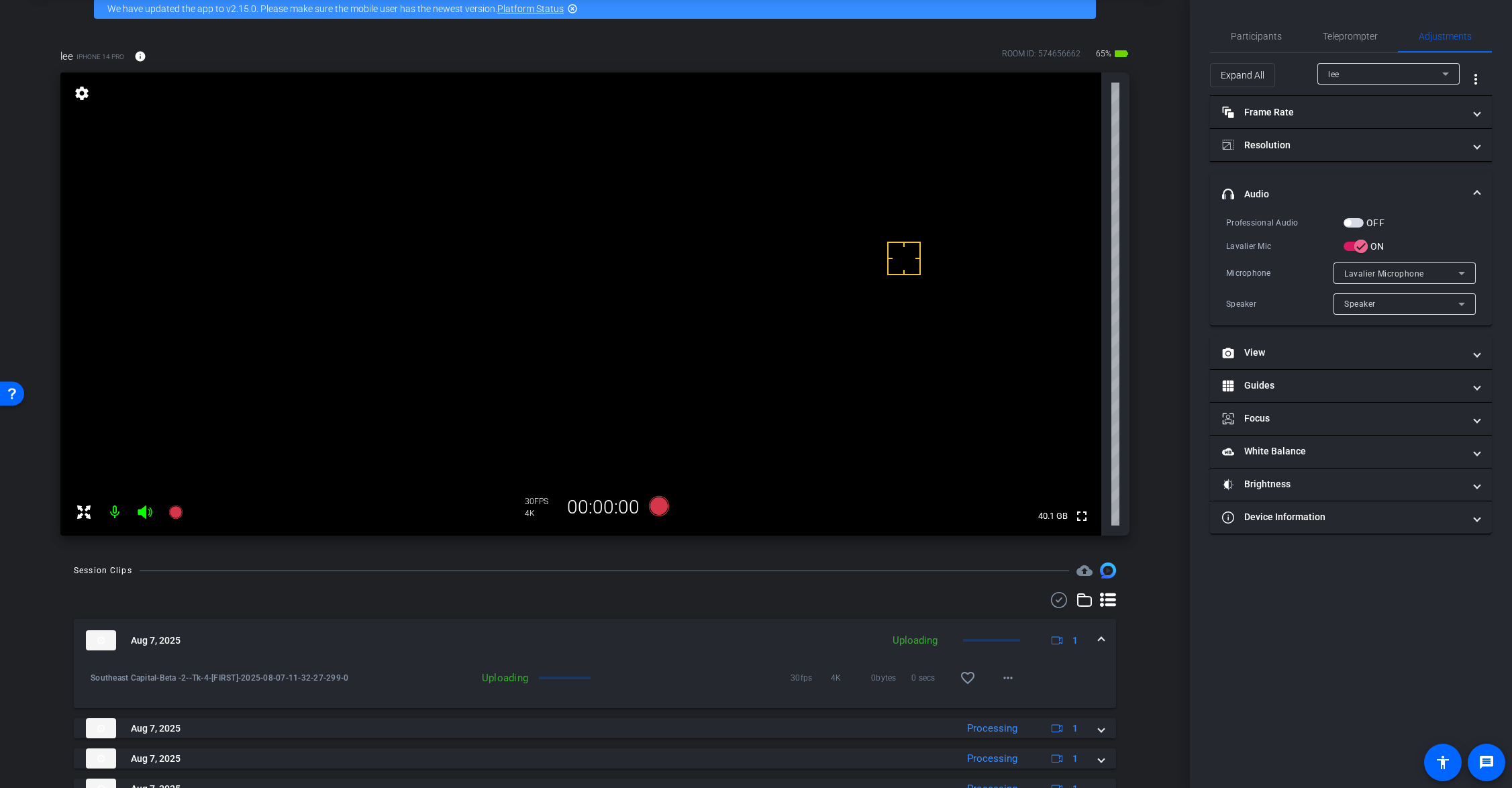 click at bounding box center (1101, 640) 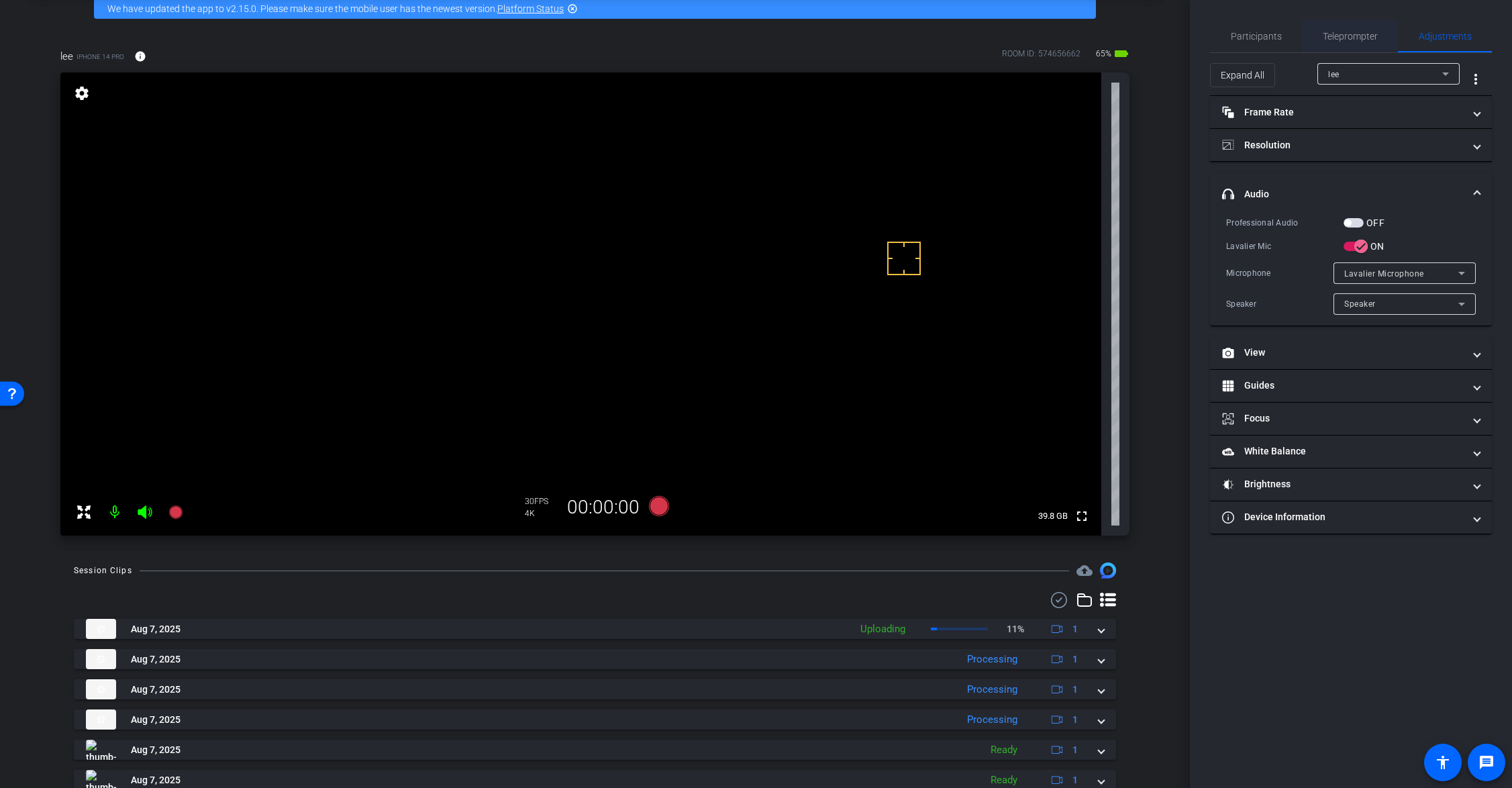 click on "Teleprompter" at bounding box center (1350, 36) 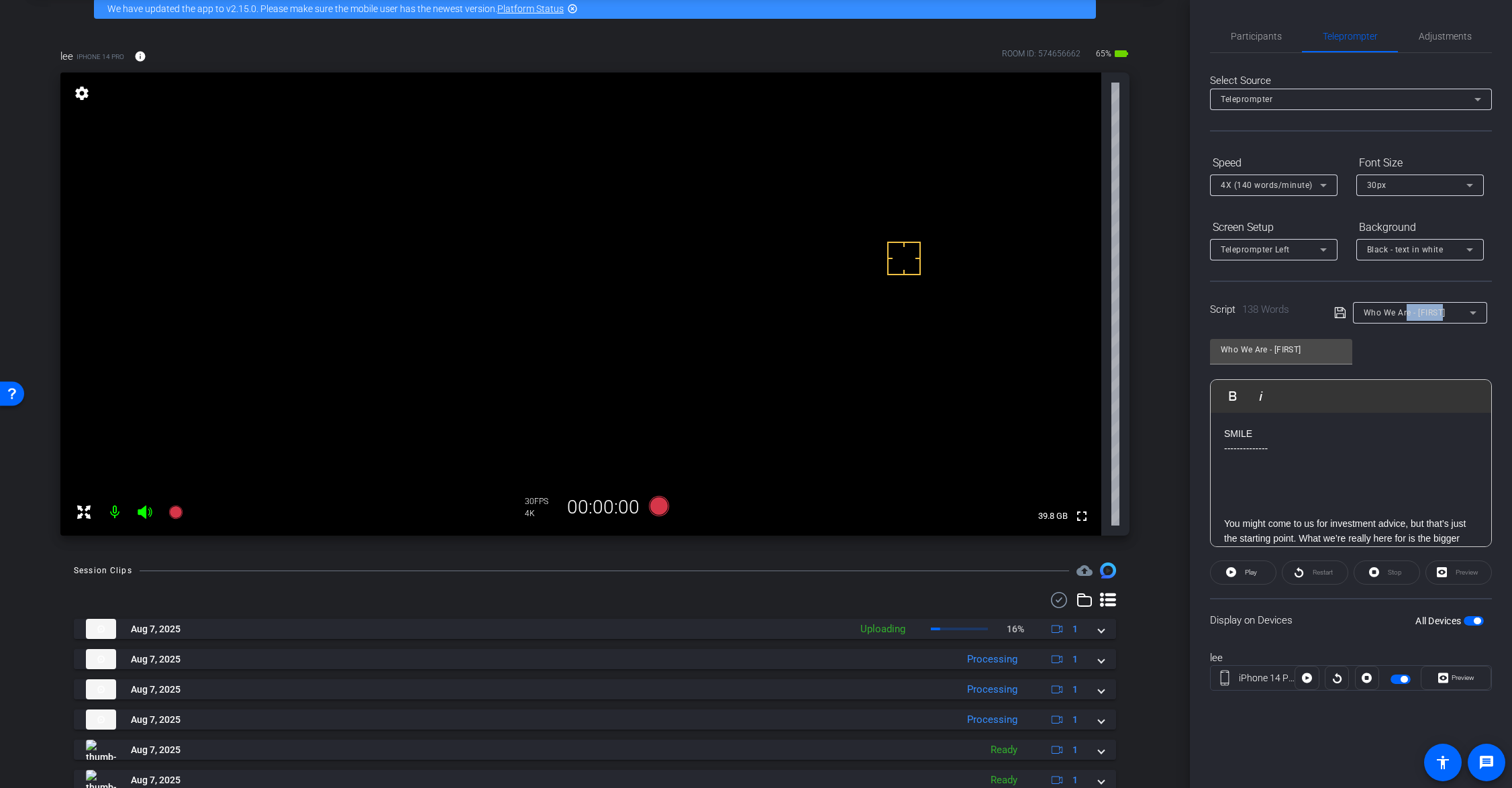 click on "Who We Are - Justin" 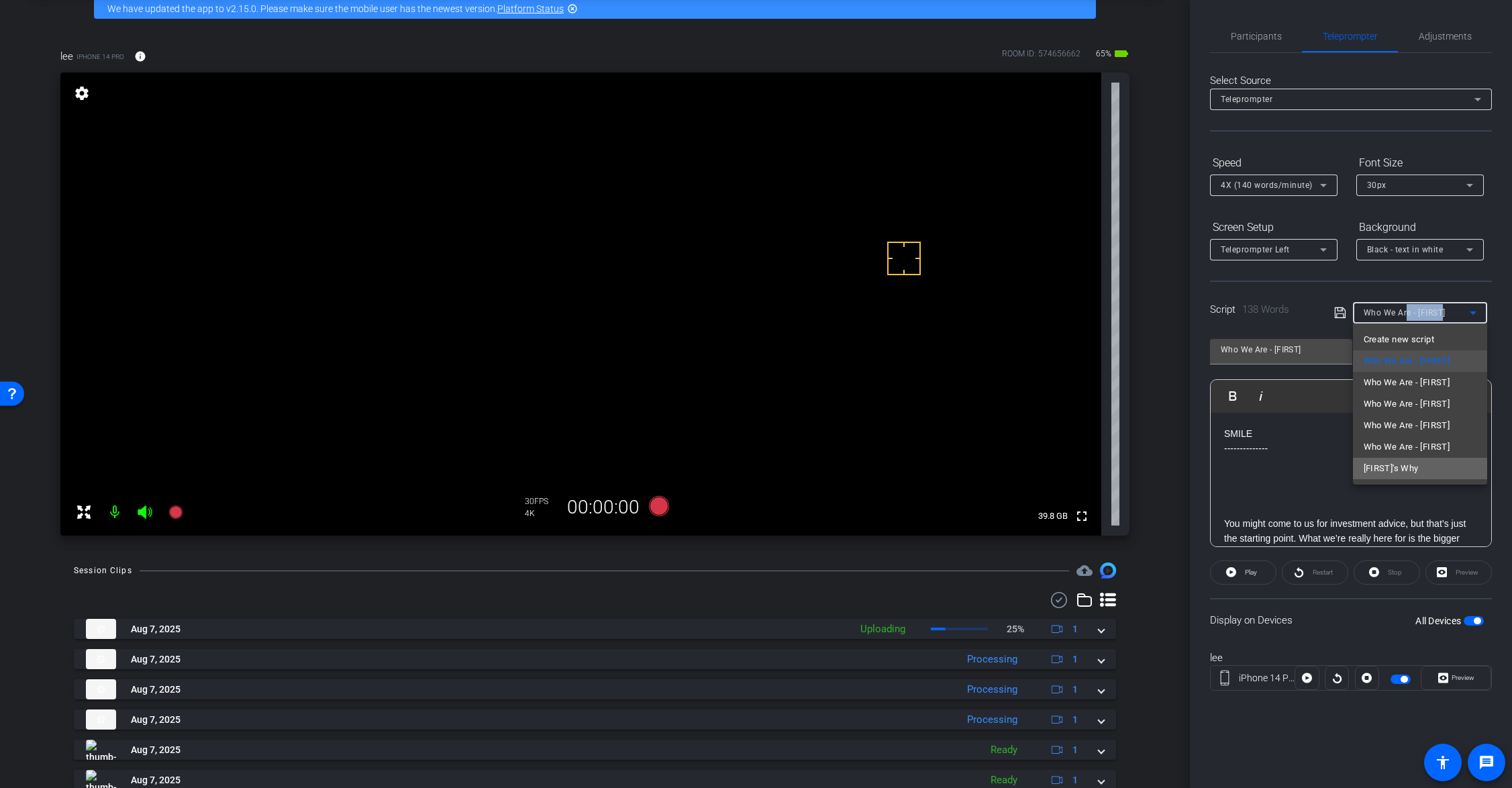 click on "Justin's Why" at bounding box center (1391, 469) 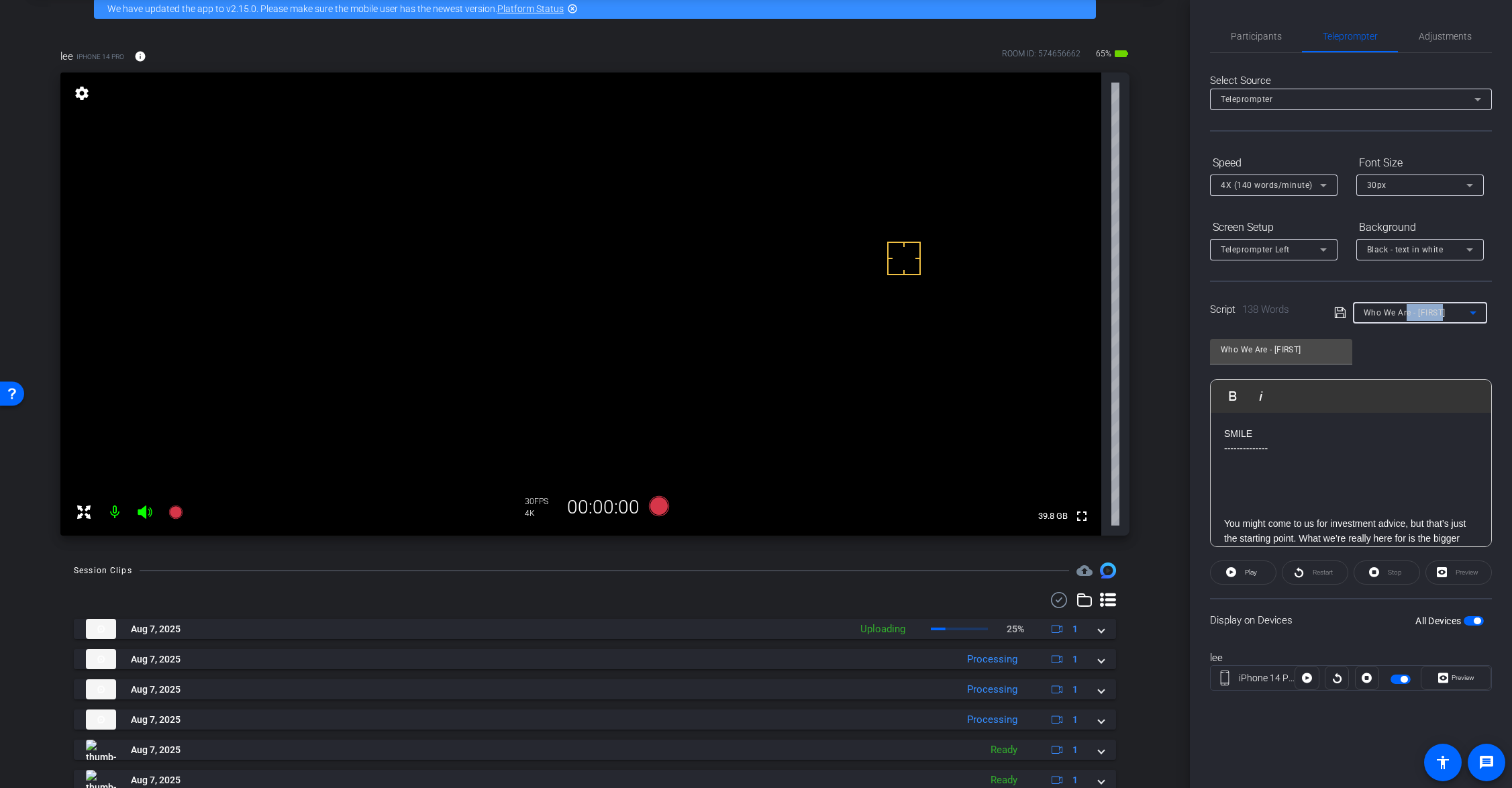 type on "Justin's Why" 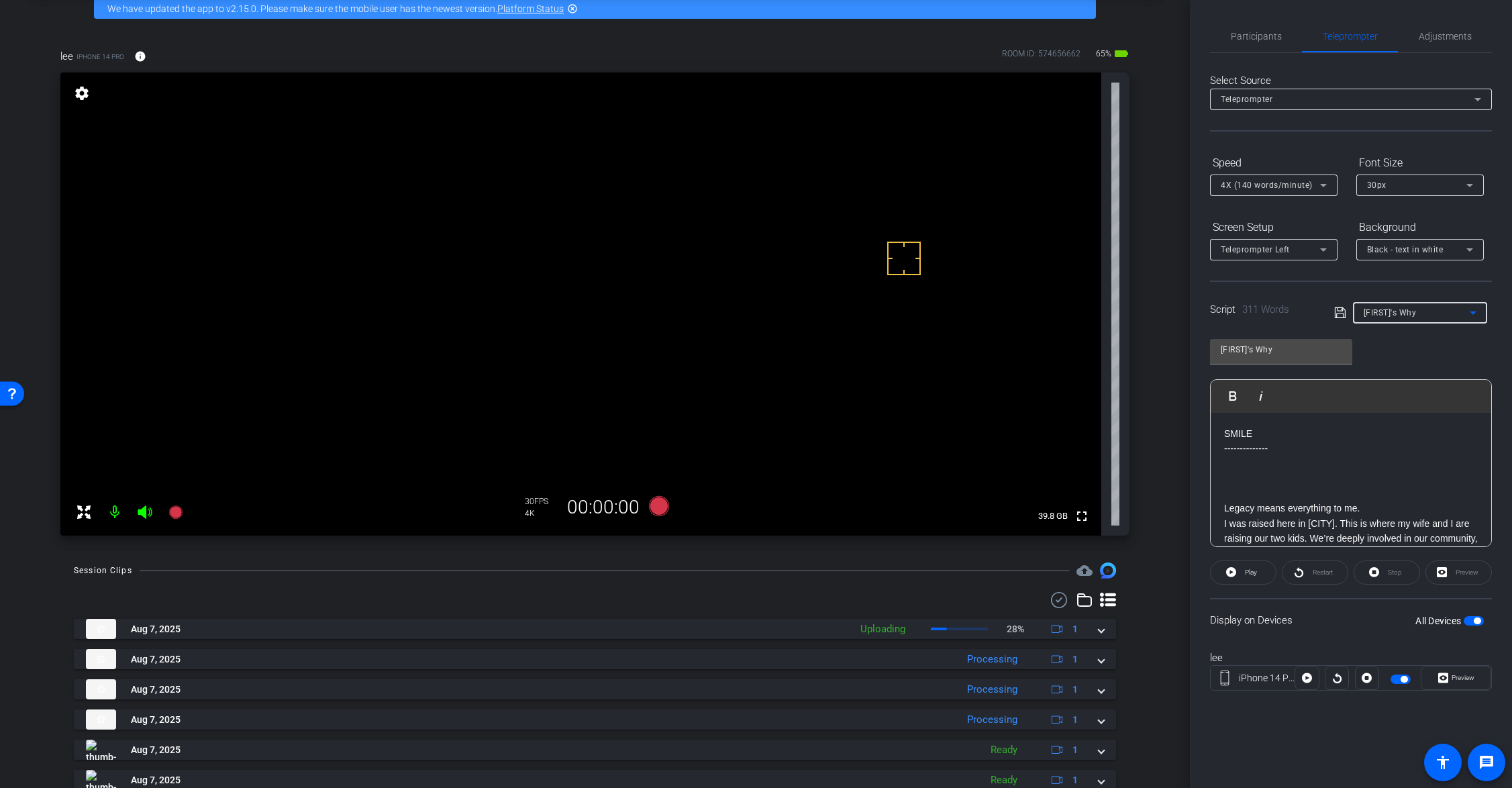 click 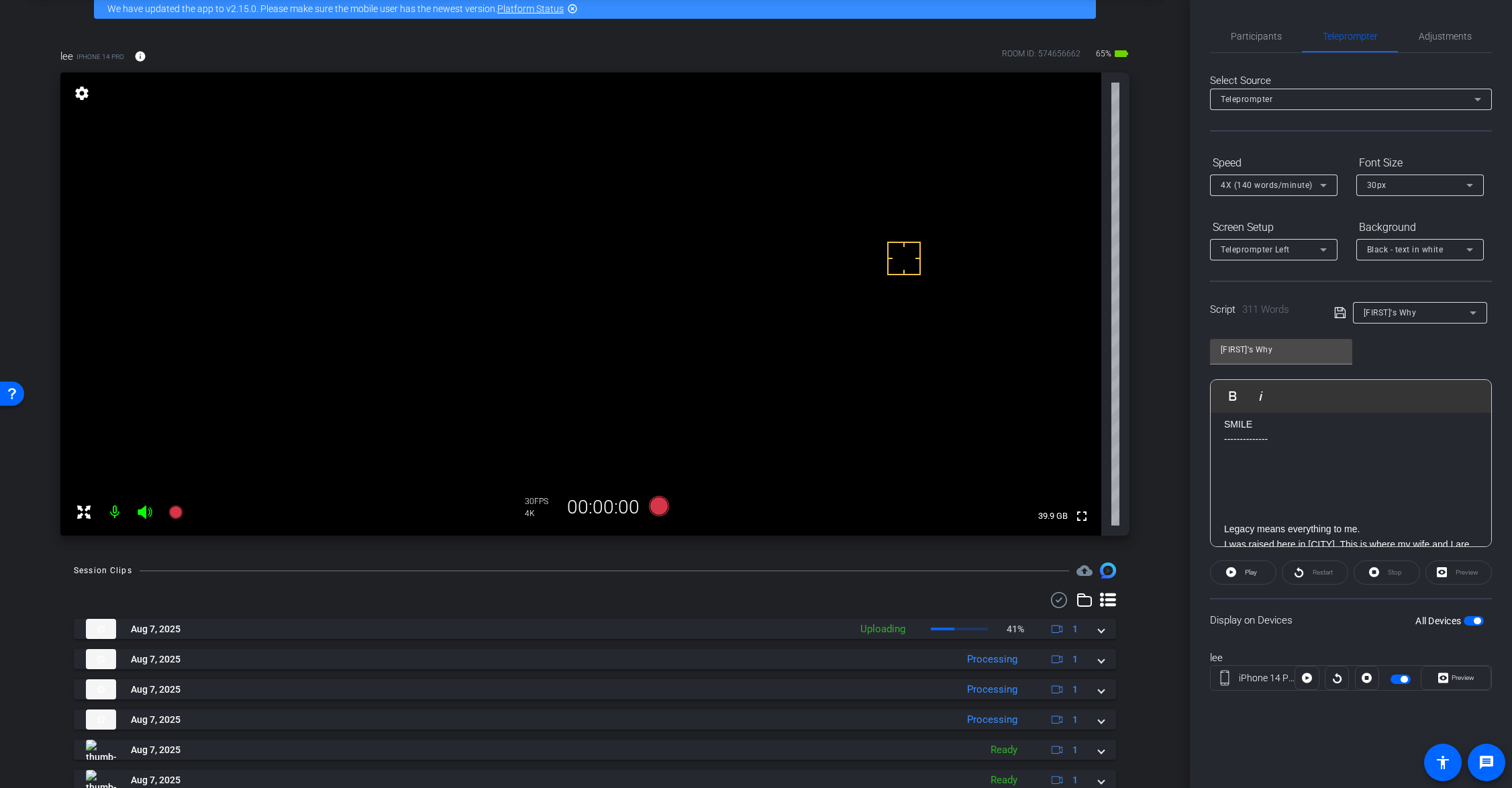scroll, scrollTop: 0, scrollLeft: 0, axis: both 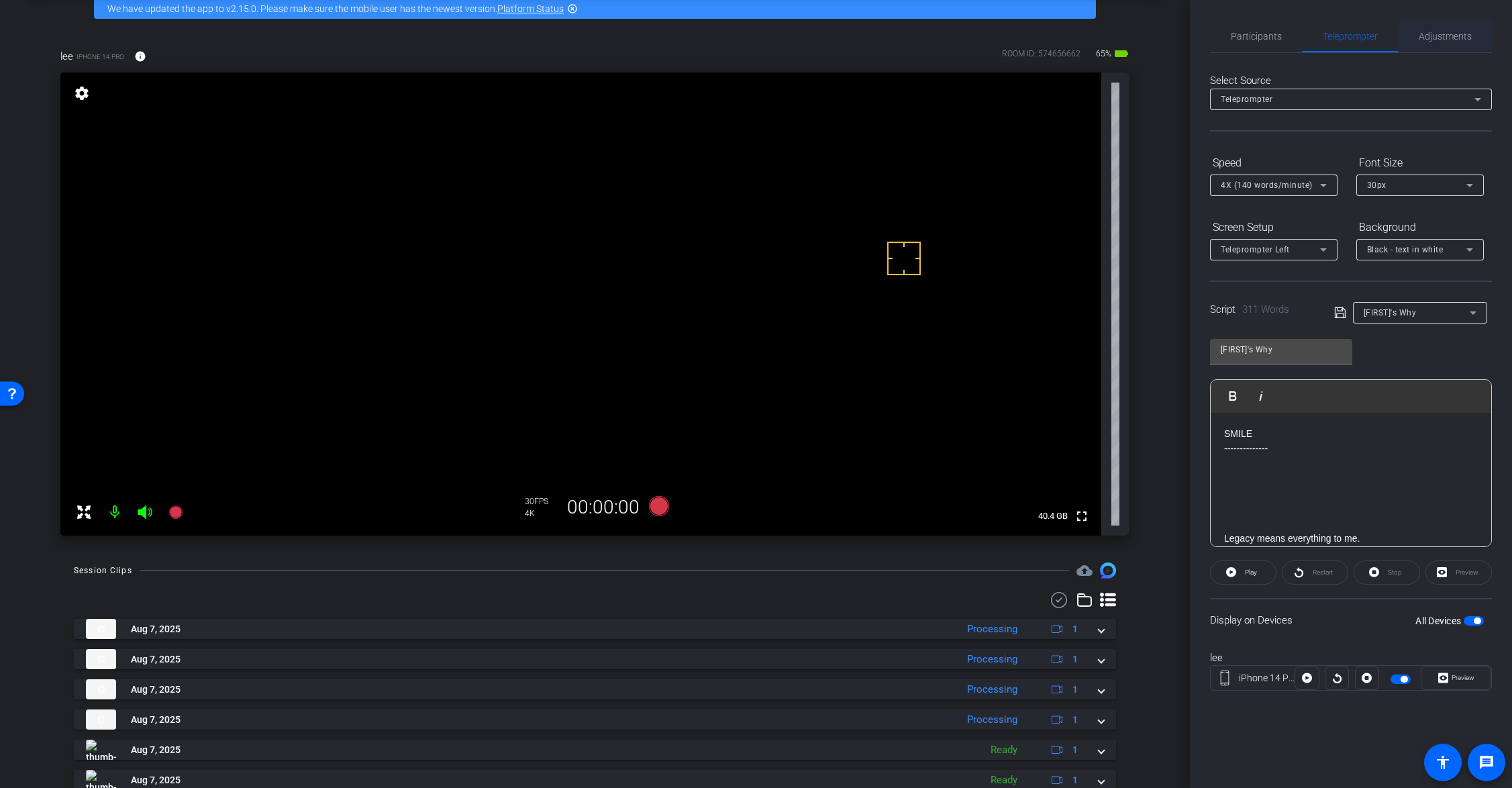 click on "Adjustments" at bounding box center (1445, 36) 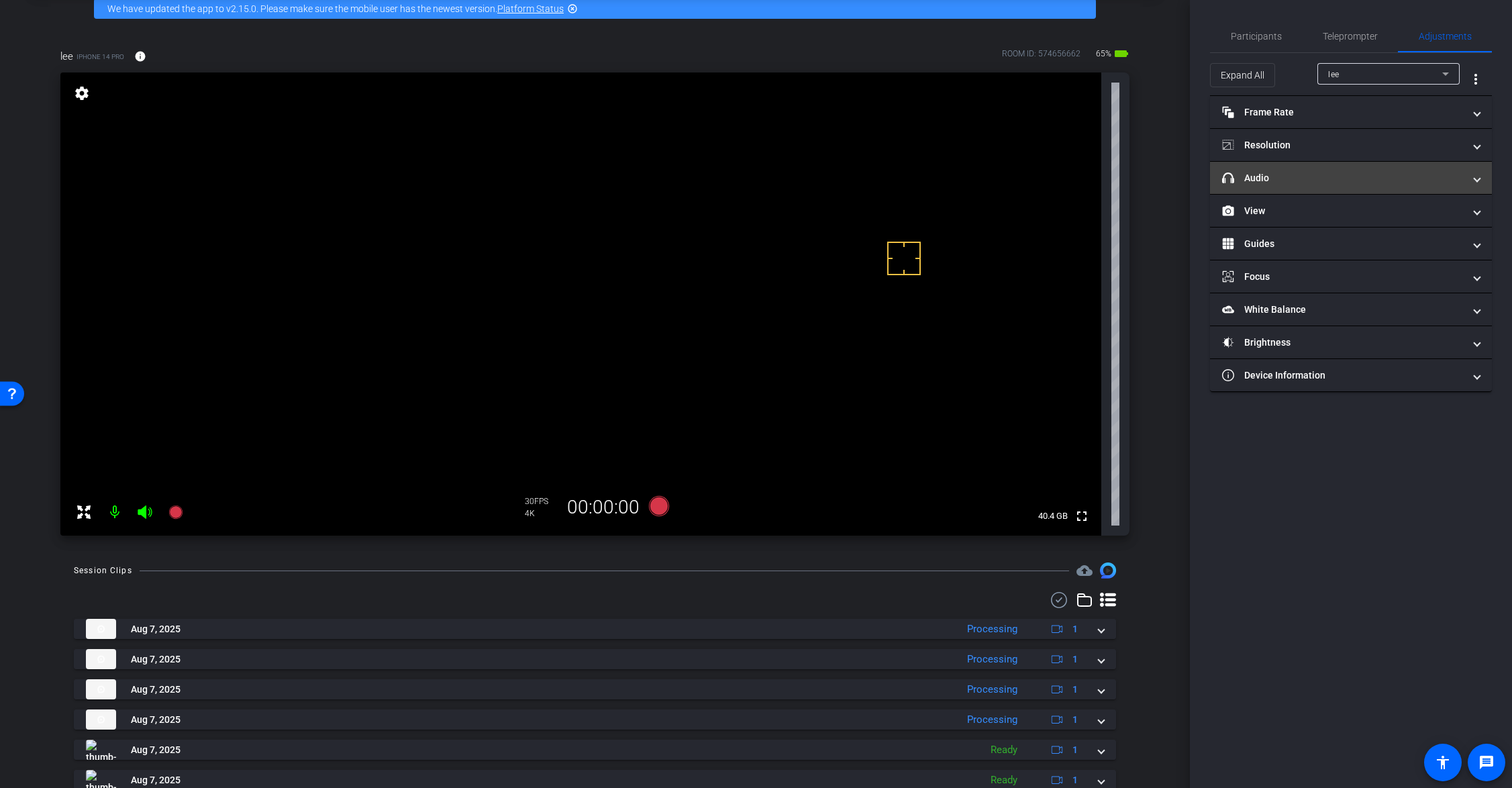 click on "headphone icon
Audio" at bounding box center [1351, 178] 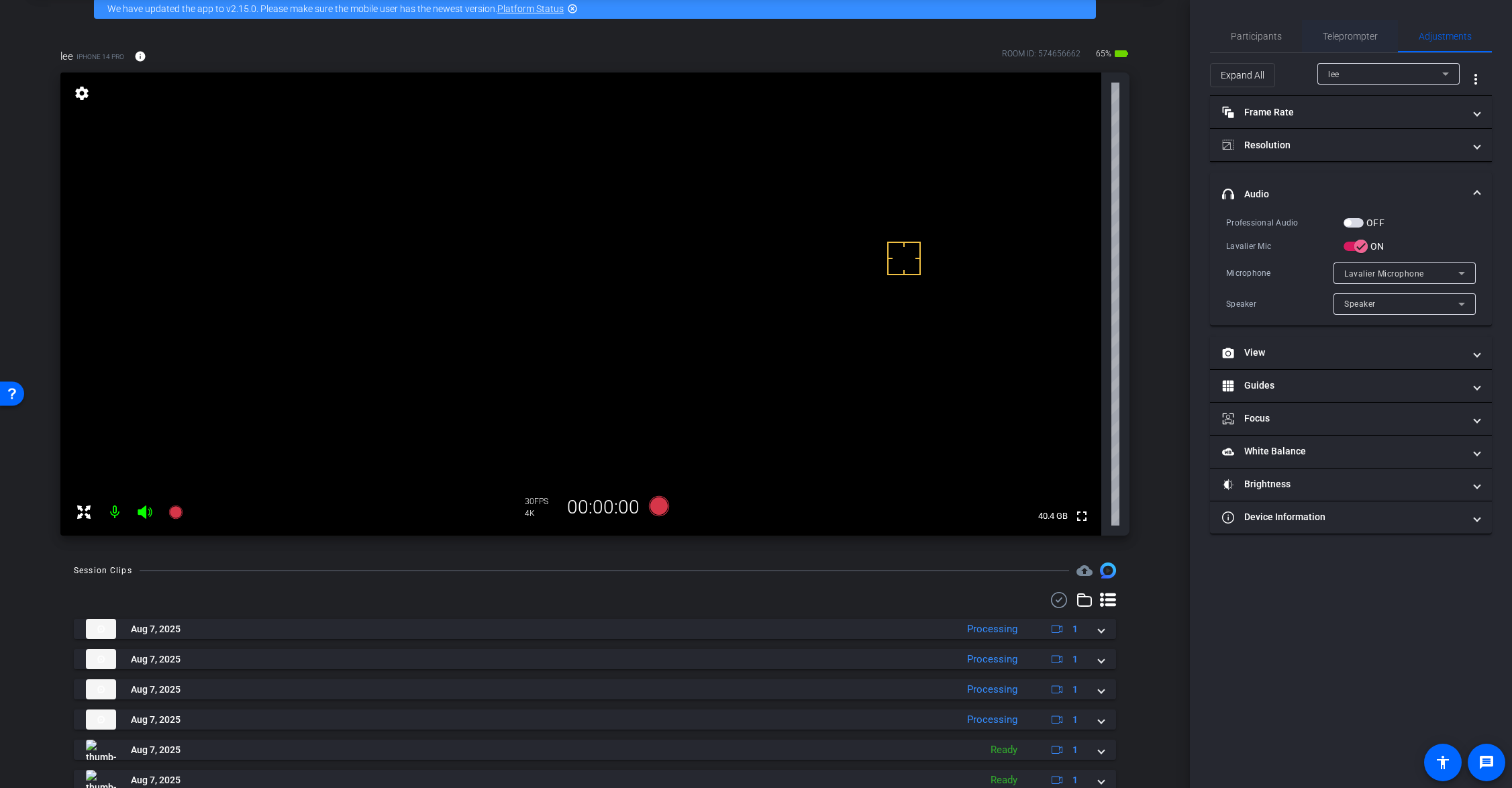 click on "Teleprompter" at bounding box center [1350, 36] 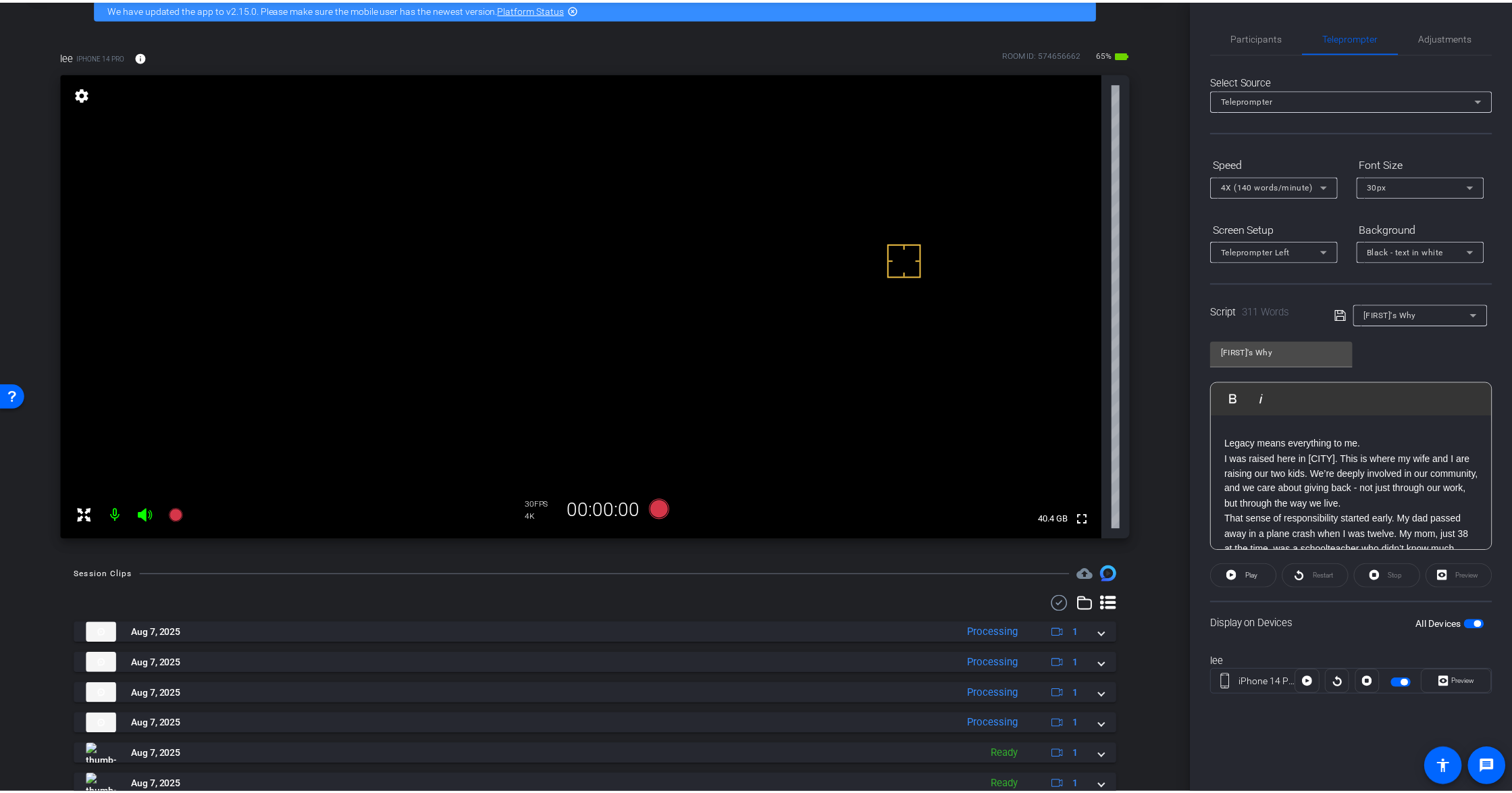 scroll, scrollTop: 68, scrollLeft: 0, axis: vertical 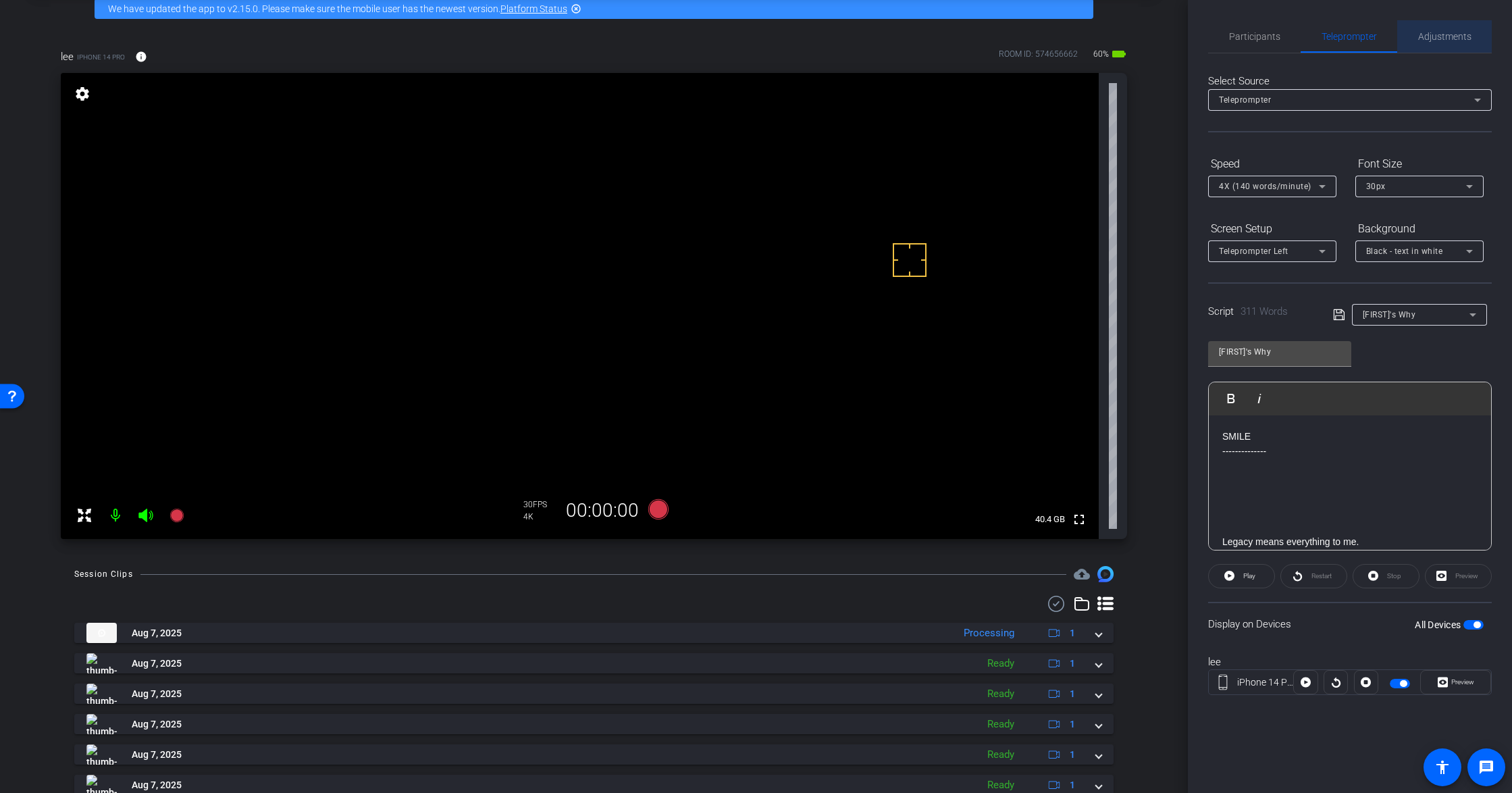 click on "Adjustments" at bounding box center (1444, 36) 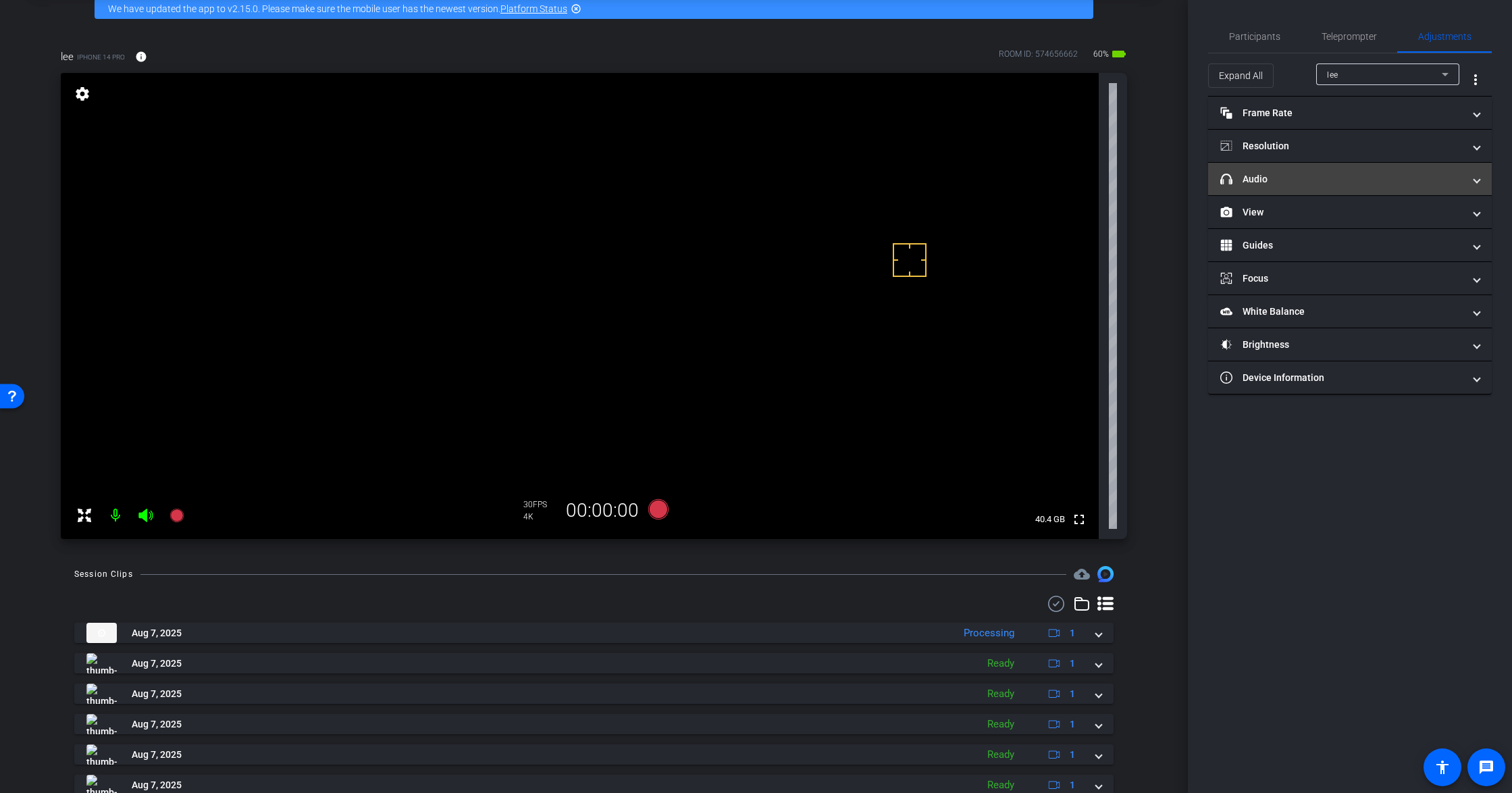 click on "headphone icon
Audio" at bounding box center (1342, 179) 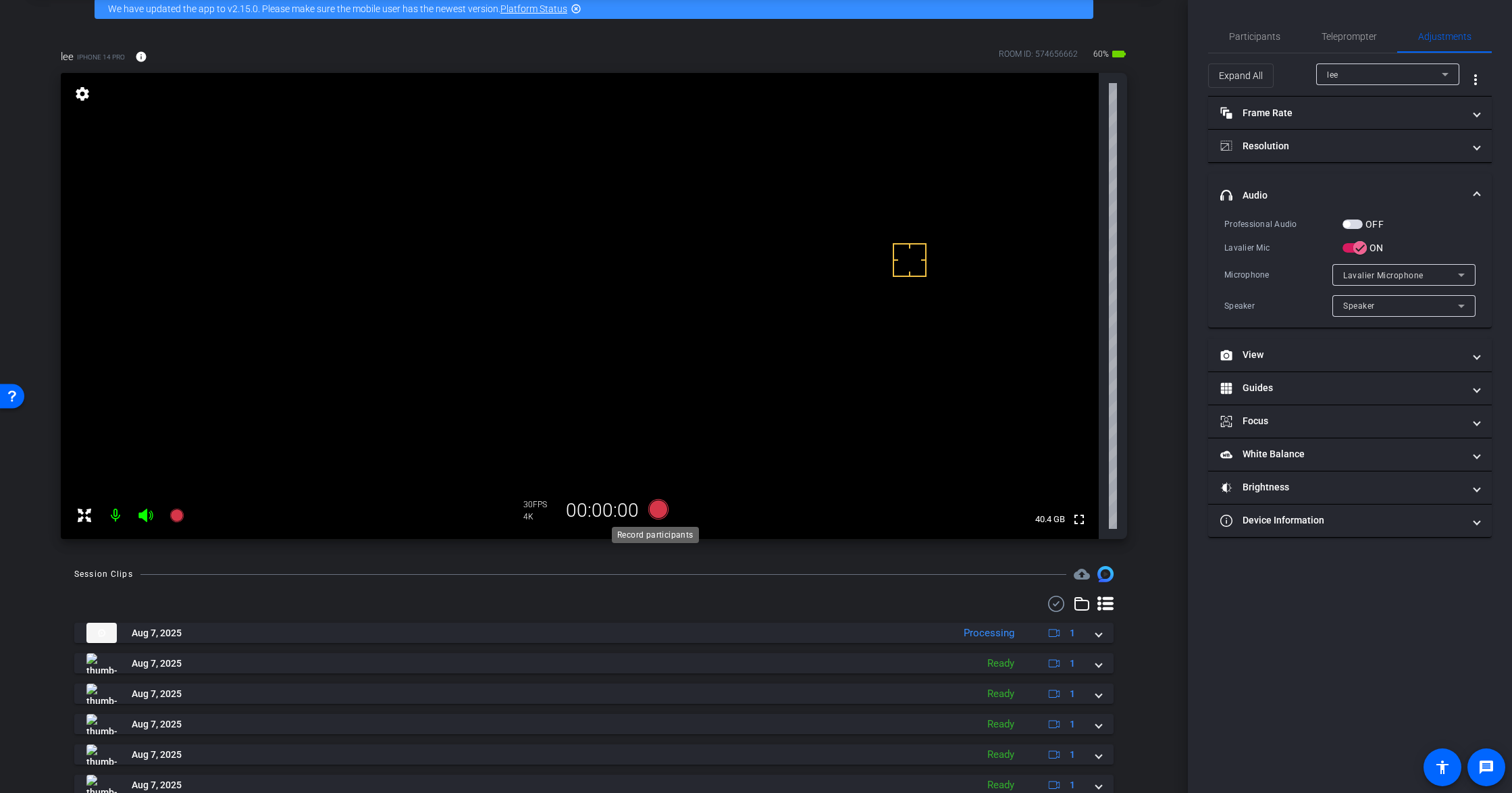 click 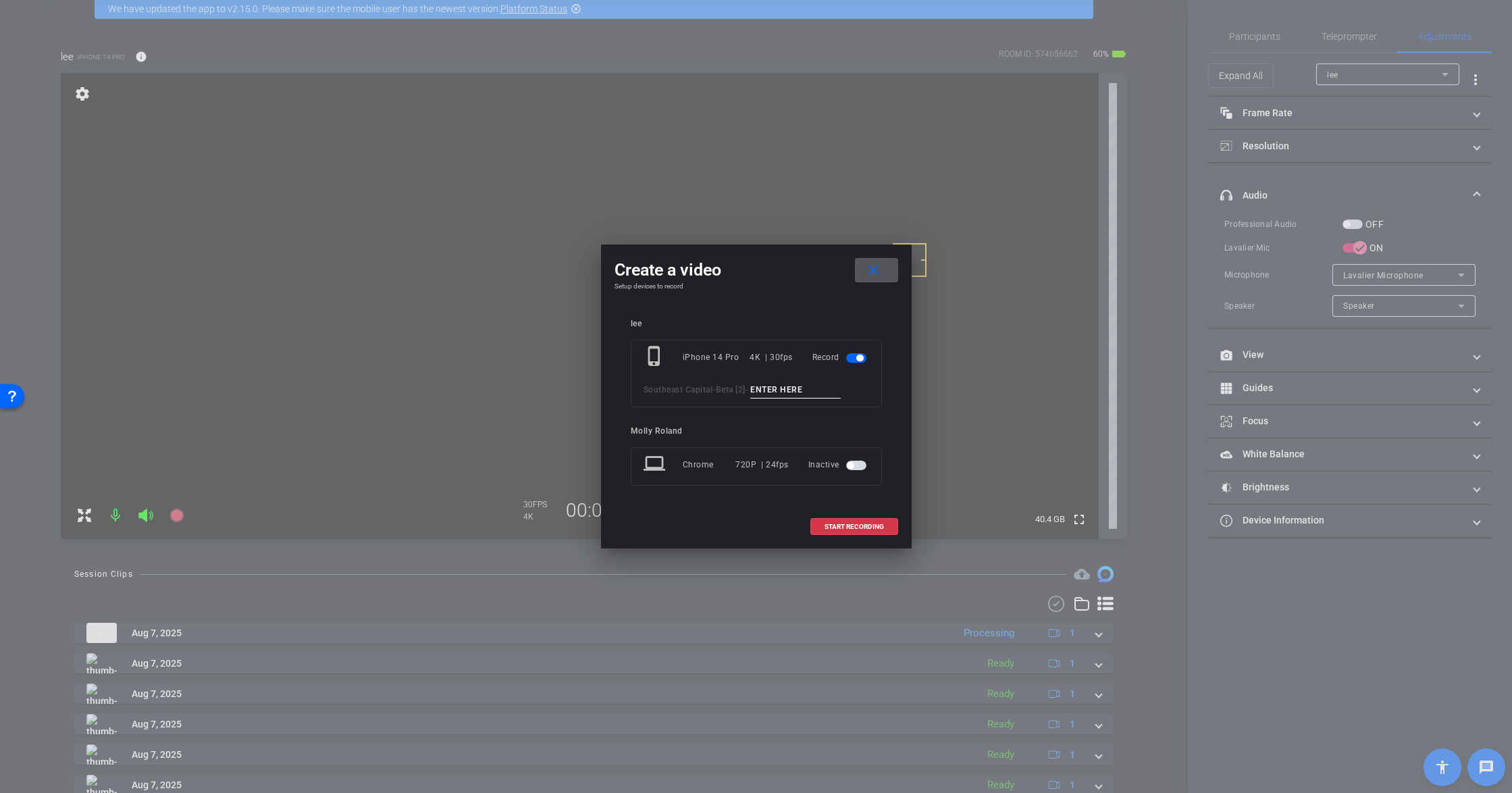 click at bounding box center [796, 390] 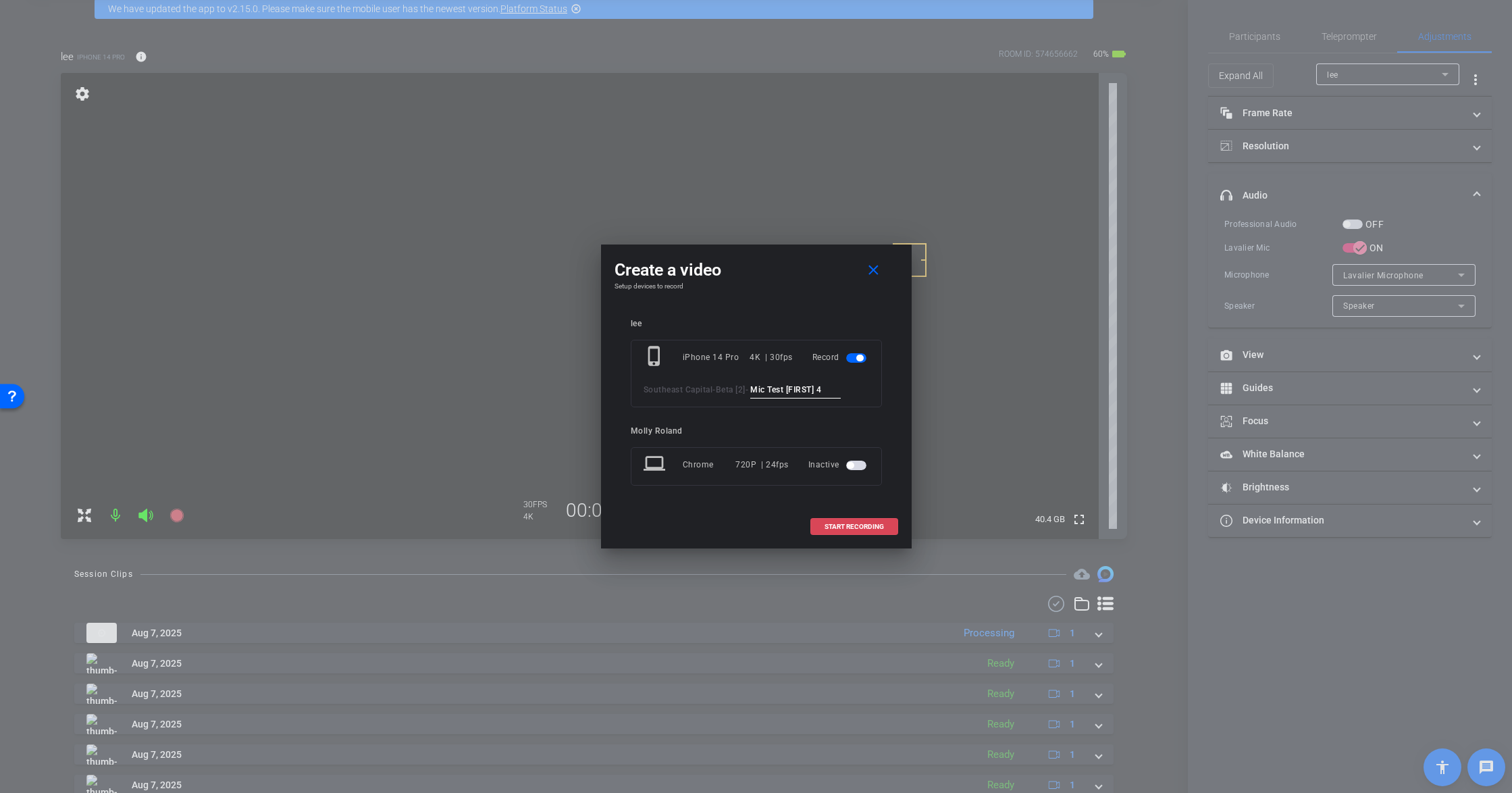 type on "Mic Test Justin 4" 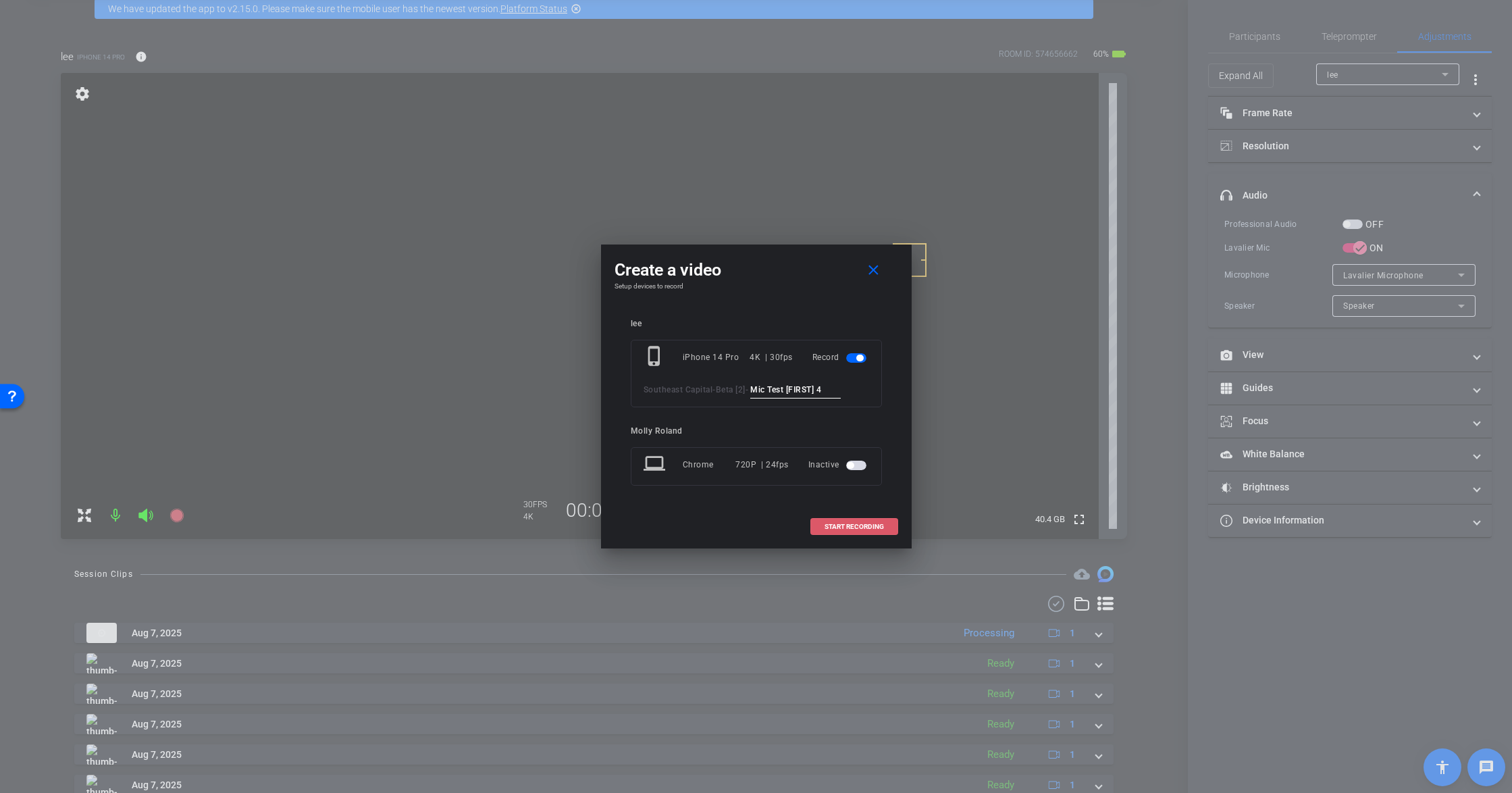 click on "START RECORDING" at bounding box center [854, 527] 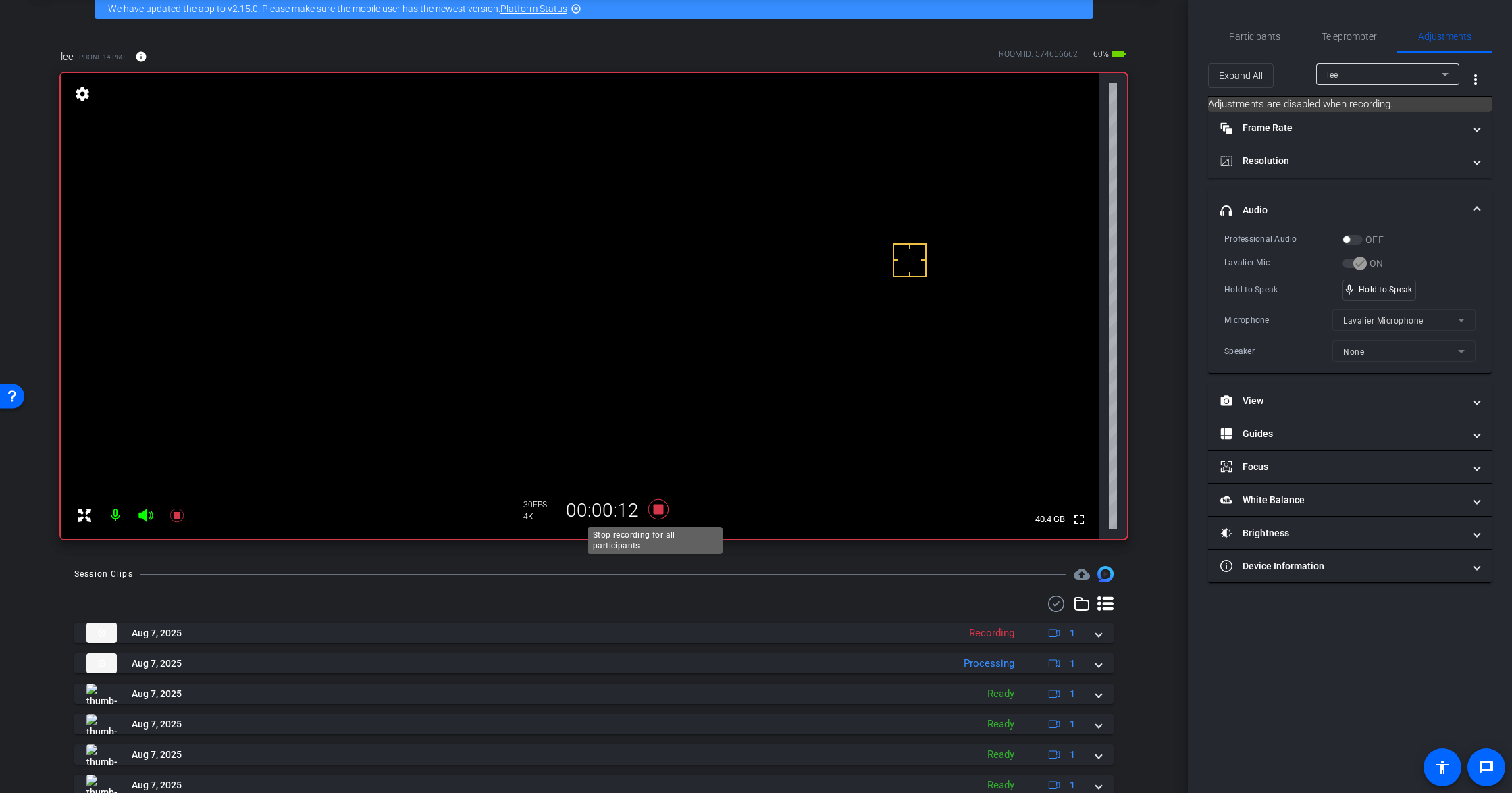 click 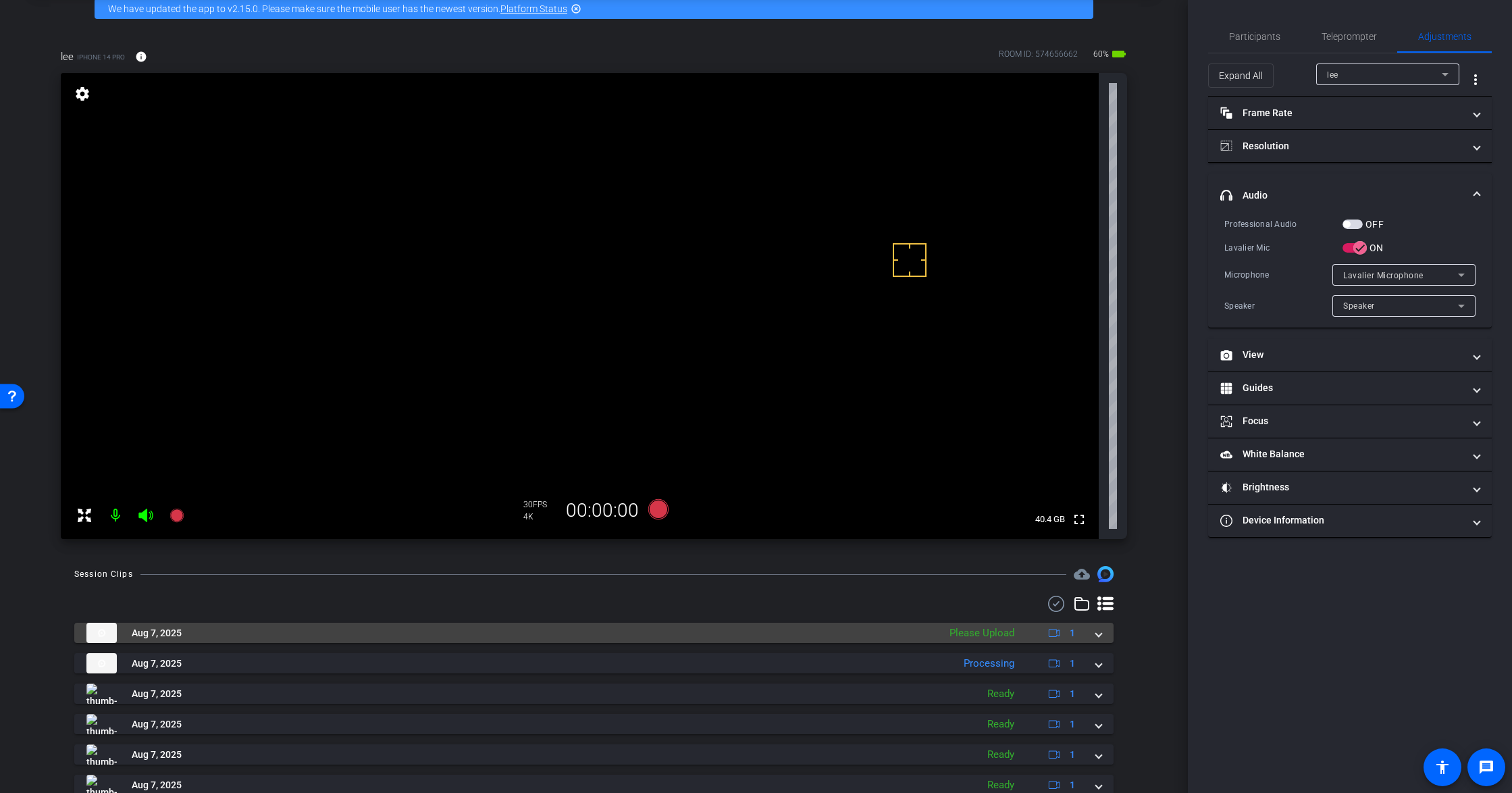 click at bounding box center [1099, 633] 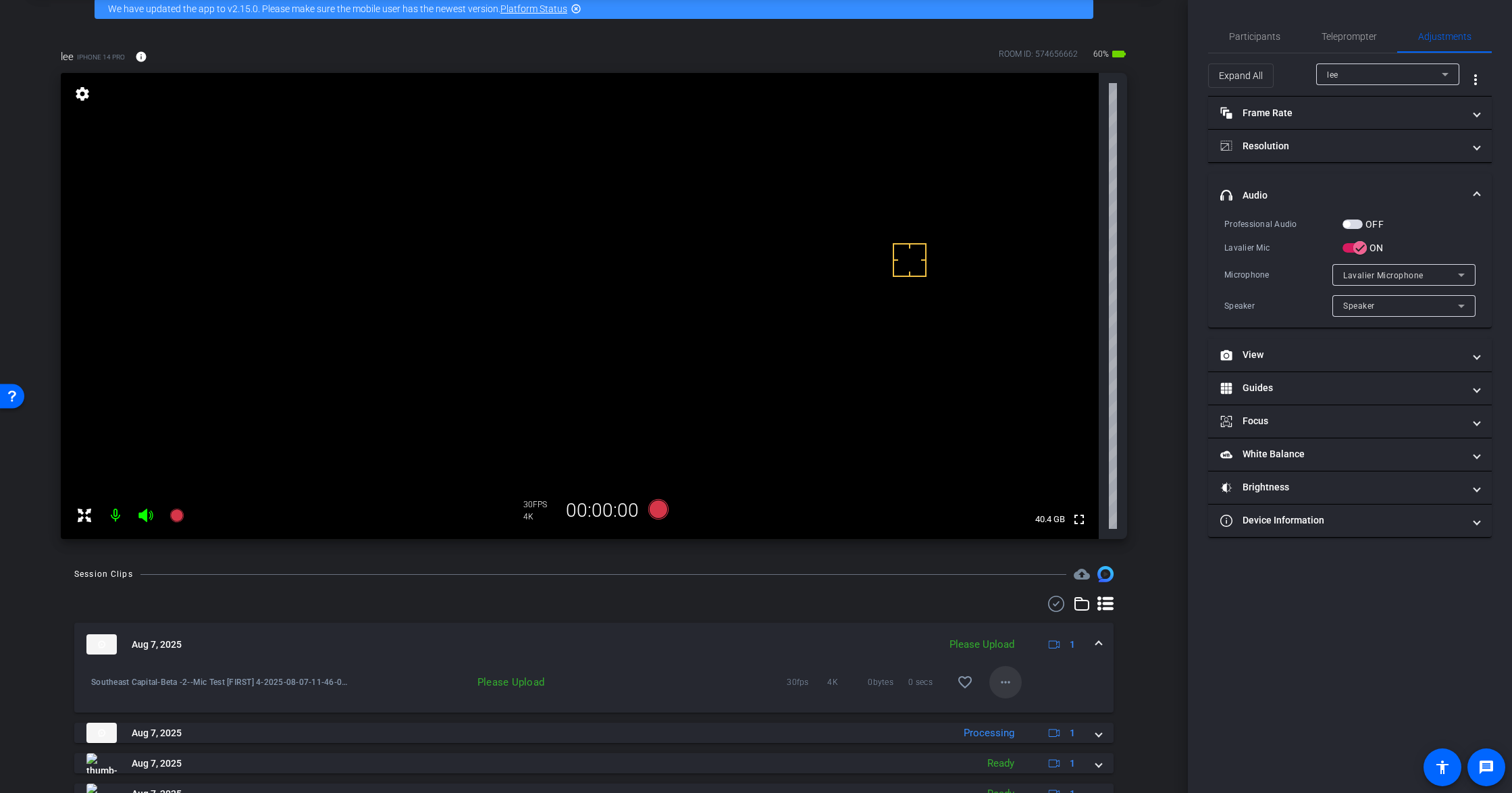 click at bounding box center (1006, 682) 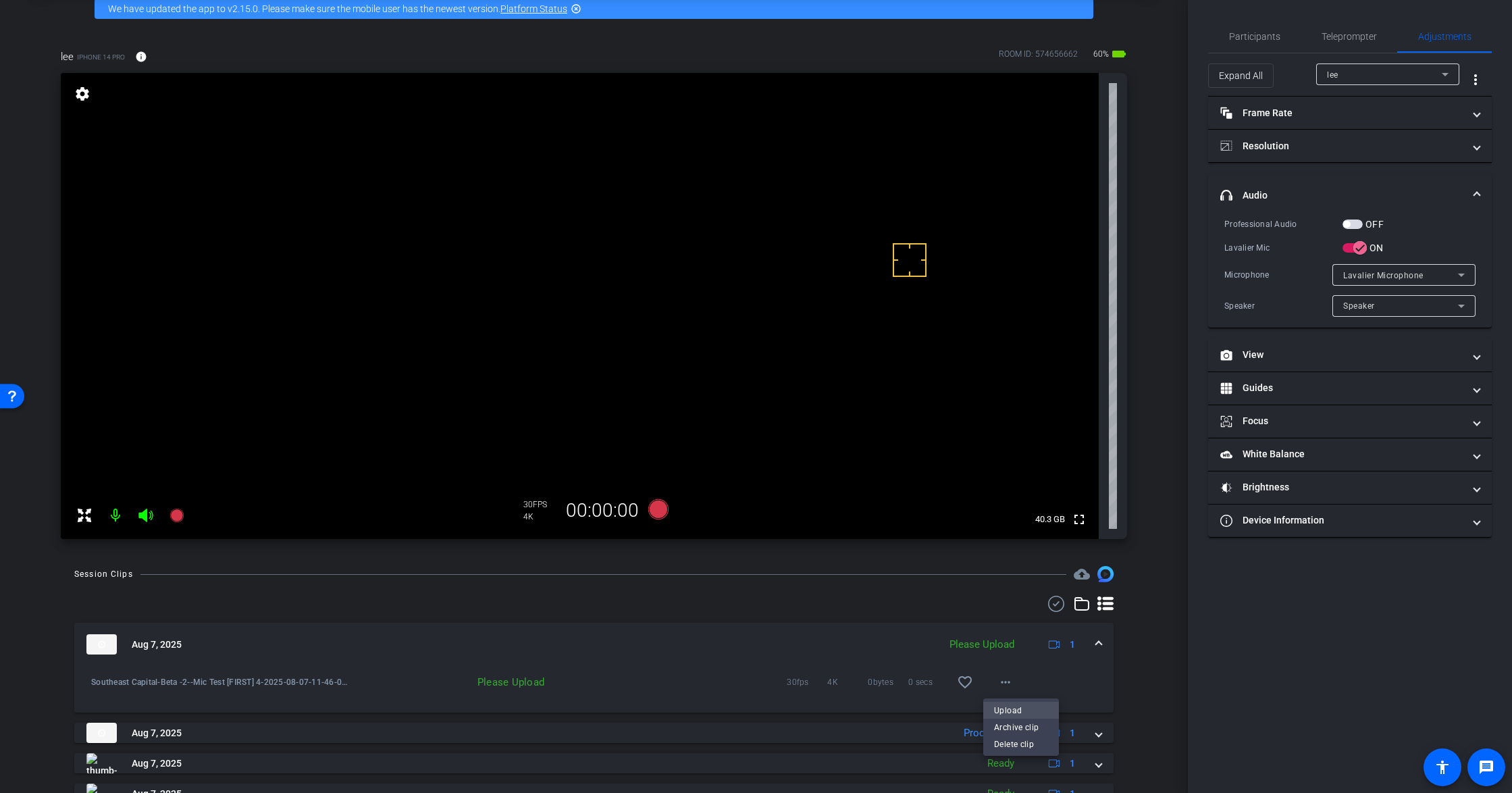 click on "Upload" at bounding box center [1021, 711] 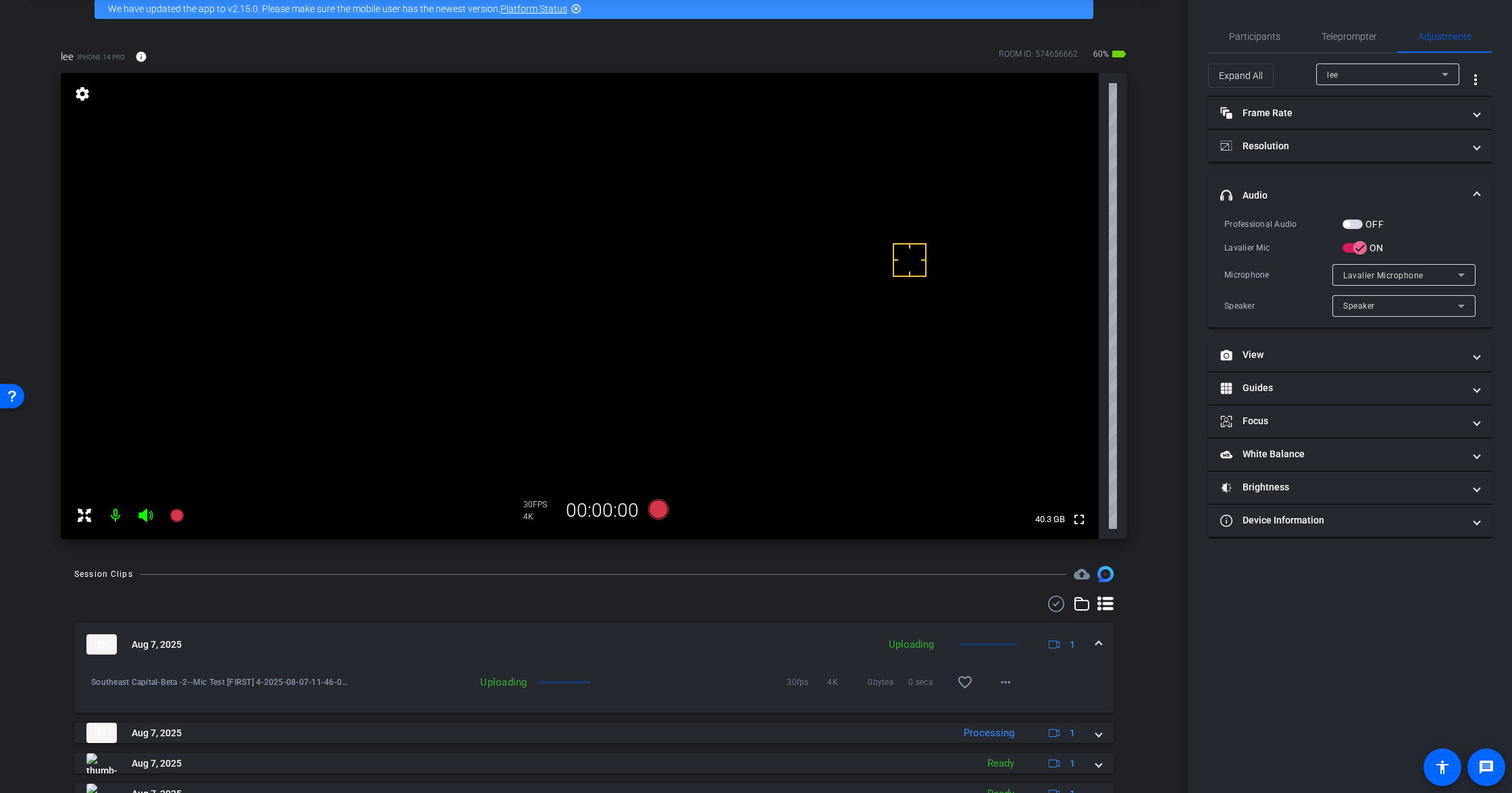 click on "Aug 7, 2025  Uploading
1" at bounding box center (594, 644) 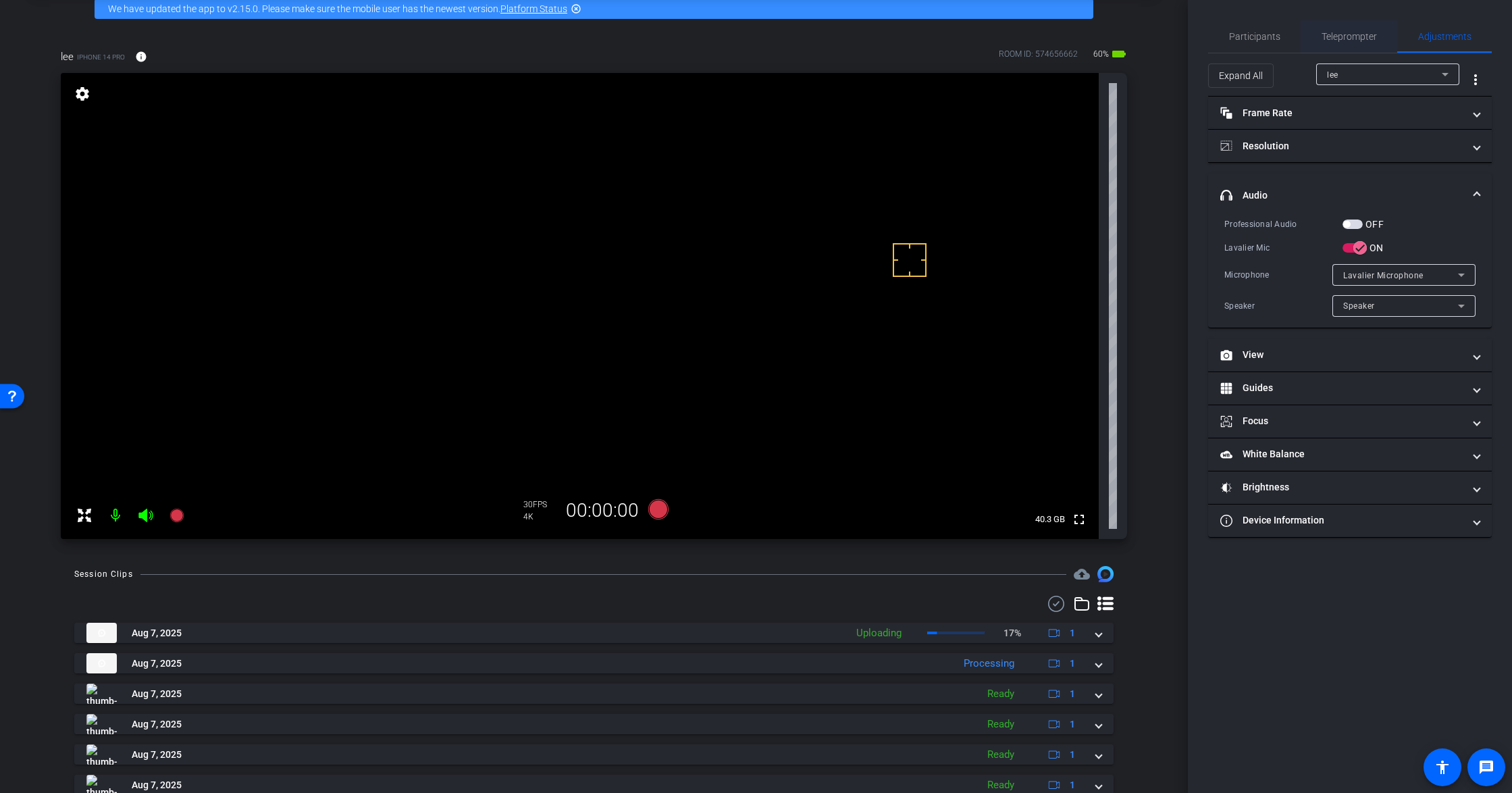 click on "Teleprompter" at bounding box center [1349, 36] 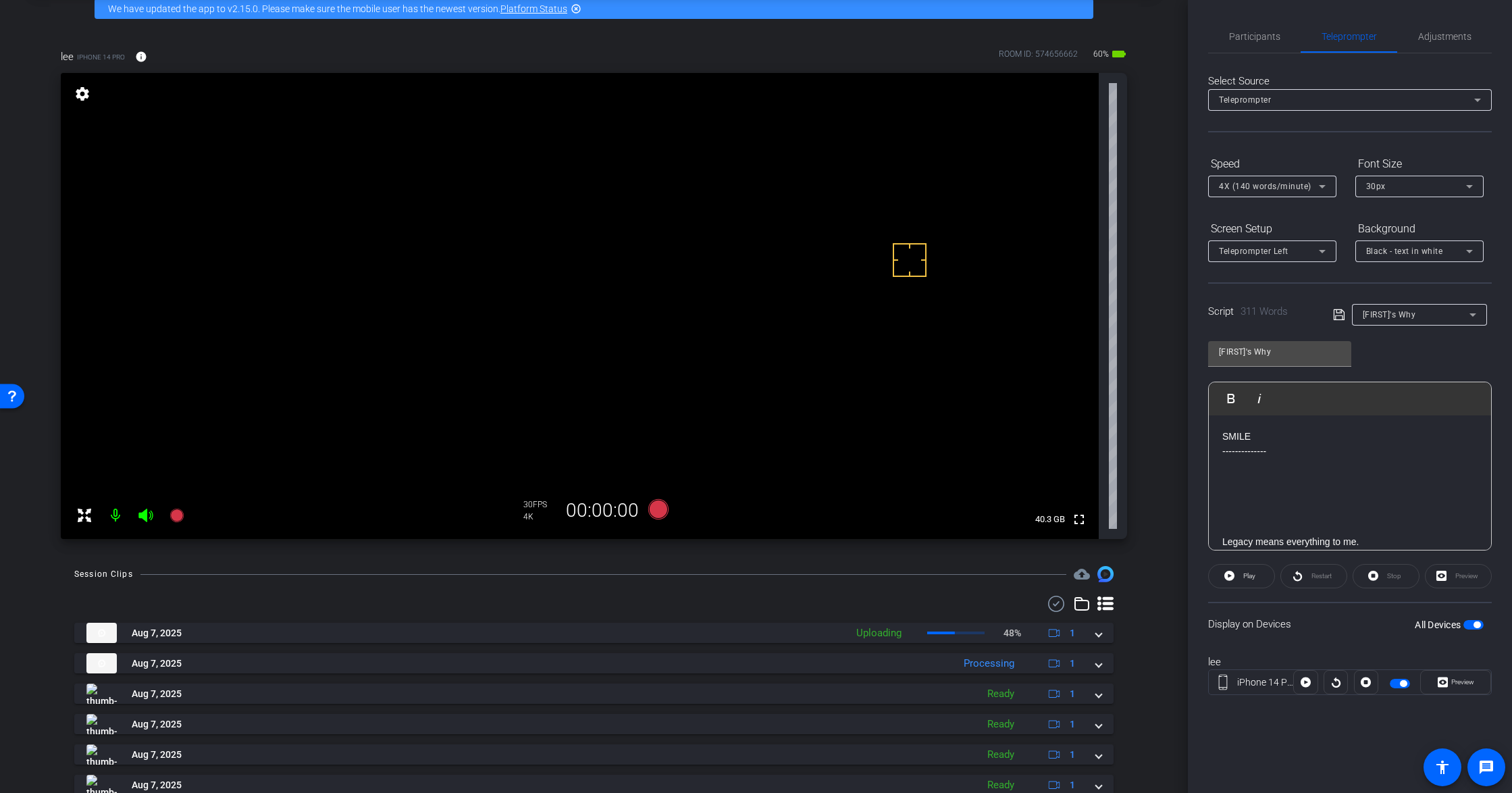 click on "Preview" 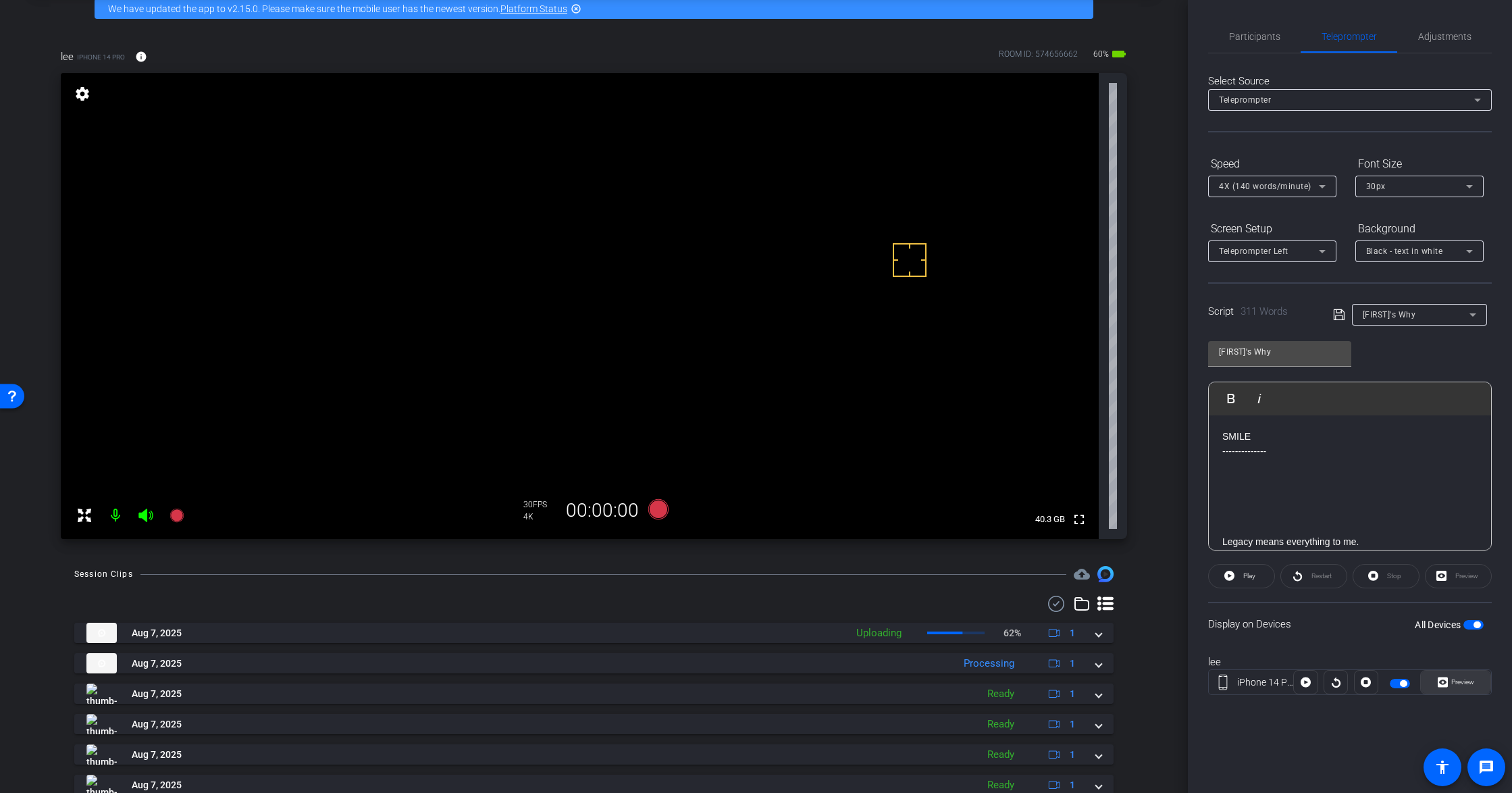 click 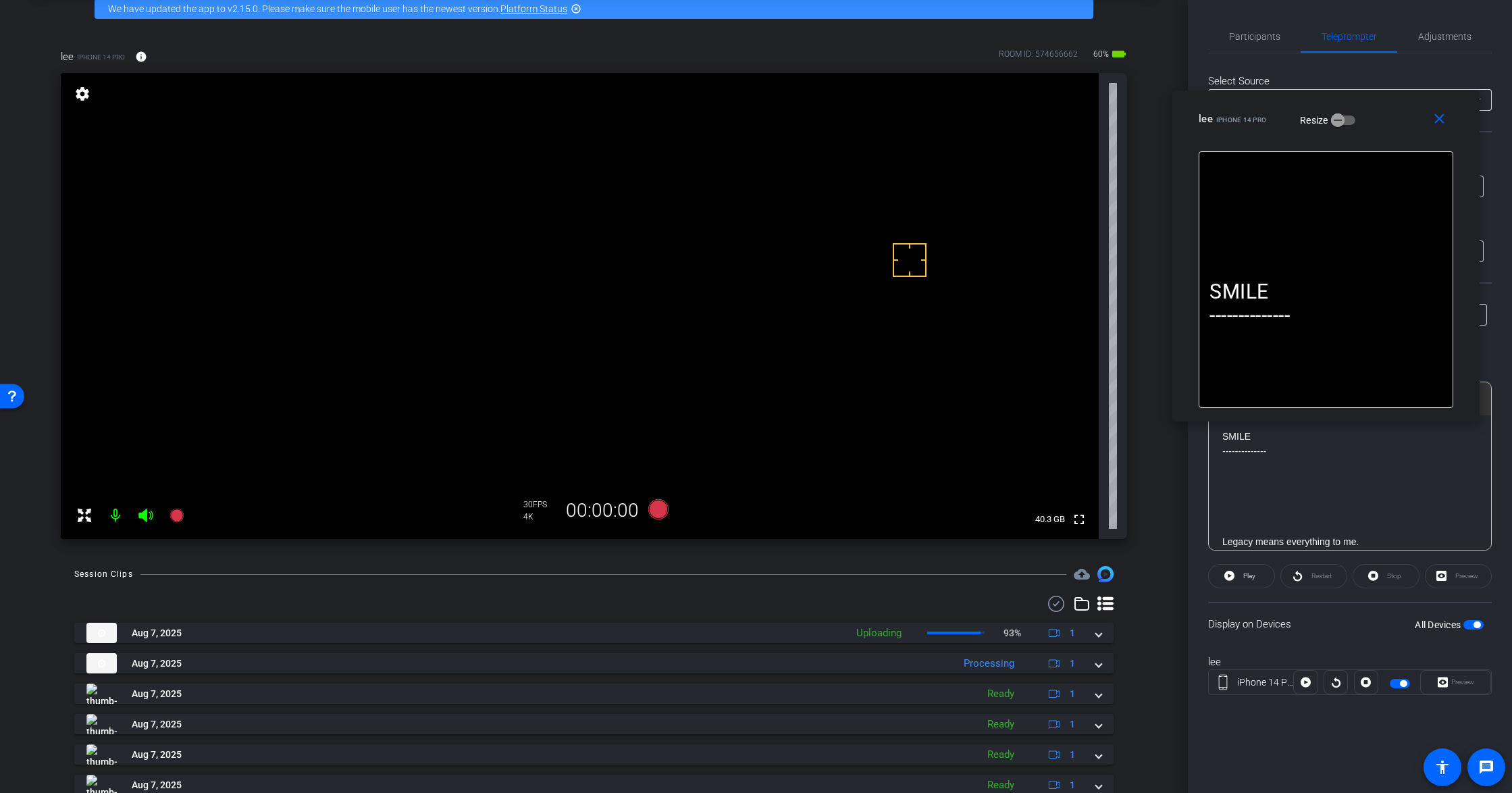 drag, startPoint x: 814, startPoint y: 244, endPoint x: 1384, endPoint y: 103, distance: 587.18055 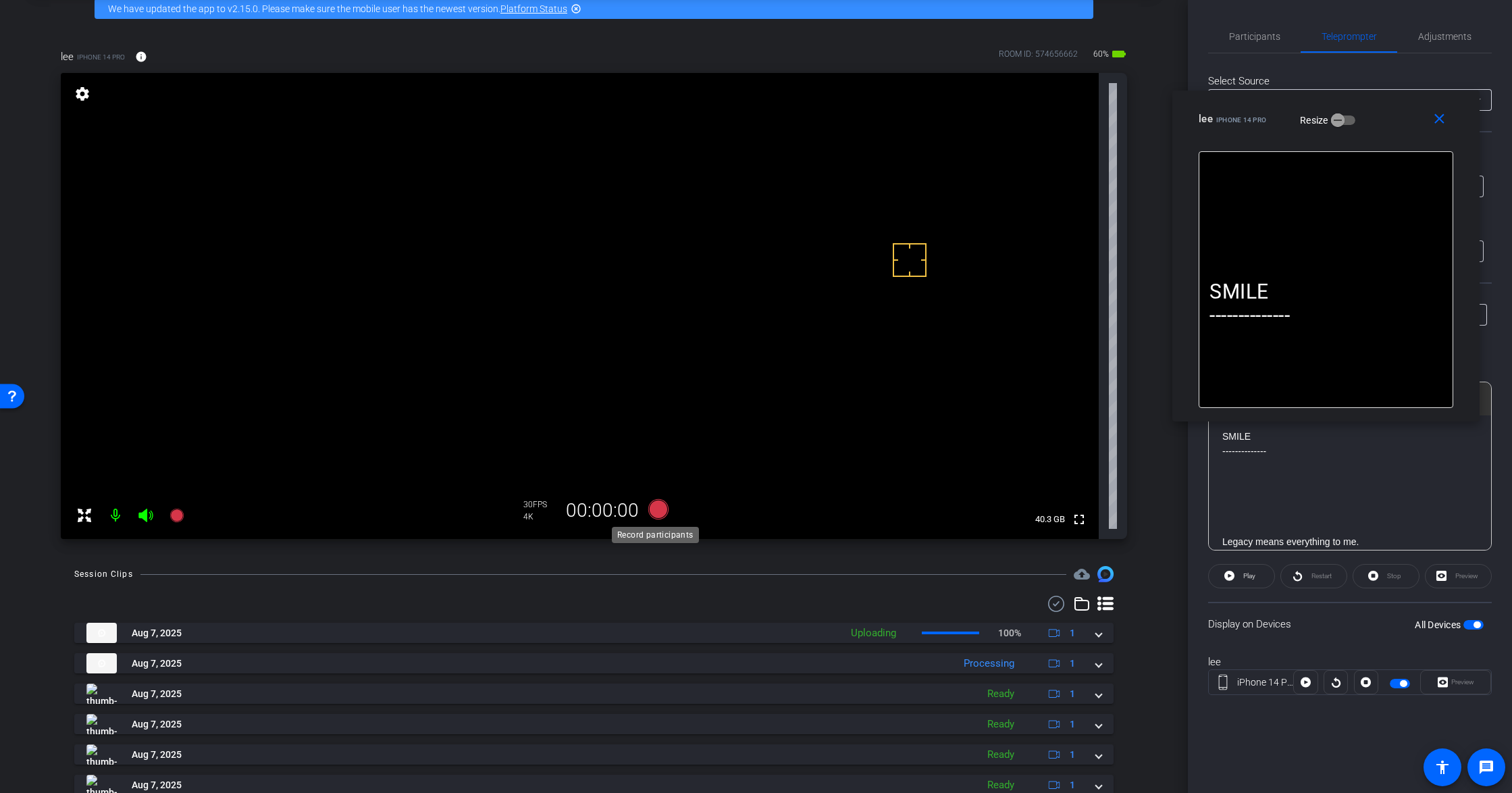 click 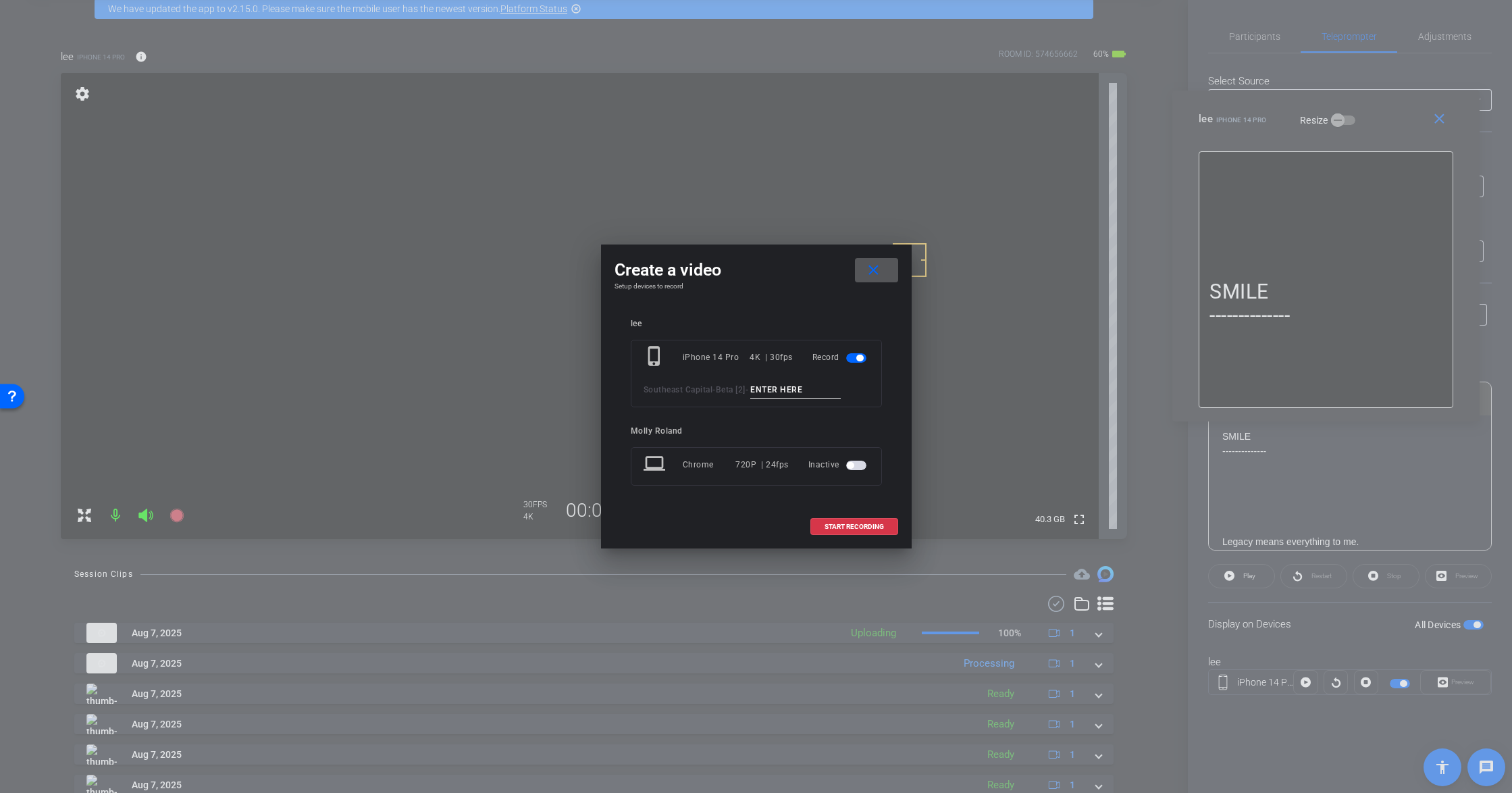 click at bounding box center (796, 390) 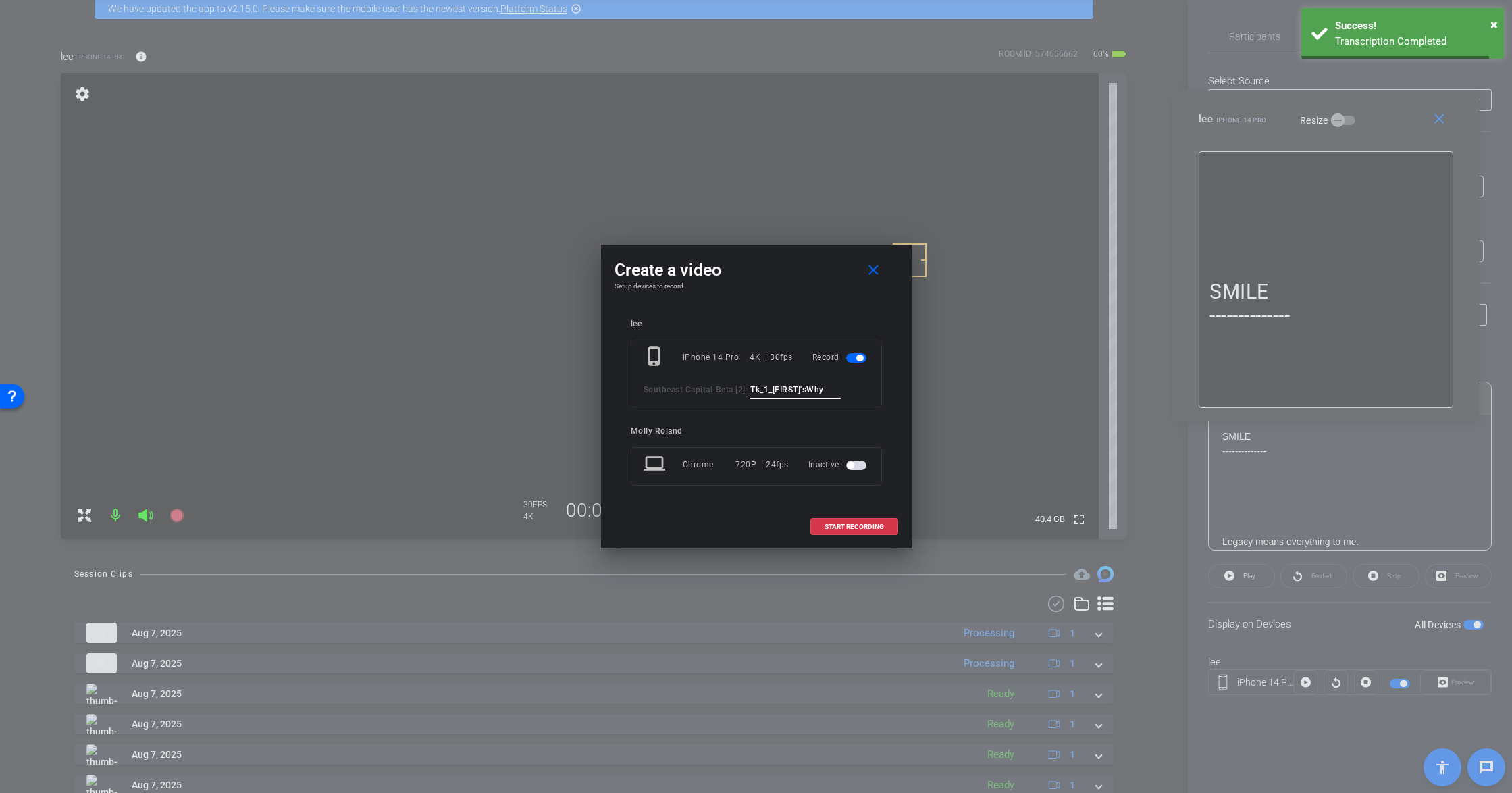 click on "Tk_1_Justin'sWhy" at bounding box center [796, 390] 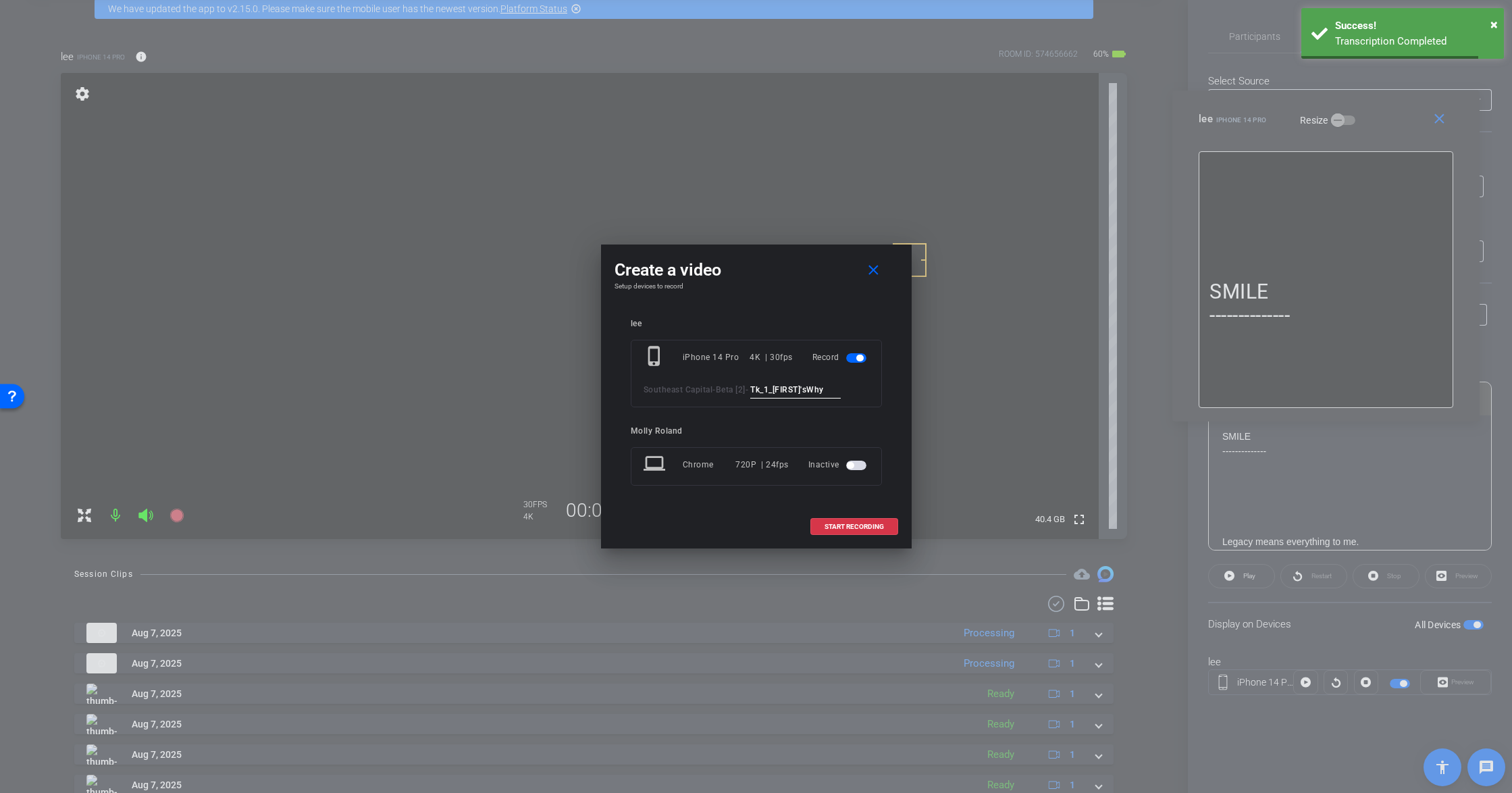 click on "Tk_1_Justin'sWhy" at bounding box center (796, 390) 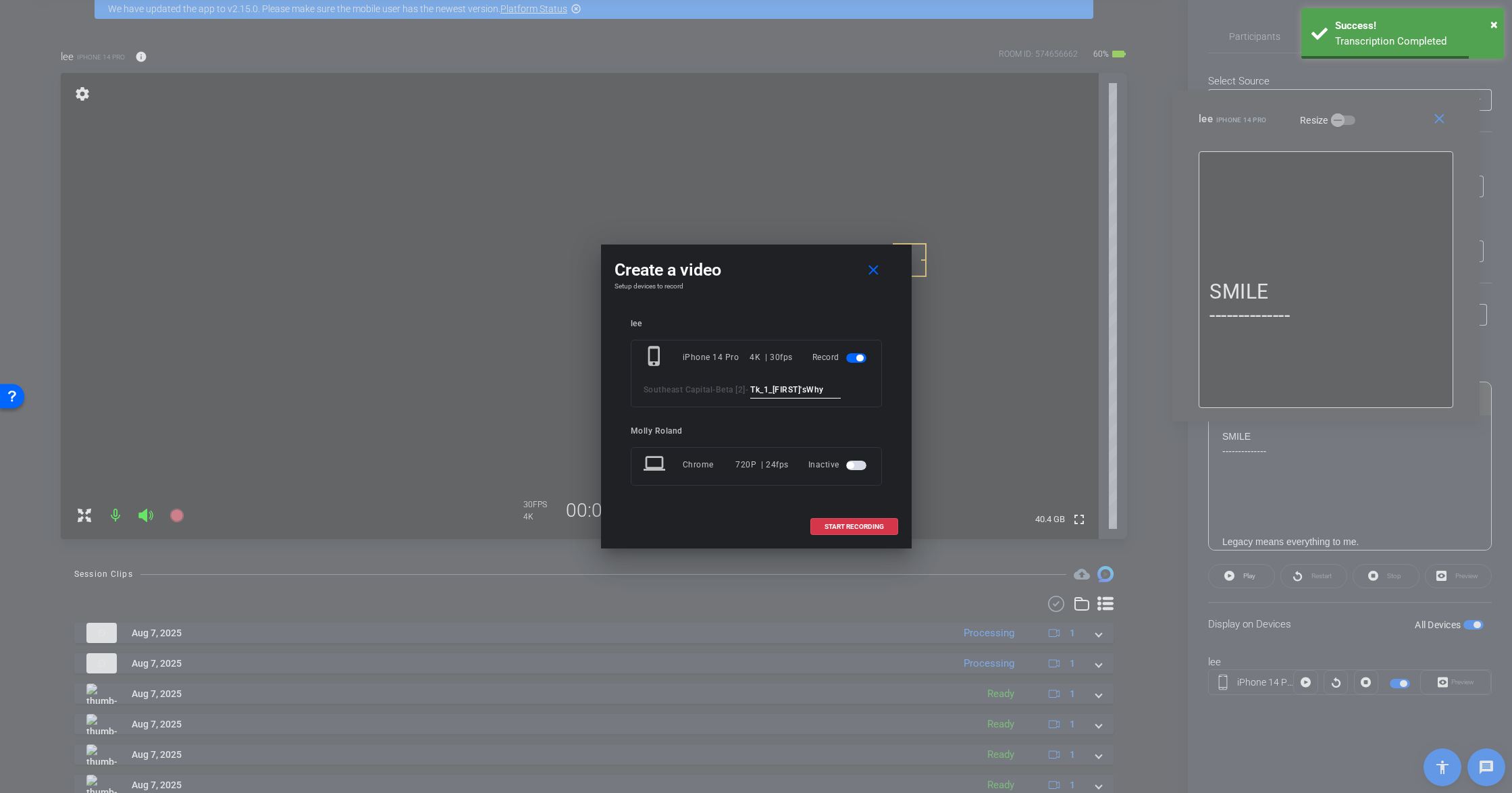 click on "Tk_1_Justin'sWhy" at bounding box center (796, 390) 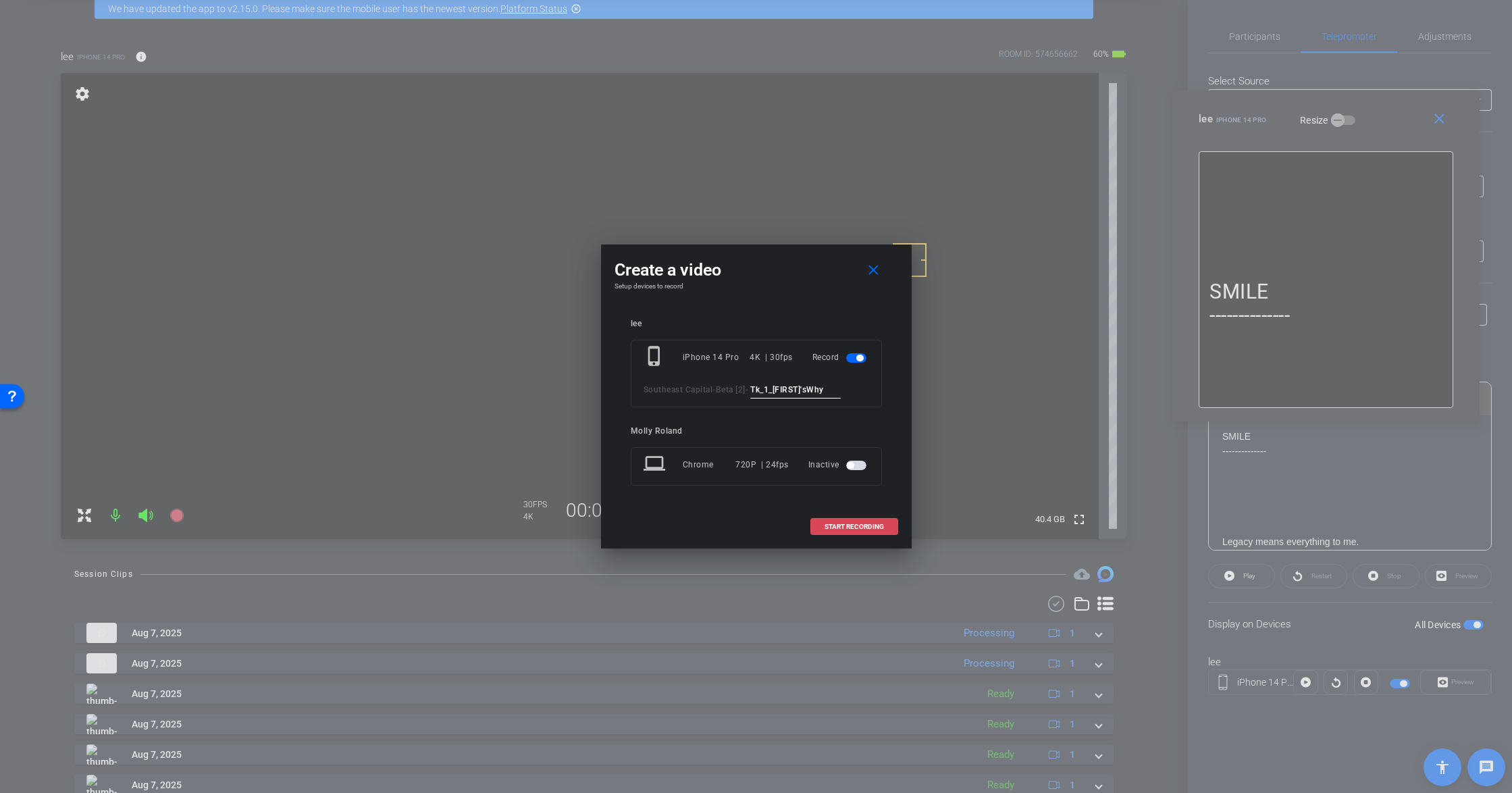 type on "Tk_1_Justin'sWhy" 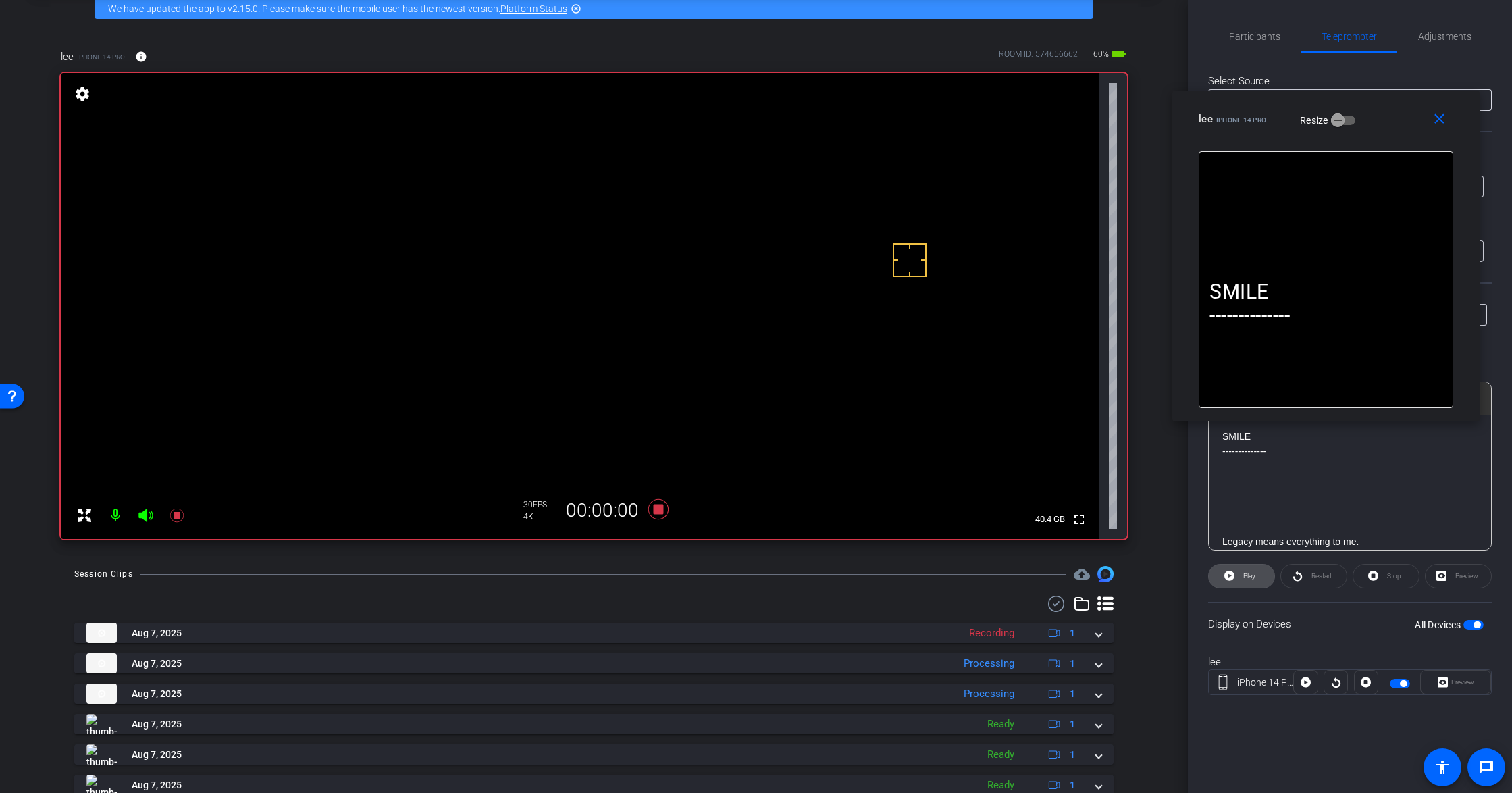 click on "Play" 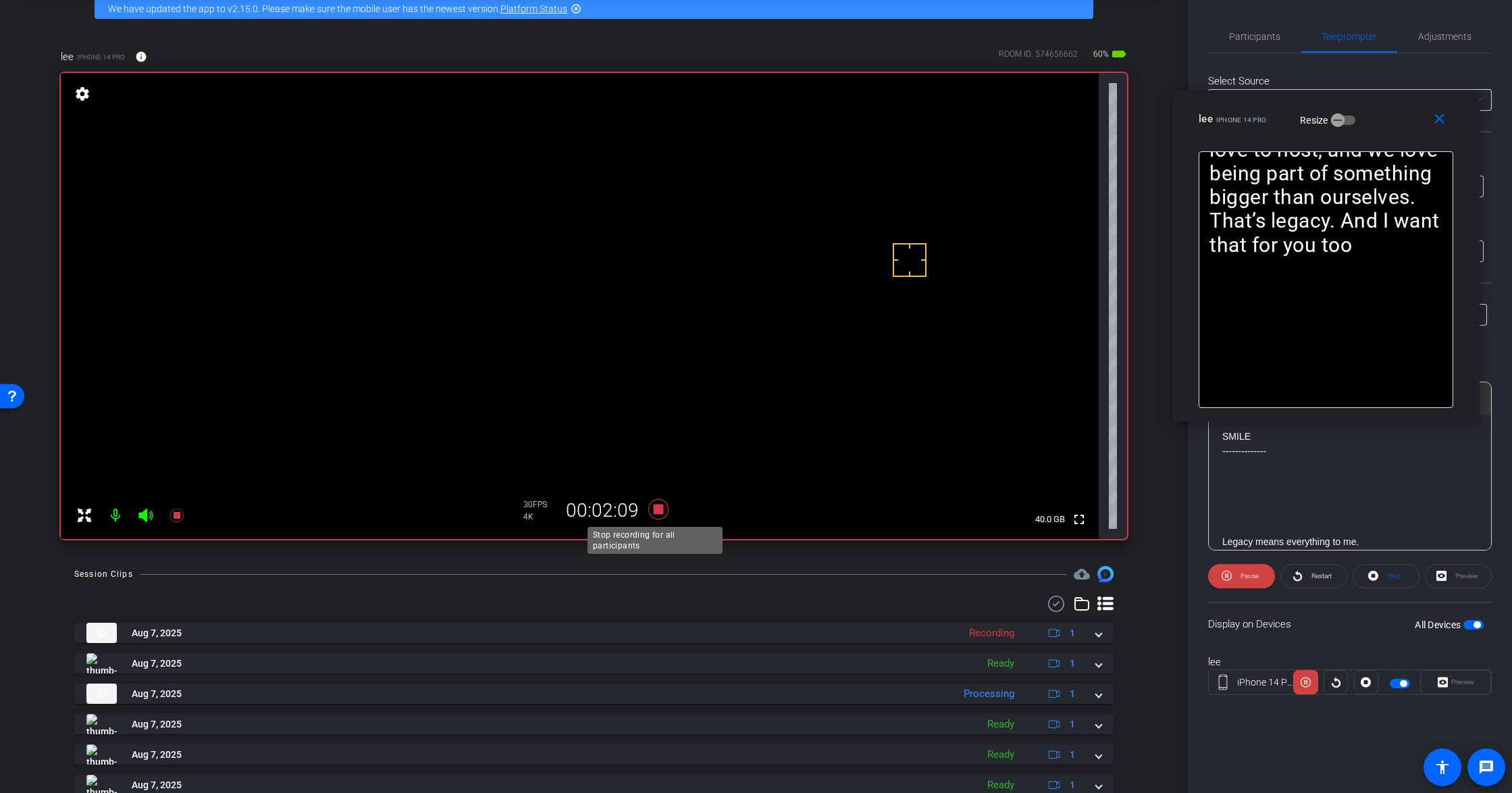 click 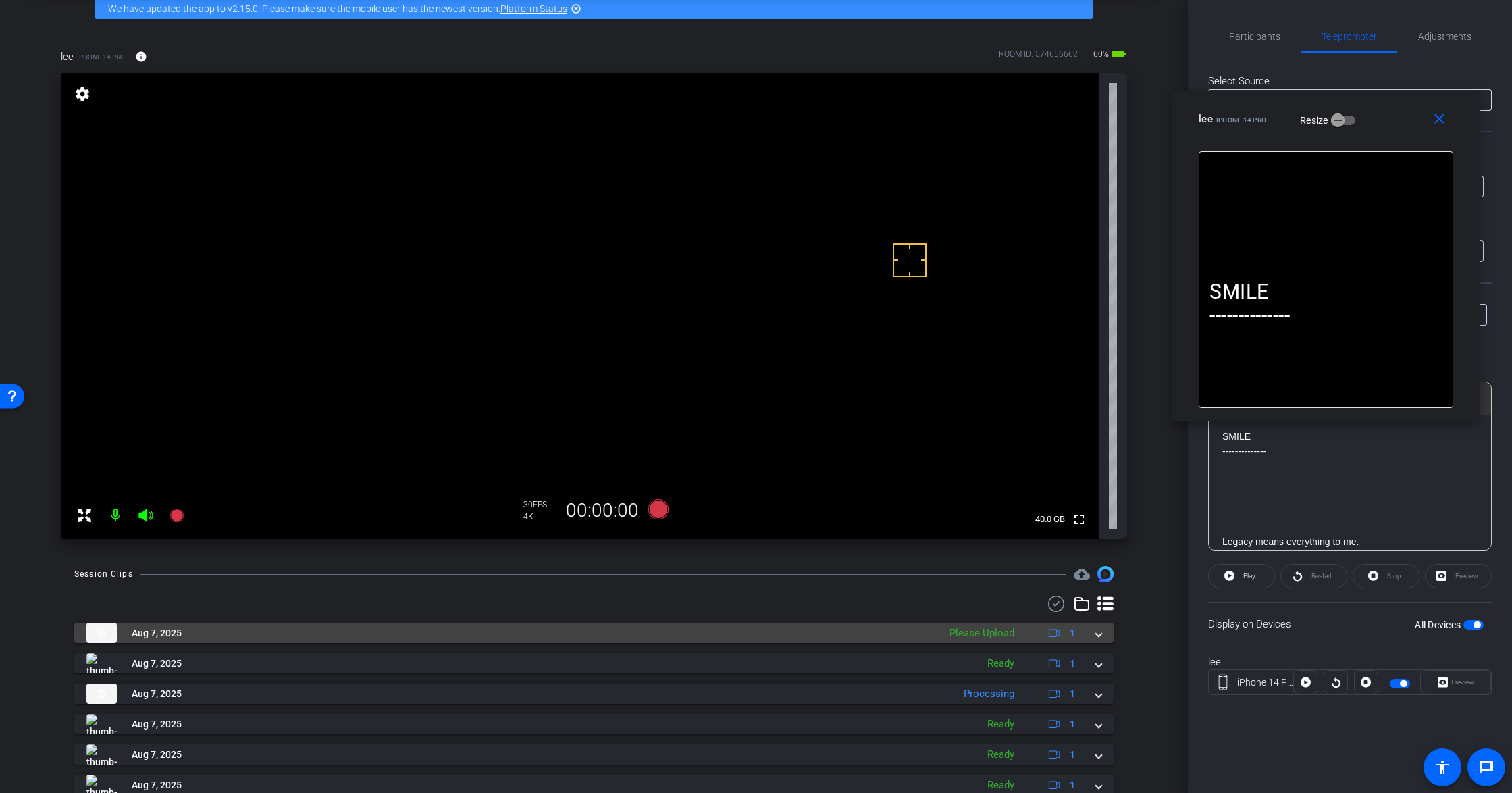 click at bounding box center [1099, 633] 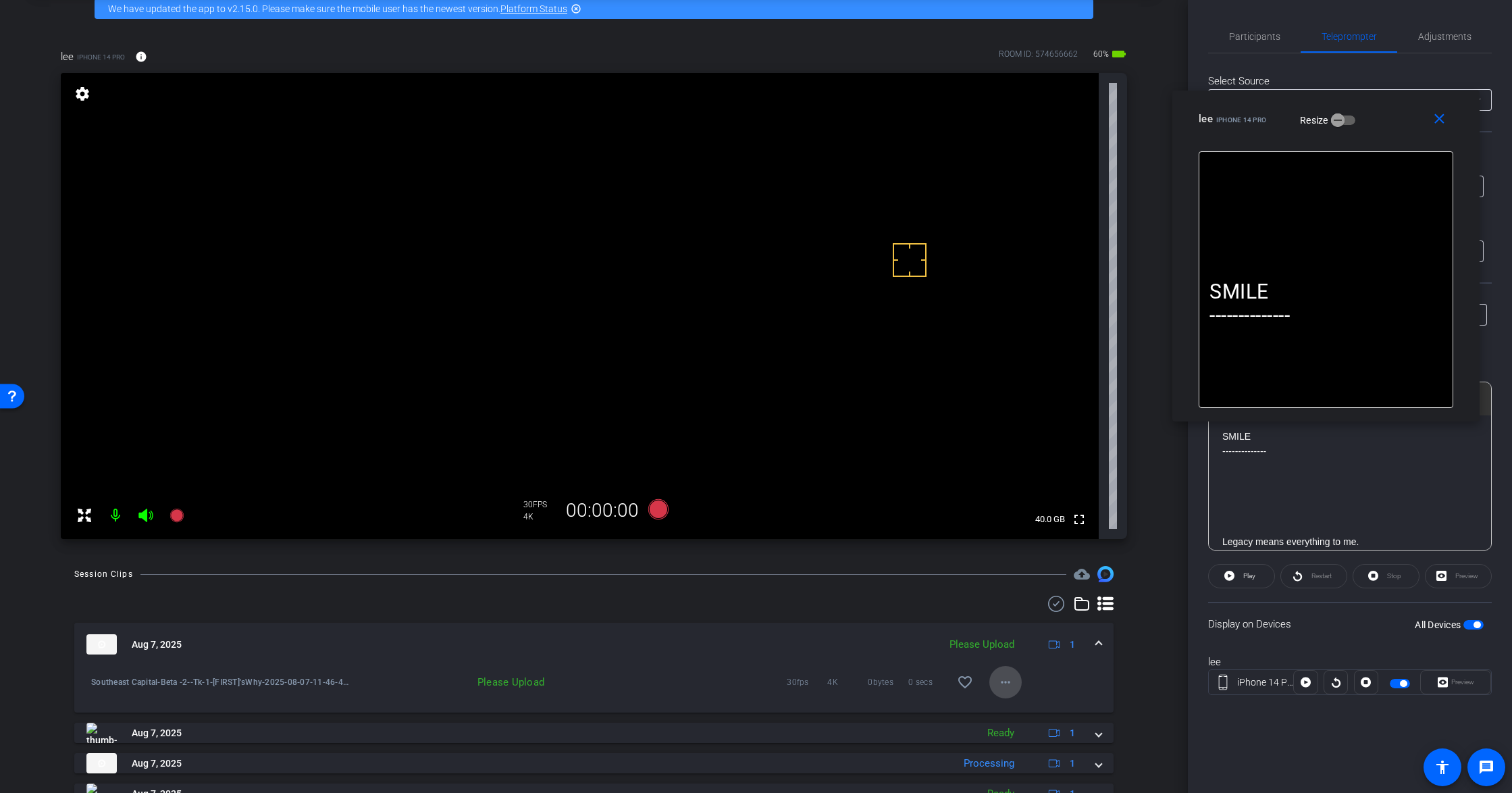 click on "more_horiz" at bounding box center (1006, 682) 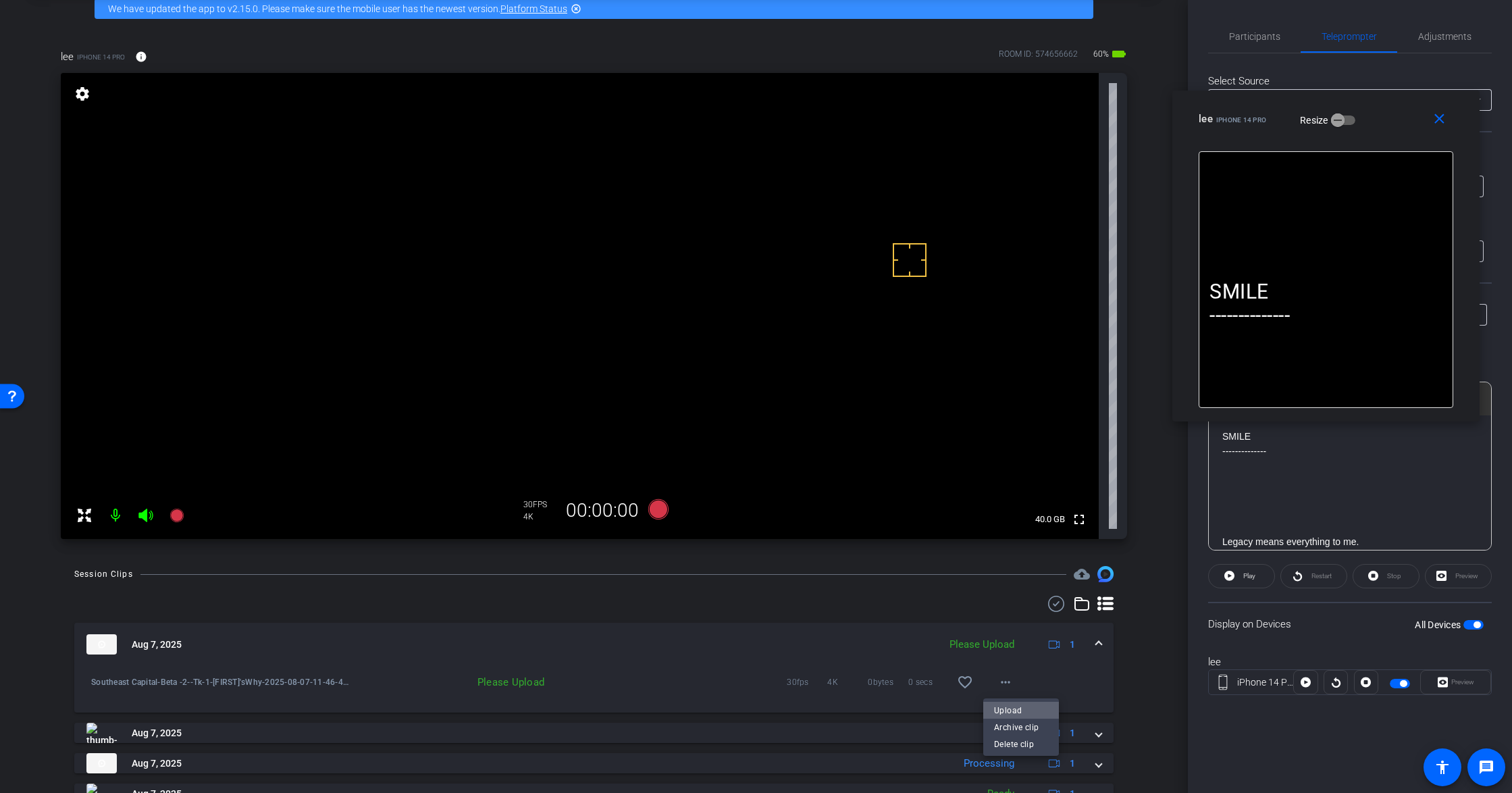 click on "Upload" at bounding box center (1021, 711) 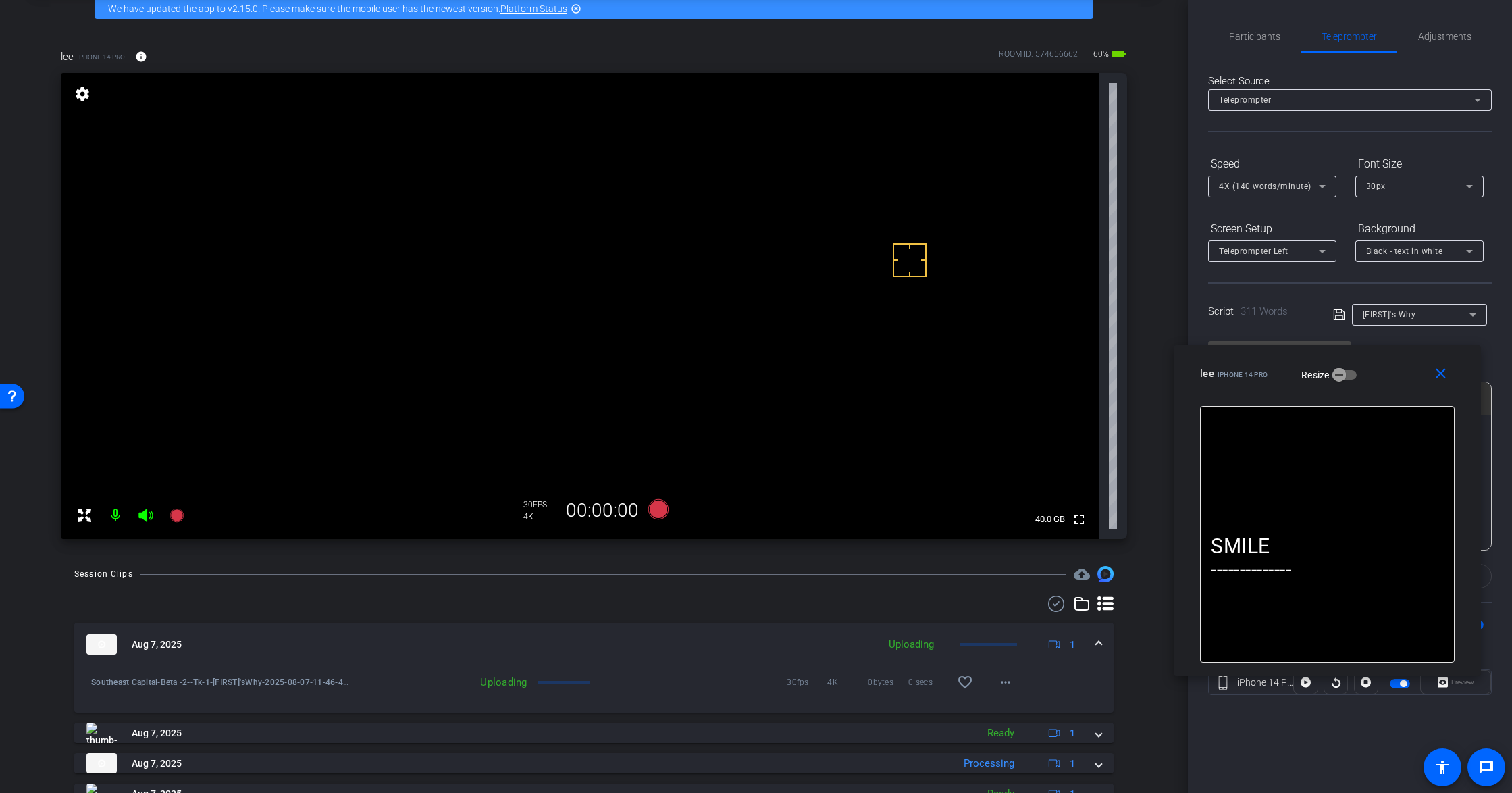 drag, startPoint x: 1383, startPoint y: 122, endPoint x: 1388, endPoint y: 382, distance: 260.04807 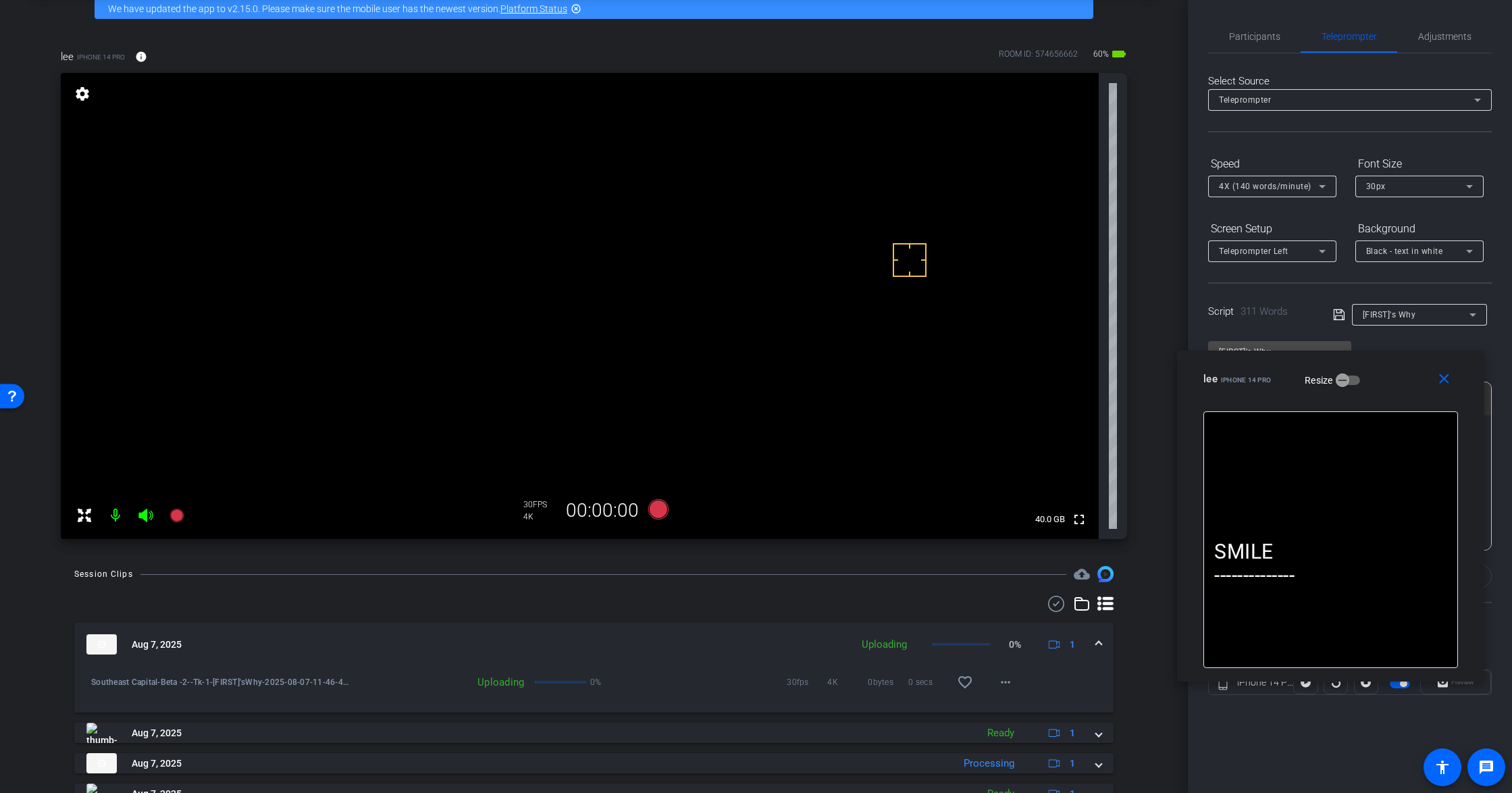 click on "4X (140 words/minute)" at bounding box center (1269, 186) 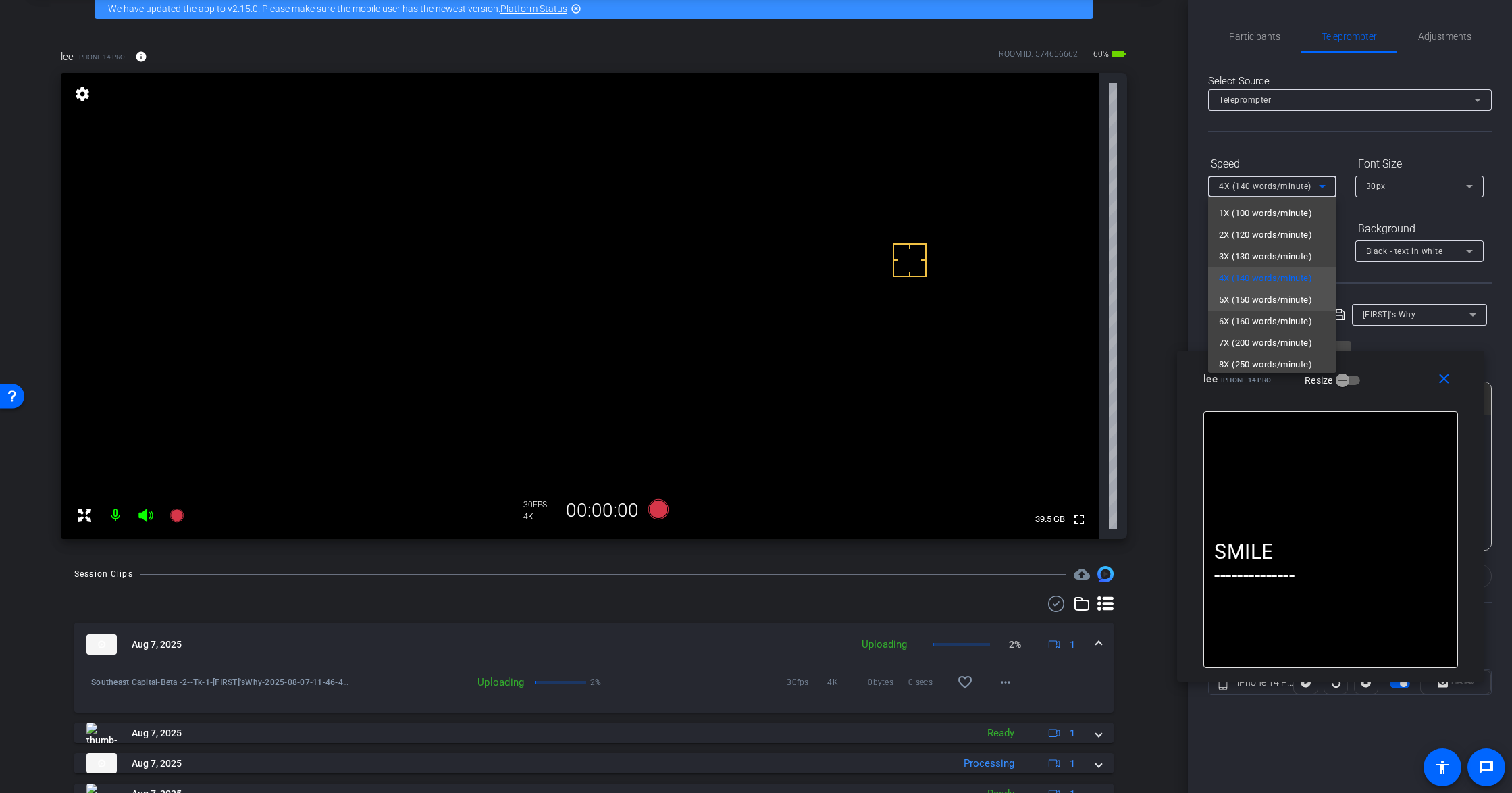 click on "5X (150 words/minute)" at bounding box center [1266, 300] 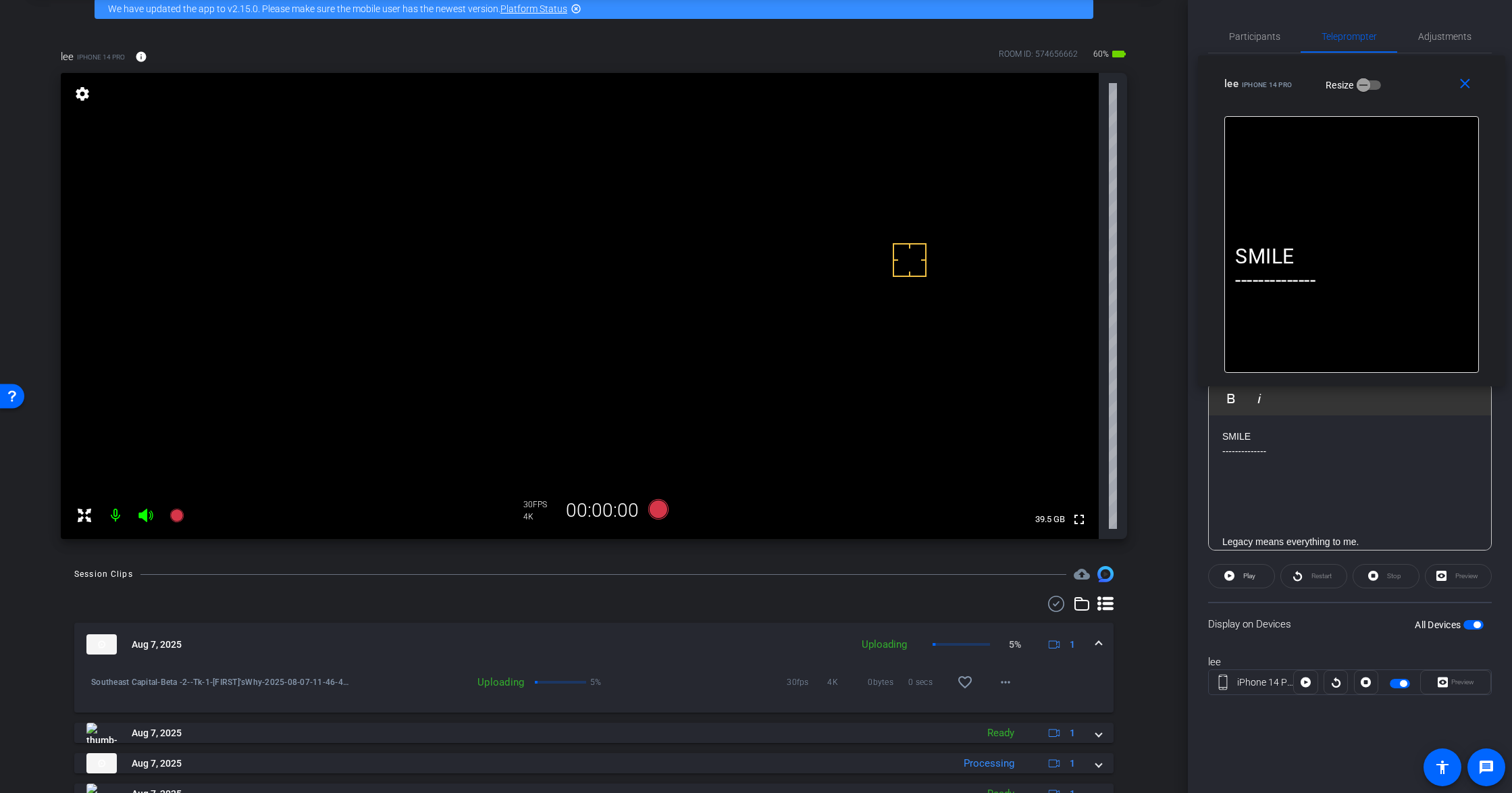 drag, startPoint x: 1386, startPoint y: 384, endPoint x: 1449, endPoint y: 199, distance: 195.43285 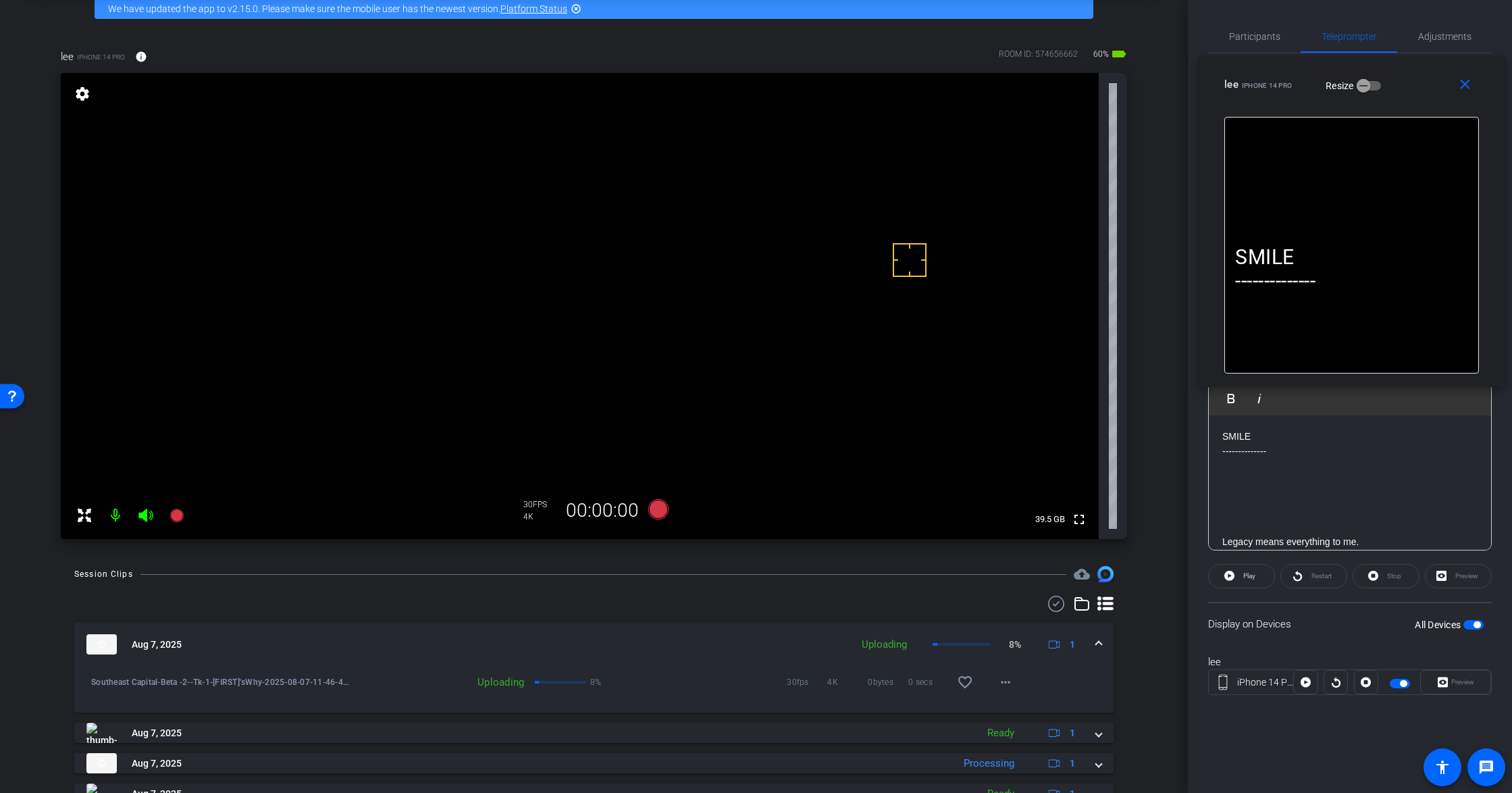 click at bounding box center (1474, 625) 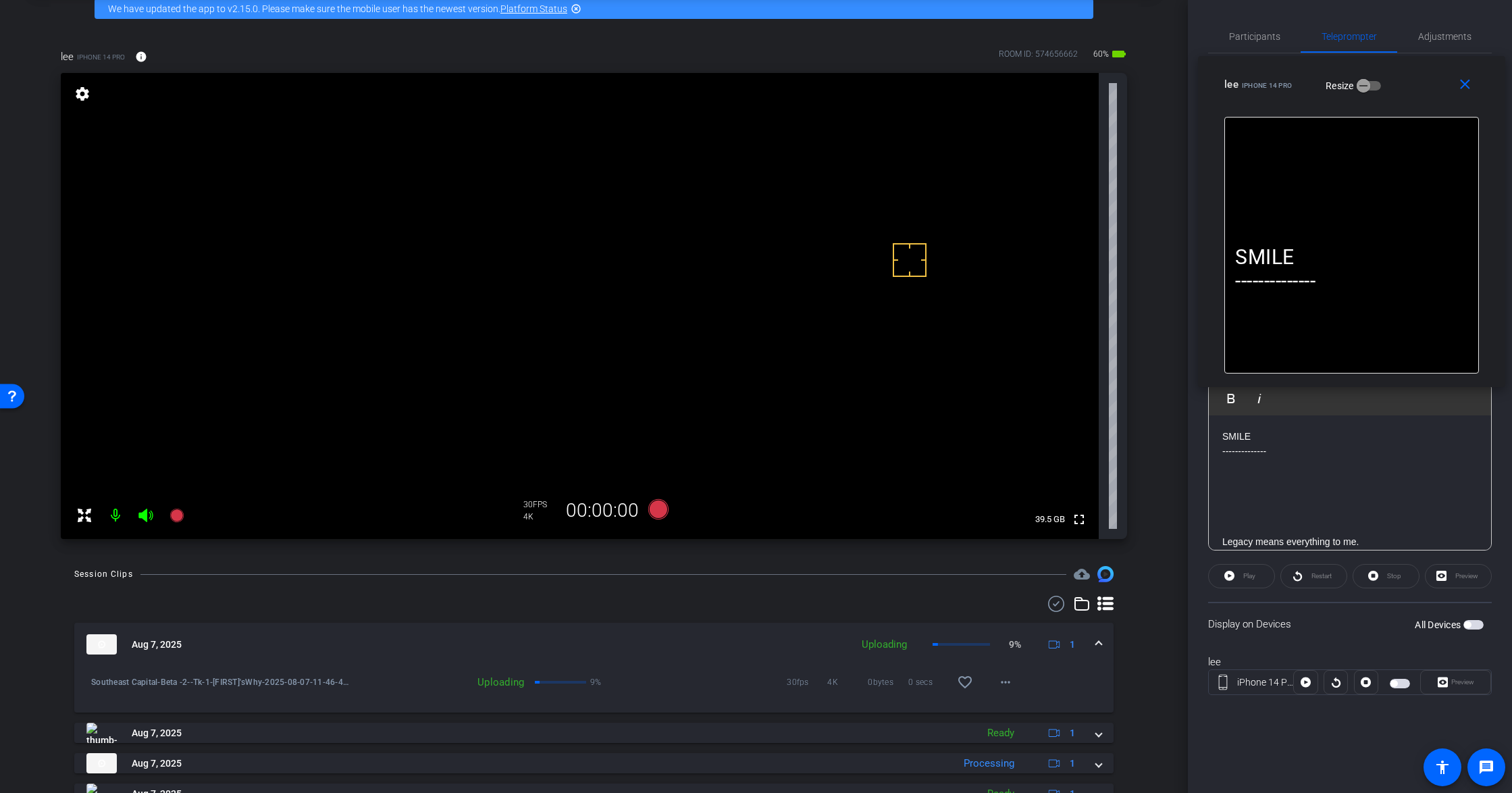 click at bounding box center (1474, 625) 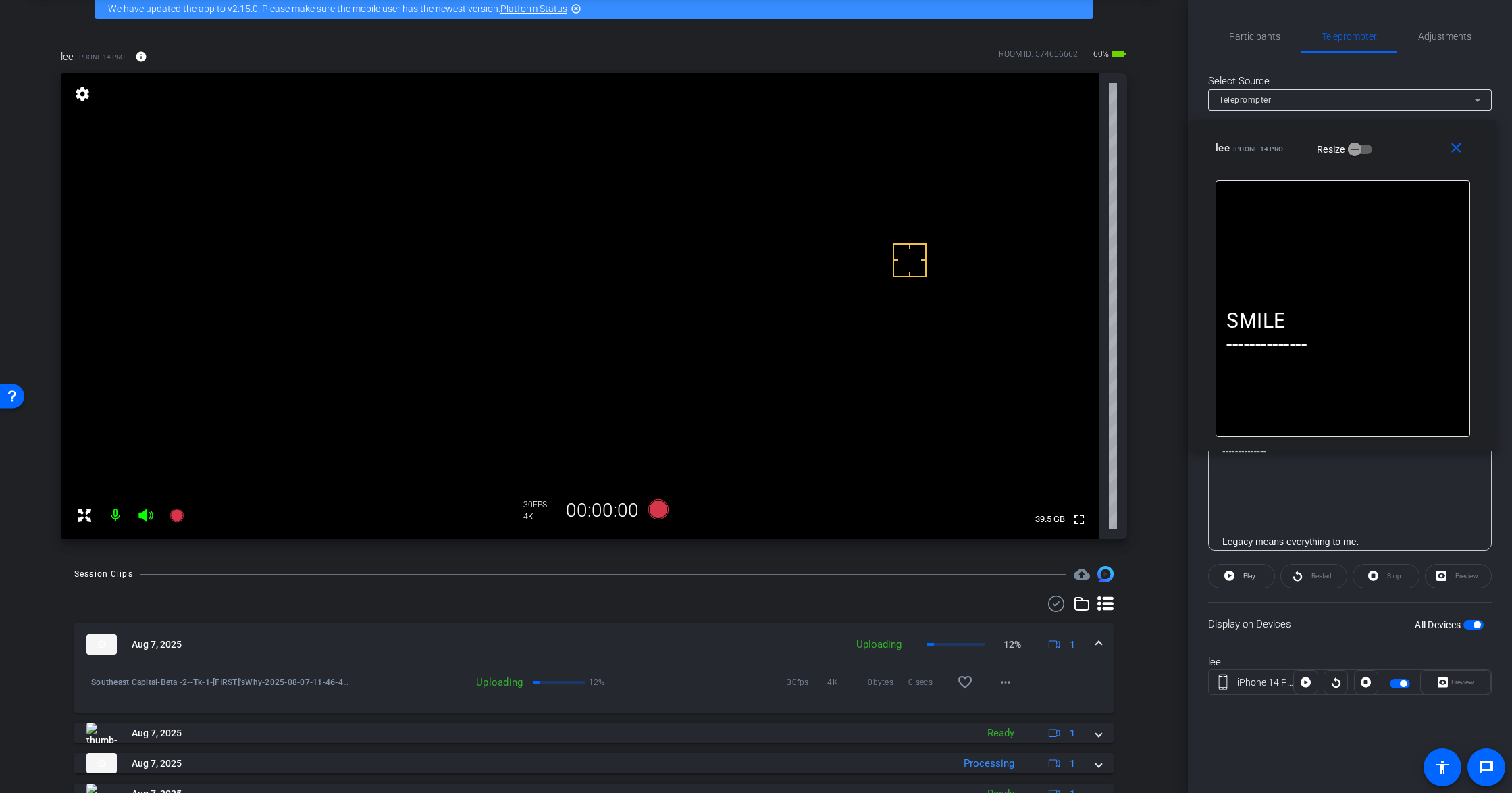 drag, startPoint x: 1404, startPoint y: 93, endPoint x: 1395, endPoint y: 157, distance: 64.62971 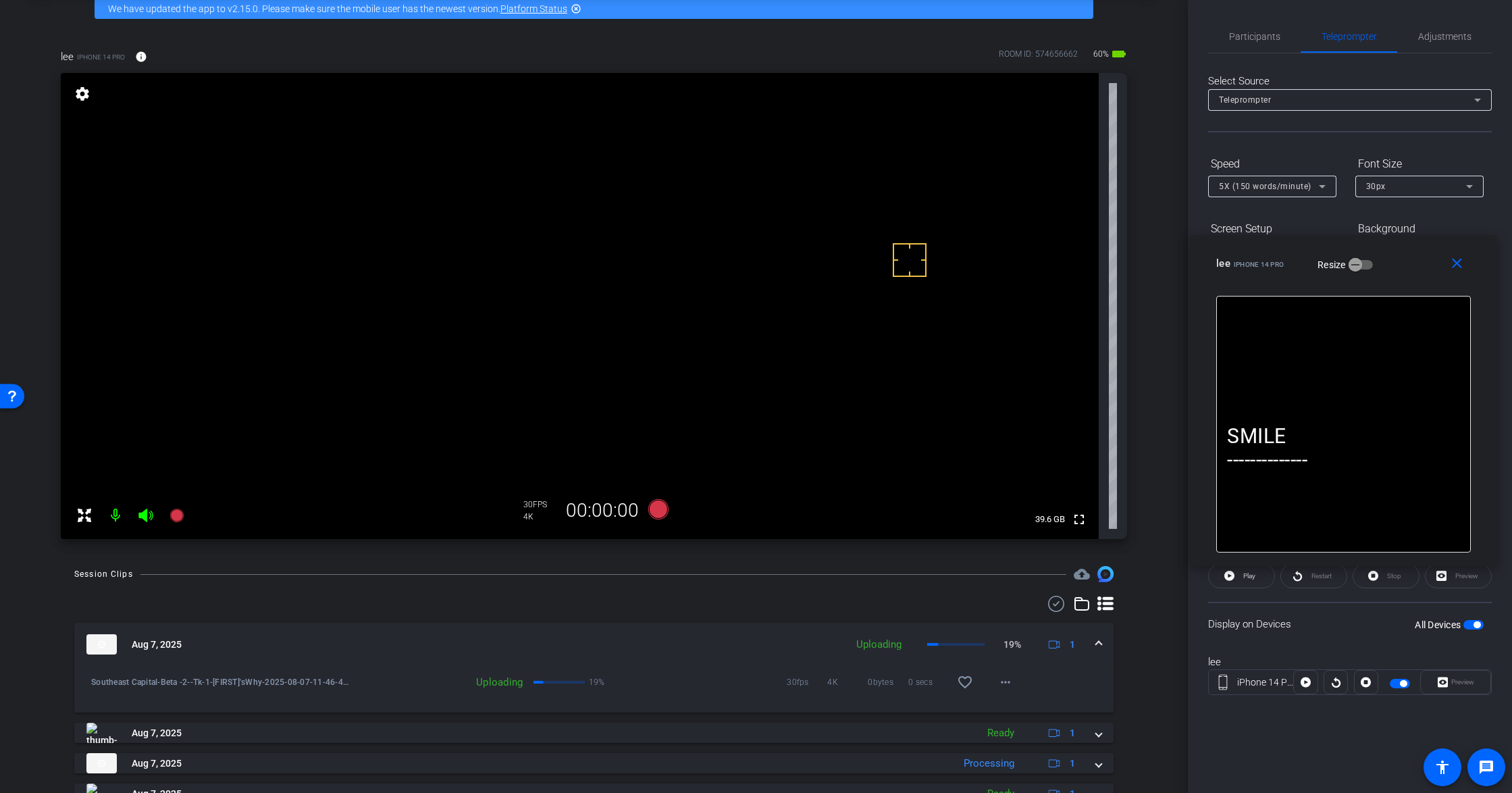 drag, startPoint x: 1394, startPoint y: 137, endPoint x: 1394, endPoint y: 252, distance: 115 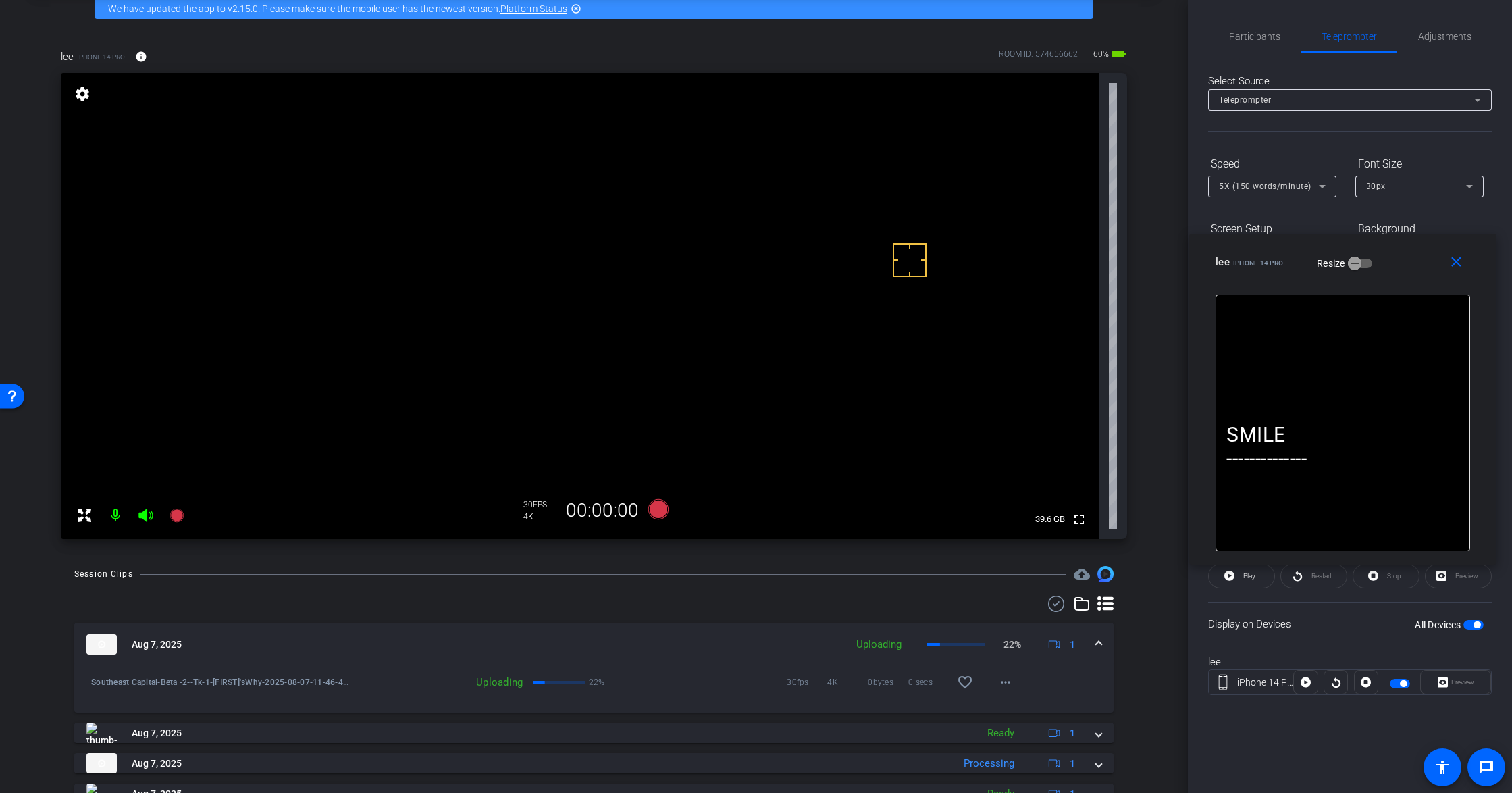 click on "lee iPhone 14 Pro Resize" at bounding box center (1348, 262) 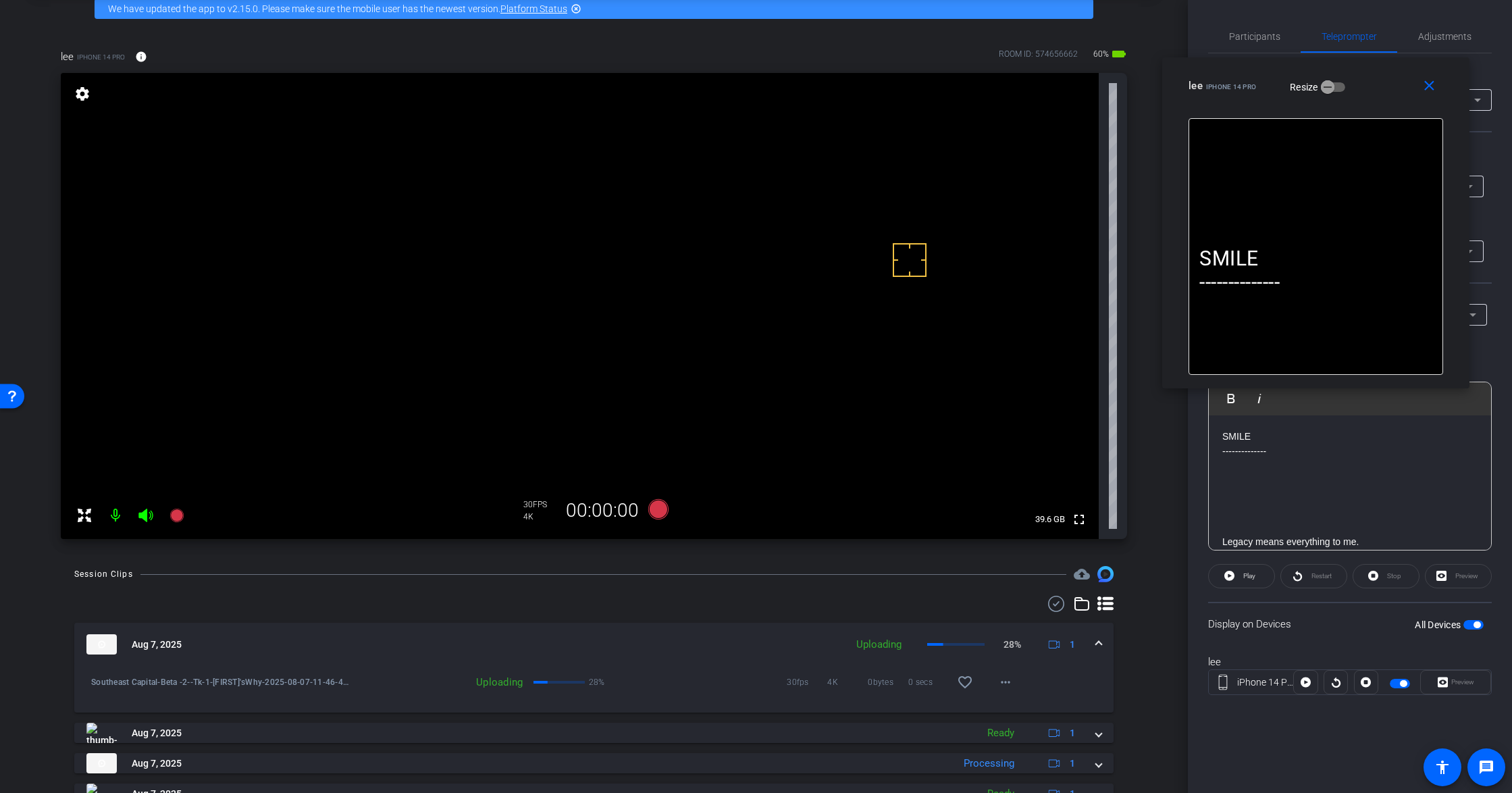 drag, startPoint x: 1419, startPoint y: 267, endPoint x: 1392, endPoint y: 91, distance: 178.05898 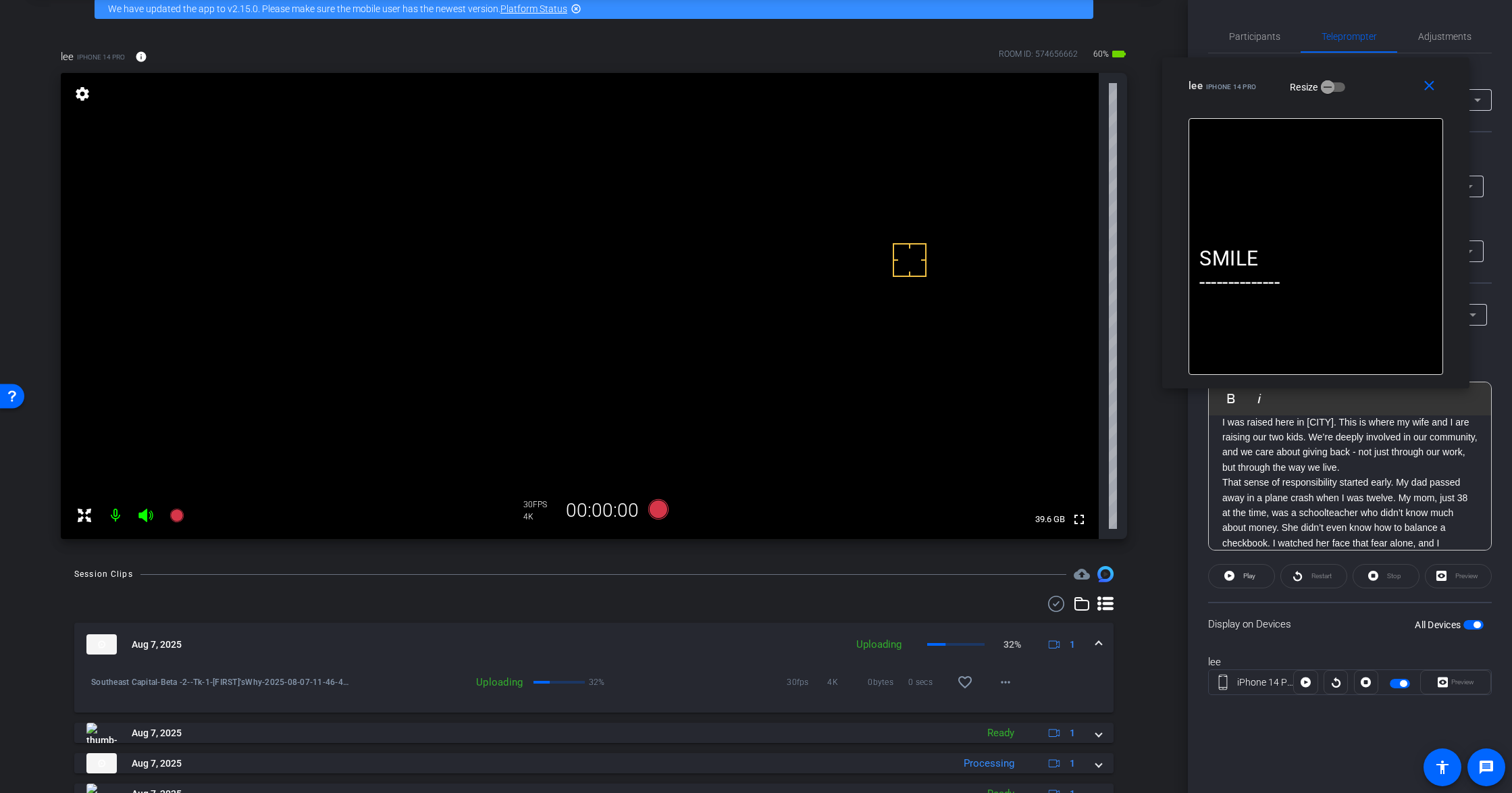 scroll, scrollTop: 68, scrollLeft: 0, axis: vertical 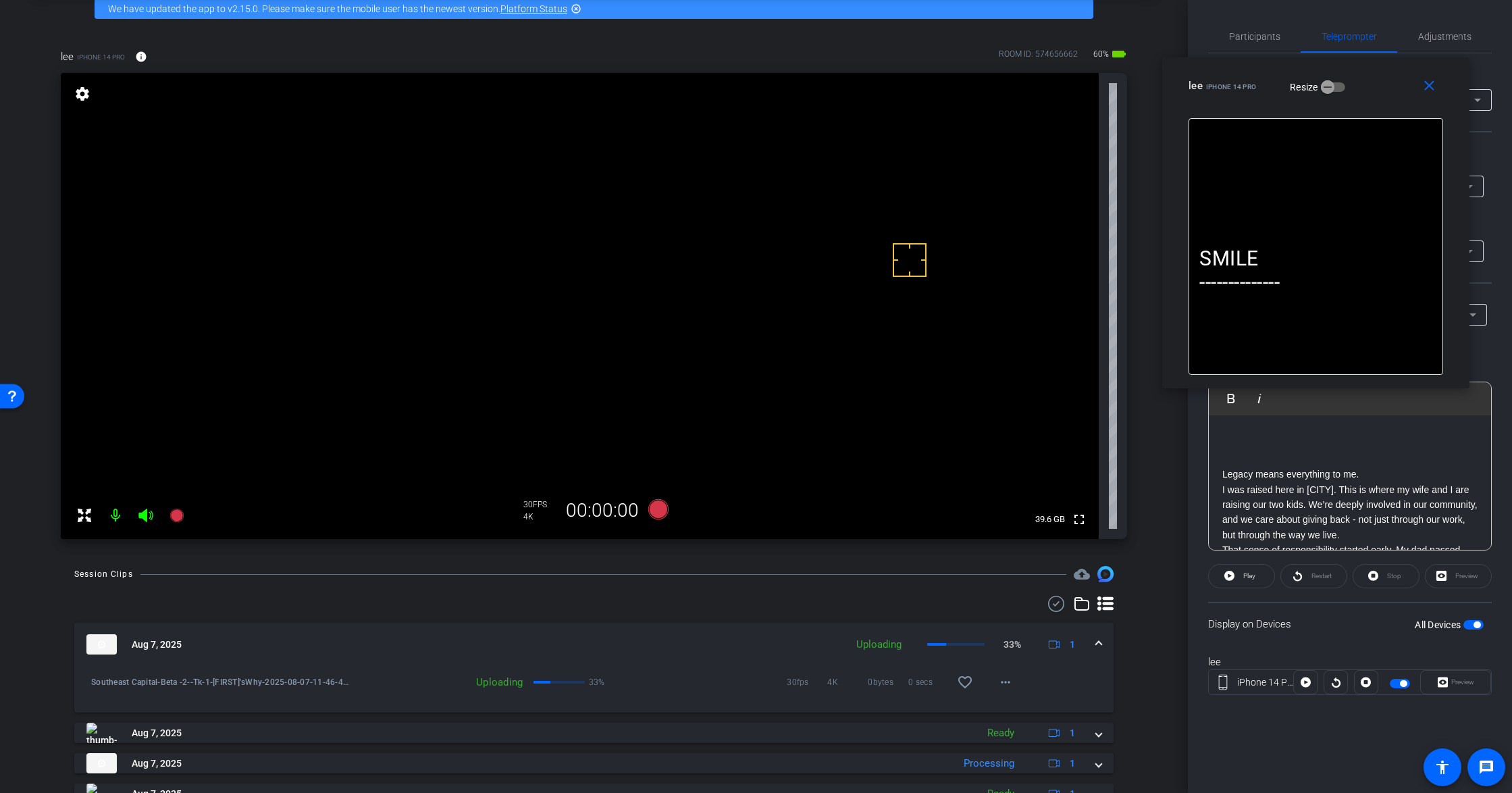 click on "Legacy means everything to me." at bounding box center (1350, 474) 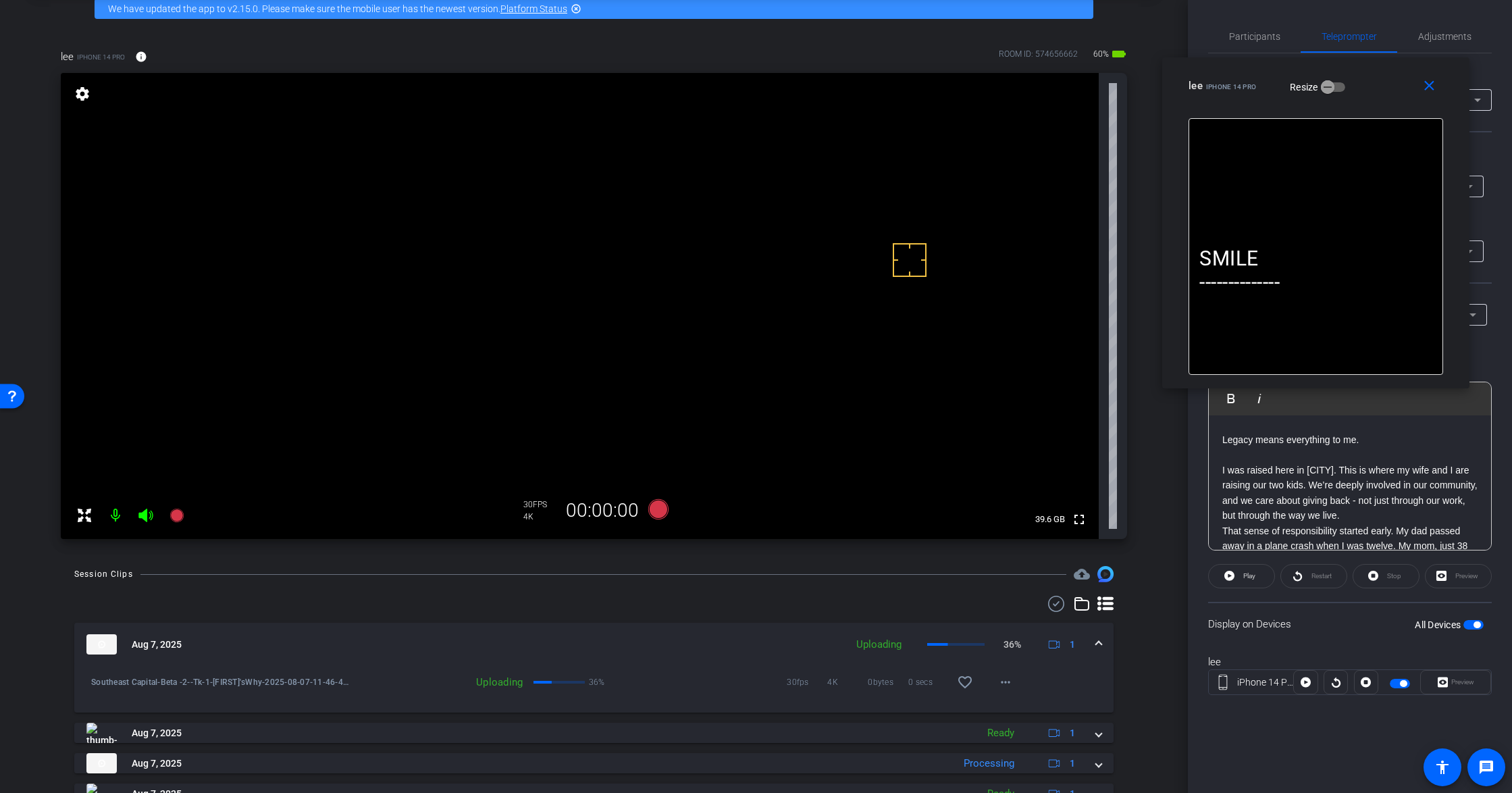scroll, scrollTop: 135, scrollLeft: 0, axis: vertical 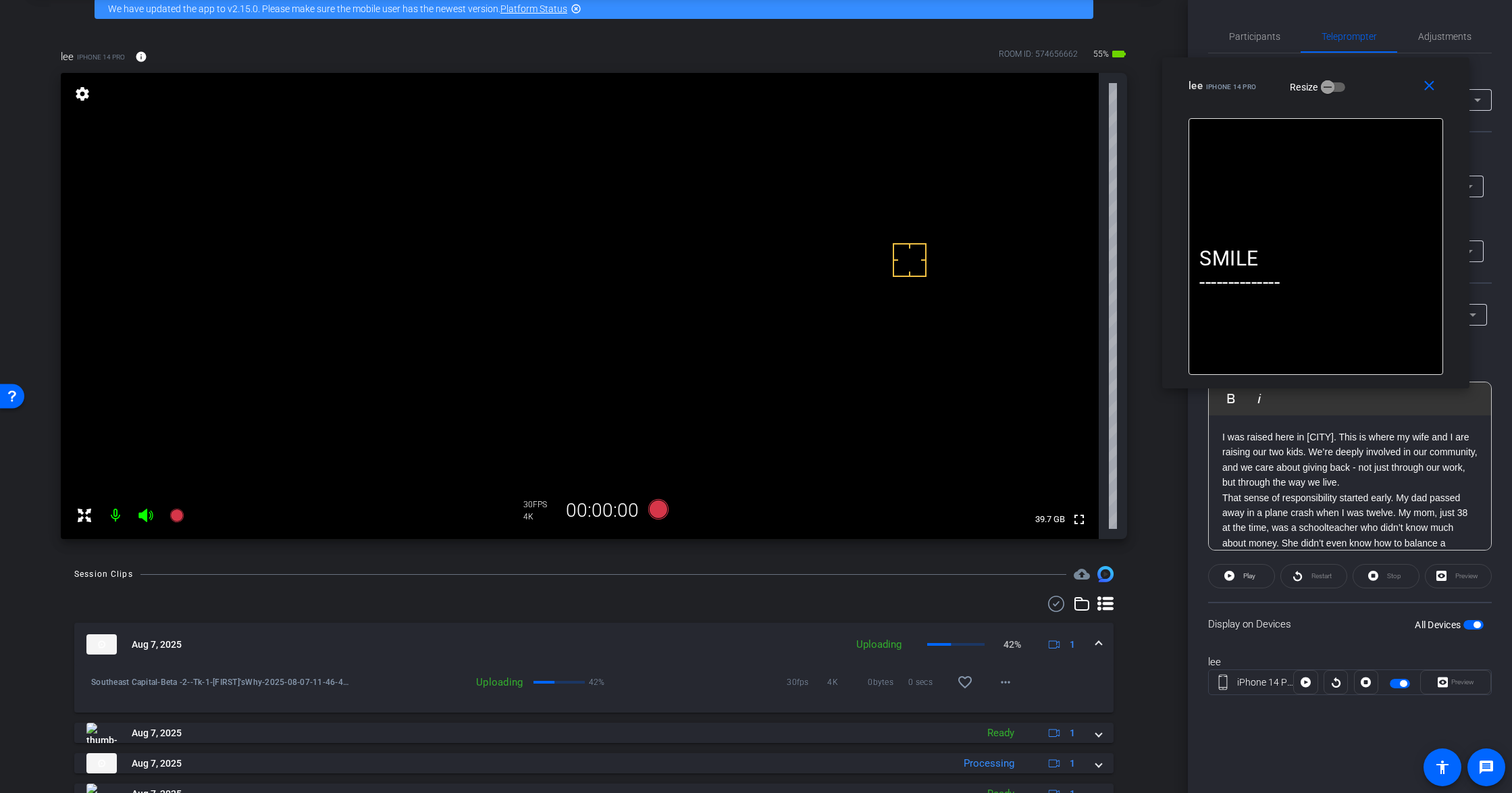 click on "I was raised here in Valdosta. This is where my wife and I are raising our two kids. We’re deeply involved in our community, and we care about giving back - not just through our work, but through the way we live." 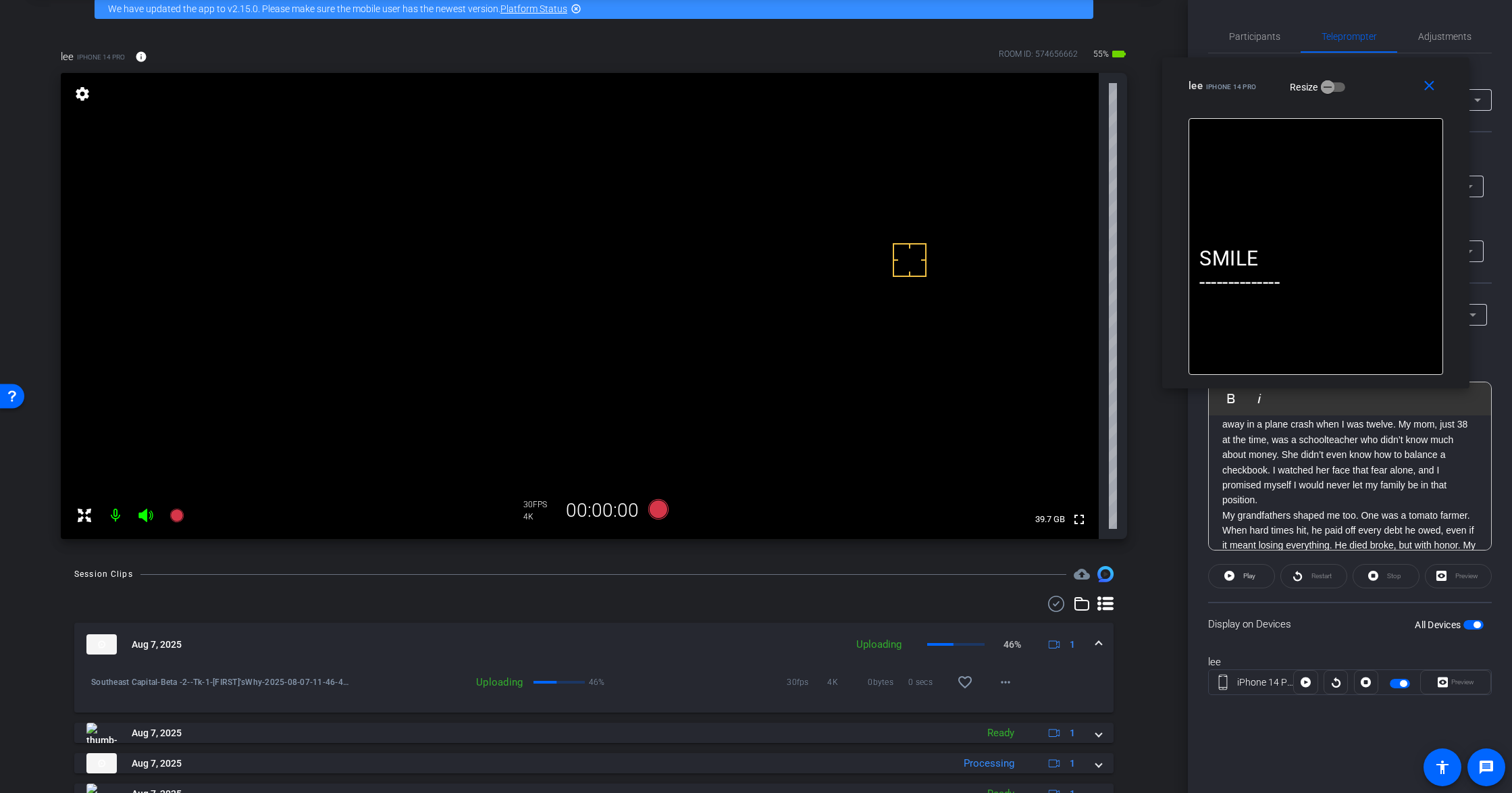 scroll, scrollTop: 270, scrollLeft: 0, axis: vertical 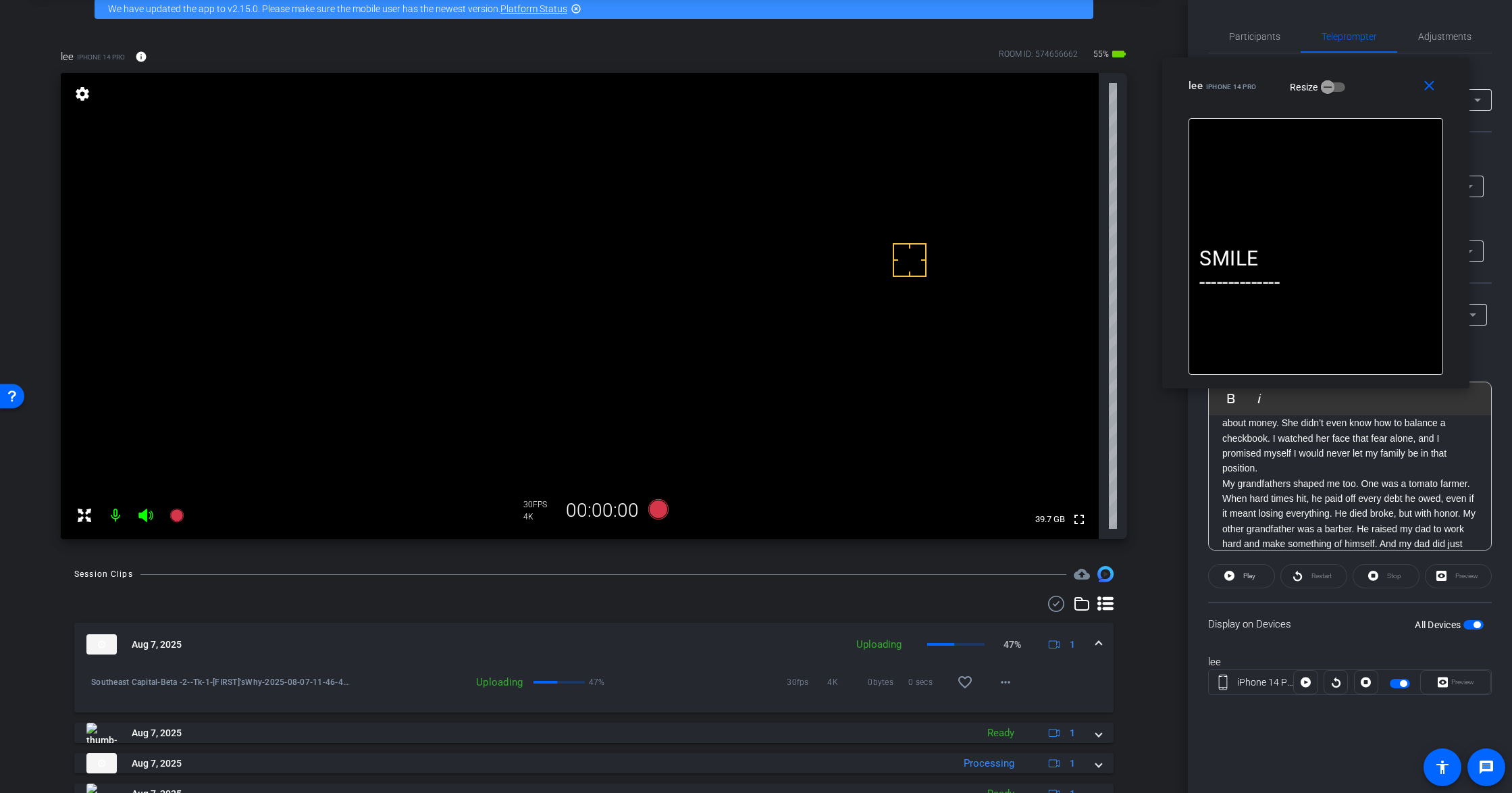 click on "That sense of responsibility started early. My dad passed away in a plane crash when I was twelve. My mom, just 38 at the time, was a schoolteacher who didn’t know much about money. She didn’t even know how to balance a checkbook. I watched her face that fear alone, and I promised myself I would never let my family be in that position." 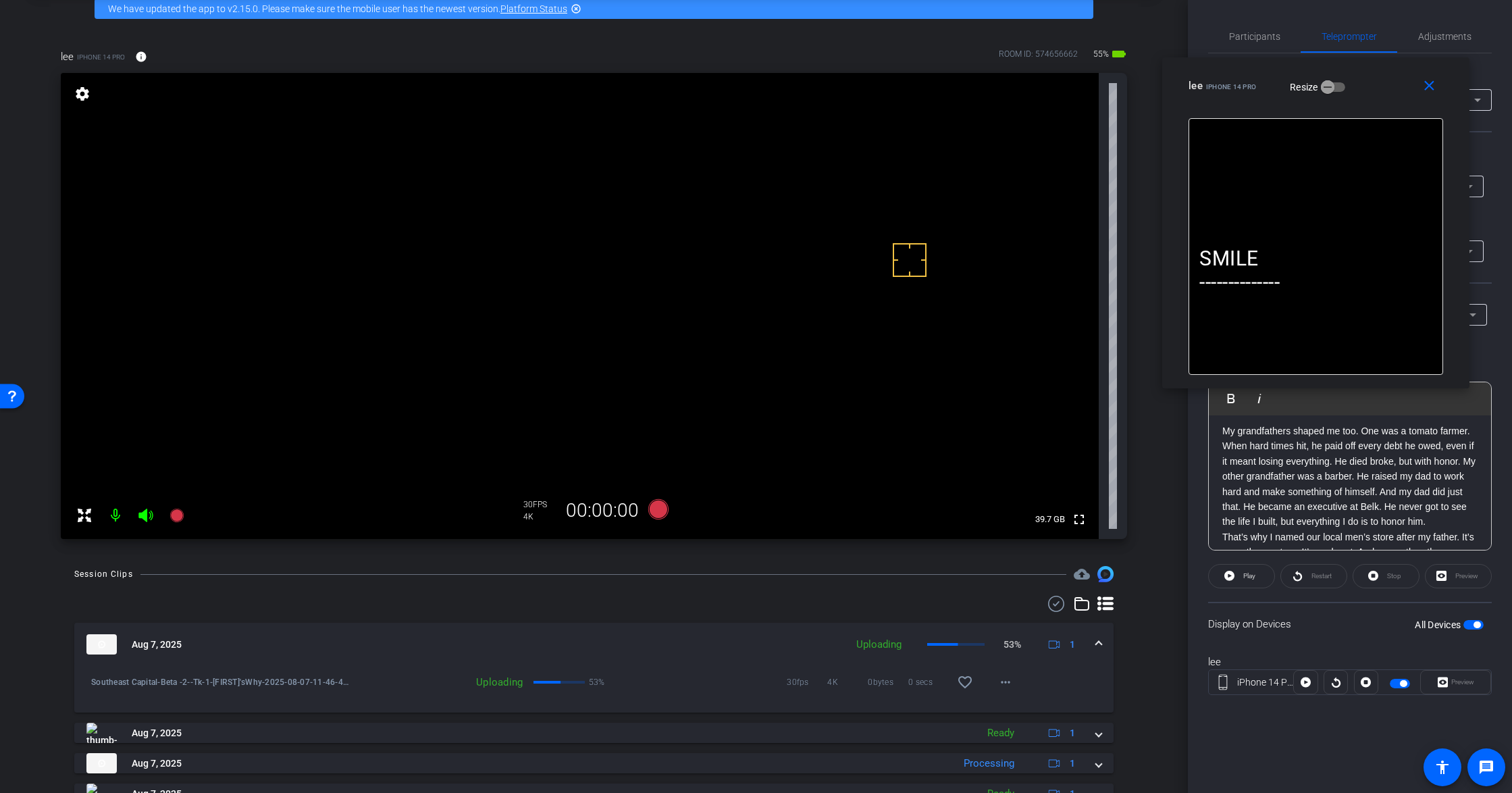 scroll, scrollTop: 405, scrollLeft: 0, axis: vertical 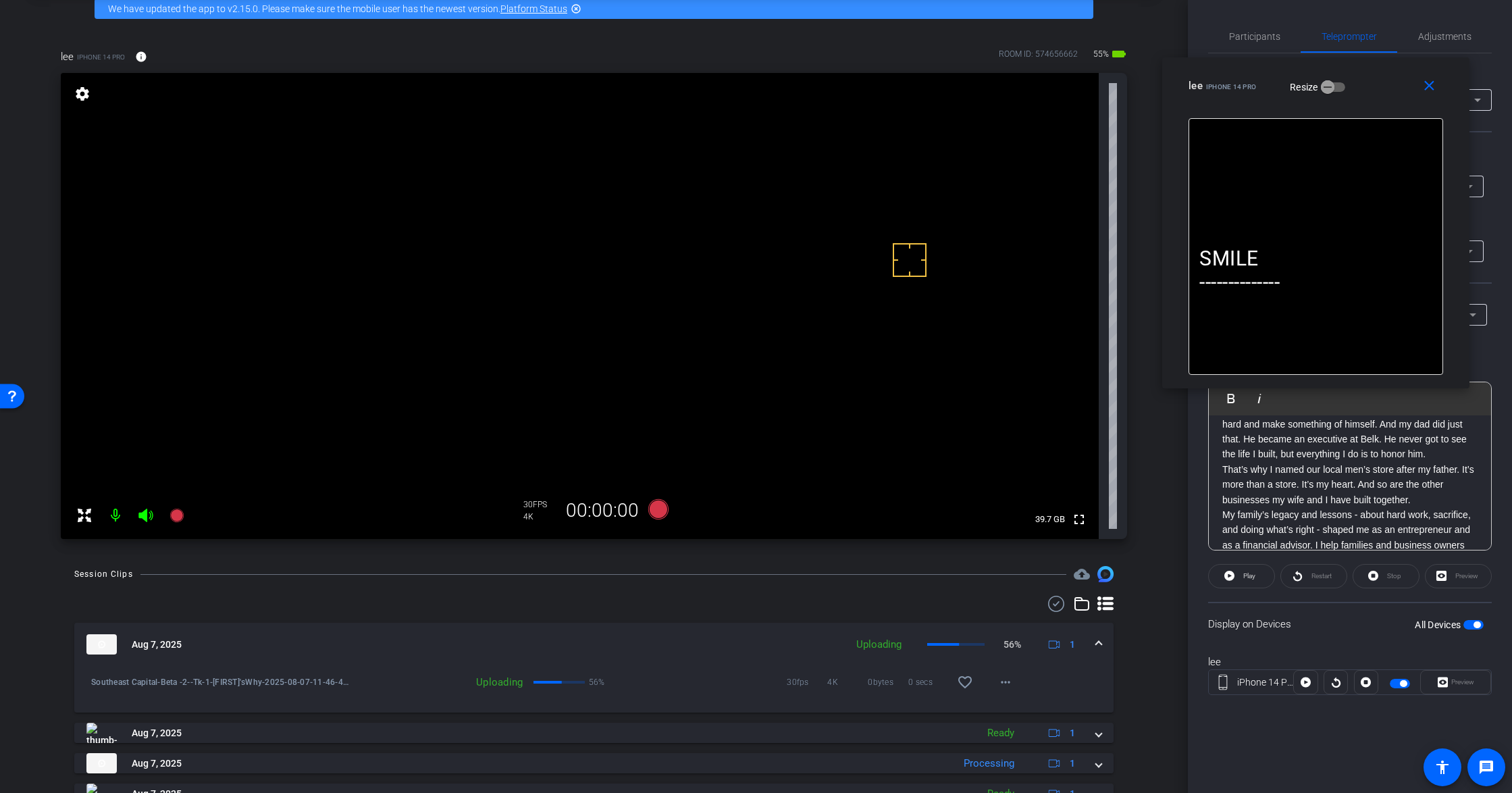 click on "That’s why I named our local men’s store after my father. It’s more than a store. It’s my heart. And so are the other businesses my wife and I have built together." 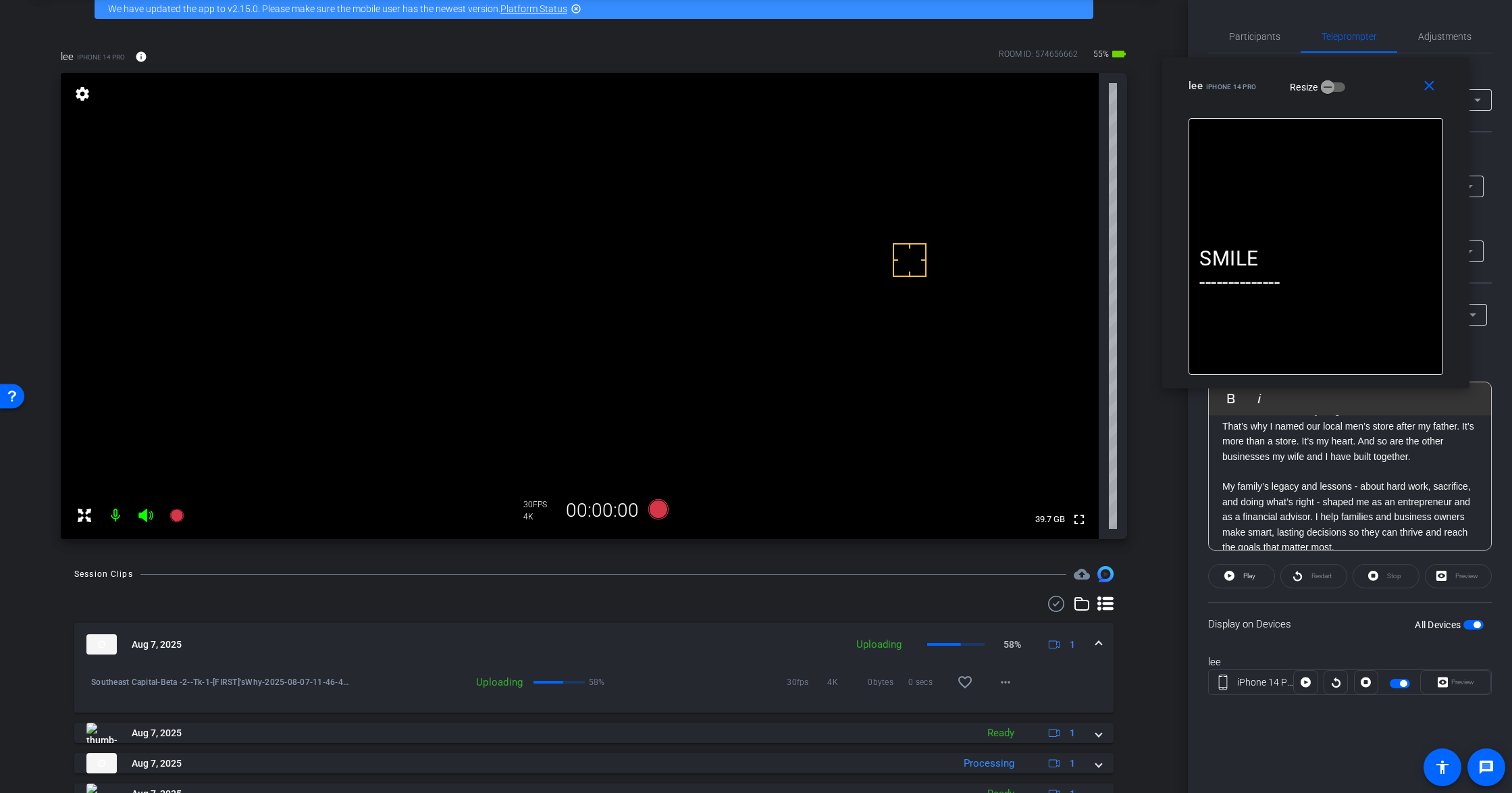 scroll, scrollTop: 473, scrollLeft: 0, axis: vertical 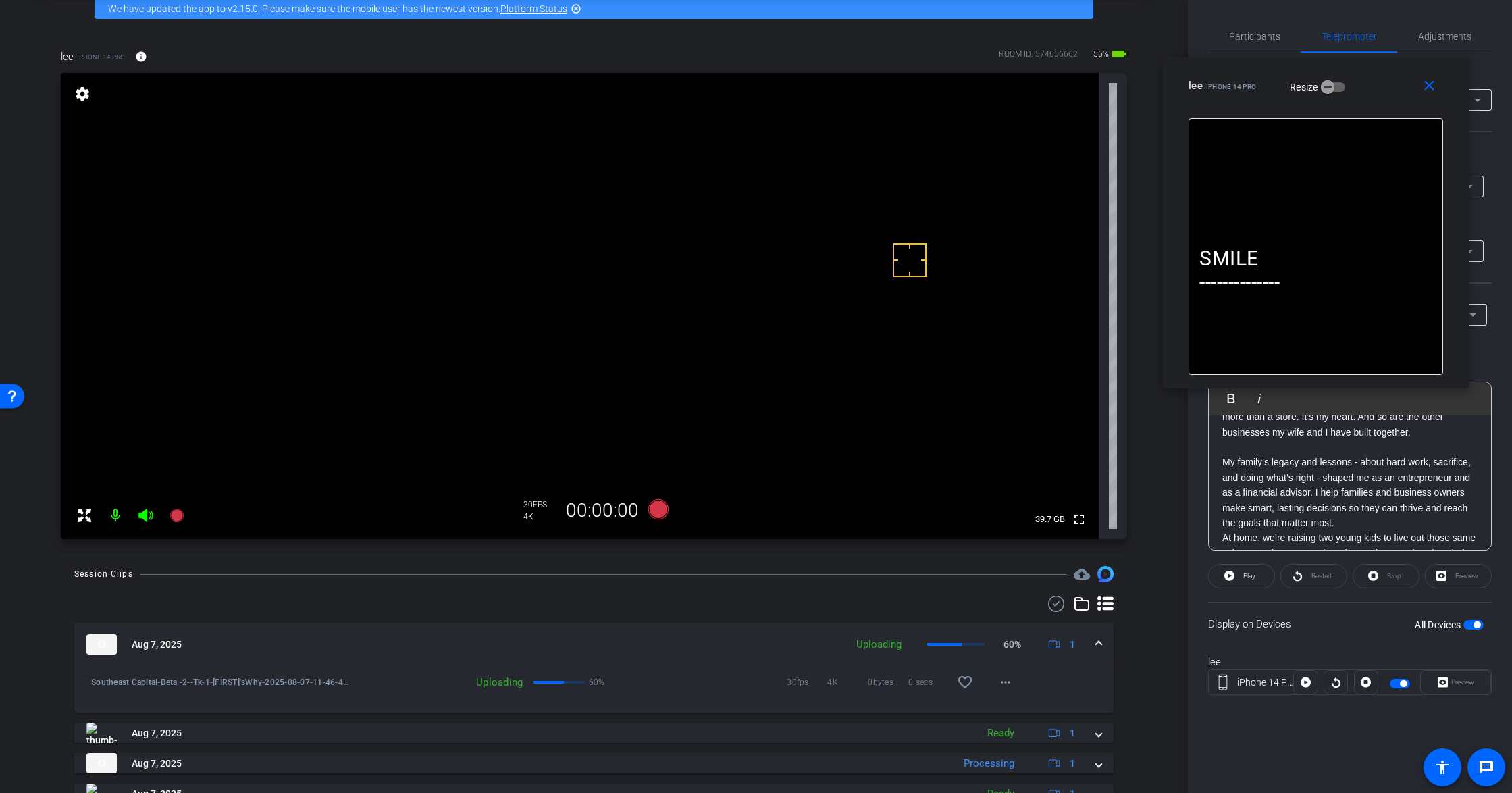 click on "My family’s legacy and lessons - about hard work, sacrifice, and doing what’s right - shaped me as an entrepreneur and as a financial advisor. I help families and business owners make smart, lasting decisions so they can thrive and reach the goals that matter most." 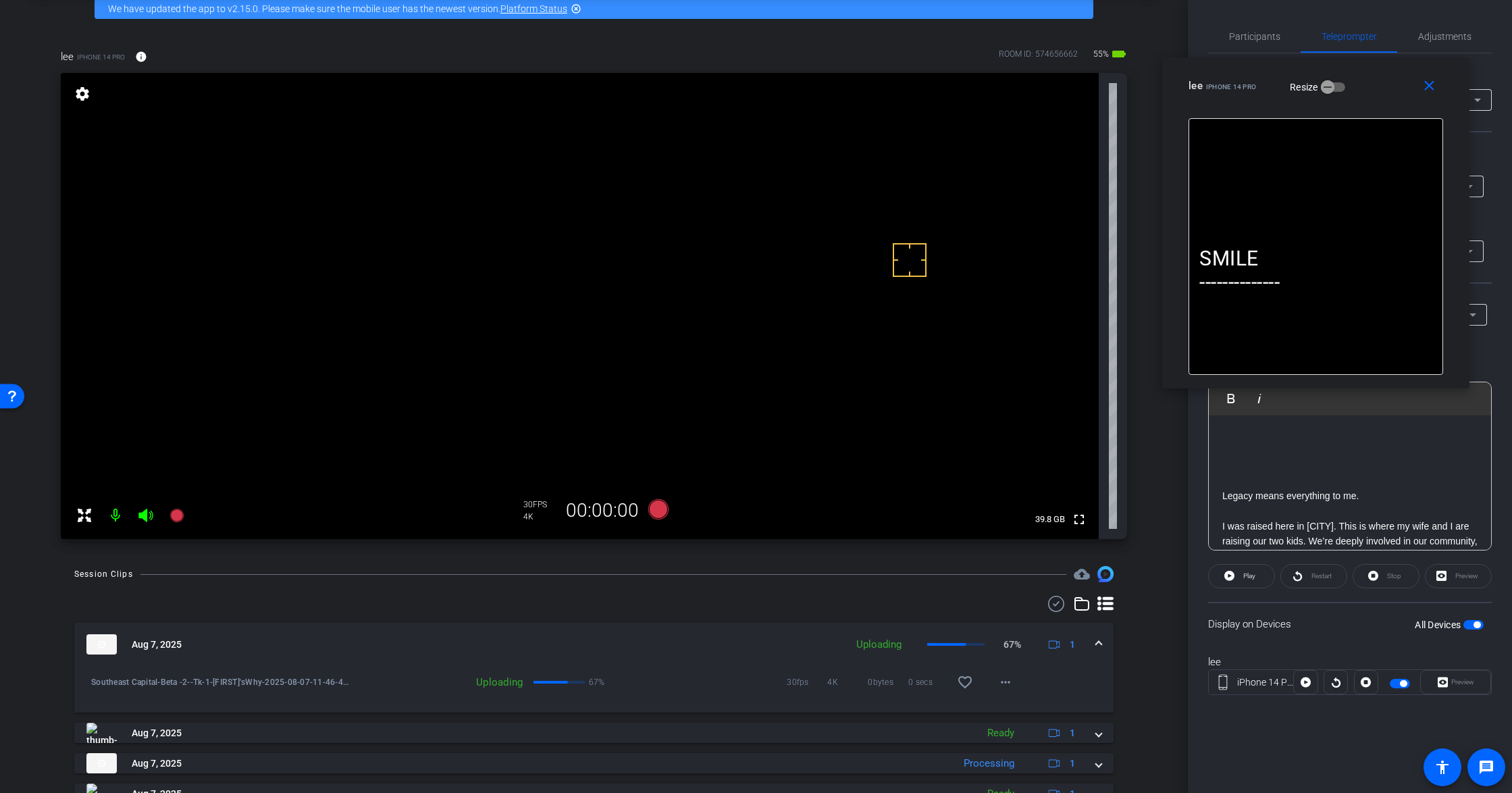 scroll, scrollTop: 68, scrollLeft: 0, axis: vertical 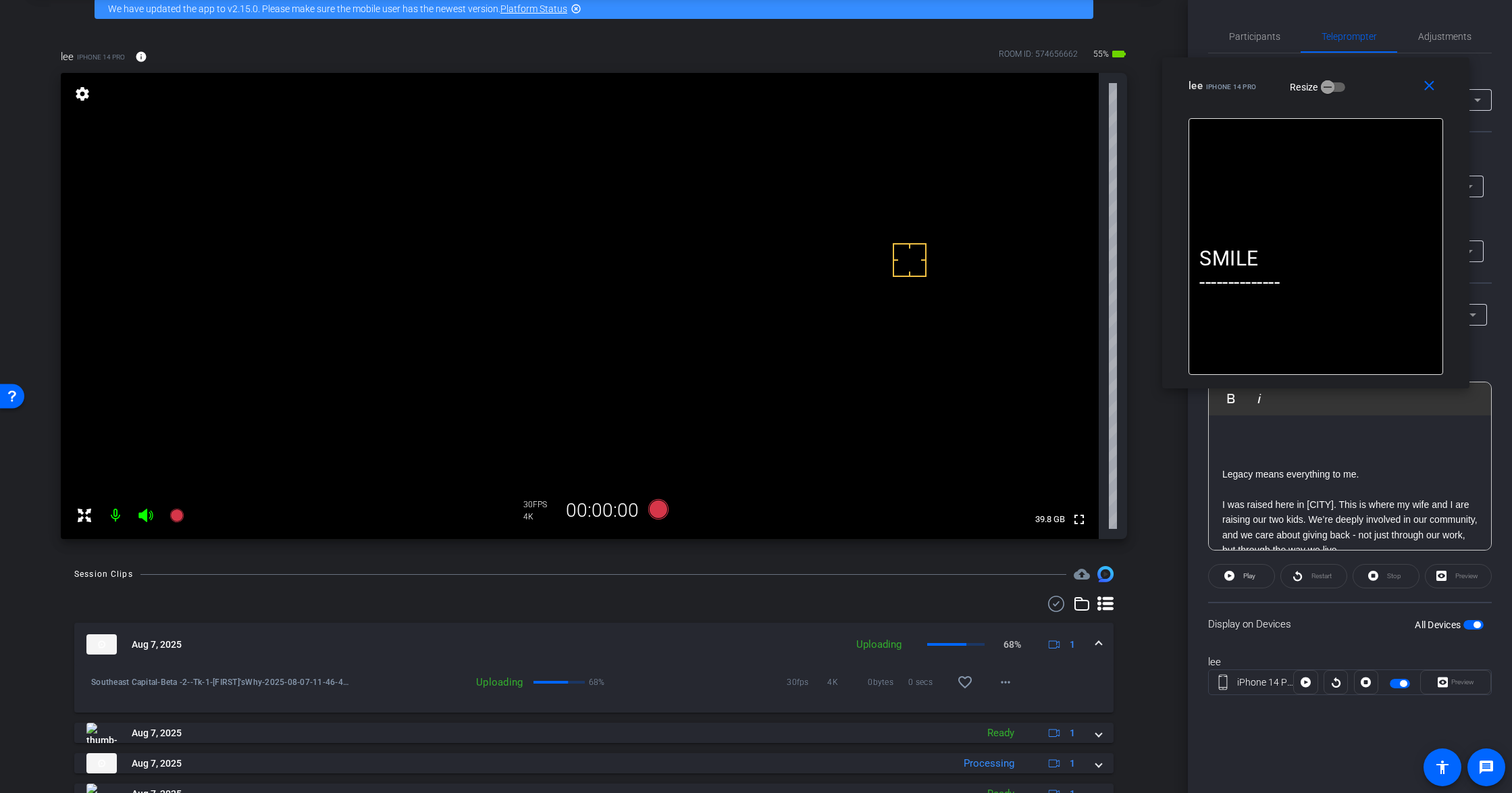 click 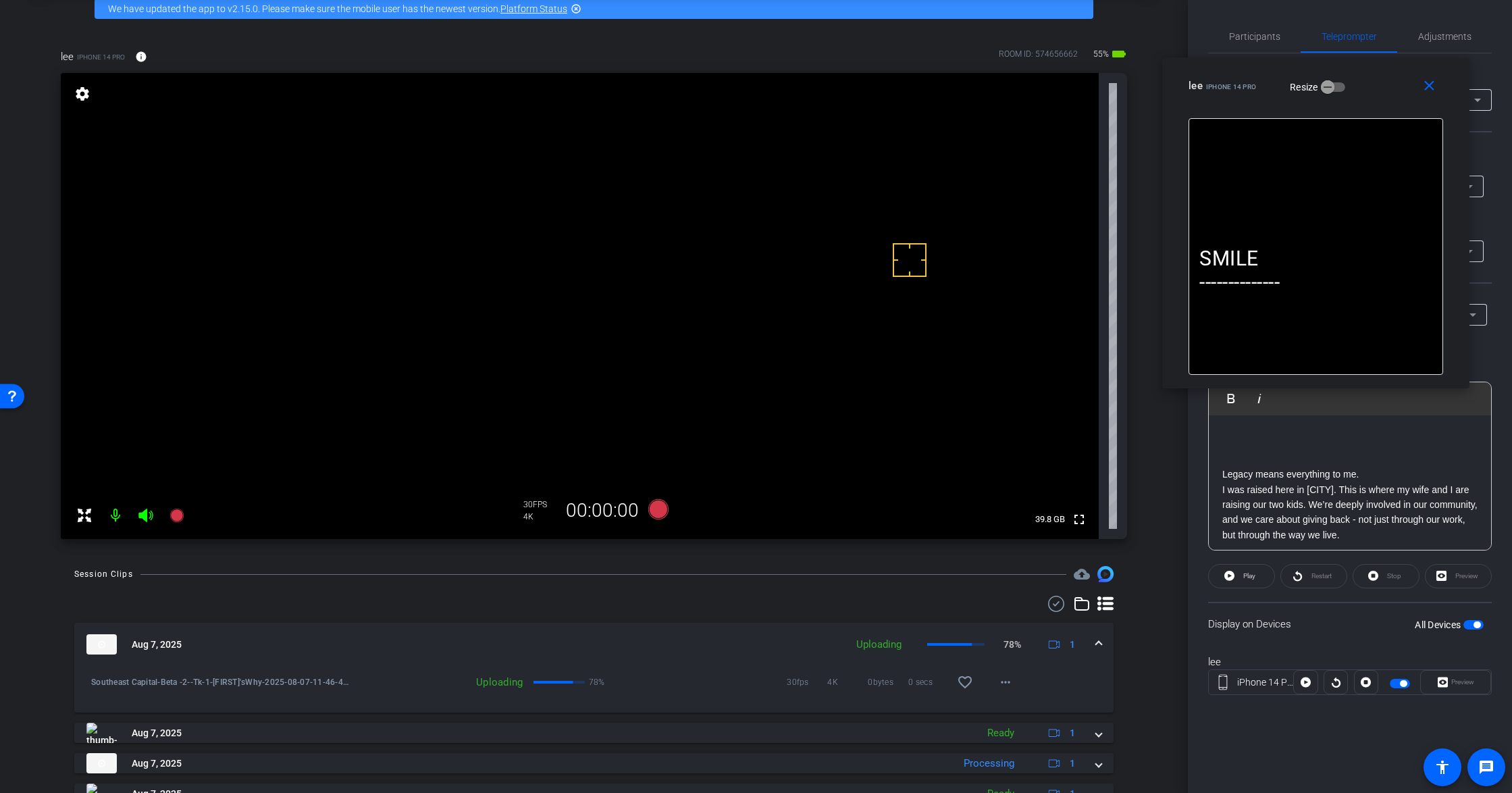 click at bounding box center (1474, 625) 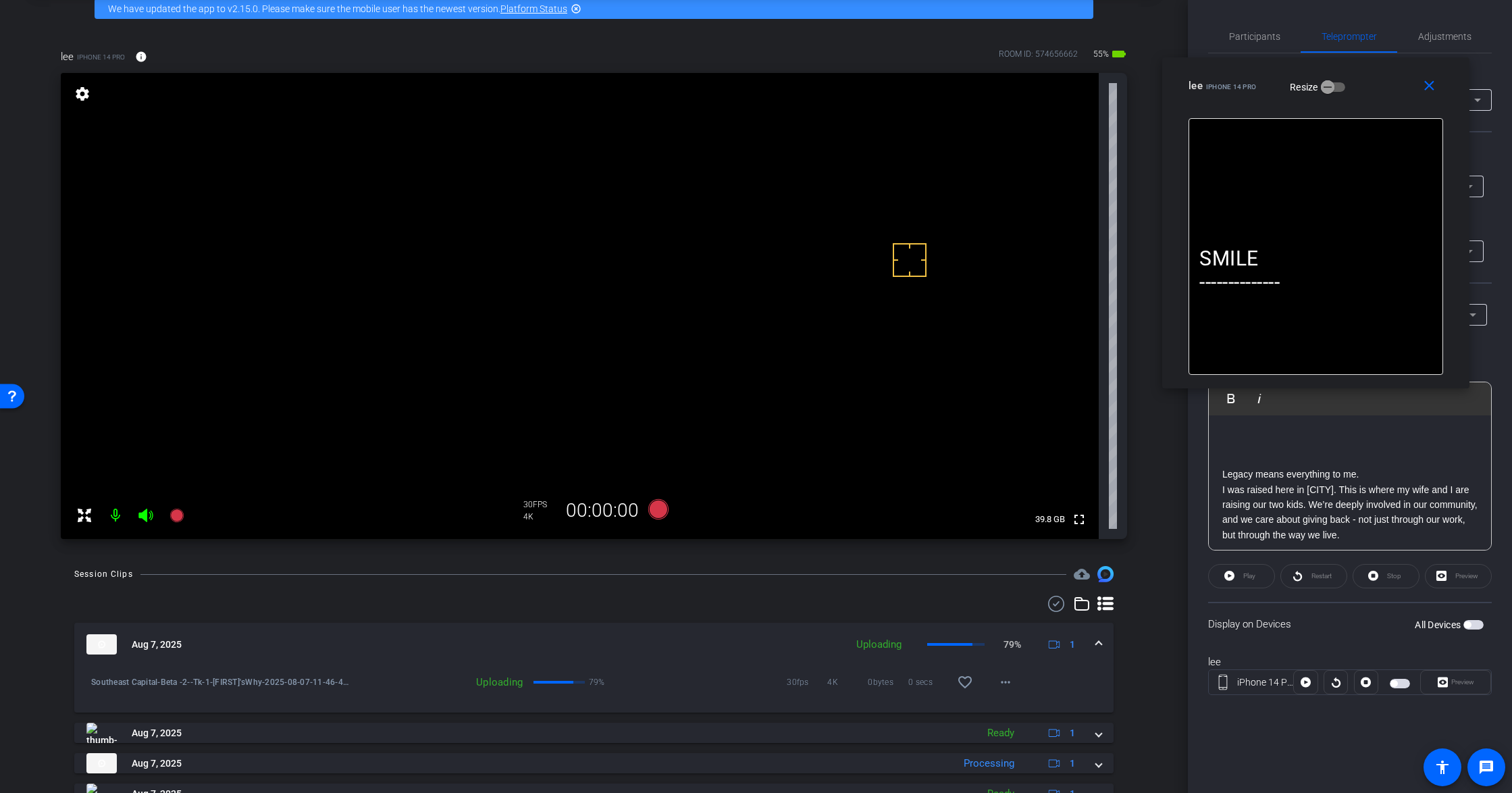 drag, startPoint x: 1471, startPoint y: 625, endPoint x: 1374, endPoint y: 615, distance: 97.5141 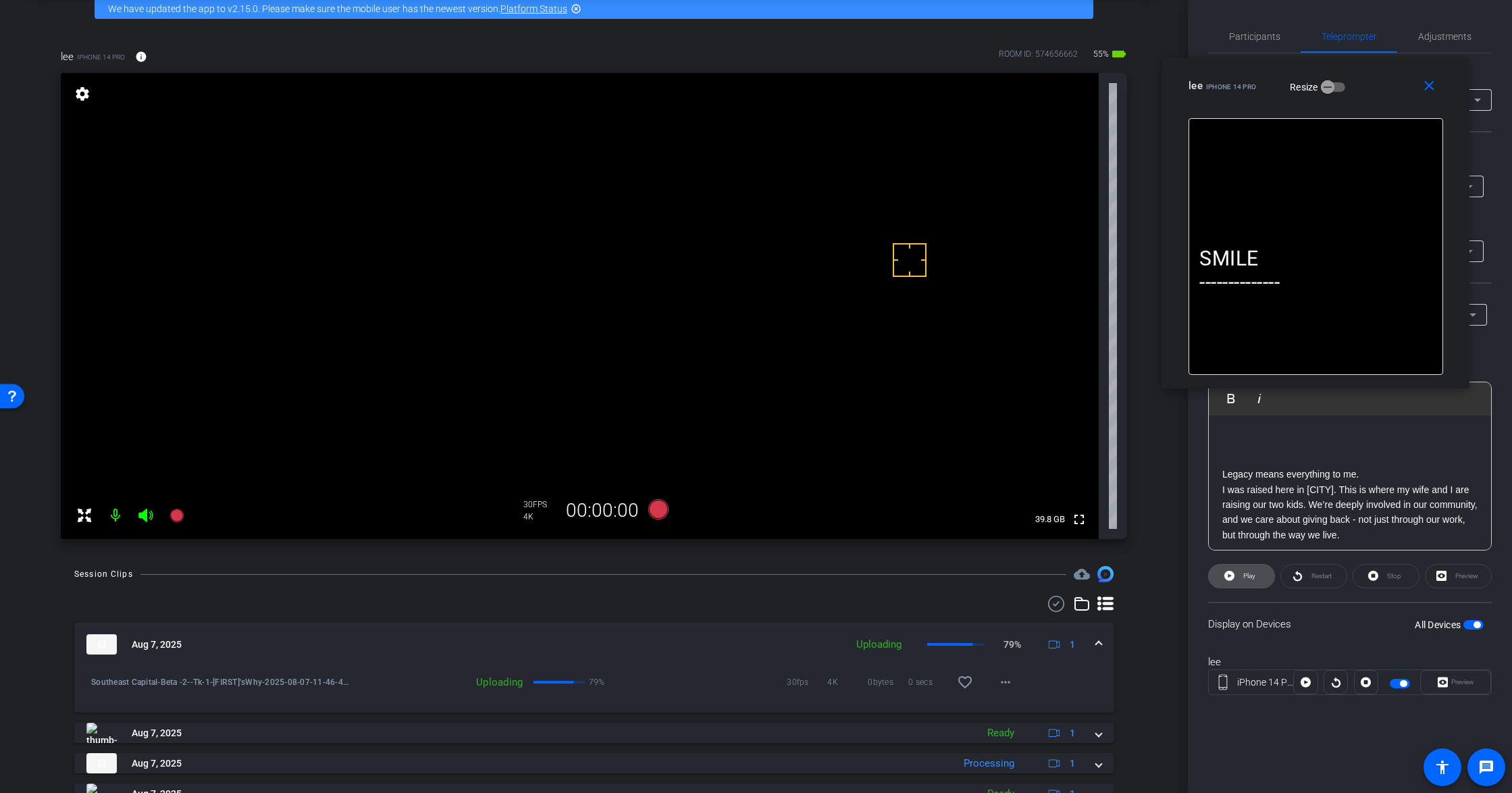 click on "Play" 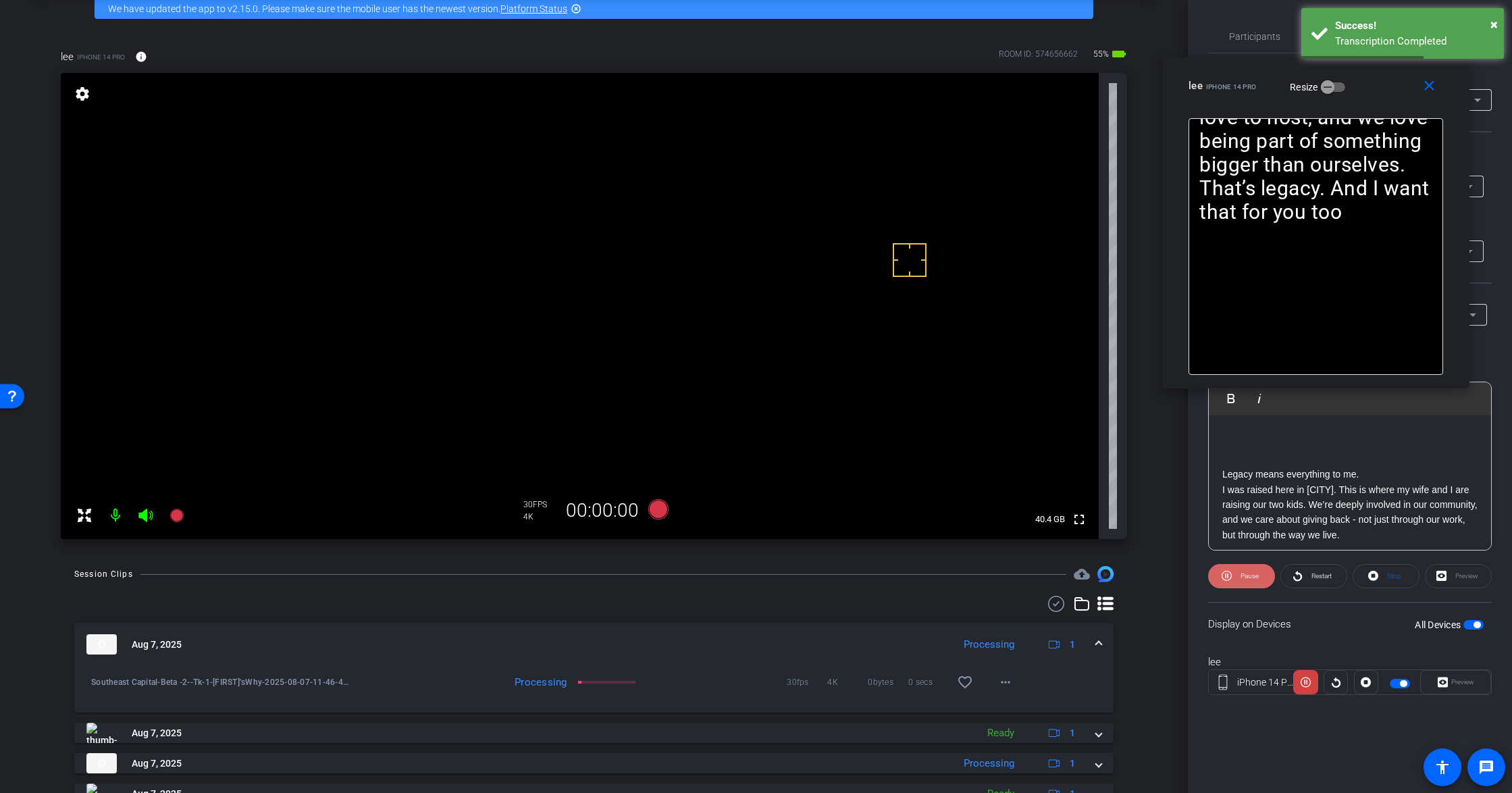 click on "Pause" 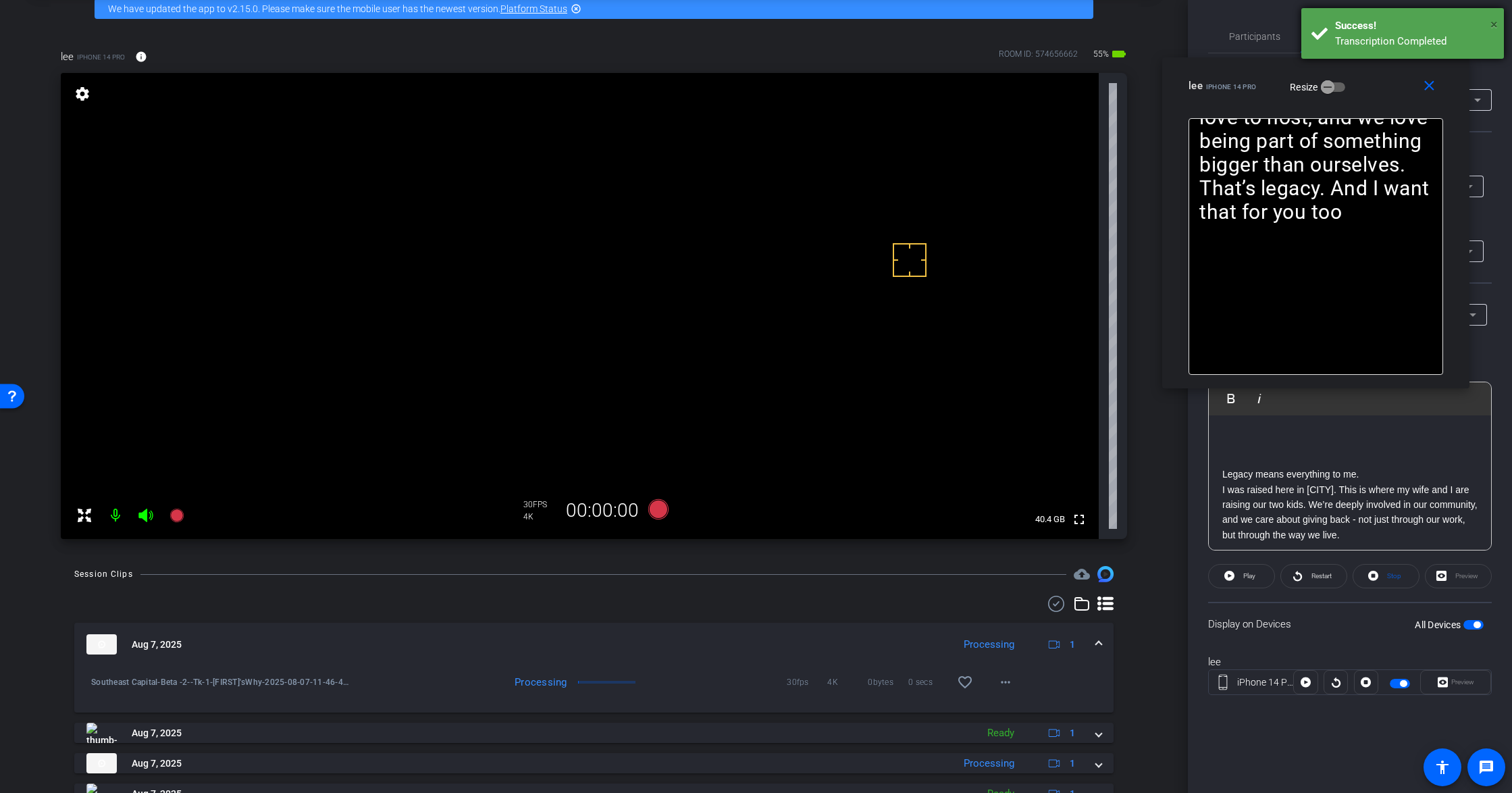 click on "×" at bounding box center (1494, 24) 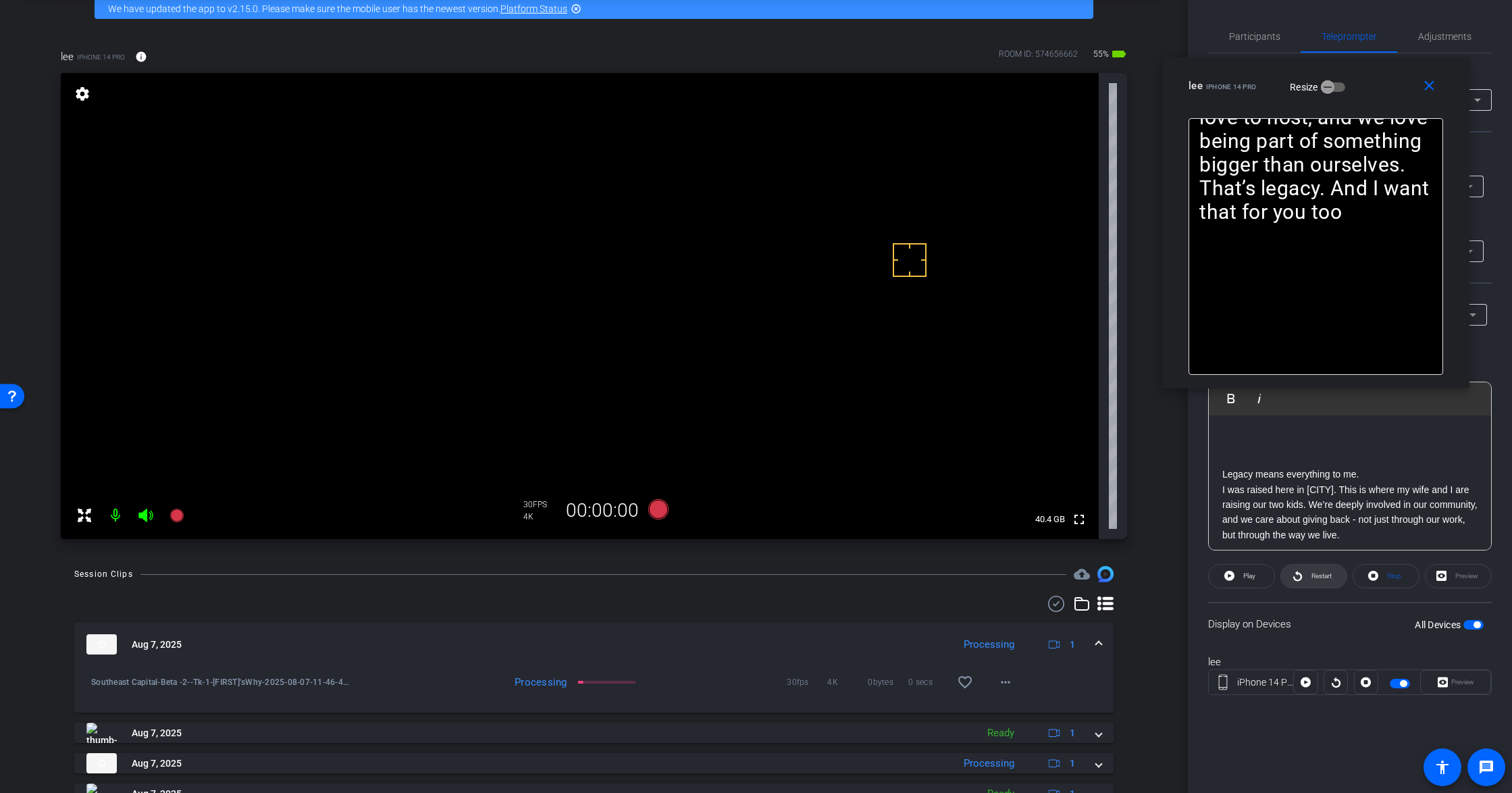 click on "Restart" 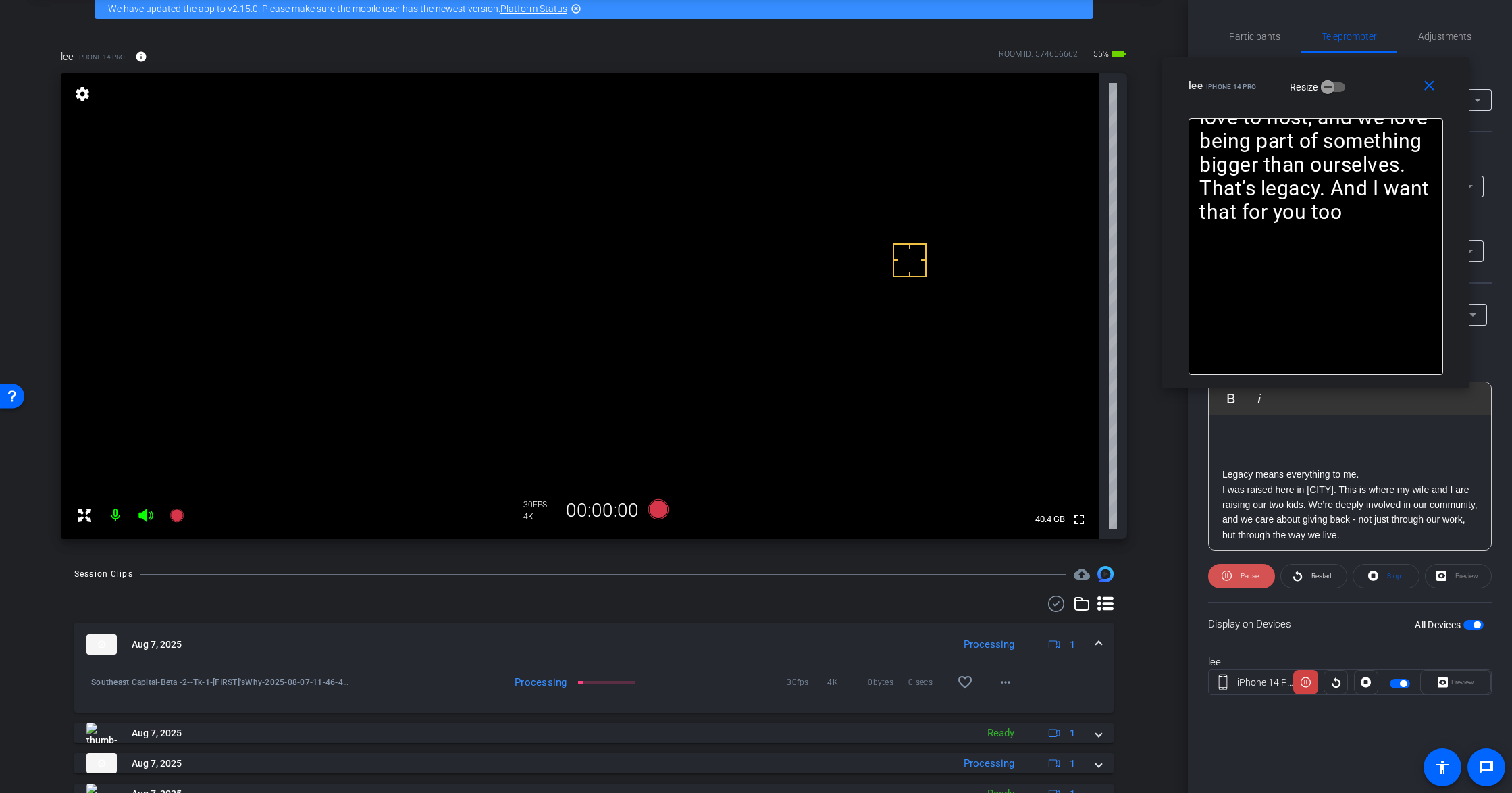 click on "Pause" 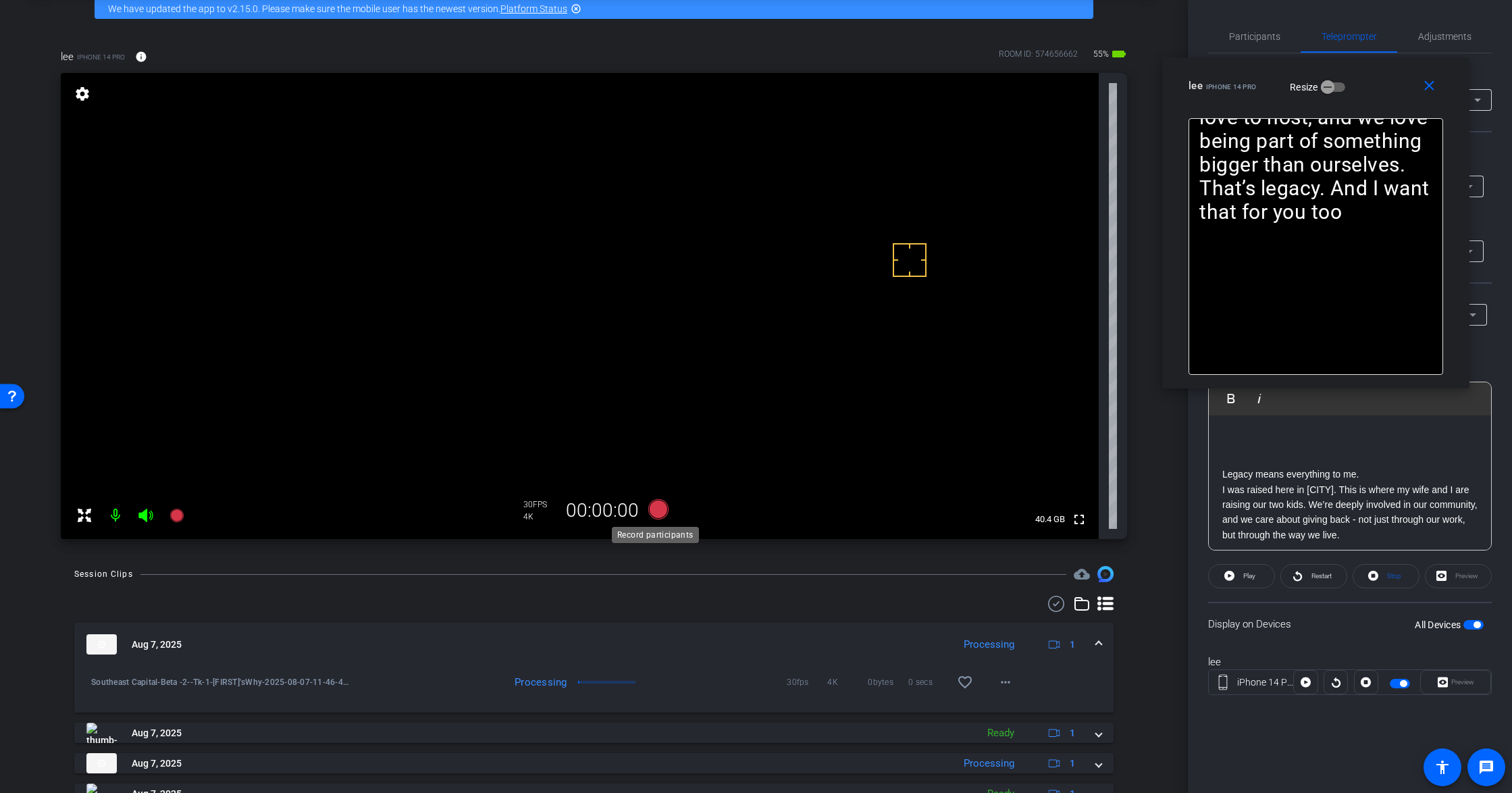 click 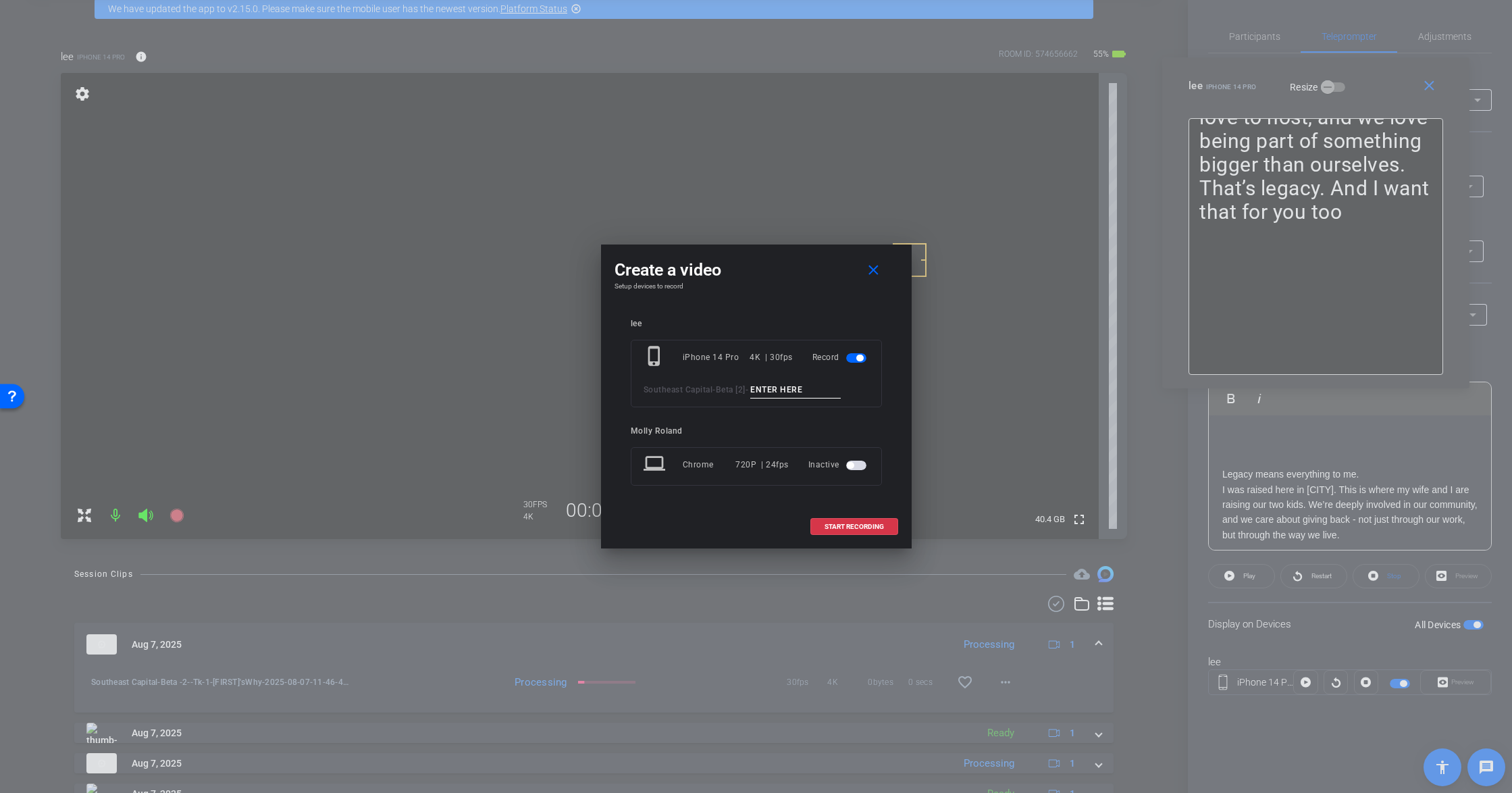 click at bounding box center [796, 390] 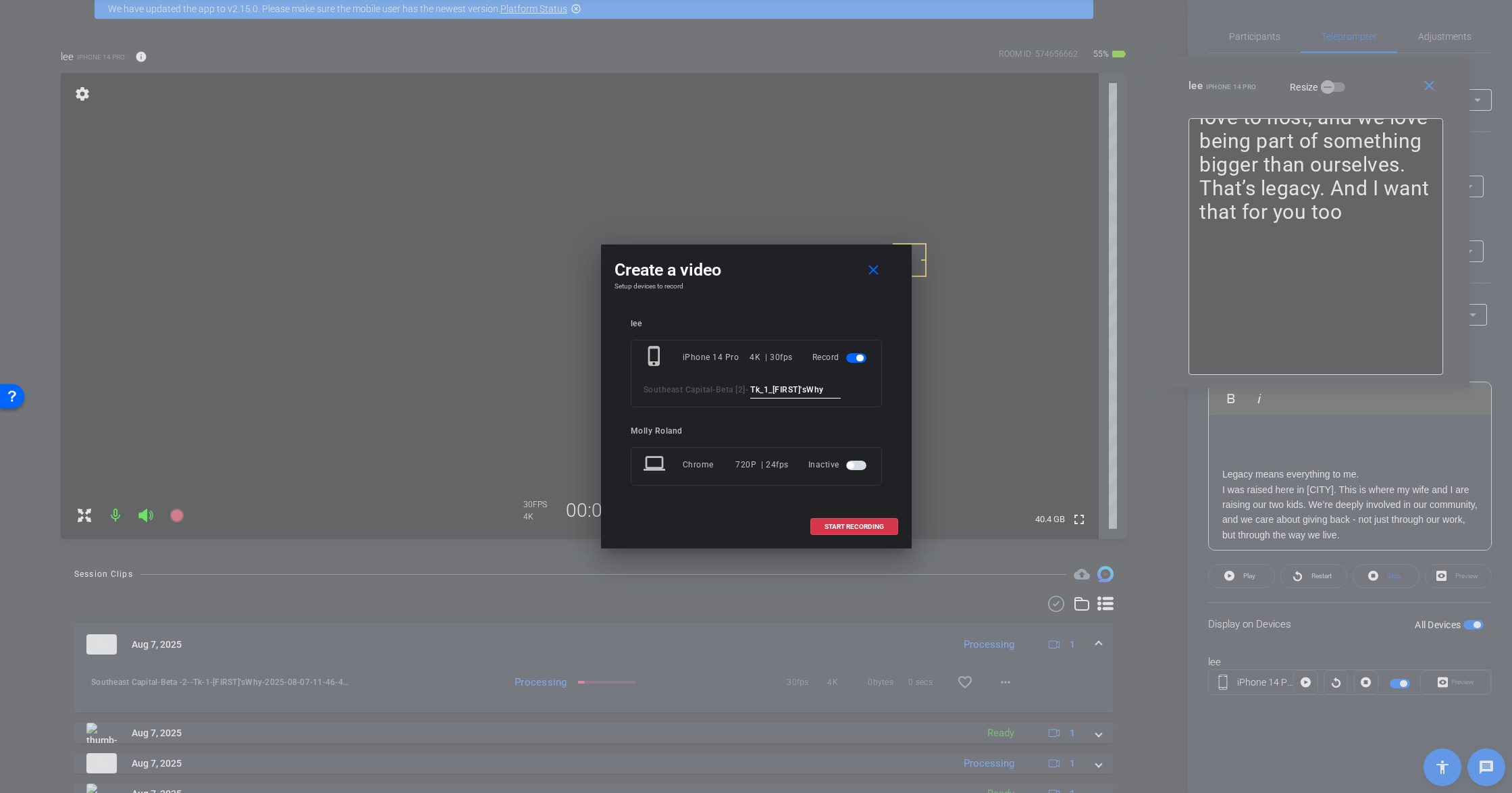click on "Tk_1_Justin'sWhy" at bounding box center (796, 390) 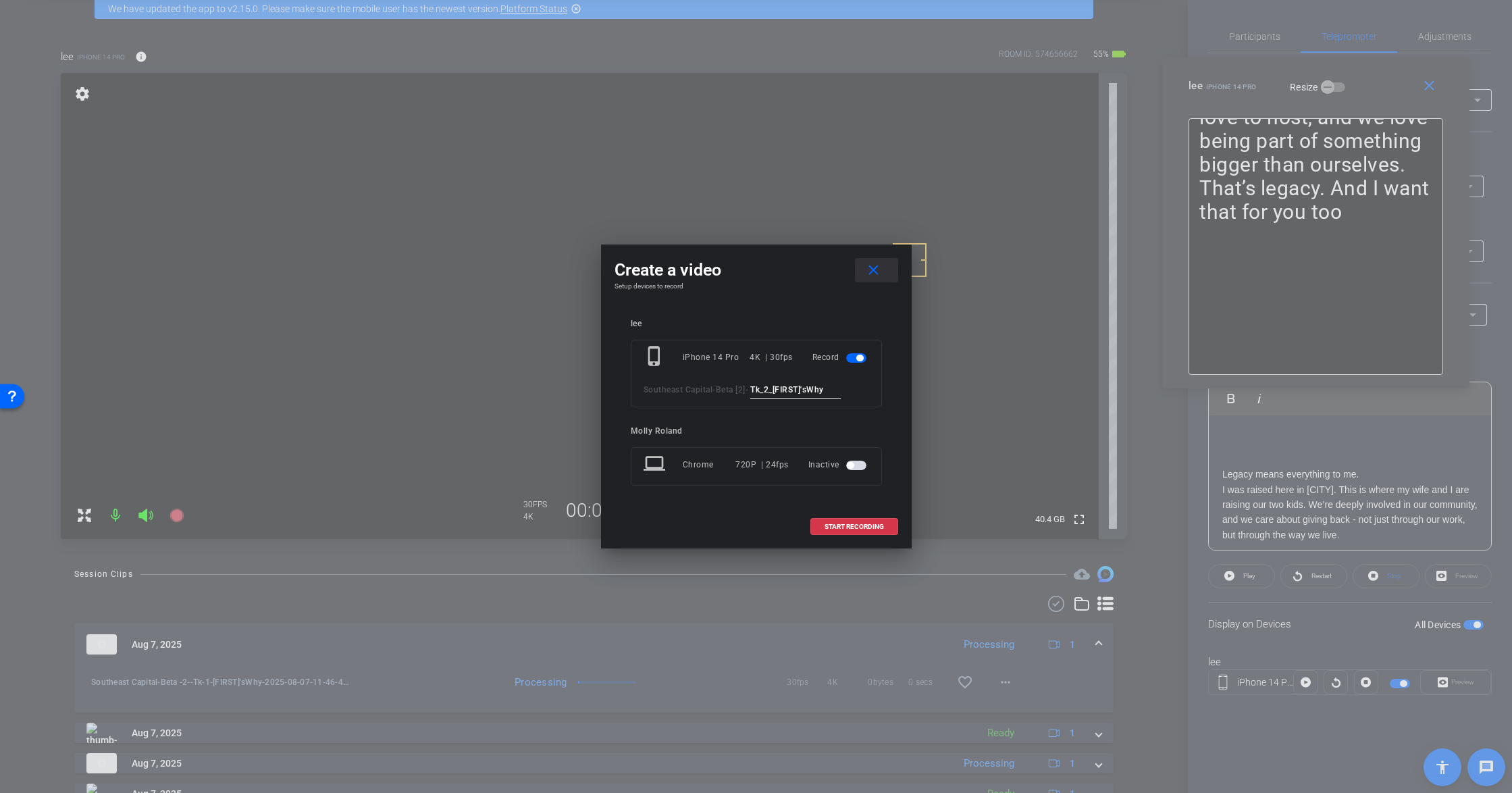 type on "Tk_2_Justin'sWhy" 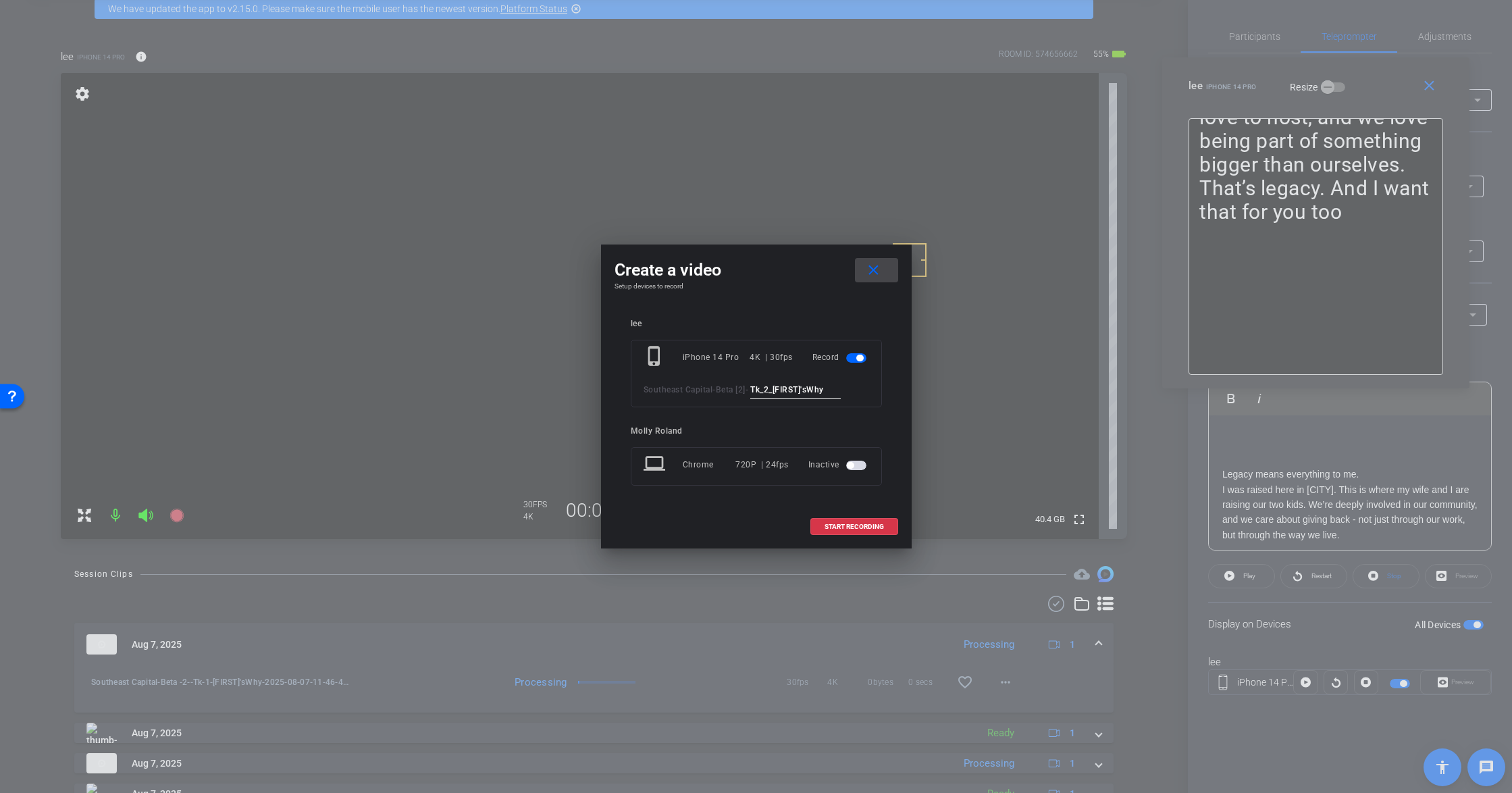 click at bounding box center (877, 270) 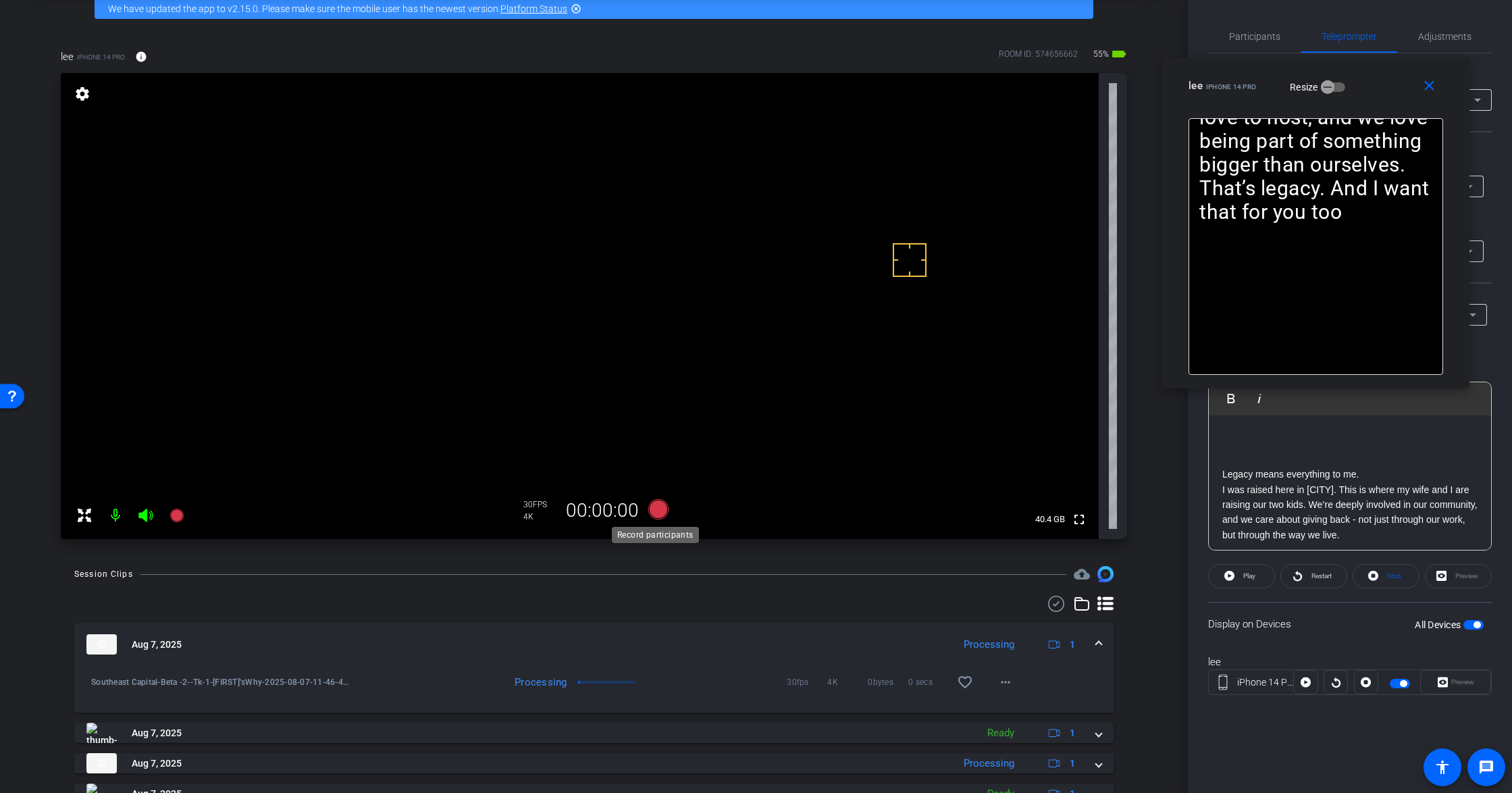 click 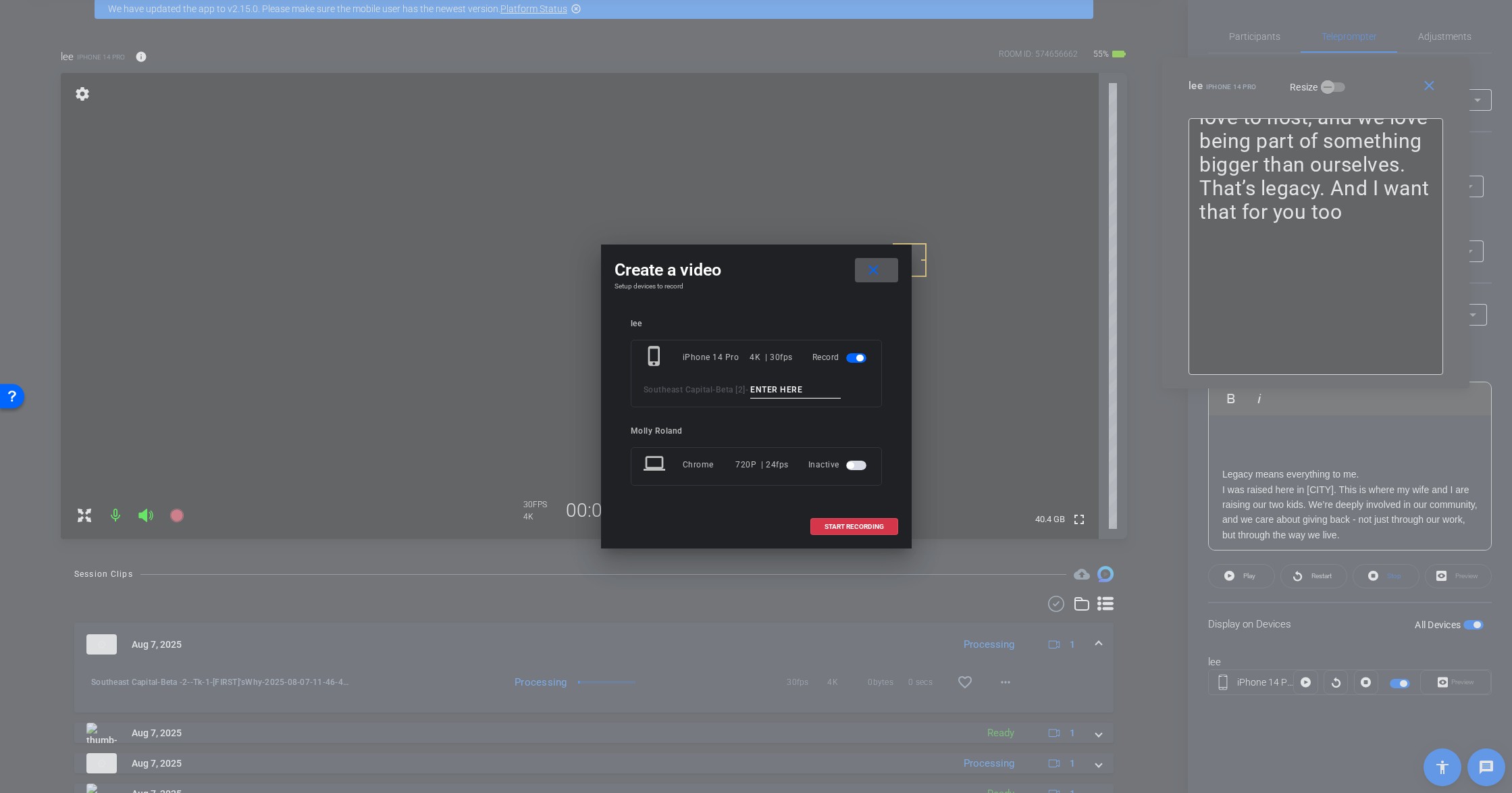 click at bounding box center [796, 390] 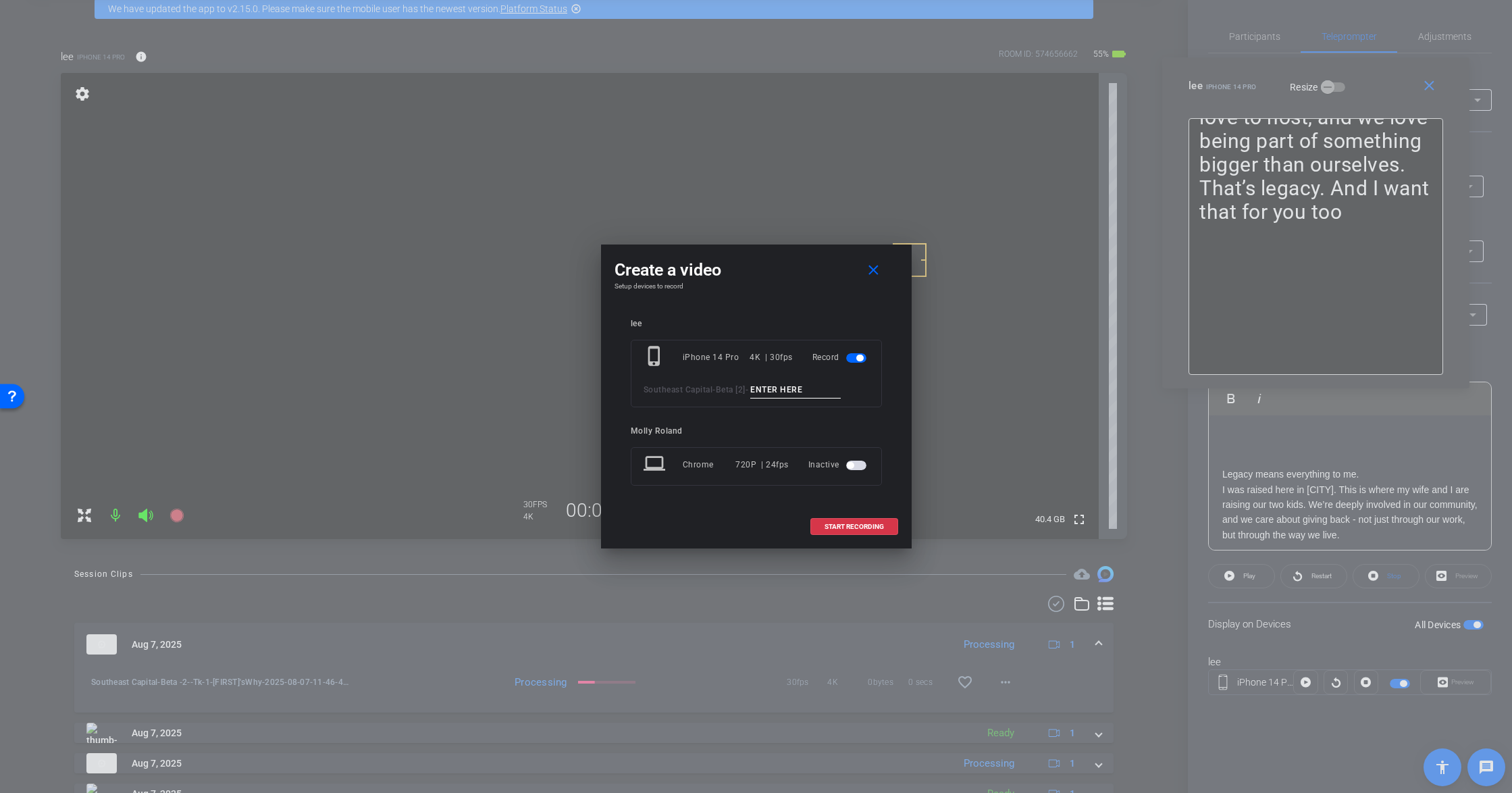 paste on "Tk_1_Justin'sWhy" 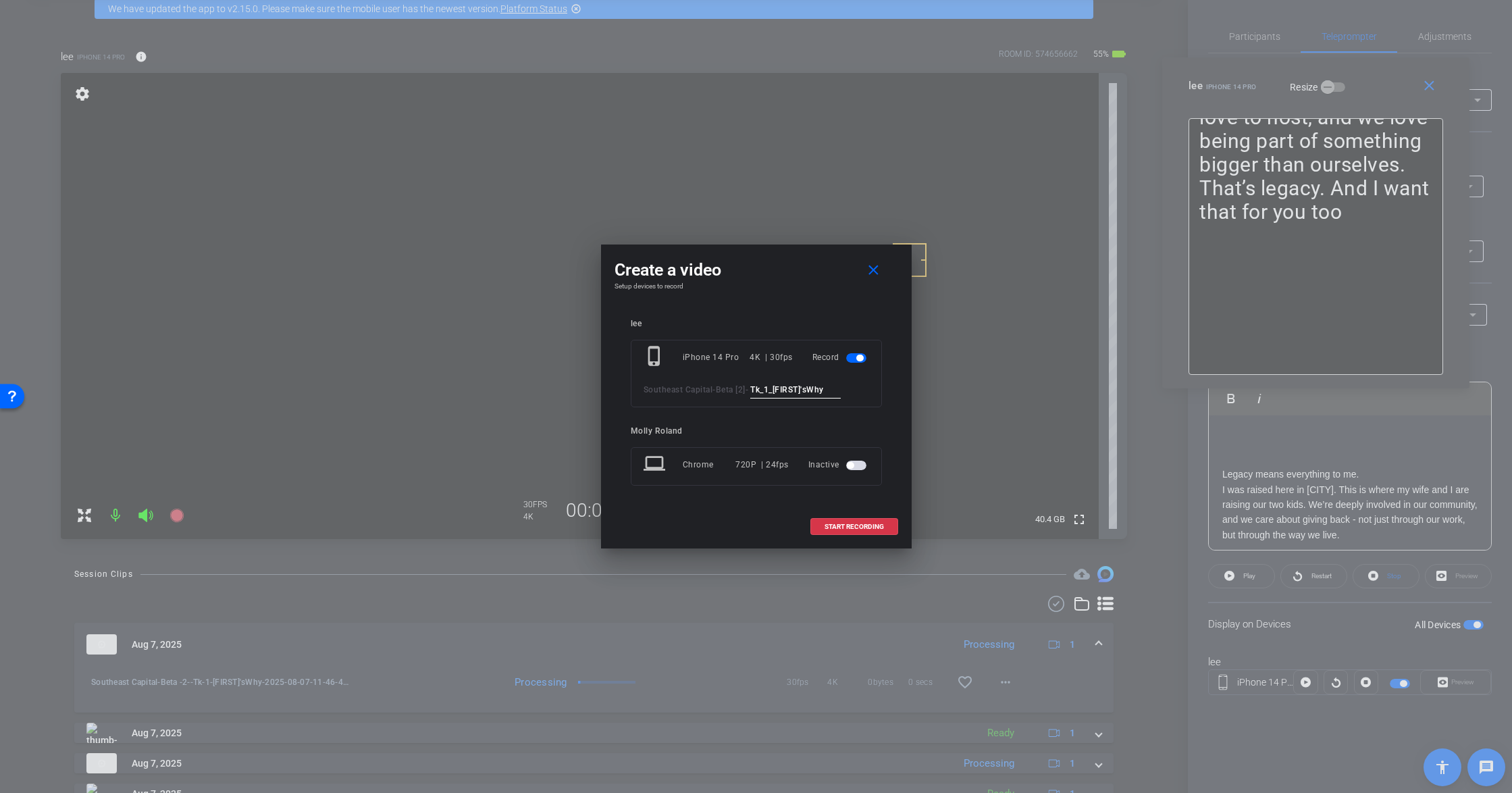 click on "Tk_1_Justin'sWhy" at bounding box center [796, 390] 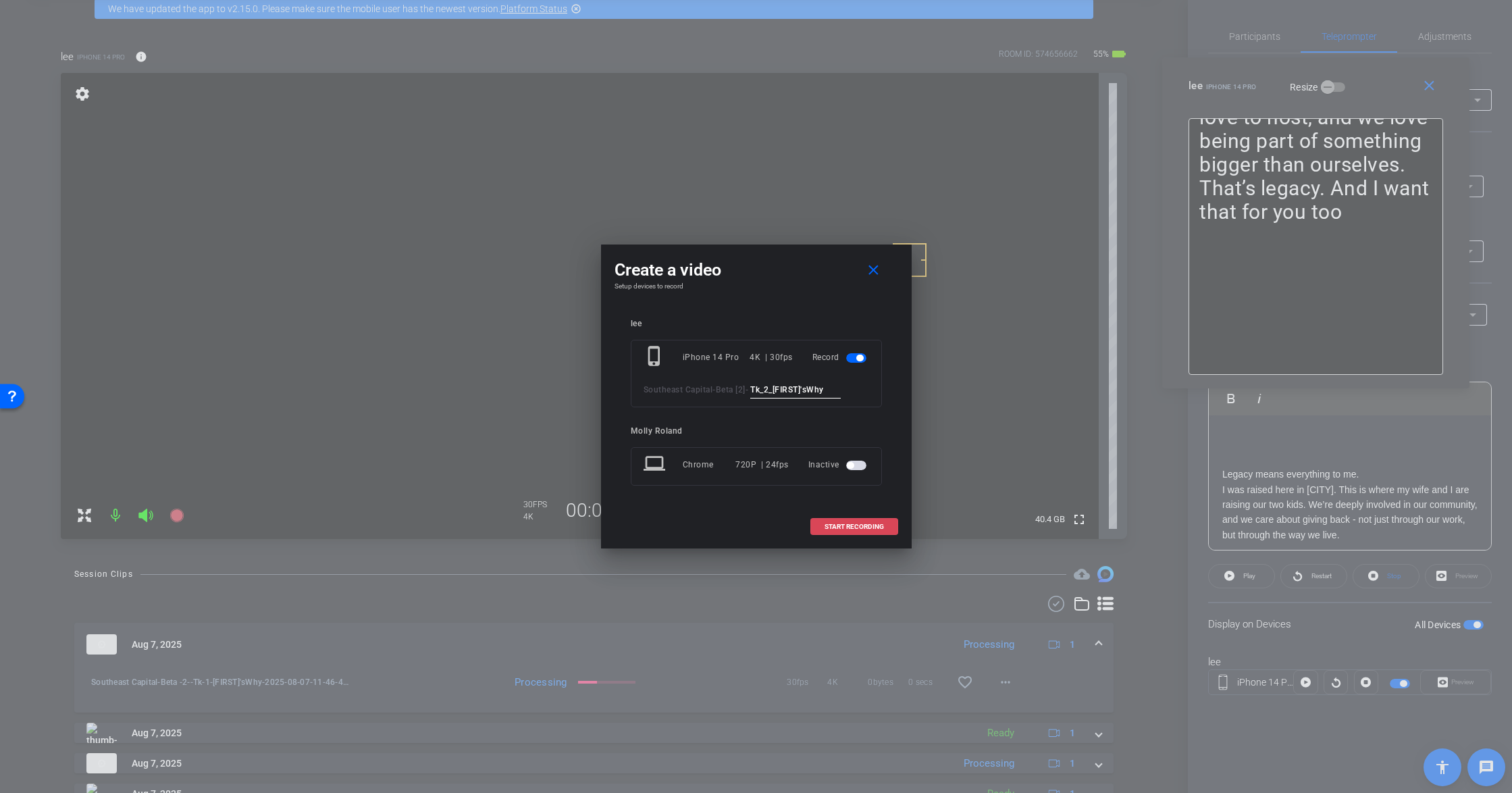 type on "Tk_2_Justin'sWhy" 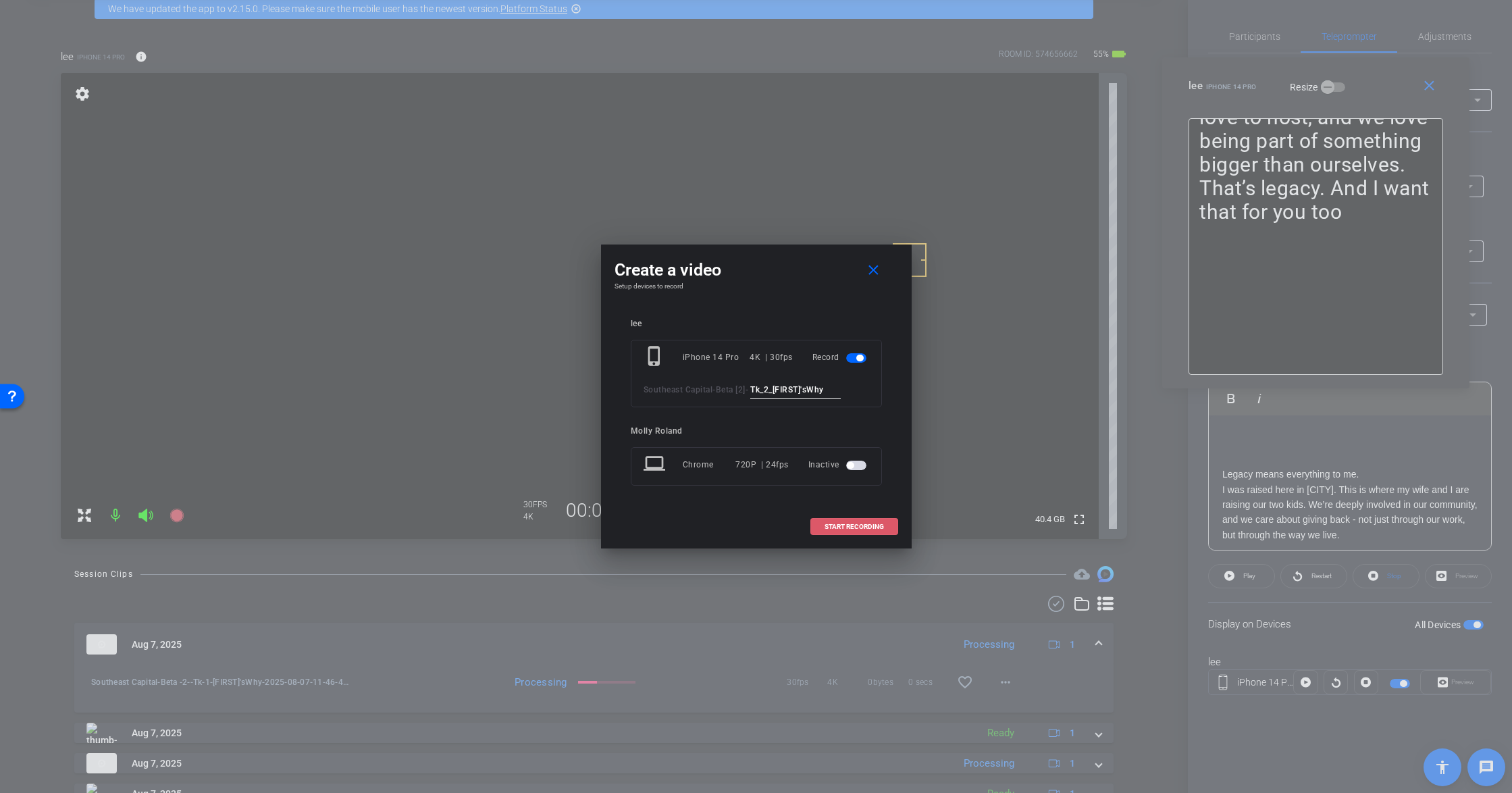 click on "START RECORDING" at bounding box center (854, 527) 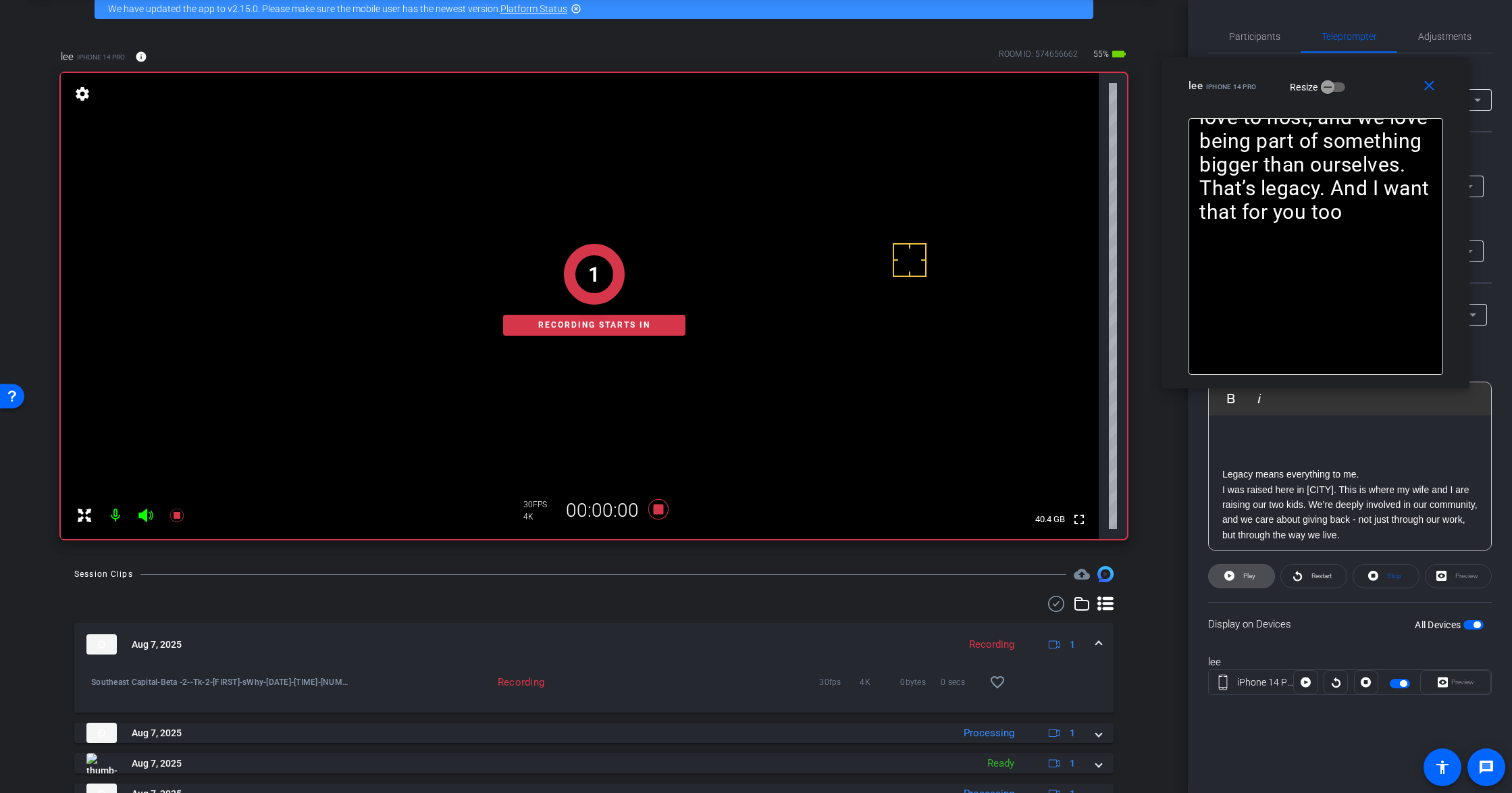 click on "Play" 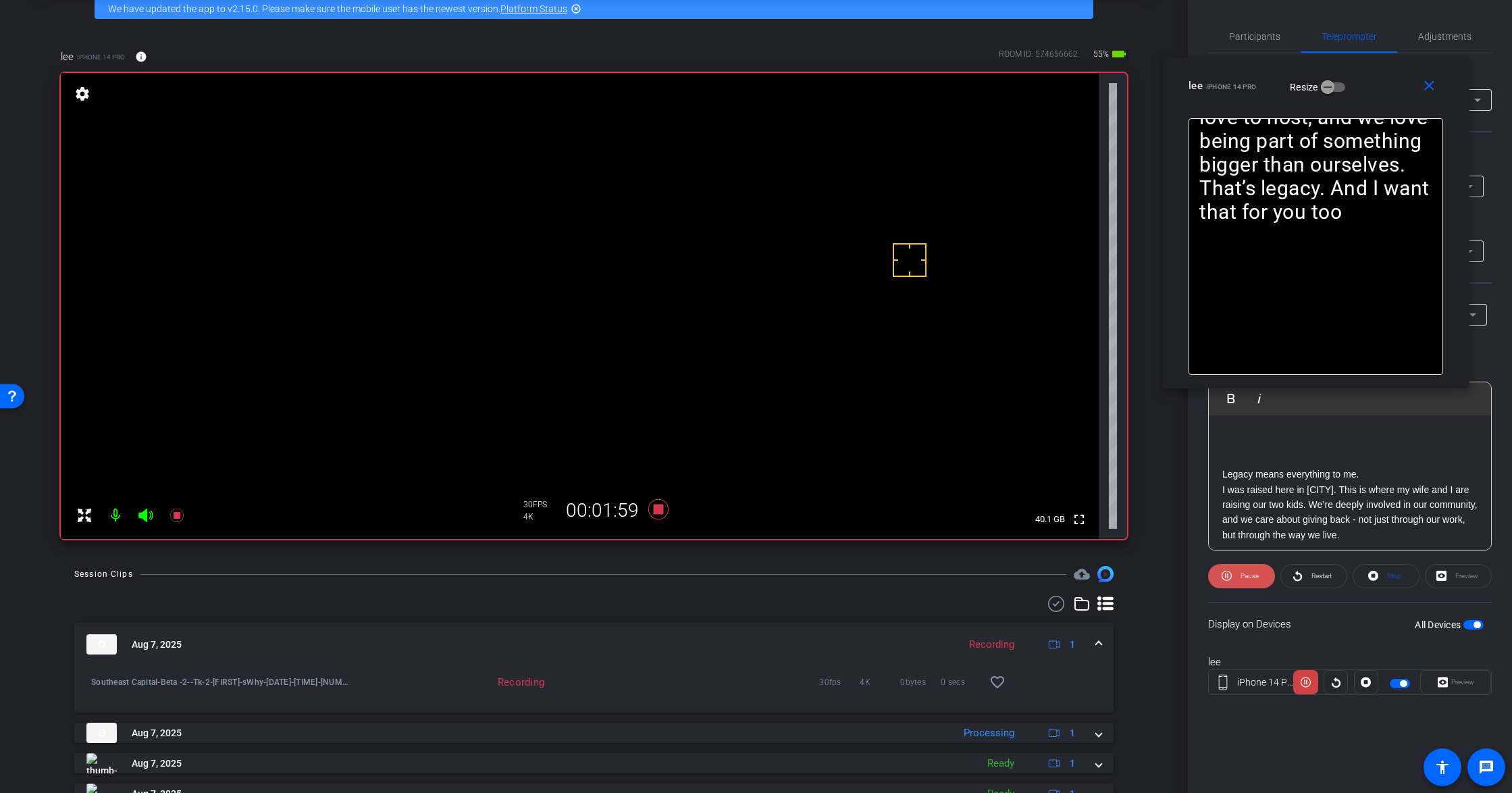 click 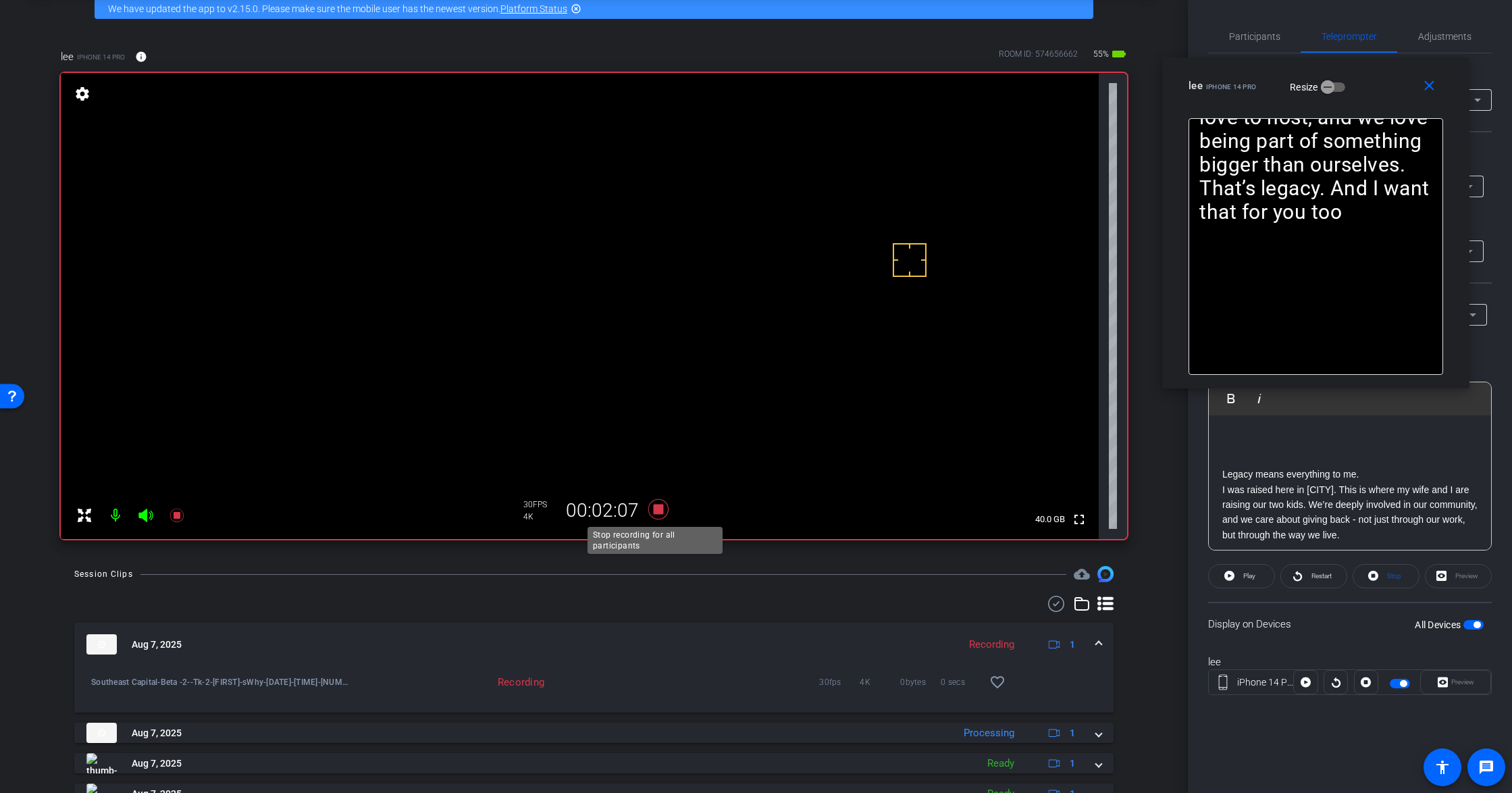click 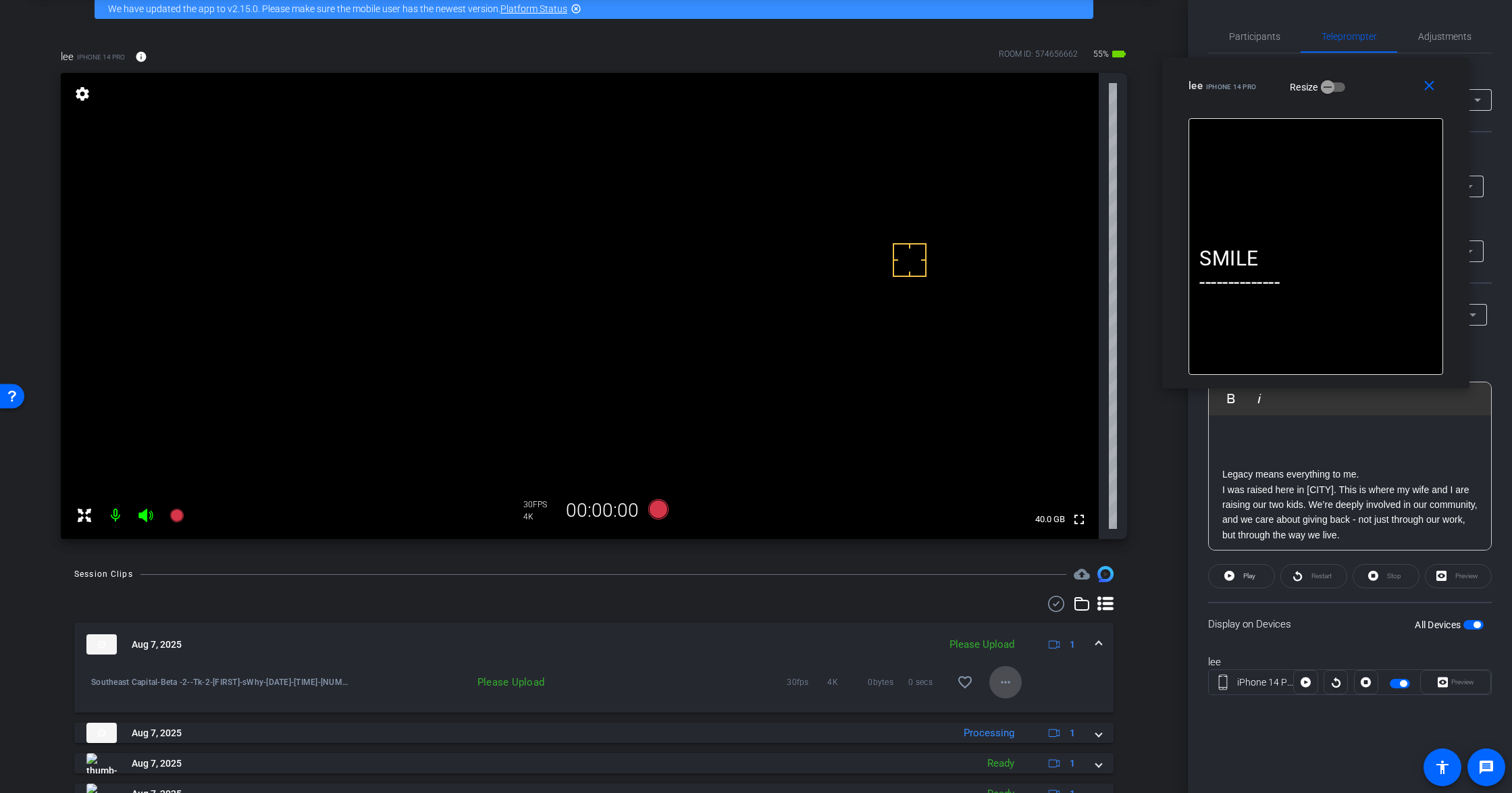 click on "more_horiz" at bounding box center (1006, 682) 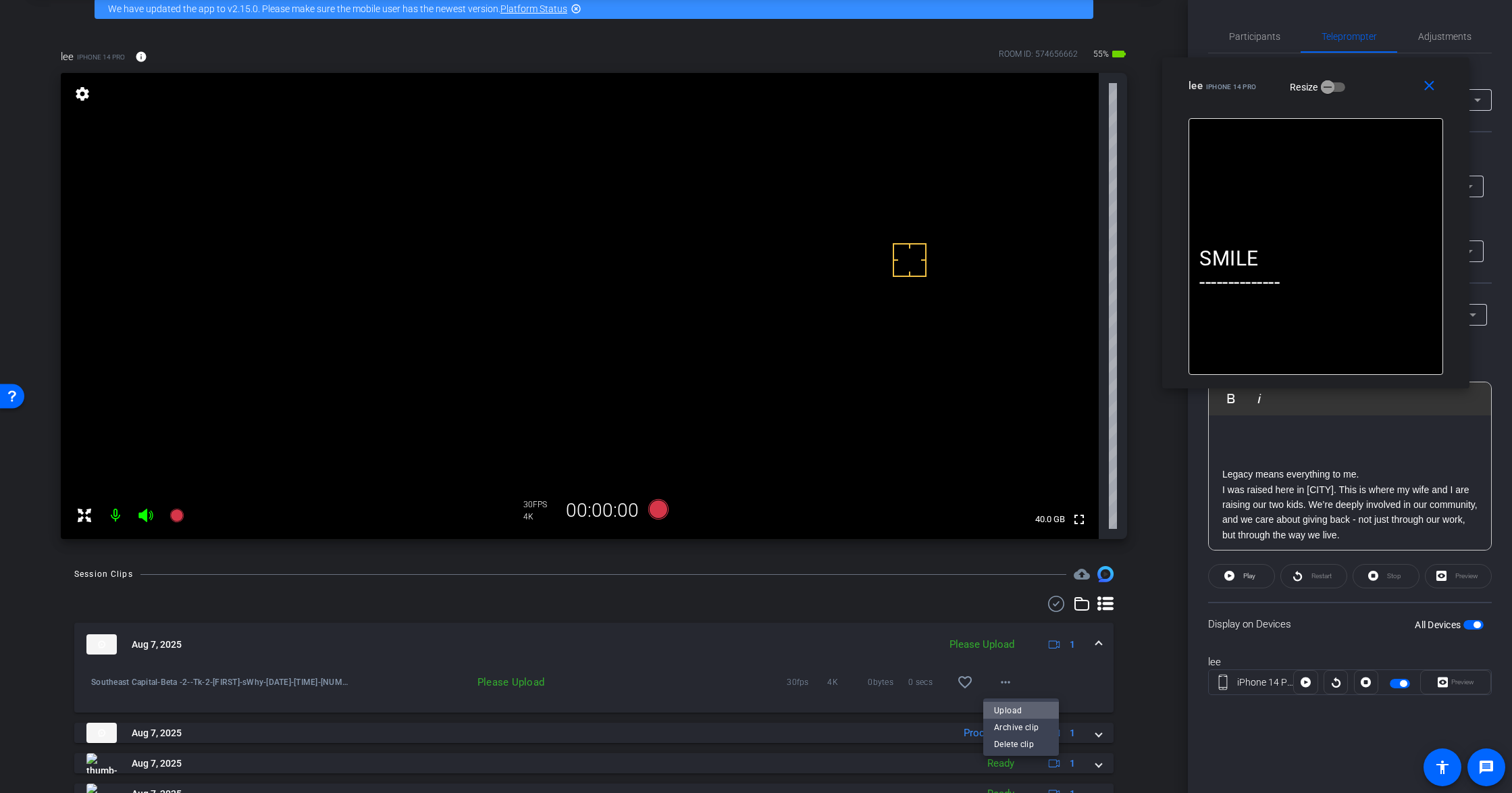 click on "Upload" at bounding box center (1021, 711) 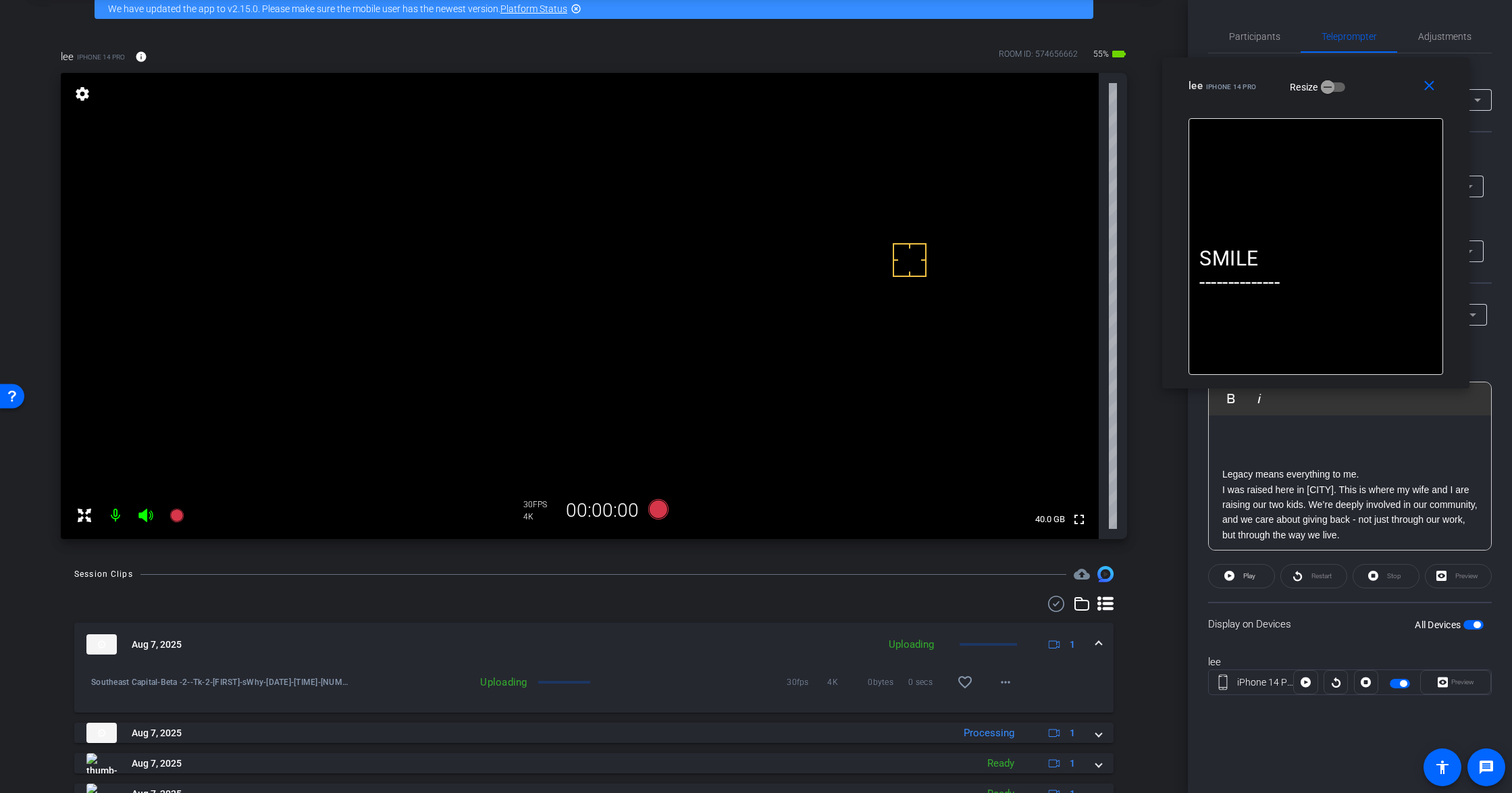 click at bounding box center [1099, 644] 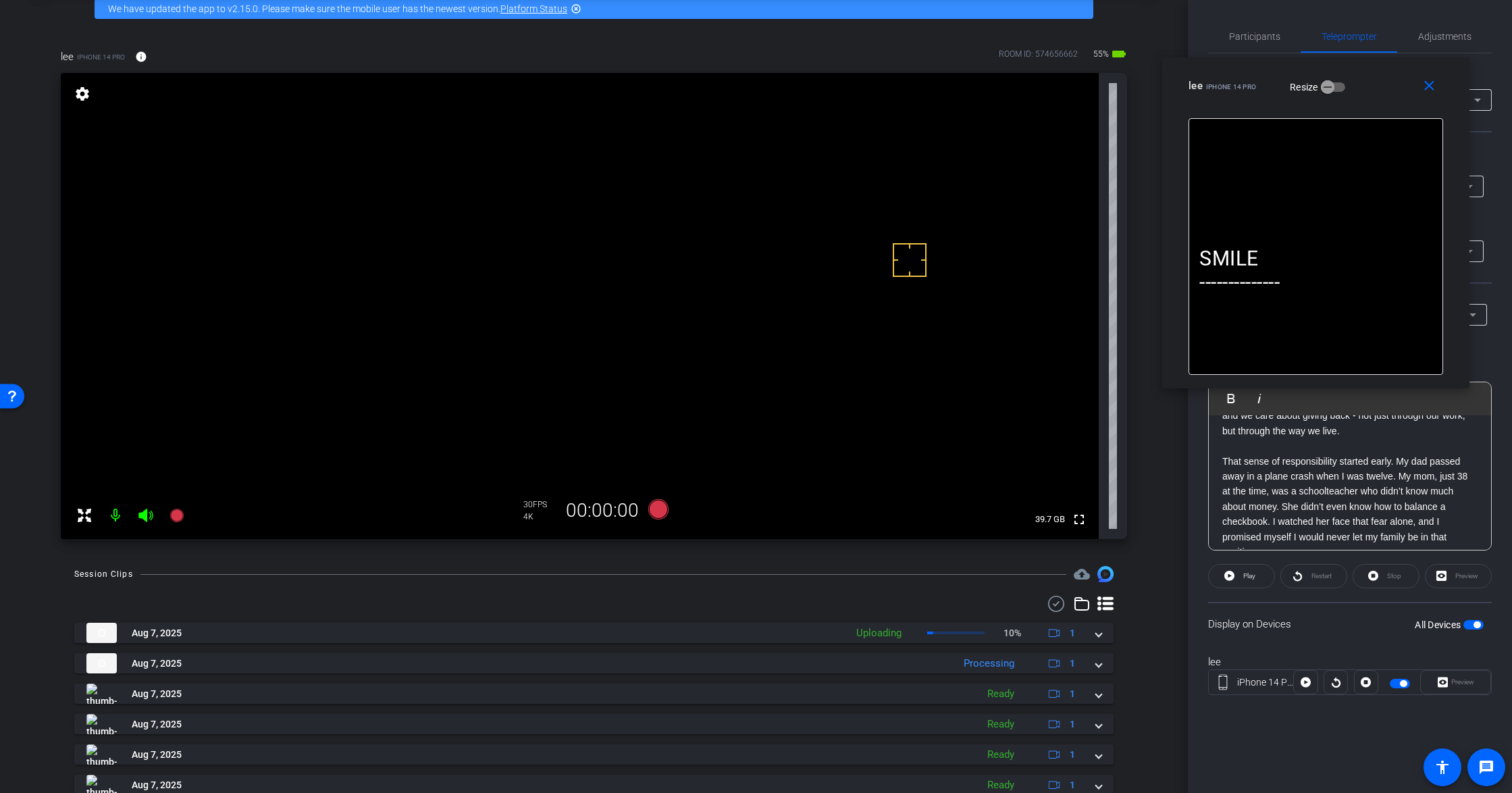 scroll, scrollTop: 203, scrollLeft: 0, axis: vertical 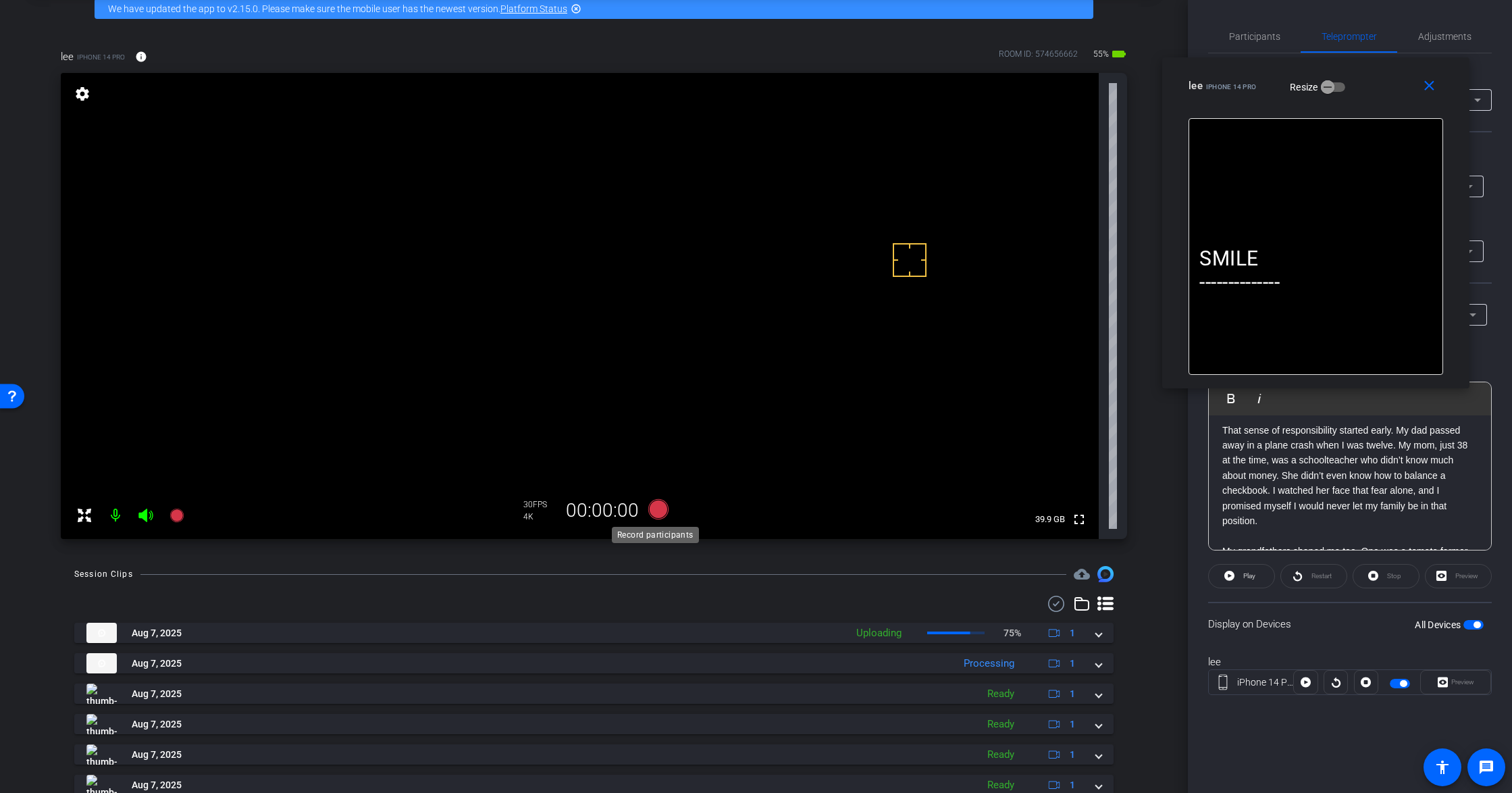 click 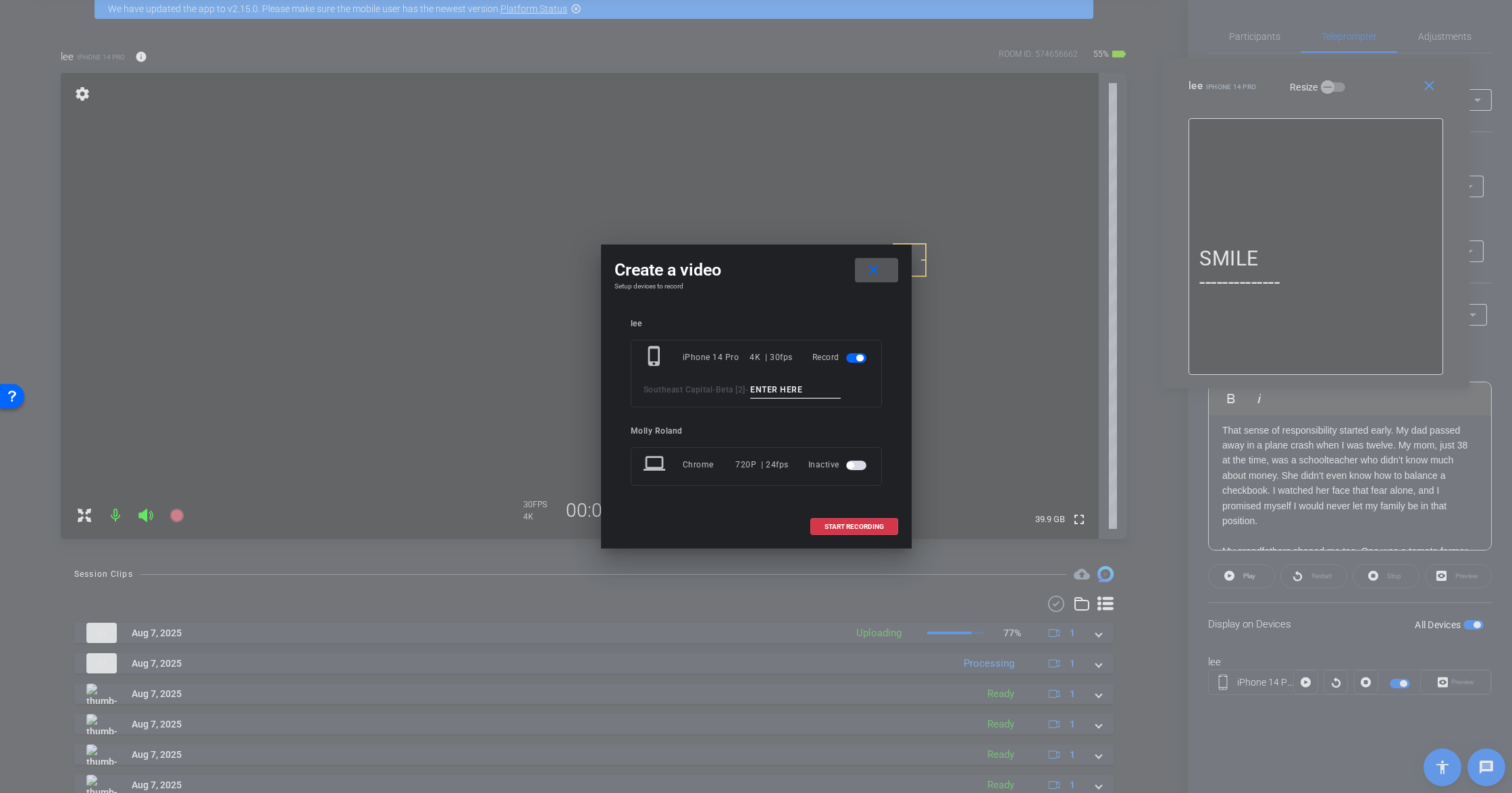 click at bounding box center (796, 390) 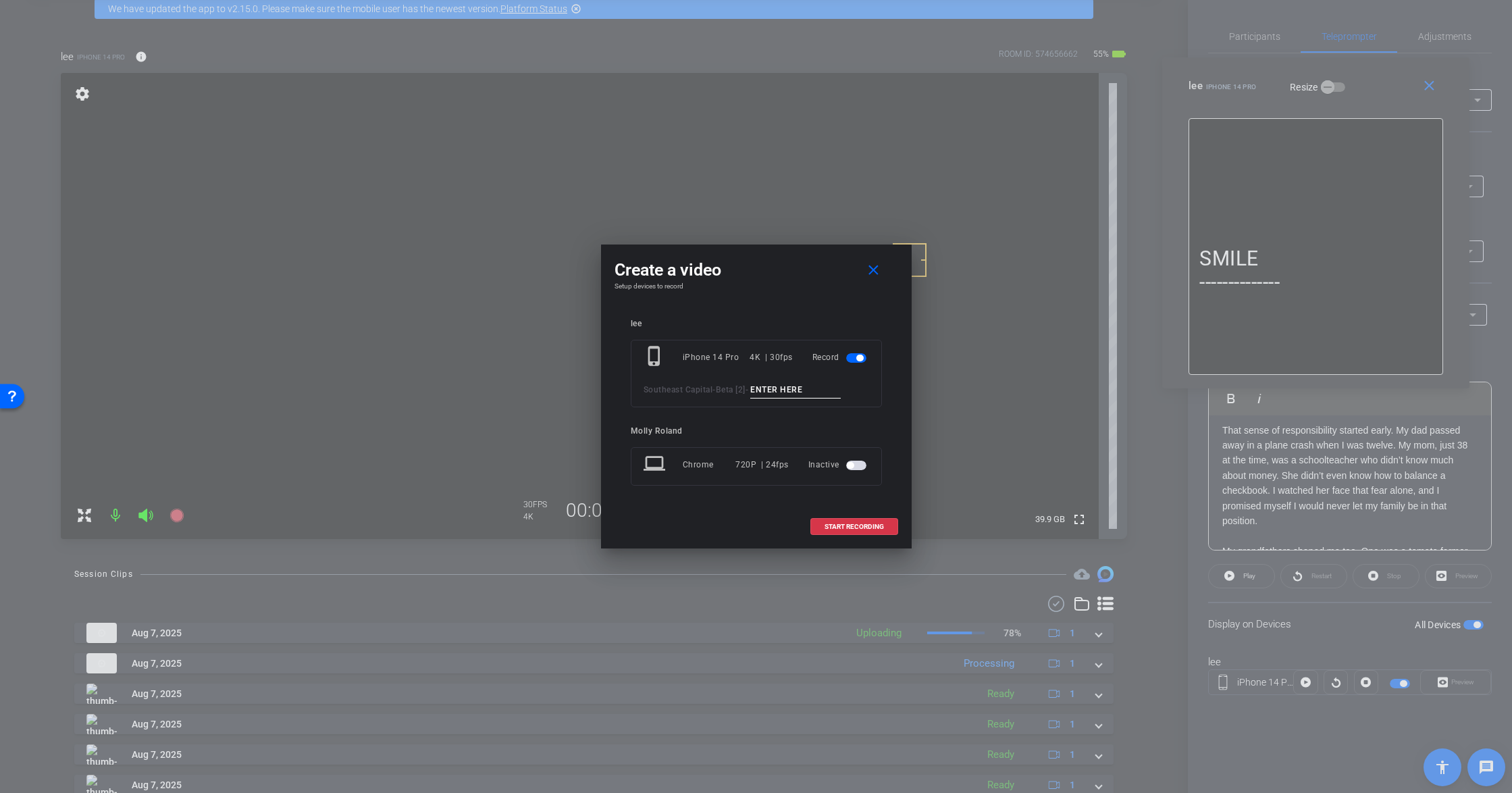 paste on "Tk_1_Justin'sWhy" 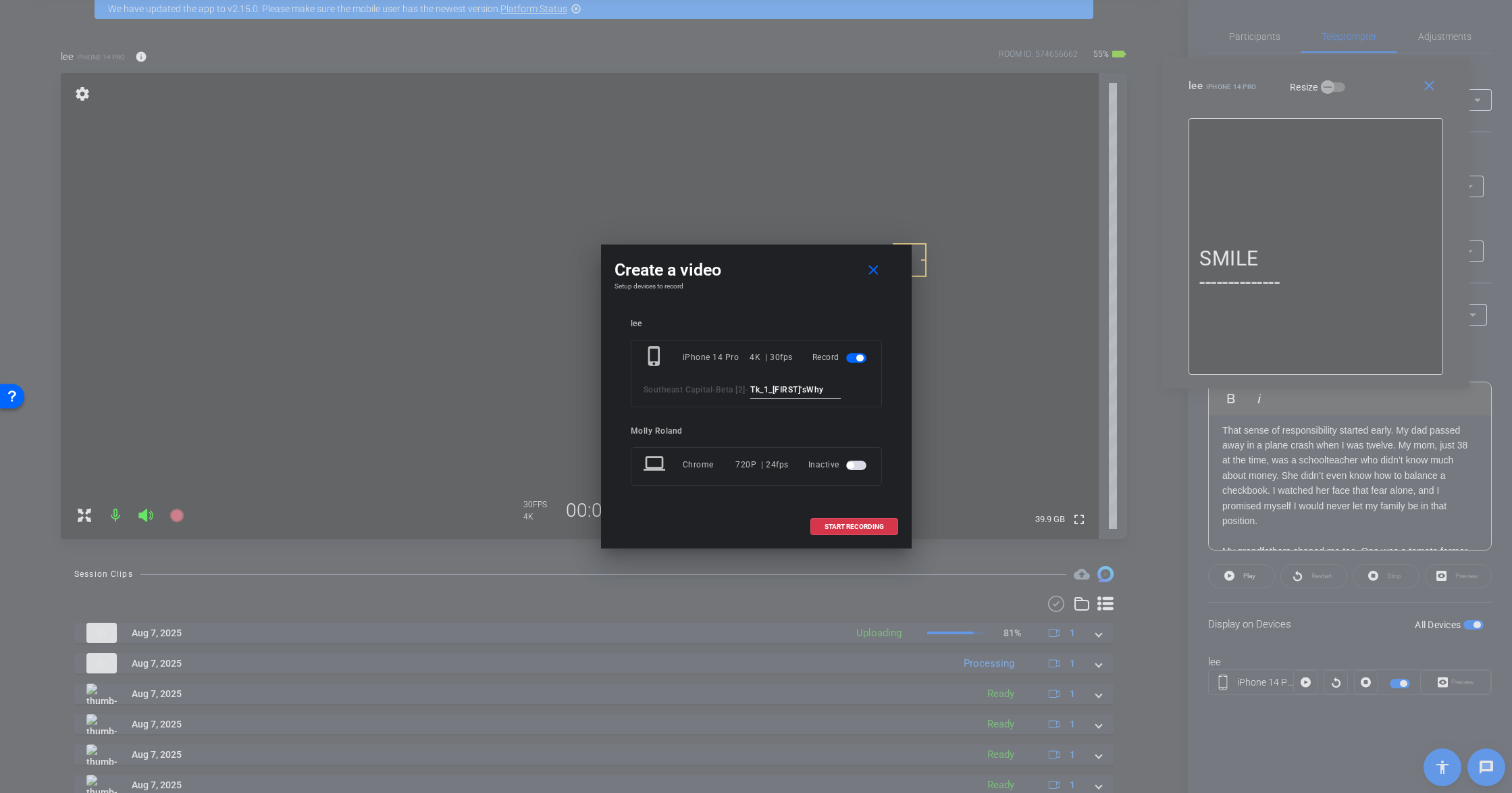 click on "Tk_1_Justin'sWhy" at bounding box center (796, 390) 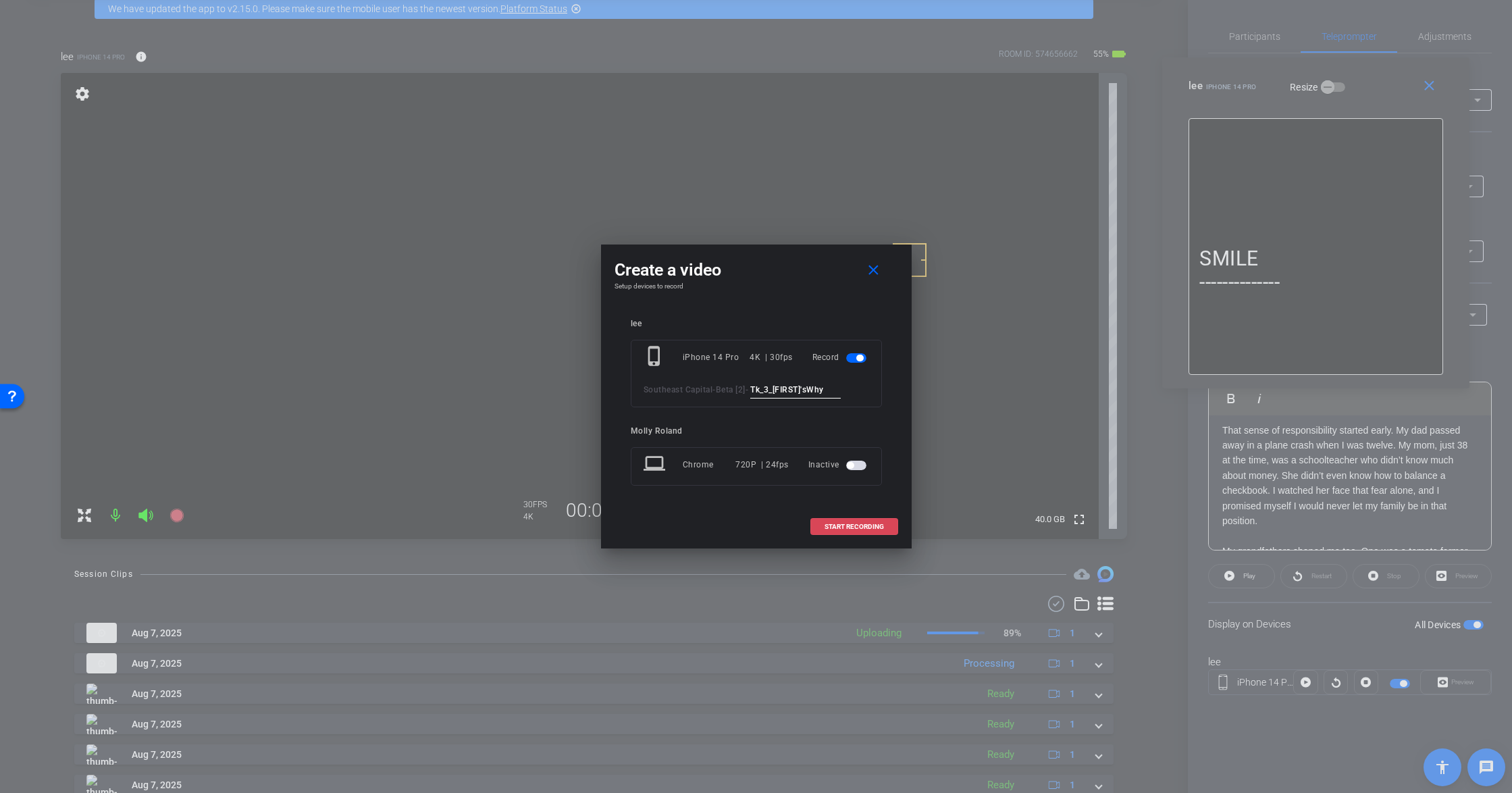type on "Tk_3_Justin'sWhy" 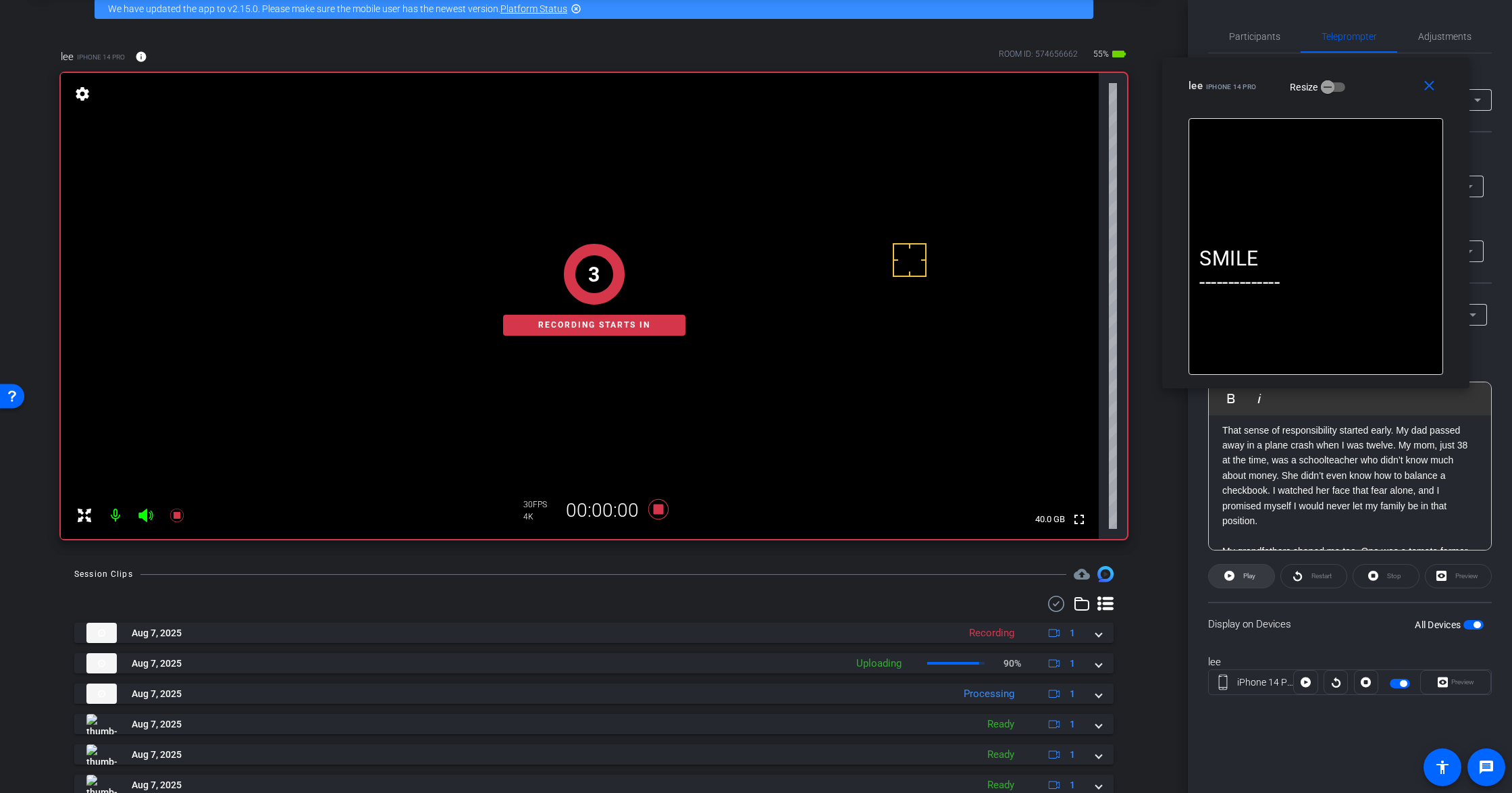 click on "Play" 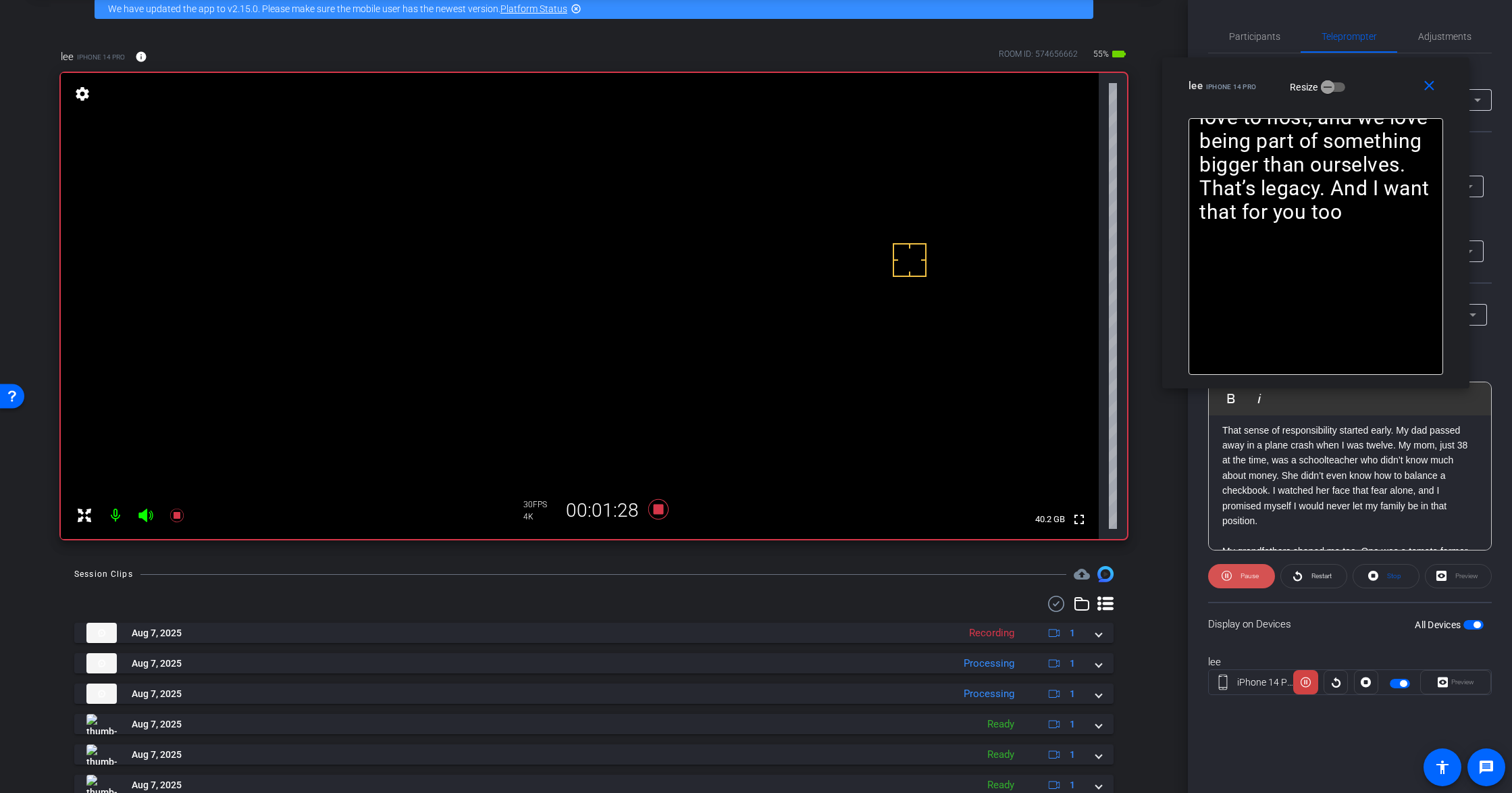 click on "Pause" 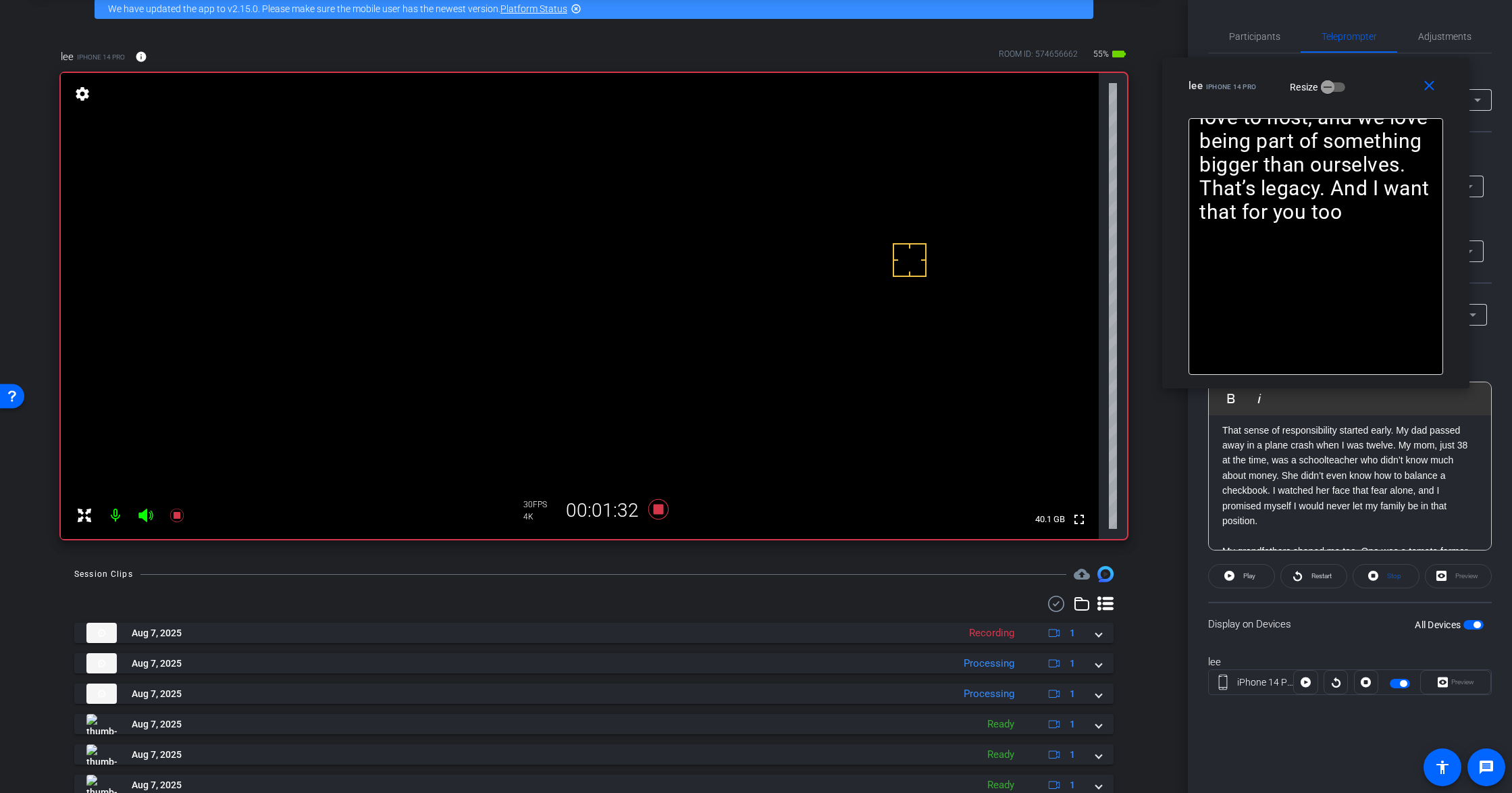 click on "Play" 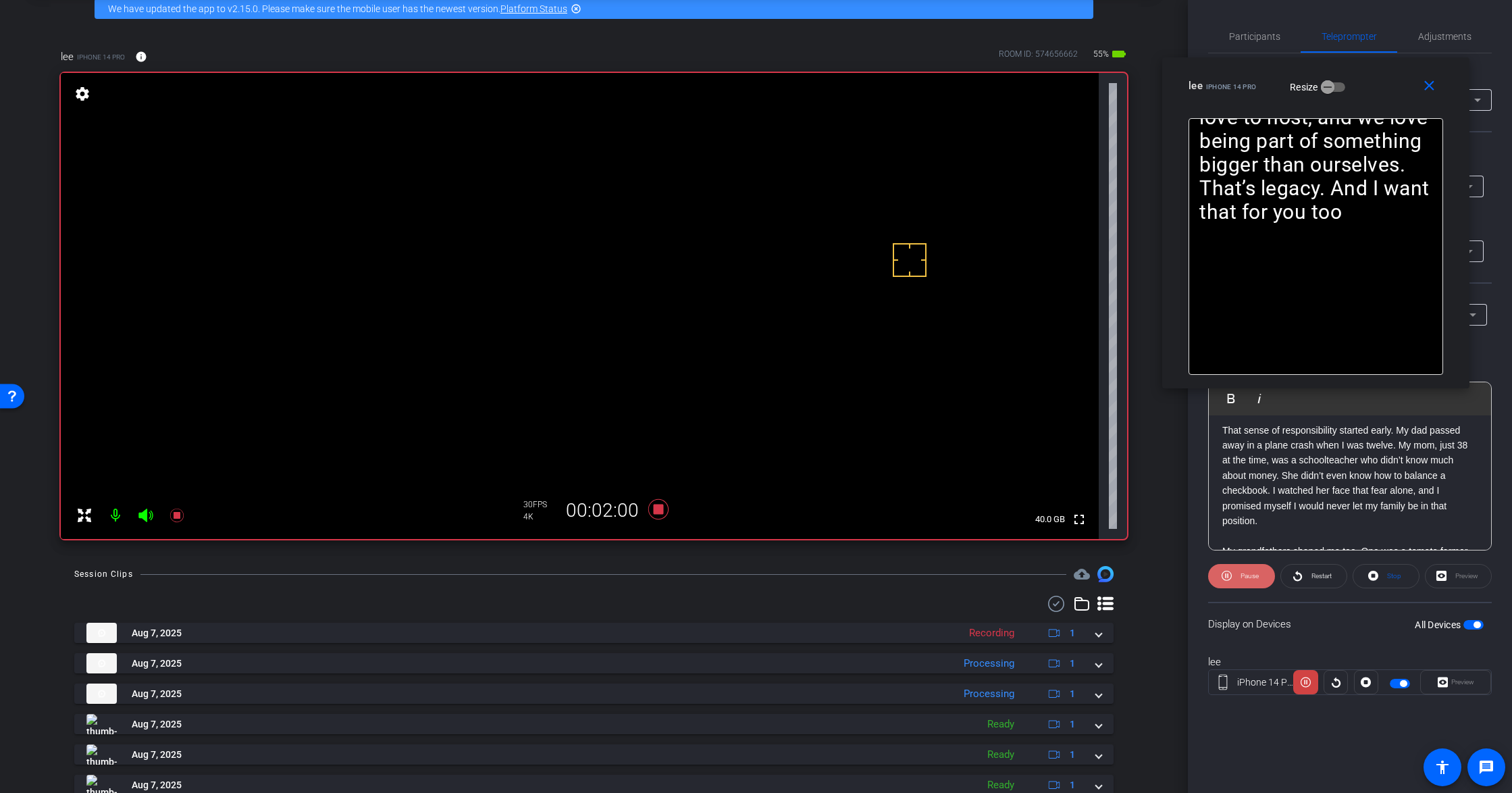 click on "Pause" 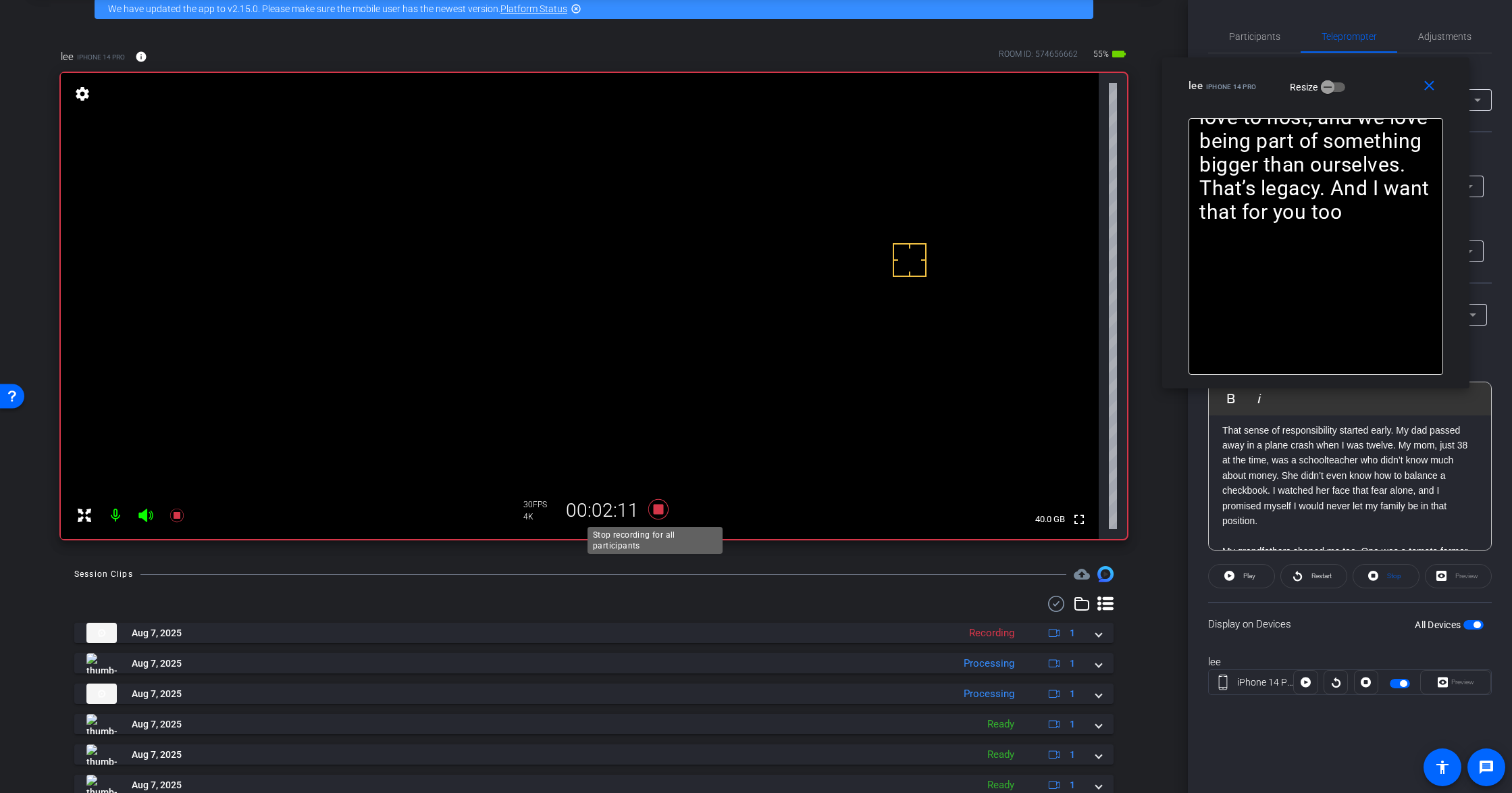 click 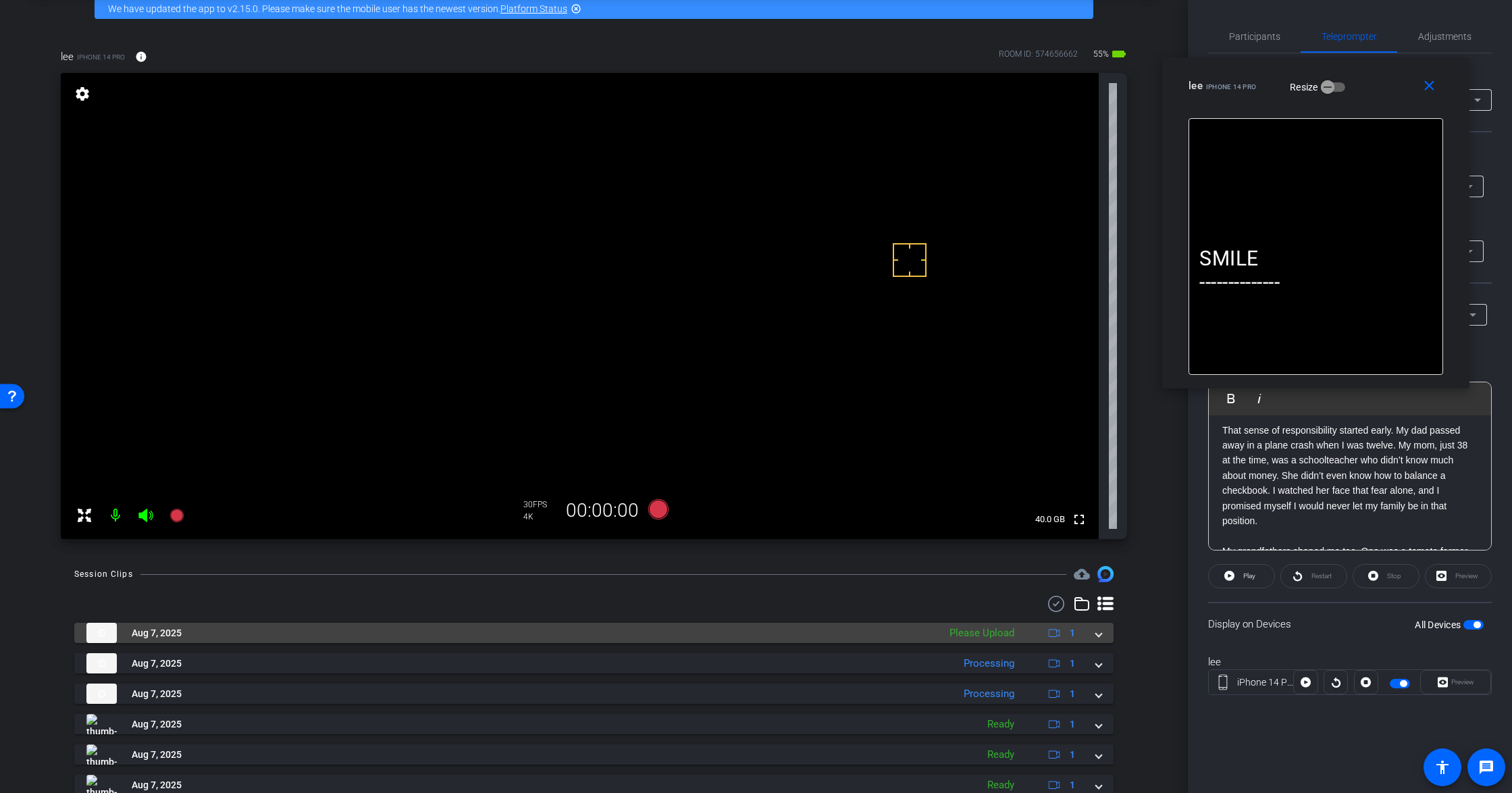 click on "Aug 7, 2025  Please Upload
1" at bounding box center (594, 633) 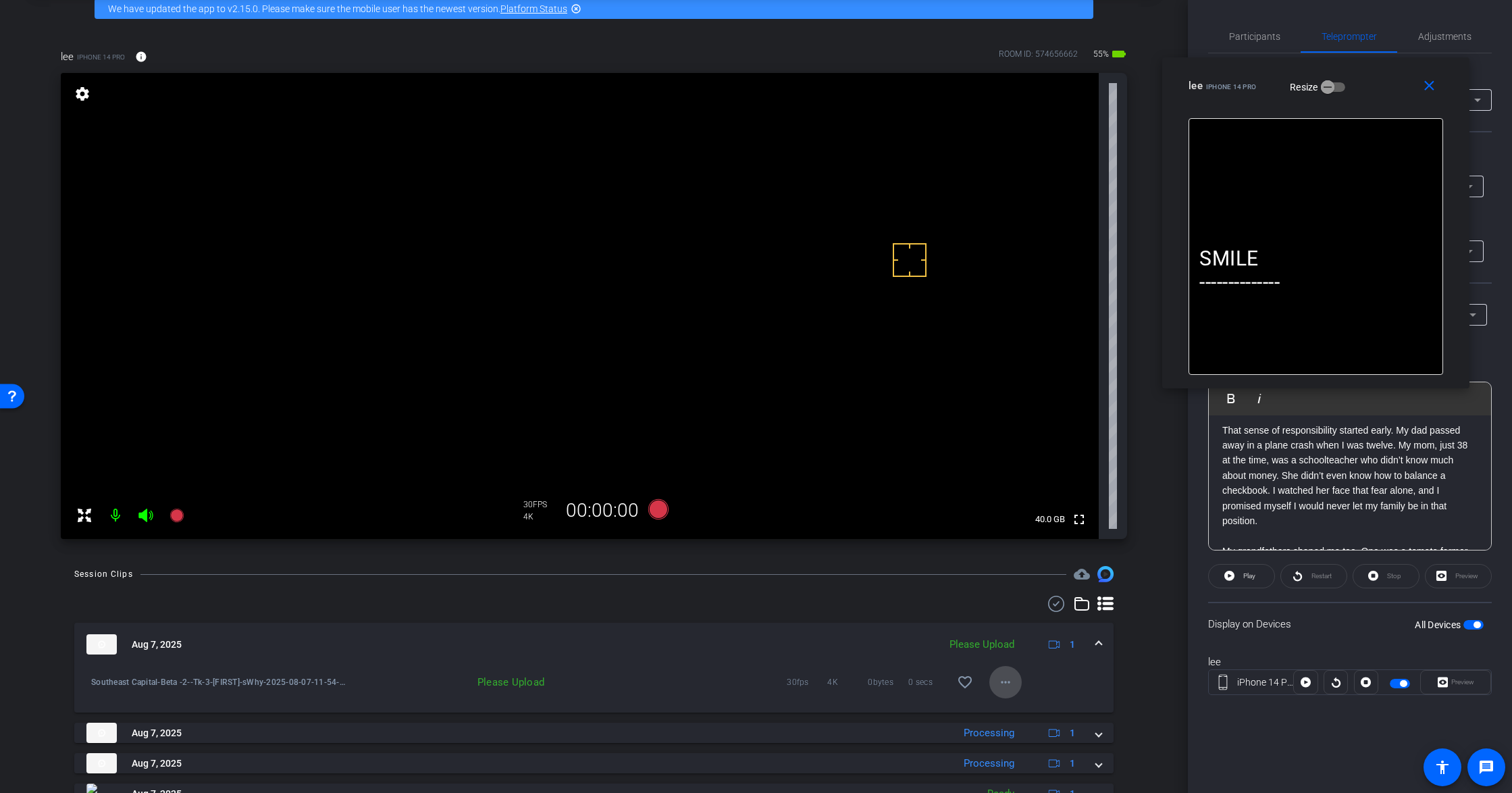 click at bounding box center (1006, 682) 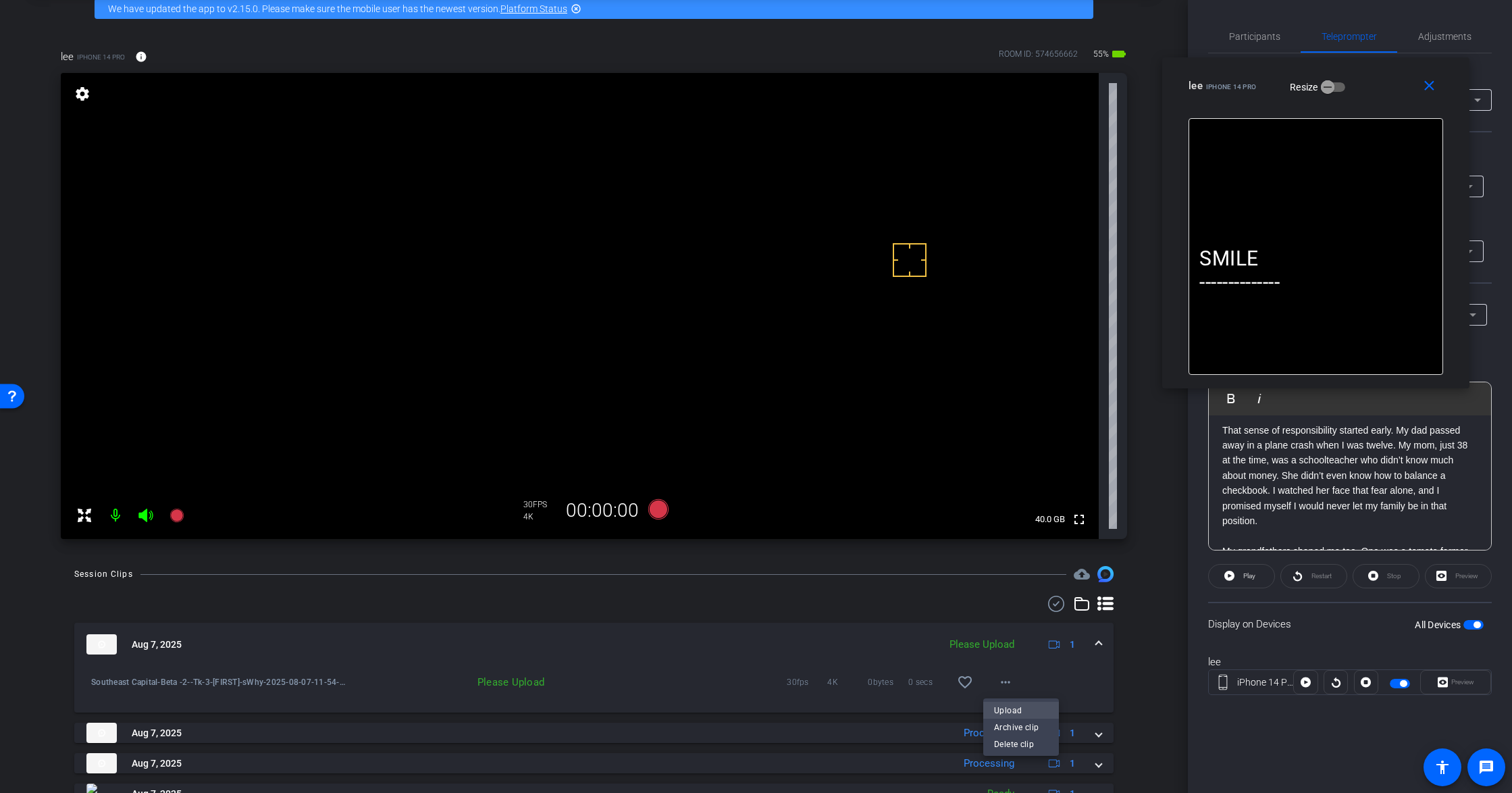 click on "Upload" at bounding box center (1021, 711) 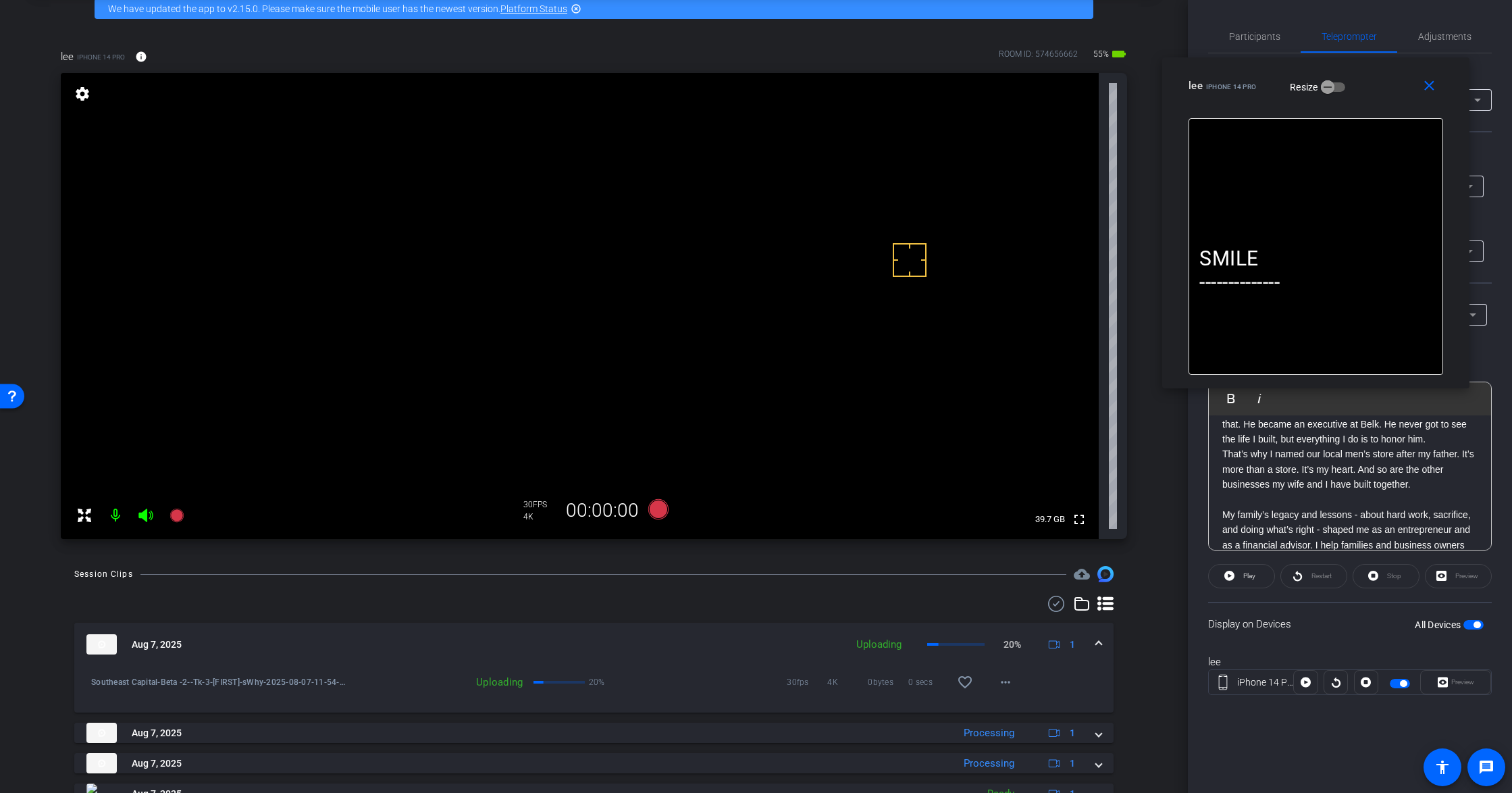 scroll, scrollTop: 338, scrollLeft: 0, axis: vertical 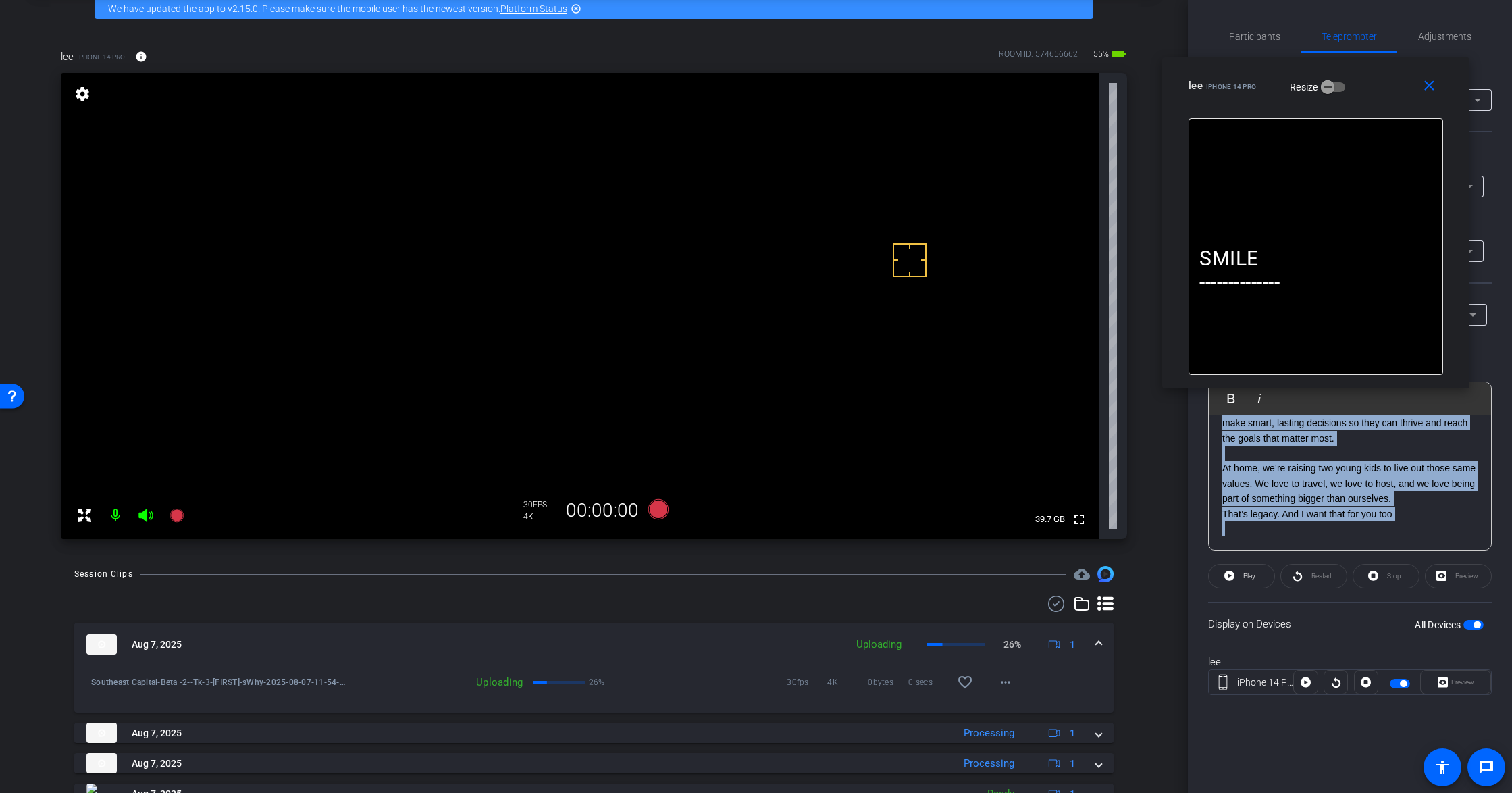 drag, startPoint x: 1401, startPoint y: 477, endPoint x: 1455, endPoint y: 526, distance: 72.917762 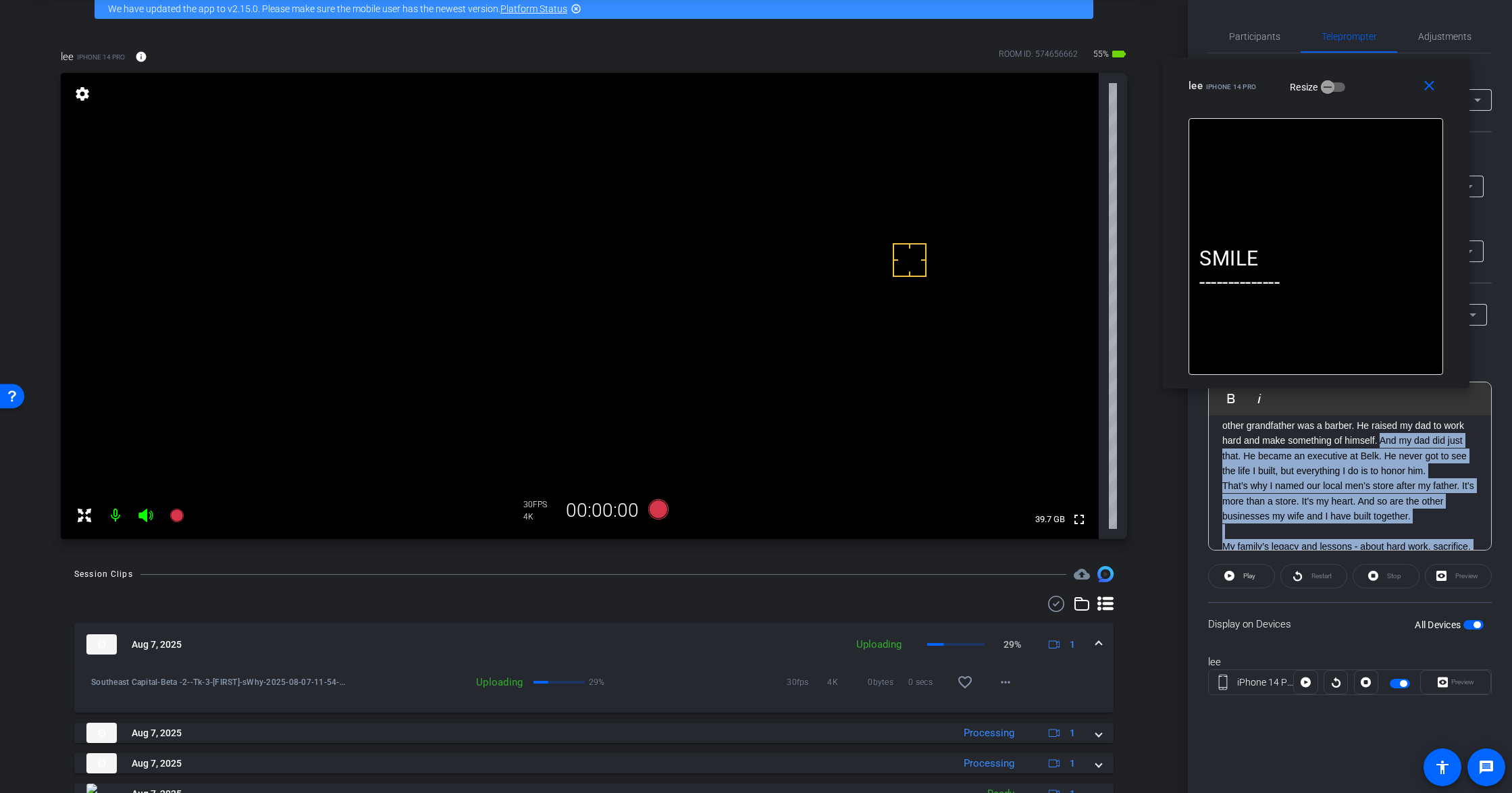 scroll, scrollTop: 340, scrollLeft: 0, axis: vertical 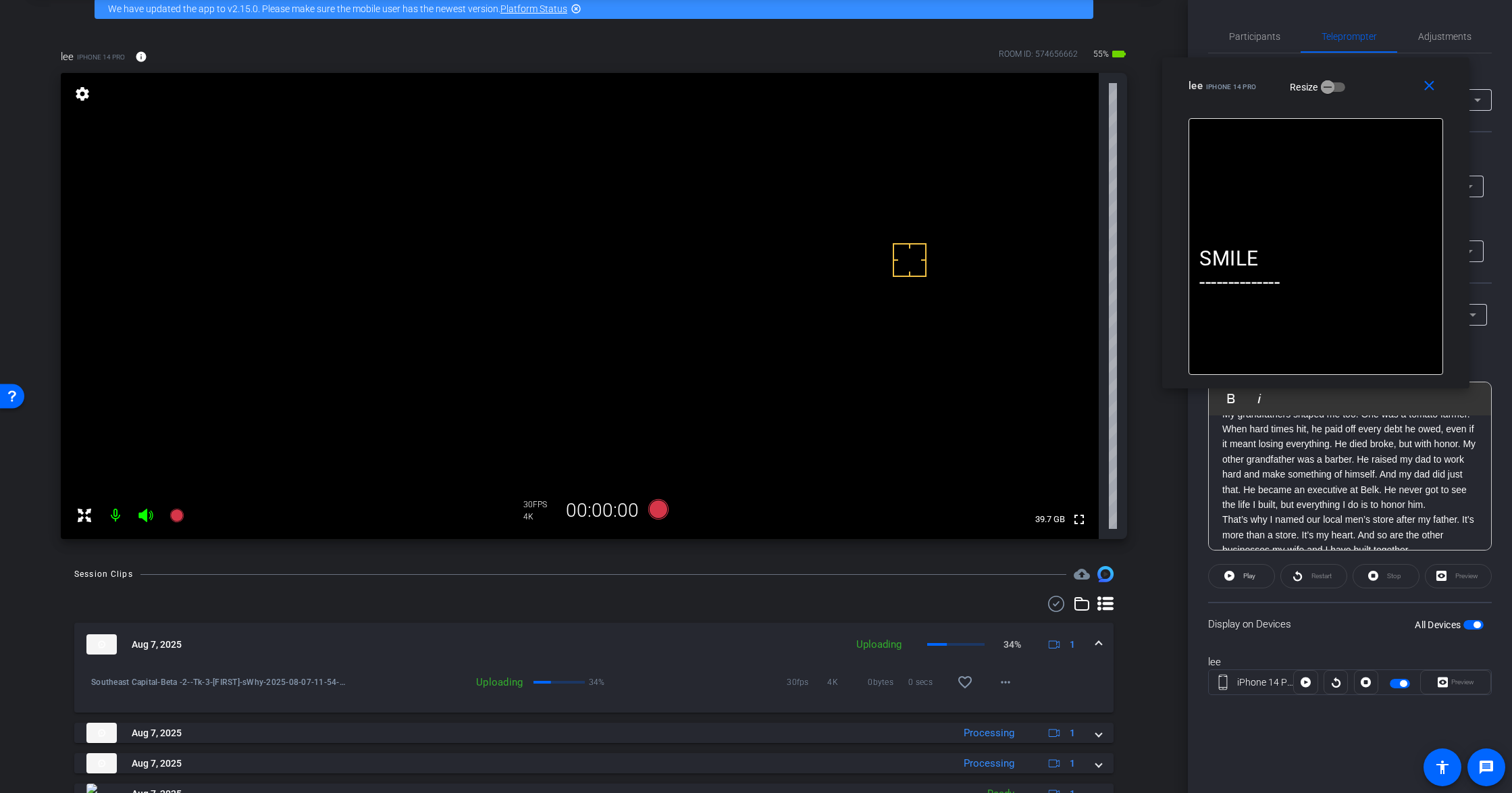 click on "My grandfathers shaped me too. One was a tomato farmer. When hard times hit, he paid off every debt he owed, even if it meant losing everything. He died broke, but with honor. My other grandfather was a barber. He raised my dad to work hard and make something of himself. And my dad did just that. He became an executive at Belk. He never got to see the life I built, but everything I do is to honor him." 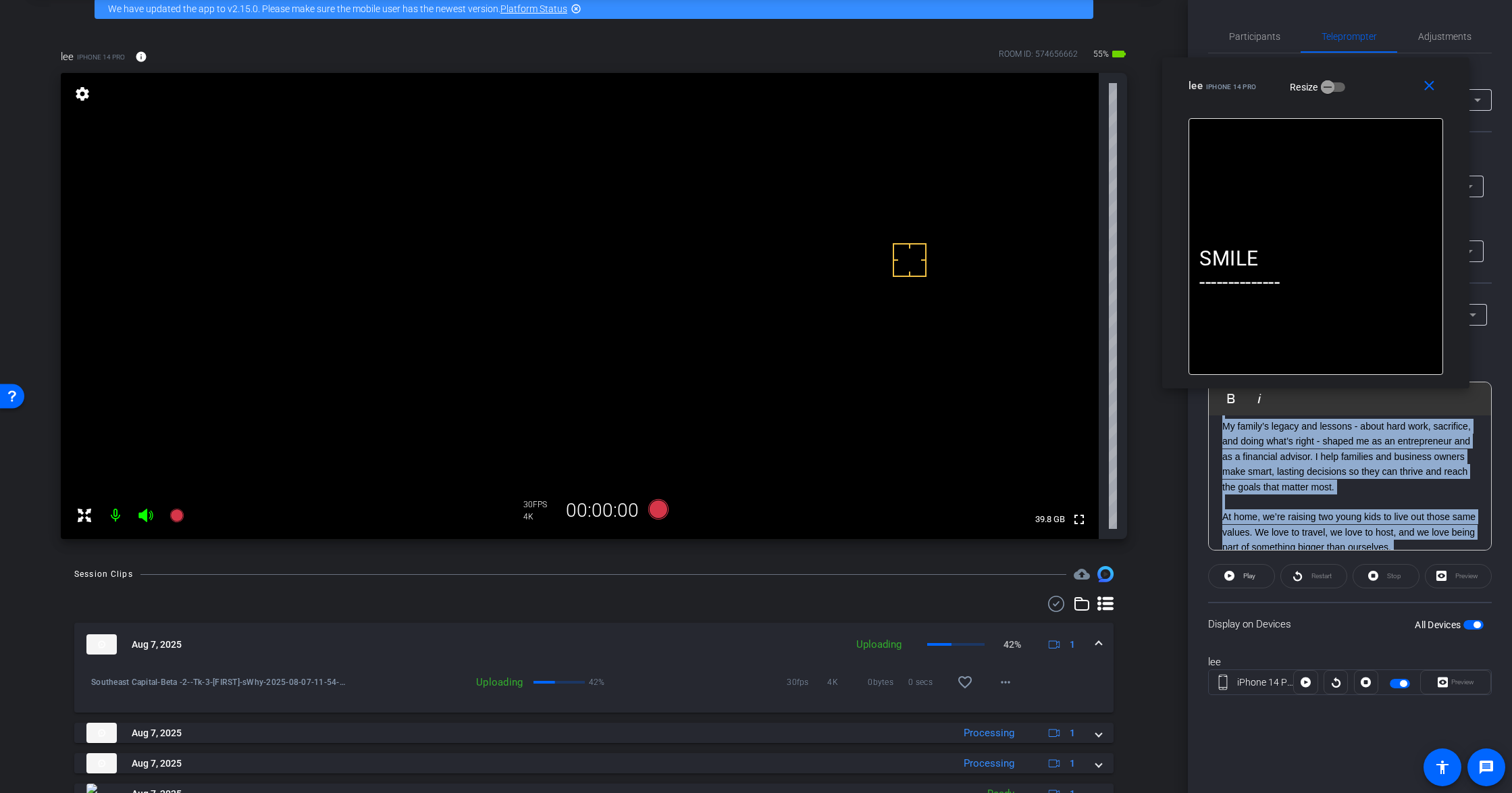scroll, scrollTop: 542, scrollLeft: 0, axis: vertical 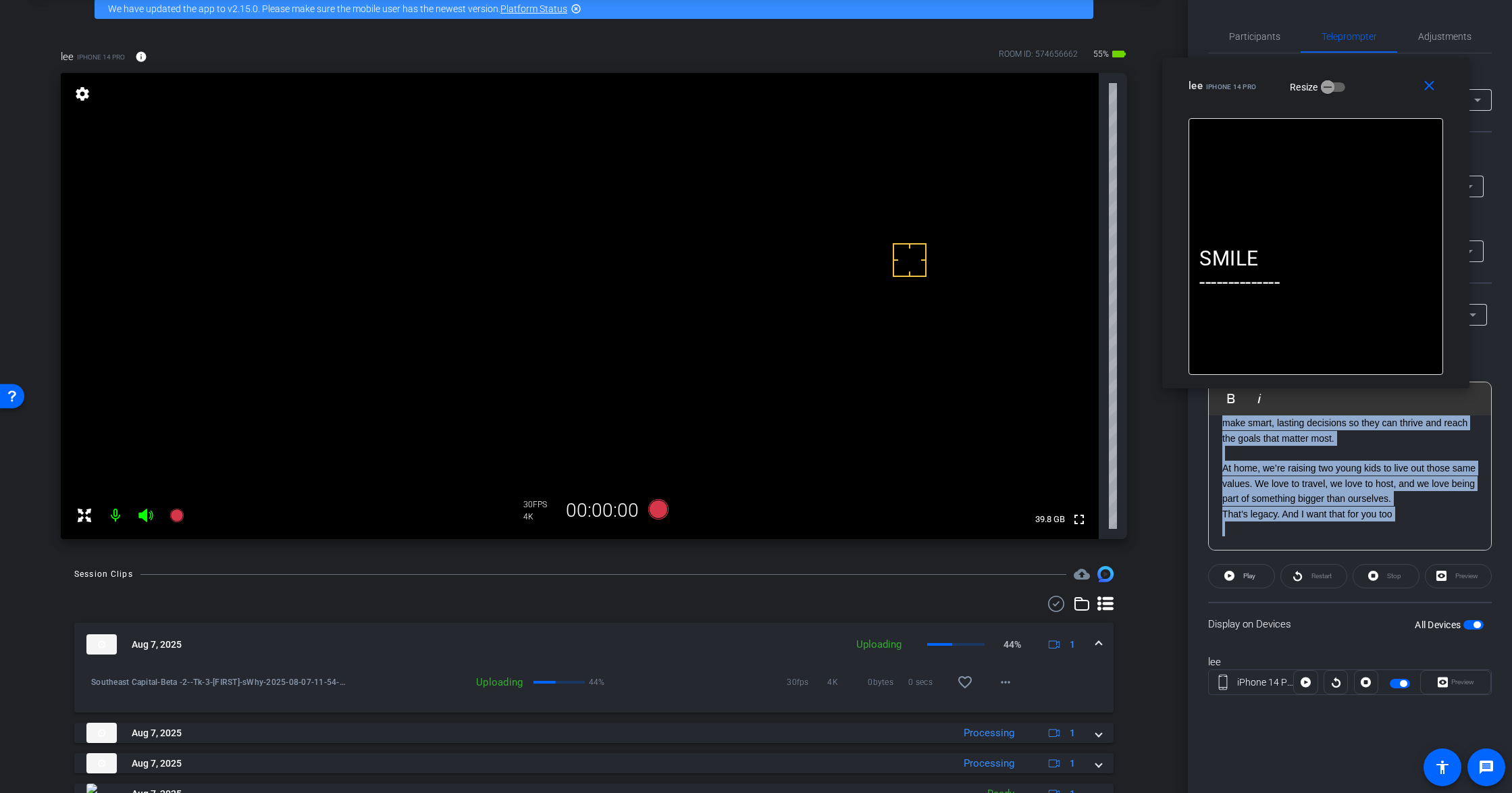drag, startPoint x: 1371, startPoint y: 459, endPoint x: 1444, endPoint y: 544, distance: 112.04463 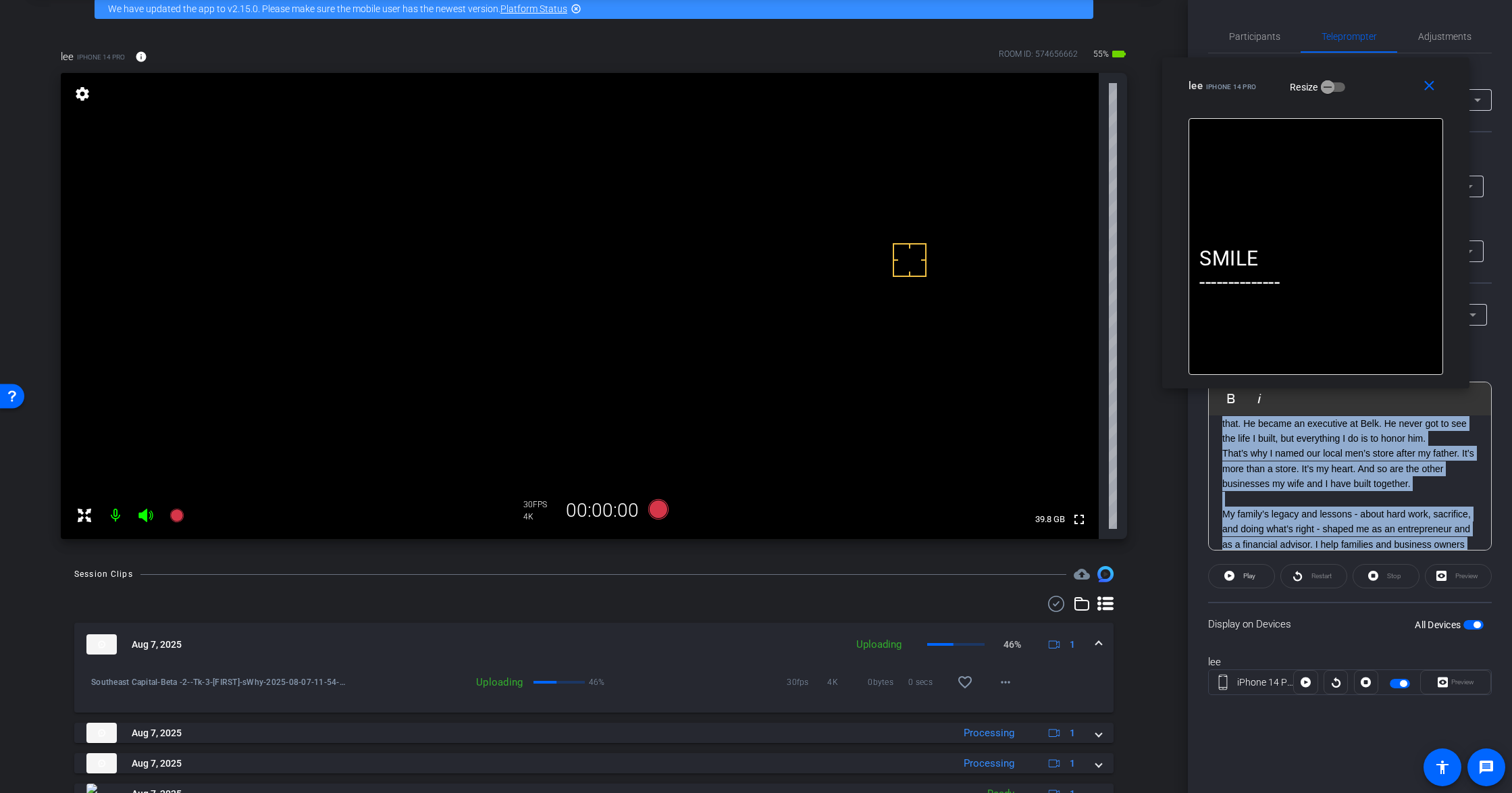 scroll, scrollTop: 340, scrollLeft: 0, axis: vertical 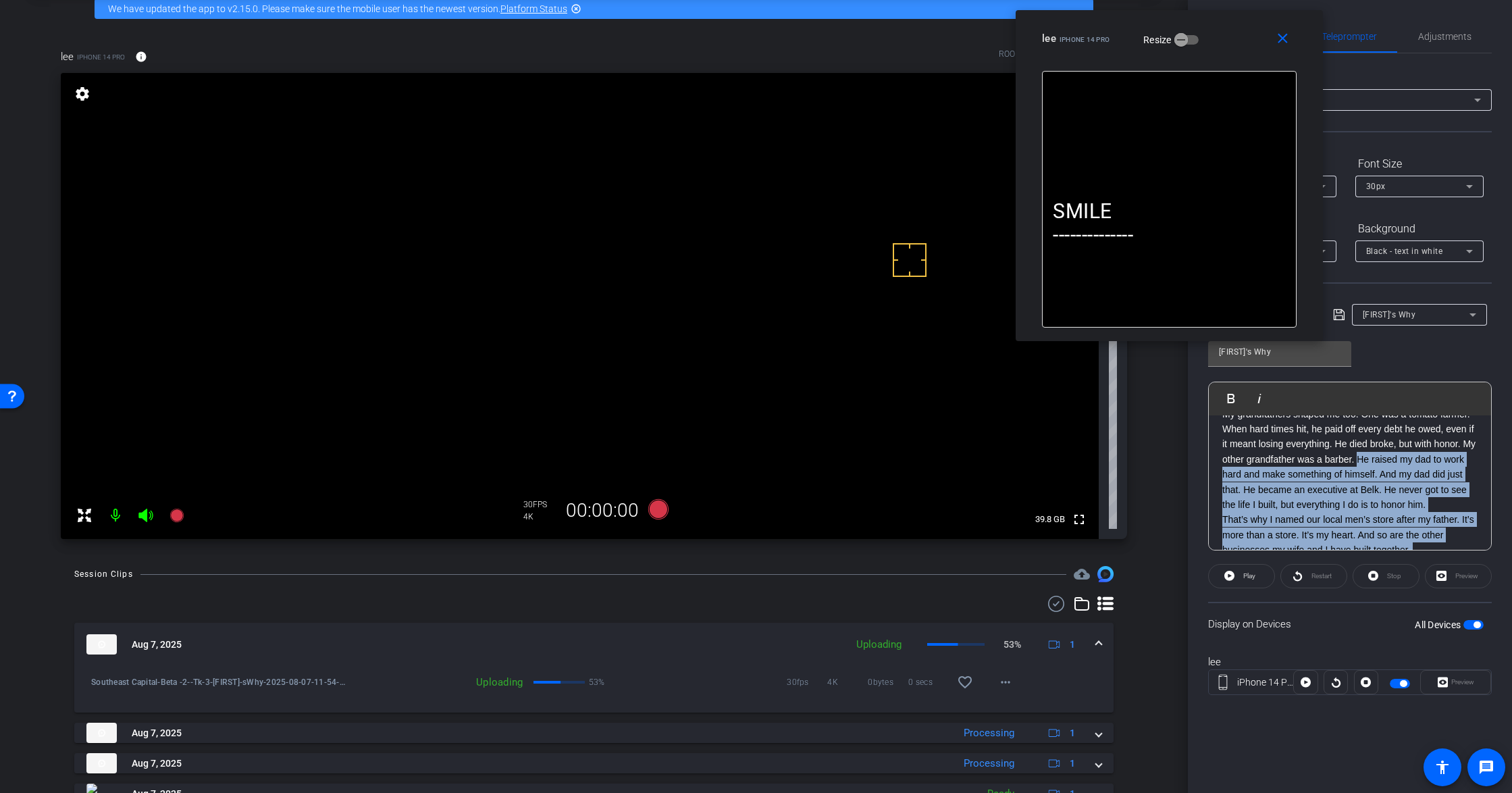 drag, startPoint x: 1383, startPoint y: 93, endPoint x: 1237, endPoint y: 46, distance: 153.37862 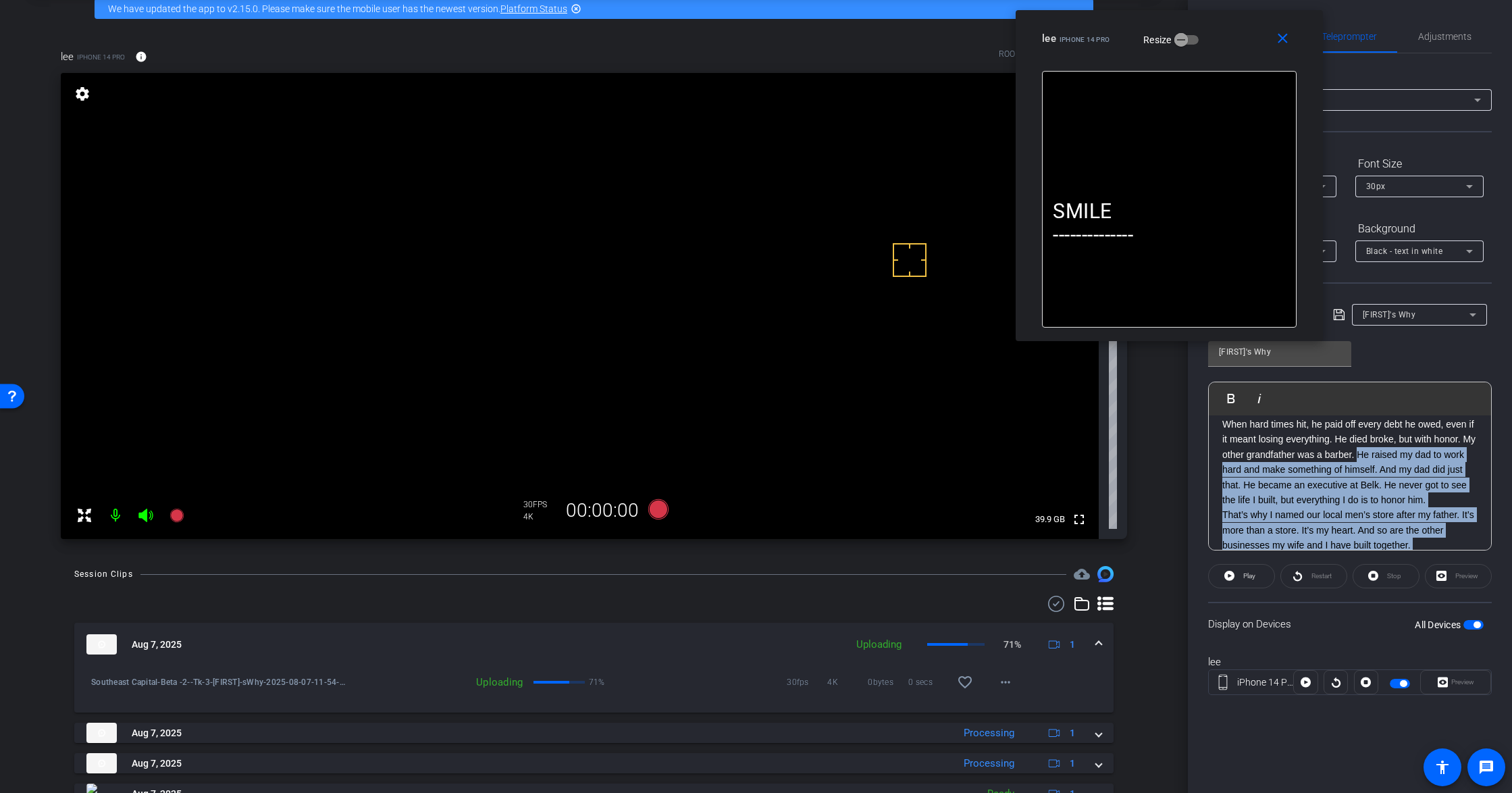 scroll, scrollTop: 339, scrollLeft: 0, axis: vertical 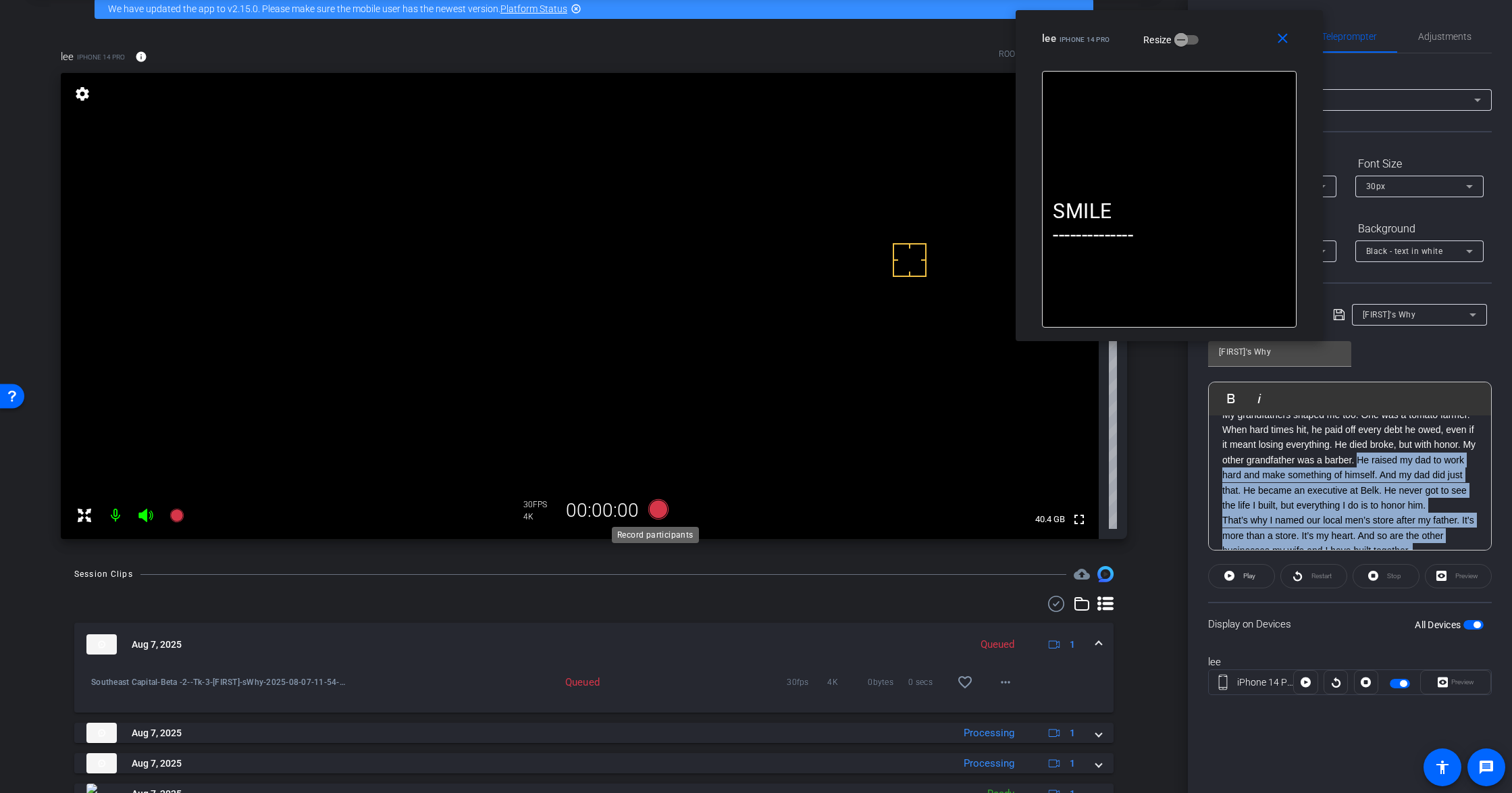 click 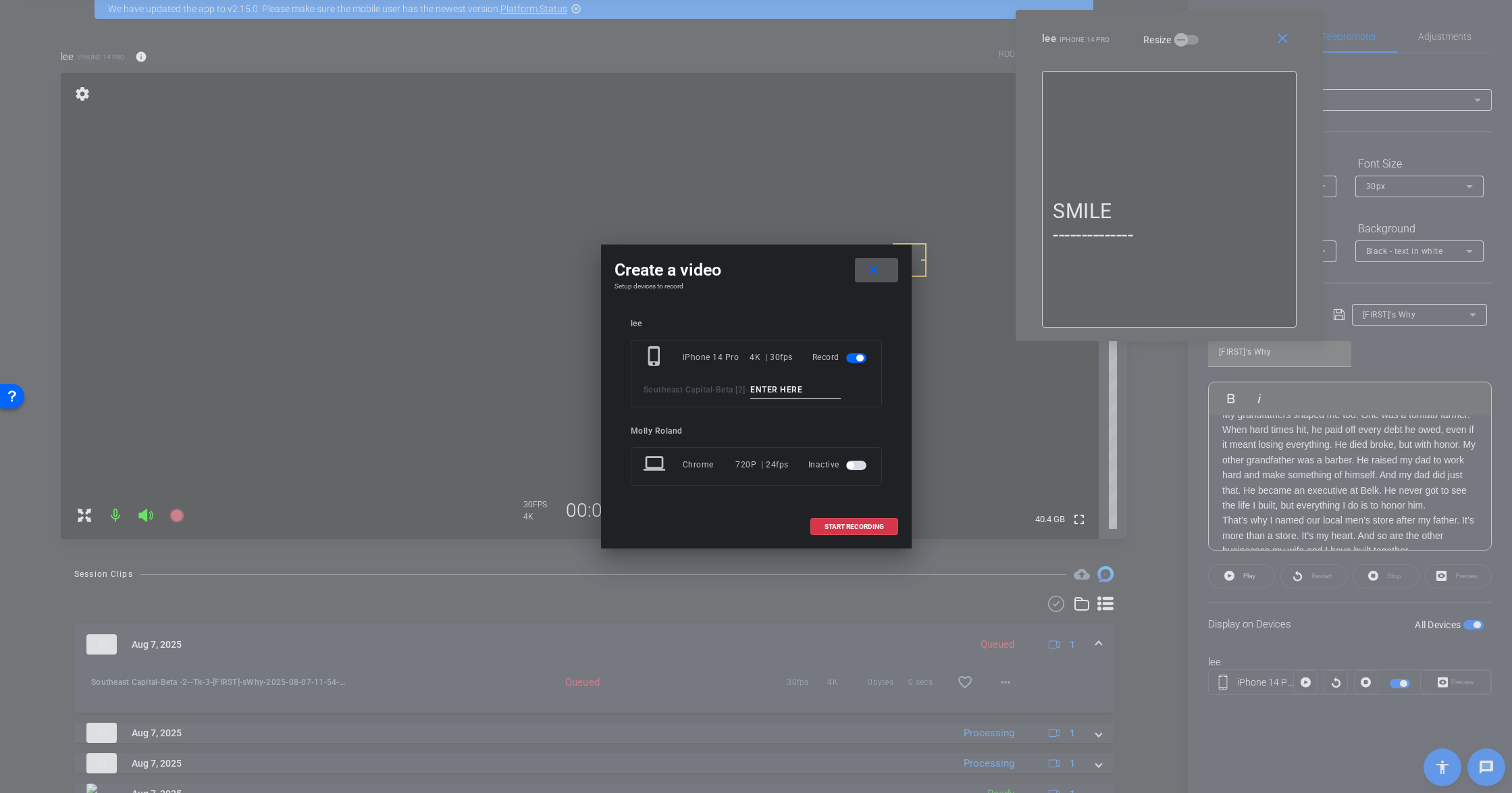 click at bounding box center (796, 390) 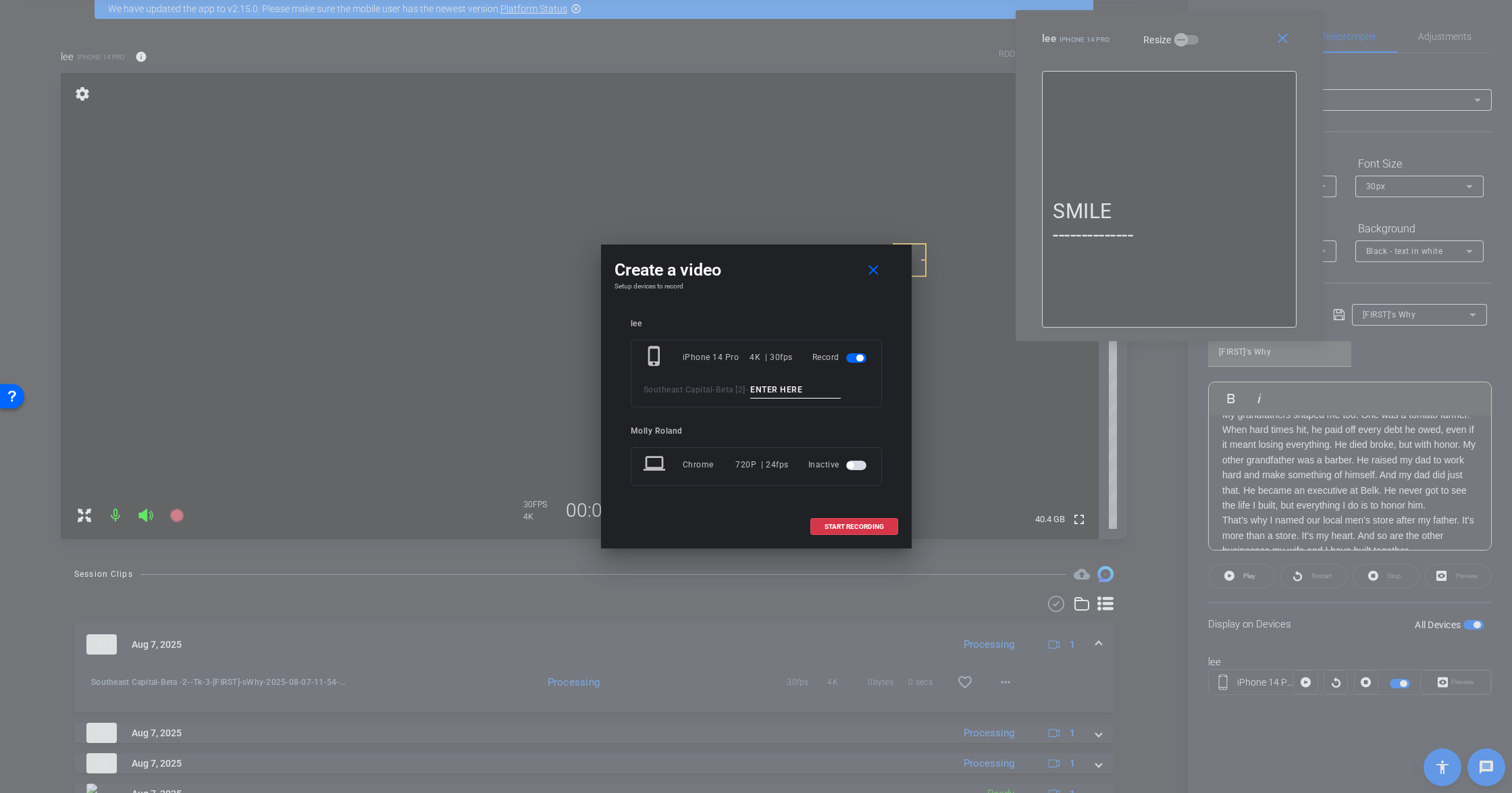 paste on "Tk_1_Justin'sWhy" 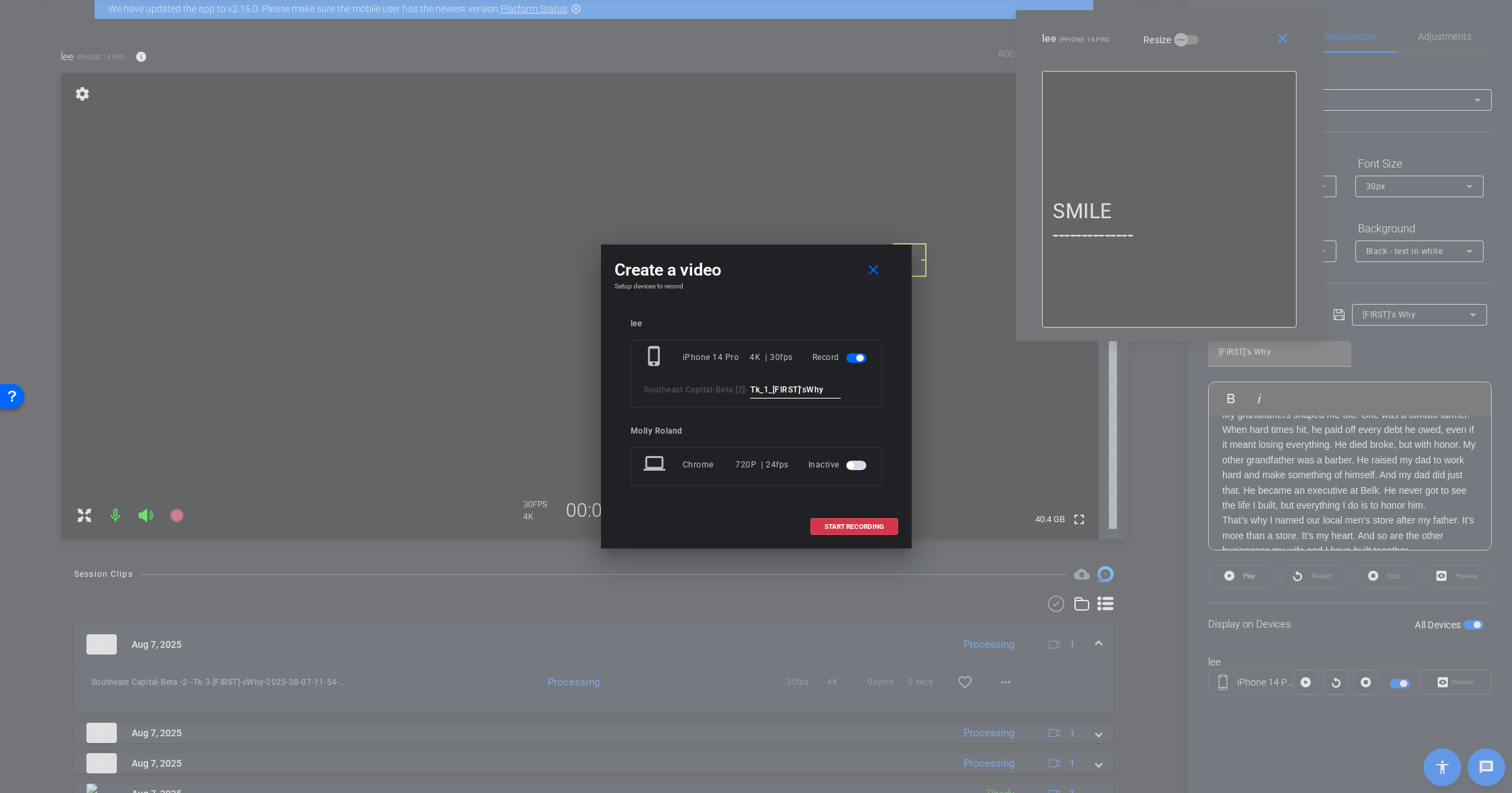 click on "Tk_1_Justin'sWhy" at bounding box center [796, 390] 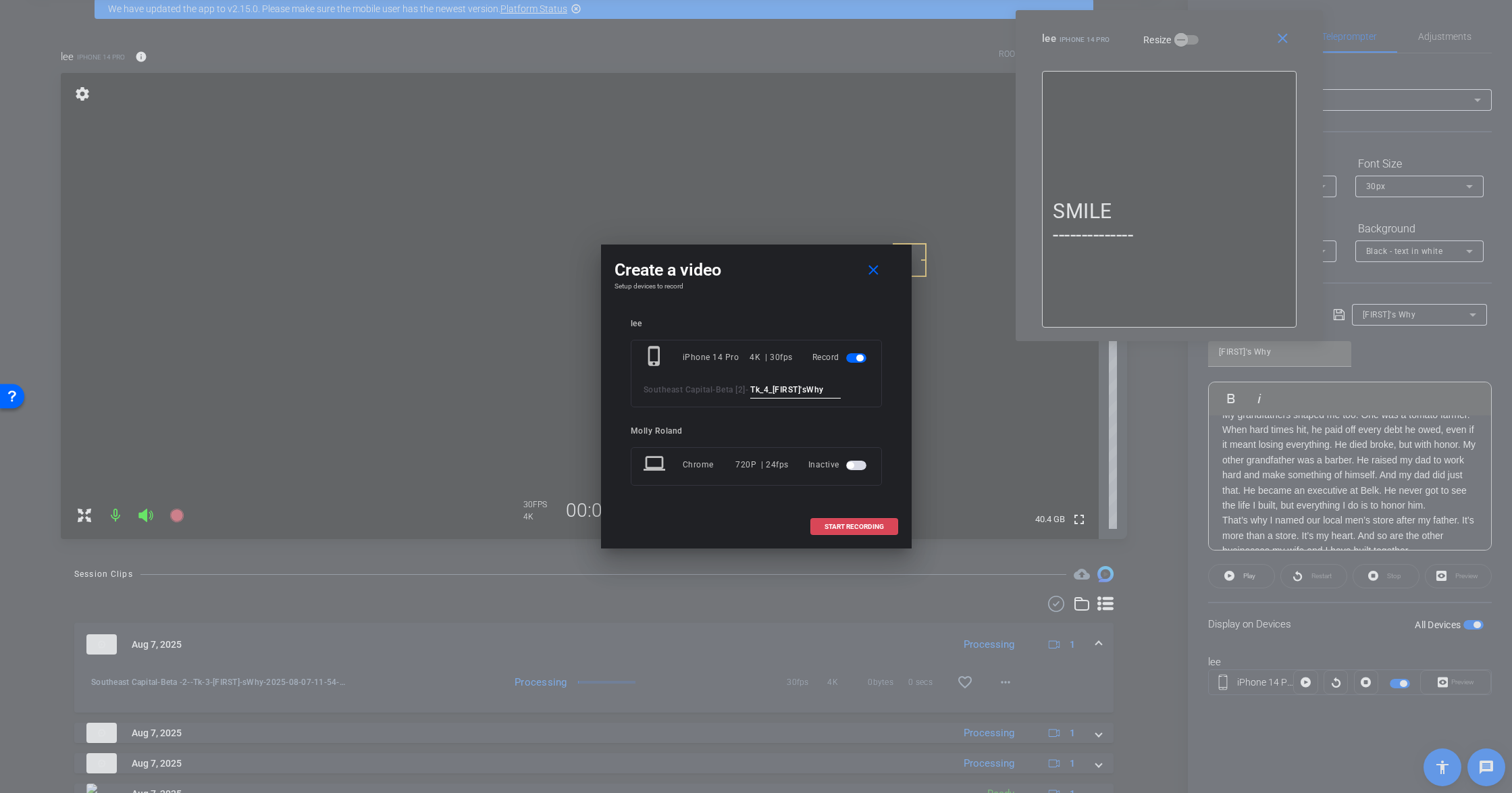 type on "Tk_4_Justin'sWhy" 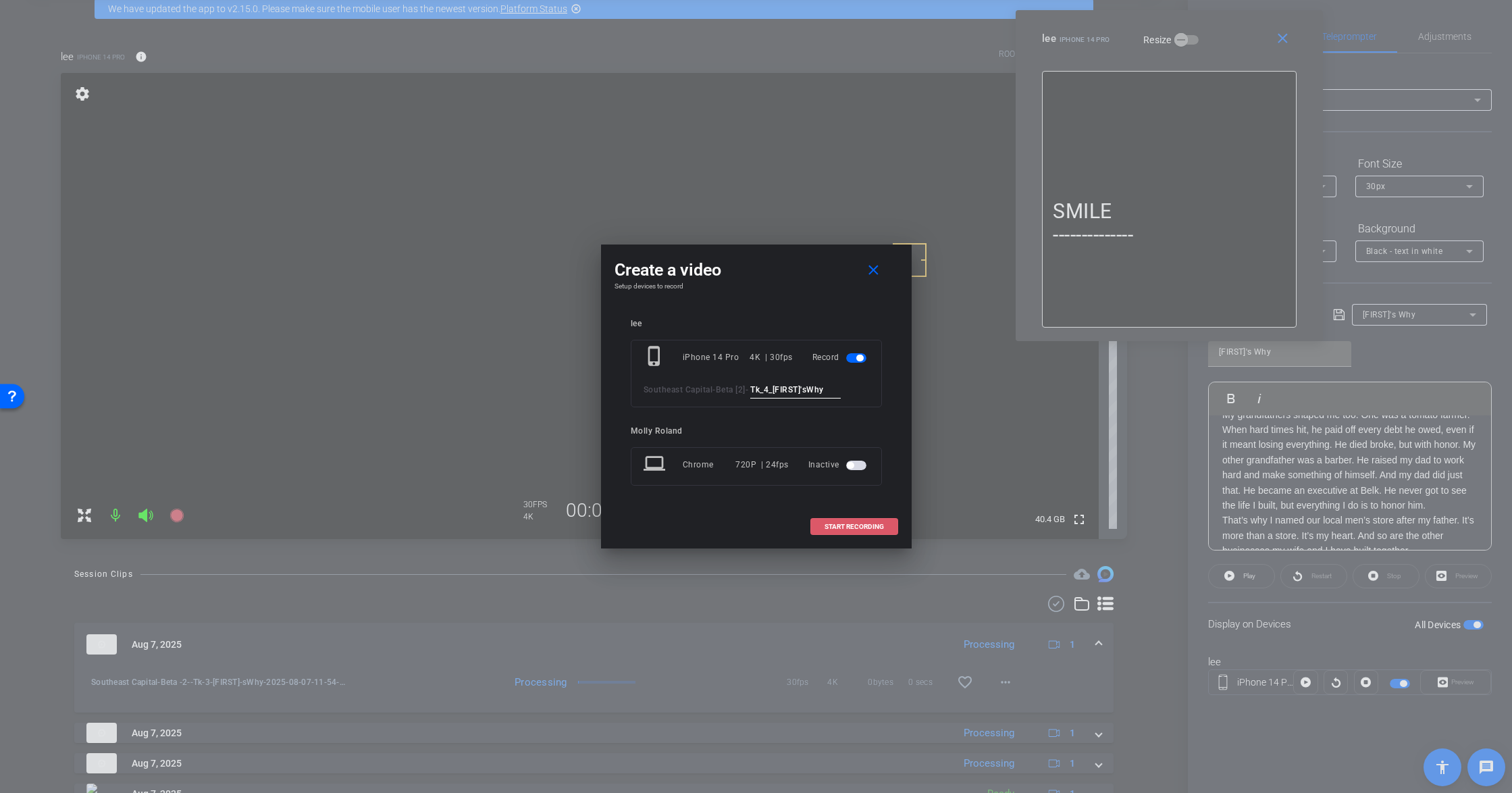 click on "START RECORDING" at bounding box center (854, 527) 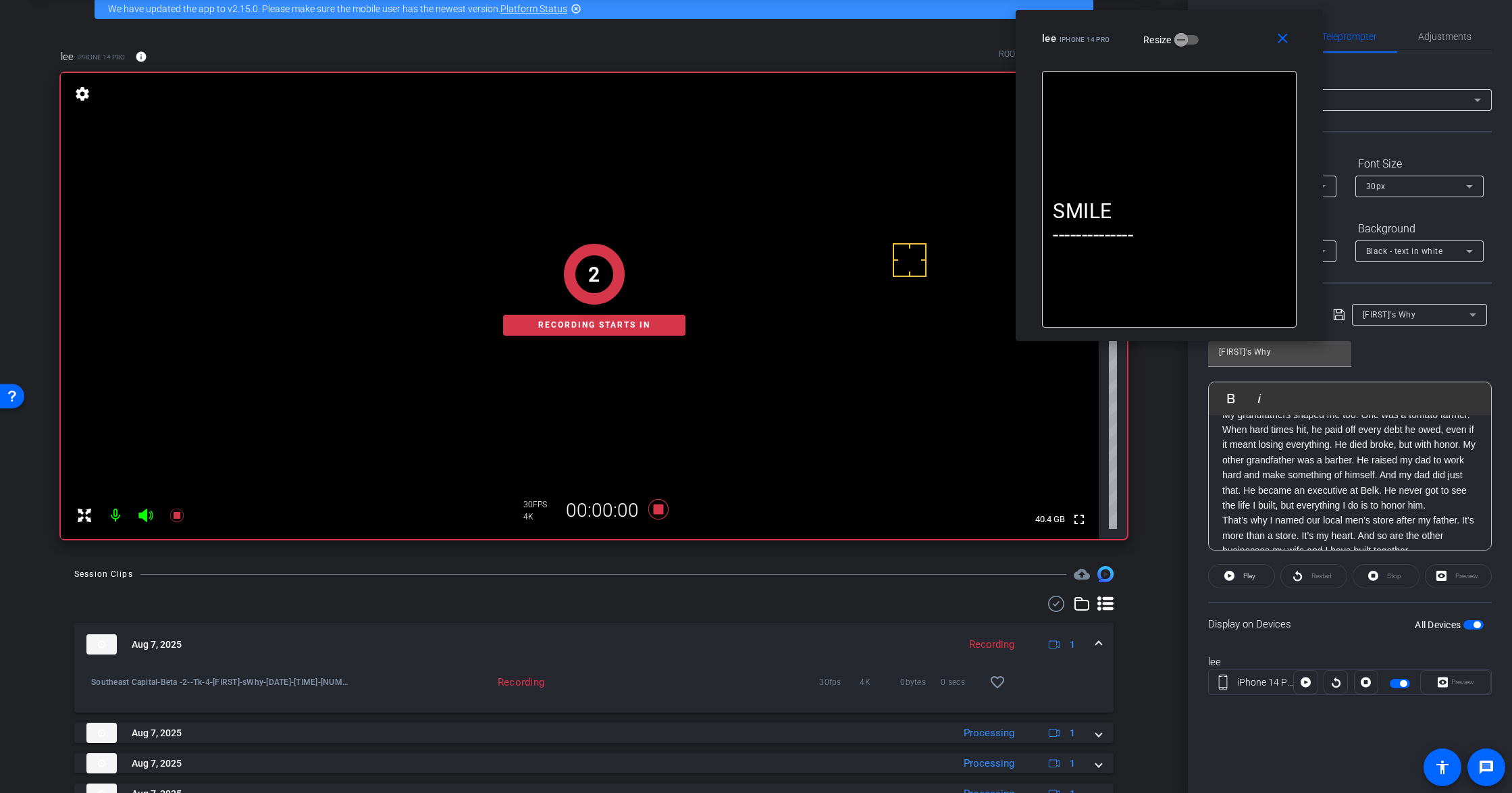 click on "My grandfathers shaped me too. One was a tomato farmer. When hard times hit, he paid off every debt he owed, even if it meant losing everything. He died broke, but with honor. My other grandfather was a barber. He raised my dad to work hard and make something of himself. And my dad did just that. He became an executive at Belk. He never got to see the life I built, but everything I do is to honor him." 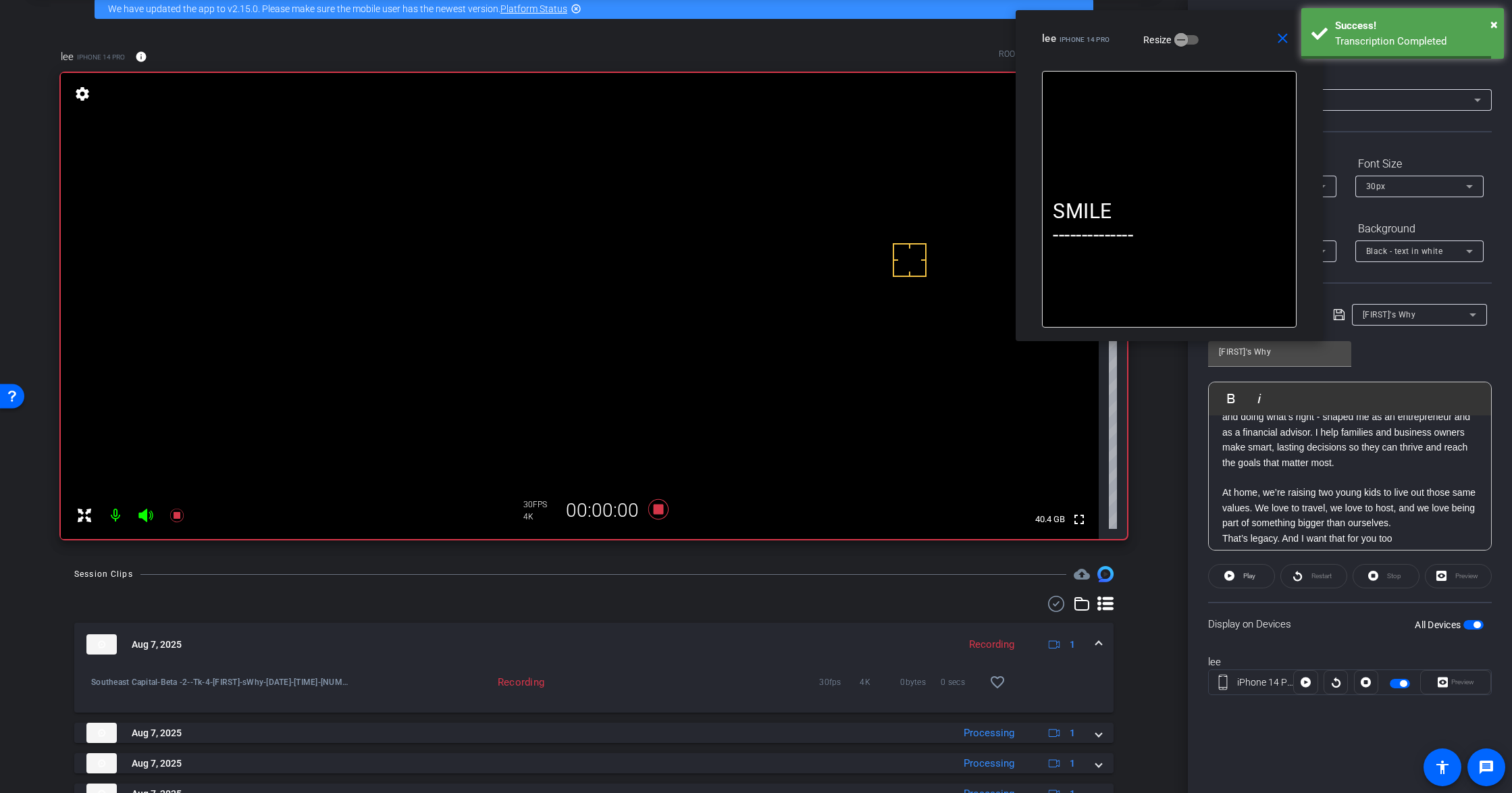 scroll, scrollTop: 542, scrollLeft: 0, axis: vertical 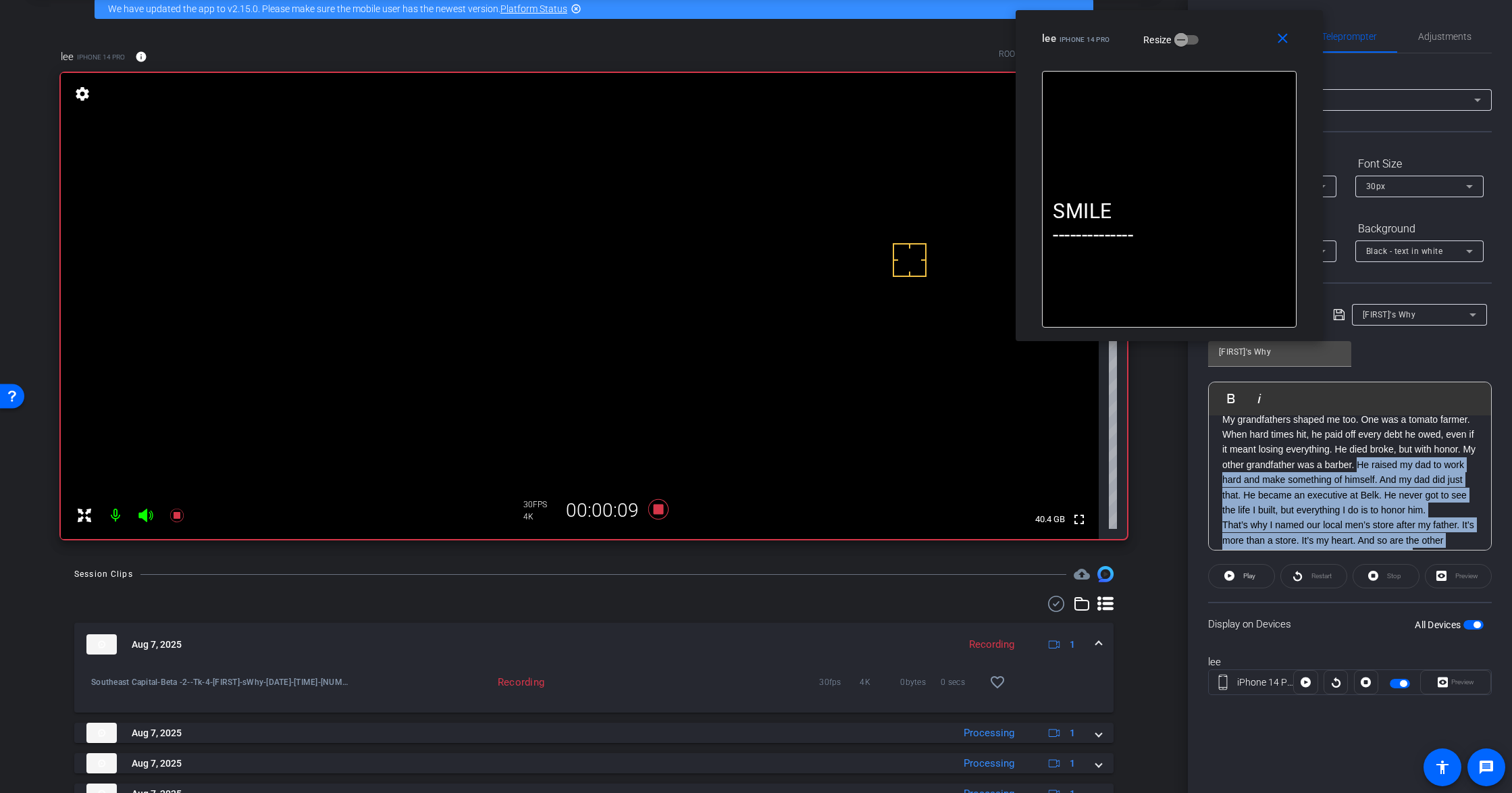 drag, startPoint x: 1410, startPoint y: 517, endPoint x: 1372, endPoint y: 468, distance: 62.00806 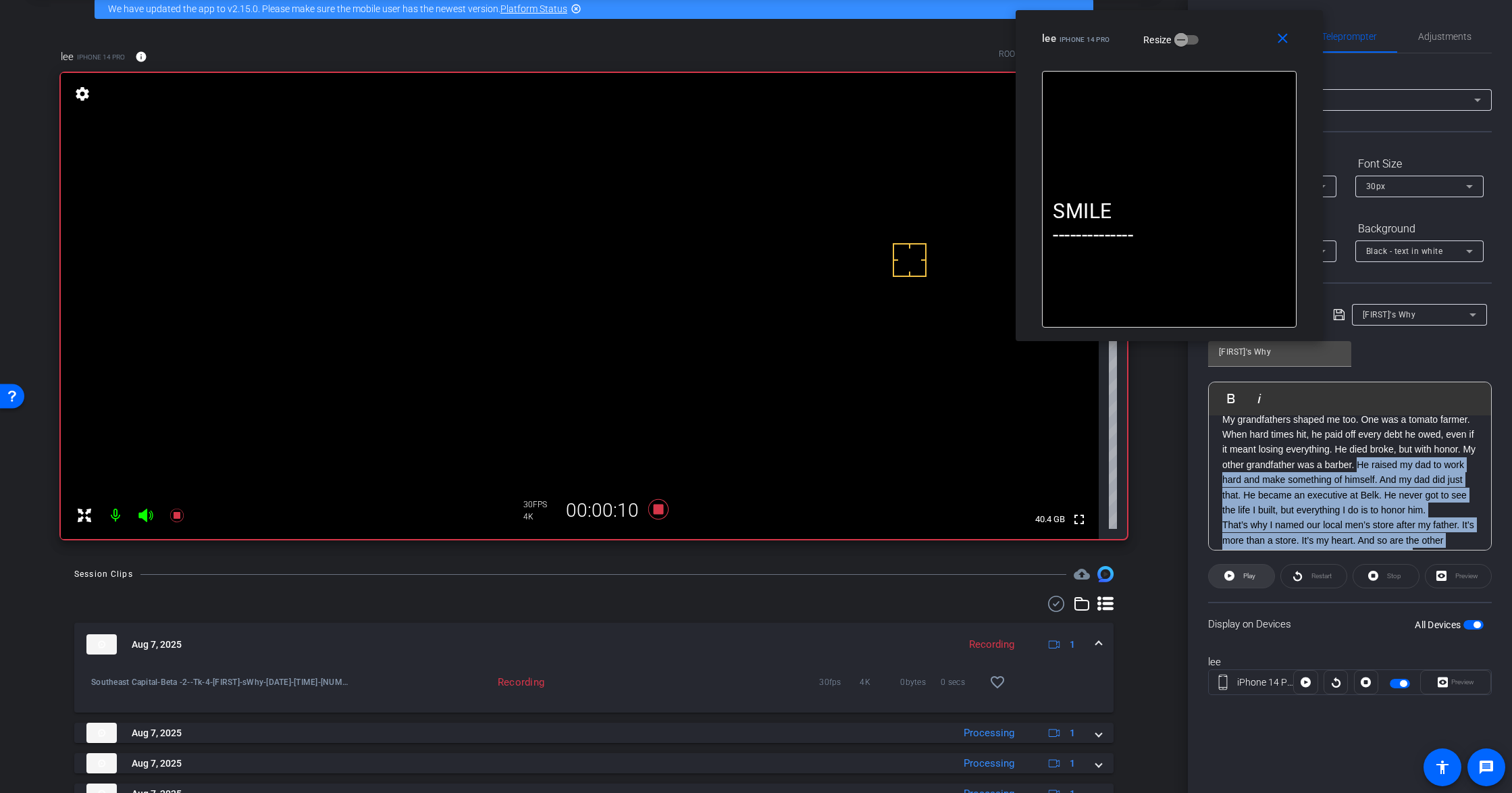 click 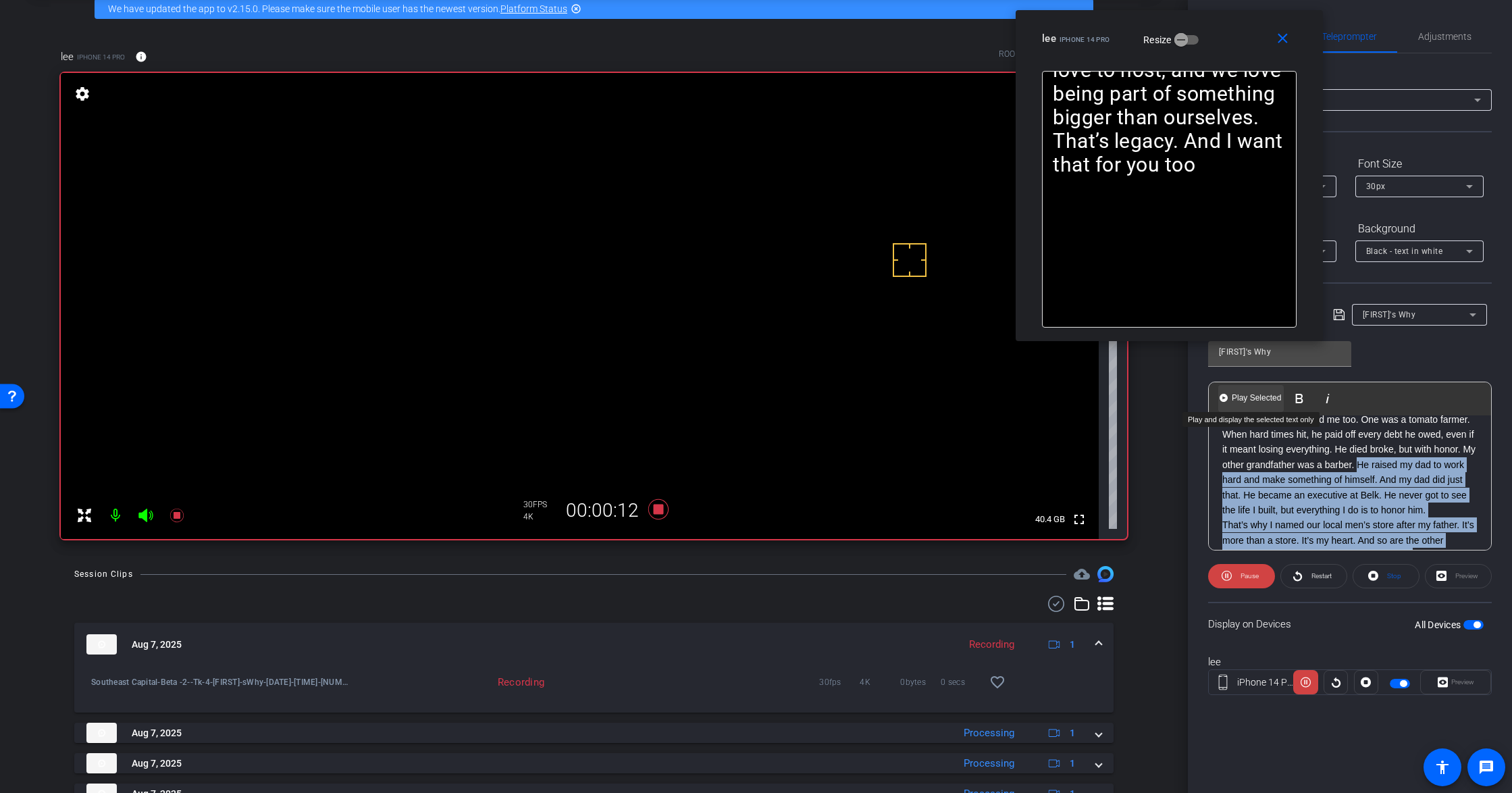 click on "Play Selected" at bounding box center (1256, 398) 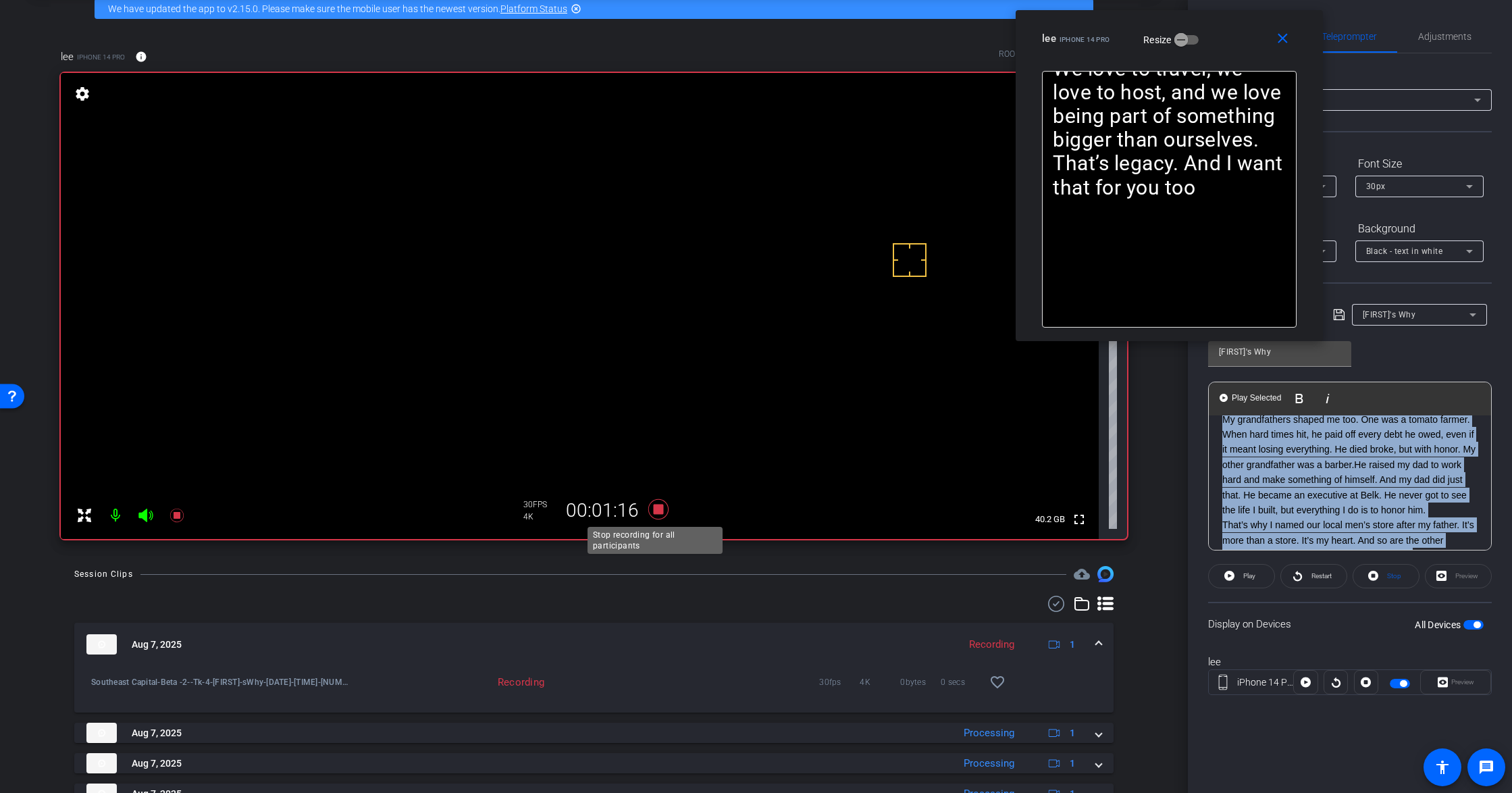 click 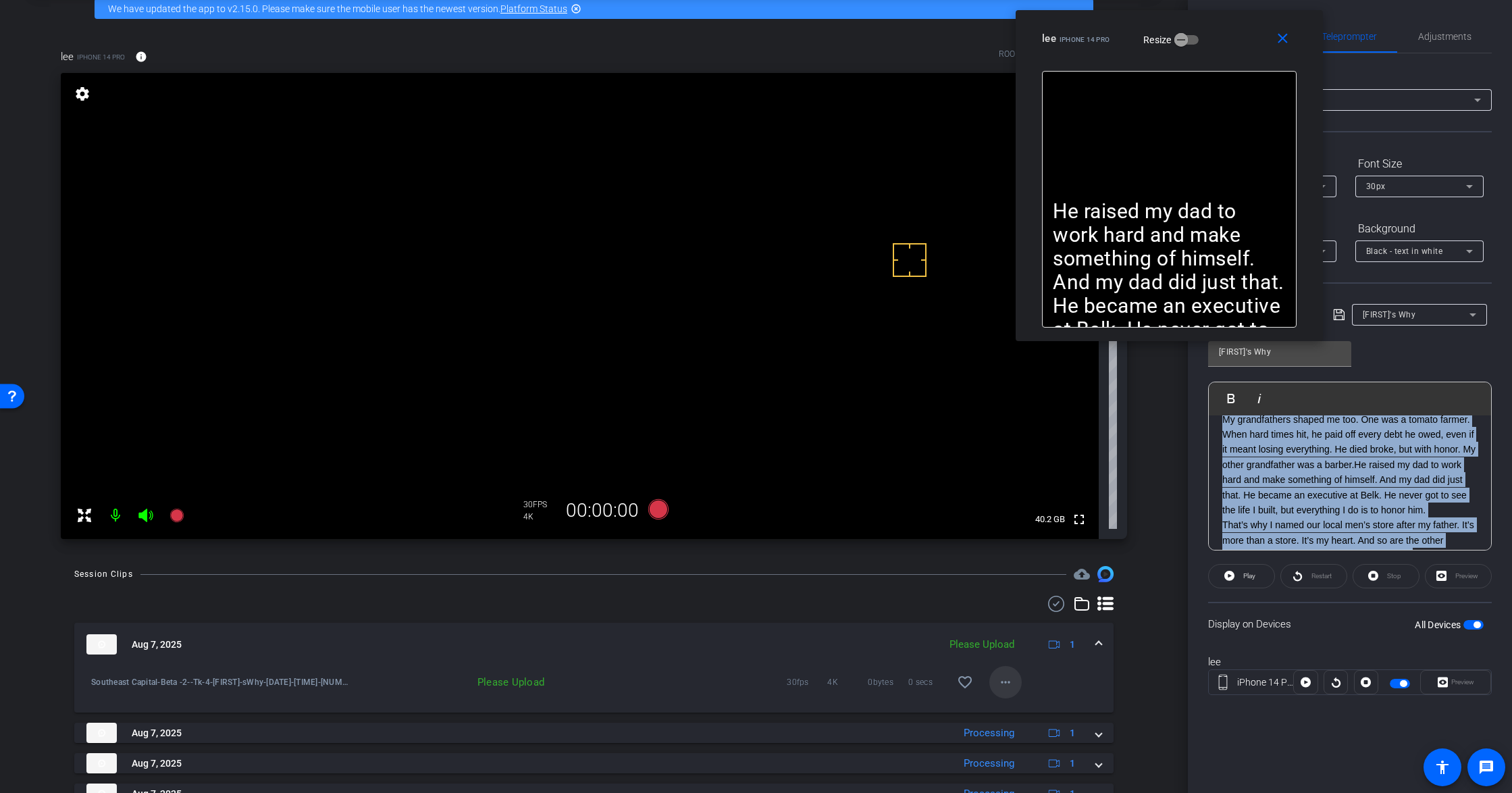 click on "more_horiz" at bounding box center (1006, 682) 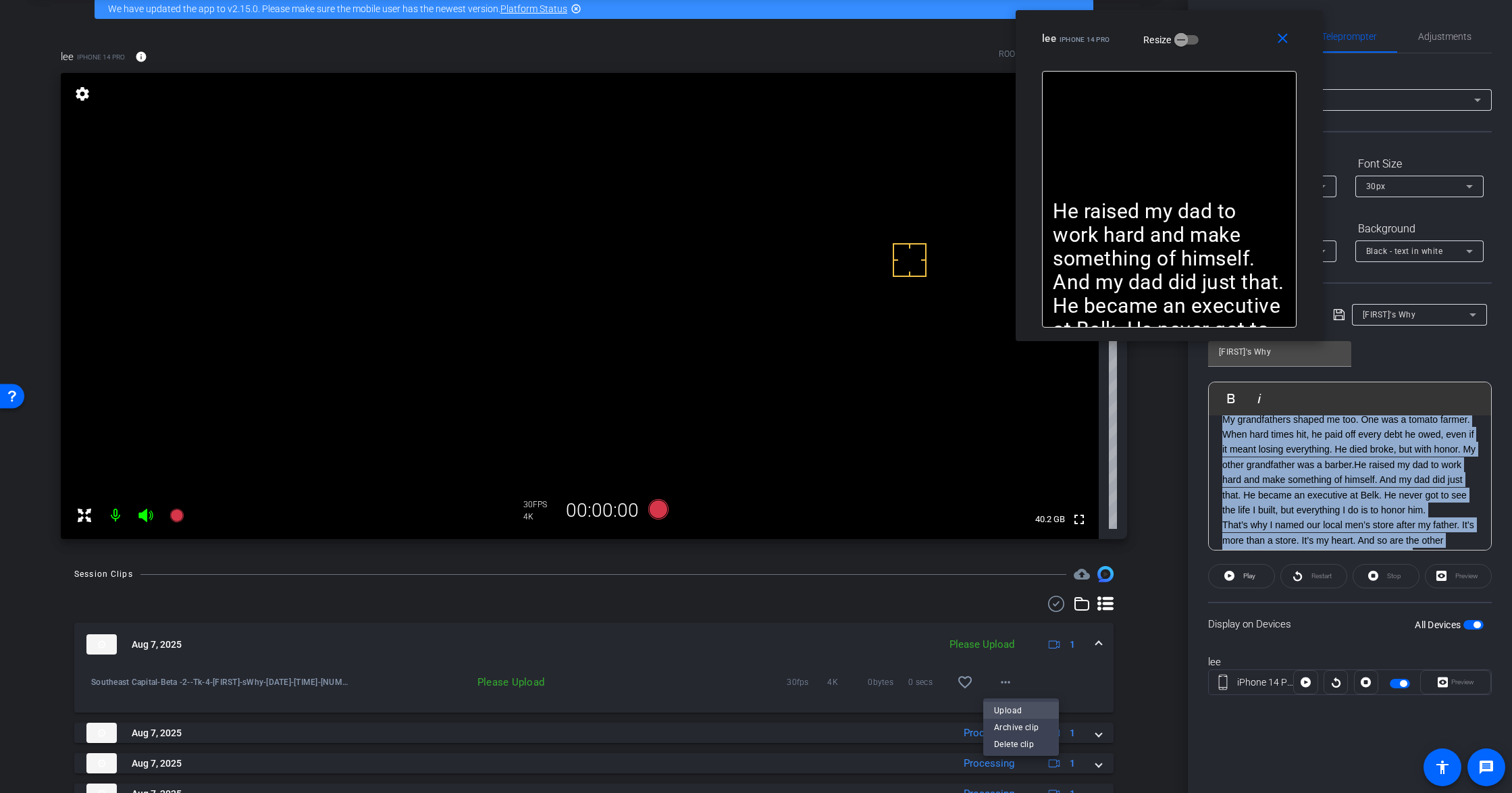 click on "Upload" at bounding box center [1021, 711] 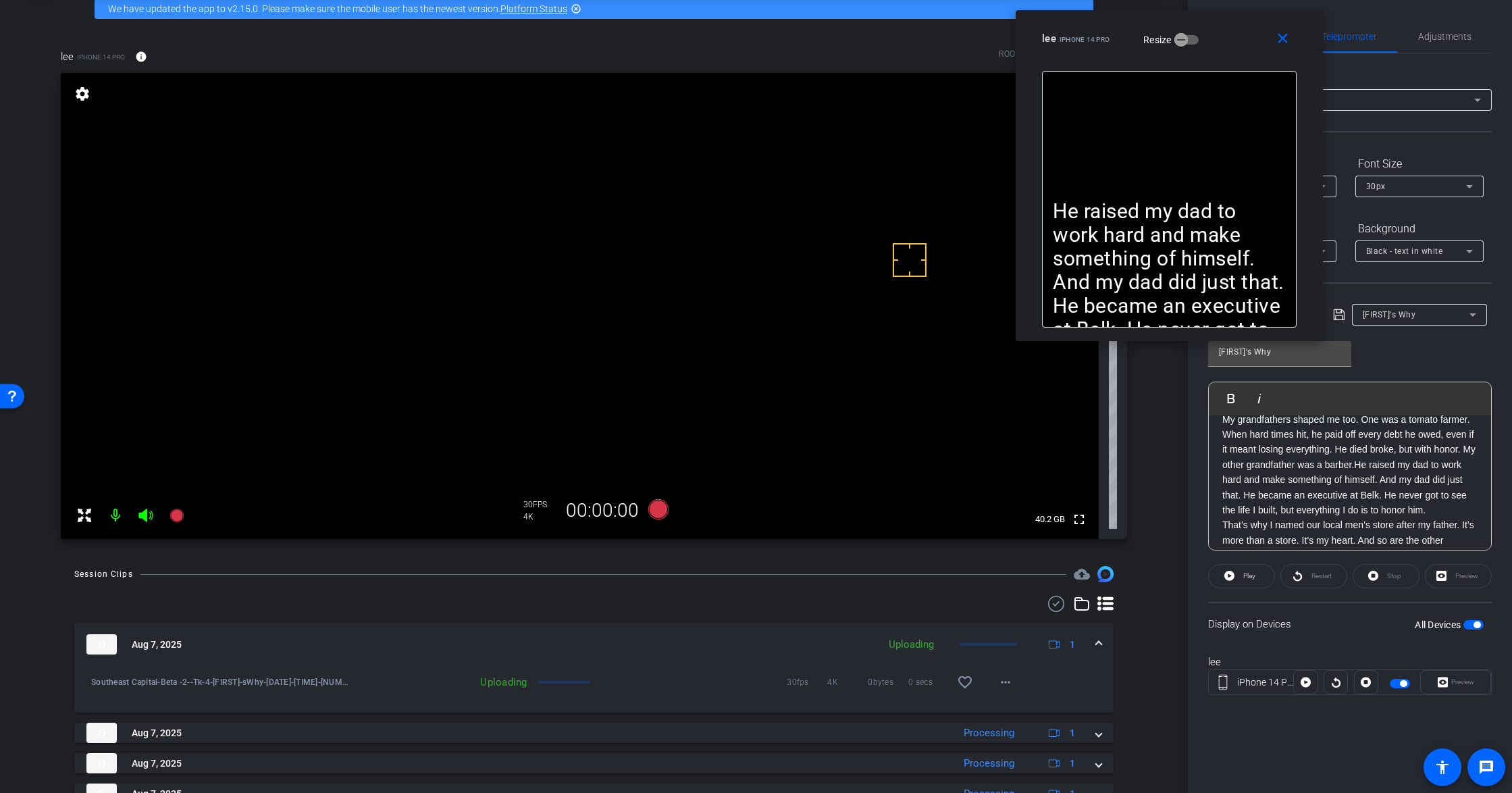 click on "Aug 7, 2025  Uploading
1" at bounding box center [591, 644] 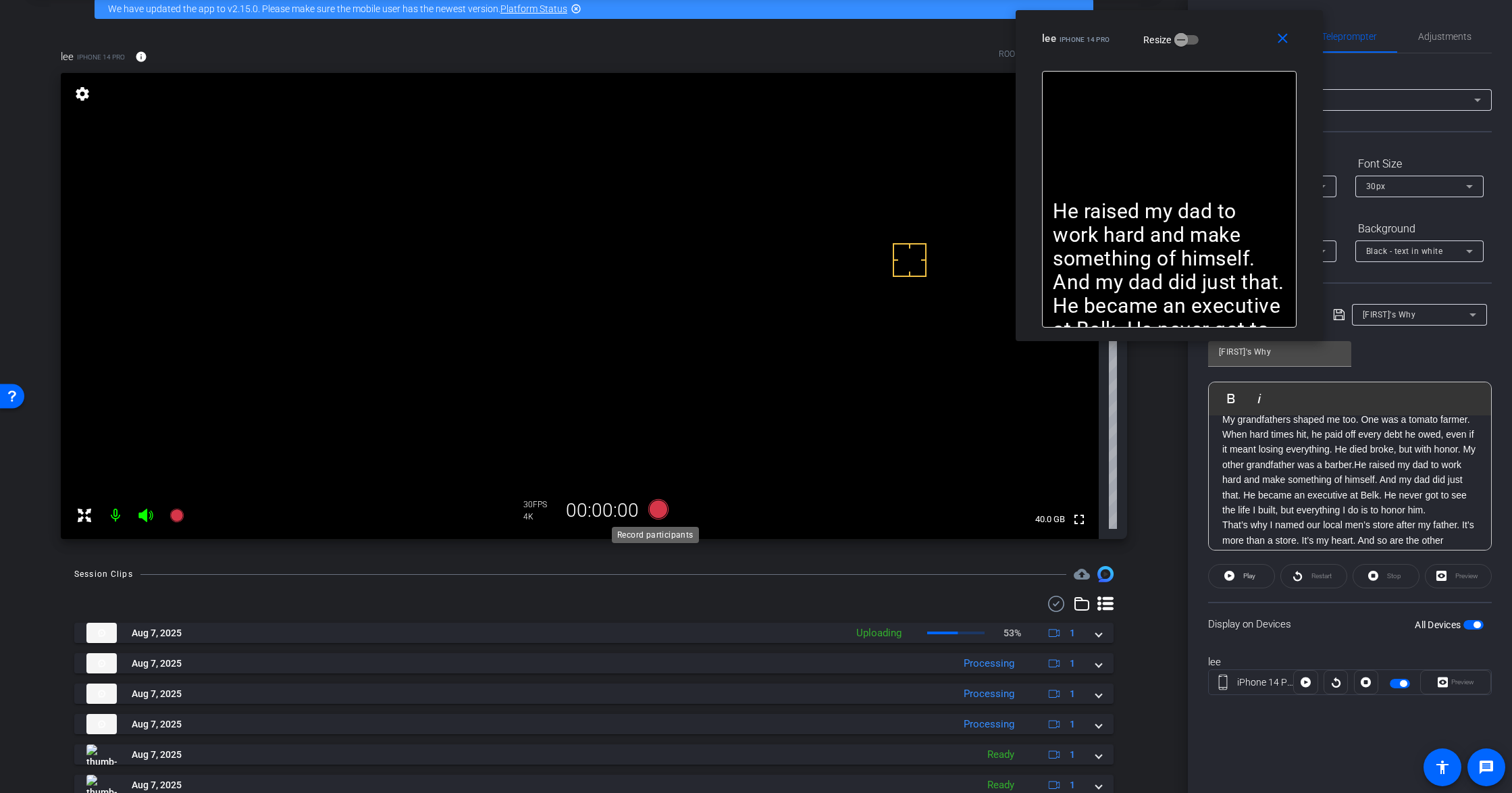 click 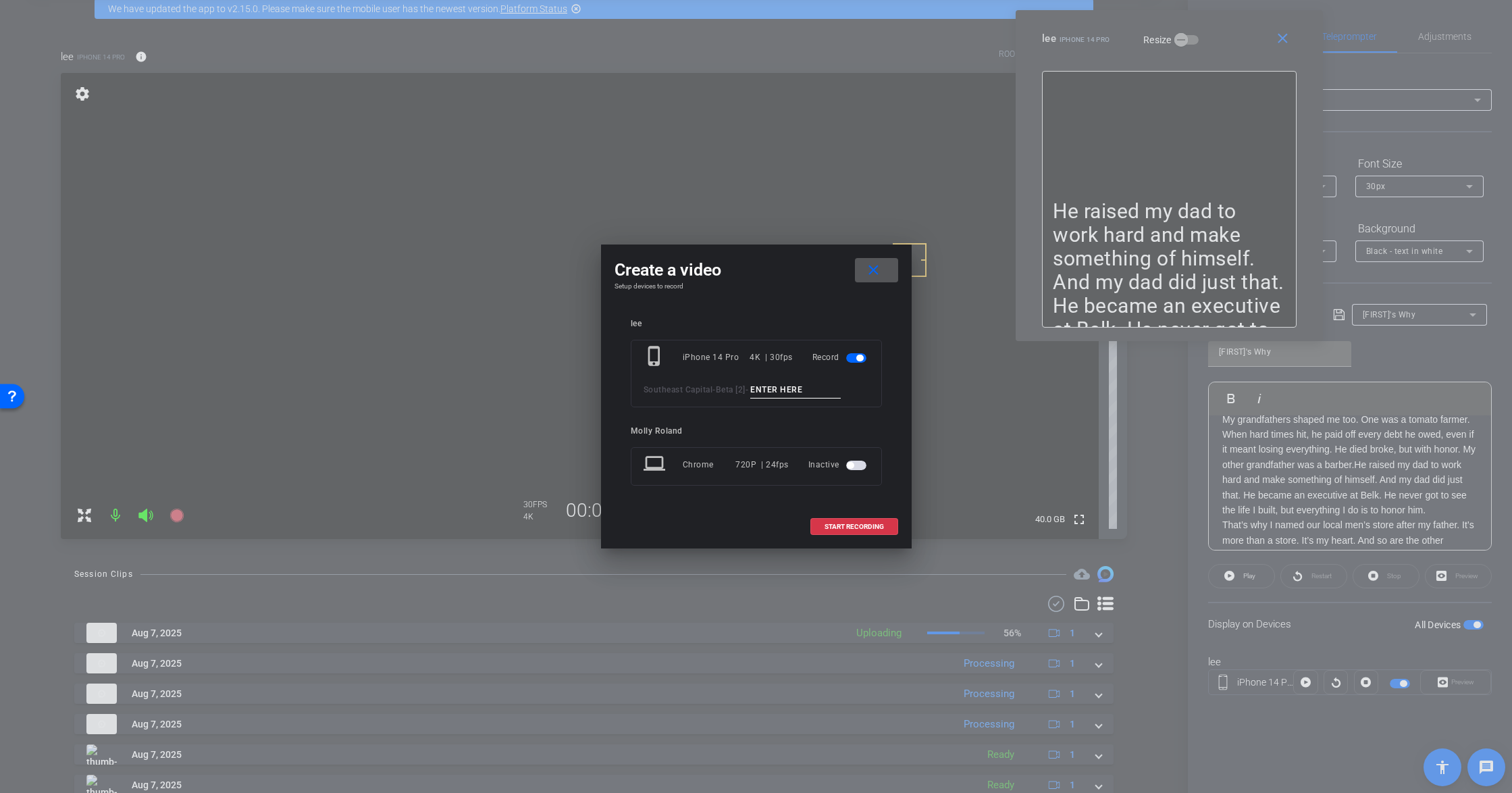 click at bounding box center [796, 390] 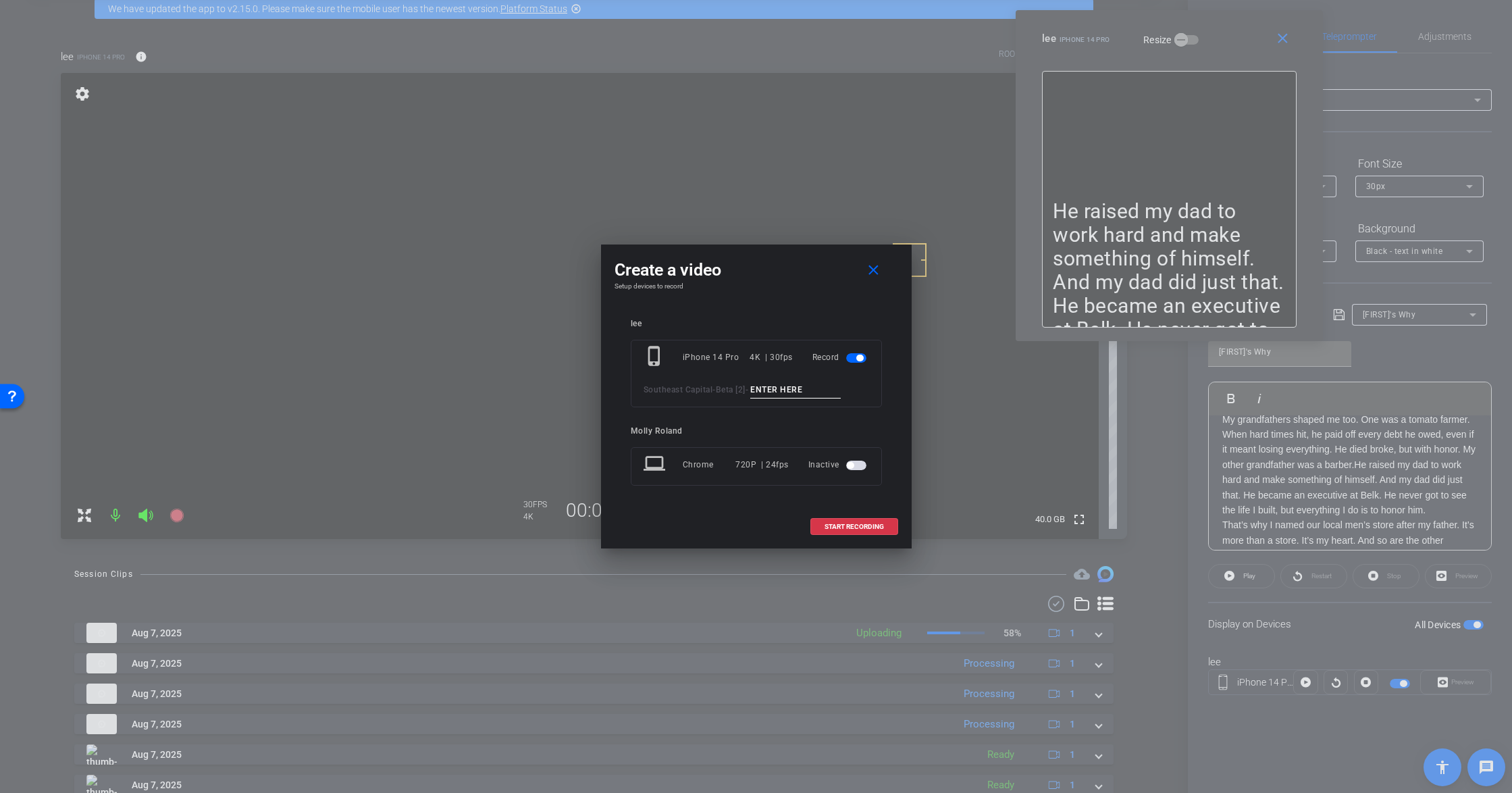 paste on "Tk_1_Justin'sWhy" 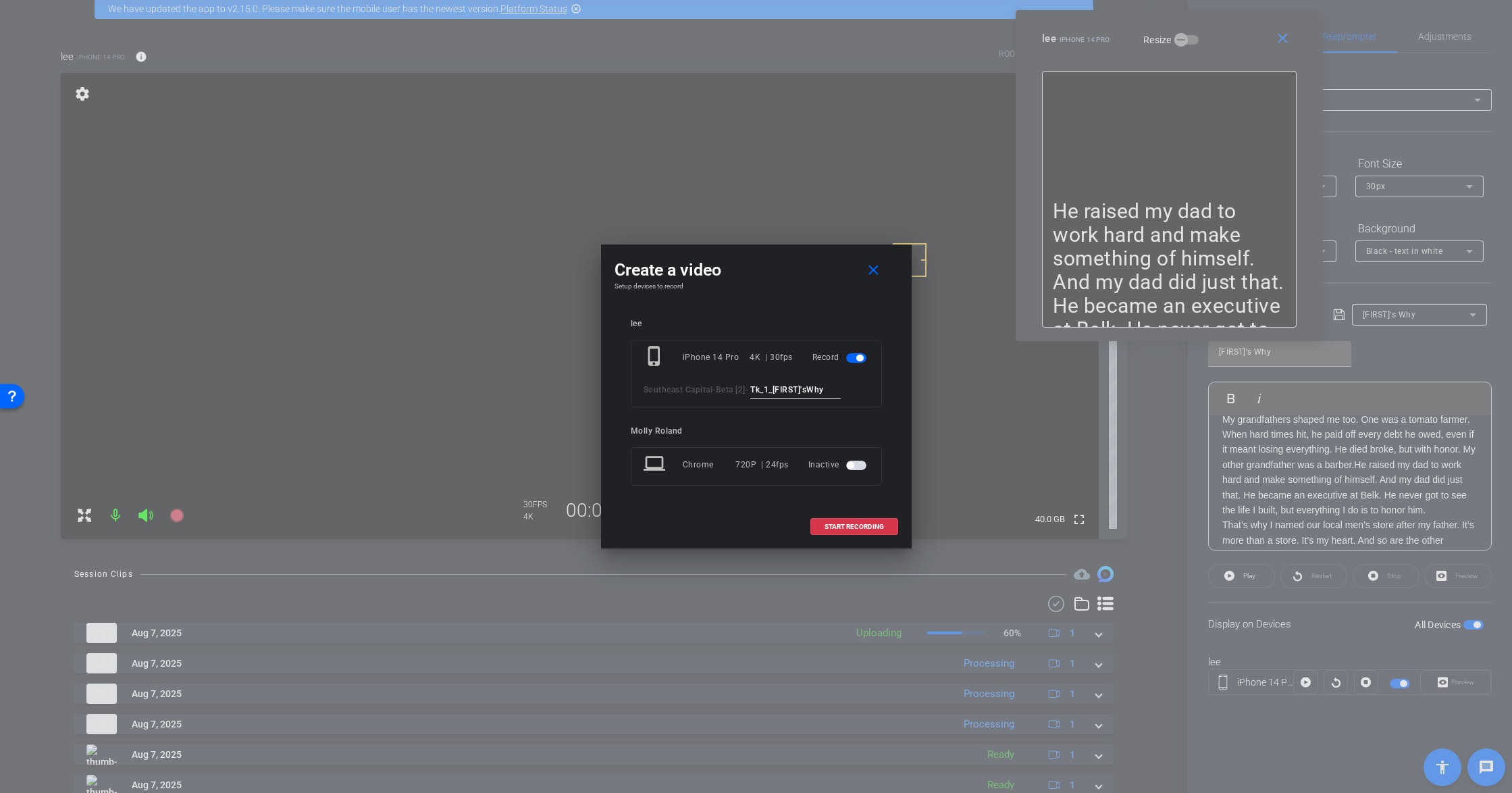 click on "Tk_1_Justin'sWhy" at bounding box center (796, 390) 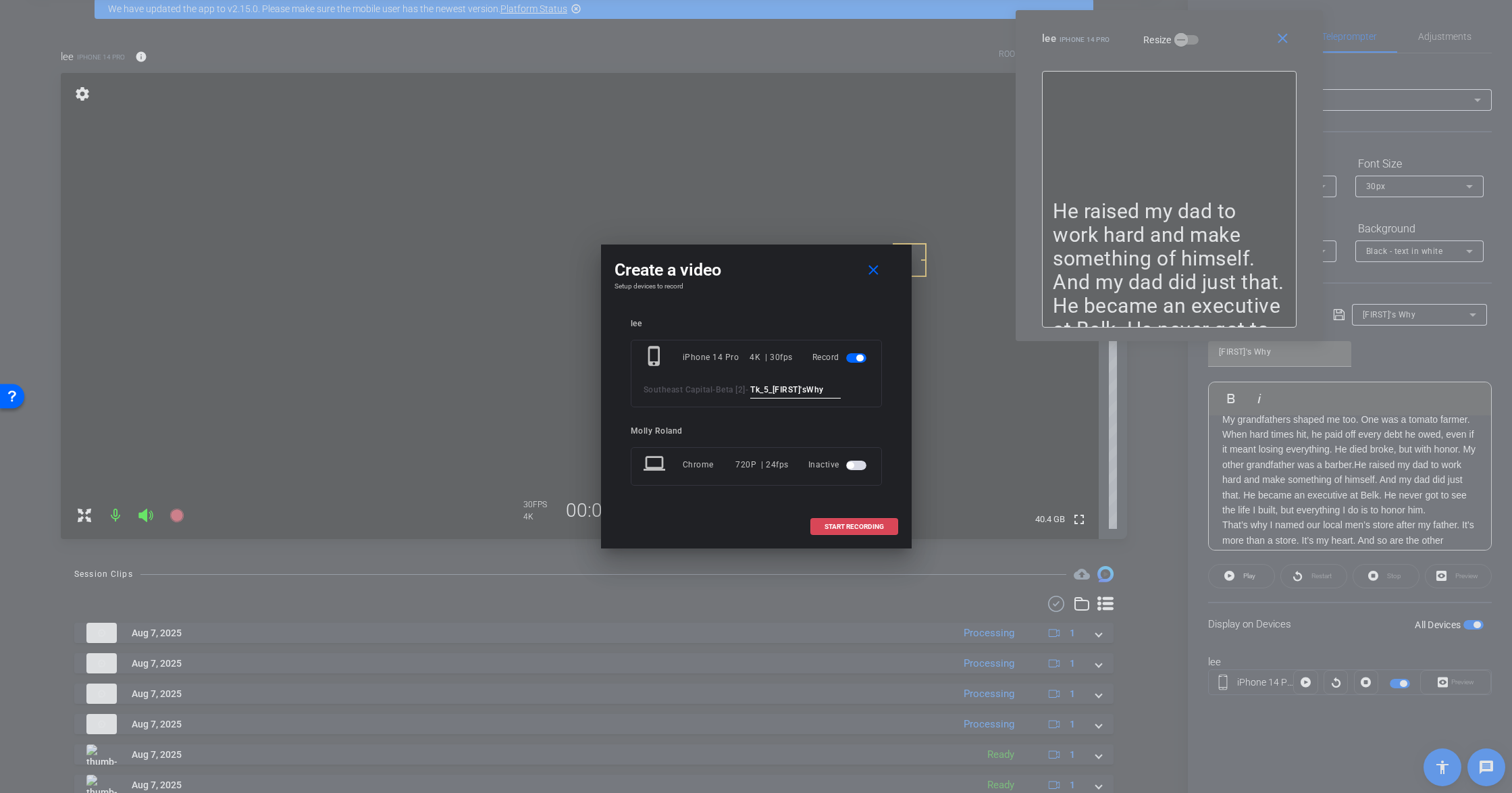 type on "Tk_5_Justin'sWhy" 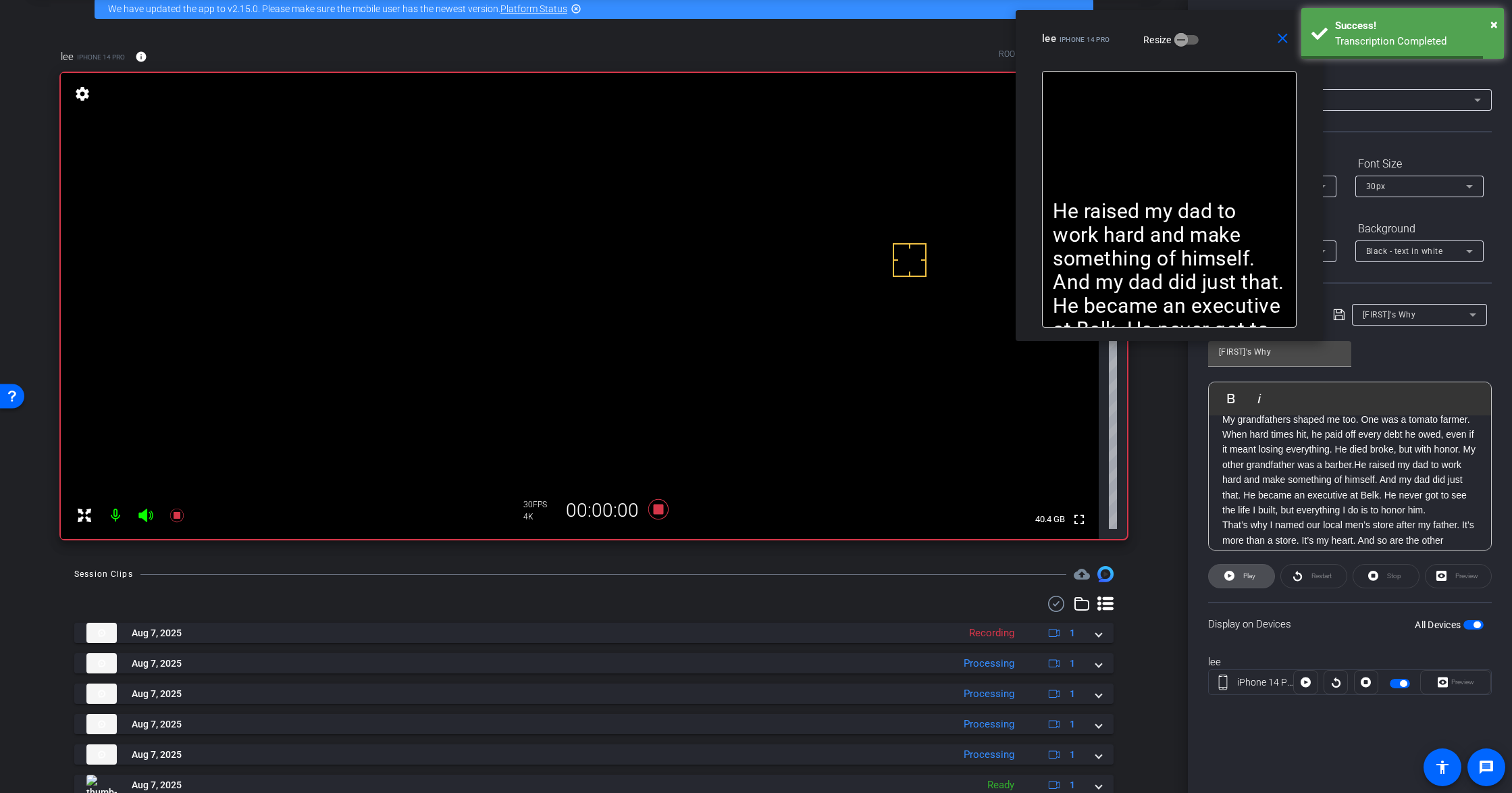 click 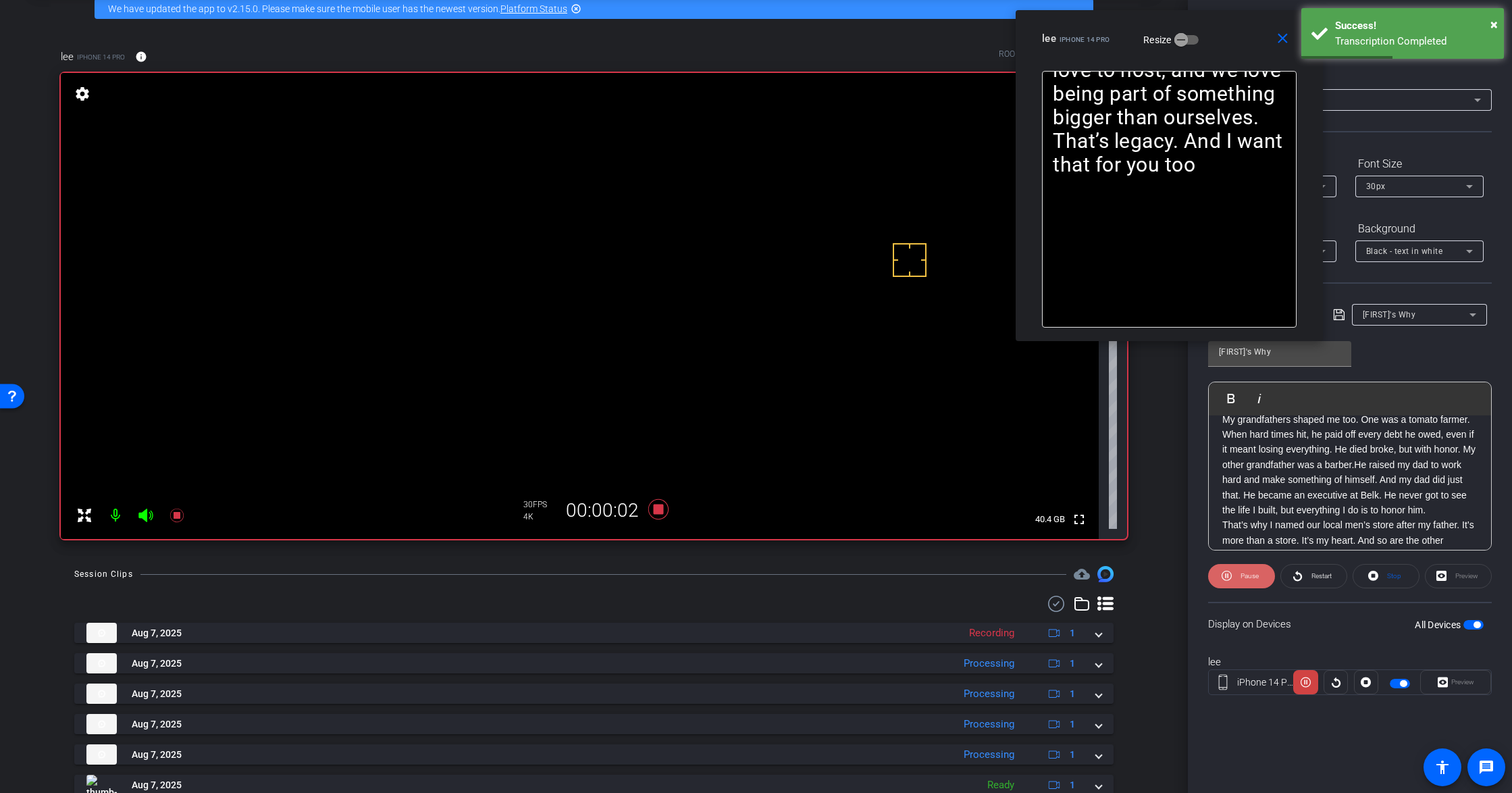 click 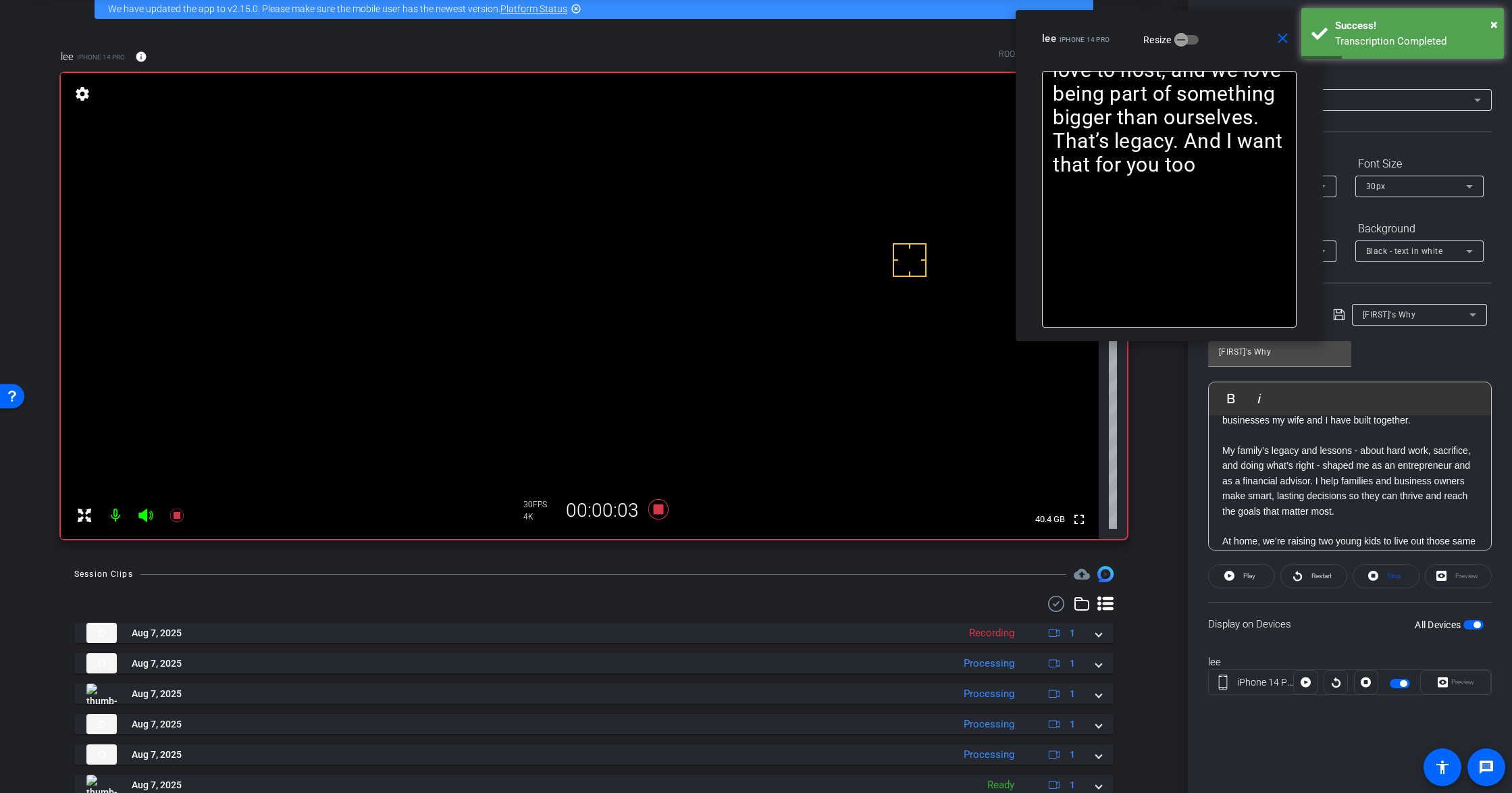 scroll, scrollTop: 542, scrollLeft: 0, axis: vertical 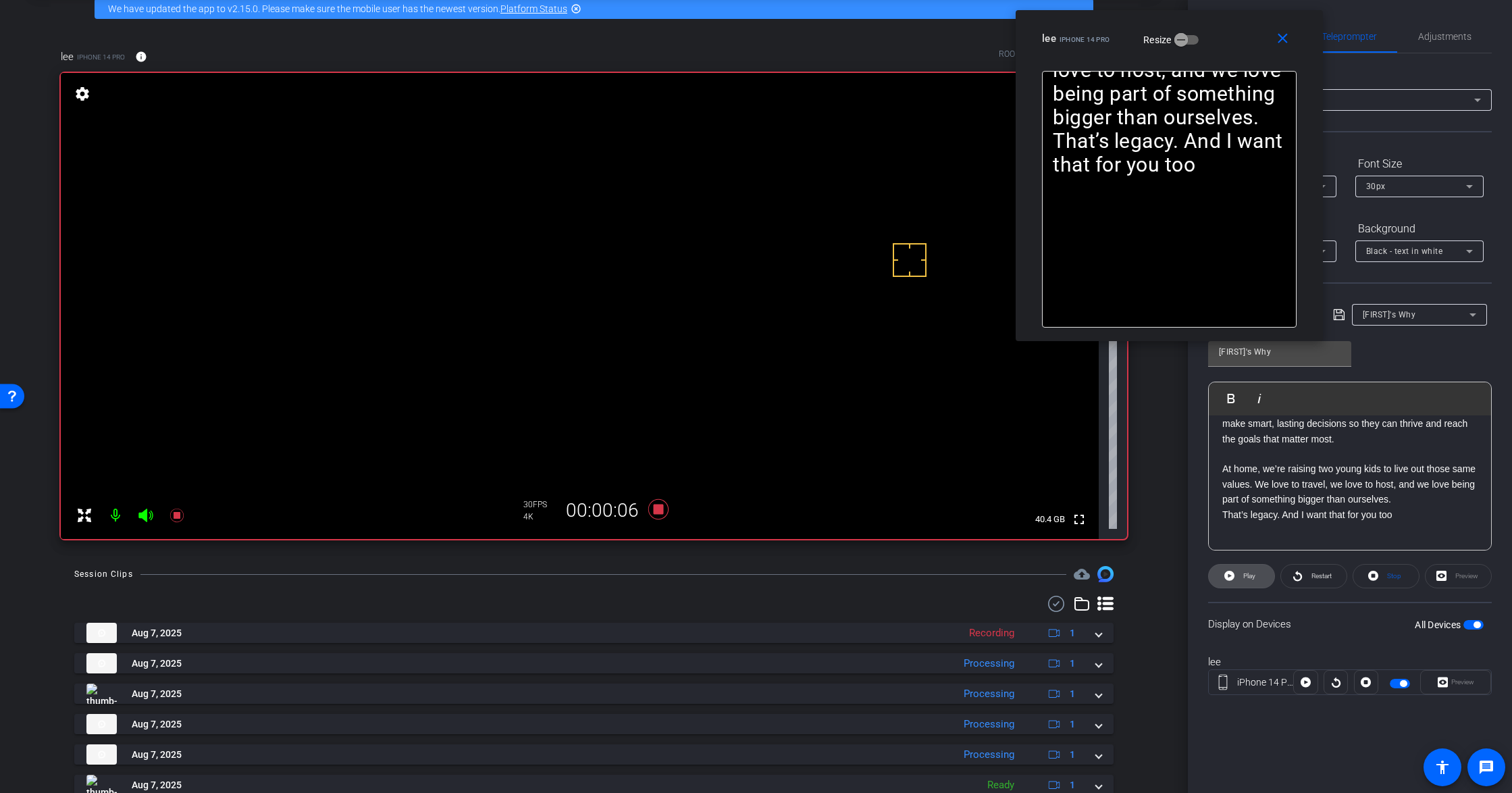 click on "Play" 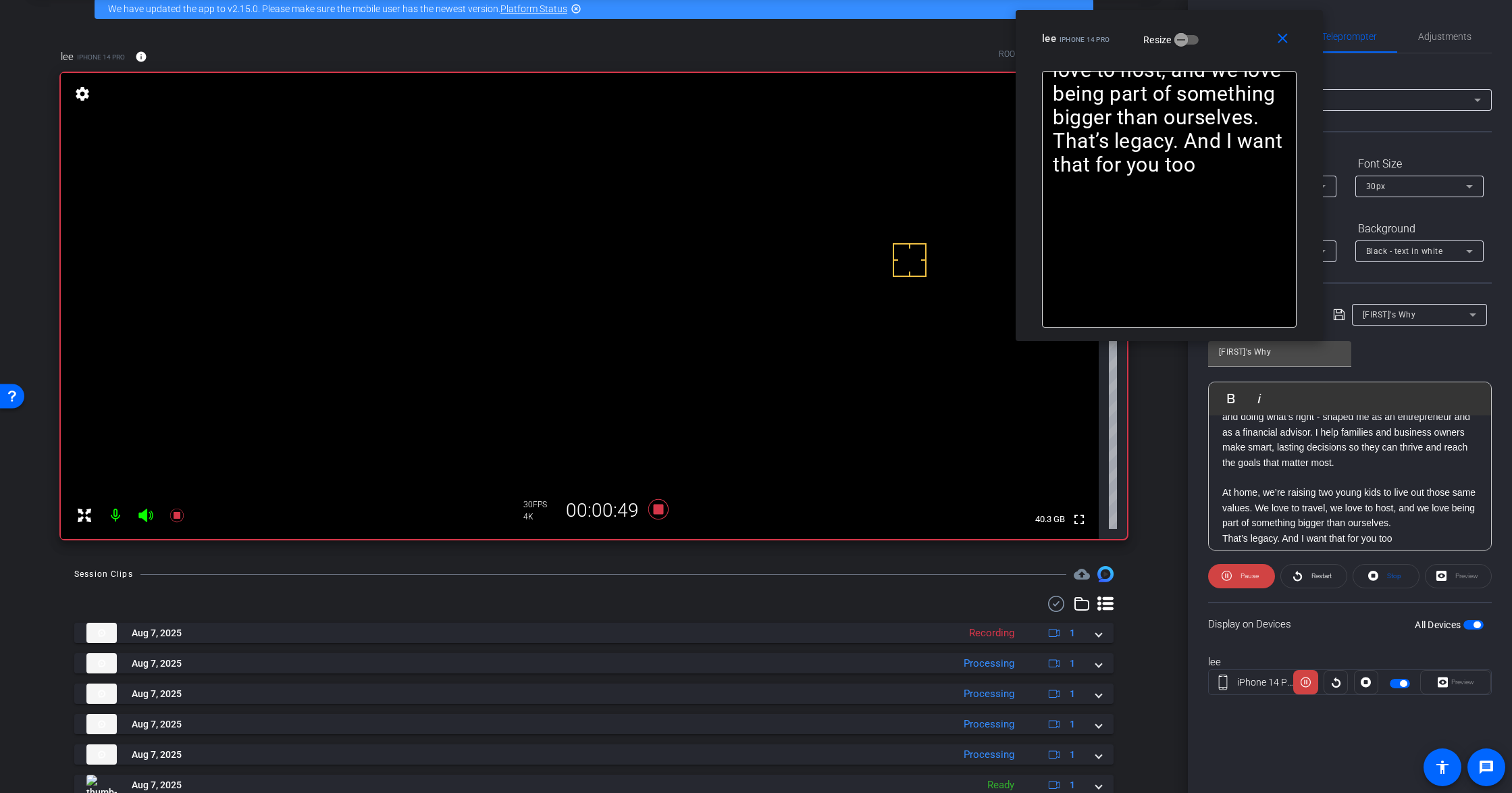 scroll, scrollTop: 542, scrollLeft: 0, axis: vertical 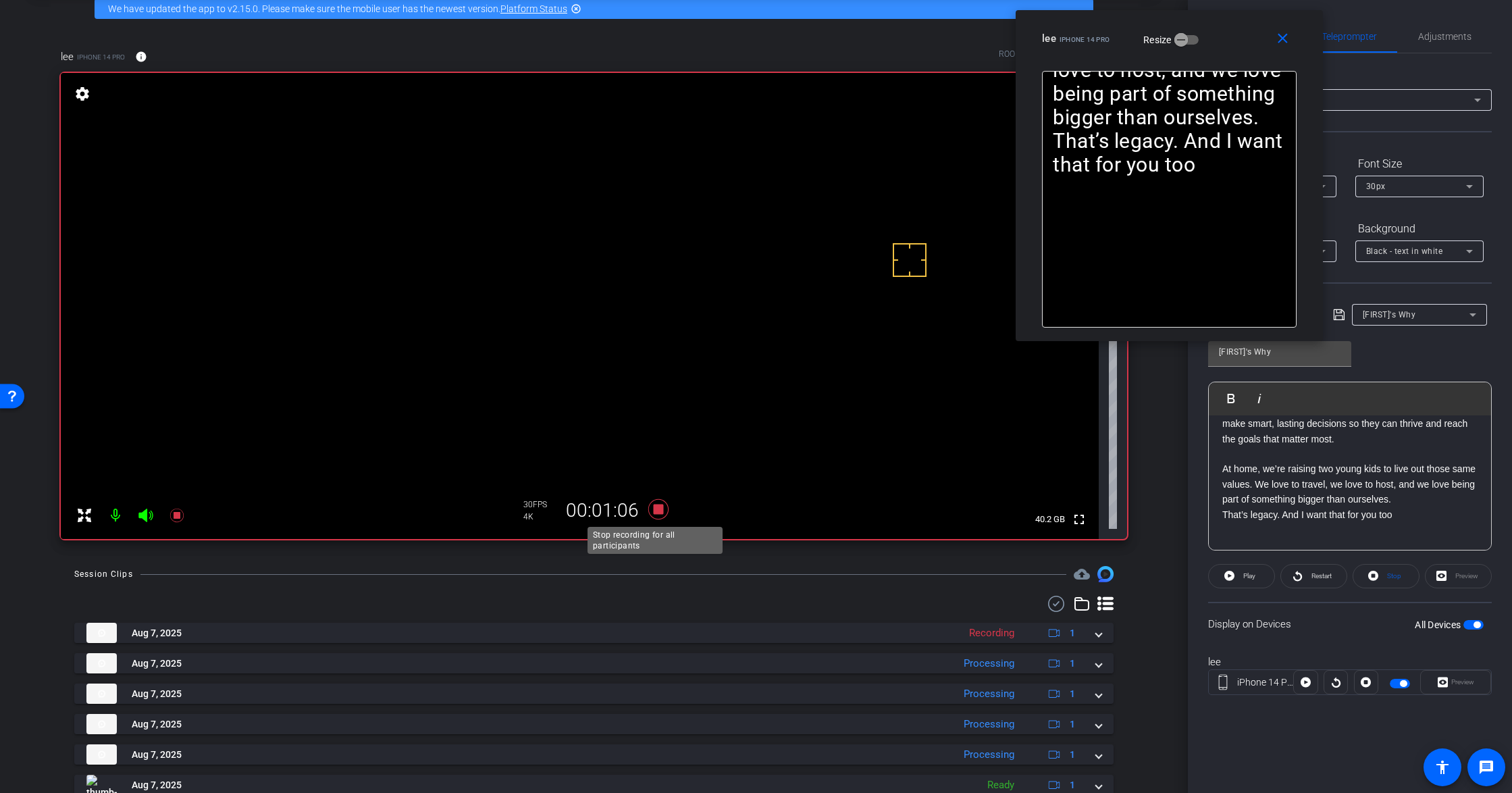 click 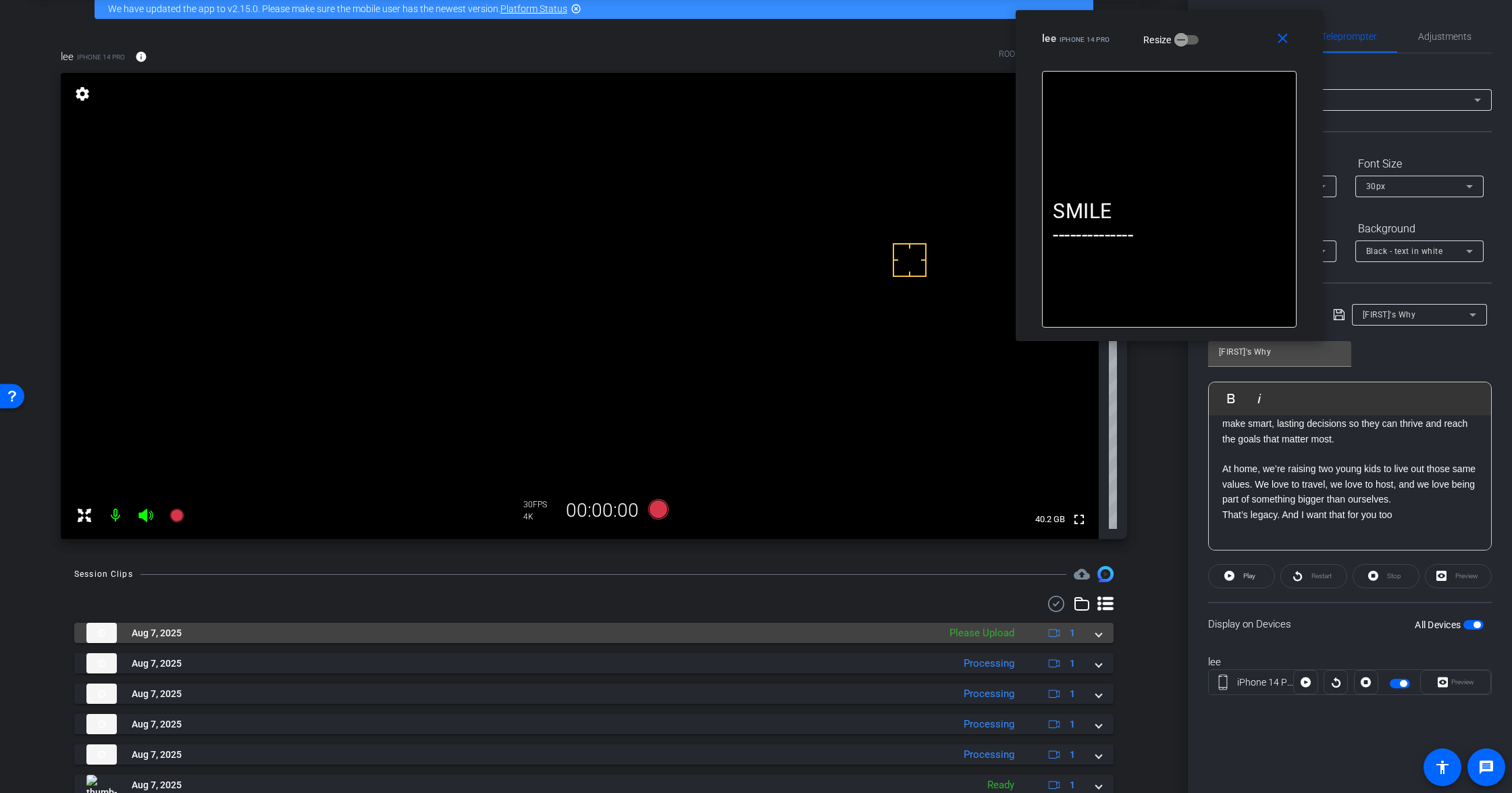 click at bounding box center (1099, 633) 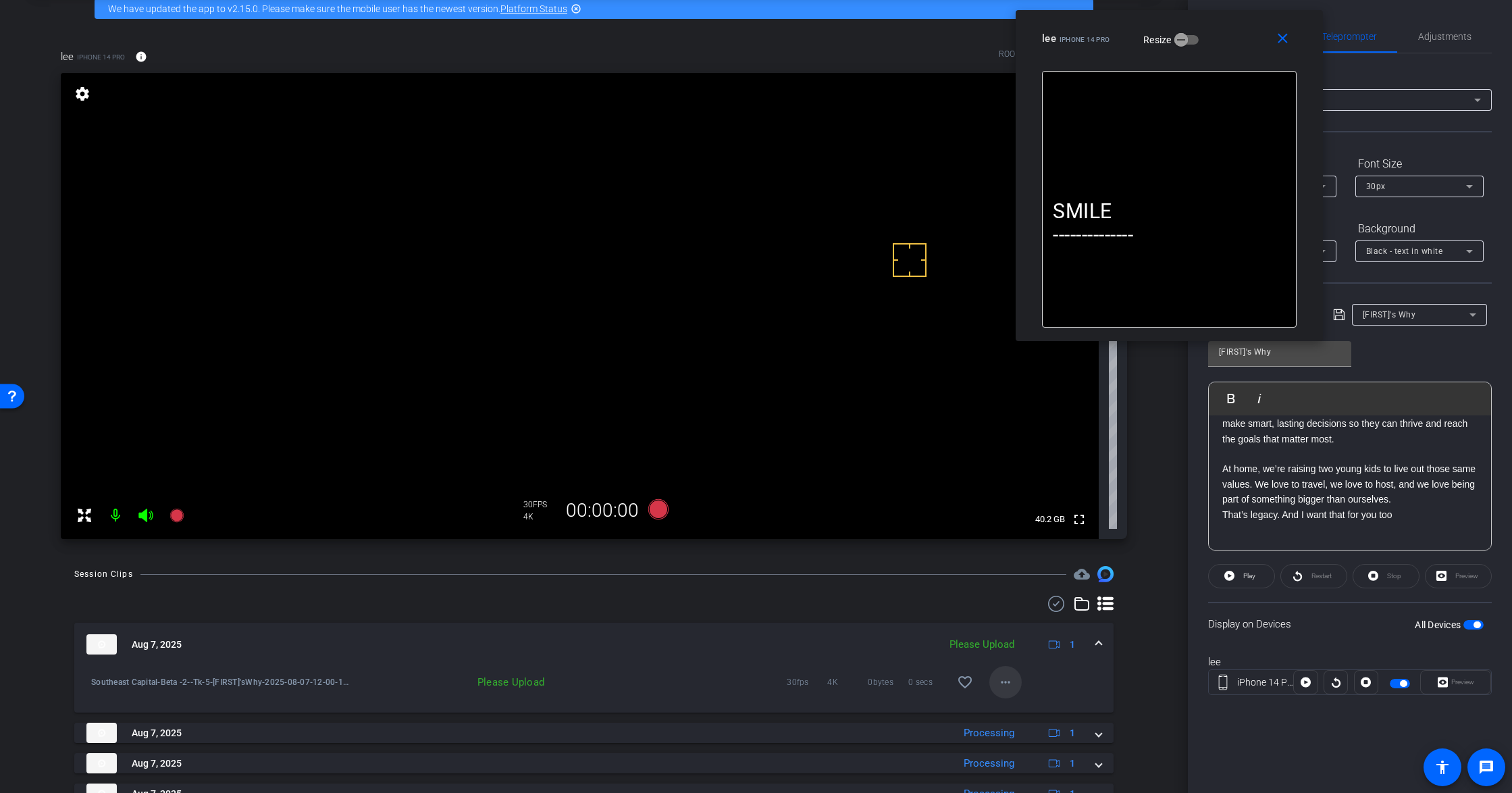 click on "more_horiz" at bounding box center (1006, 682) 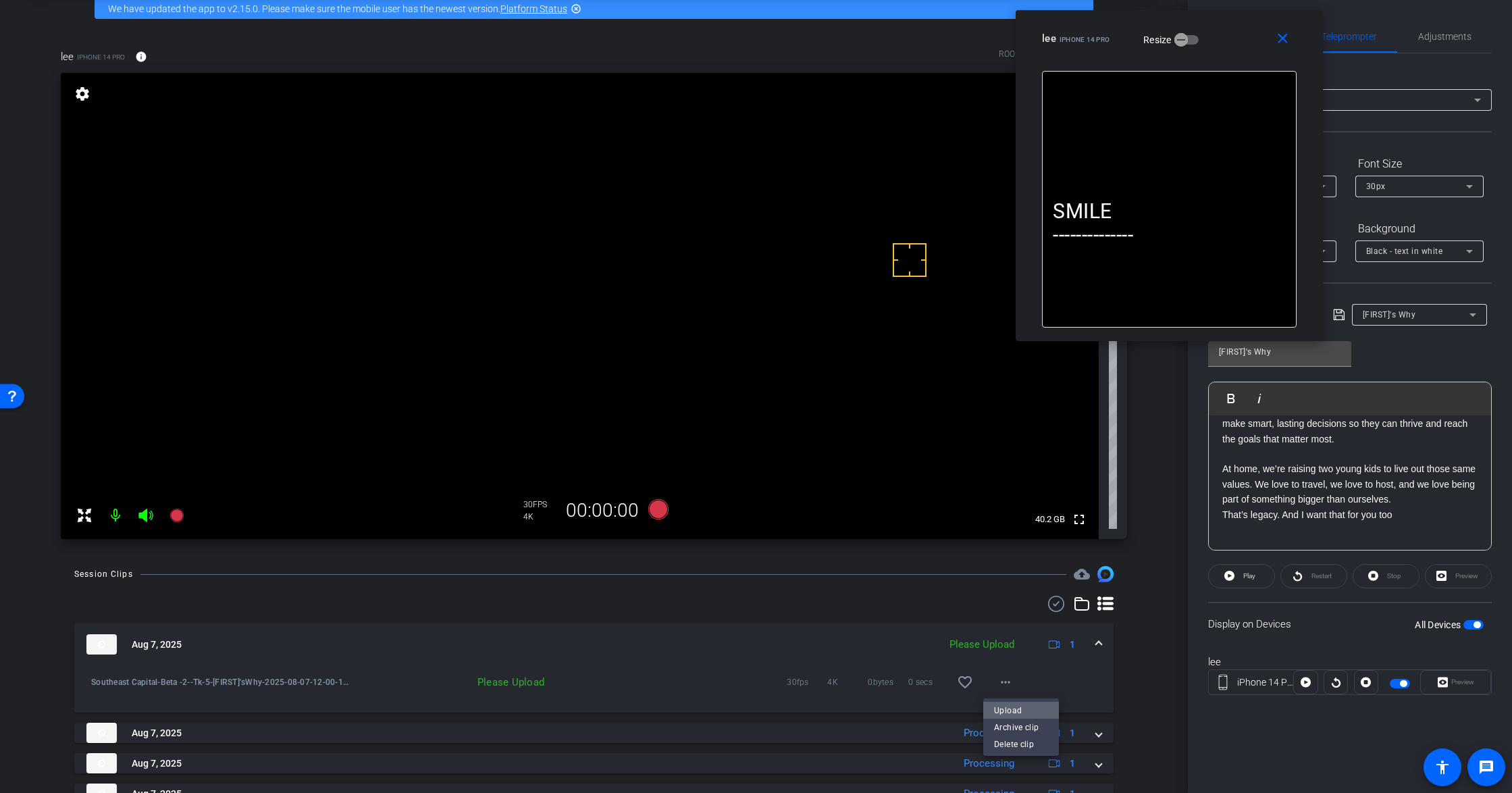 click on "Upload" at bounding box center [1021, 711] 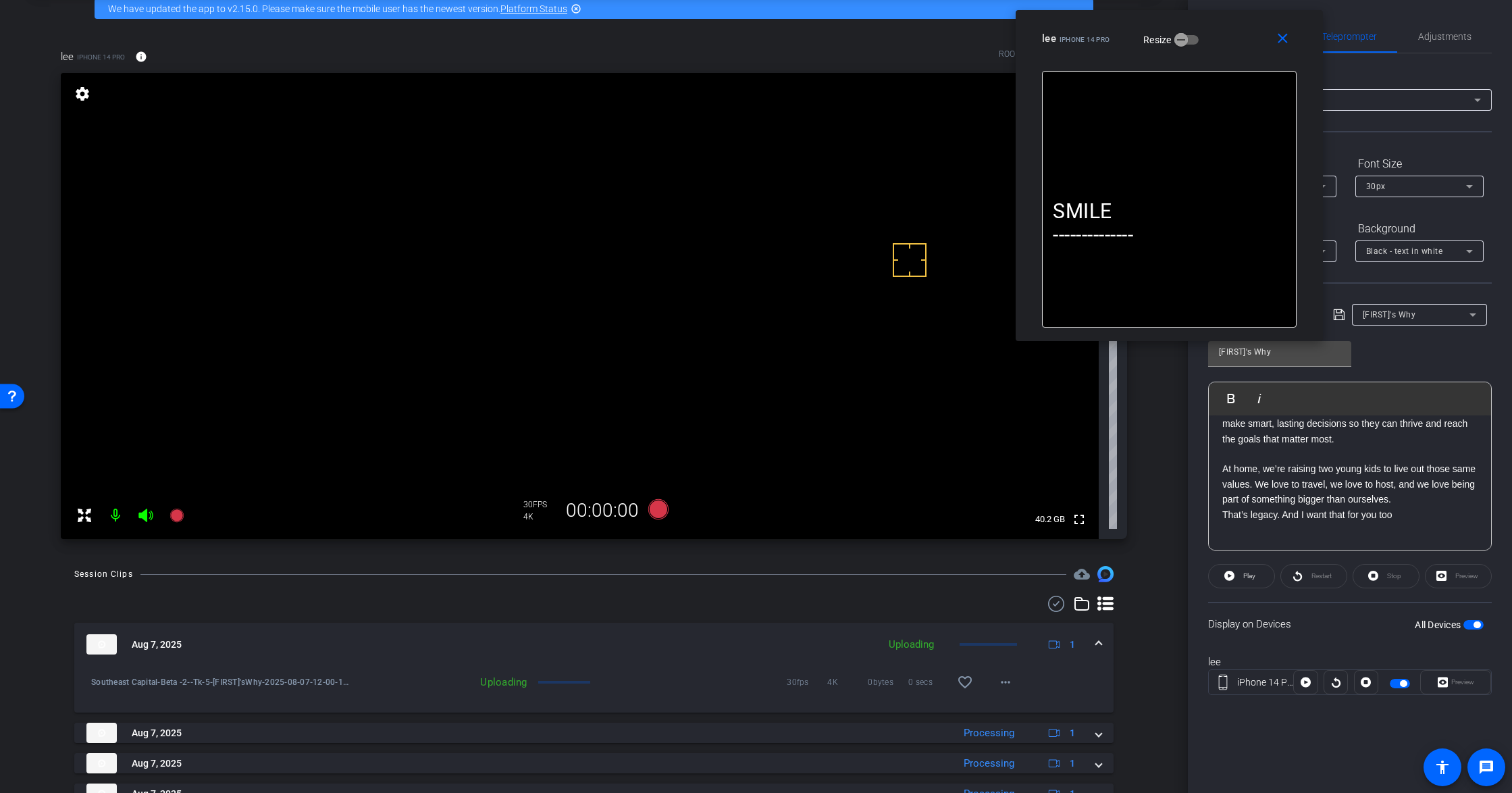 click at bounding box center (1099, 644) 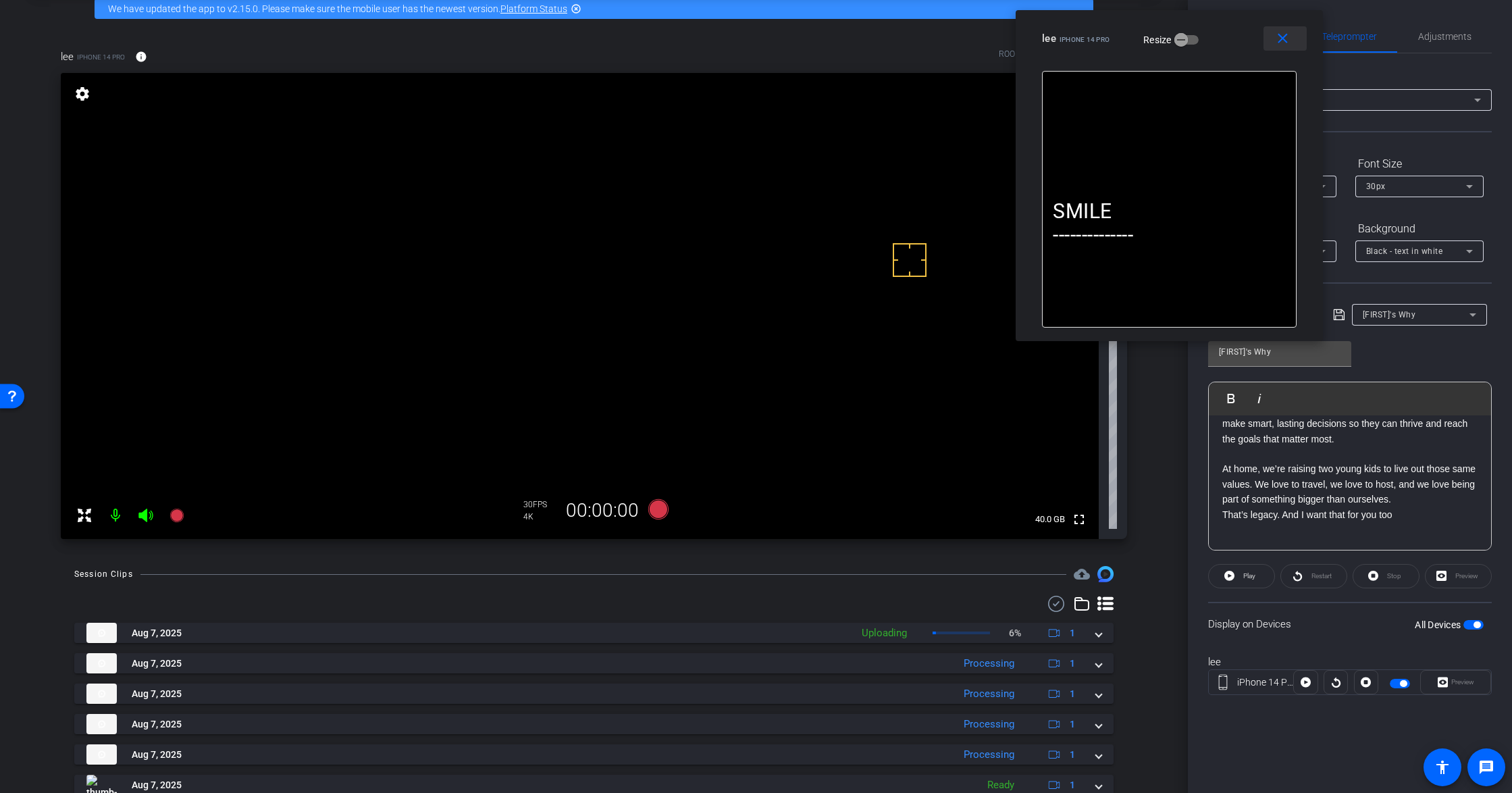 click on "close" at bounding box center (1282, 39) 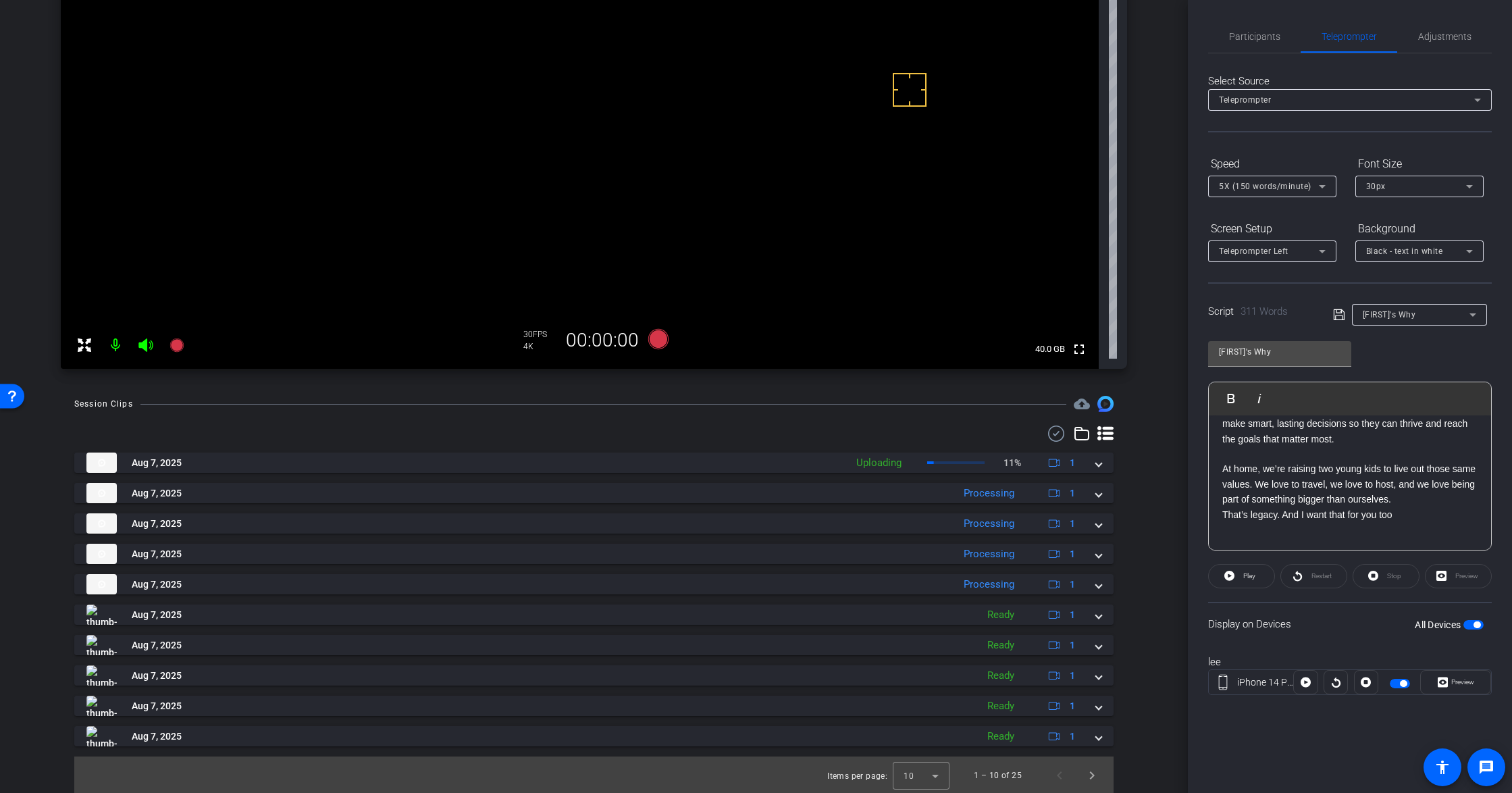 scroll, scrollTop: 239, scrollLeft: 0, axis: vertical 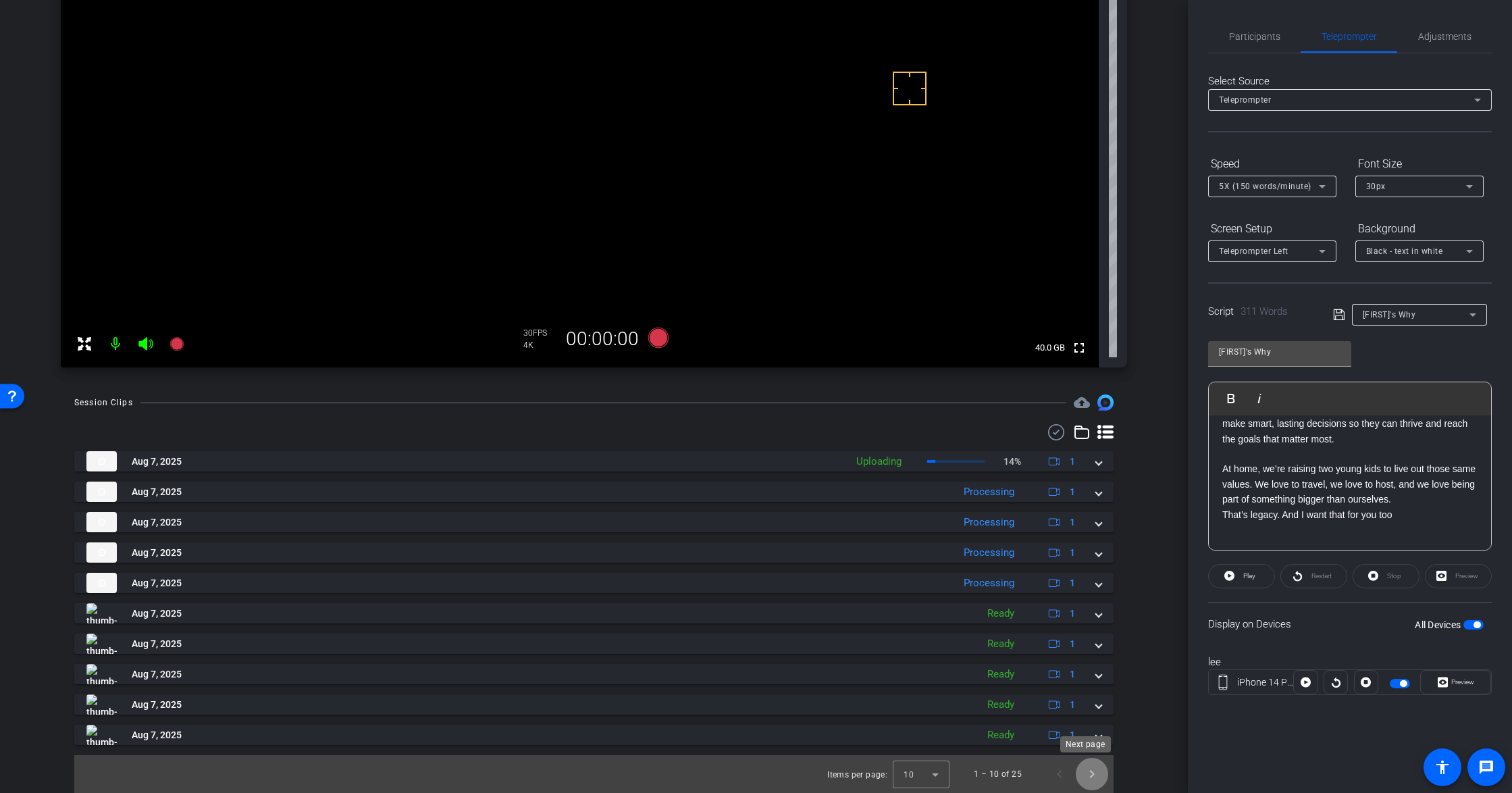 click 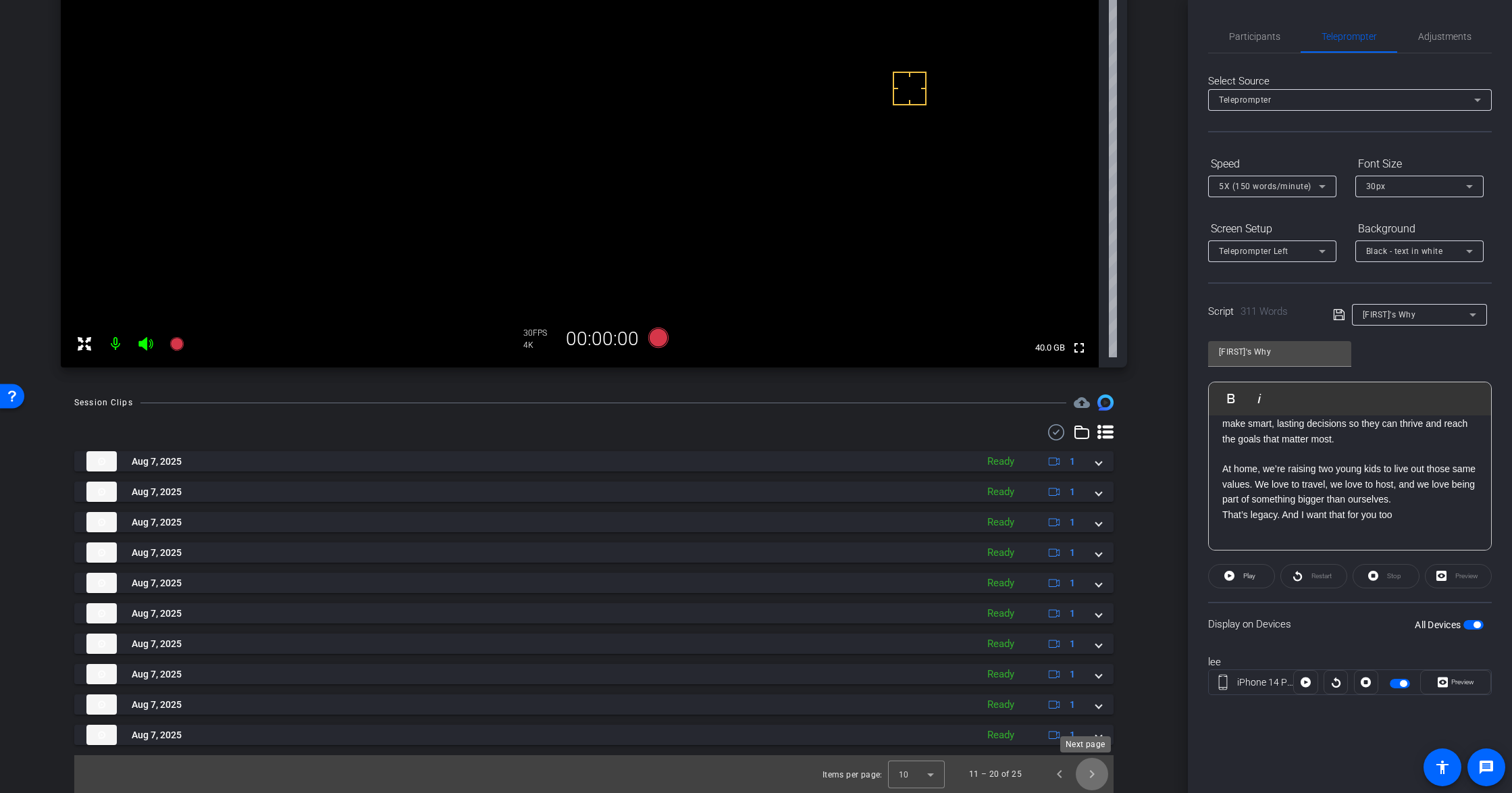 click 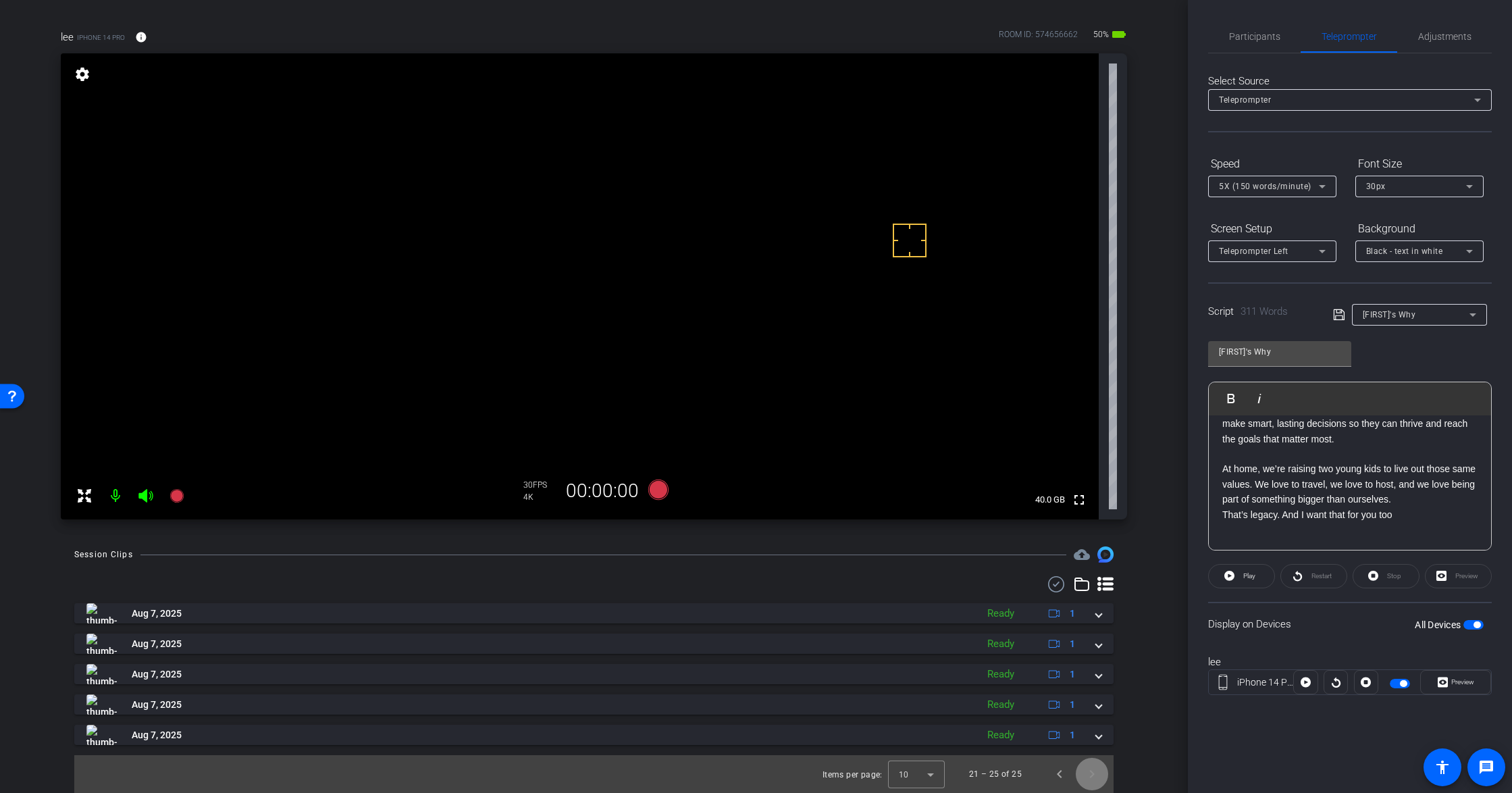 scroll, scrollTop: 87, scrollLeft: 0, axis: vertical 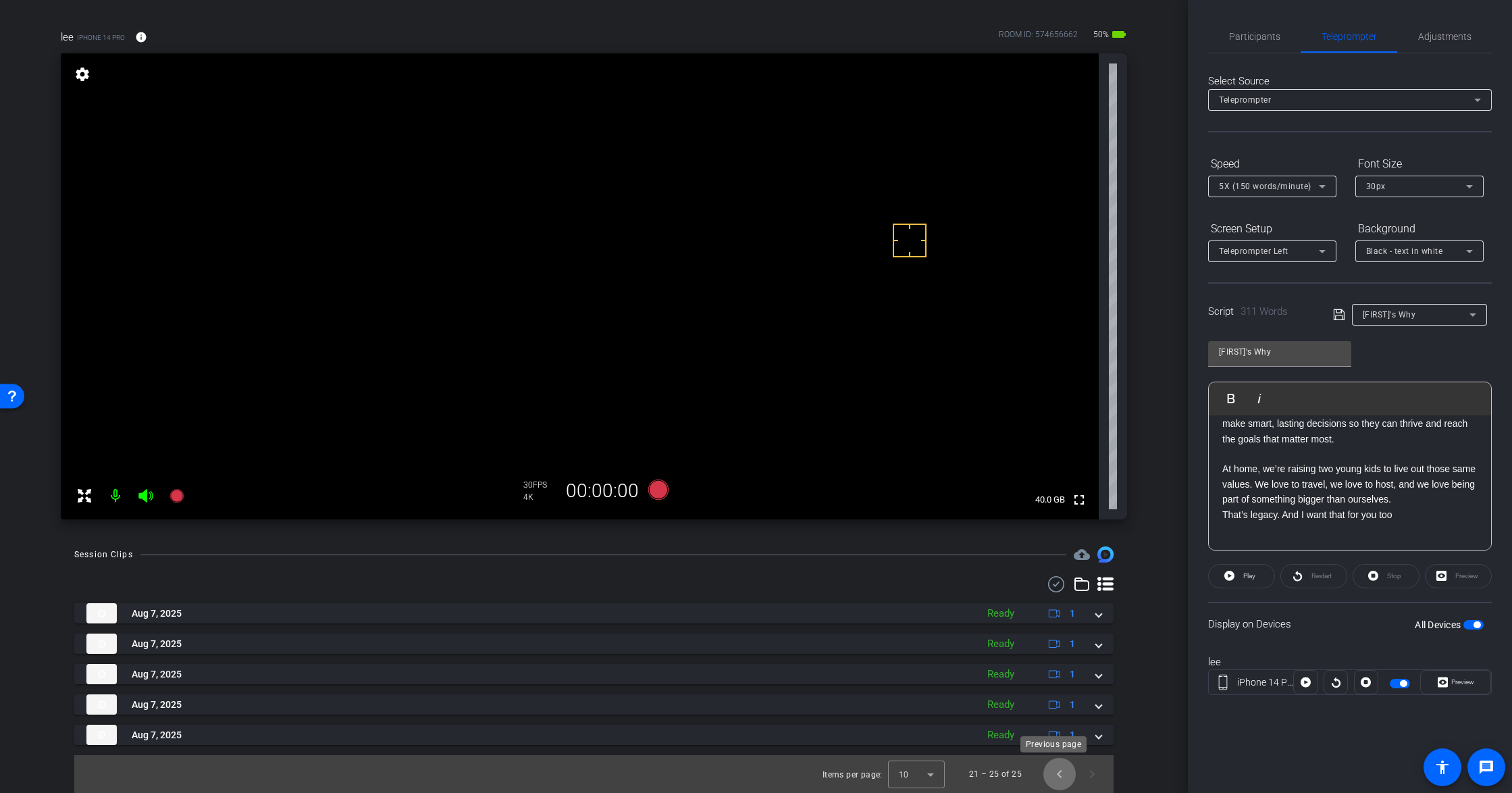 click 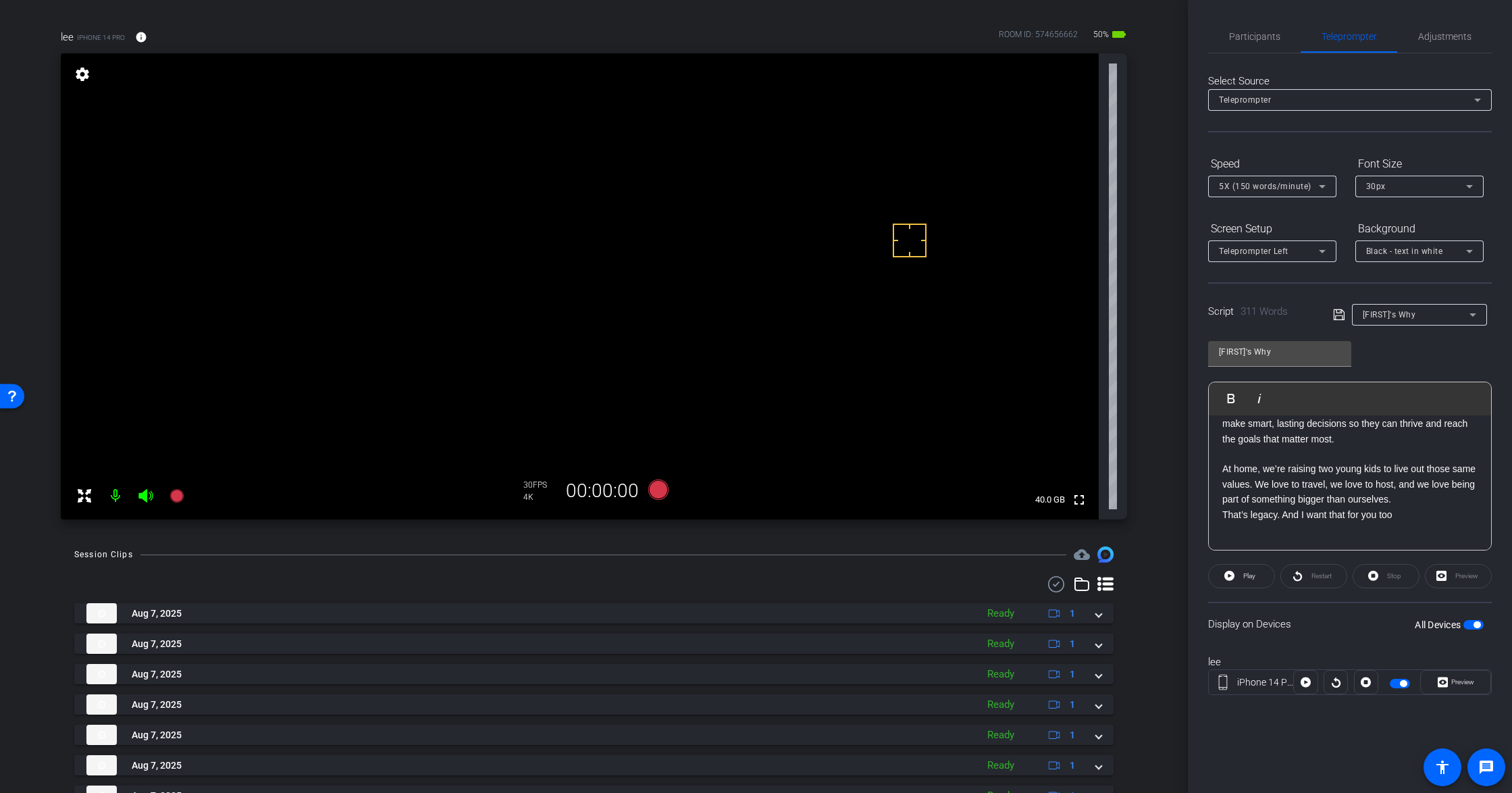 scroll, scrollTop: 239, scrollLeft: 0, axis: vertical 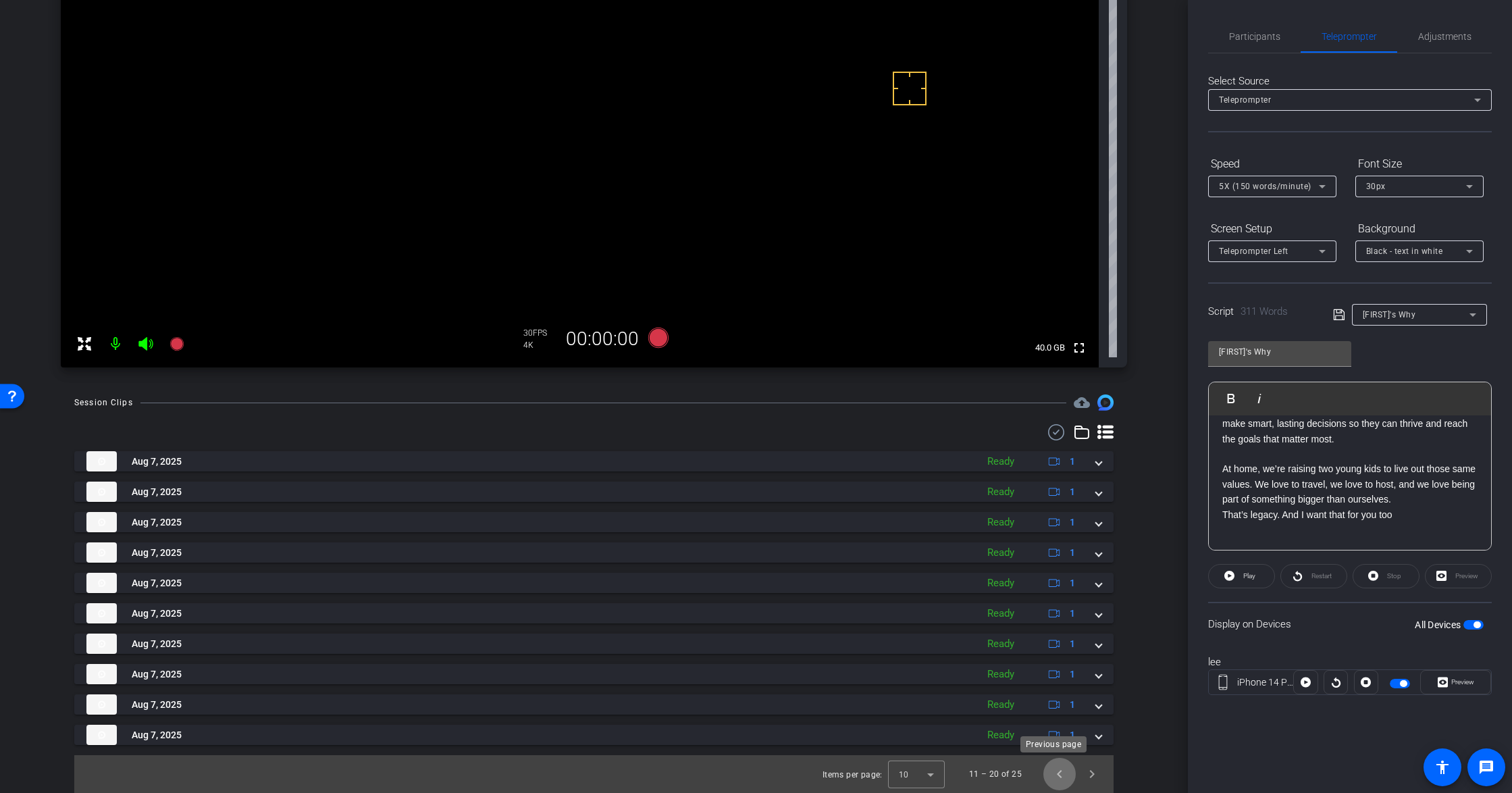click 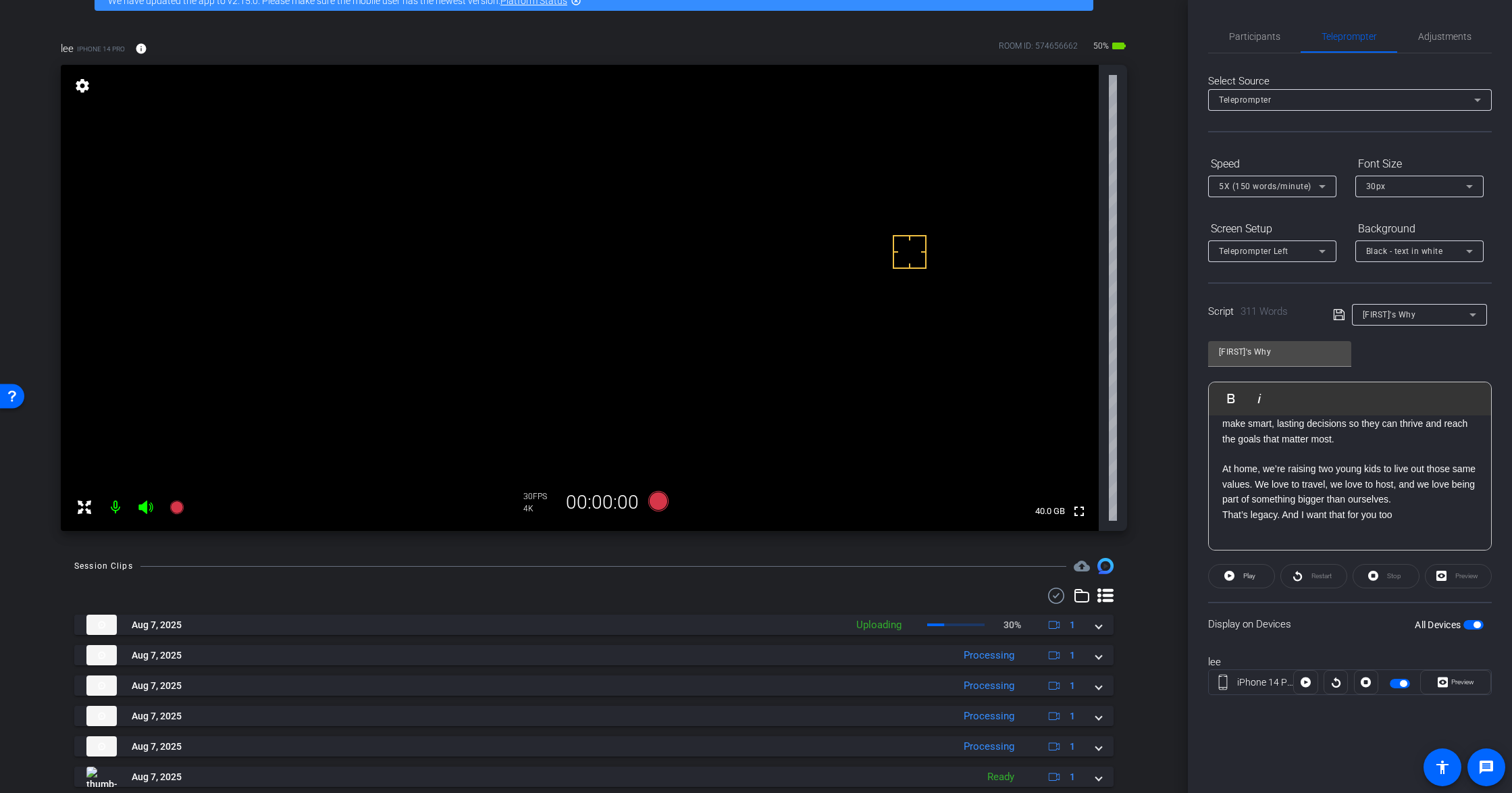 scroll, scrollTop: 36, scrollLeft: 0, axis: vertical 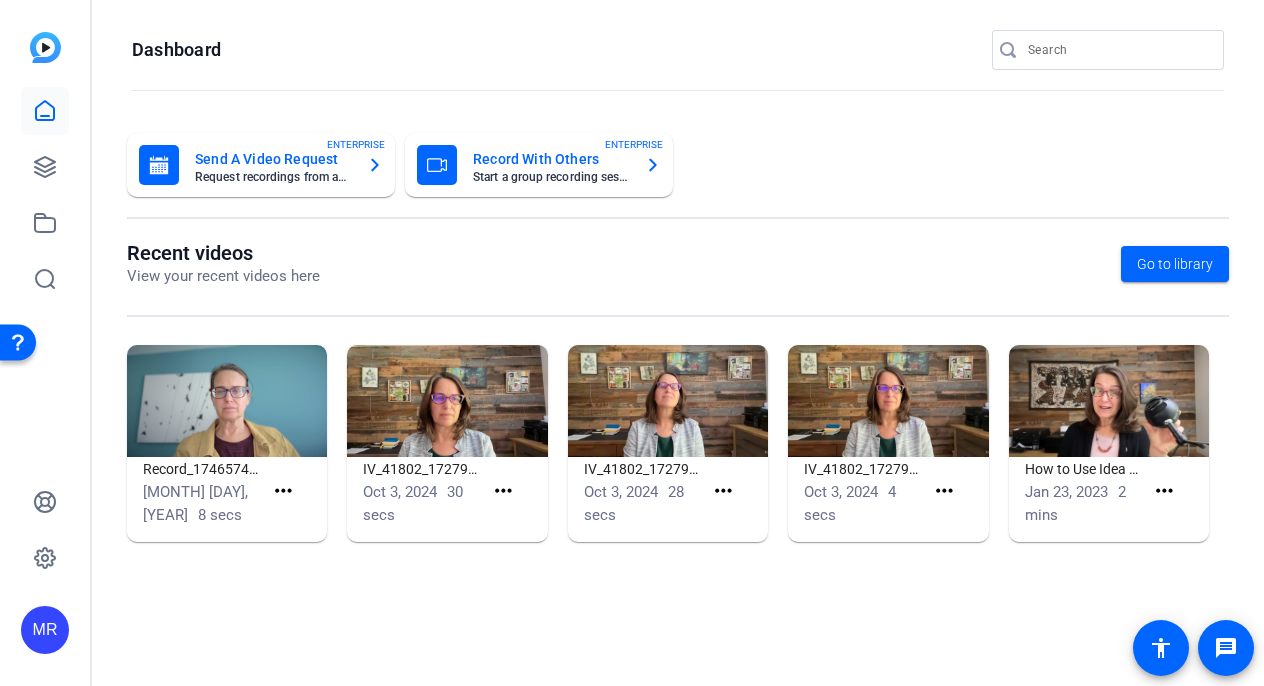click at bounding box center (1118, 50) 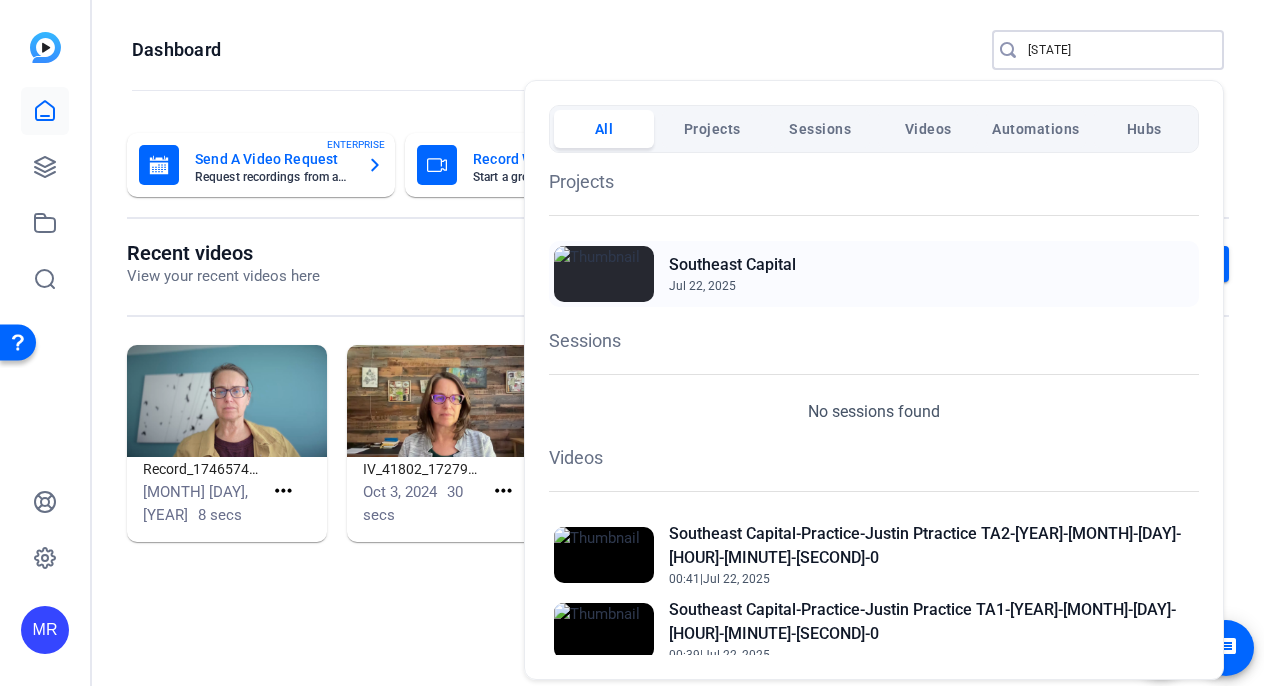 type on "[STATE]" 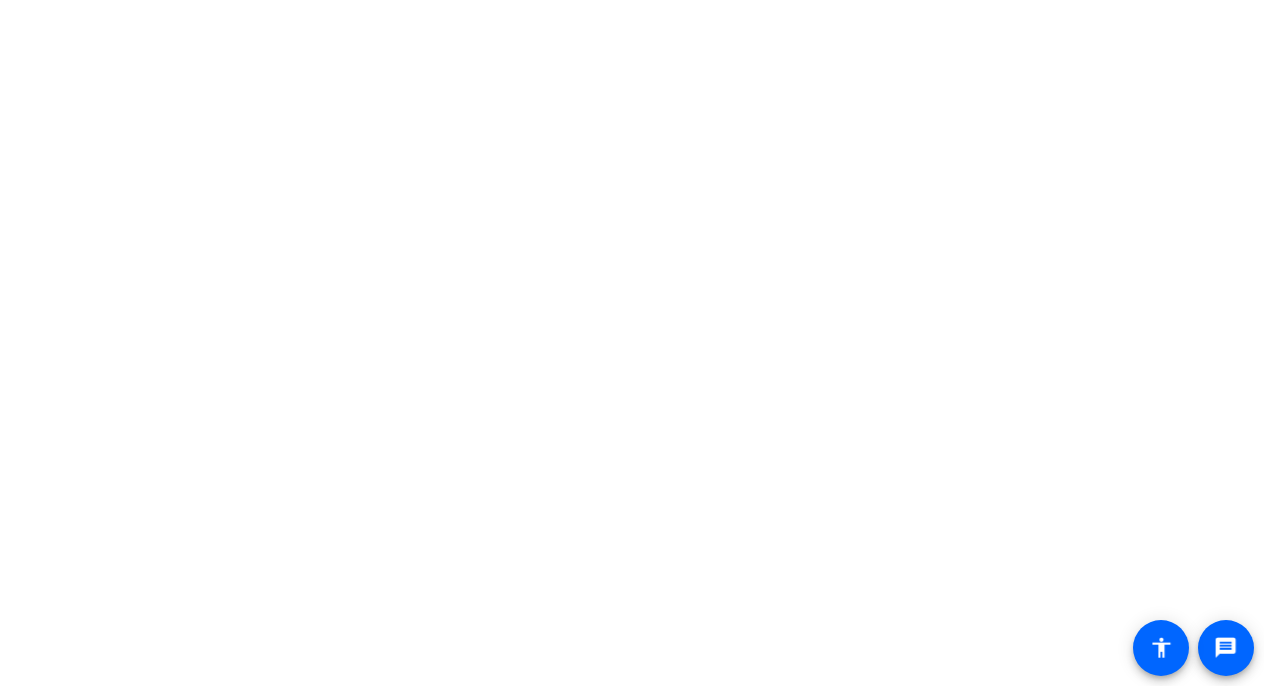 scroll, scrollTop: 0, scrollLeft: 0, axis: both 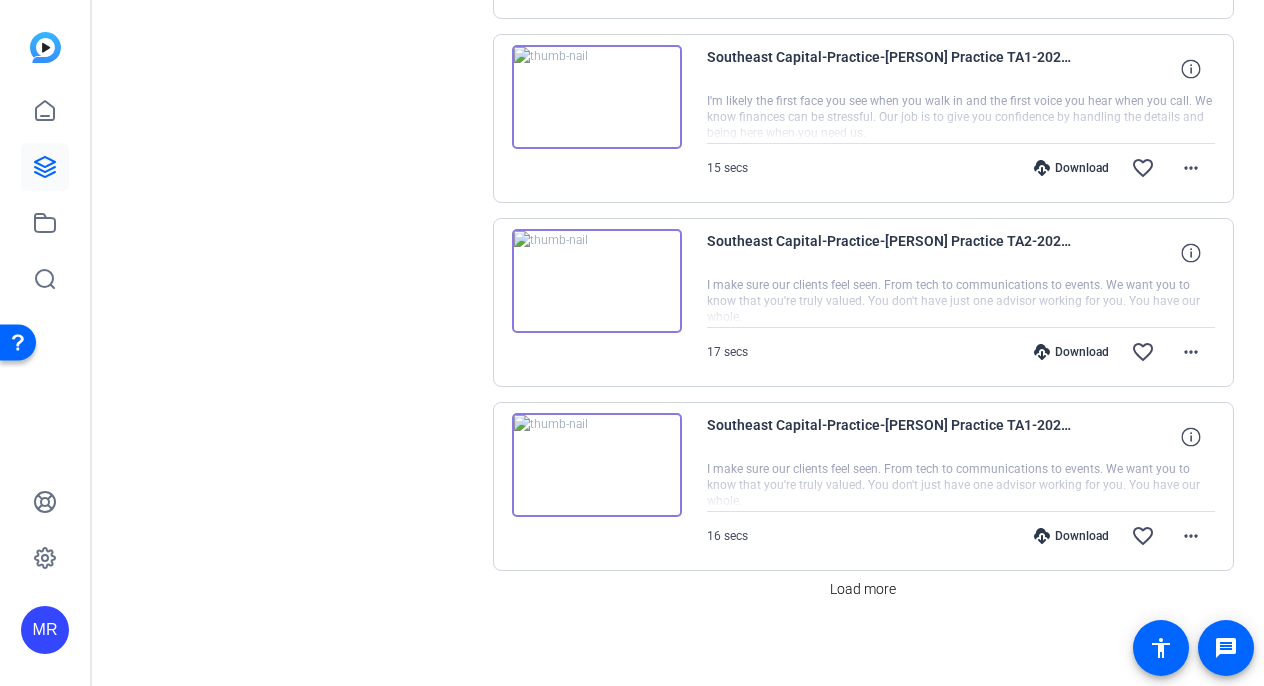 click at bounding box center [597, 465] 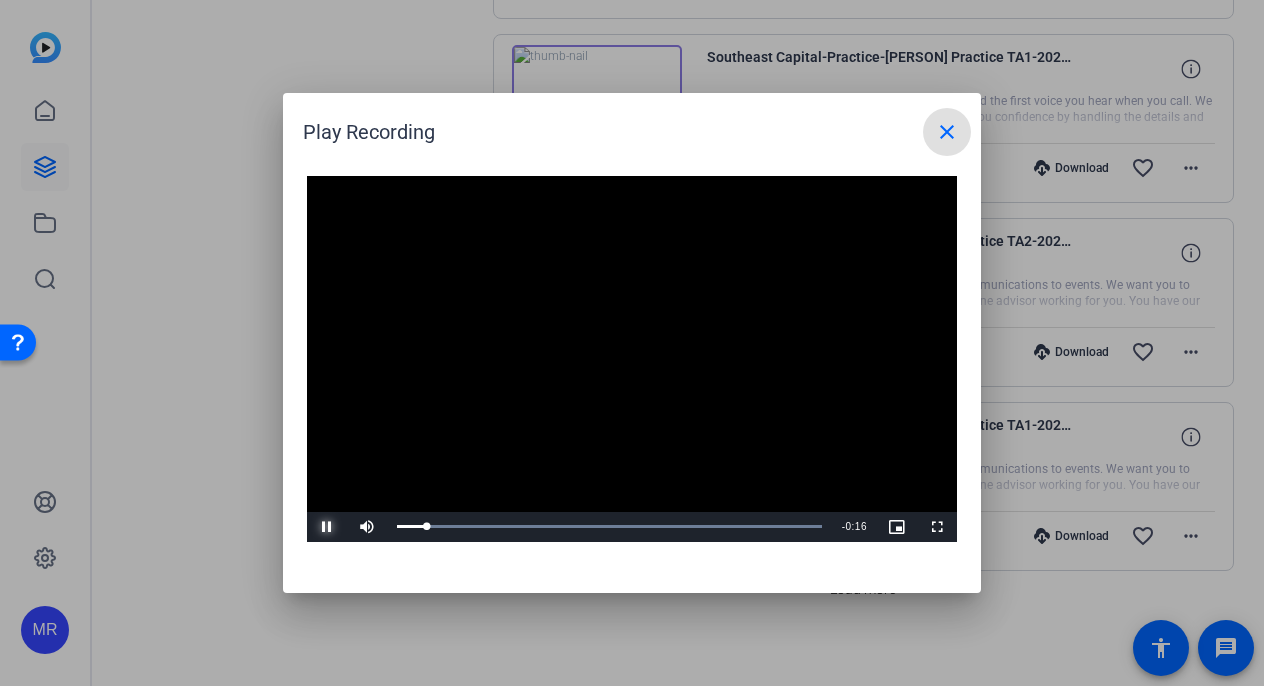 click at bounding box center (327, 527) 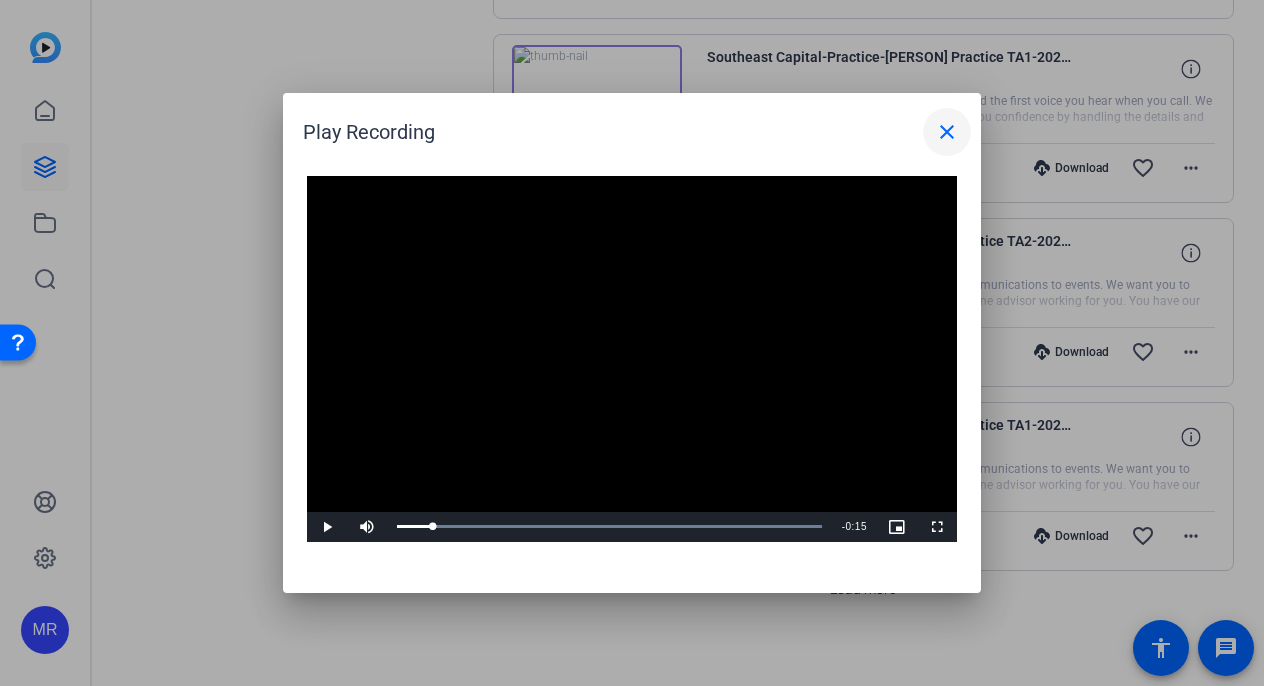 click on "close" at bounding box center [947, 132] 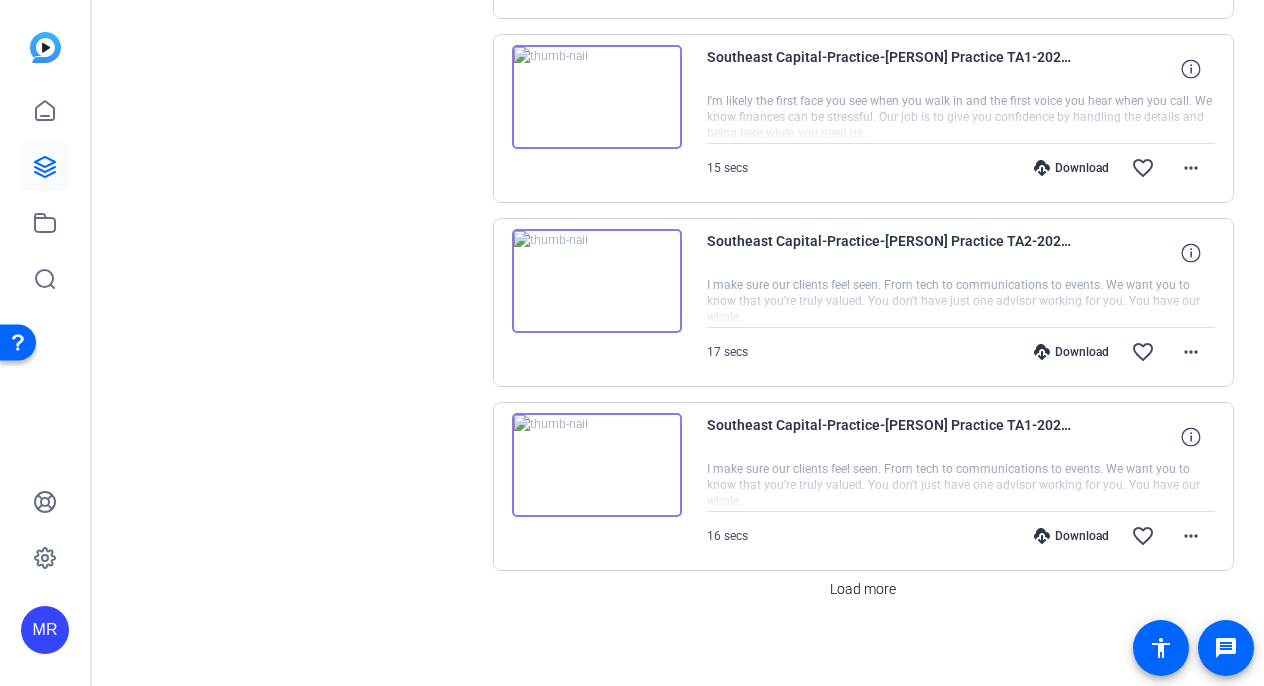 click at bounding box center (597, 97) 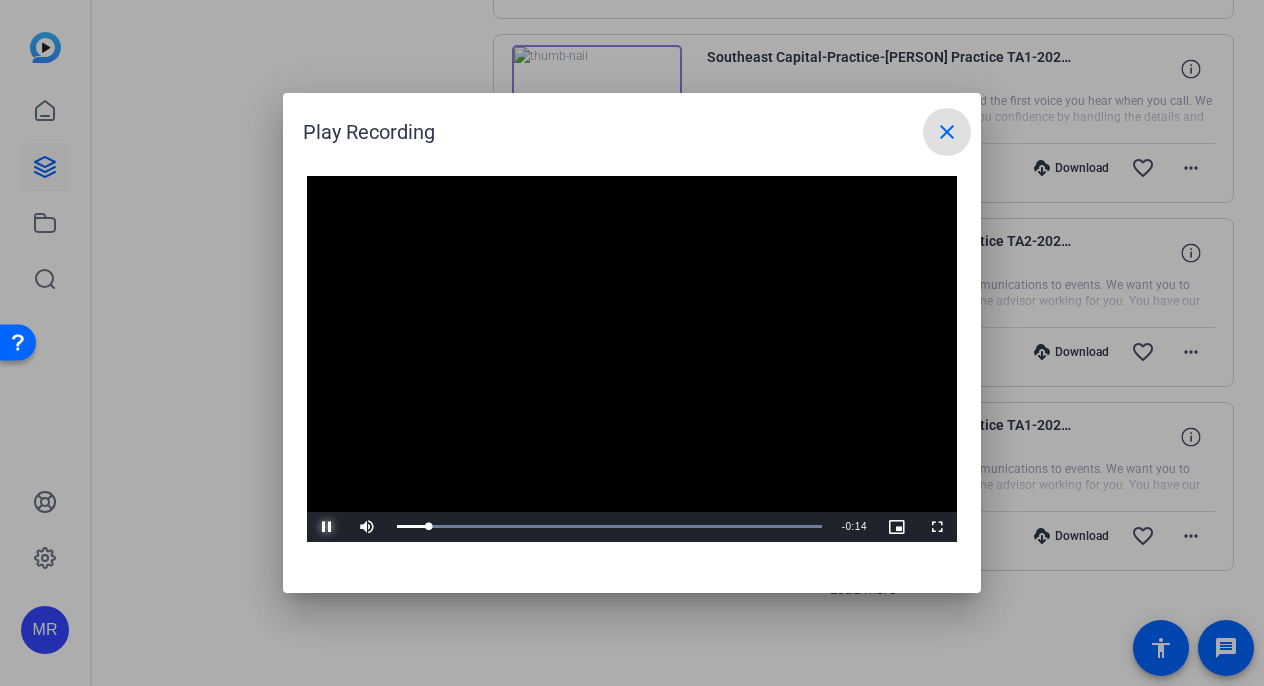 click at bounding box center (327, 527) 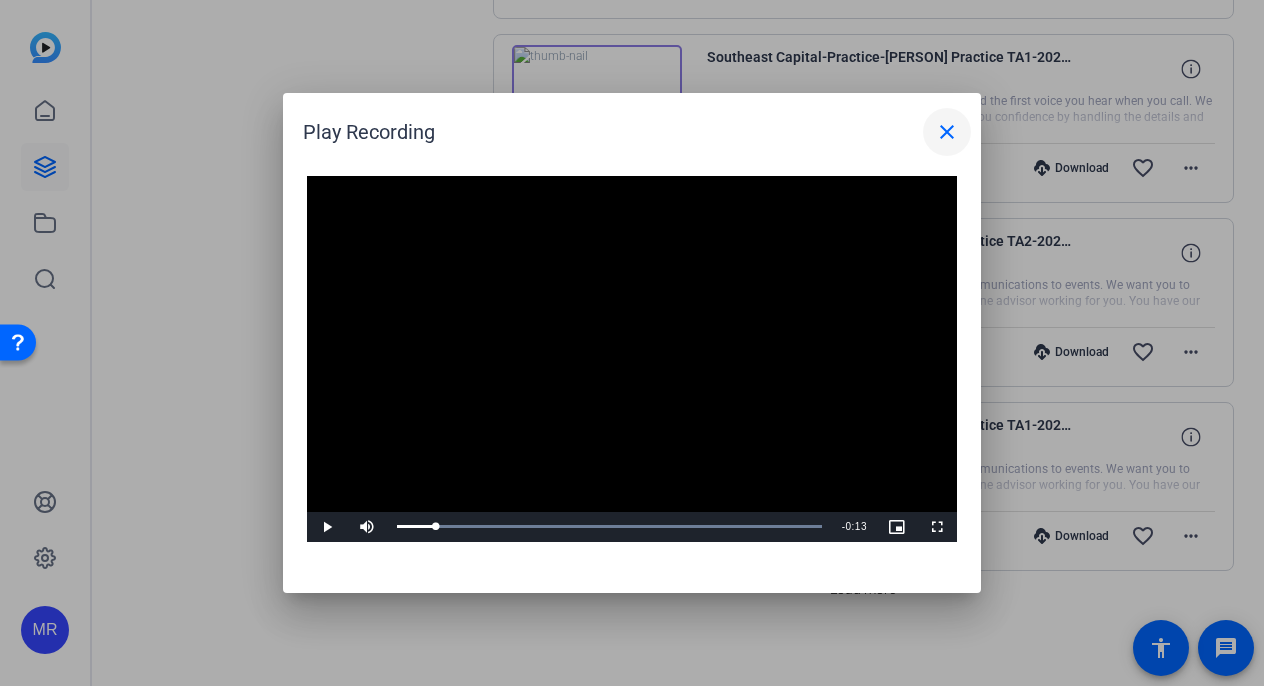 click on "close" at bounding box center [947, 132] 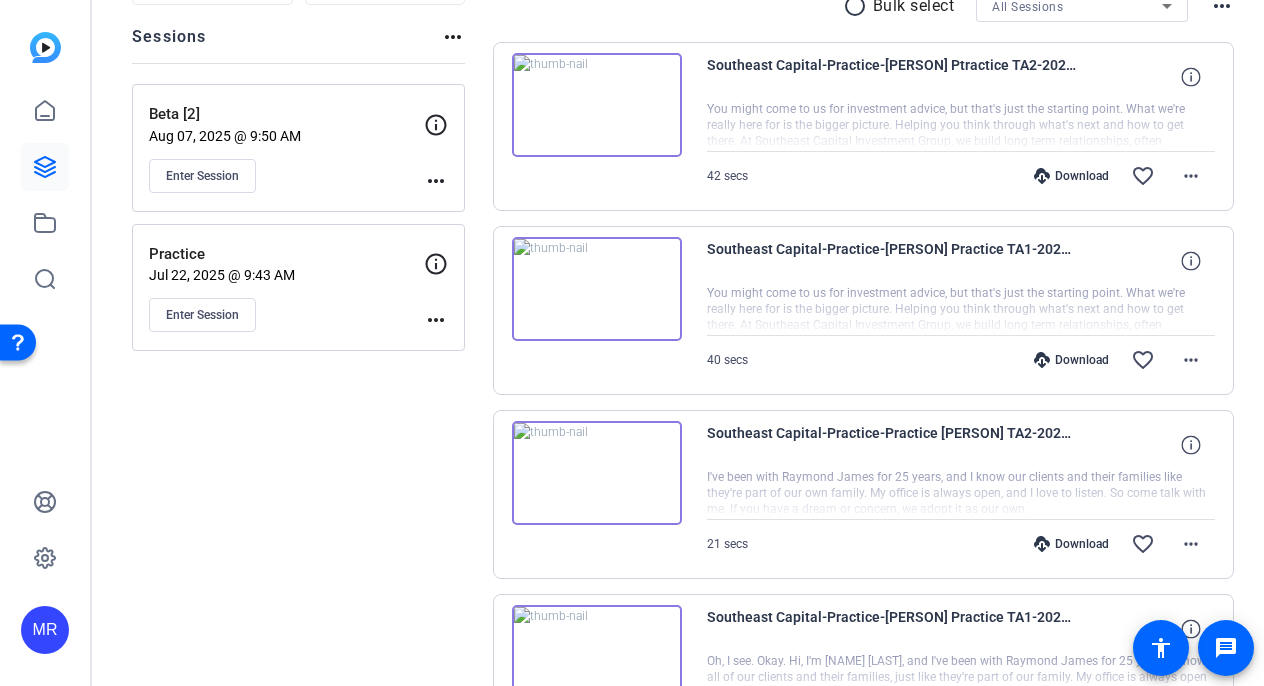 scroll, scrollTop: 16, scrollLeft: 0, axis: vertical 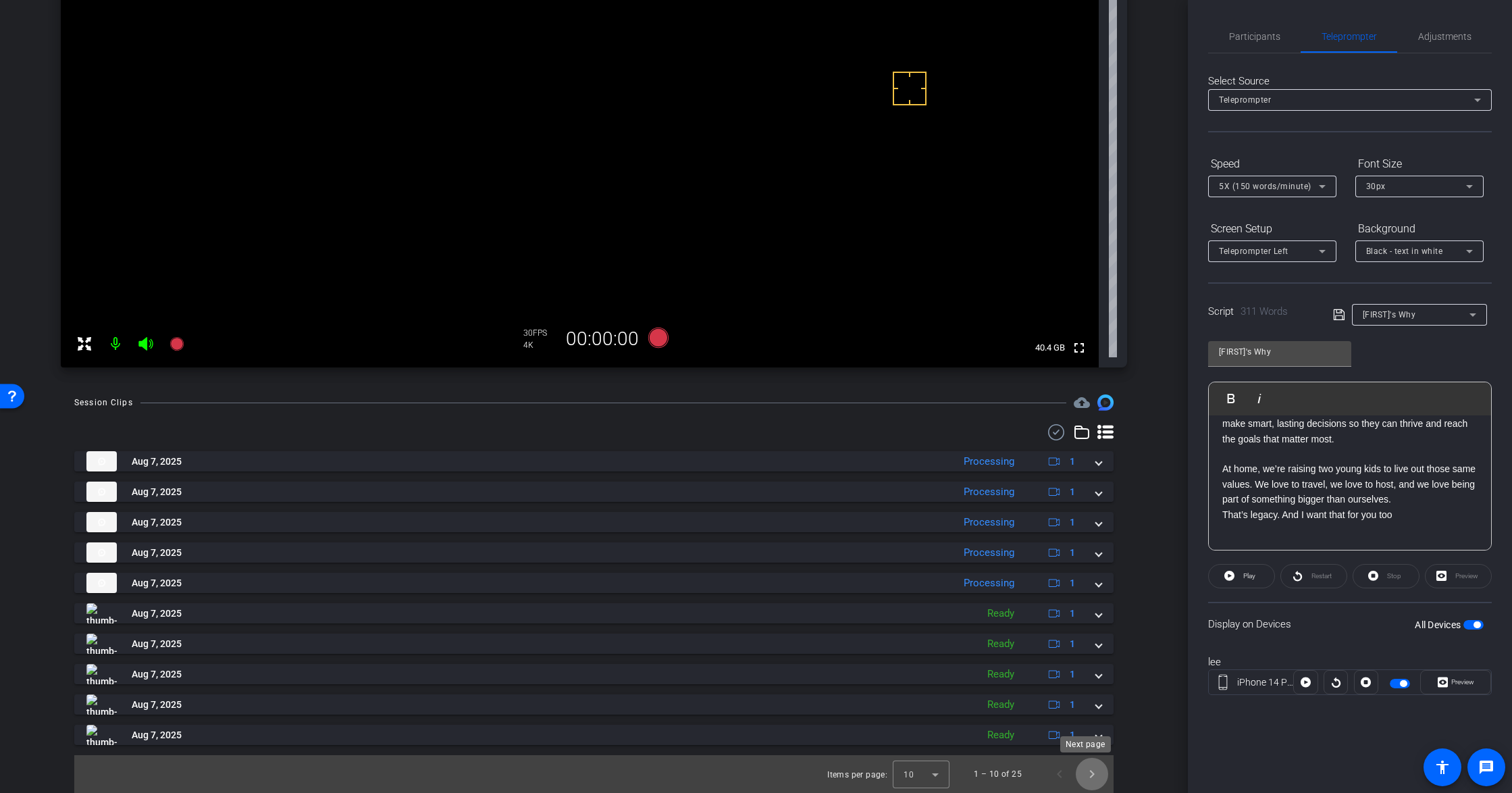 click 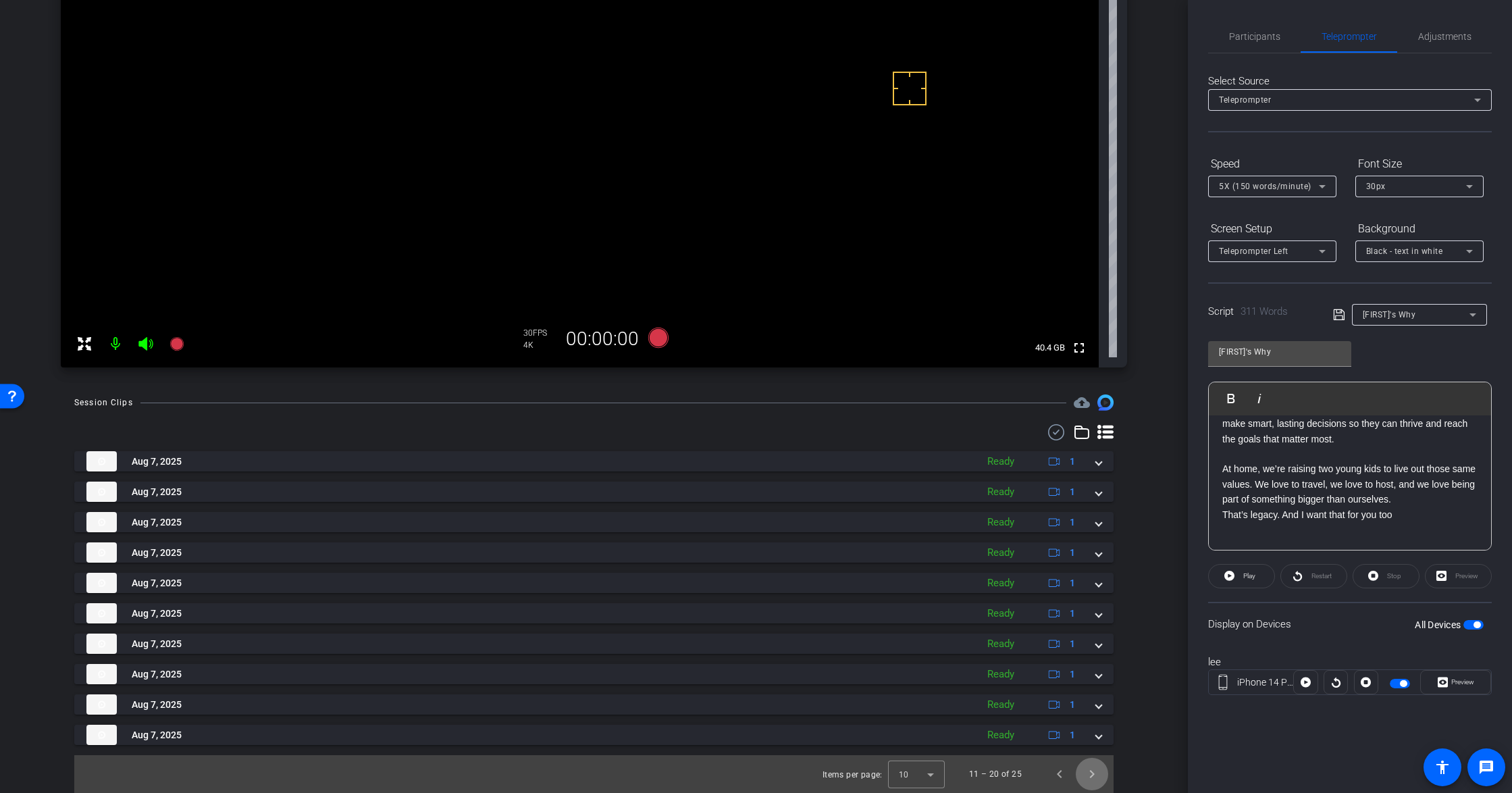 click 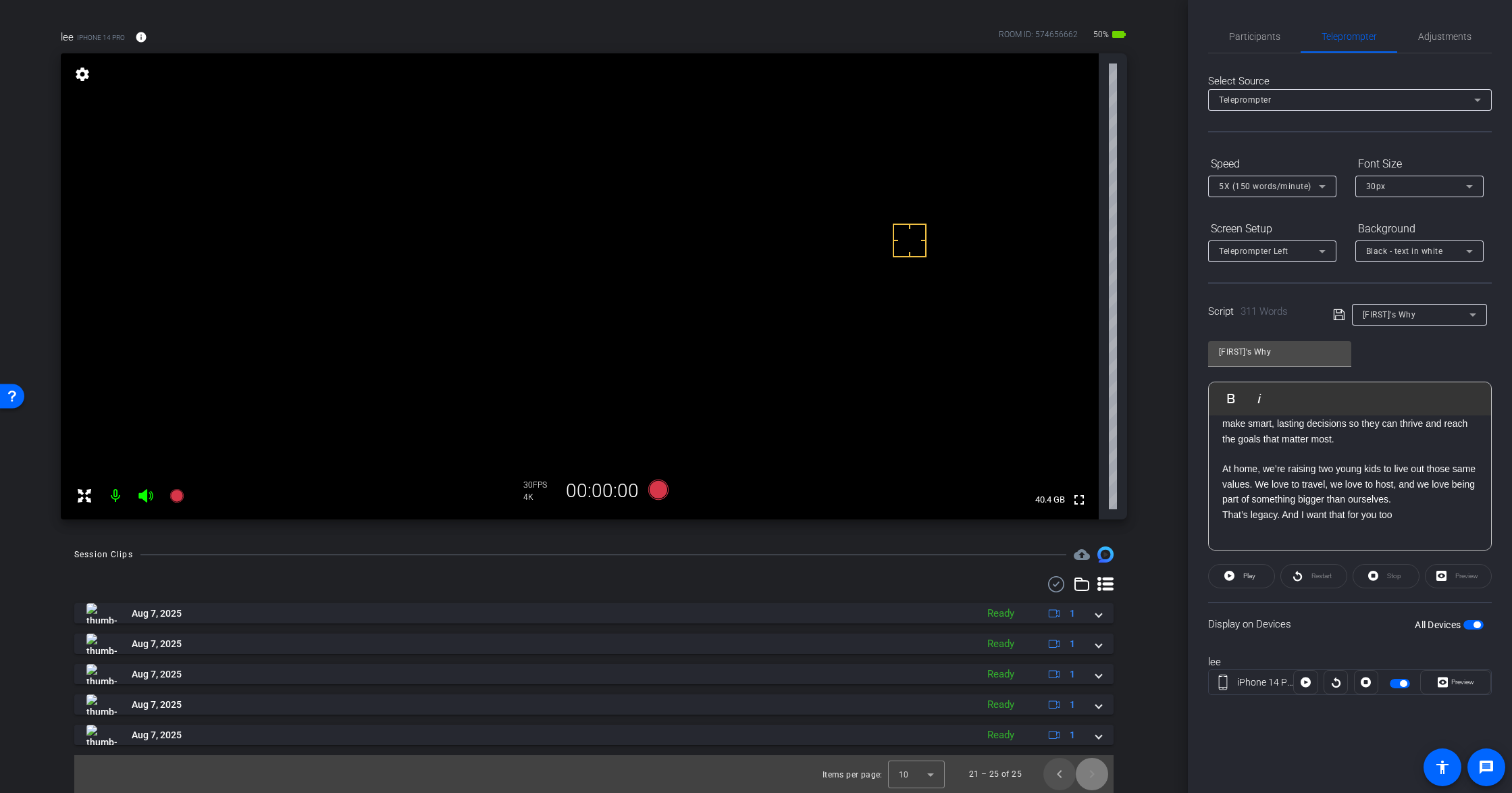 scroll, scrollTop: 87, scrollLeft: 0, axis: vertical 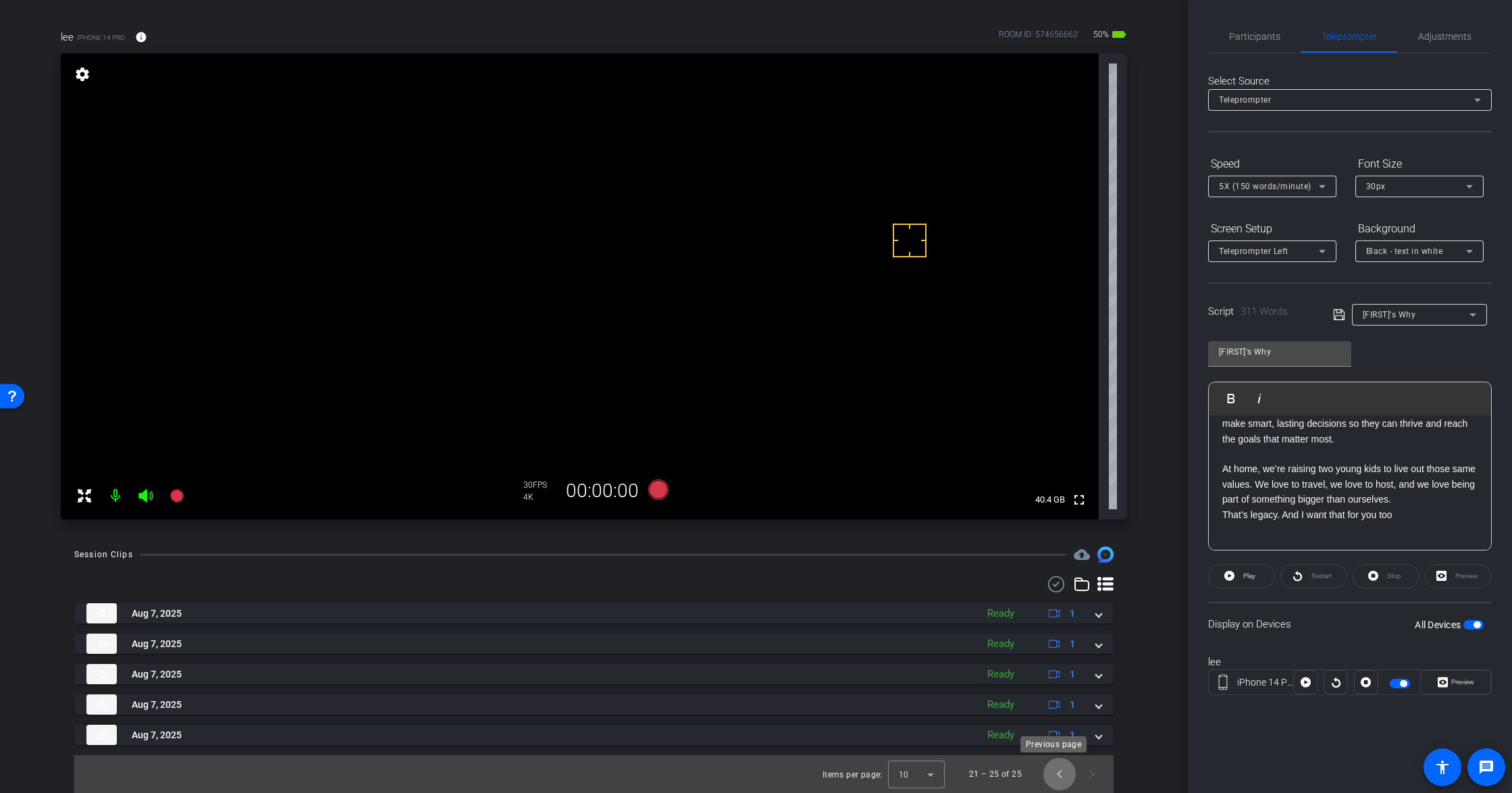 click 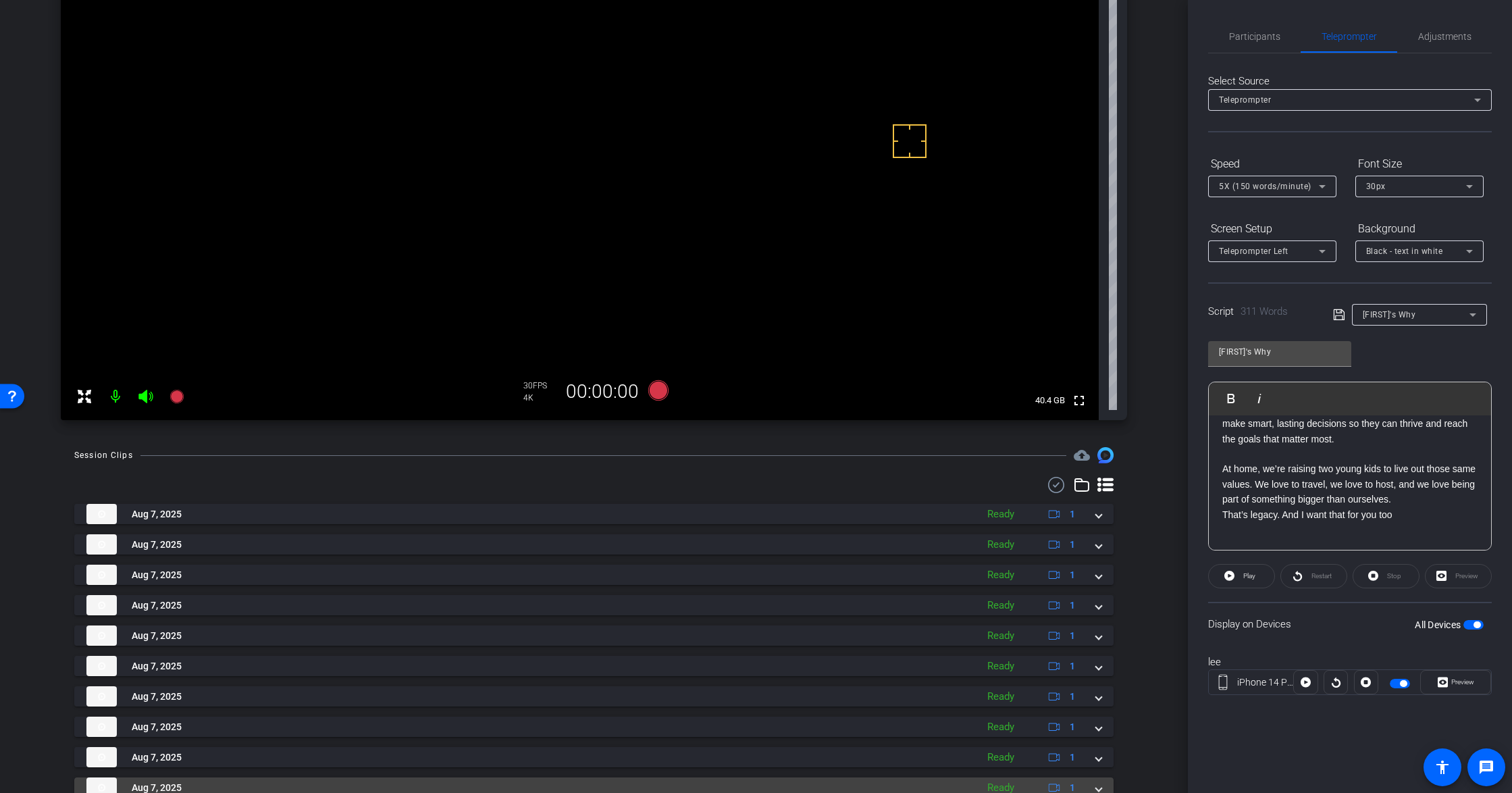 scroll, scrollTop: 239, scrollLeft: 0, axis: vertical 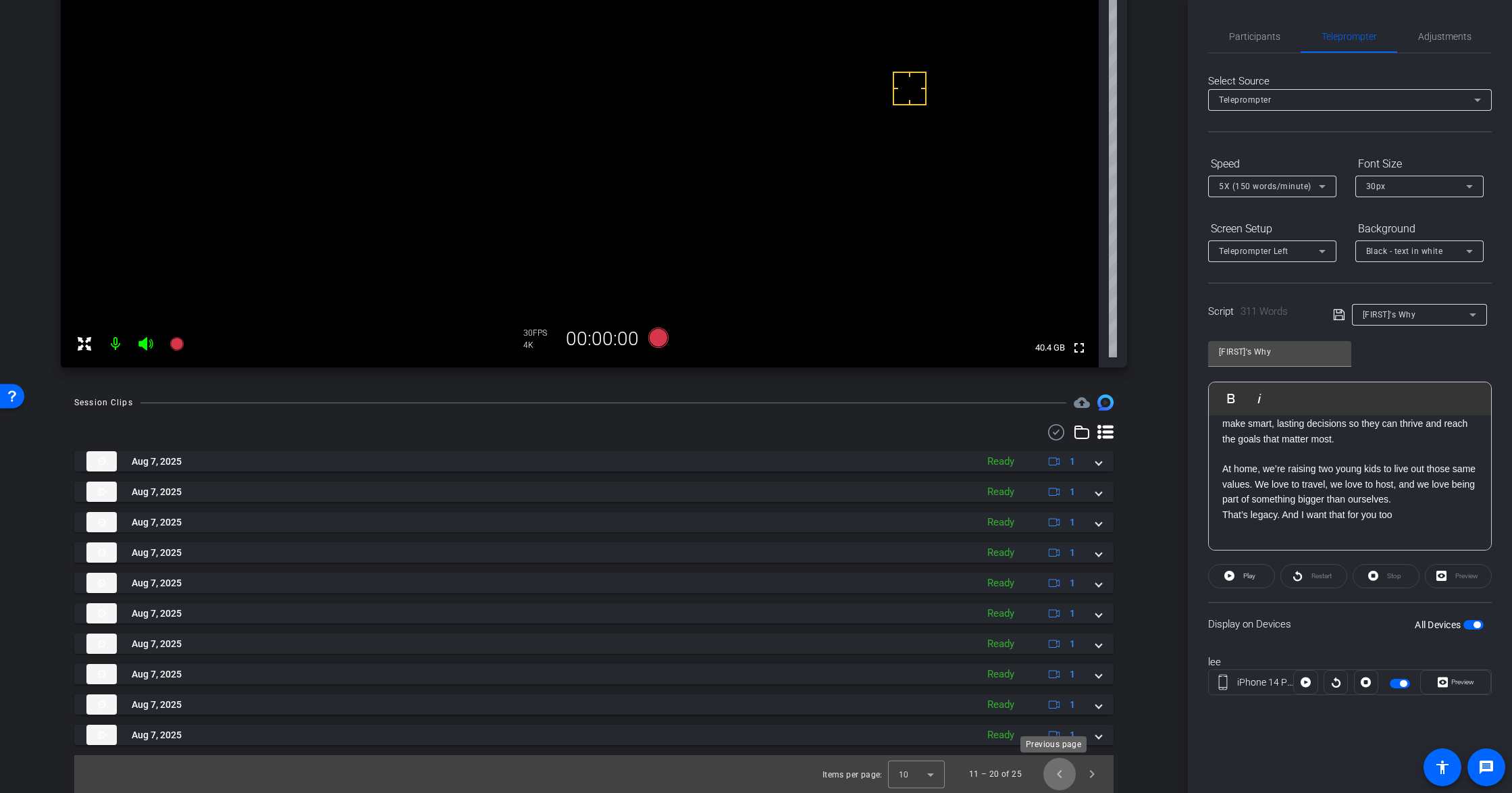 click 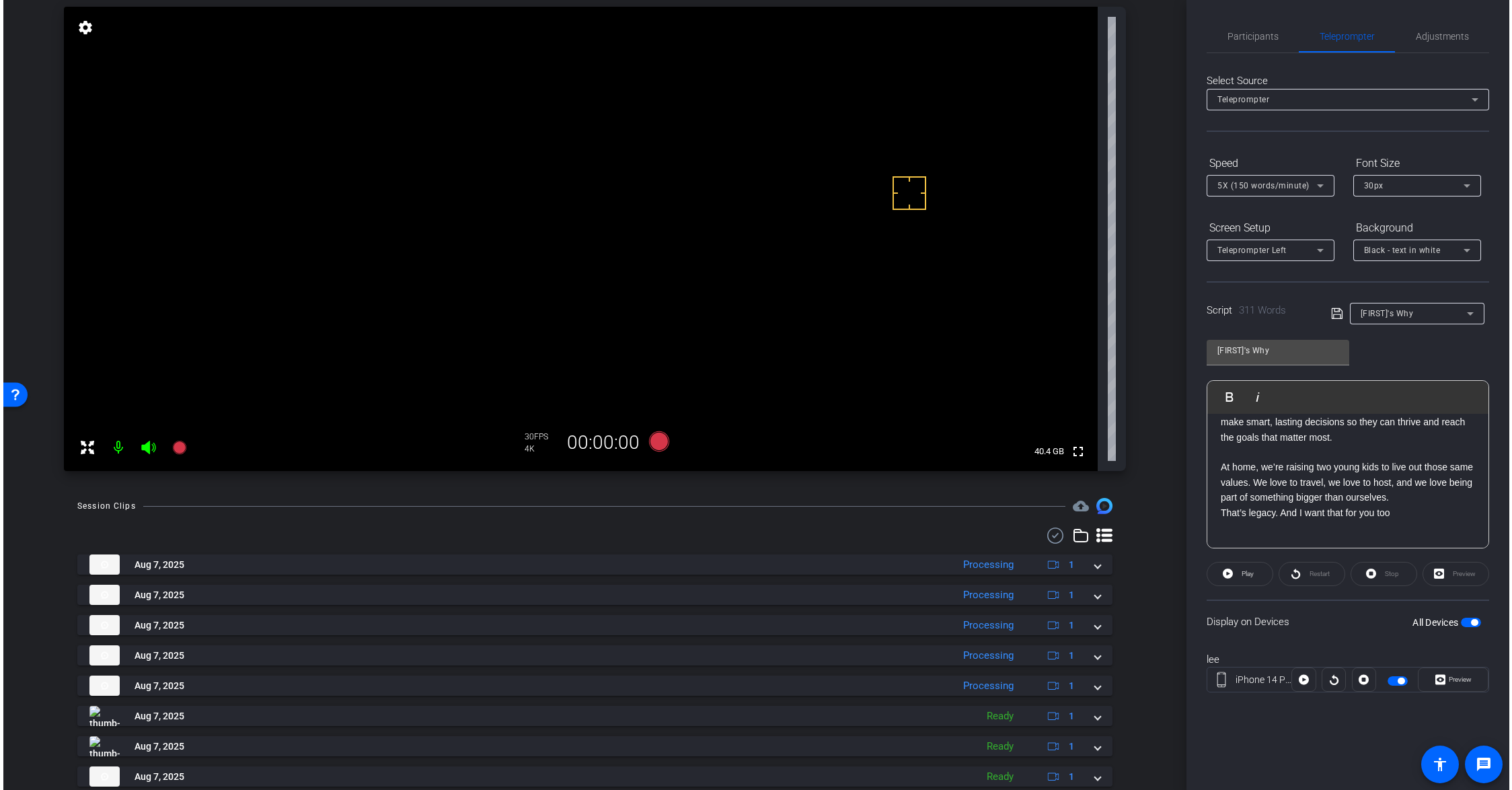 scroll, scrollTop: 135, scrollLeft: 0, axis: vertical 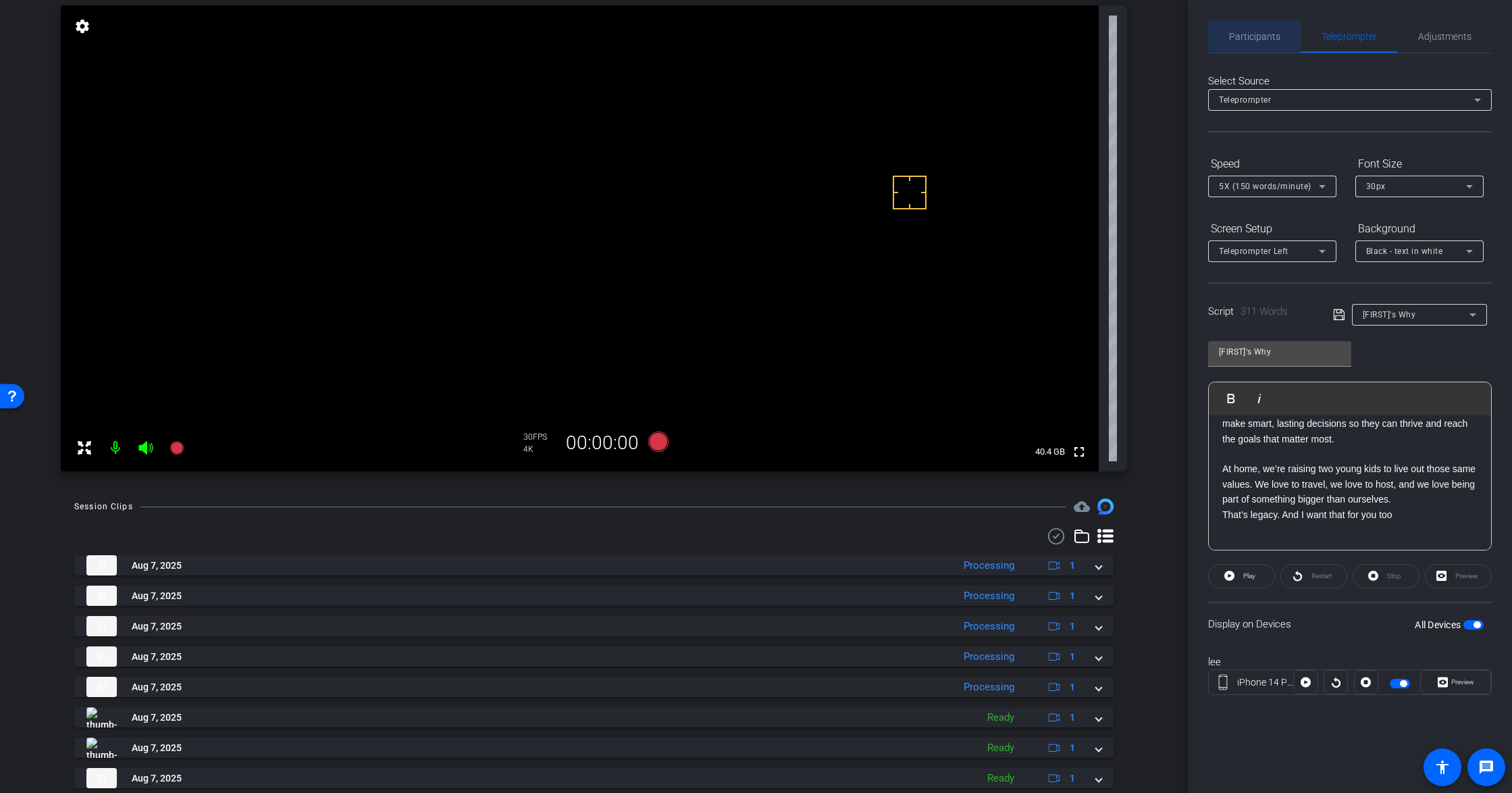 click on "Participants" at bounding box center [1255, 36] 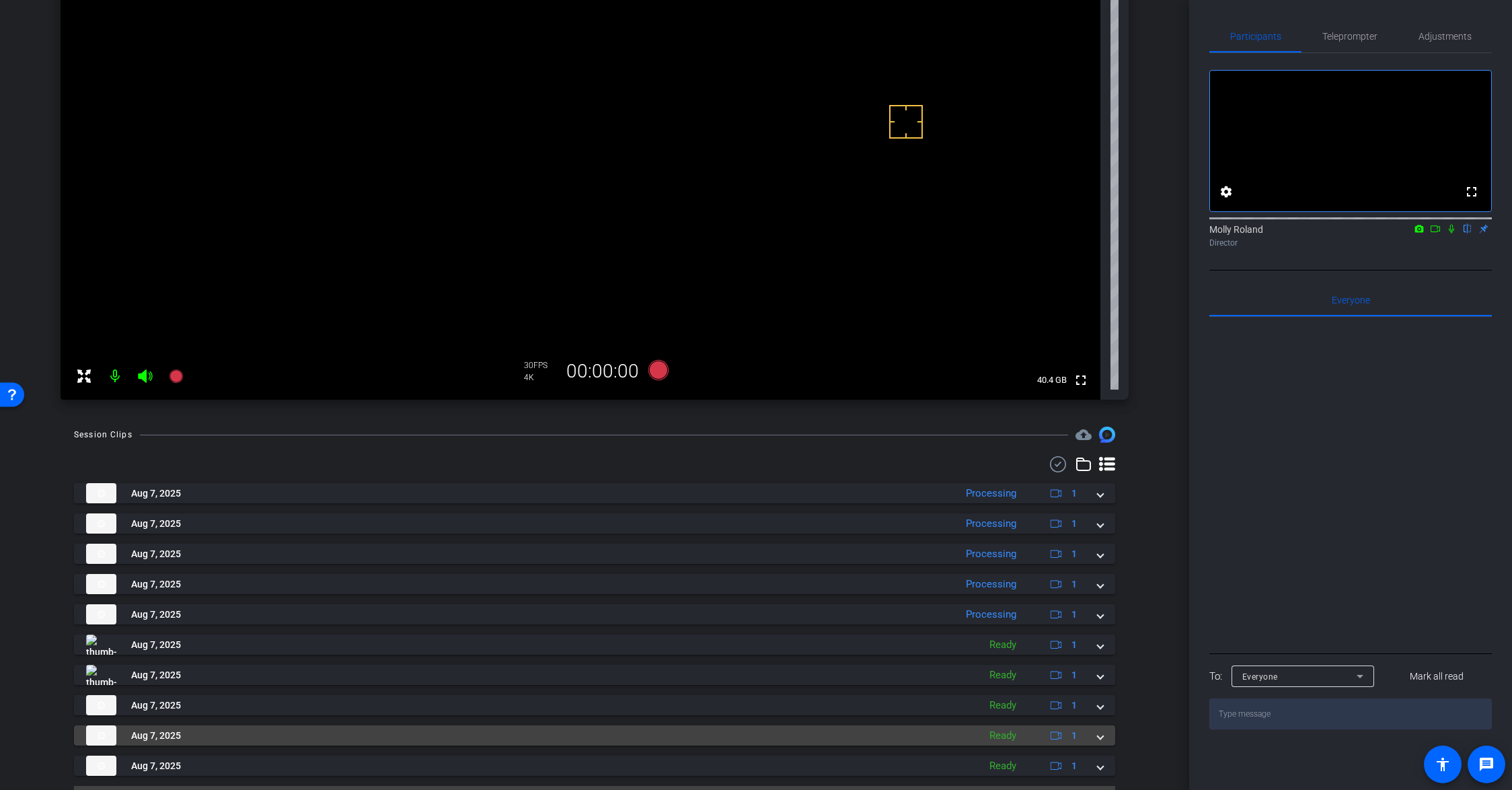 scroll, scrollTop: 238, scrollLeft: 0, axis: vertical 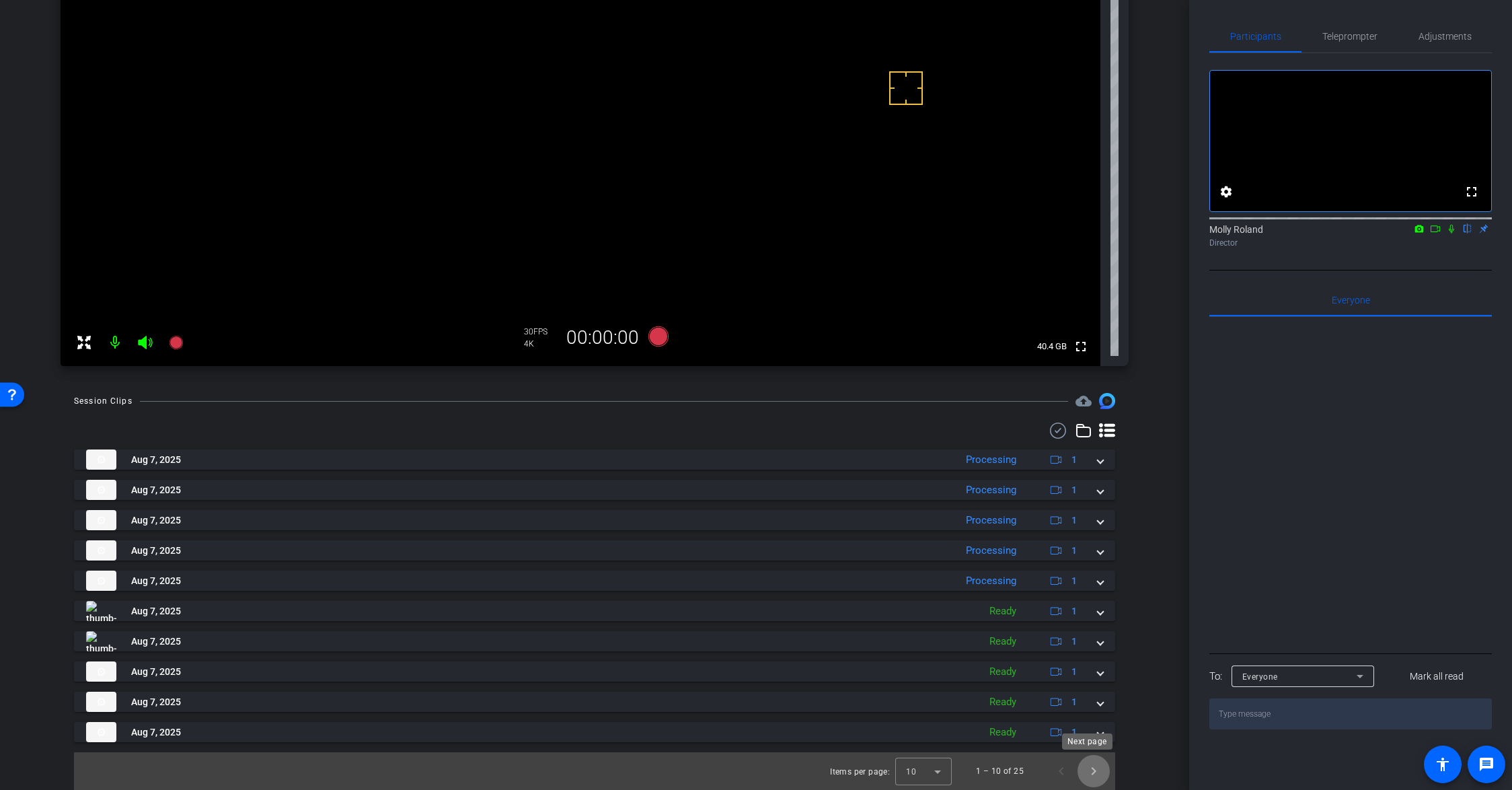 click 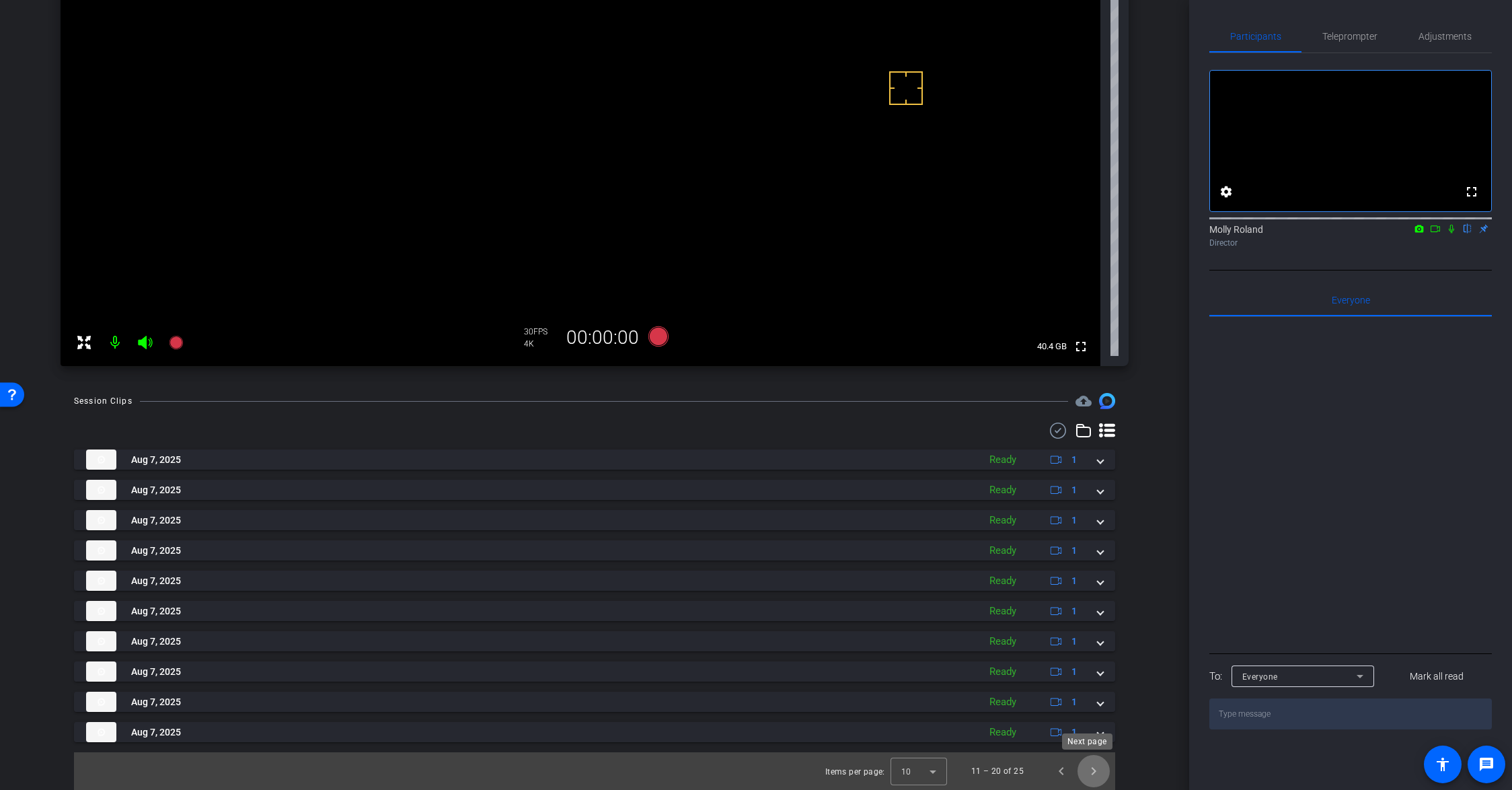 click 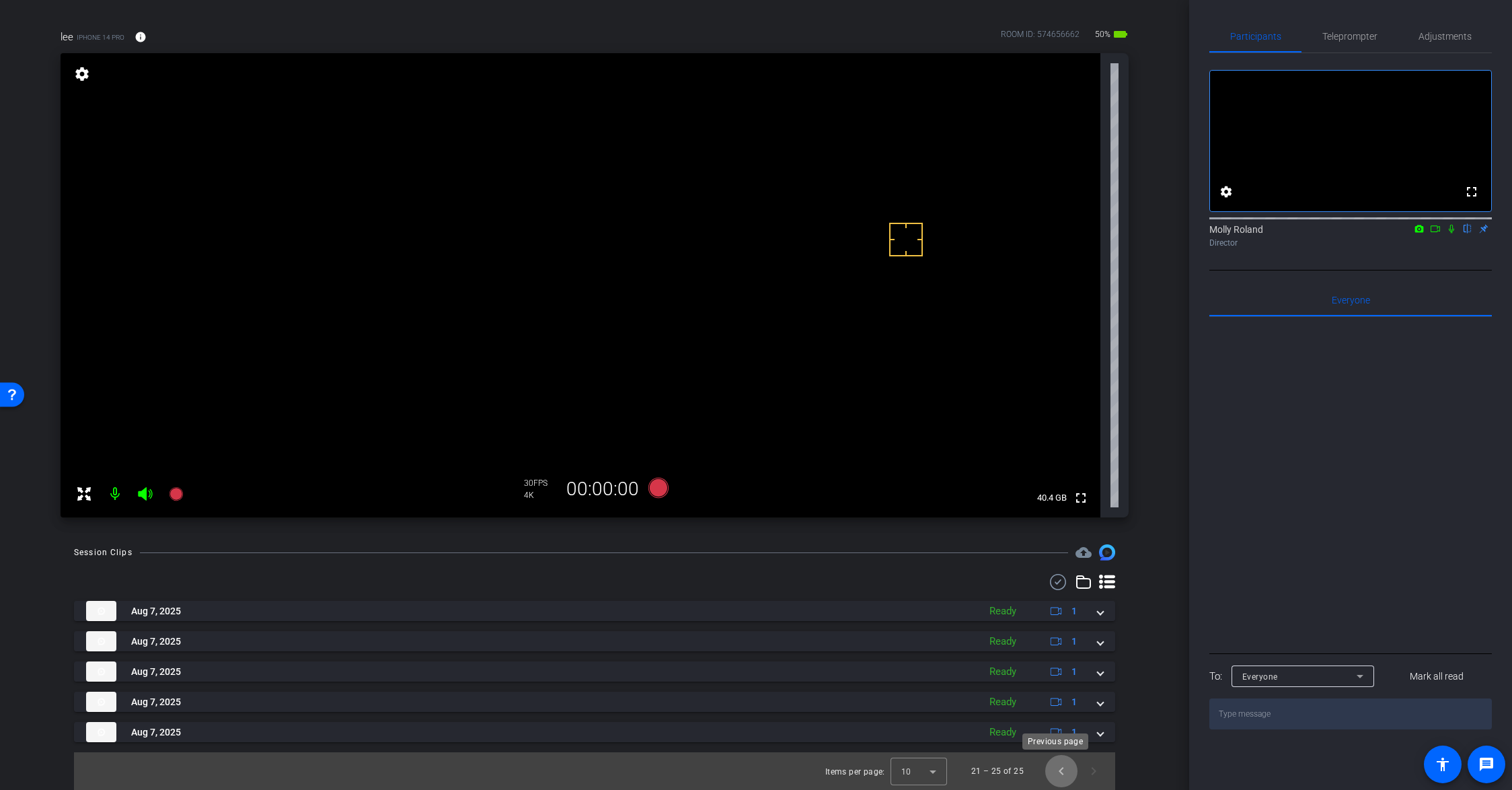 click 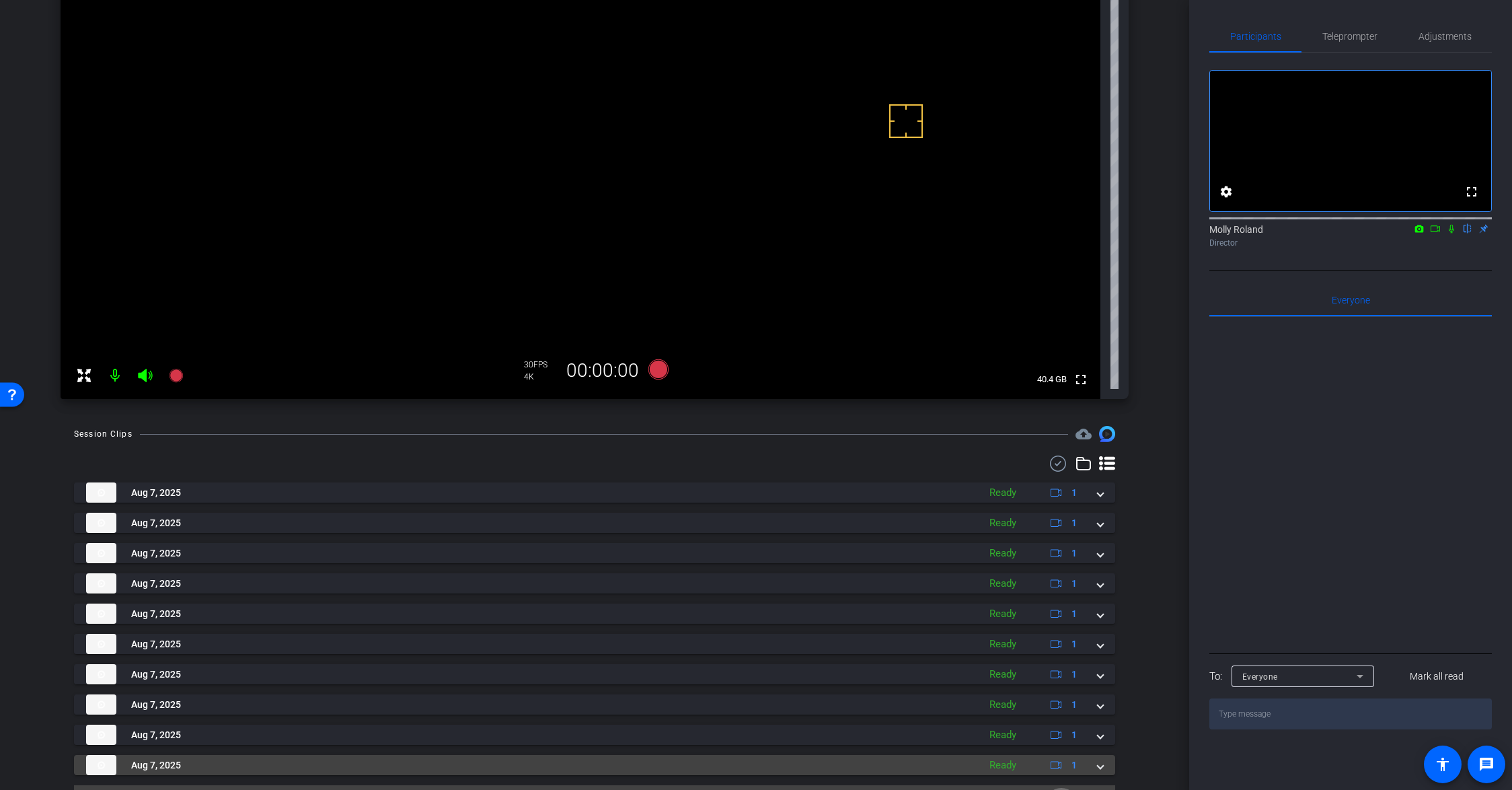 scroll, scrollTop: 238, scrollLeft: 0, axis: vertical 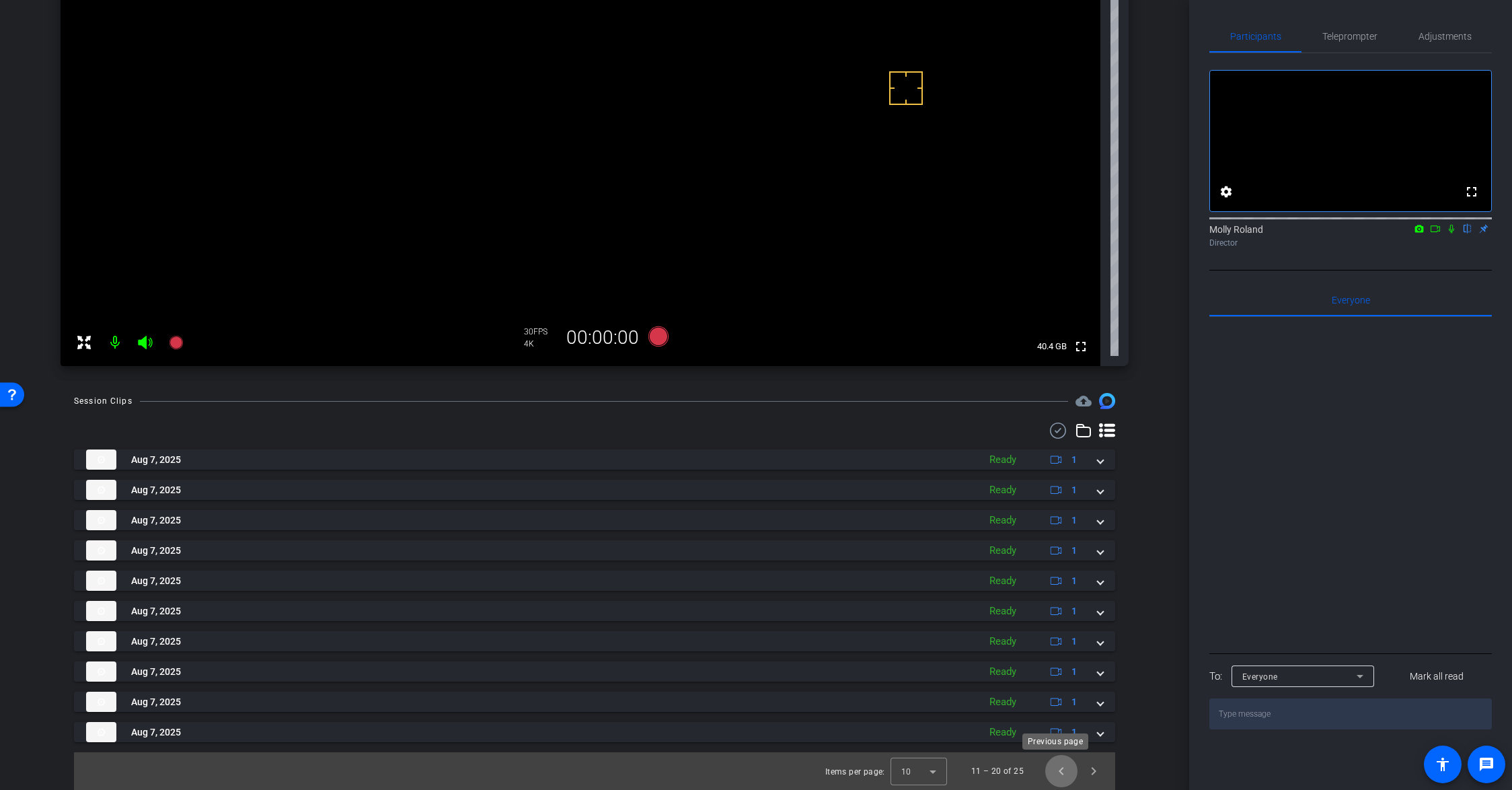 click 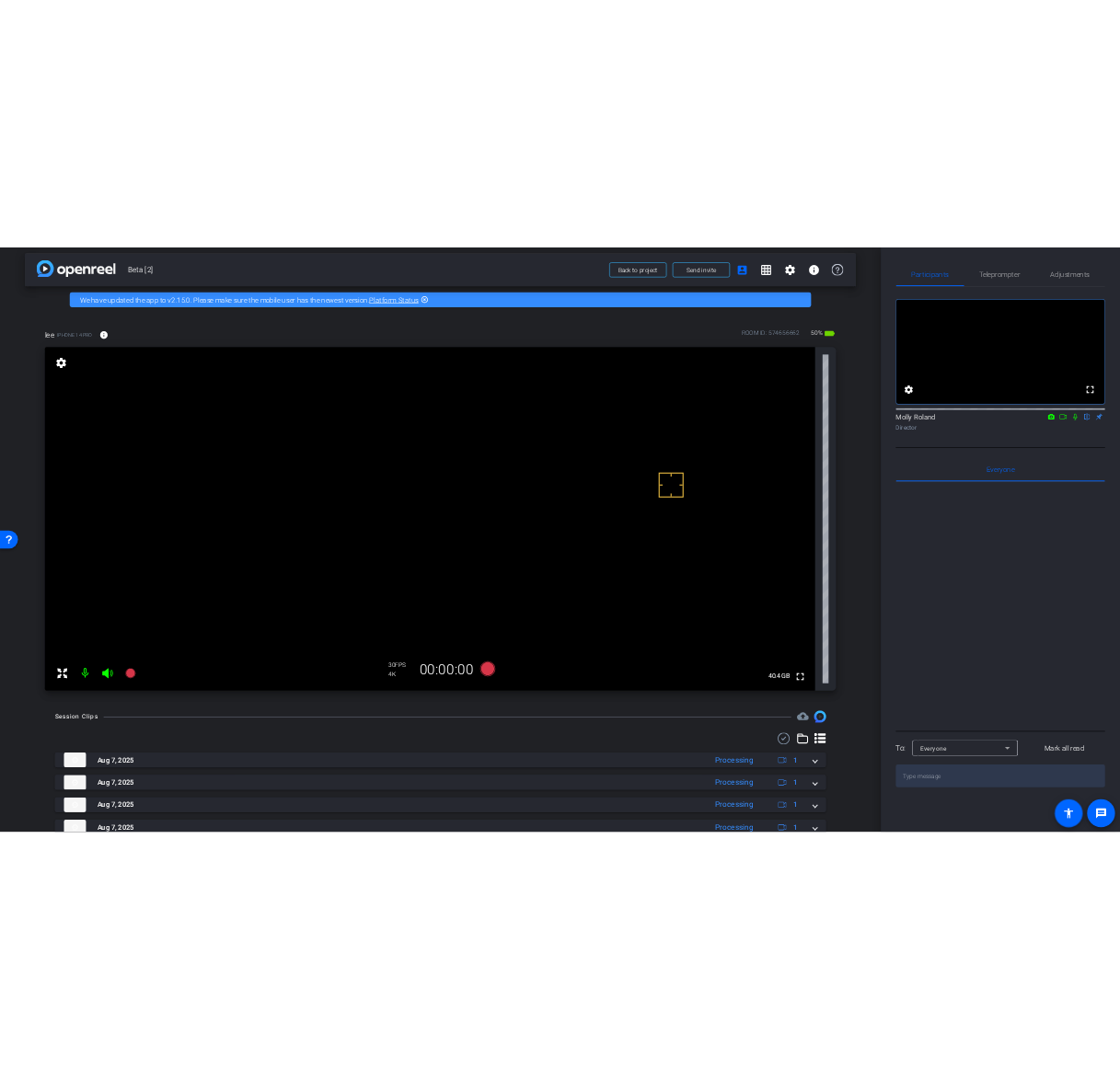 scroll, scrollTop: 0, scrollLeft: 0, axis: both 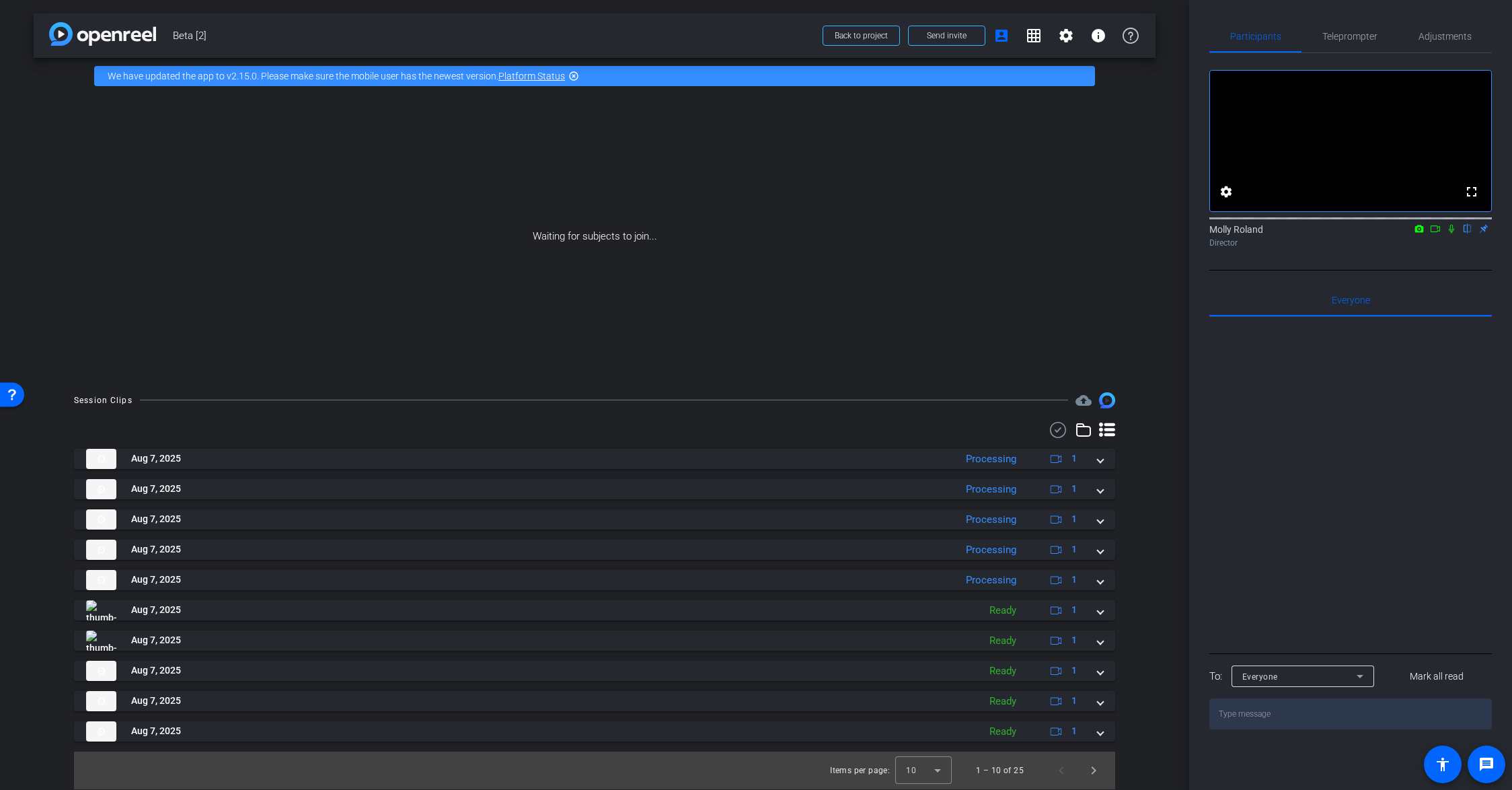 click 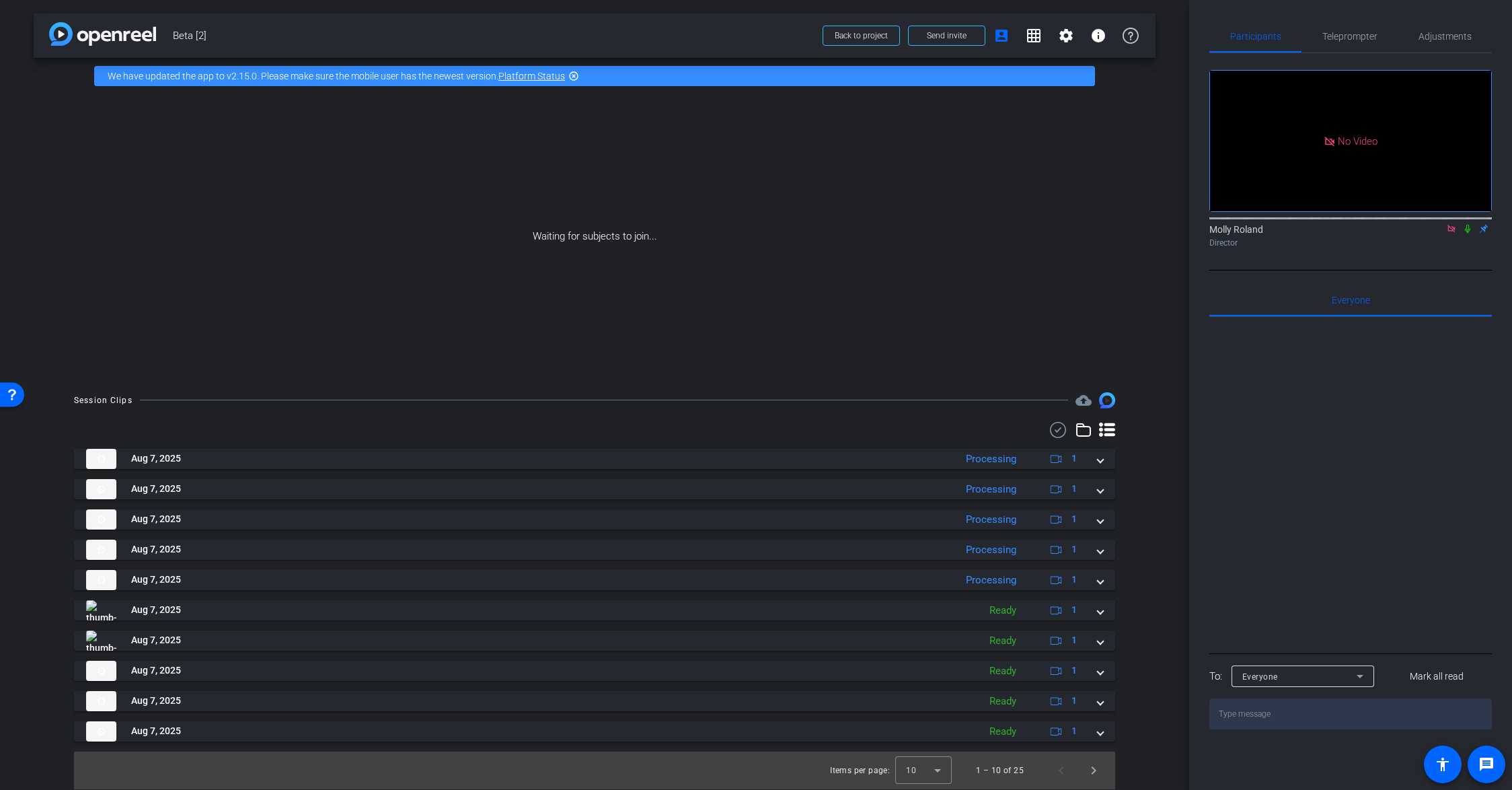 click 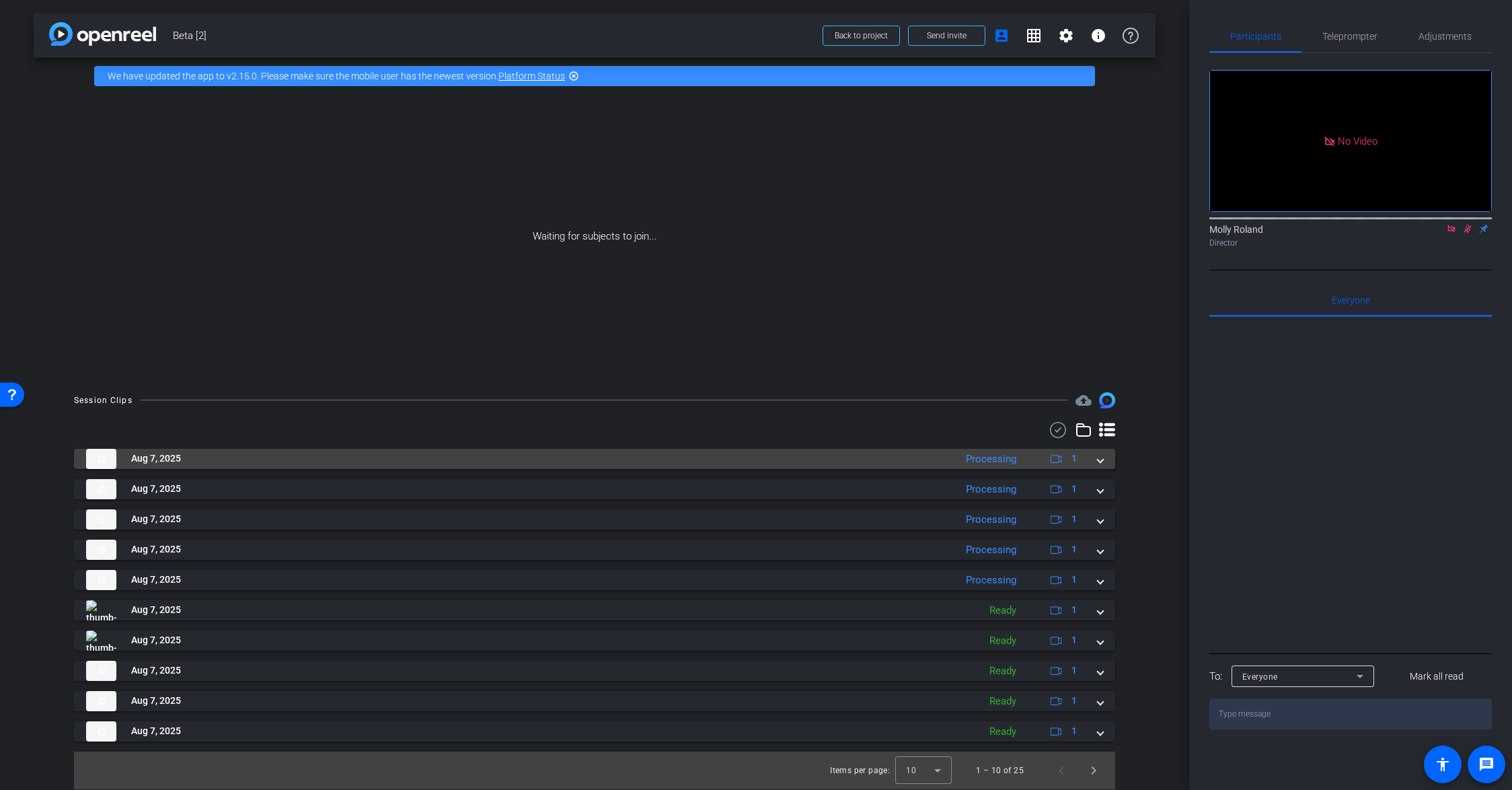 click at bounding box center [1100, 458] 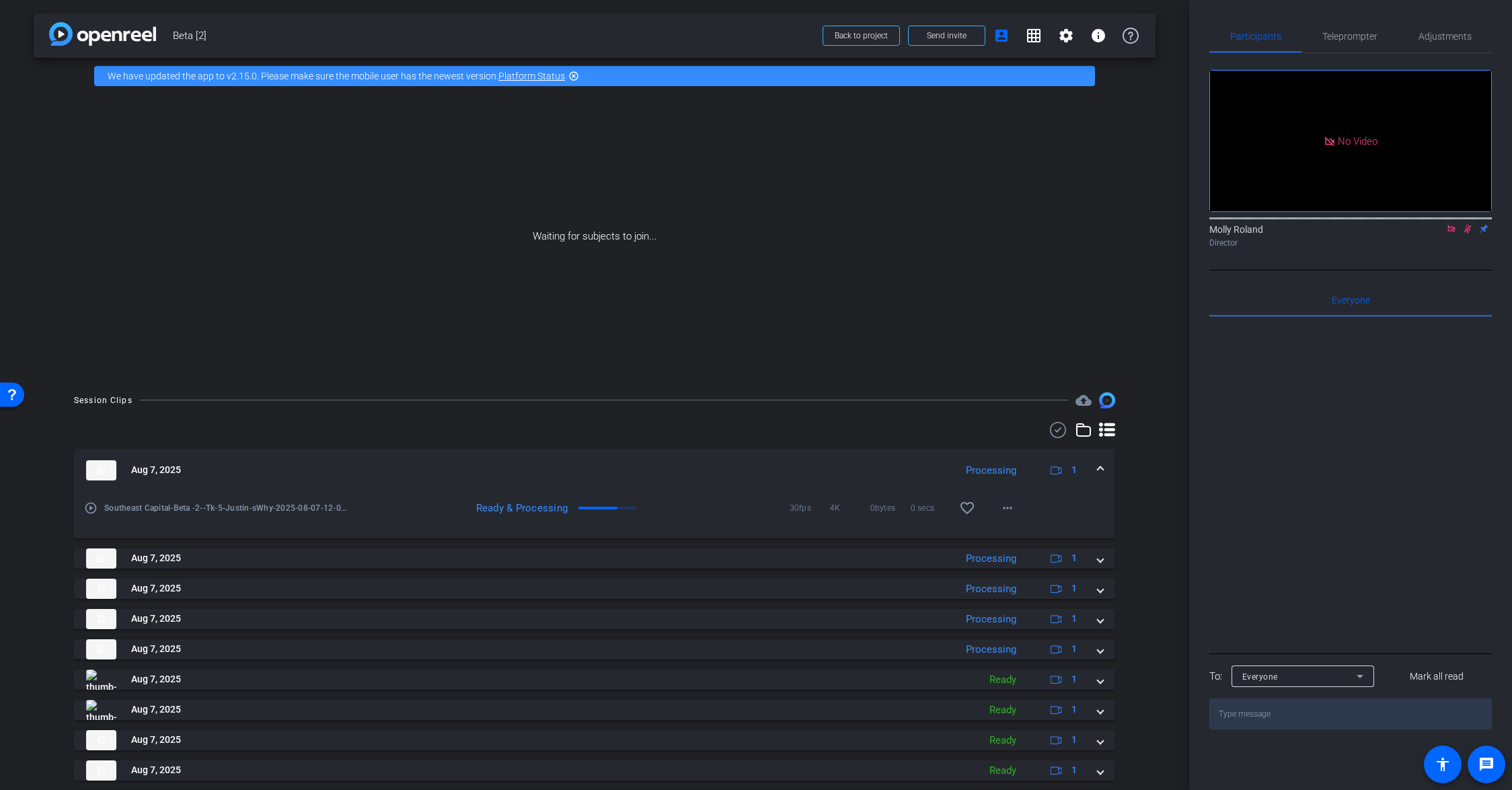 click at bounding box center (1100, 470) 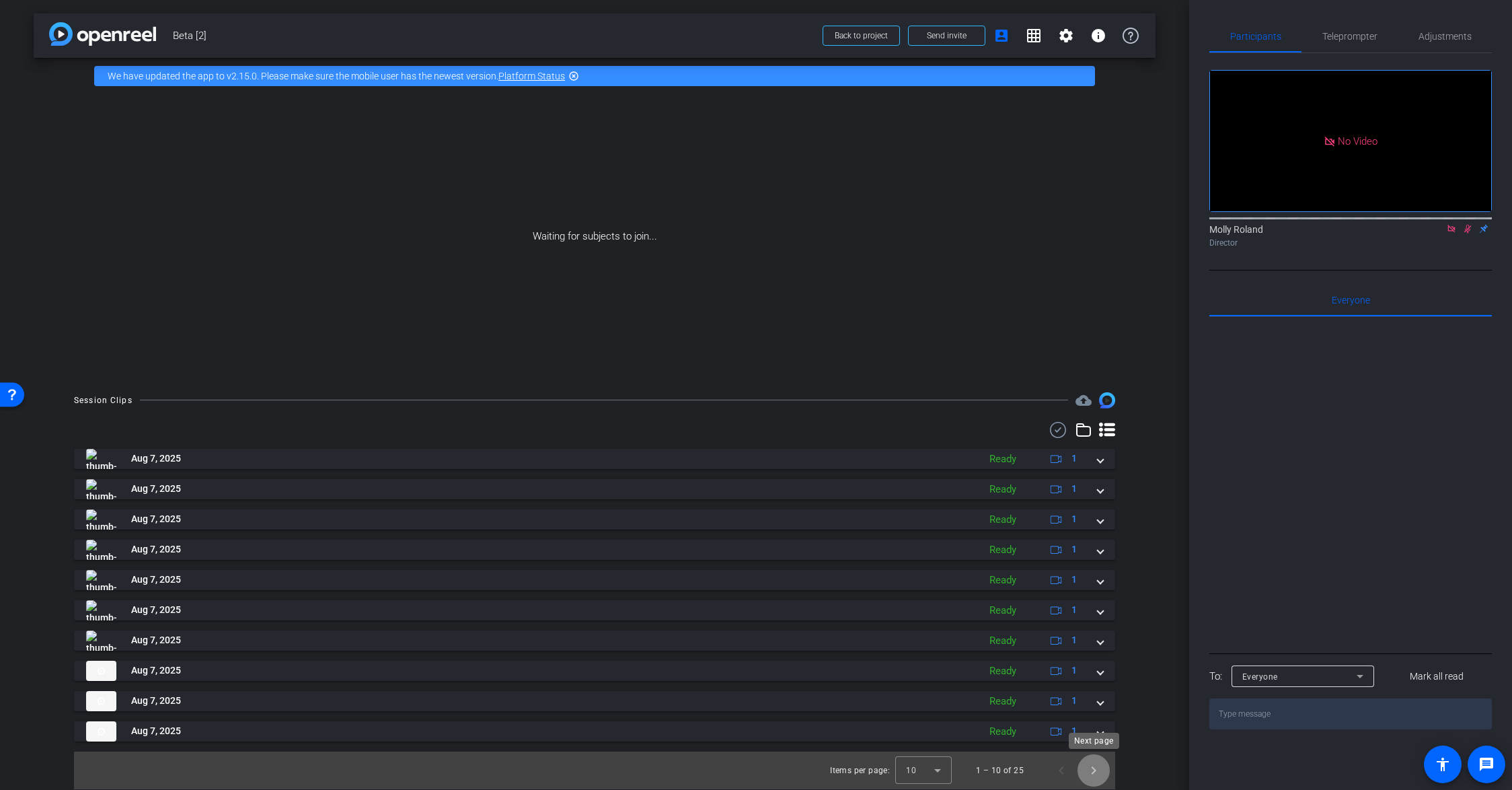 click 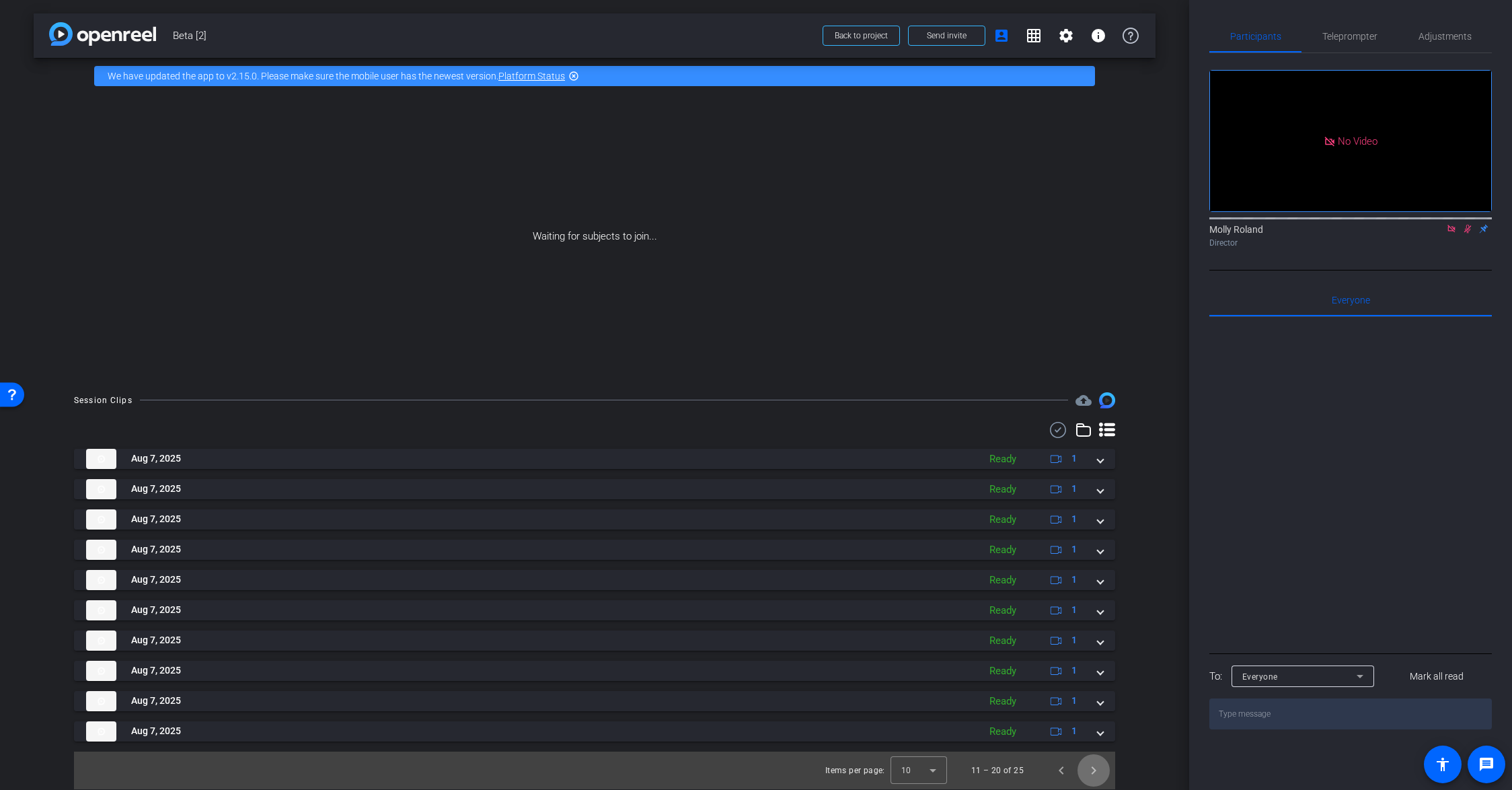 click 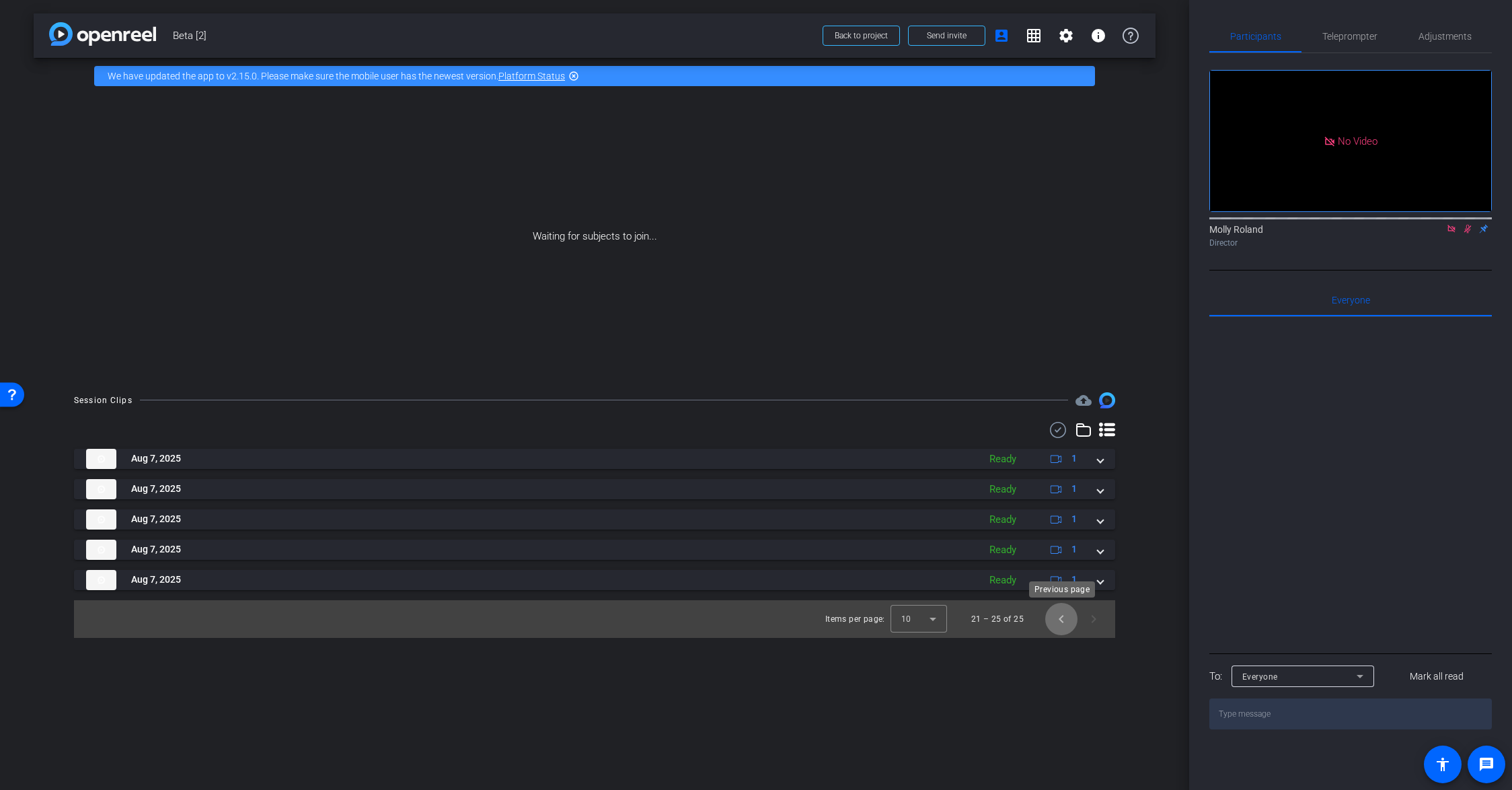click 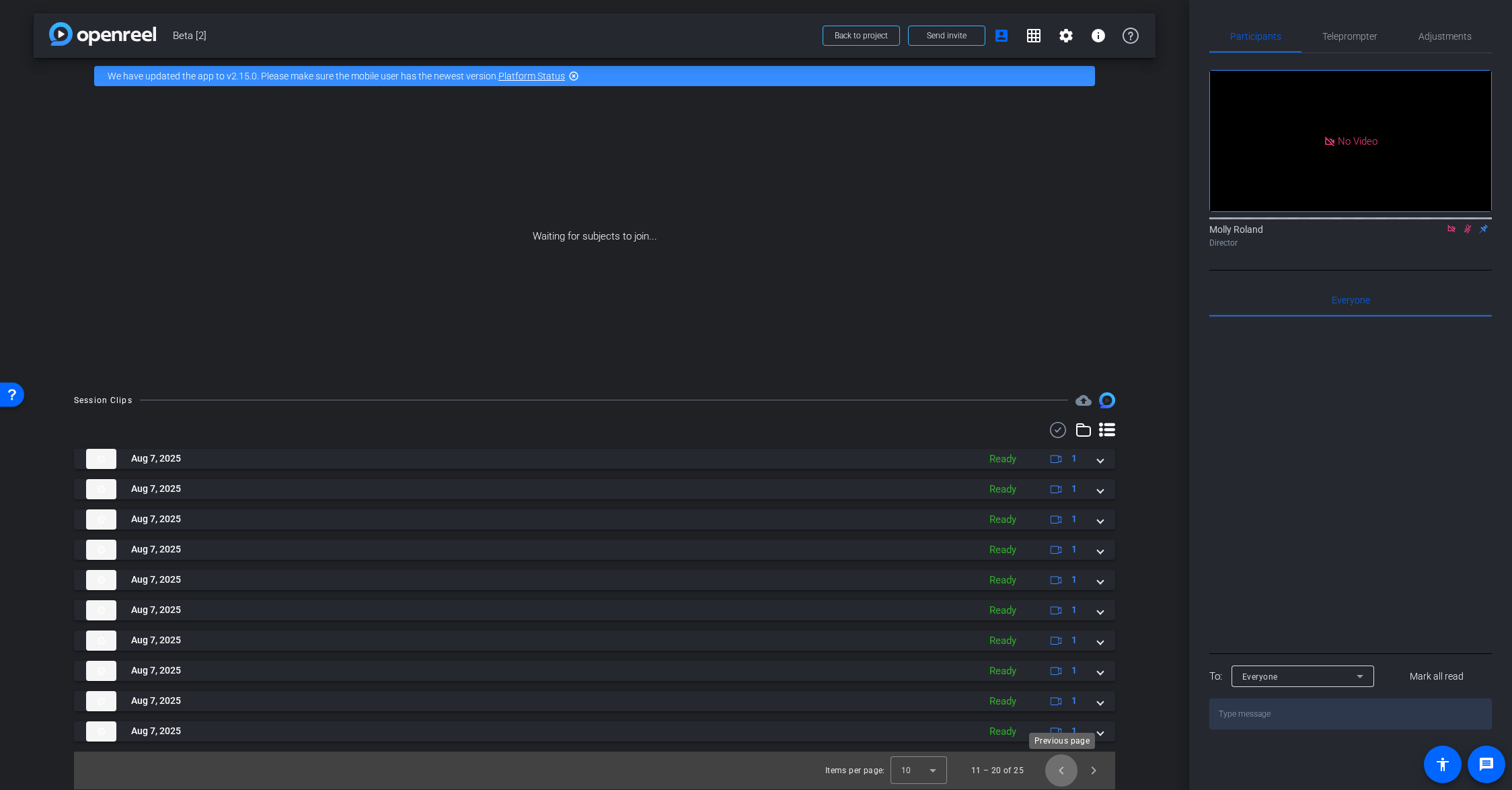 click 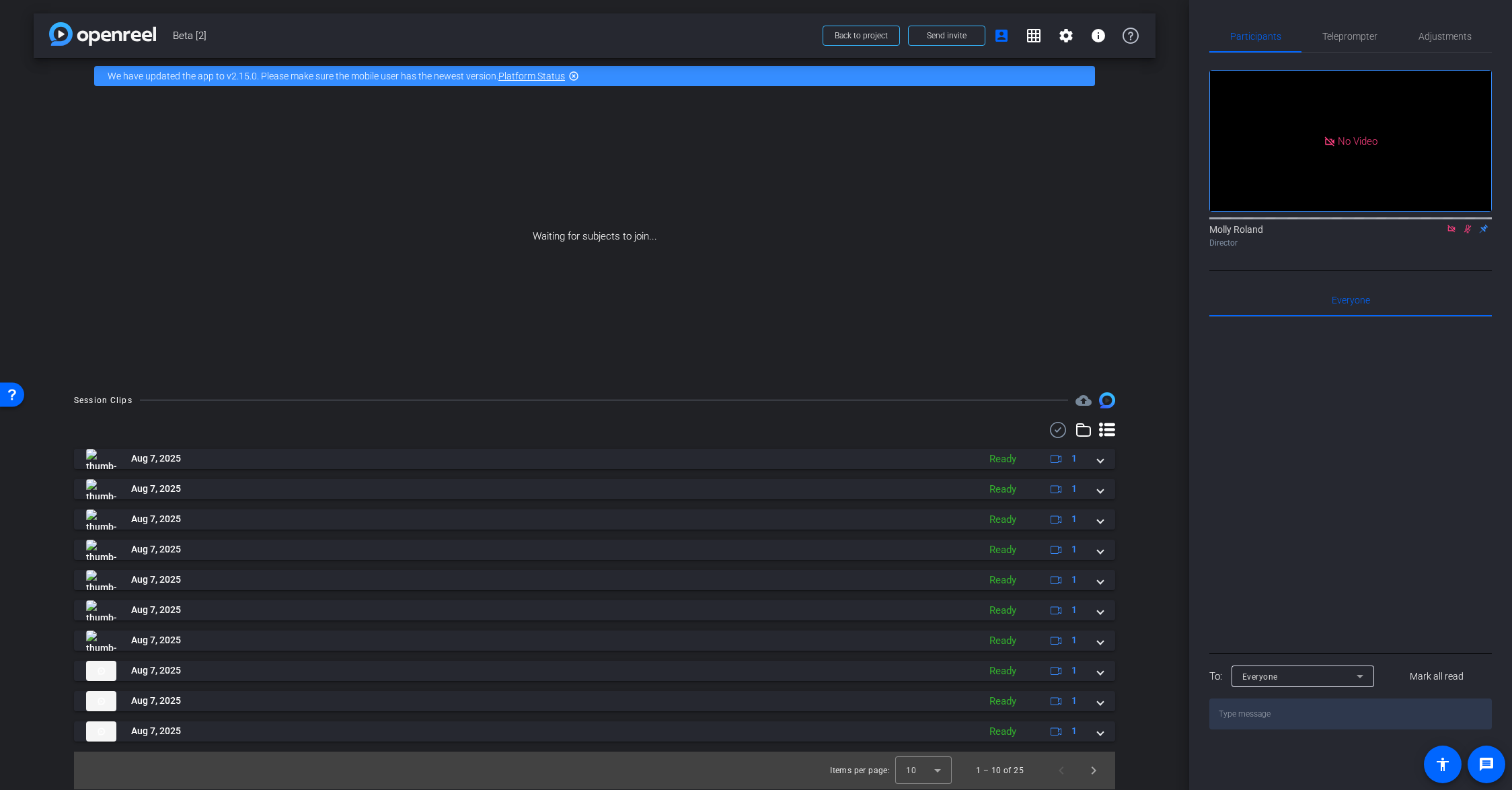 click on "arrow_back  Beta [2]   Back to project   Send invite  account_box grid_on settings info
We have updated the app to v2.15.0. Please make sure the mobile user has the newest version.  Platform Status highlight_off  Waiting for subjects to join...  Session Clips   cloud_upload
Aug 7, 2025   Ready
1 play_circle_outline  Southeast Capital-Beta -2--Tk-5-Justin-sWhy-2025-08-07-12-00-18-851-0   MP4 Ready  30fps 4K 185mb 1 mins favorite_border more_horiz   Aug 7, 2025   Ready
1 play_circle_outline  Southeast Capital-Beta -2--Tk-4-Justin-sWhy-2025-08-07-11-58-07-693-0   MP4 Ready  30fps 4K 212mb 1 mins favorite_border more_horiz   Aug 7, 2025   Ready
1" at bounding box center [595, 395] 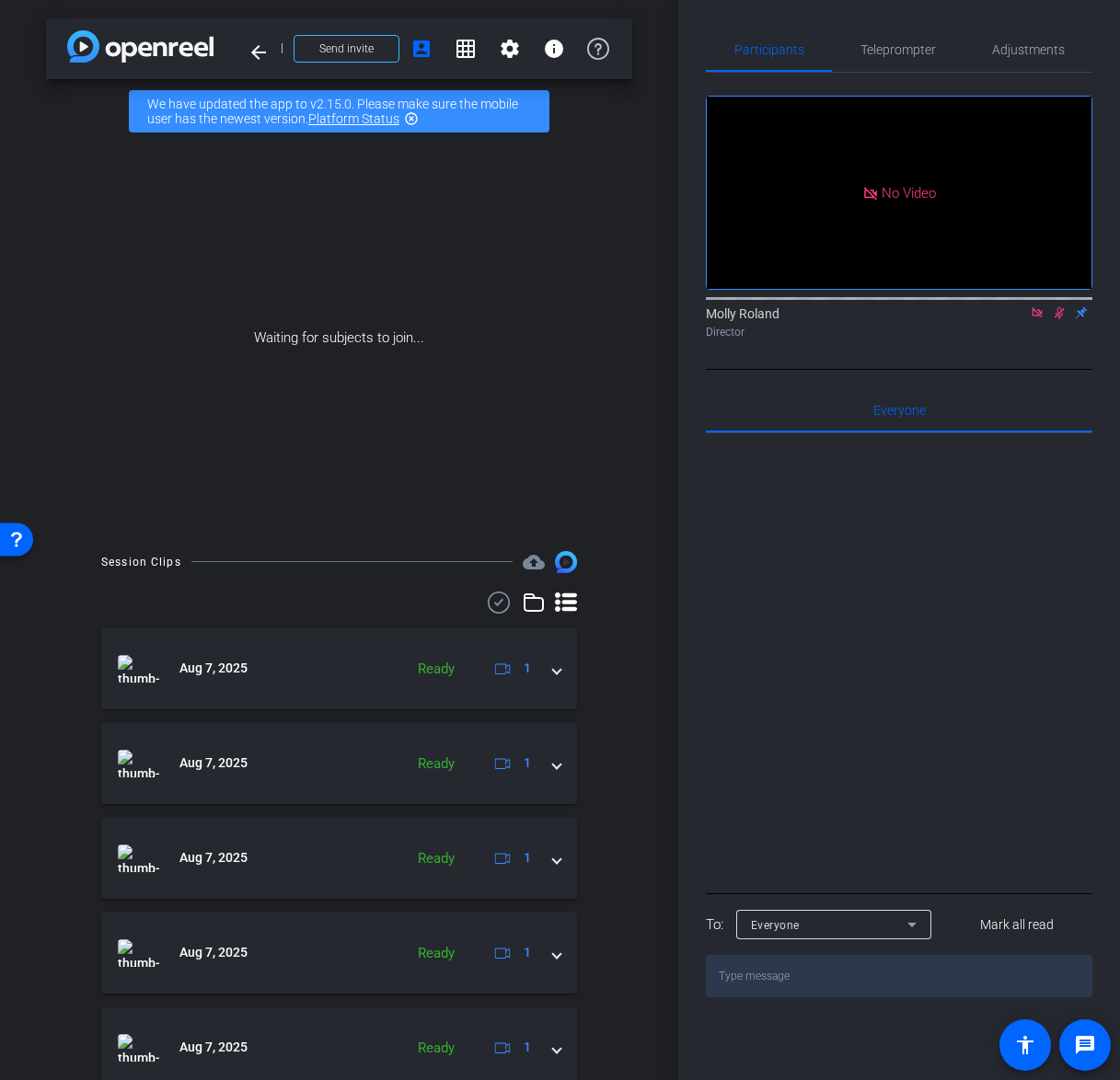 click 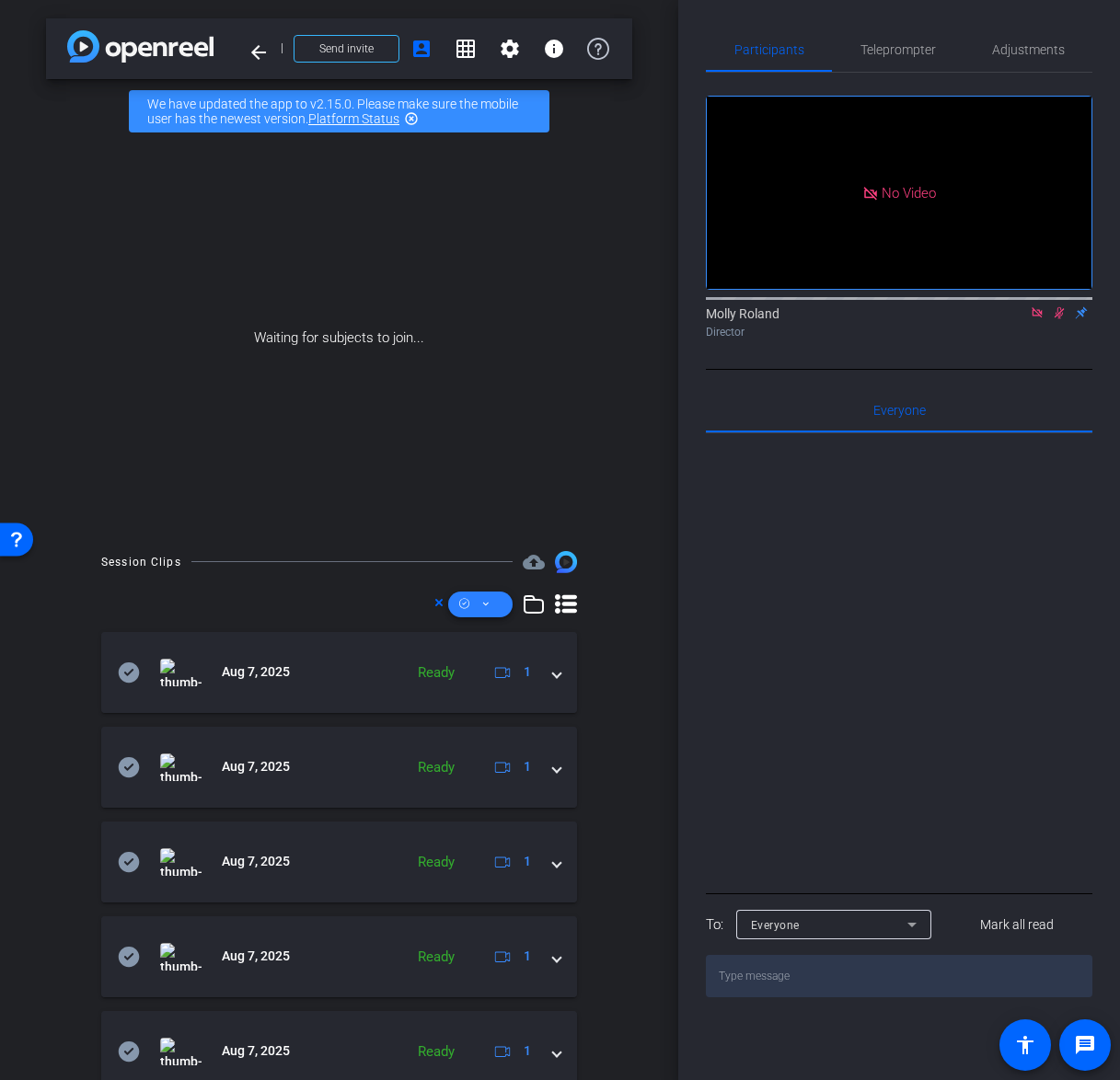 click 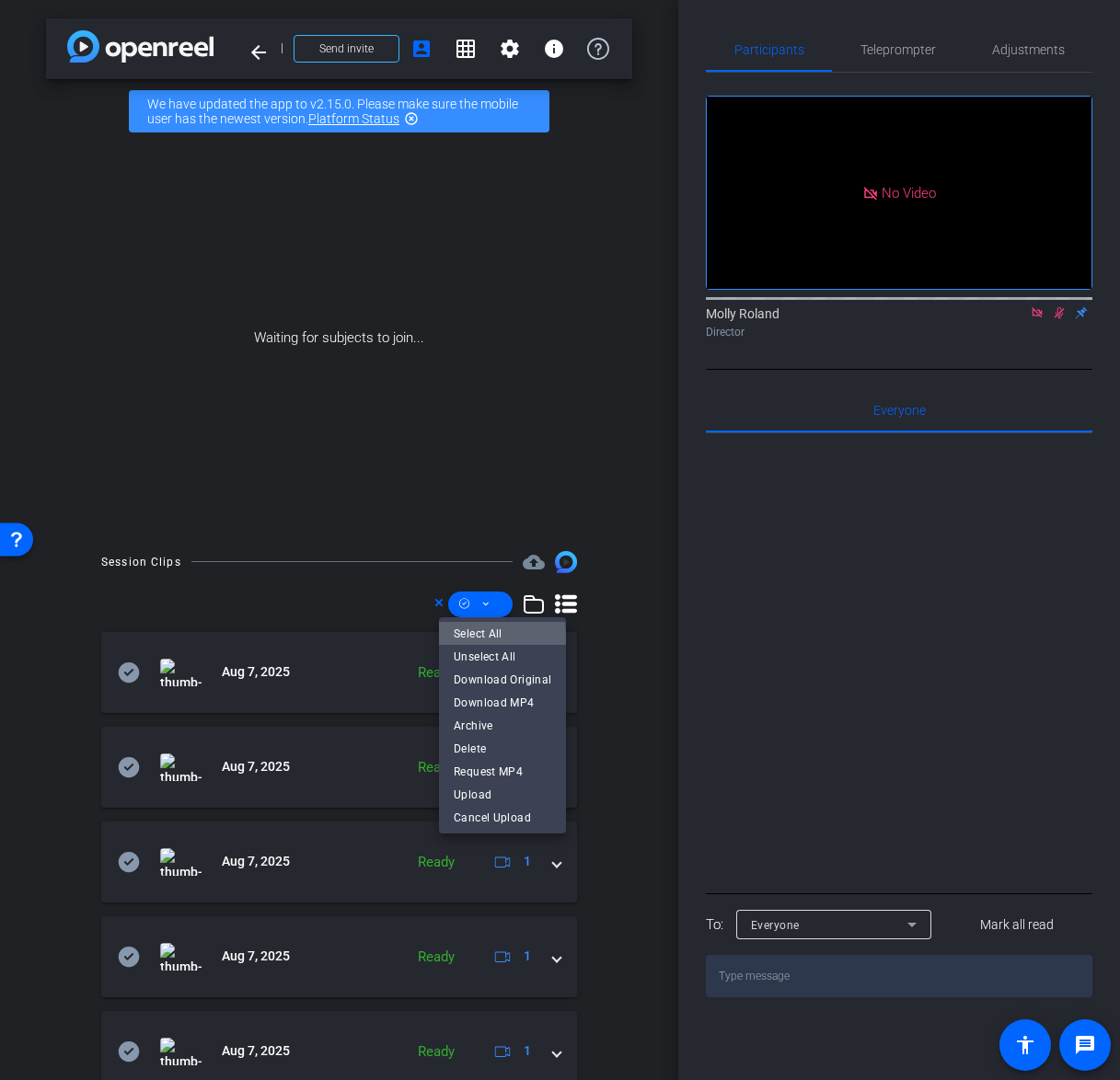 click on "Select All" at bounding box center [502, 633] 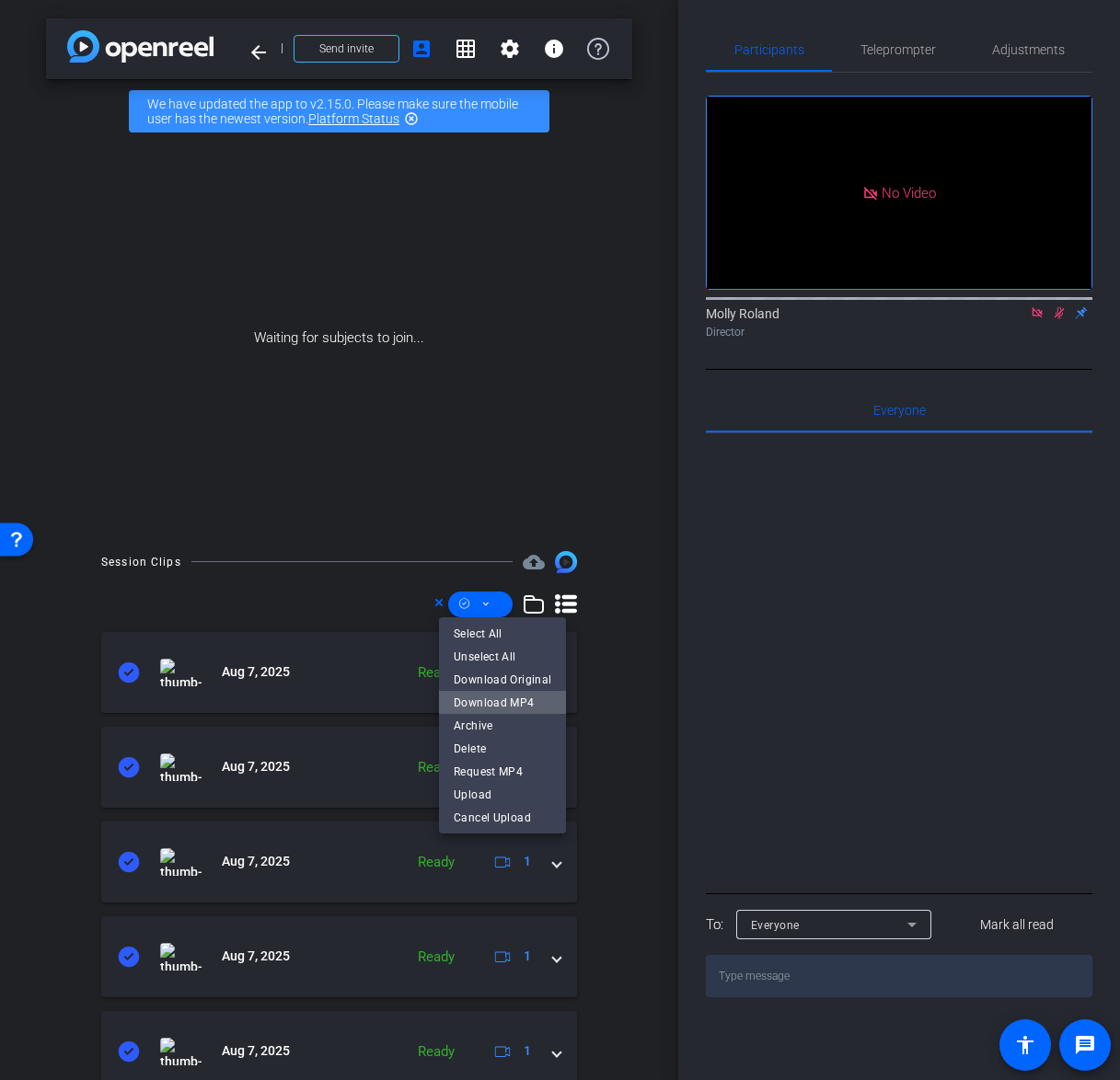click on "Download MP4" at bounding box center [502, 702] 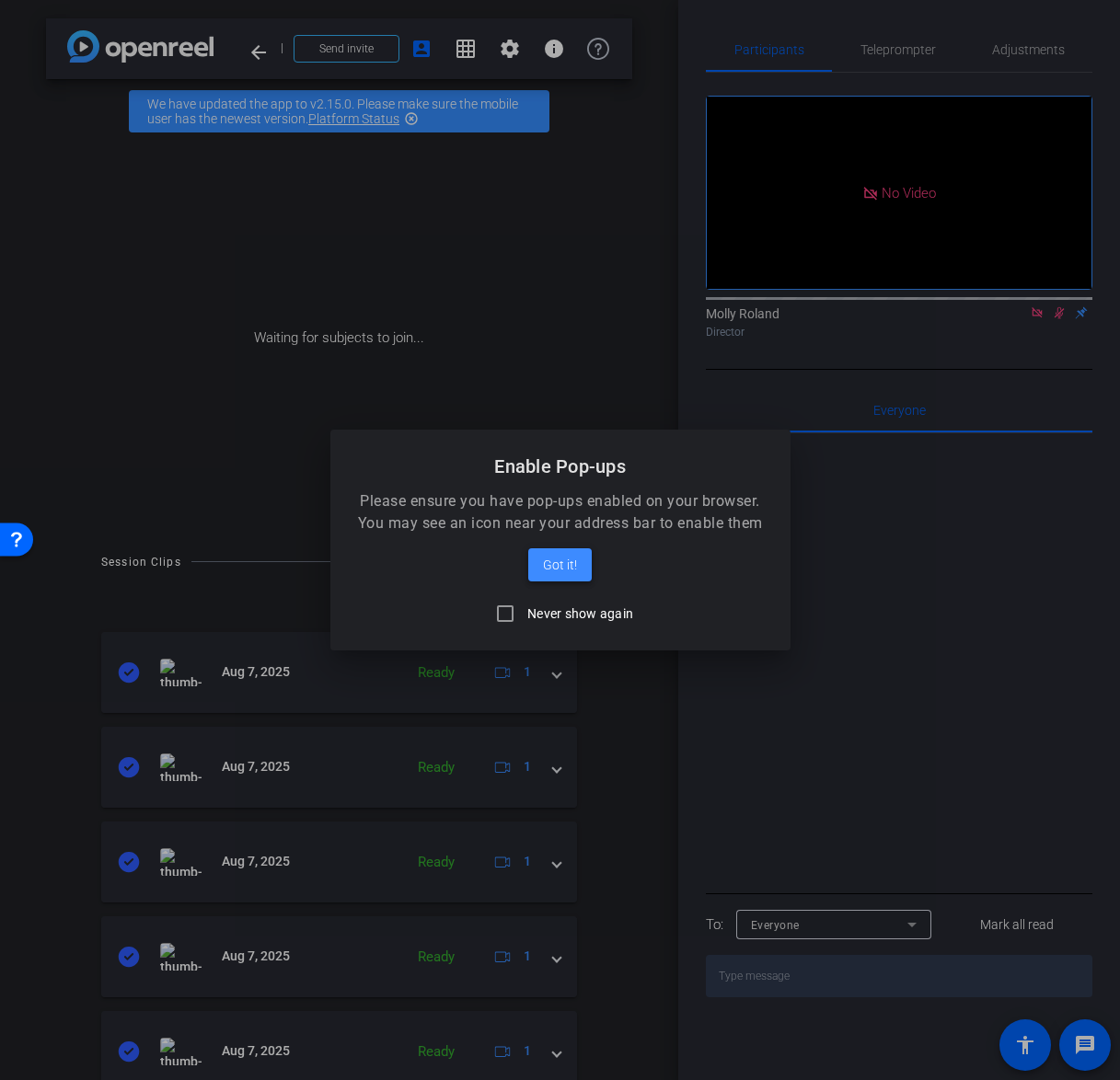 click on "Got it!" at bounding box center (560, 565) 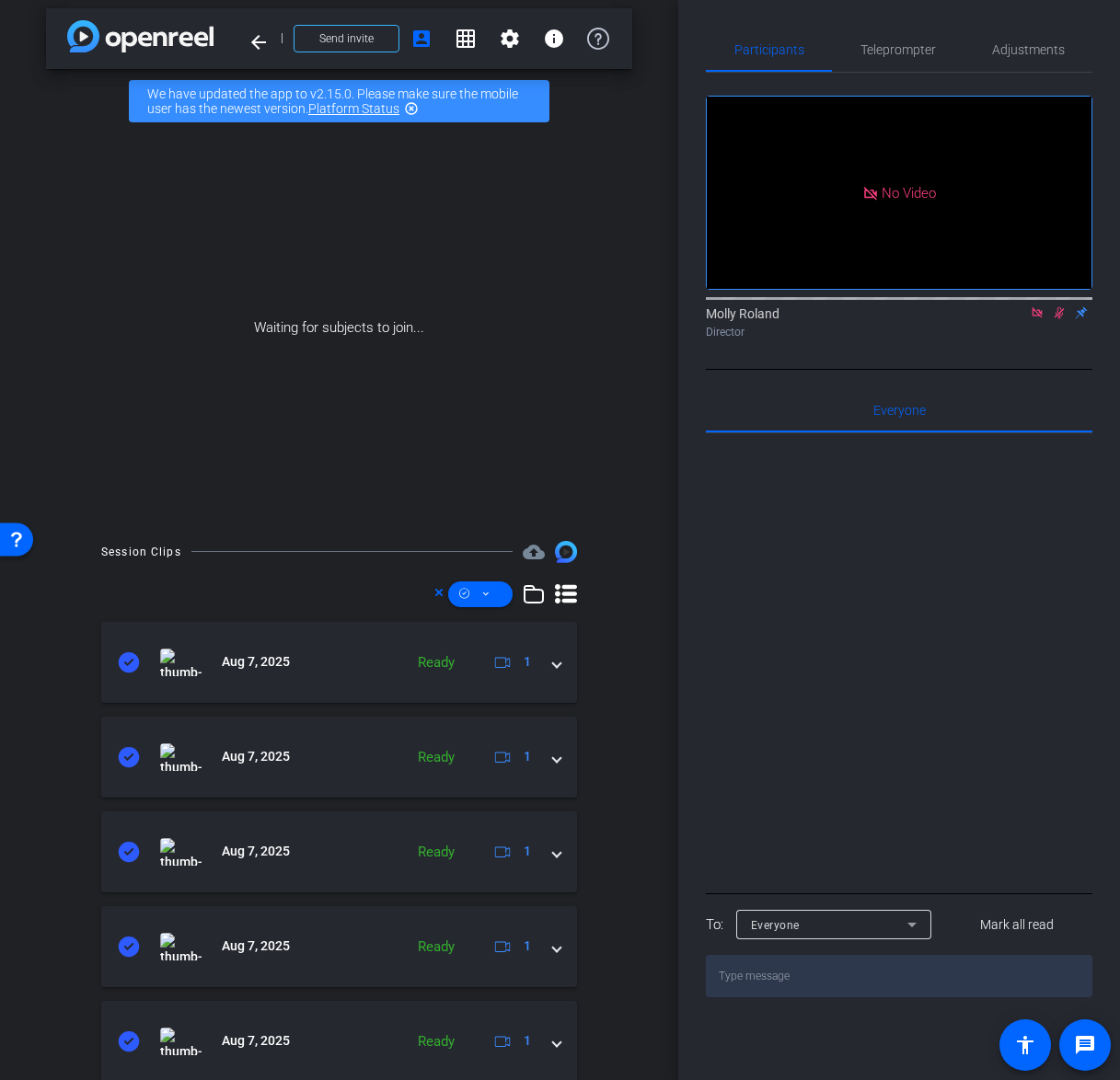scroll, scrollTop: 0, scrollLeft: 0, axis: both 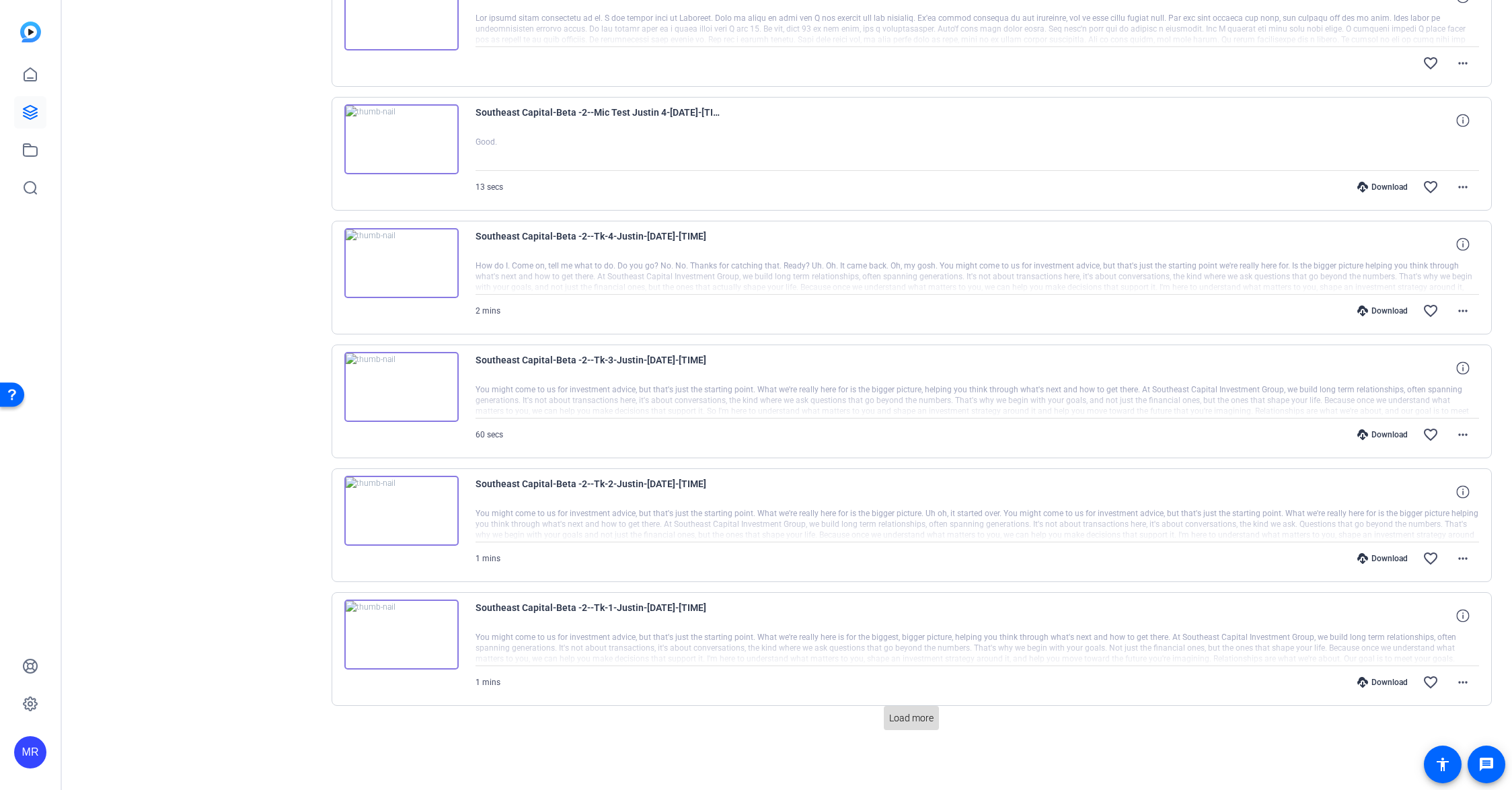 click on "Load more" at bounding box center (911, 718) 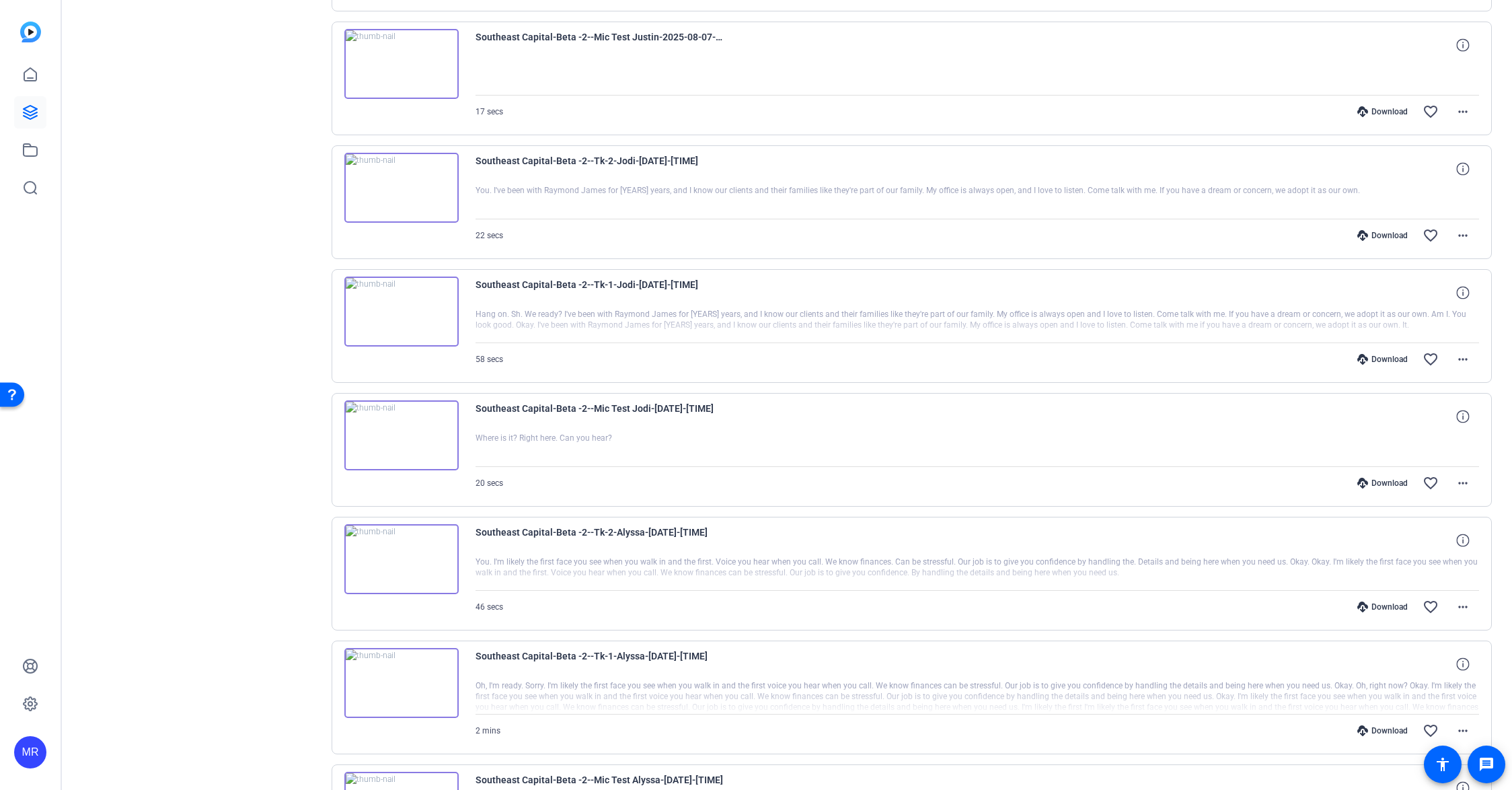 scroll, scrollTop: 1937, scrollLeft: 0, axis: vertical 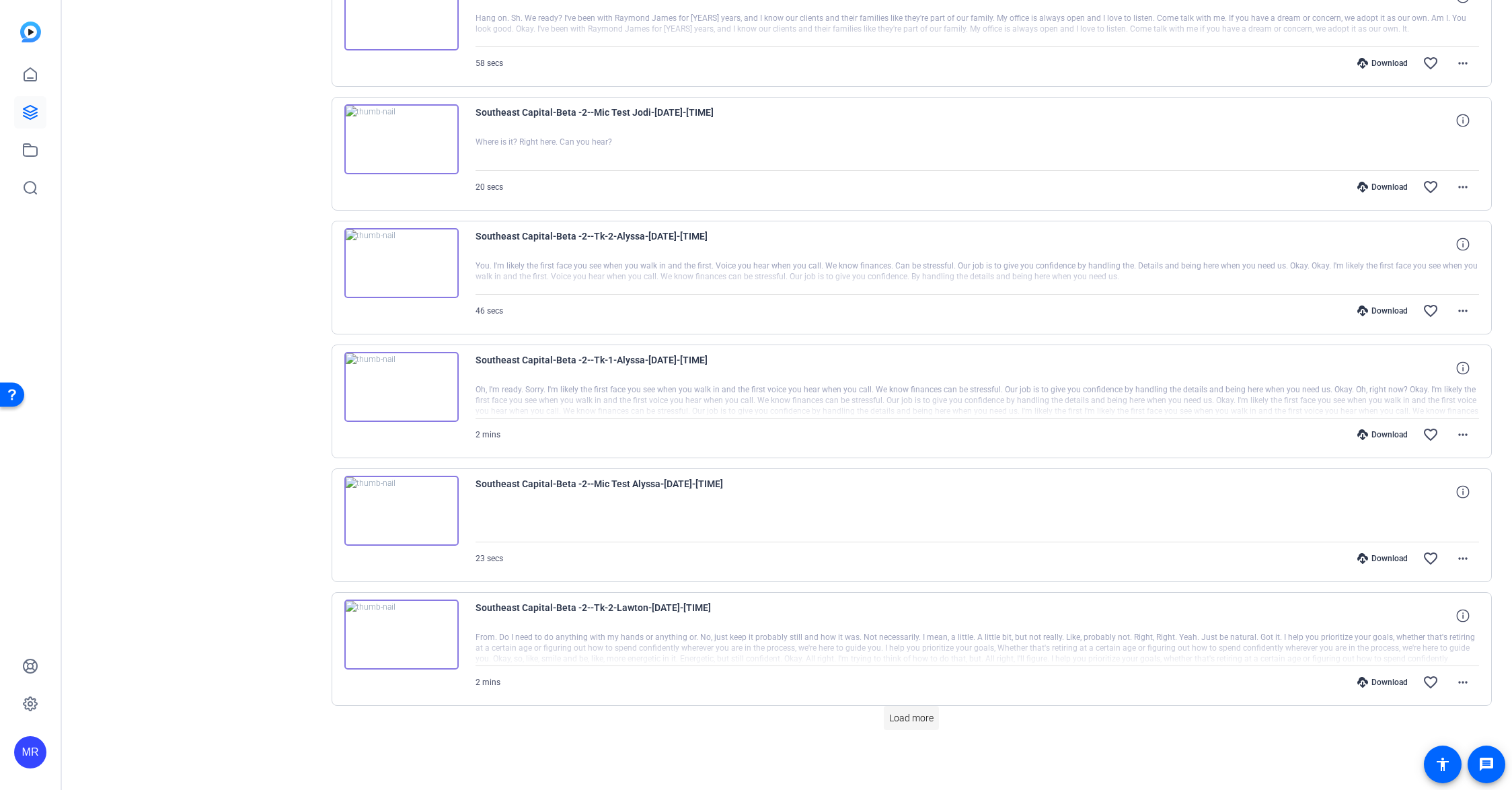 click on "Load more" at bounding box center [911, 718] 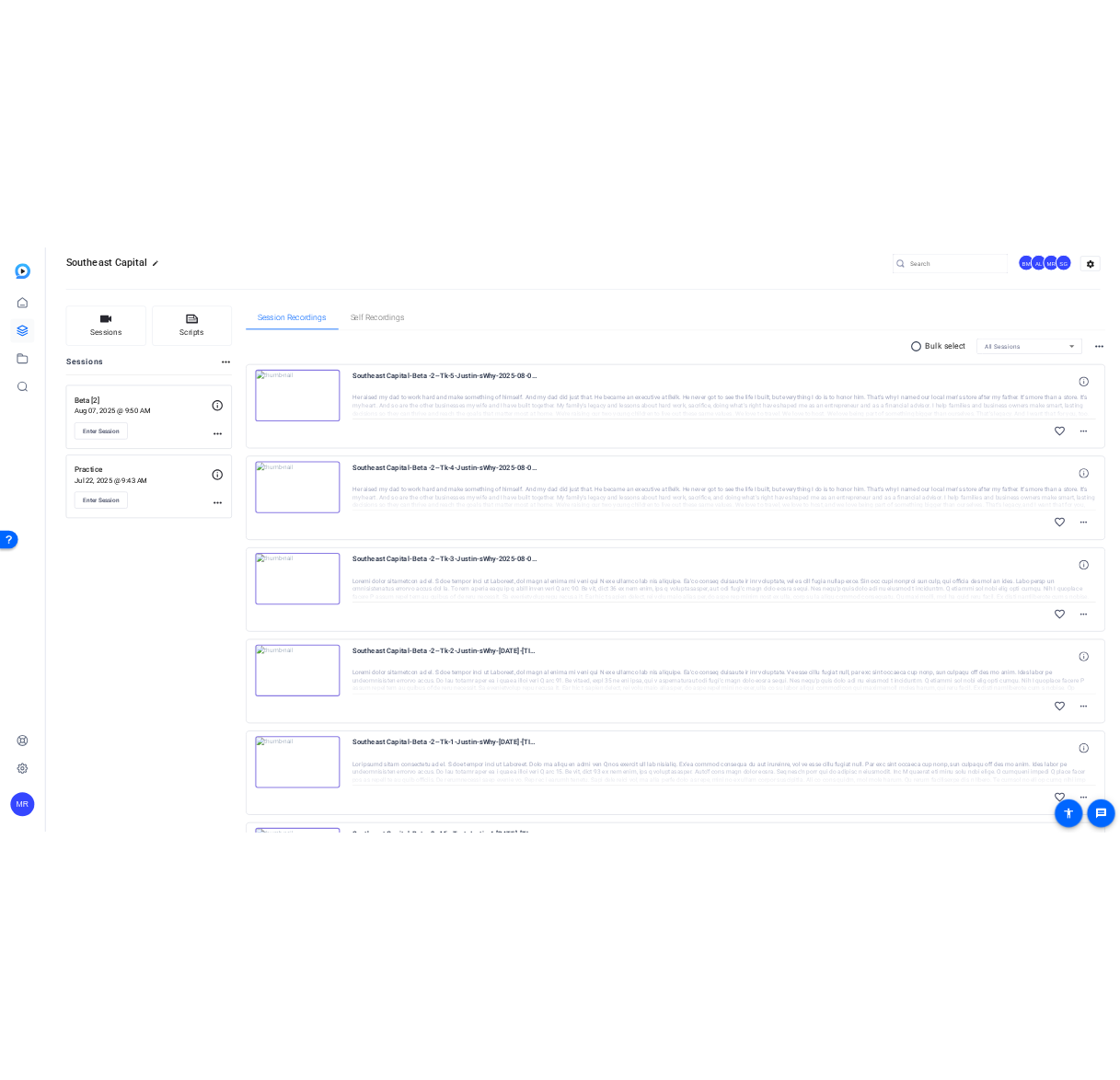 scroll, scrollTop: 0, scrollLeft: 0, axis: both 